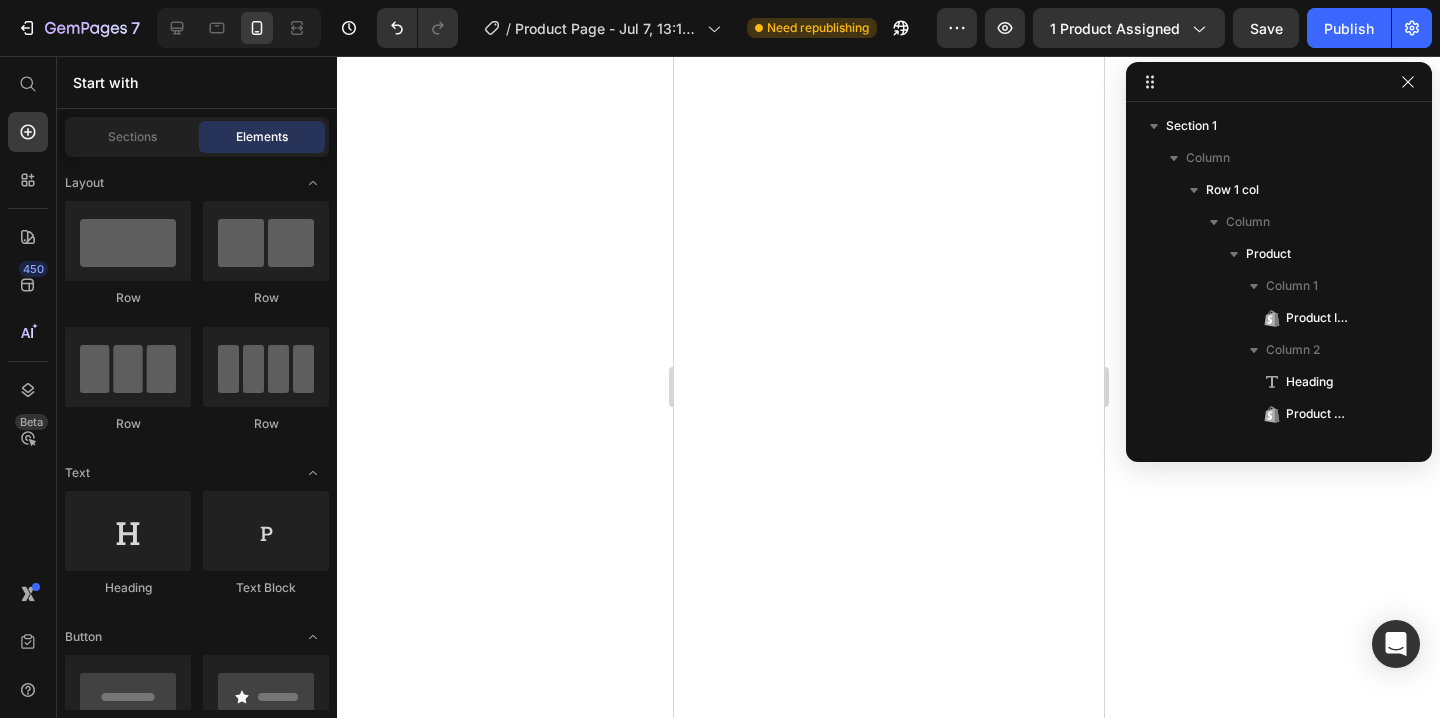 scroll, scrollTop: 0, scrollLeft: 0, axis: both 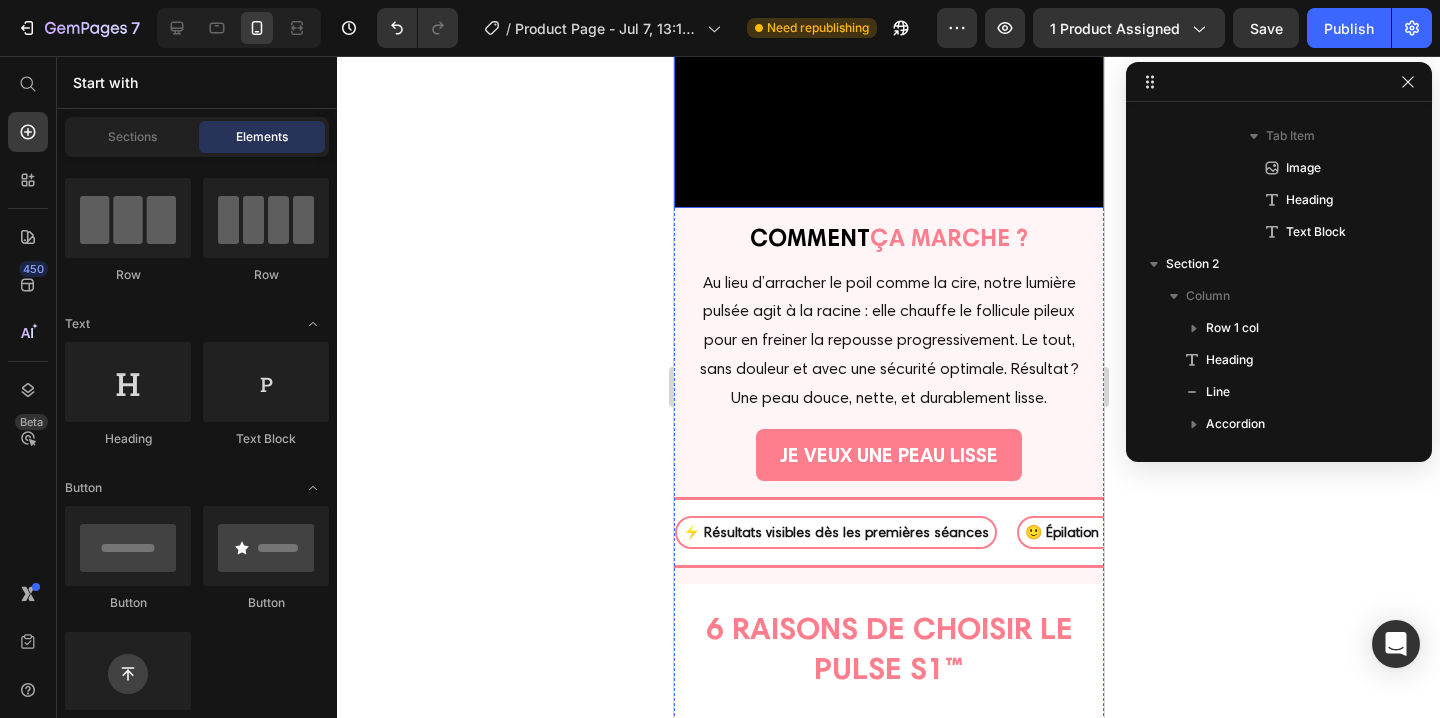 click at bounding box center (888, 100) 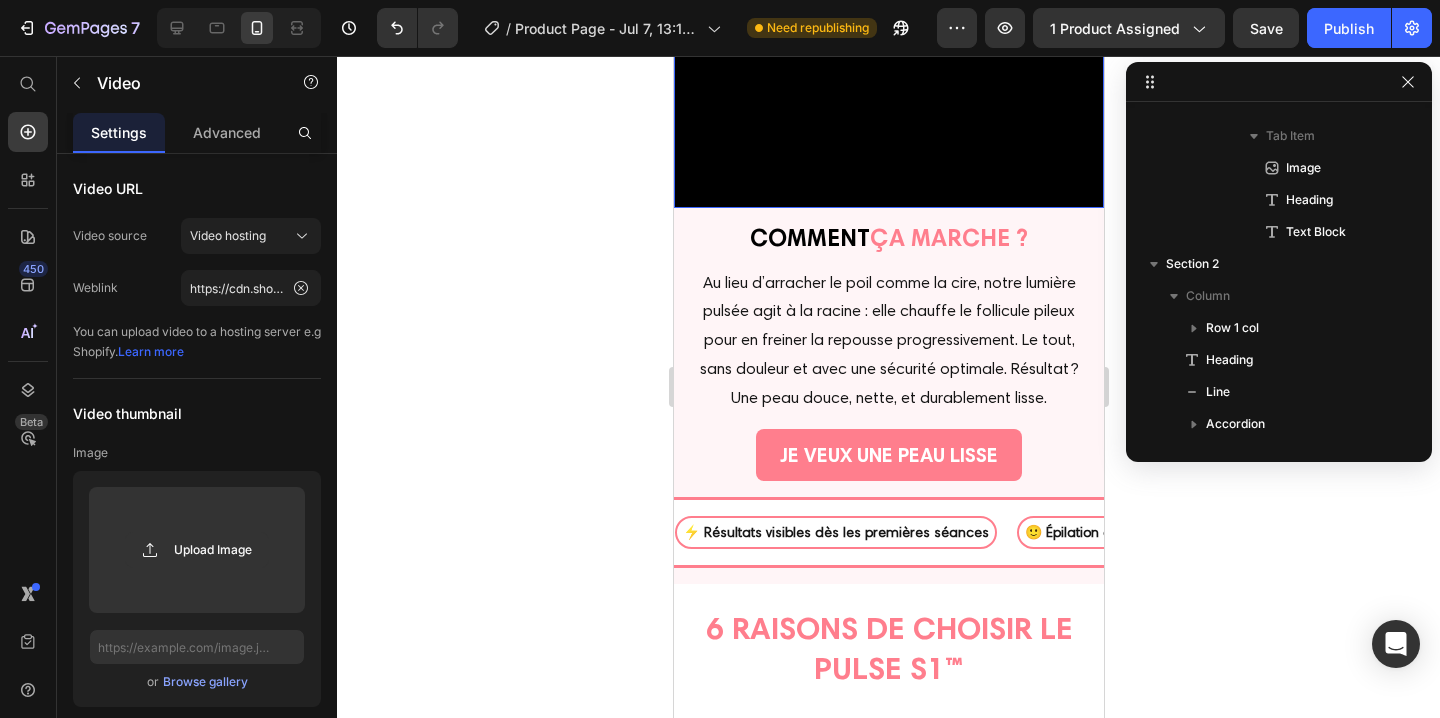 scroll, scrollTop: 4186, scrollLeft: 0, axis: vertical 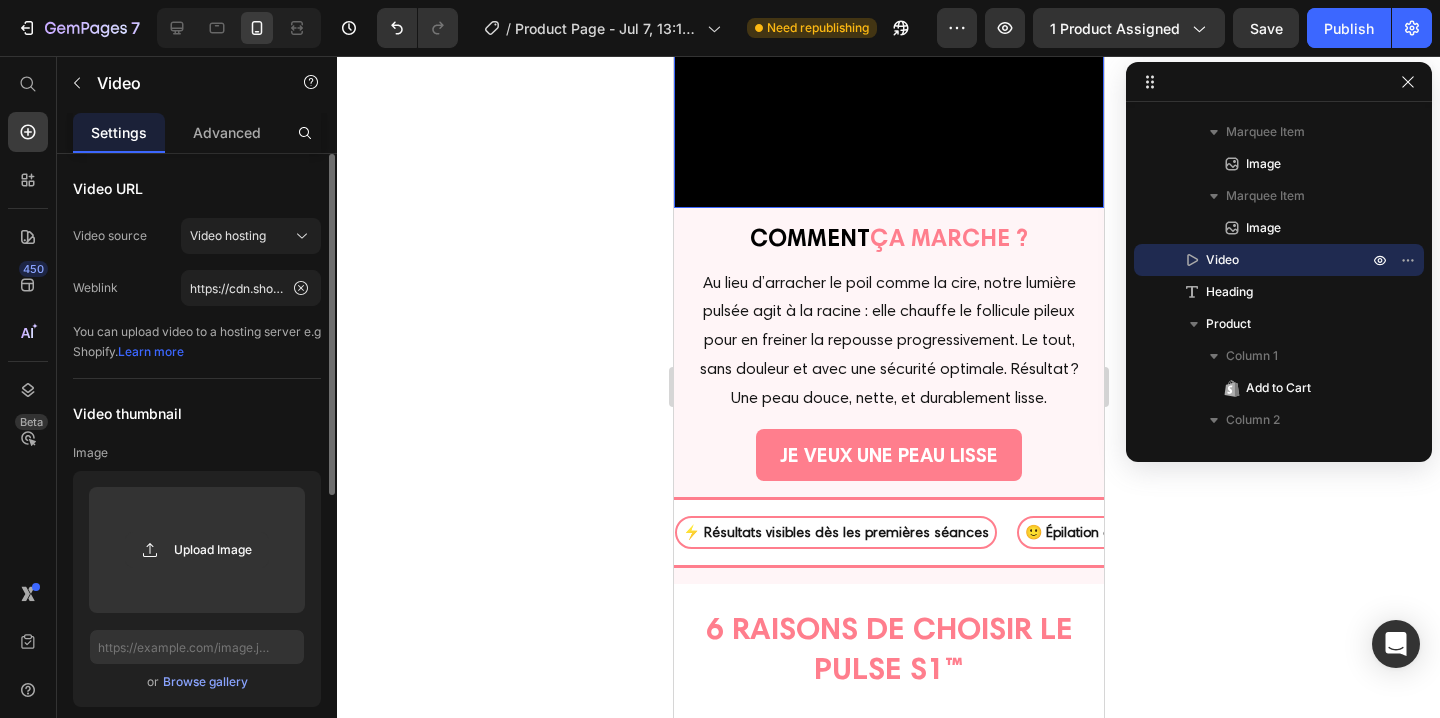 click on "Video URL Video source Video hosting Weblink https://cdn.shopify.com/videos/c/o/v/d226a2285e104e218b52c9cfa6d9c2a9.mp4 You can upload video to a hosting server e.g Shopify.   Learn more Video thumbnail Image Upload Image  or   Browse gallery  Preload Ratio Original Options Autoplay Enable sound Loop video Show control bar Lazy load  Delete element" at bounding box center (197, 719) 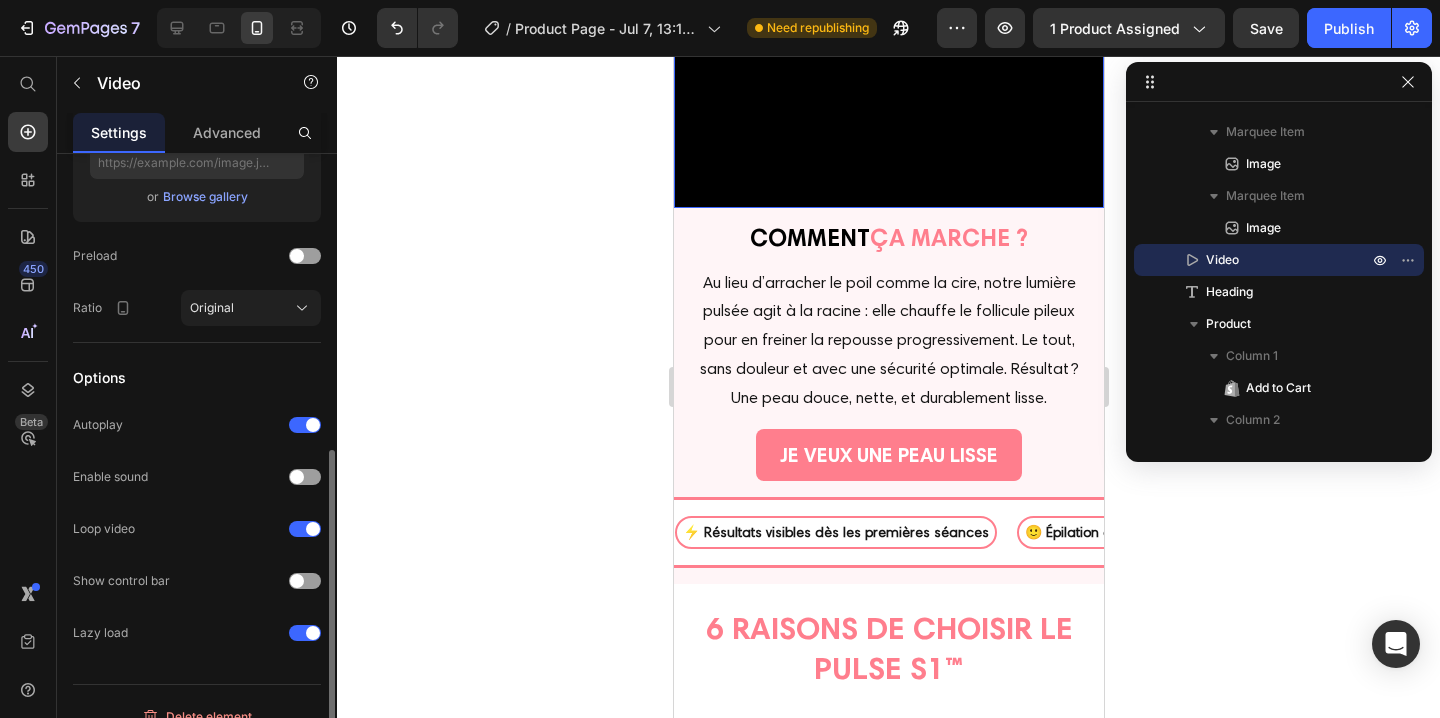 scroll, scrollTop: 509, scrollLeft: 0, axis: vertical 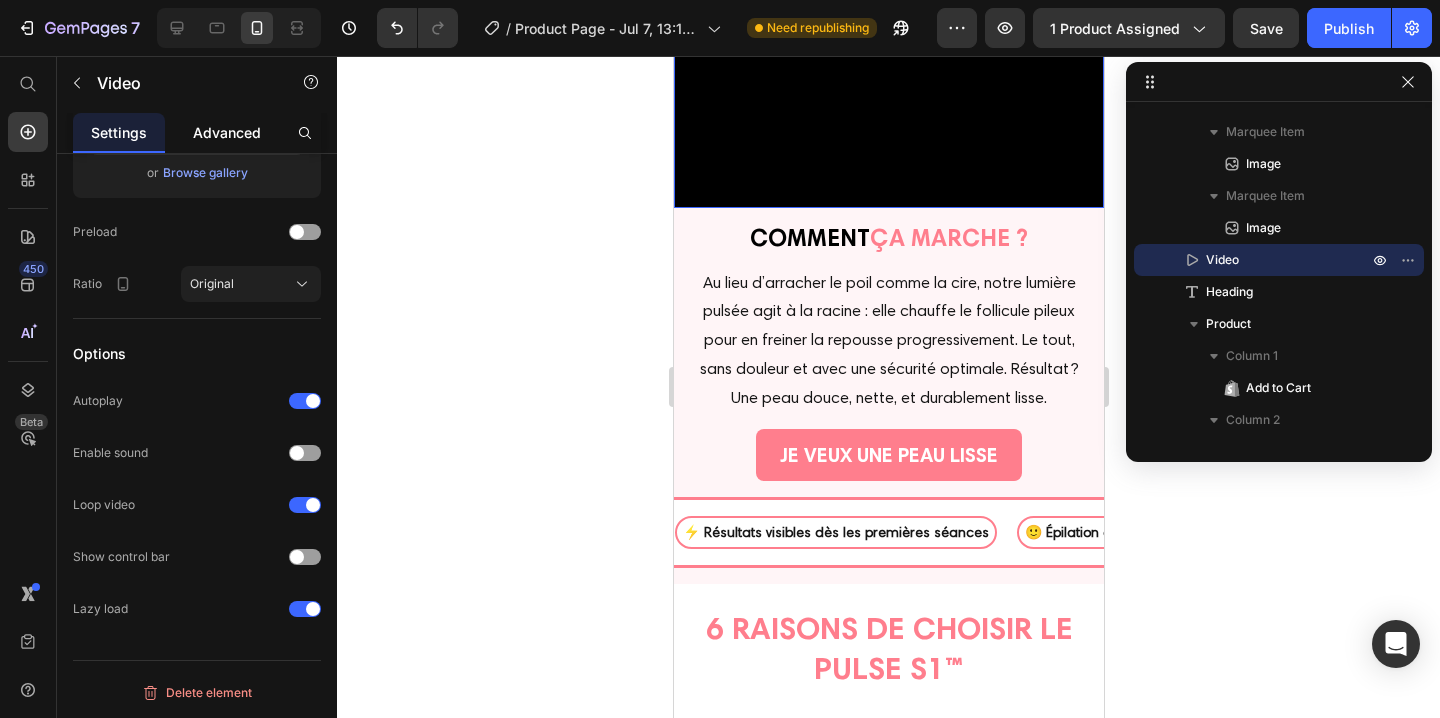 click on "Advanced" 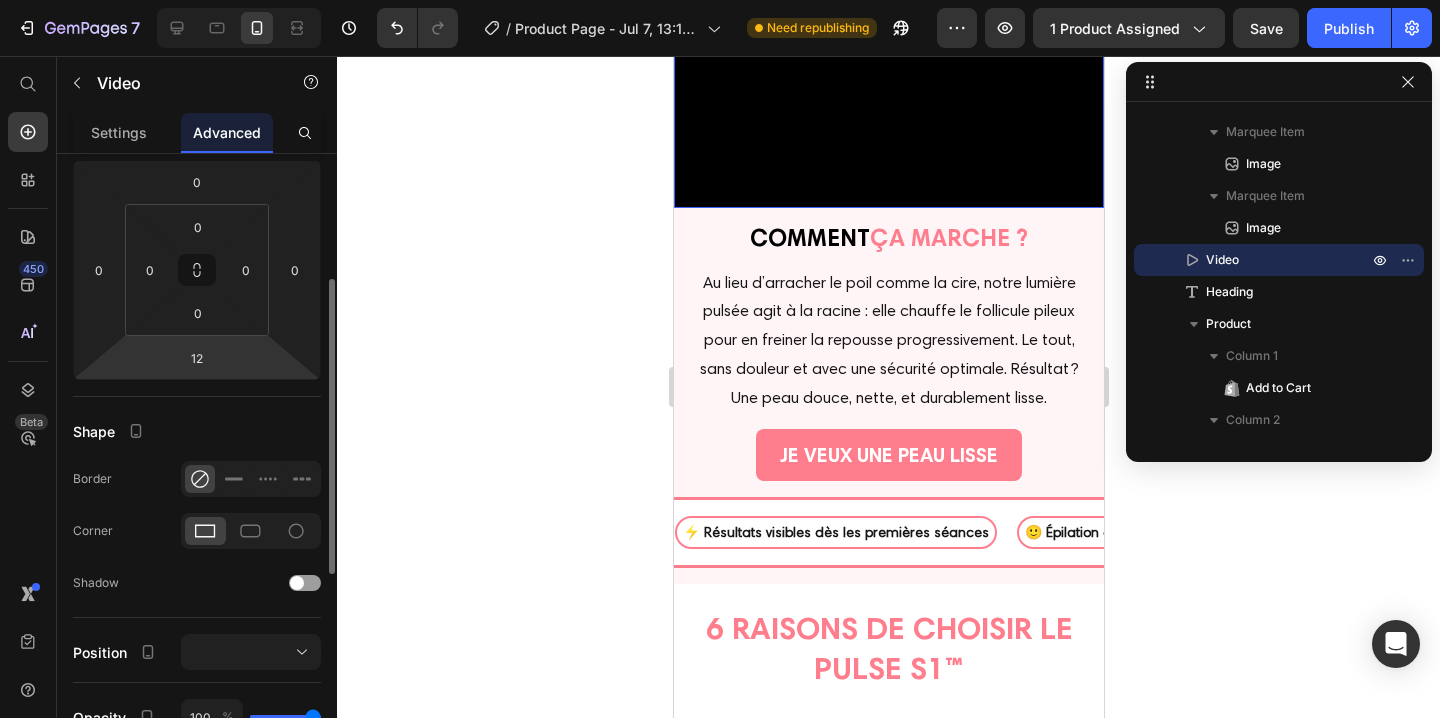 scroll, scrollTop: 258, scrollLeft: 0, axis: vertical 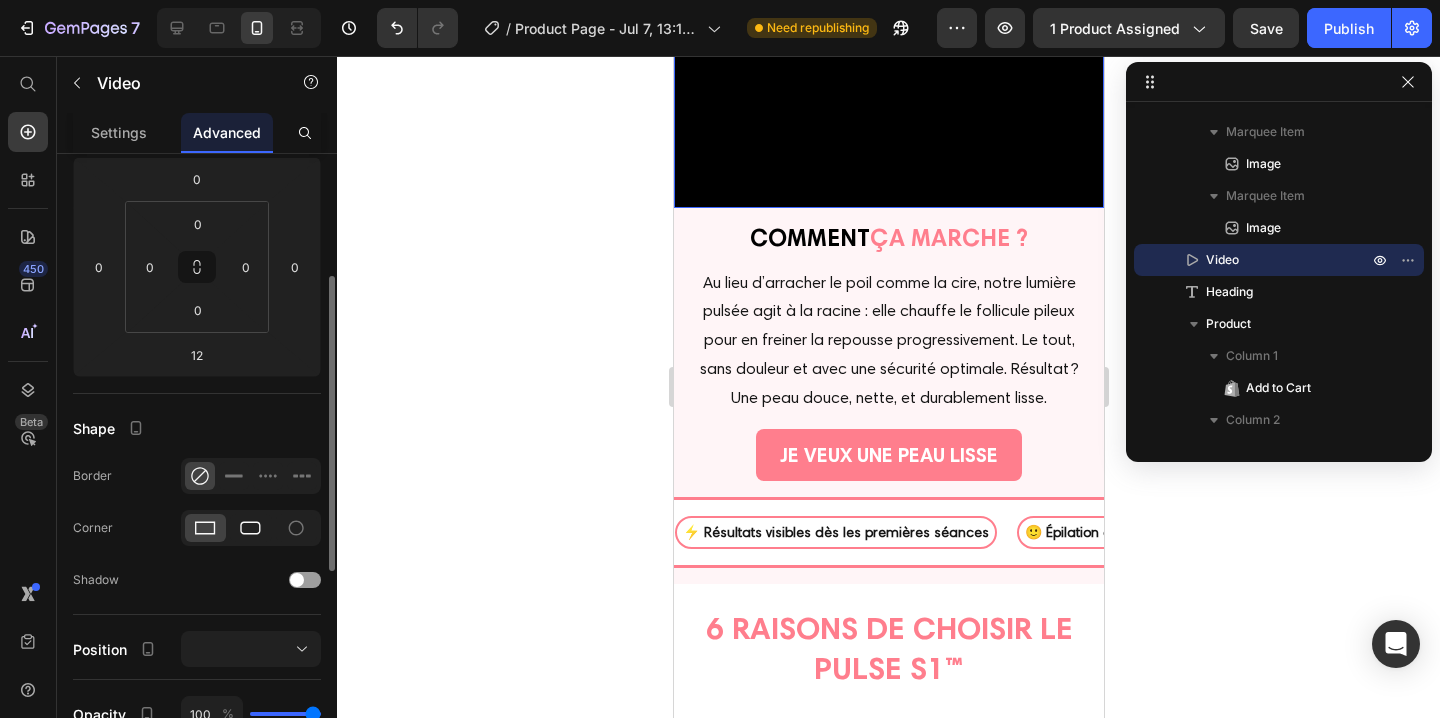 click 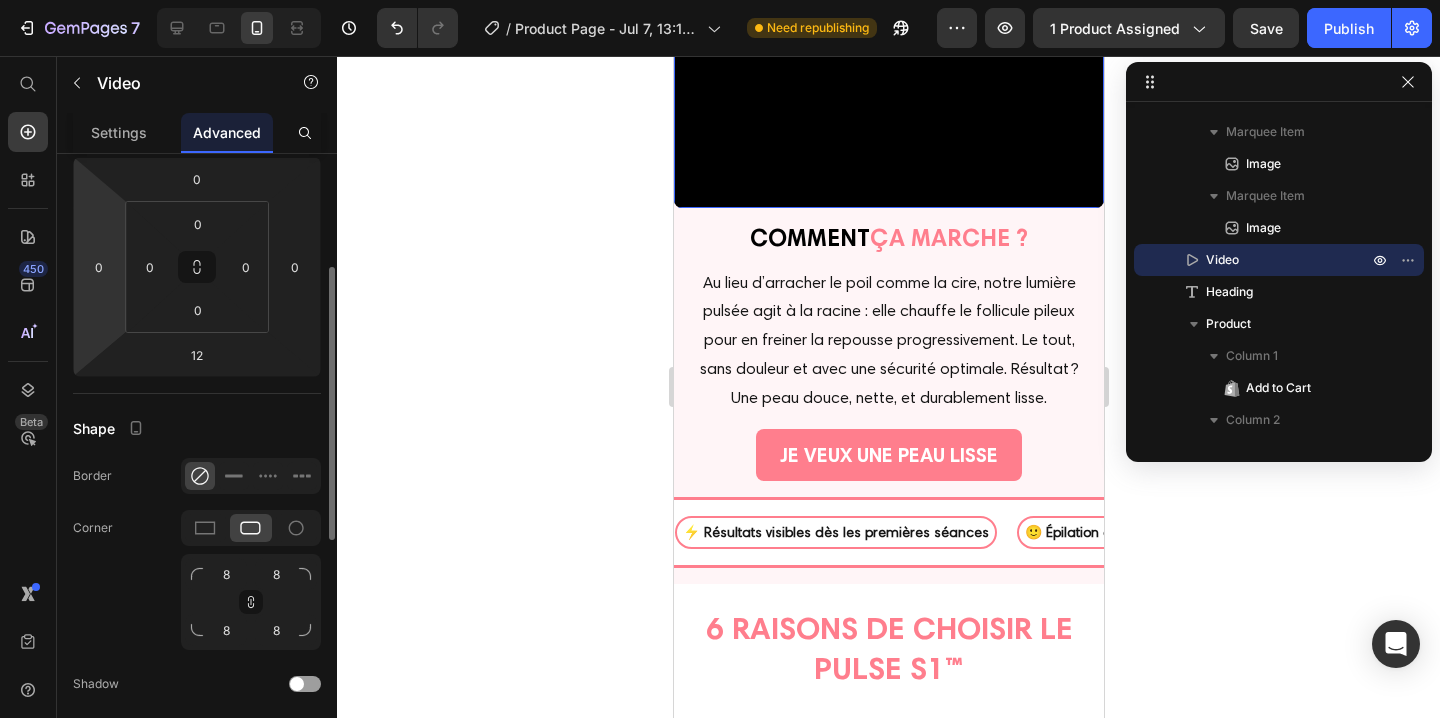 click on "7   /  Product Page - Jul 7, 13:10:20 Need republishing Preview 1 product assigned  Save   Publish  450 Beta Start with Sections Elements Hero Section Product Detail Brands Trusted Badges Guarantee Product Breakdown How to use Testimonials Compare Bundle FAQs Social Proof Brand Story Product List Collection Blog List Contact Sticky Add to Cart Custom Footer Browse Library 450 Layout
Row
Row
Row
Row Text
Heading
Text Block Button
Button
Button
Sticky Back to top Media
Image" at bounding box center [720, 0] 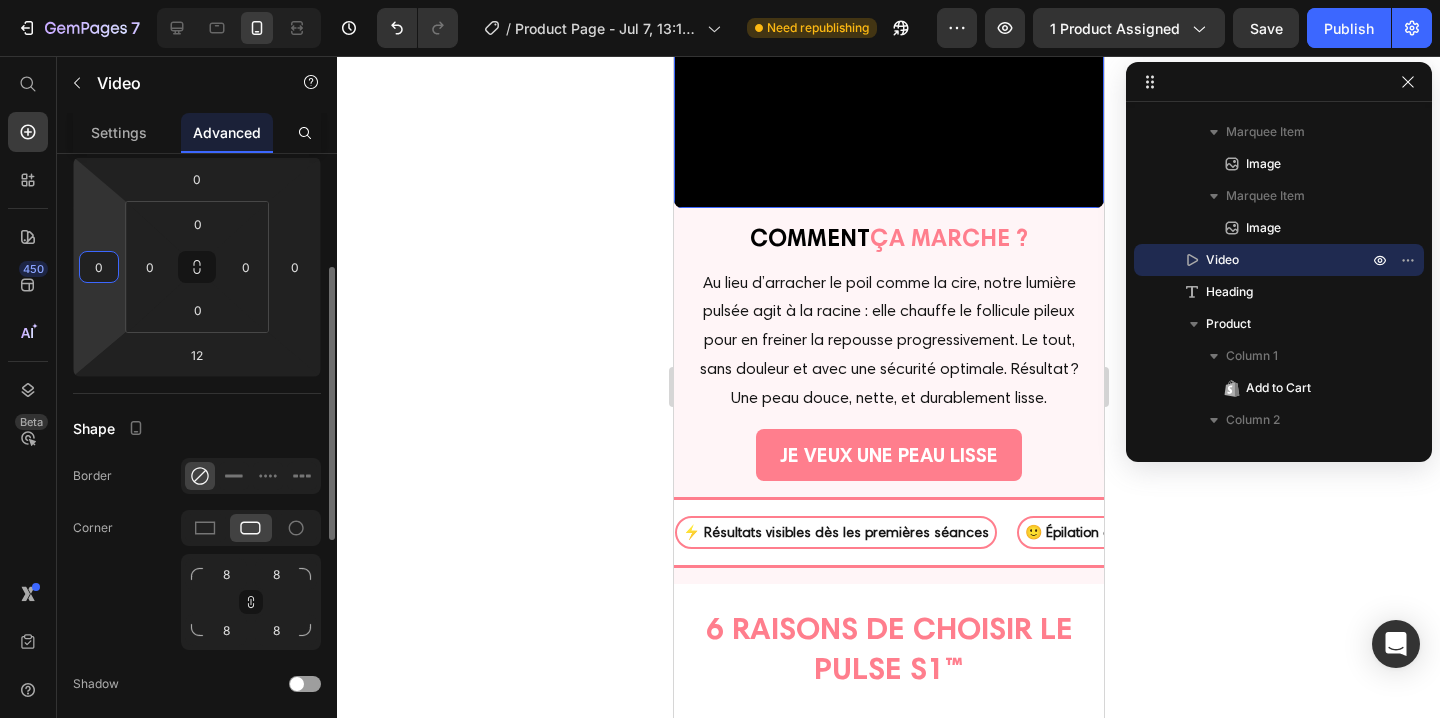 click on "0" at bounding box center (99, 267) 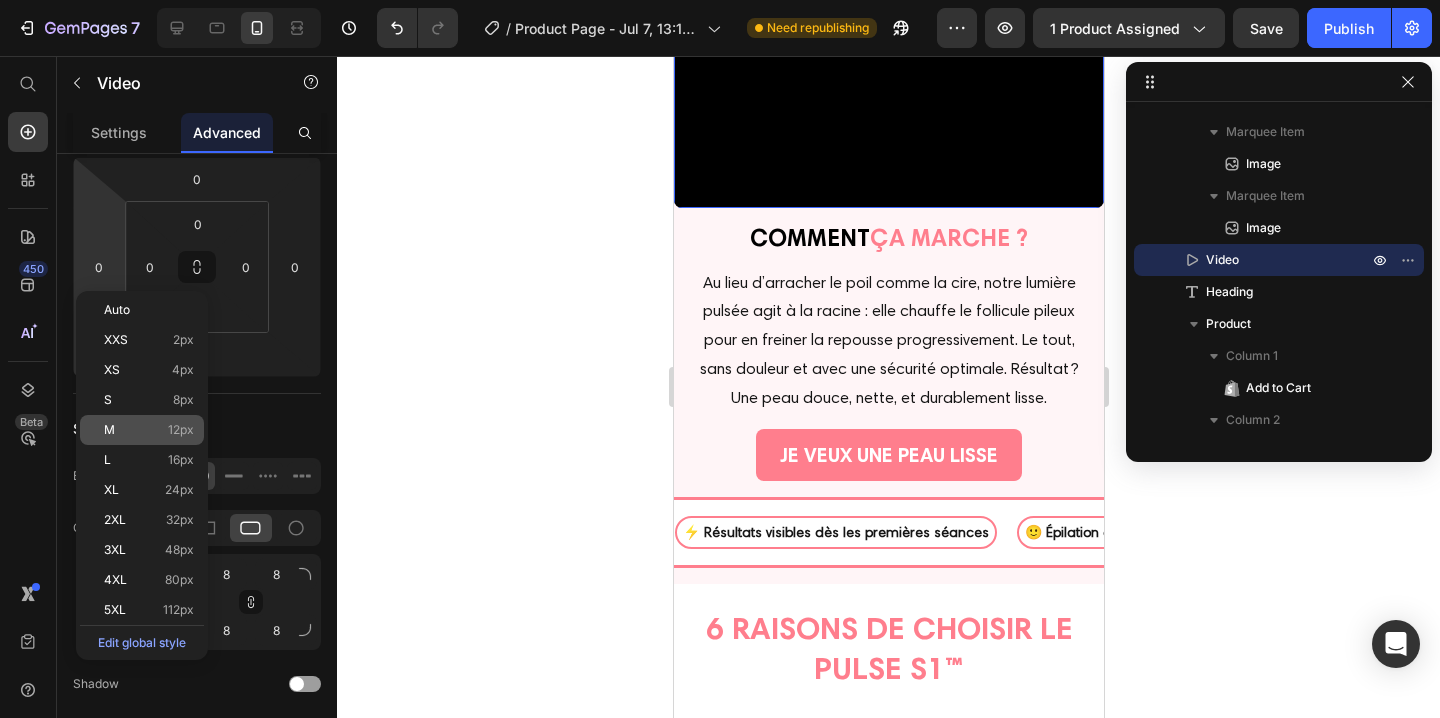 click on "M 12px" 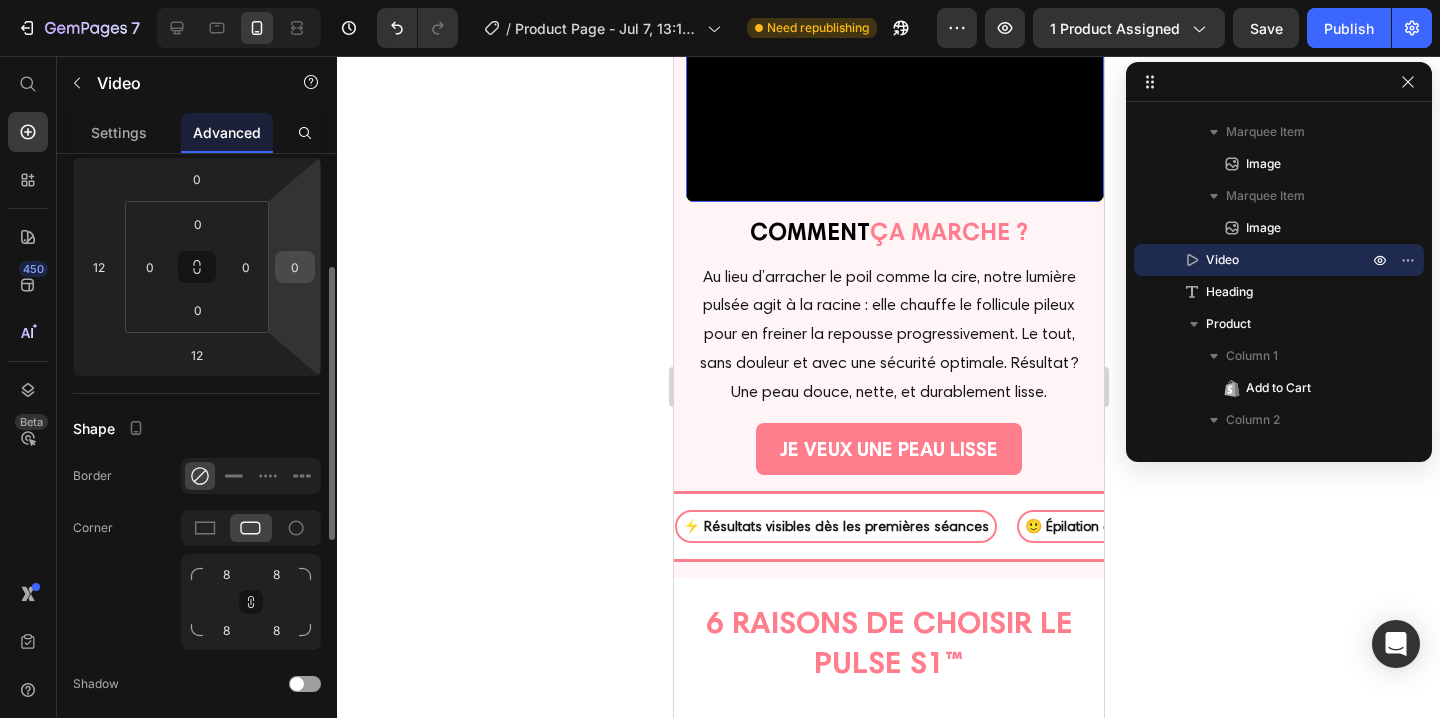 click on "0" at bounding box center (295, 267) 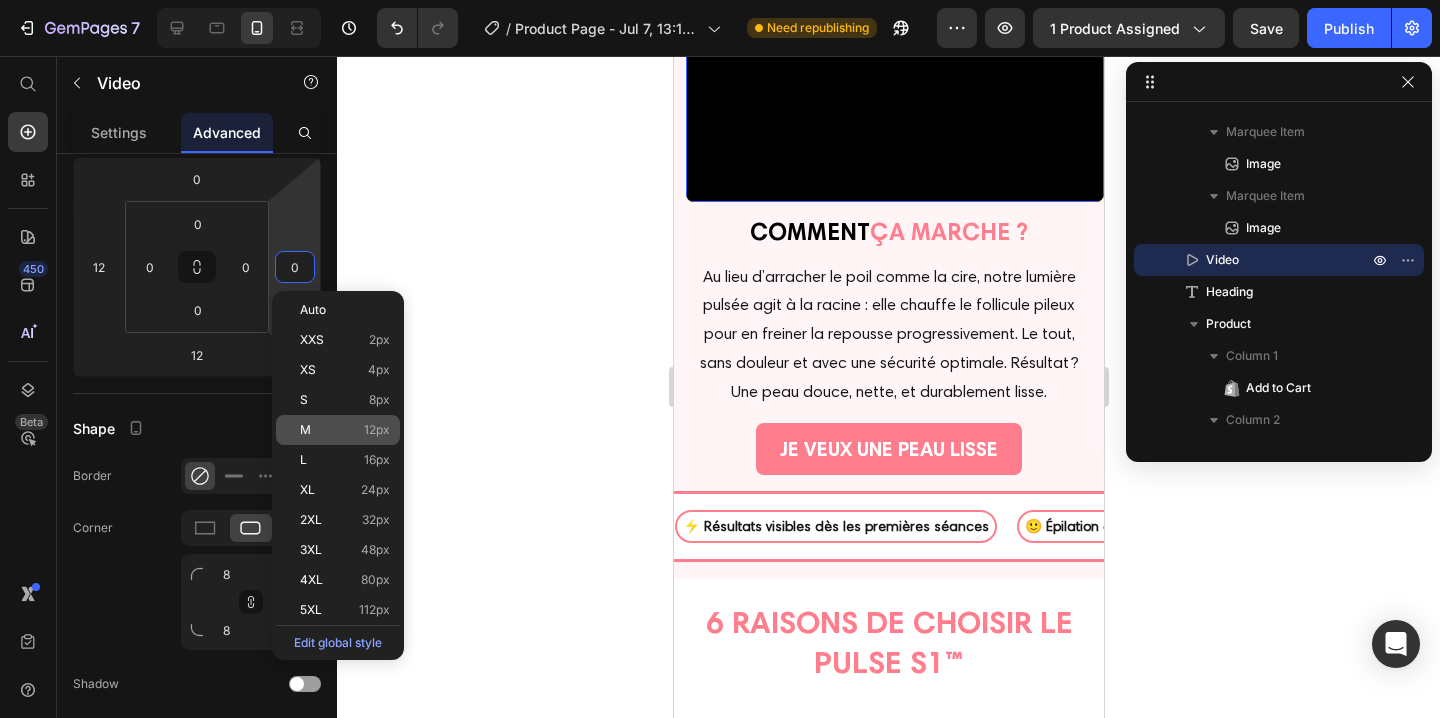 click on "M 12px" 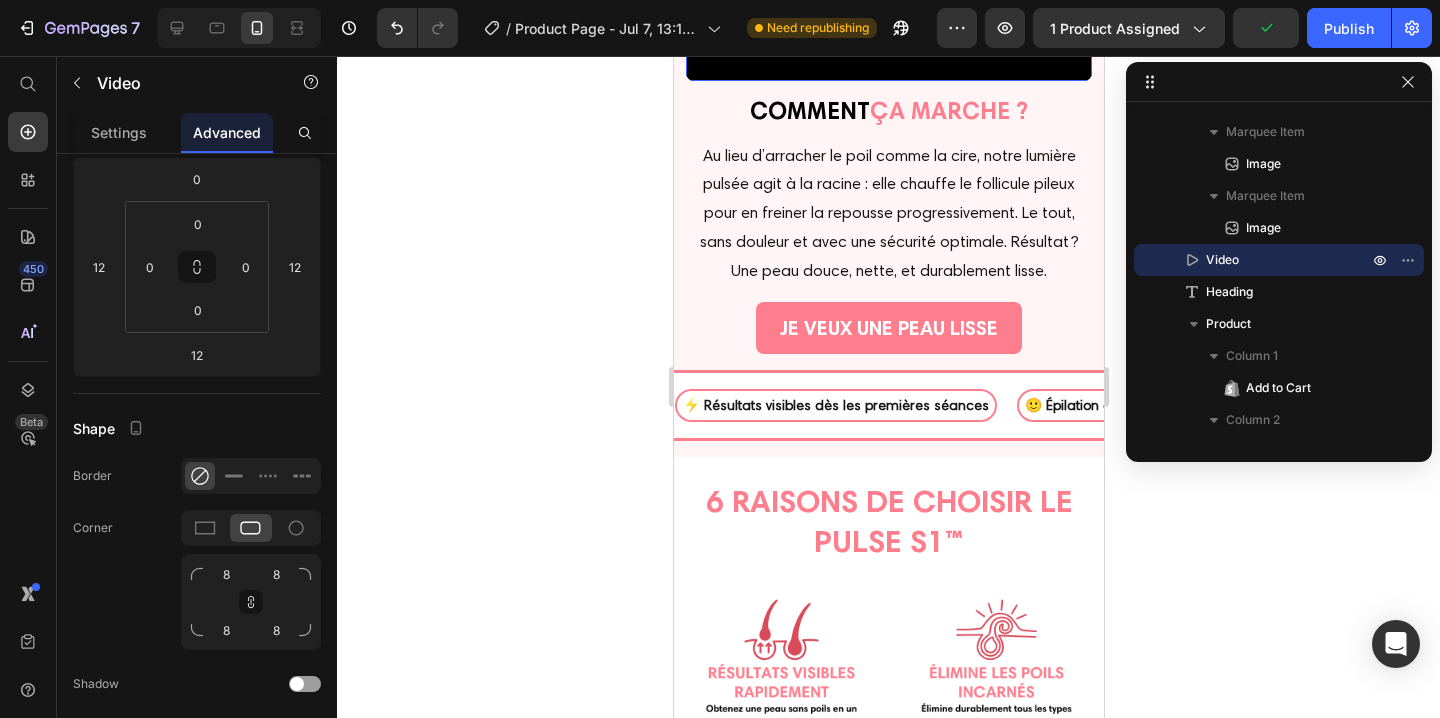 scroll, scrollTop: 2842, scrollLeft: 0, axis: vertical 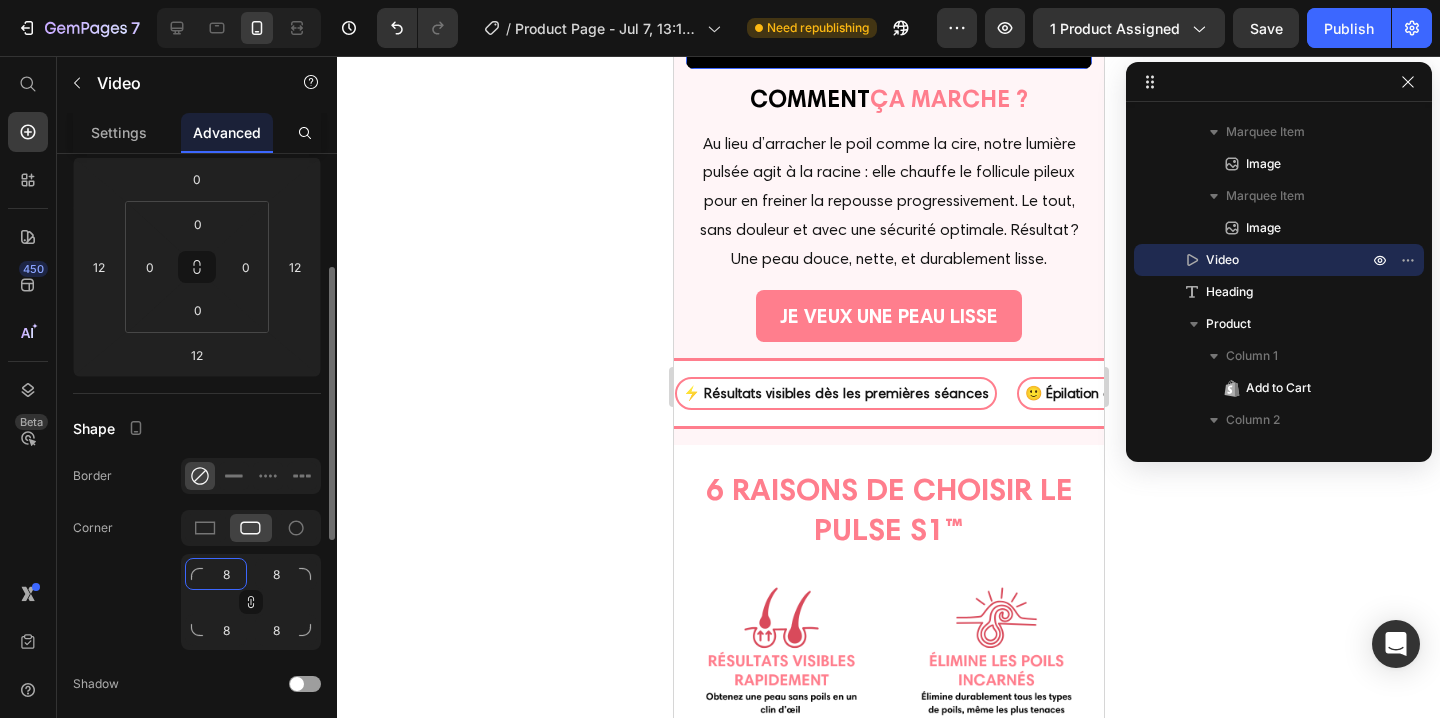 click on "8" 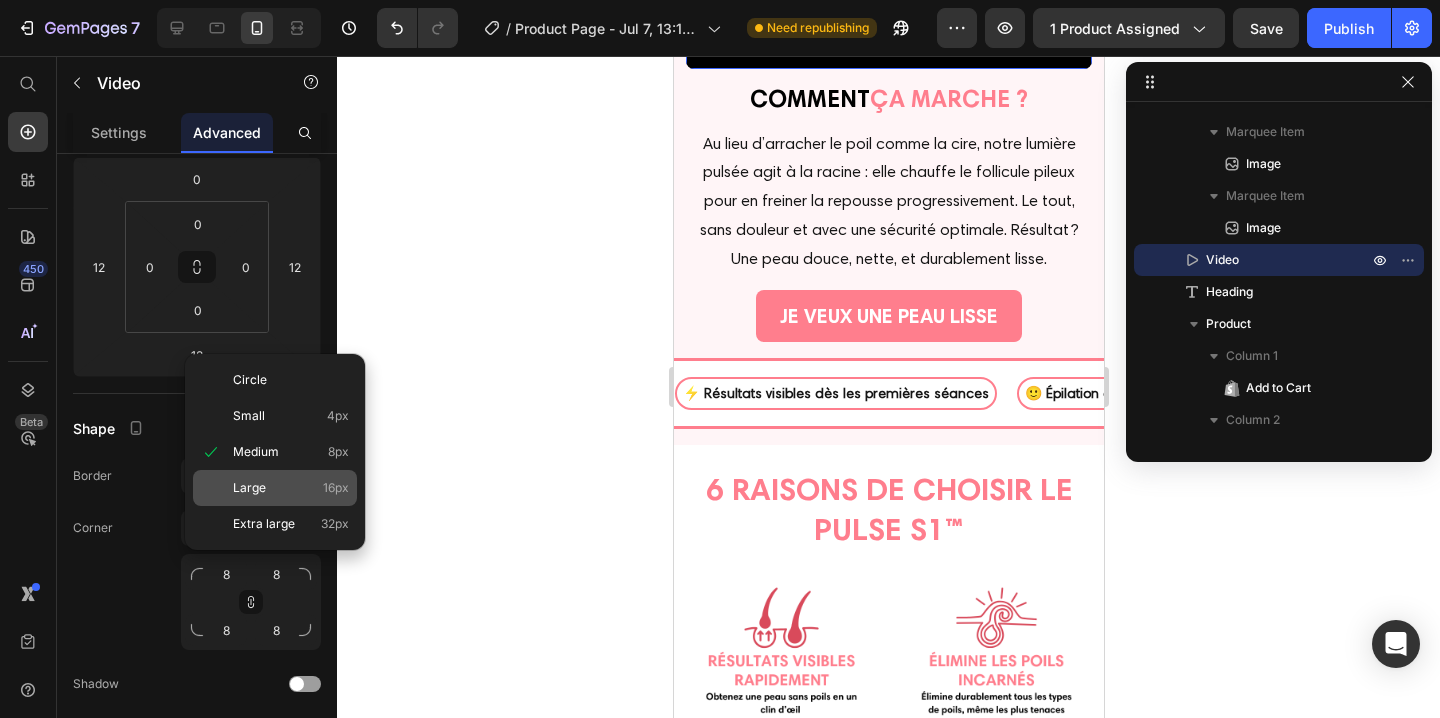 click on "Large 16px" at bounding box center [291, 488] 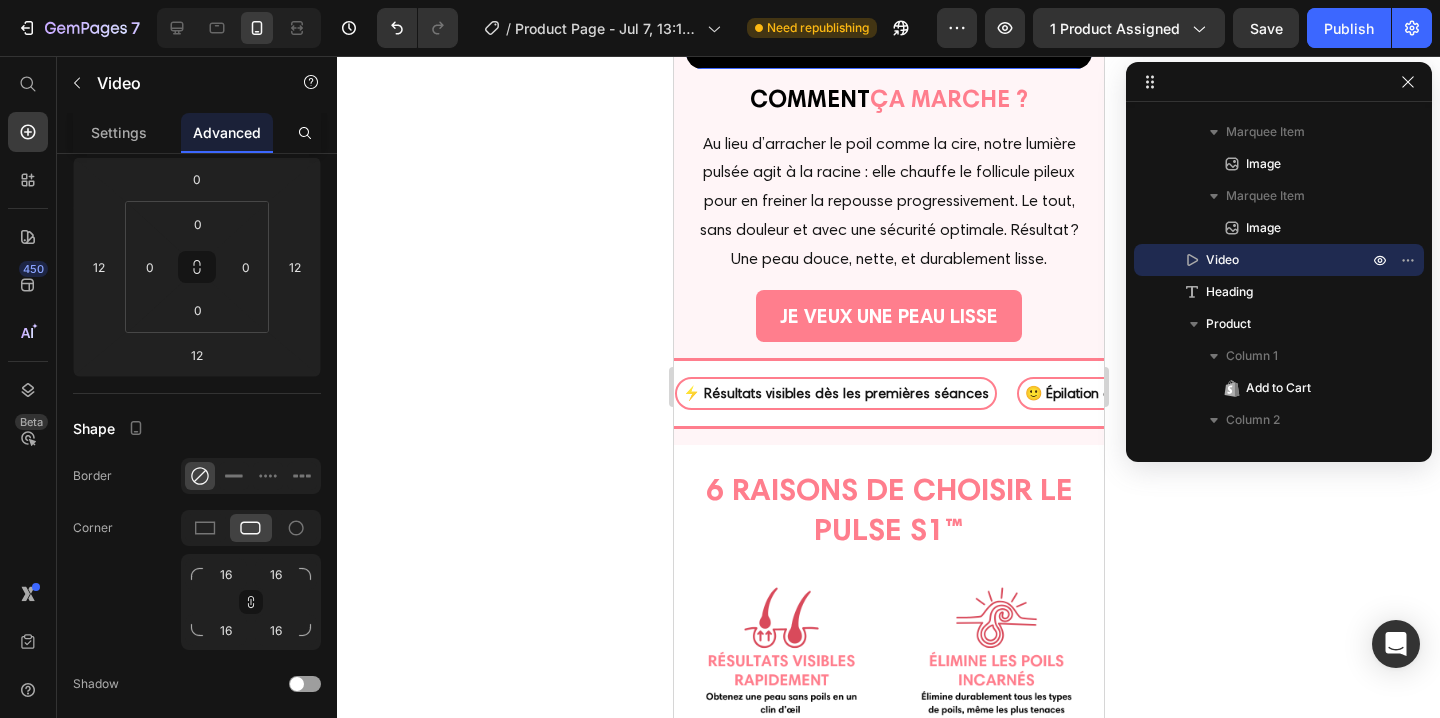 click 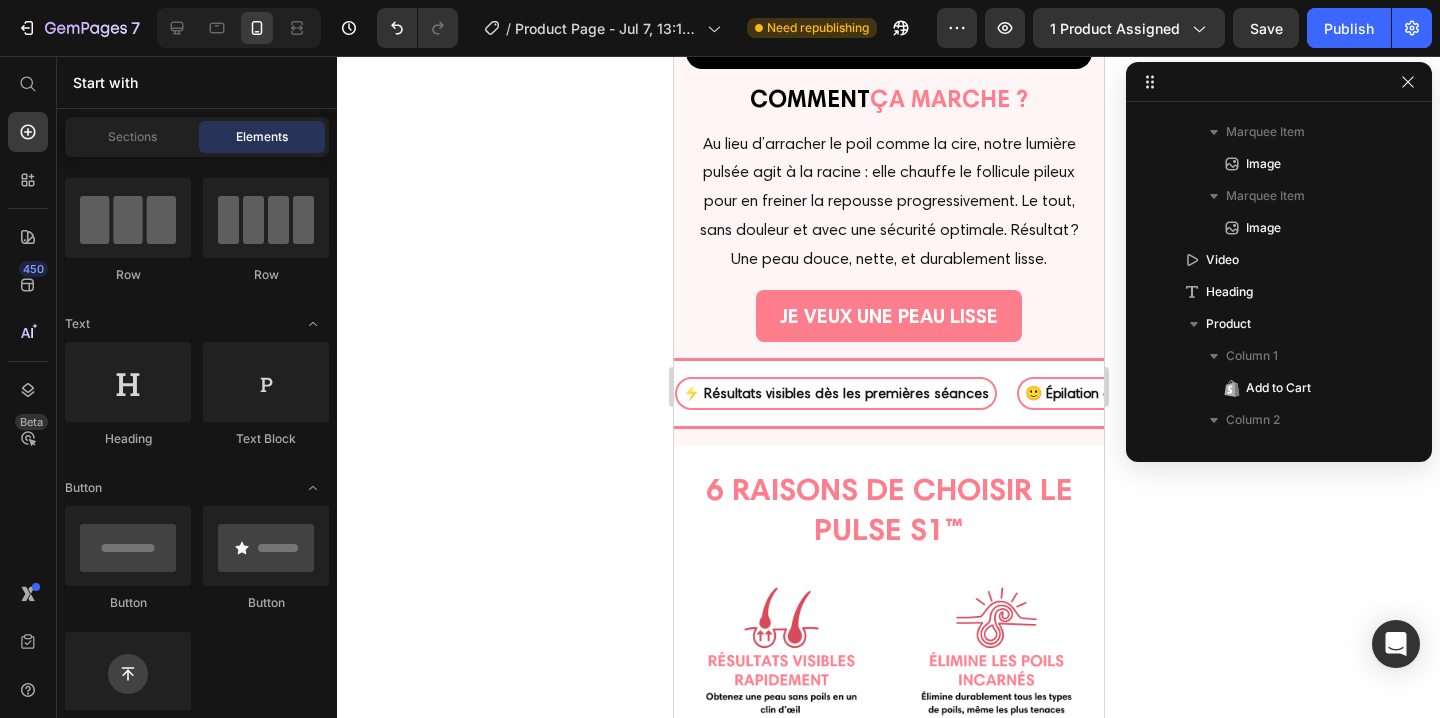 click 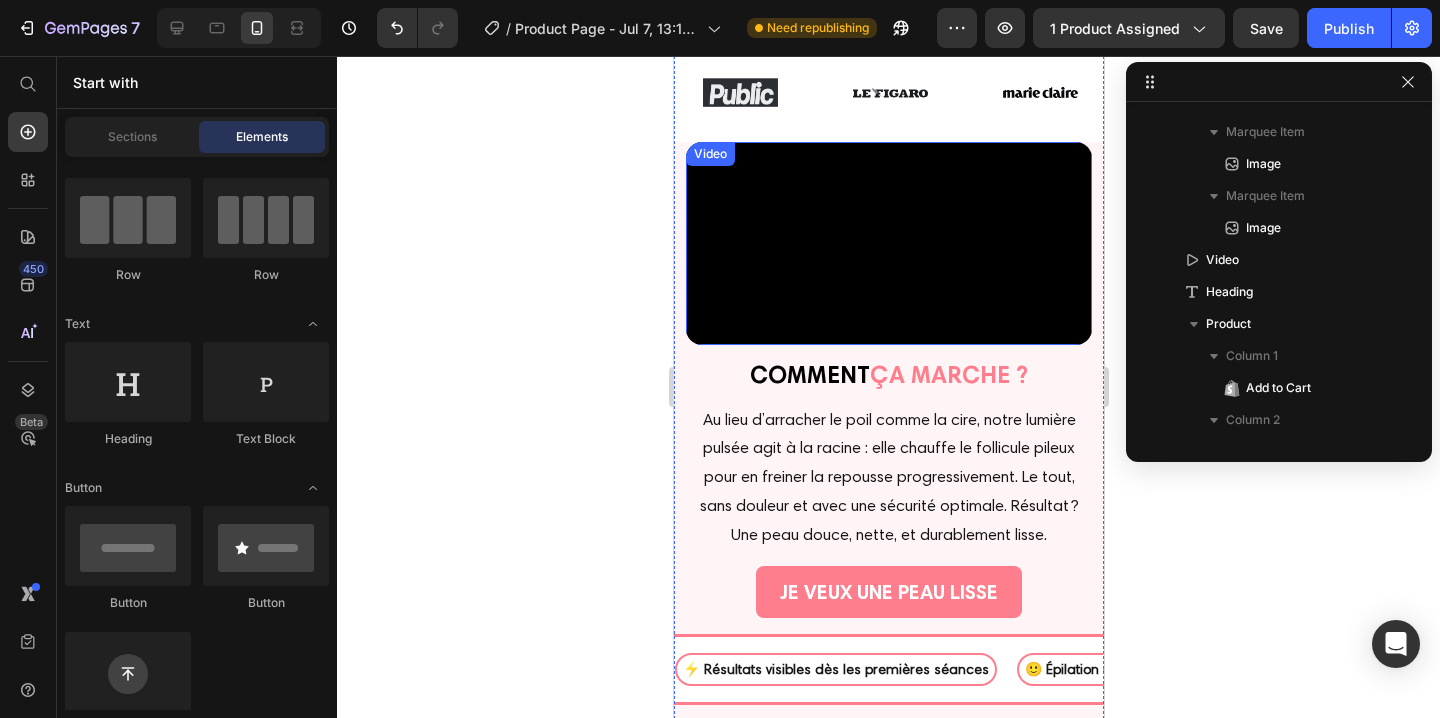 scroll, scrollTop: 2565, scrollLeft: 0, axis: vertical 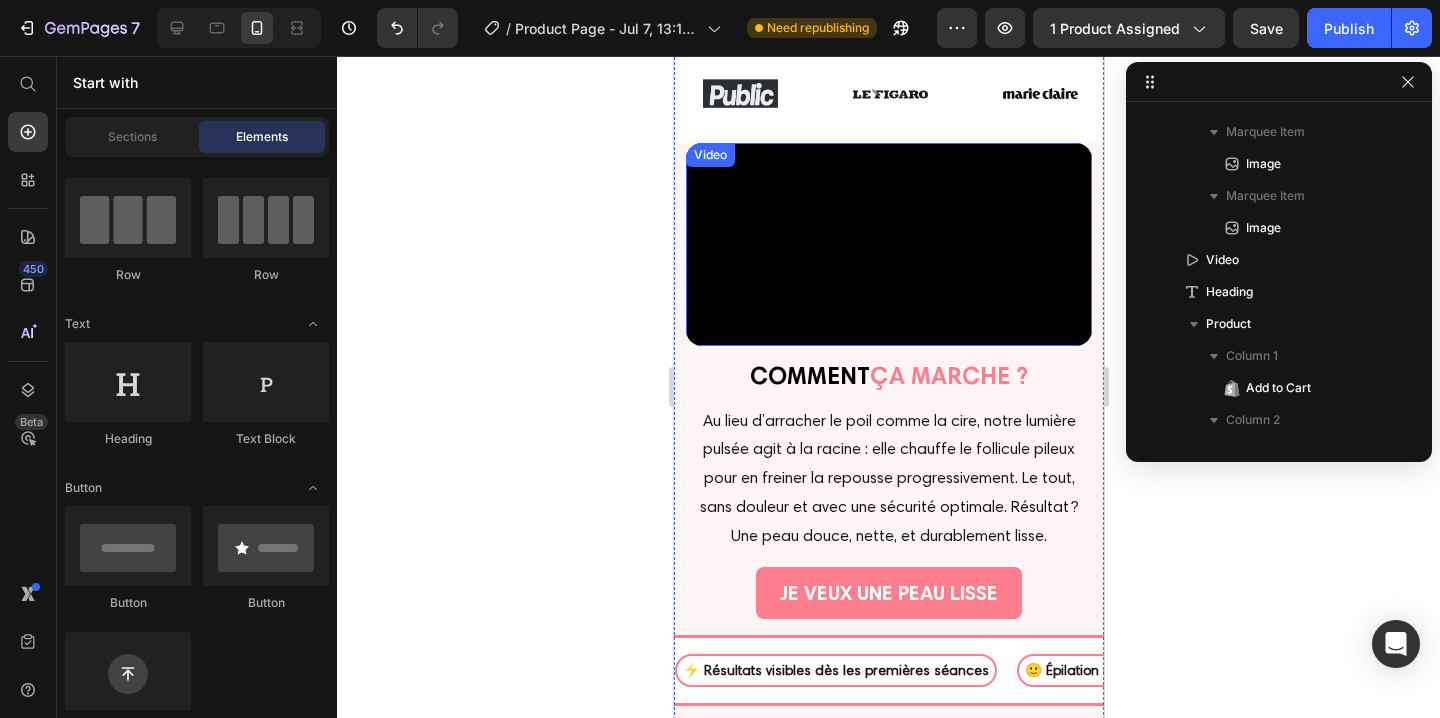click at bounding box center (888, 244) 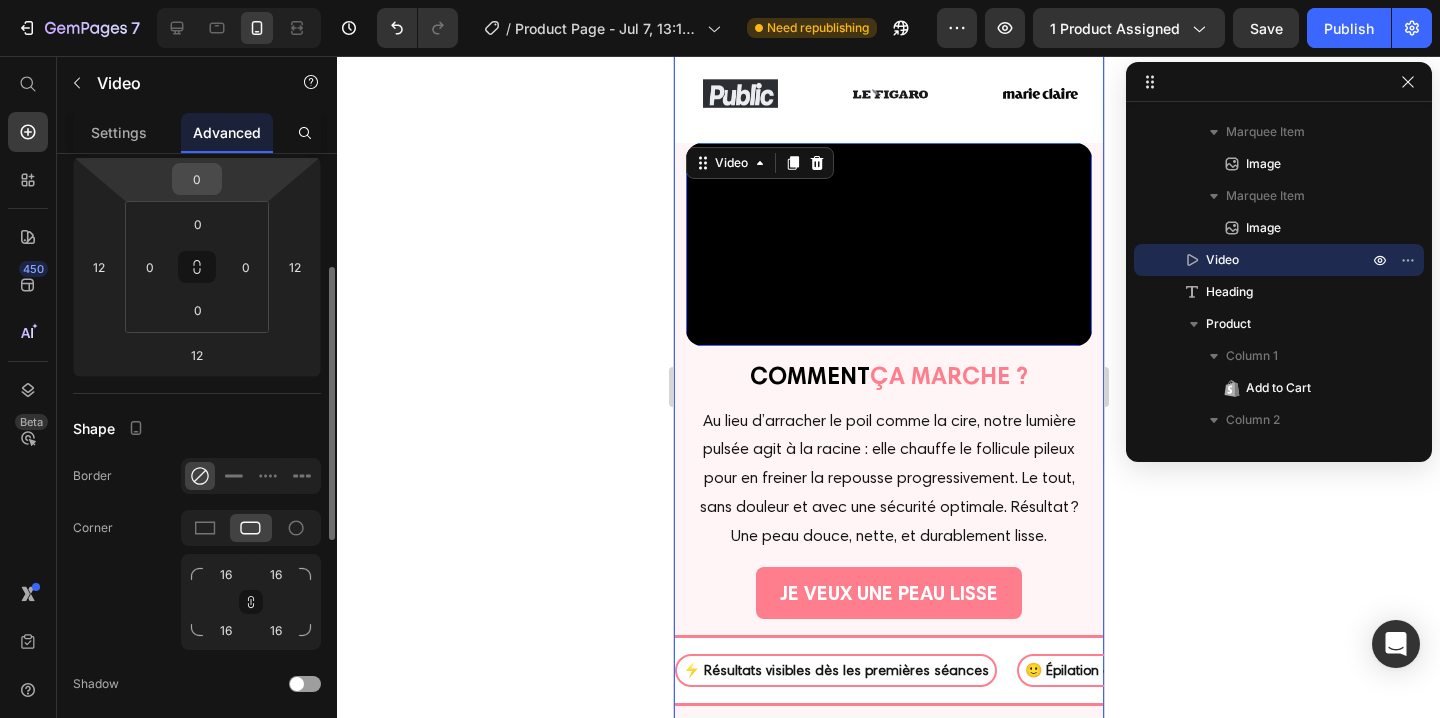click on "0" at bounding box center (197, 179) 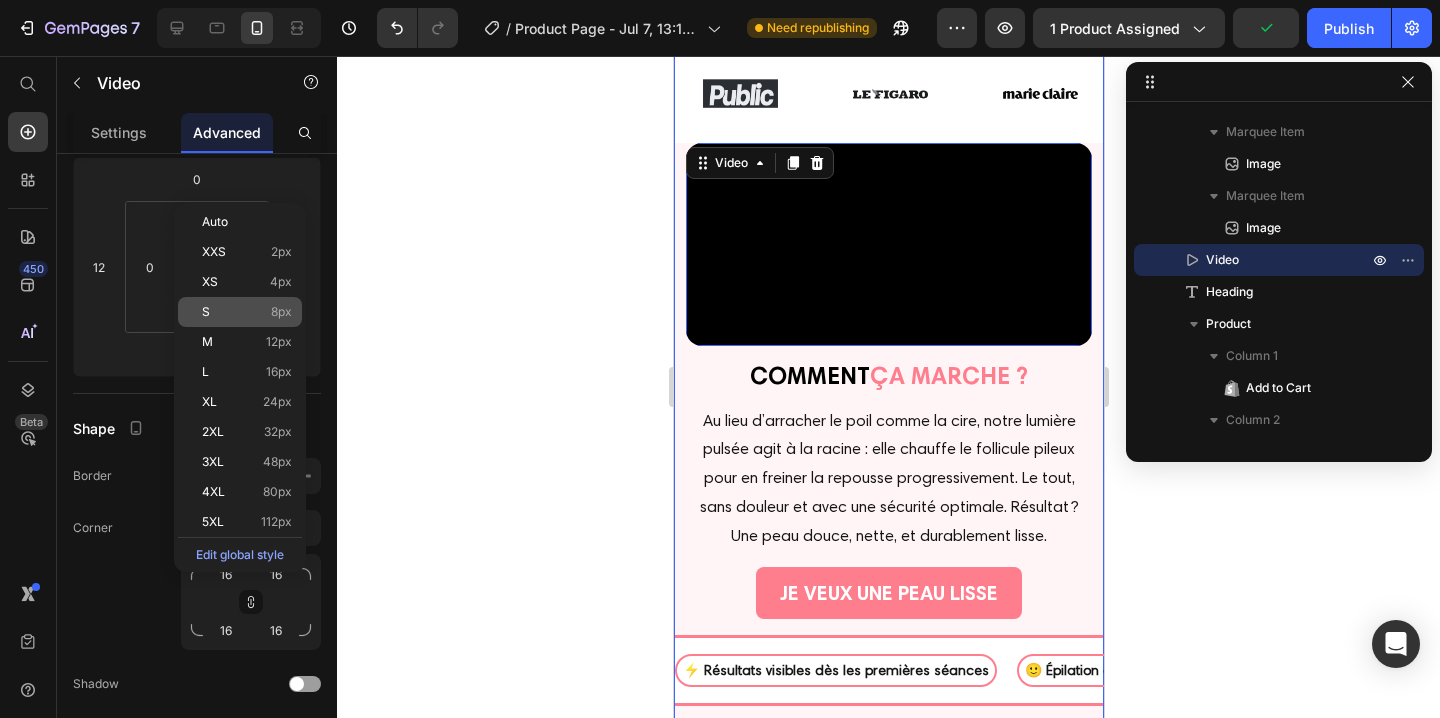 click on "S 8px" at bounding box center (247, 312) 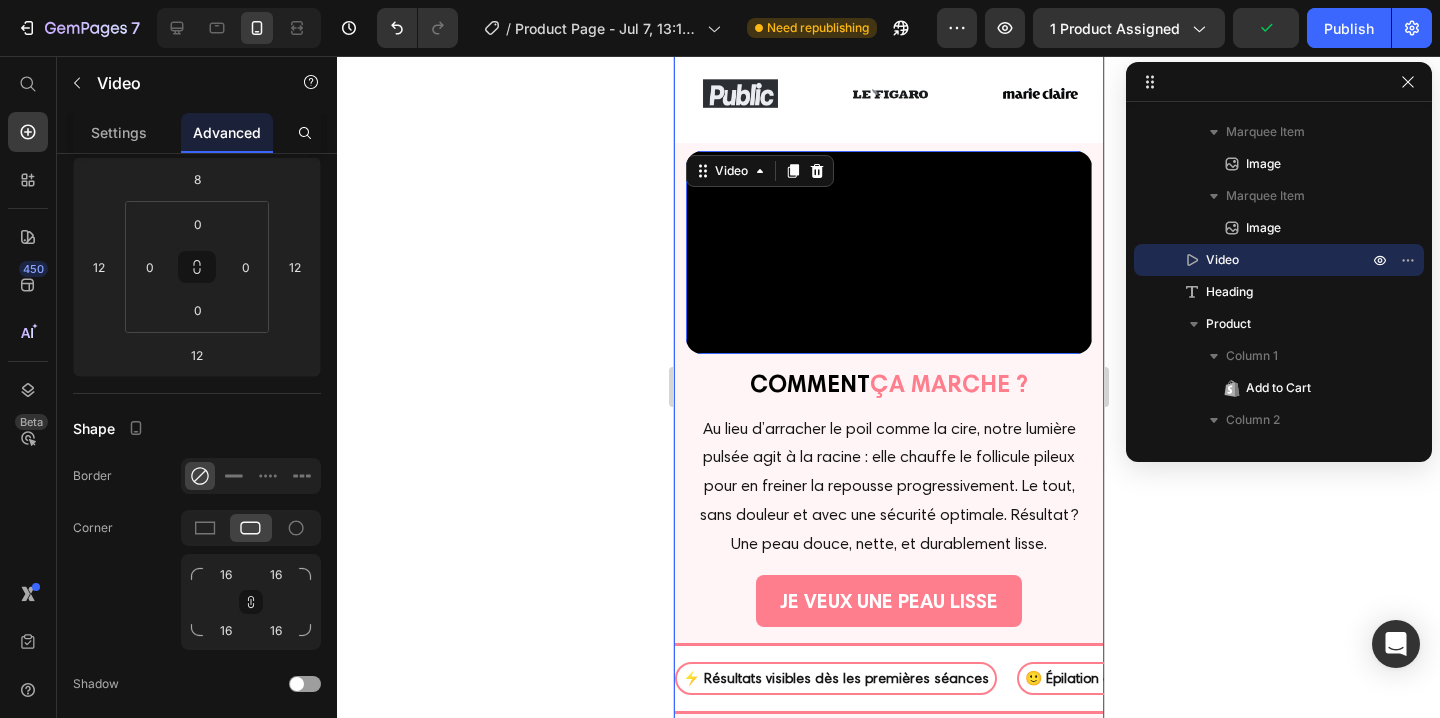click 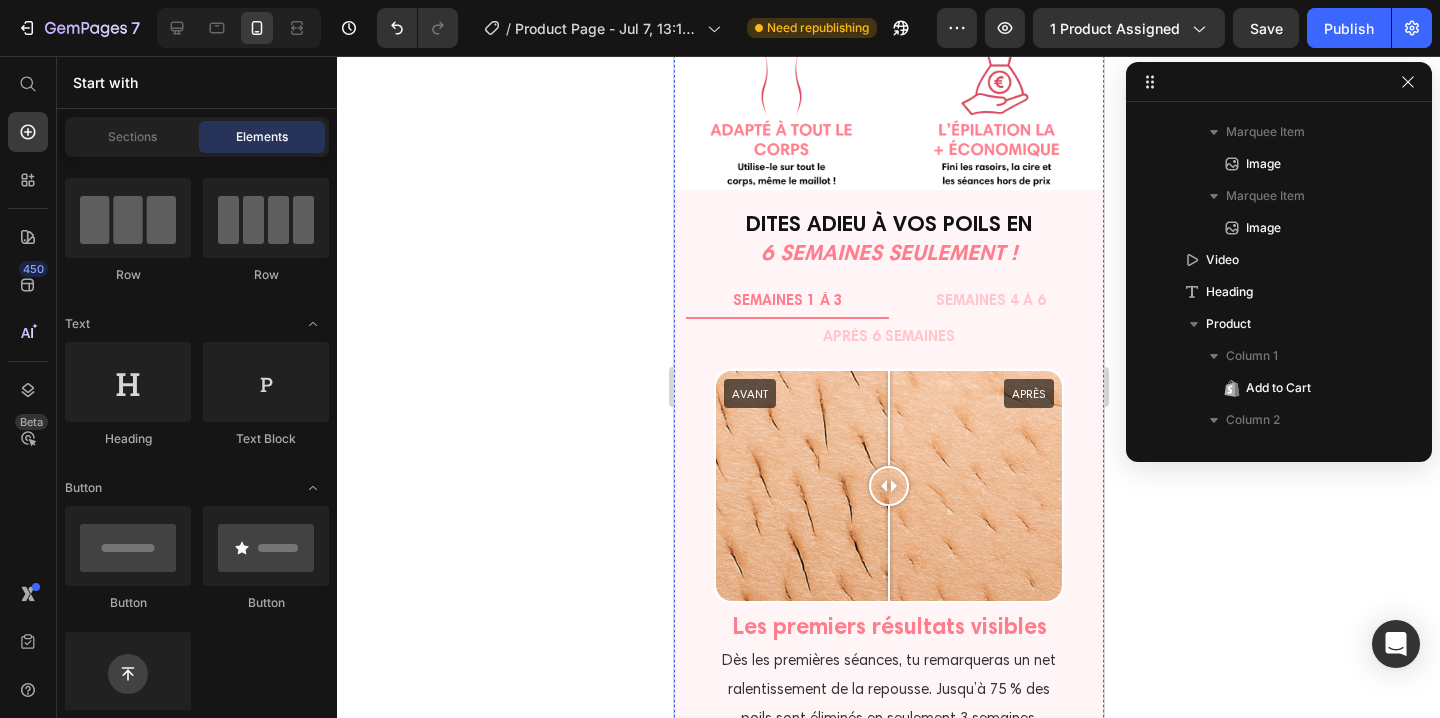 scroll, scrollTop: 3659, scrollLeft: 0, axis: vertical 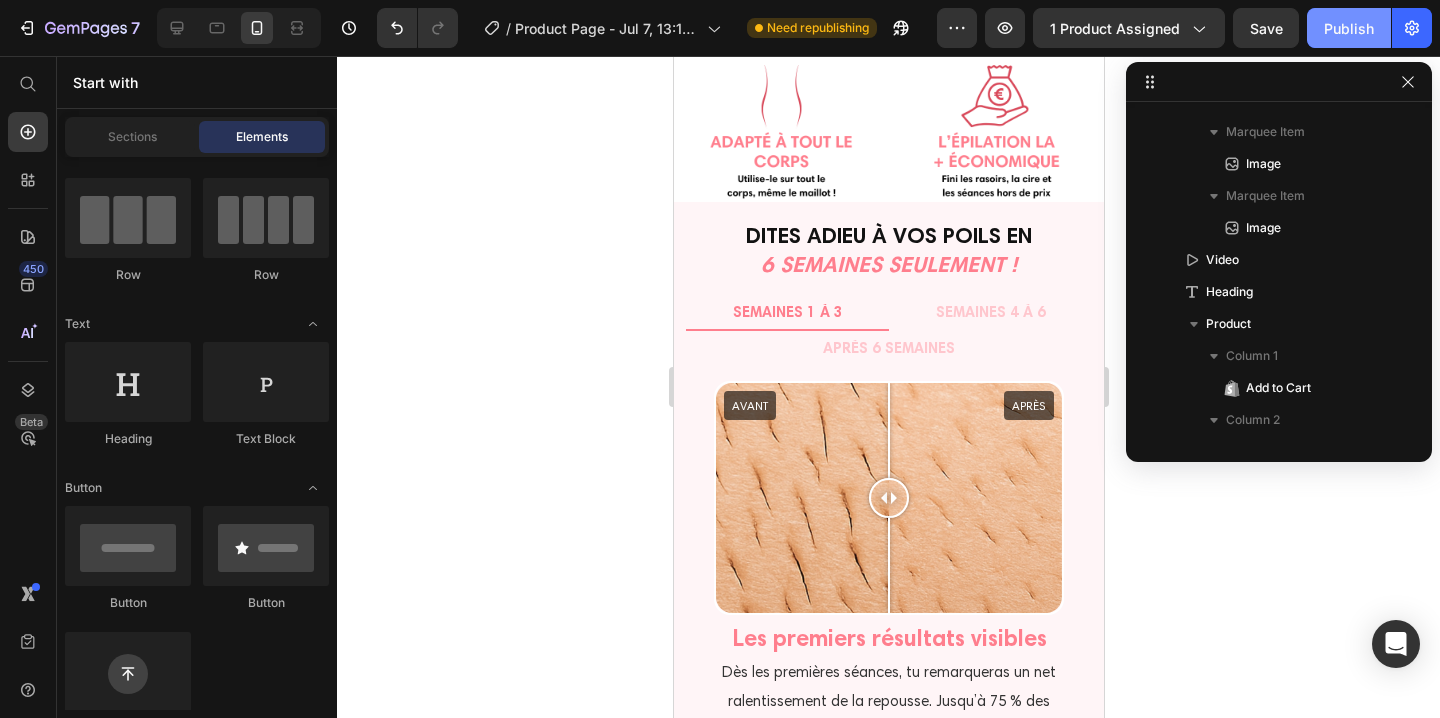 click on "Publish" at bounding box center (1349, 28) 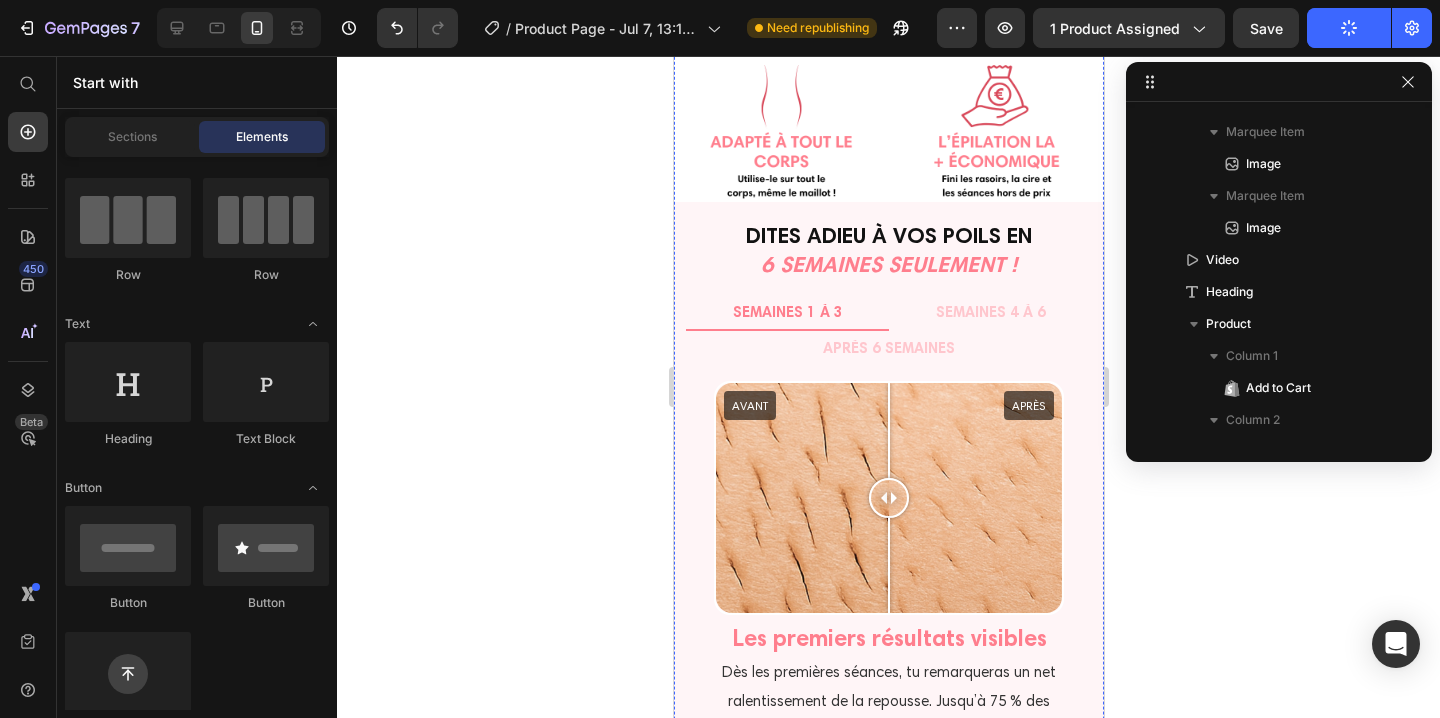 click on "6 RAISONS DE CHOISIR LE PULSE S1 ™" at bounding box center (888, -296) 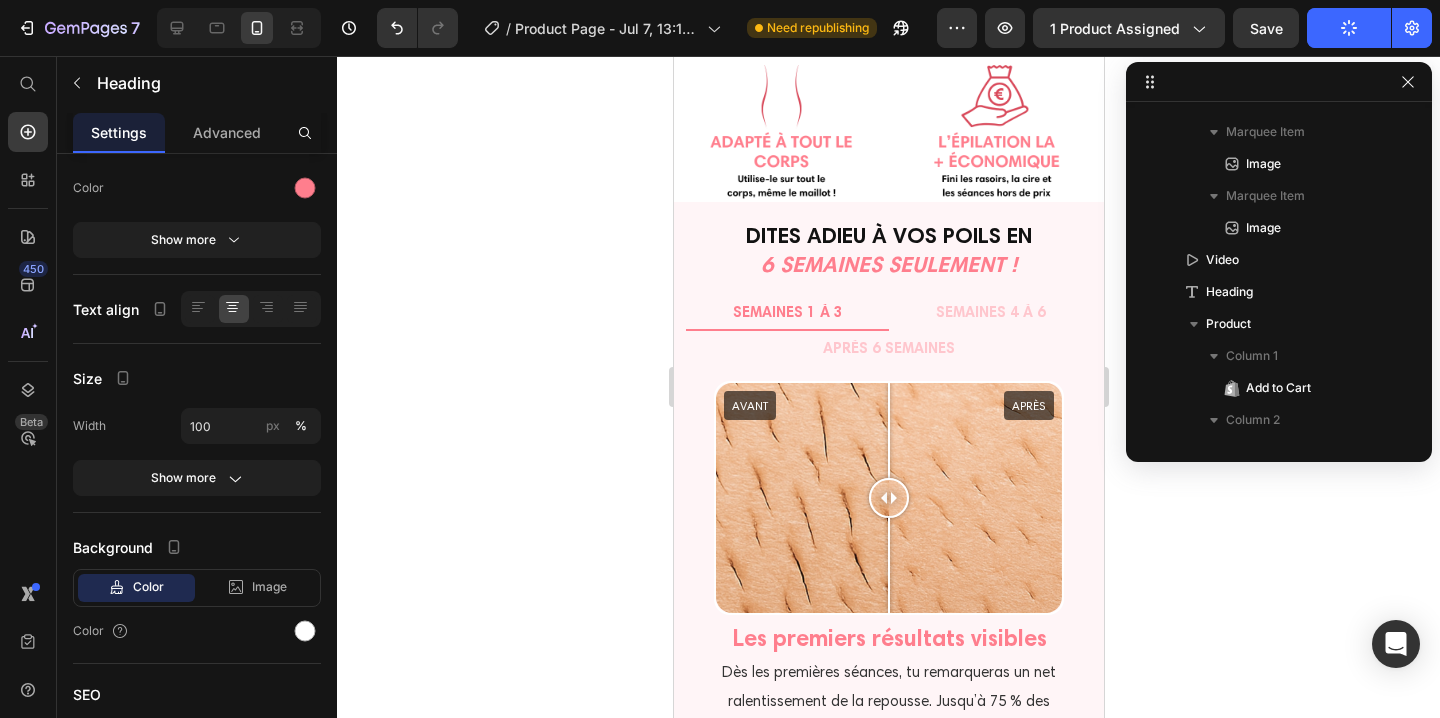 scroll, scrollTop: 4826, scrollLeft: 0, axis: vertical 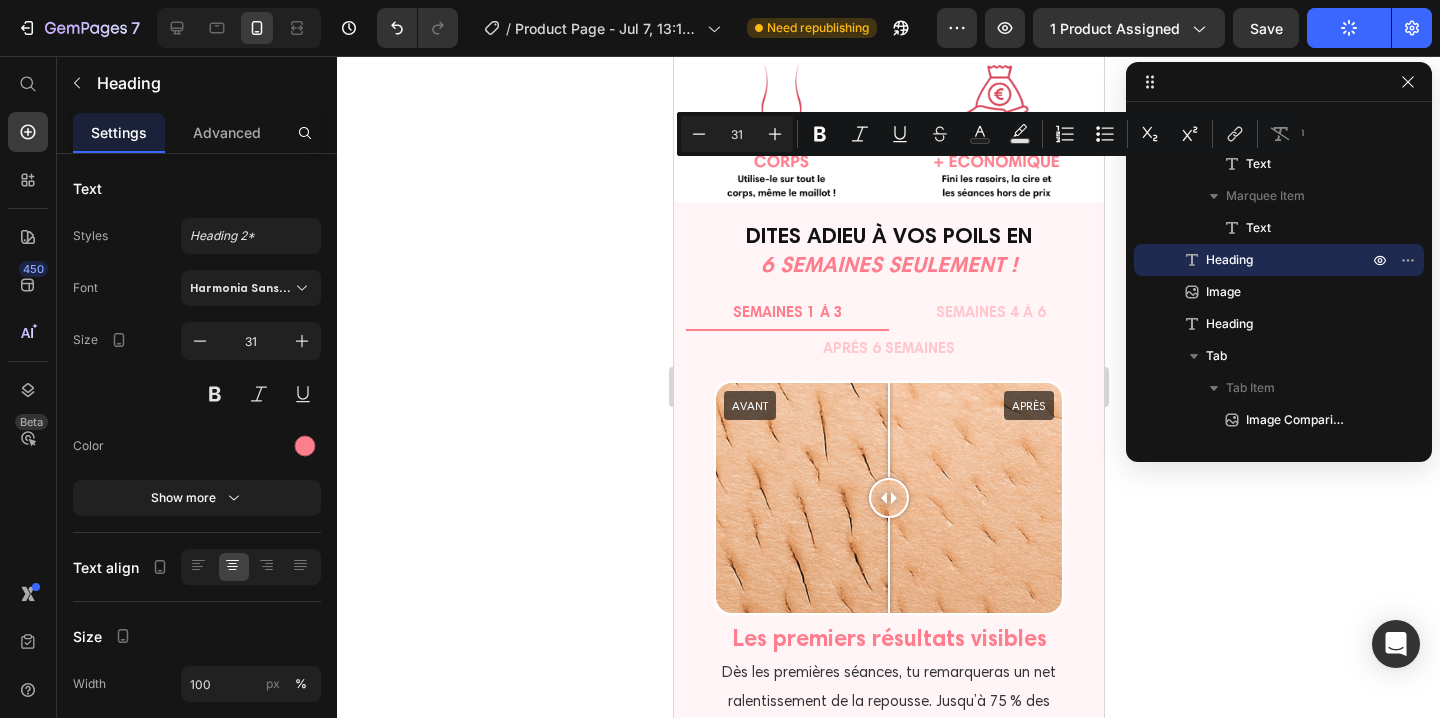 drag, startPoint x: 711, startPoint y: 186, endPoint x: 957, endPoint y: 188, distance: 246.00813 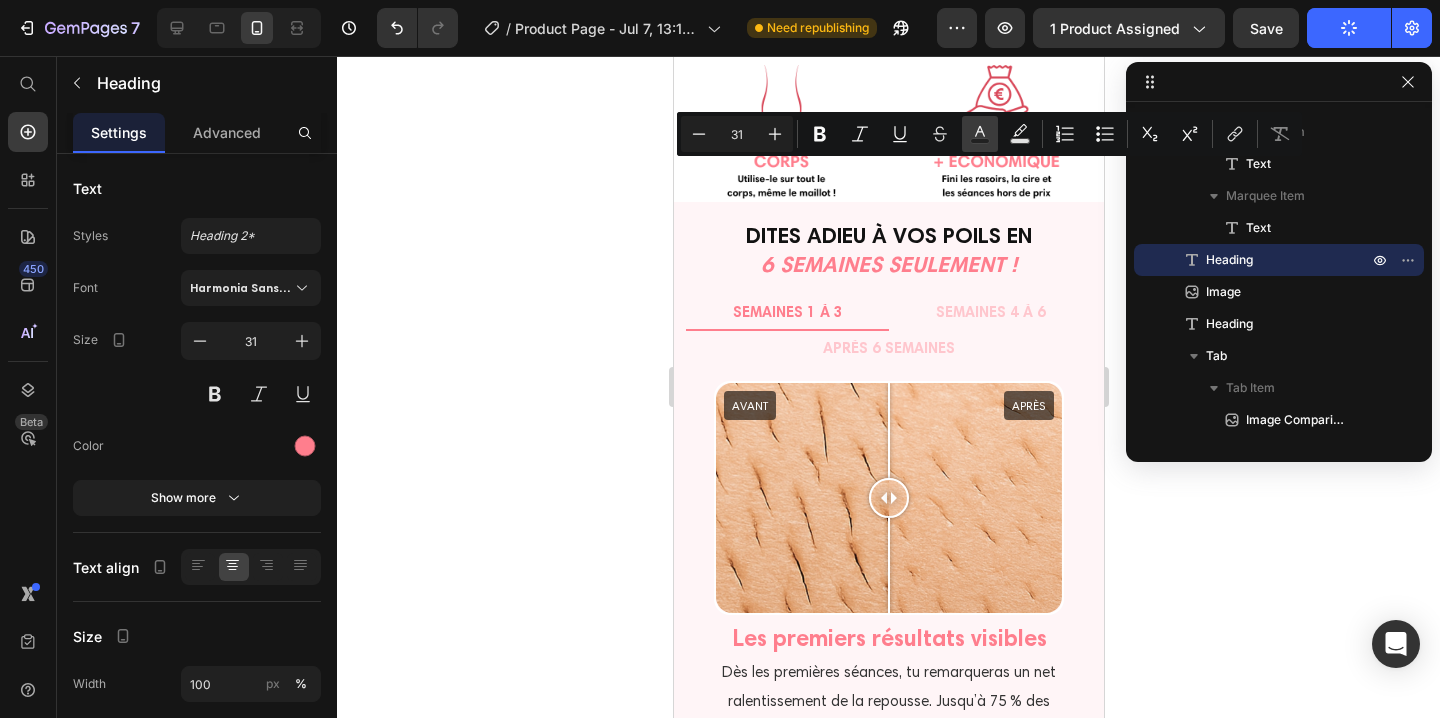 click 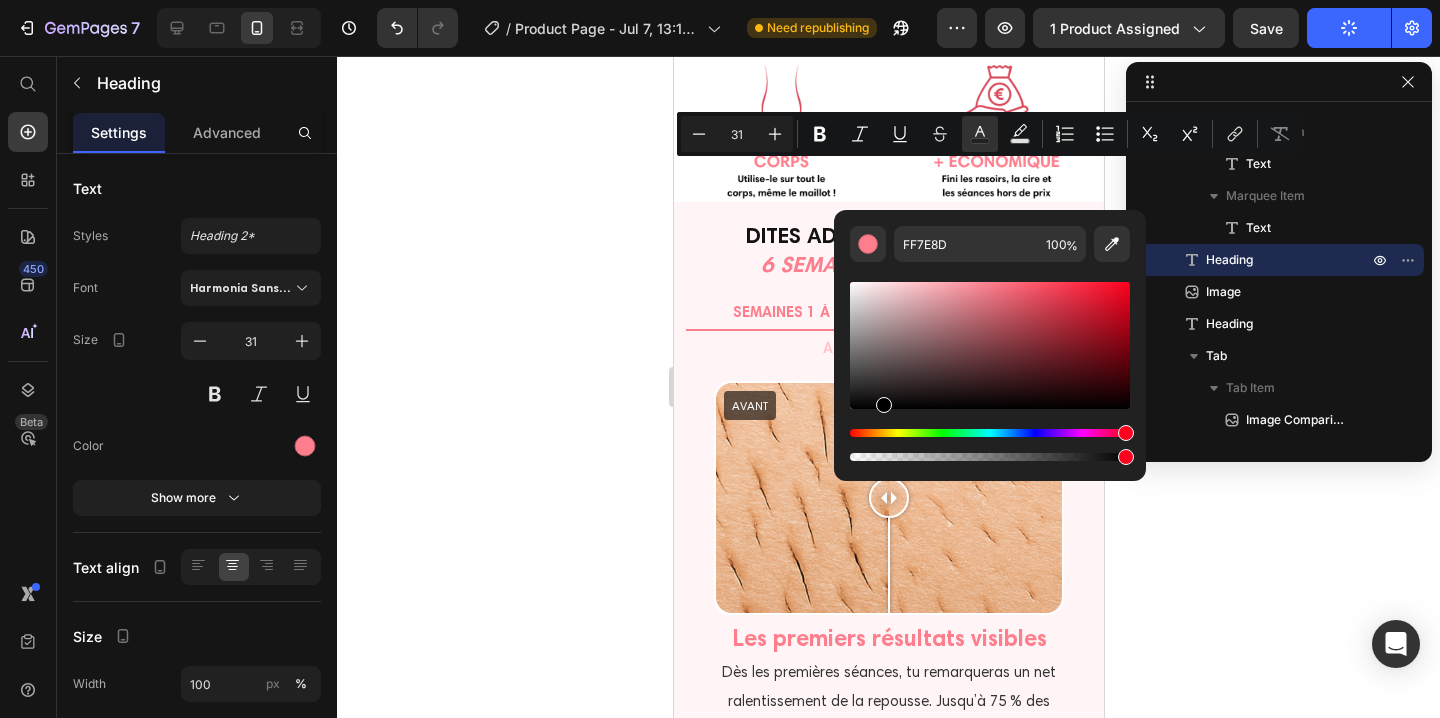 drag, startPoint x: 895, startPoint y: 344, endPoint x: 869, endPoint y: 468, distance: 126.69649 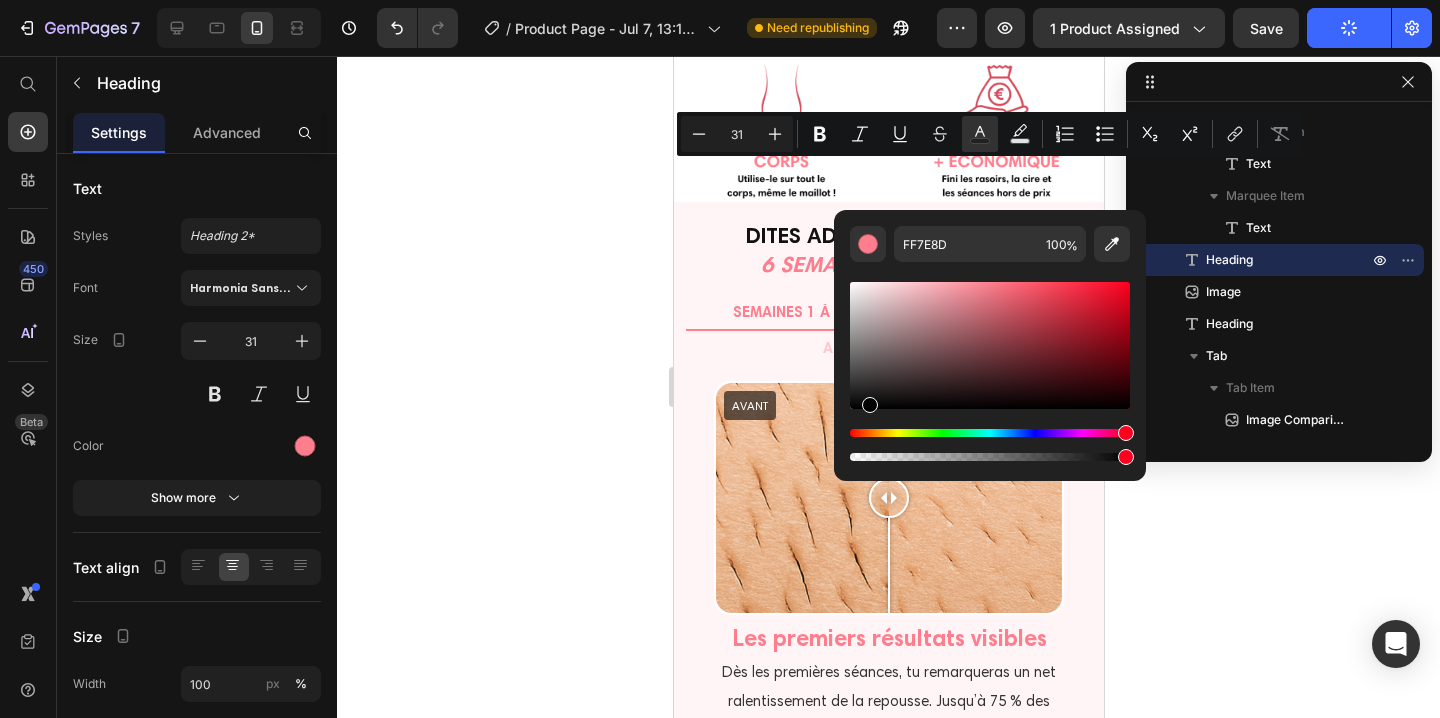 type on "000000" 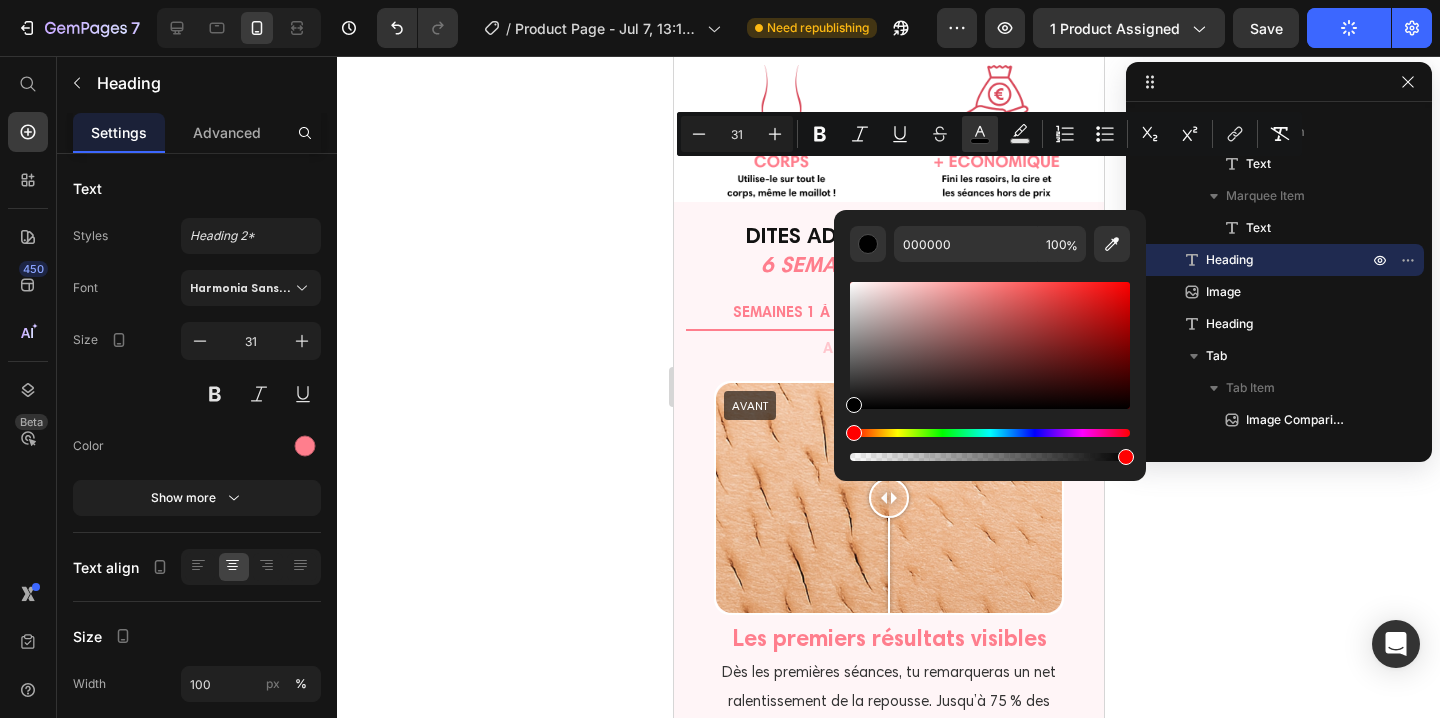 click 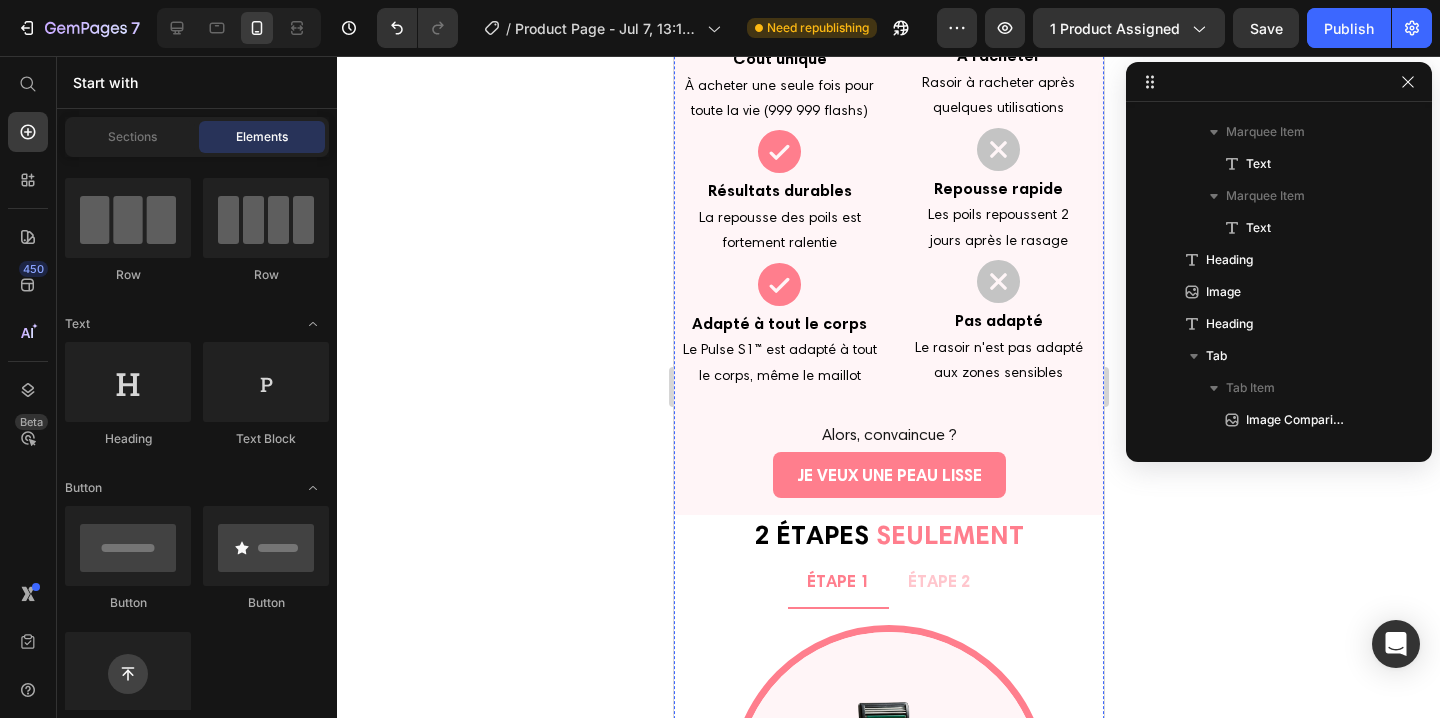 scroll, scrollTop: 4890, scrollLeft: 0, axis: vertical 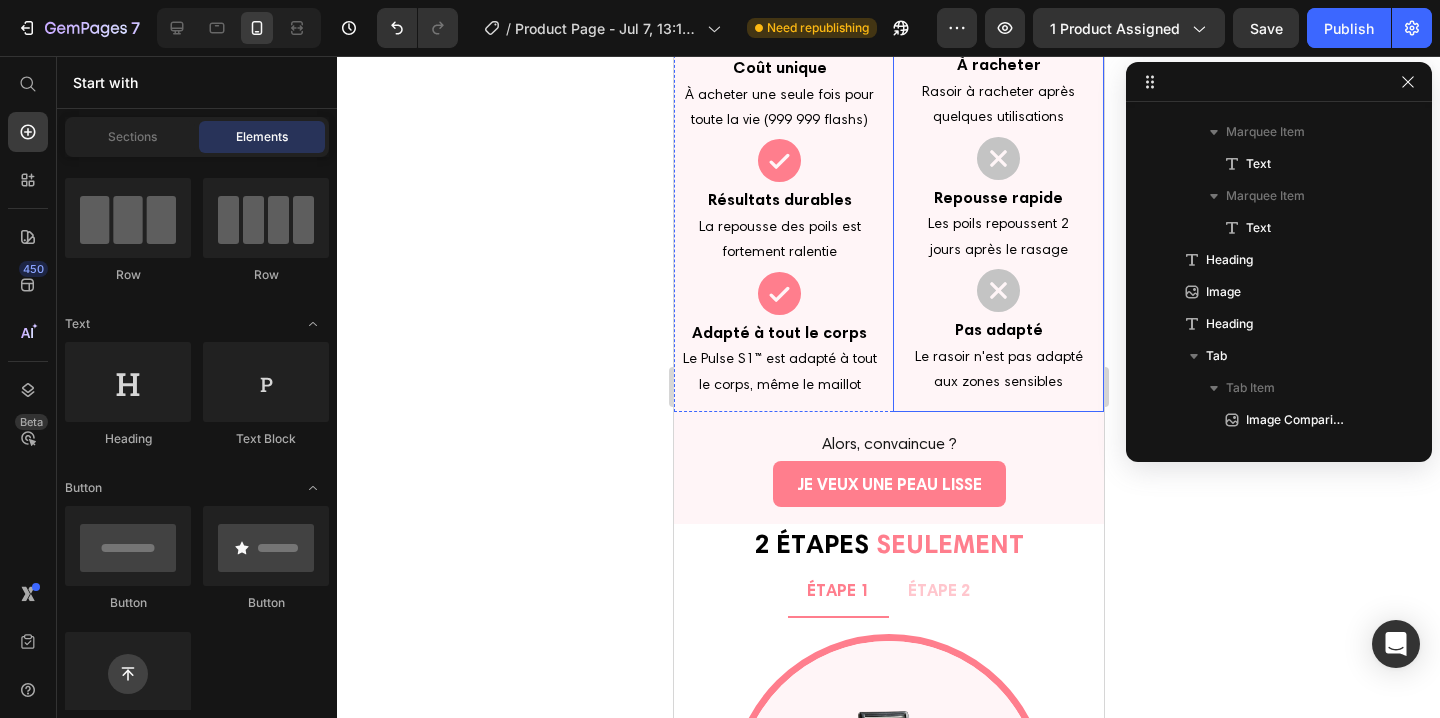 click on "CONCURRENT" at bounding box center [1039, -294] 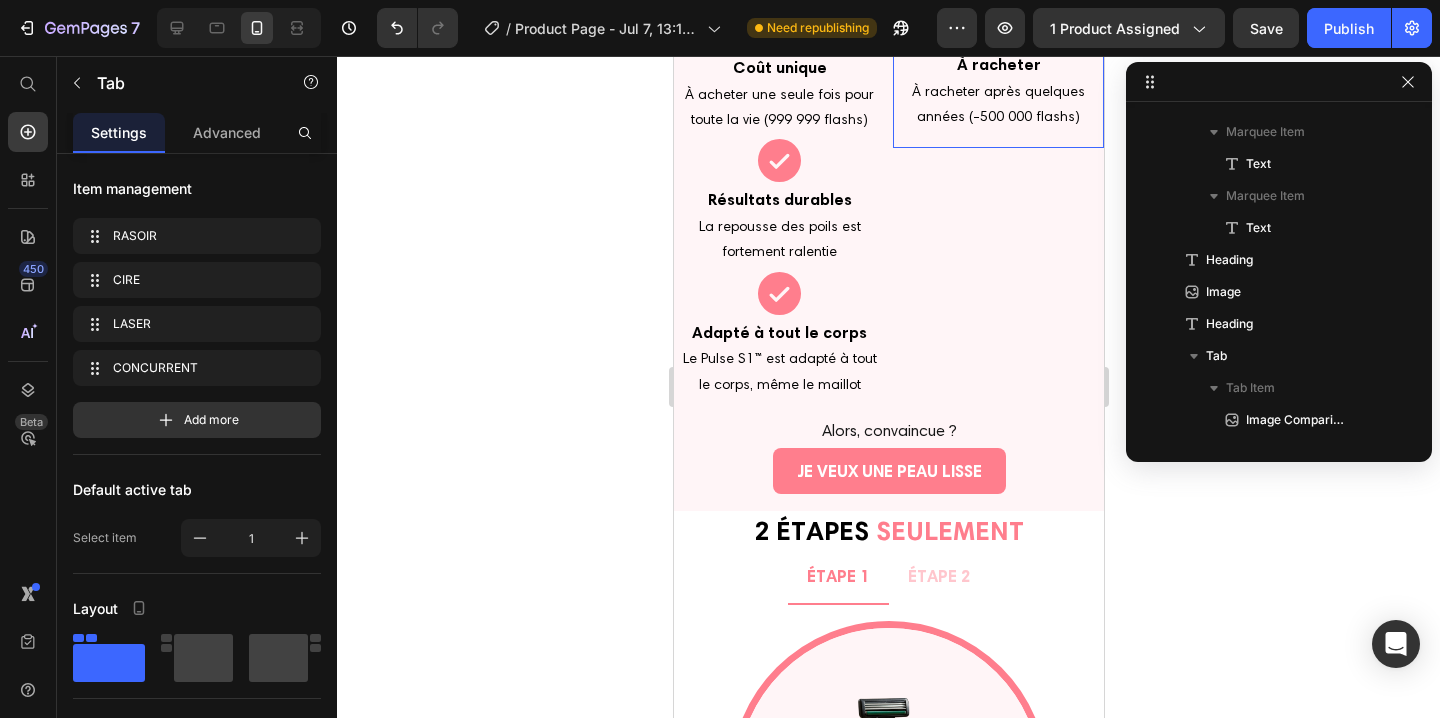 scroll, scrollTop: 5914, scrollLeft: 0, axis: vertical 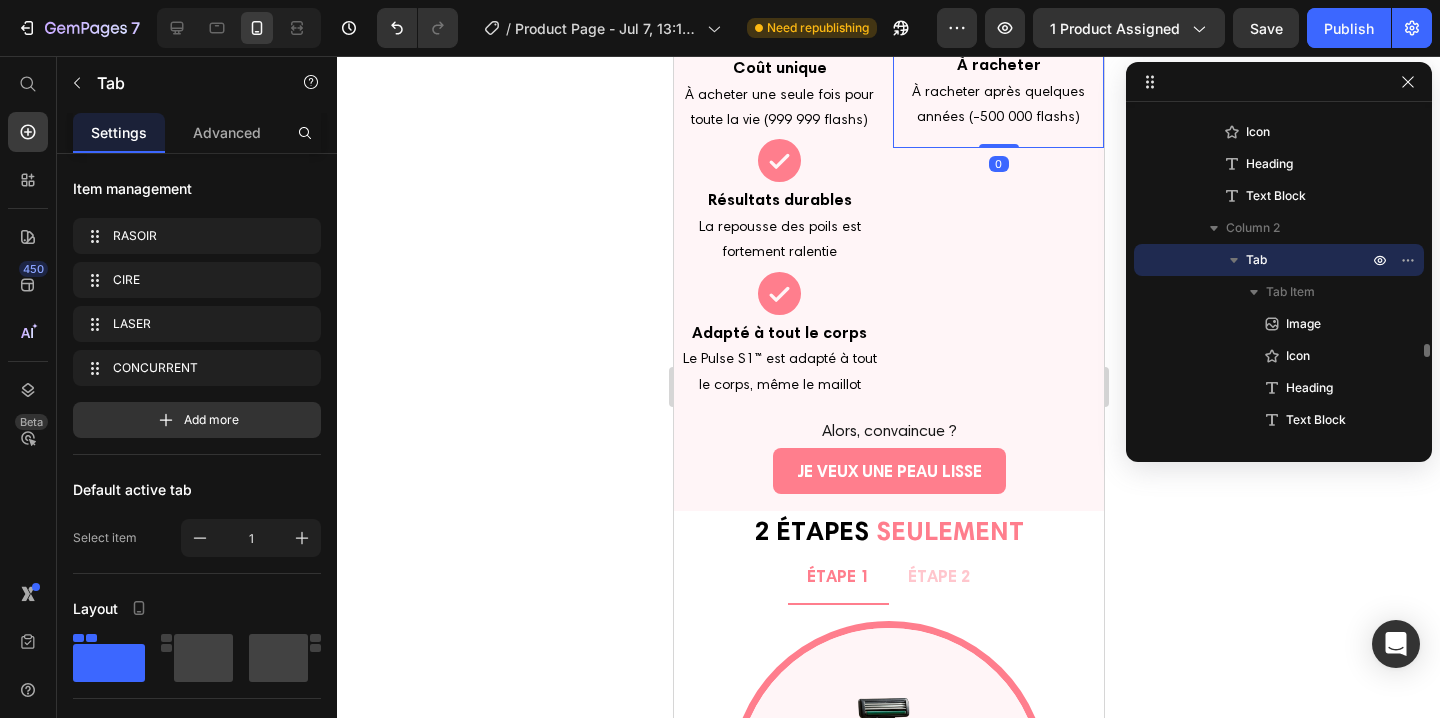 click on "LASER" at bounding box center (934, -296) 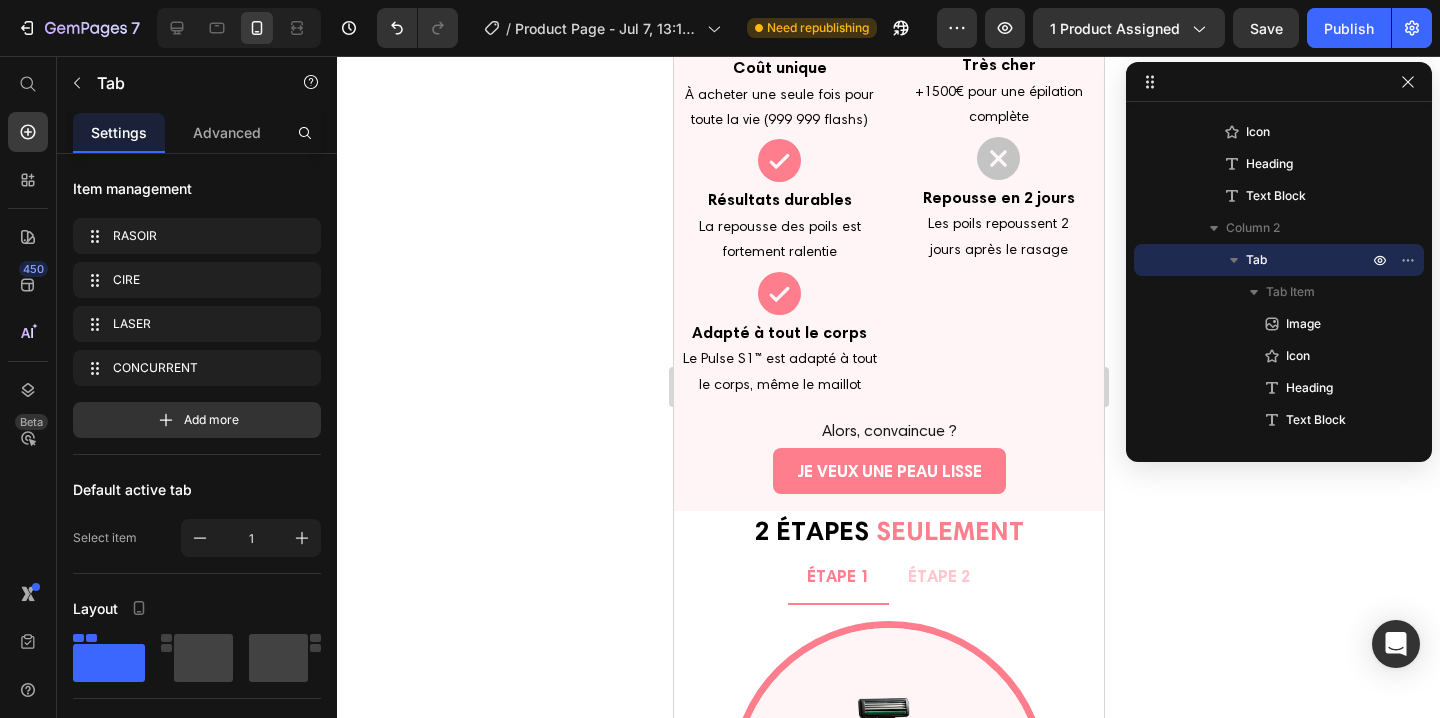 click on "CIRE" at bounding box center [1051, -342] 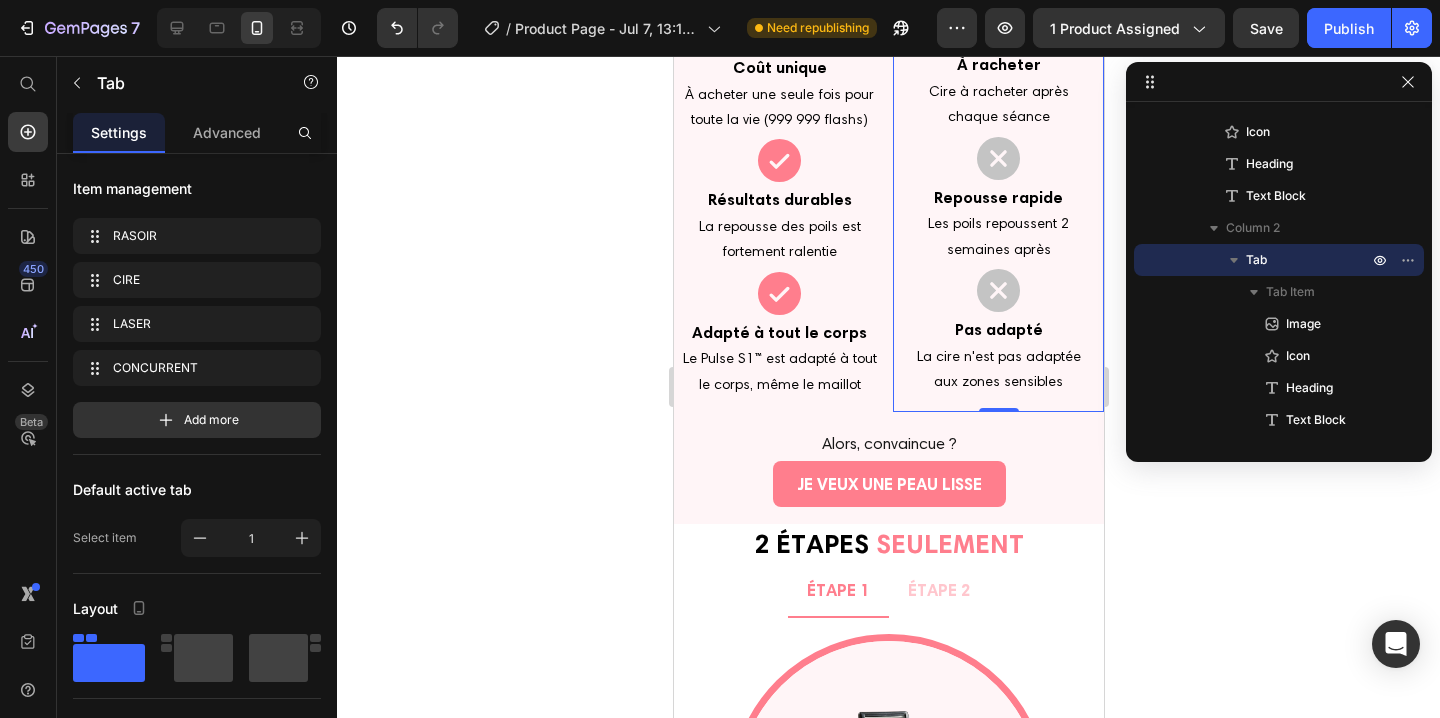 click on "CONCURRENT" at bounding box center (1039, -294) 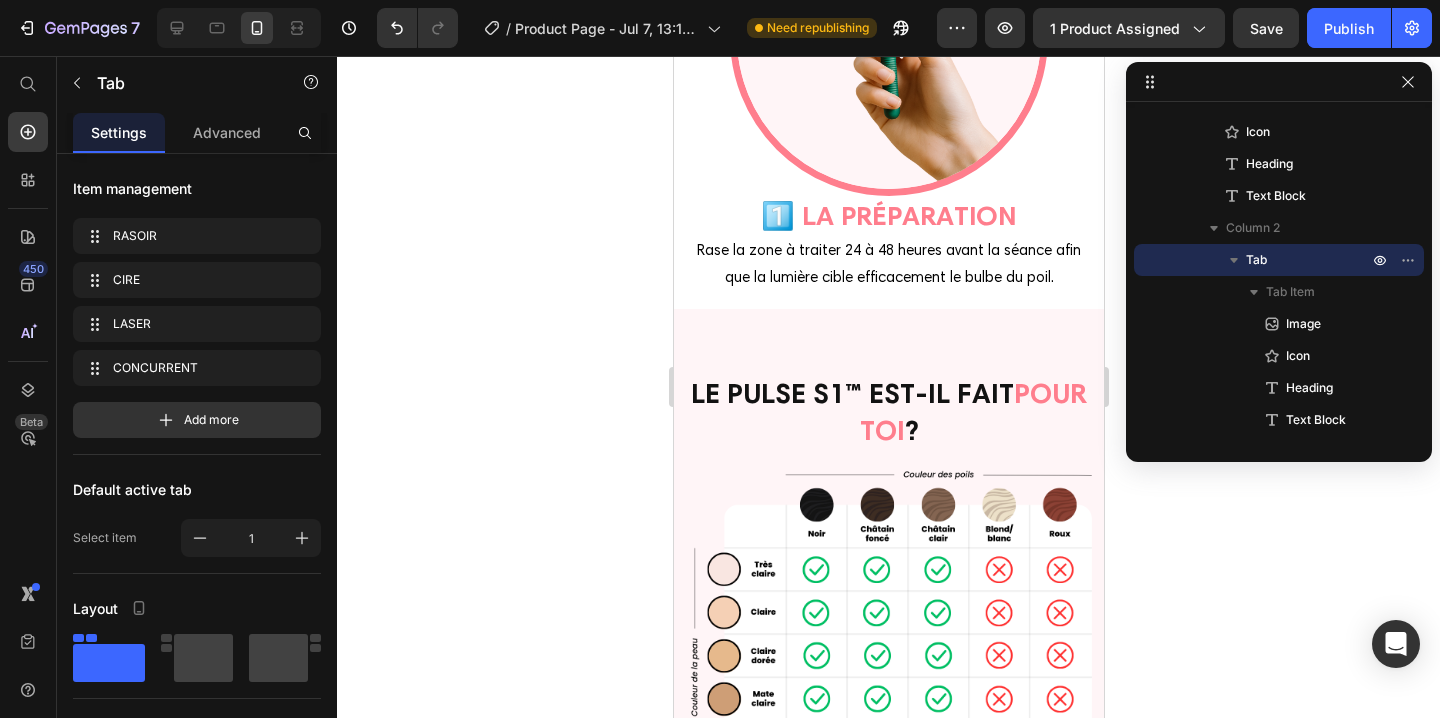 scroll, scrollTop: 5636, scrollLeft: 0, axis: vertical 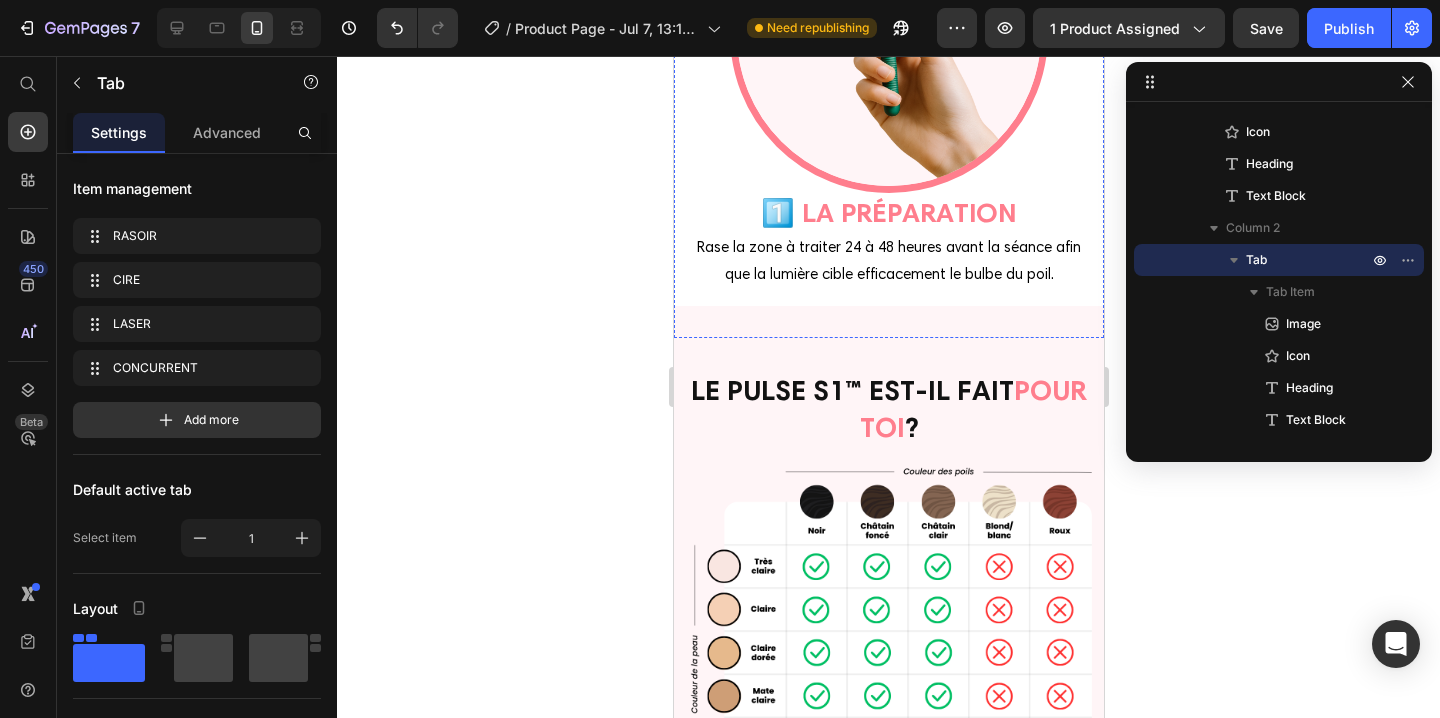 click on "JE VEUX UNE PEAU LISSE Add to Cart" at bounding box center [888, -266] 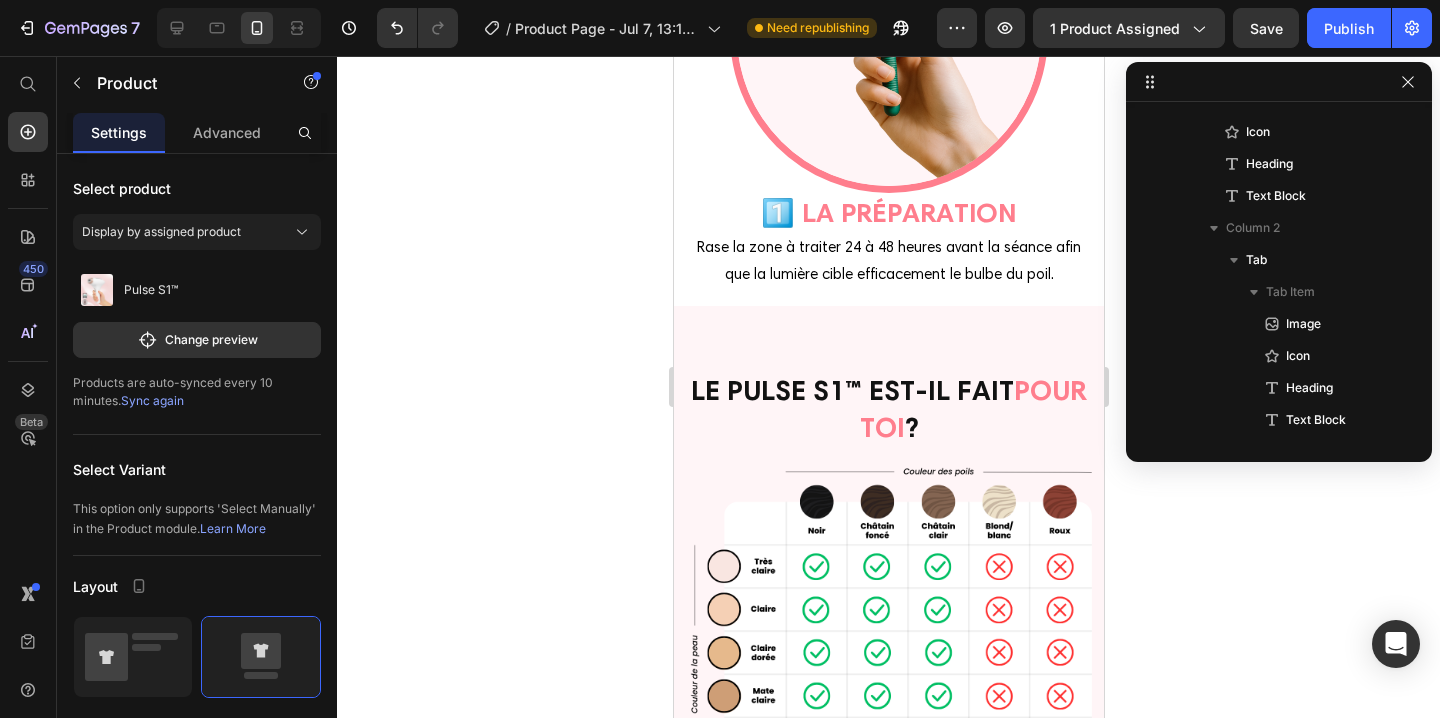 scroll, scrollTop: 7450, scrollLeft: 0, axis: vertical 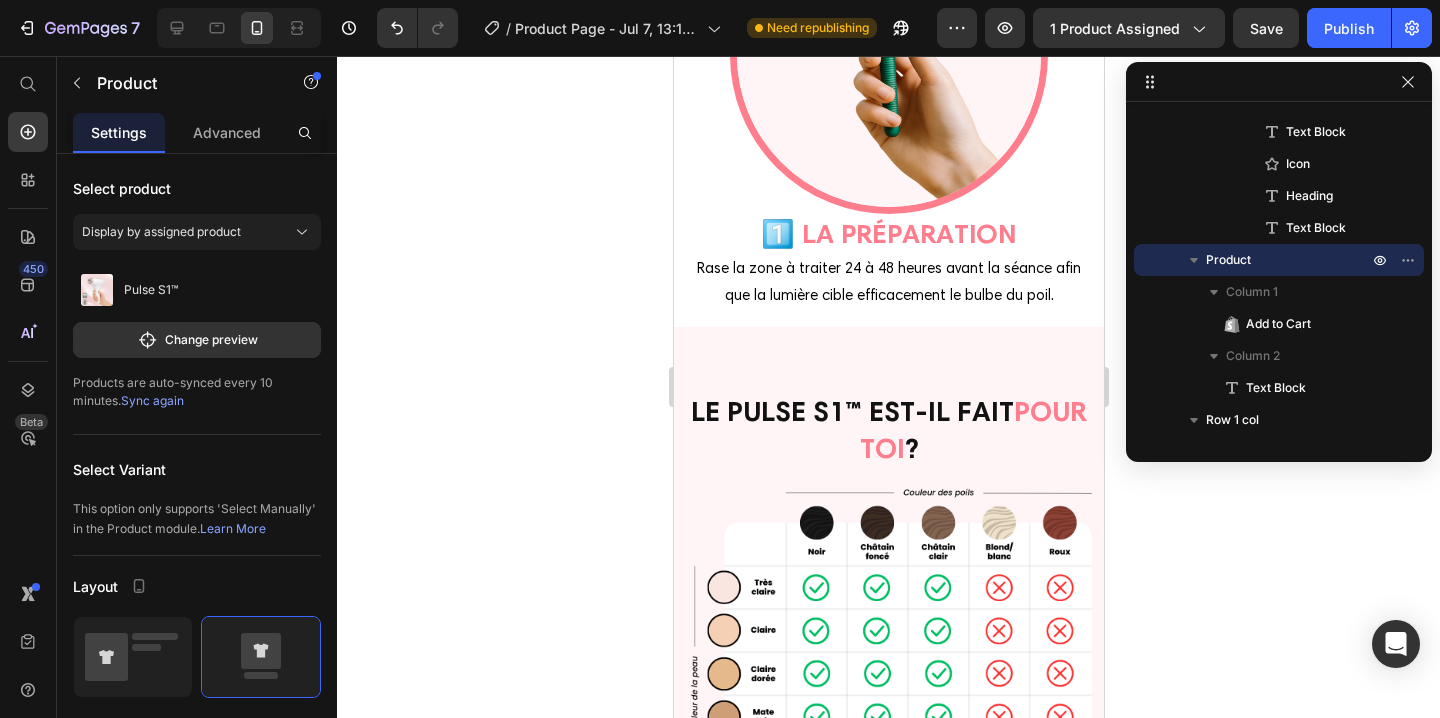 drag, startPoint x: 882, startPoint y: 269, endPoint x: 885, endPoint y: 292, distance: 23.194826 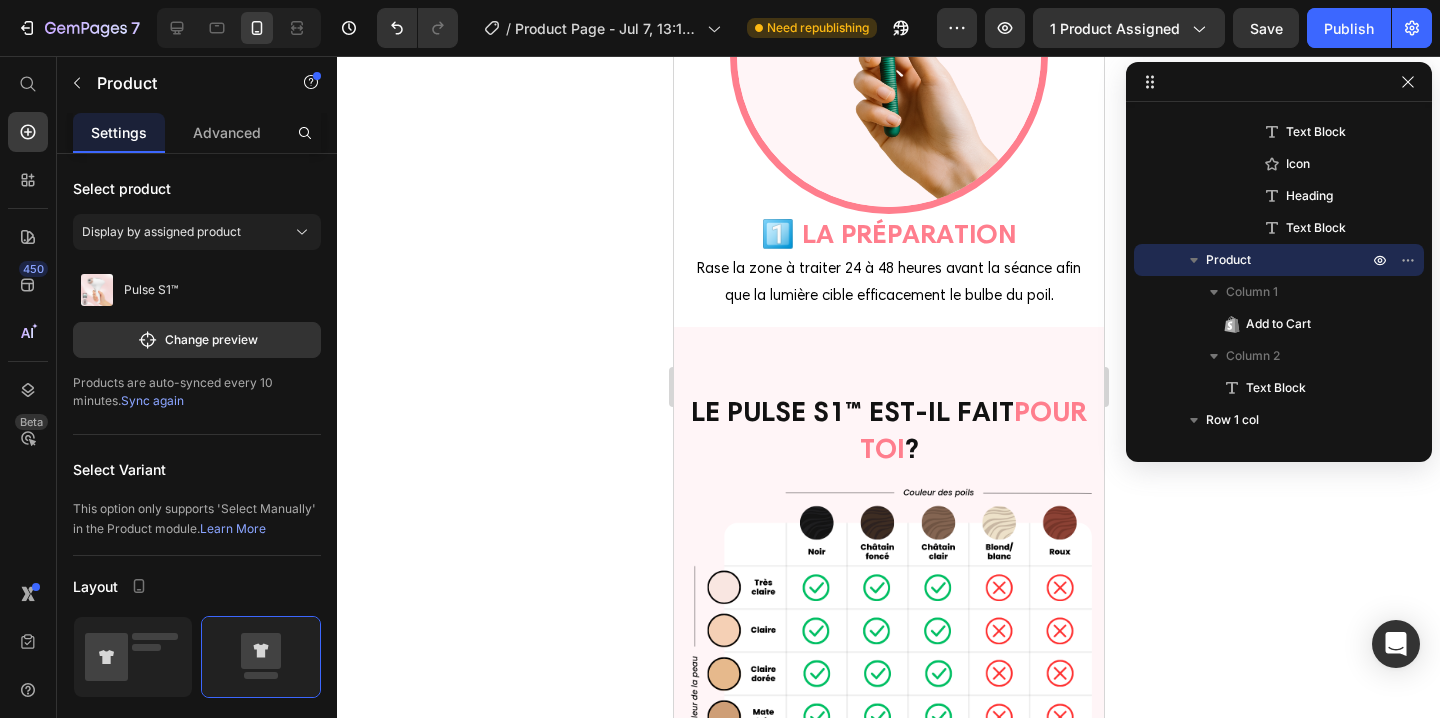 click at bounding box center [888, -217] 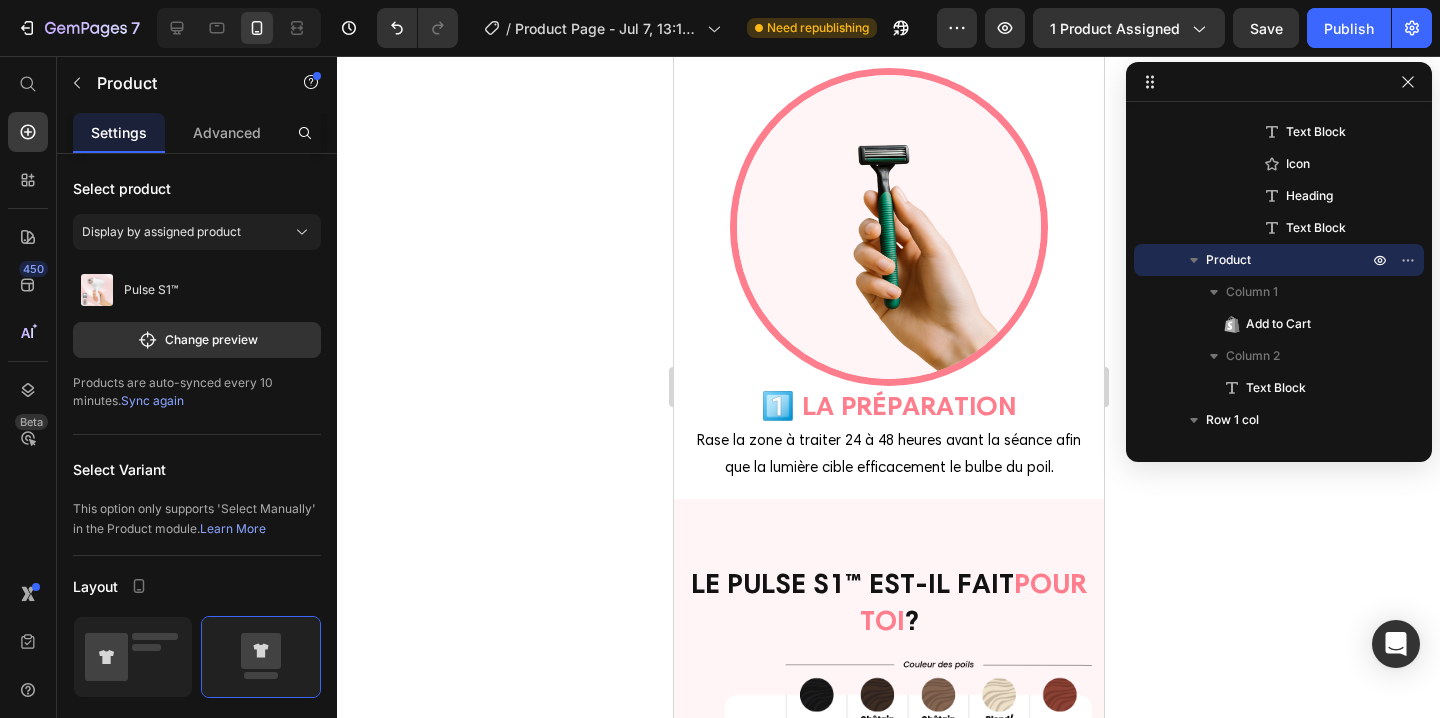 click 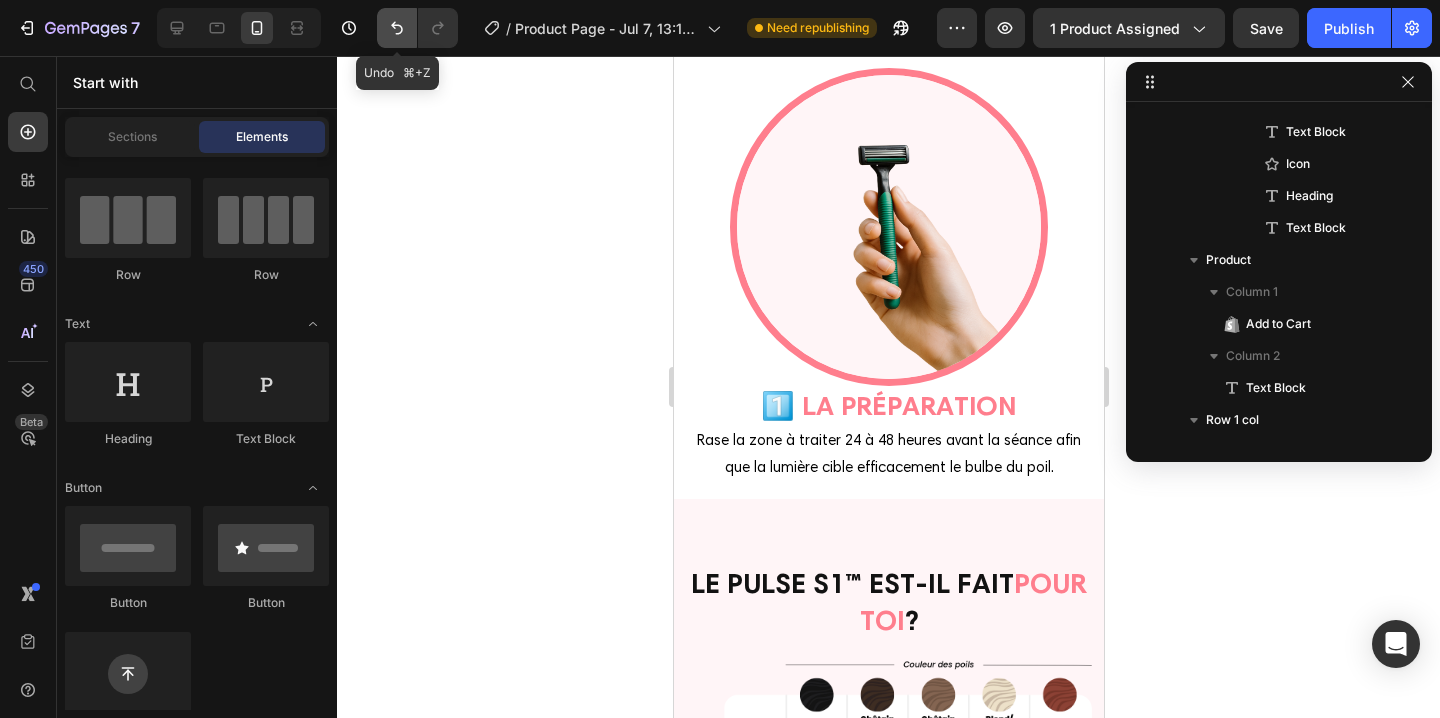 click 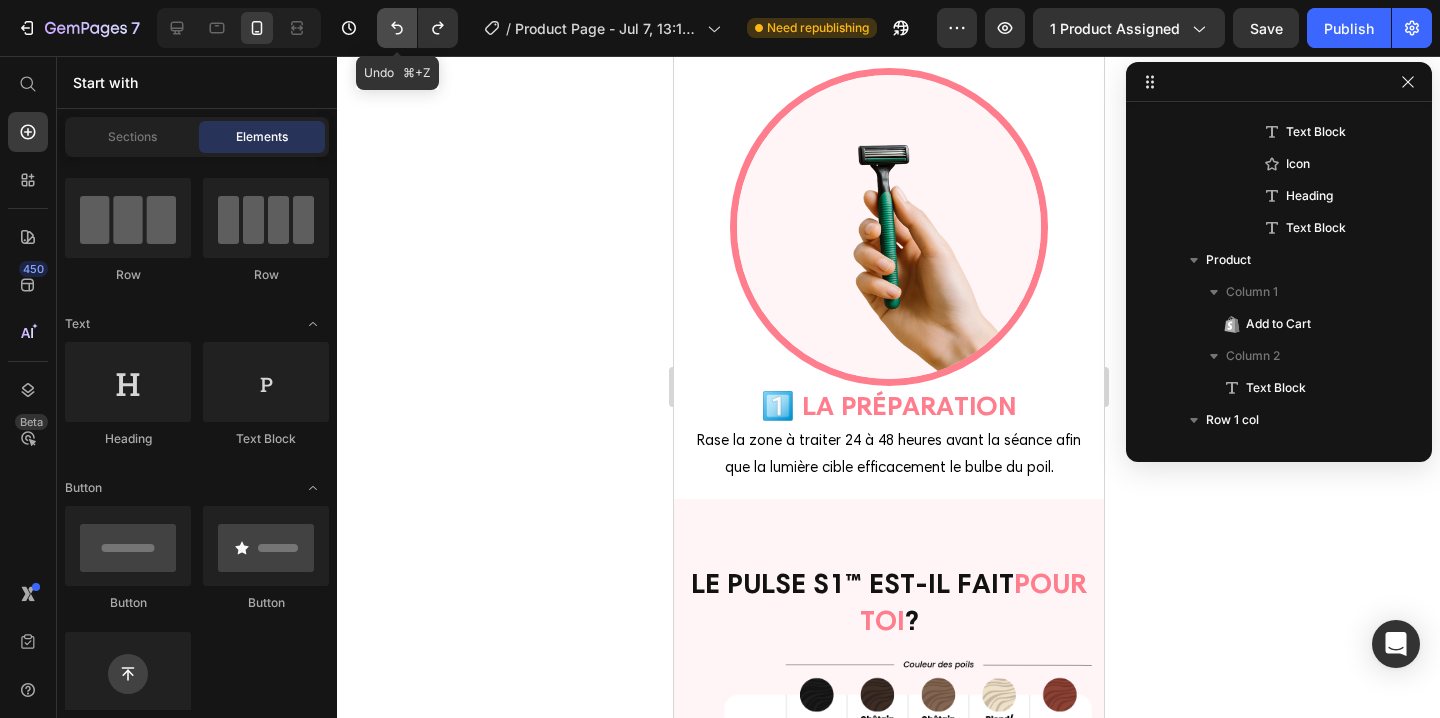 click 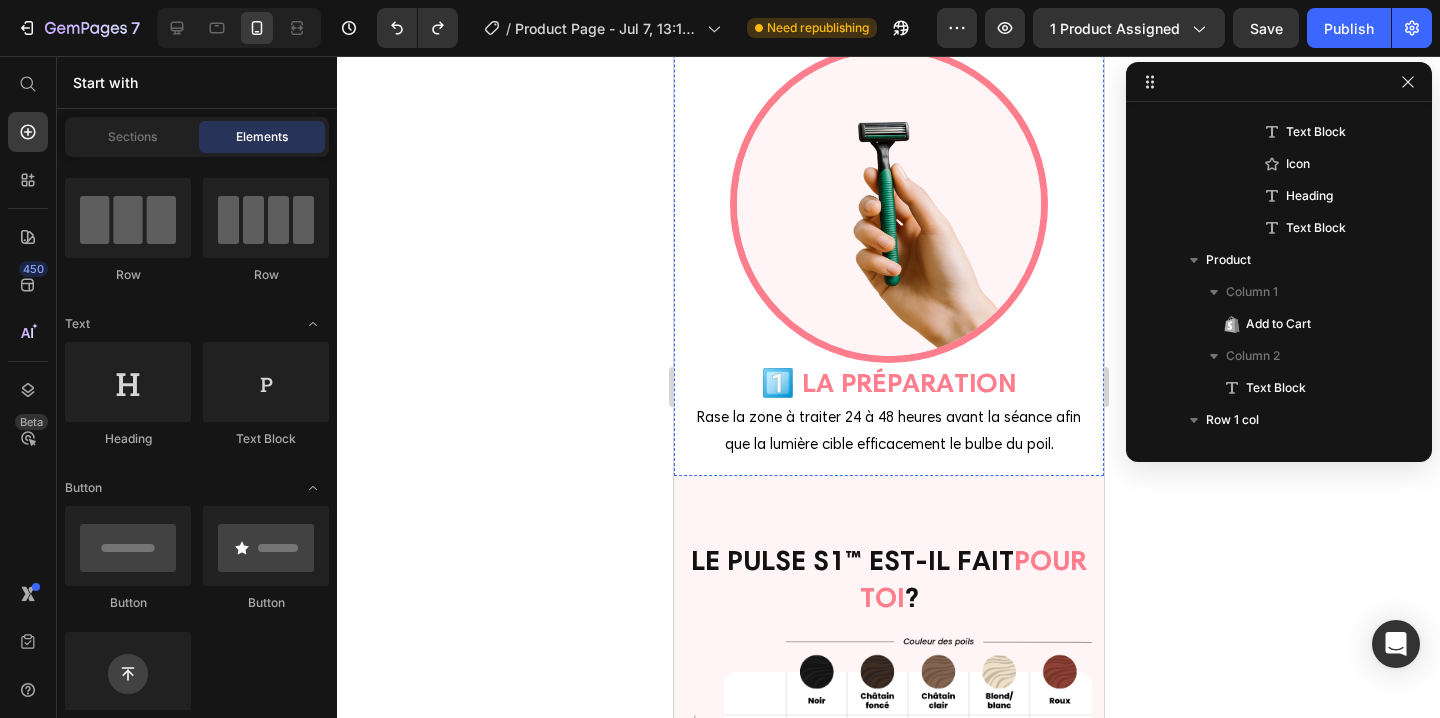 click on "2 ÉTAPES   SEULEMENT" at bounding box center [888, -46] 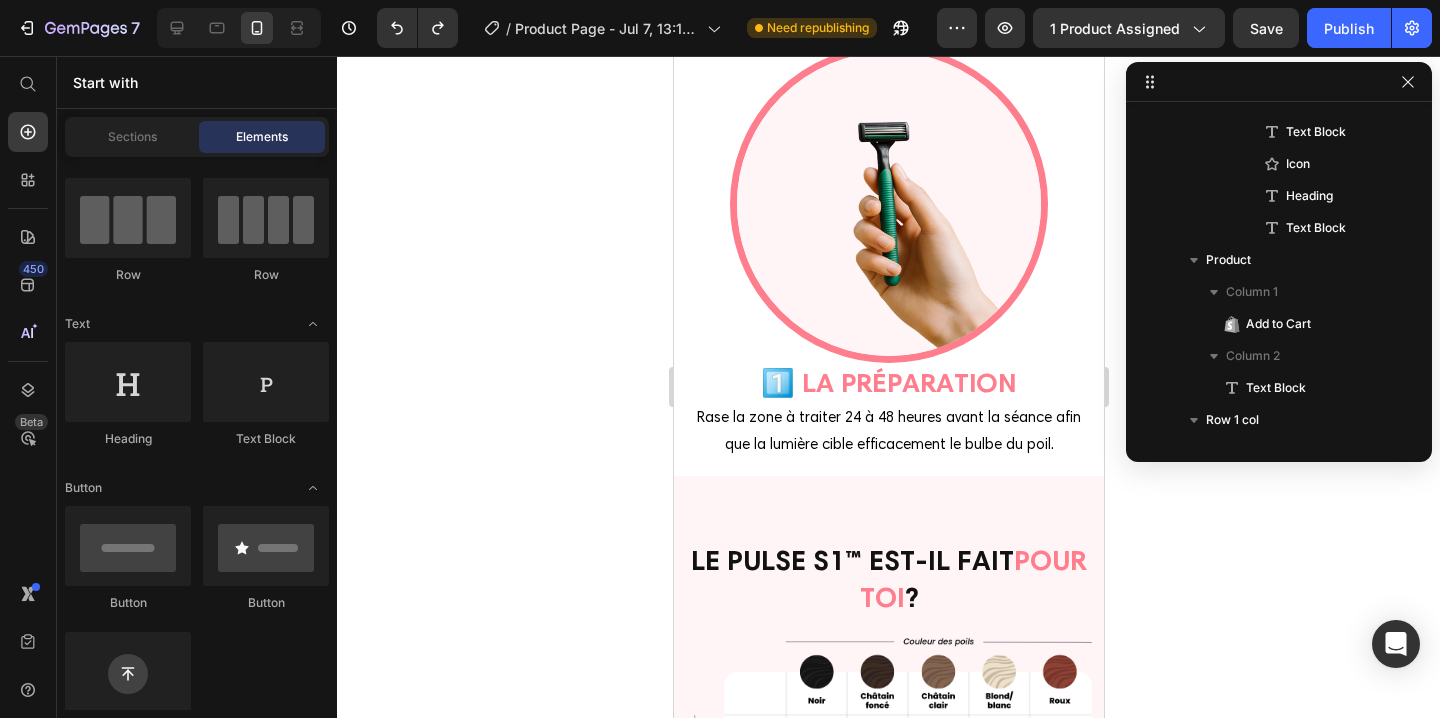scroll, scrollTop: 7674, scrollLeft: 0, axis: vertical 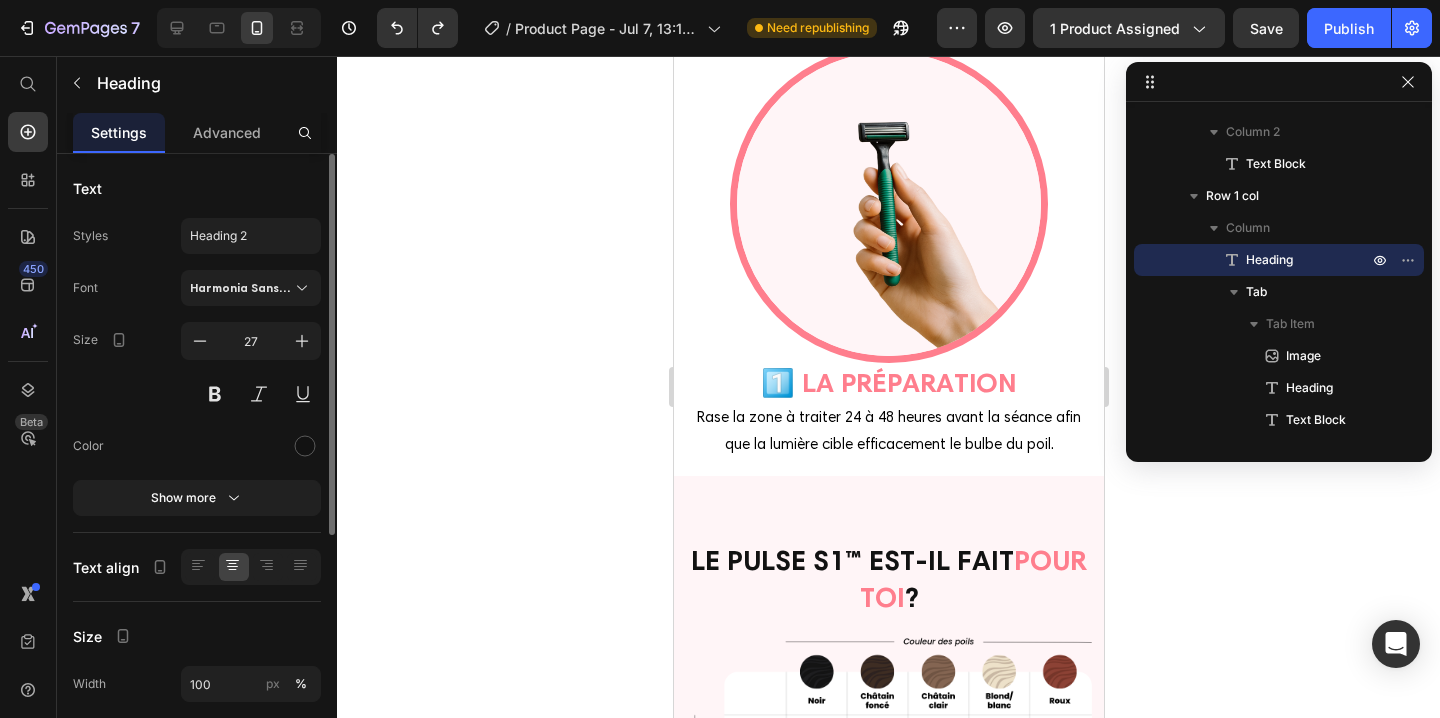 click on "Text Styles Heading 2 Font Harmonia Sans W01 Bold Size 27 Color Show more Text align Size Width 100 px % Show more Background Color Image Video  Color  SEO HTML tag H2  Delete element" at bounding box center [197, 660] 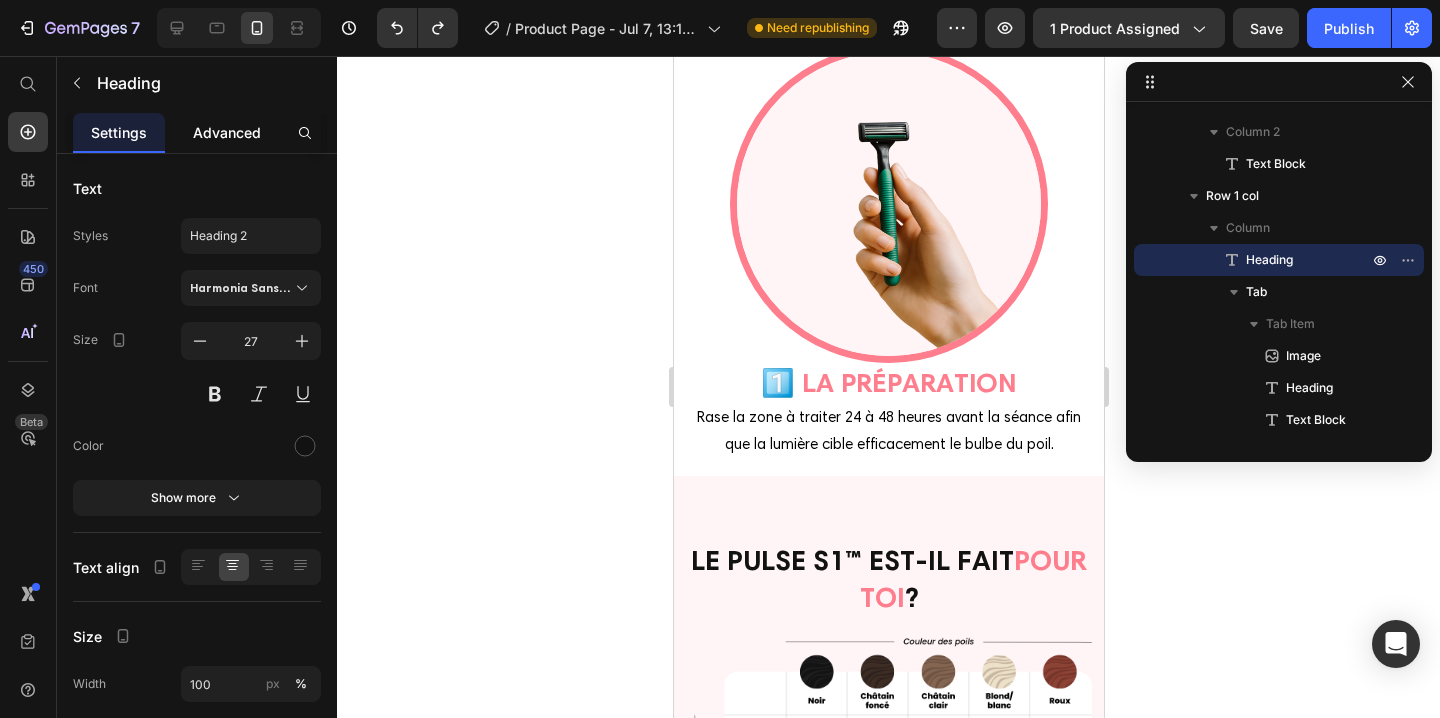 click on "Advanced" at bounding box center (227, 132) 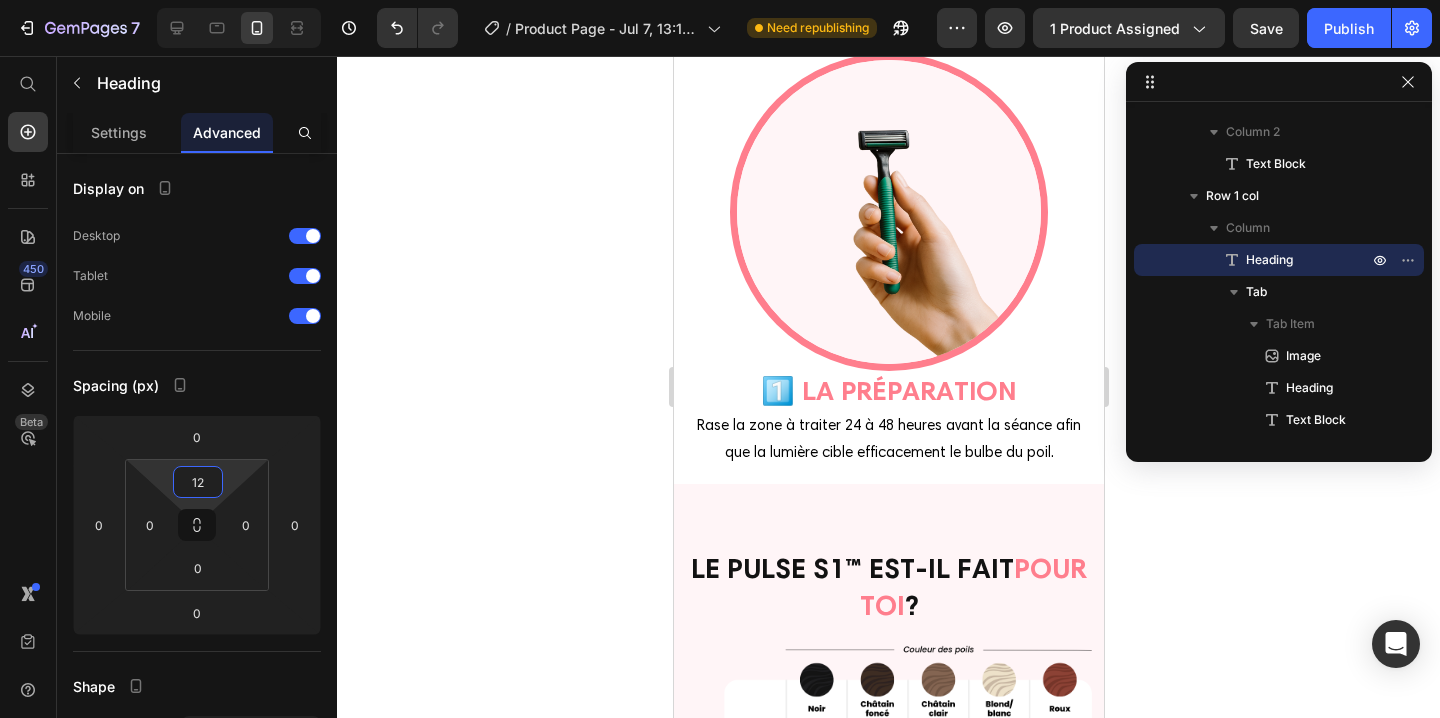 type on "14" 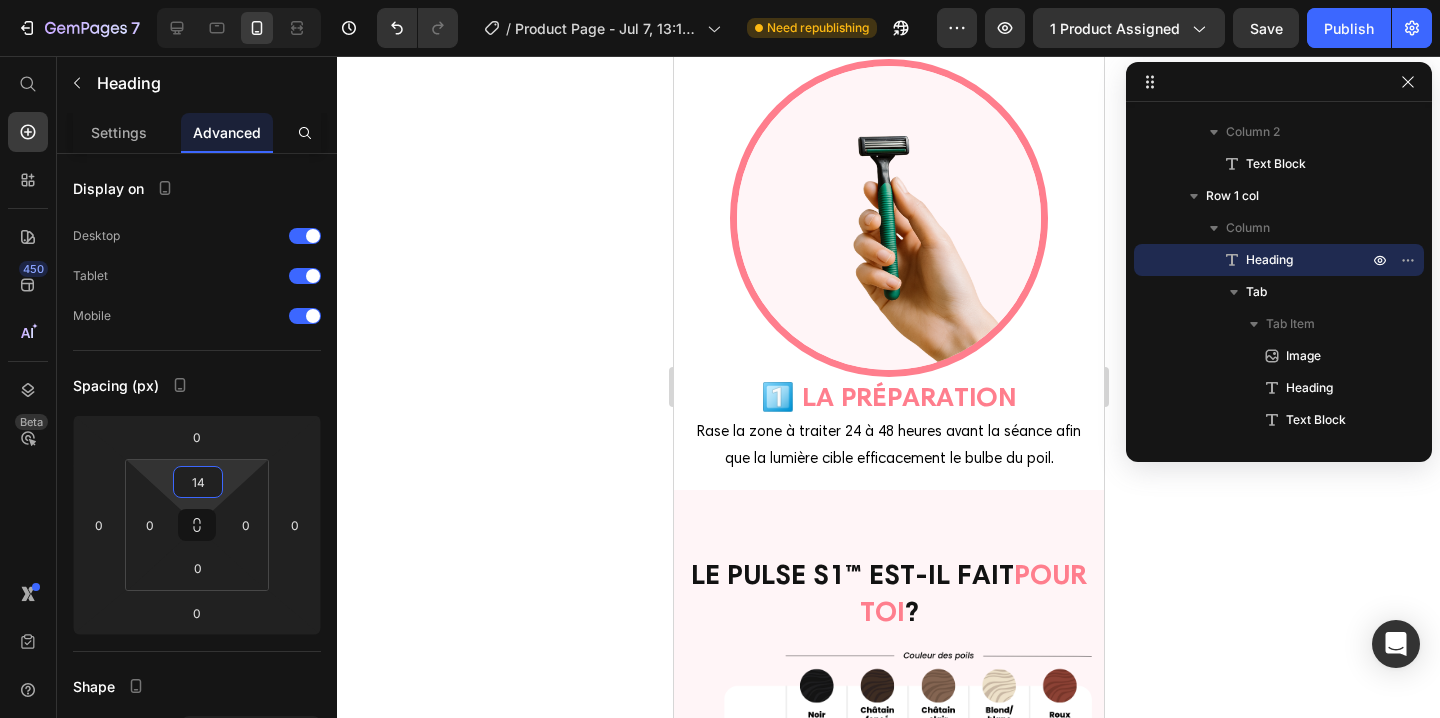 click on "7   /  Product Page - Jul 7, 13:10:20 Need republishing Preview 1 product assigned  Save   Publish  450 Beta Start with Sections Elements Hero Section Product Detail Brands Trusted Badges Guarantee Product Breakdown How to use Testimonials Compare Bundle FAQs Social Proof Brand Story Product List Collection Blog List Contact Sticky Add to Cart Custom Footer Browse Library 450 Layout
Row
Row
Row
Row Text
Heading
Text Block Button
Button
Button
Sticky Back to top Media
Image" at bounding box center (720, 0) 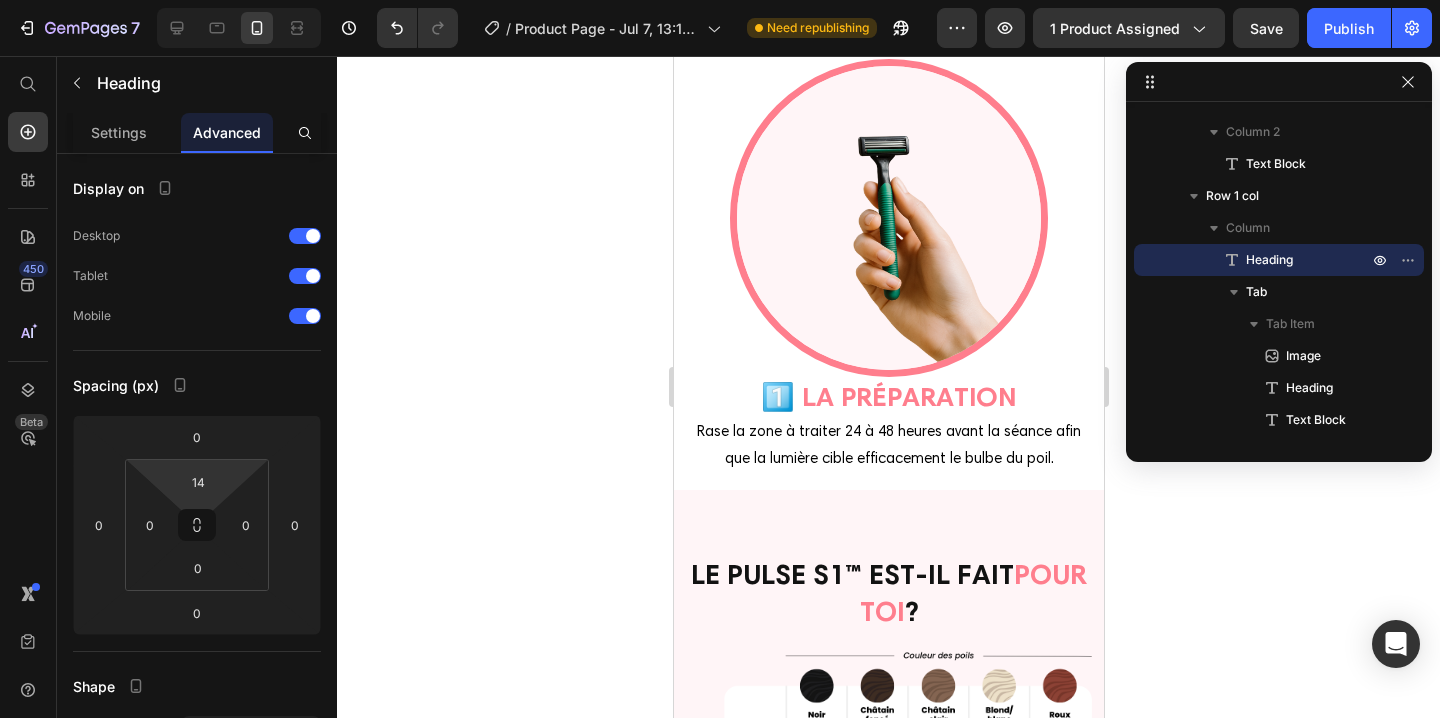 click 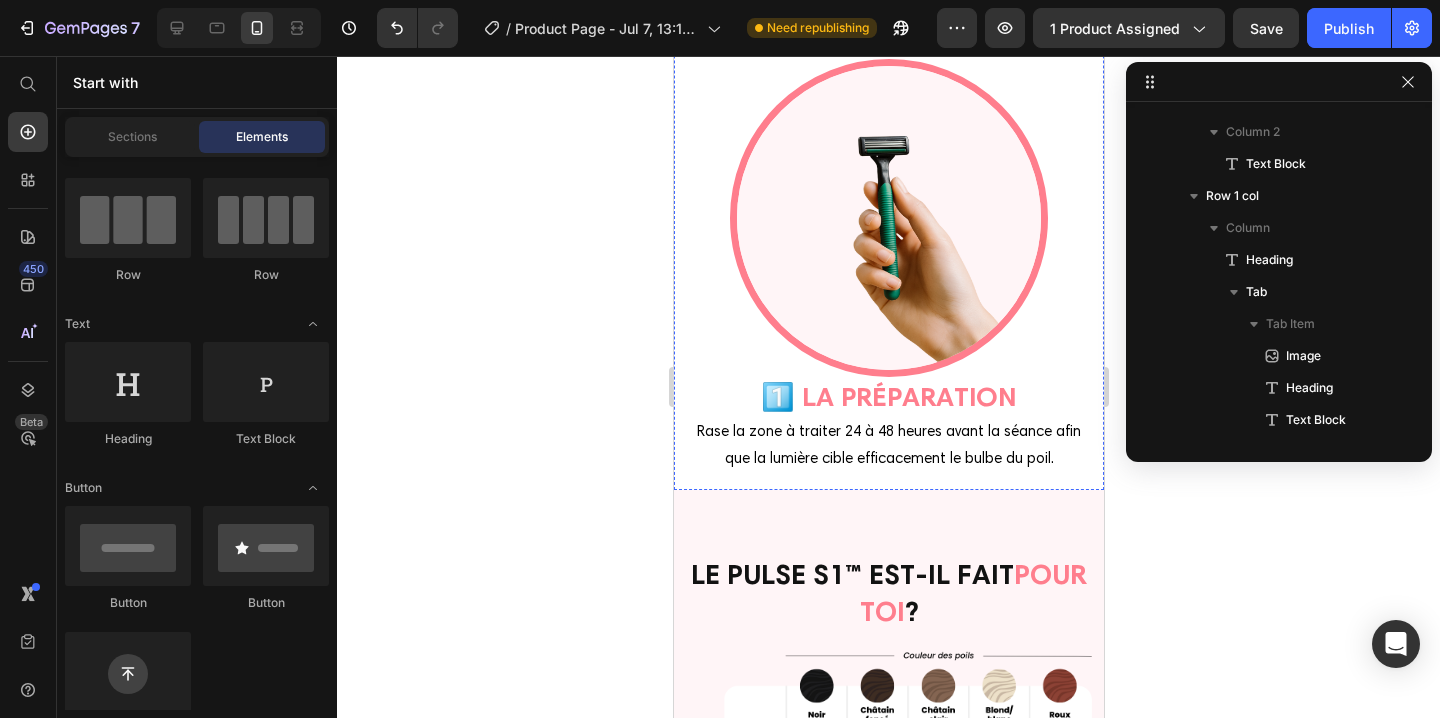 click on "2 ÉTAPES   SEULEMENT" at bounding box center (888, -32) 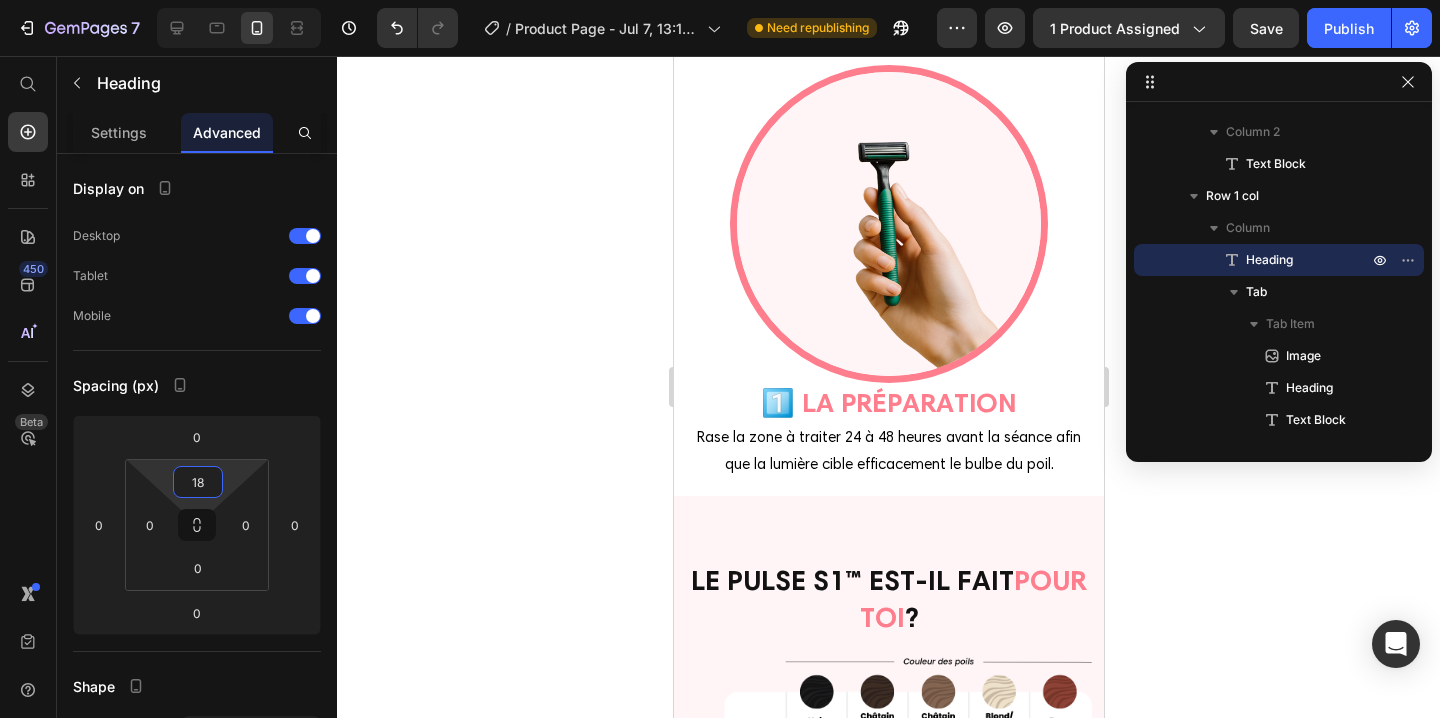 type on "20" 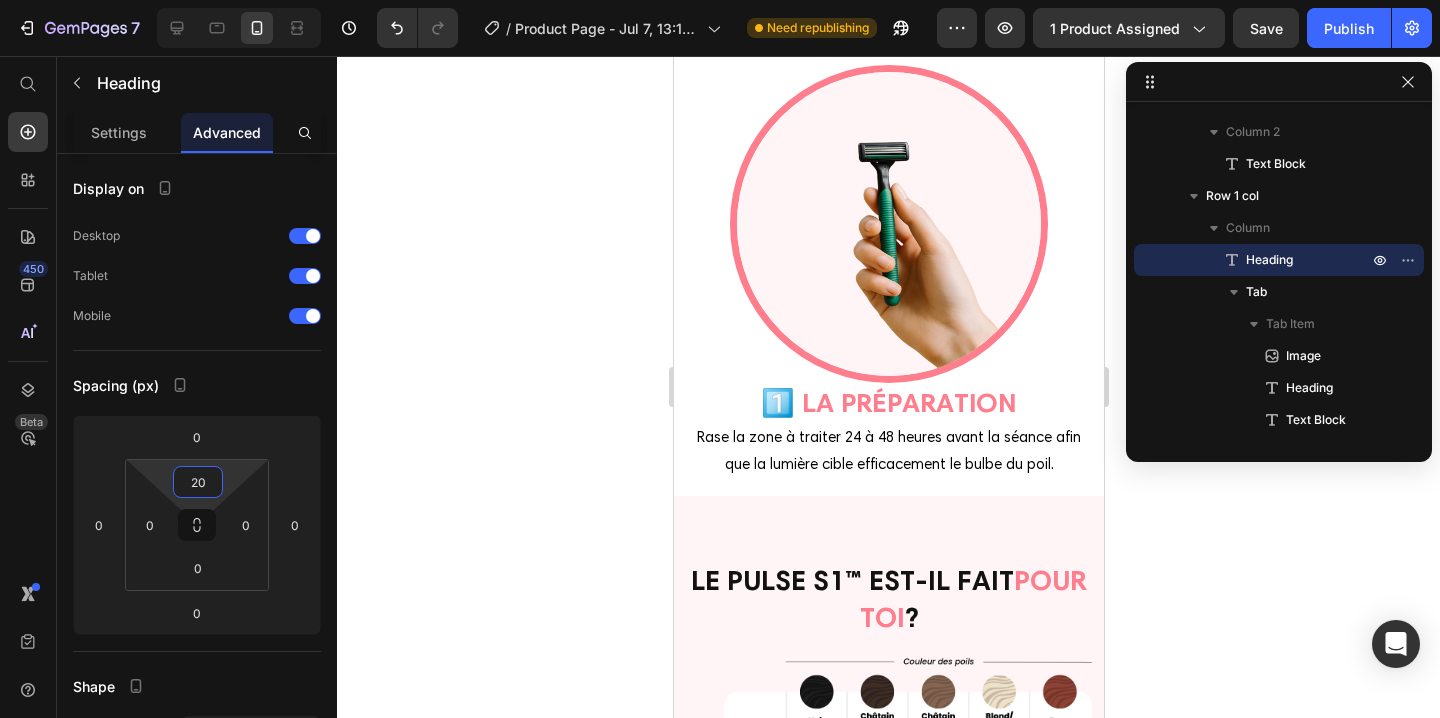 click on "7   /  Product Page - Jul 7, 13:10:20 Need republishing Preview 1 product assigned  Save   Publish  450 Beta Start with Sections Elements Hero Section Product Detail Brands Trusted Badges Guarantee Product Breakdown How to use Testimonials Compare Bundle FAQs Social Proof Brand Story Product List Collection Blog List Contact Sticky Add to Cart Custom Footer Browse Library 450 Layout
Row
Row
Row
Row Text
Heading
Text Block Button
Button
Button
Sticky Back to top Media
Image" at bounding box center [720, 0] 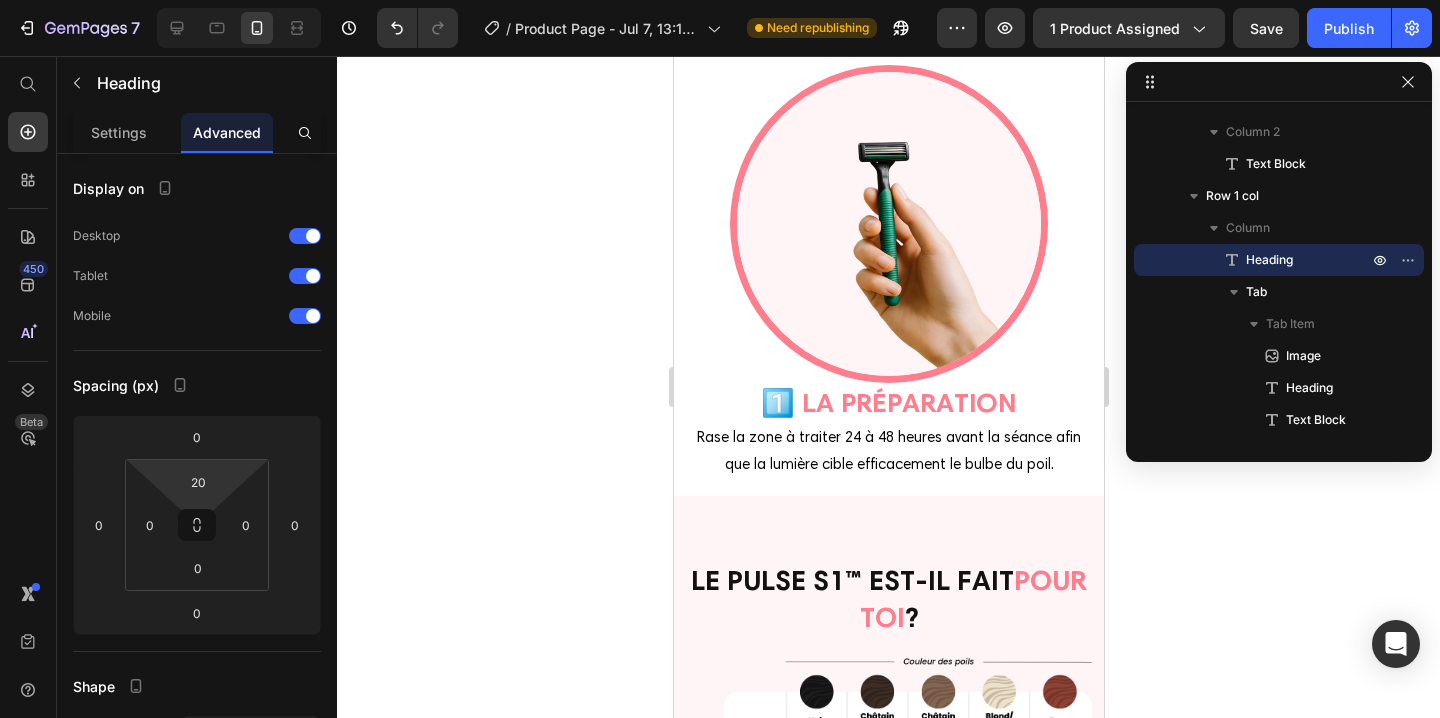 click 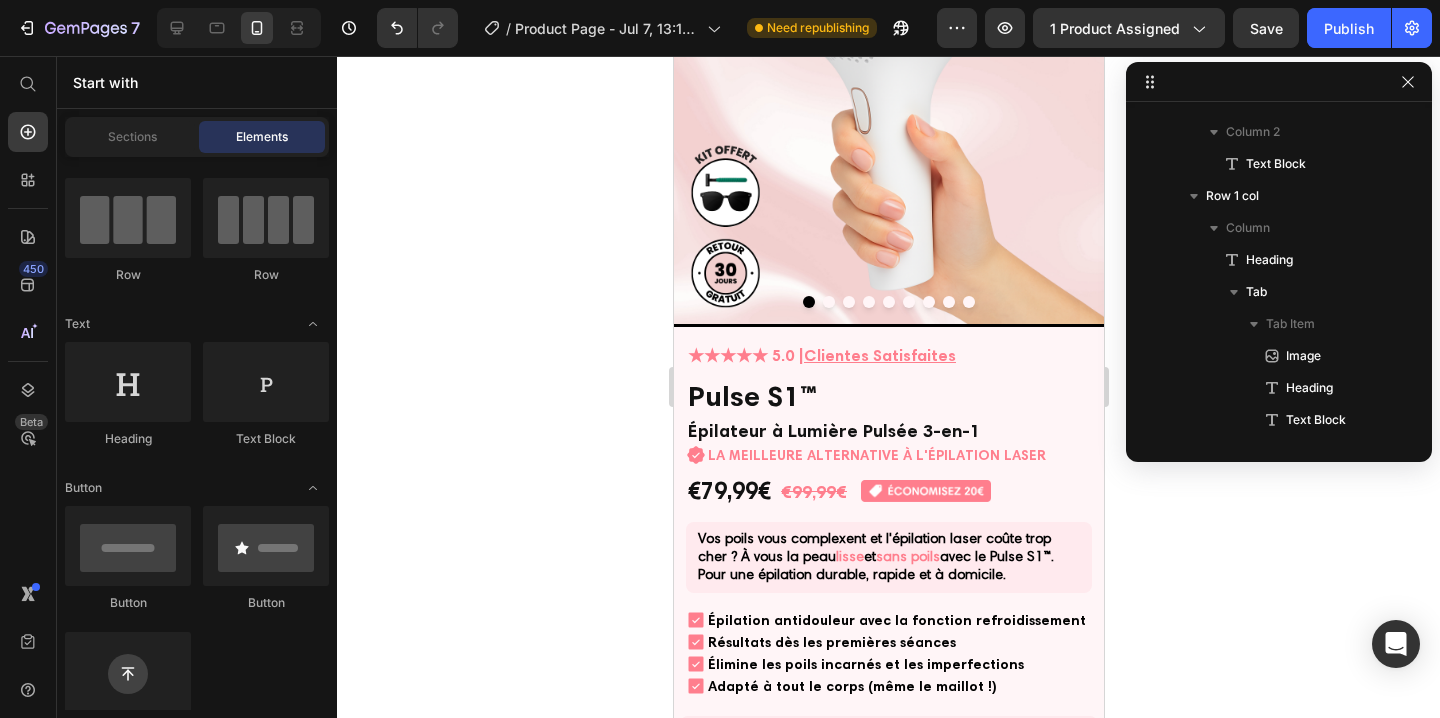 scroll, scrollTop: 241, scrollLeft: 0, axis: vertical 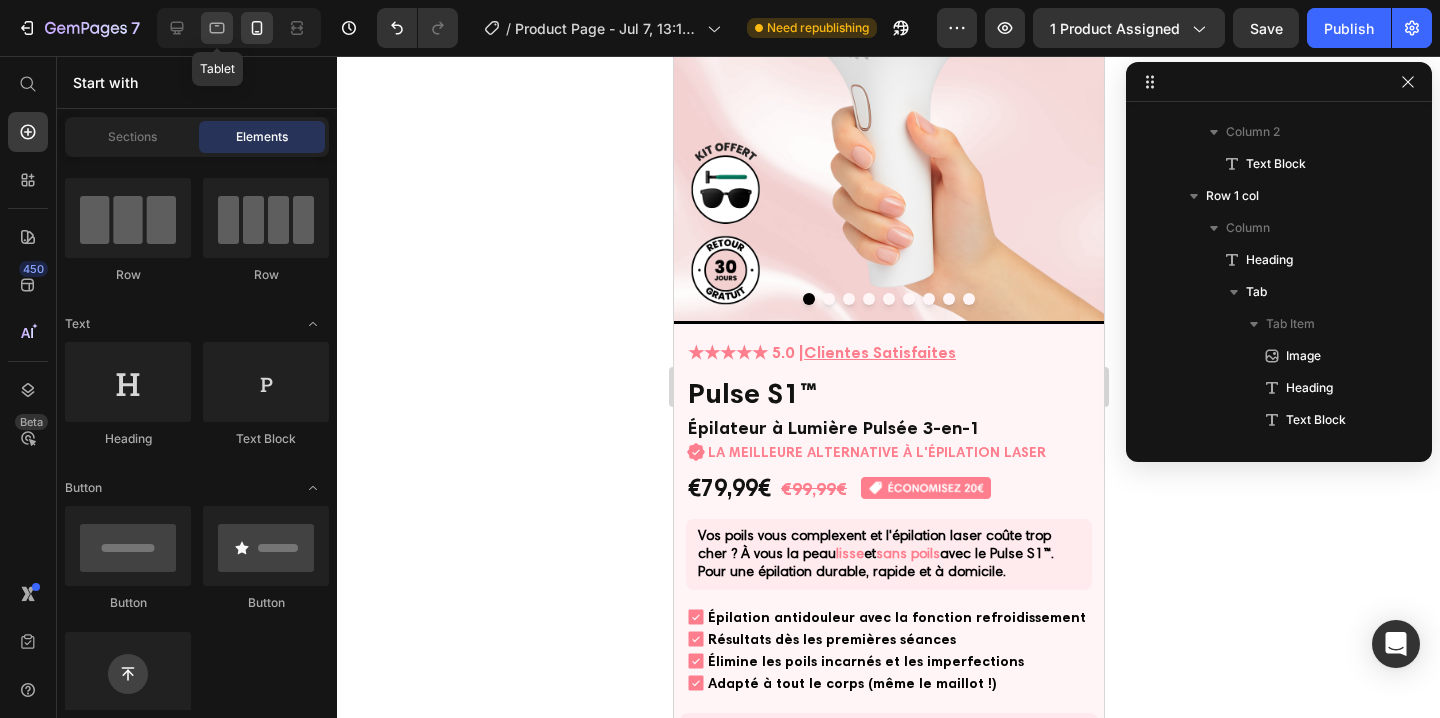 click 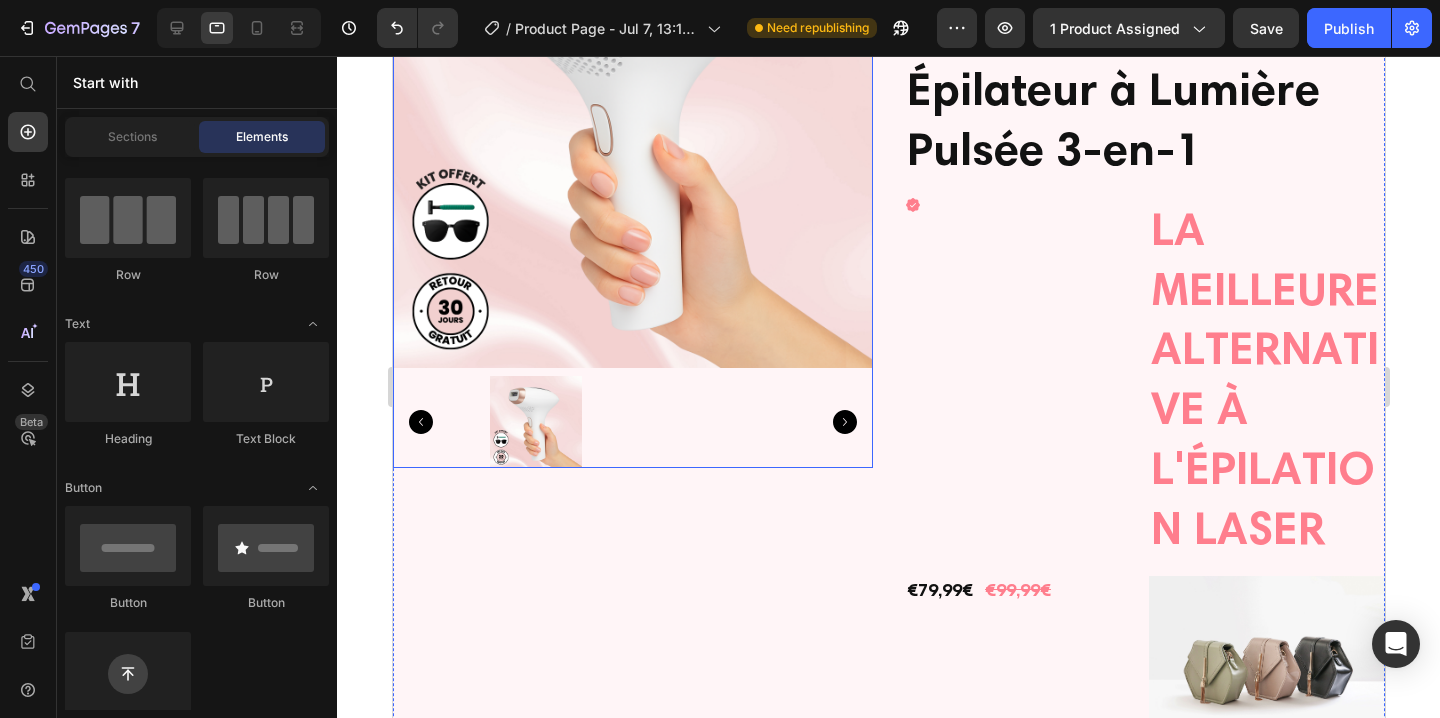 scroll, scrollTop: 0, scrollLeft: 0, axis: both 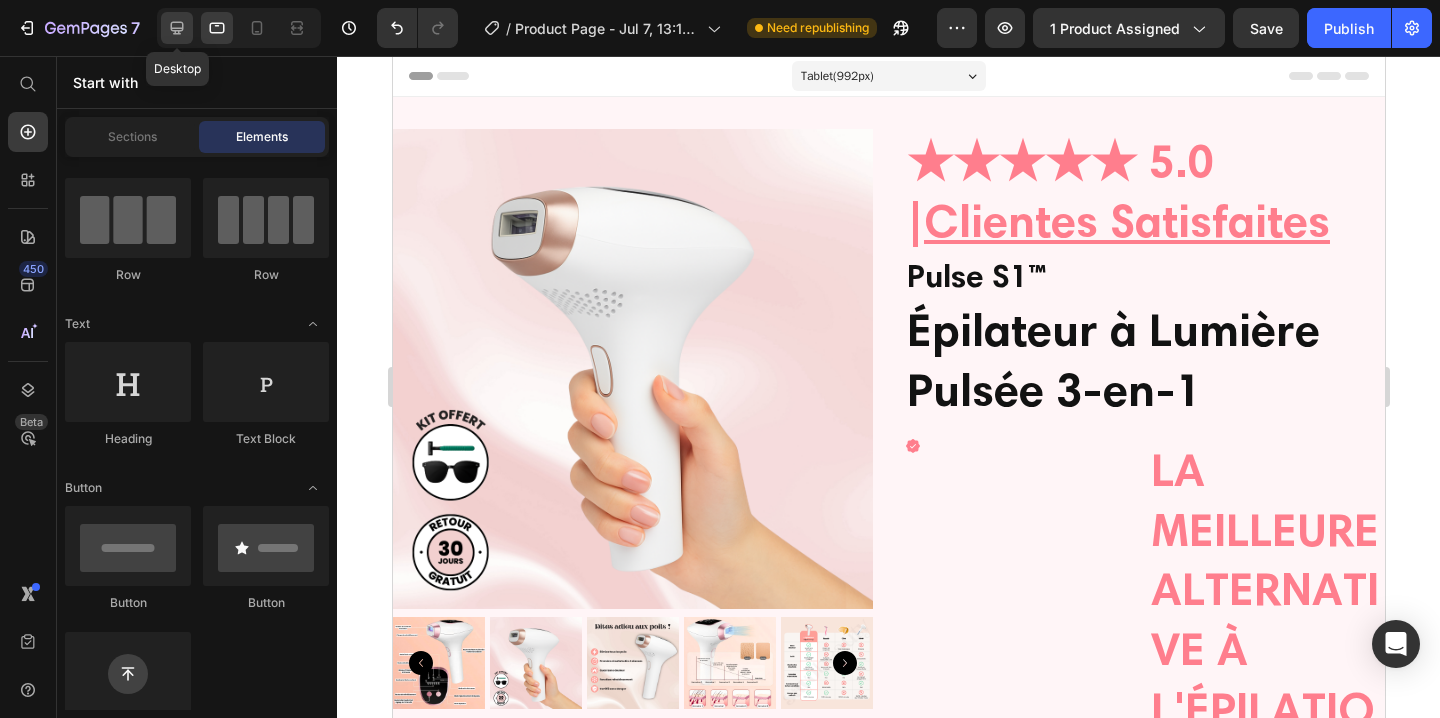 click 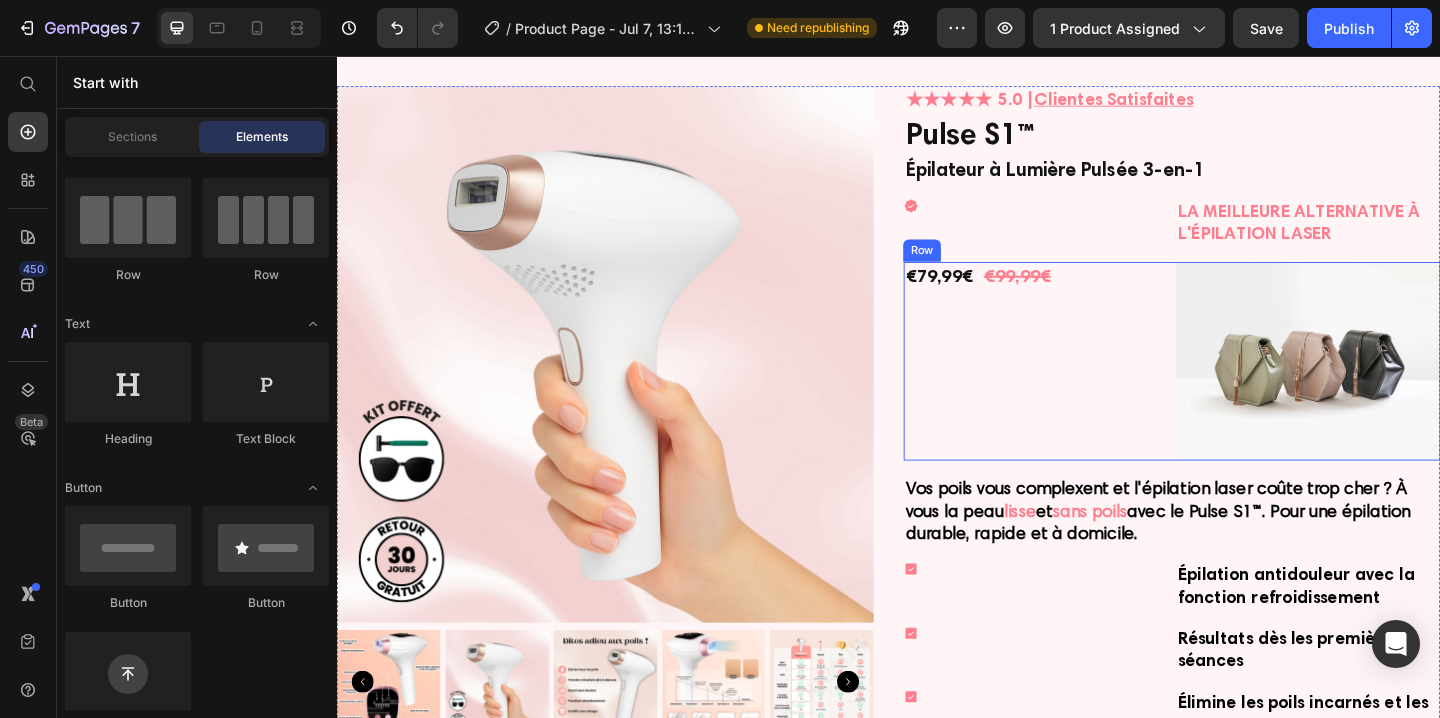 scroll, scrollTop: 0, scrollLeft: 0, axis: both 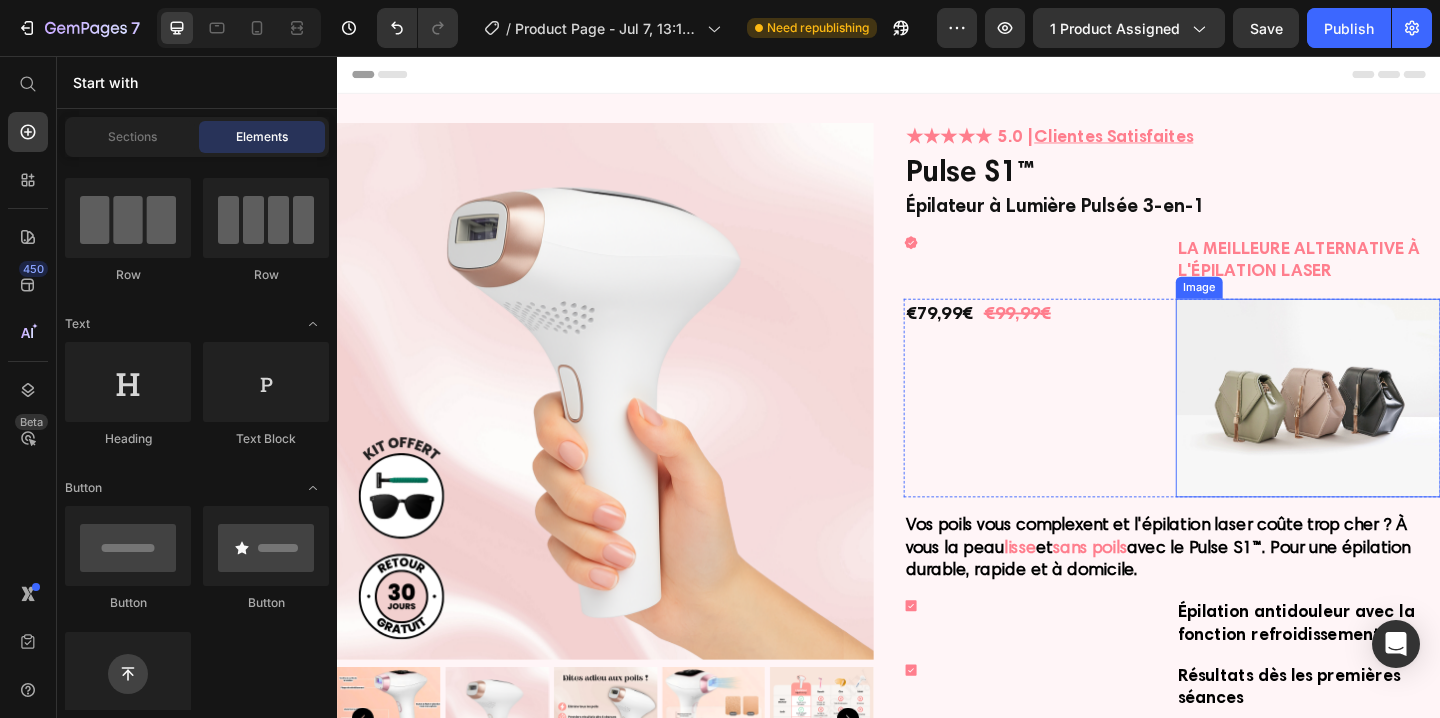 click at bounding box center [1393, 428] 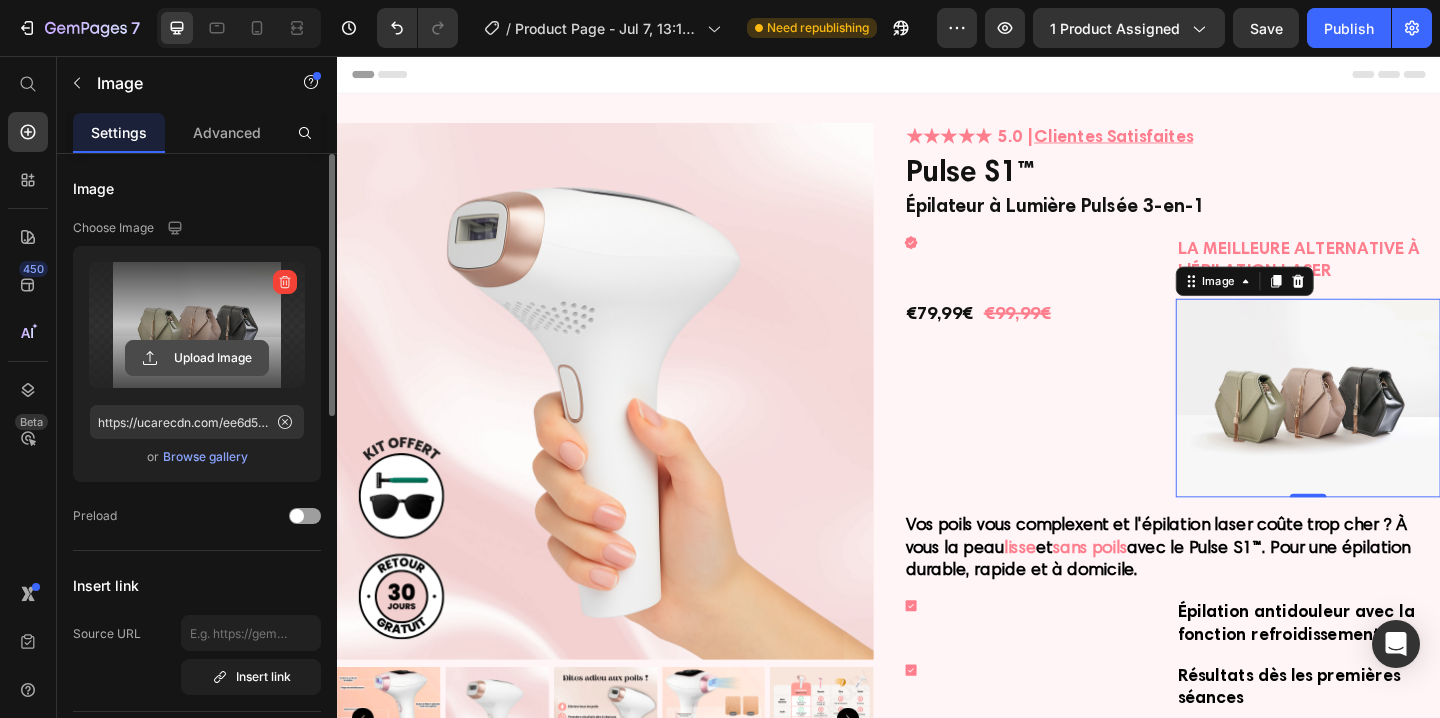 click 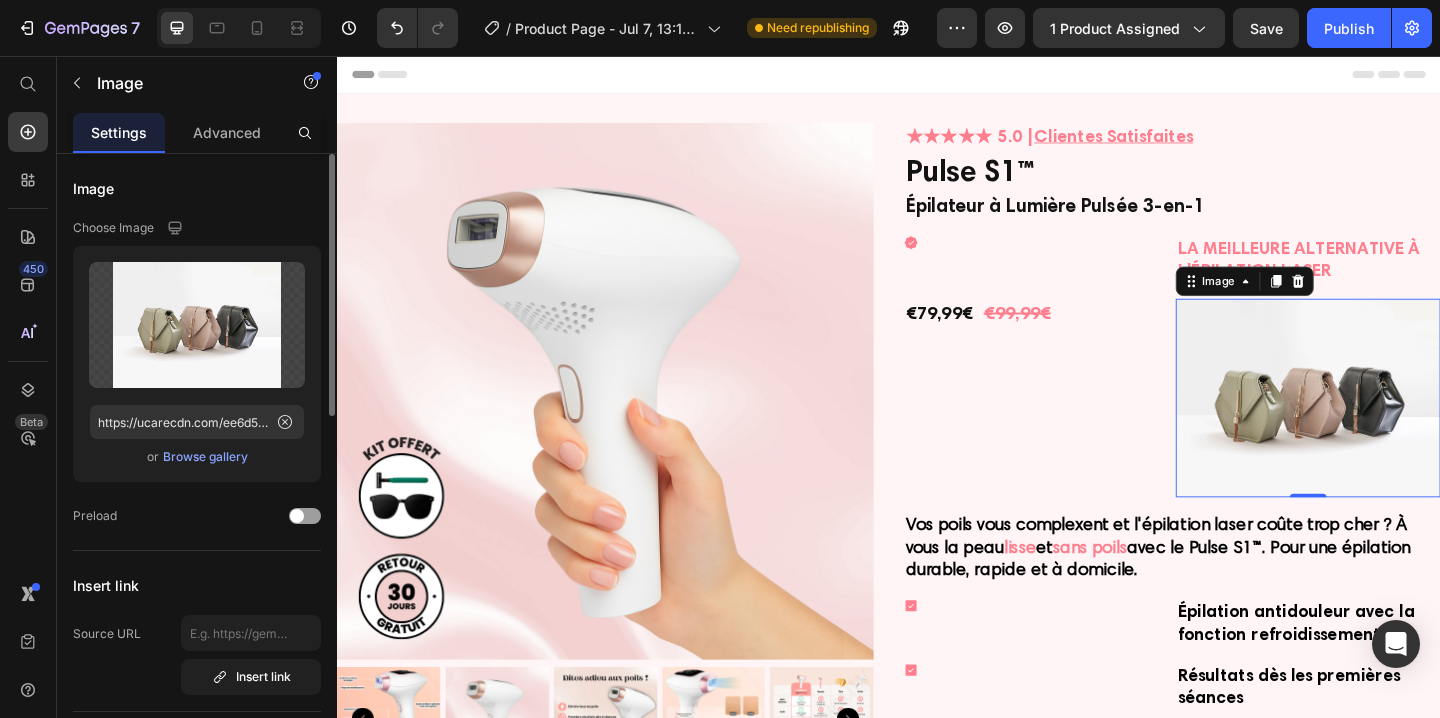 click on "Browse gallery" at bounding box center [205, 457] 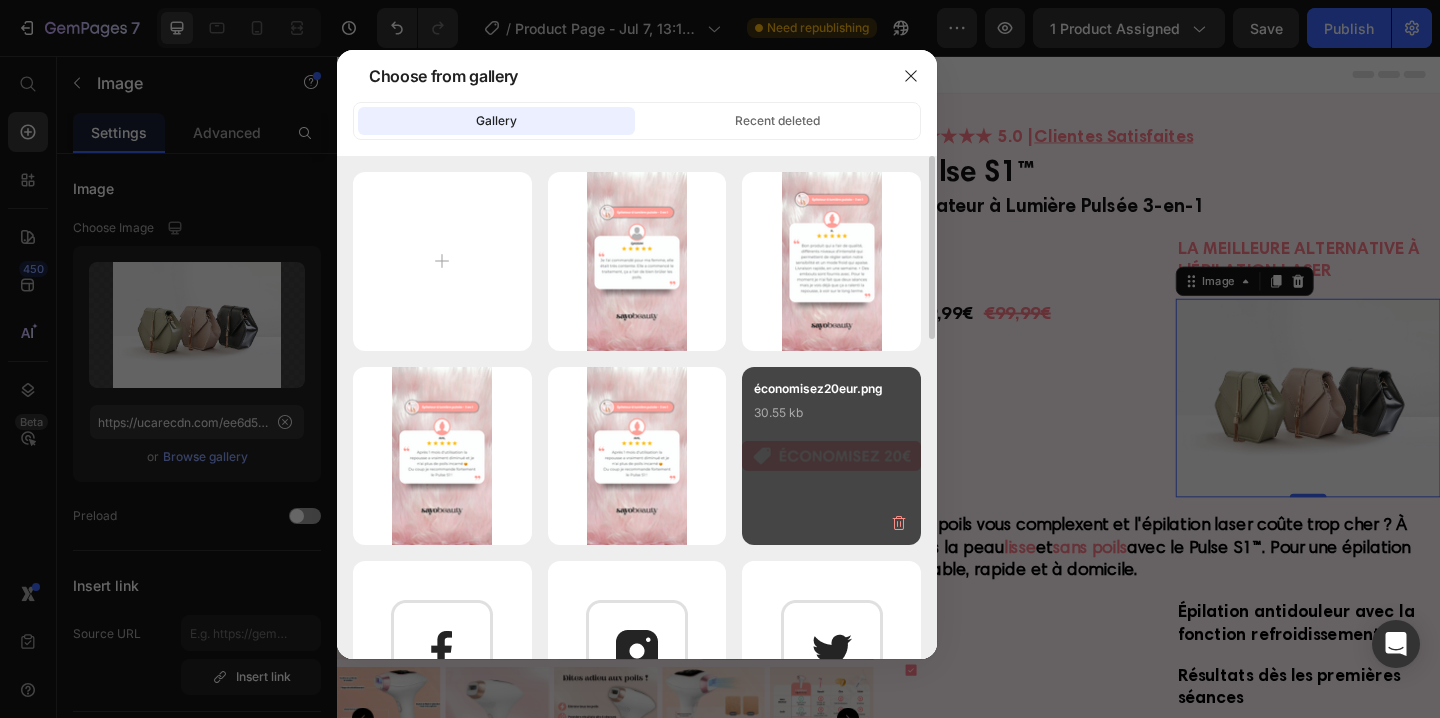 click on "économisez20eur.png 30.55 kb" at bounding box center (831, 419) 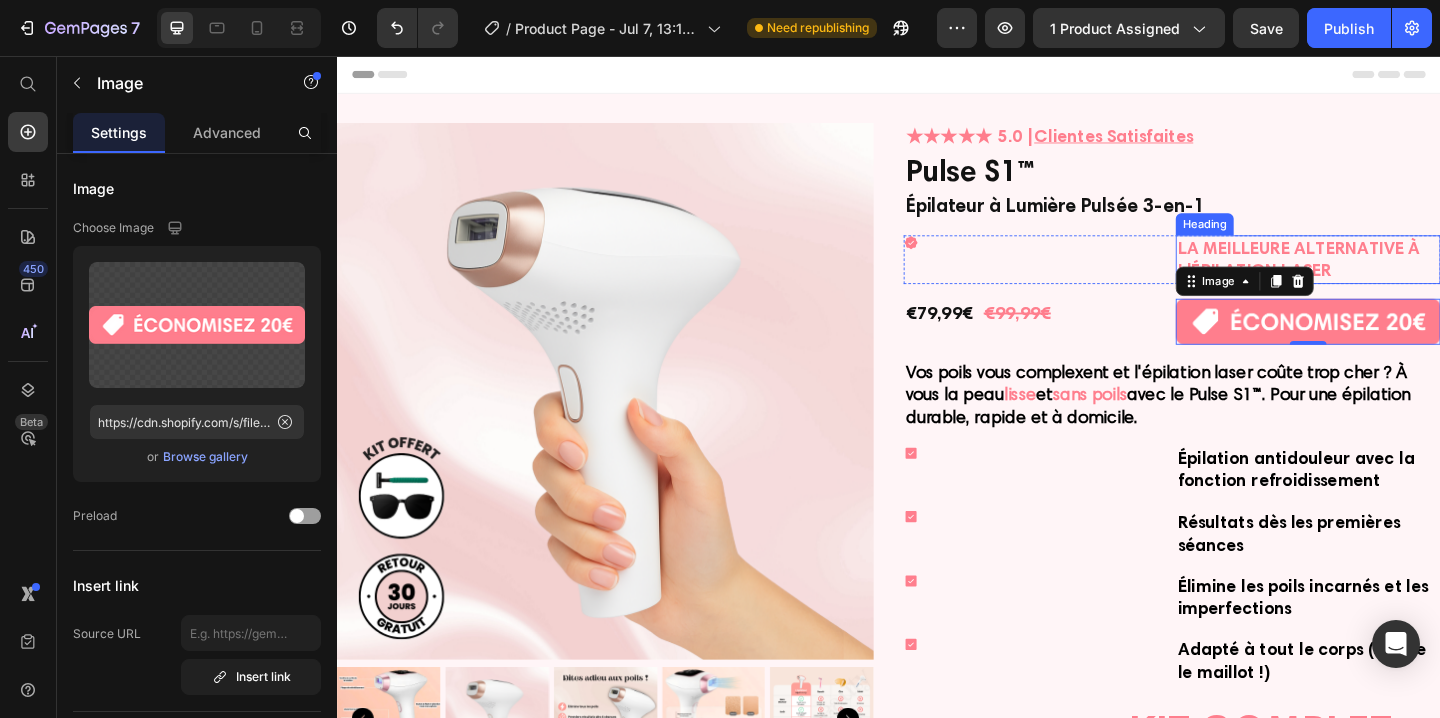 click on "LA MEILLEURE ALTERNATIVE À L'ÉPILATION LASER" at bounding box center [1393, 277] 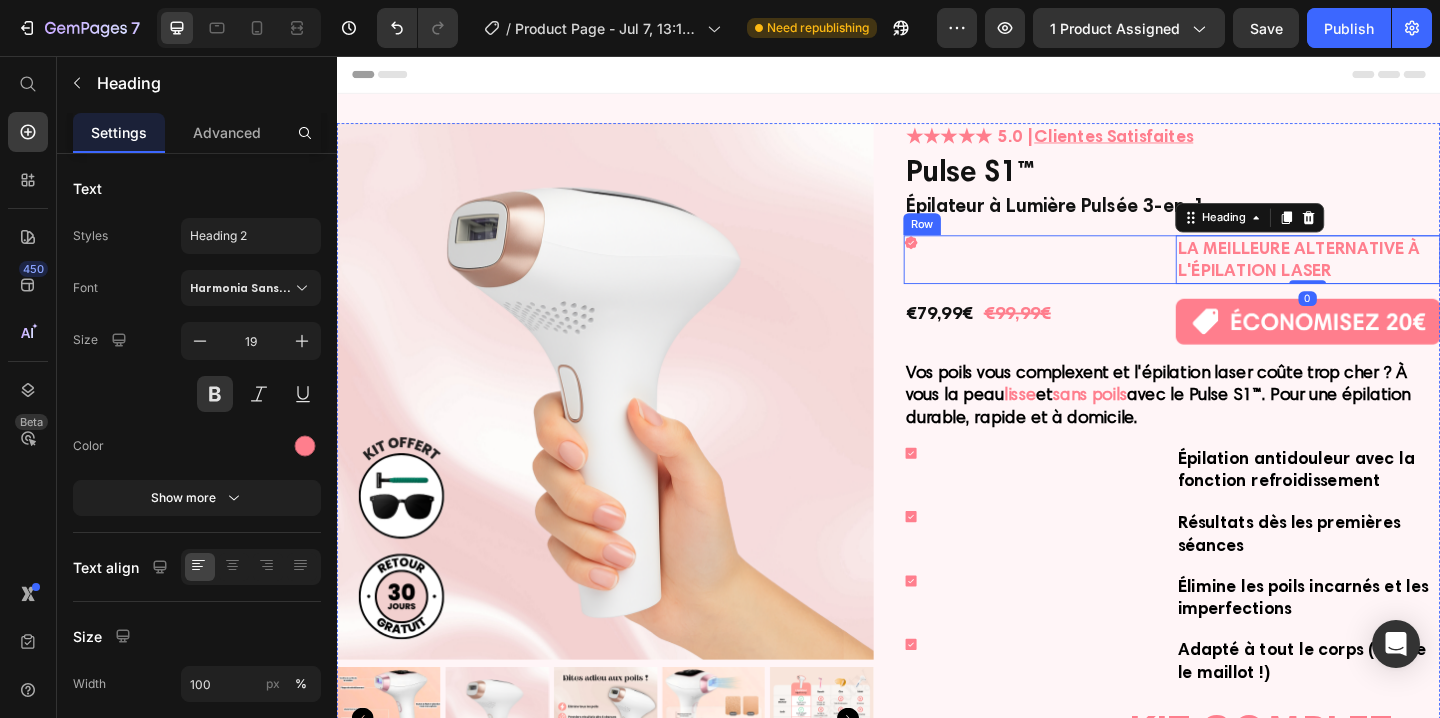 click on "Icon" at bounding box center [1097, 277] 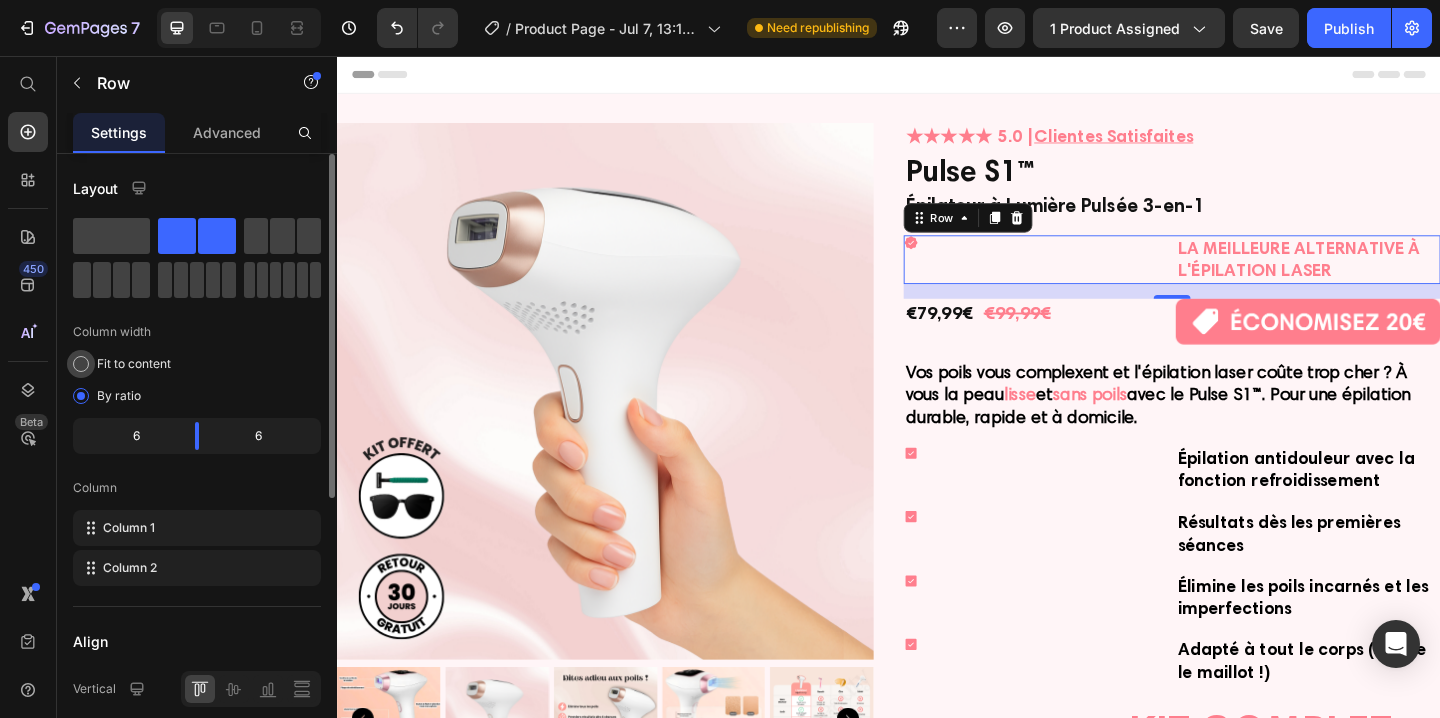 click on "Fit to content" at bounding box center (134, 364) 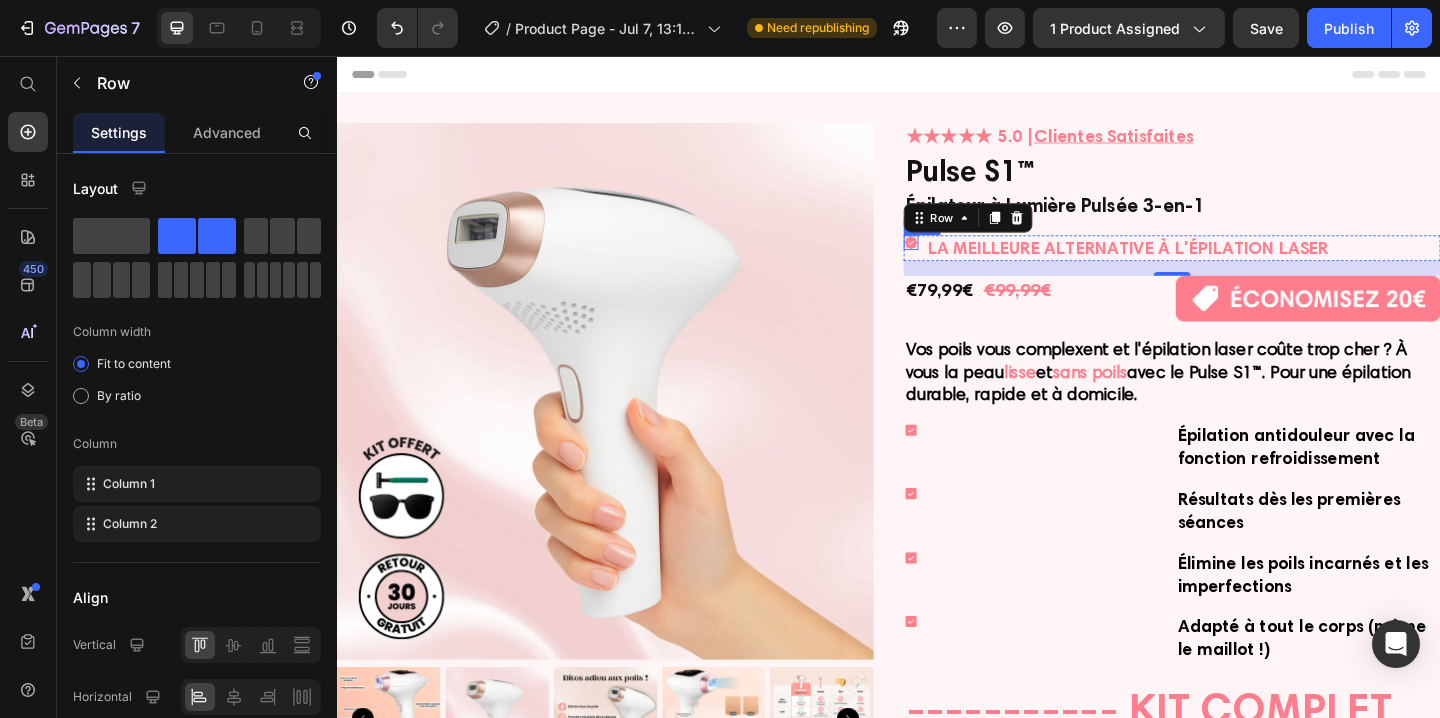 click 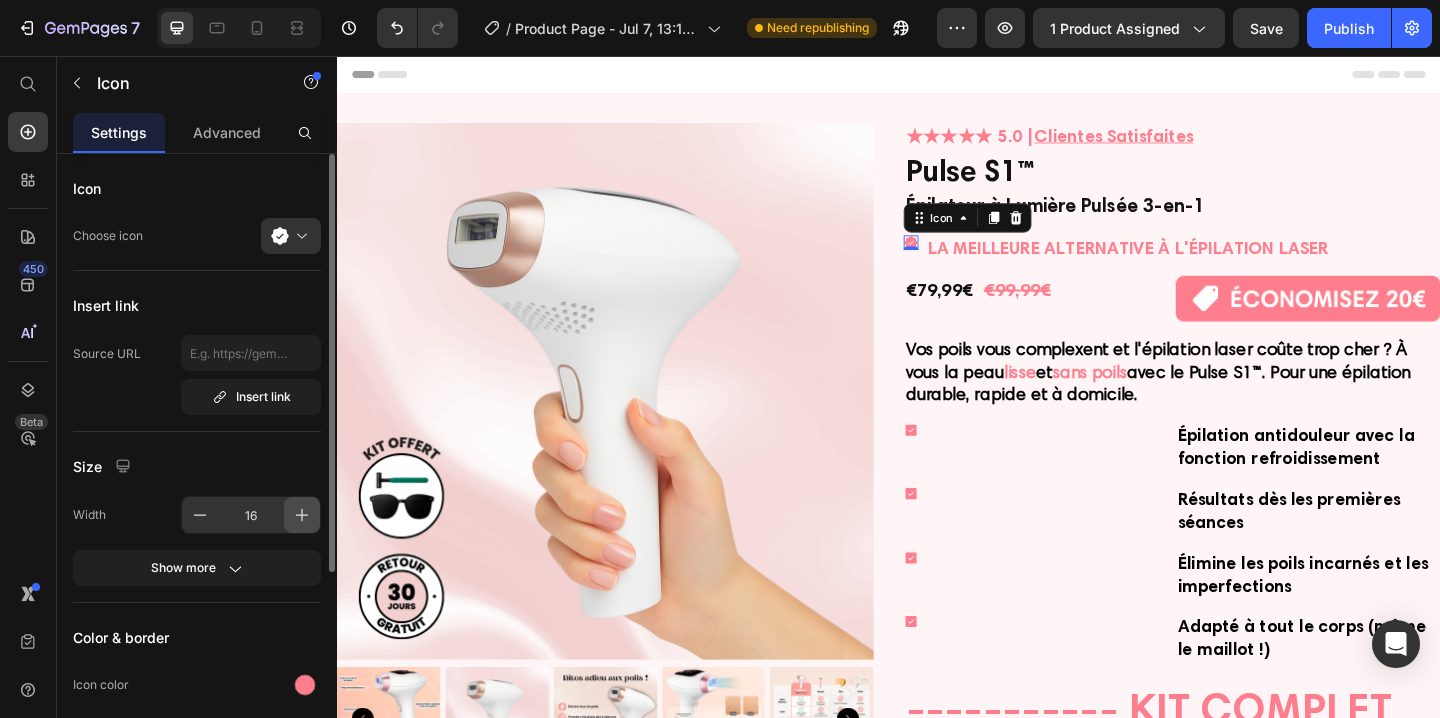 click 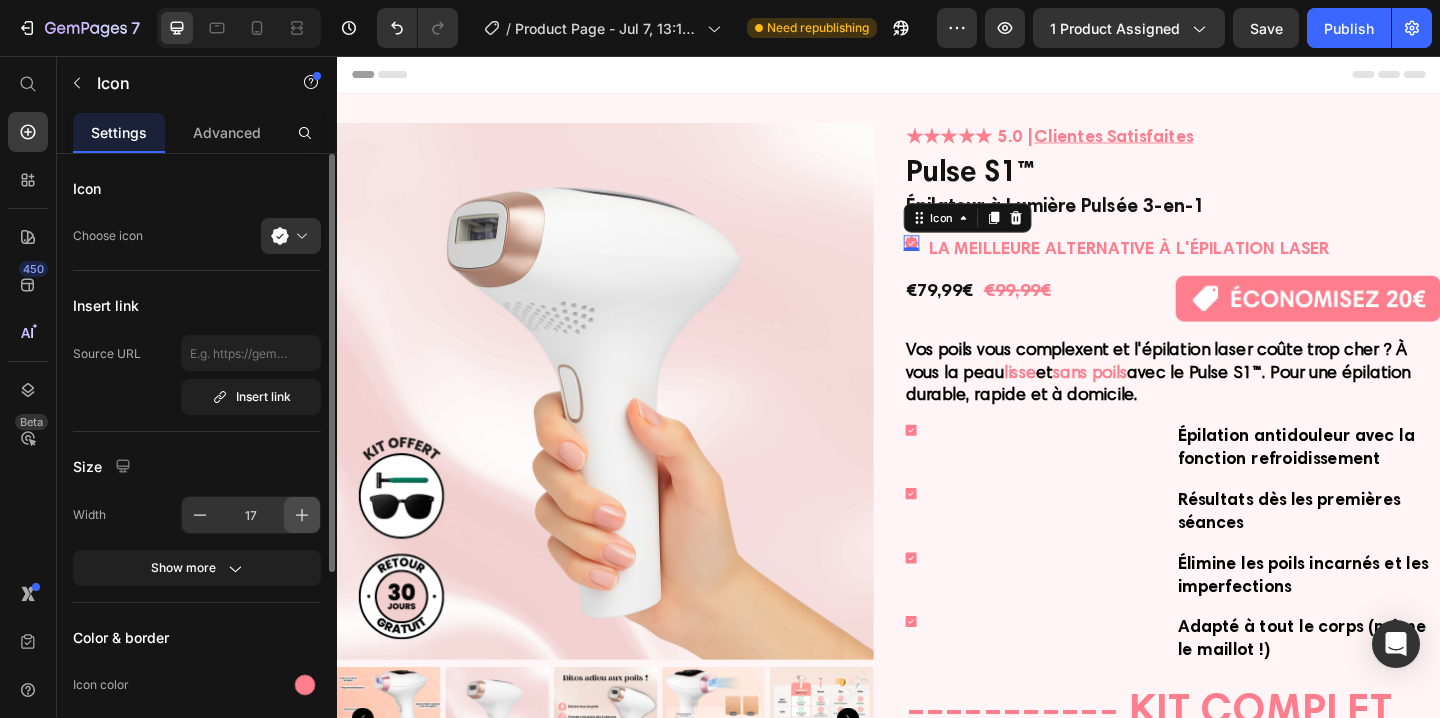 click 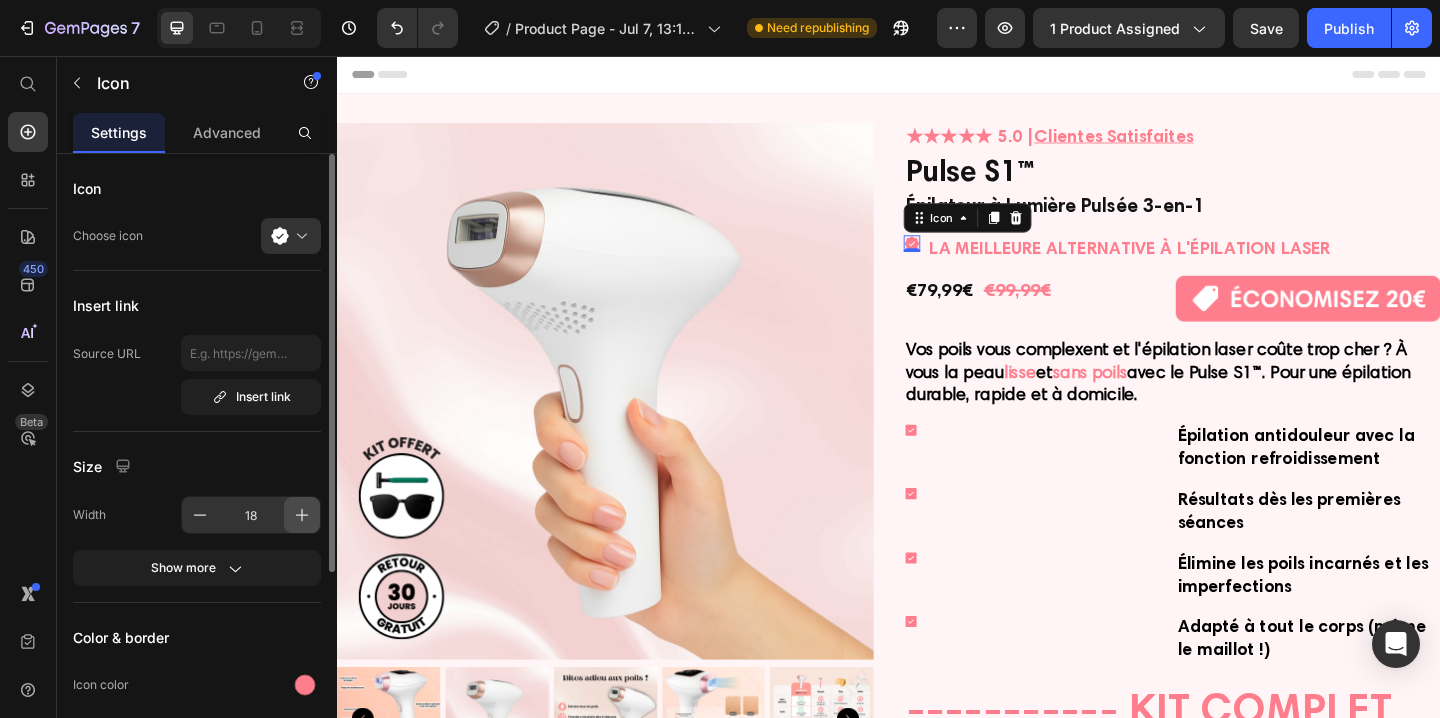 click 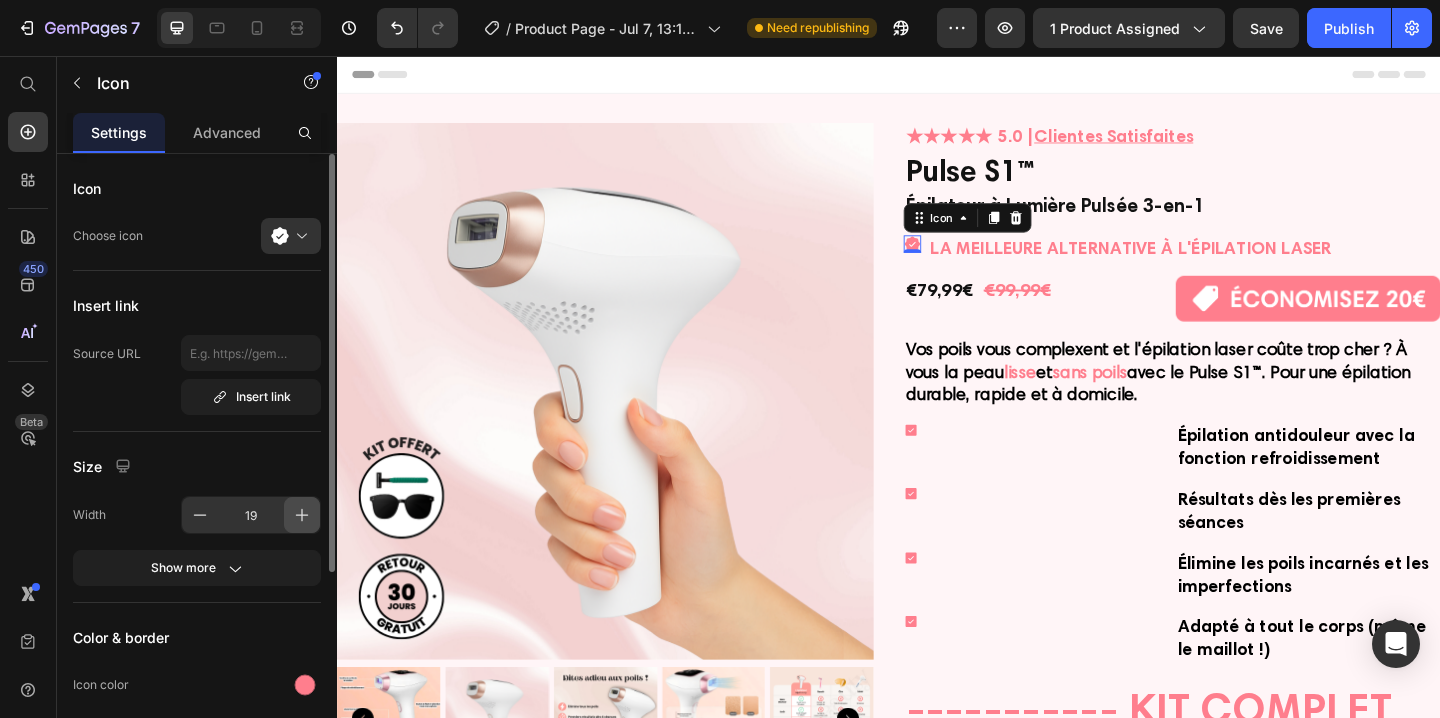 click 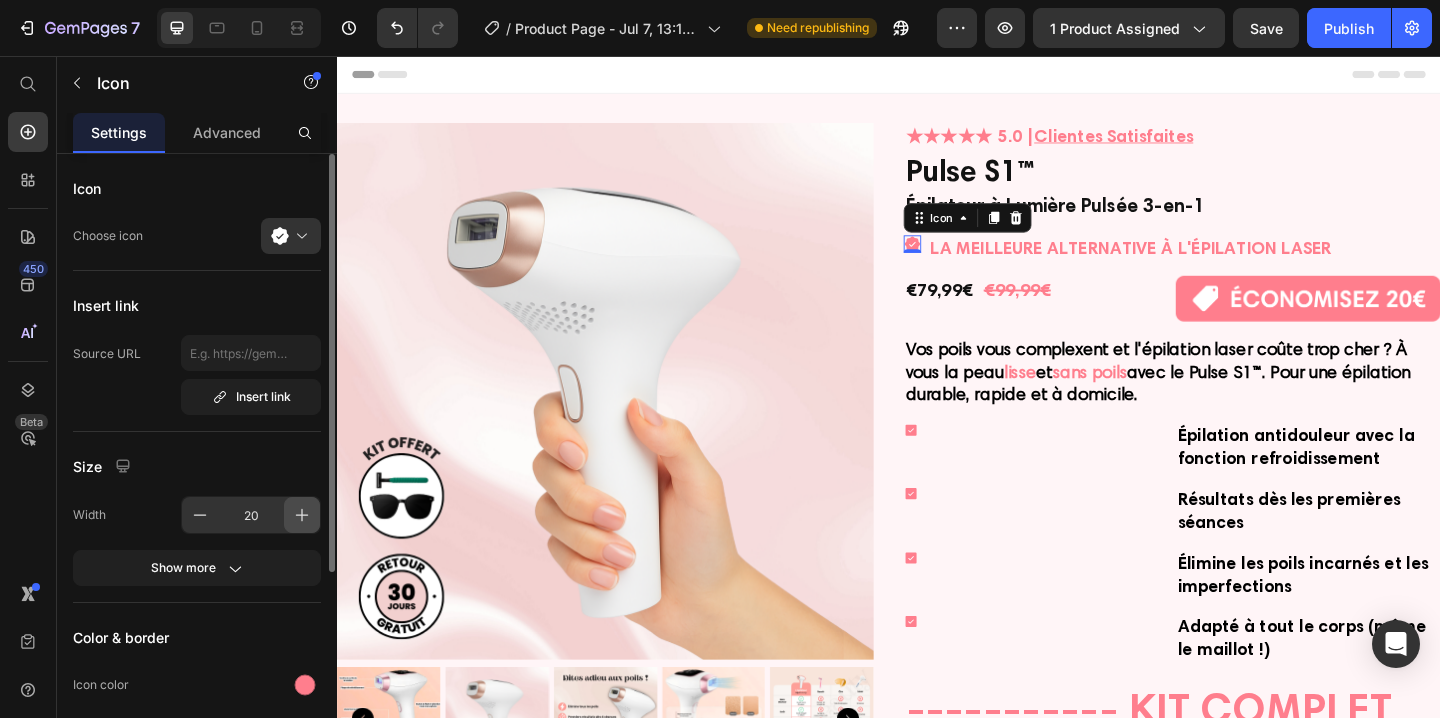 click 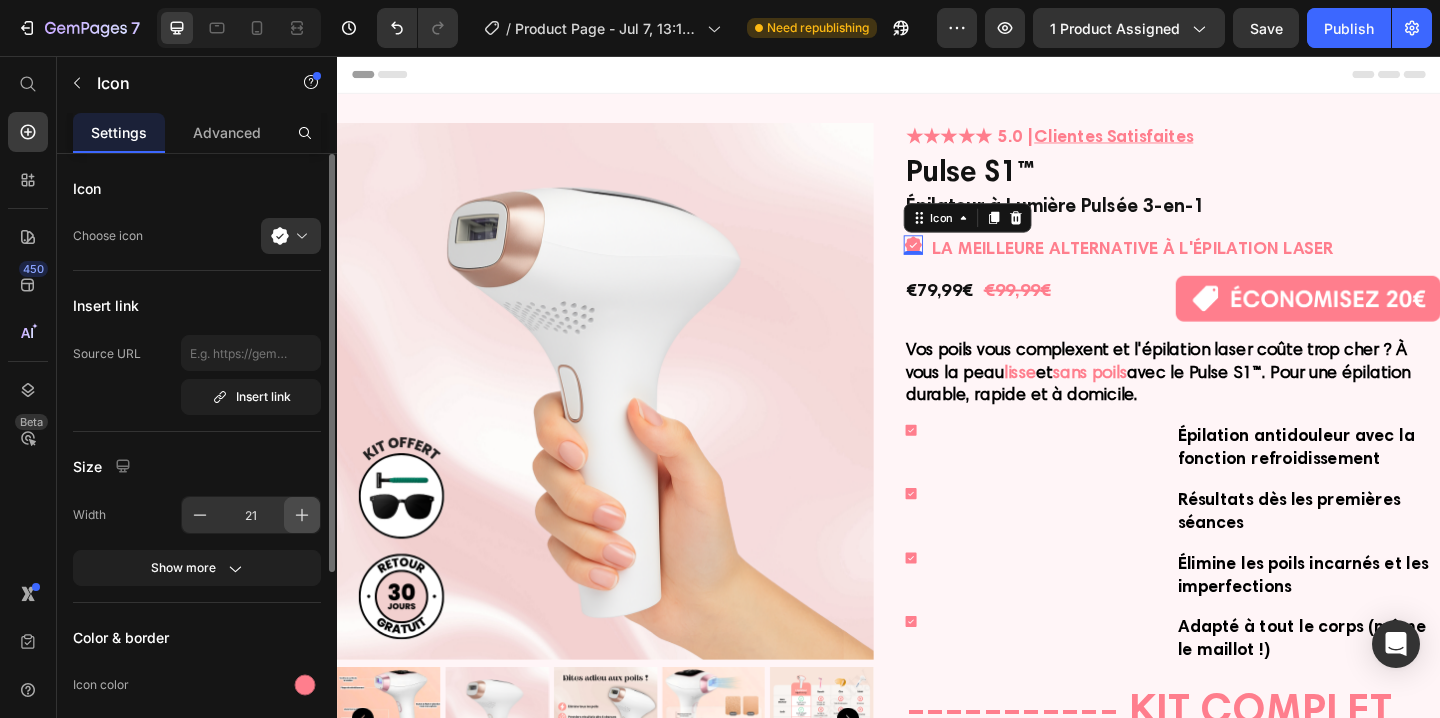 click 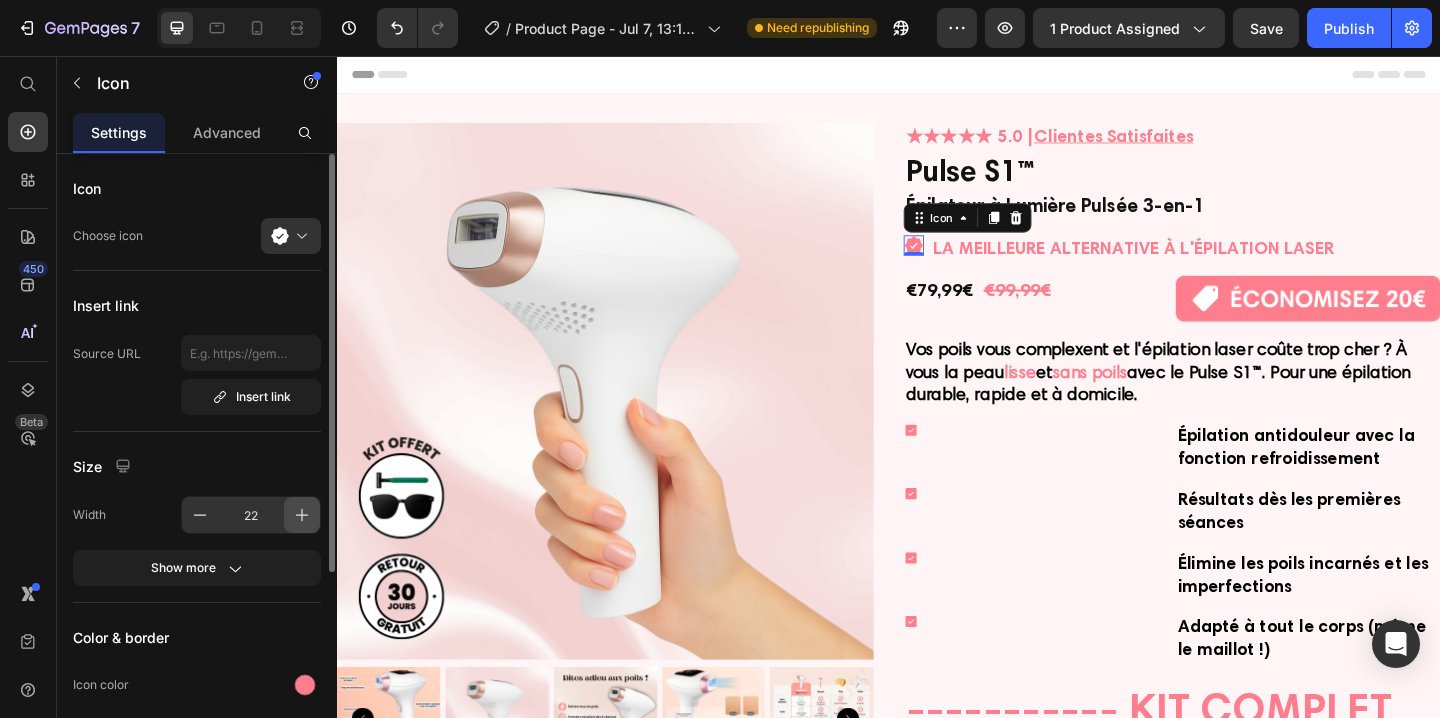 click 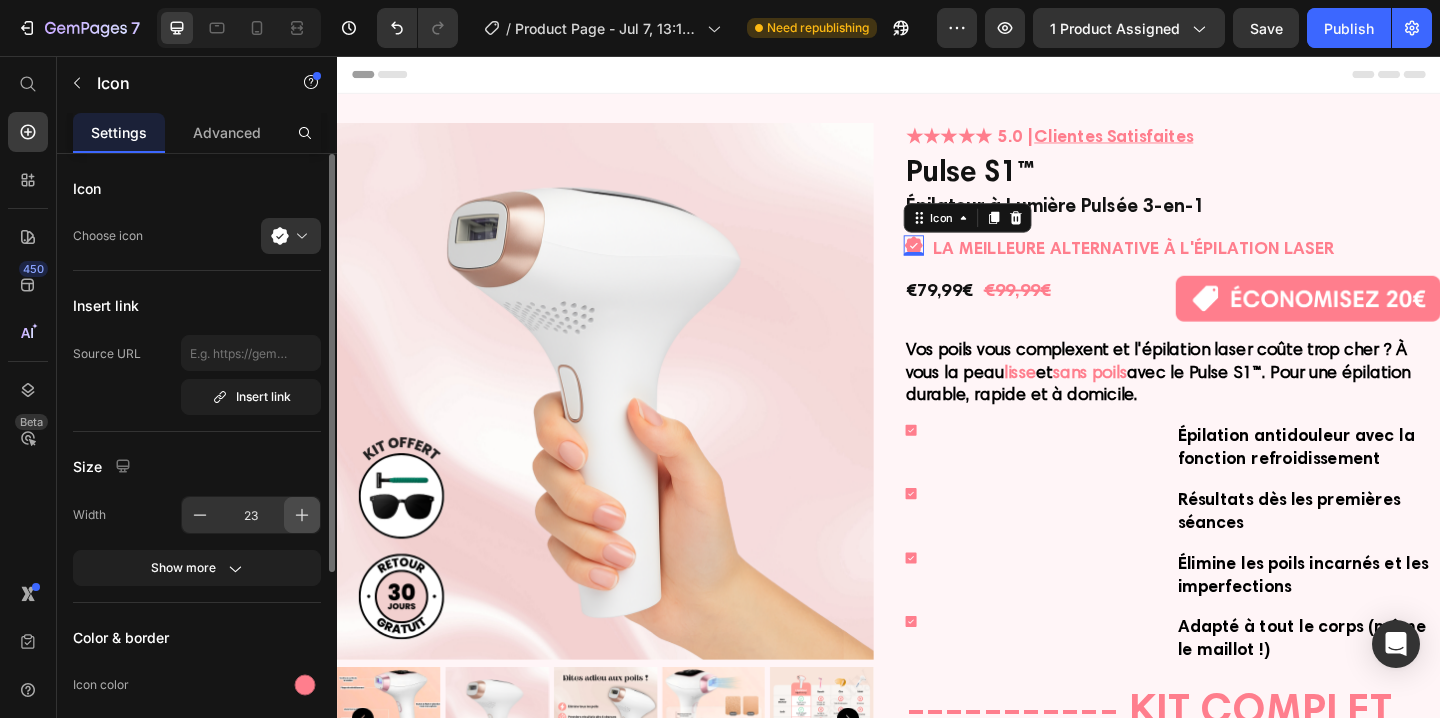 click 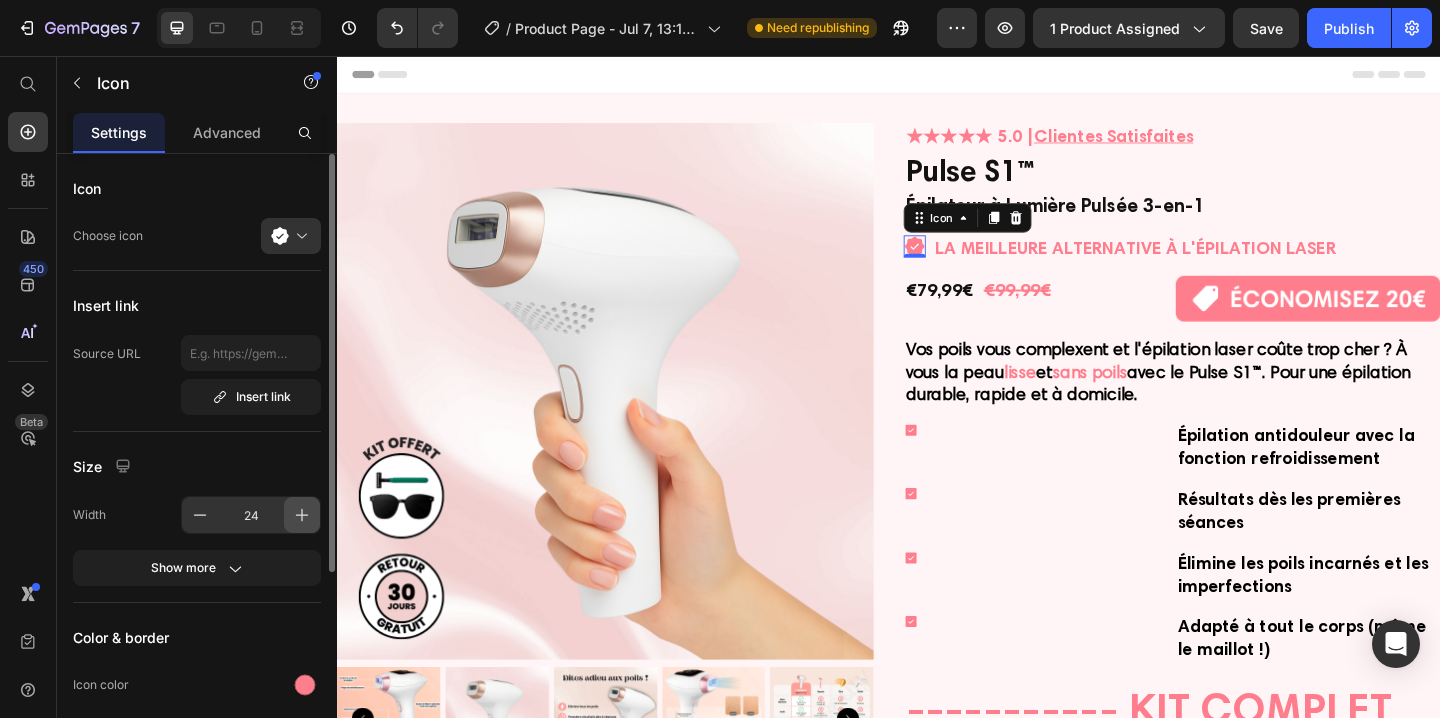 click 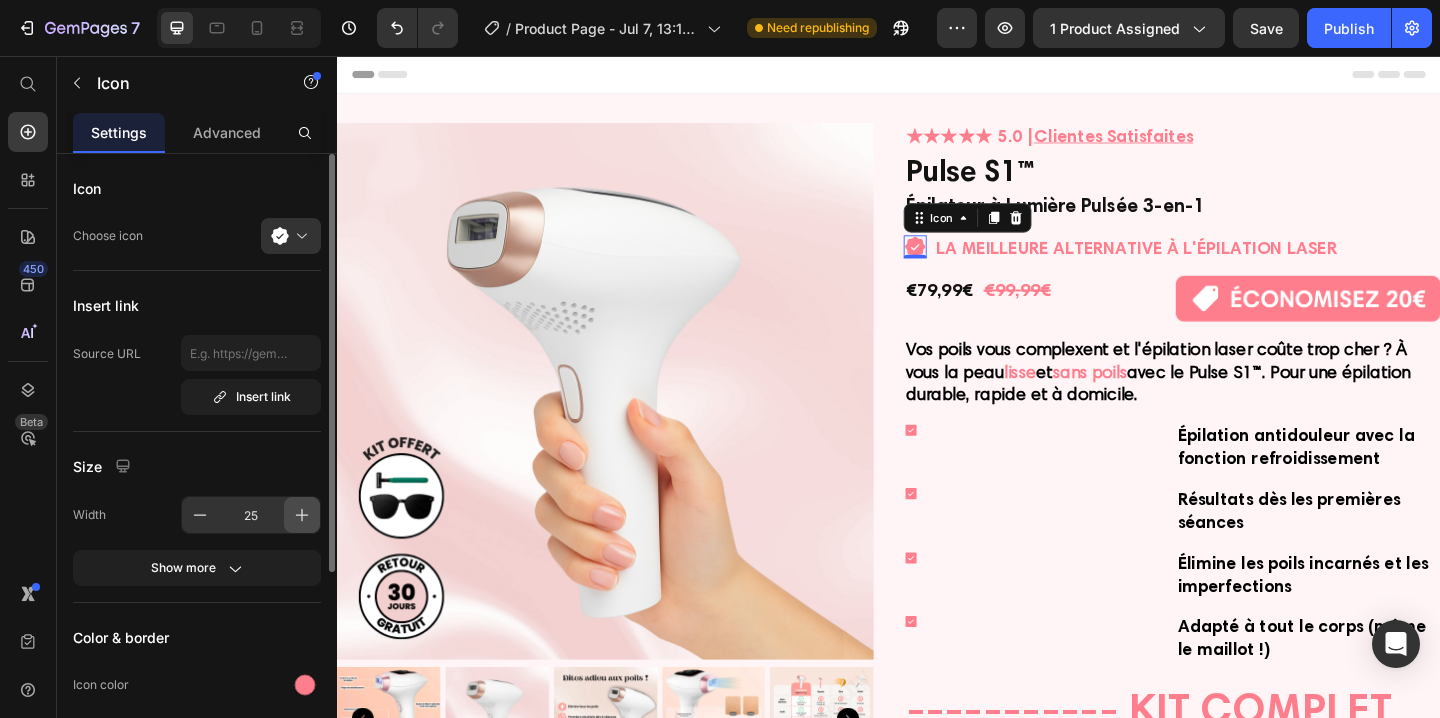 click 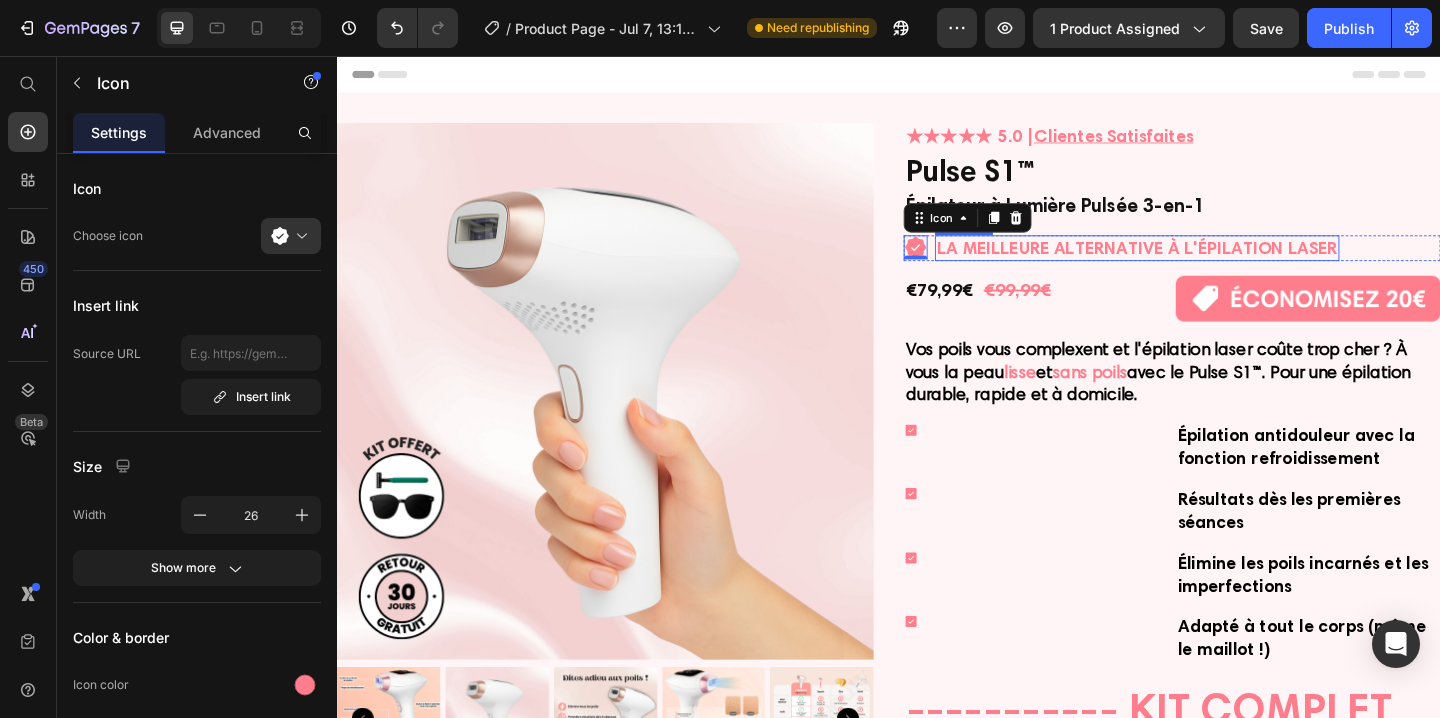 click on "LA MEILLEURE ALTERNATIVE À L'ÉPILATION LASER" at bounding box center [1207, 265] 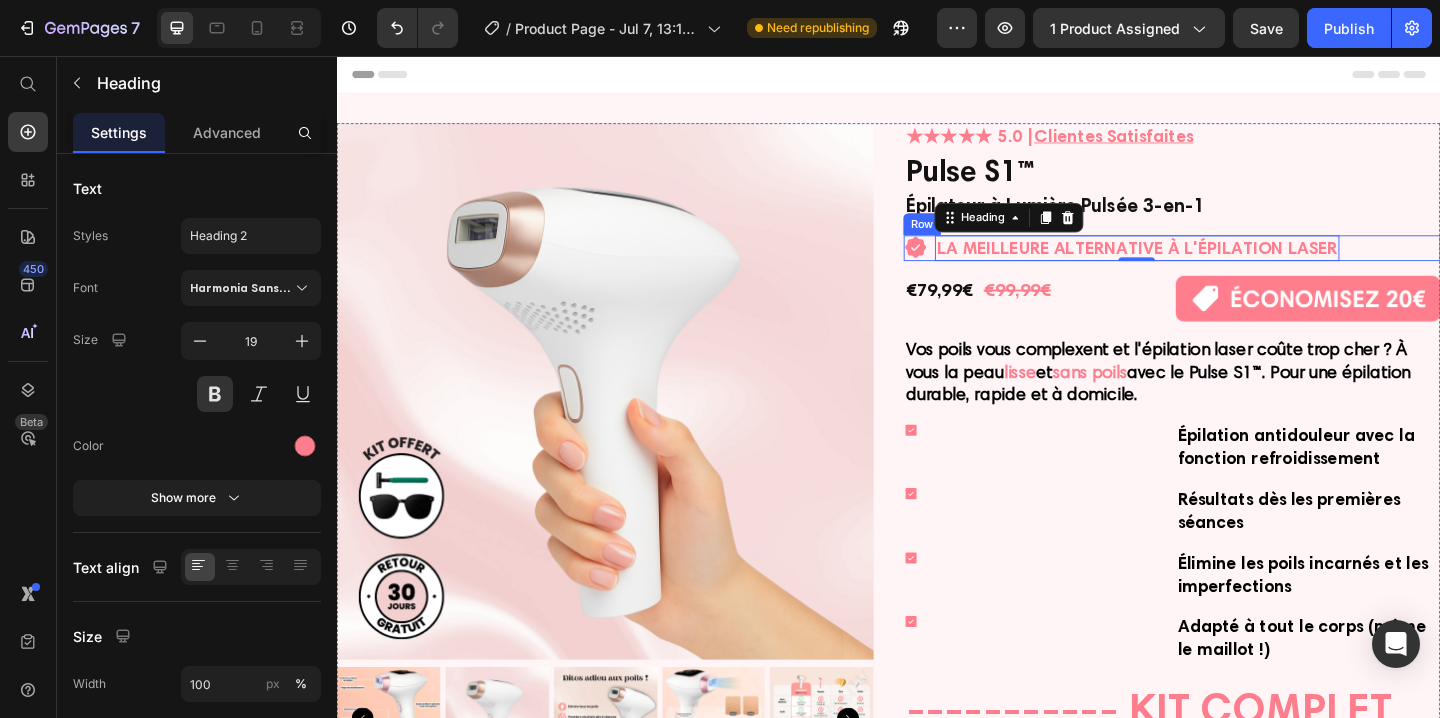click on "Icon LA MEILLEURE ALTERNATIVE À L'ÉPILATION LASER Heading   0 Row" at bounding box center [1245, 265] 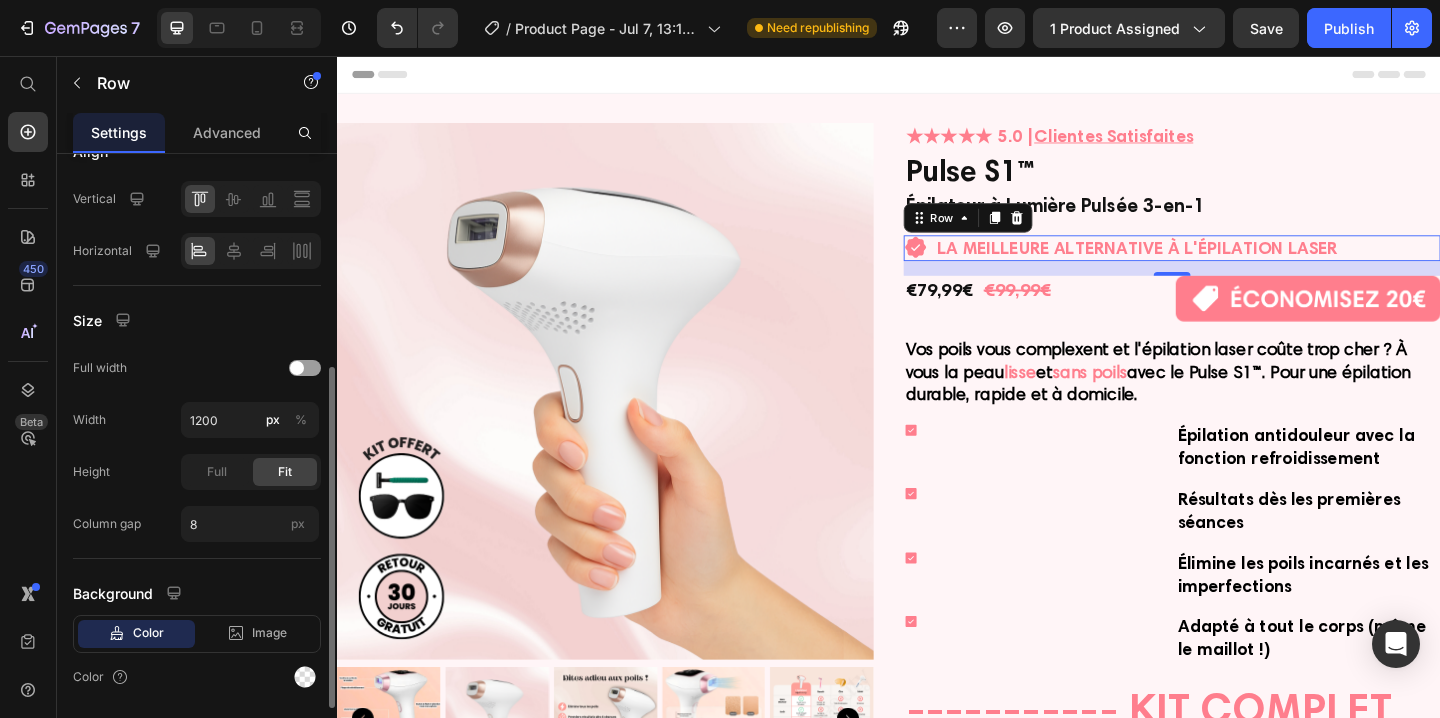scroll, scrollTop: 461, scrollLeft: 0, axis: vertical 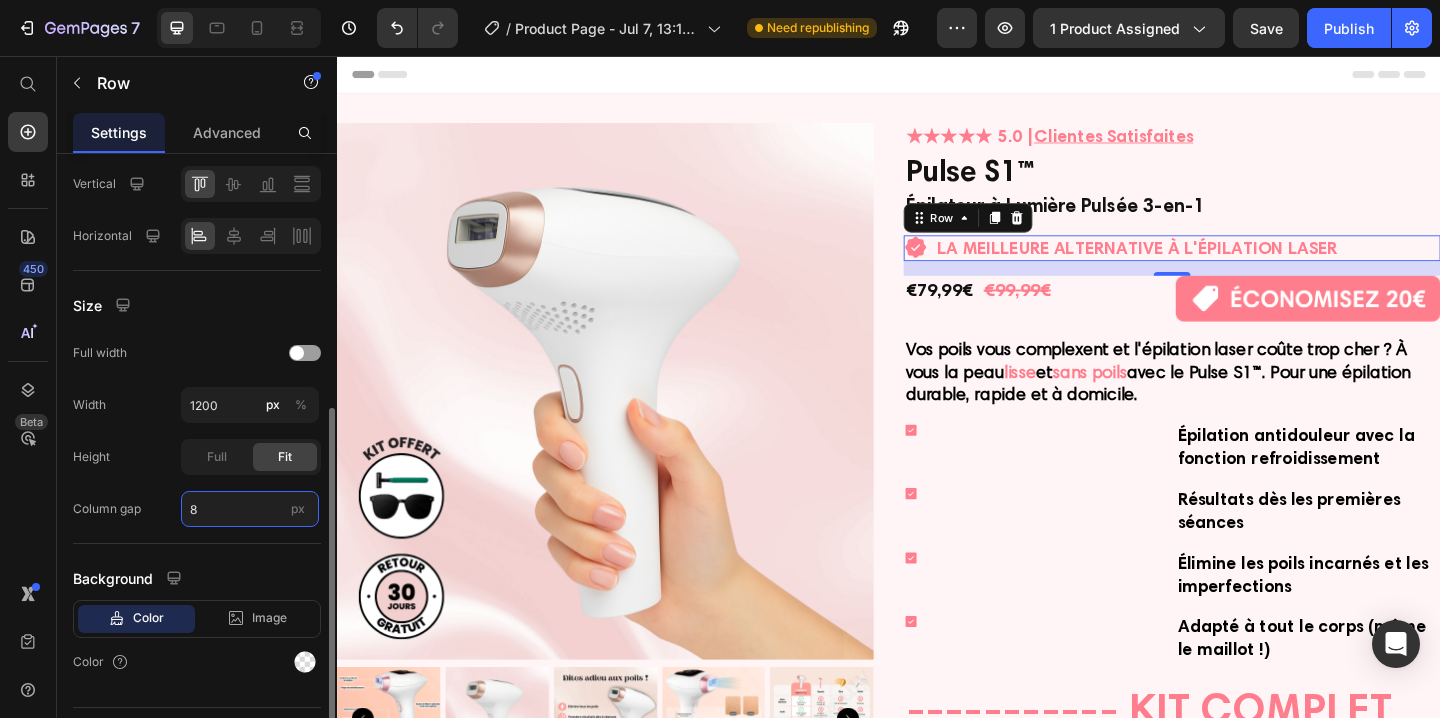click on "8" at bounding box center [250, 509] 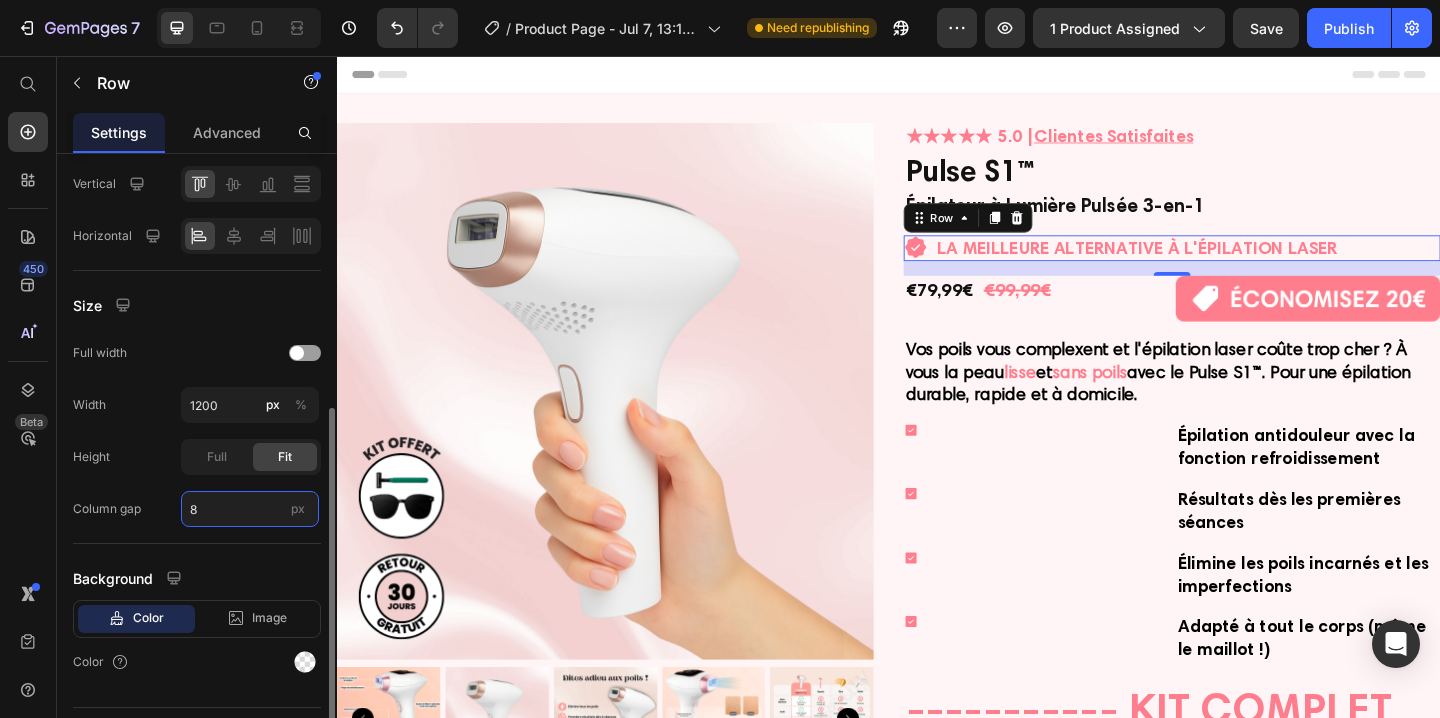 click on "8" at bounding box center (250, 509) 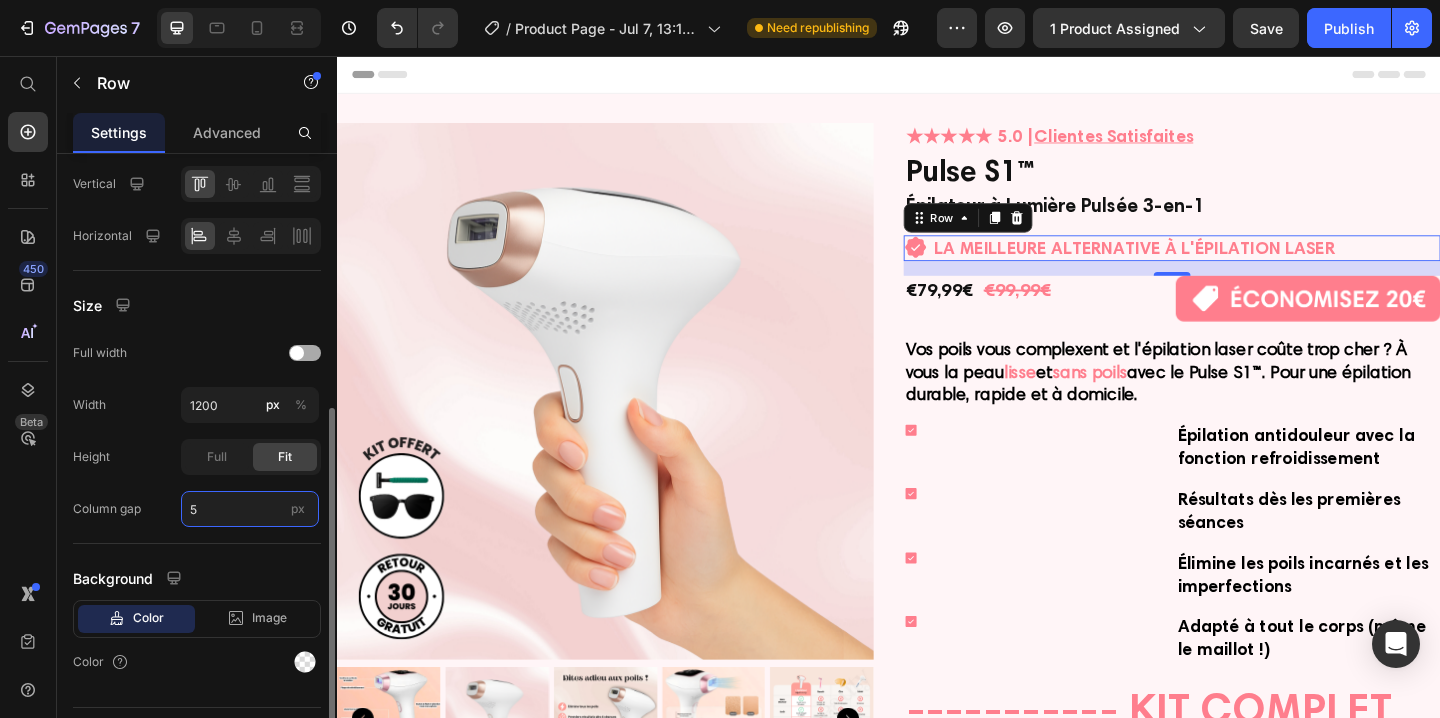 type on "5" 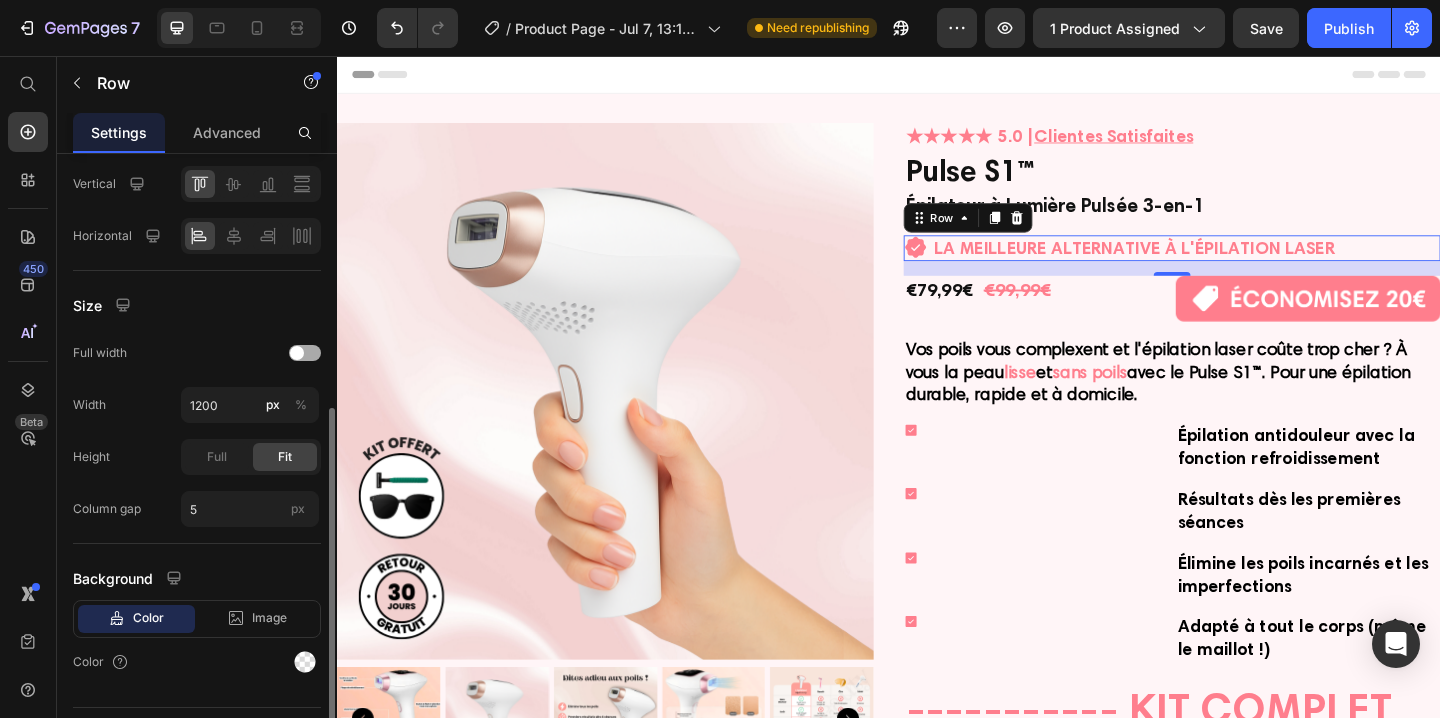 click on "Full width" 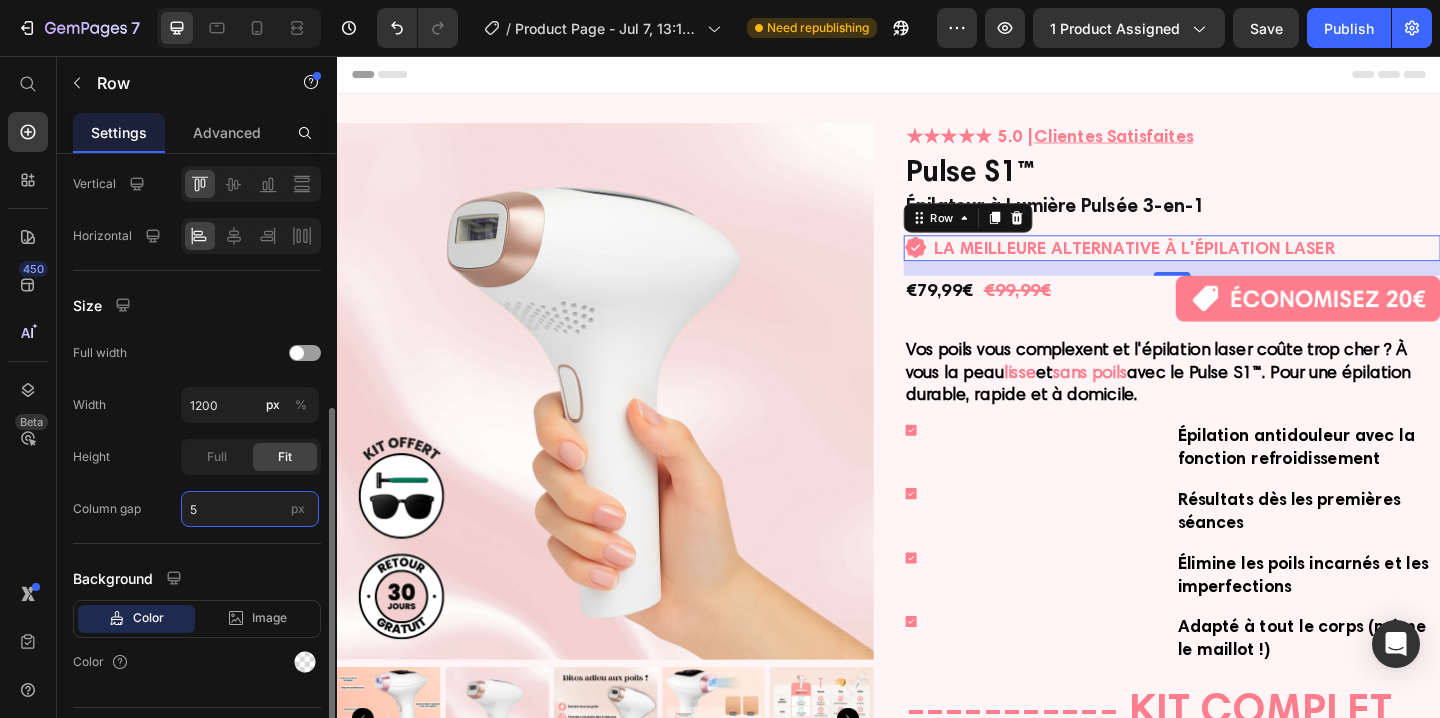 click on "5" at bounding box center [250, 509] 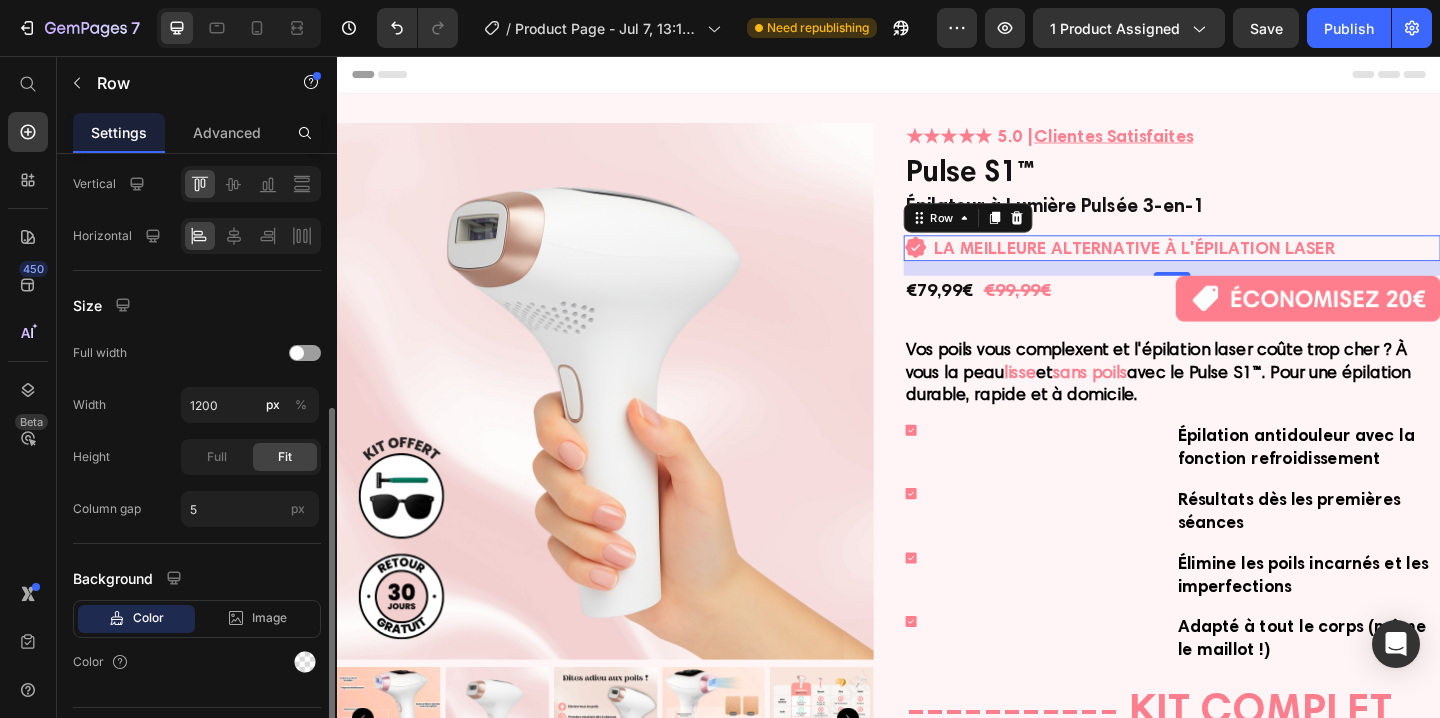 click on "Size" at bounding box center (197, 305) 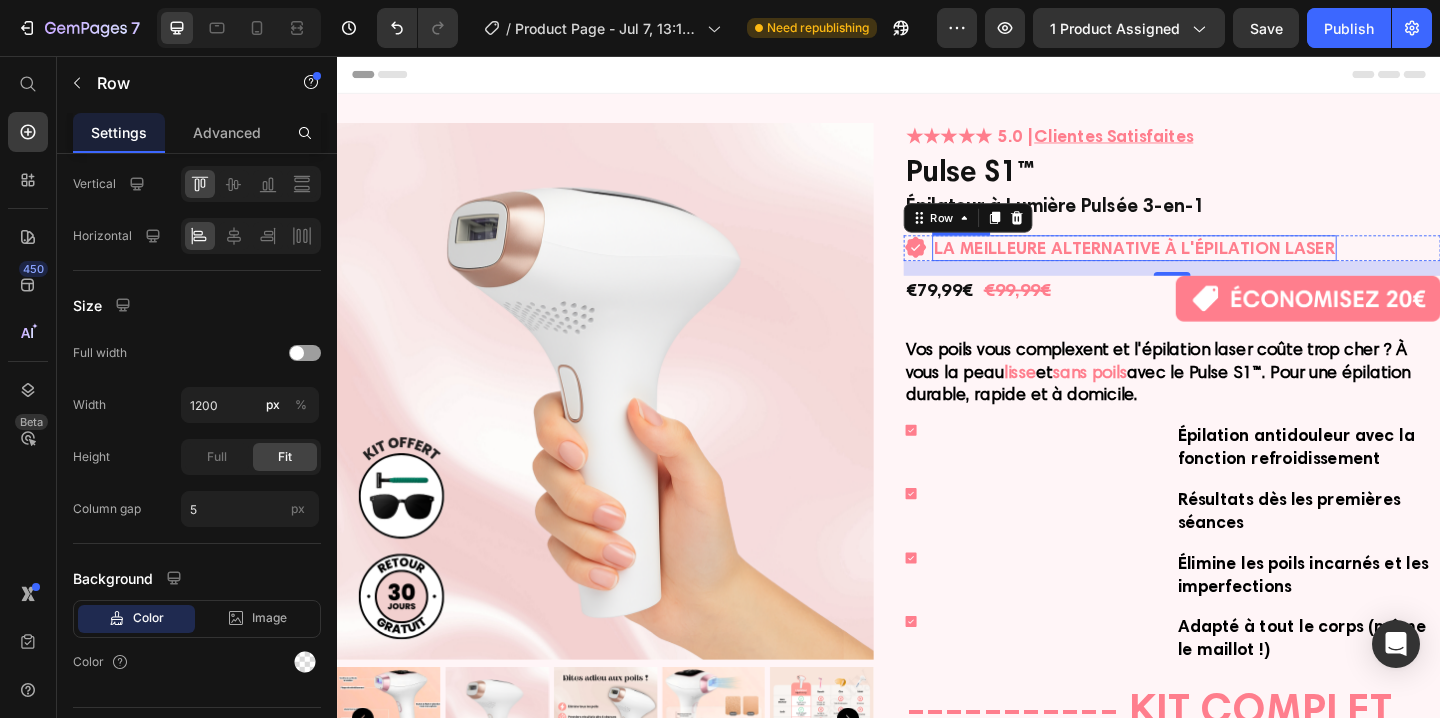 click on "LA MEILLEURE ALTERNATIVE À L'ÉPILATION LASER" at bounding box center (1204, 265) 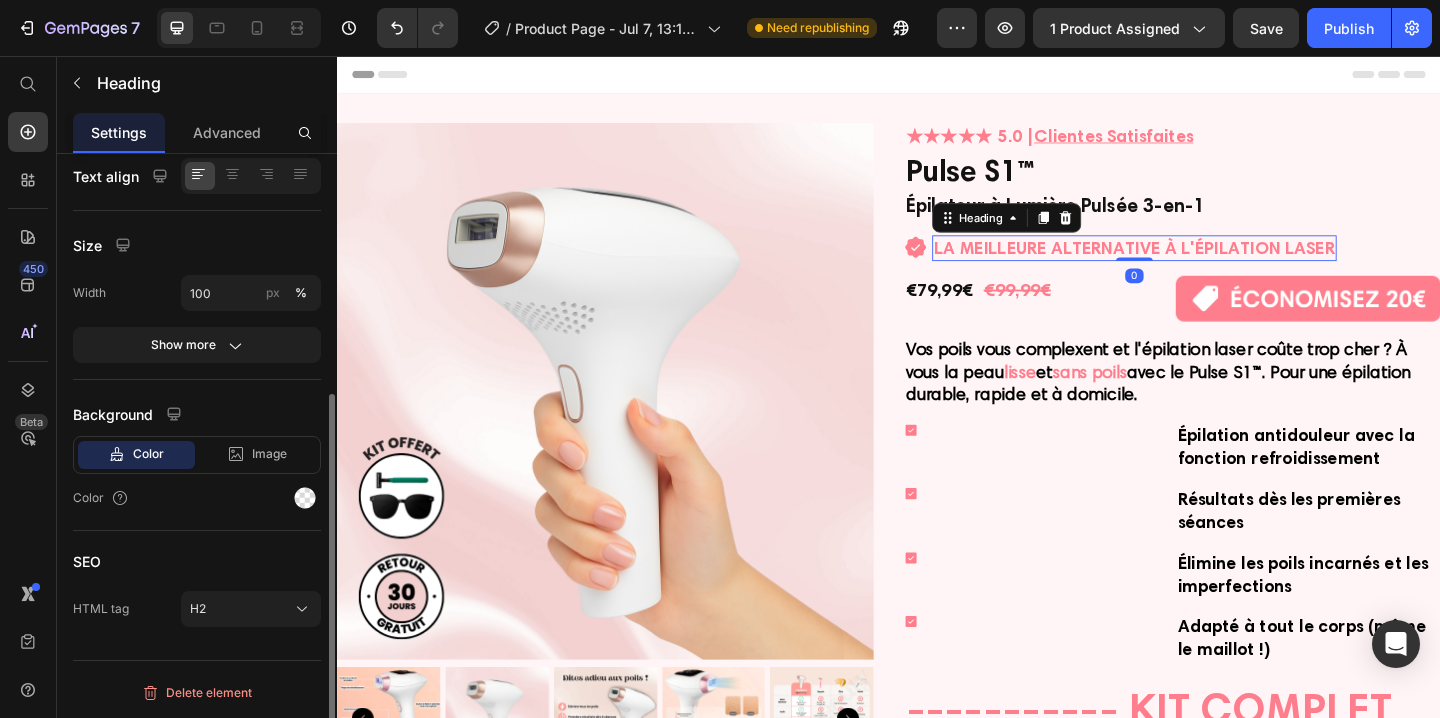 scroll, scrollTop: 0, scrollLeft: 0, axis: both 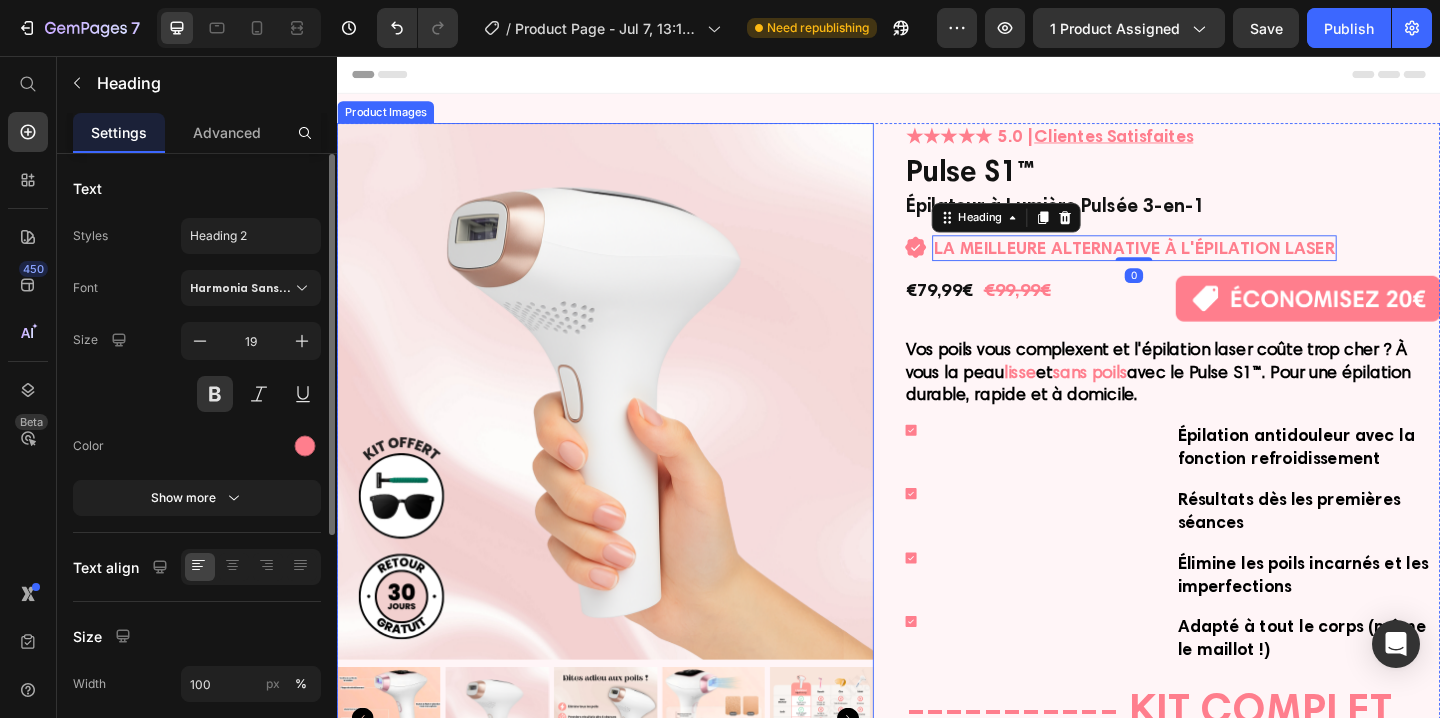 click at bounding box center (629, 421) 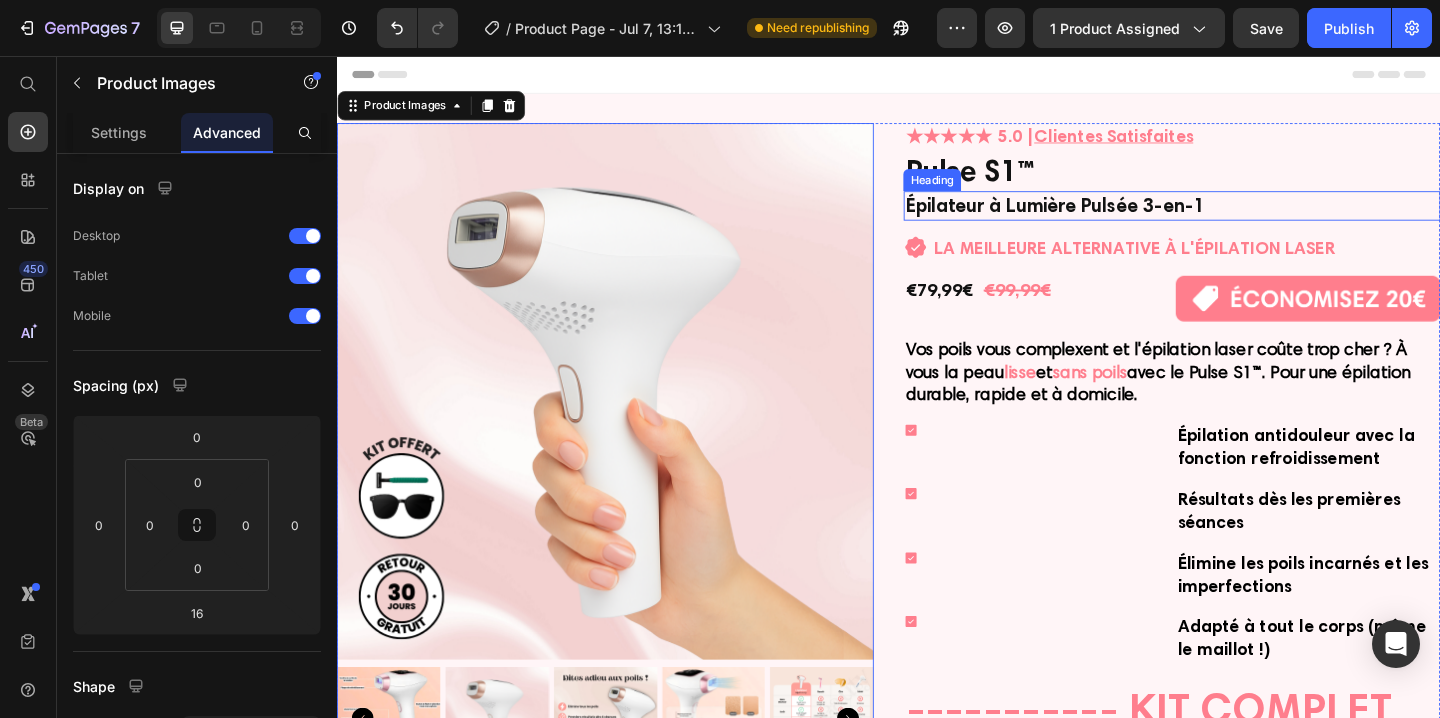 click on "Épilateur à Lumière Pulsée 3-en-1" at bounding box center [1245, 218] 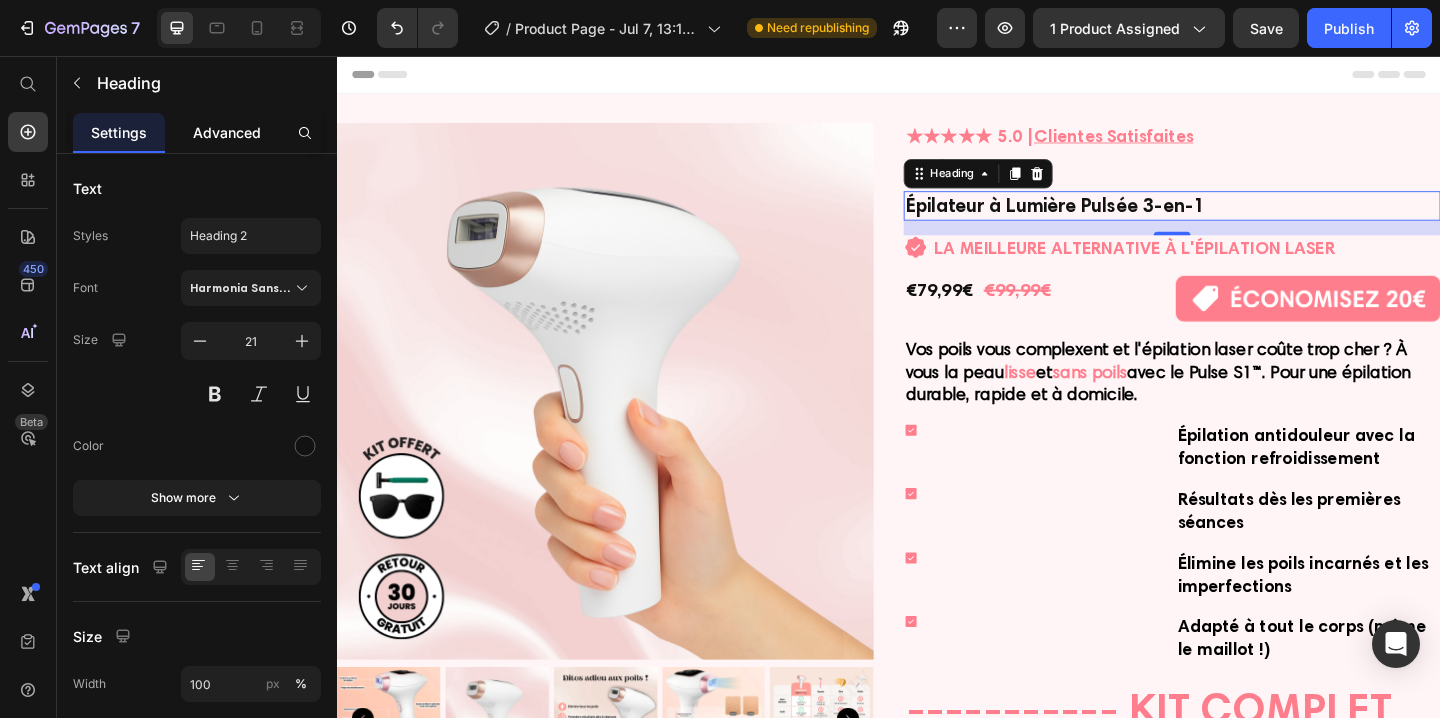 click on "Advanced" at bounding box center (227, 132) 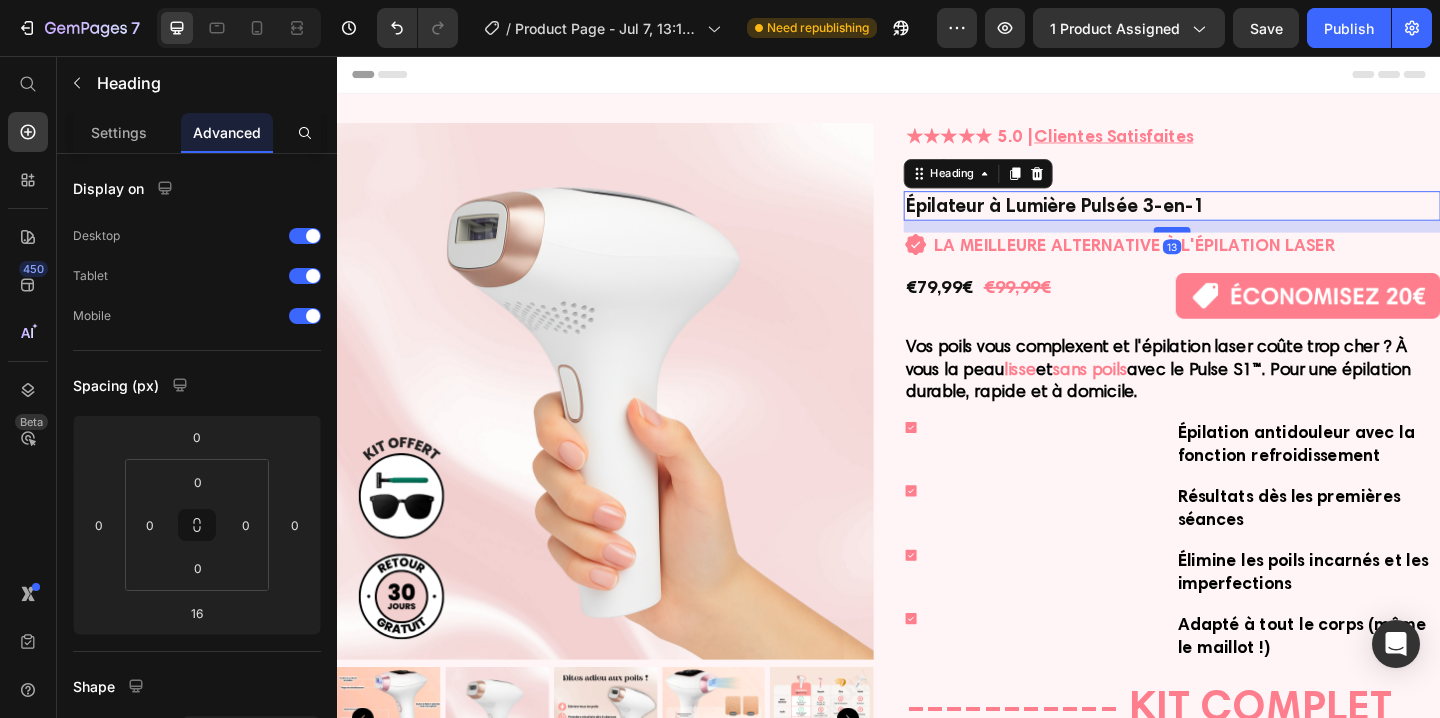 click at bounding box center [1245, 245] 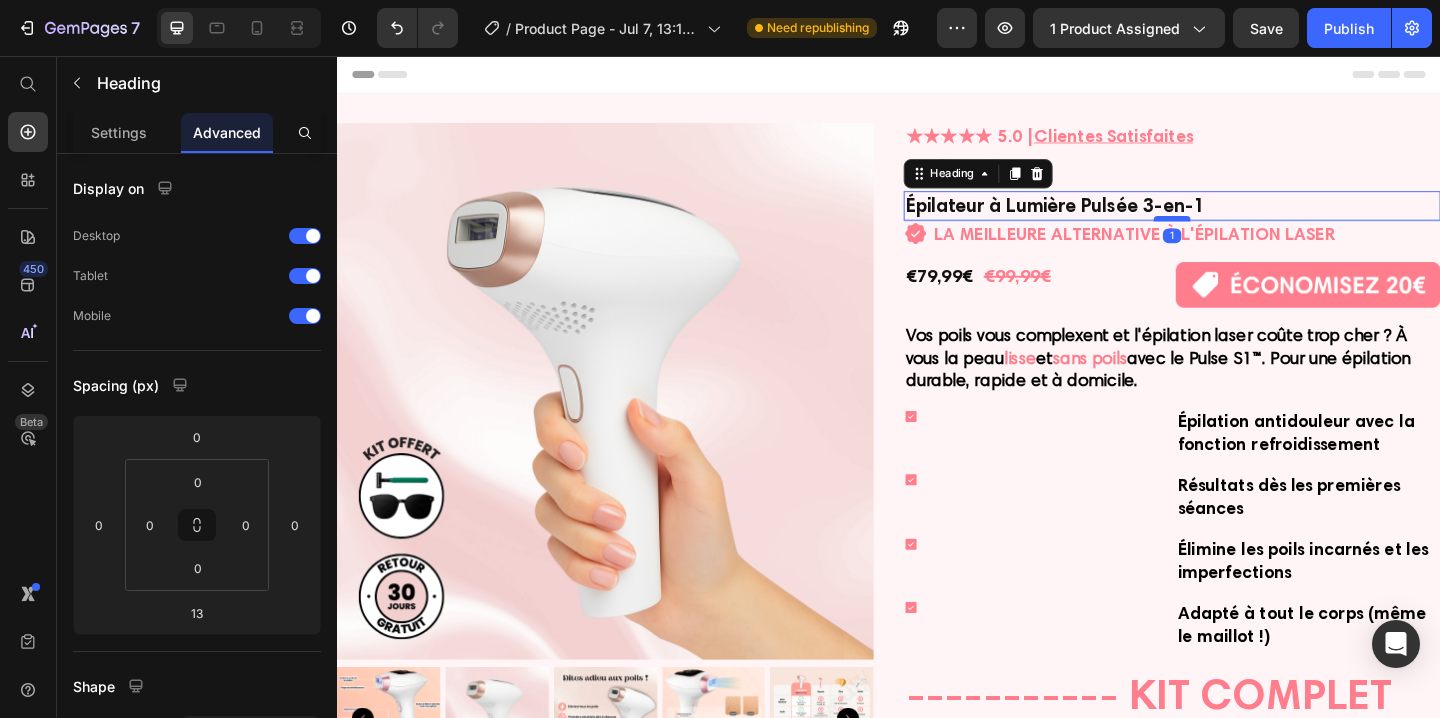 drag, startPoint x: 1247, startPoint y: 244, endPoint x: 1259, endPoint y: 232, distance: 16.970562 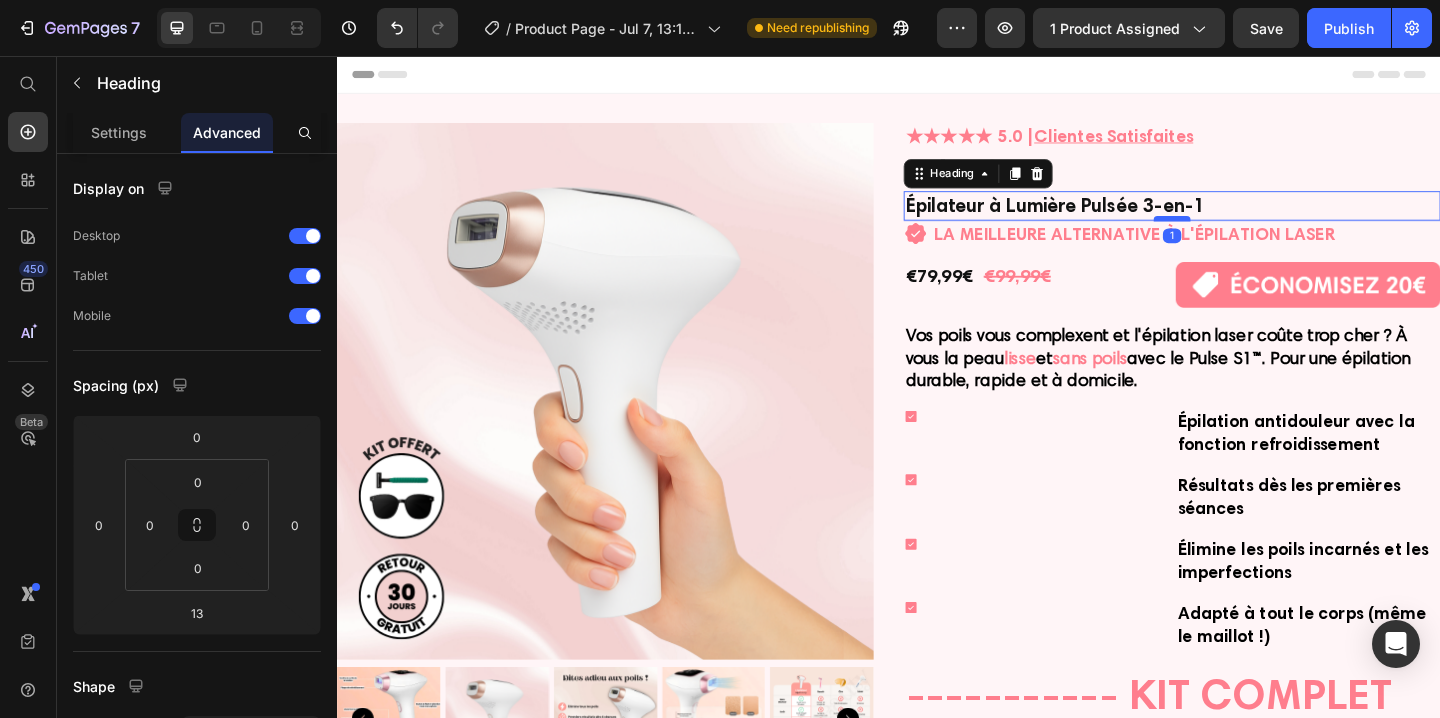 click at bounding box center (1245, 233) 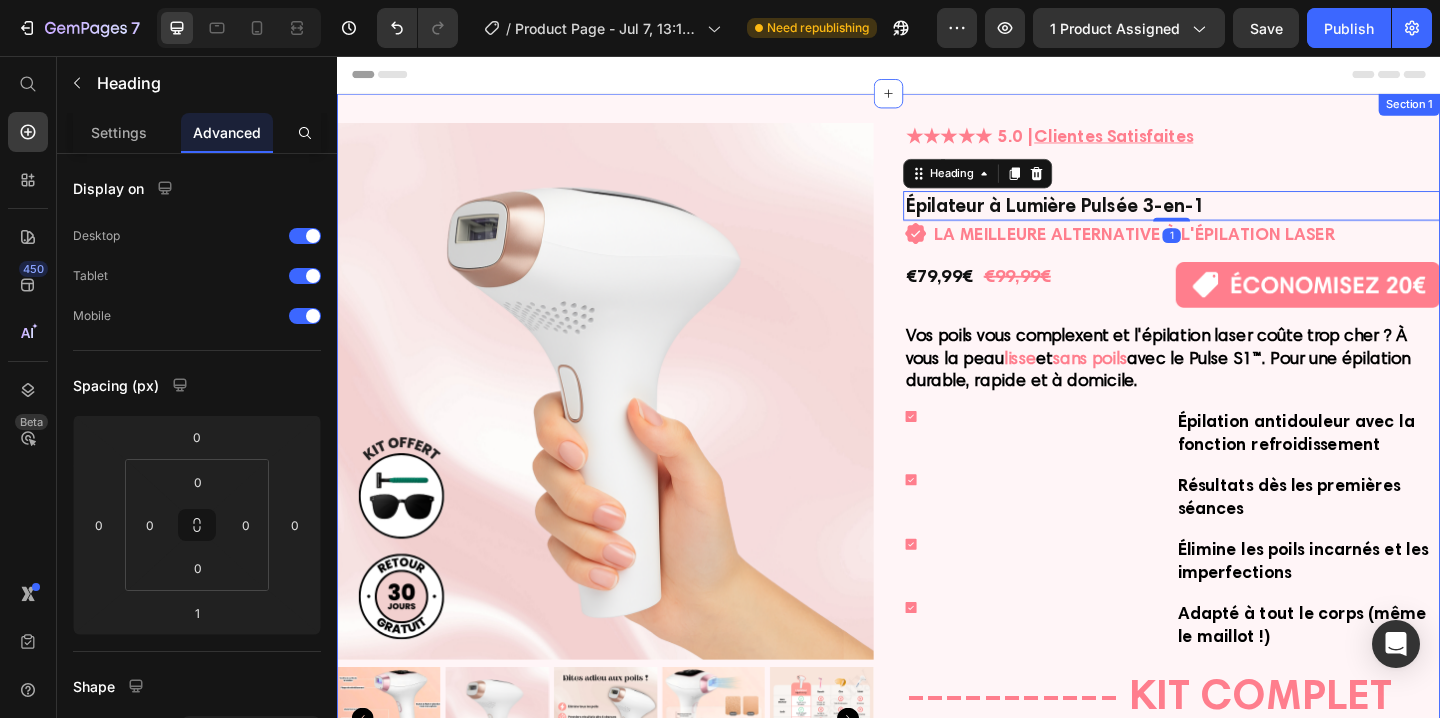 click on "Product Images ★★★★★ 5.0 |  Clientes Satisfaites Heading Pulse S1™ Product Title Épilateur à Lumière Pulsée 3-en-1 Heading   1
Icon LA MEILLEURE ALTERNATIVE À L'ÉPILATION LASER Heading Row €79,99€ Product Price €99,99€ Product Price Row Image Row Vos poils vous complexent et l'épilation laser coûte trop cher ? À vous la peau  lisse  et  sans poils  avec le Pulse S1™. Pour une épilation durable, rapide et à domicile. Heading Row
Icon Épilation antidouleur avec la fonction refroidissement Heading Row
Icon Résultats dès les premières séances Heading Row
Icon Élimine les poils incarnés et les imperfections Heading Row
Icon Adapté à tout le corps (même le maillot !) Heading Row ----------- KIT COMPLET OFFERT ----------- Heading Image LUNETTES FILTRANTES Text Block 11,90€   OFFERT Text Block Image RASOIR DE PRÉPARATION Text Block 1,90€   OFFERT Text Block Image" at bounding box center (937, 3867) 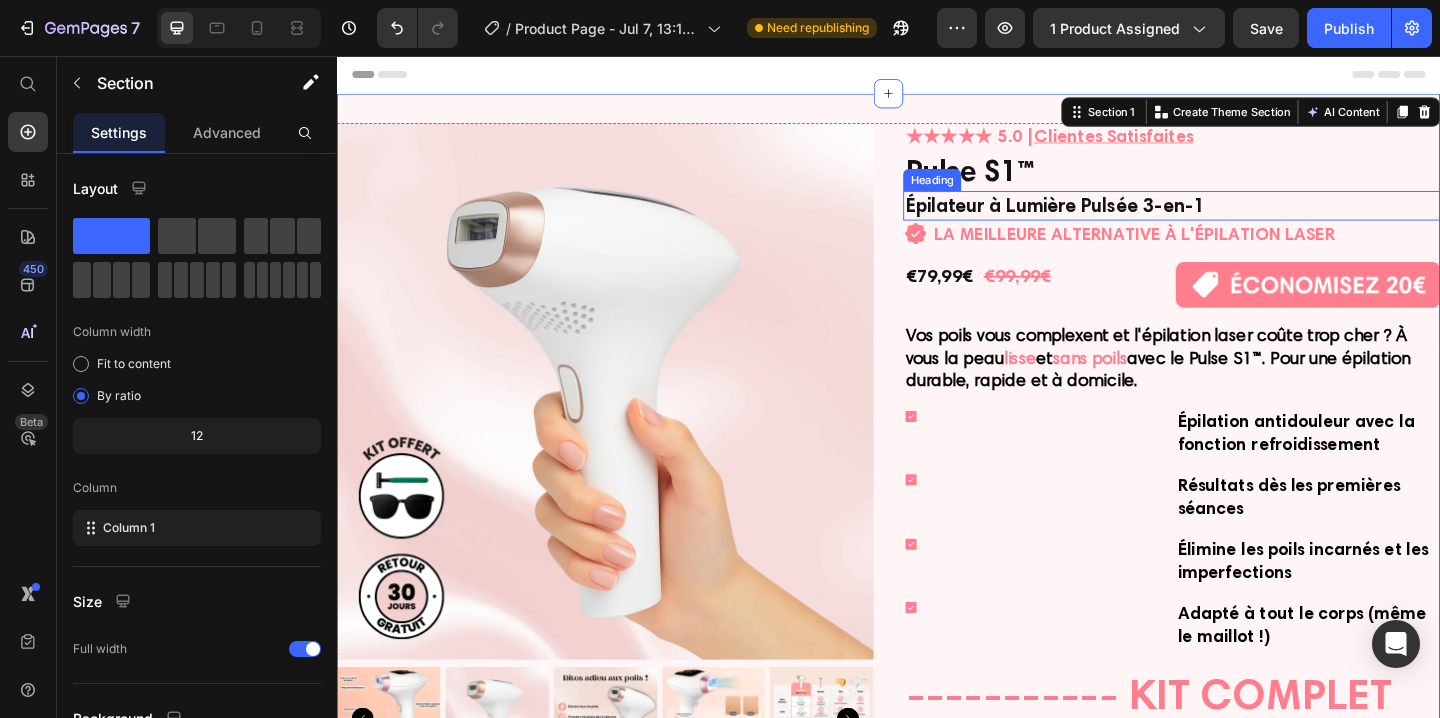 click on "Épilateur à Lumière Pulsée 3-en-1" at bounding box center [1245, 218] 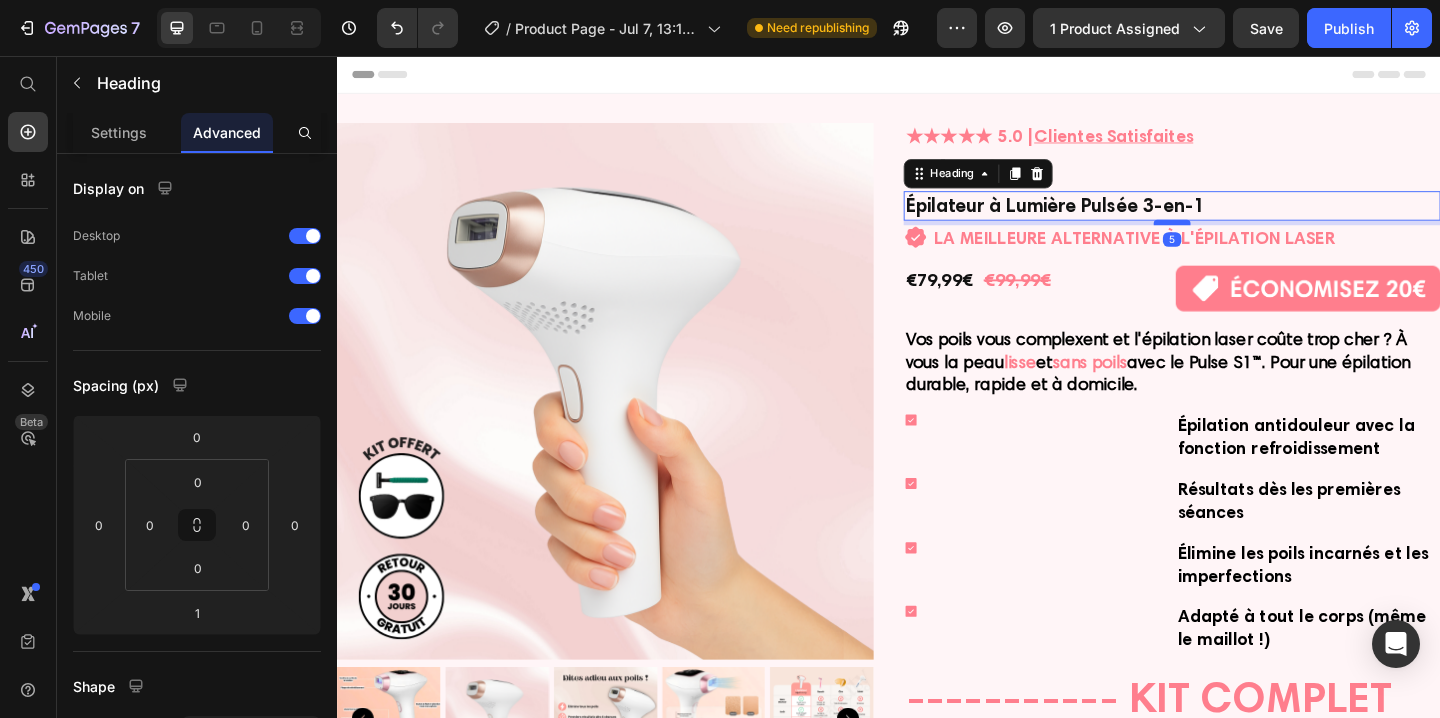 click at bounding box center [1245, 237] 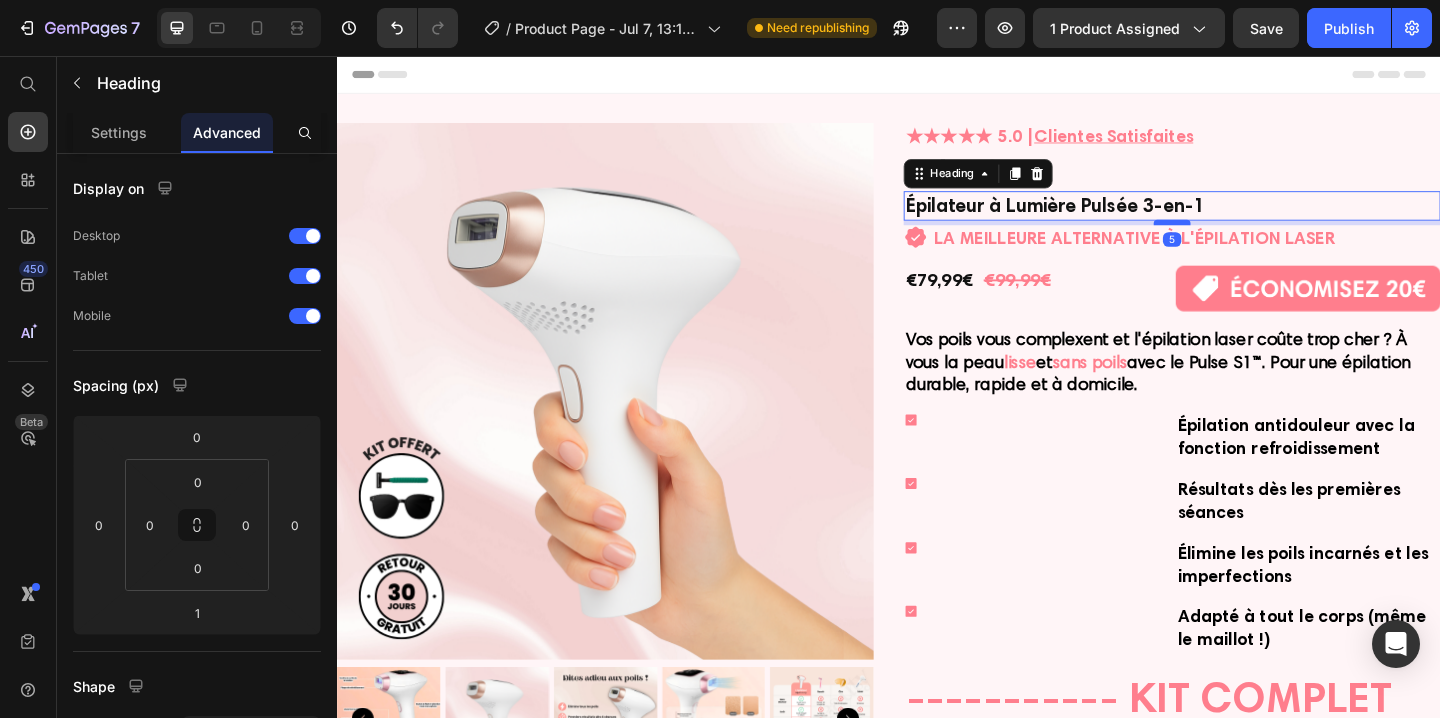 type on "5" 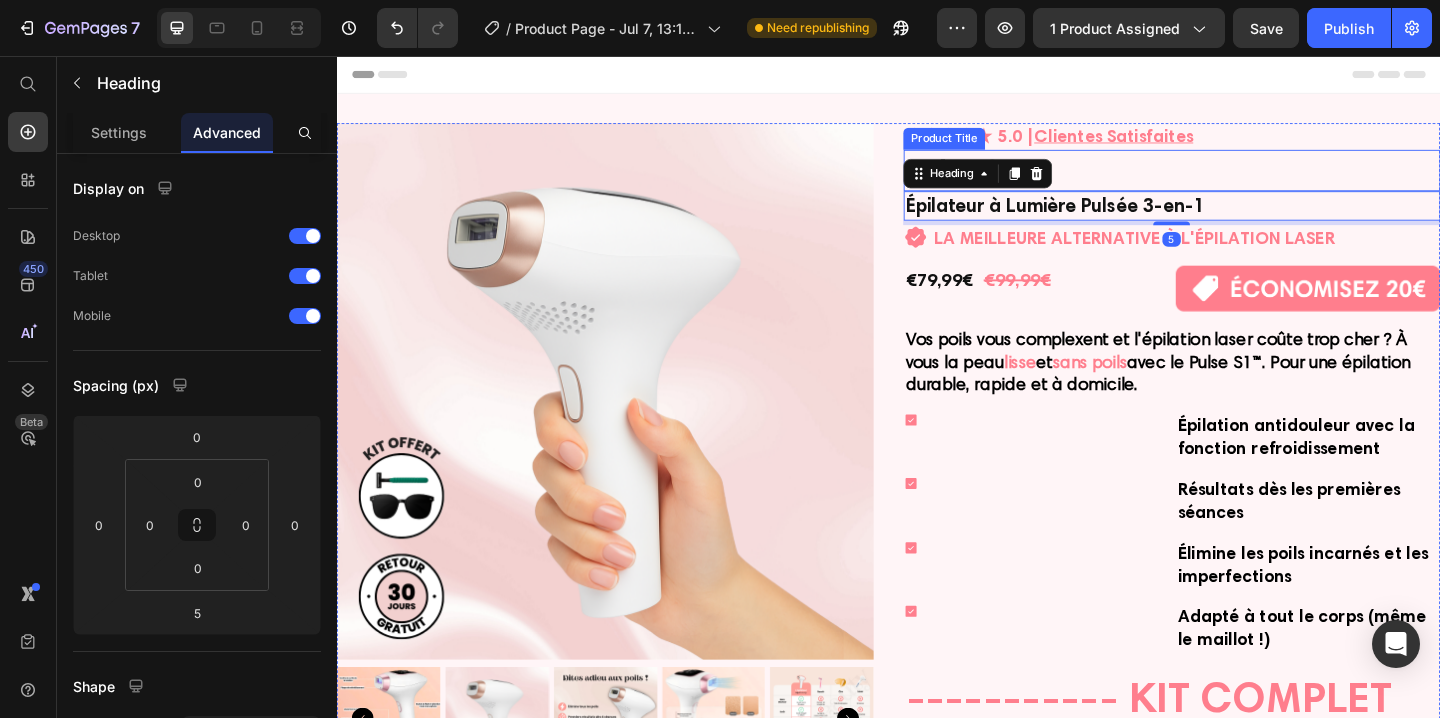 click on "★★★★★ 5.0 |  Clientes Satisfaites" at bounding box center [1245, 143] 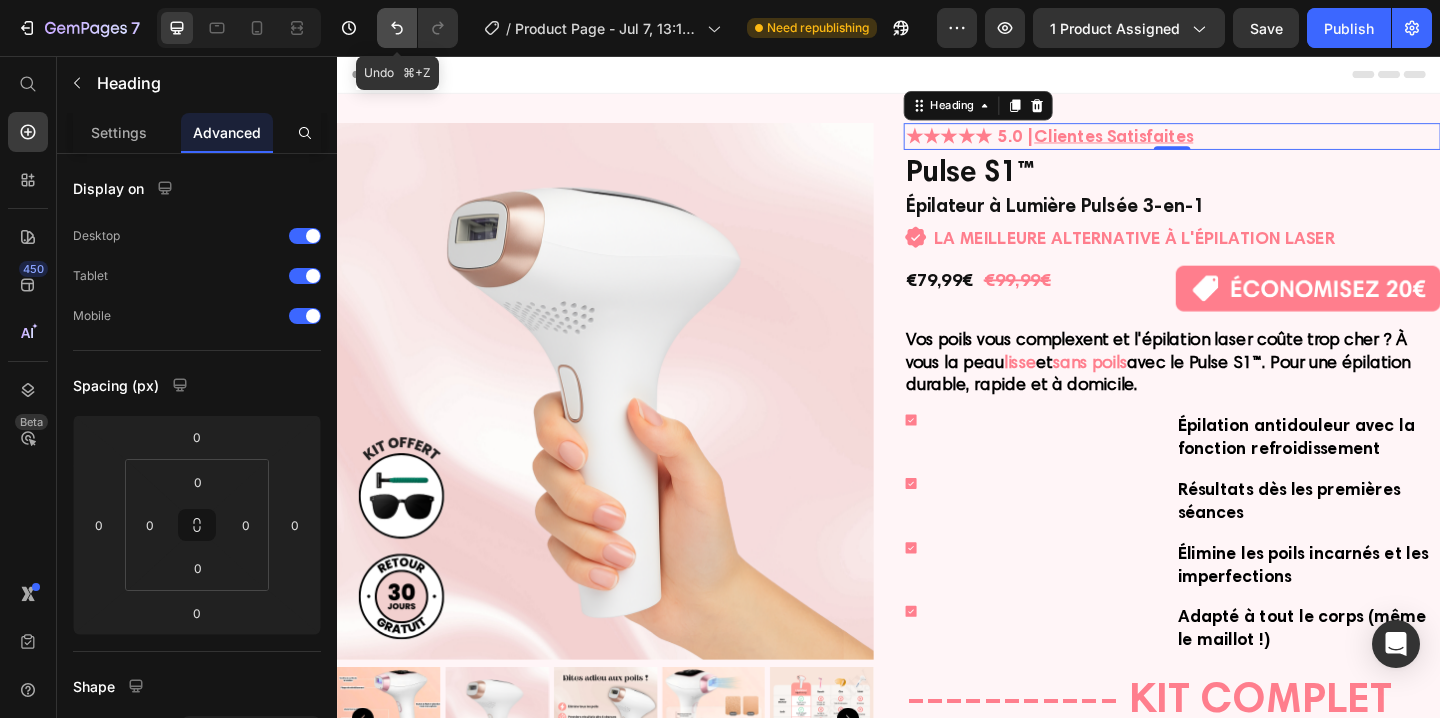 click 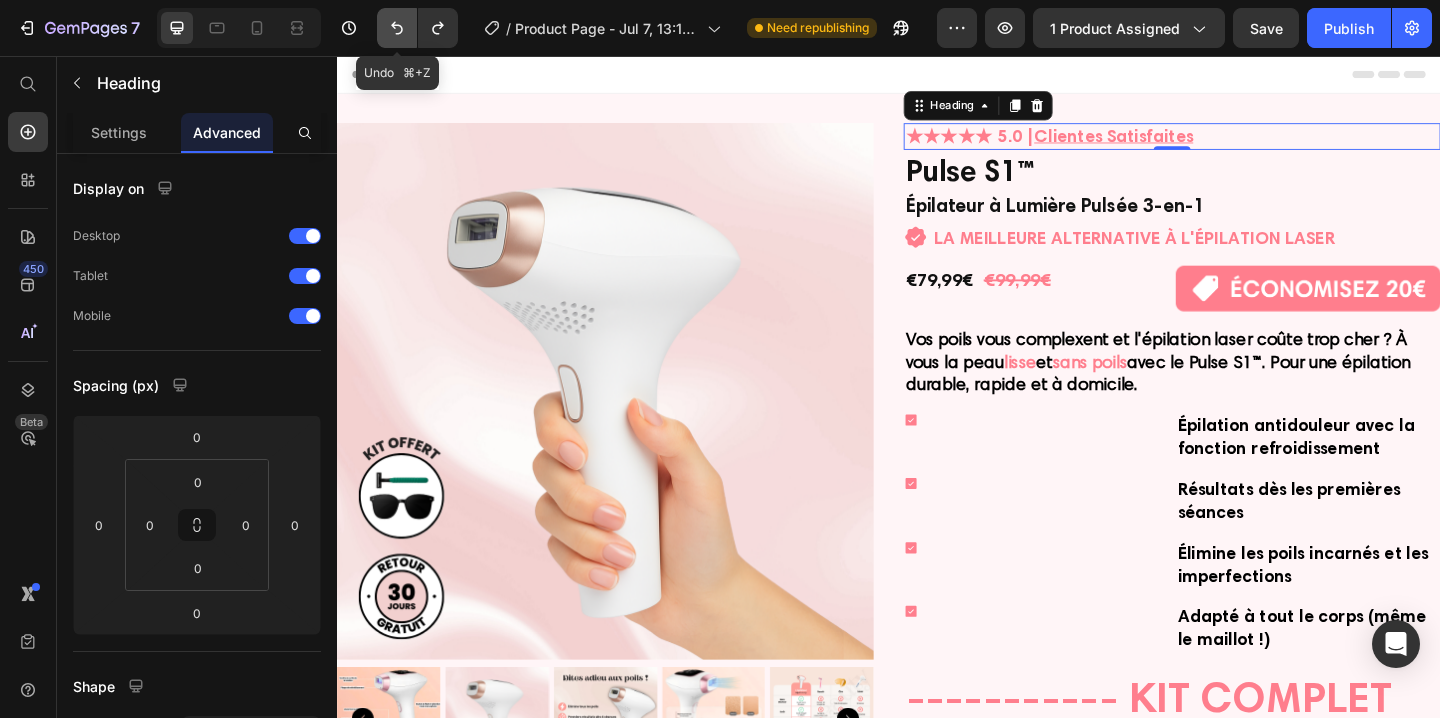 click 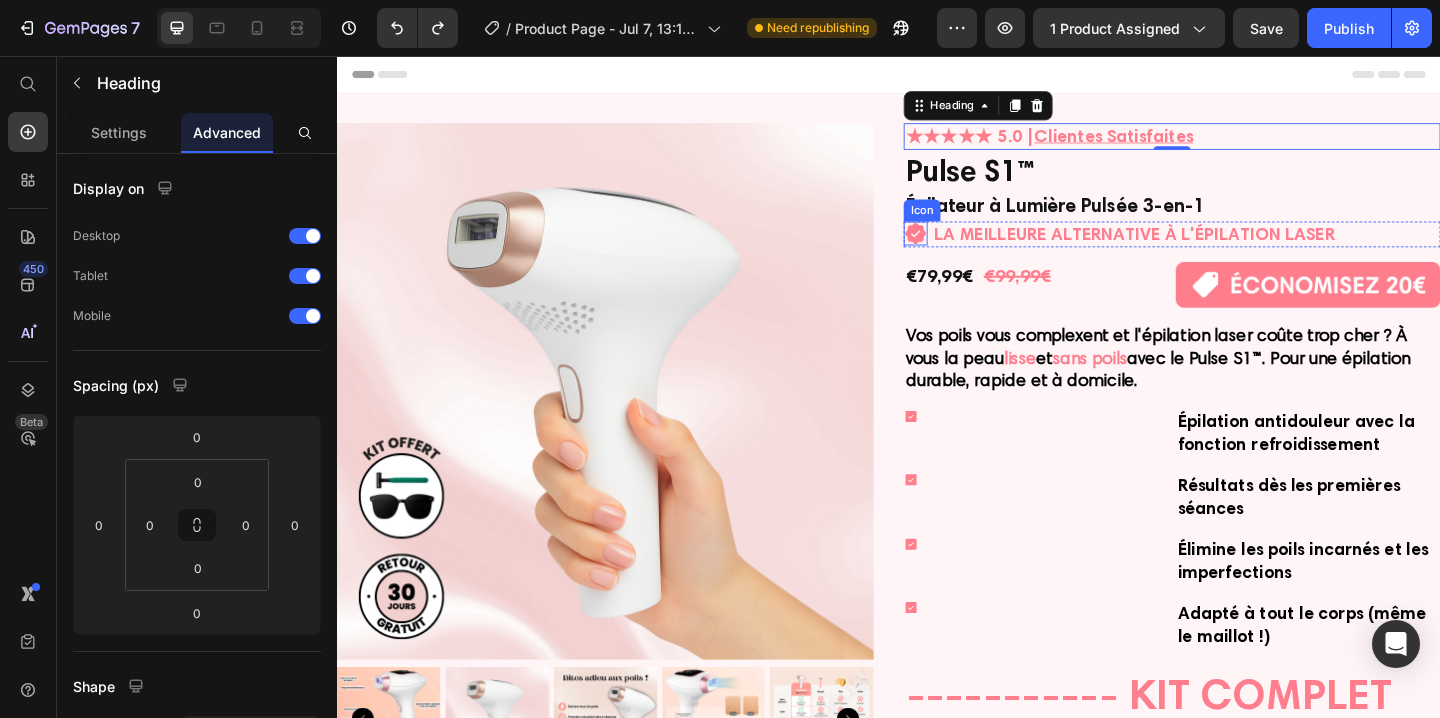click 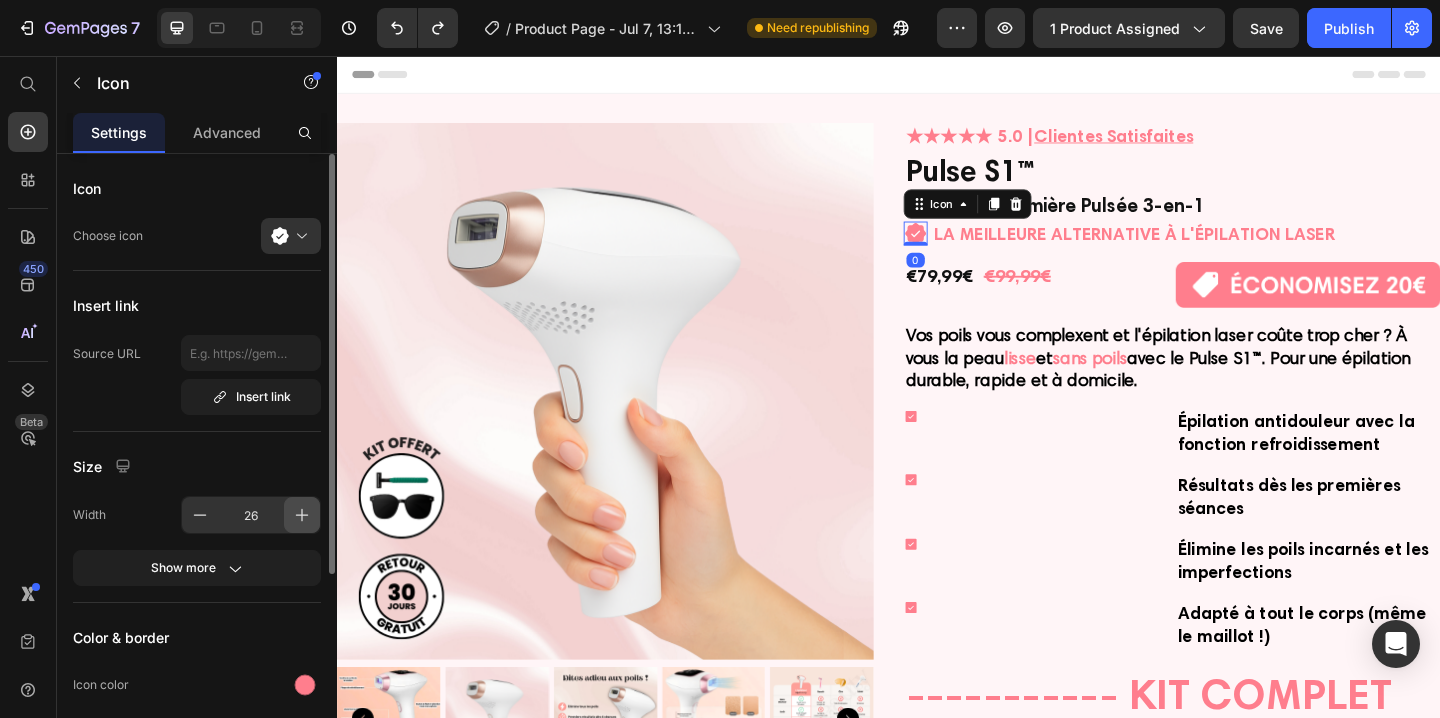 click 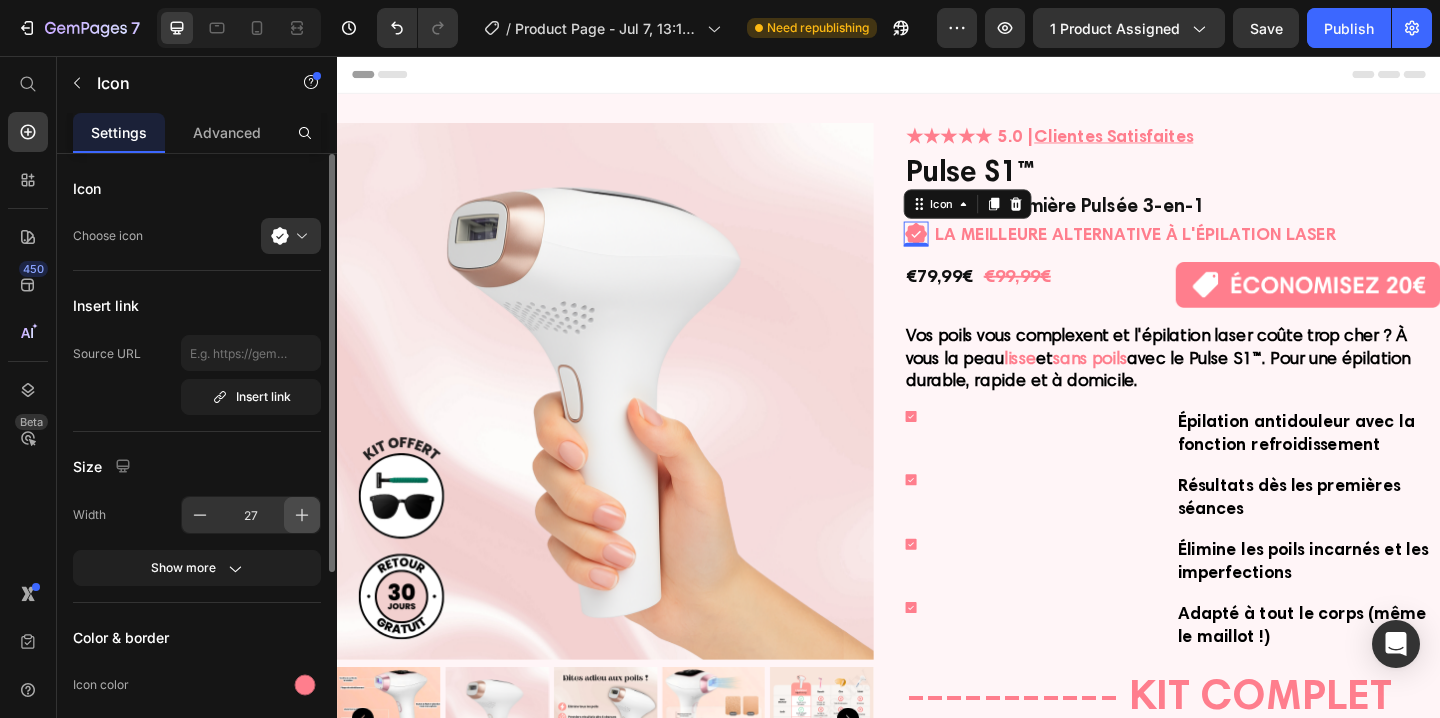 click 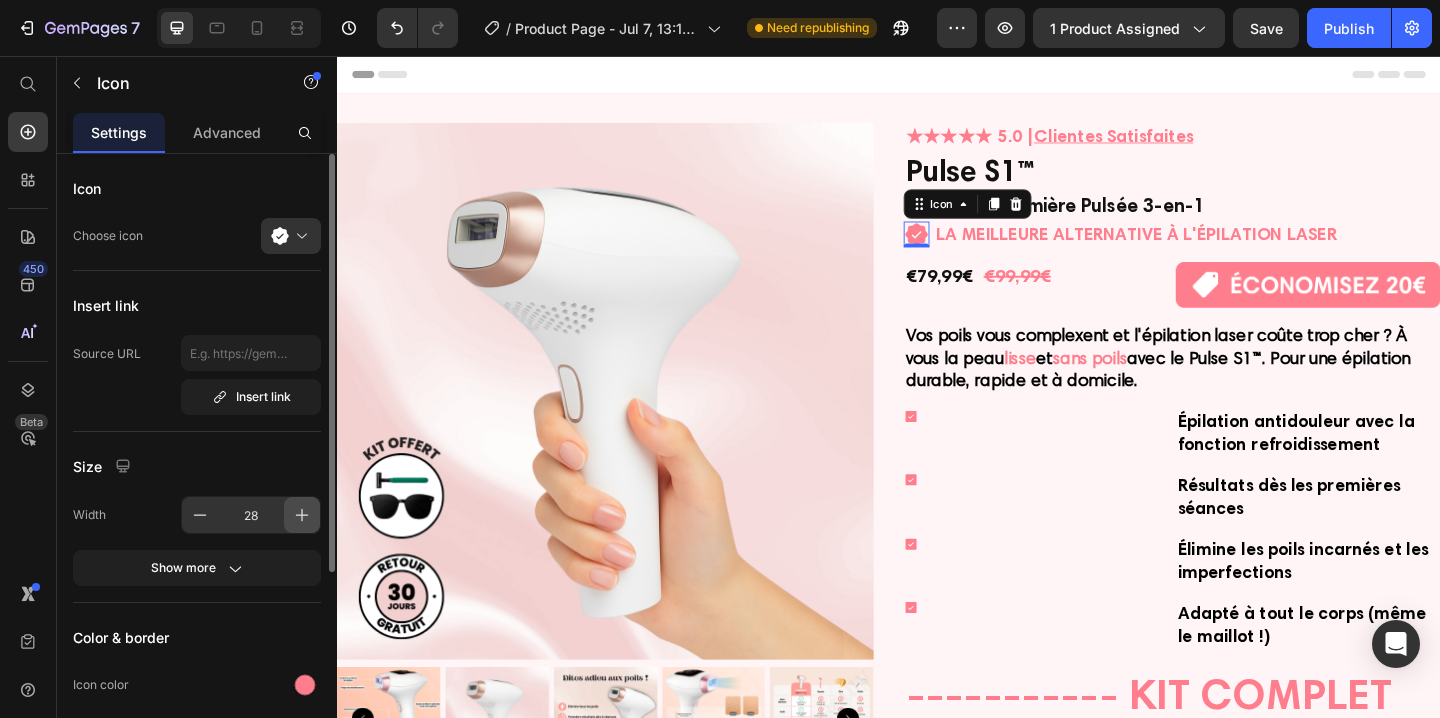 click 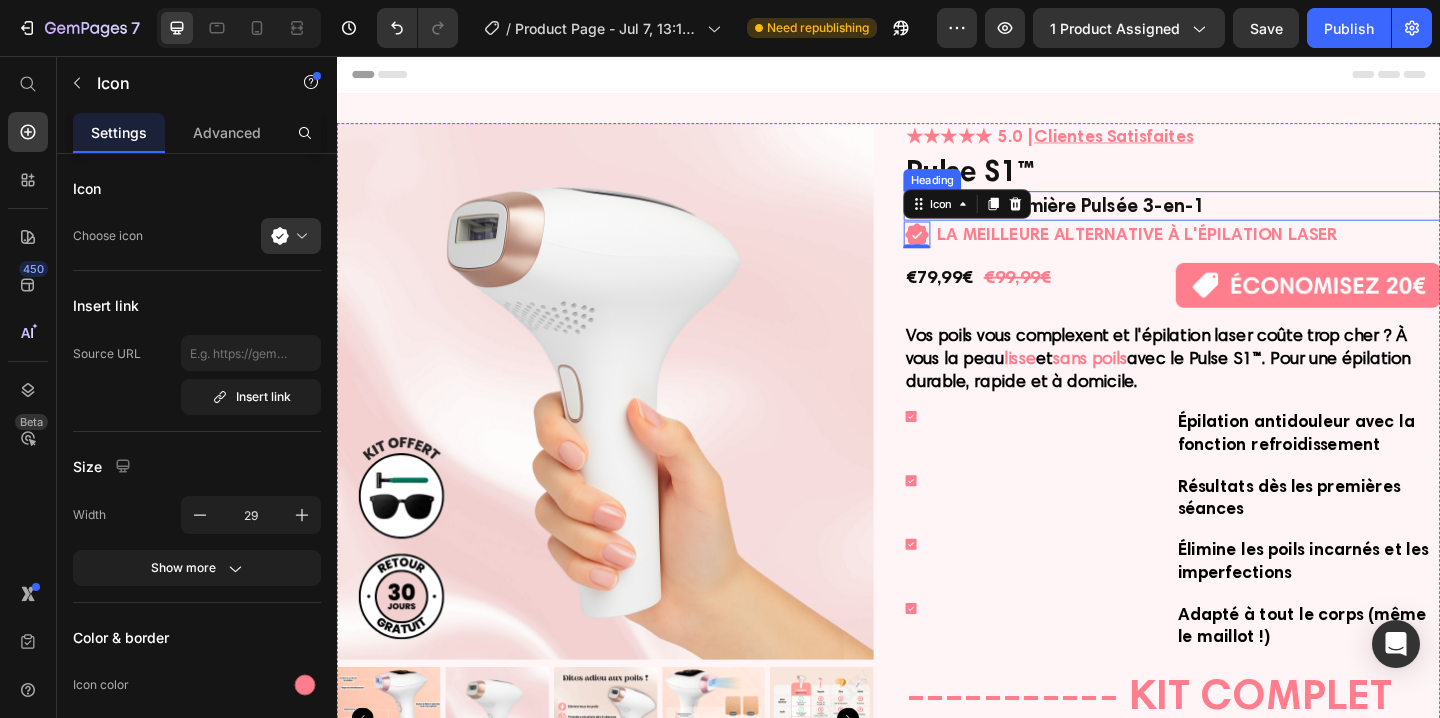 click on "★★★★★ 5.0 |  Clientes Satisfaites" at bounding box center [1245, 143] 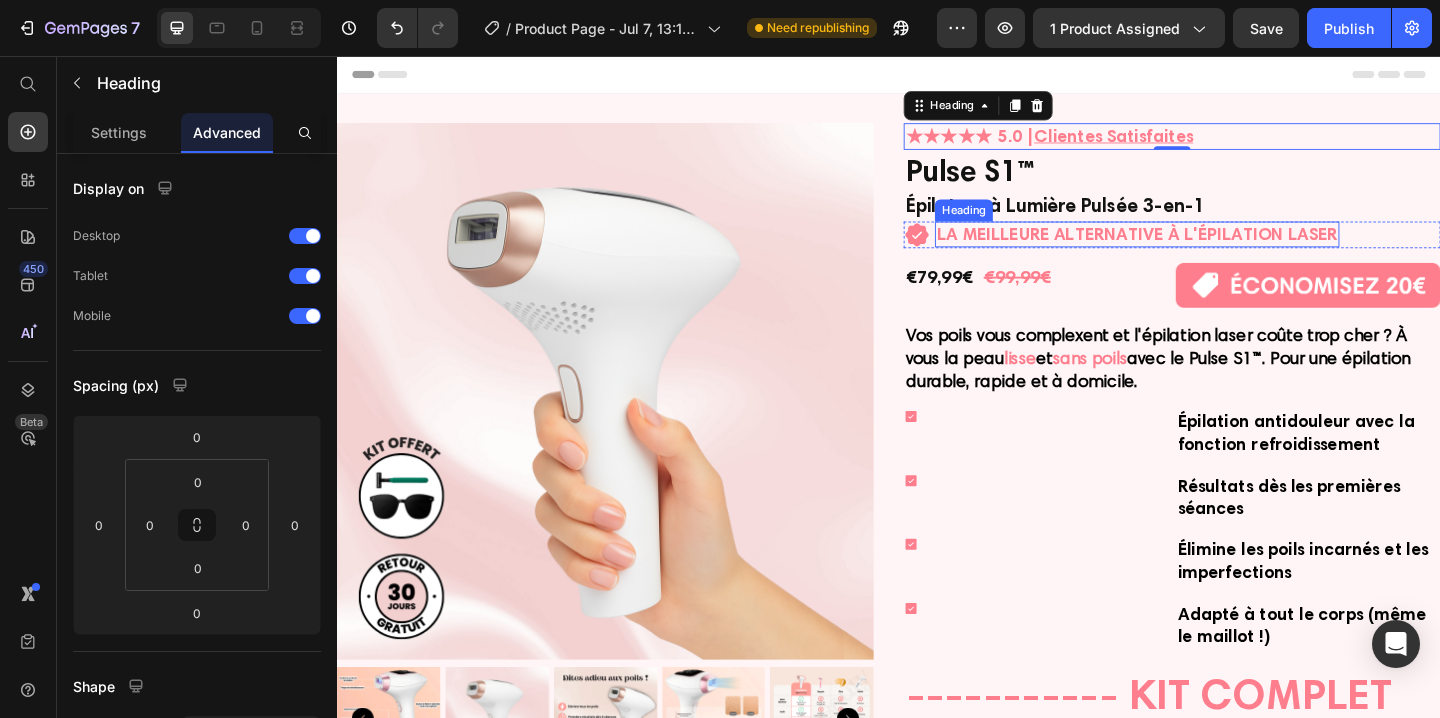 click on "LA MEILLEURE ALTERNATIVE À L'ÉPILATION LASER" at bounding box center (1207, 250) 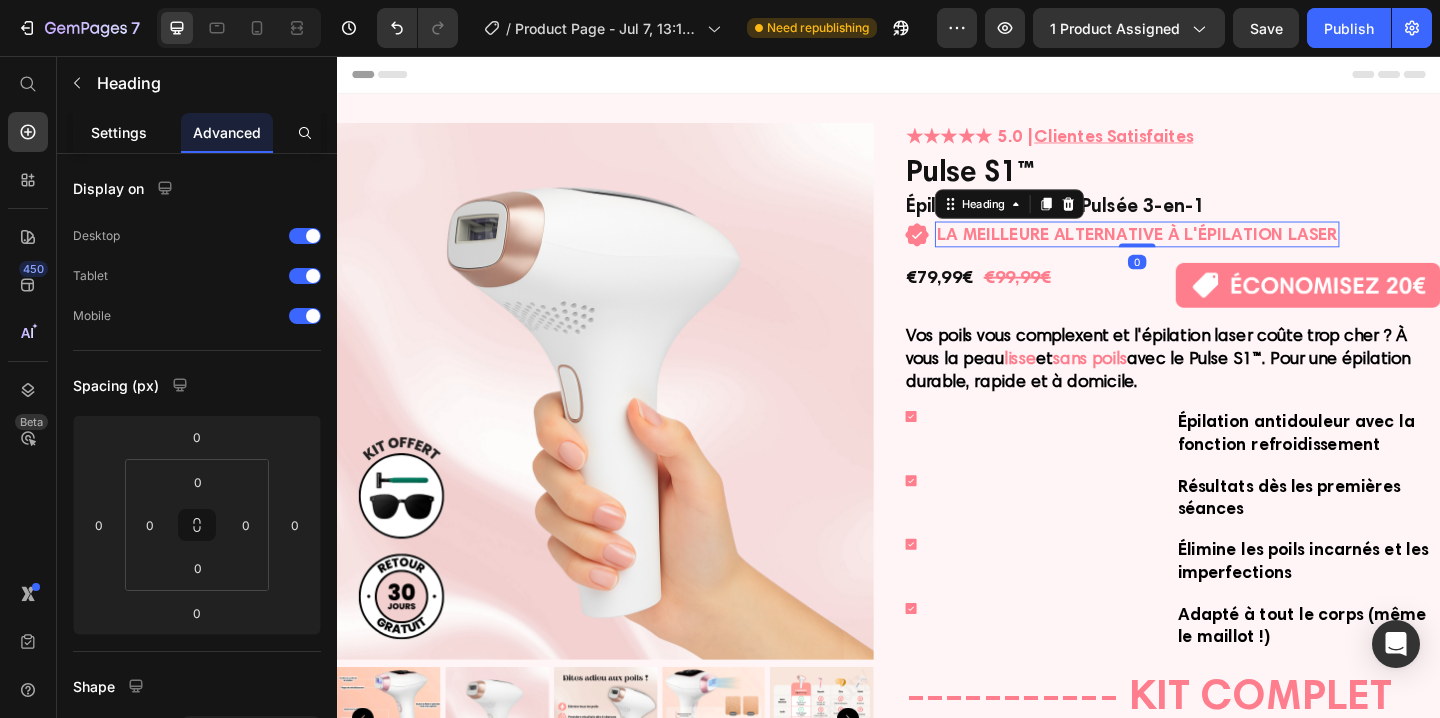 click on "Settings" at bounding box center [119, 132] 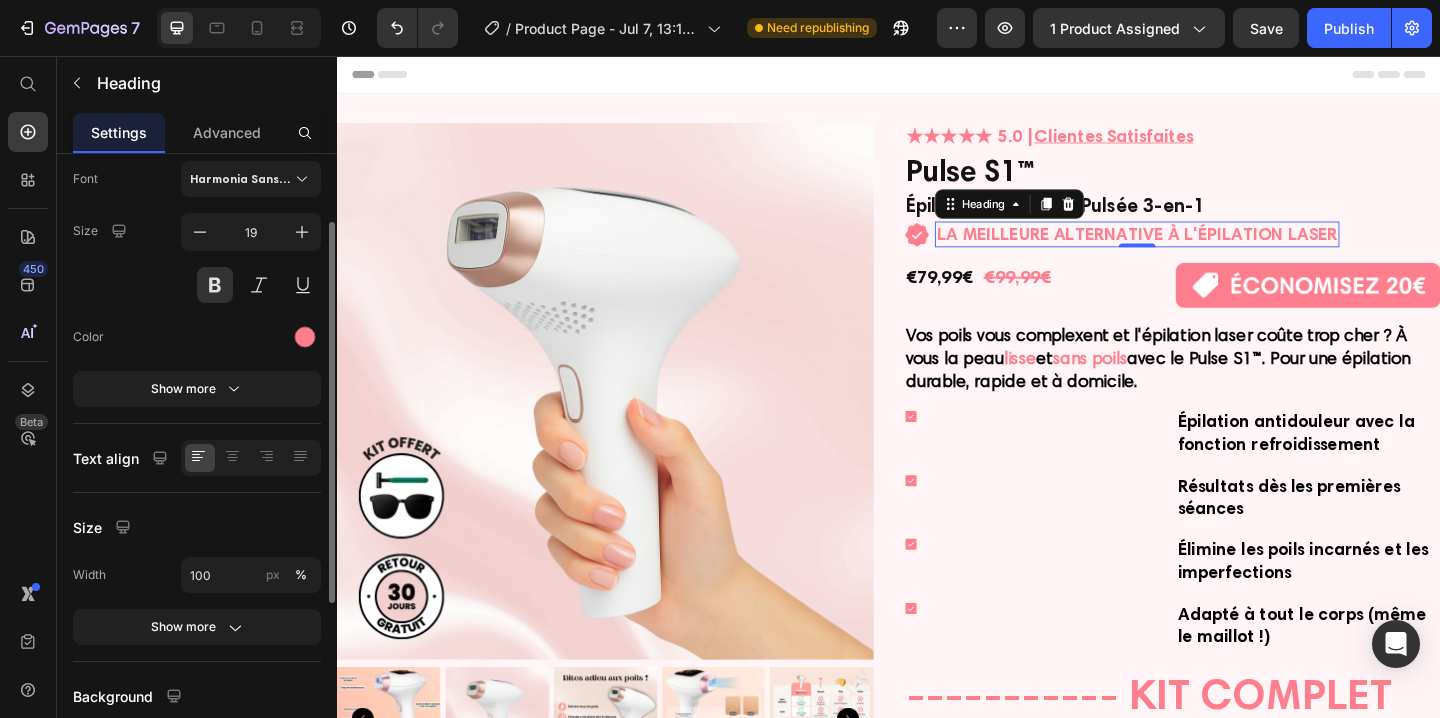 scroll, scrollTop: 110, scrollLeft: 0, axis: vertical 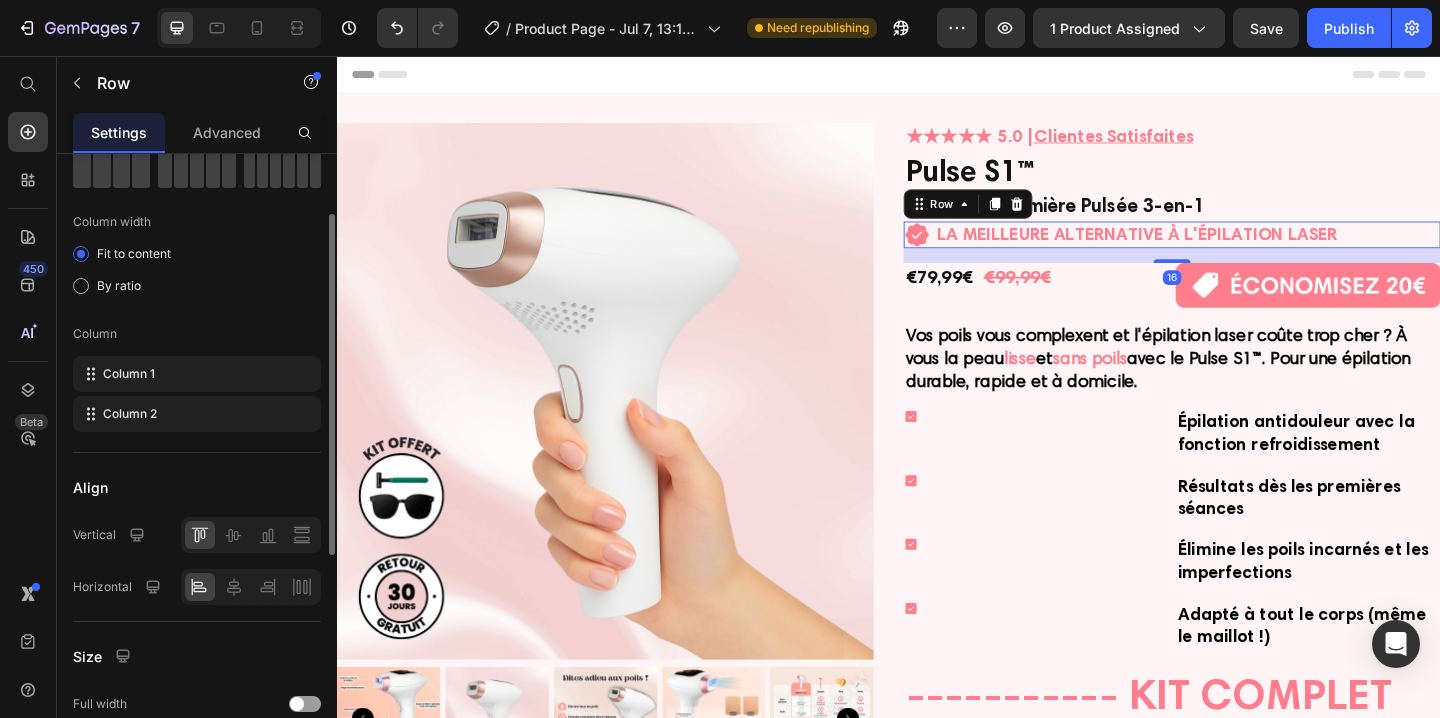 click on "Icon LA MEILLEURE ALTERNATIVE À L'ÉPILATION LASER Heading Row   16" at bounding box center (1245, 250) 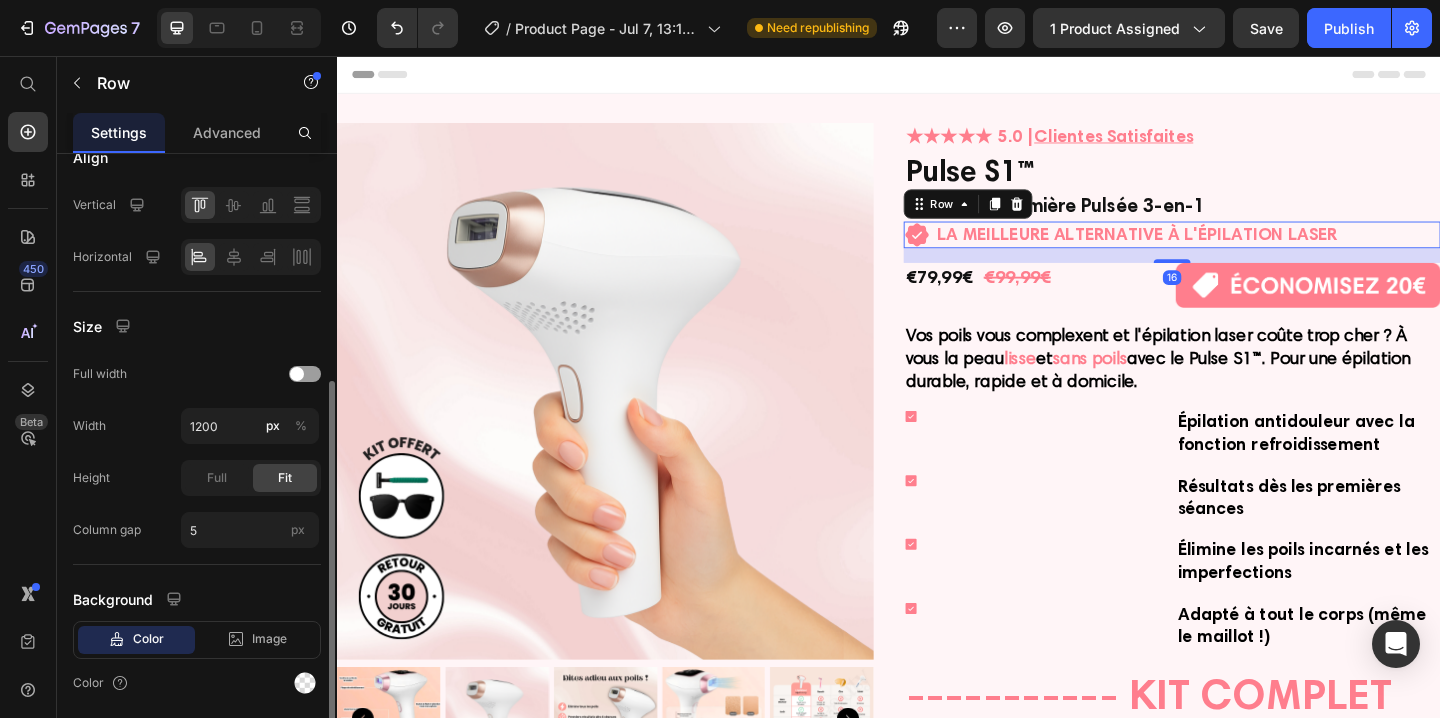 scroll, scrollTop: 447, scrollLeft: 0, axis: vertical 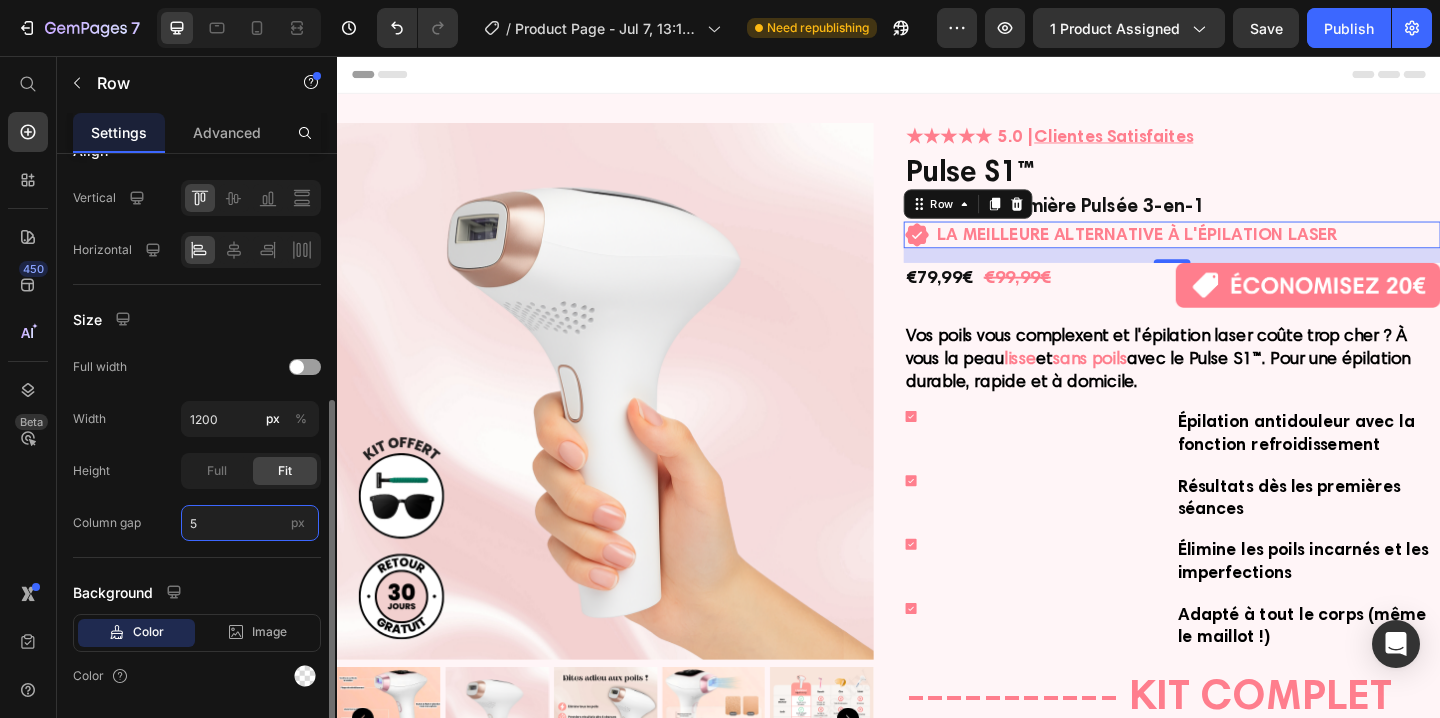click on "5" at bounding box center [250, 523] 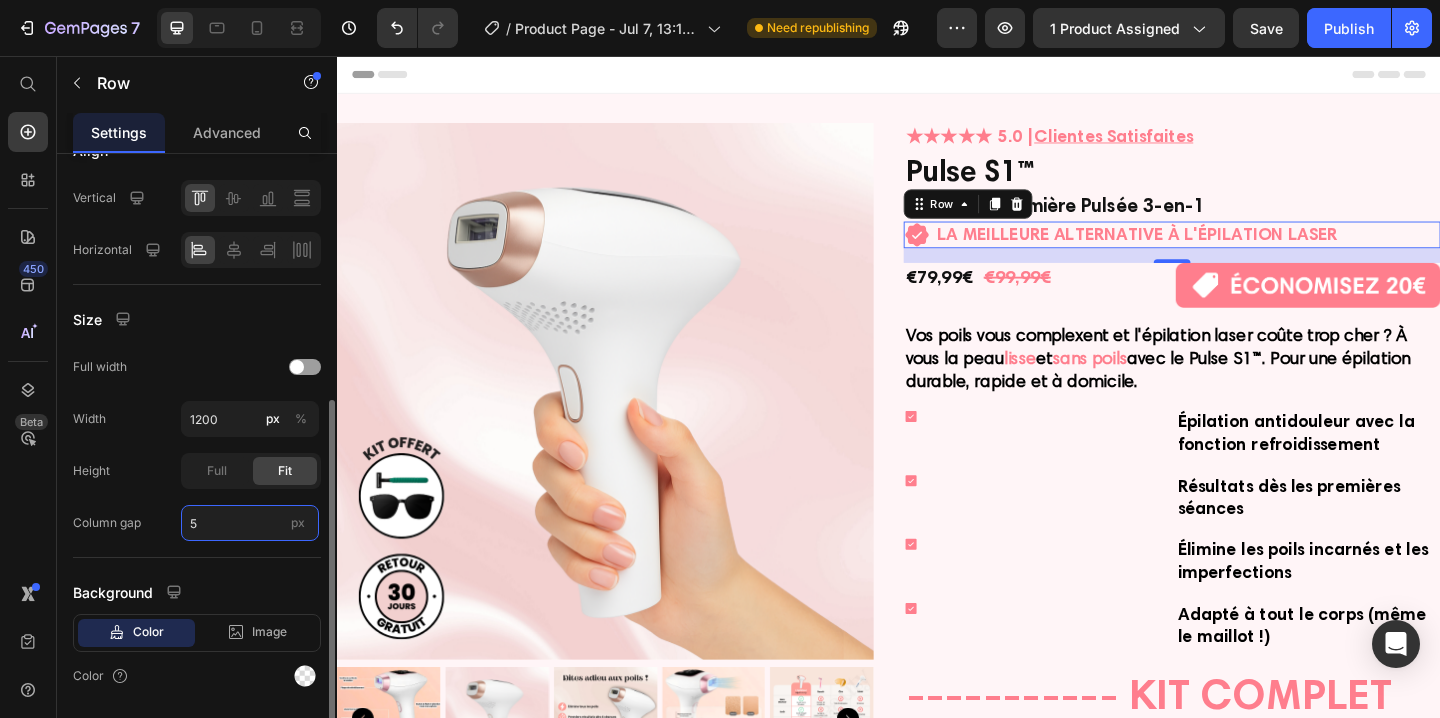 type on "0" 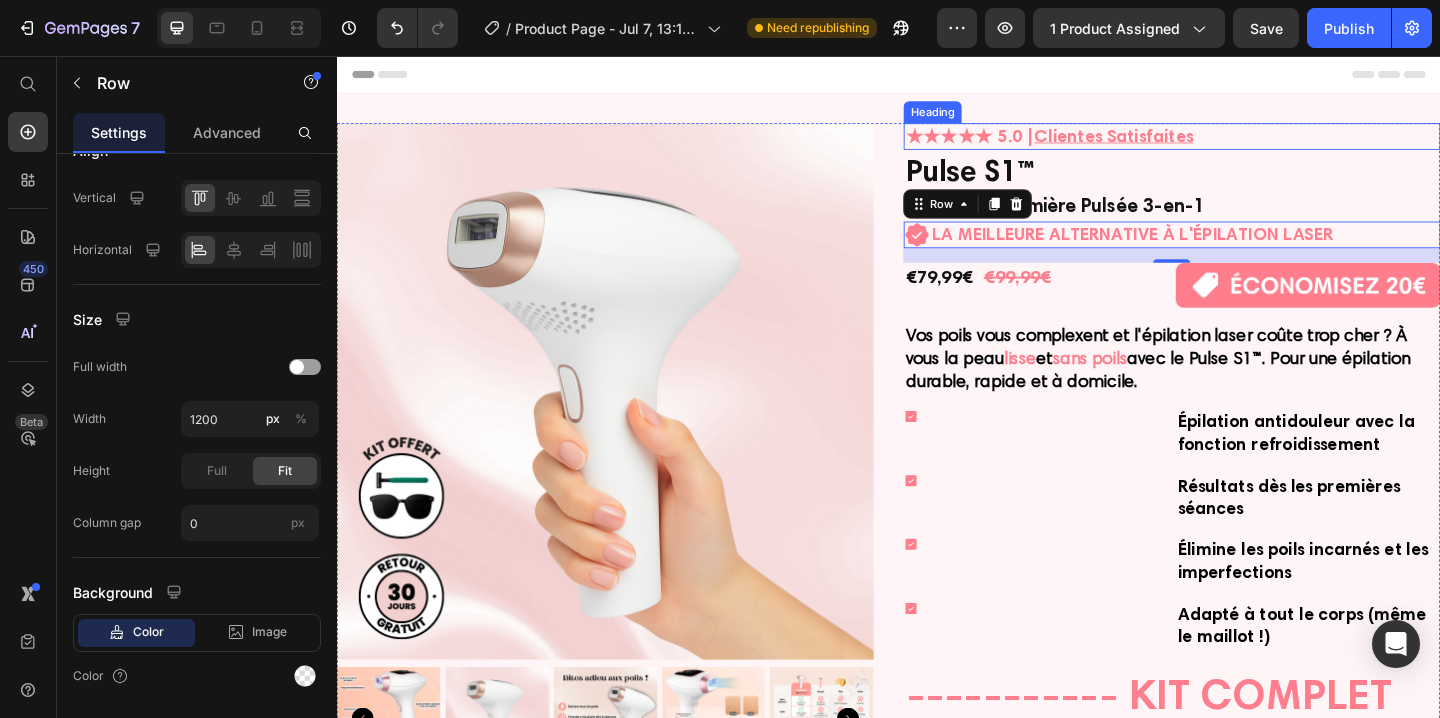 click on "★★★★★ 5.0 |  Clientes Satisfaites" at bounding box center [1245, 143] 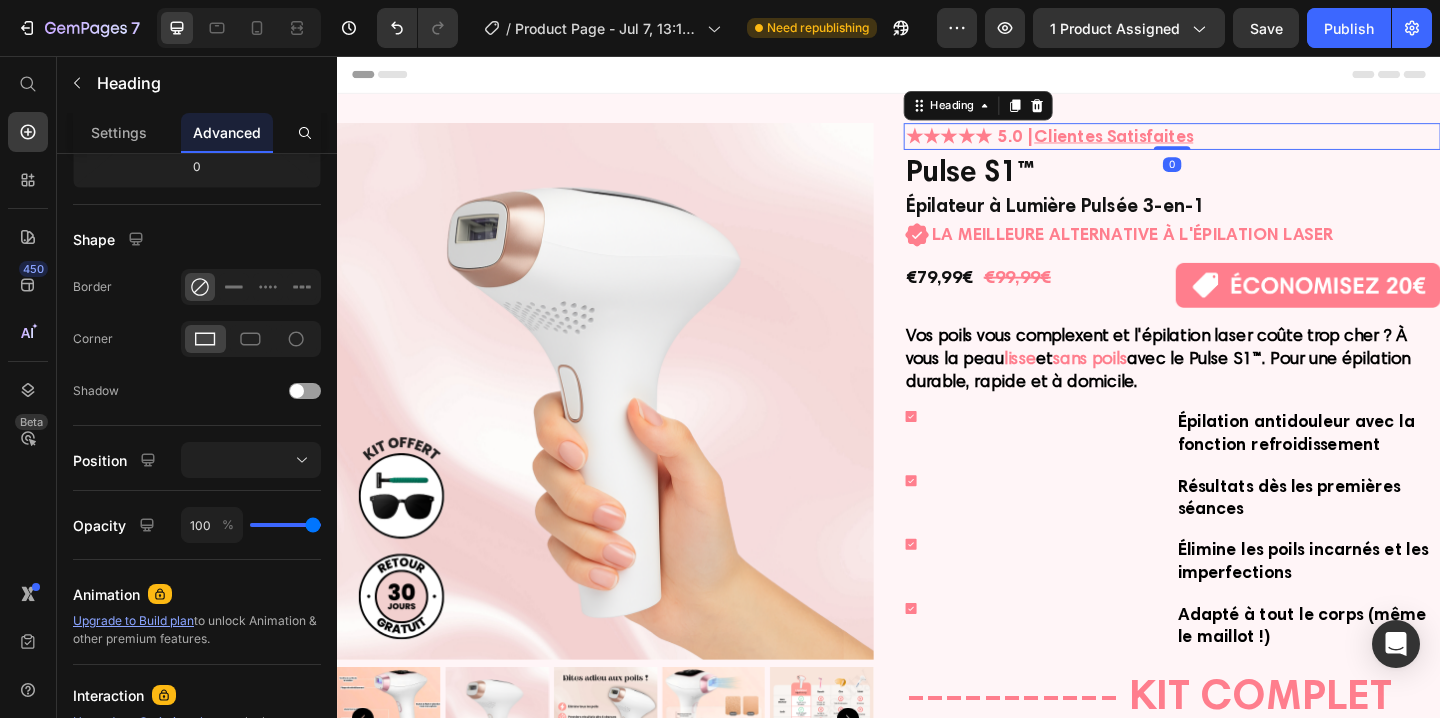 scroll, scrollTop: 0, scrollLeft: 0, axis: both 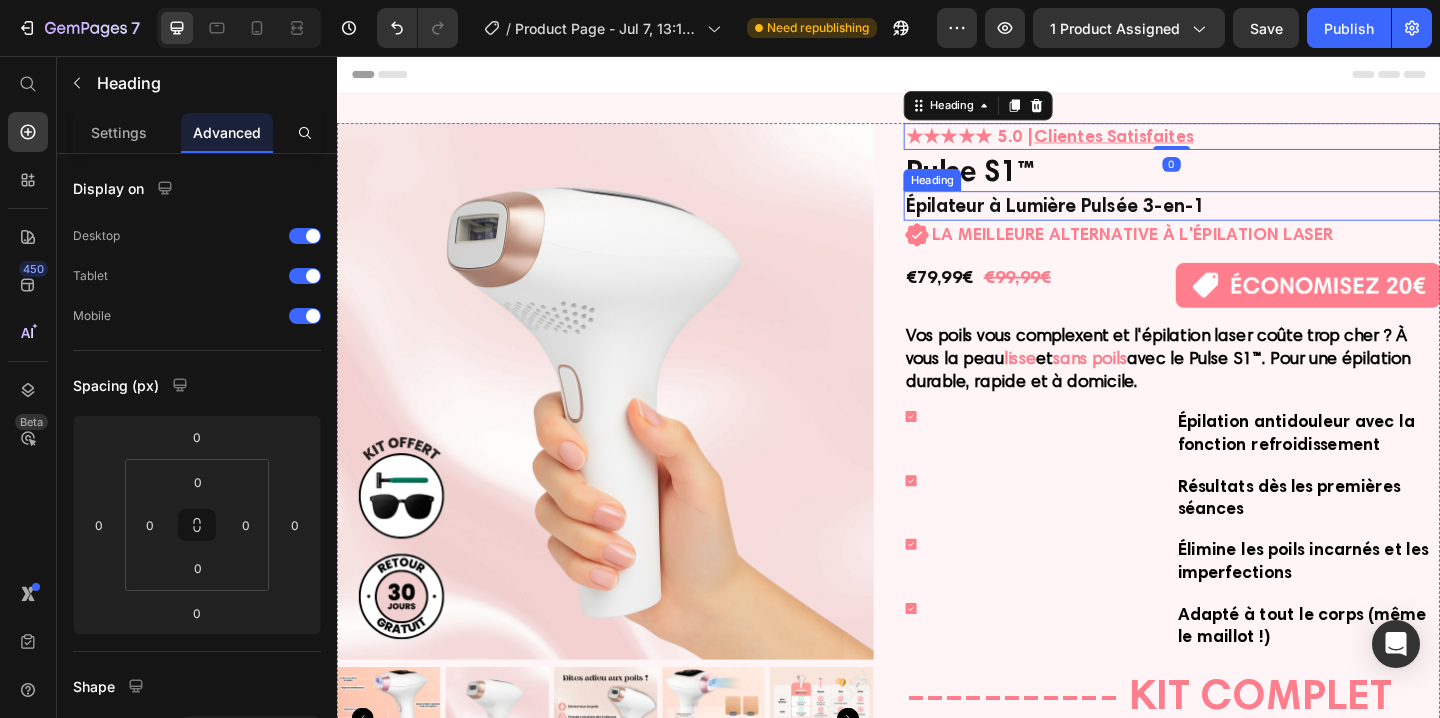 click on "LA MEILLEURE ALTERNATIVE À L'ÉPILATION LASER" at bounding box center (1202, 250) 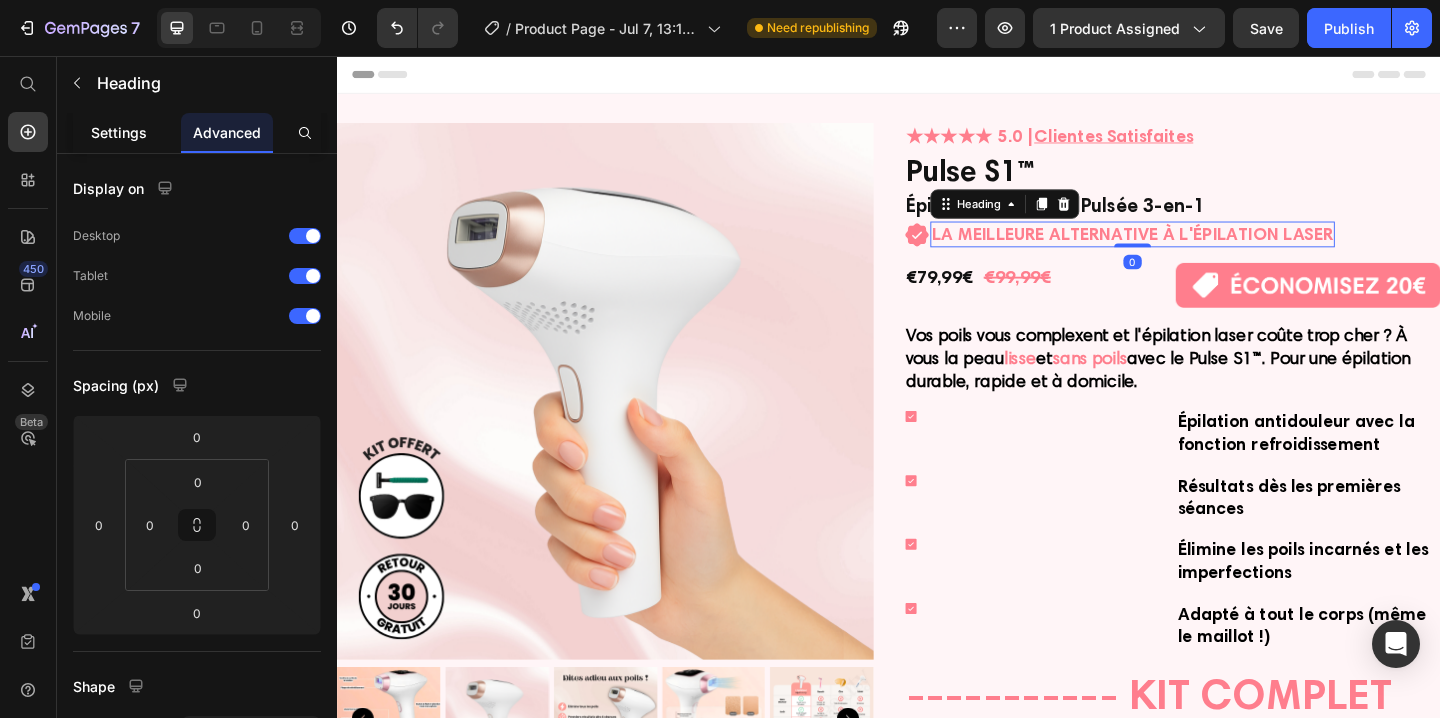 click on "Settings" at bounding box center (119, 132) 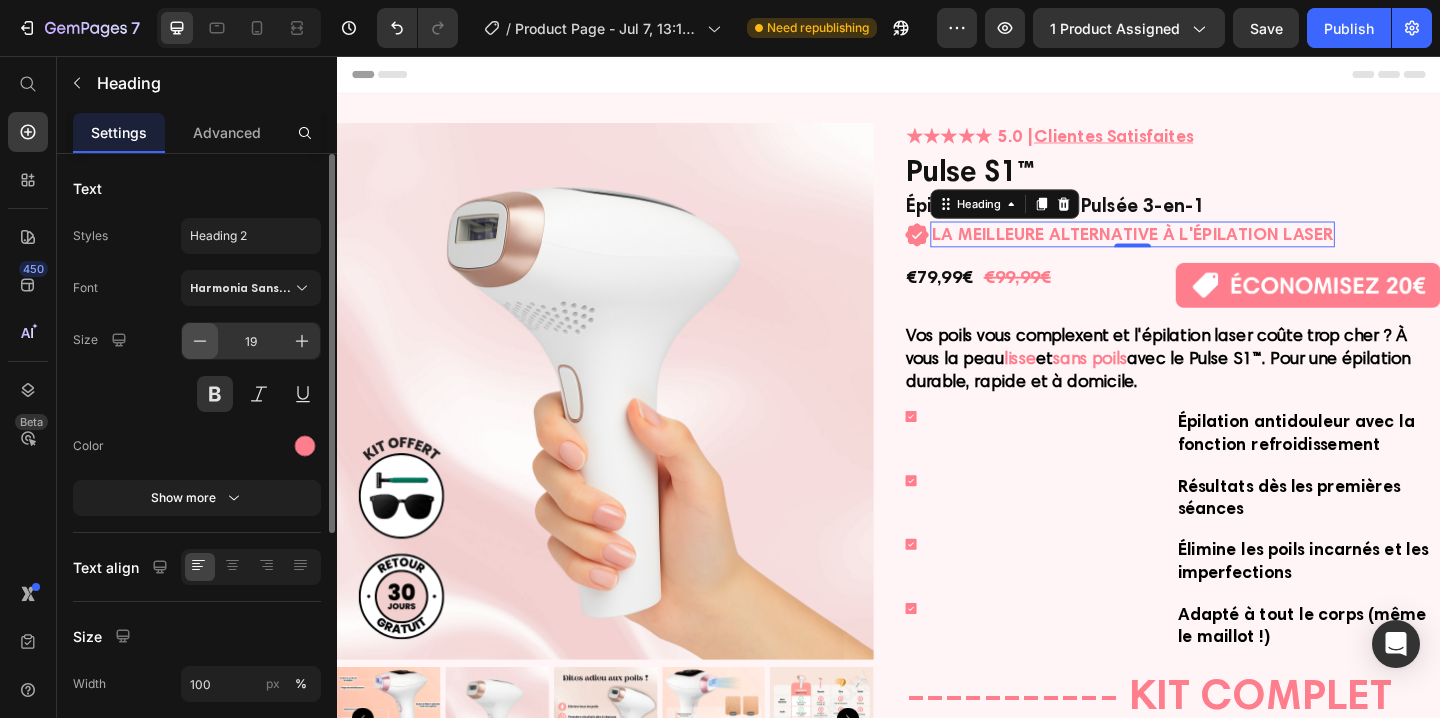 click 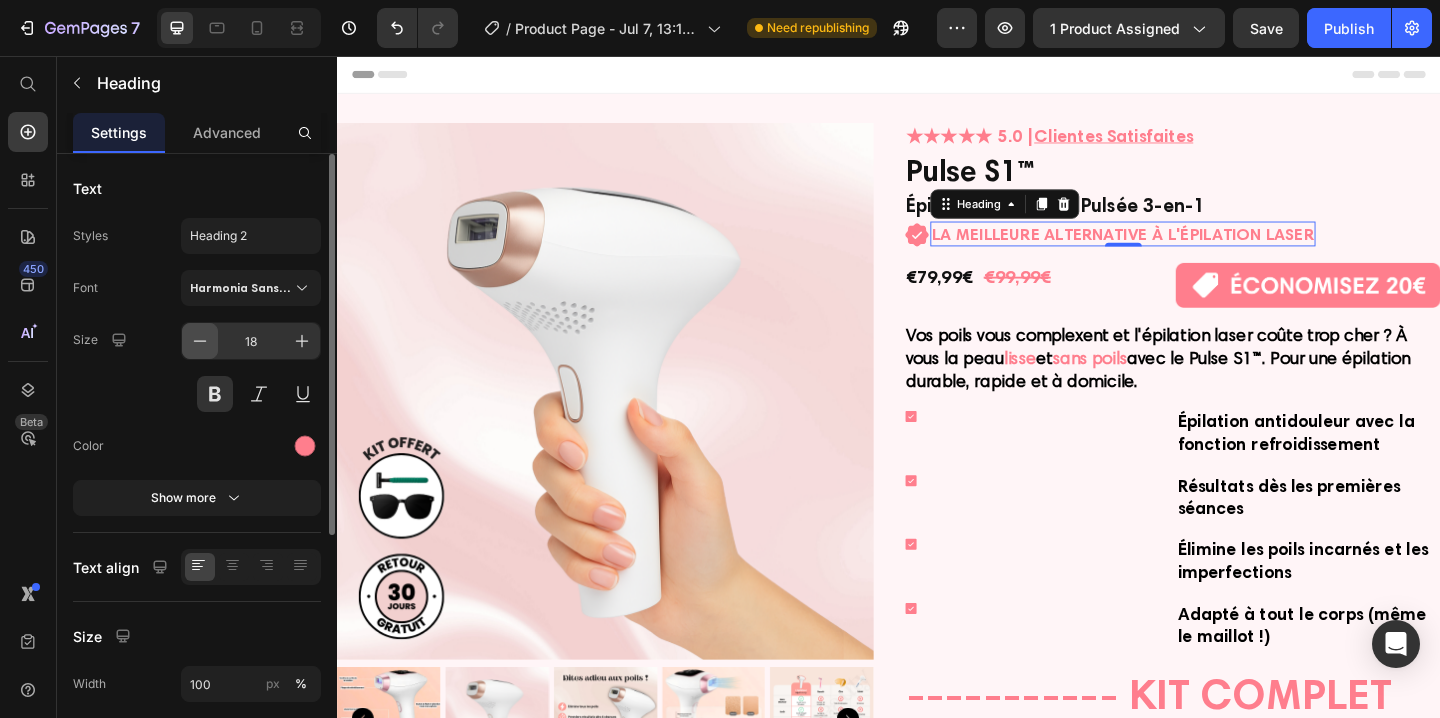 click 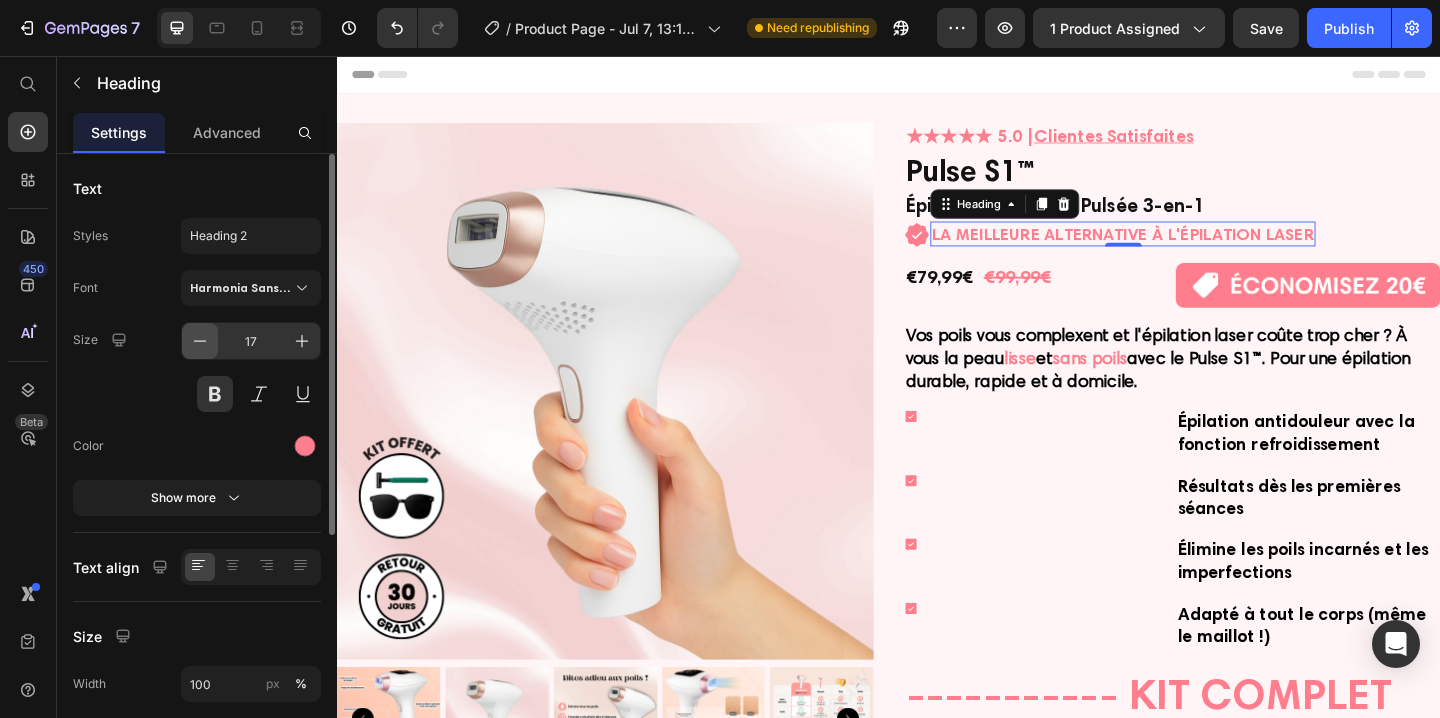 click 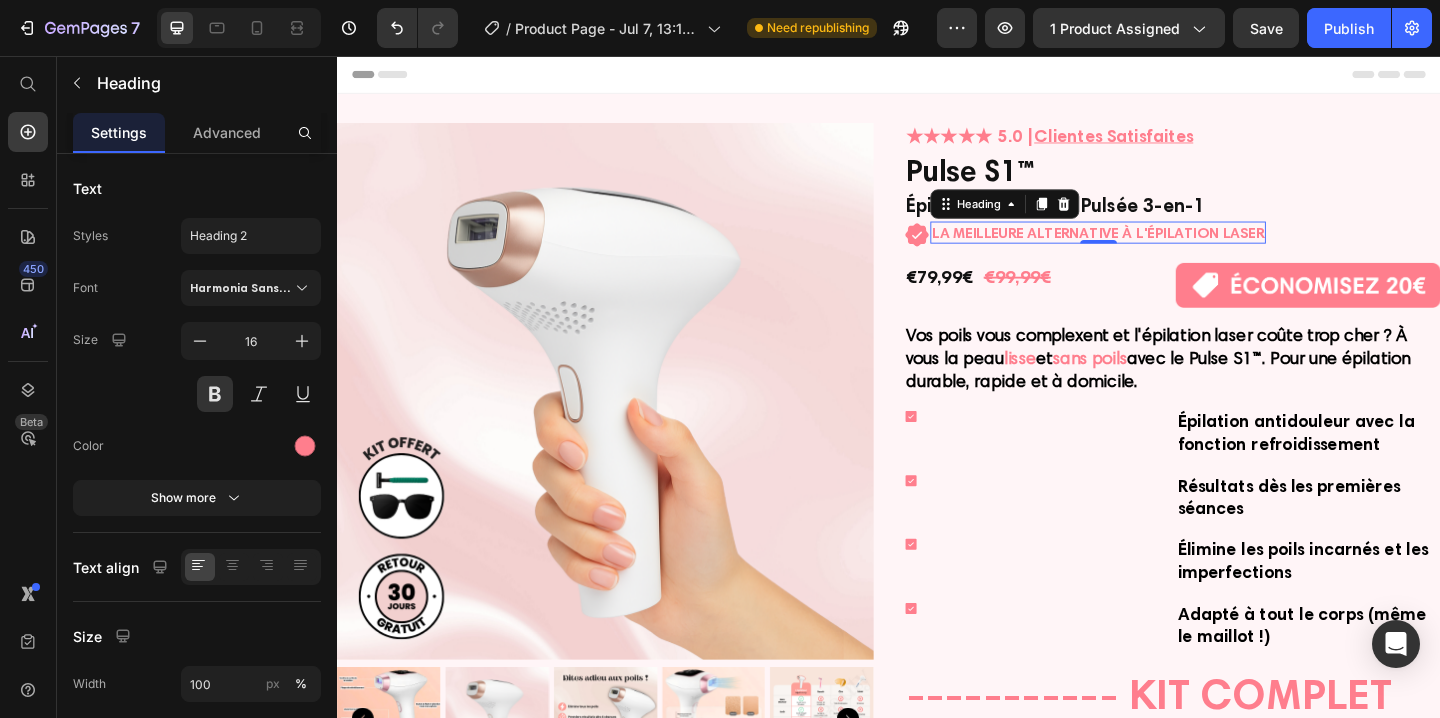 click 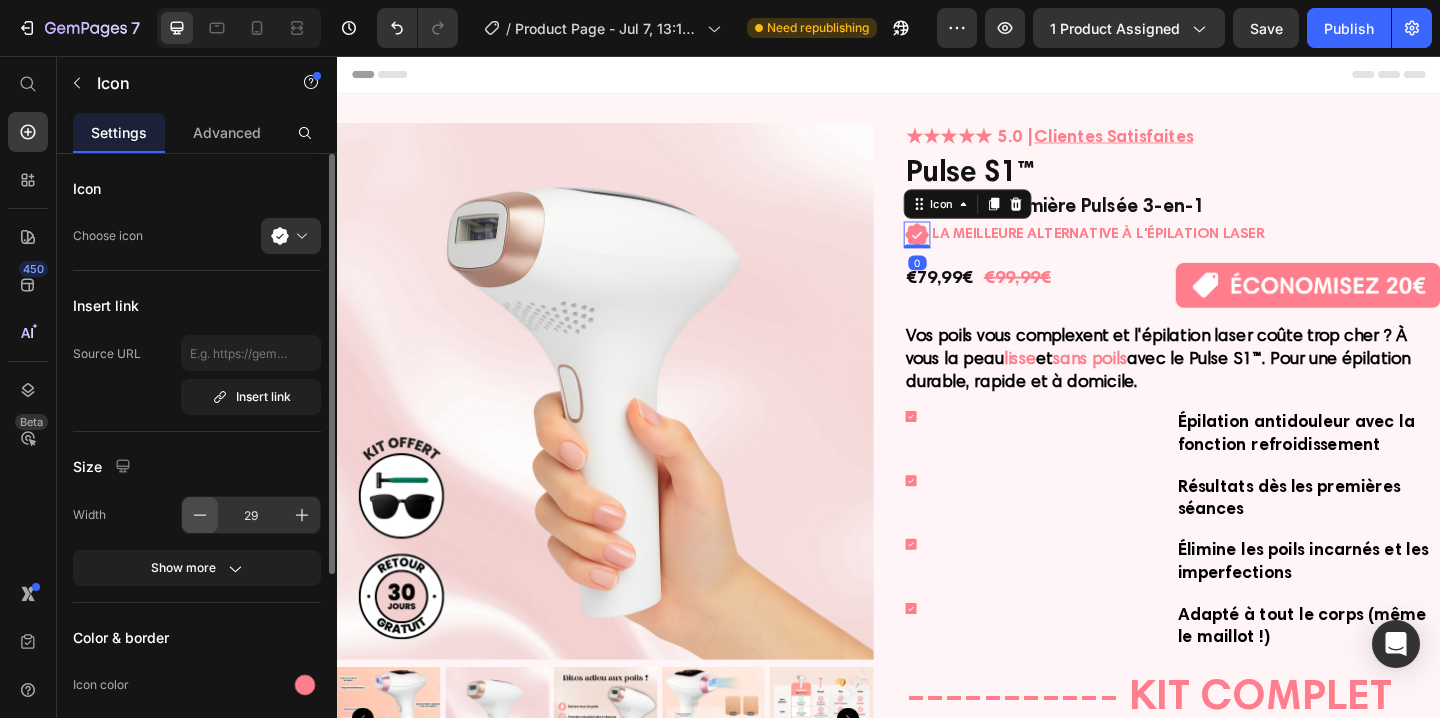 click at bounding box center (200, 515) 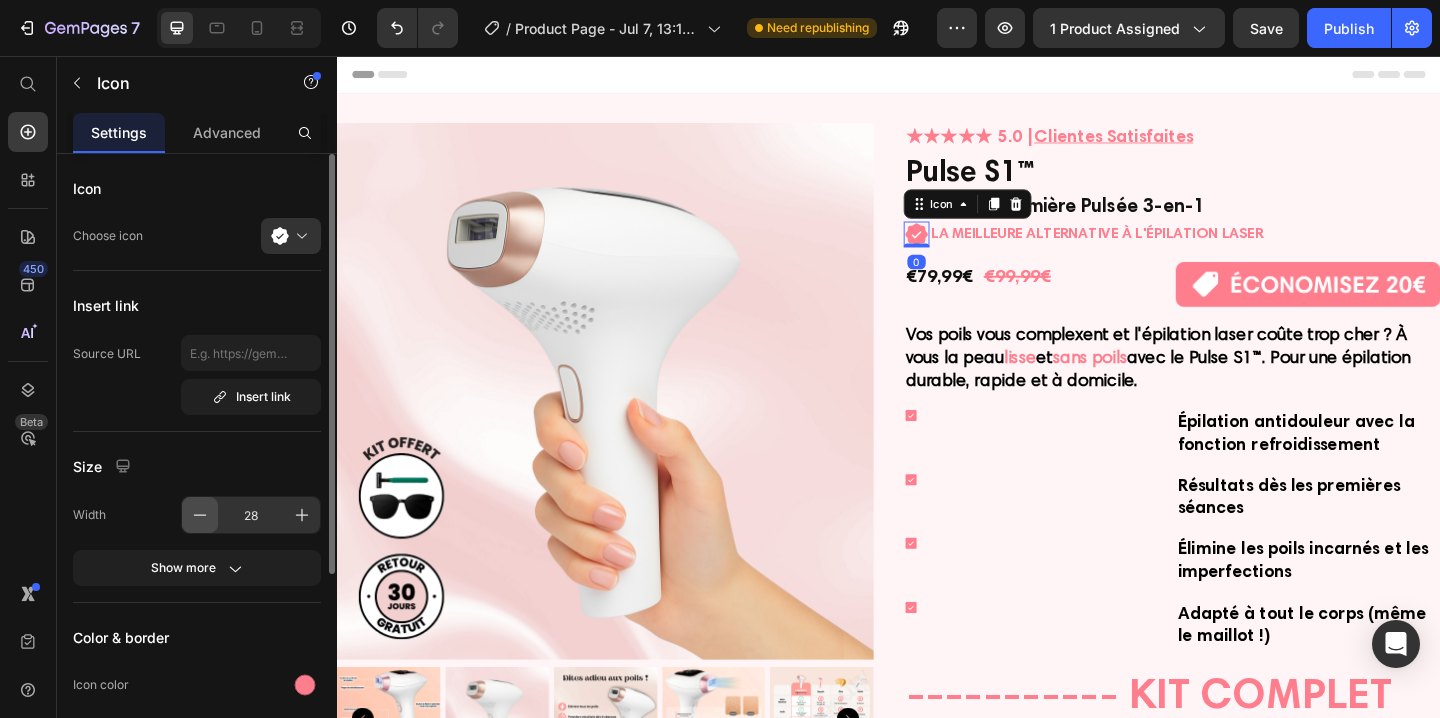click at bounding box center (200, 515) 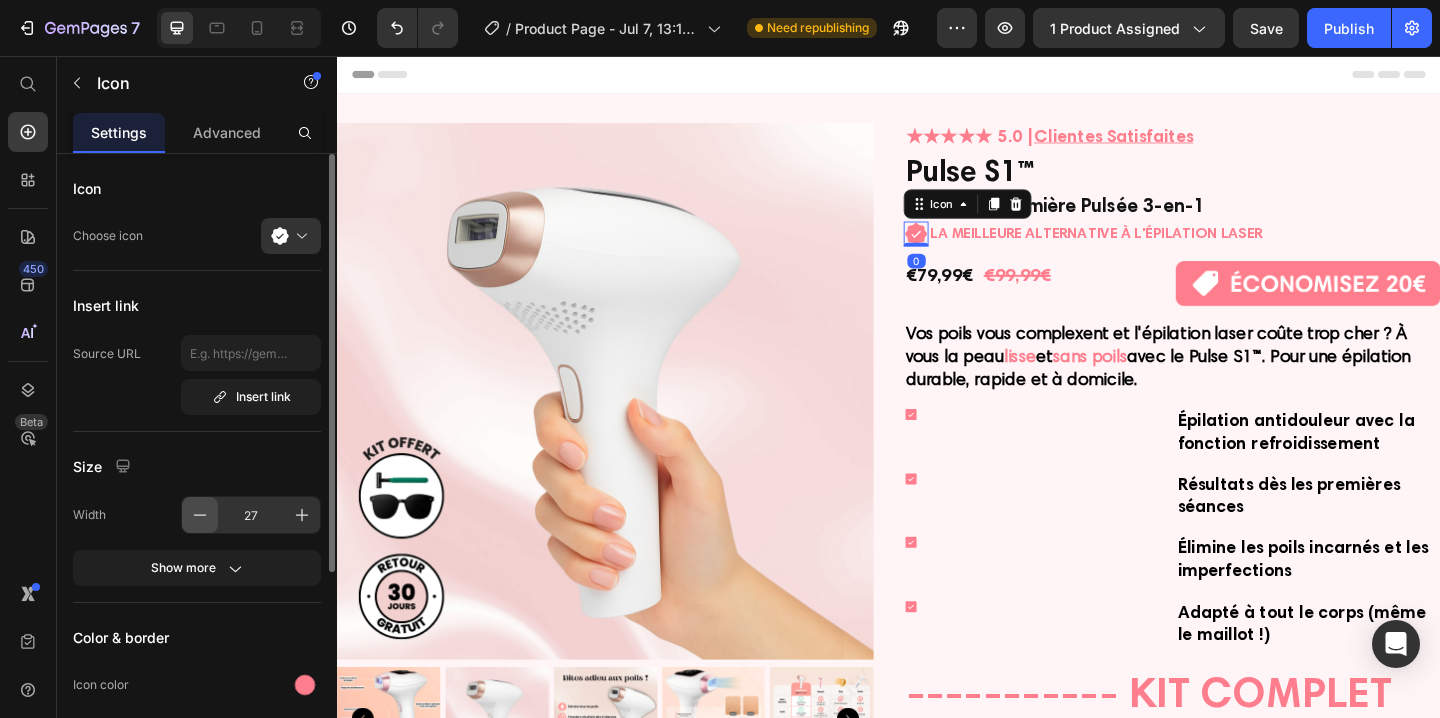 click at bounding box center [200, 515] 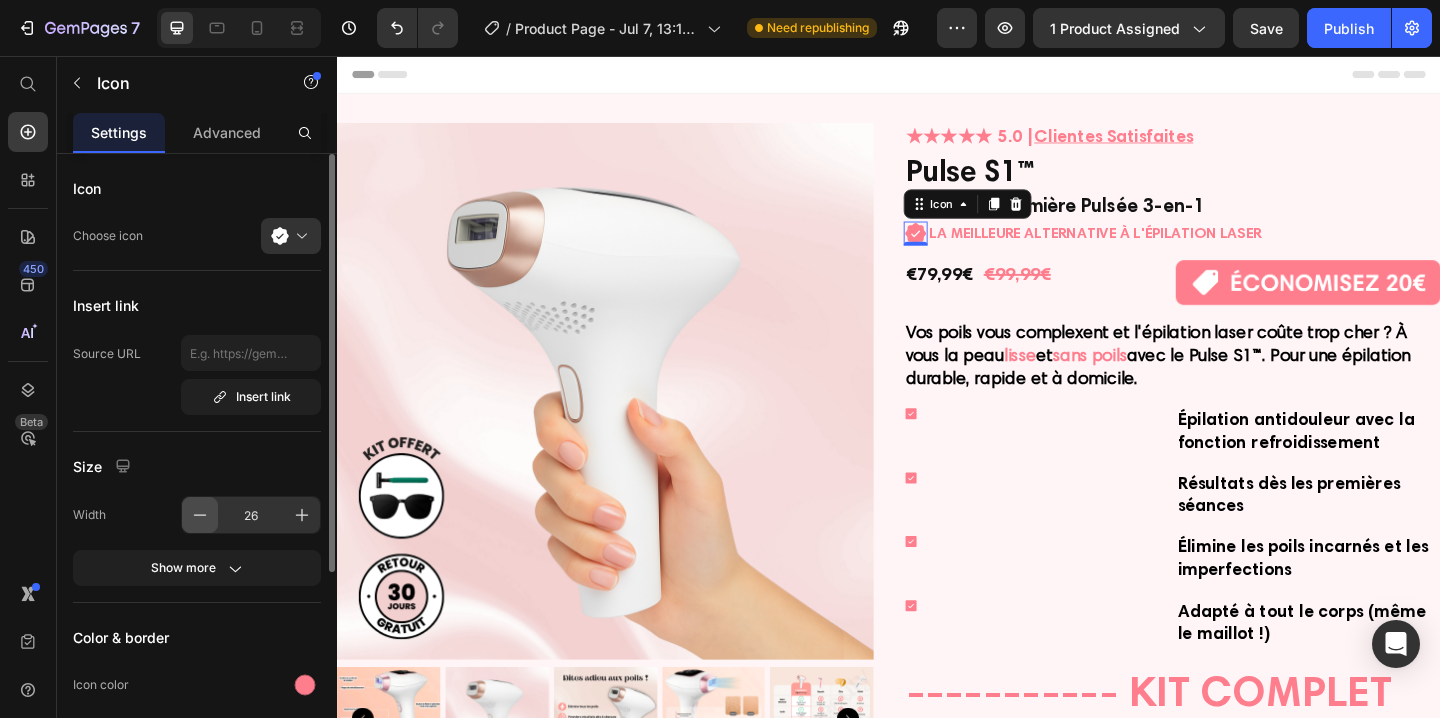 click at bounding box center (200, 515) 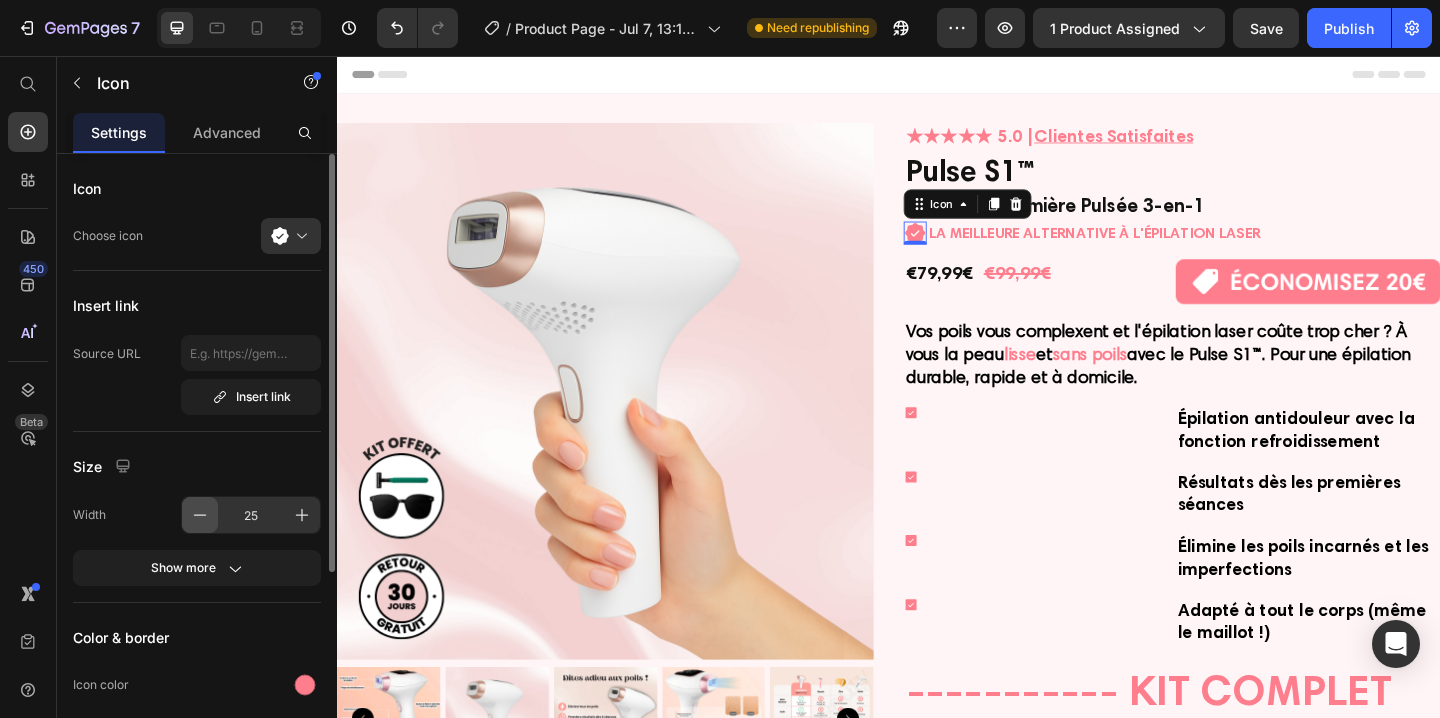 click at bounding box center (200, 515) 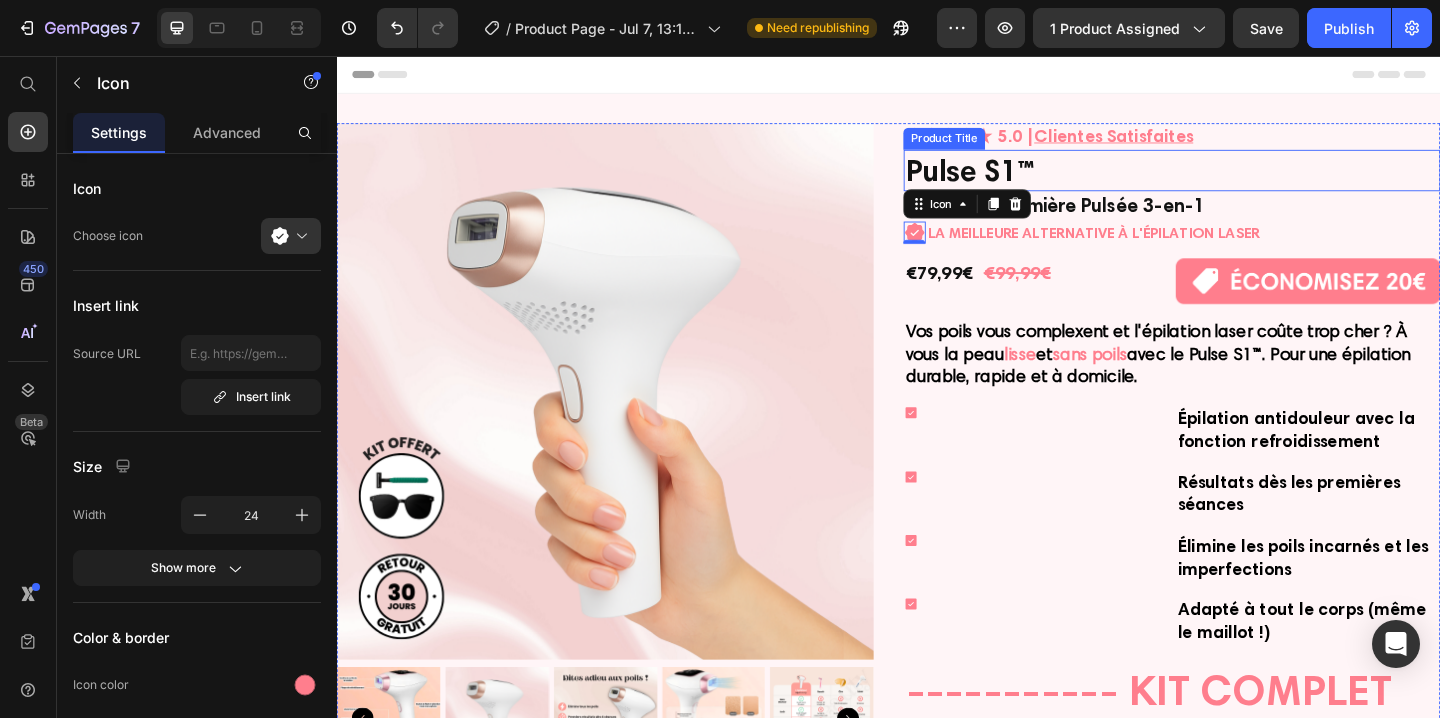 click on "Pulse S1™" at bounding box center (1245, 181) 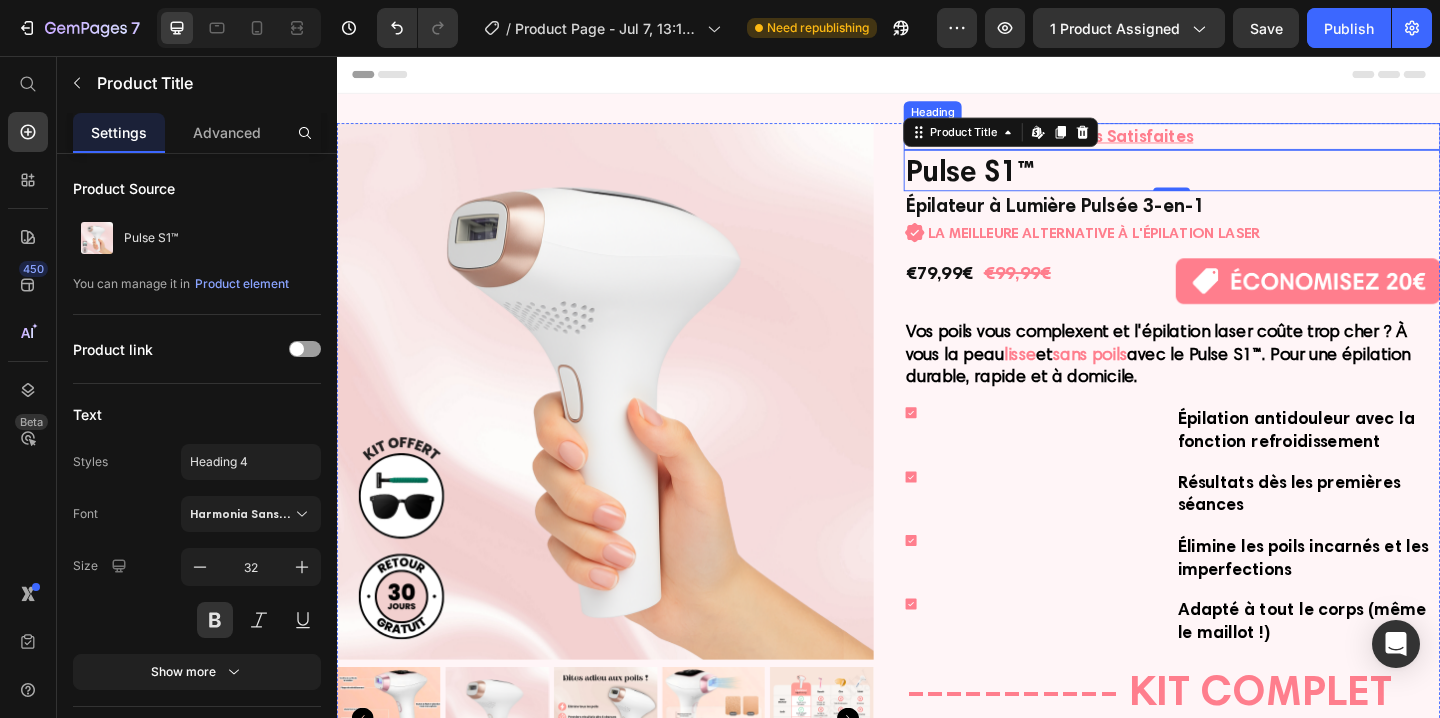 click on "★★★★★ 5.0 |  Clientes Satisfaites" at bounding box center [1245, 143] 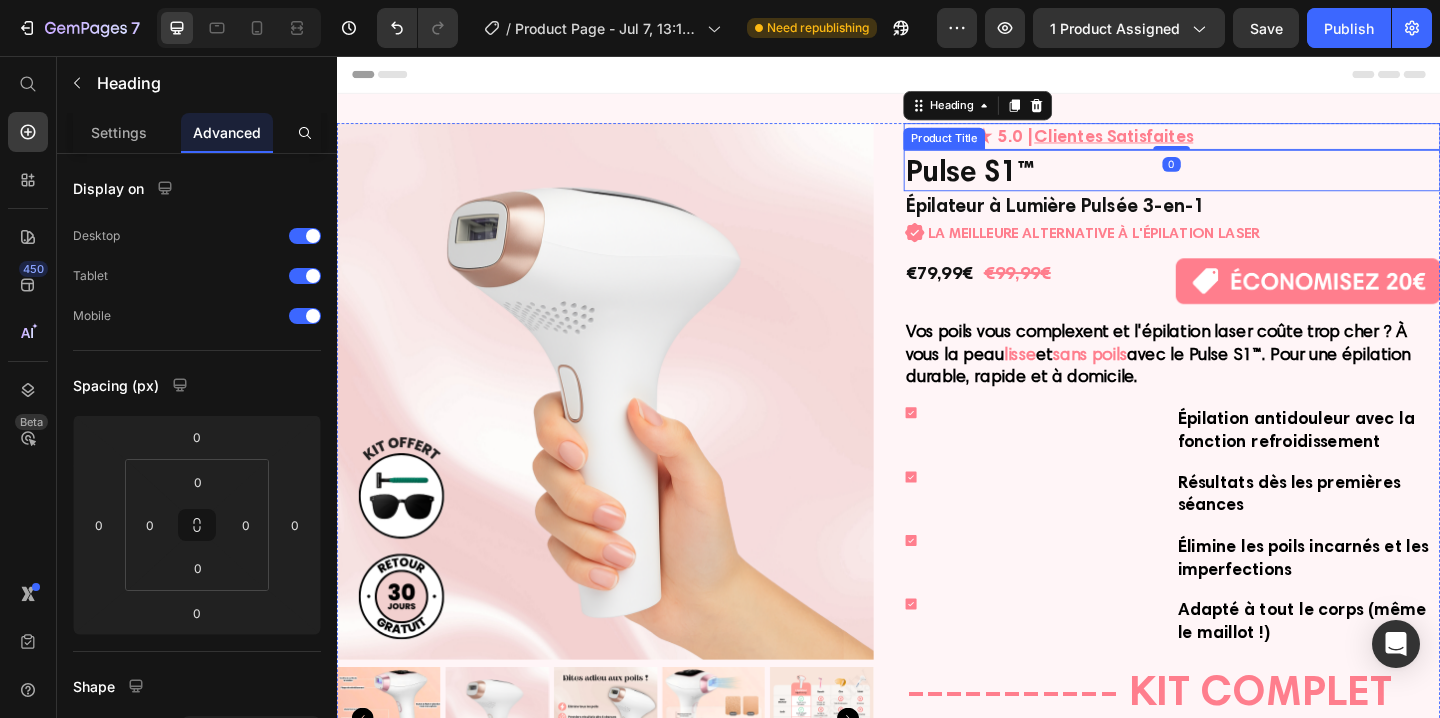 click on "Pulse S1™" at bounding box center [1245, 181] 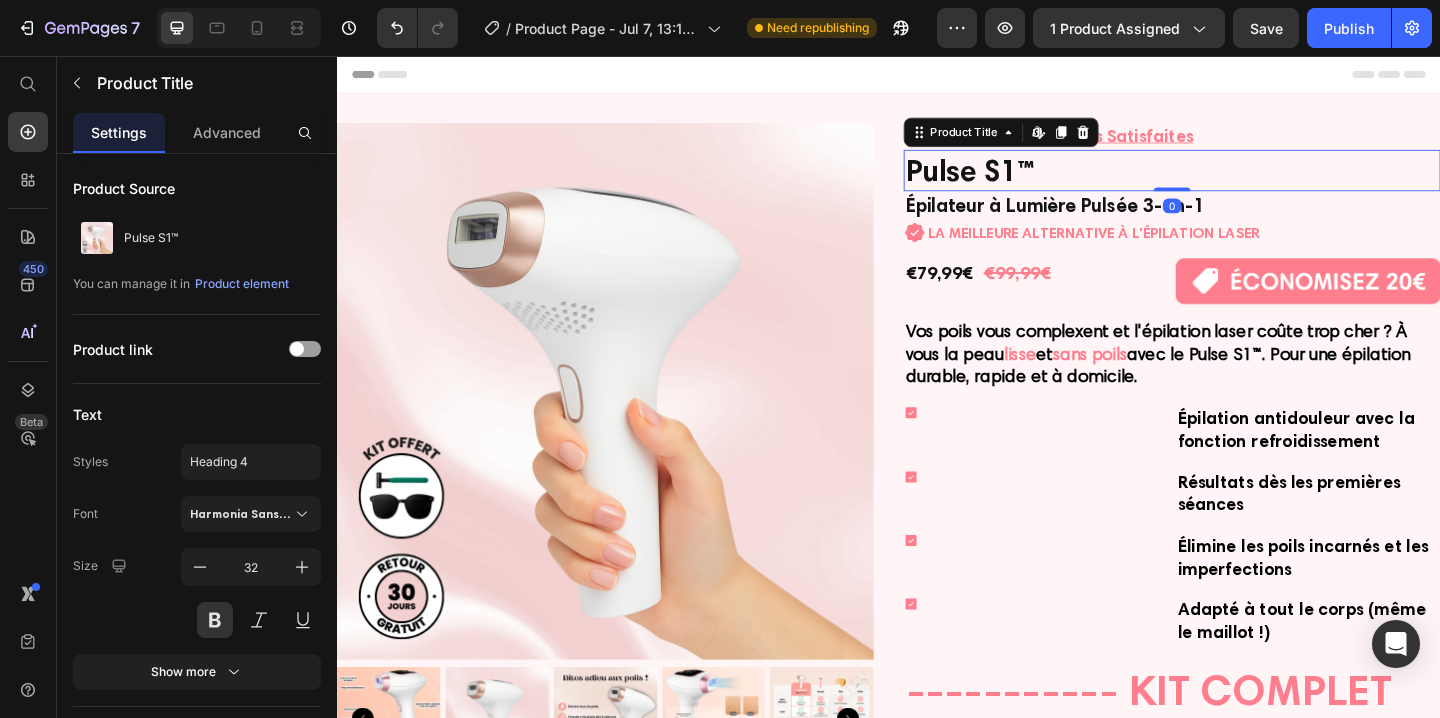 click on "Header" at bounding box center (937, 76) 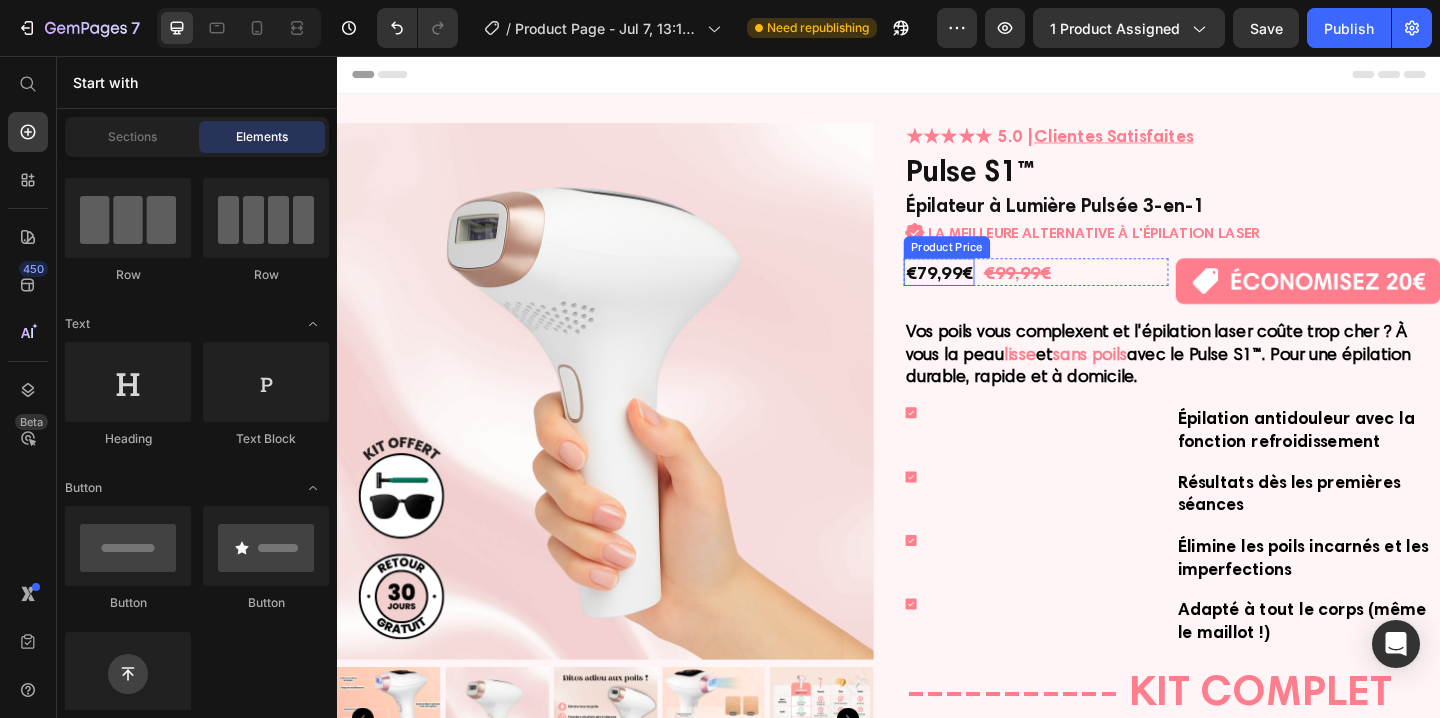 click on "€79,99€" at bounding box center (991, 291) 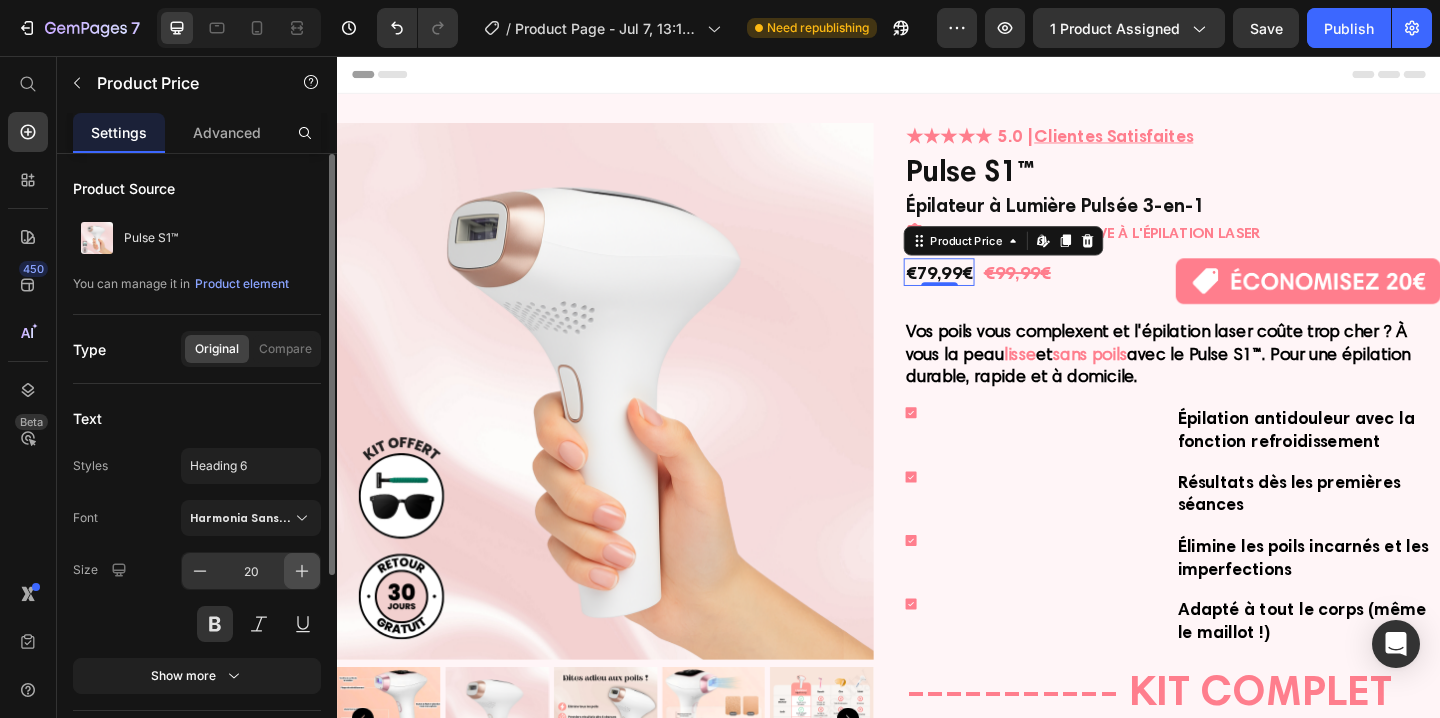 click 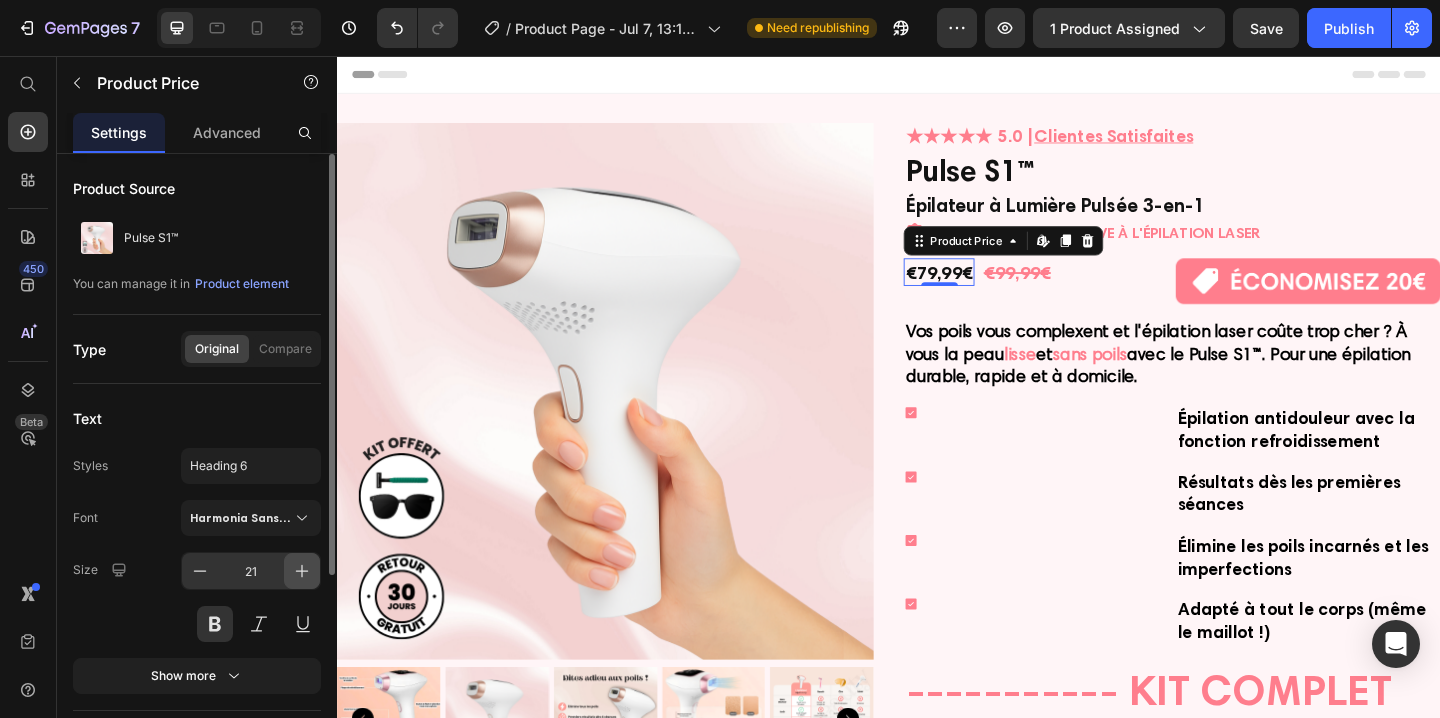 click 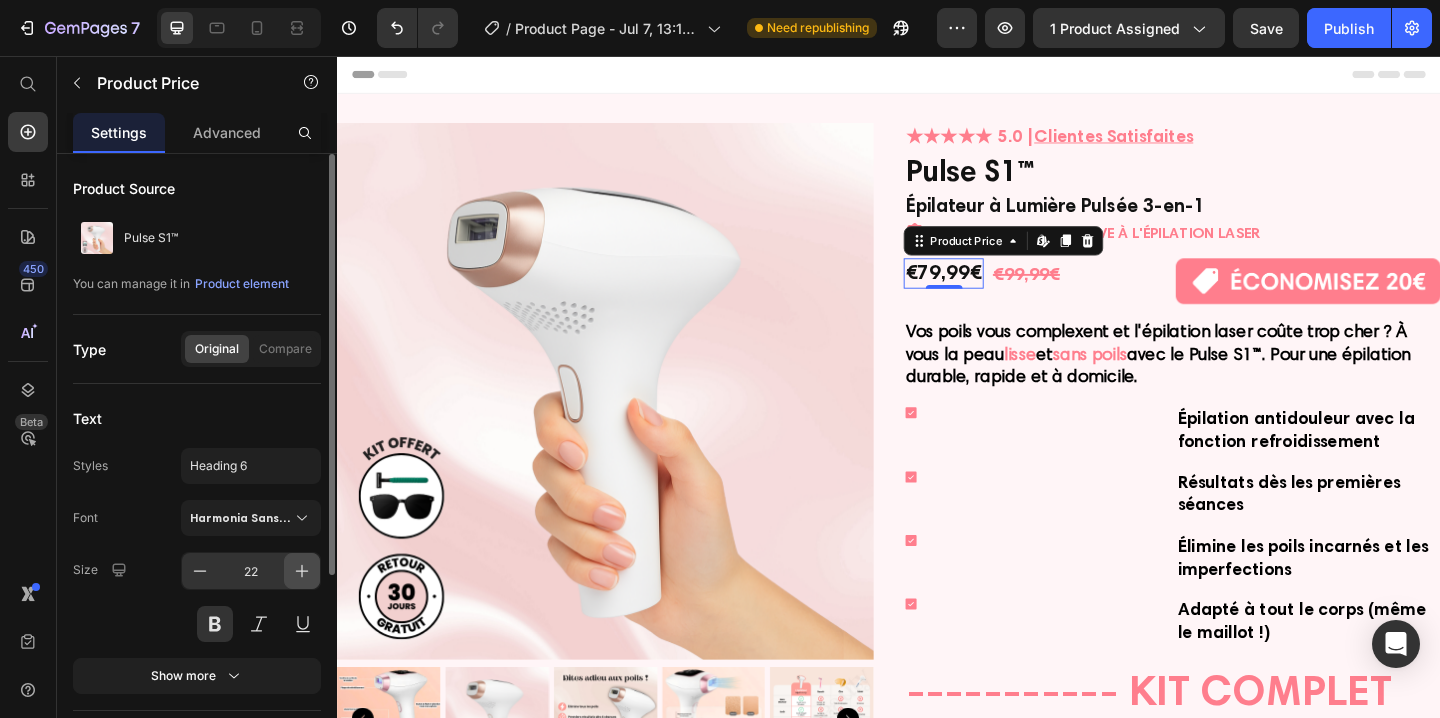 click 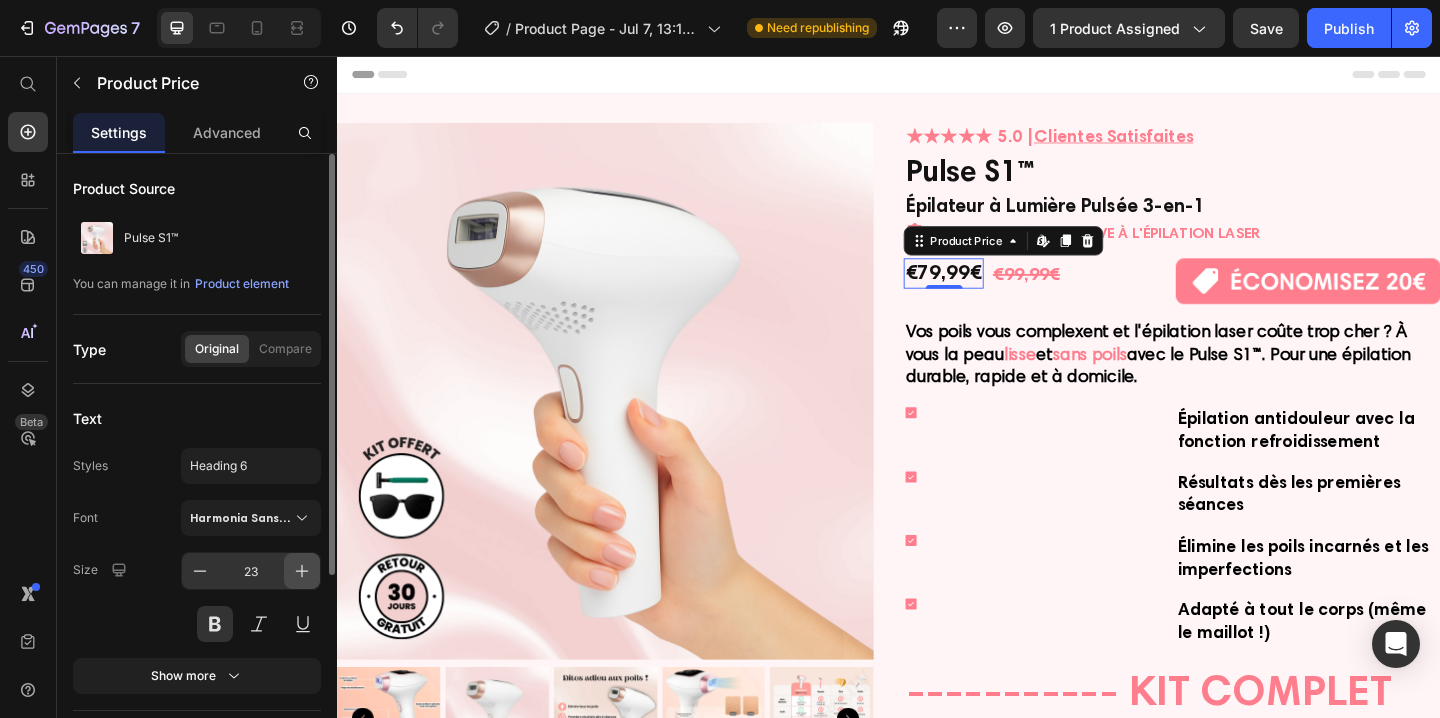click 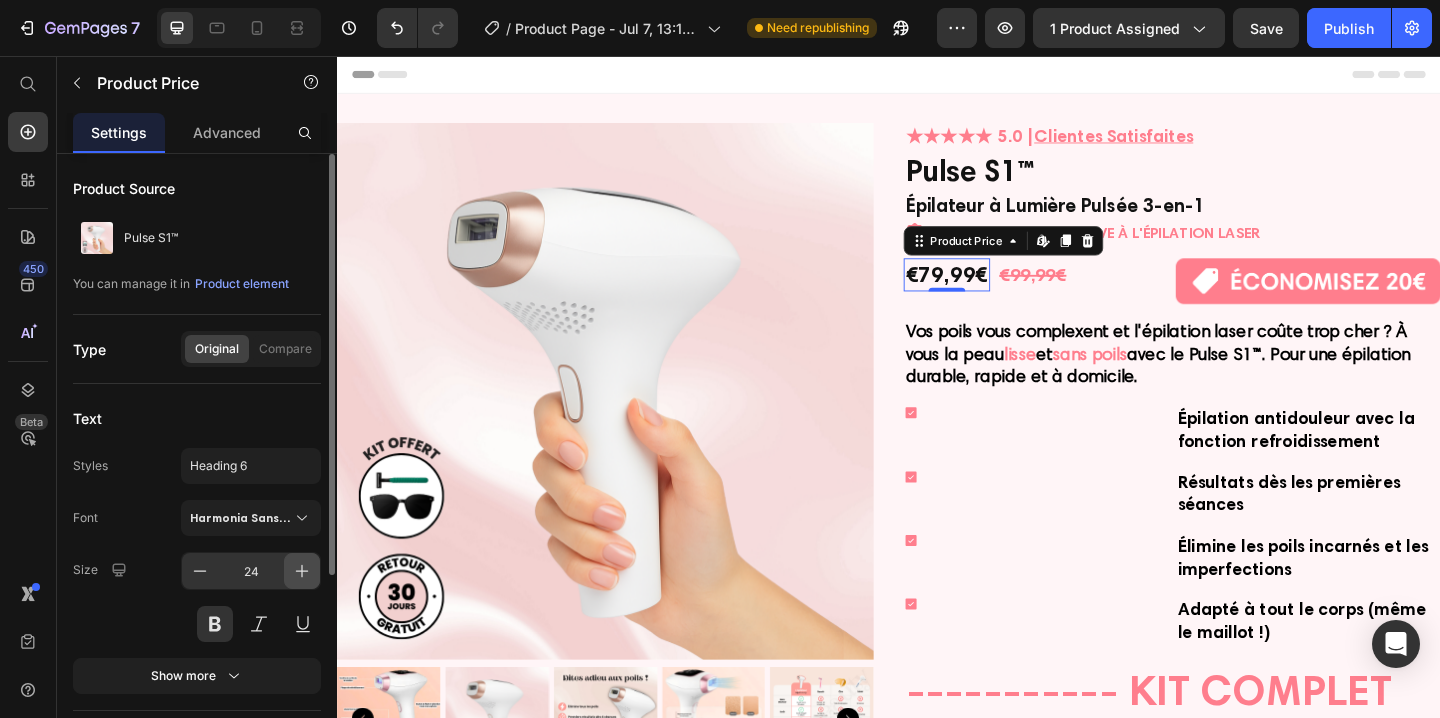 click 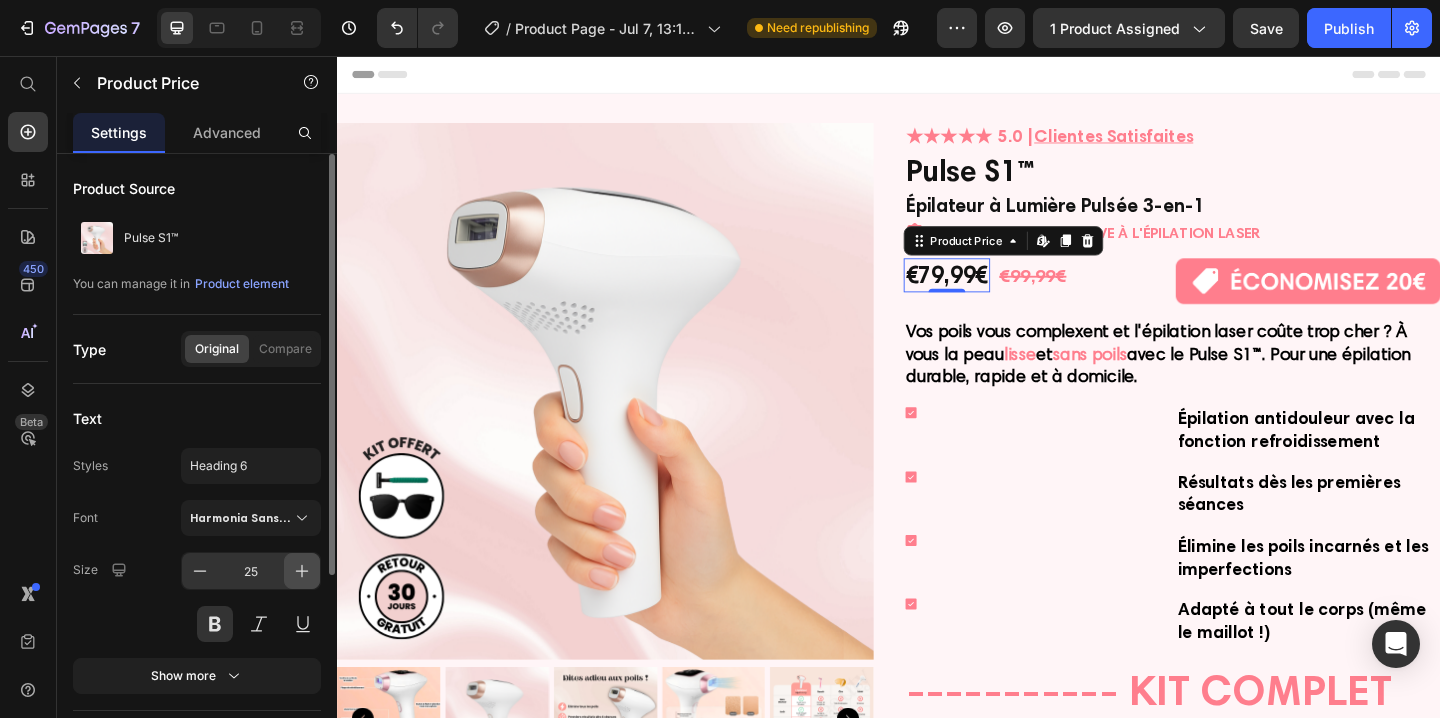 click 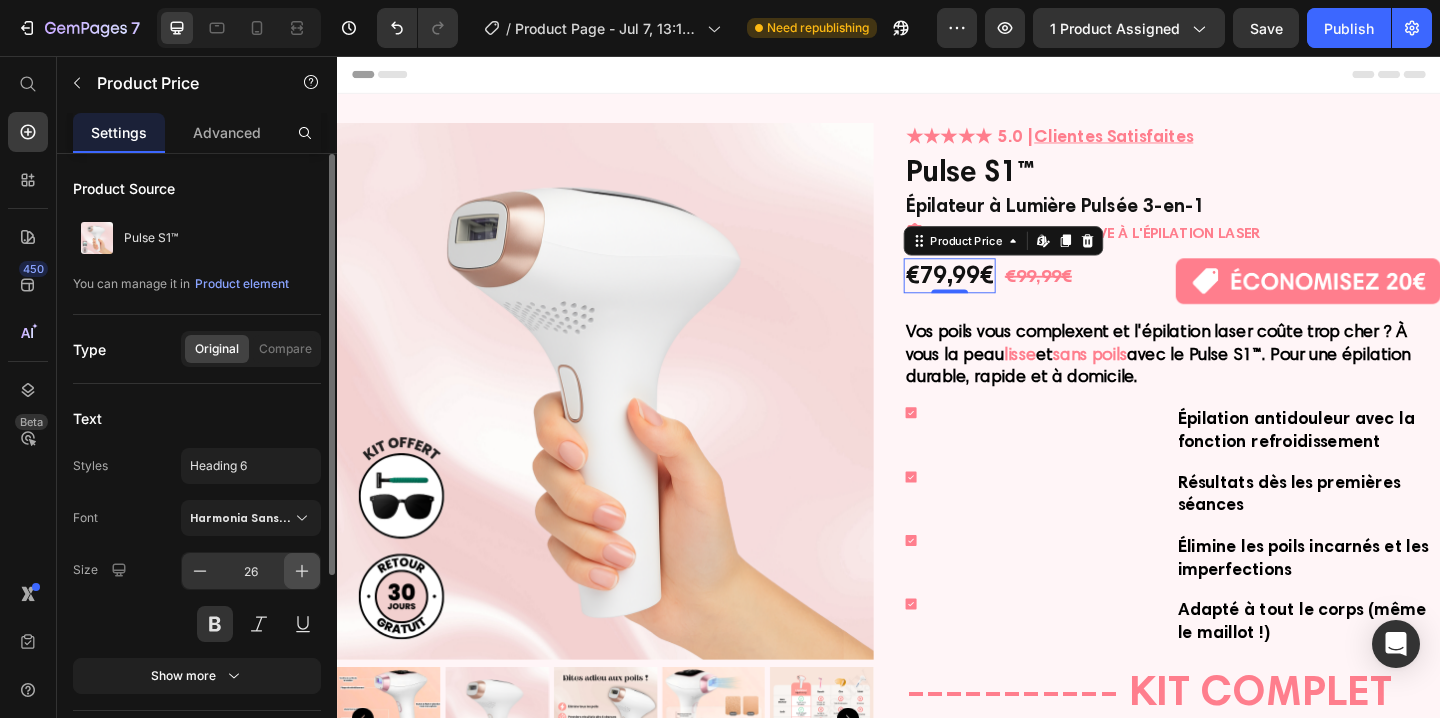 click 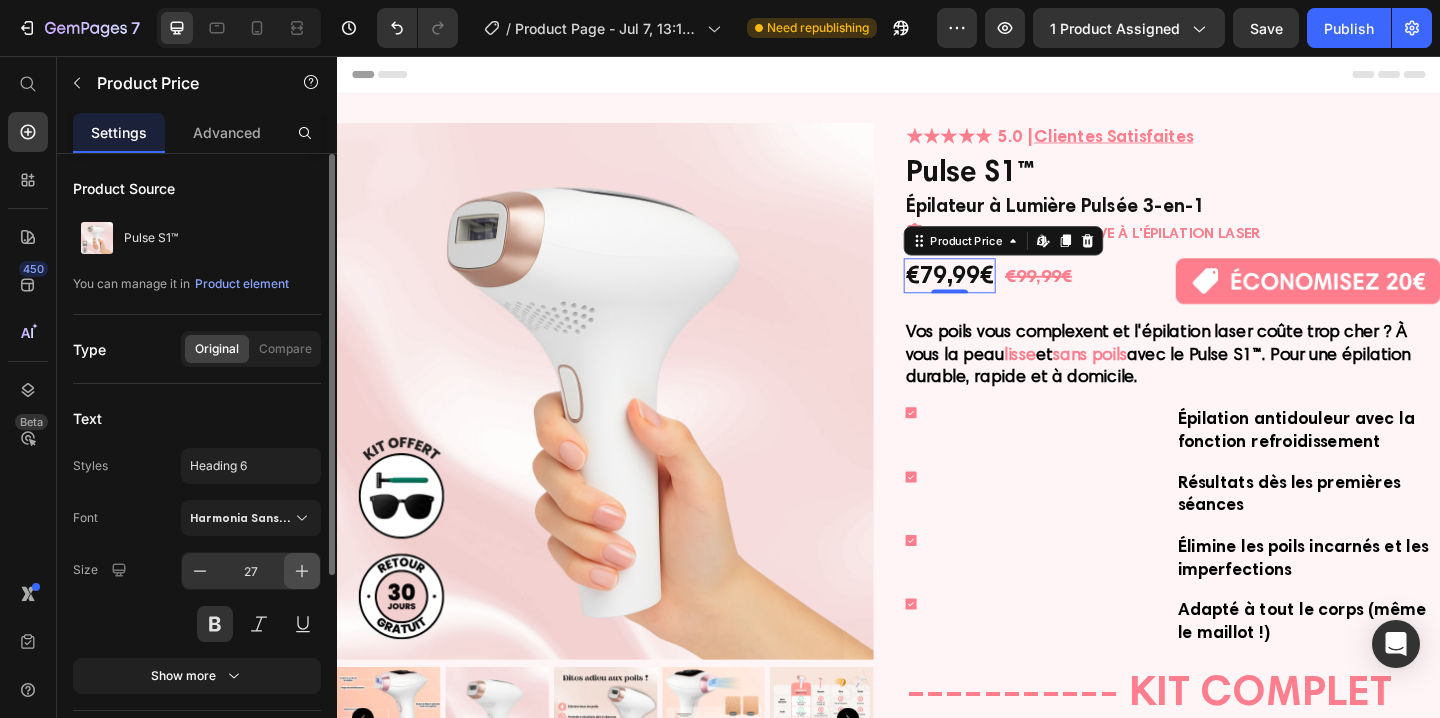 click 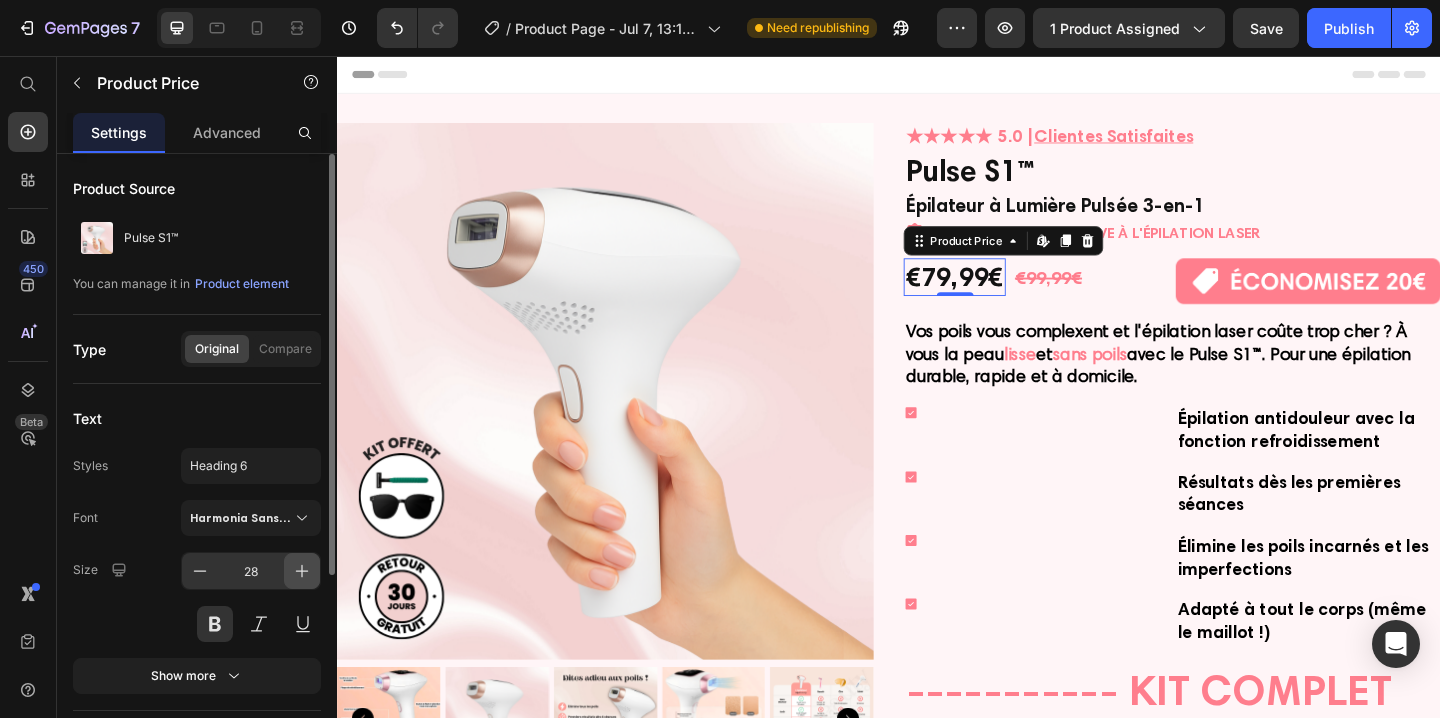 click 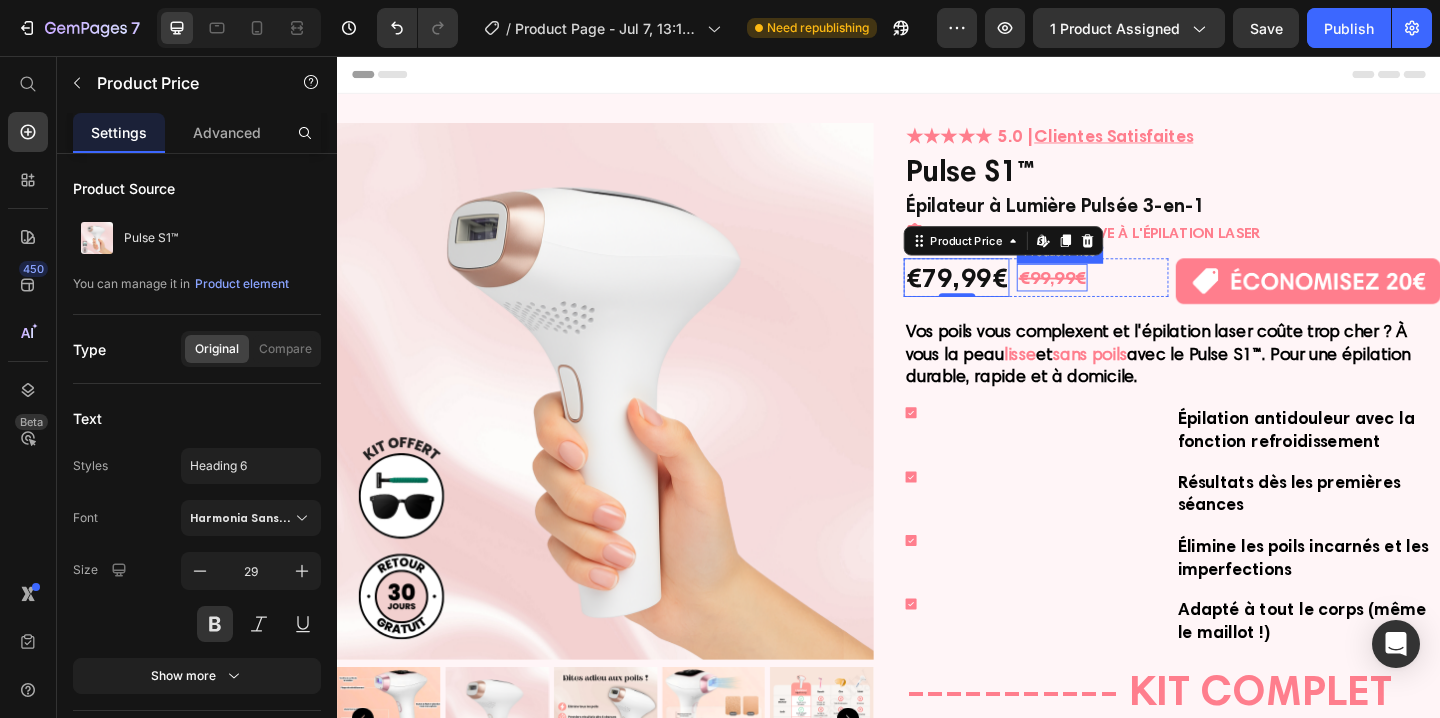 click on "€99,99€" at bounding box center [1114, 297] 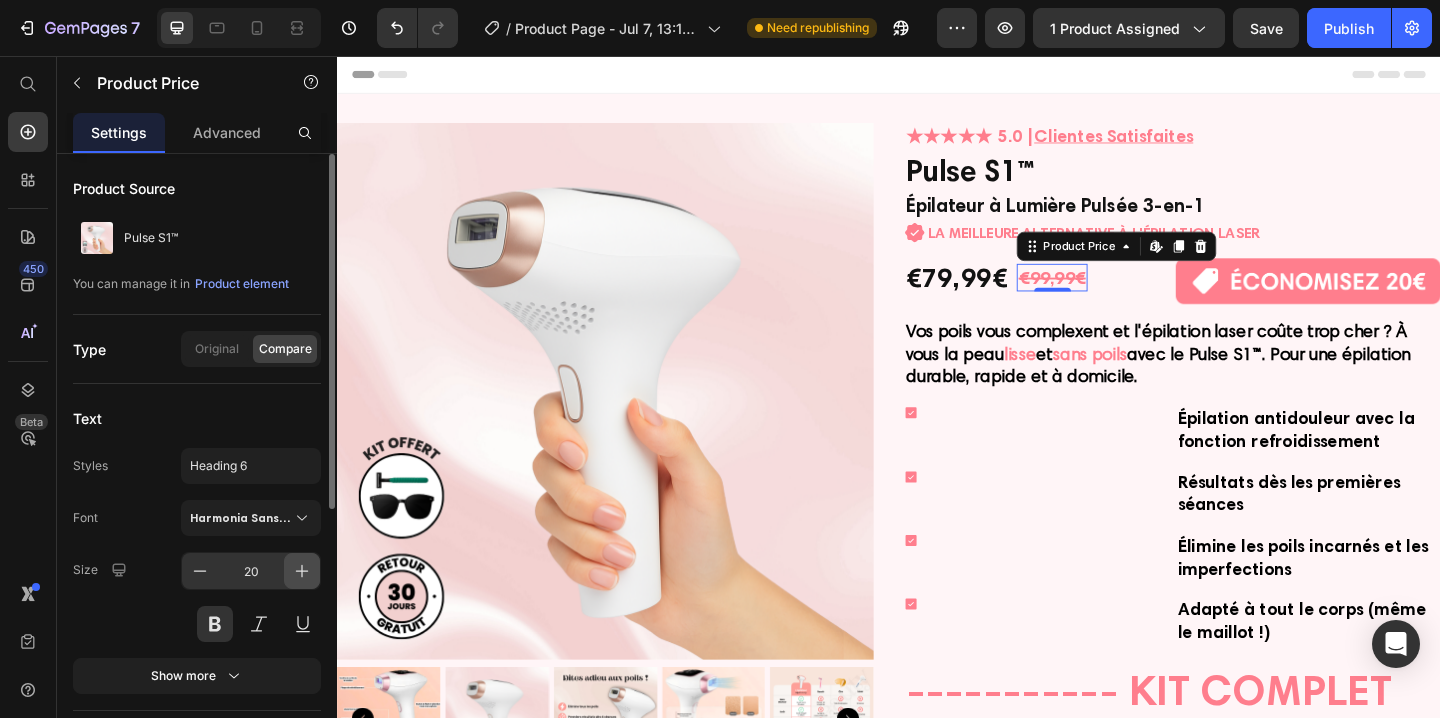 click 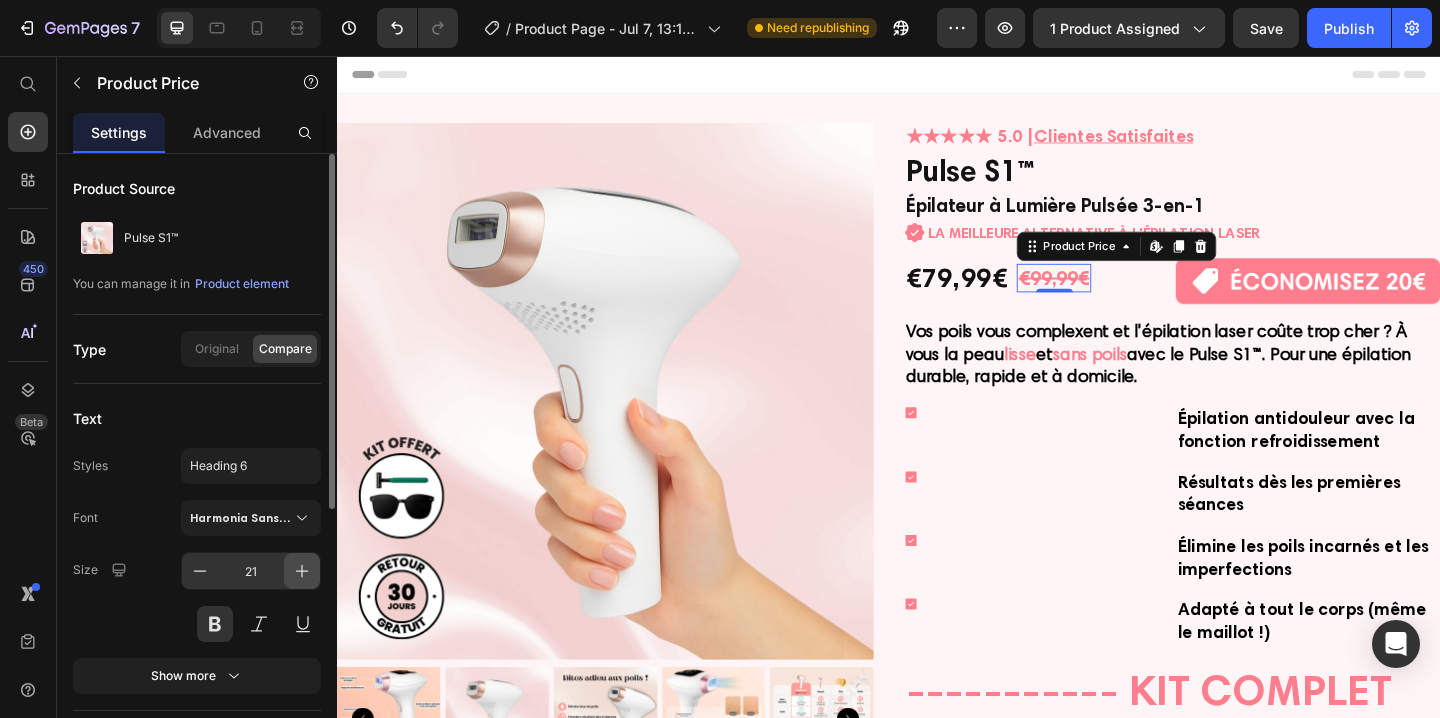 click 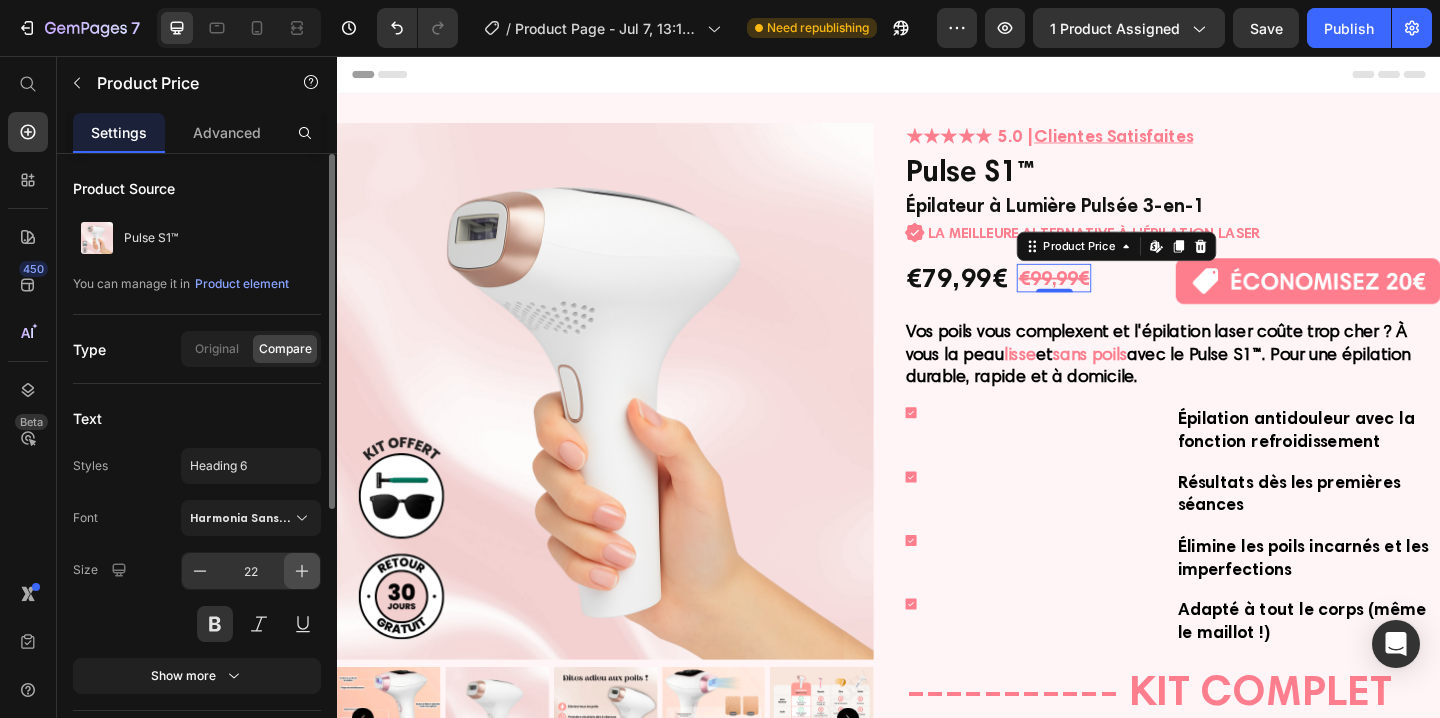 click 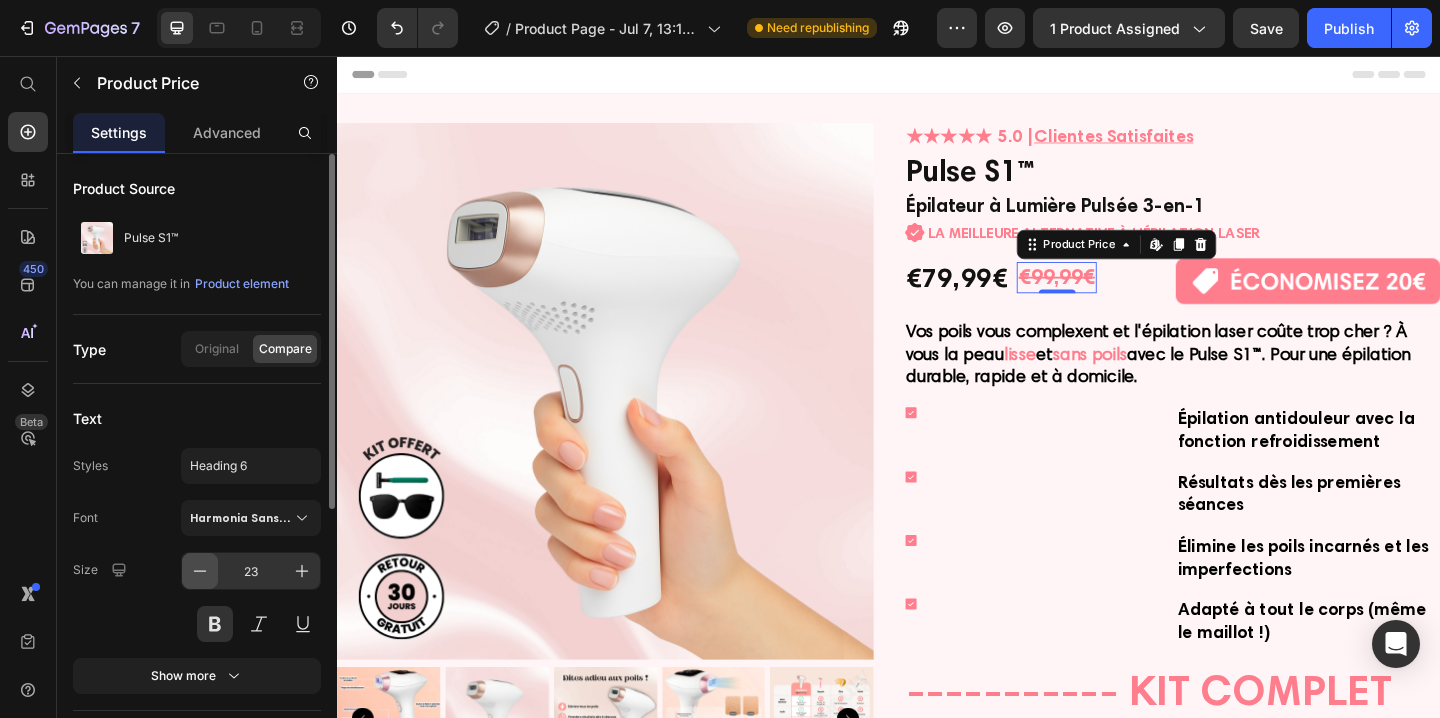 click 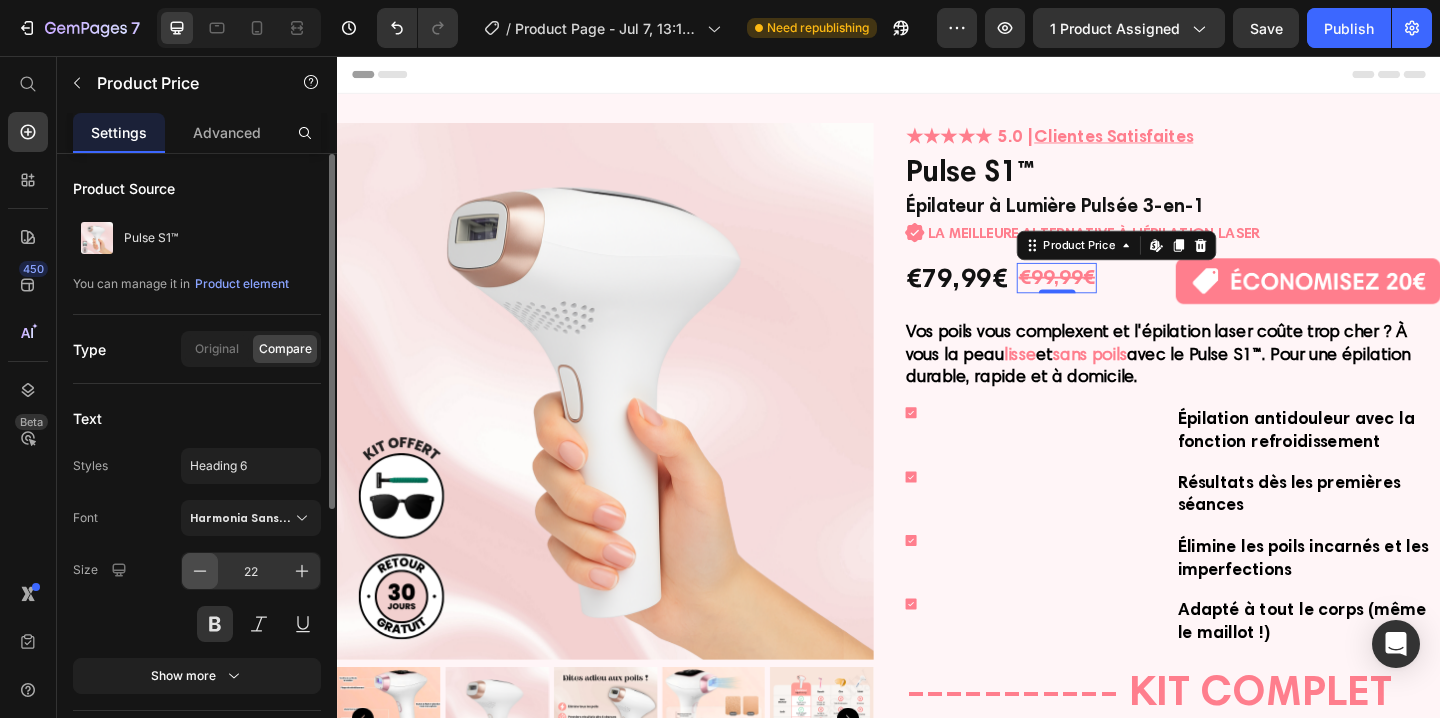 click 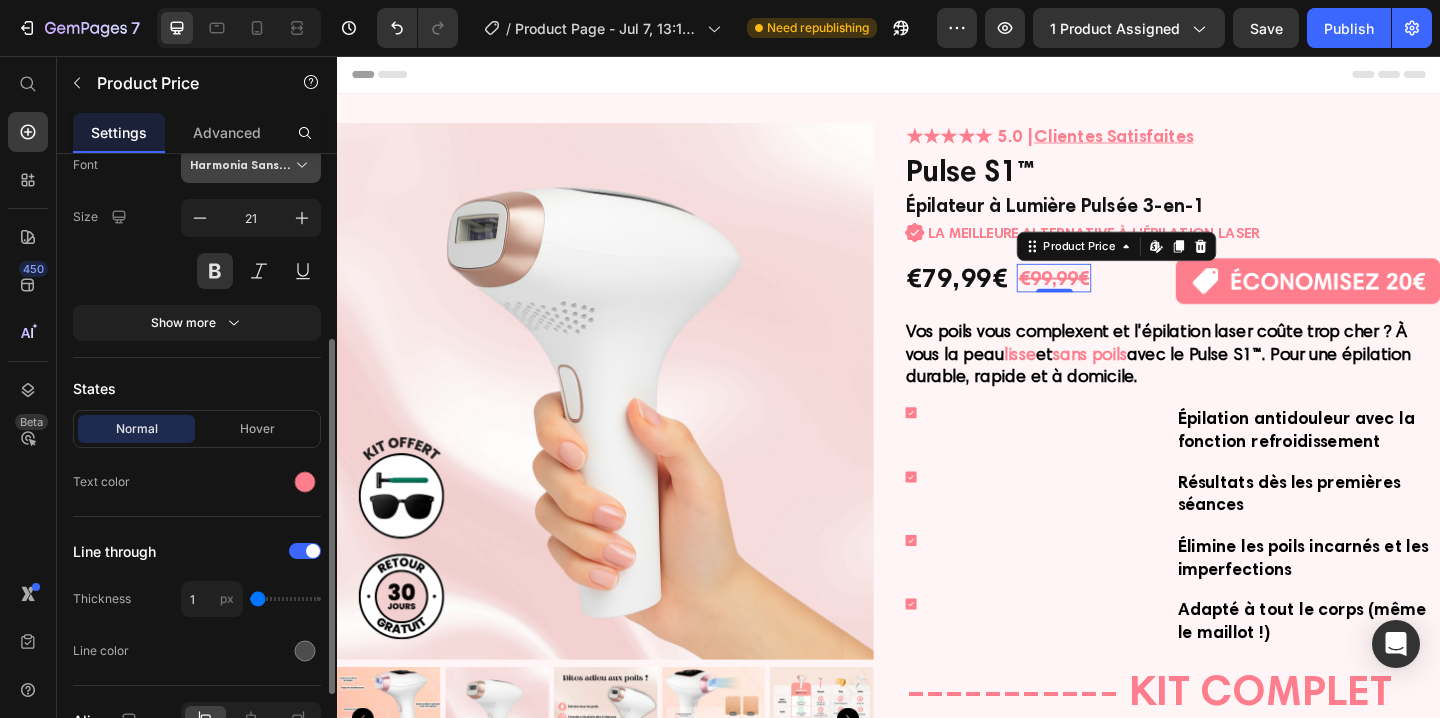 scroll, scrollTop: 464, scrollLeft: 0, axis: vertical 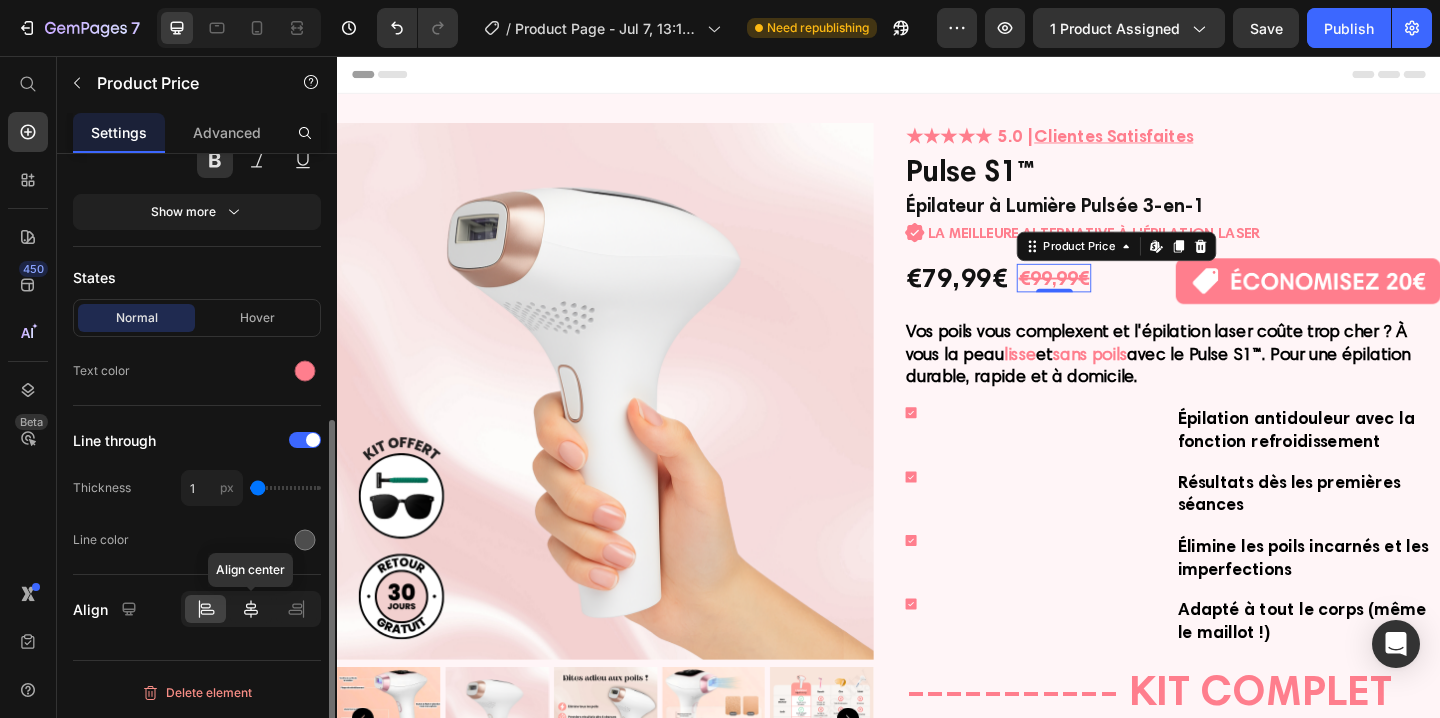 click 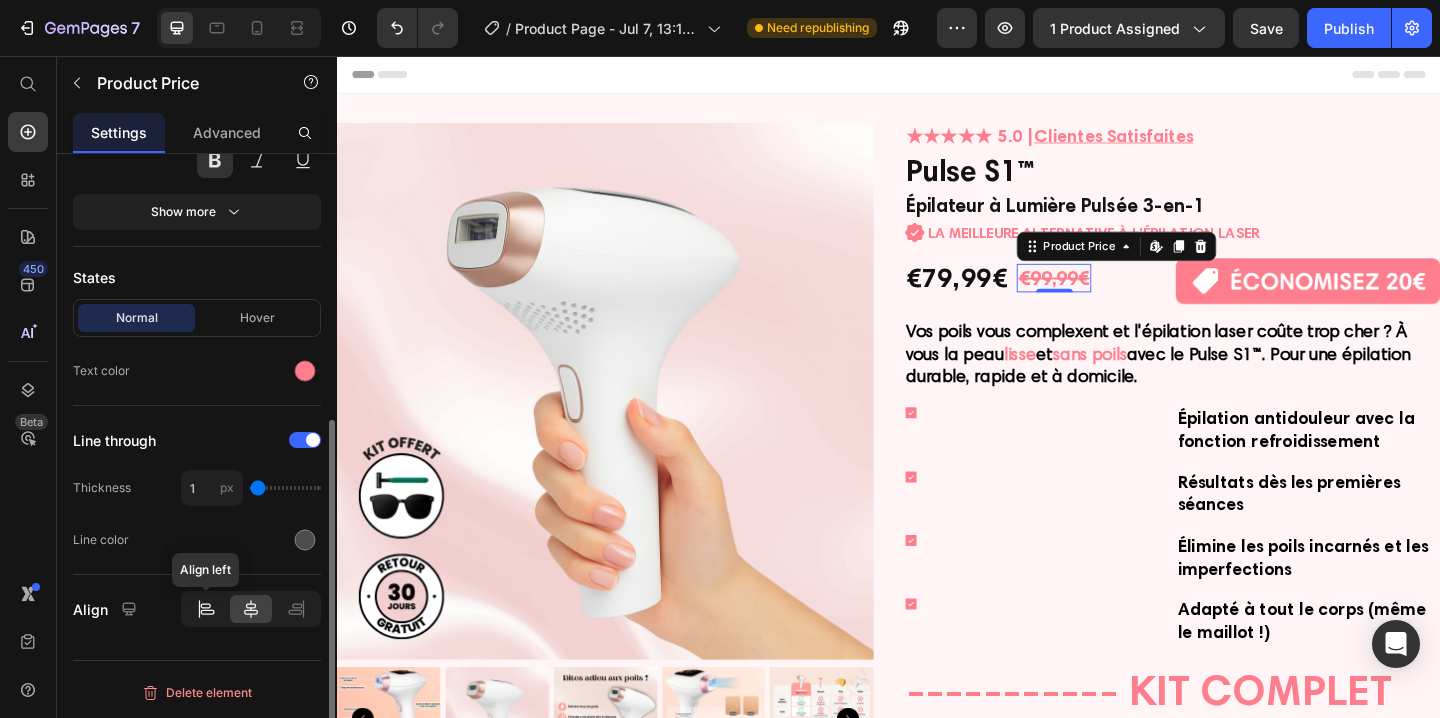 click 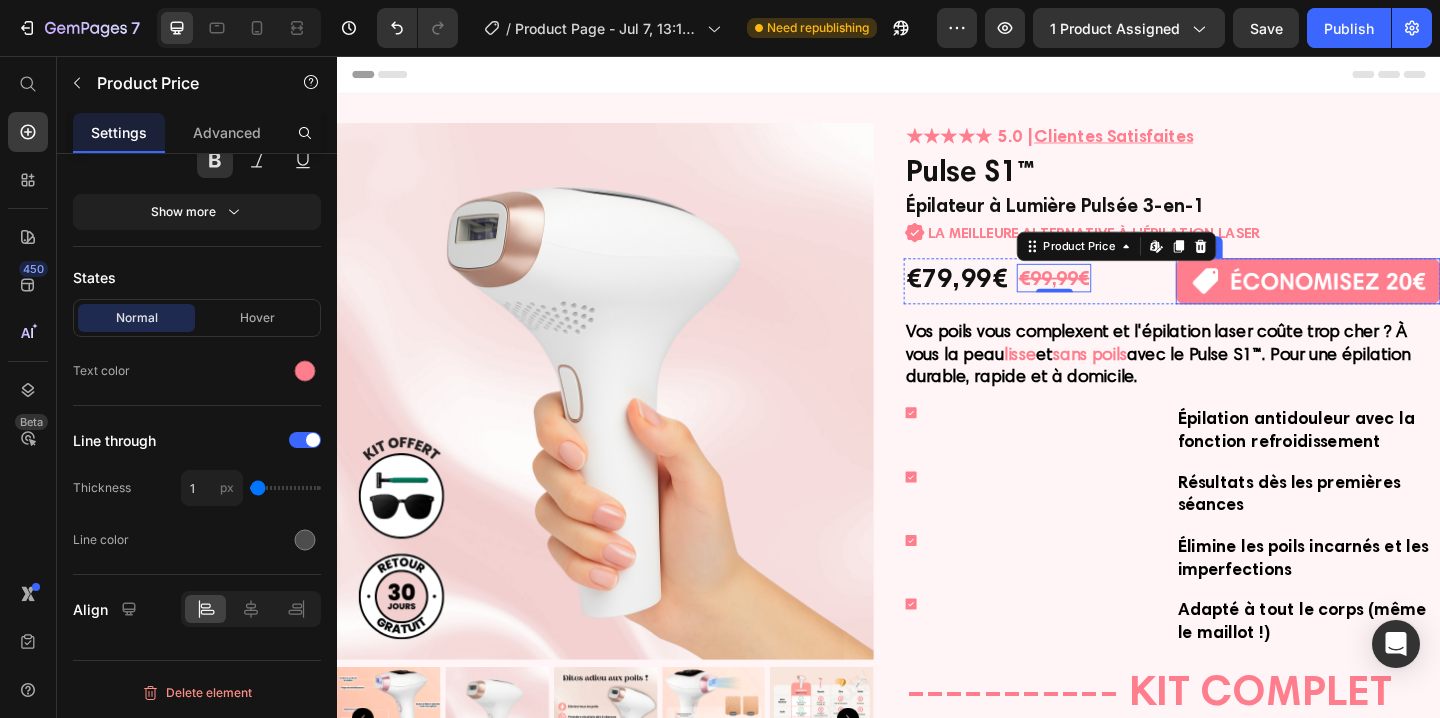 click at bounding box center (1393, 301) 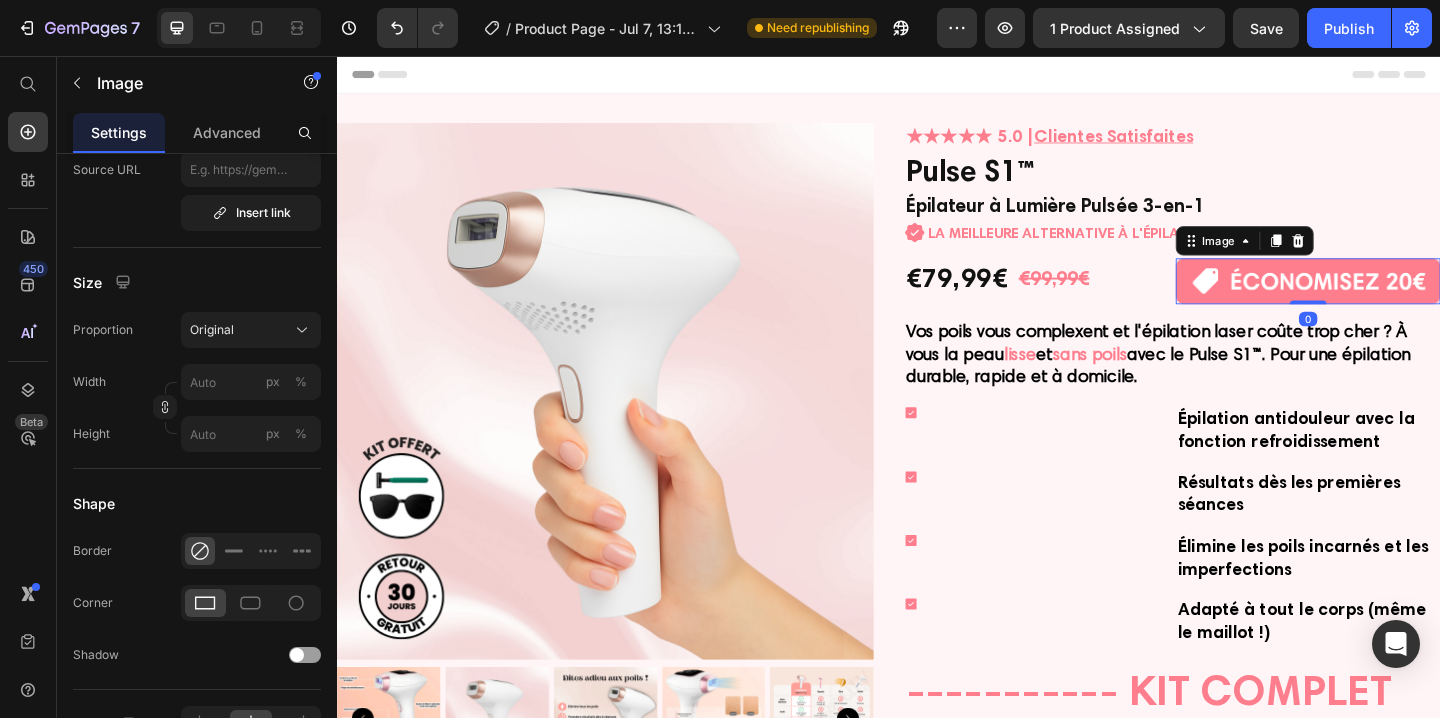 scroll, scrollTop: 0, scrollLeft: 0, axis: both 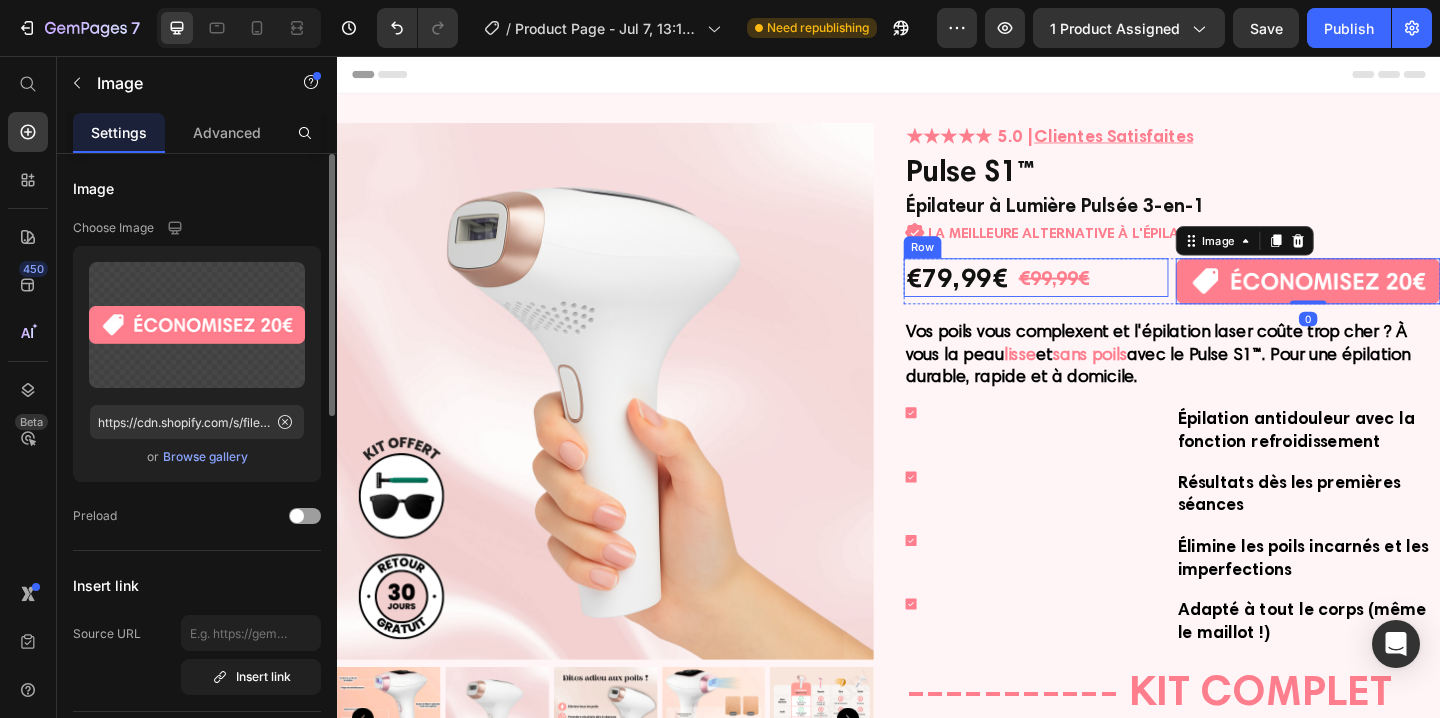 click on "€79,99€ Product Price €99,99€ Product Price Row" at bounding box center (1097, 297) 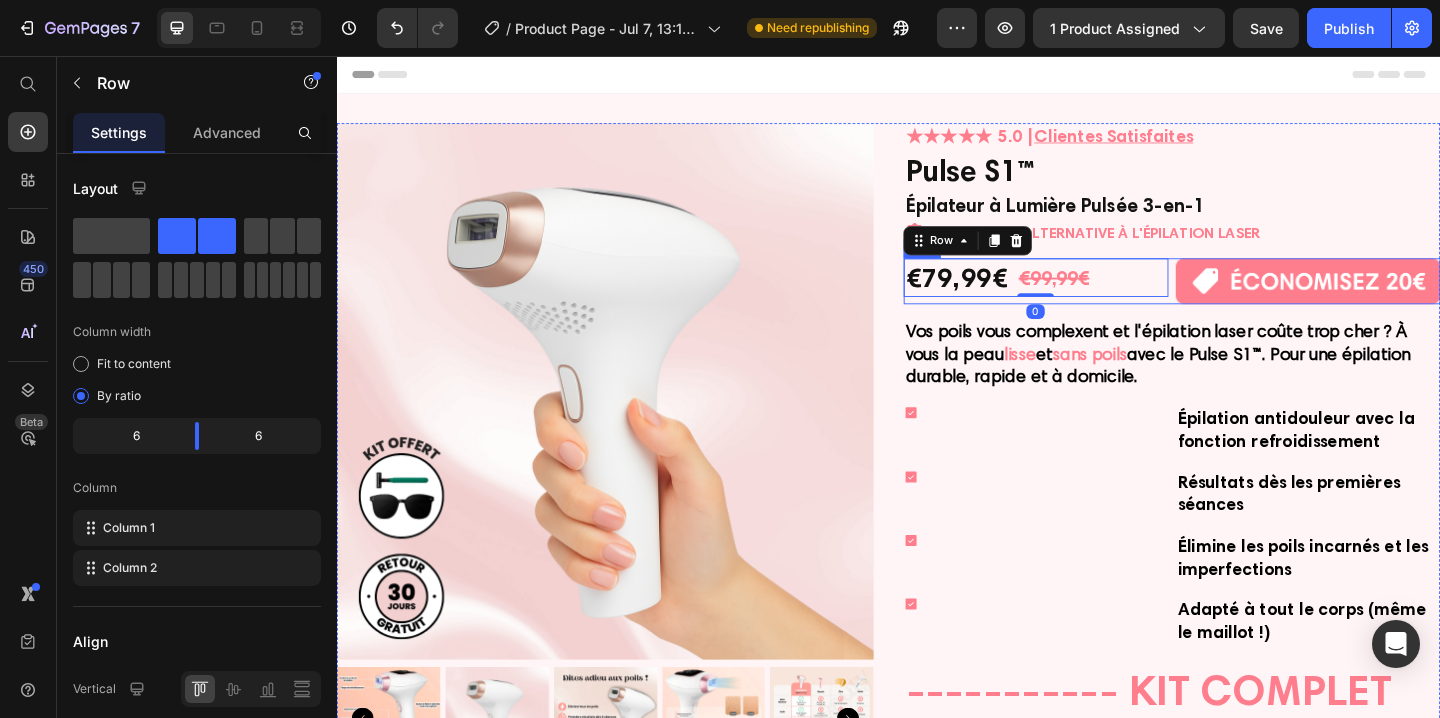 click on "€79,99€ Product Price €99,99€ Product Price Row   0" at bounding box center (1097, 301) 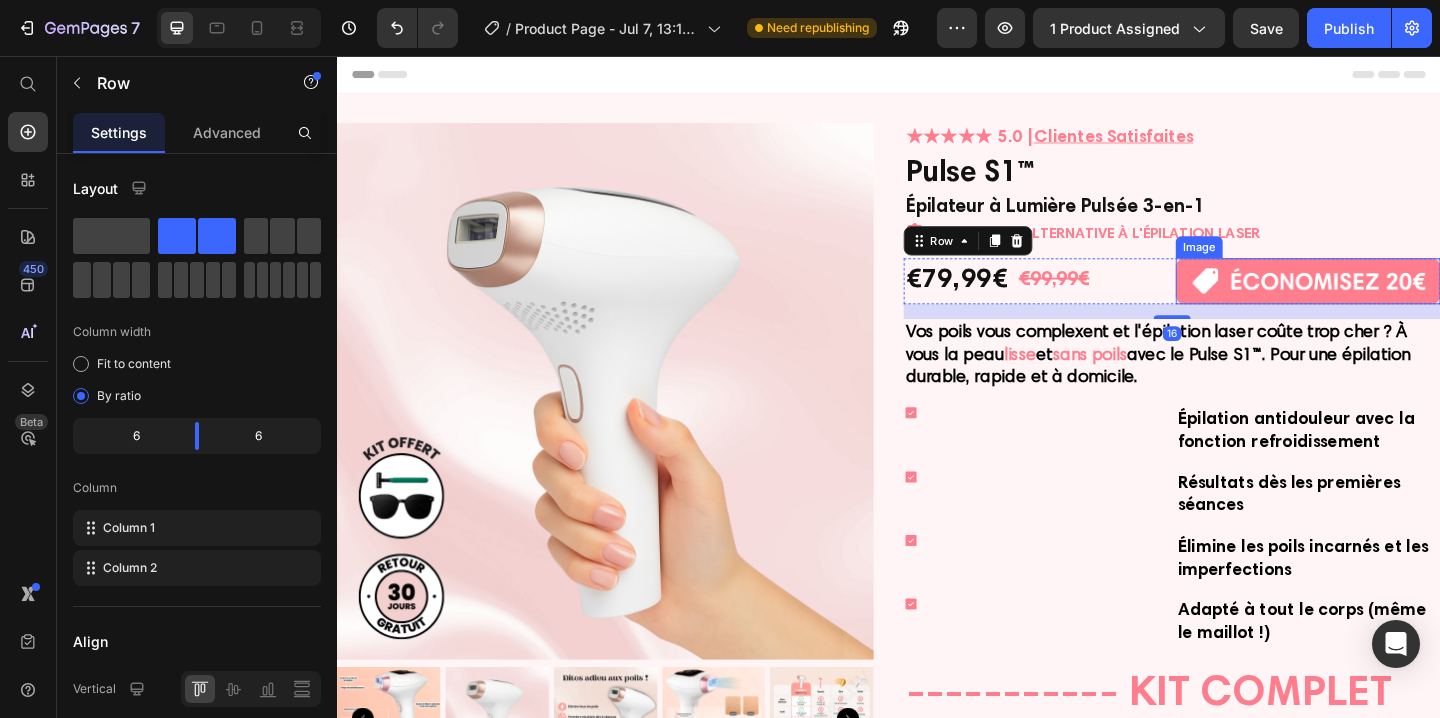 click at bounding box center [1393, 301] 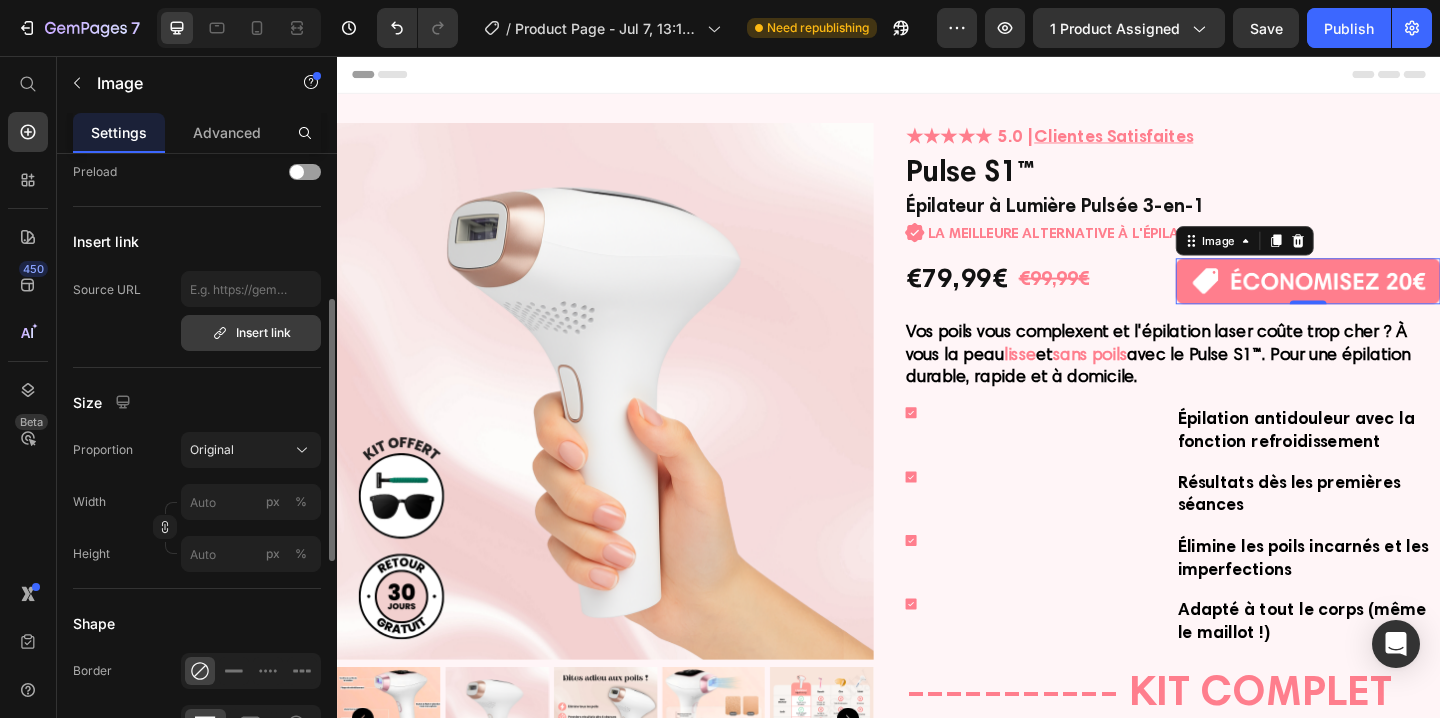 scroll, scrollTop: 297, scrollLeft: 0, axis: vertical 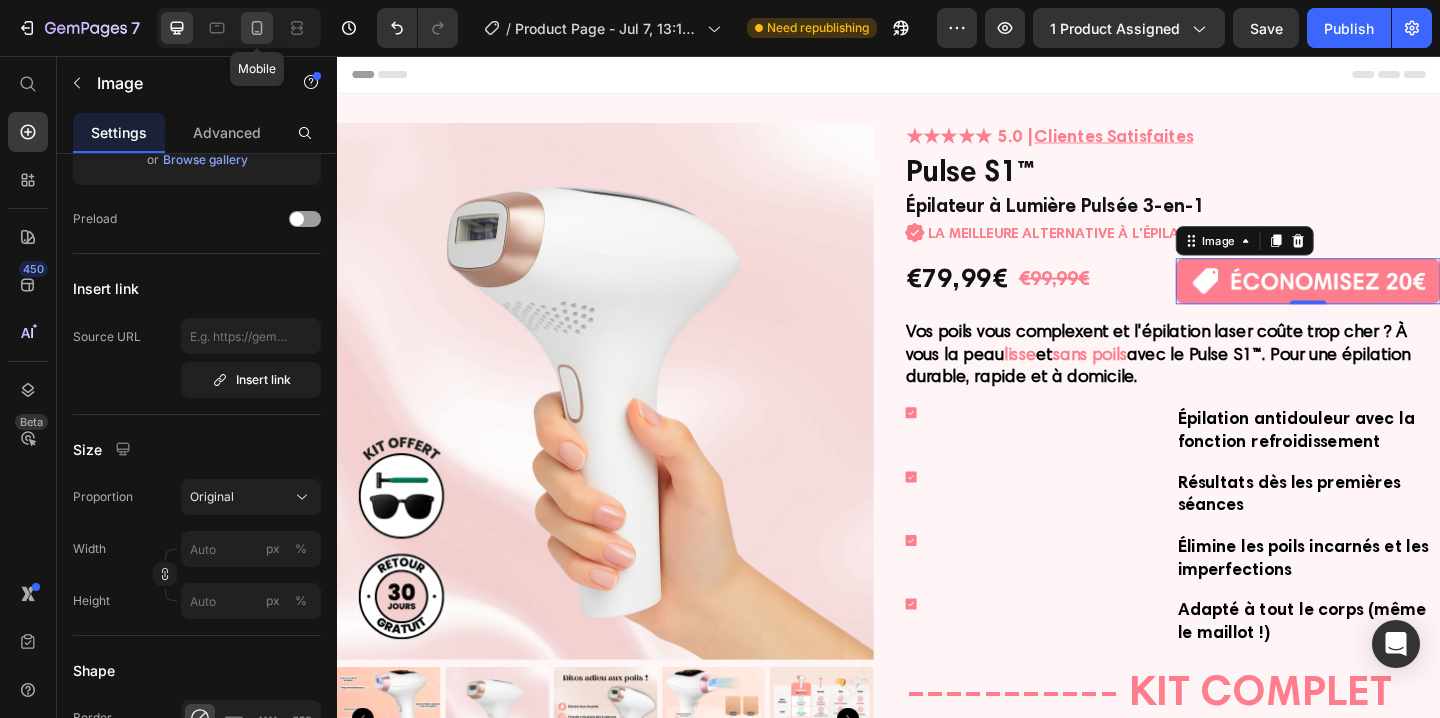 click 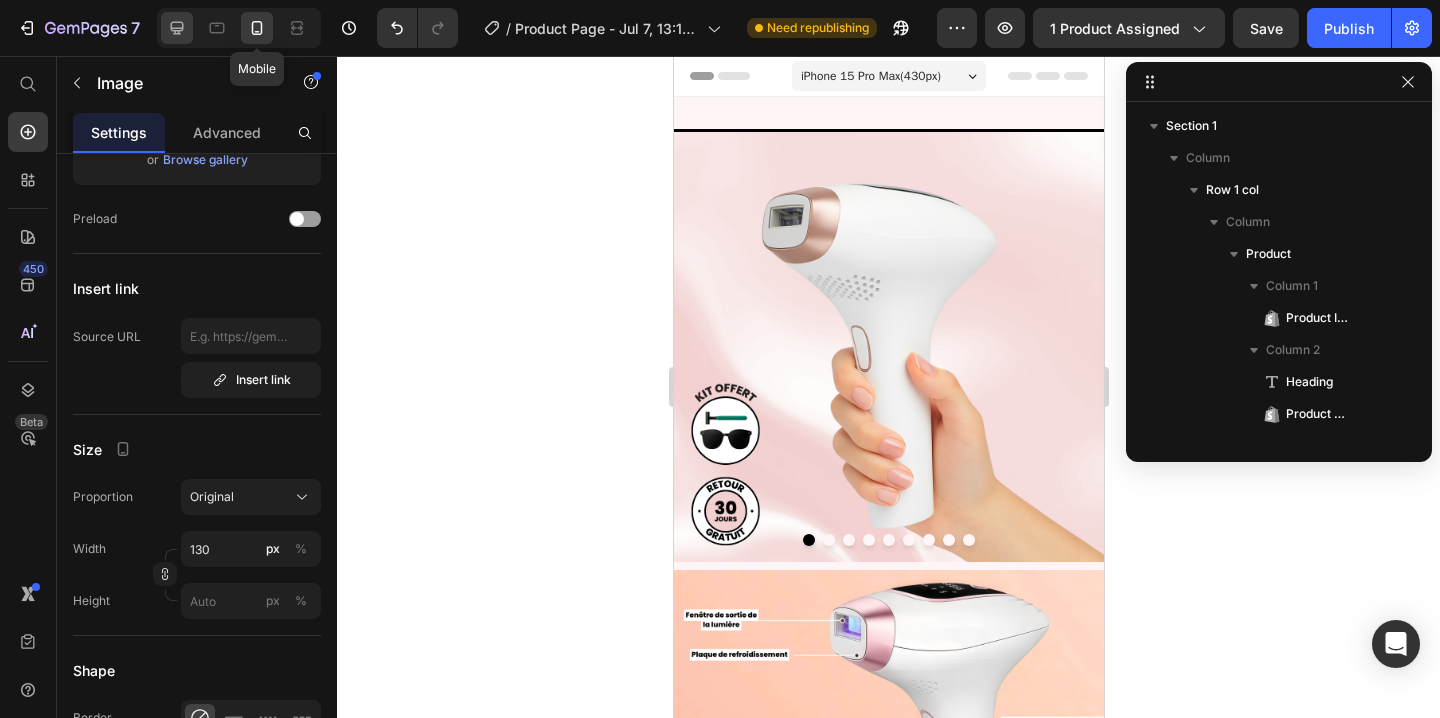 scroll, scrollTop: 378, scrollLeft: 0, axis: vertical 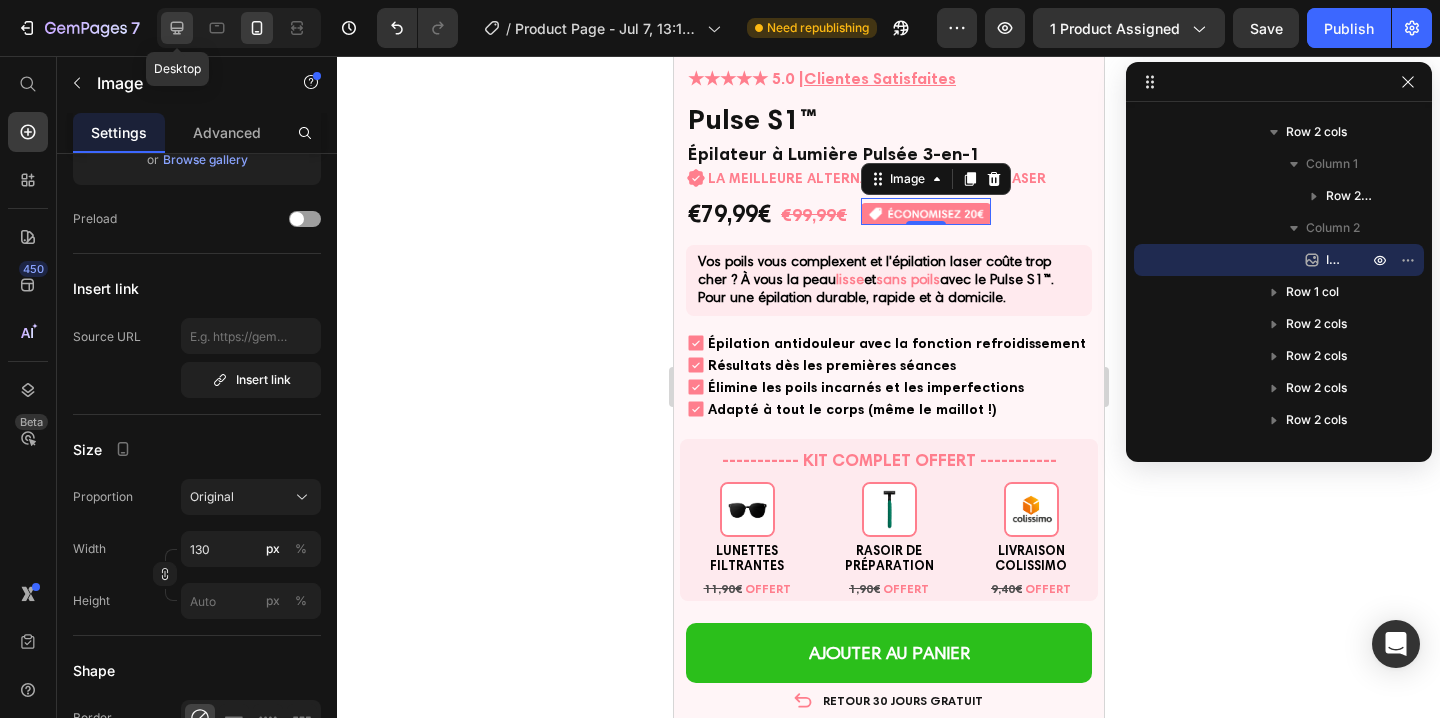 click 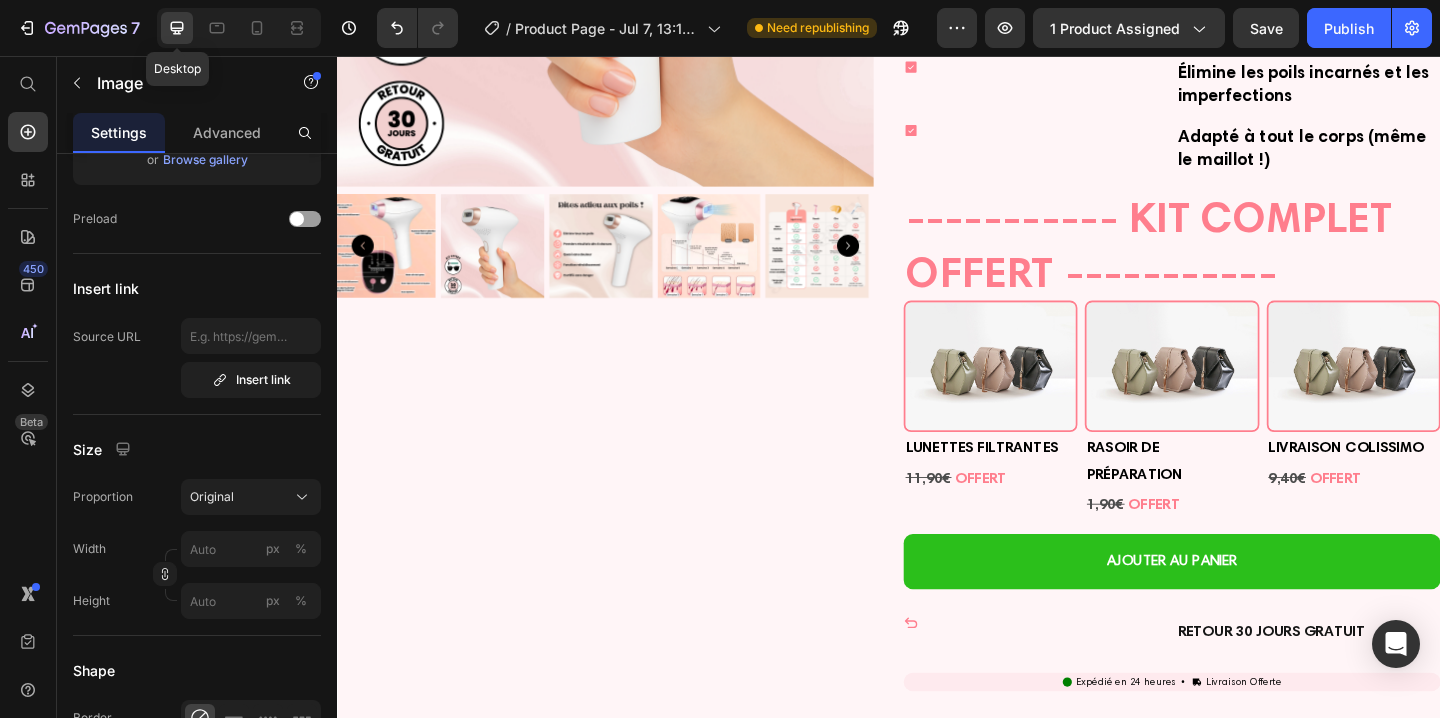 scroll, scrollTop: 150, scrollLeft: 0, axis: vertical 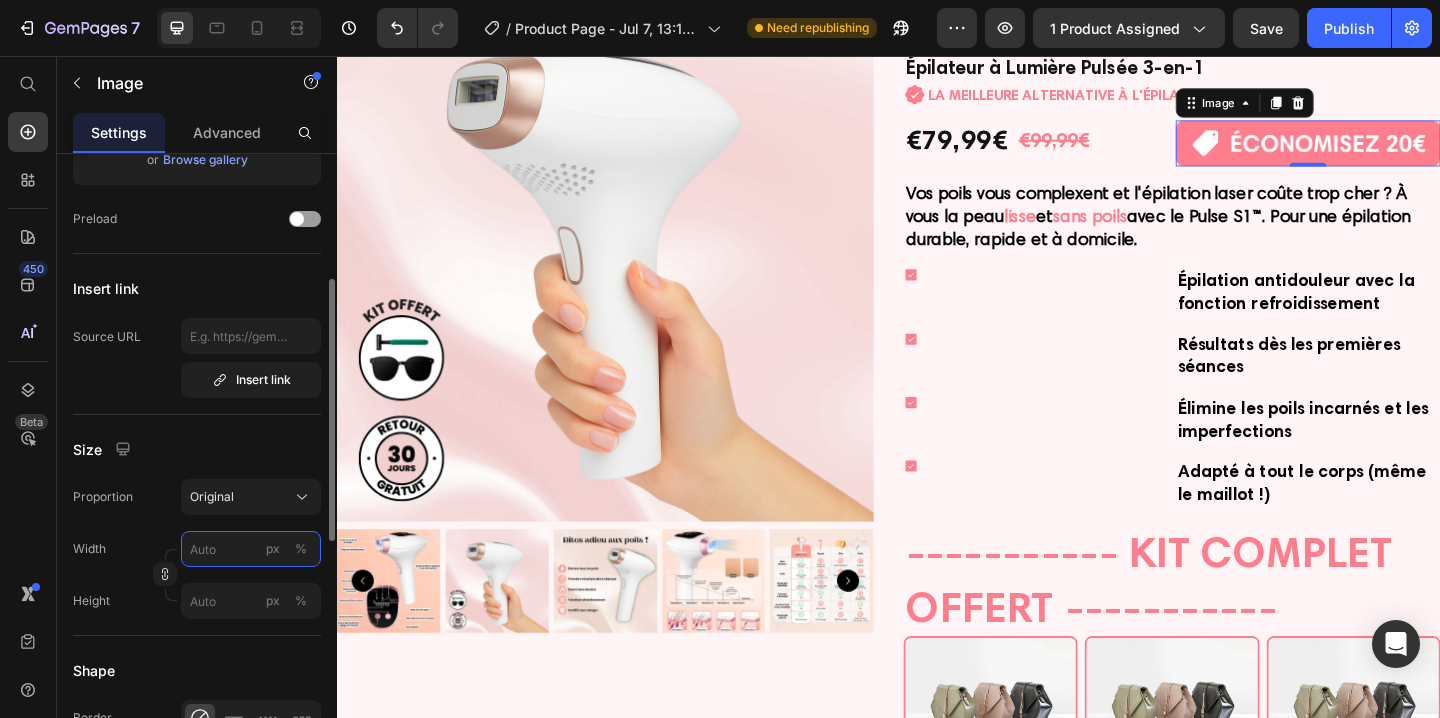 click on "px %" at bounding box center [251, 549] 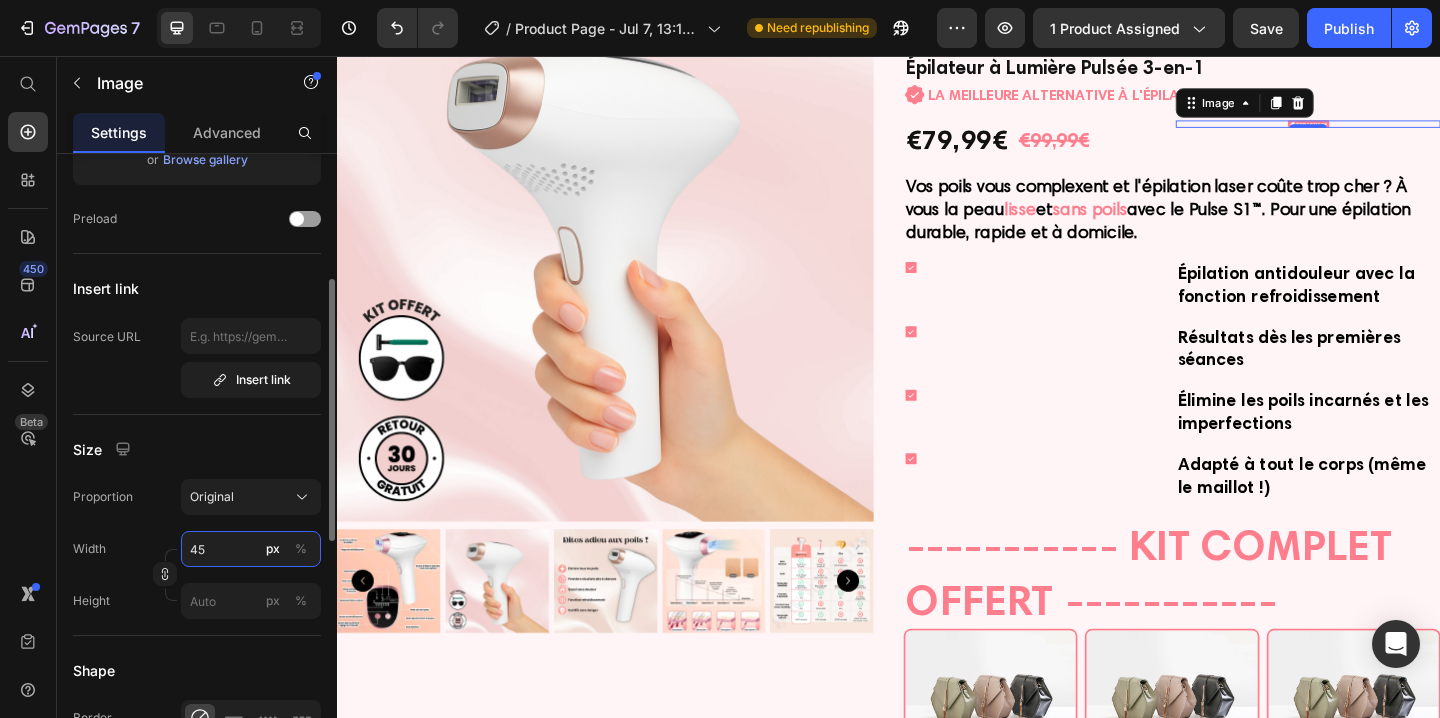 type on "4" 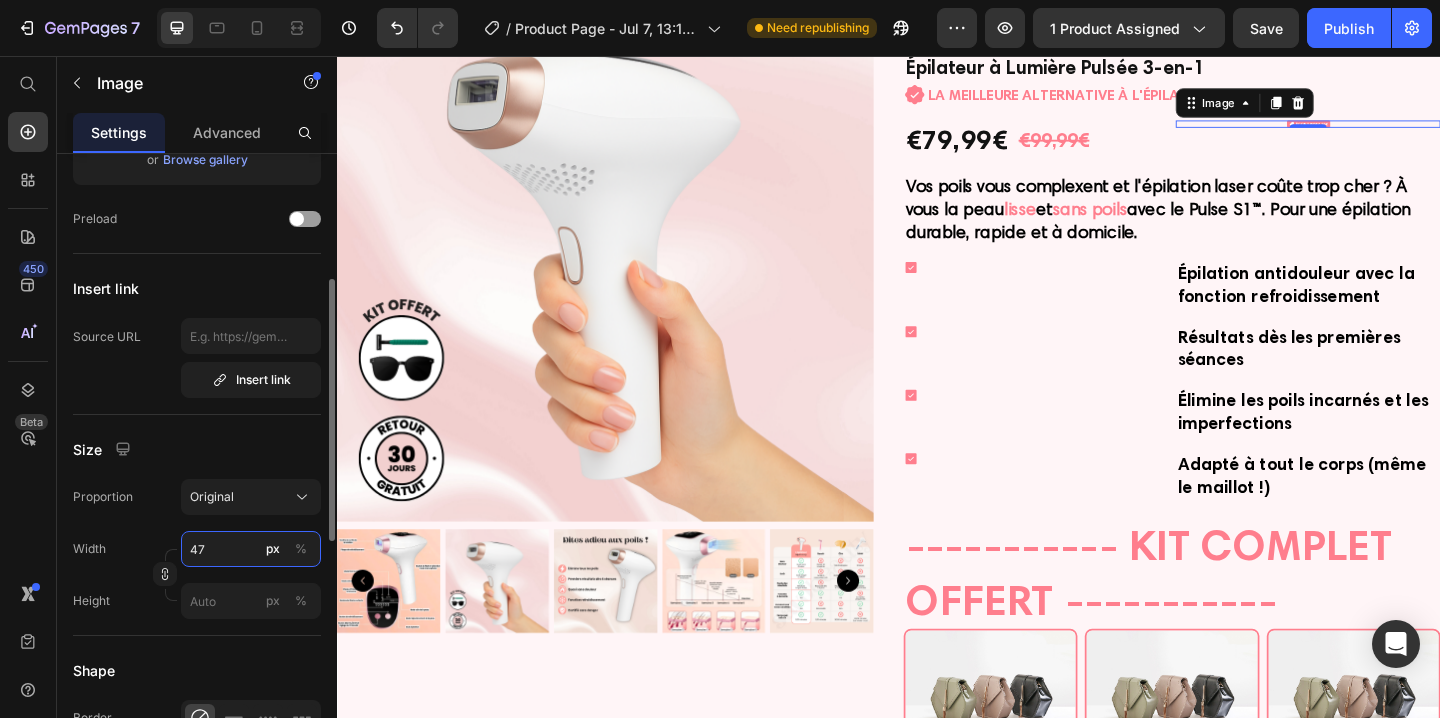 type on "4" 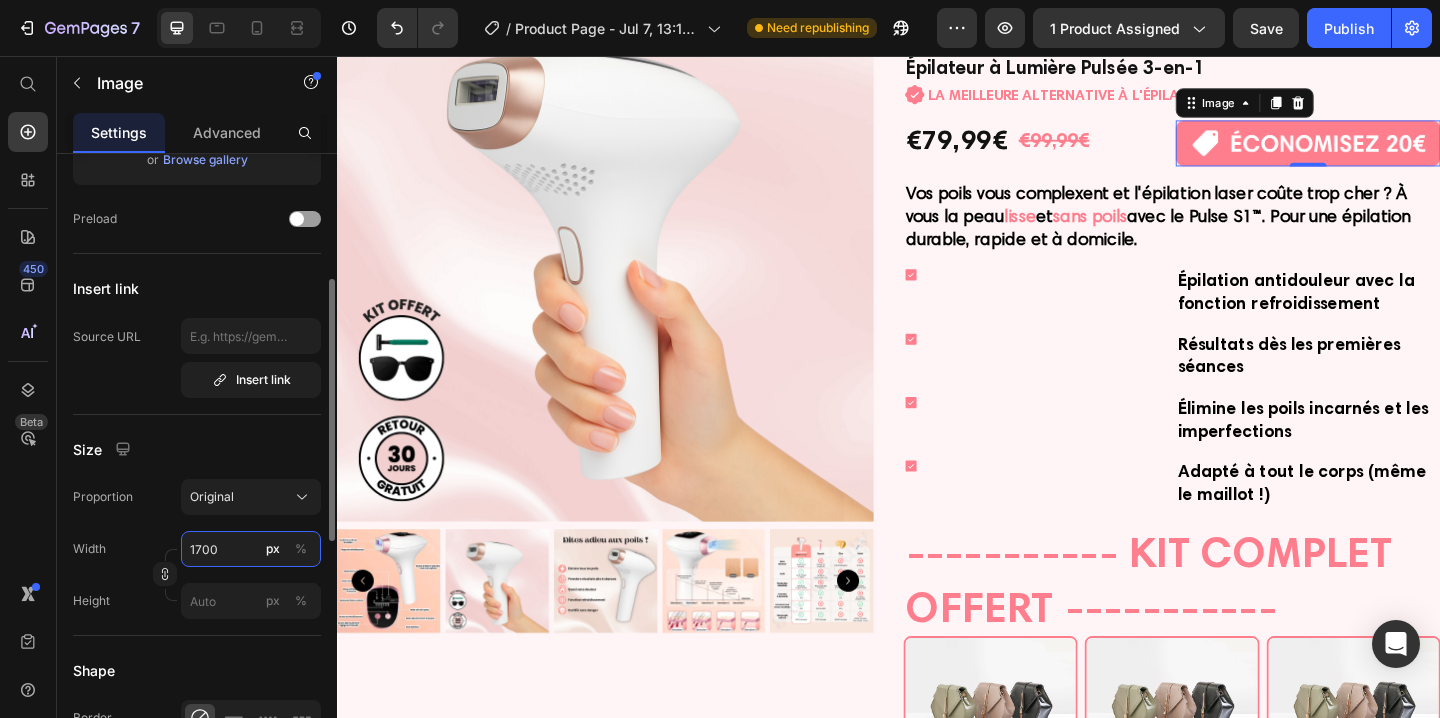 type on "170" 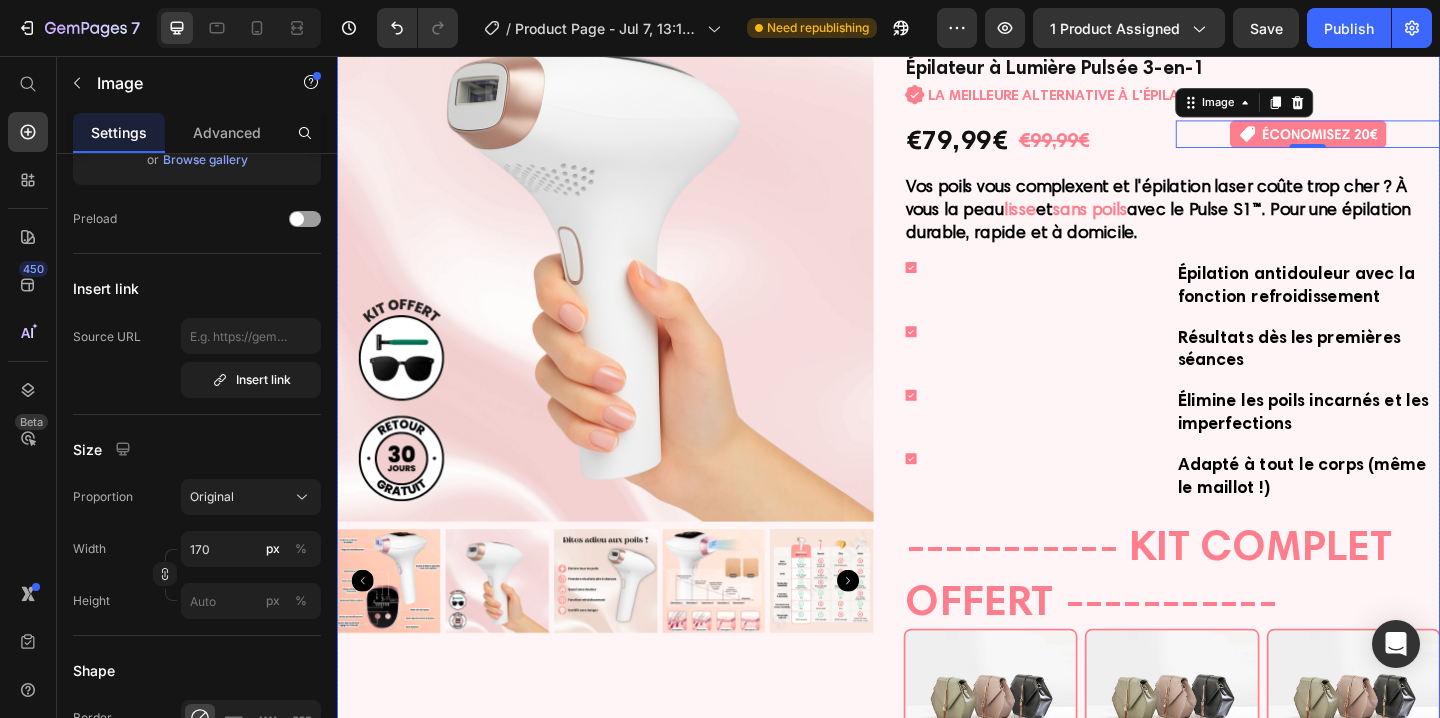 click on "★★★★★ 5.0 |  Clientes Satisfaites Heading Pulse S1™ Product Title Épilateur à Lumière Pulsée 3-en-1 Heading
Icon LA MEILLEURE ALTERNATIVE À L'ÉPILATION LASER Heading Row €79,99€ Product Price €99,99€ Product Price Row Image   0 Row Vos poils vous complexent et l'épilation laser coûte trop cher ? À vous la peau  lisse  et  sans poils  avec le Pulse S1™. Pour une épilation durable, rapide et à domicile. Heading Row
Icon Épilation antidouleur avec la fonction refroidissement Heading Row
Icon Résultats dès les premières séances Heading Row
Icon Élimine les poils incarnés et les imperfections Heading Row
Icon Adapté à tout le corps (même le maillot !) Heading Row ----------- KIT COMPLET OFFERT ----------- Heading Image LUNETTES FILTRANTES Text Block 11,90€   OFFERT Text Block Image RASOIR DE PRÉPARATION Text Block 1,90€   OFFERT Text Block Image LIVRAISON COLISSIMO Text Block 9,40€" at bounding box center [1245, 750] 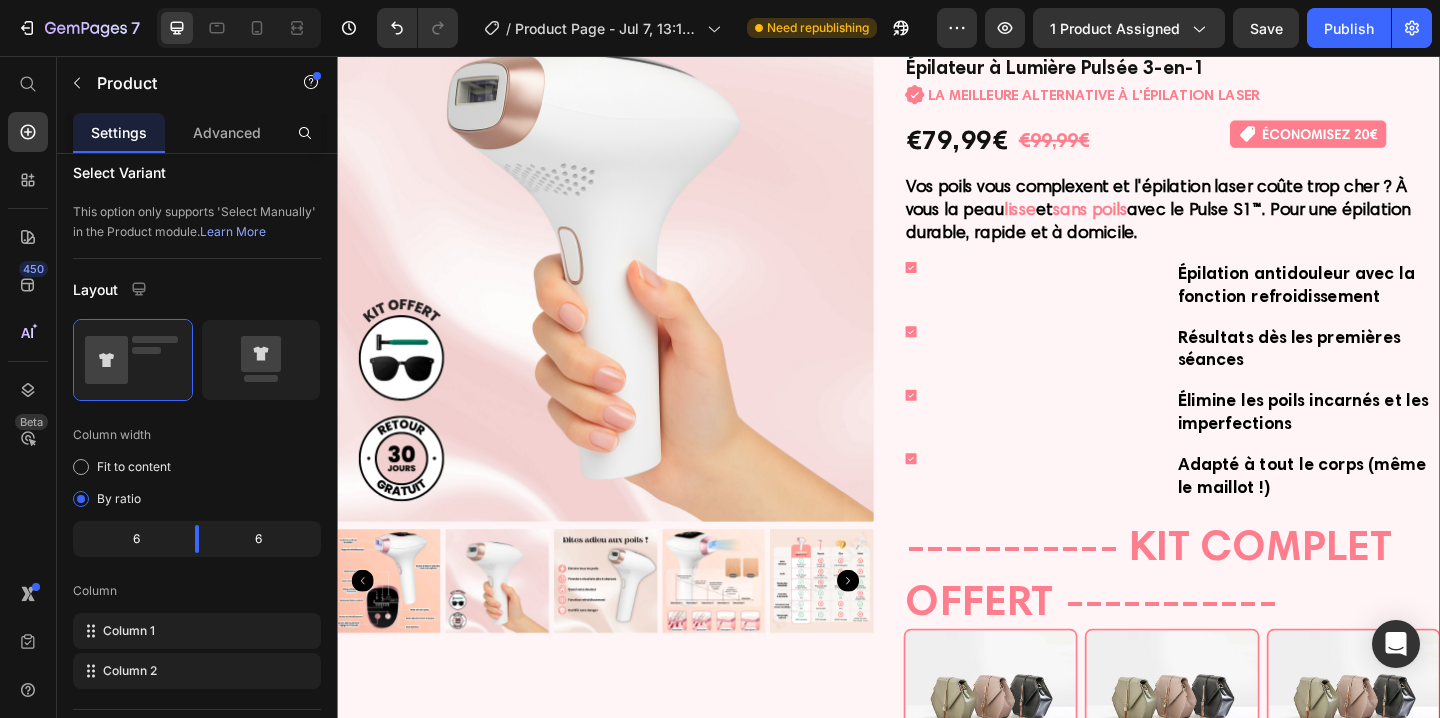 scroll, scrollTop: 0, scrollLeft: 0, axis: both 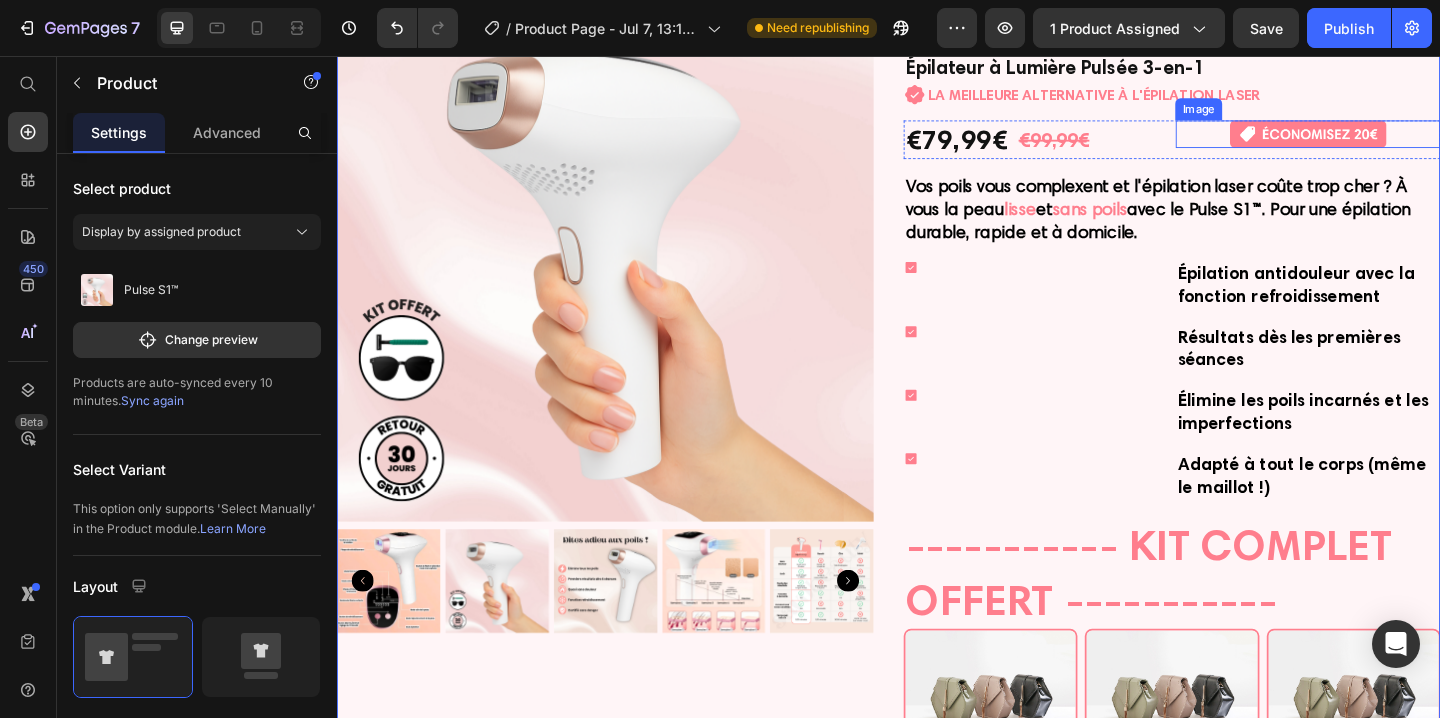 click at bounding box center [1393, 140] 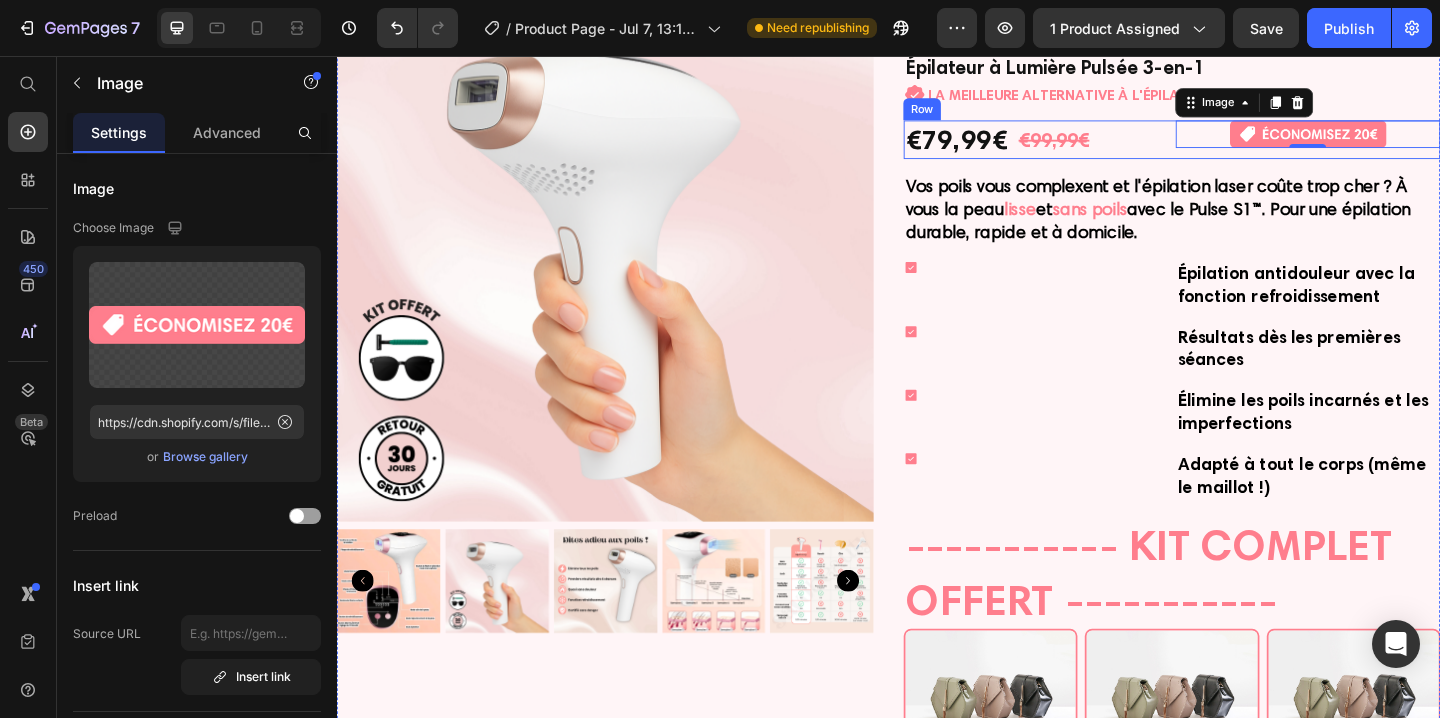 click on "€79,99€ Product Price €99,99€ Product Price Row Image   0 Row" at bounding box center (1245, 147) 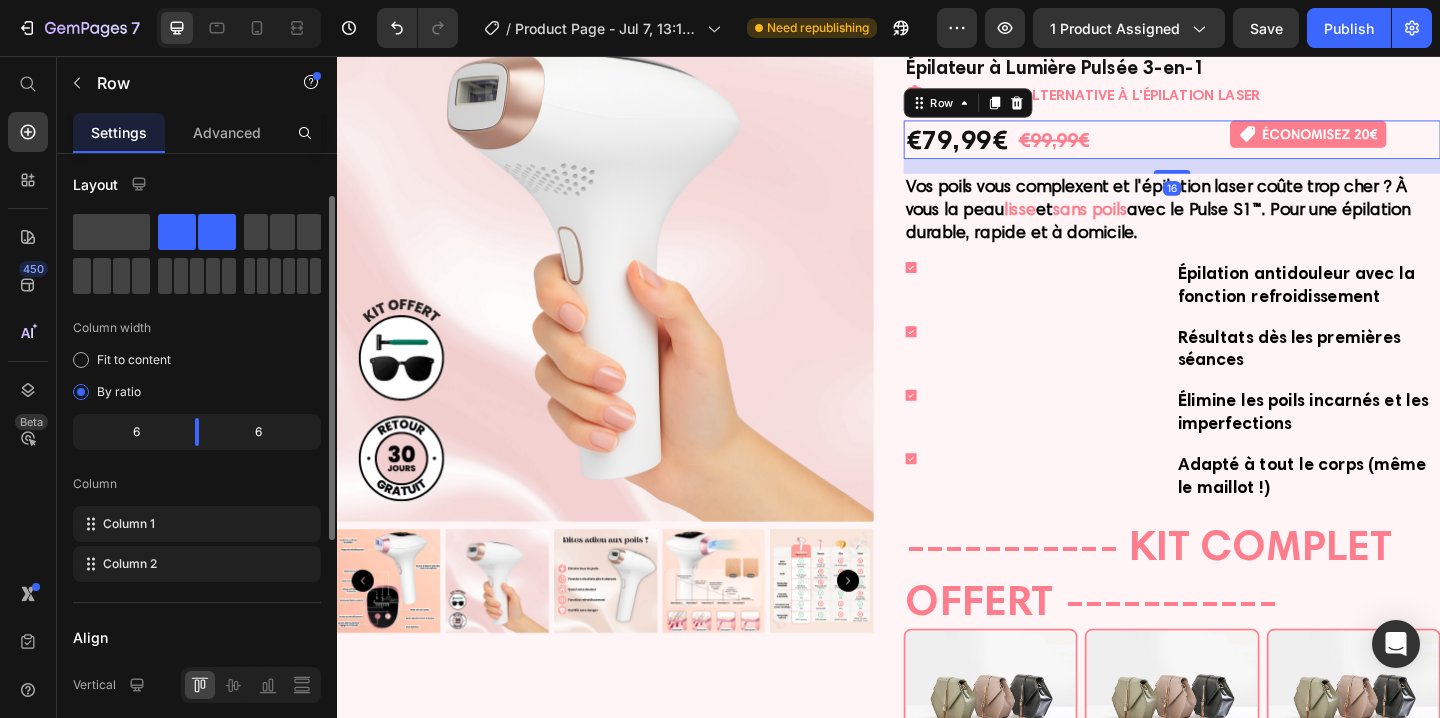 scroll, scrollTop: 0, scrollLeft: 0, axis: both 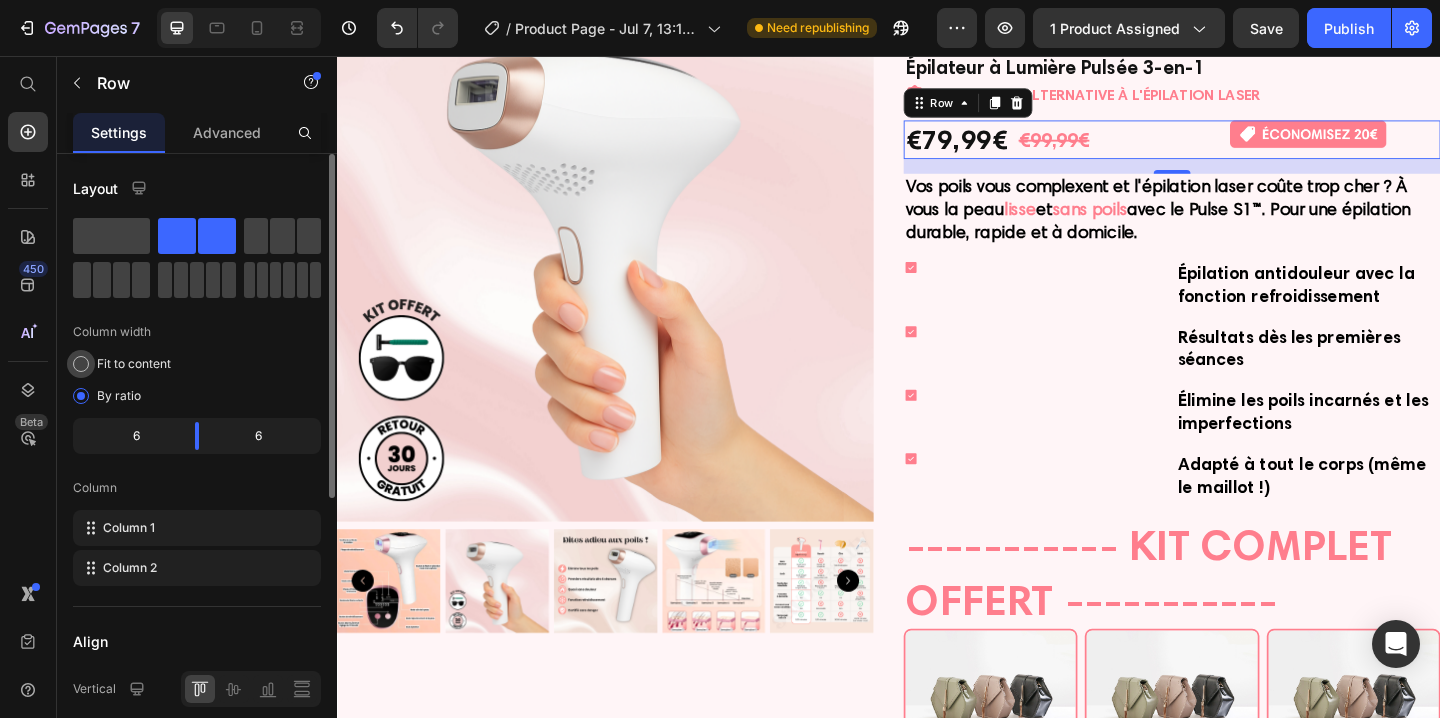 click on "Fit to content" at bounding box center (134, 364) 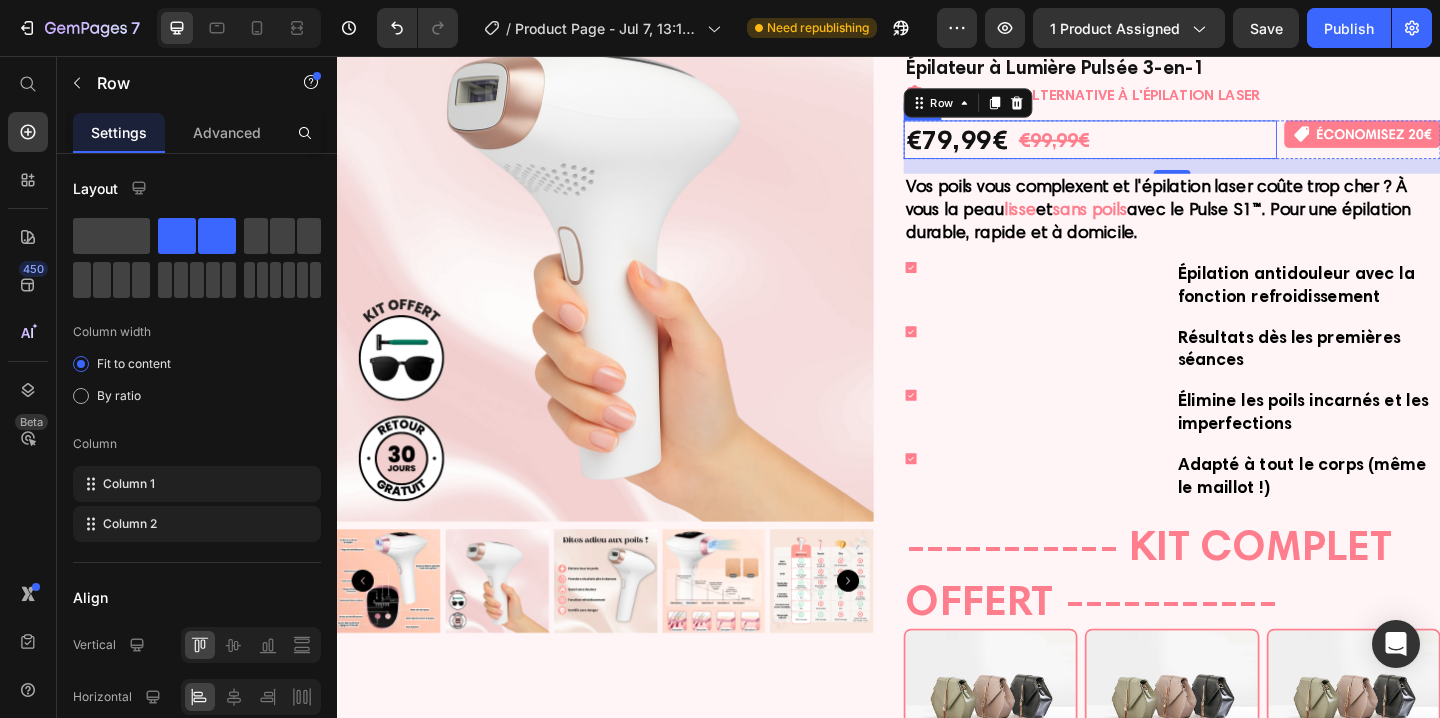 click on "€79,99€ Product Price €99,99€ Product Price Row" at bounding box center [1156, 147] 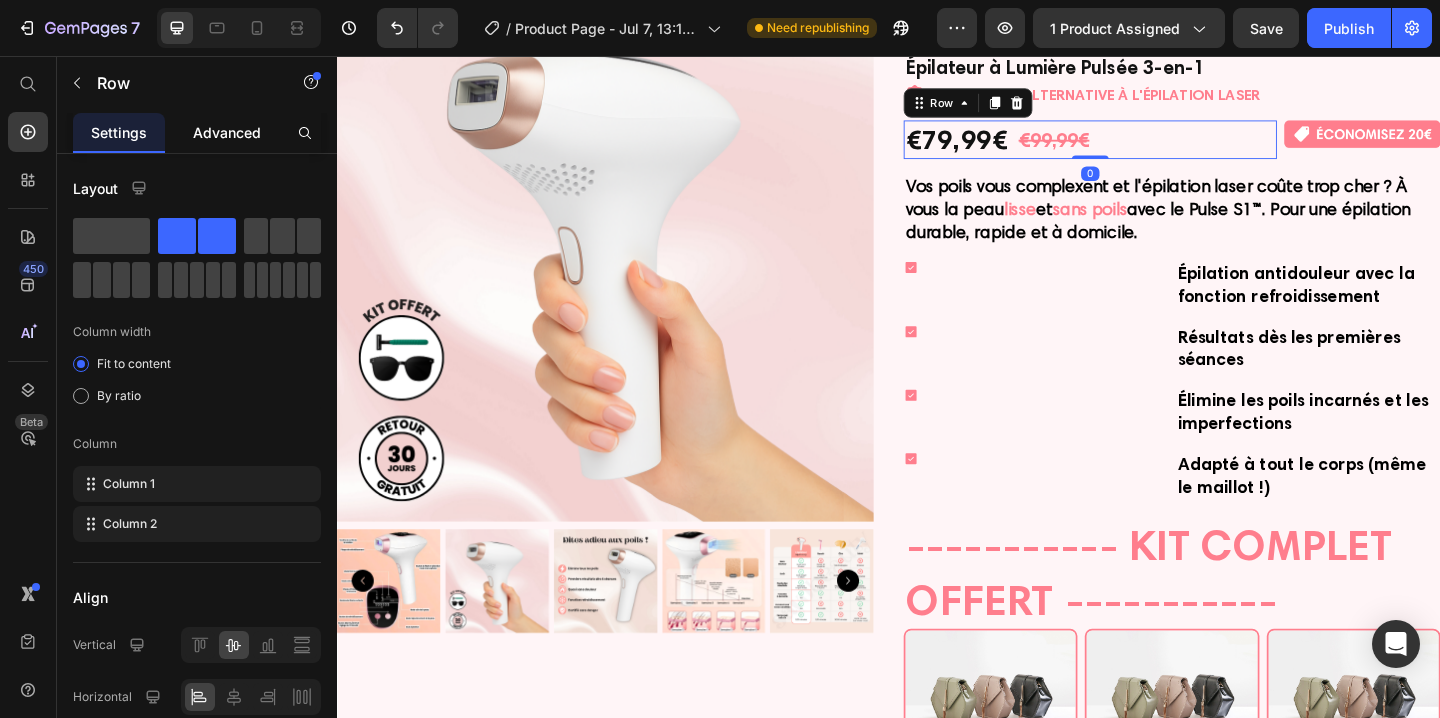 click on "Advanced" 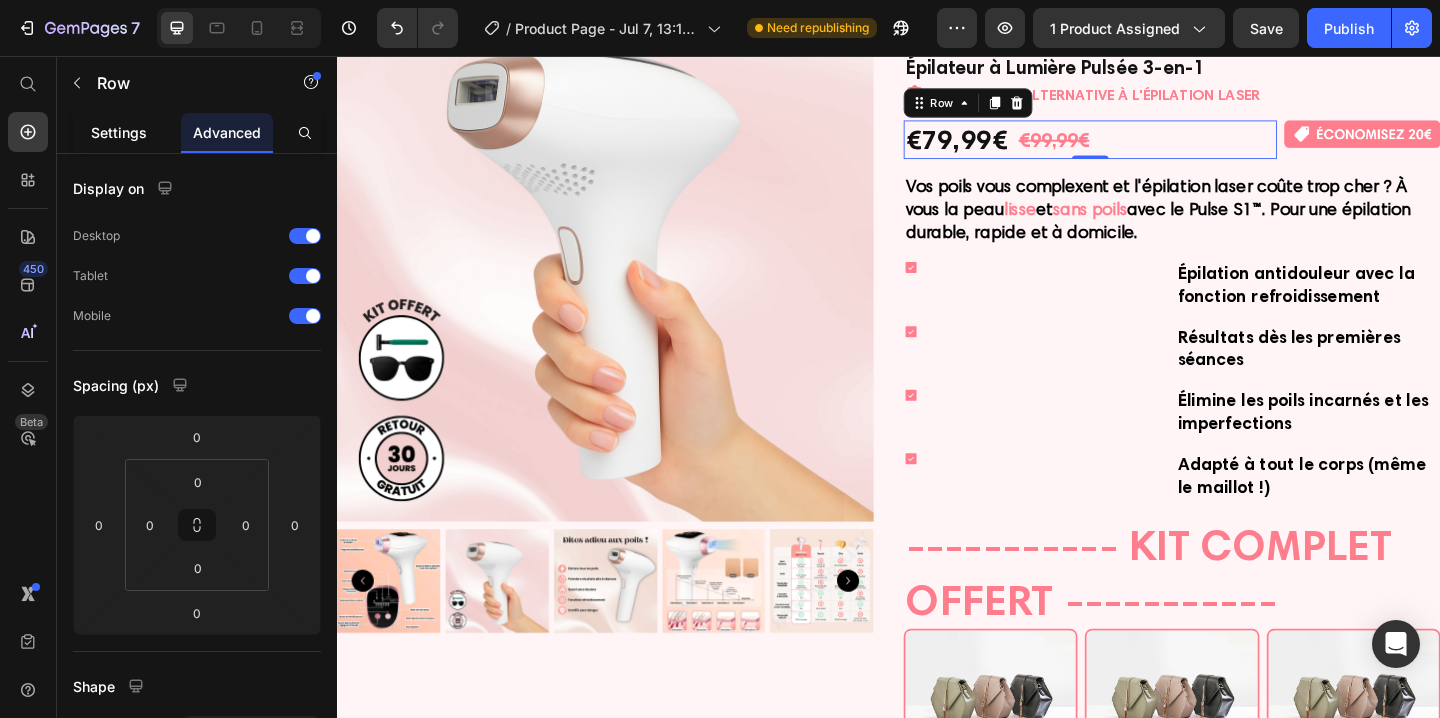 click on "Settings" 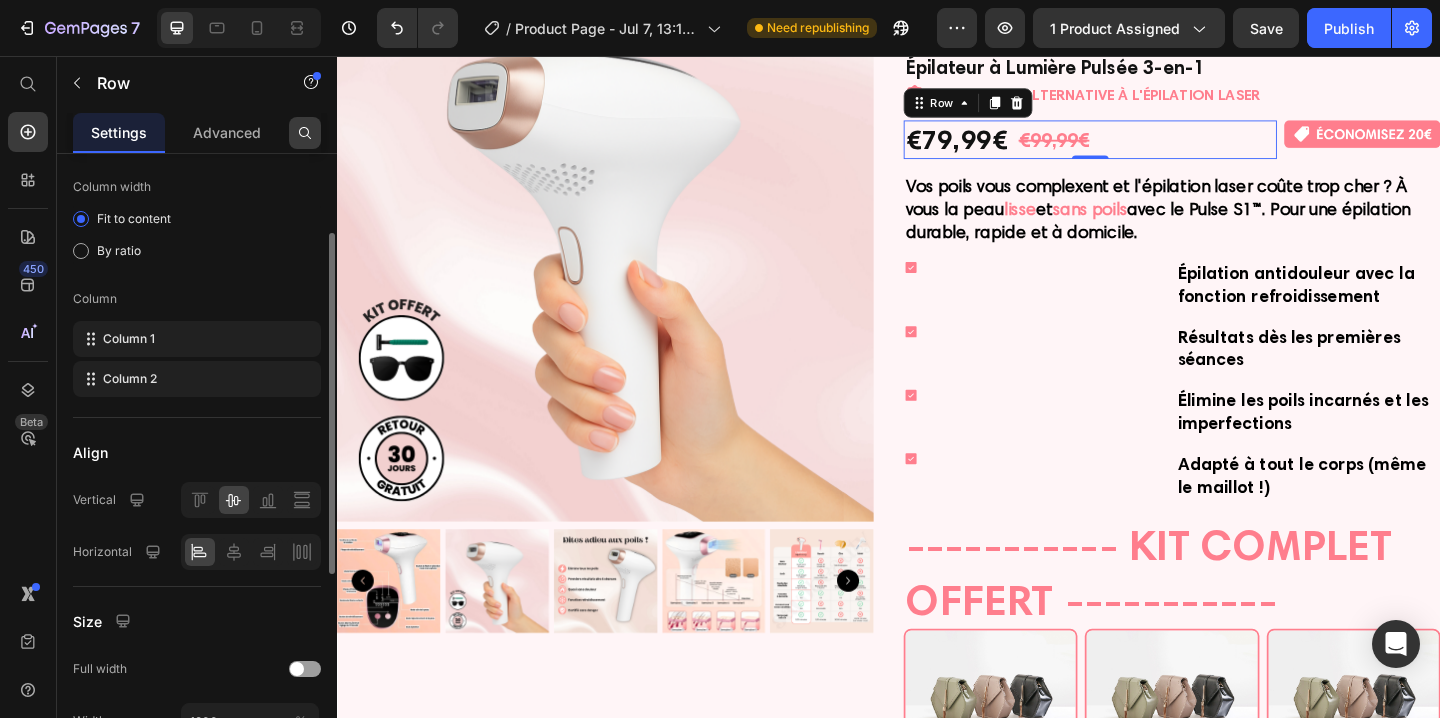 scroll, scrollTop: 0, scrollLeft: 0, axis: both 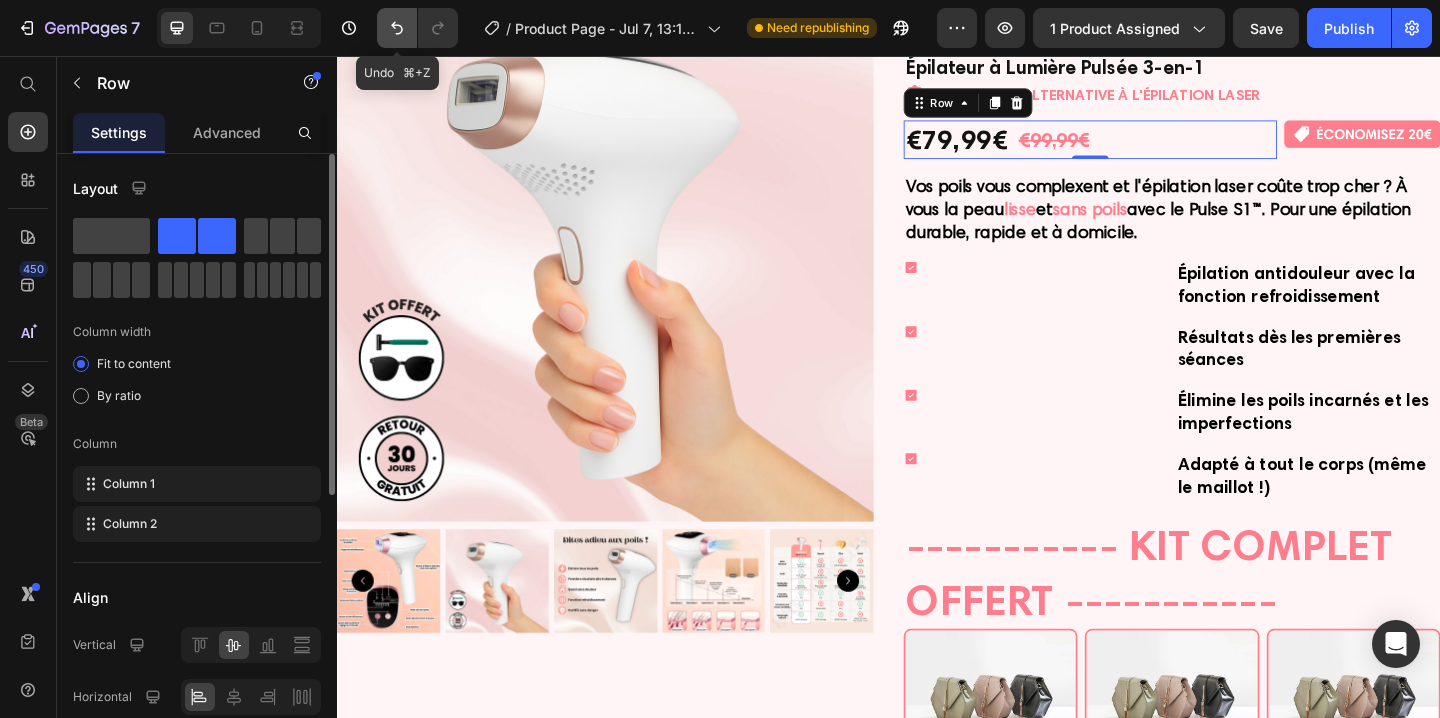click 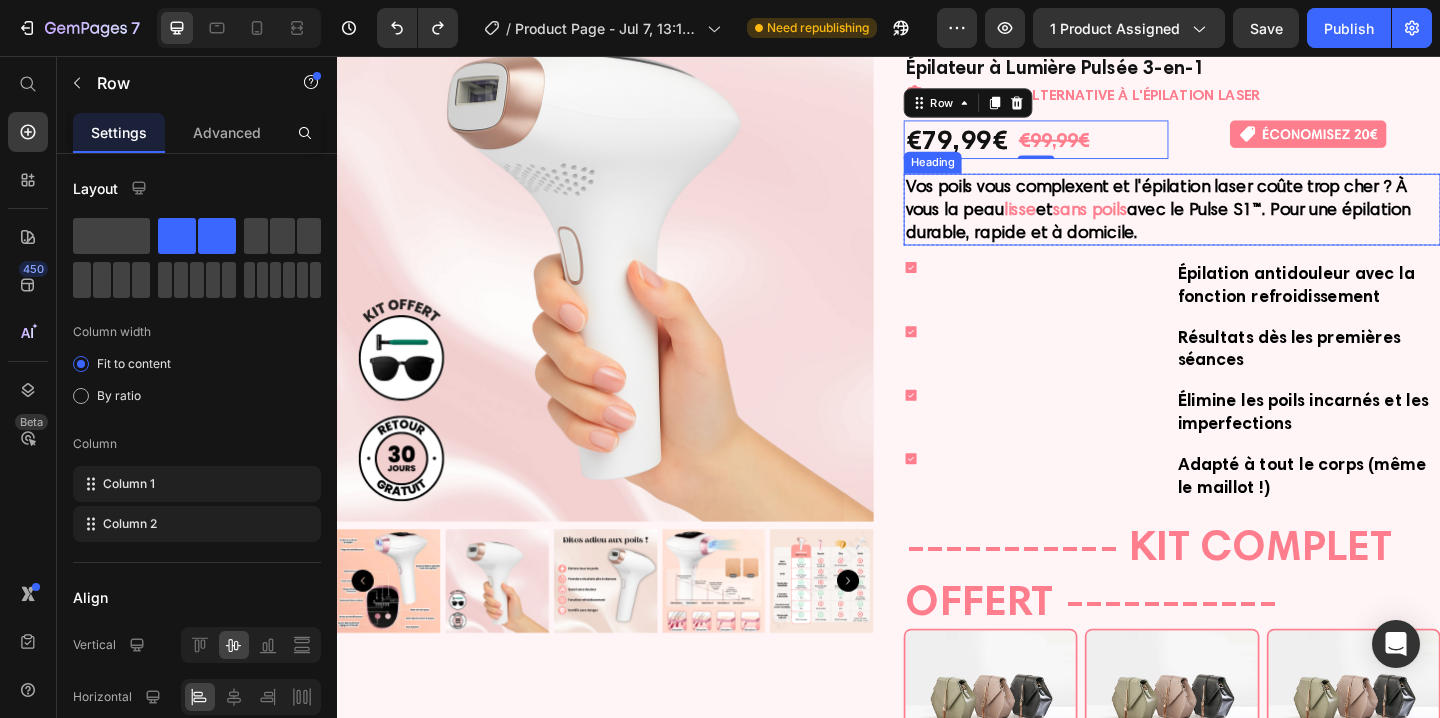click on "Vos poils vous complexent et l'épilation laser coûte trop cher ? À vous la peau  lisse  et  sans poils  avec le Pulse S1™. Pour une épilation durable, rapide et à domicile." at bounding box center (1245, 223) 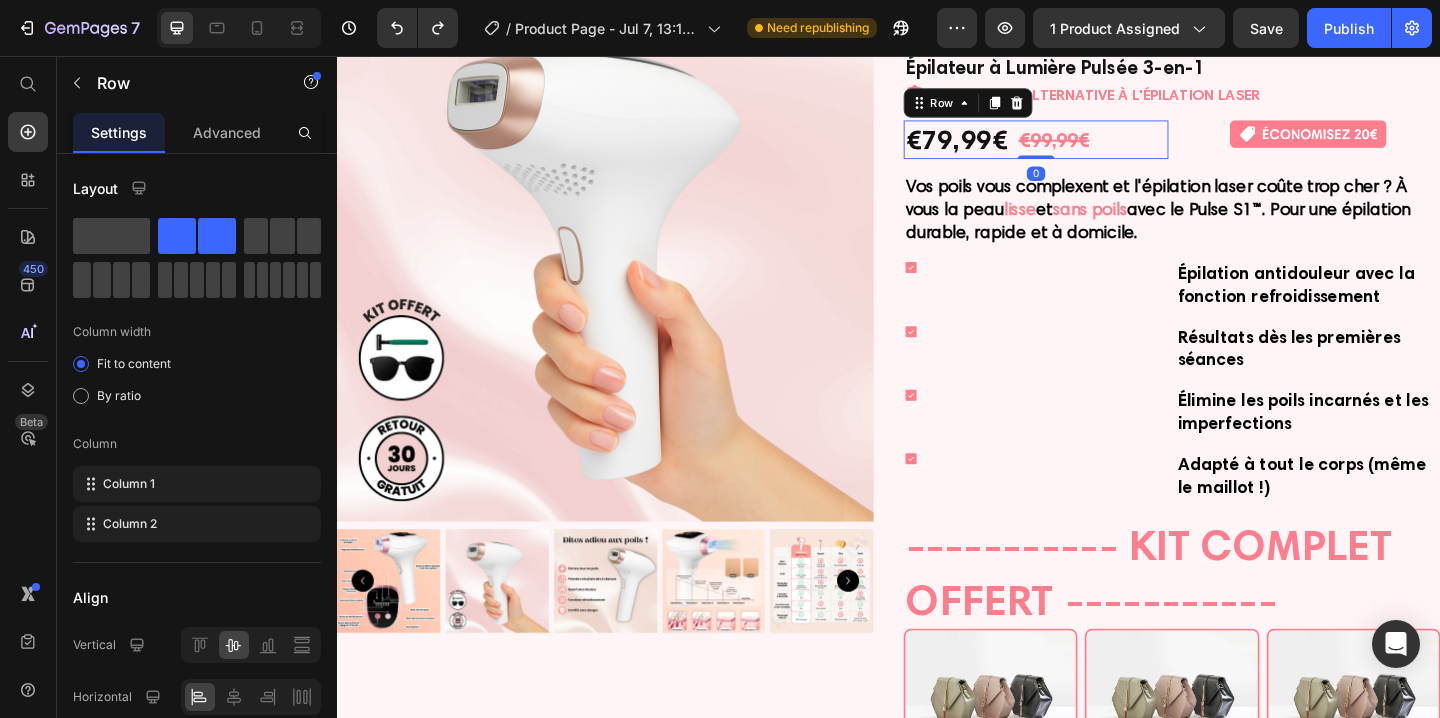 click on "€79,99€ Product Price €99,99€ Product Price Row   0" at bounding box center [1097, 147] 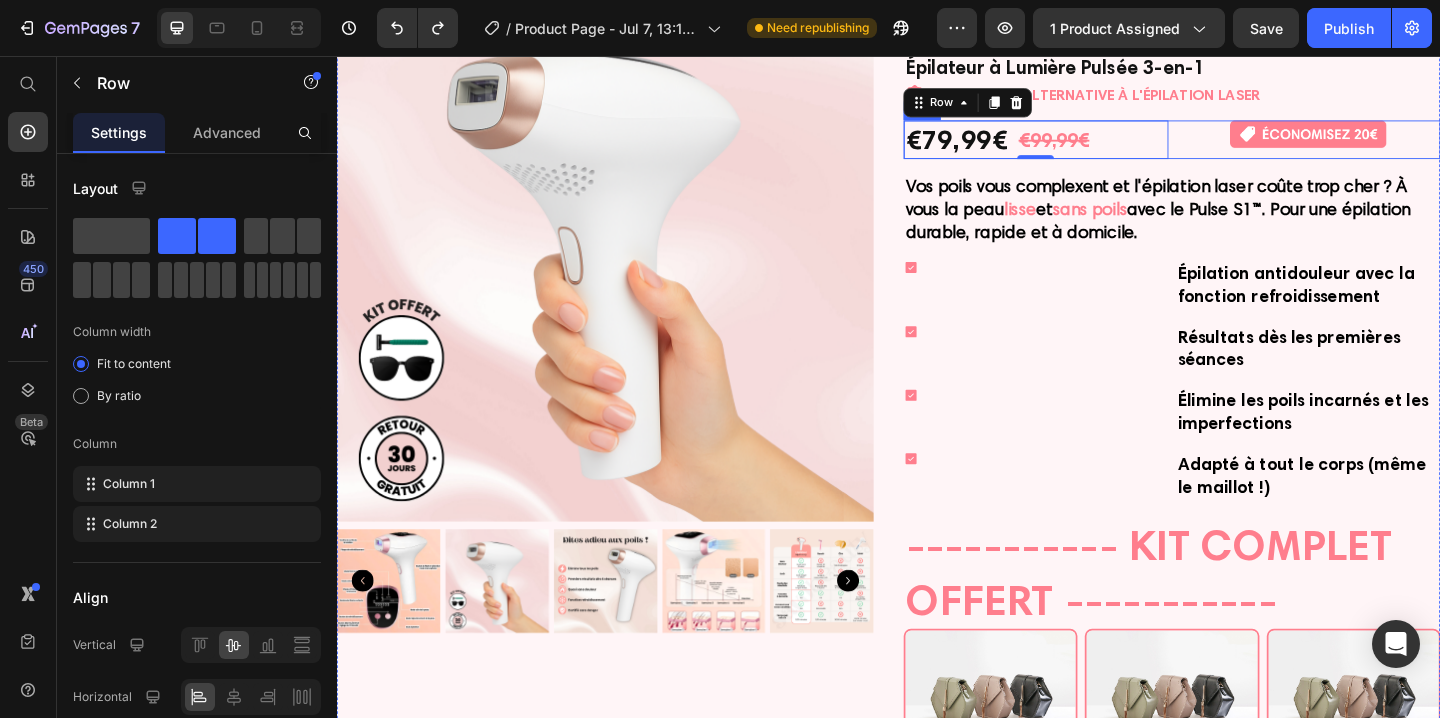 click on "€79,99€ Product Price €99,99€ Product Price Row   0 Image Row" at bounding box center [1245, 147] 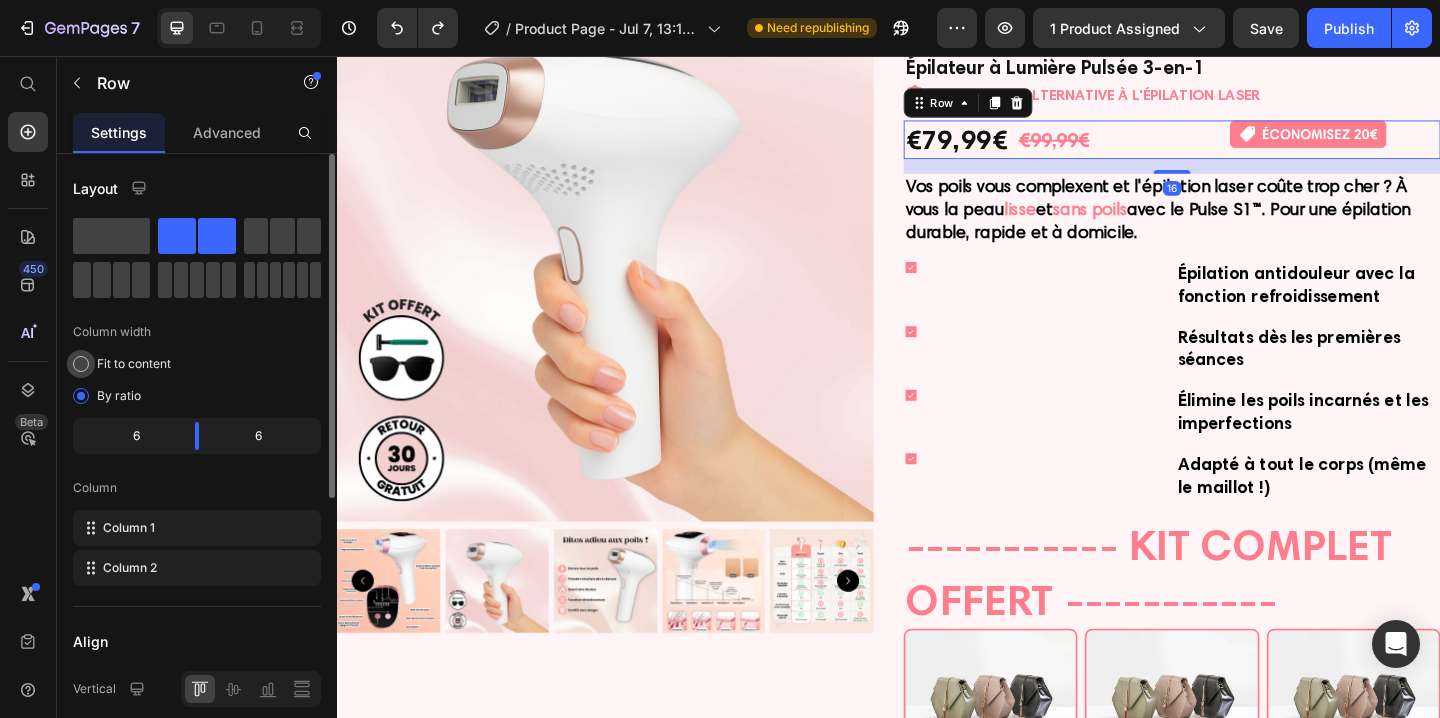click on "Fit to content" at bounding box center [134, 364] 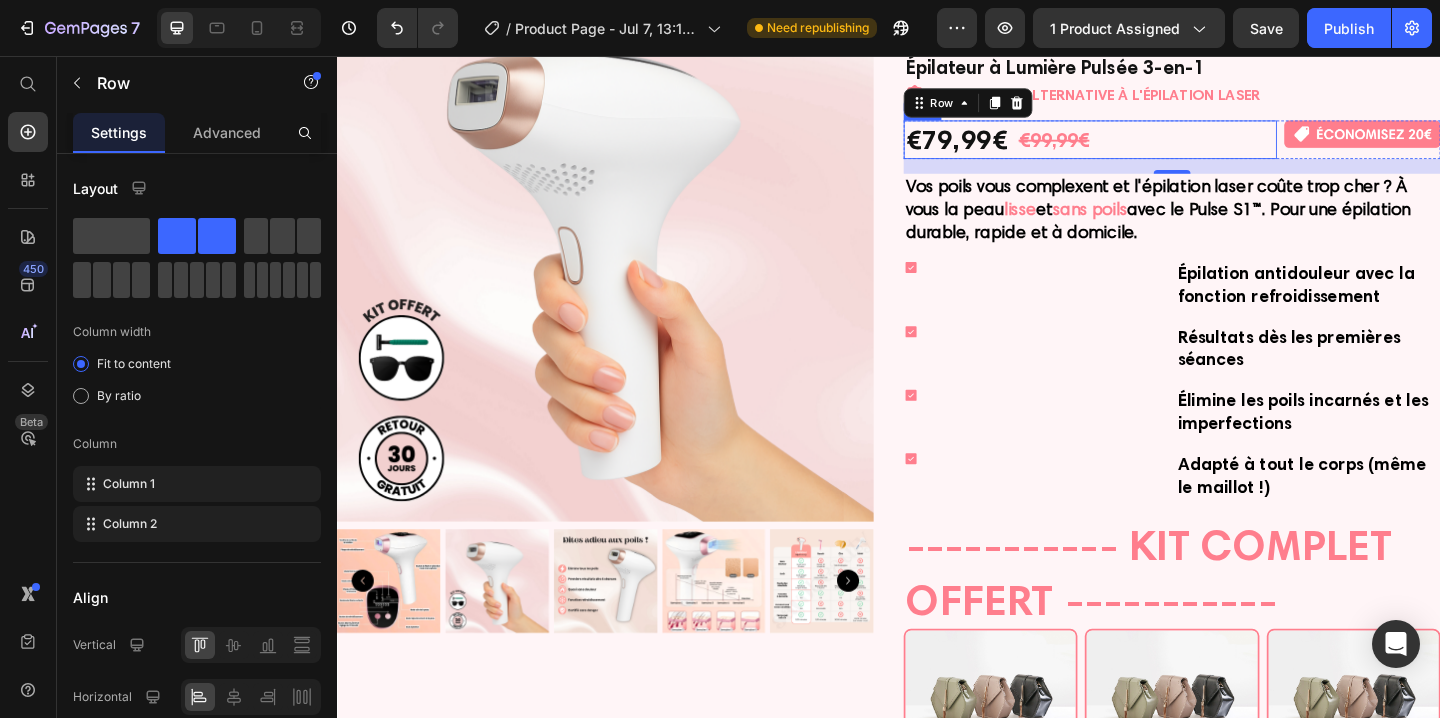 click on "€79,99€ Product Price €99,99€ Product Price Row" at bounding box center (1156, 147) 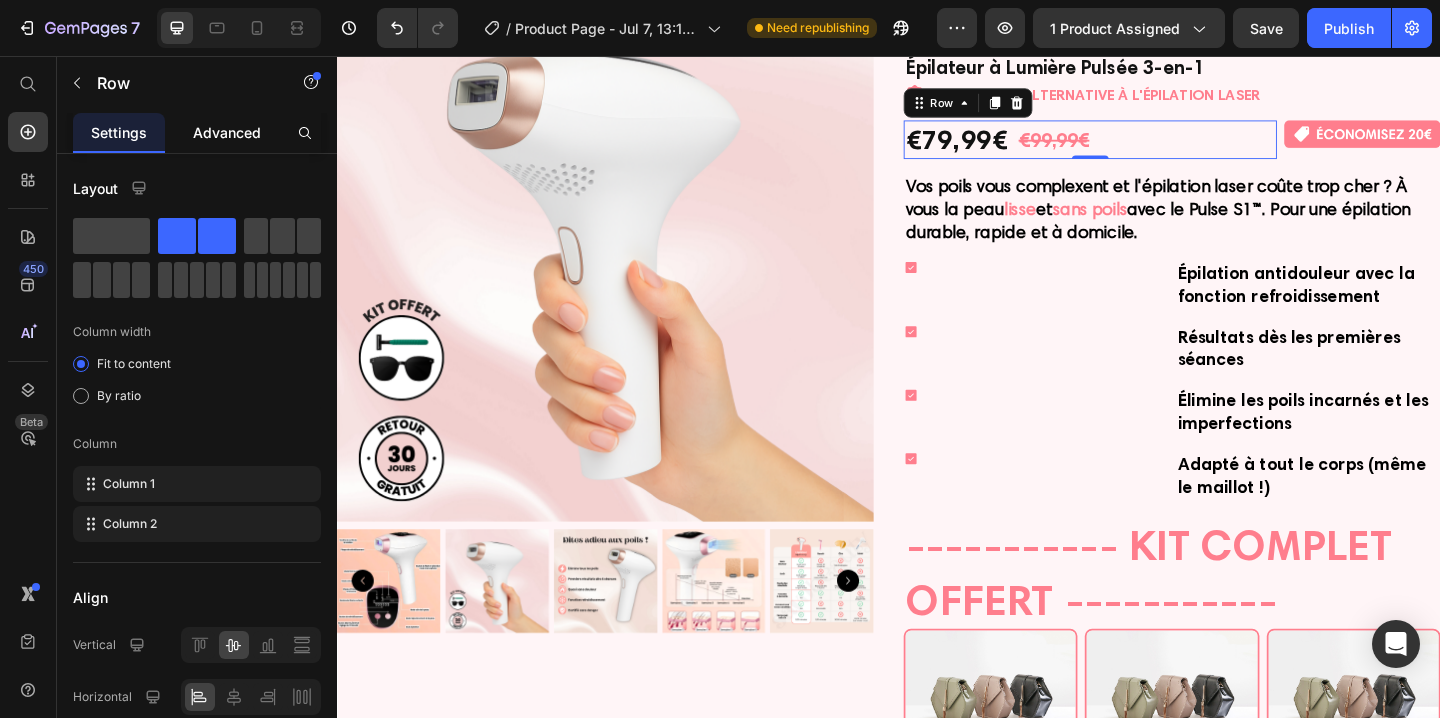 click on "Advanced" 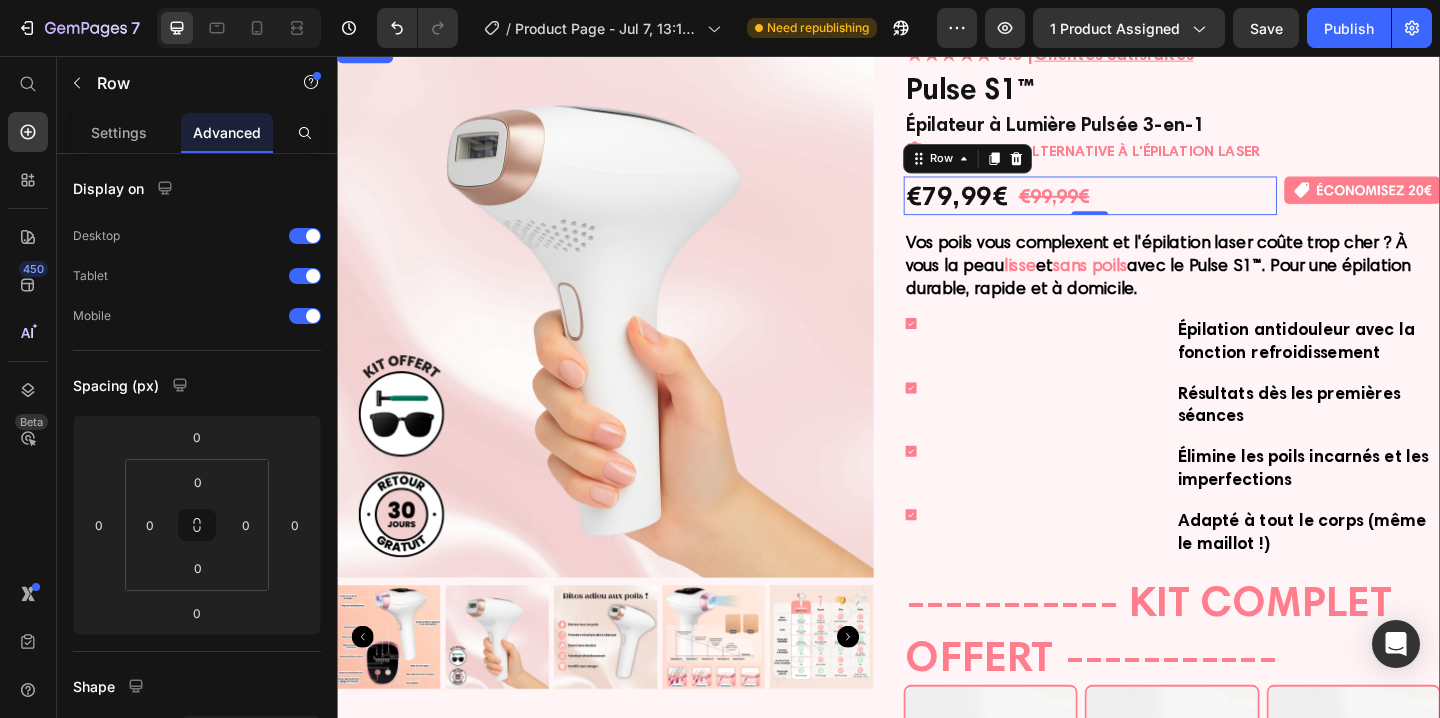 scroll, scrollTop: 84, scrollLeft: 0, axis: vertical 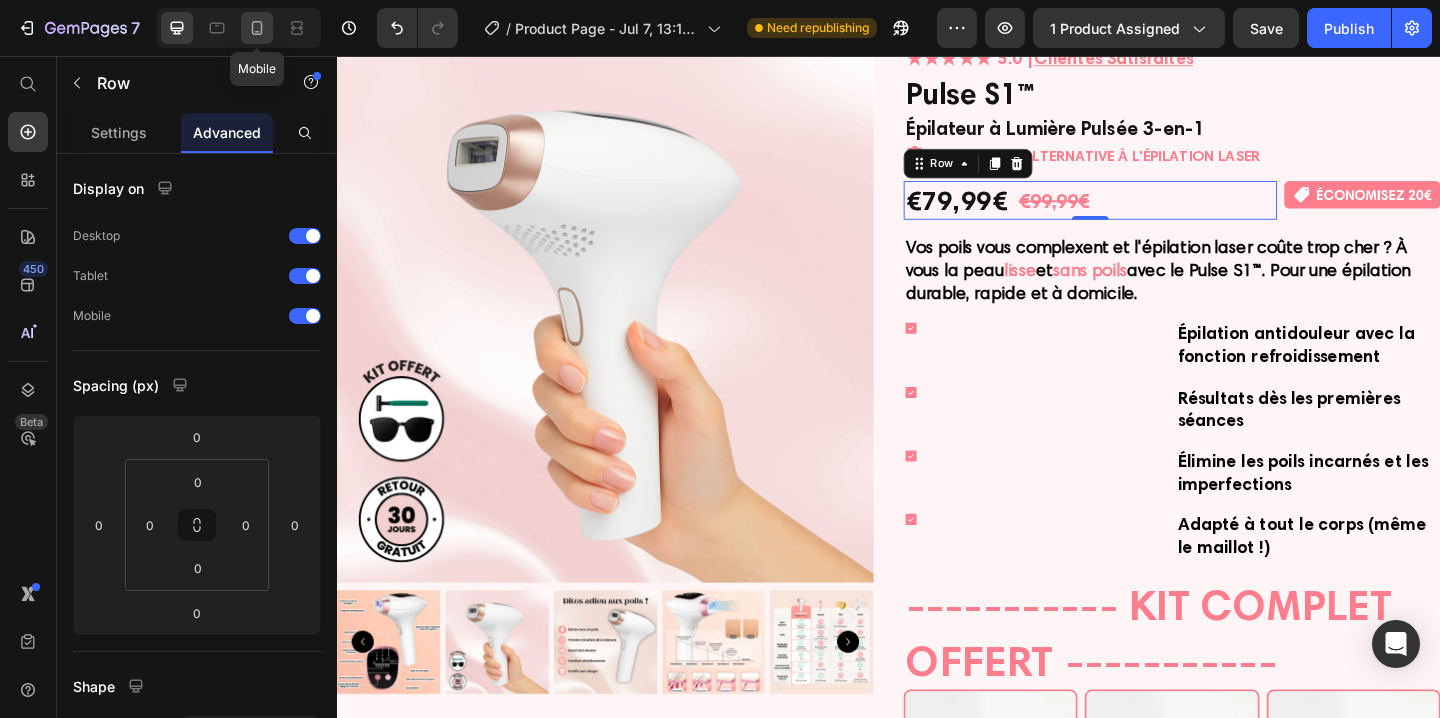 click 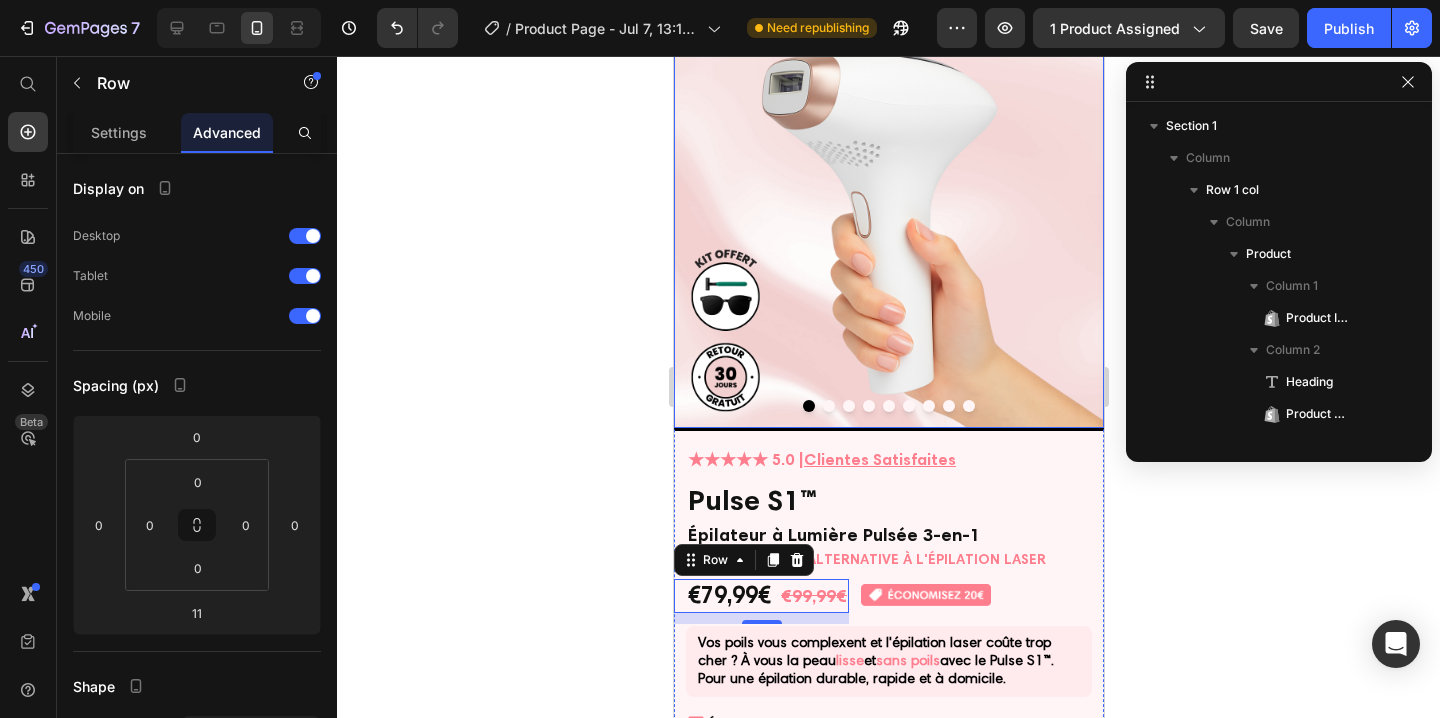 scroll, scrollTop: 314, scrollLeft: 0, axis: vertical 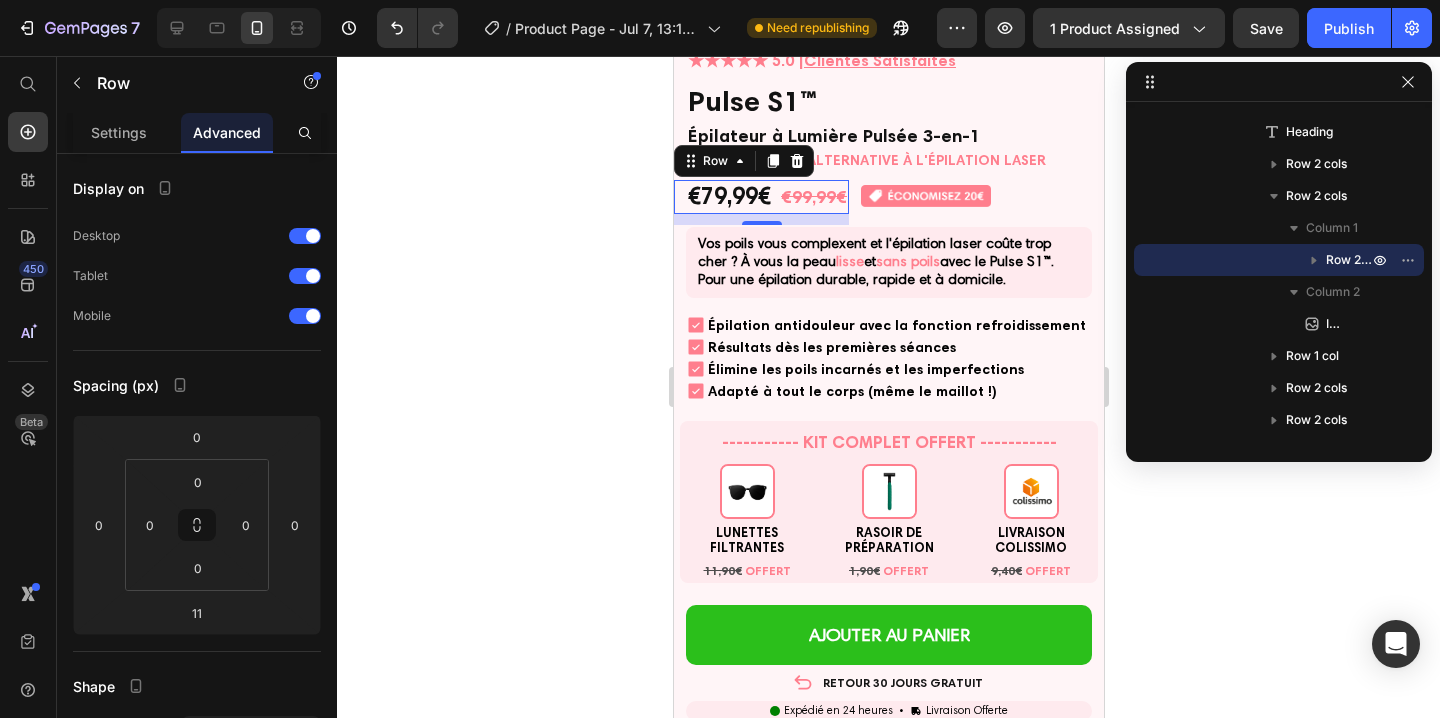 click on "0" at bounding box center (760, 219) 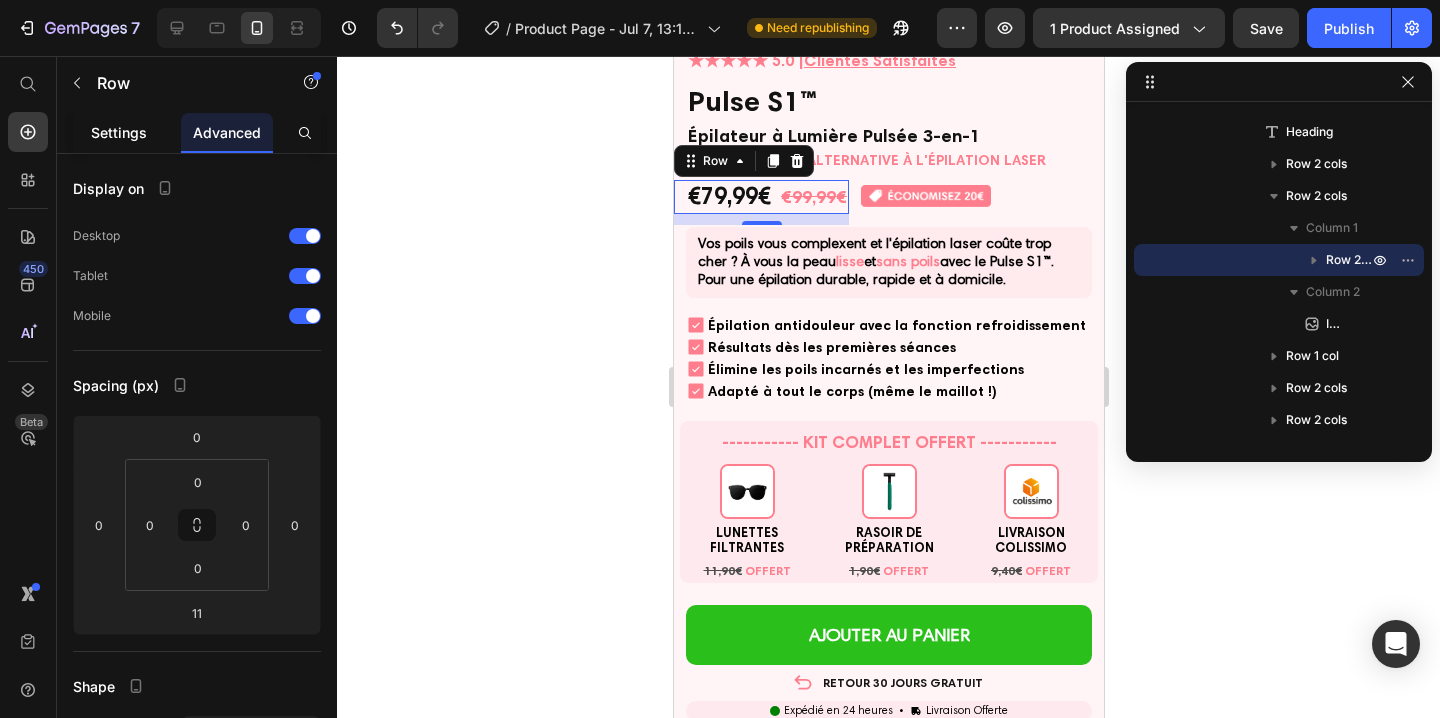 click on "Settings" 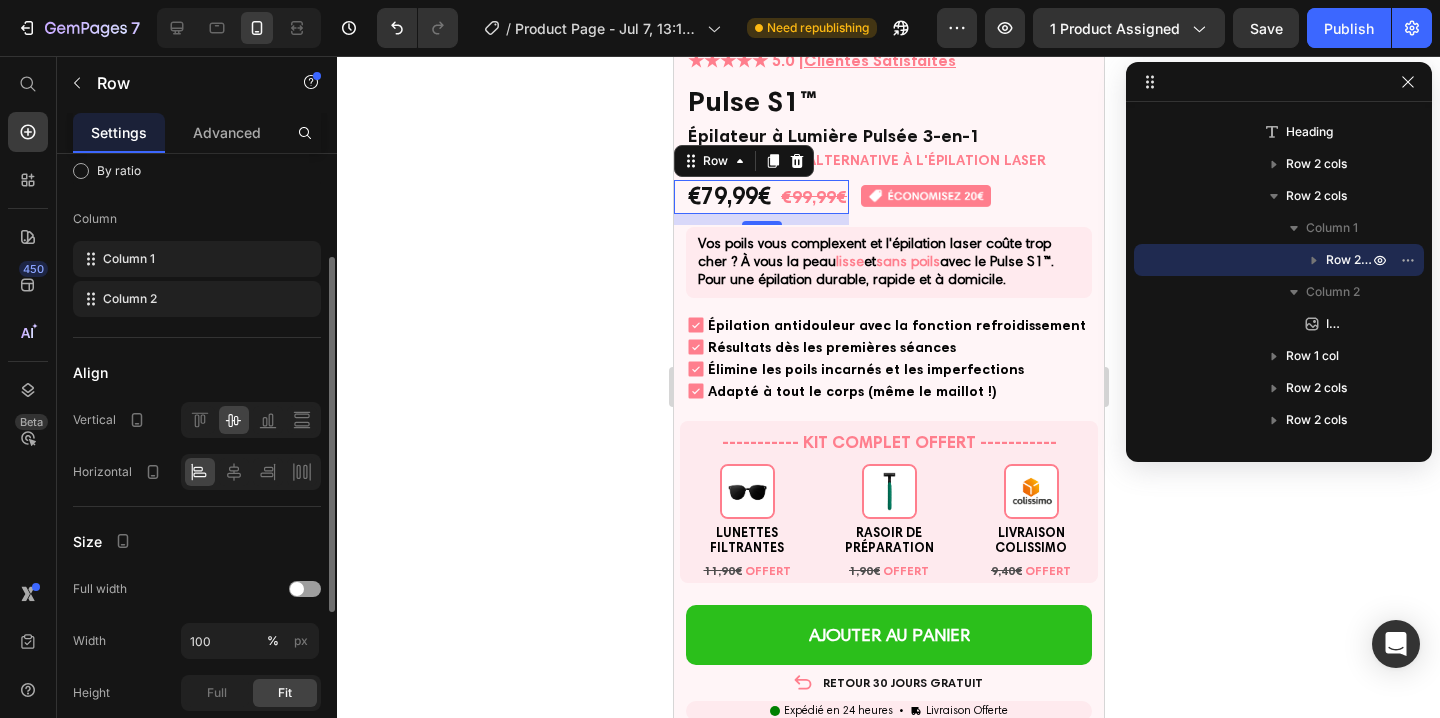 scroll, scrollTop: 215, scrollLeft: 0, axis: vertical 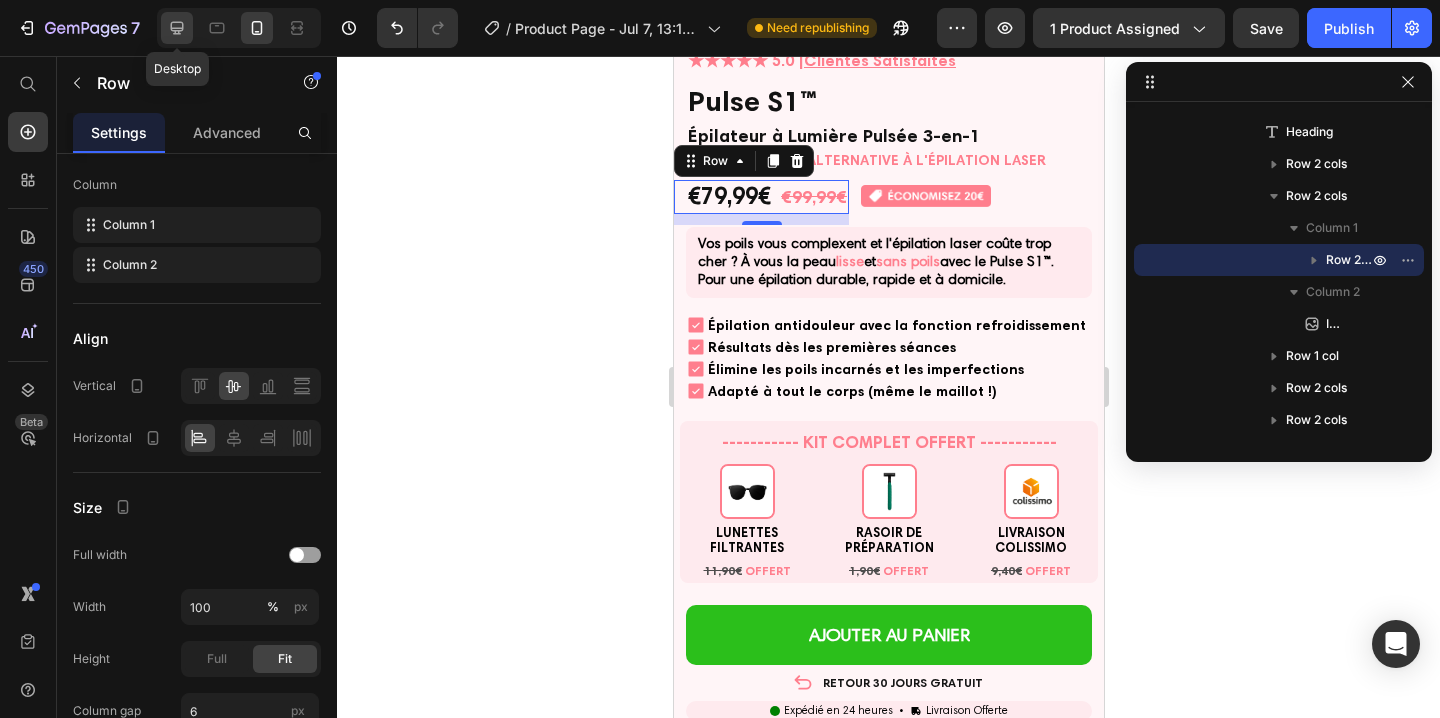click 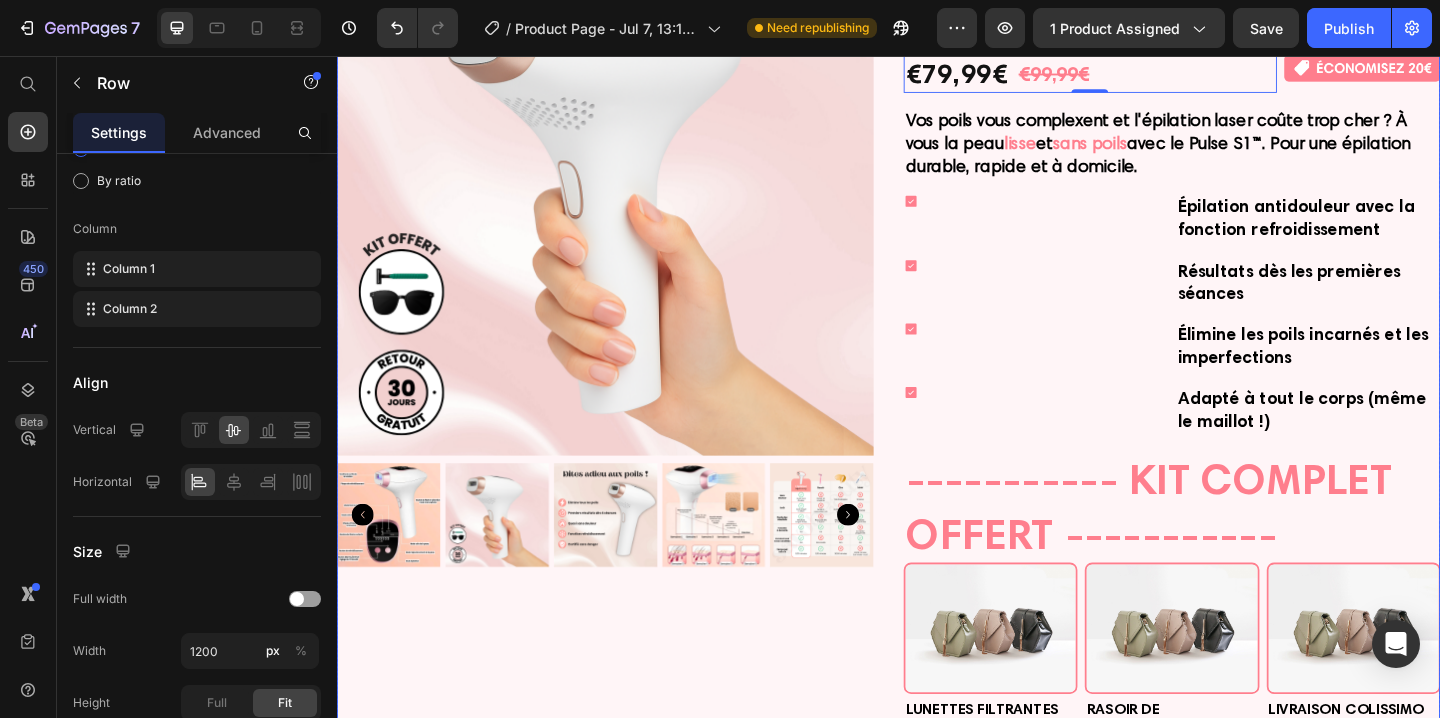 scroll, scrollTop: 150, scrollLeft: 0, axis: vertical 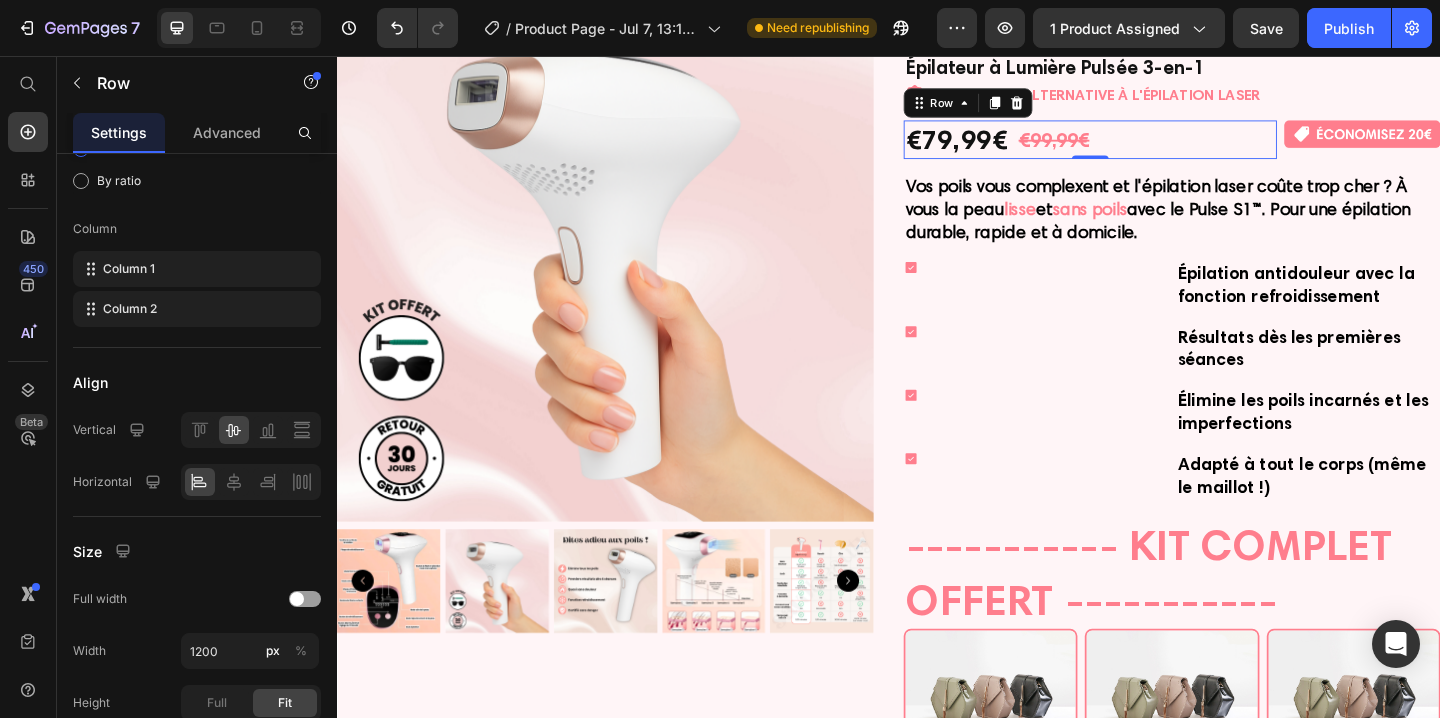 click on "€79,99€ Product Price €99,99€ Product Price Row   0" at bounding box center (1156, 147) 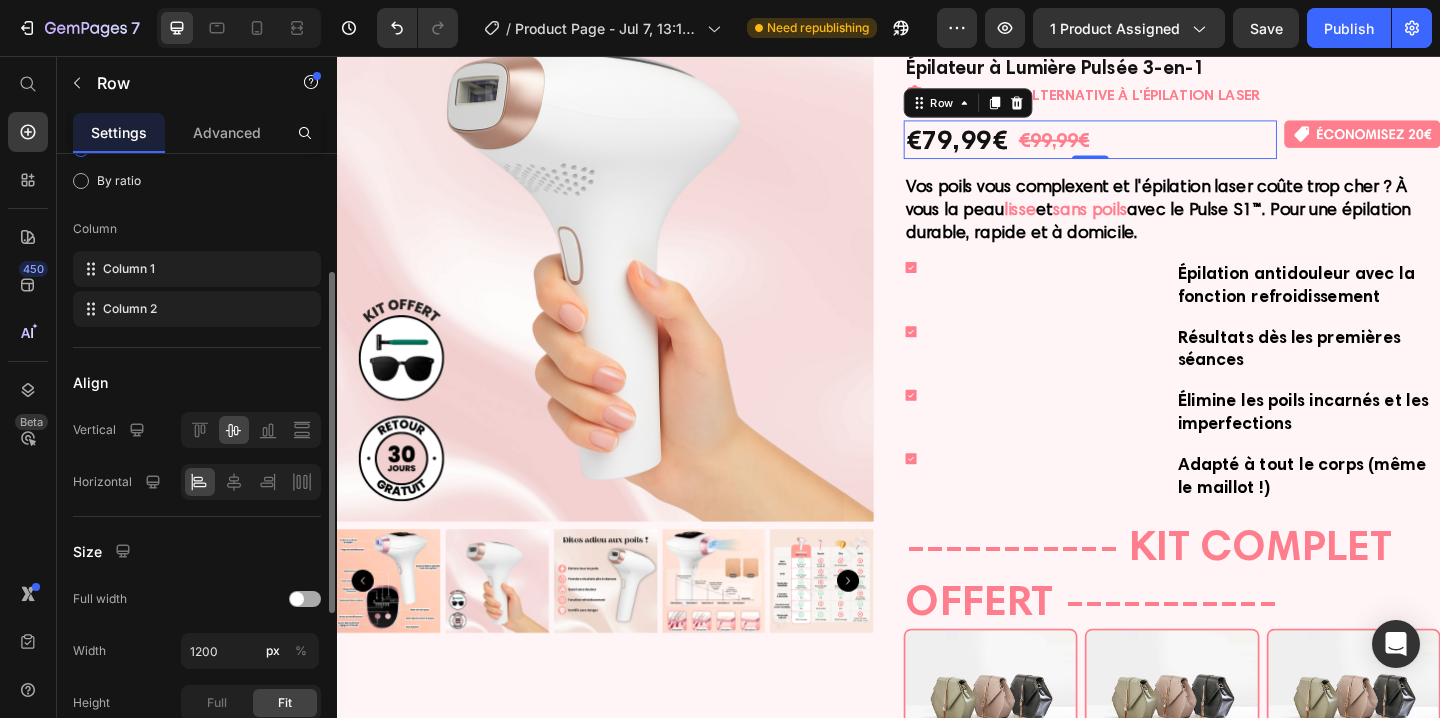 click at bounding box center [297, 599] 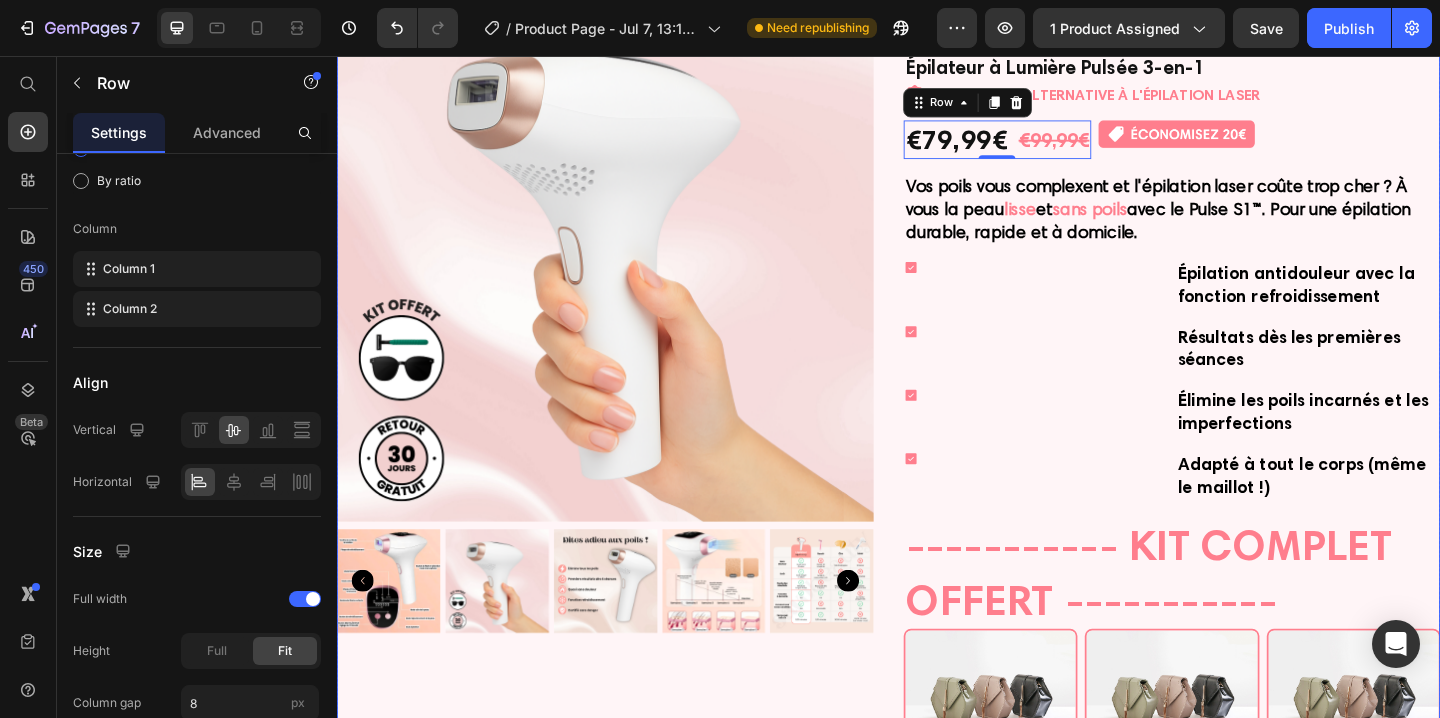 click on "★★★★★ 5.0 |  Clientes Satisfaites Heading Pulse S1™ Product Title Épilateur à Lumière Pulsée 3-en-1 Heading
Icon LA MEILLEURE ALTERNATIVE À L'ÉPILATION LASER Heading Row €79,99€ Product Price €99,99€ Product Price Row   0 Image Row Vos poils vous complexent et l'épilation laser coûte trop cher ? À vous la peau  lisse  et  sans poils  avec le Pulse S1™. Pour une épilation durable, rapide et à domicile. Heading Row
Icon Épilation antidouleur avec la fonction refroidissement Heading Row
Icon Résultats dès les premières séances Heading Row
Icon Élimine les poils incarnés et les imperfections Heading Row
Icon Adapté à tout le corps (même le maillot !) Heading Row ----------- KIT COMPLET OFFERT ----------- Heading Image LUNETTES FILTRANTES Text Block 11,90€   OFFERT Text Block Image RASOIR DE PRÉPARATION Text Block 1,90€   OFFERT Text Block Image LIVRAISON COLISSIMO Text Block 9,40€" at bounding box center (1245, 750) 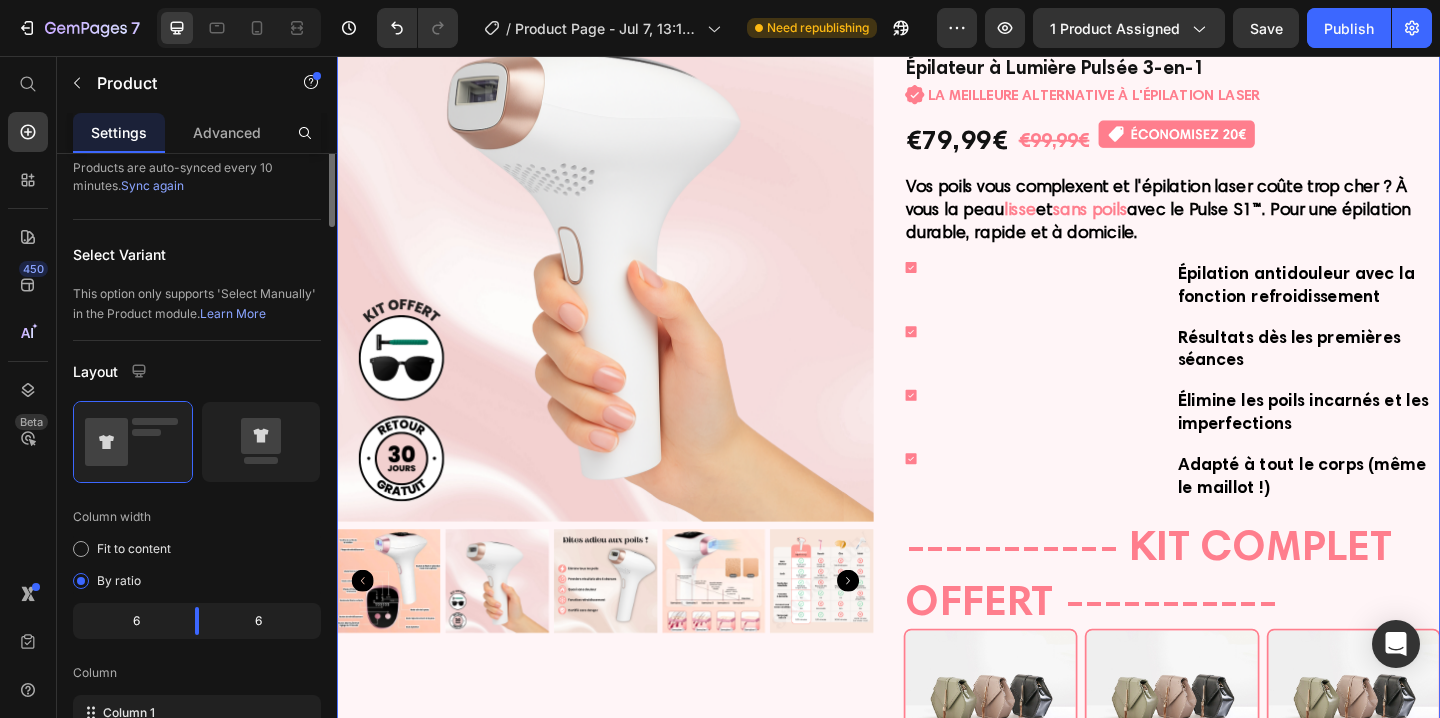 scroll, scrollTop: 0, scrollLeft: 0, axis: both 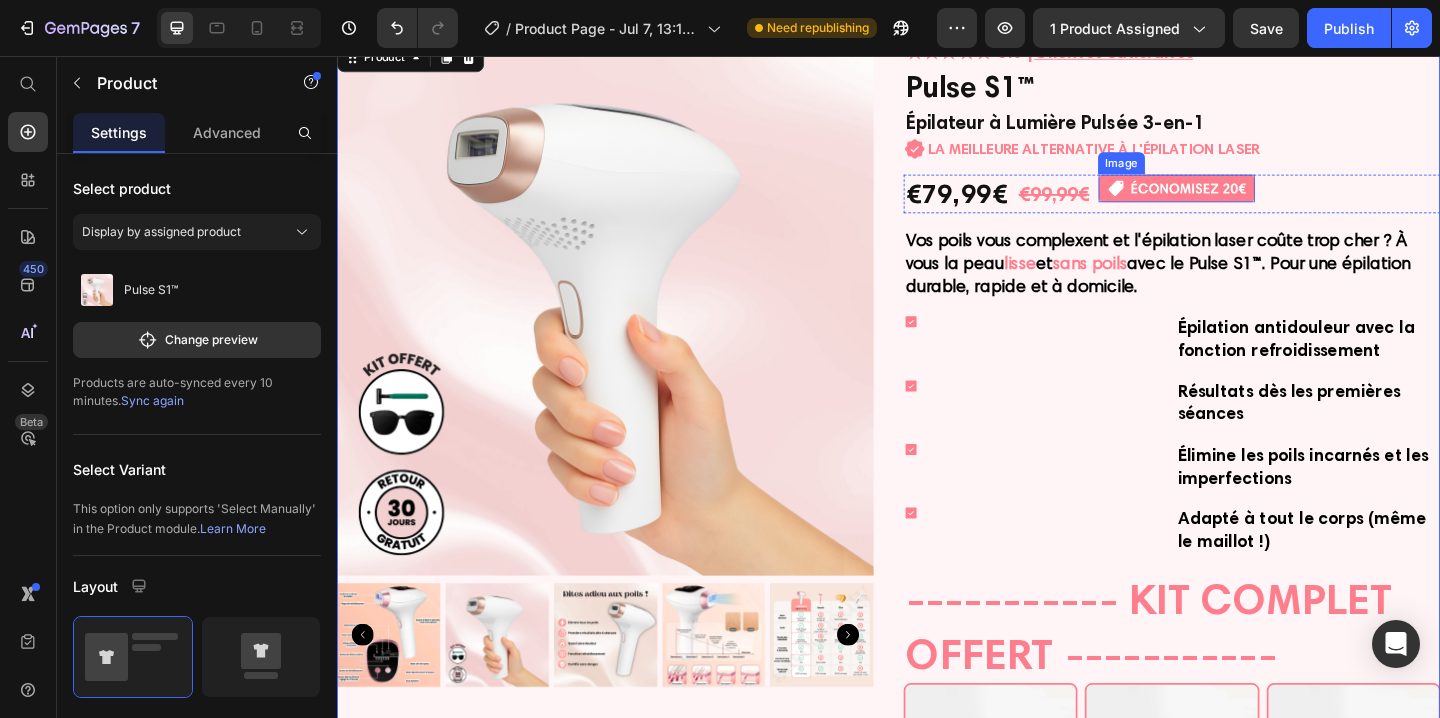 click at bounding box center (1250, 199) 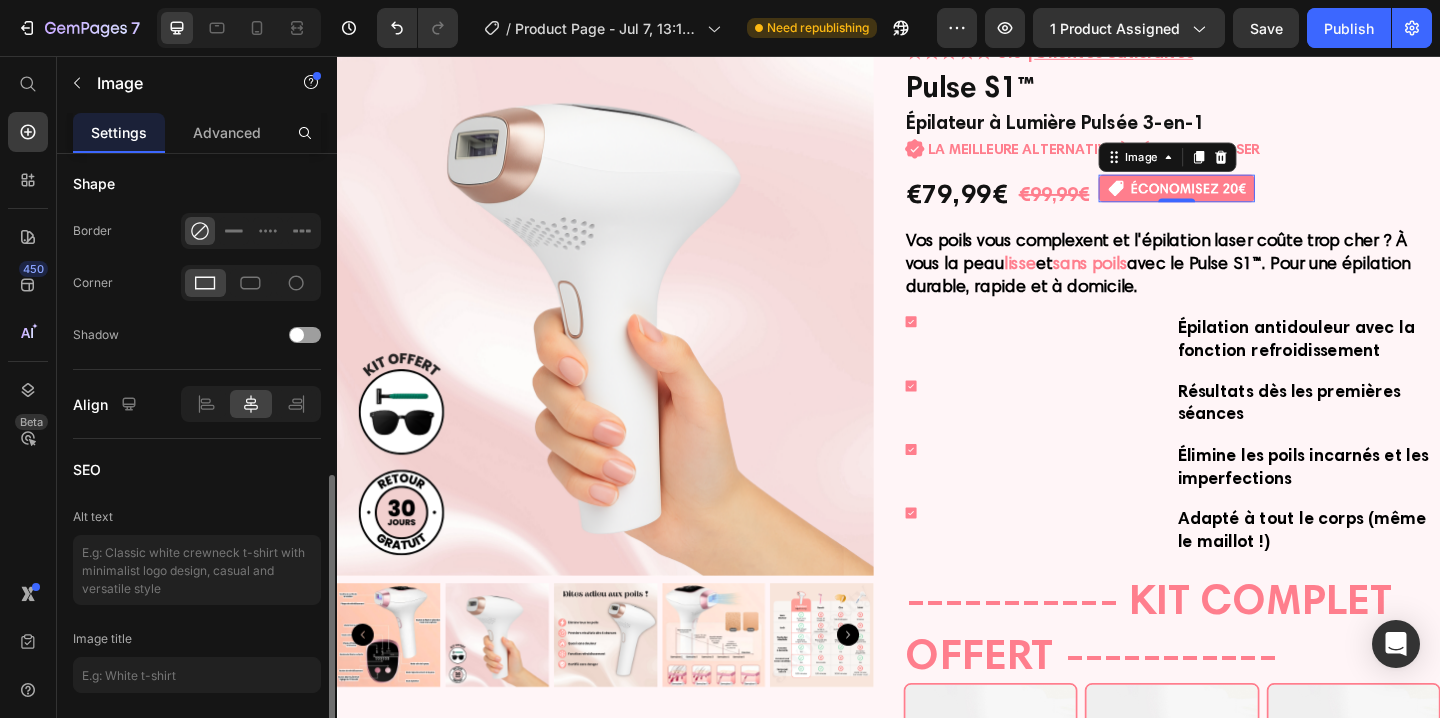 scroll, scrollTop: 850, scrollLeft: 0, axis: vertical 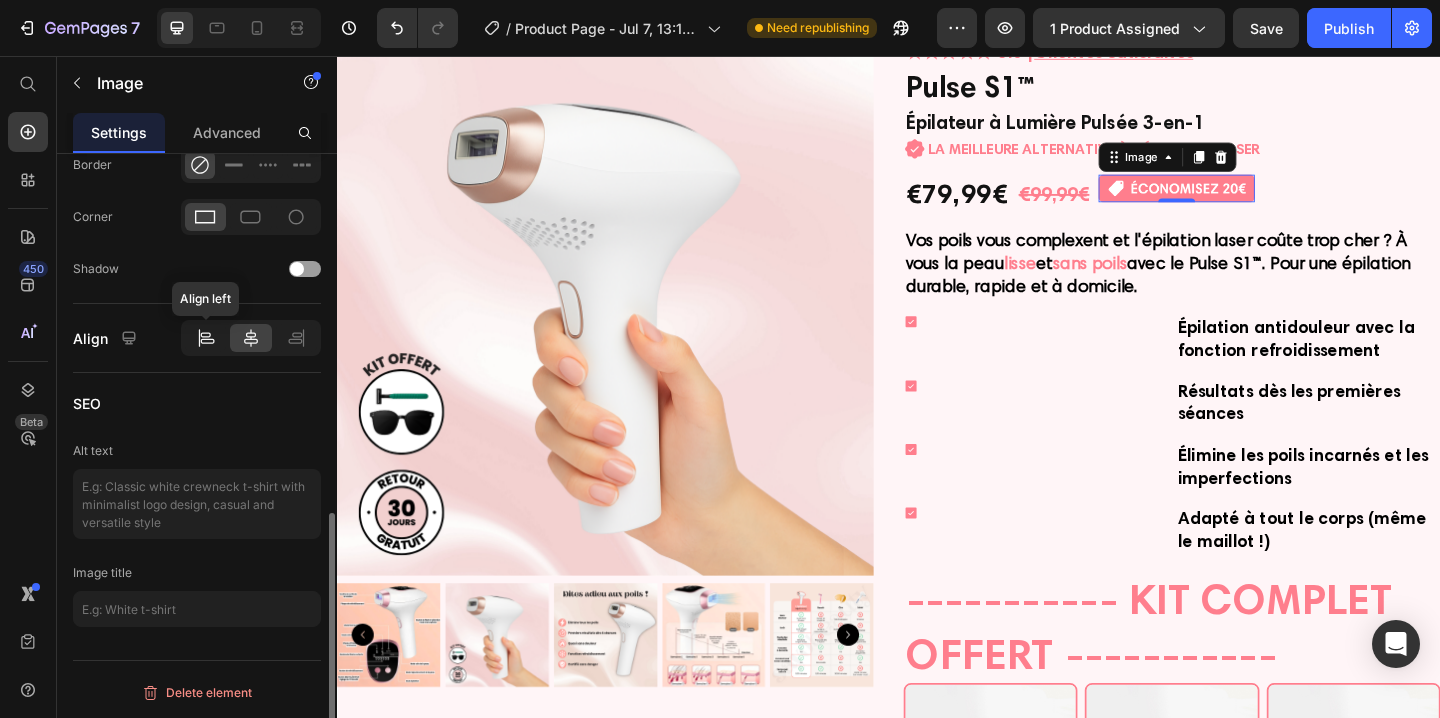 click 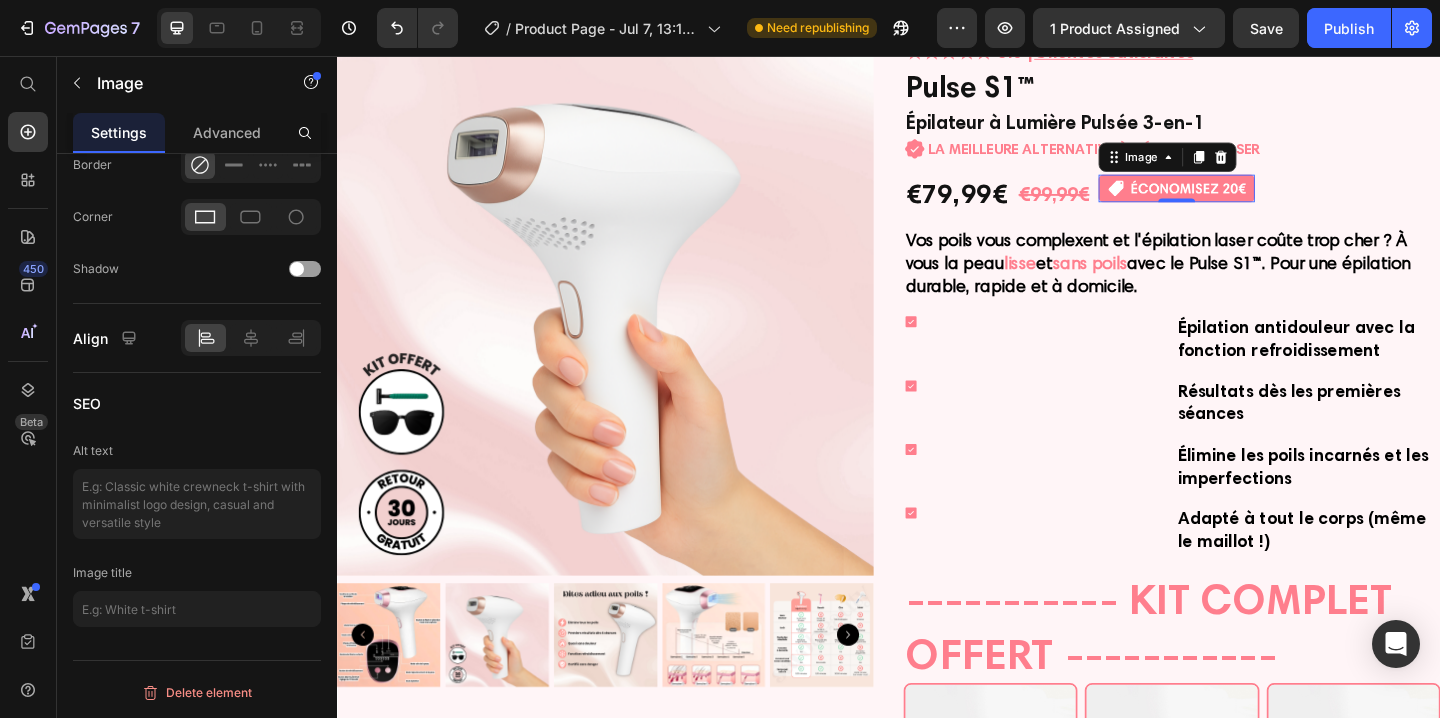 click on "Image   0" at bounding box center (1250, 206) 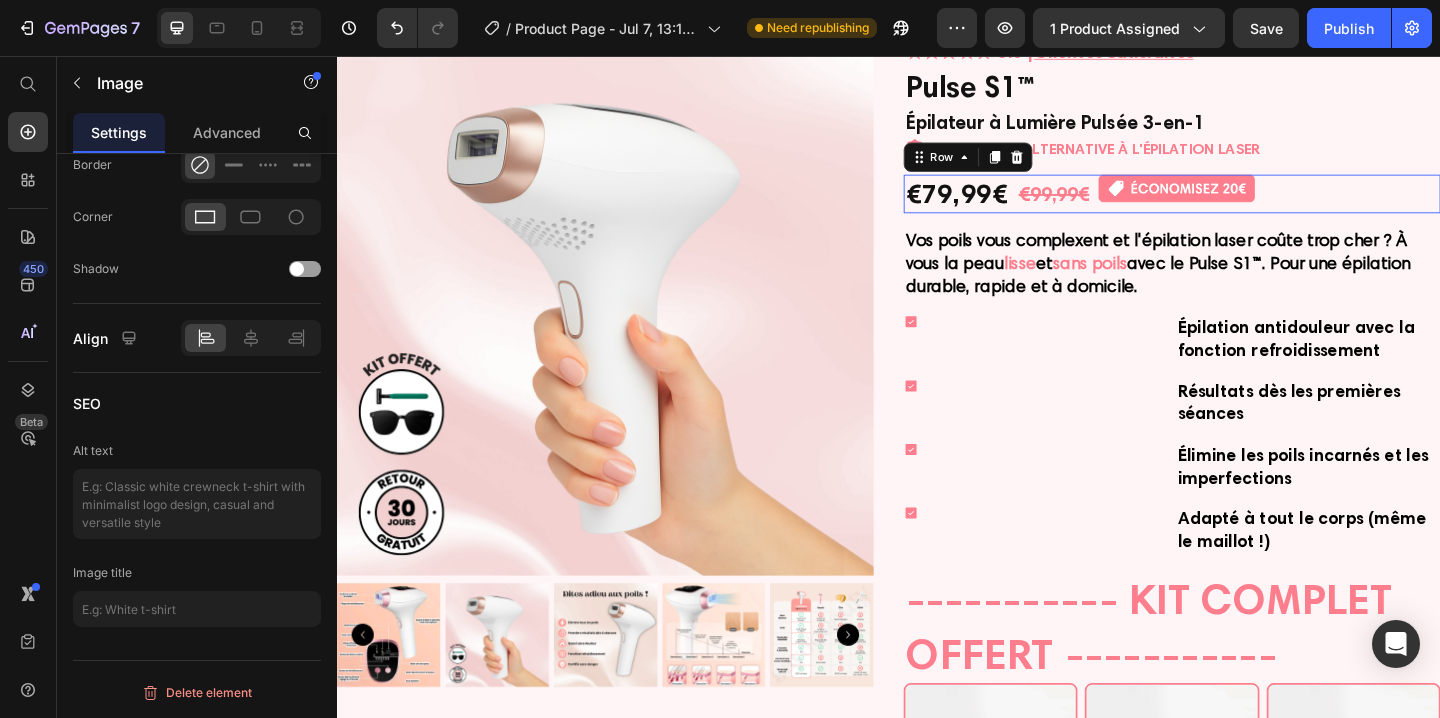 scroll, scrollTop: 0, scrollLeft: 0, axis: both 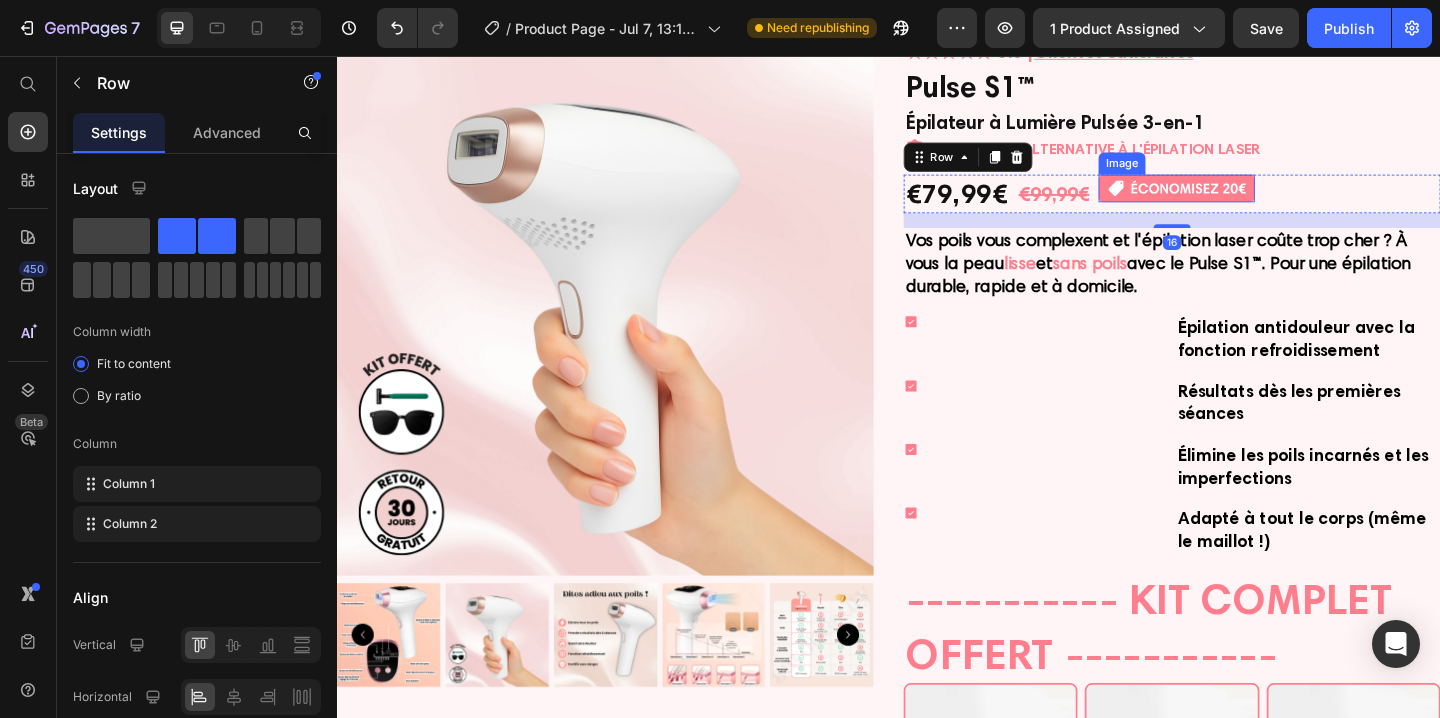 click at bounding box center [1250, 199] 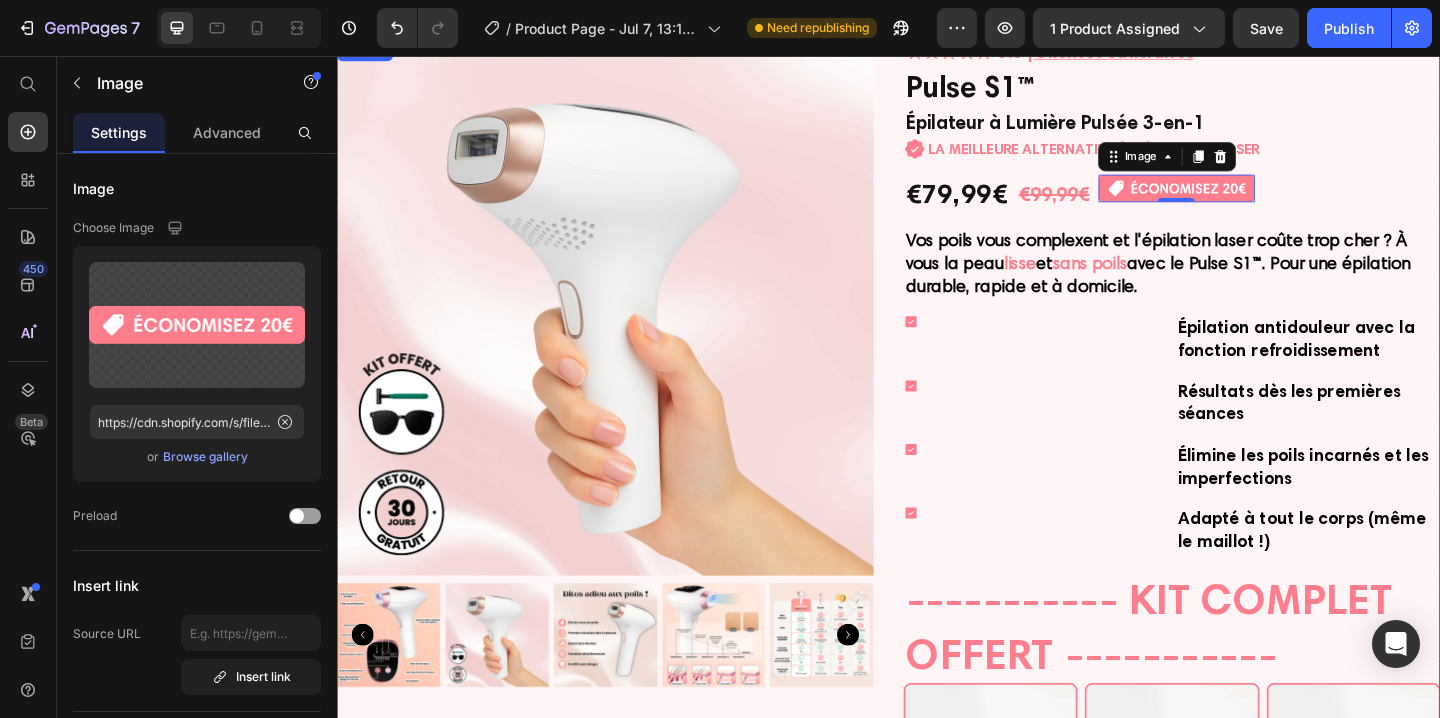 scroll, scrollTop: 73, scrollLeft: 0, axis: vertical 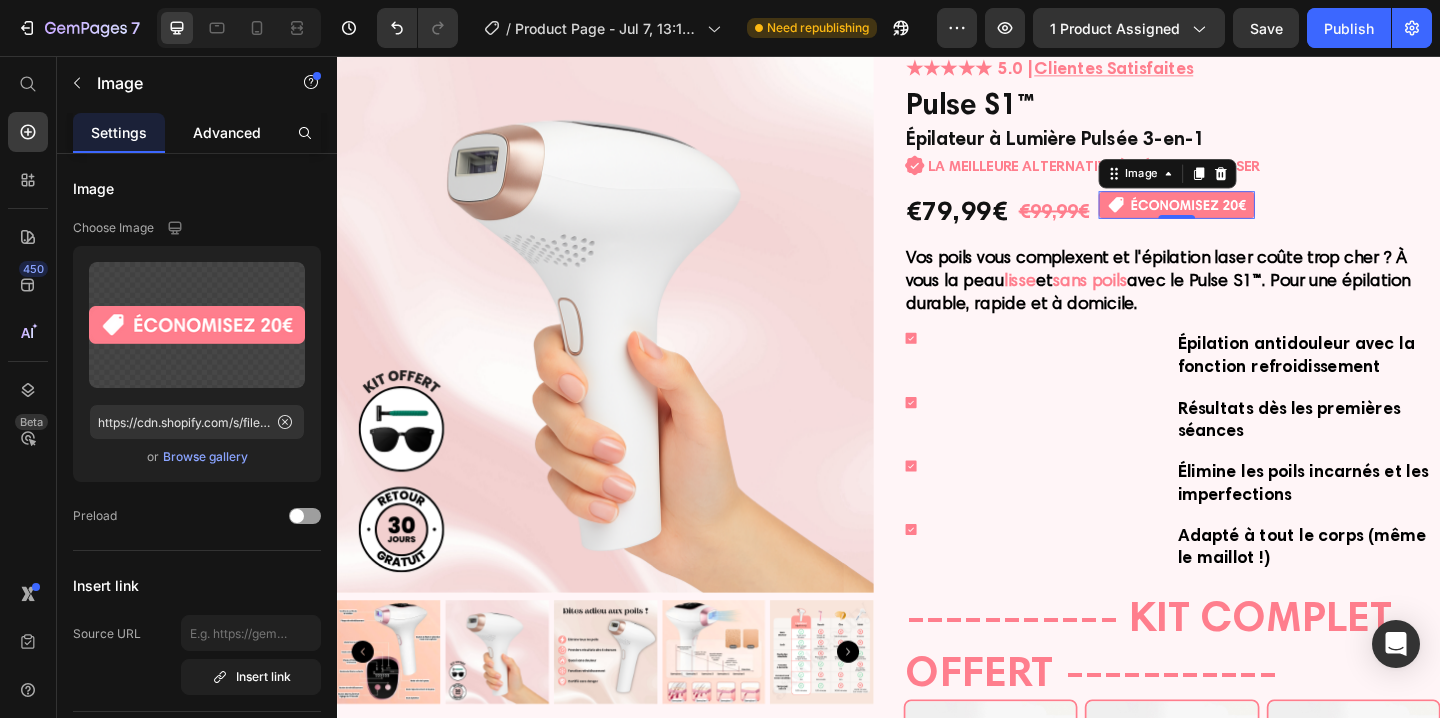 click on "Advanced" at bounding box center [227, 132] 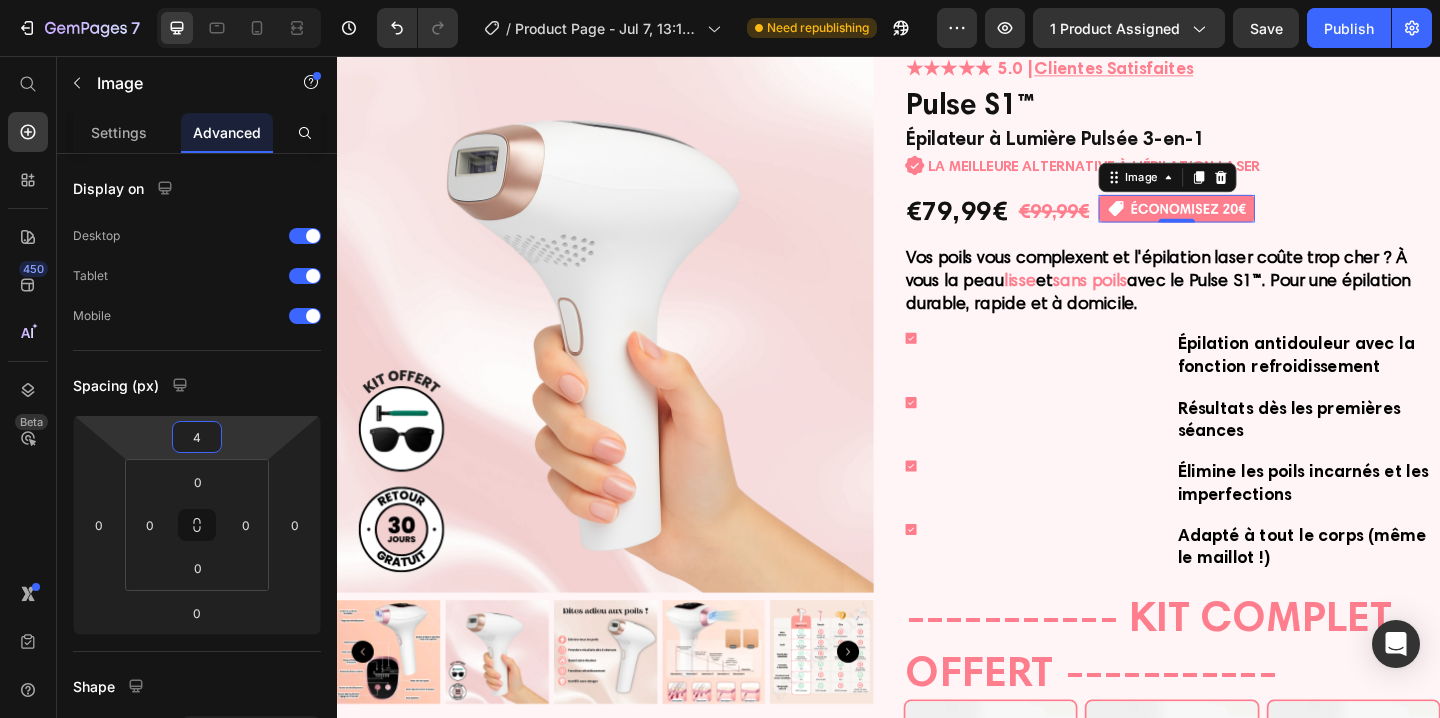 type on "6" 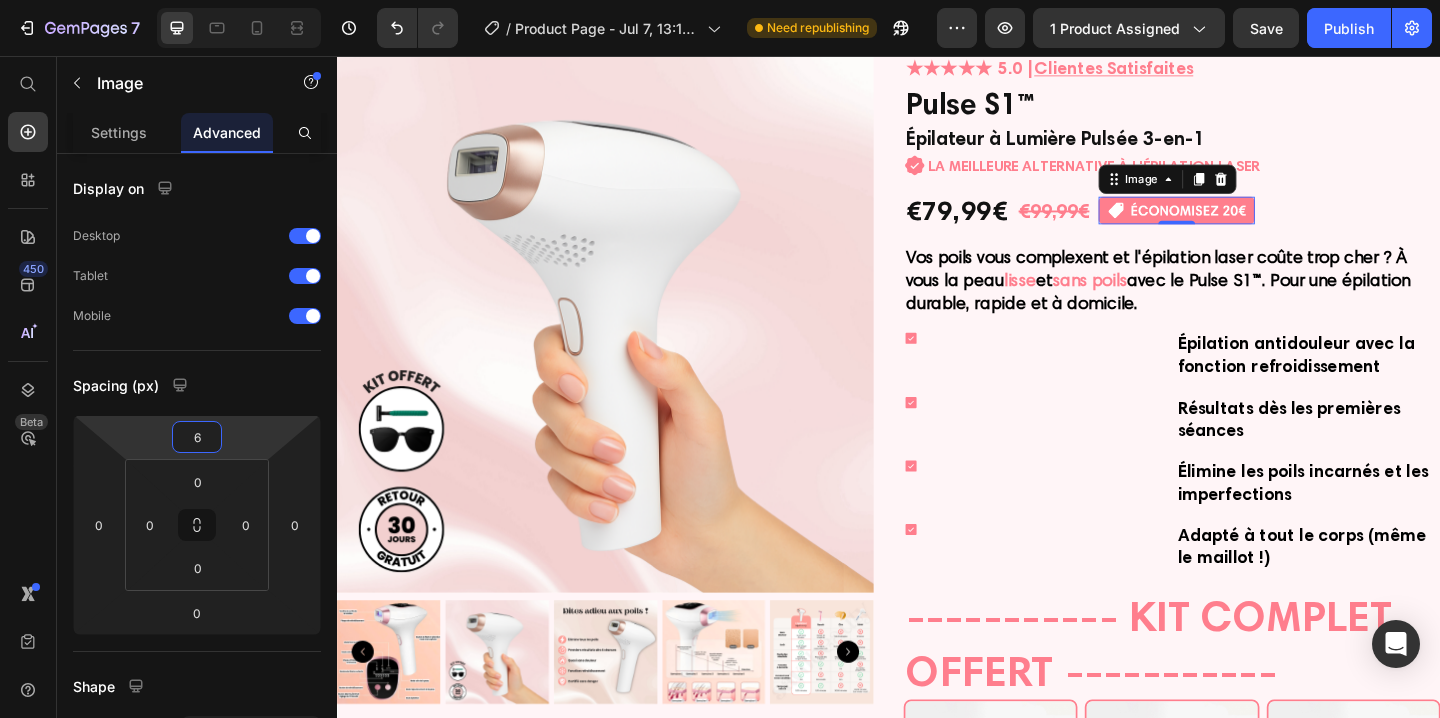 click on "7   /  Product Page - Jul 7, 13:10:20 Need republishing Preview 1 product assigned  Save   Publish  450 Beta Start with Sections Elements Hero Section Product Detail Brands Trusted Badges Guarantee Product Breakdown How to use Testimonials Compare Bundle FAQs Social Proof Brand Story Product List Collection Blog List Contact Sticky Add to Cart Custom Footer Browse Library 450 Layout
Row
Row
Row
Row Text
Heading
Text Block Button
Button
Button
Sticky Back to top Media
Image" at bounding box center [720, 0] 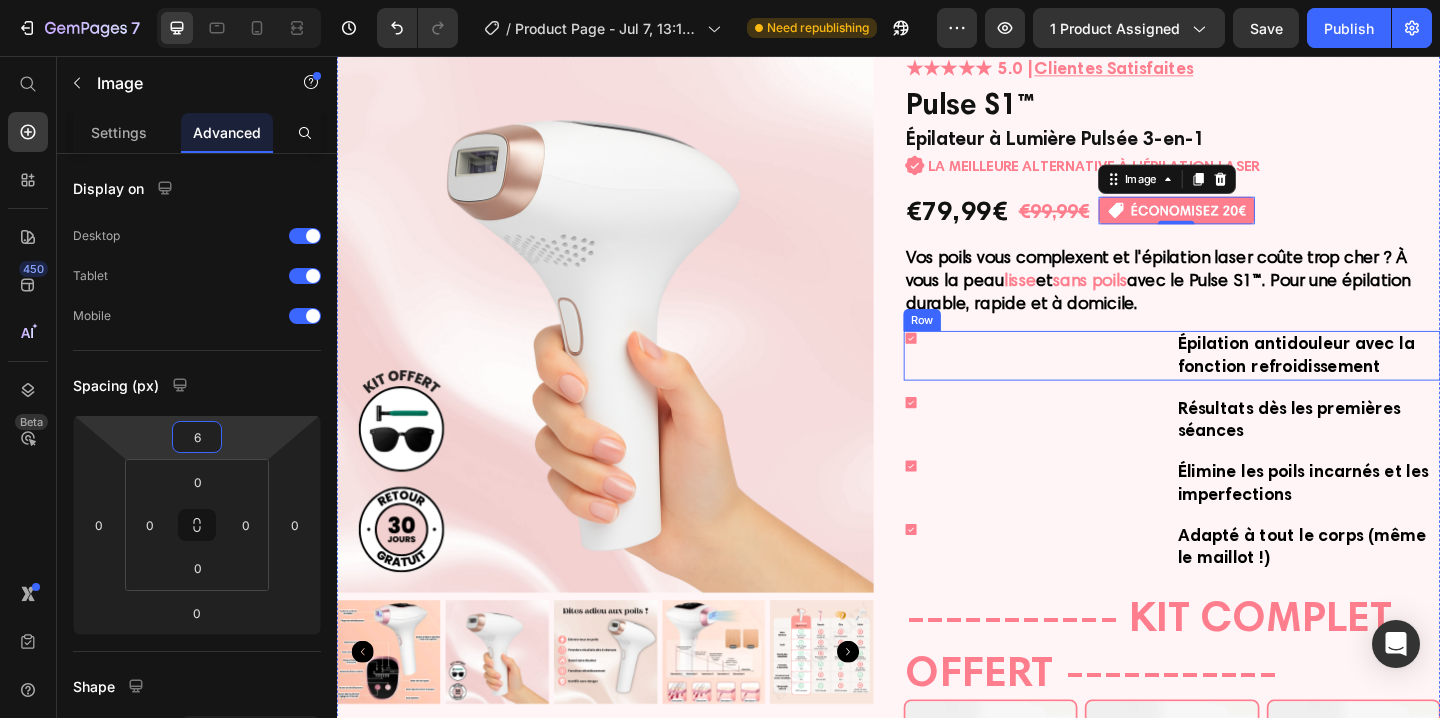 click on "Icon" at bounding box center [1097, 381] 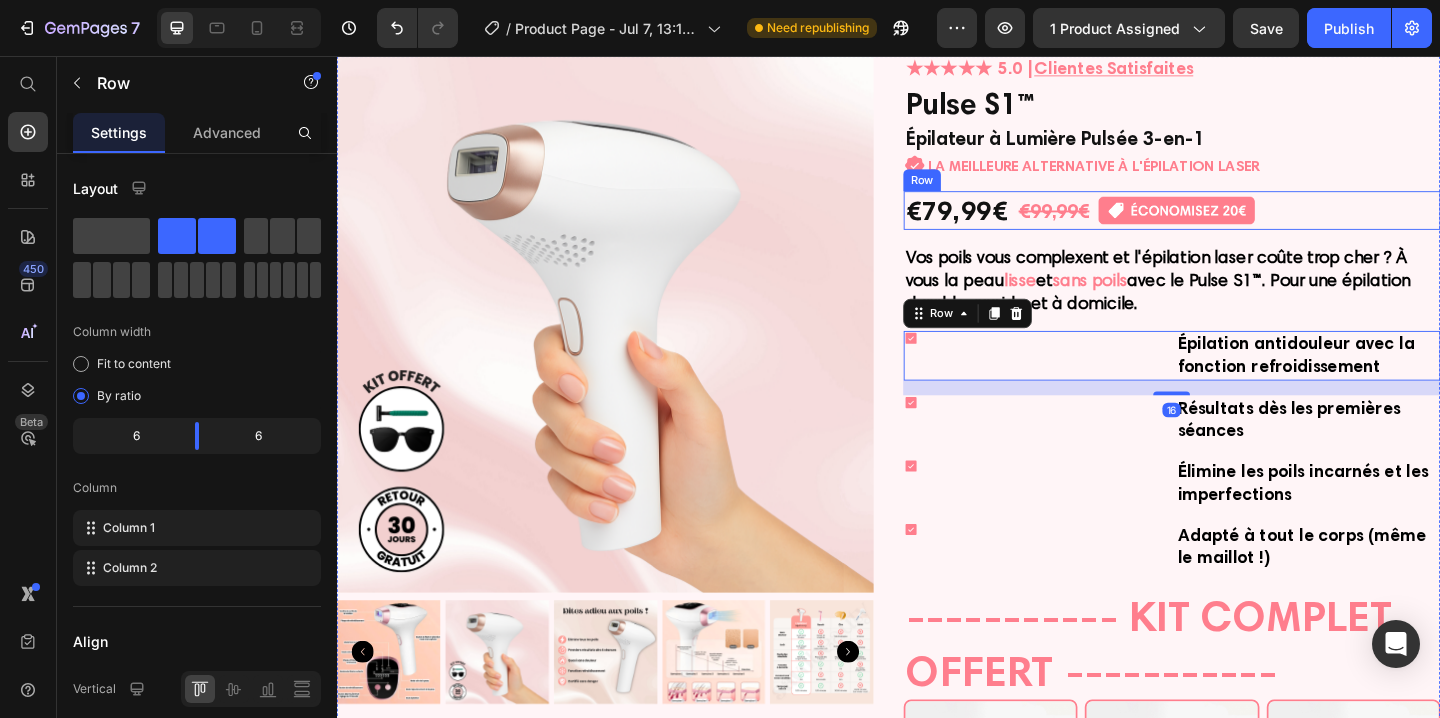scroll, scrollTop: 0, scrollLeft: 0, axis: both 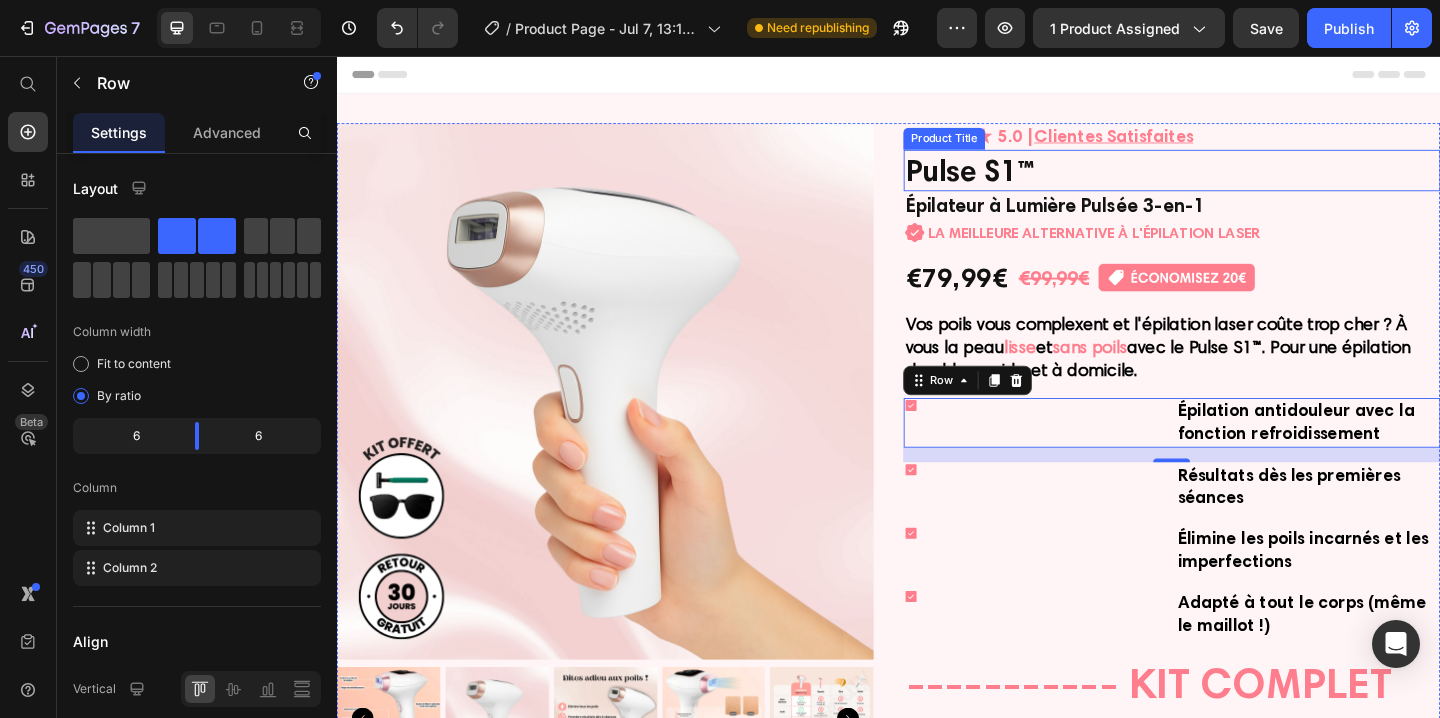 click on "Pulse S1™" at bounding box center [1245, 181] 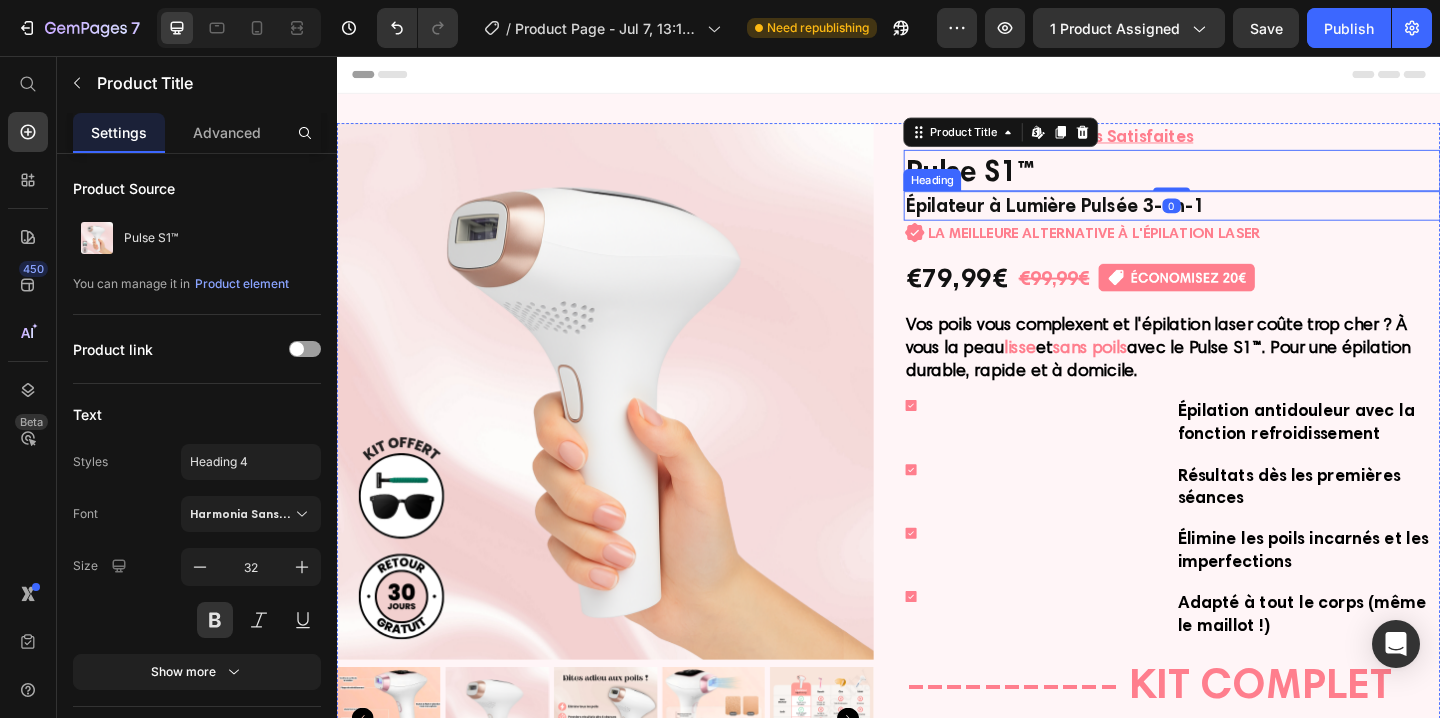 click on "Épilateur à Lumière Pulsée 3-en-1" at bounding box center [1245, 218] 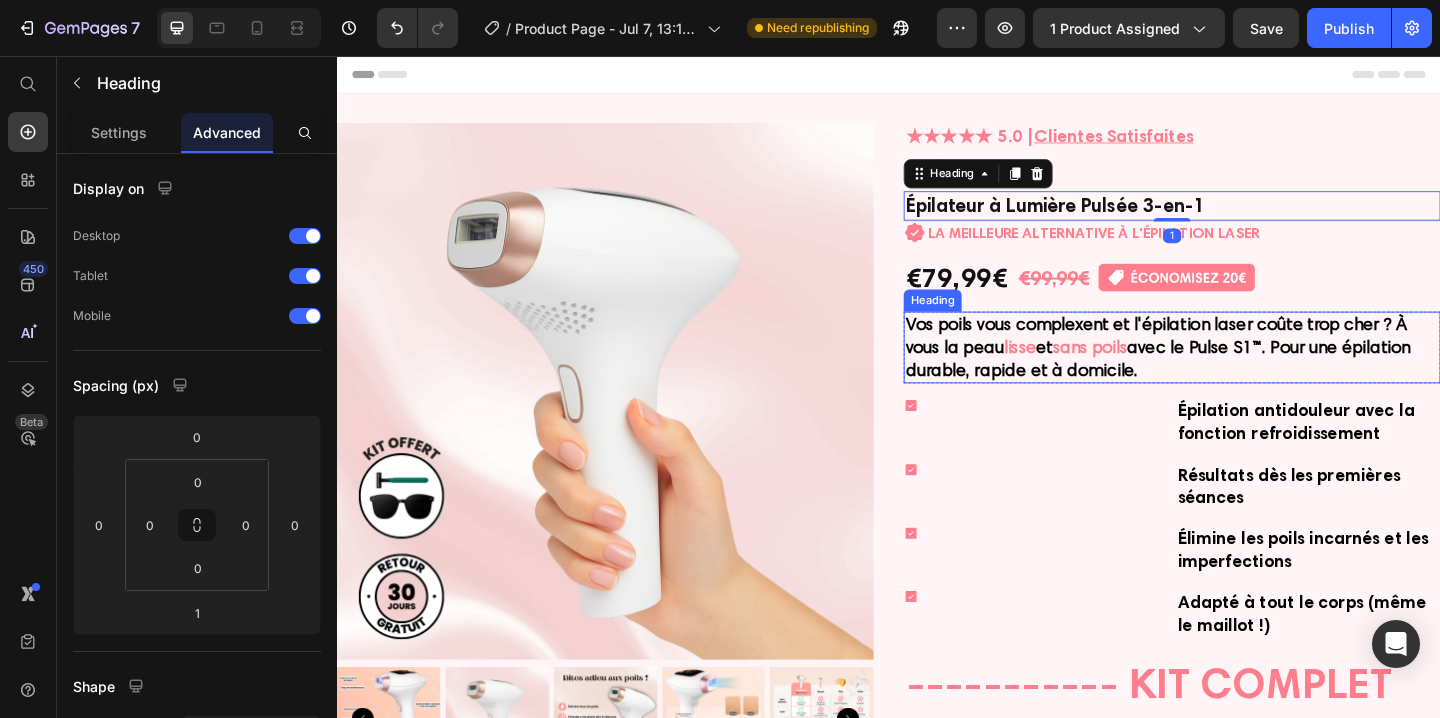 click on "Vos poils vous complexent et l'épilation laser coûte trop cher ? À vous la peau  lisse  et  sans poils  avec le Pulse S1™. Pour une épilation durable, rapide et à domicile." at bounding box center (1245, 373) 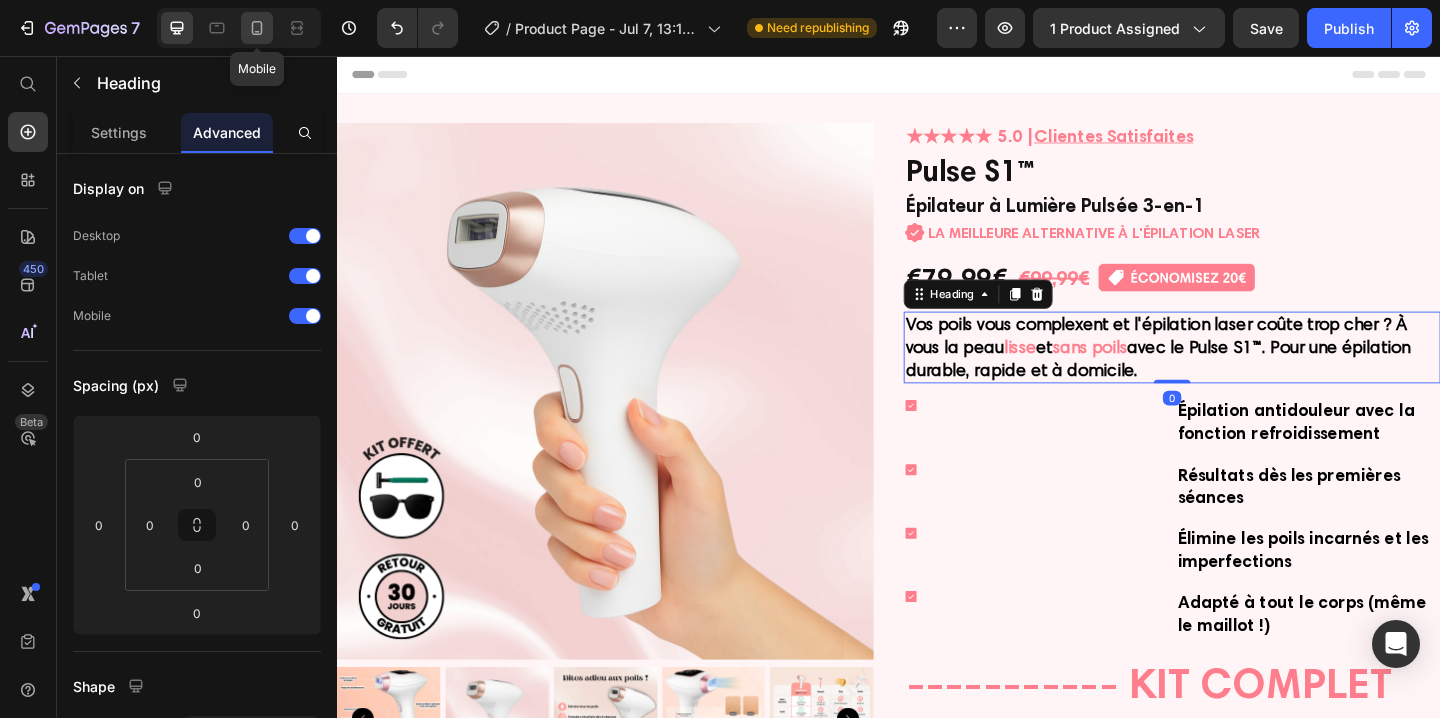 click 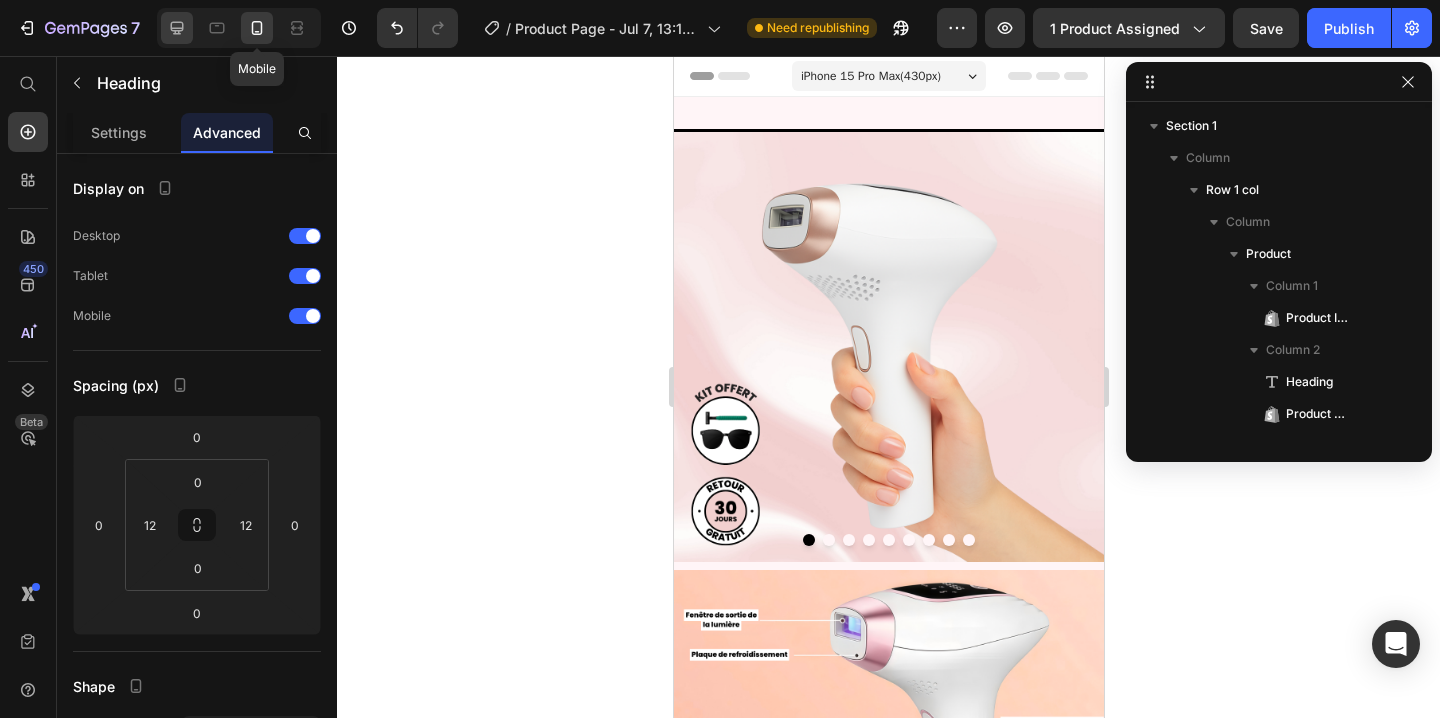 scroll, scrollTop: 346, scrollLeft: 0, axis: vertical 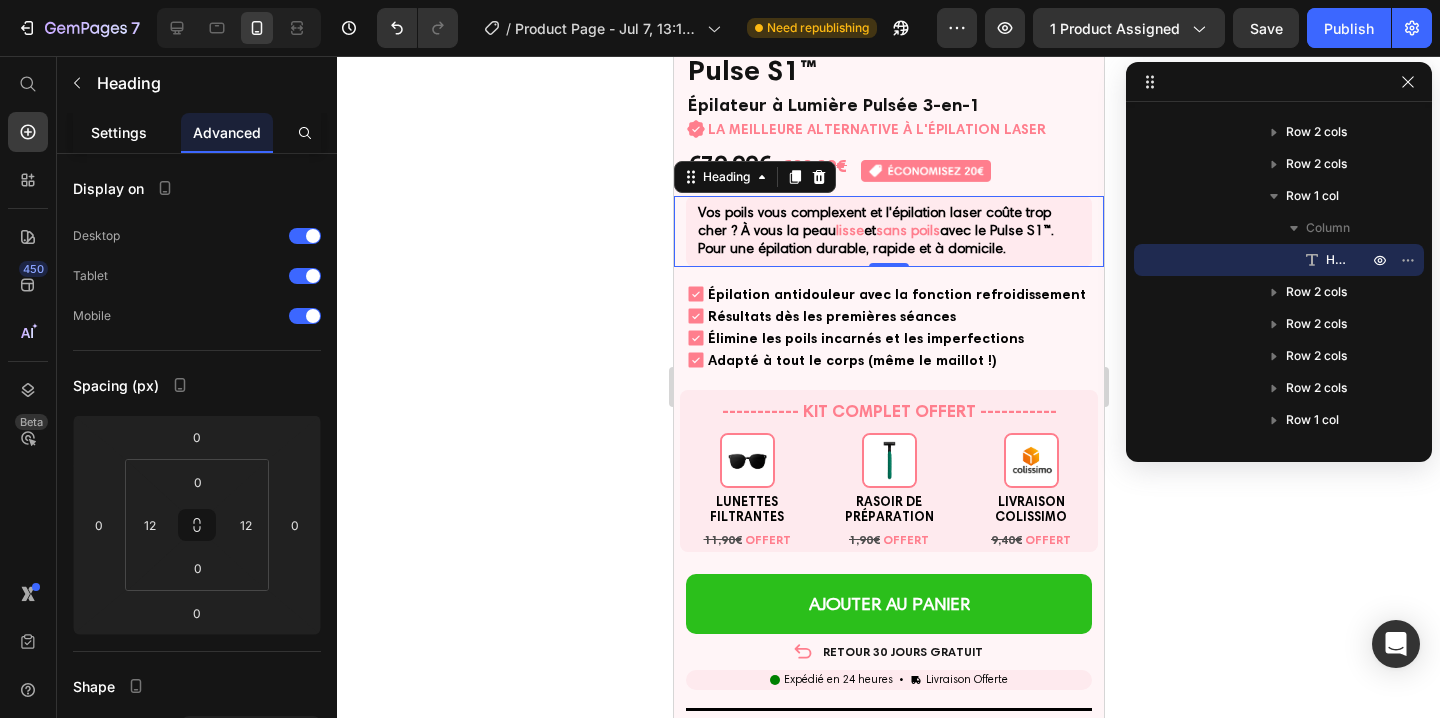 click on "Settings" at bounding box center (119, 132) 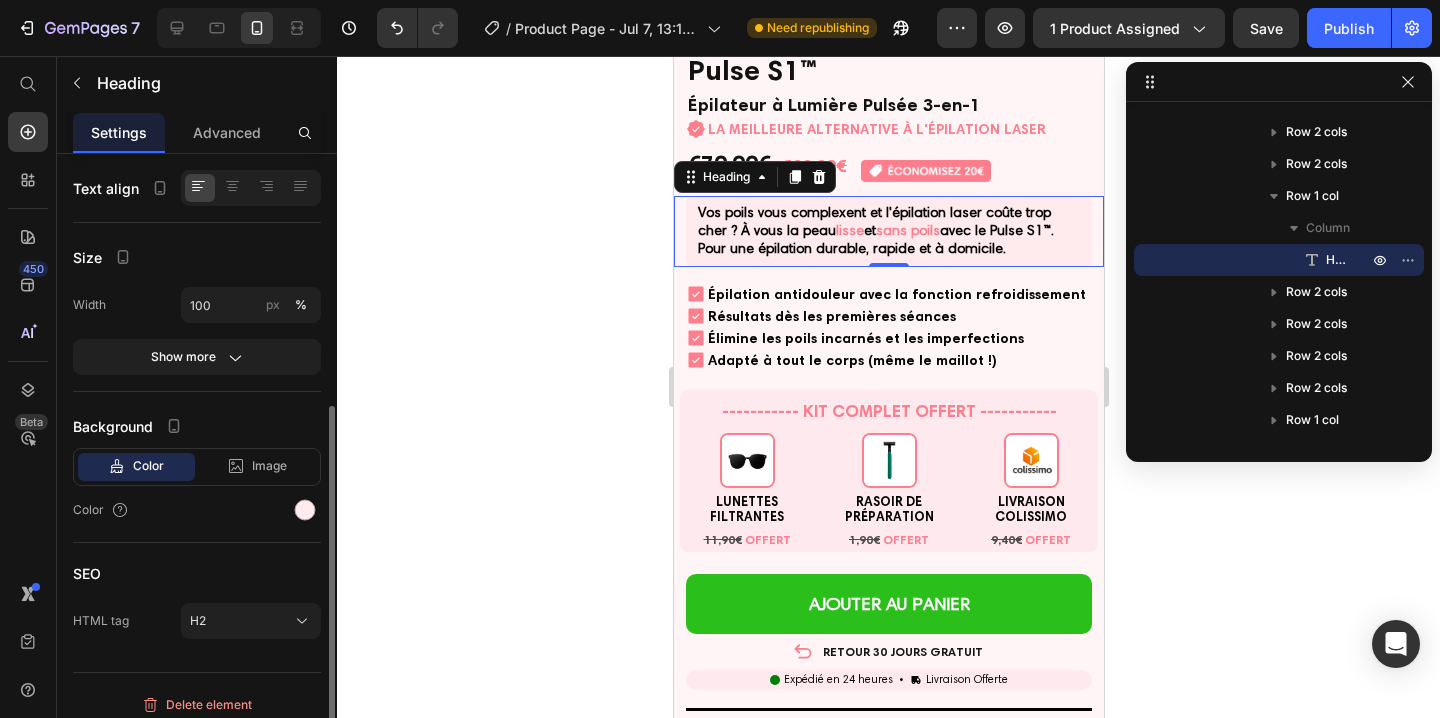 scroll, scrollTop: 391, scrollLeft: 0, axis: vertical 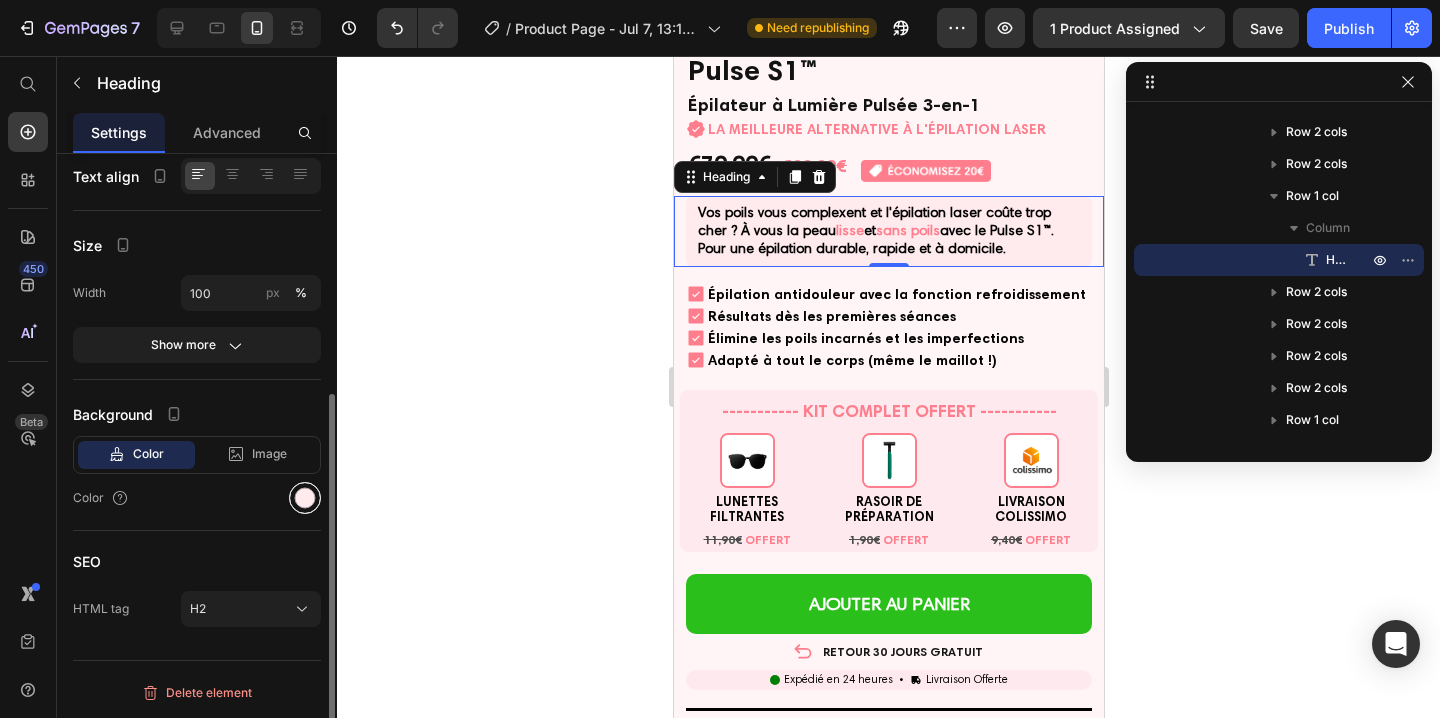 click at bounding box center (305, 498) 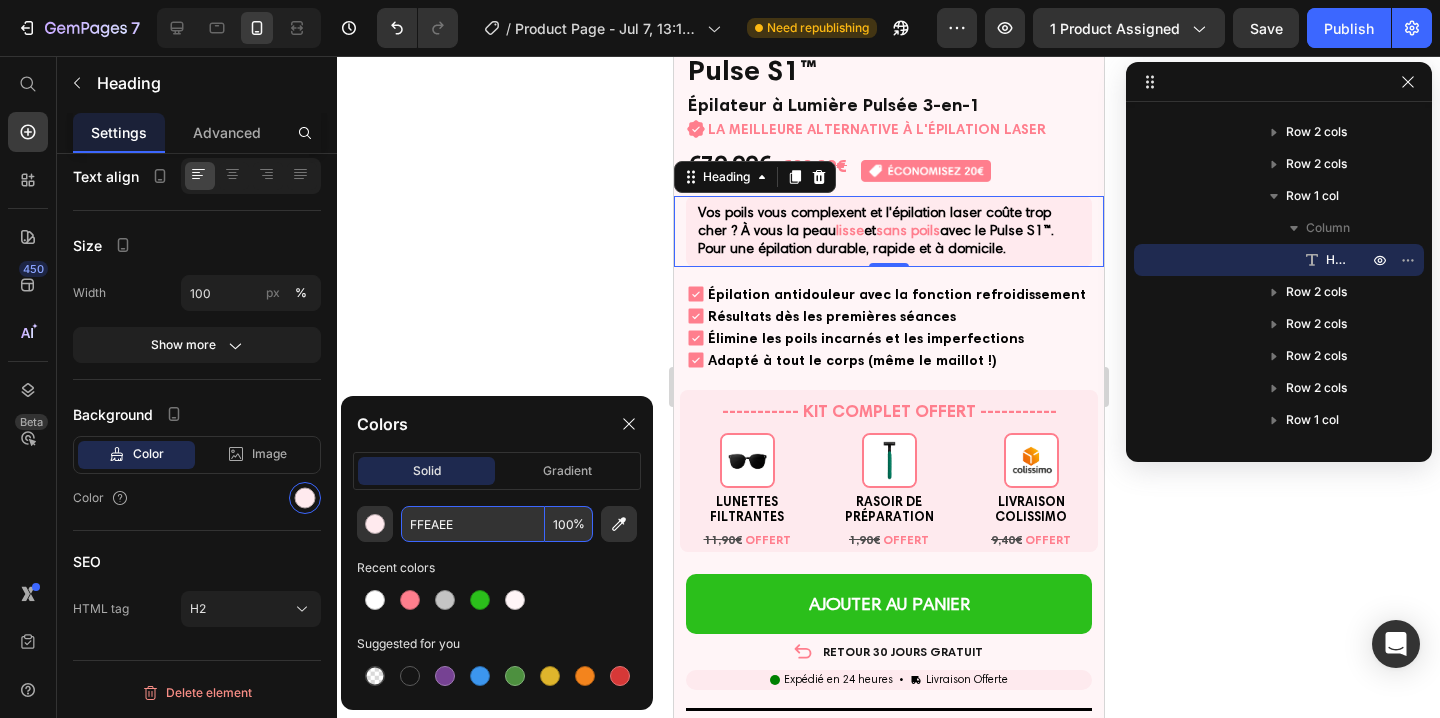 click on "FFEAEE" at bounding box center (473, 524) 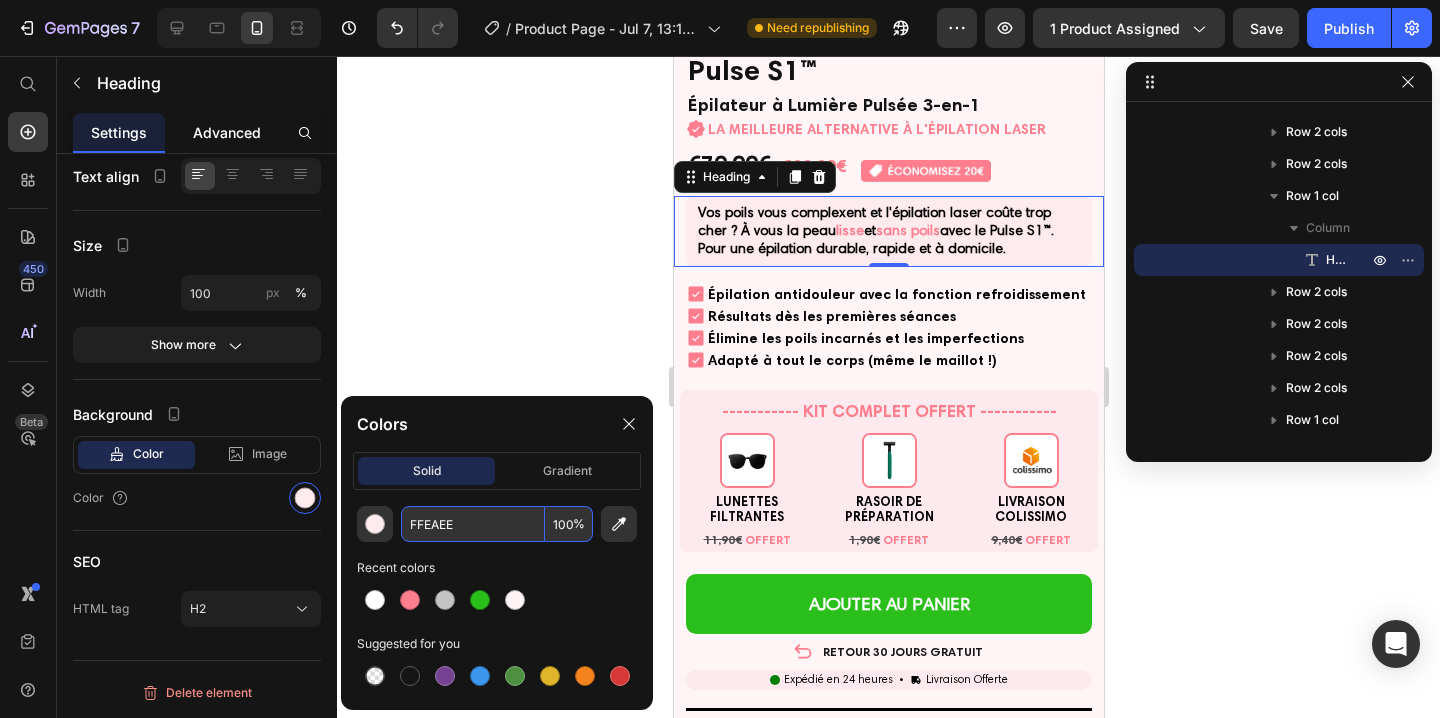 click on "Advanced" 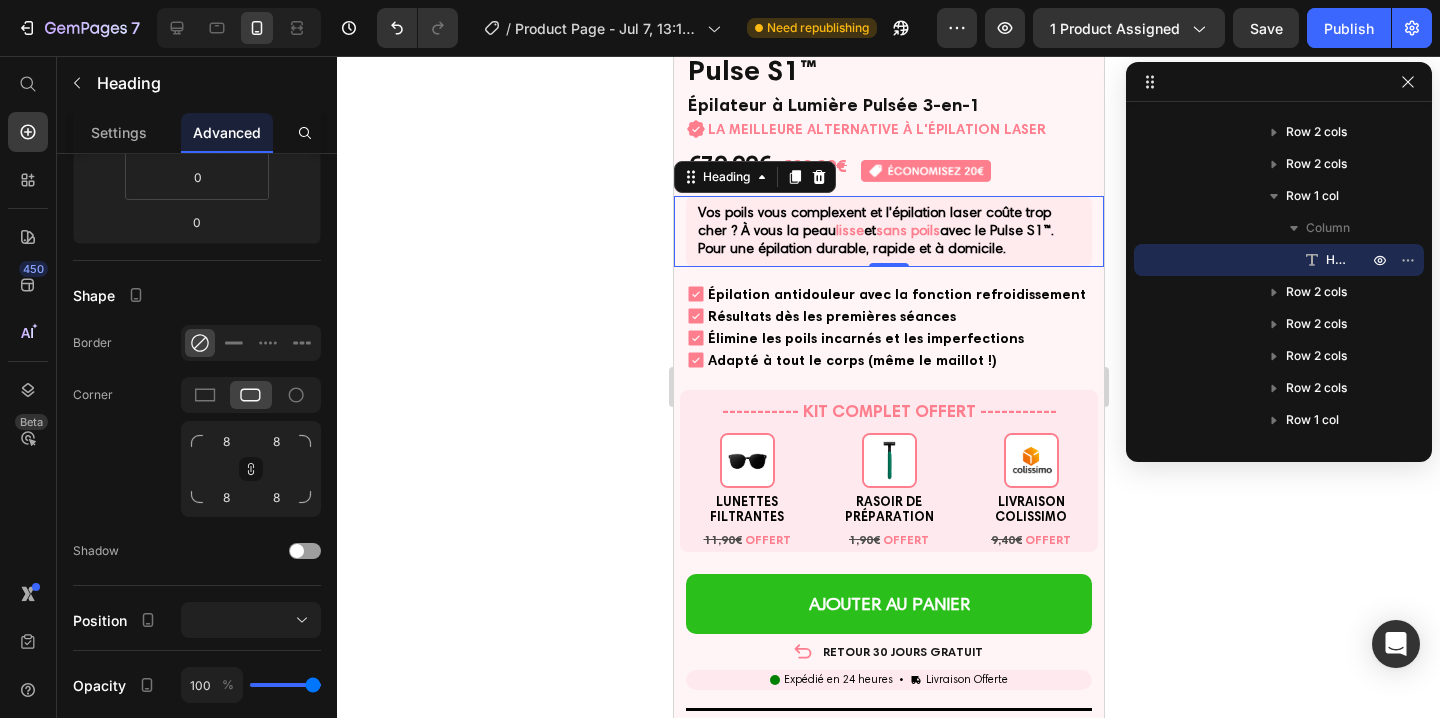 scroll, scrollTop: 0, scrollLeft: 0, axis: both 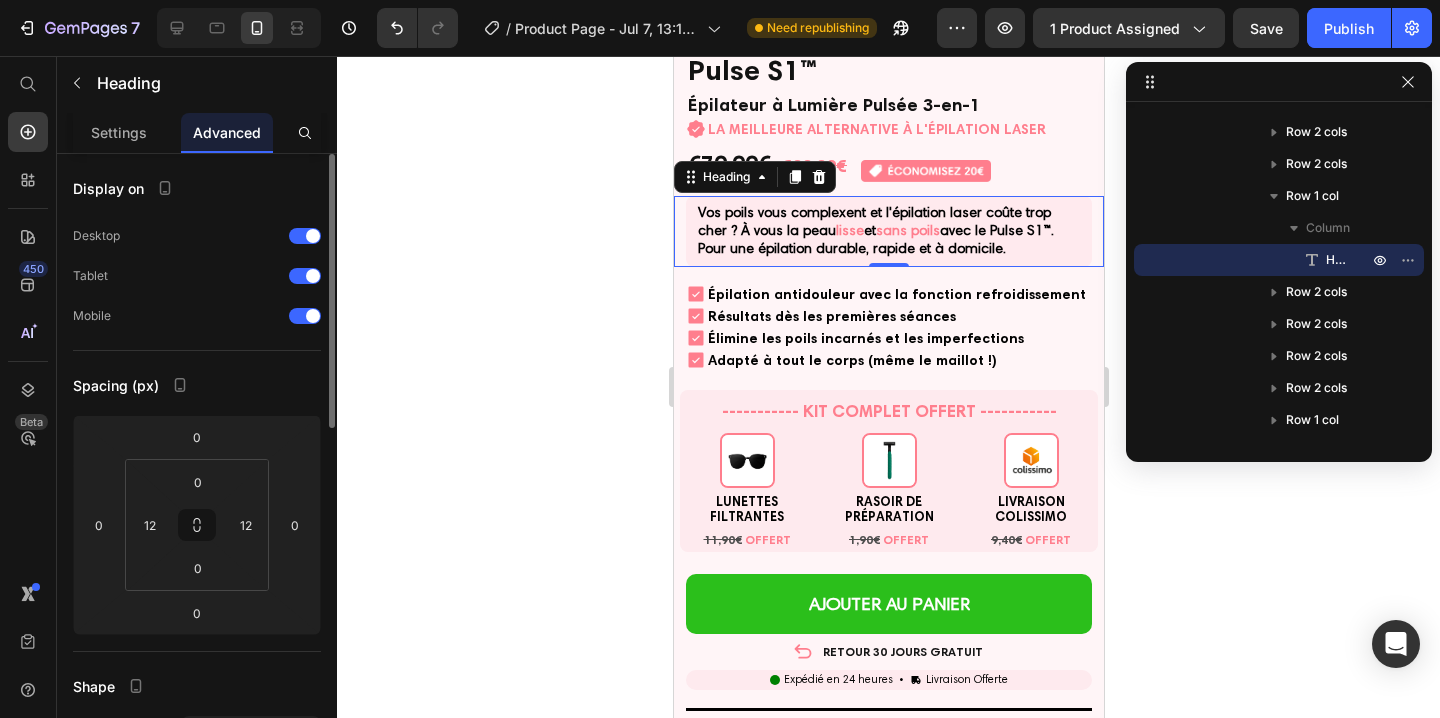 click on "Advanced" at bounding box center (227, 132) 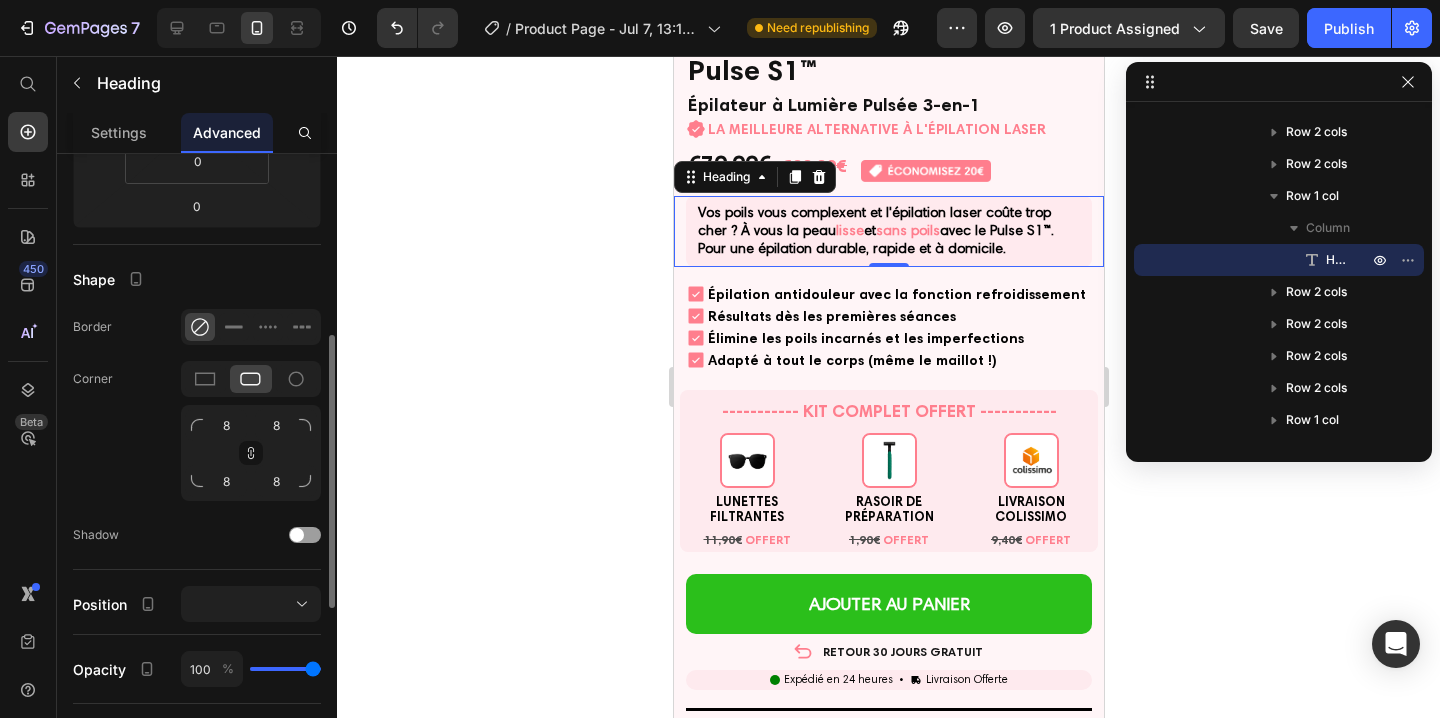 scroll, scrollTop: 437, scrollLeft: 0, axis: vertical 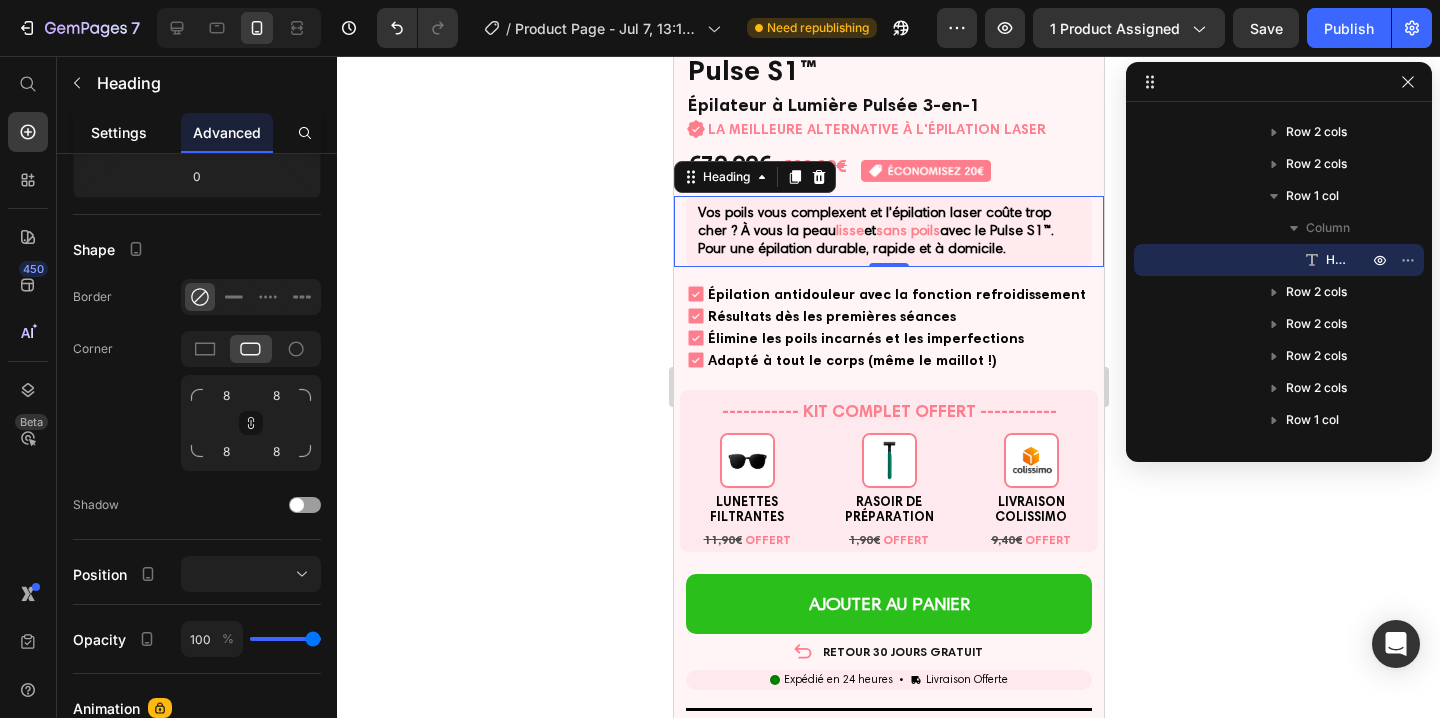 click on "Settings" at bounding box center [119, 132] 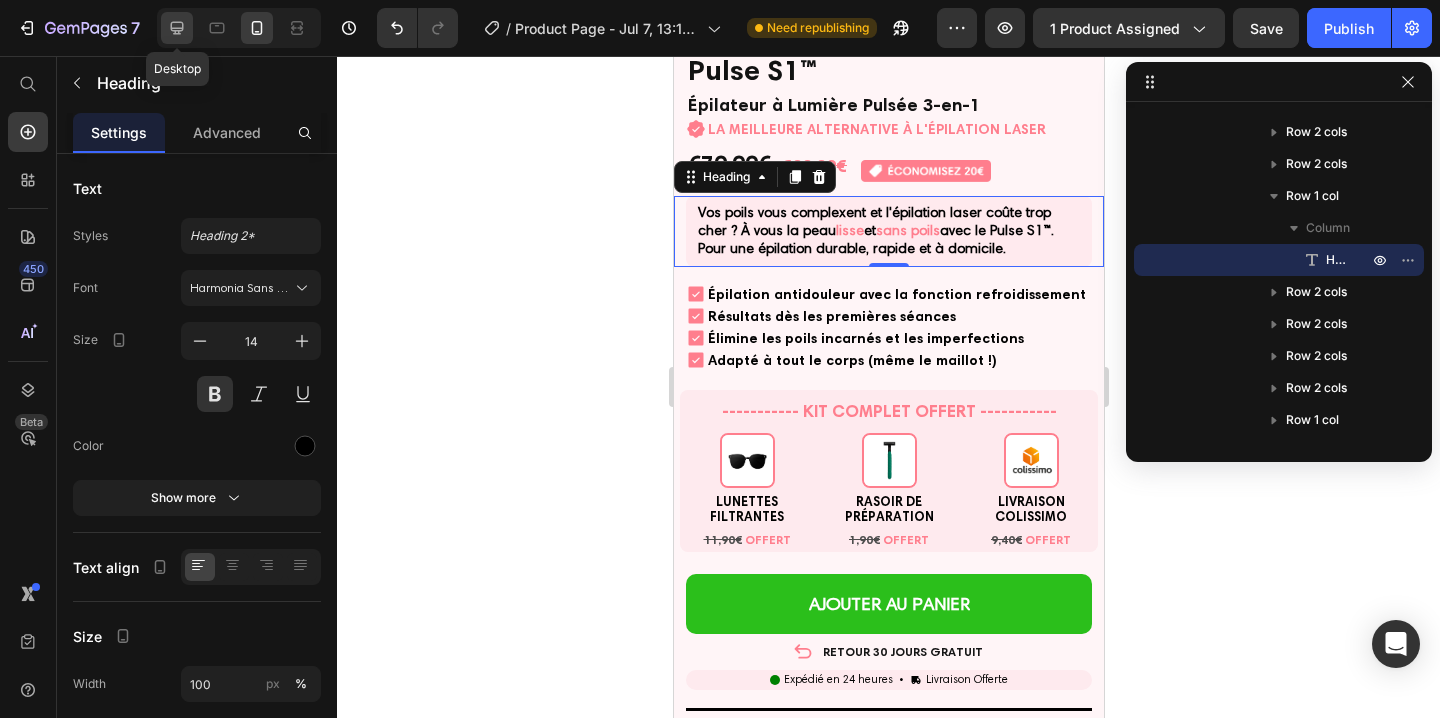 click 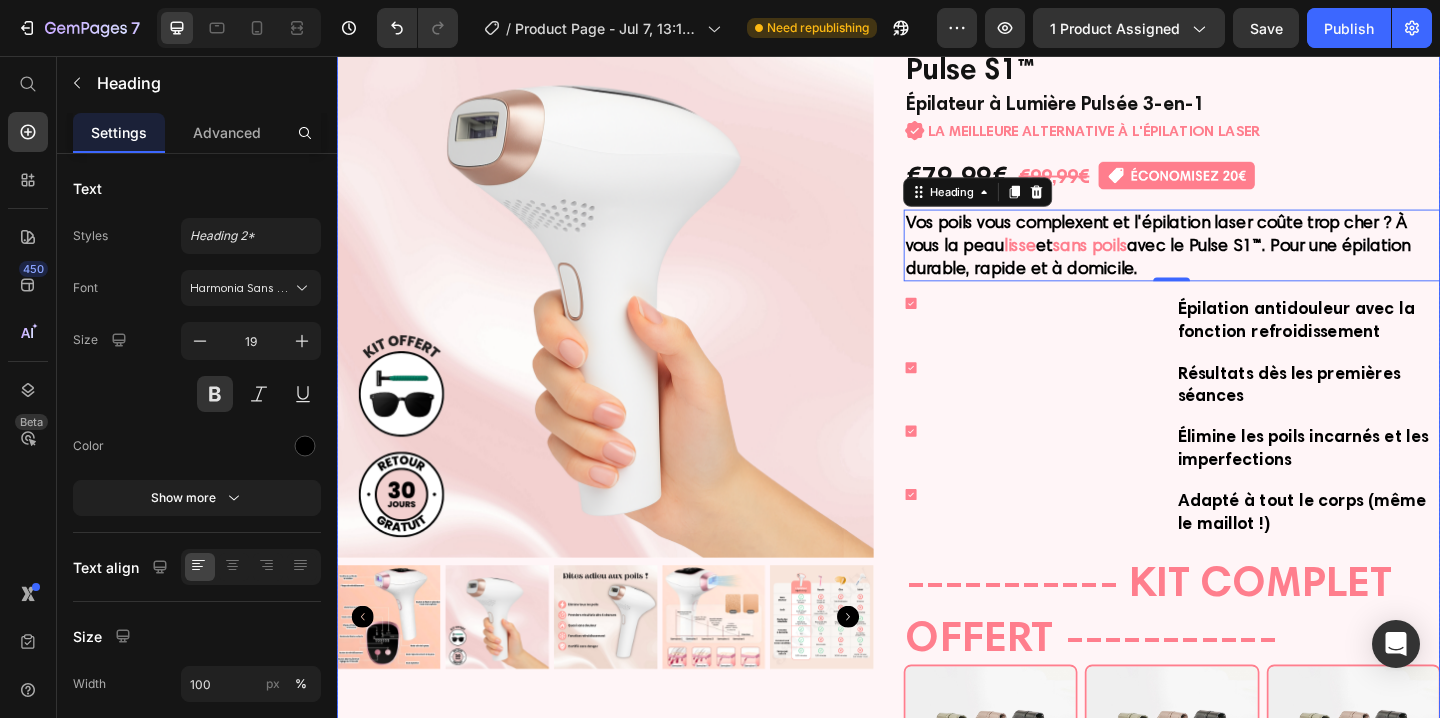 scroll, scrollTop: 94, scrollLeft: 0, axis: vertical 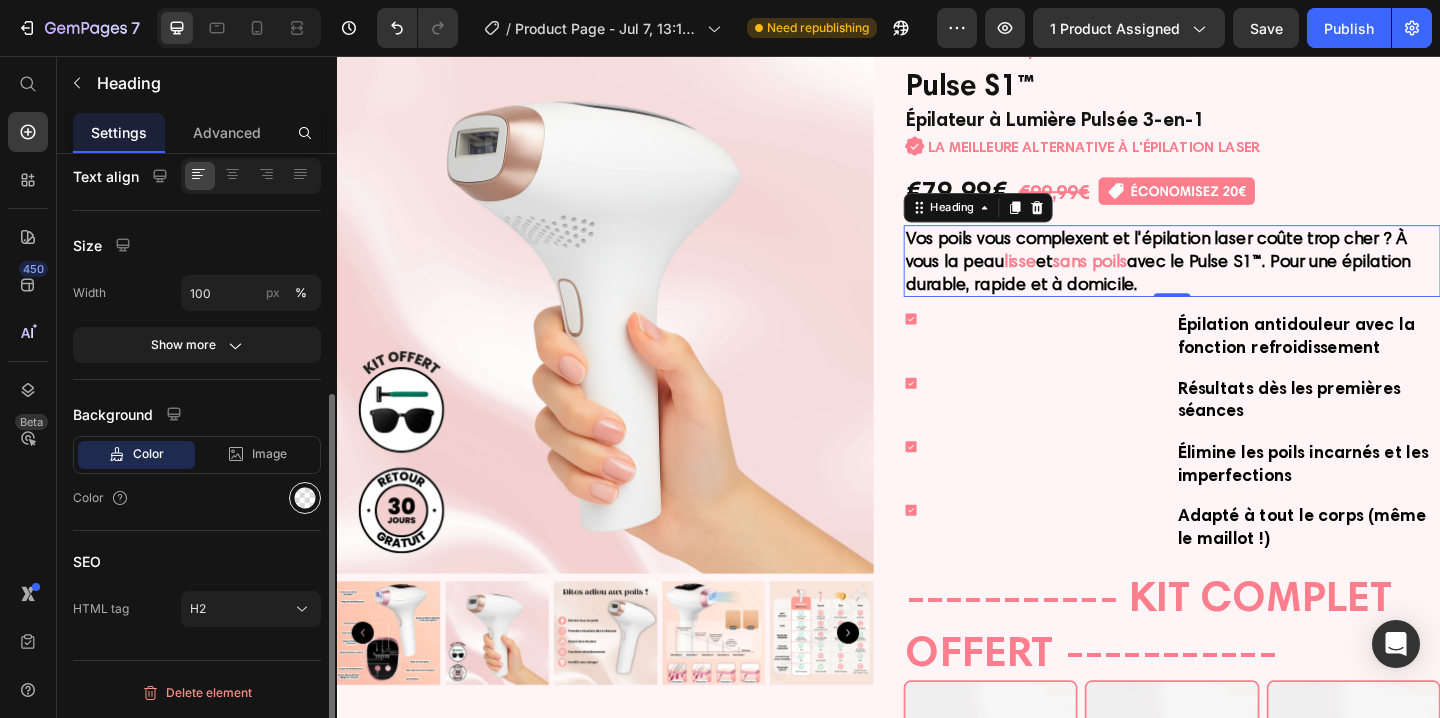 click at bounding box center (305, 498) 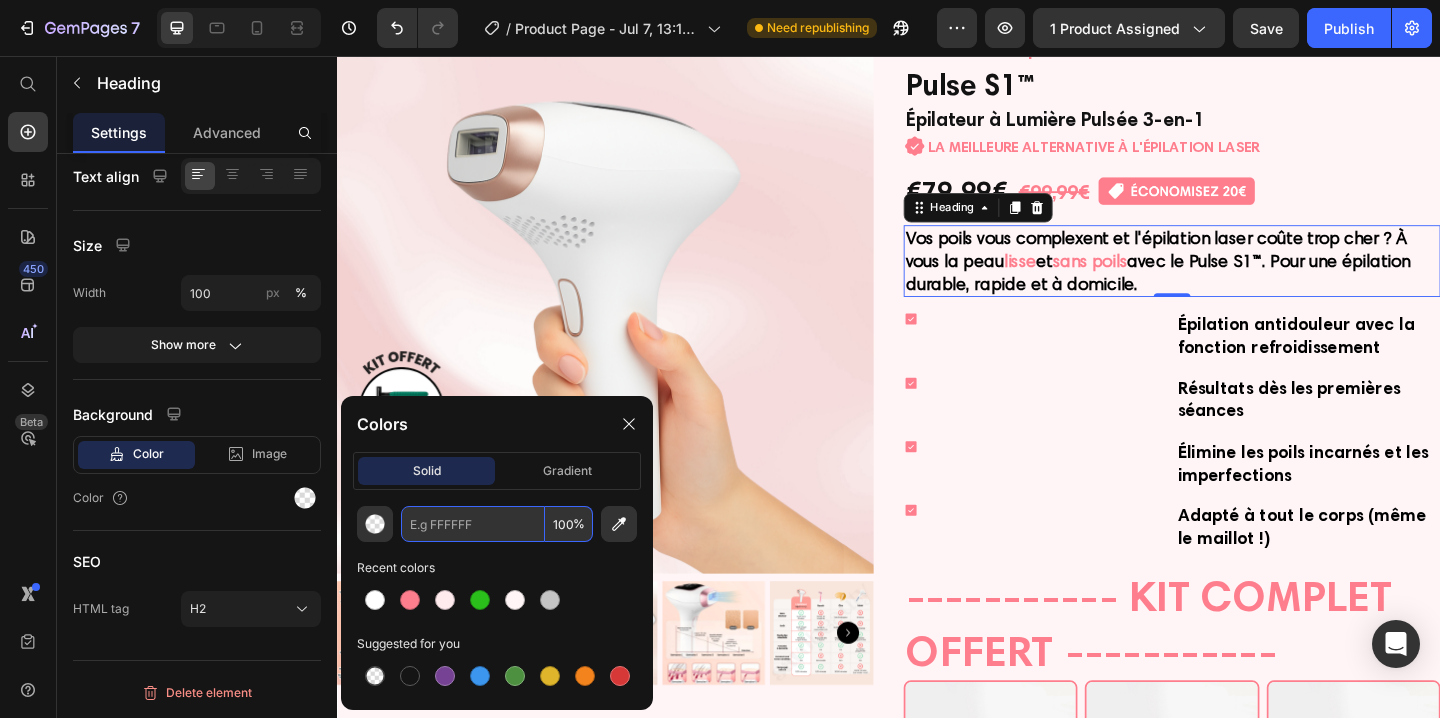 click at bounding box center (473, 524) 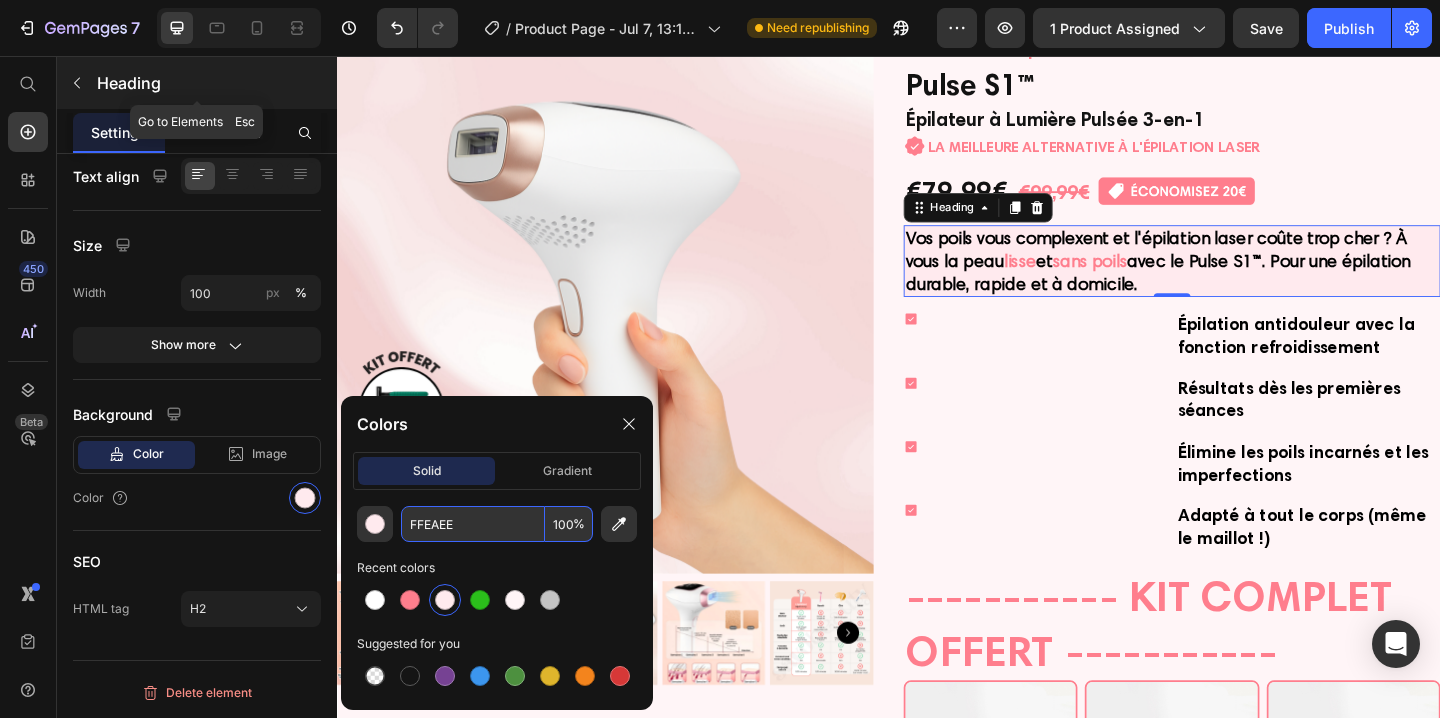 type on "FFEAEE" 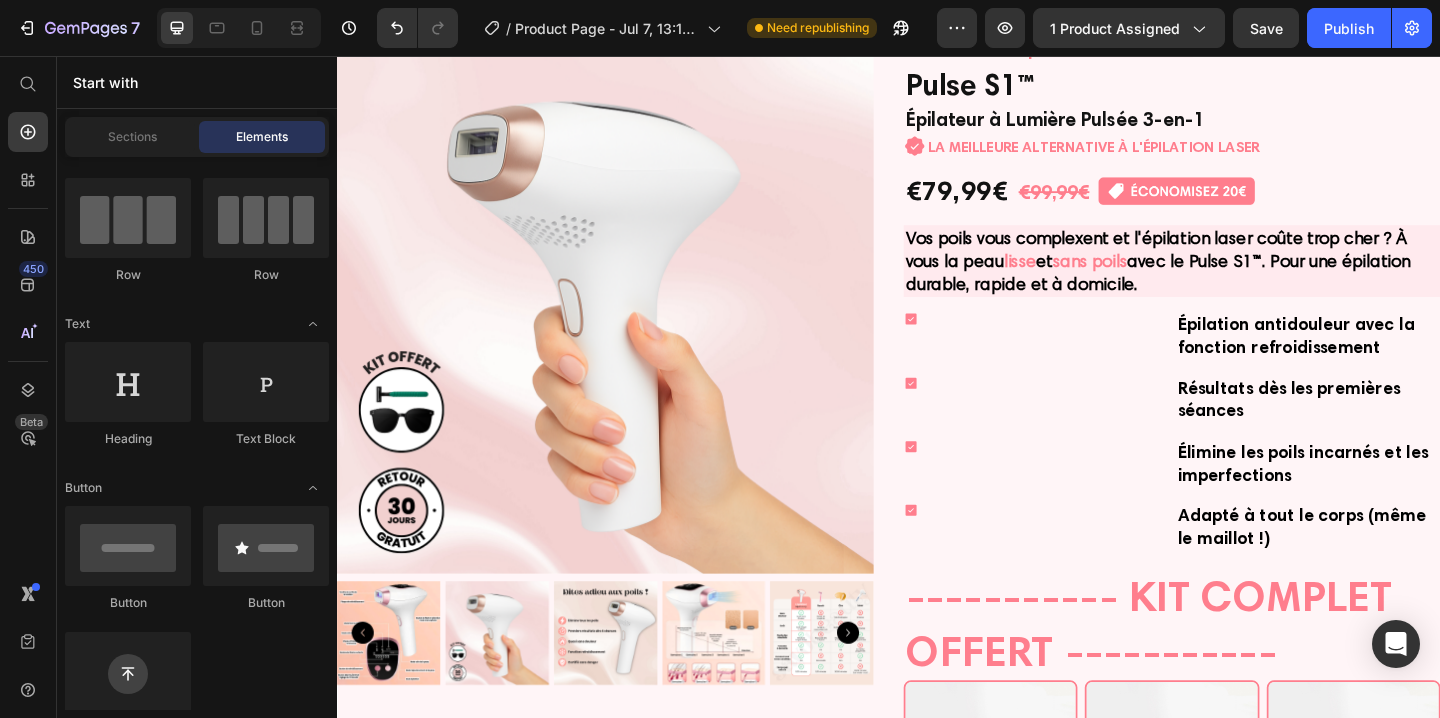 click on "Elements" 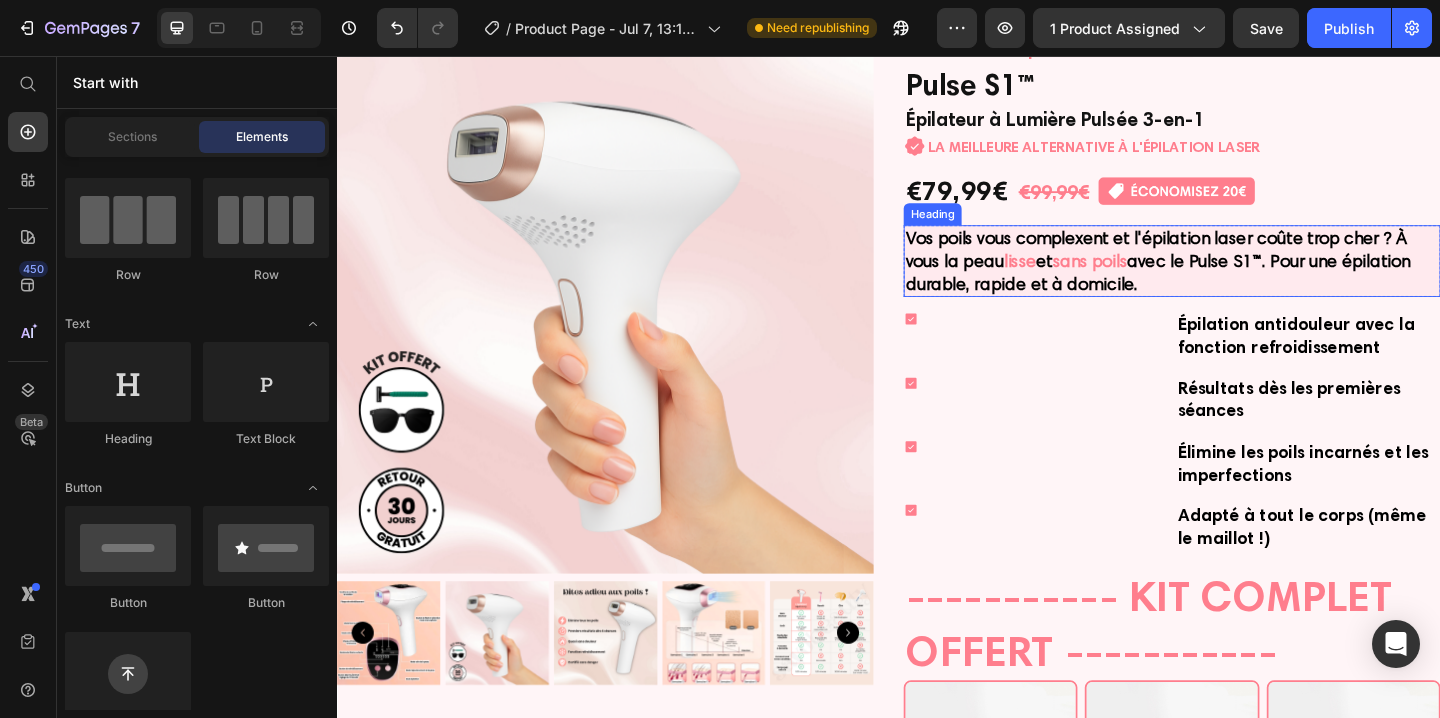 click on "lisse" at bounding box center (1079, 278) 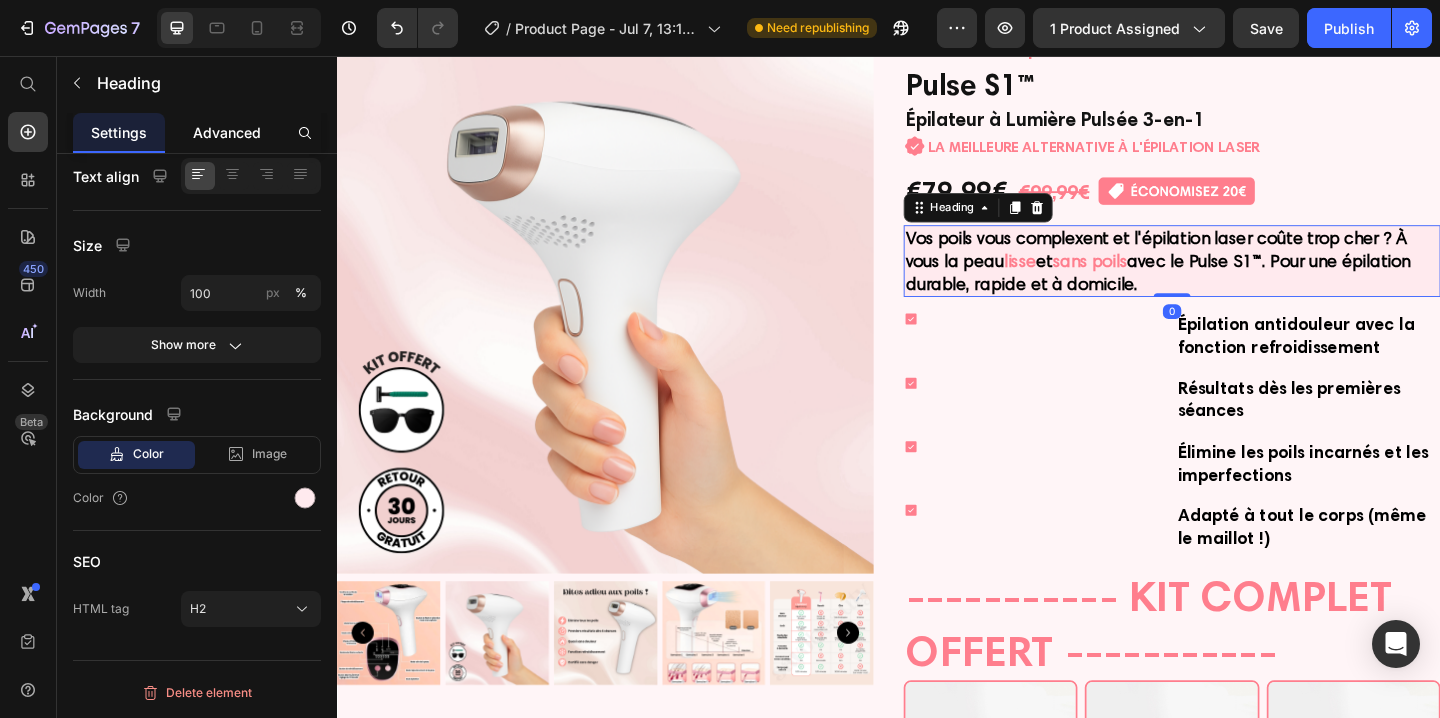 click on "Advanced" at bounding box center (227, 132) 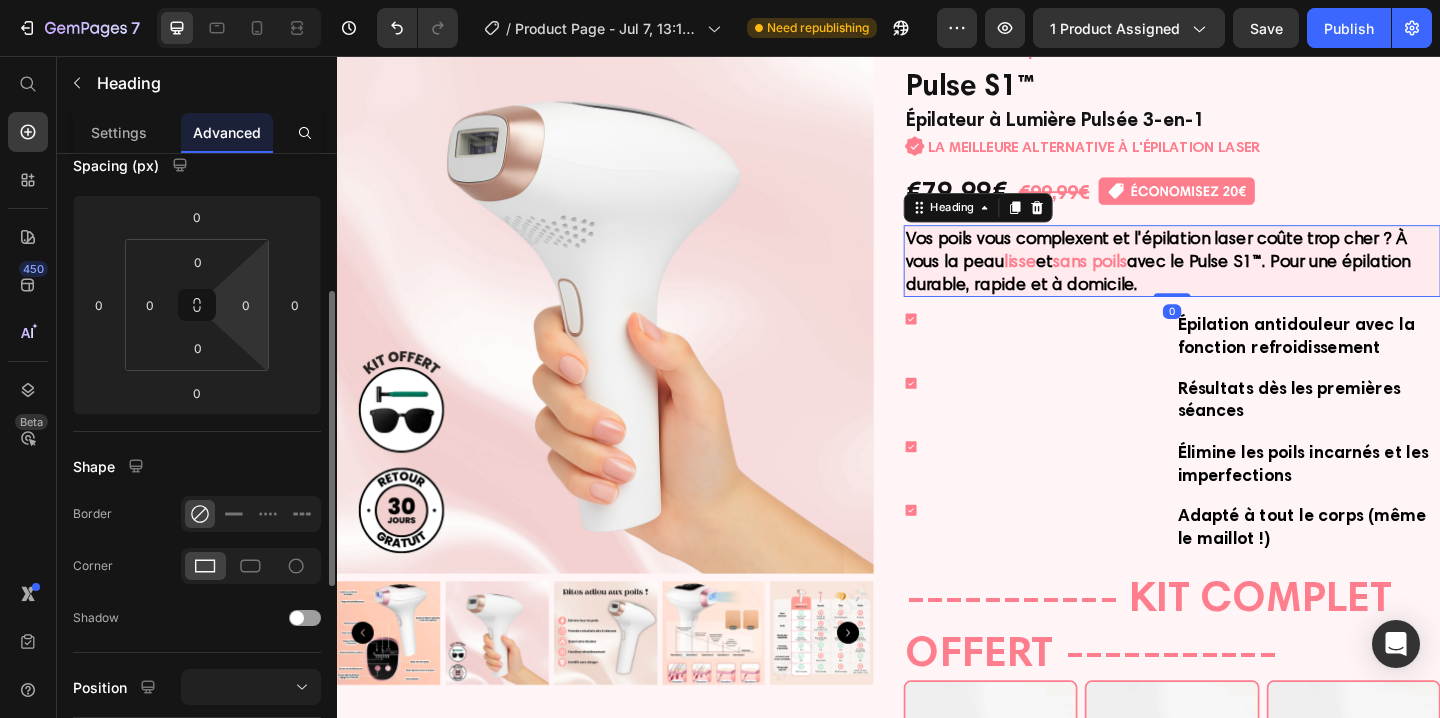 scroll, scrollTop: 298, scrollLeft: 0, axis: vertical 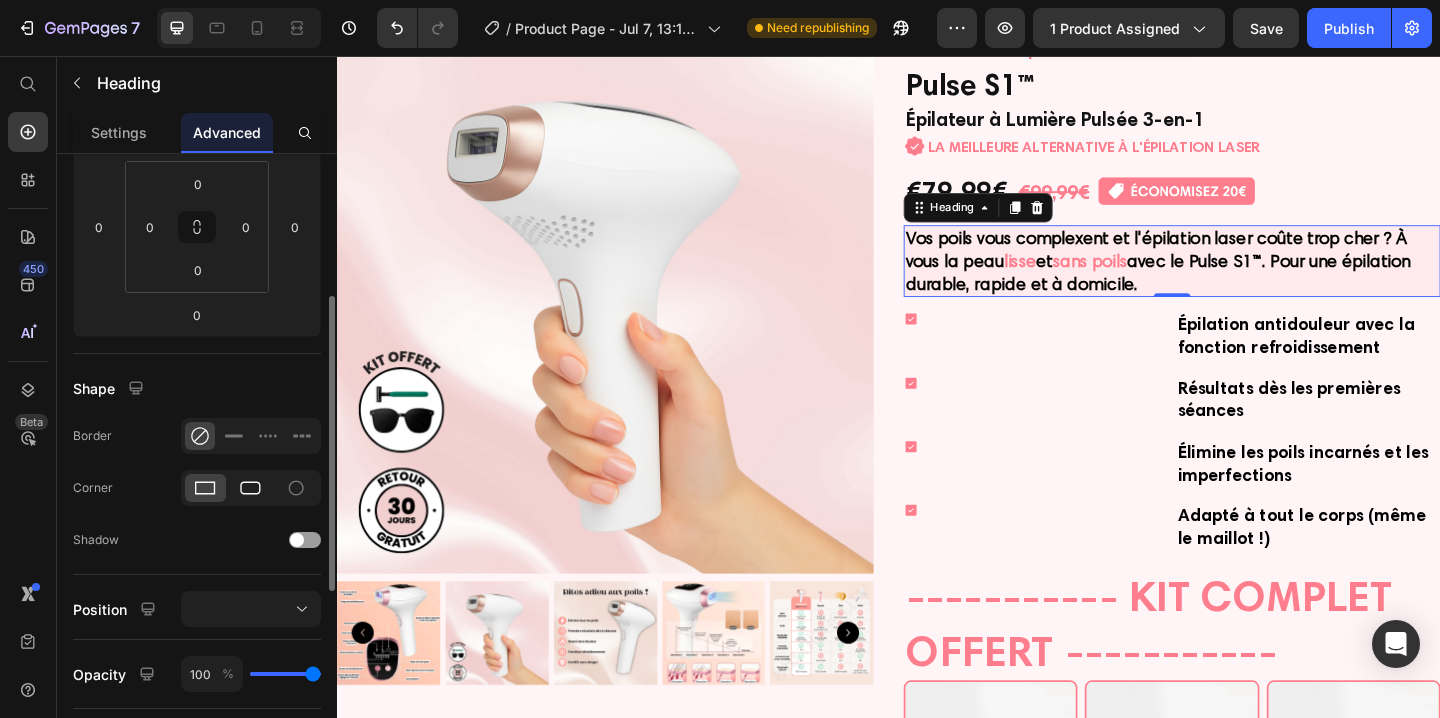click 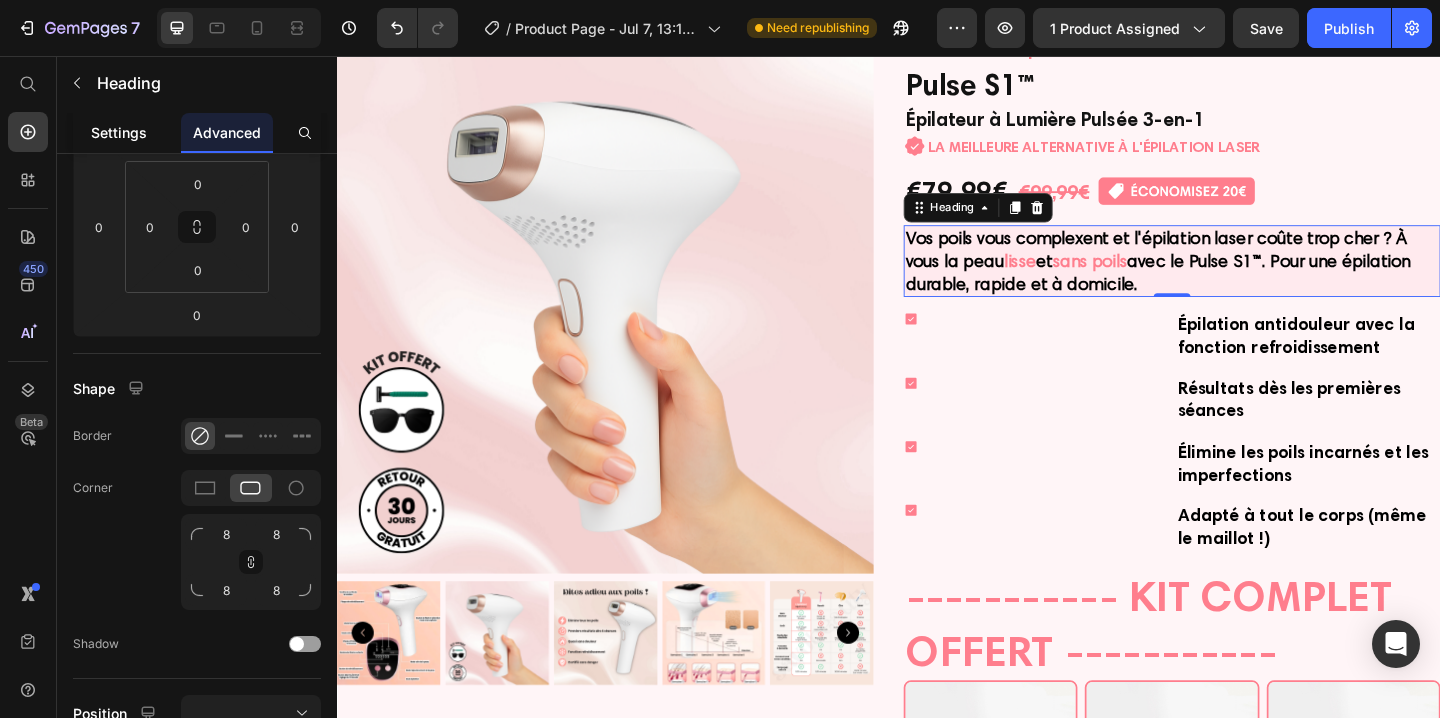 click on "Settings" at bounding box center (119, 132) 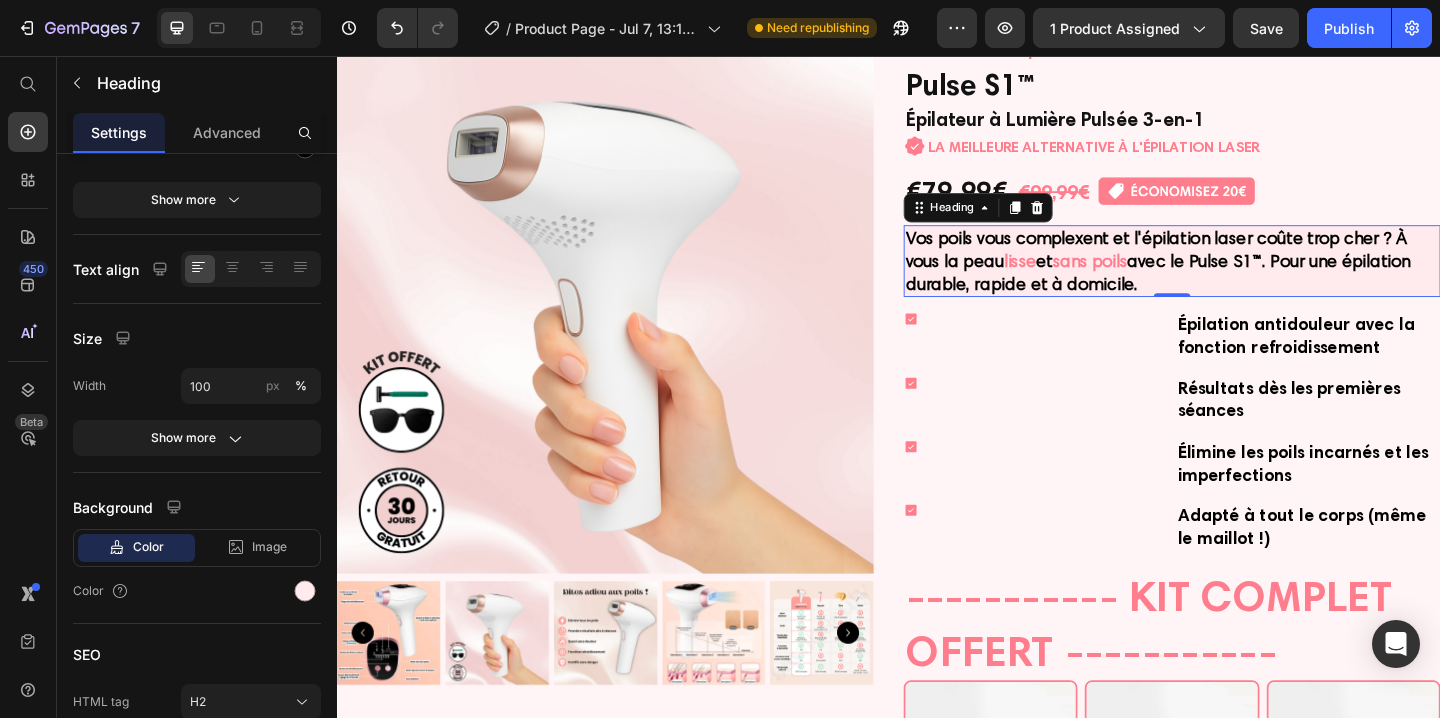 scroll, scrollTop: 0, scrollLeft: 0, axis: both 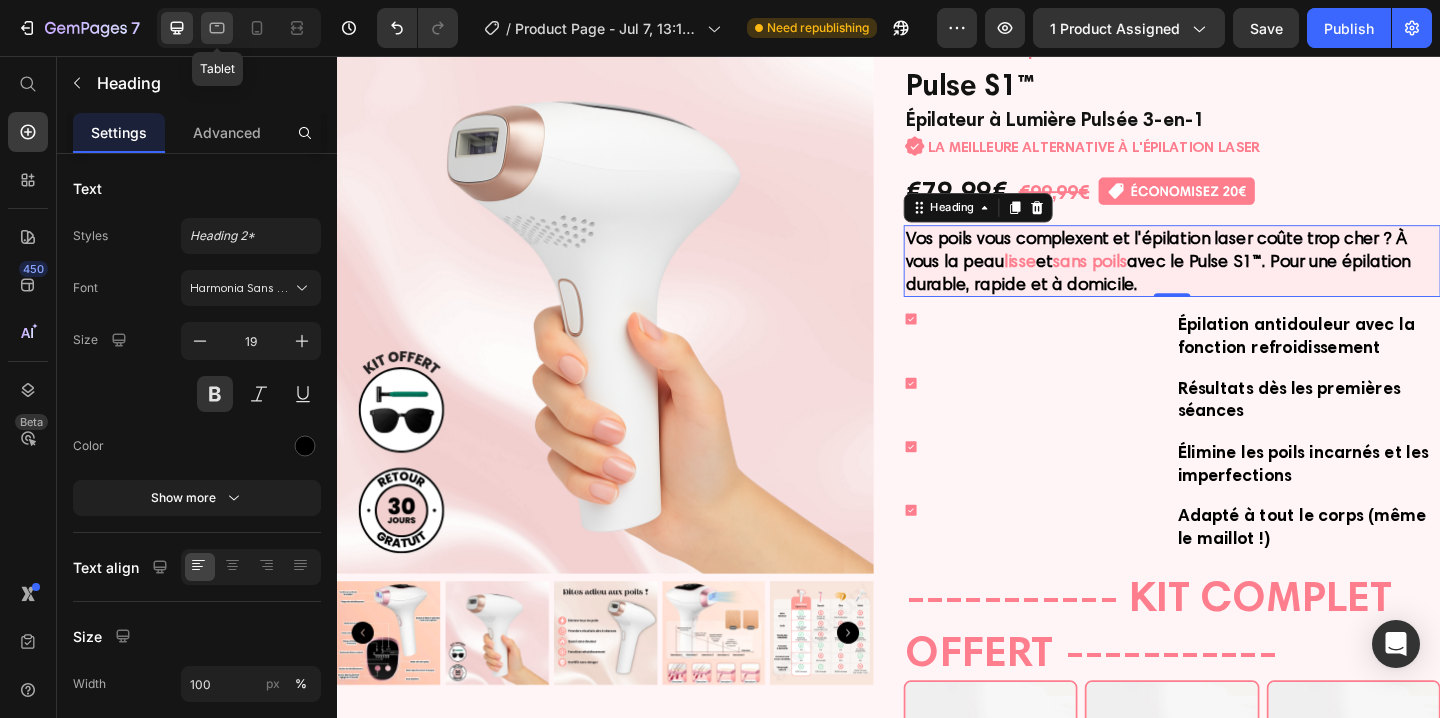 click 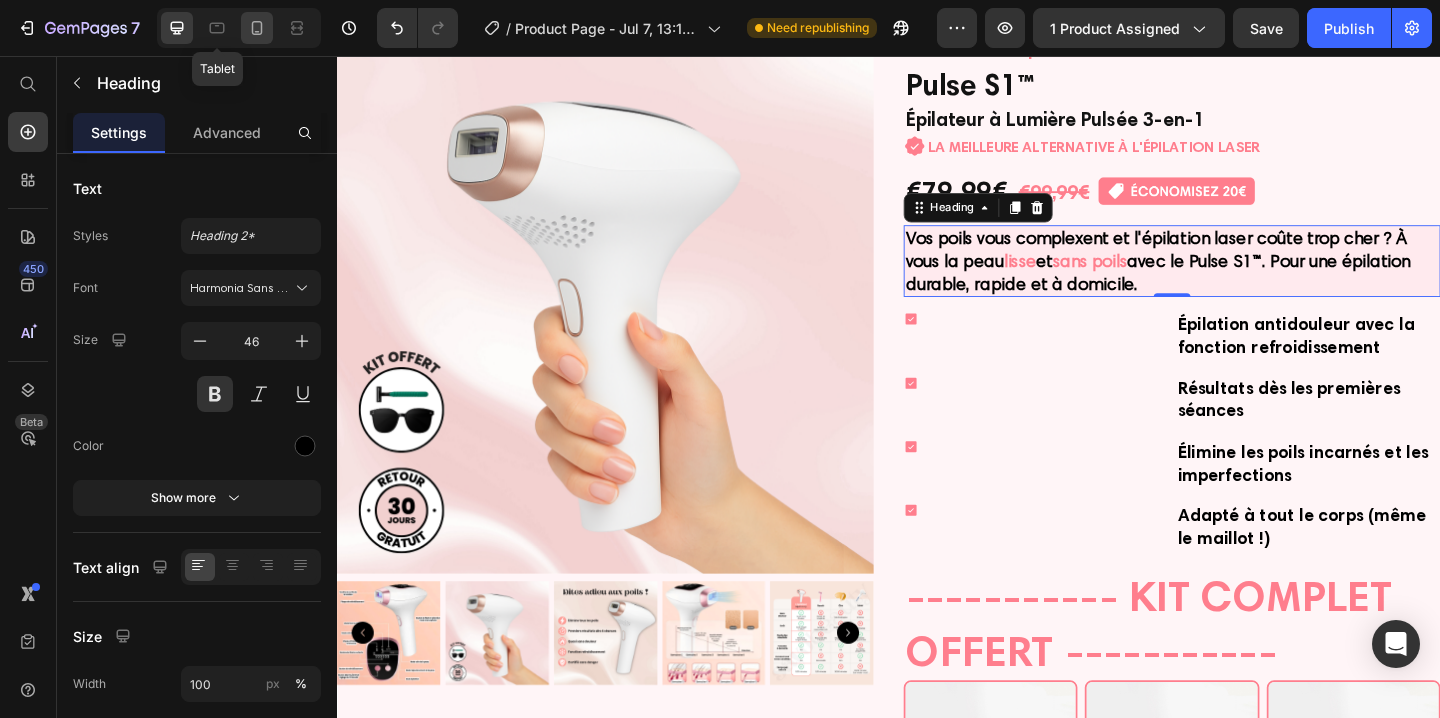 click 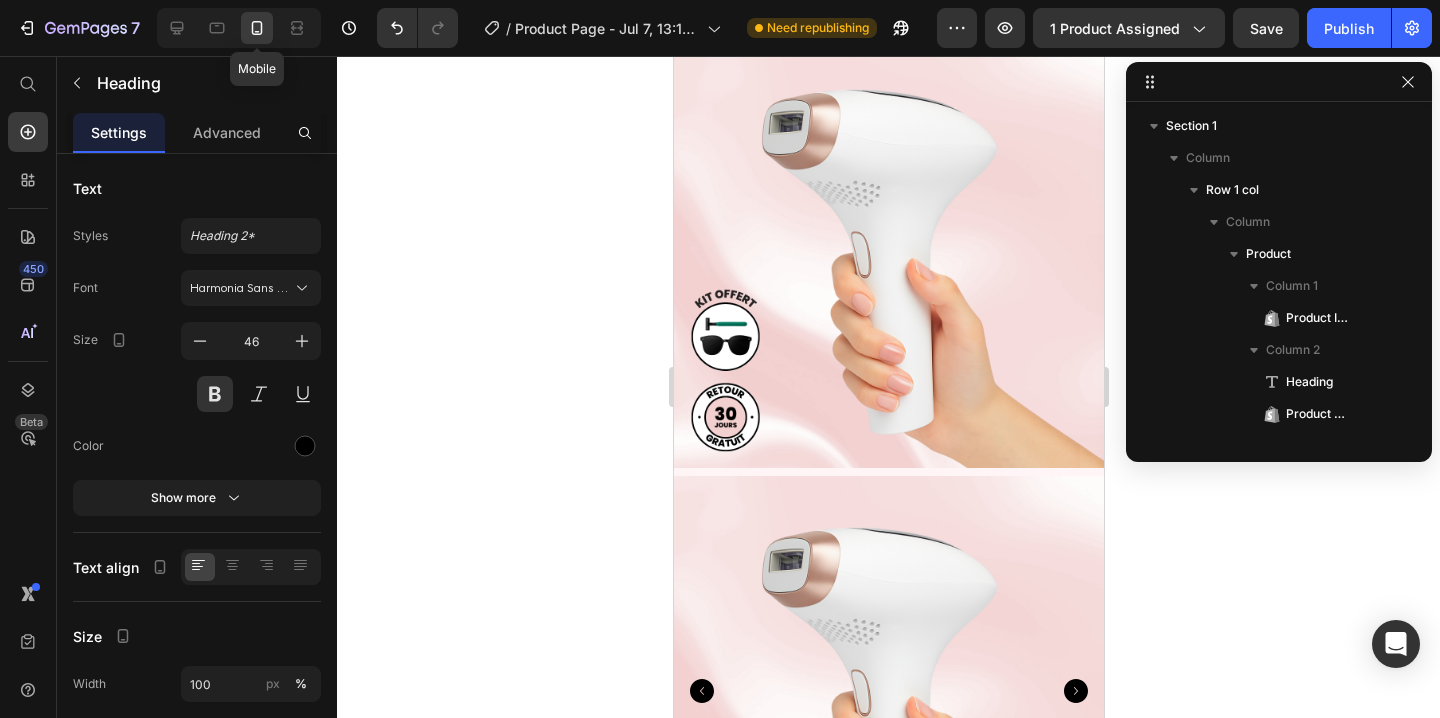 type on "14" 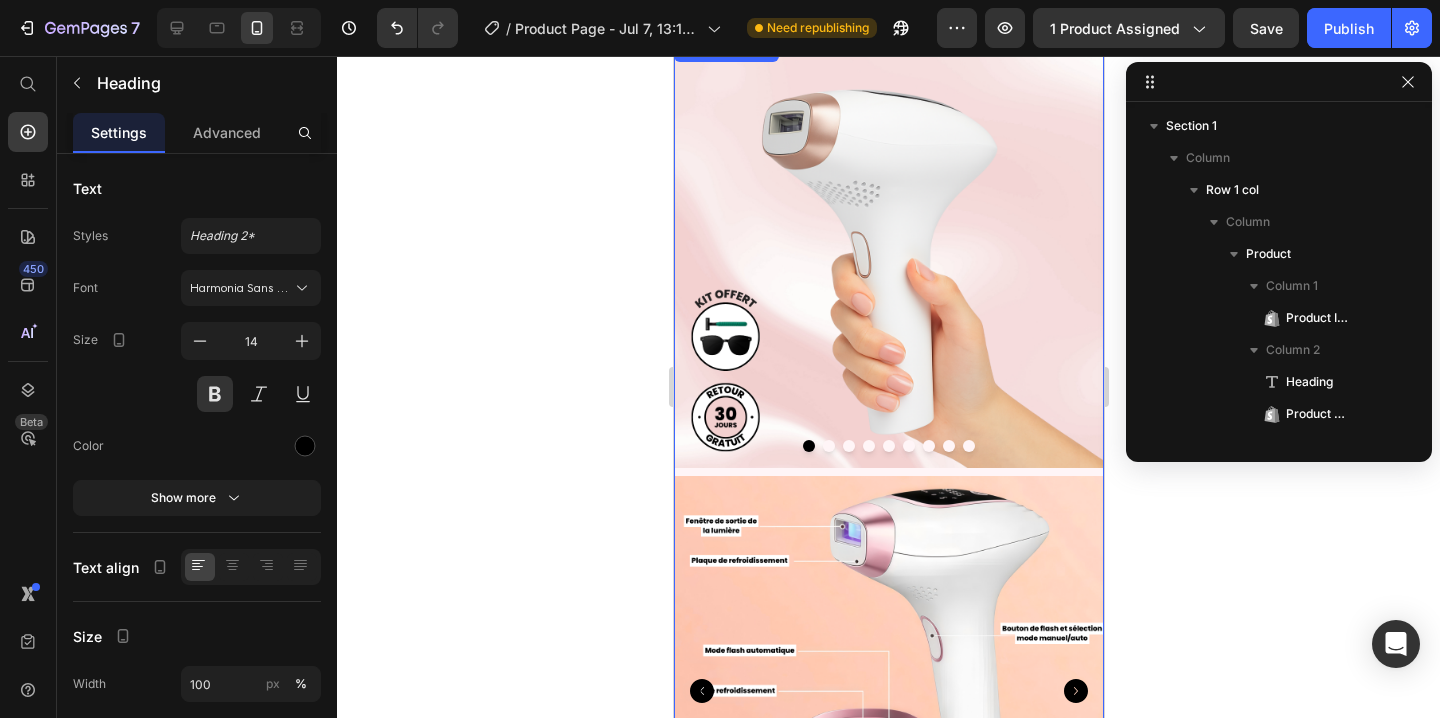 scroll, scrollTop: 346, scrollLeft: 0, axis: vertical 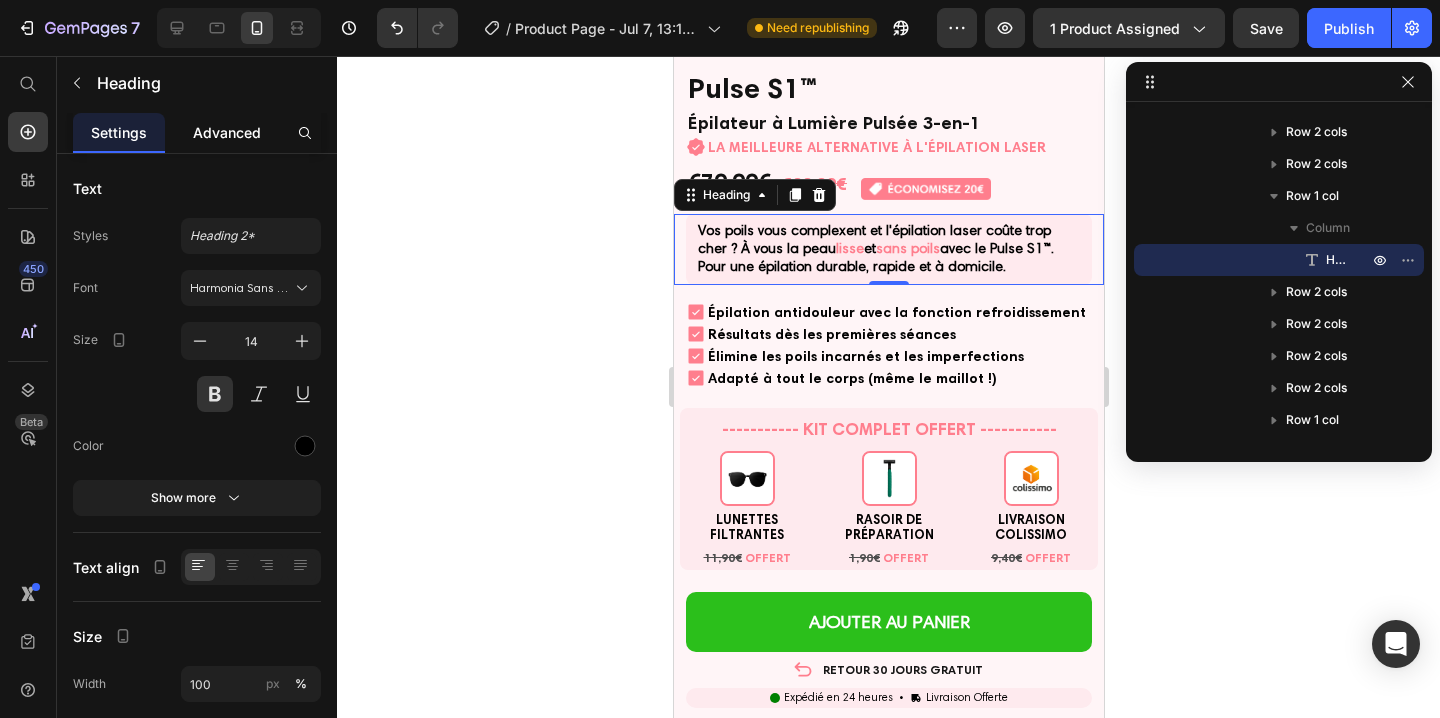 click on "Advanced" at bounding box center (227, 132) 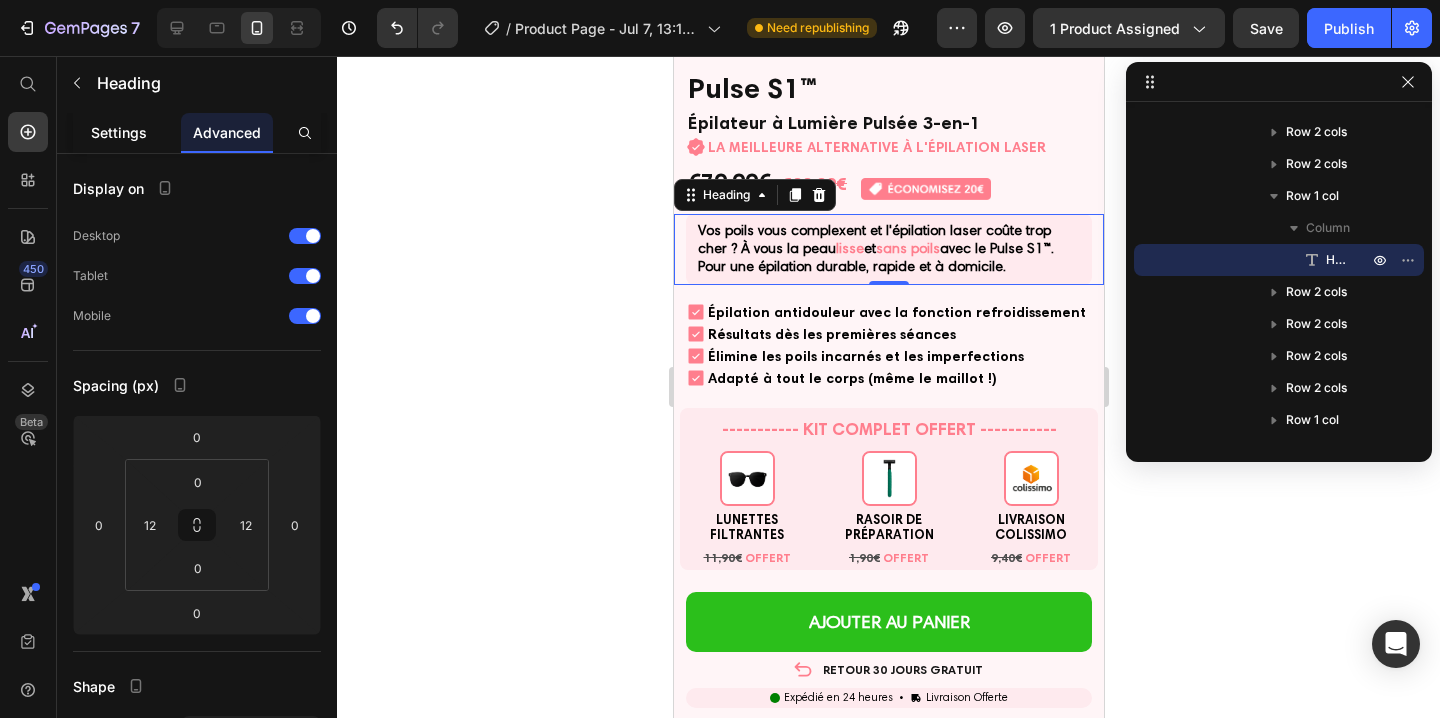 click on "Settings" at bounding box center (119, 132) 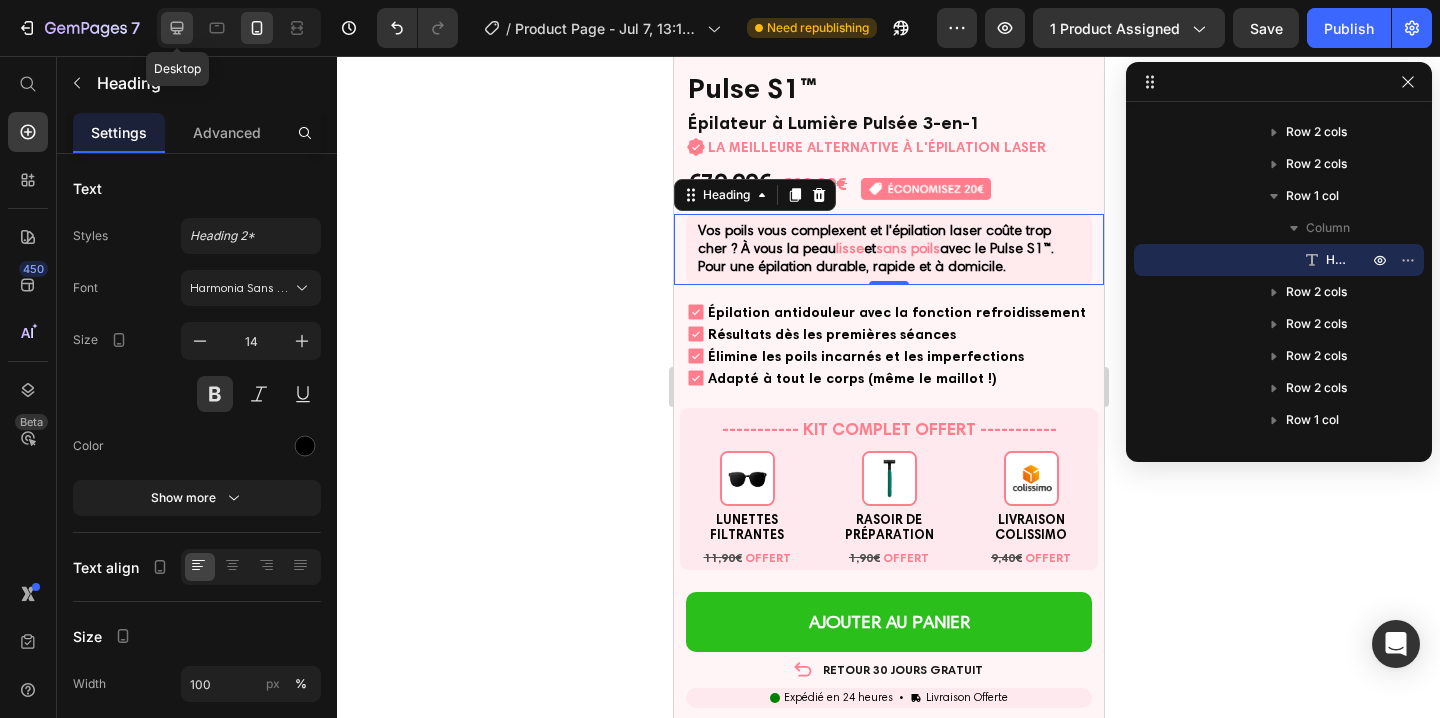 click 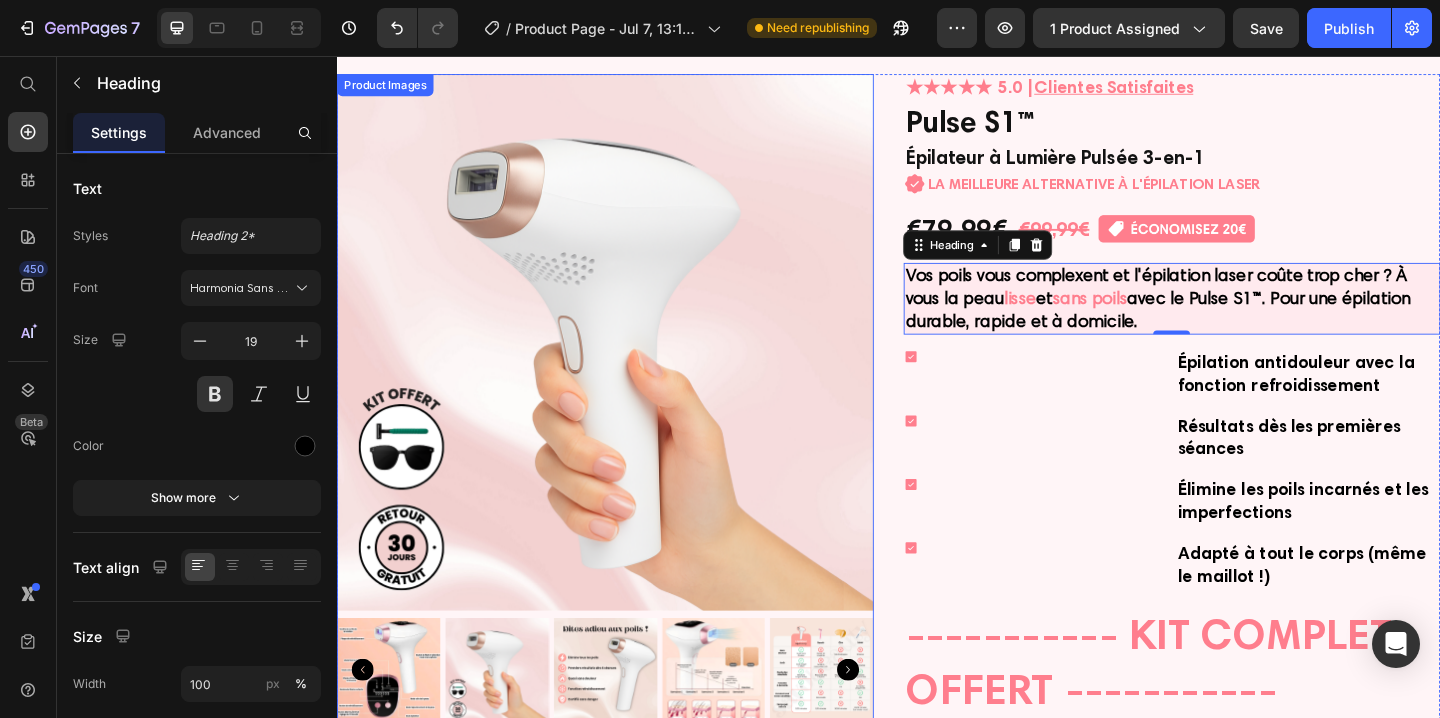 scroll, scrollTop: 51, scrollLeft: 0, axis: vertical 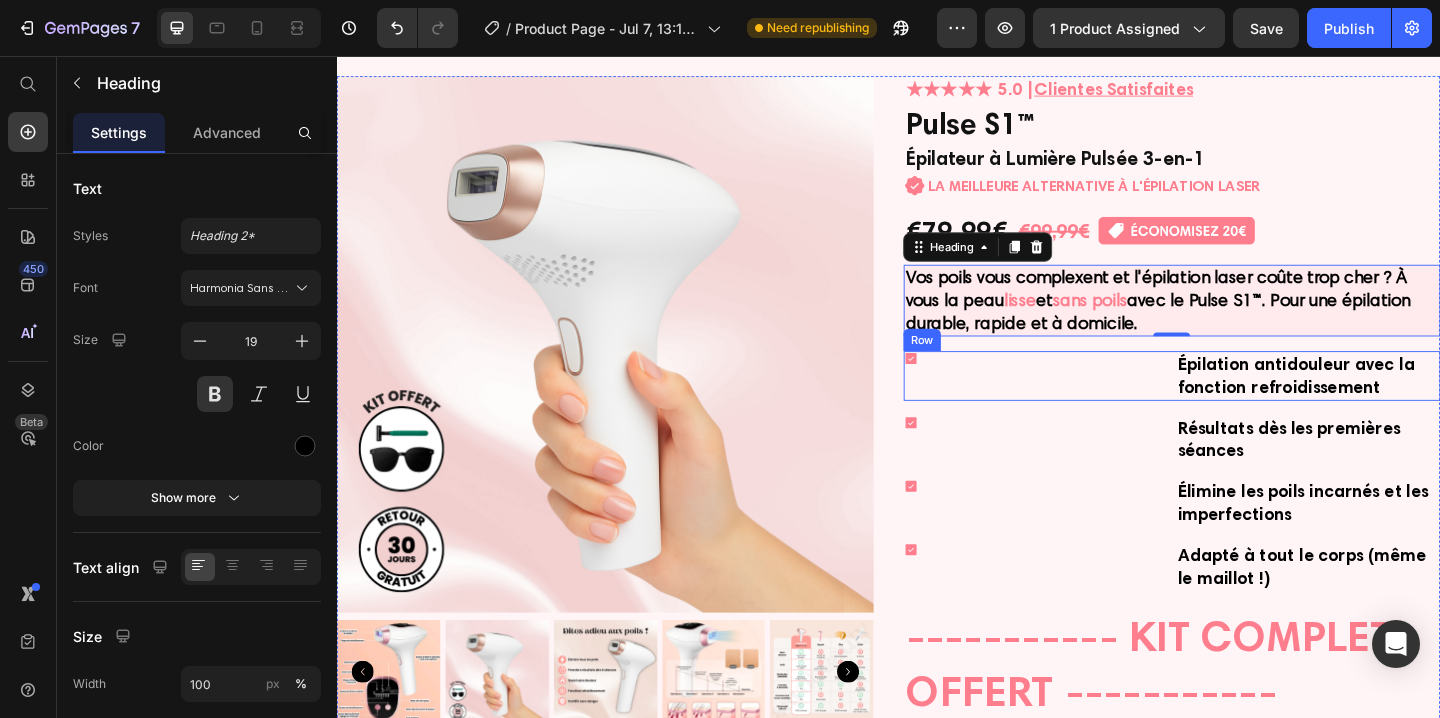 click on "Icon" at bounding box center [1097, 455] 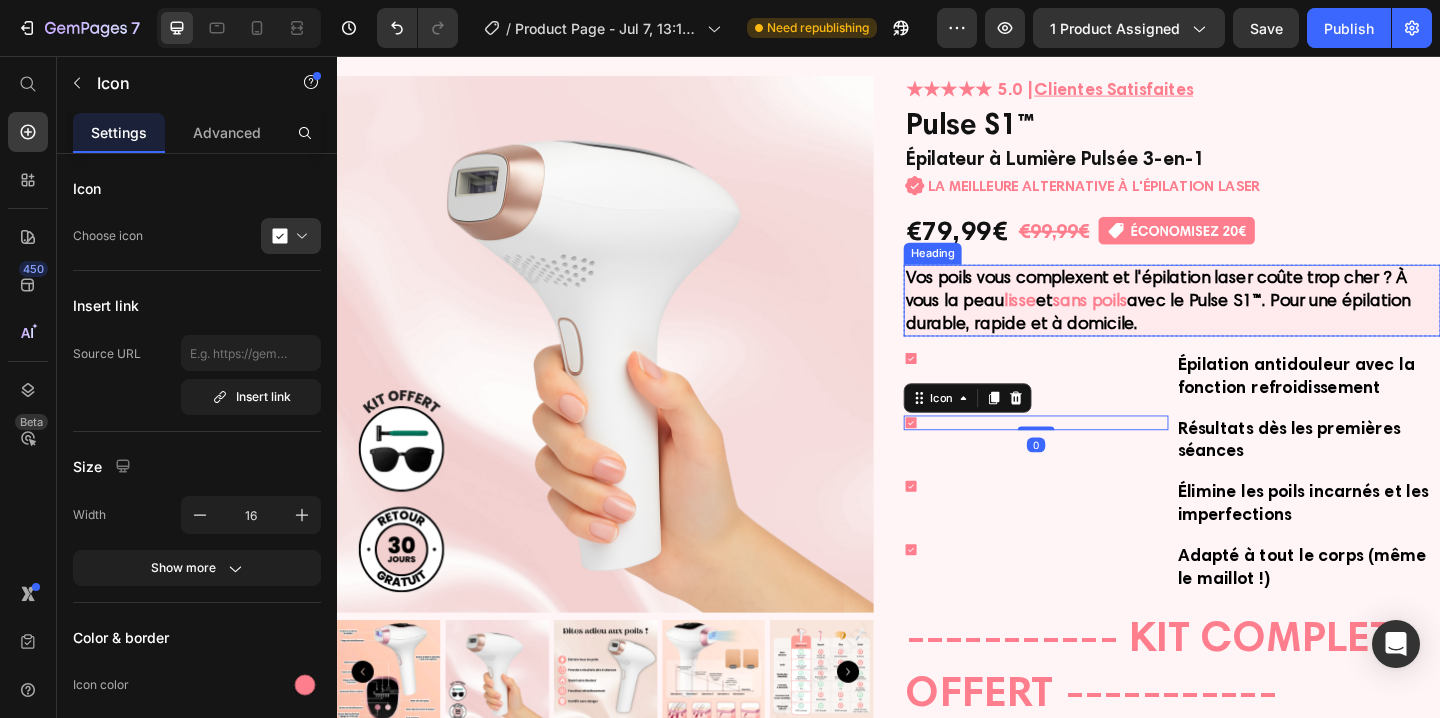 click on "Vos poils vous complexent et l'épilation laser coûte trop cher ? À vous la peau  lisse  et  sans poils  avec le Pulse S1™. Pour une épilation durable, rapide et à domicile." at bounding box center [1245, 322] 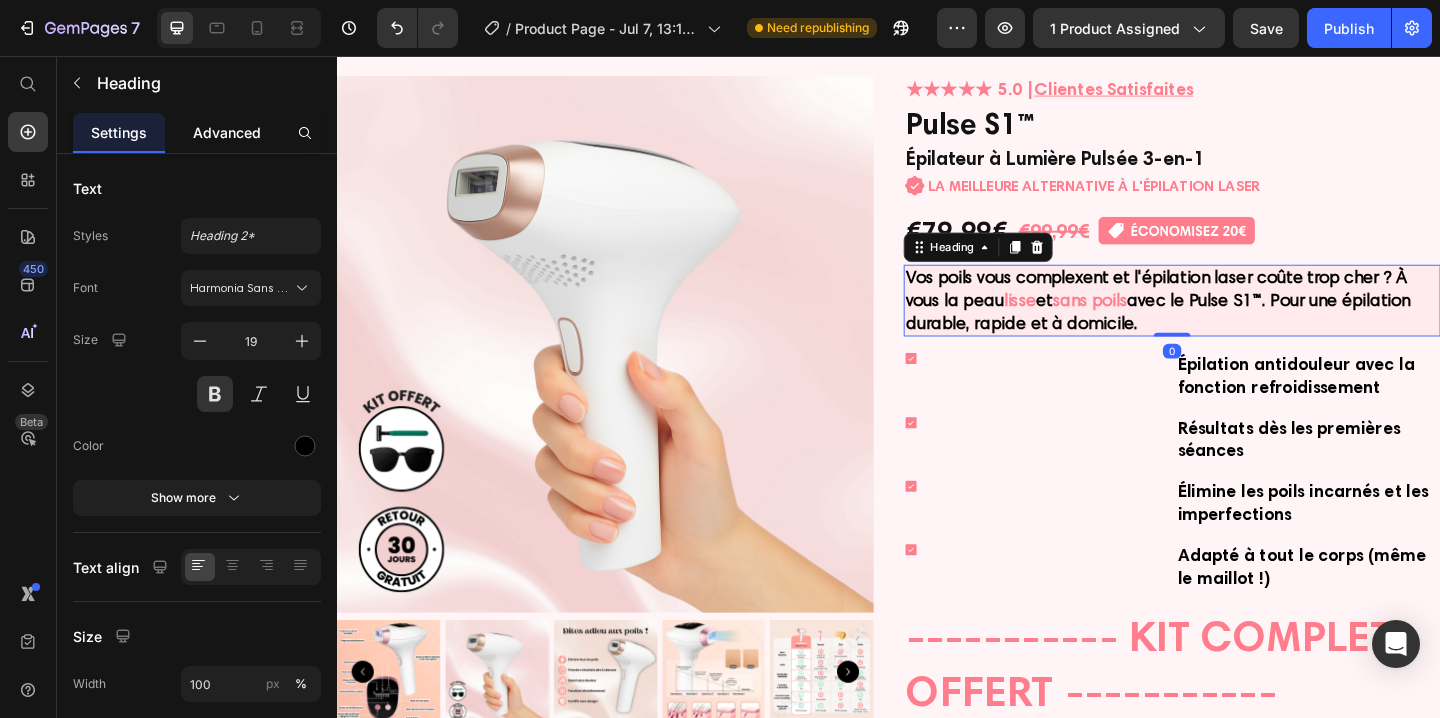 click on "Advanced" at bounding box center [227, 132] 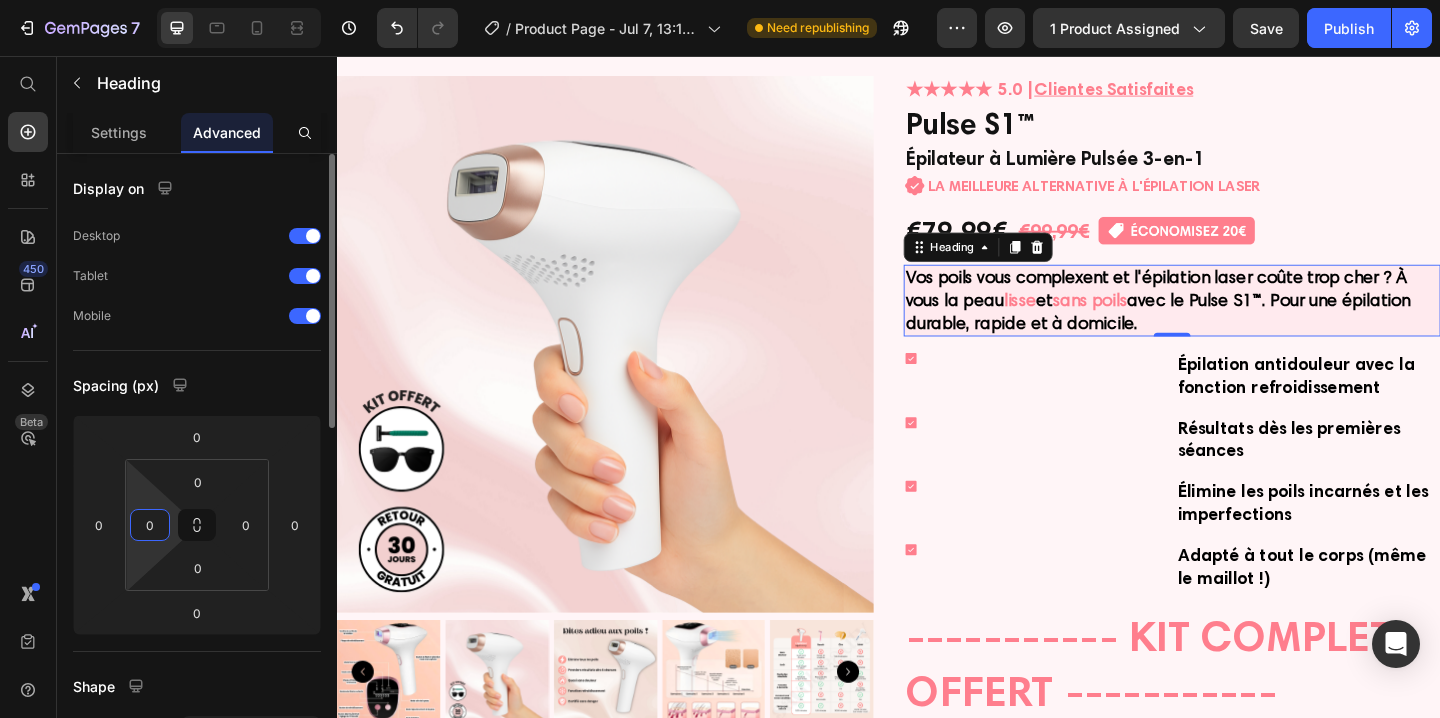 click on "0" at bounding box center [150, 525] 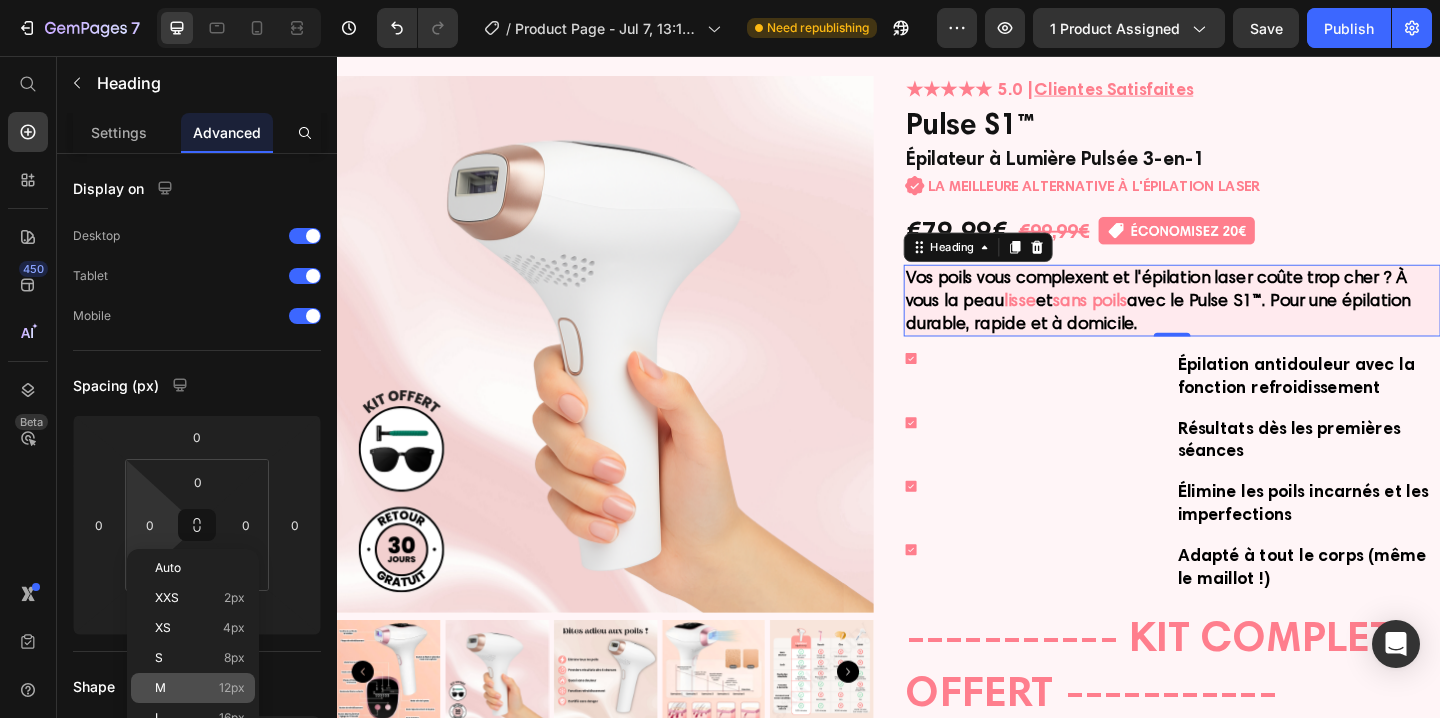 click on "M 12px" at bounding box center [200, 688] 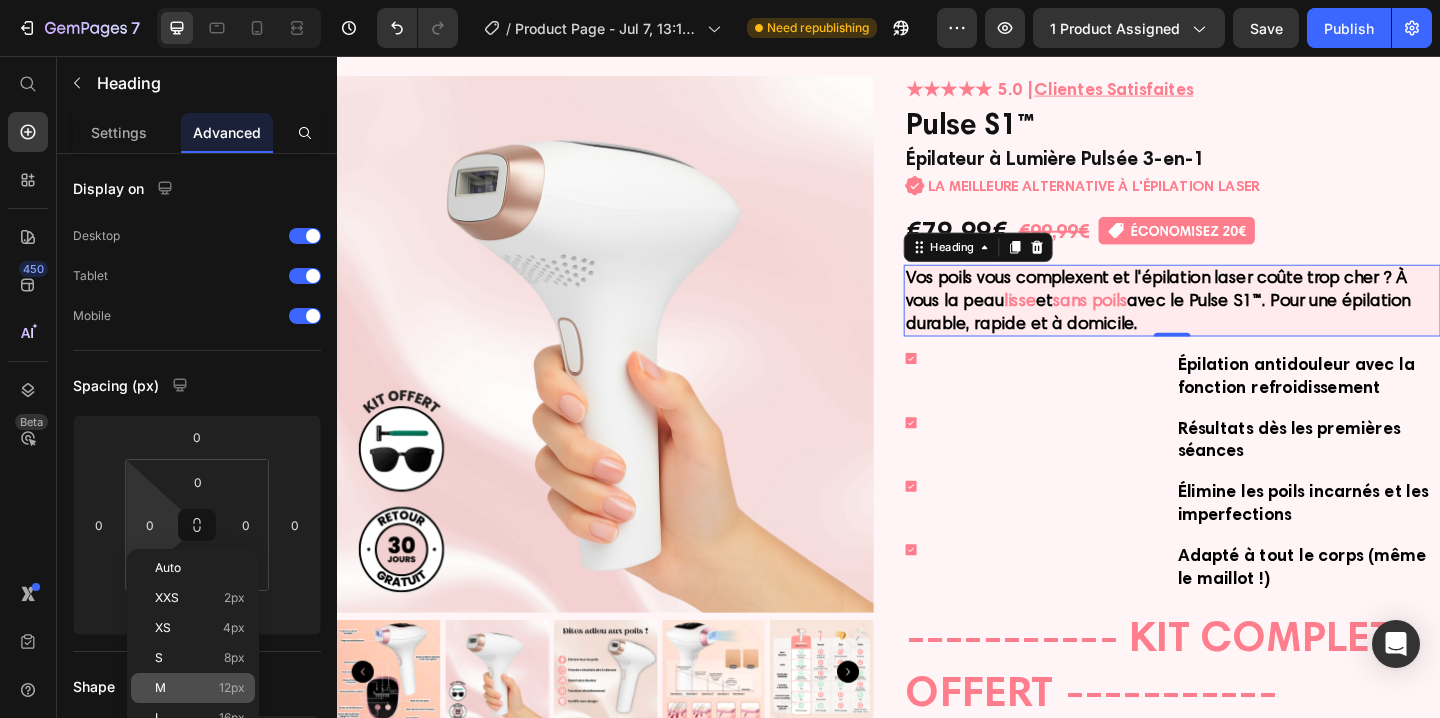 type on "12" 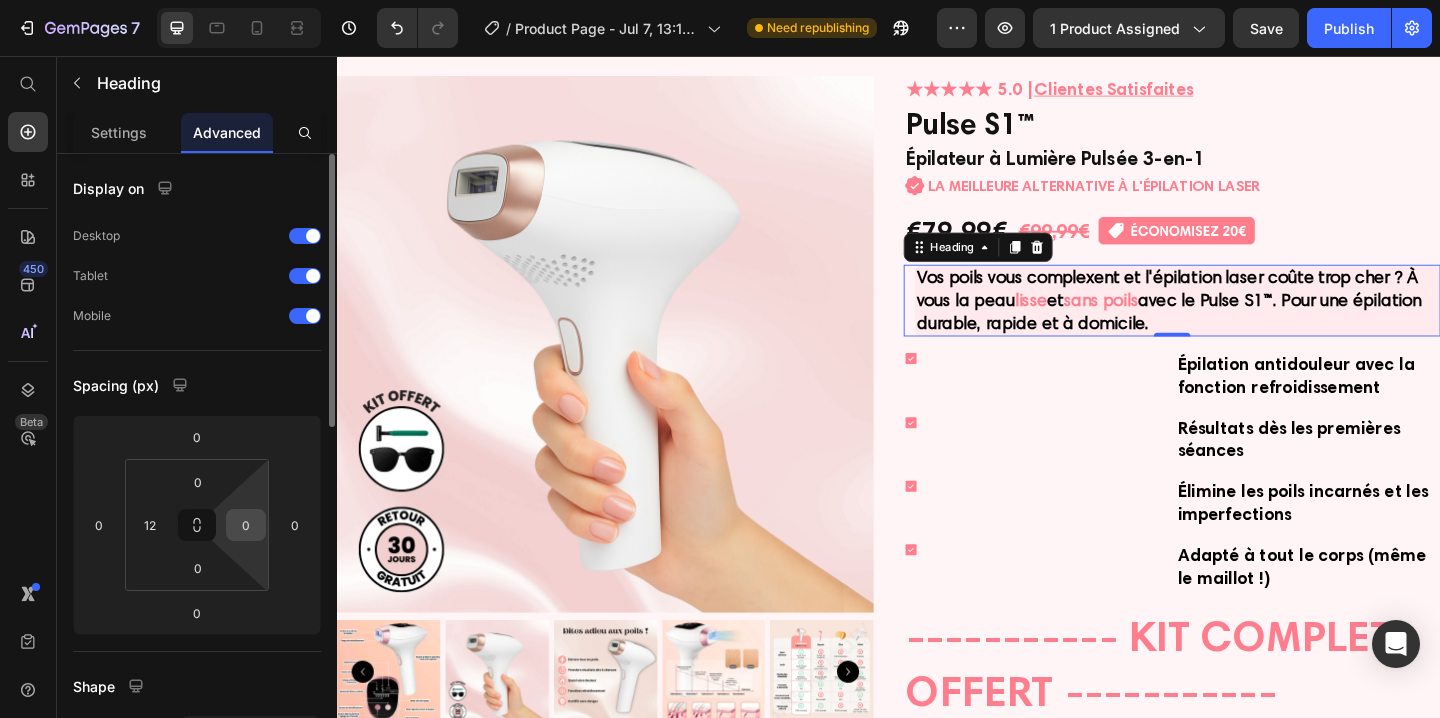 click on "0" at bounding box center [246, 525] 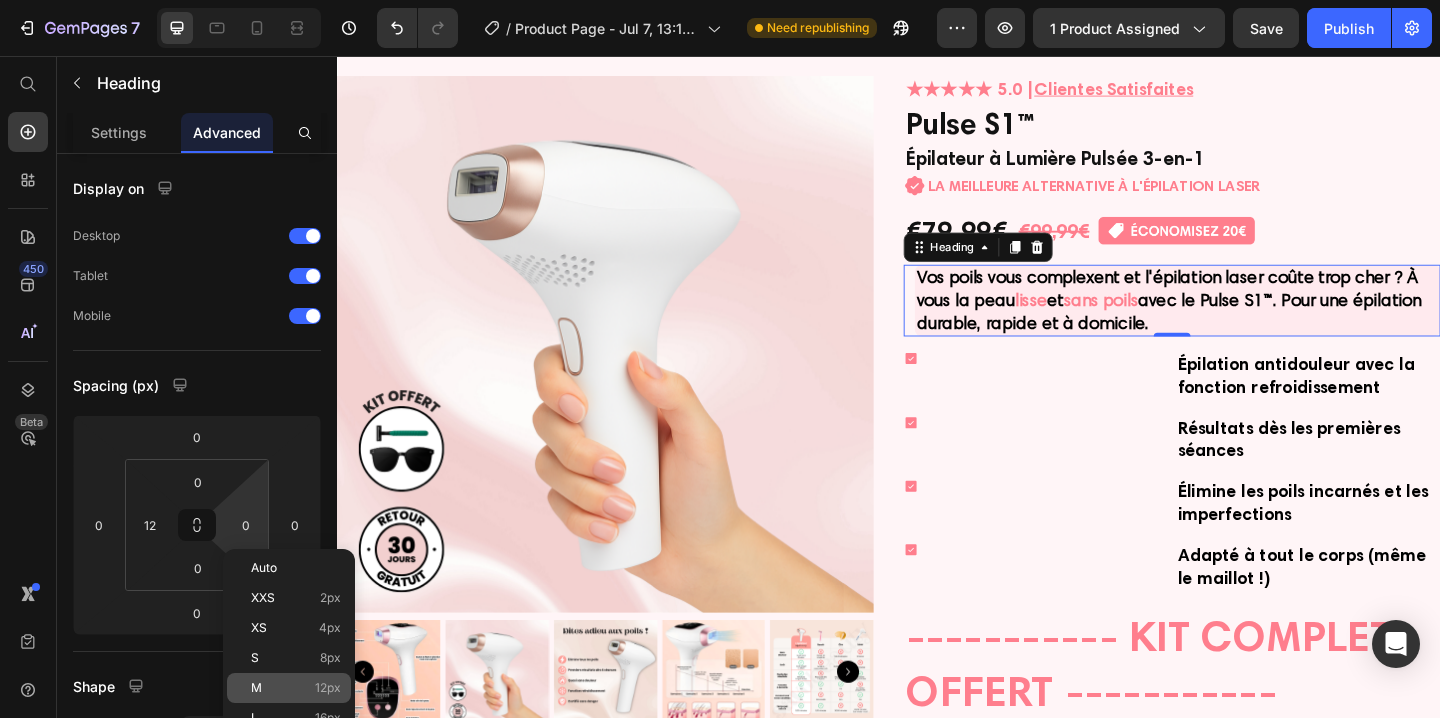 click on "M 12px" 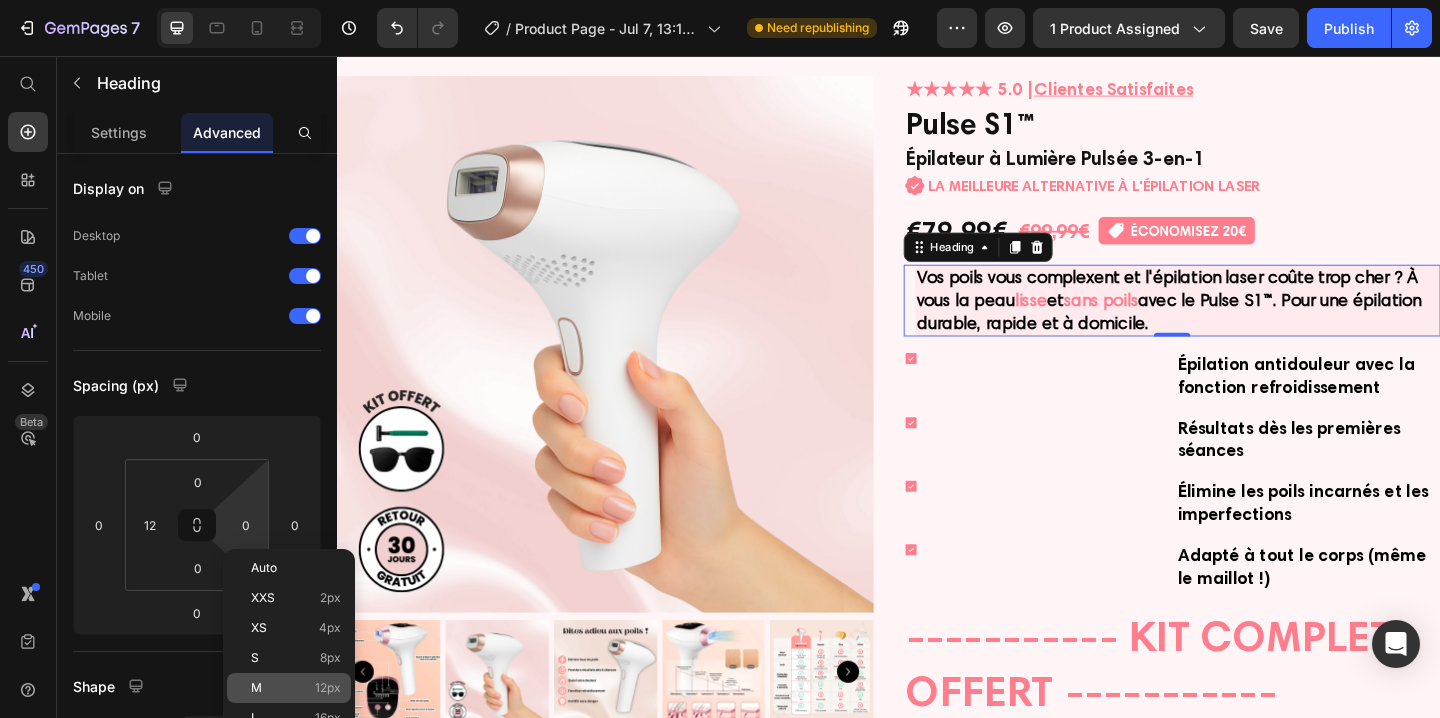 type on "12" 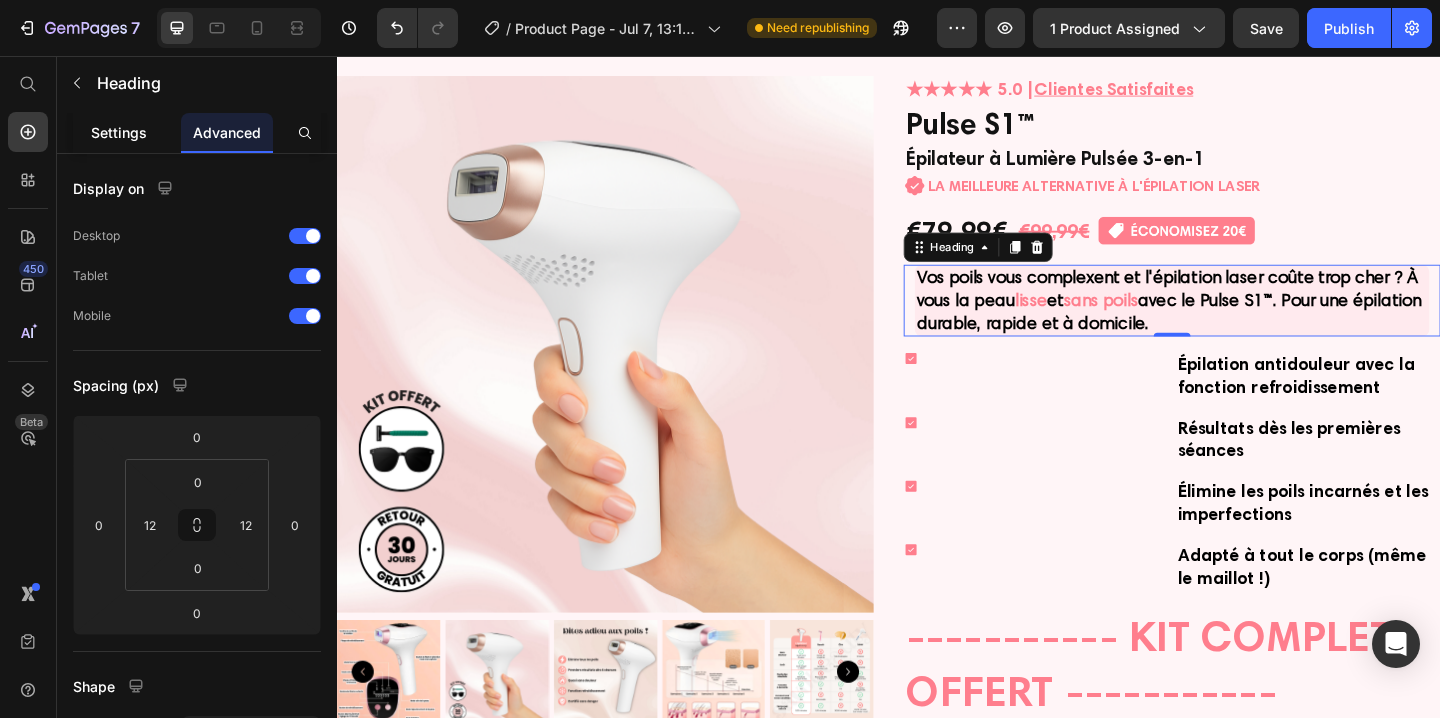 click on "Settings" at bounding box center [119, 132] 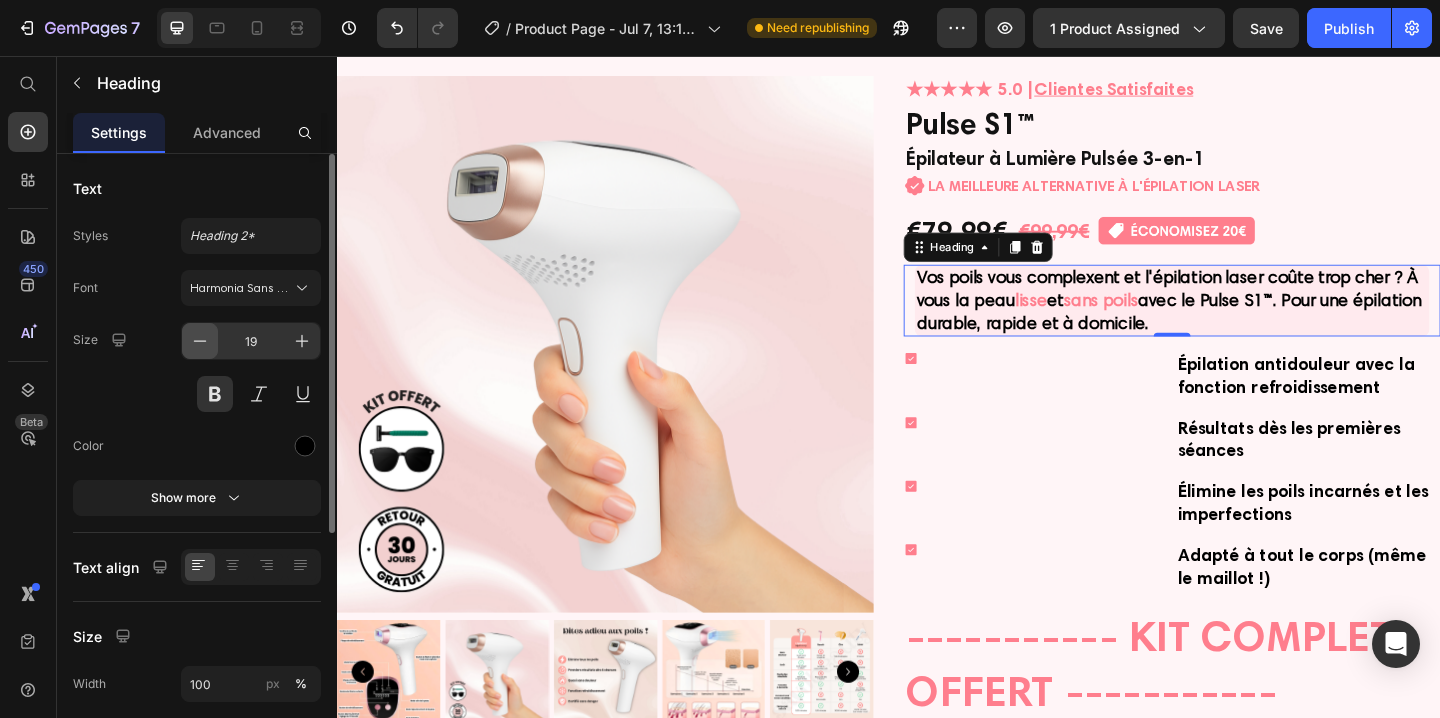 click 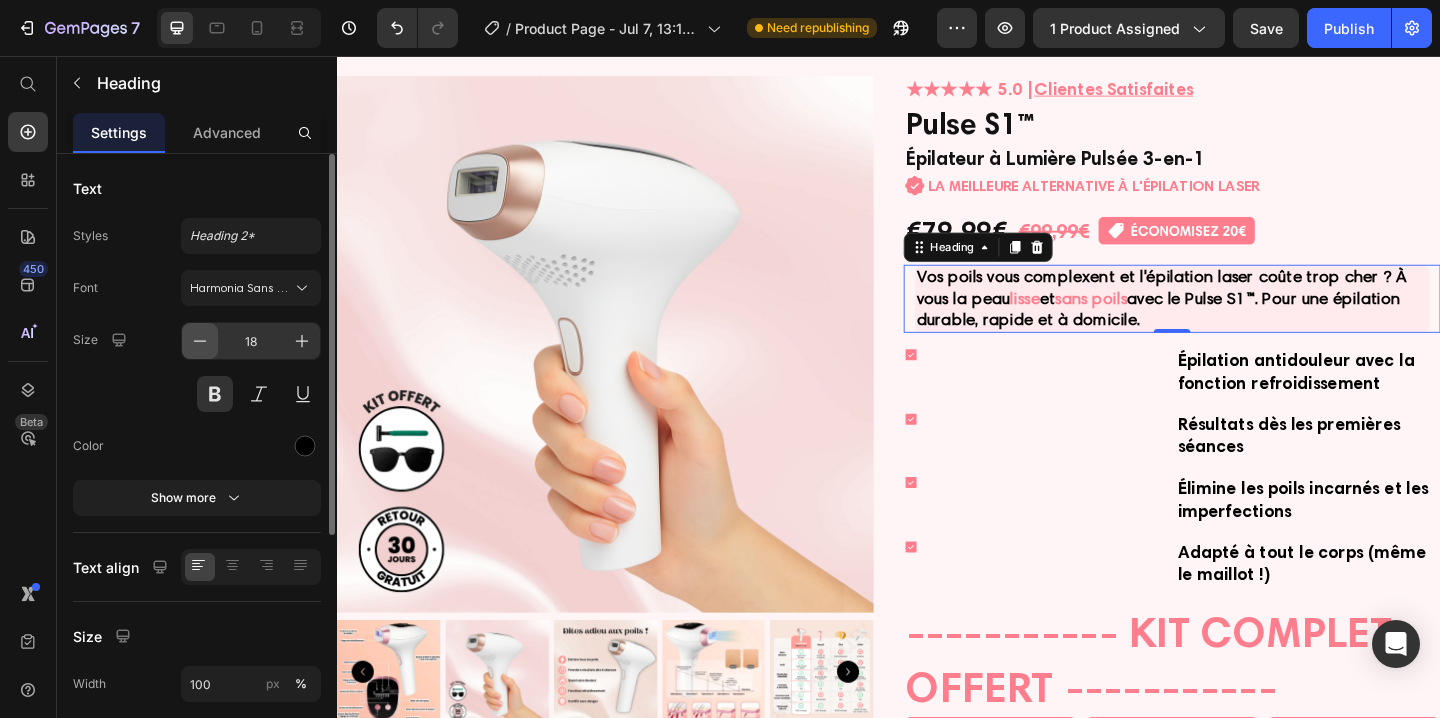click 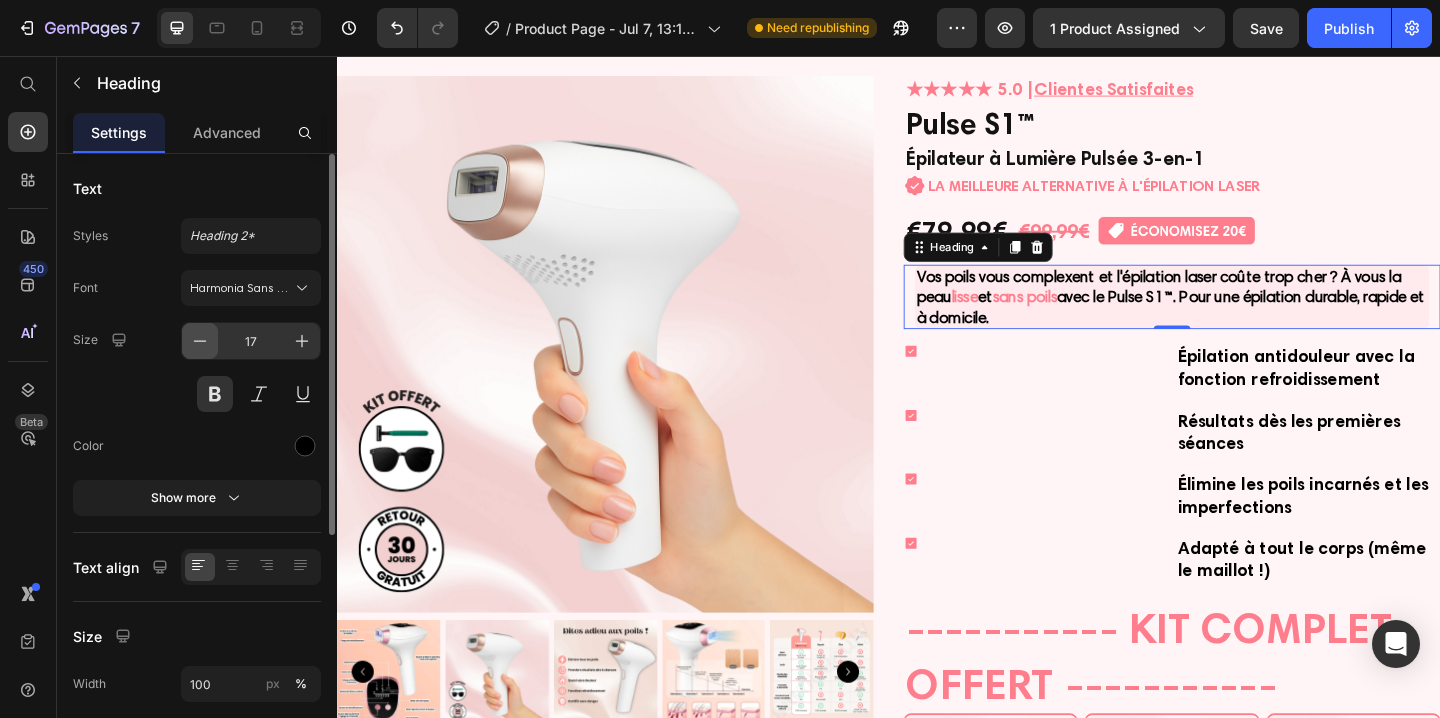 click 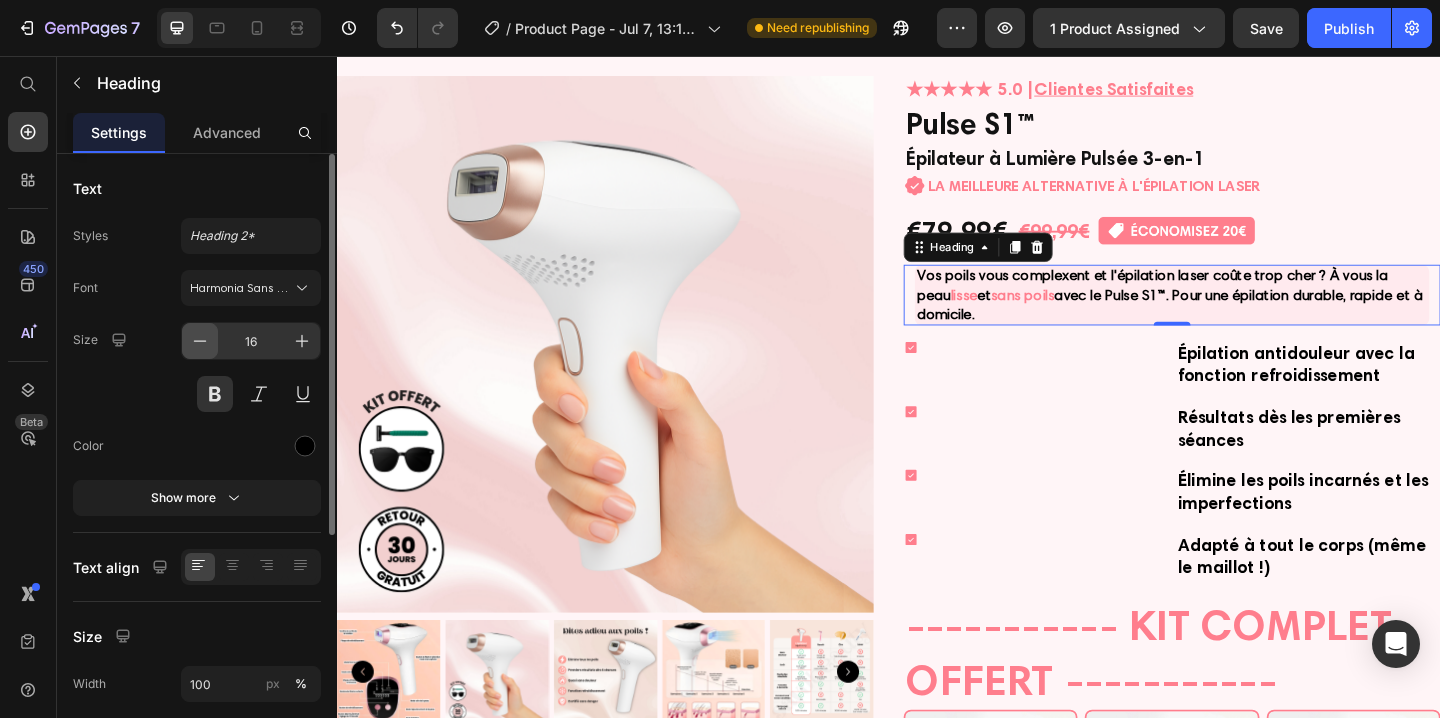 click 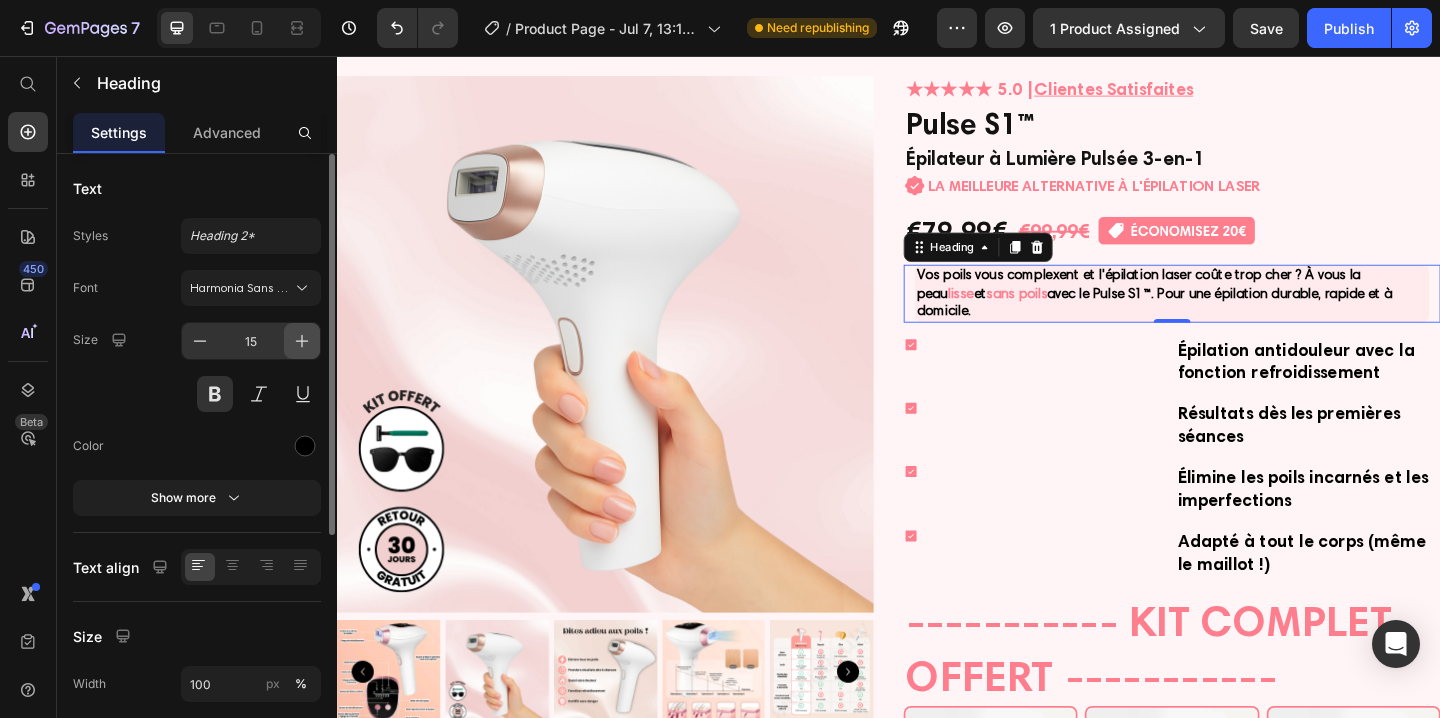 click 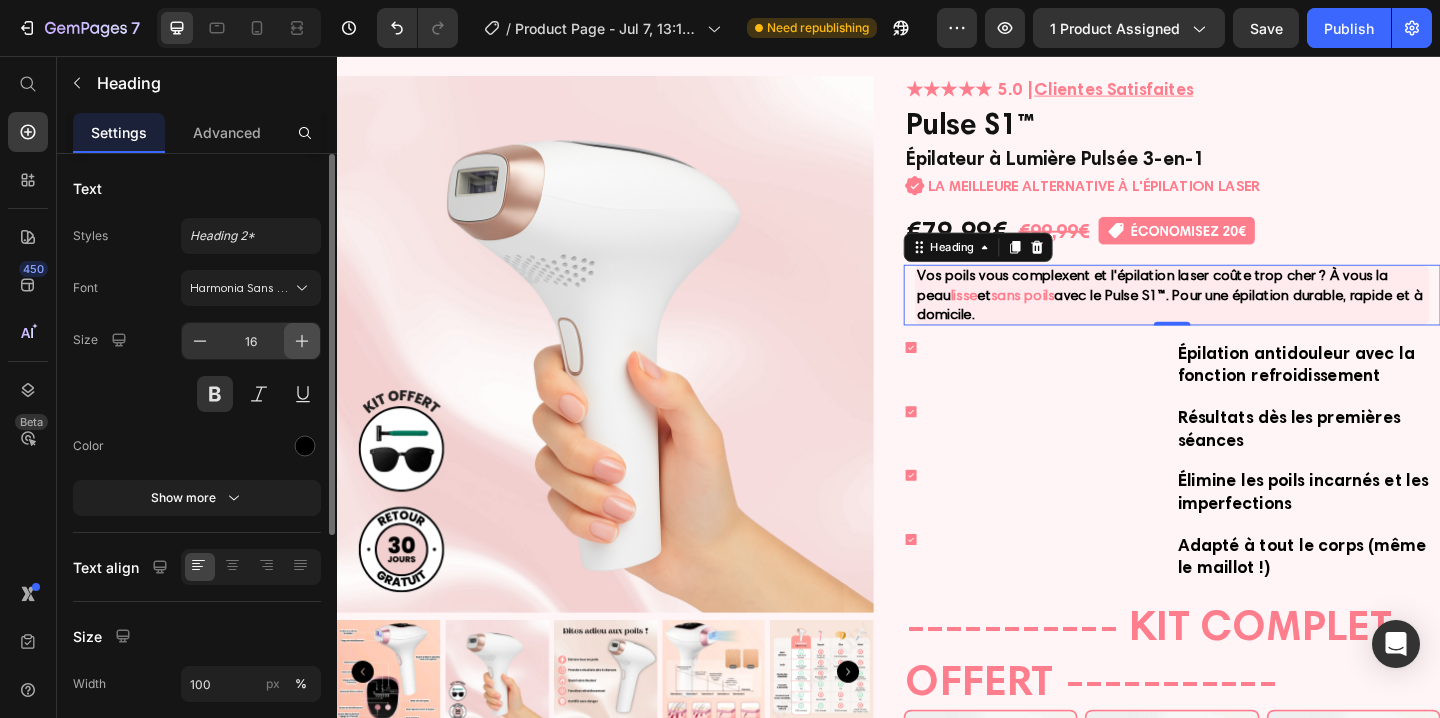 click 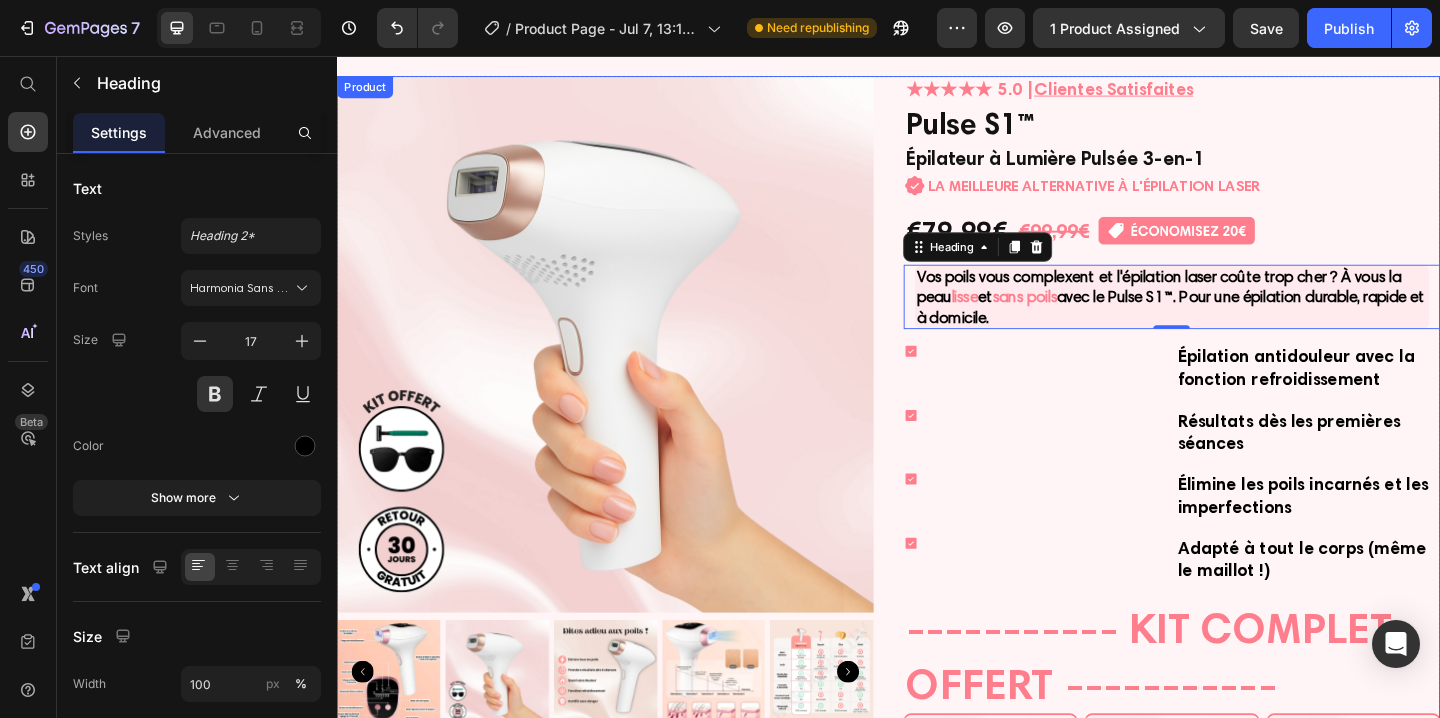 click on "★★★★★ 5.0 |  Clientes Satisfaites Heading Pulse S1™ Product Title Épilateur à Lumière Pulsée 3-en-1 Heading
Icon LA MEILLEURE ALTERNATIVE À L'ÉPILATION LASER Heading Row €79,99€ Product Price €99,99€ Product Price Row Image Row Vos poils vous complexent et l'épilation laser coûte trop cher ? À vous la peau  lisse  et  sans poils  avec le Pulse S1™. Pour une épilation durable, rapide et à domicile. Heading   0 Row
Icon Épilation antidouleur avec la fonction refroidissement Heading Row
Icon Résultats dès les premières séances Heading Row
Icon Élimine les poils incarnés et les imperfections Heading Row
Icon Adapté à tout le corps (même le maillot !) Heading Row ----------- KIT COMPLET OFFERT ----------- Heading Image LUNETTES FILTRANTES Text Block 11,90€   OFFERT Text Block Image RASOIR DE PRÉPARATION Text Block 1,90€   OFFERT Text Block Image LIVRAISON COLISSIMO Text Block 9,40€" at bounding box center [1245, 846] 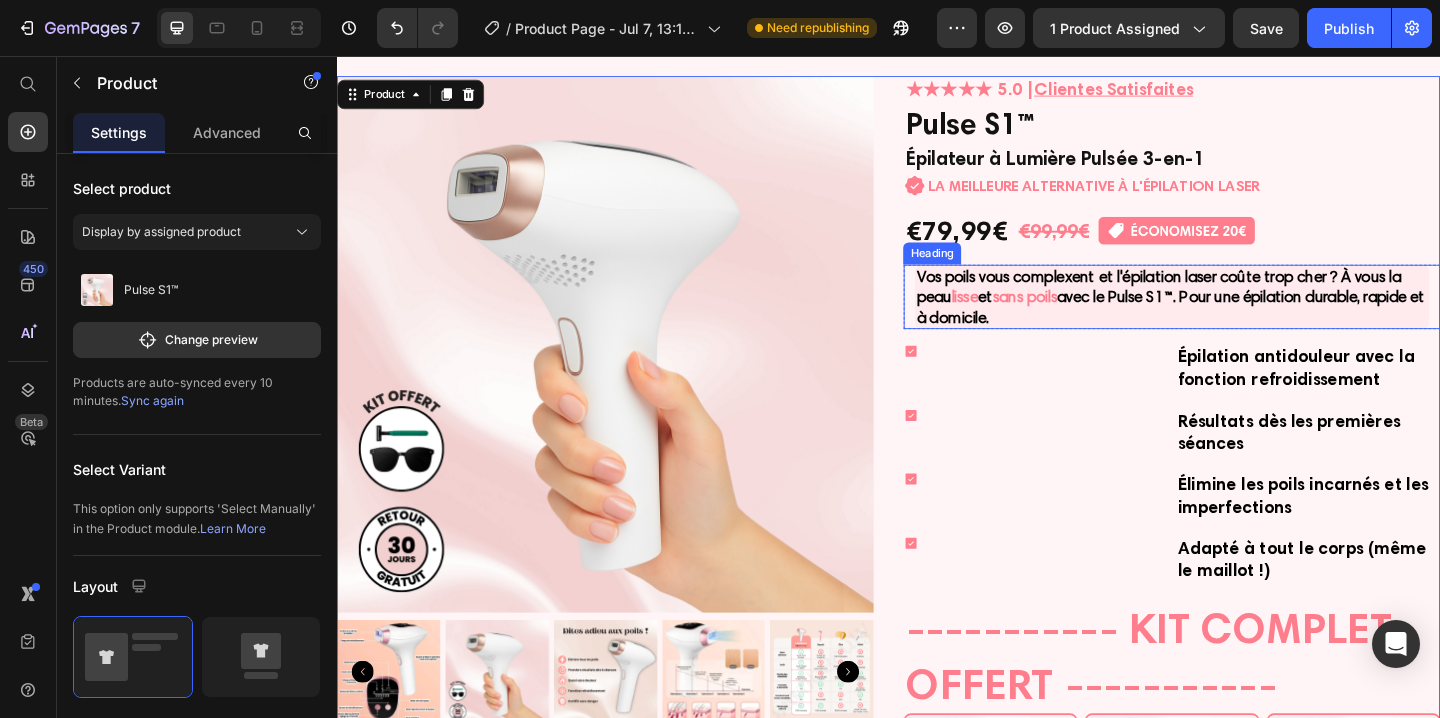 click on "Vos poils vous complexent et l'épilation laser coûte trop cher ? À vous la peau  lisse  et  sans poils  avec le Pulse S1™. Pour une épilation durable, rapide et à domicile." at bounding box center (1245, 318) 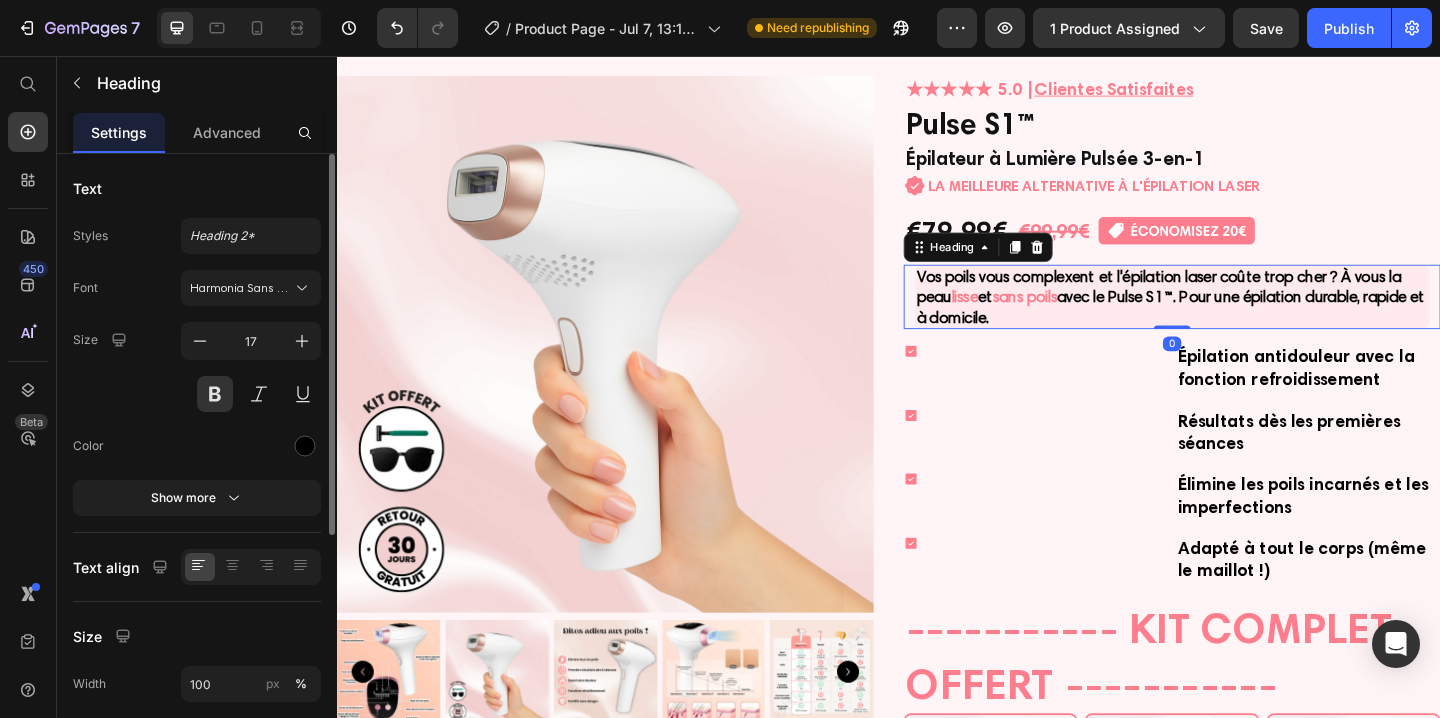 click on "Text Styles Heading 2* Font Harmonia Sans W01 Regular Size 17 Color Show more Text align Size Width 100 px % Show more Background Color Image Video  Color  SEO HTML tag H2  Delete element" at bounding box center [197, 660] 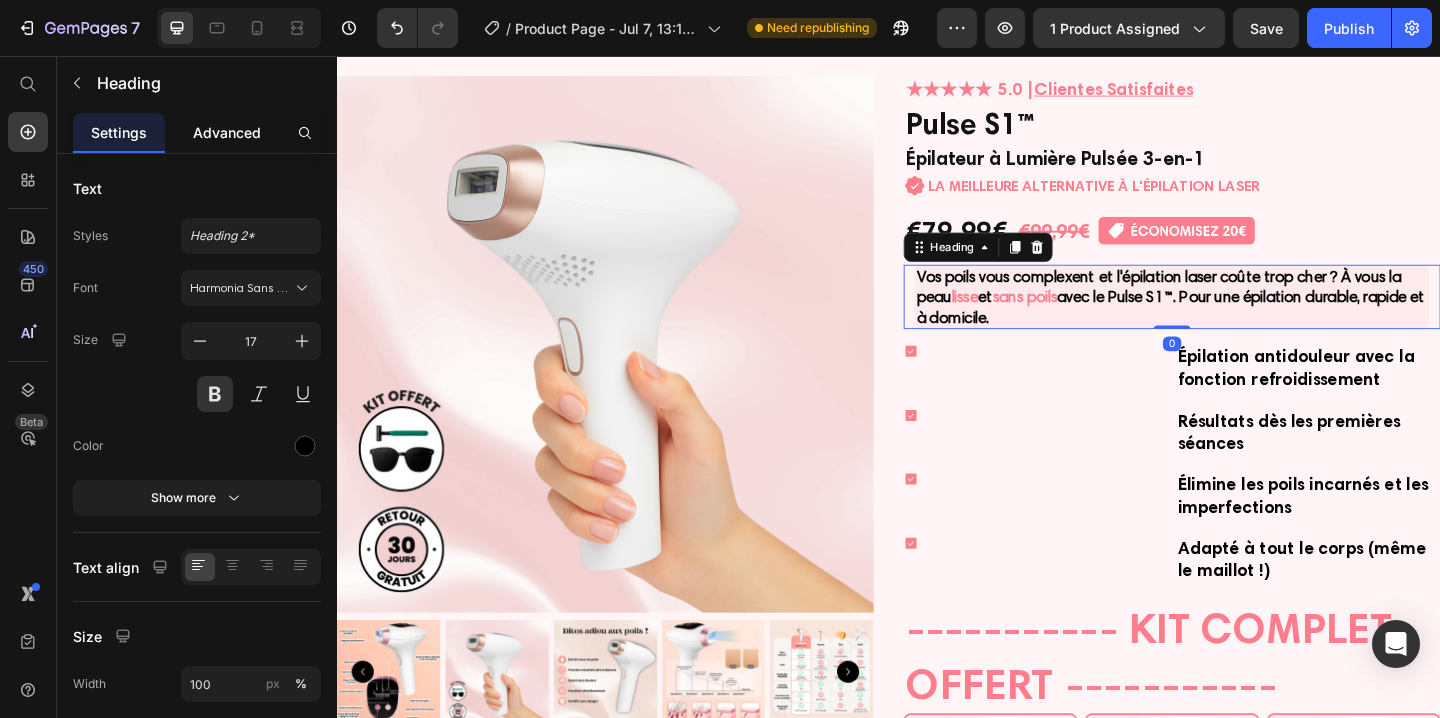 click on "Advanced" at bounding box center (227, 132) 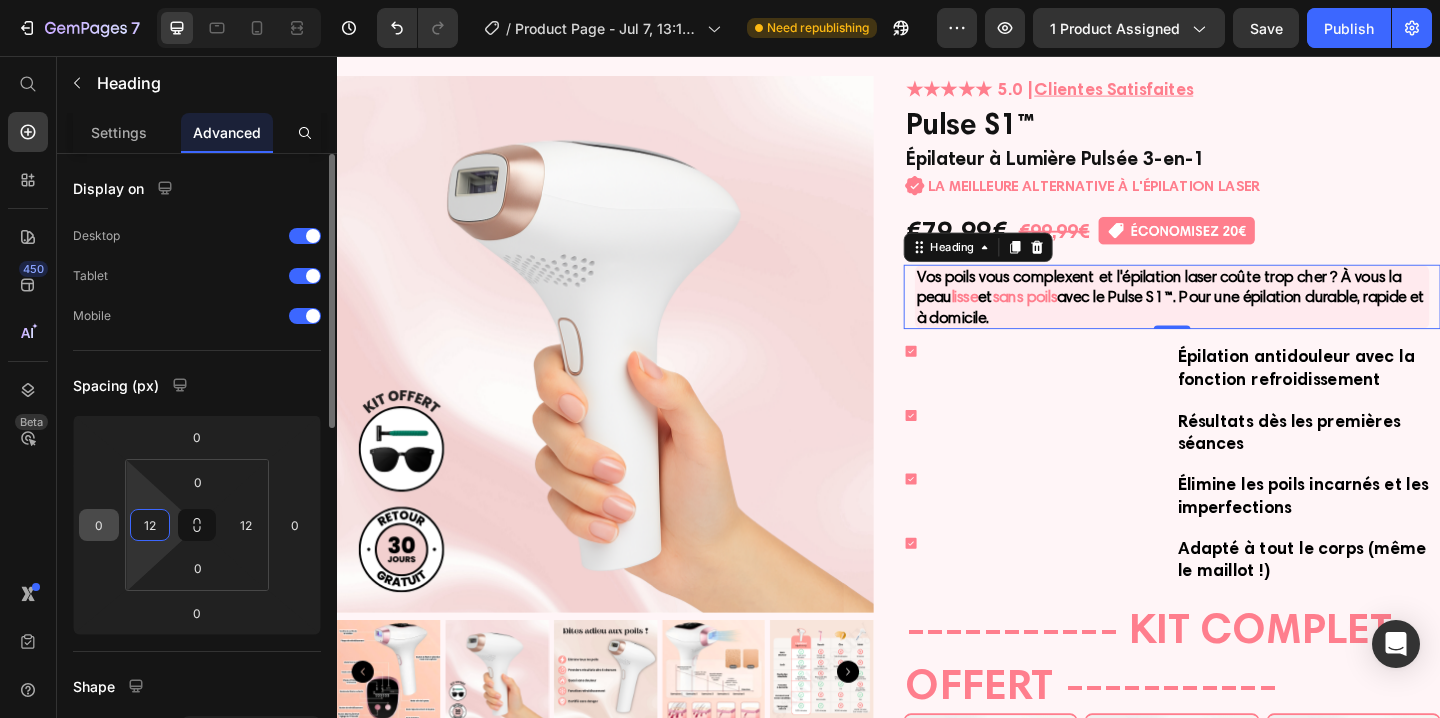 drag, startPoint x: 163, startPoint y: 522, endPoint x: 101, endPoint y: 516, distance: 62.289646 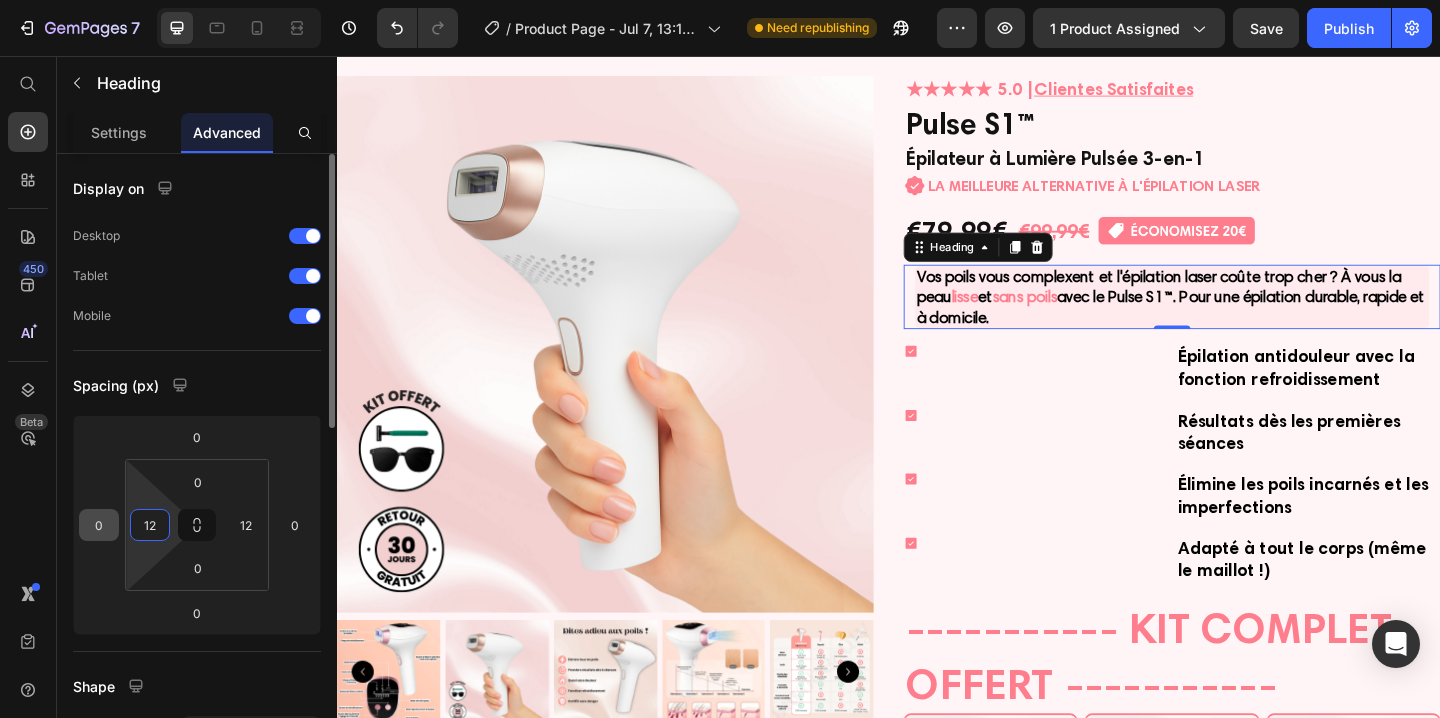 click on "0 0 0 0 0 12 0 12" 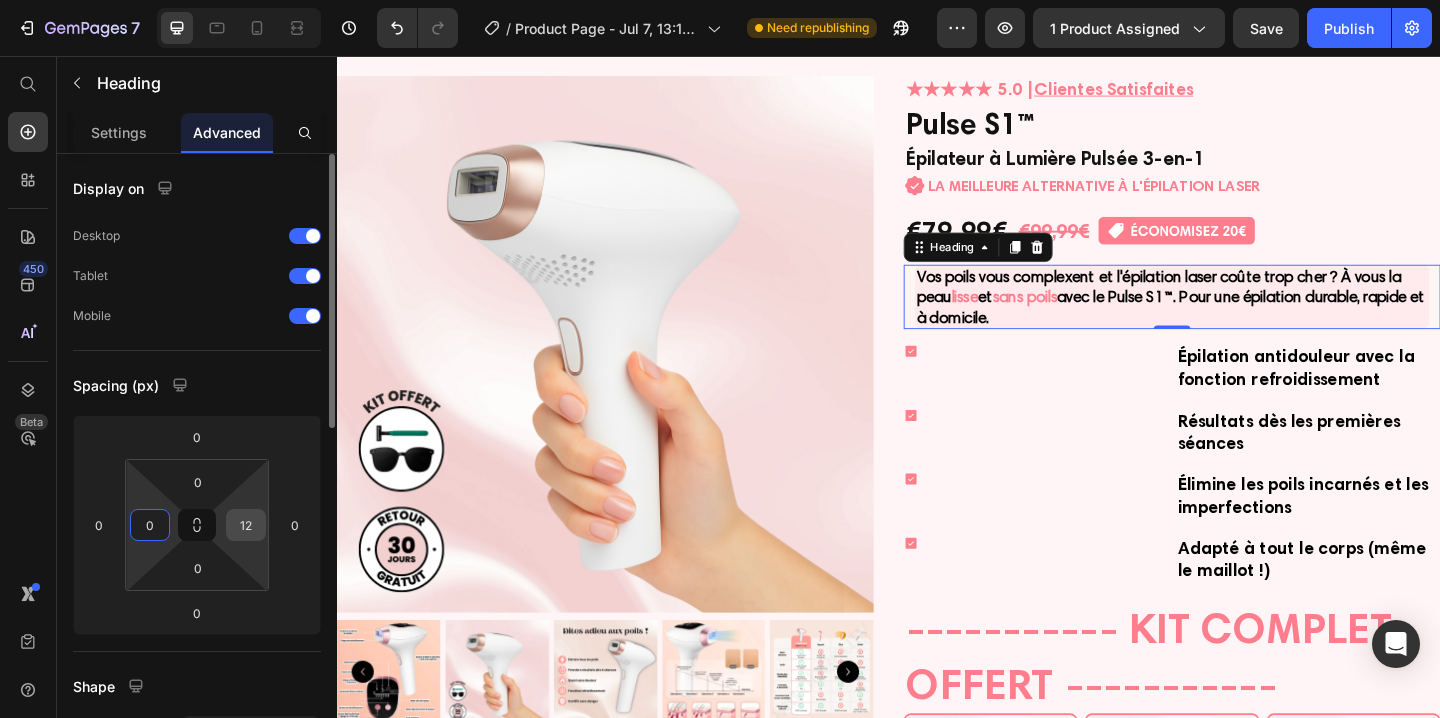 type on "0" 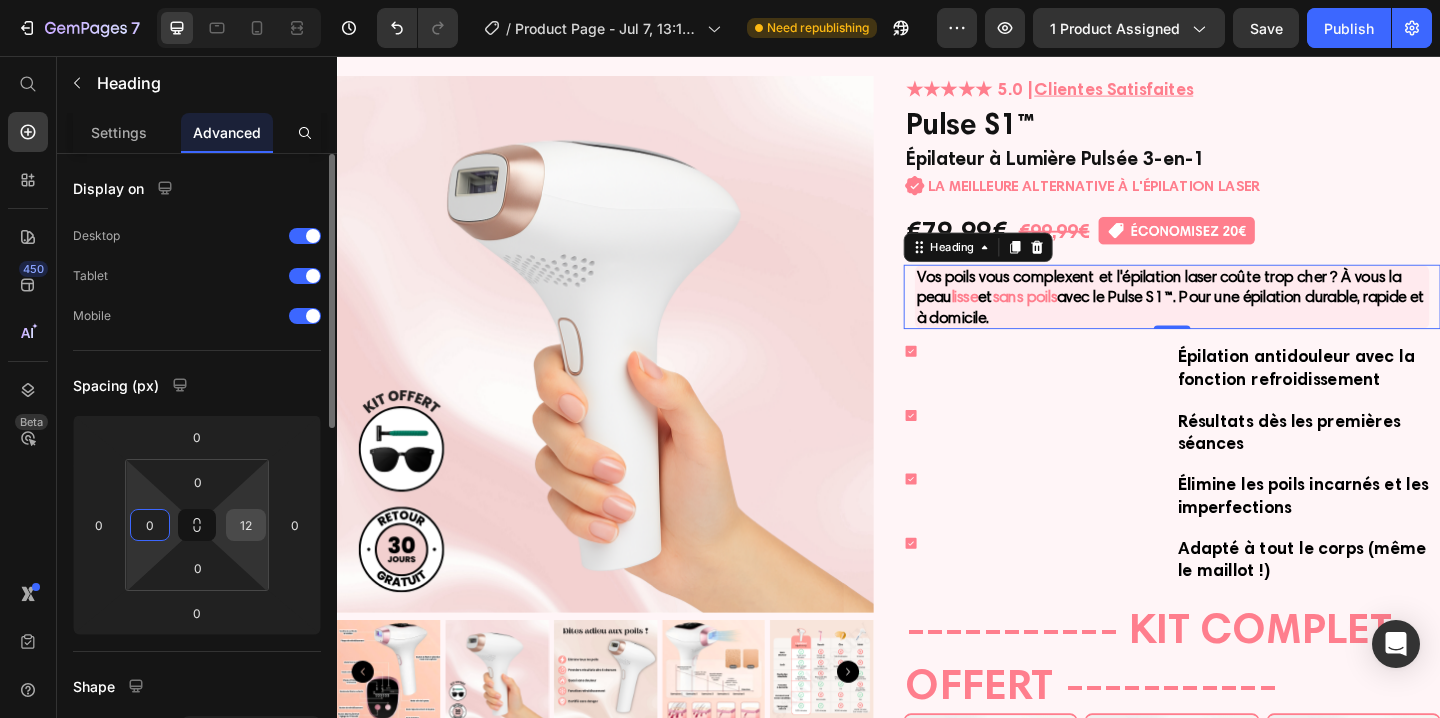 click on "12" at bounding box center (246, 525) 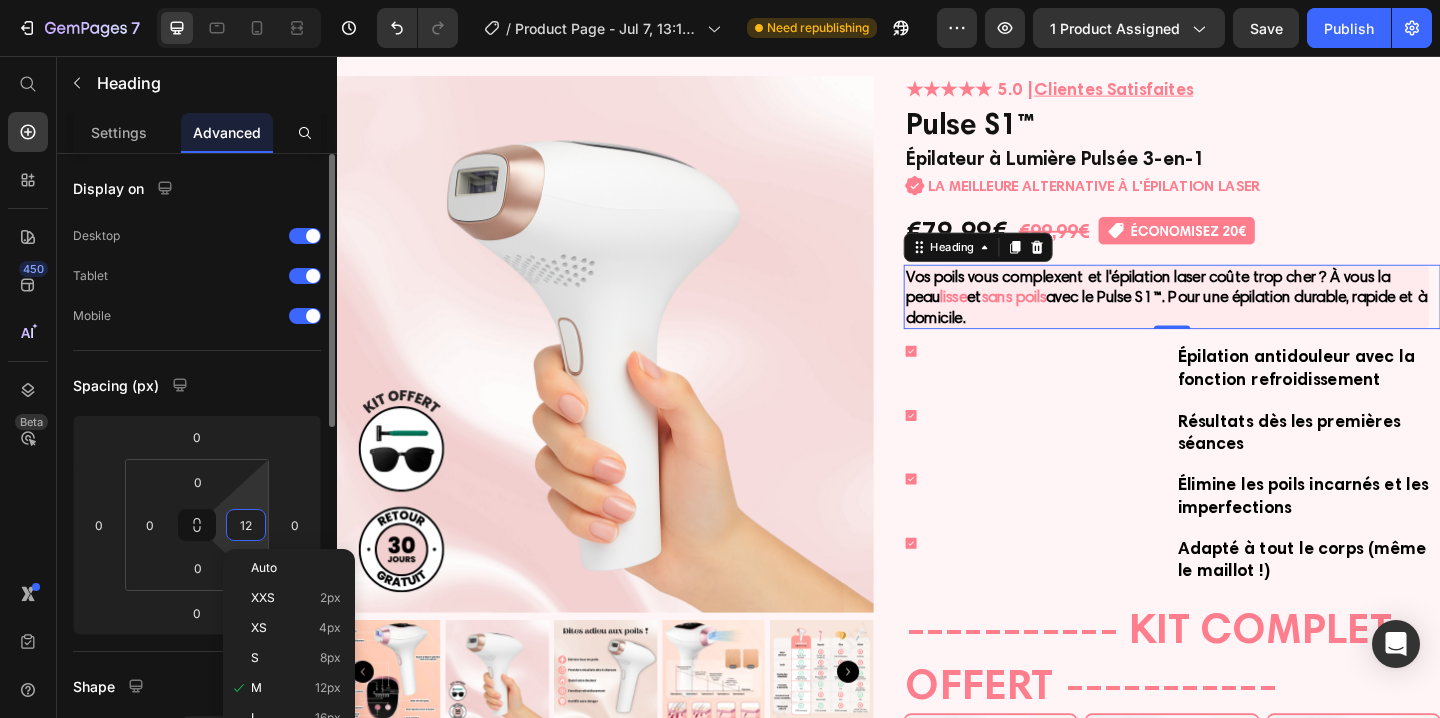 click on "12" at bounding box center (246, 525) 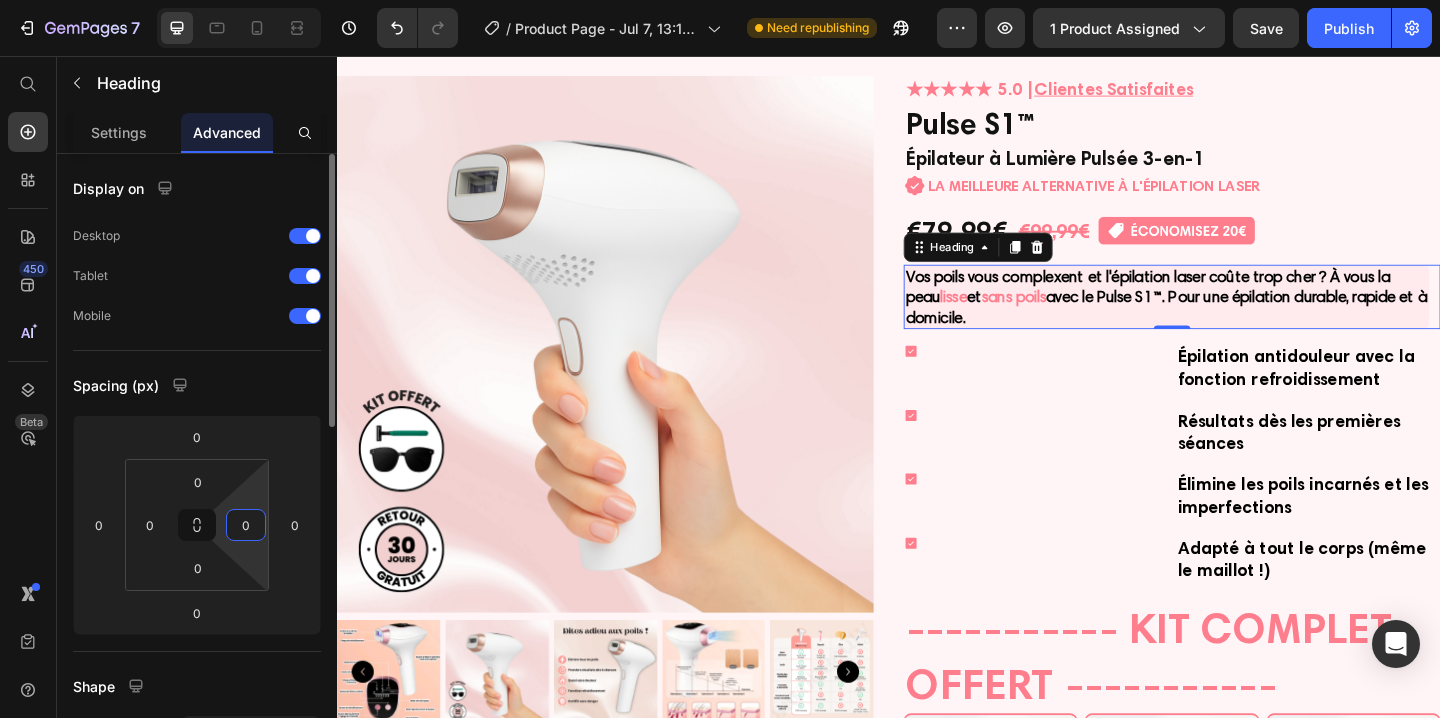 type on "0" 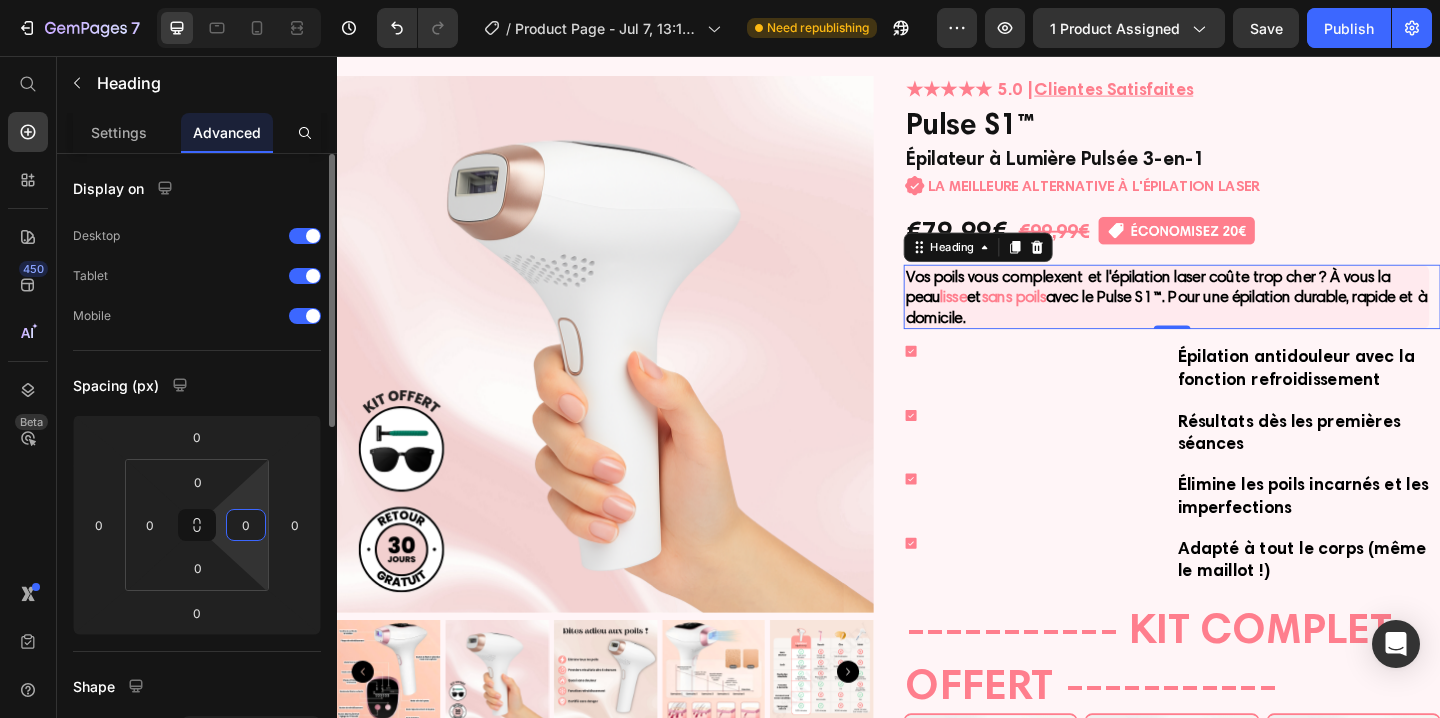 click on "Spacing (px)" at bounding box center (197, 385) 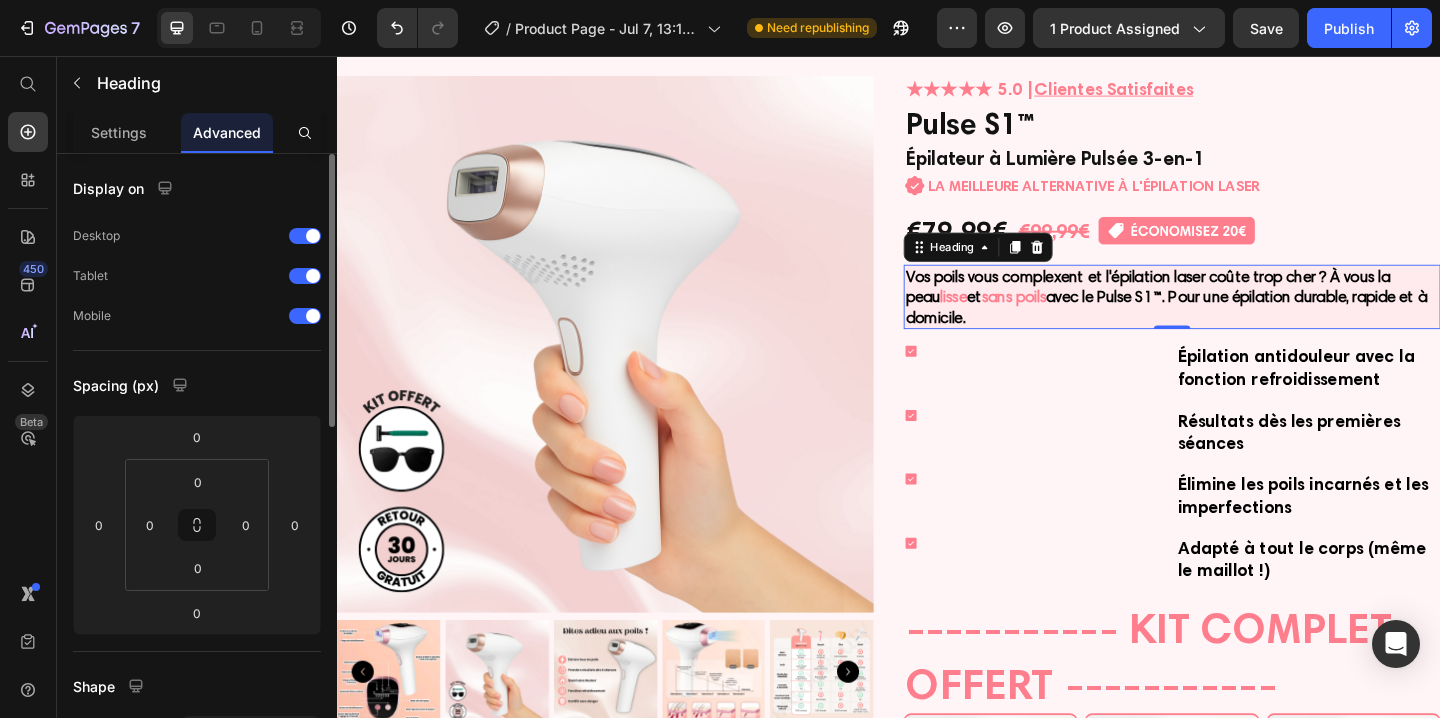 click on "Display on Desktop Tablet Mobile Spacing (px) 0 0 0 0 0 0 0 0 Shape Border Corner 8 8 8 8 Shadow Position Opacity 100 % Animation Upgrade to Build plan  to unlock Animation & other premium features. Interaction Upgrade to Optimize plan  to unlock Interaction & other premium features. CSS class" at bounding box center [197, 809] 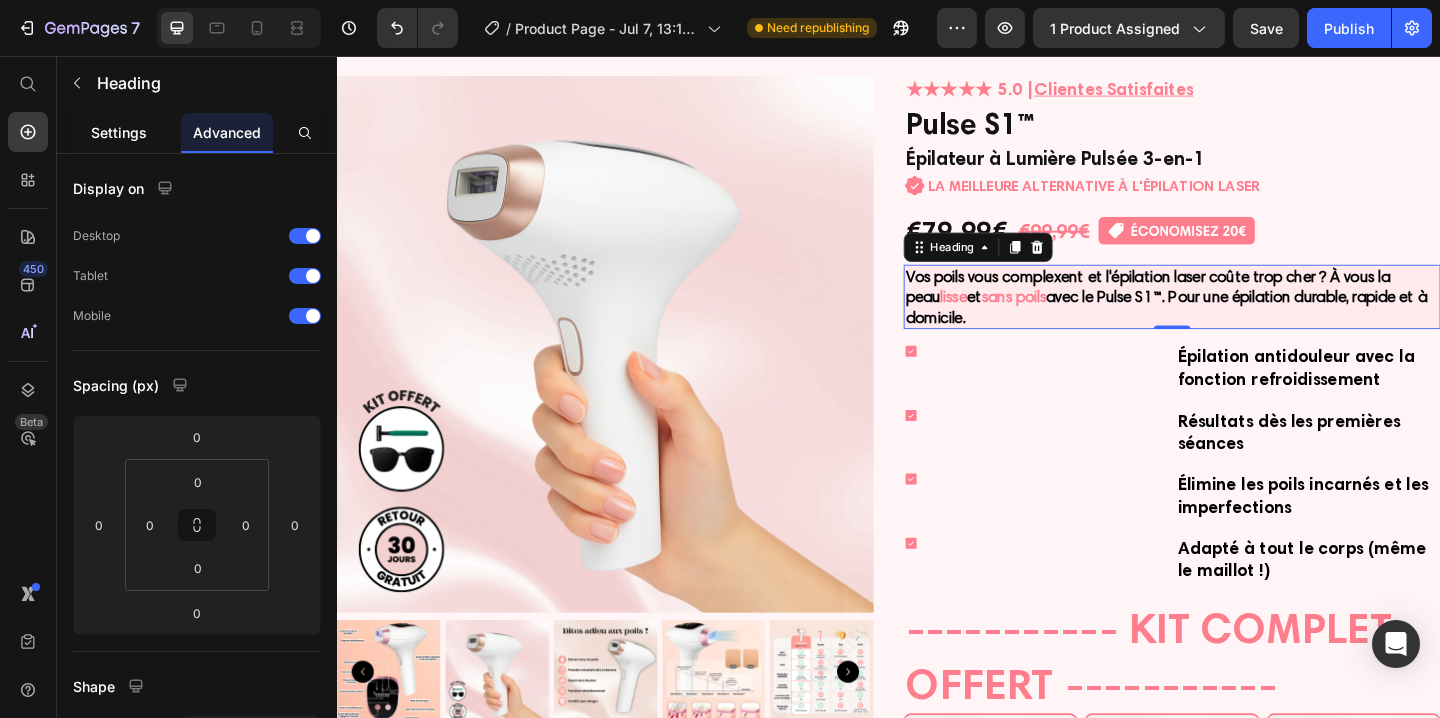 click on "Settings" at bounding box center [119, 132] 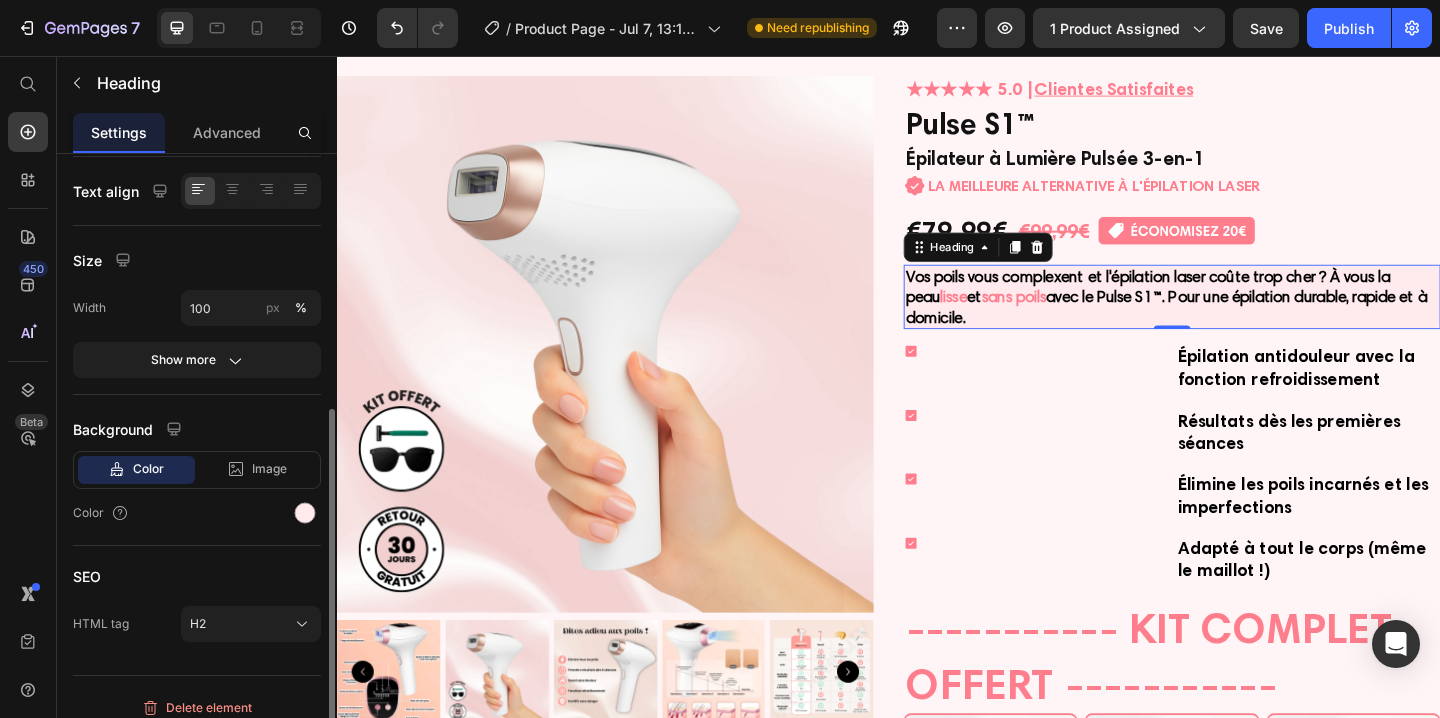 scroll, scrollTop: 391, scrollLeft: 0, axis: vertical 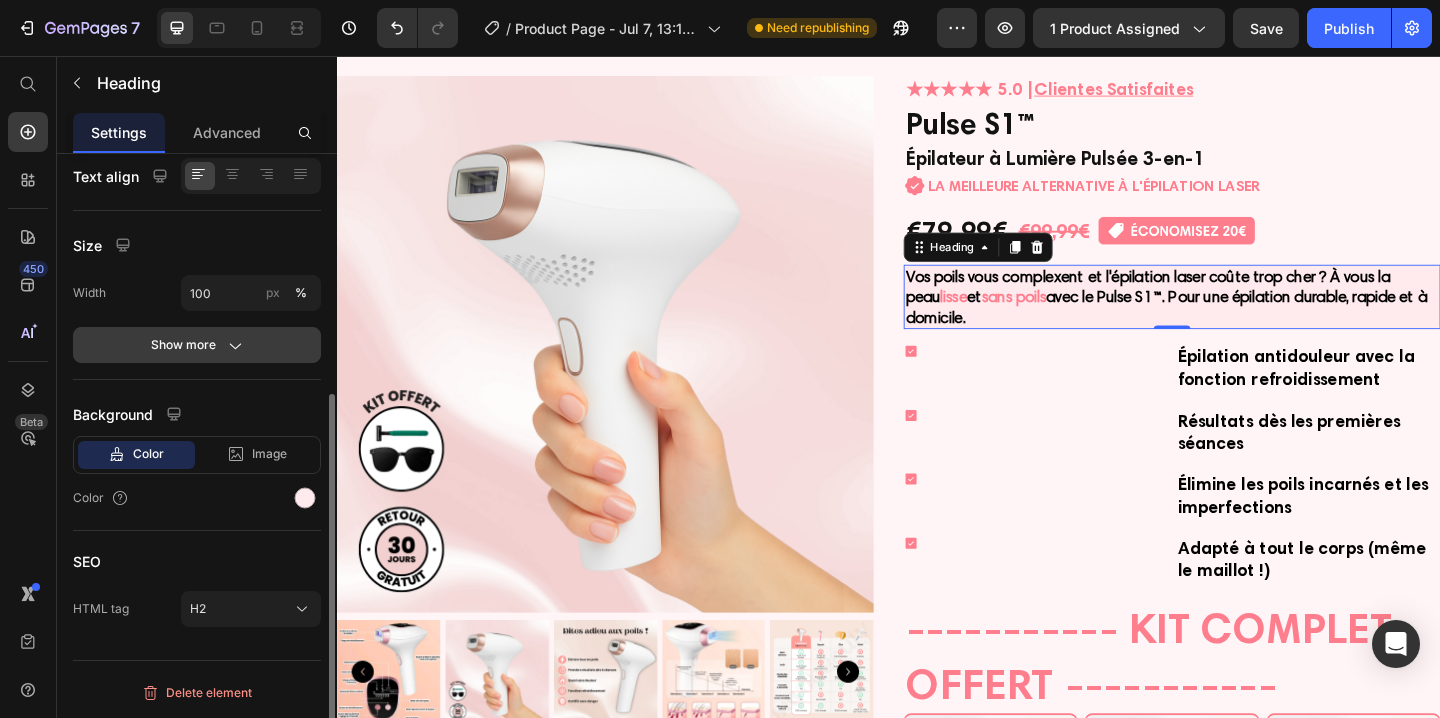 click on "Show more" at bounding box center (197, 345) 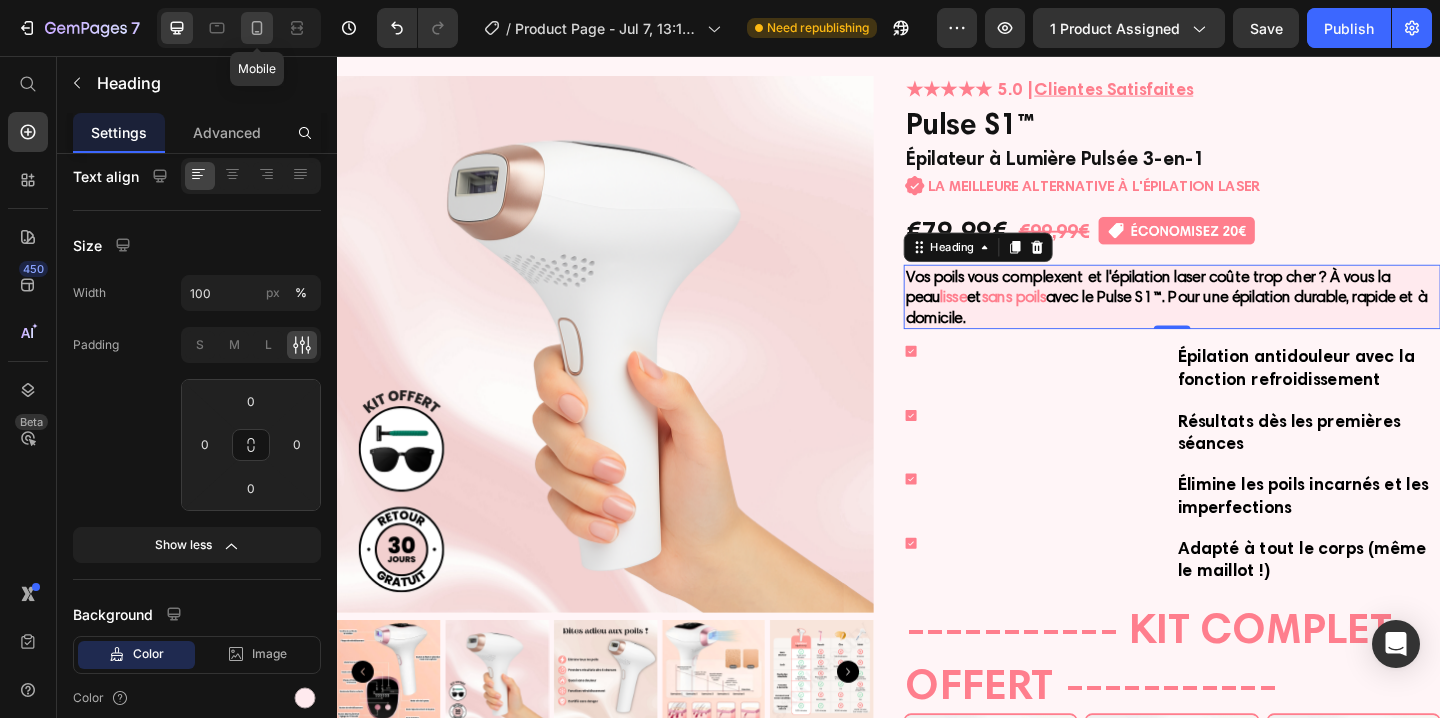 click 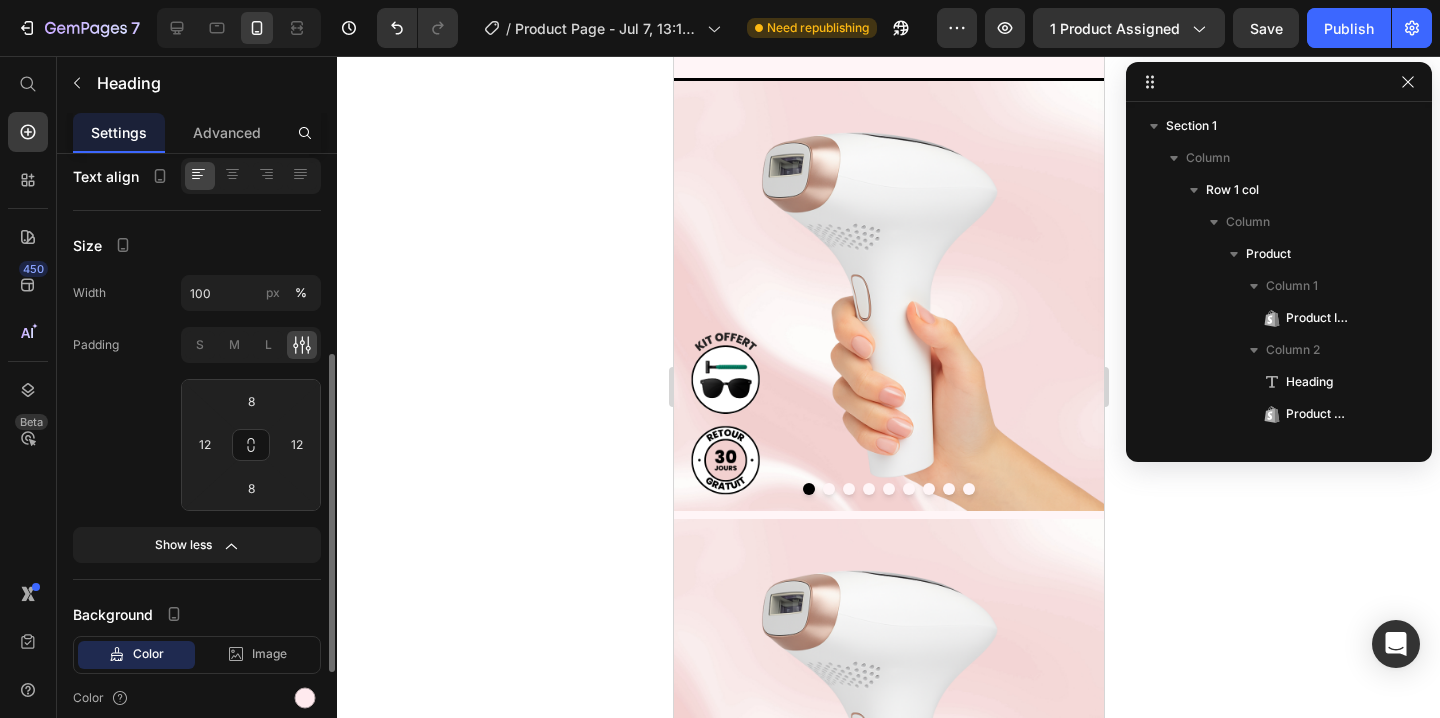 scroll, scrollTop: 346, scrollLeft: 0, axis: vertical 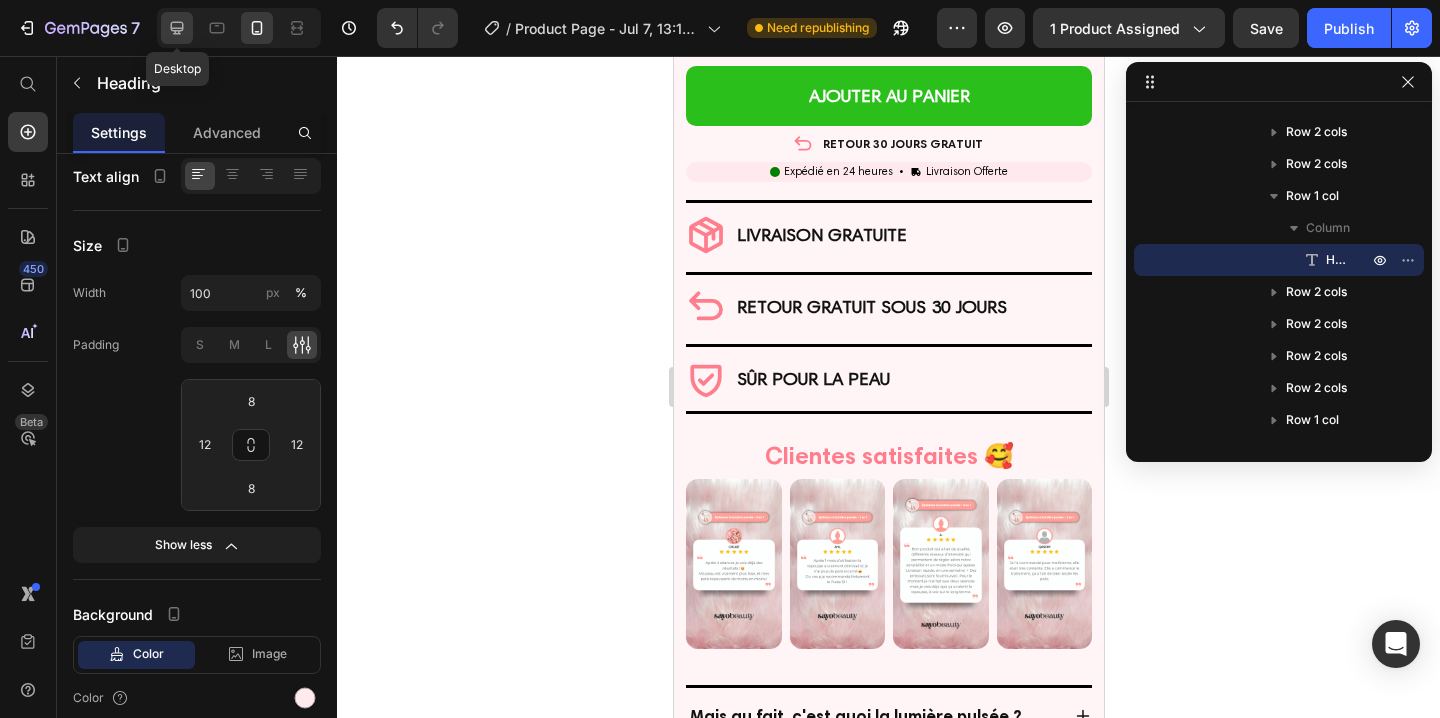 click 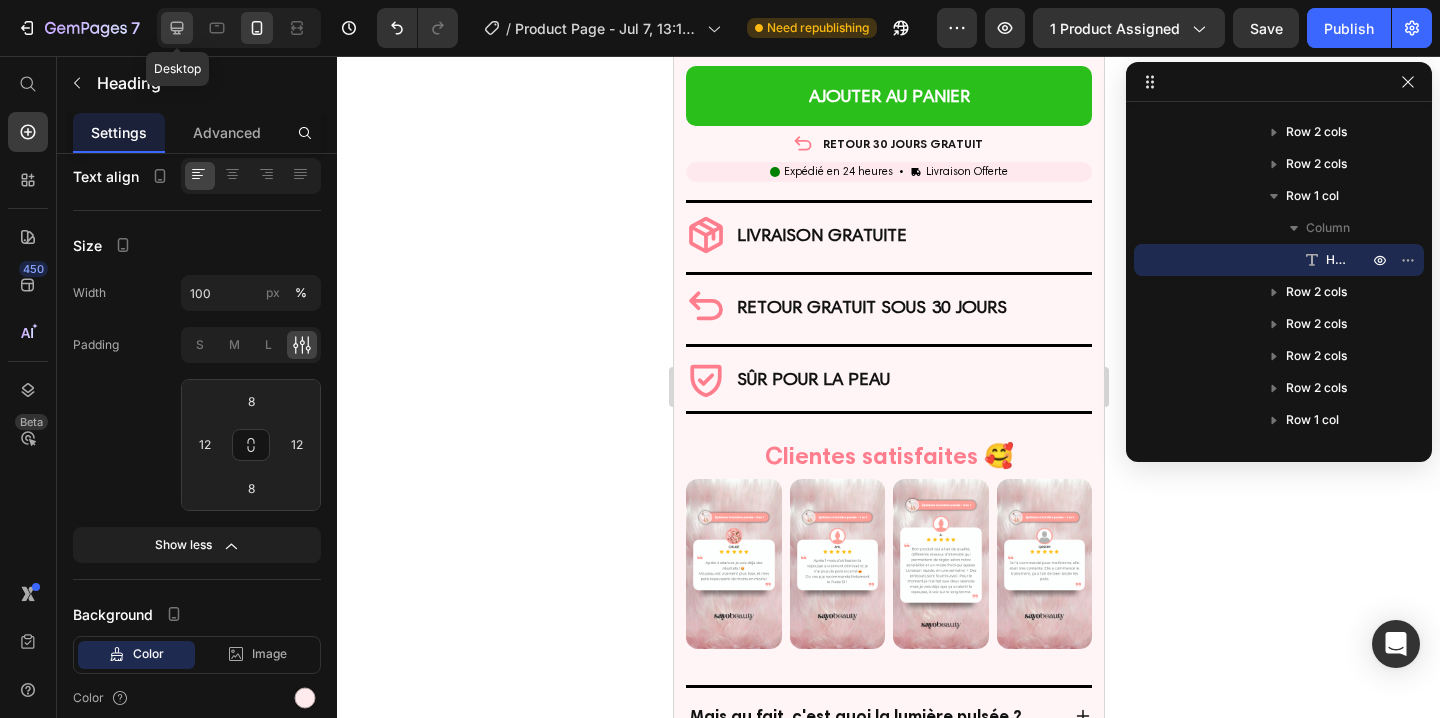 type on "17" 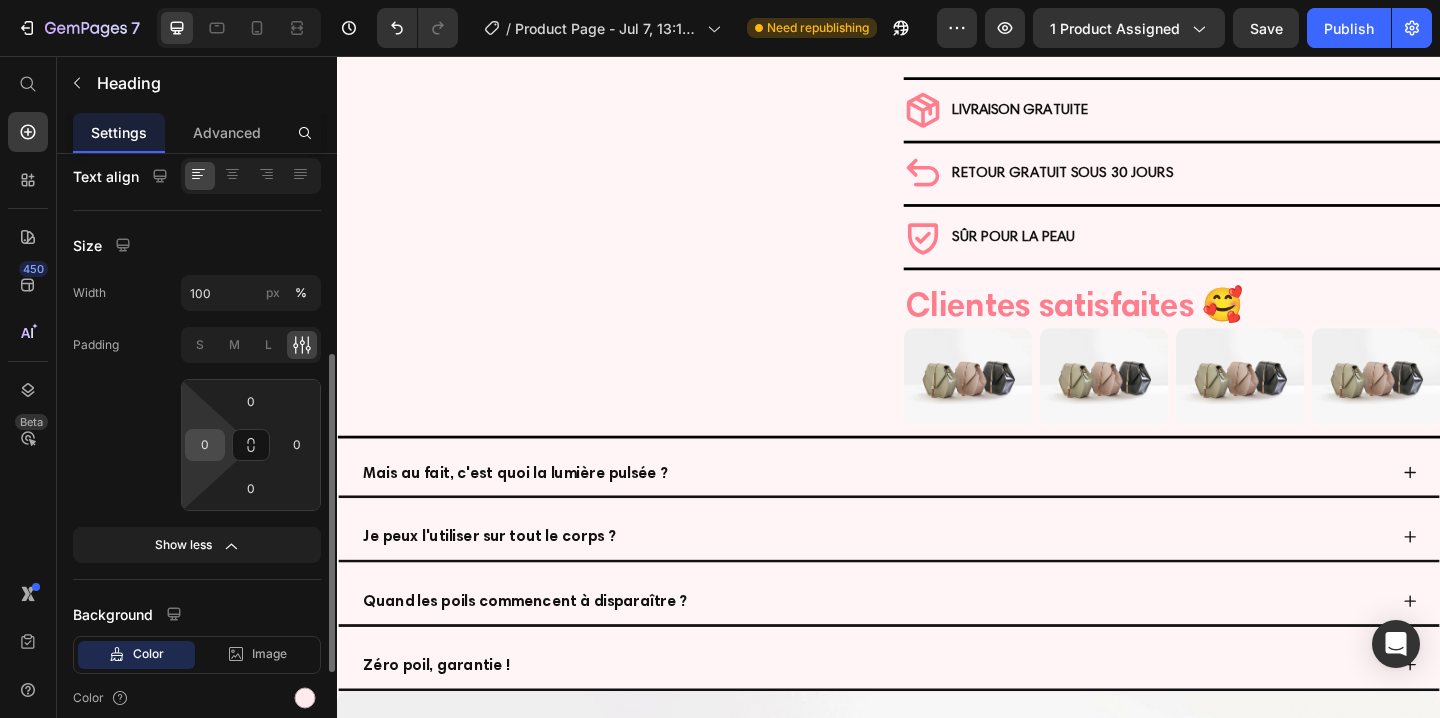 click on "0" at bounding box center [205, 445] 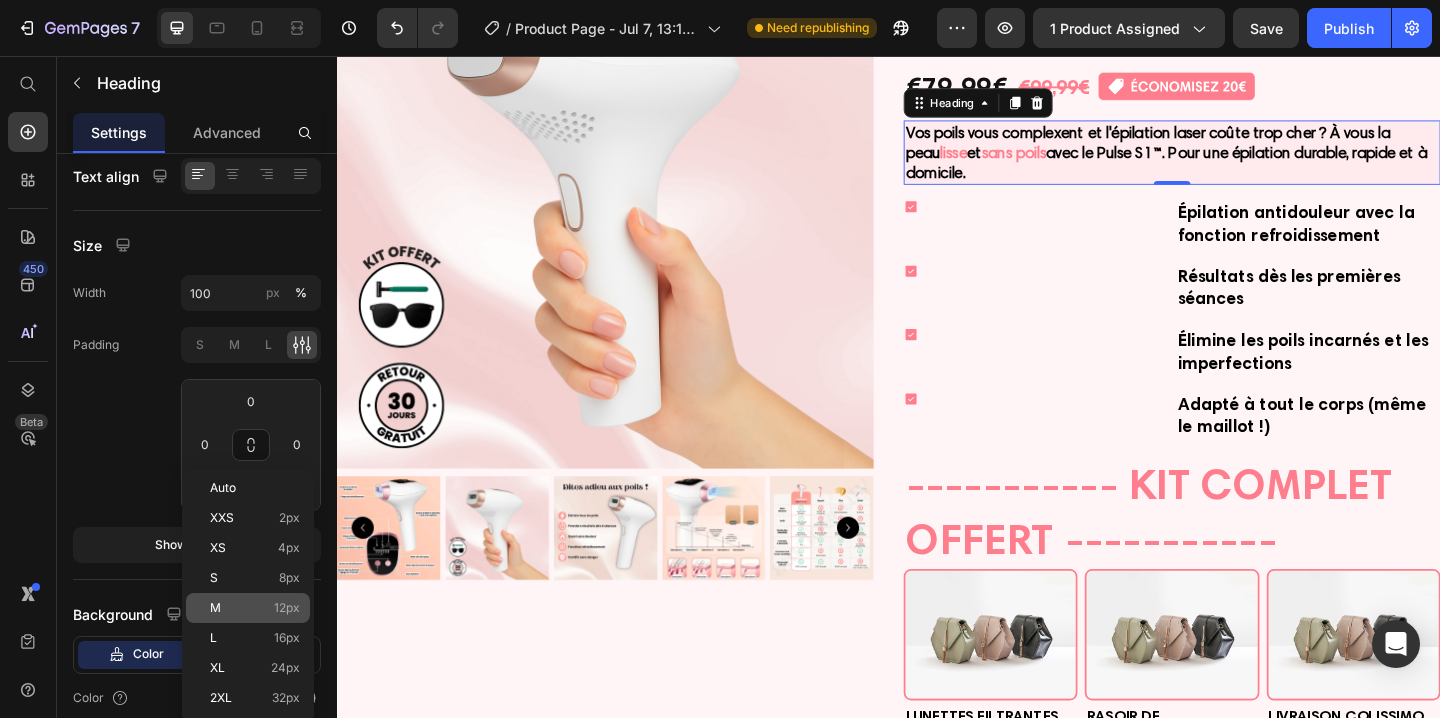 click on "M 12px" at bounding box center (255, 608) 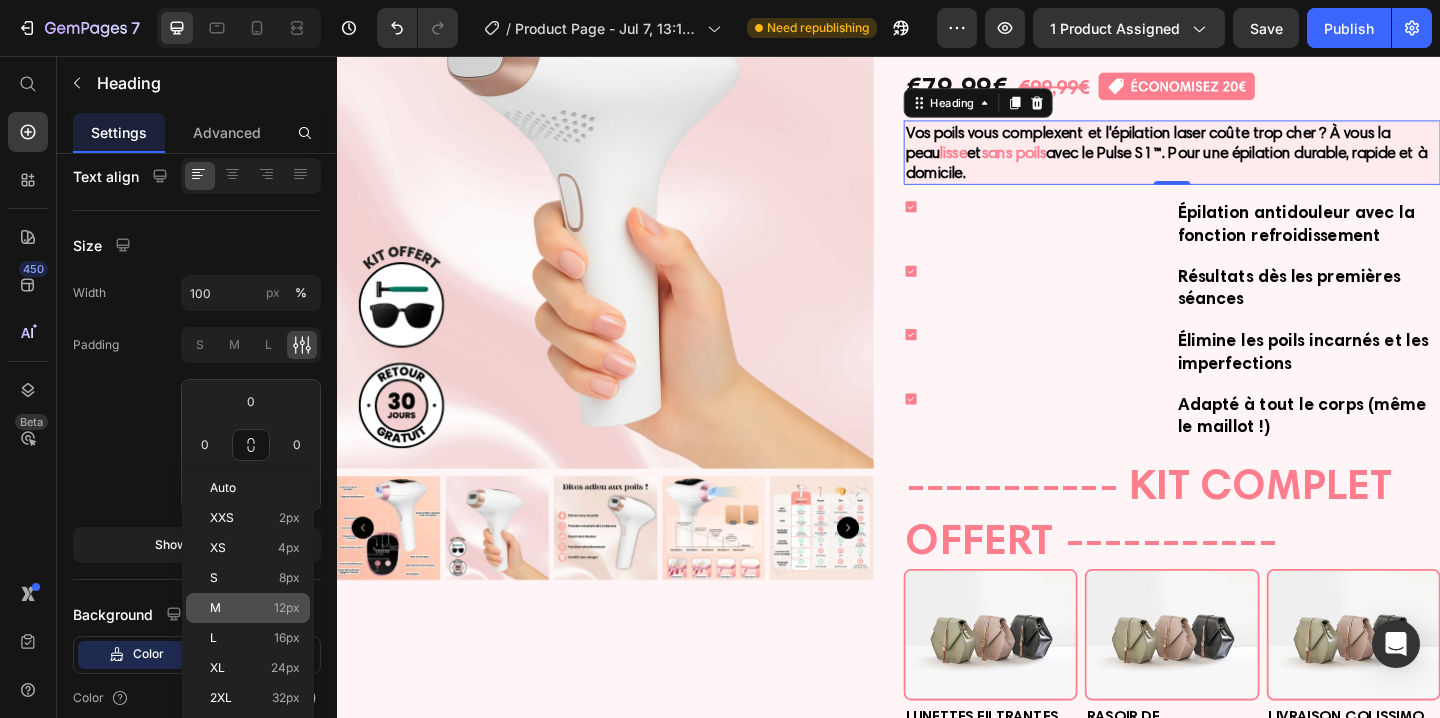 type on "12" 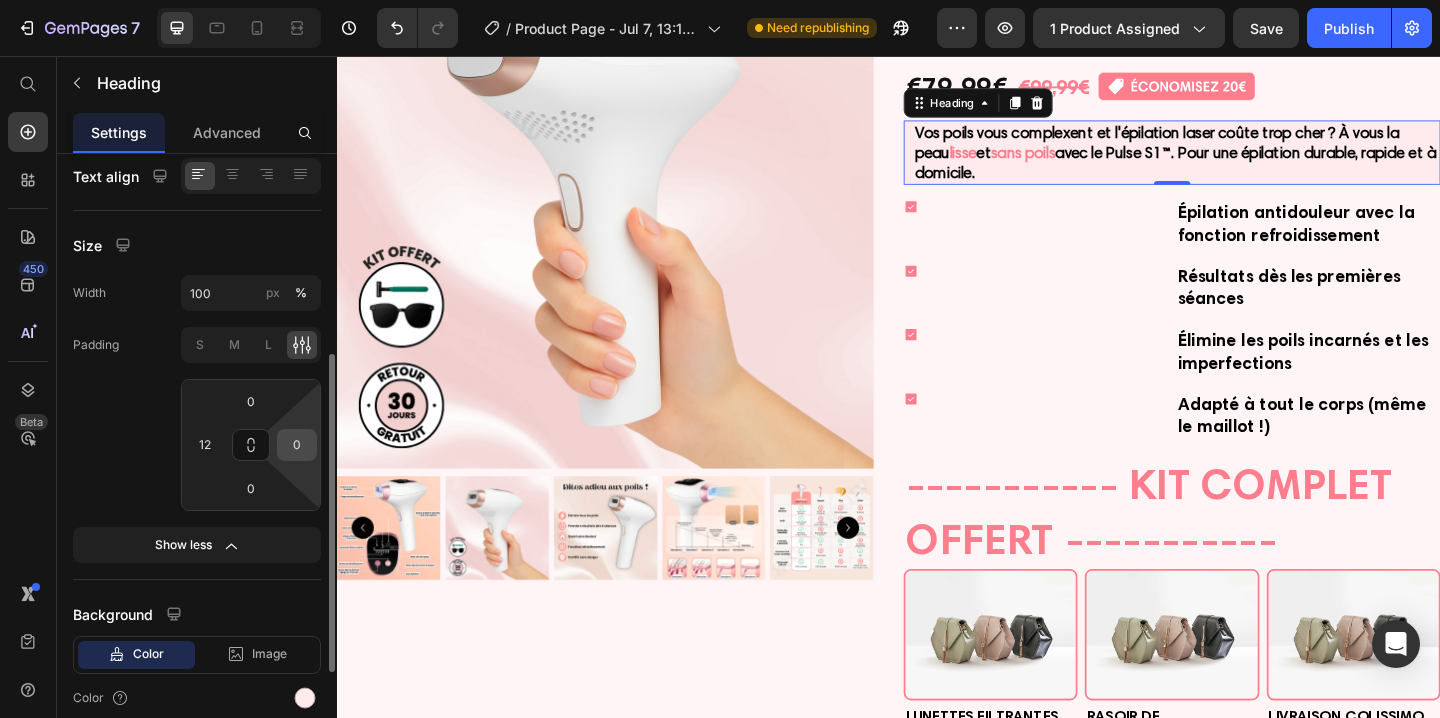 click on "0" at bounding box center [297, 445] 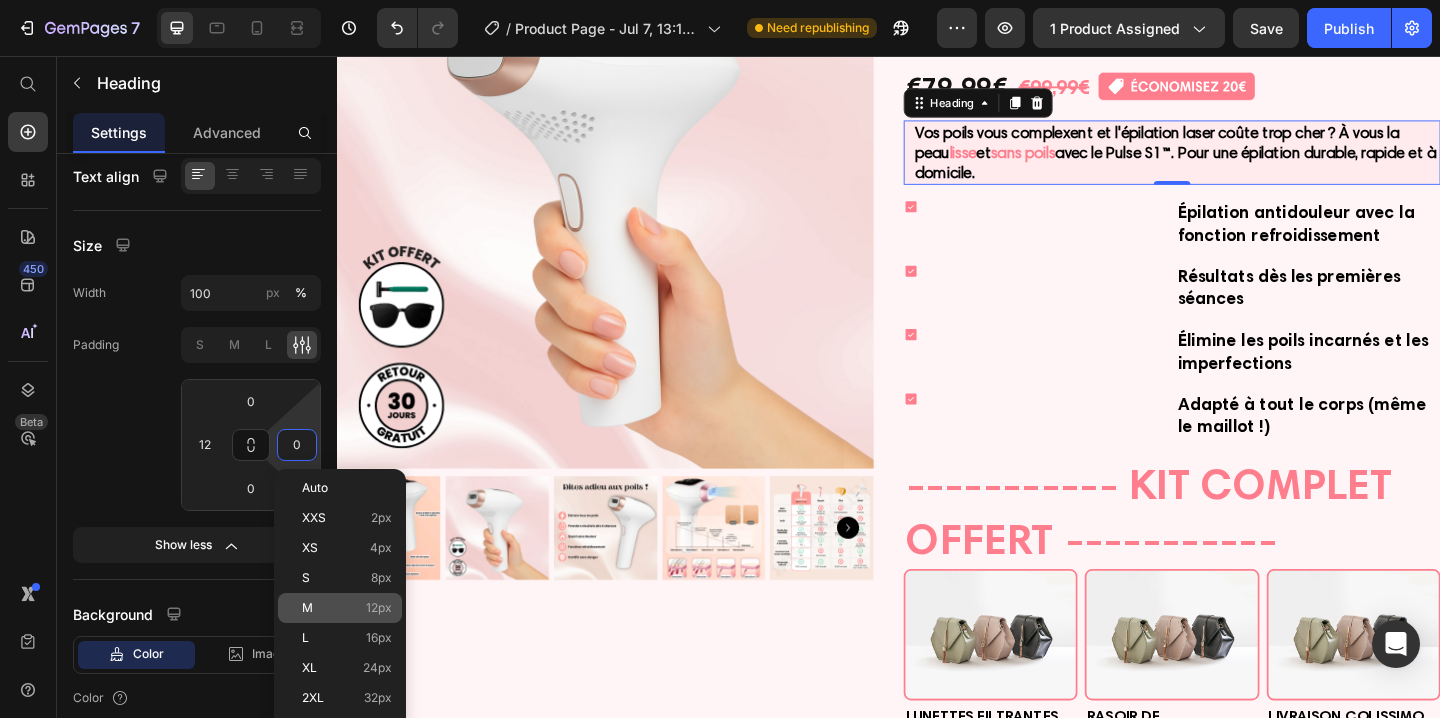 click on "M 12px" 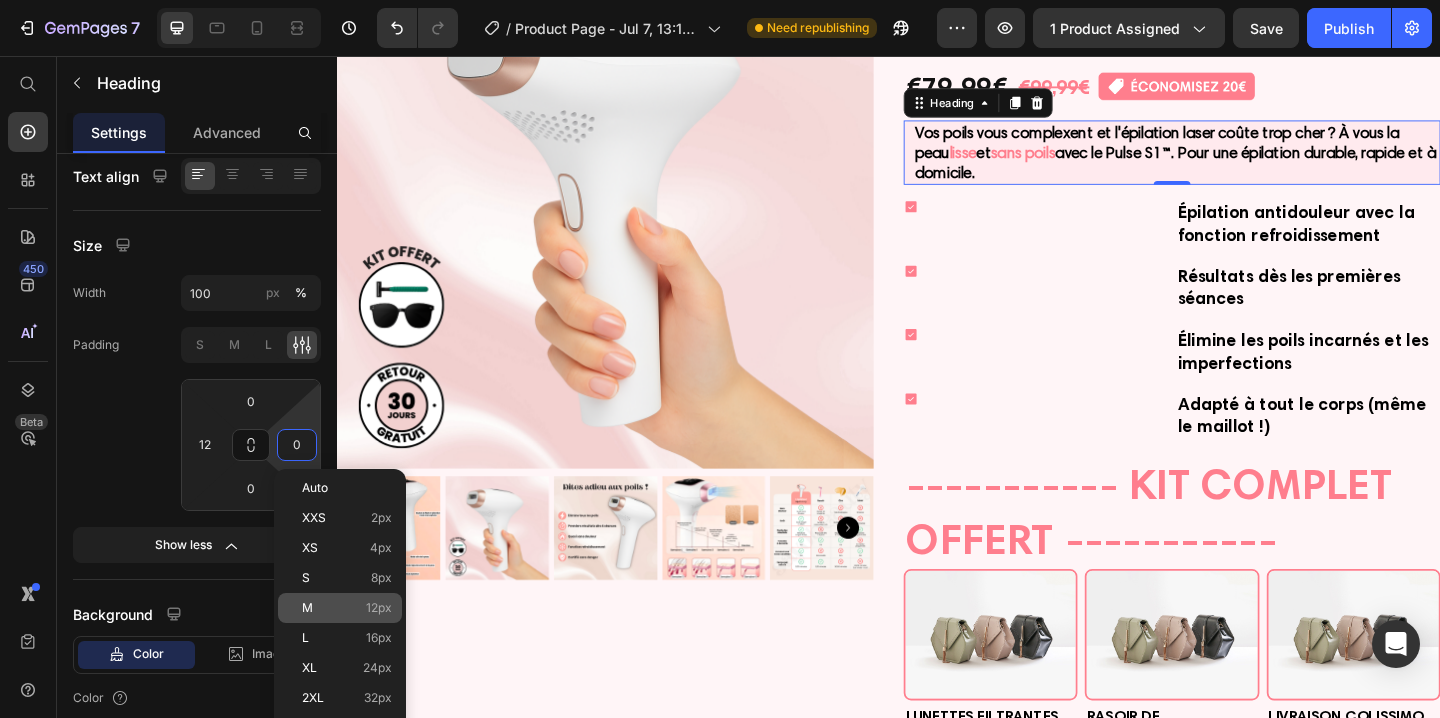 type on "12" 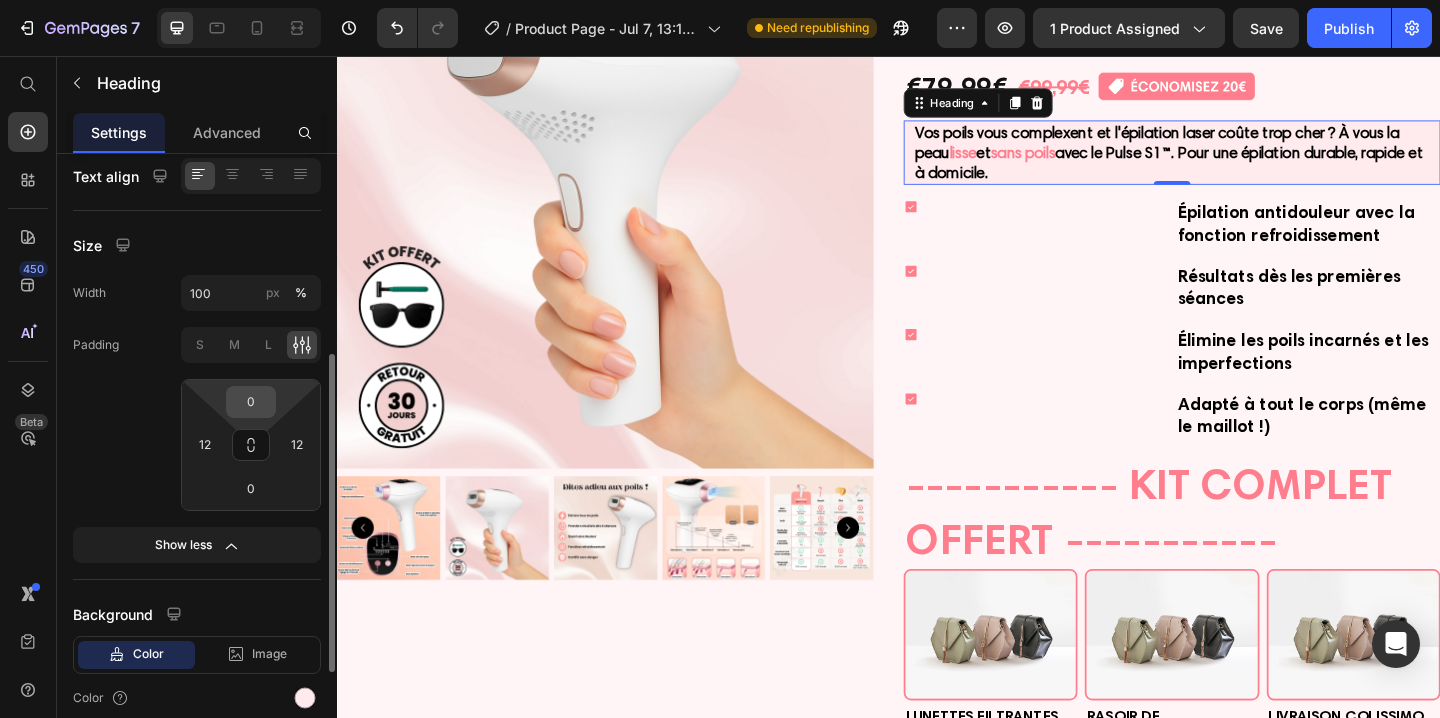 click on "0" at bounding box center (251, 402) 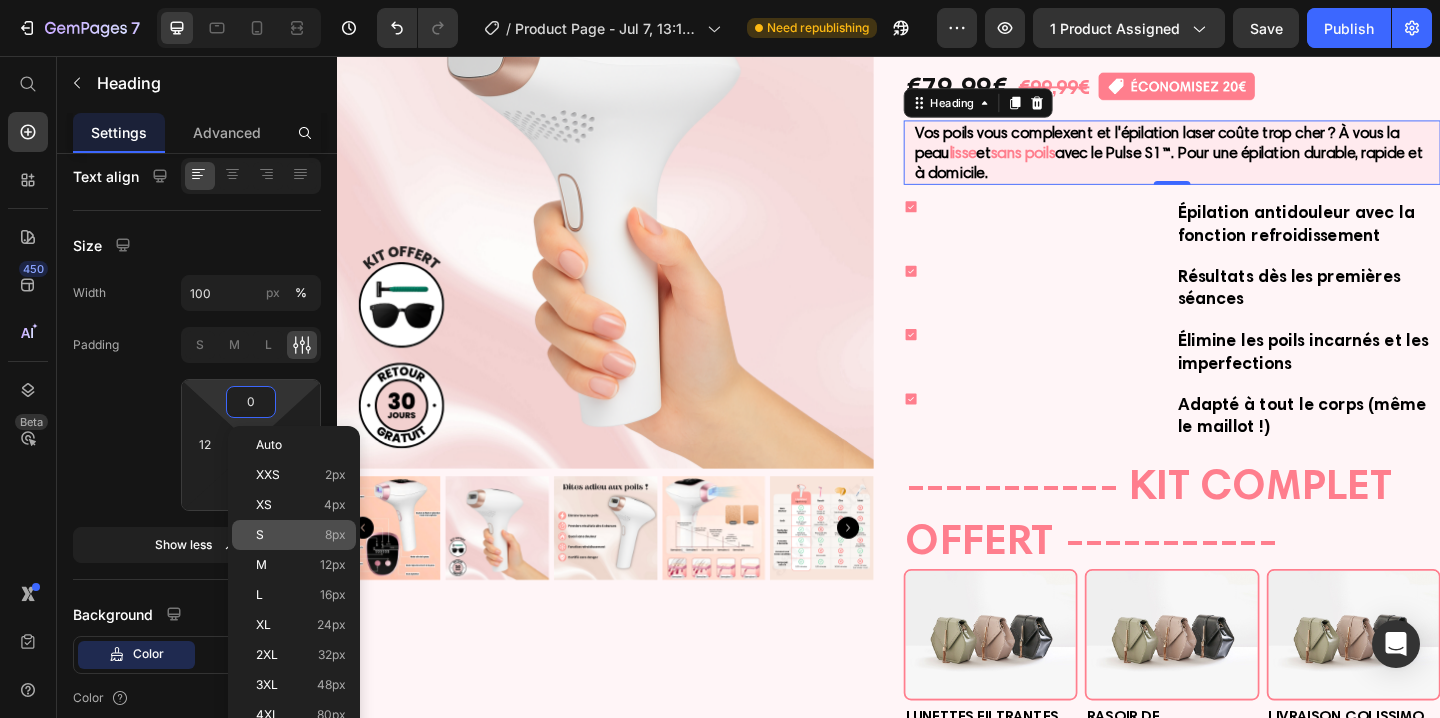 click on "S 8px" at bounding box center [301, 535] 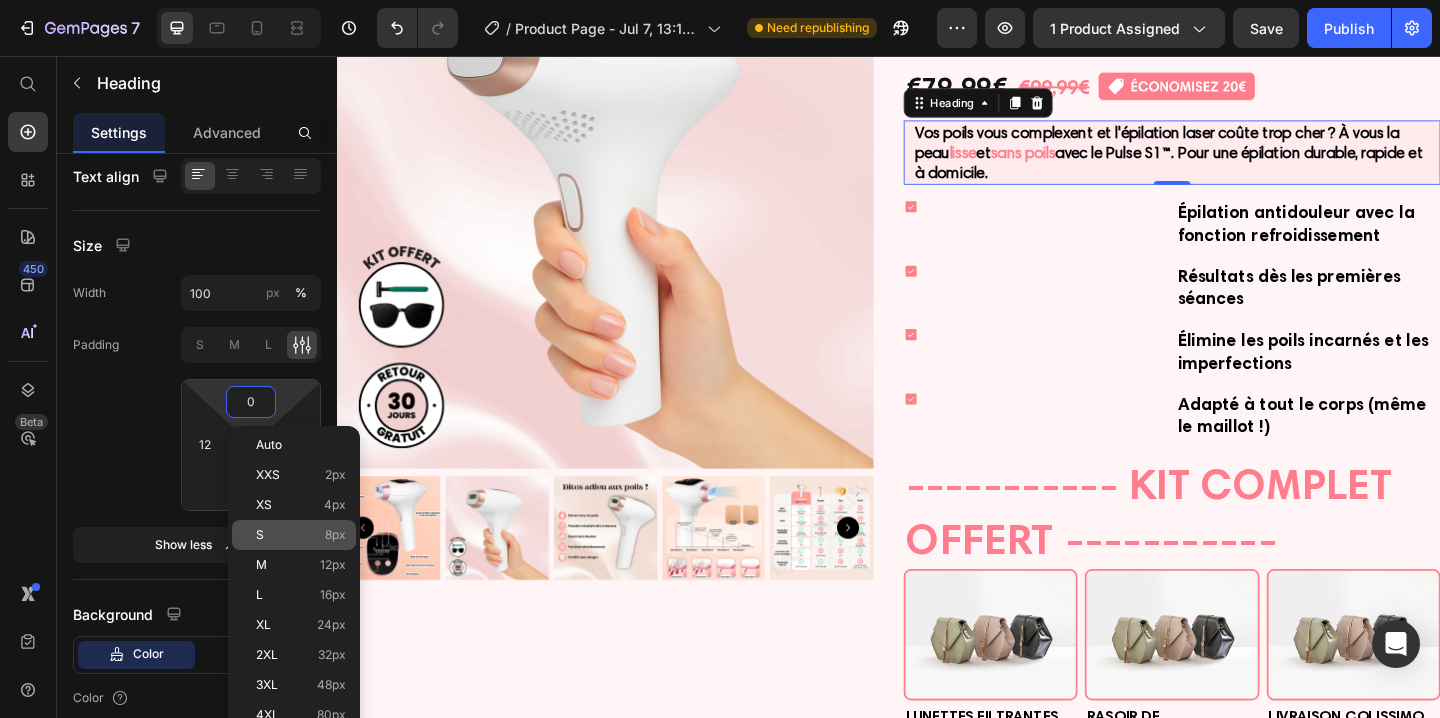 type on "8" 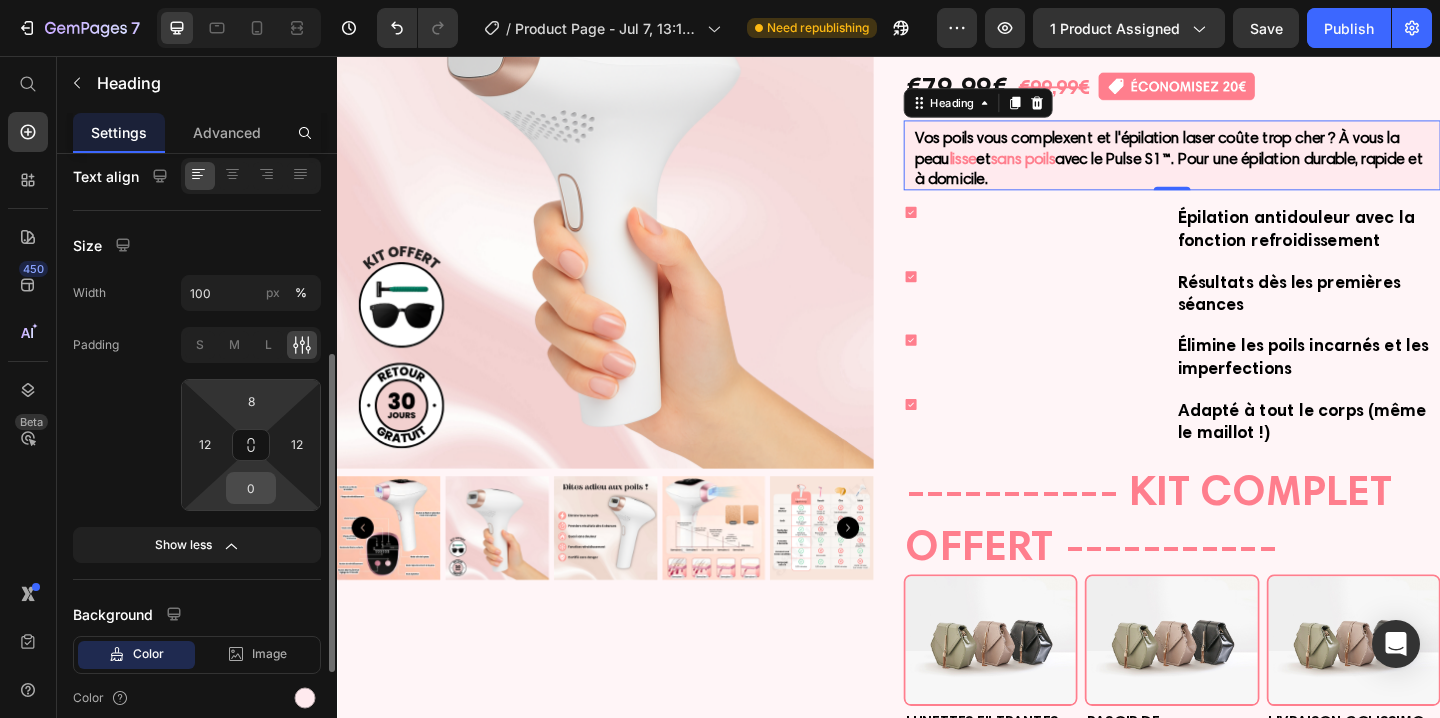 click on "0" at bounding box center [251, 488] 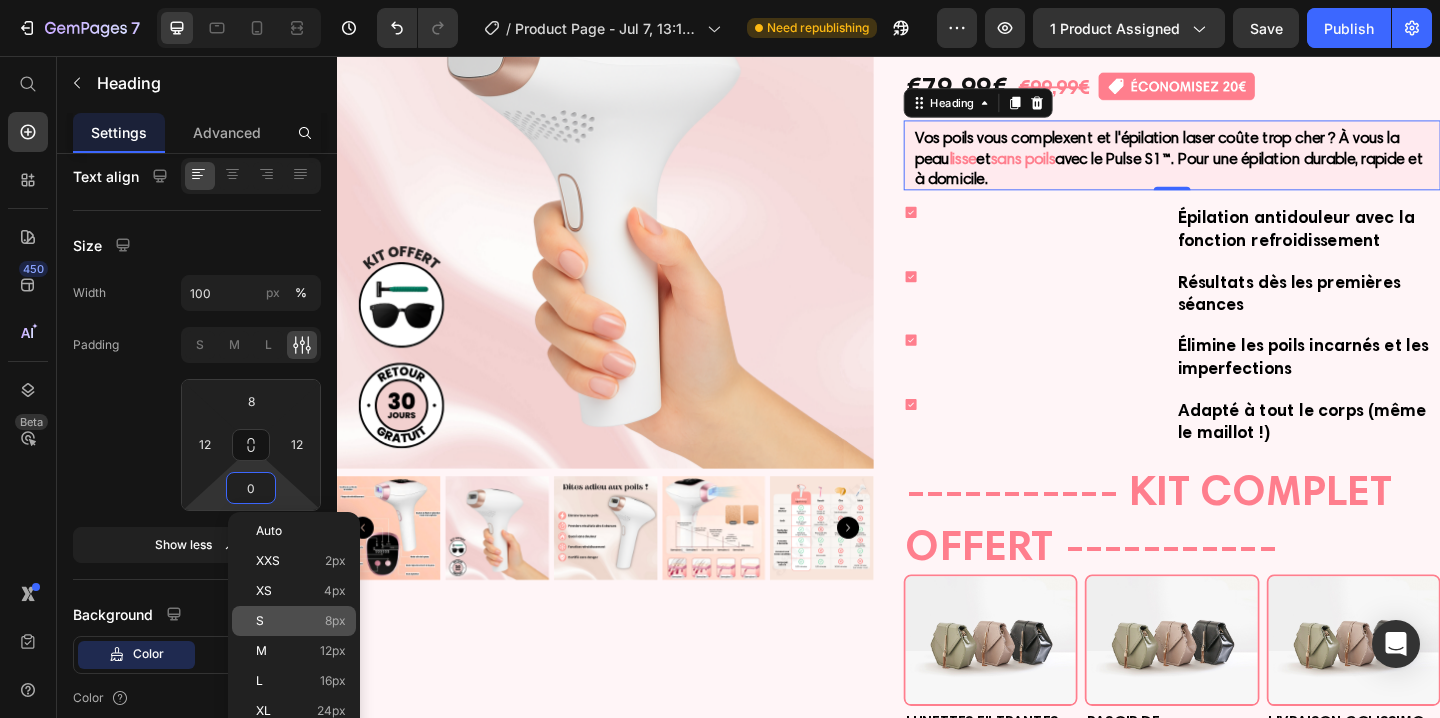 click on "S 8px" at bounding box center [301, 621] 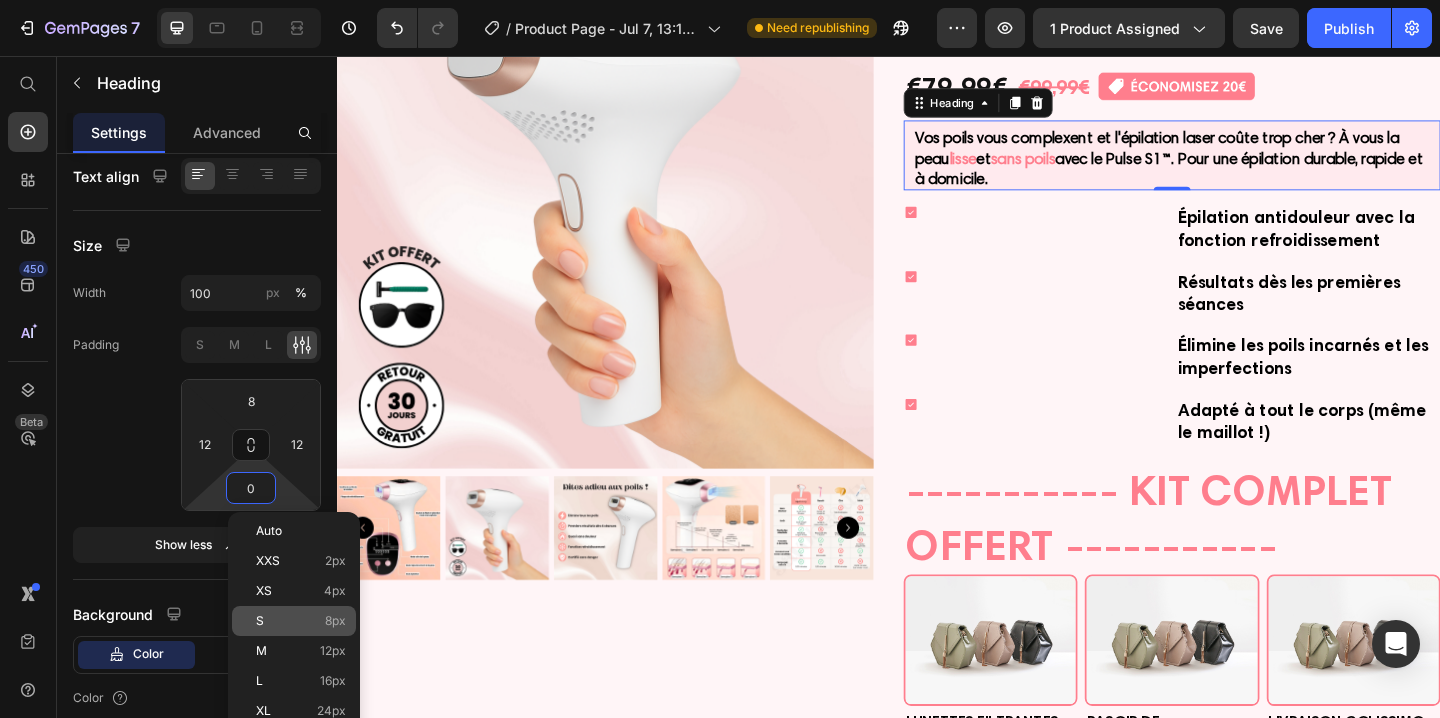 type on "8" 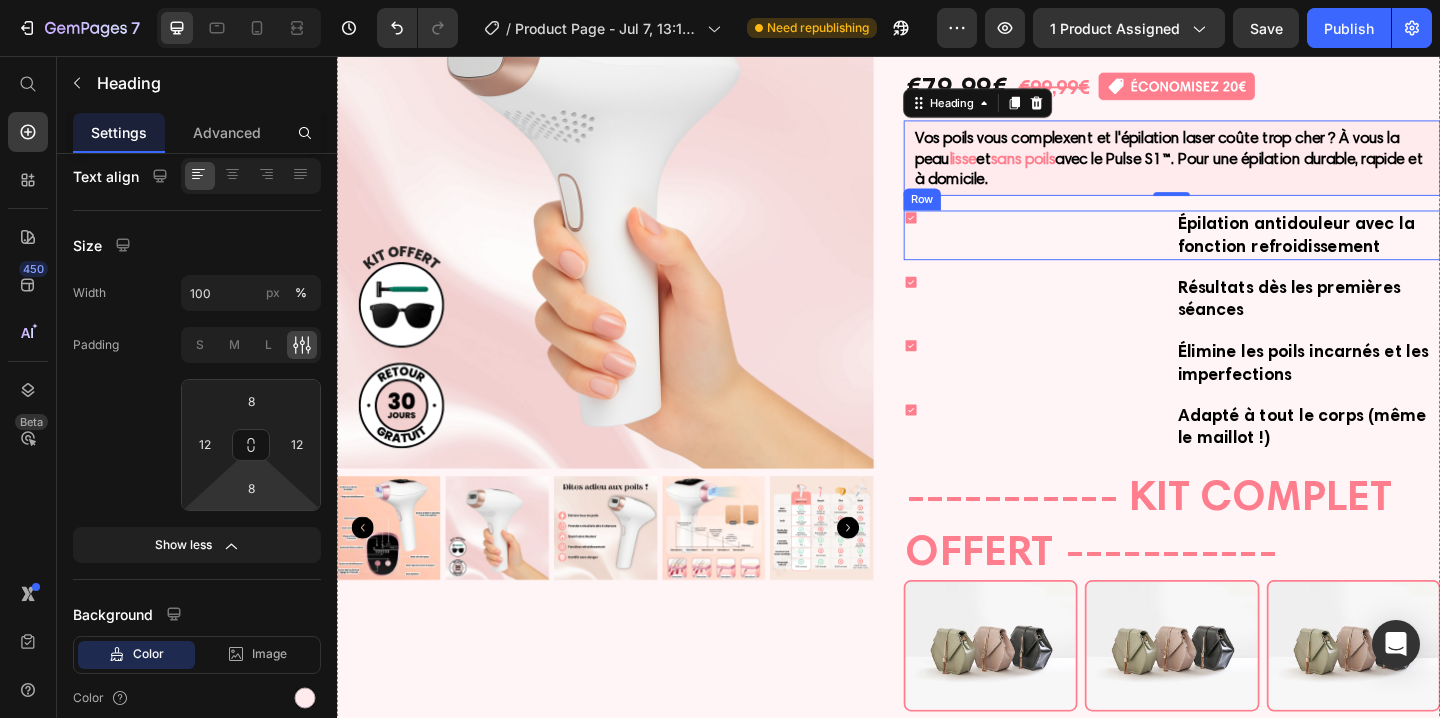 click on "Icon" at bounding box center [1097, 250] 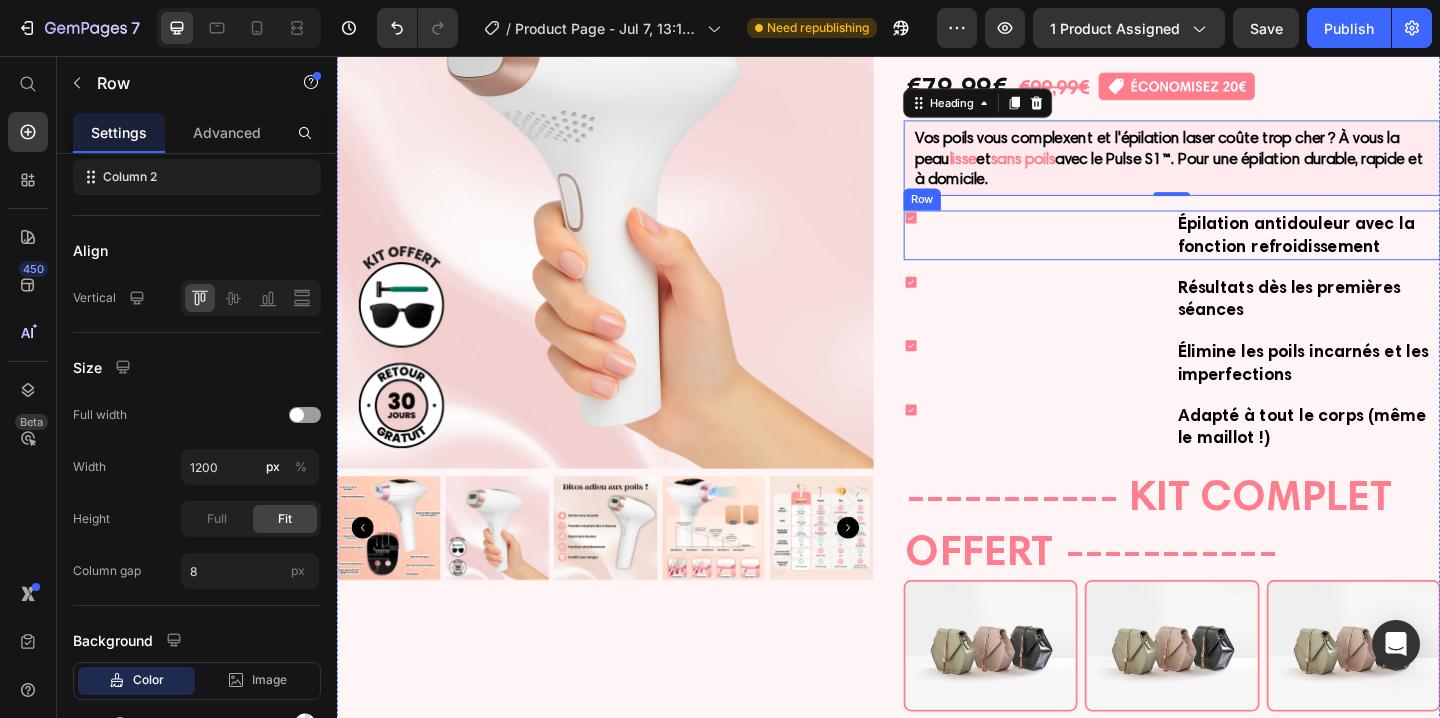 scroll, scrollTop: 0, scrollLeft: 0, axis: both 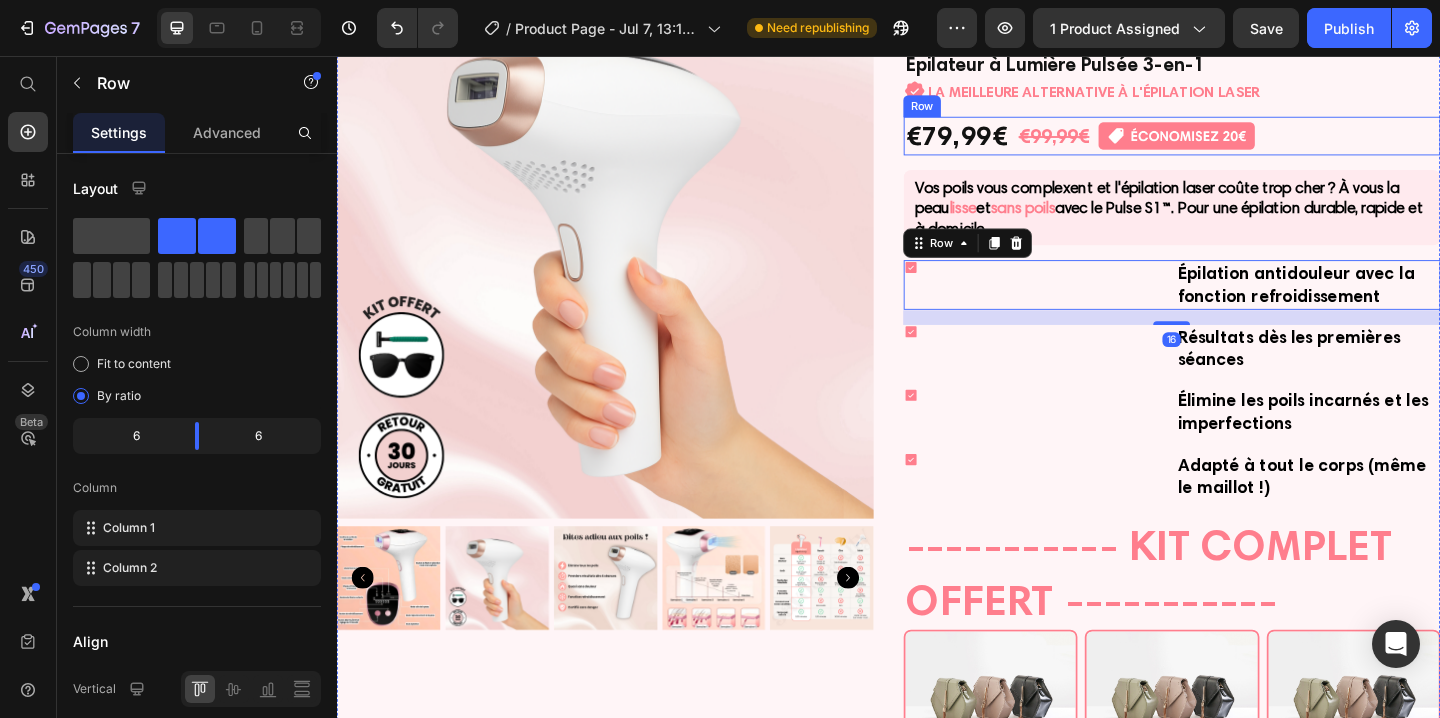 click on "€79,99€ Product Price €99,99€ Product Price Row Image Row" at bounding box center [1245, 143] 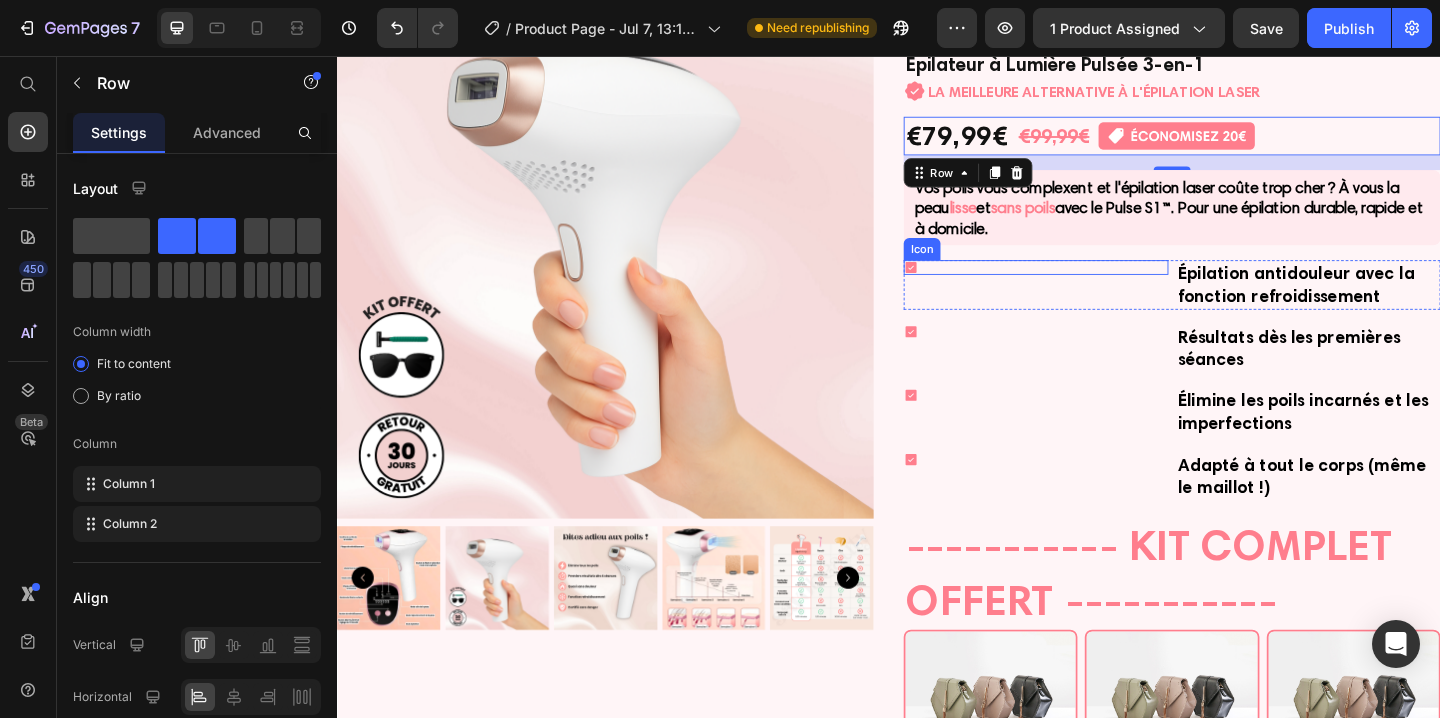 click on "Icon" at bounding box center [1097, 286] 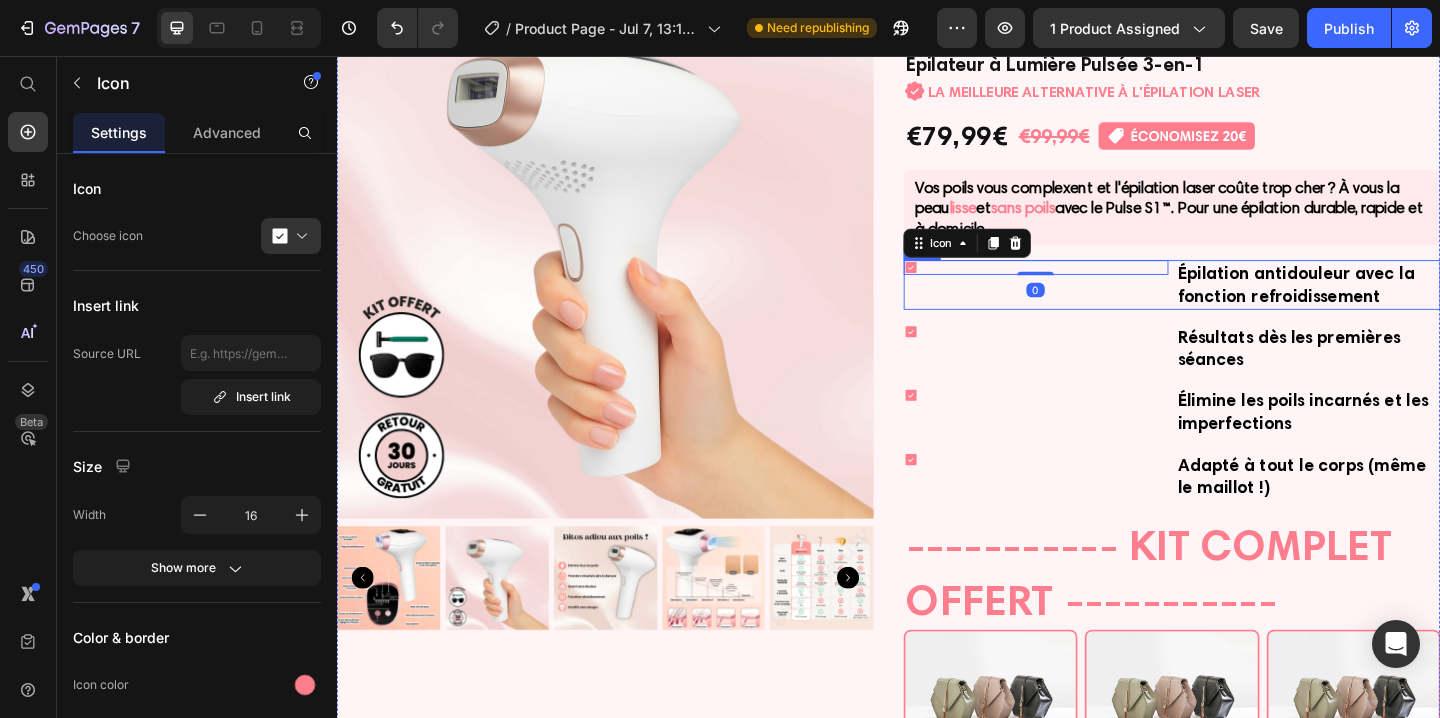 click on "Icon   0" at bounding box center [1097, 304] 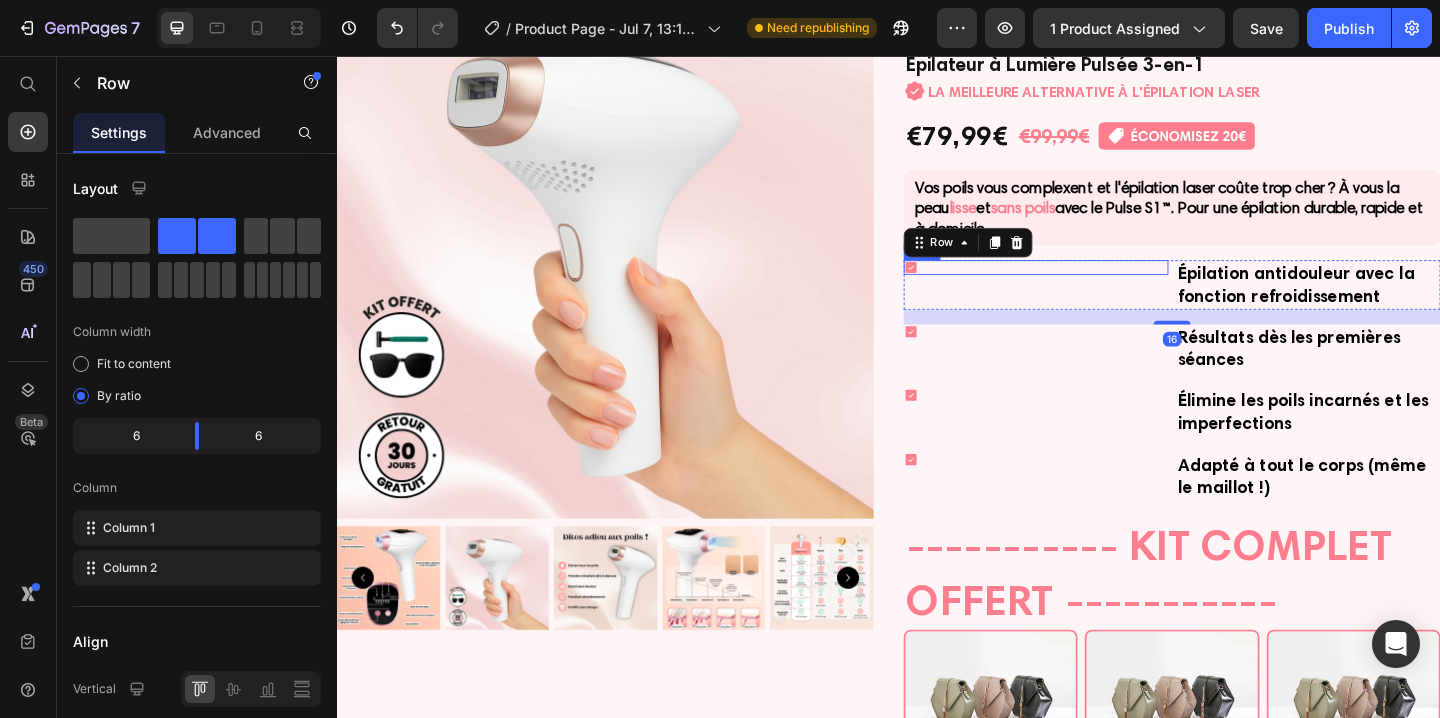 click on "Icon" at bounding box center [1097, 286] 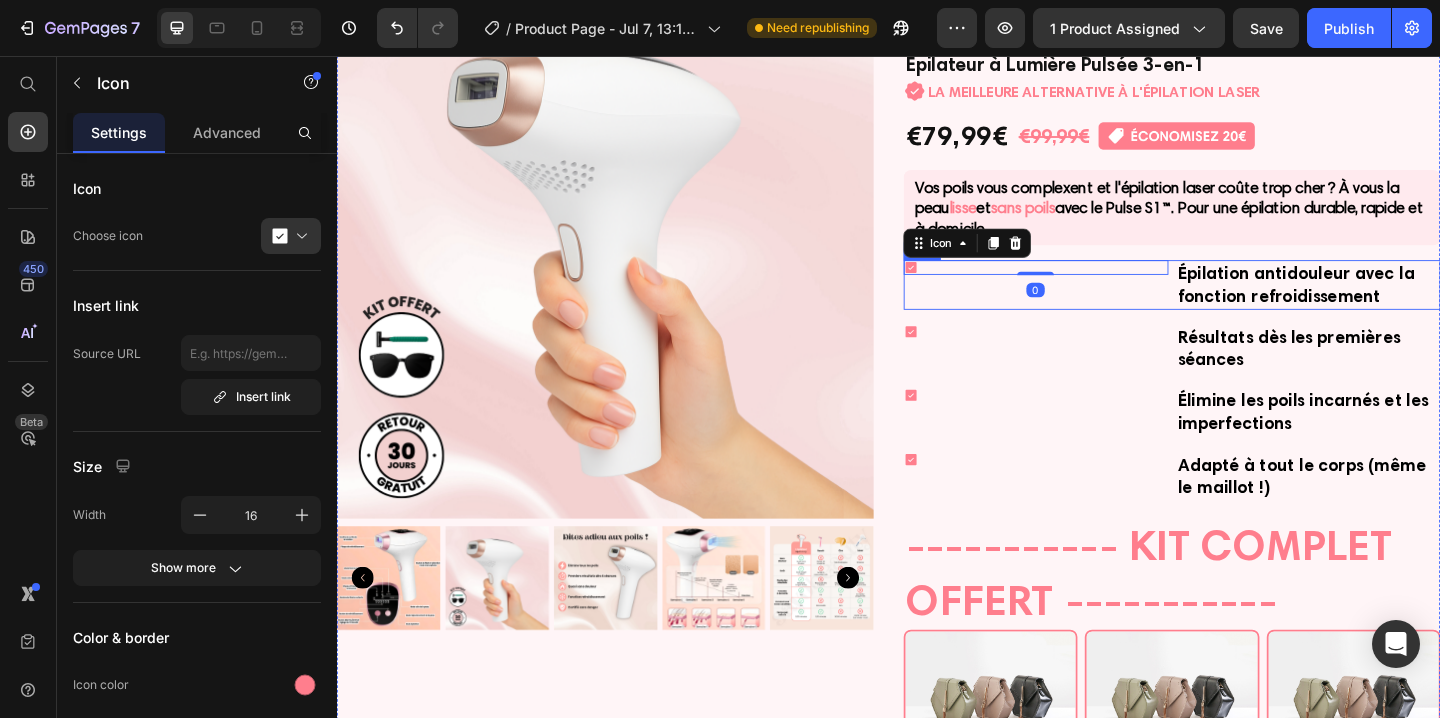 click on "Icon   0" at bounding box center (1097, 304) 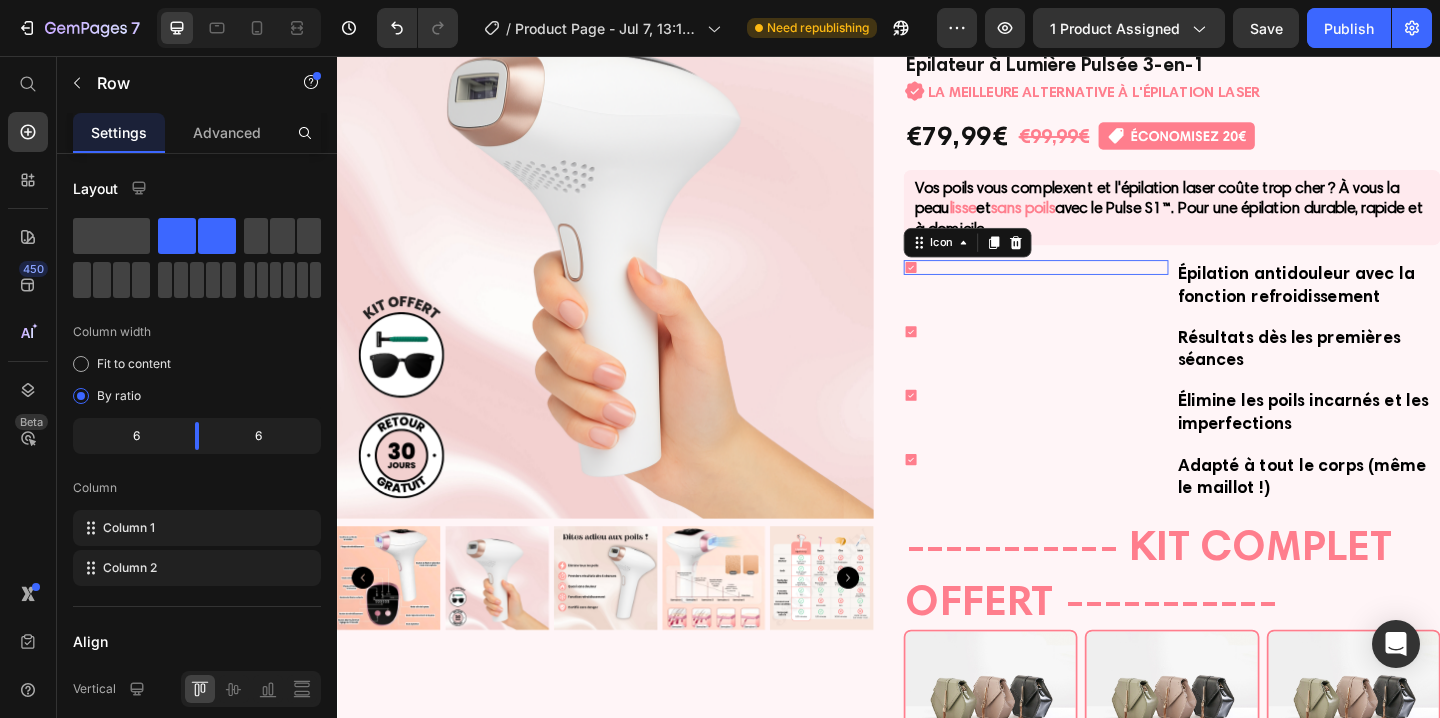 click on "Icon   0" at bounding box center (1097, 286) 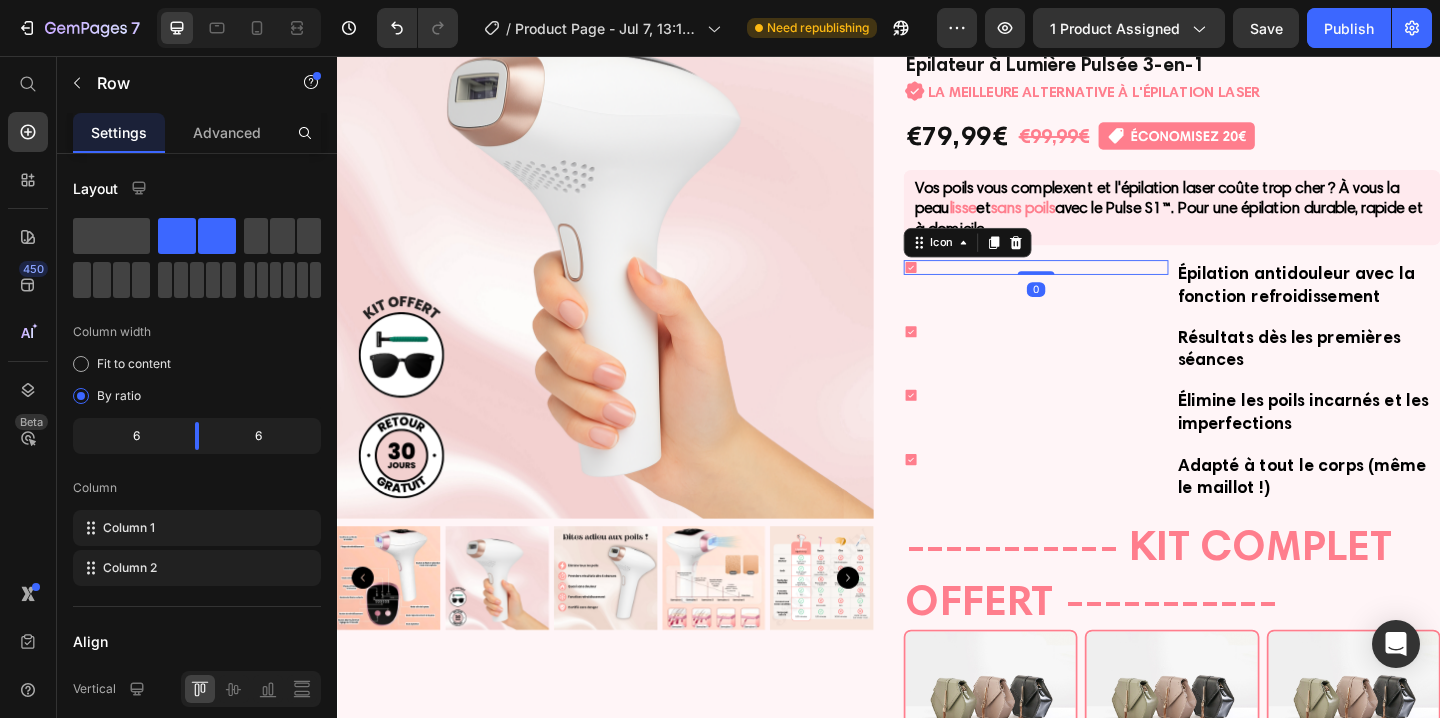 click on "Icon   0" at bounding box center (1097, 304) 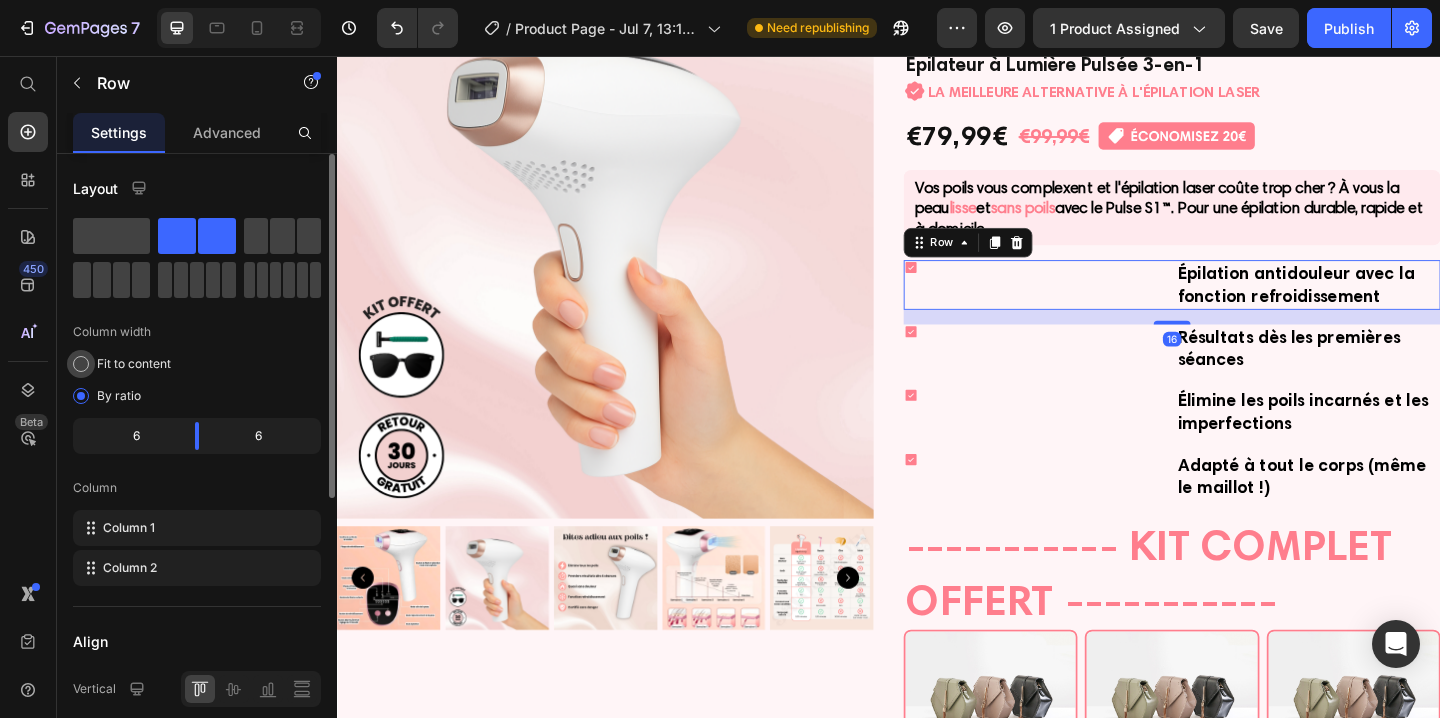 click on "Fit to content" at bounding box center [134, 364] 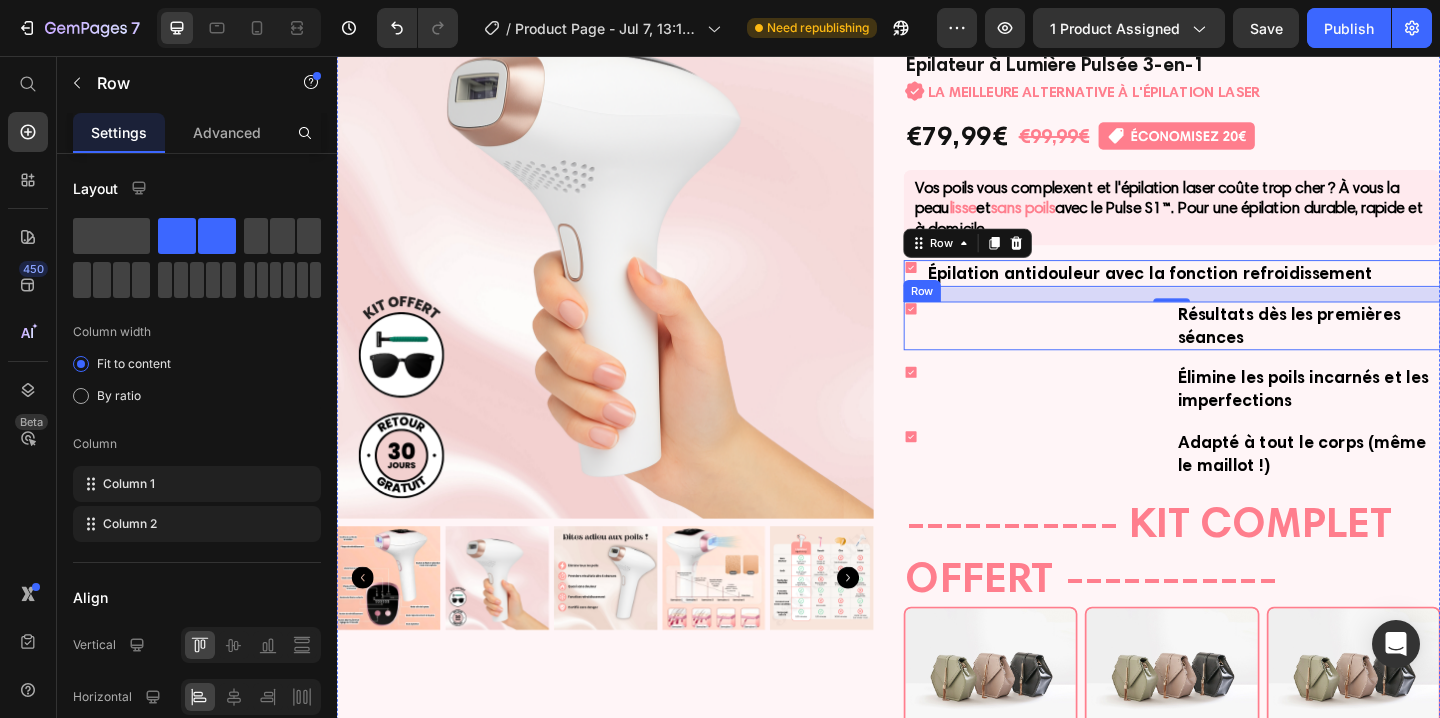 click on "Icon" at bounding box center (1097, 349) 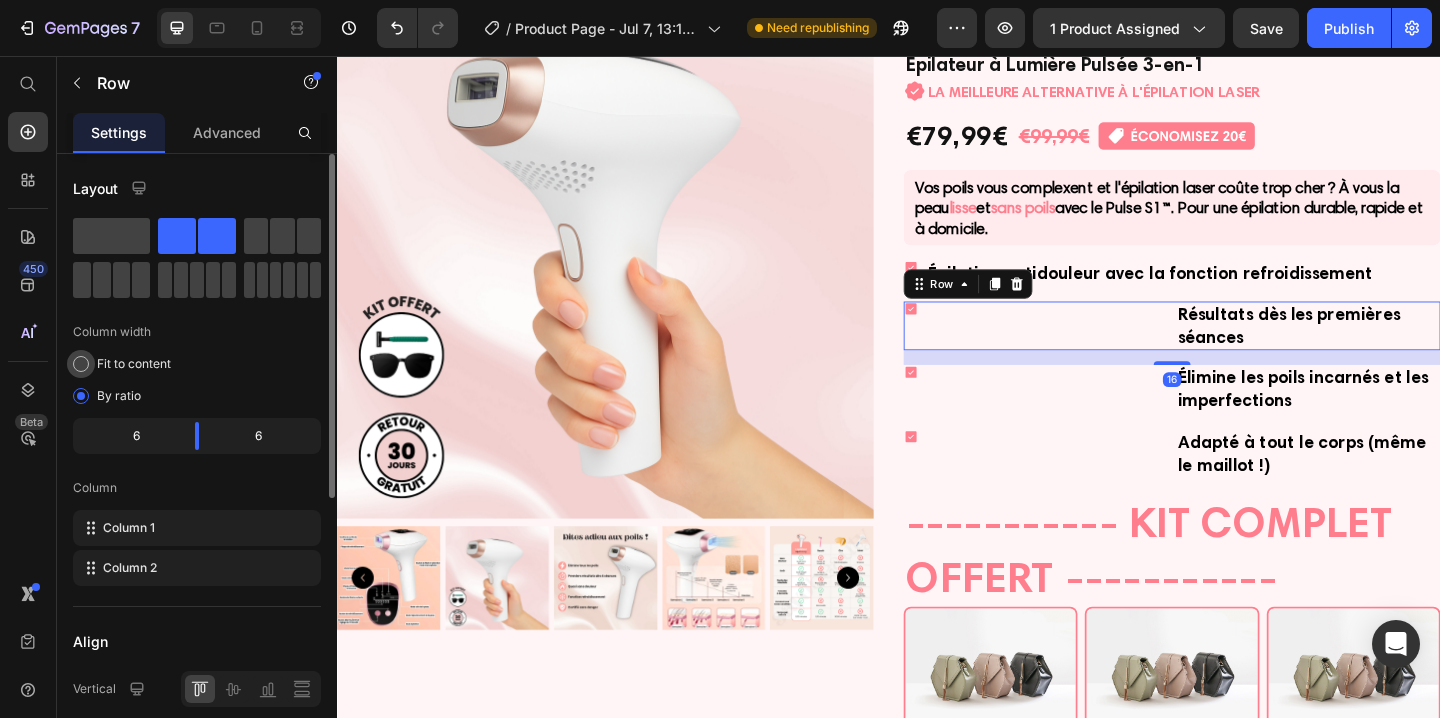 click on "Fit to content" at bounding box center (134, 364) 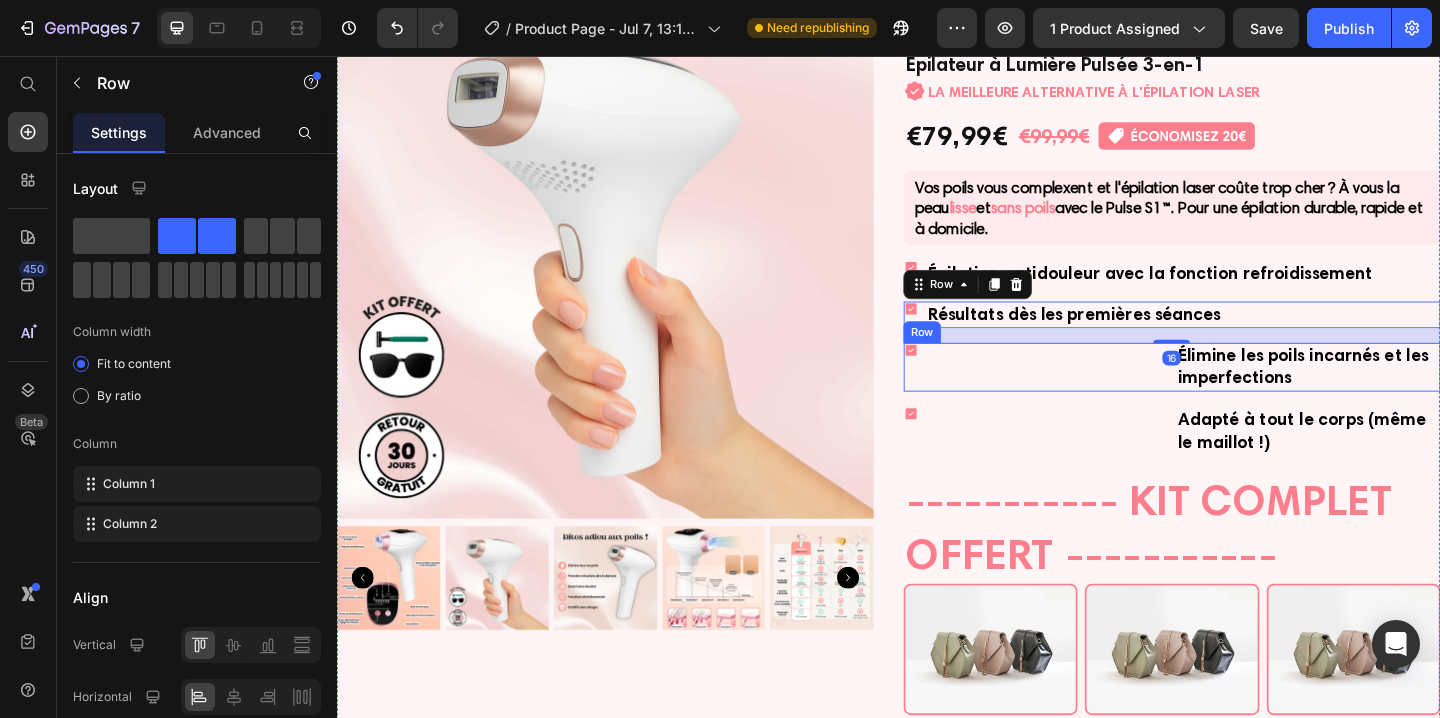 click on "Icon" at bounding box center [1097, 394] 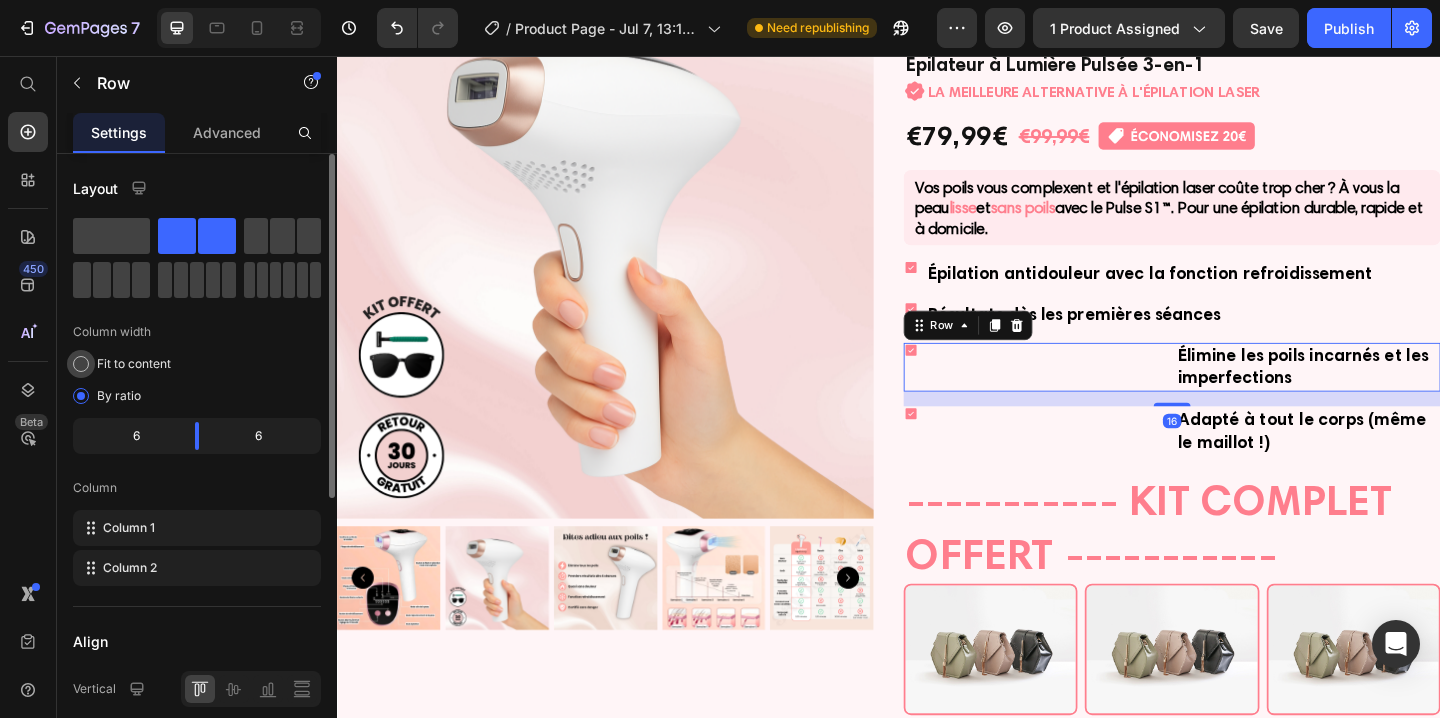 click on "Fit to content" at bounding box center [134, 364] 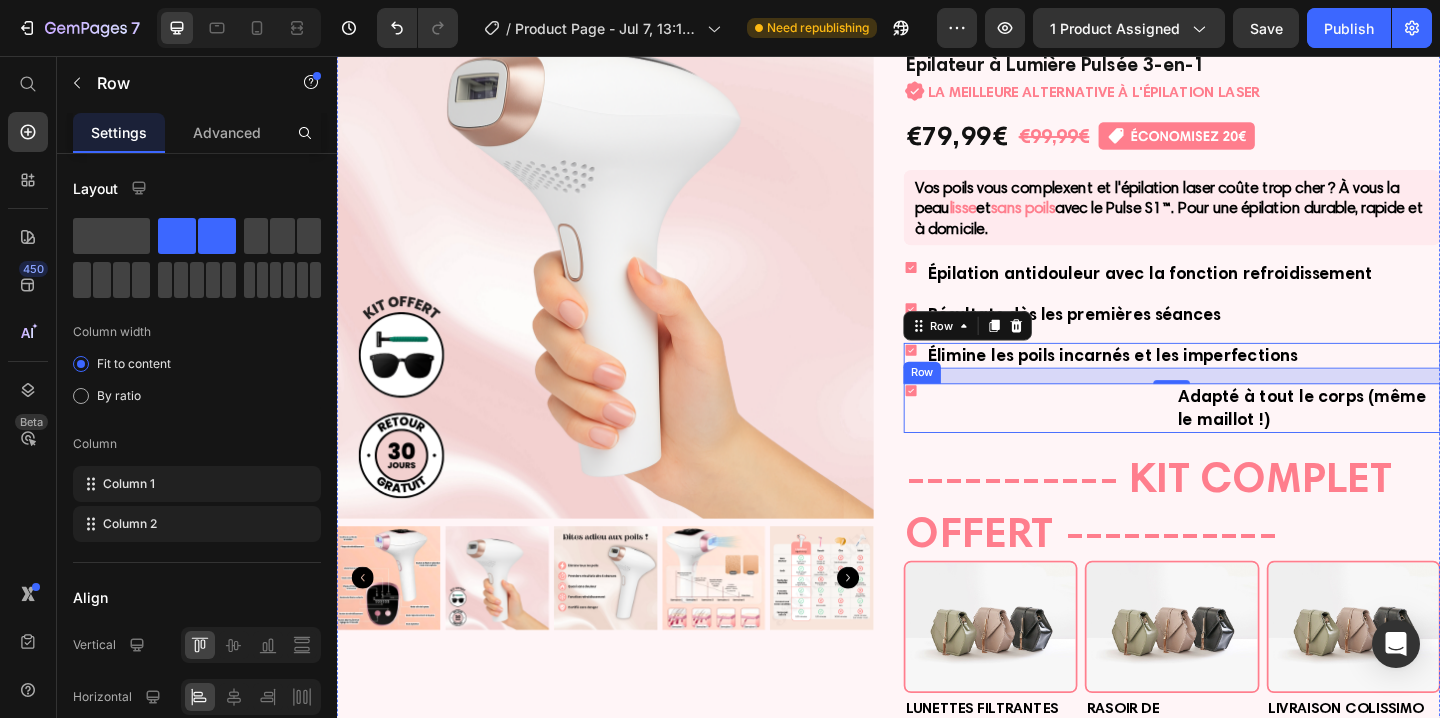 click on "Icon" at bounding box center [1097, 438] 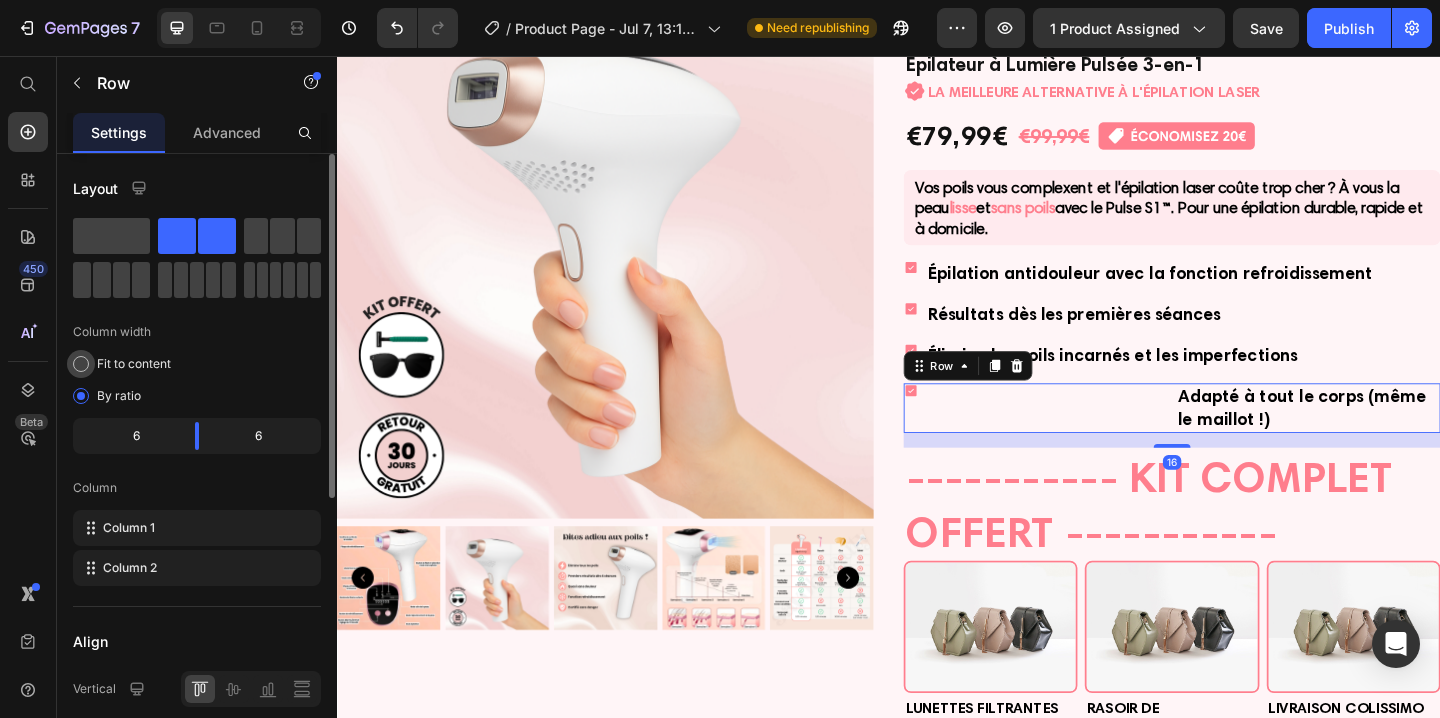 click on "Fit to content" at bounding box center (134, 364) 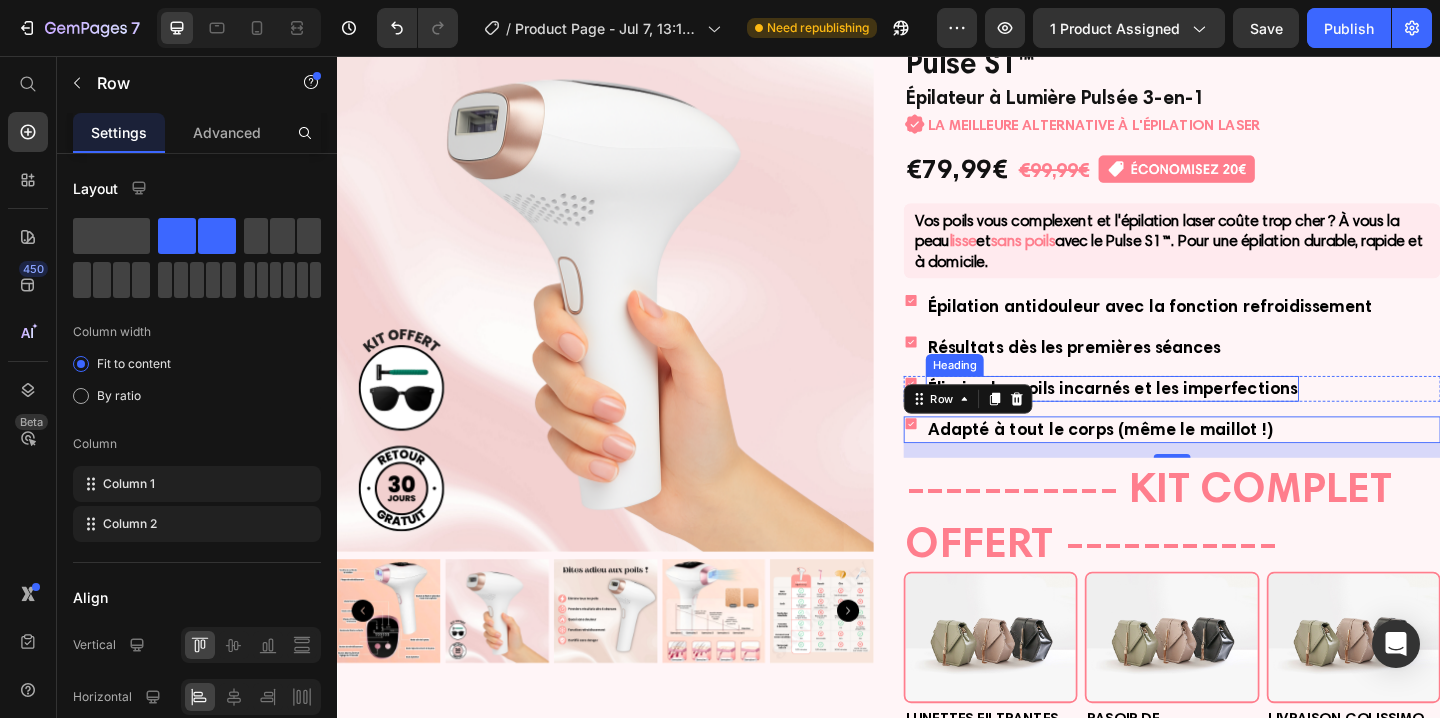 scroll, scrollTop: 113, scrollLeft: 0, axis: vertical 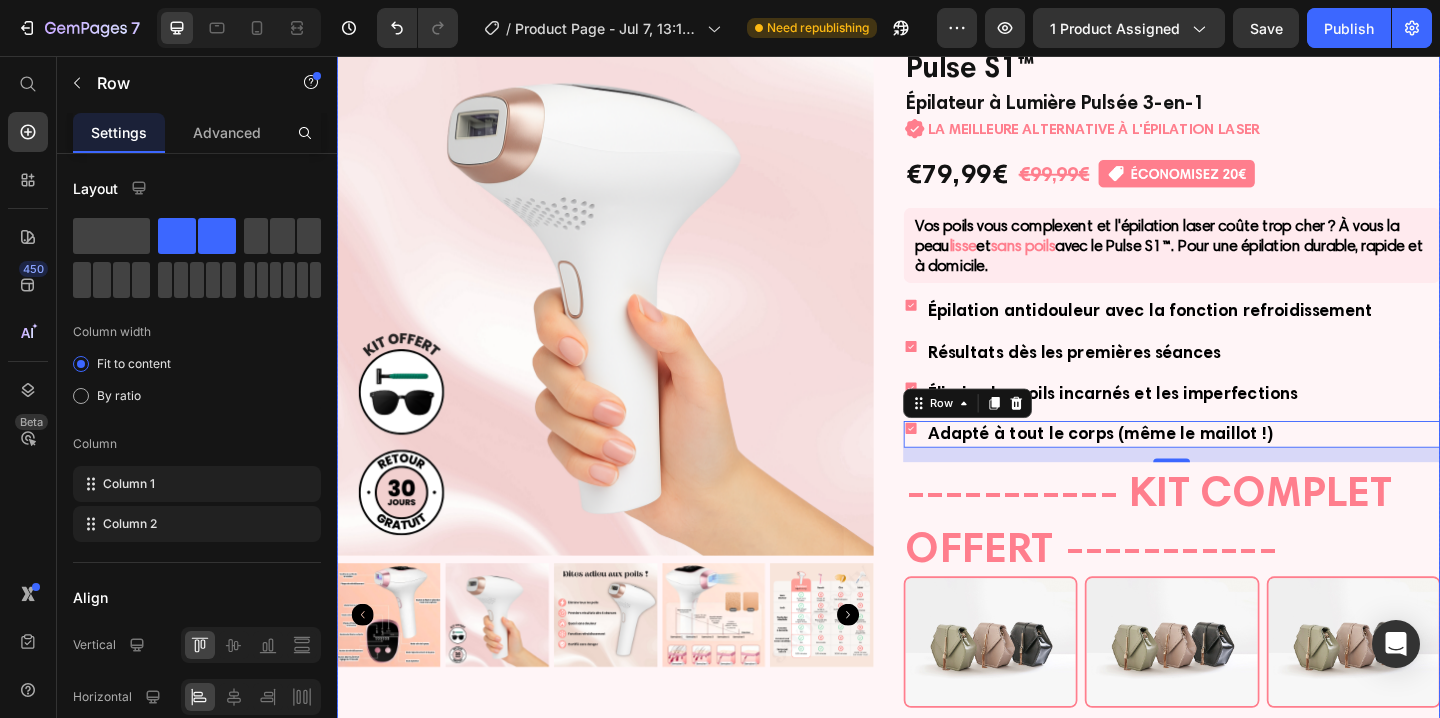 click on "★★★★★ 5.0 |  Clientes Satisfaites Heading Pulse S1™ Product Title Épilateur à Lumière Pulsée 3-en-1 Heading
Icon LA MEILLEURE ALTERNATIVE À L'ÉPILATION LASER Heading Row €79,99€ Product Price €99,99€ Product Price Row Image Row Vos poils vous complexent et l'épilation laser coûte trop cher ? À vous la peau  lisse  et  sans poils  avec le Pulse S1™. Pour une épilation durable, rapide et à domicile. Heading Row
Icon Épilation antidouleur avec la fonction refroidissement Heading Row
Icon Résultats dès les premières séances Heading Row
Icon Élimine les poils incarnés et les imperfections Heading Row
Icon Adapté à tout le corps (même le maillot !) Heading Row   16 ----------- KIT COMPLET OFFERT ----------- Heading Image LUNETTES FILTRANTES Text Block 11,90€   OFFERT Text Block Image RASOIR DE PRÉPARATION Text Block 1,90€   OFFERT Text Block Image LIVRAISON COLISSIMO Text Block 9,40€" at bounding box center (1245, 740) 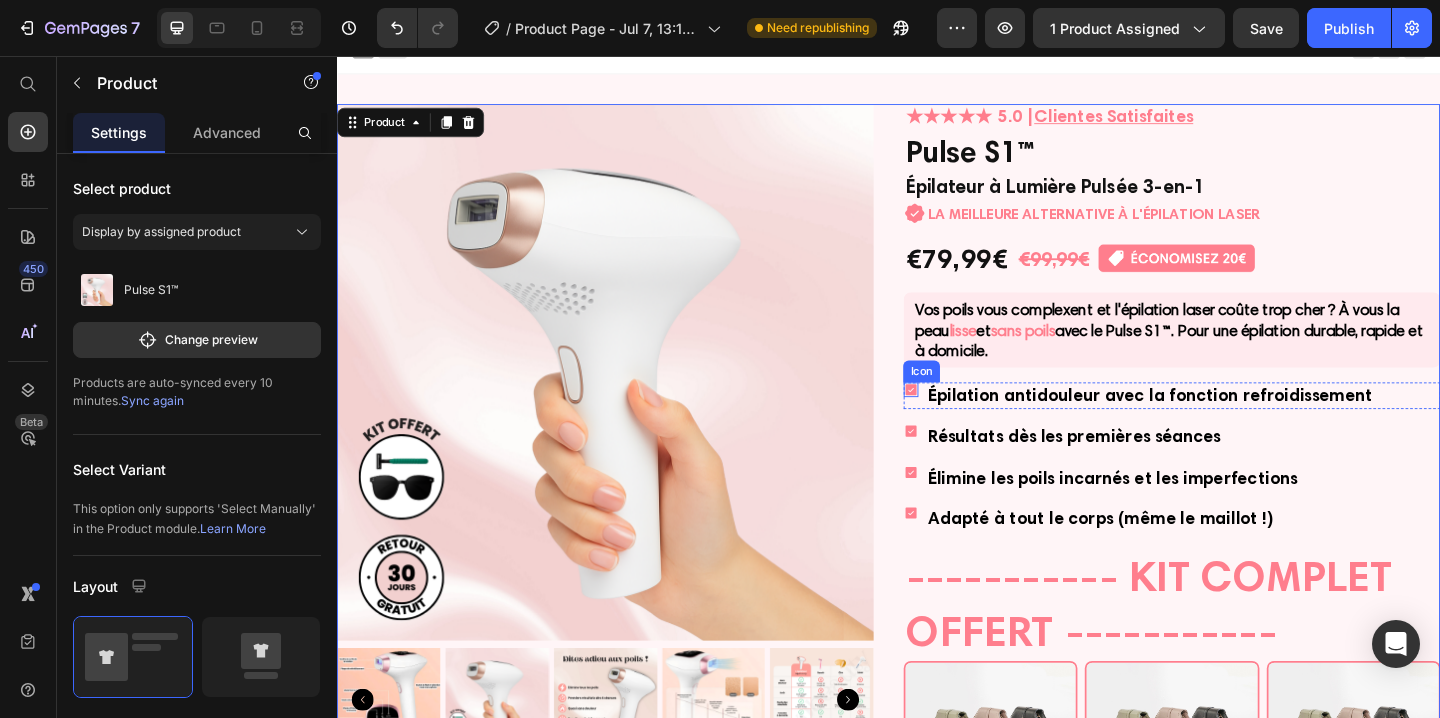 scroll, scrollTop: 36, scrollLeft: 0, axis: vertical 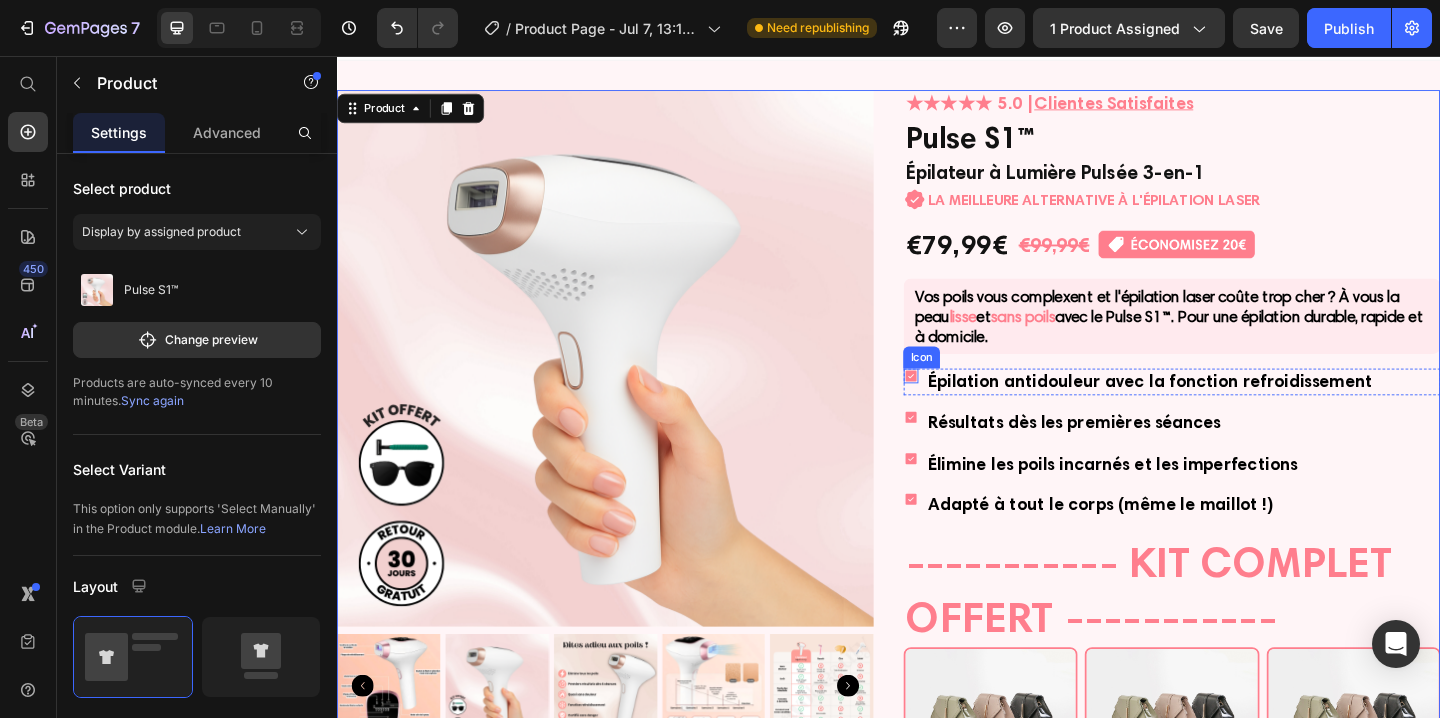 click 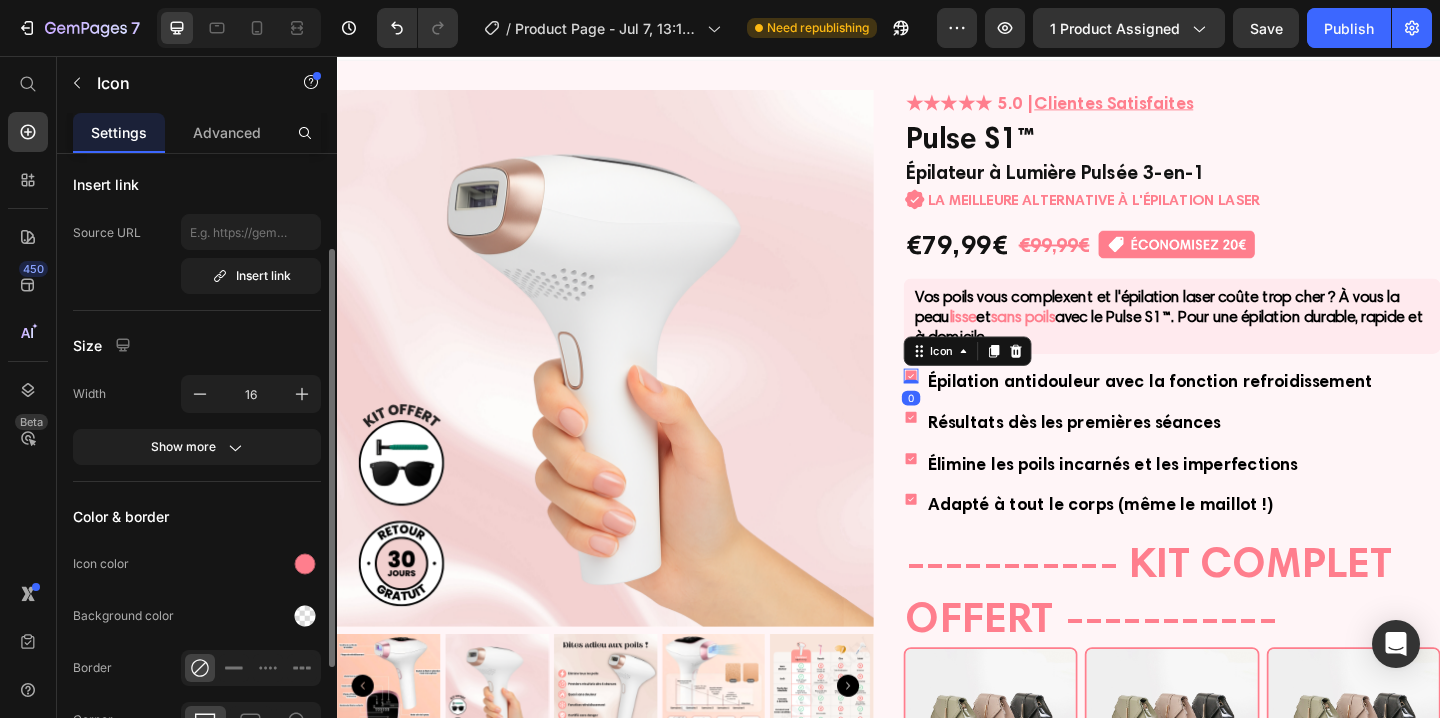 scroll, scrollTop: 129, scrollLeft: 0, axis: vertical 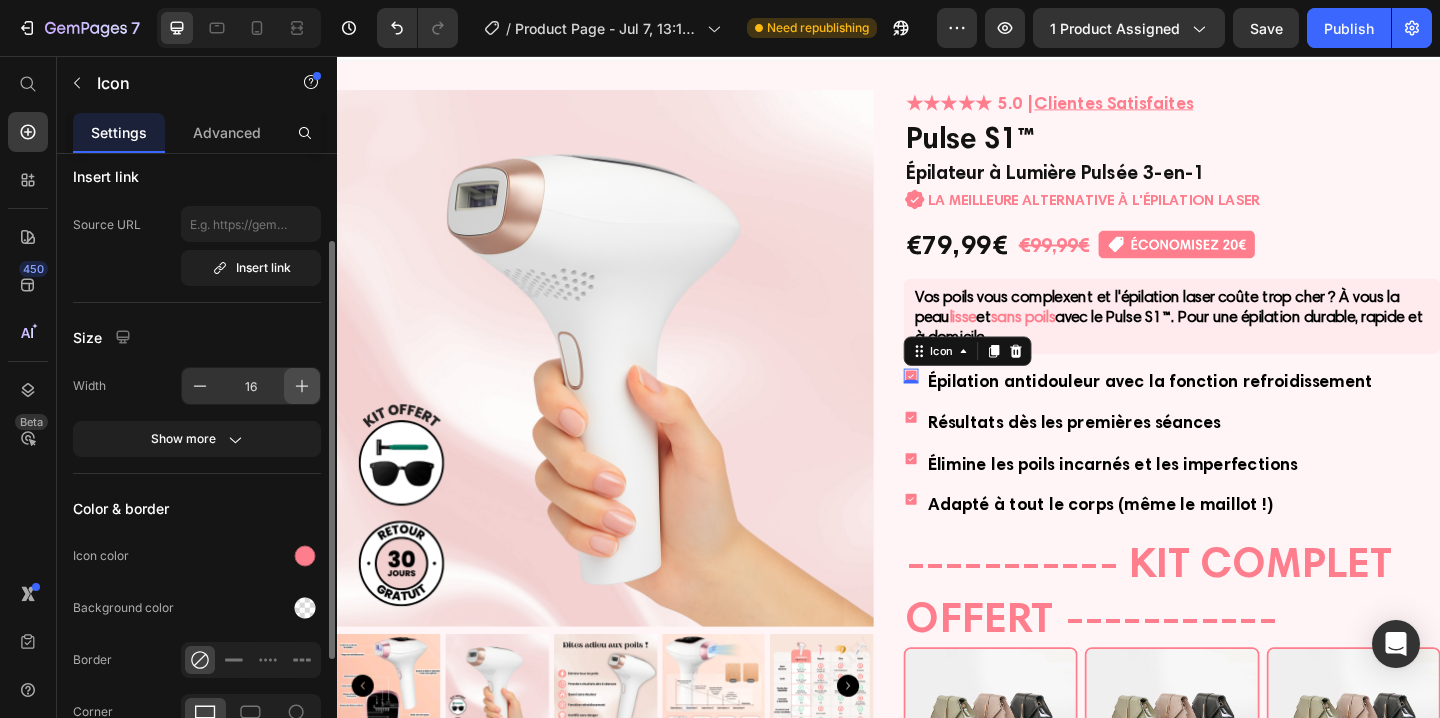 click at bounding box center [302, 386] 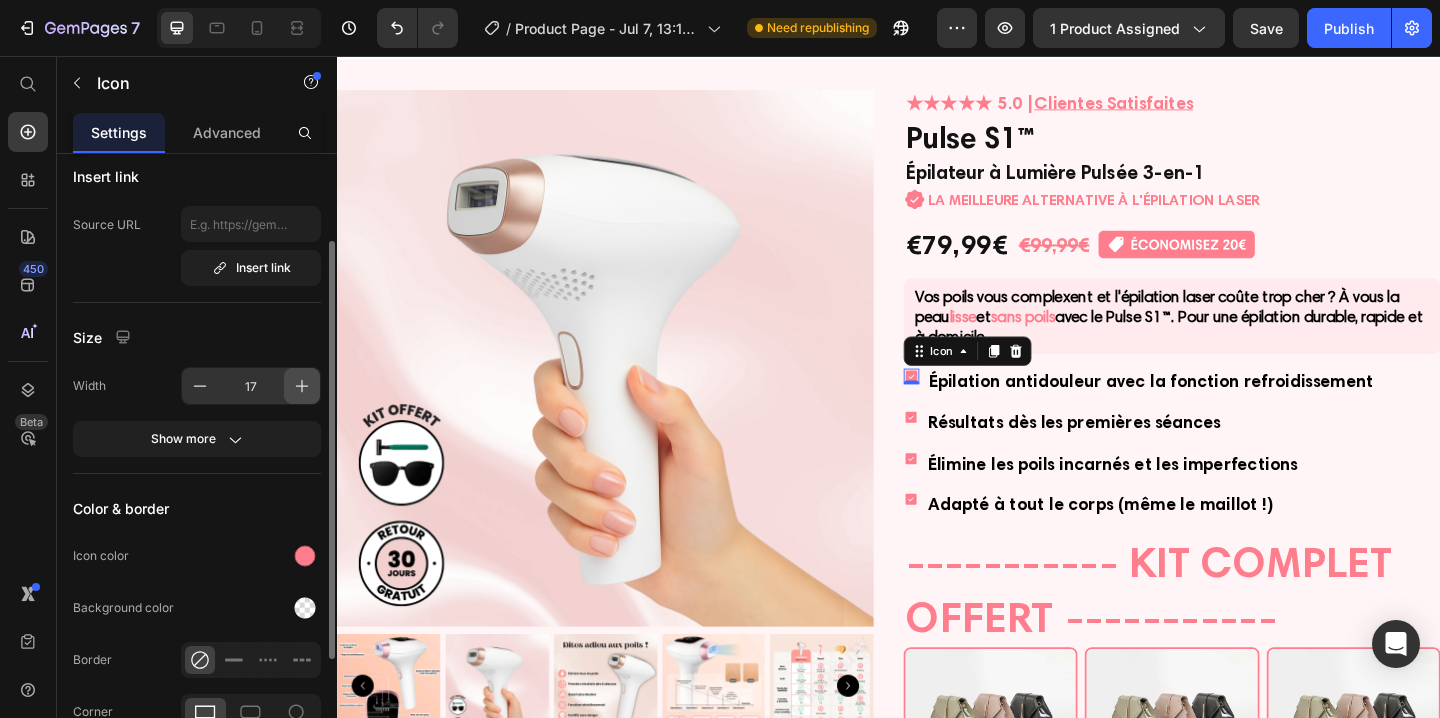 click at bounding box center (302, 386) 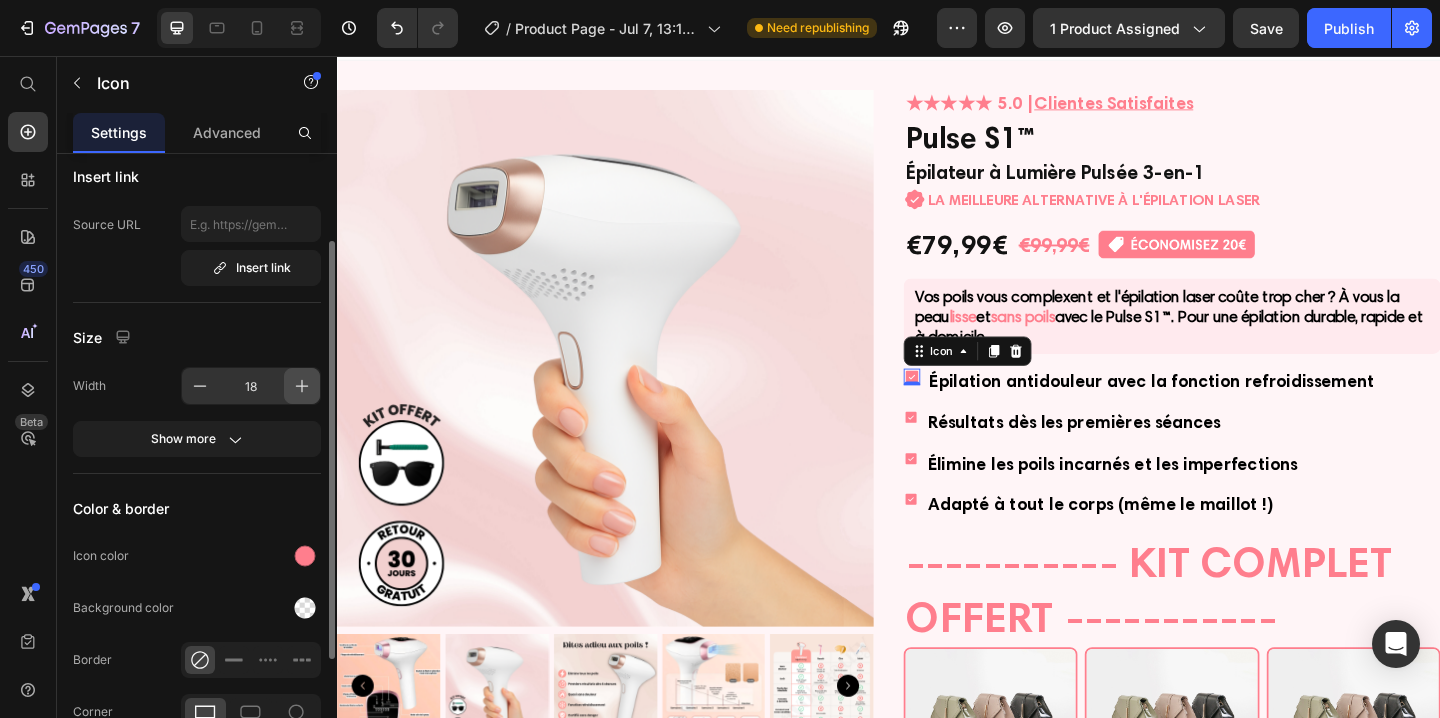 click at bounding box center [302, 386] 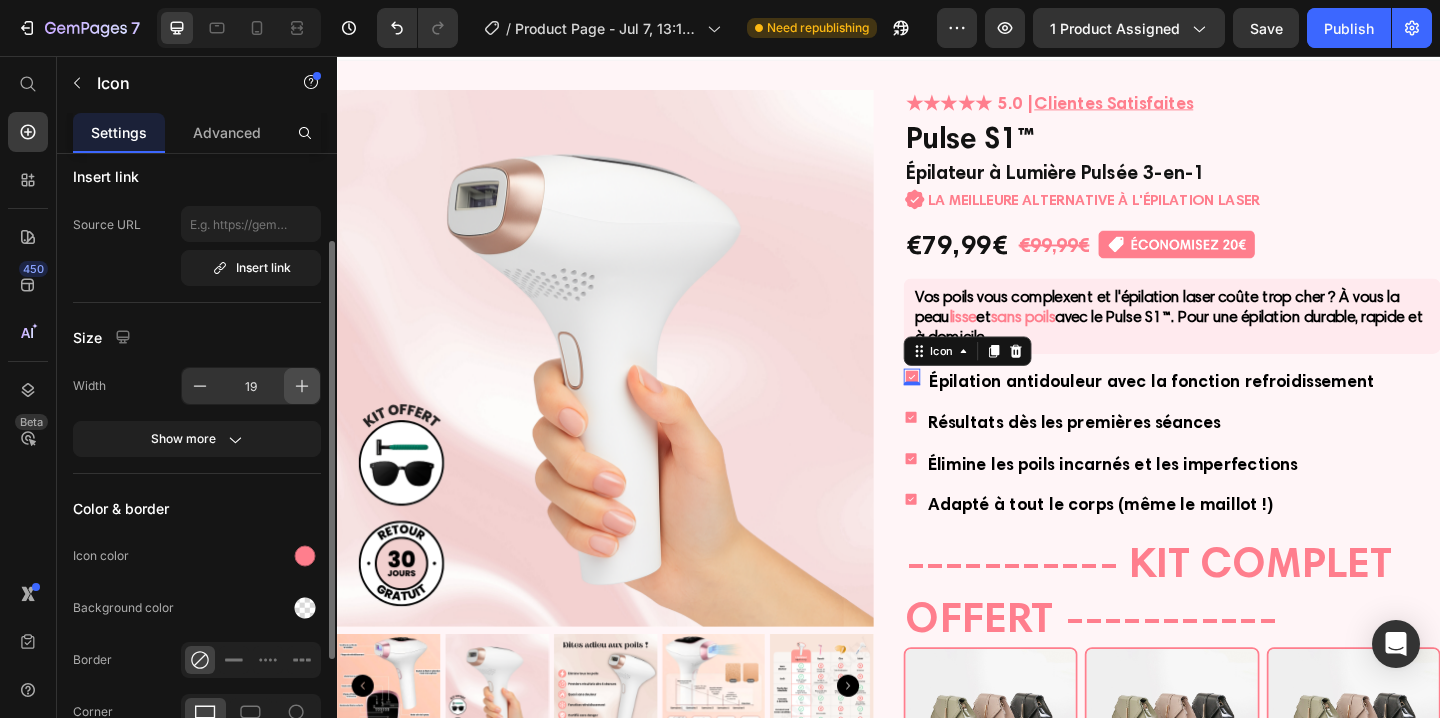 click at bounding box center [302, 386] 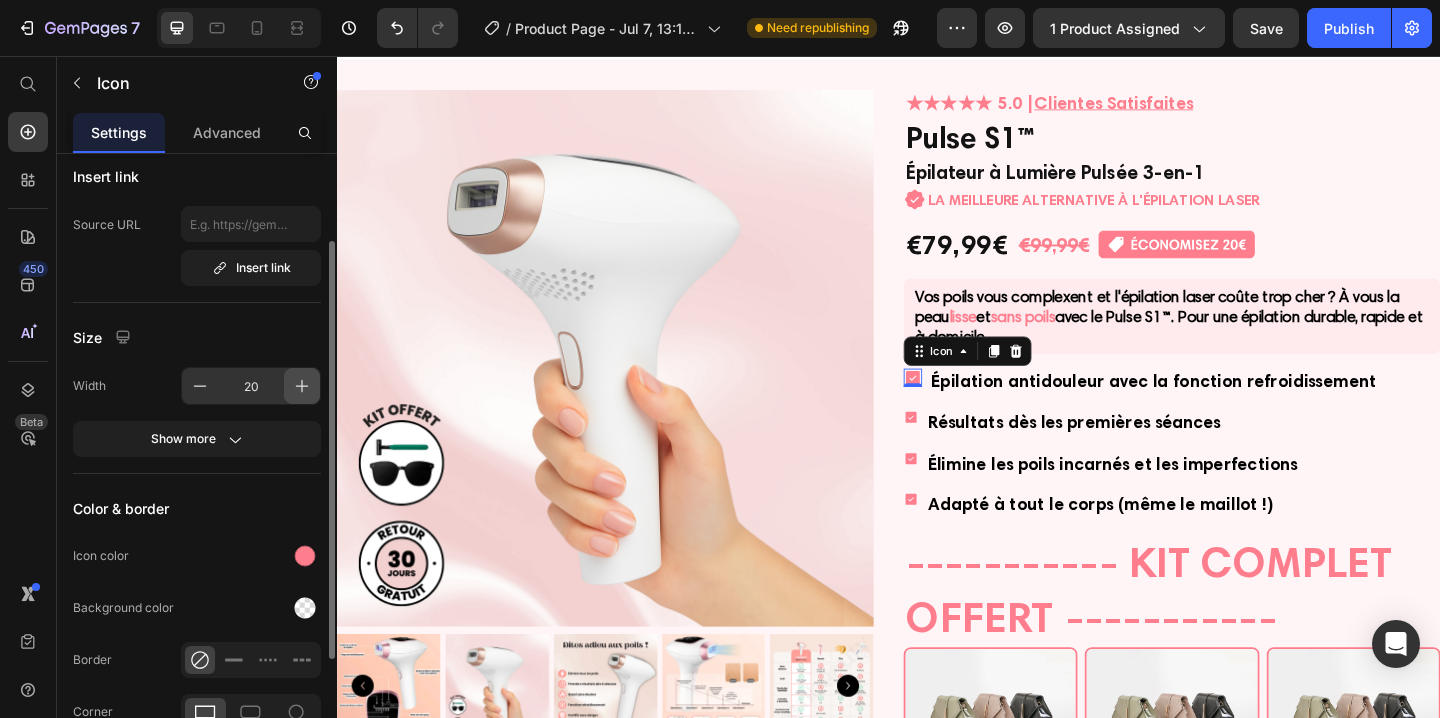 click at bounding box center [302, 386] 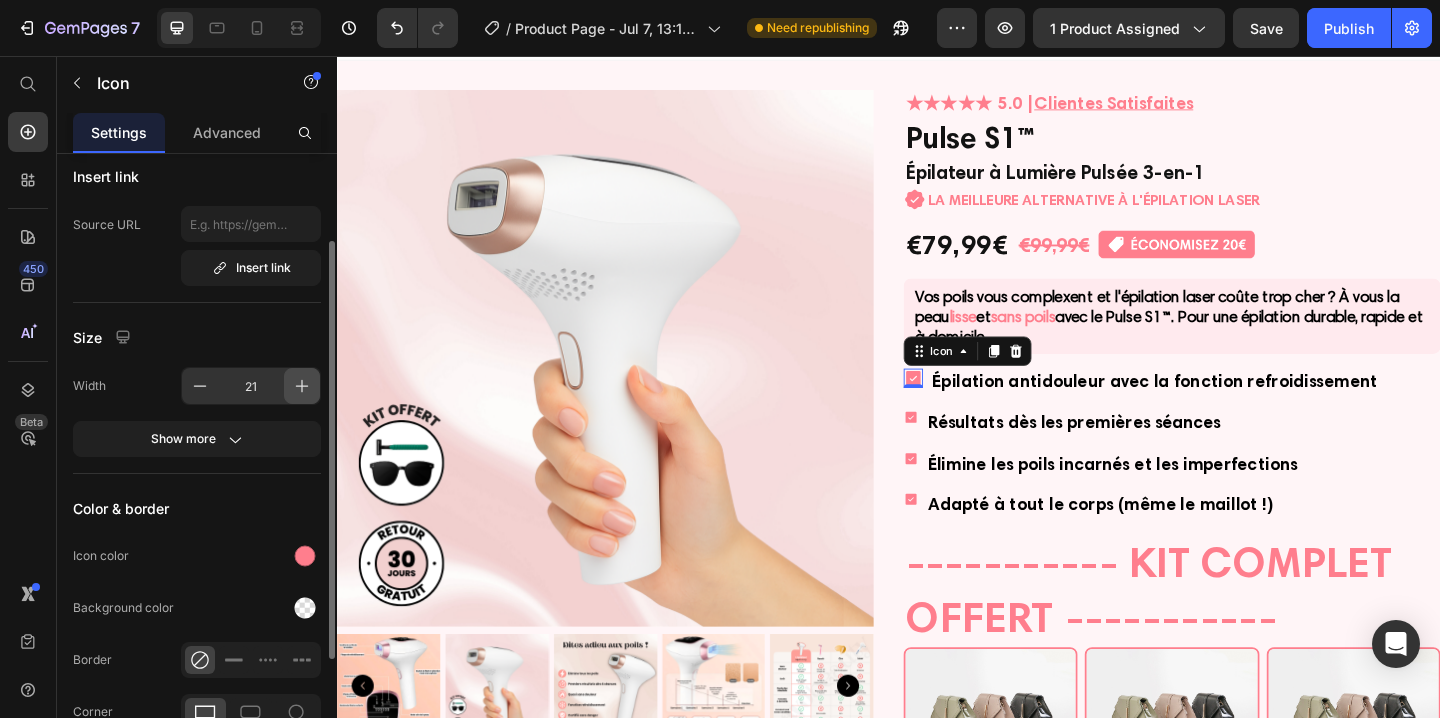 click 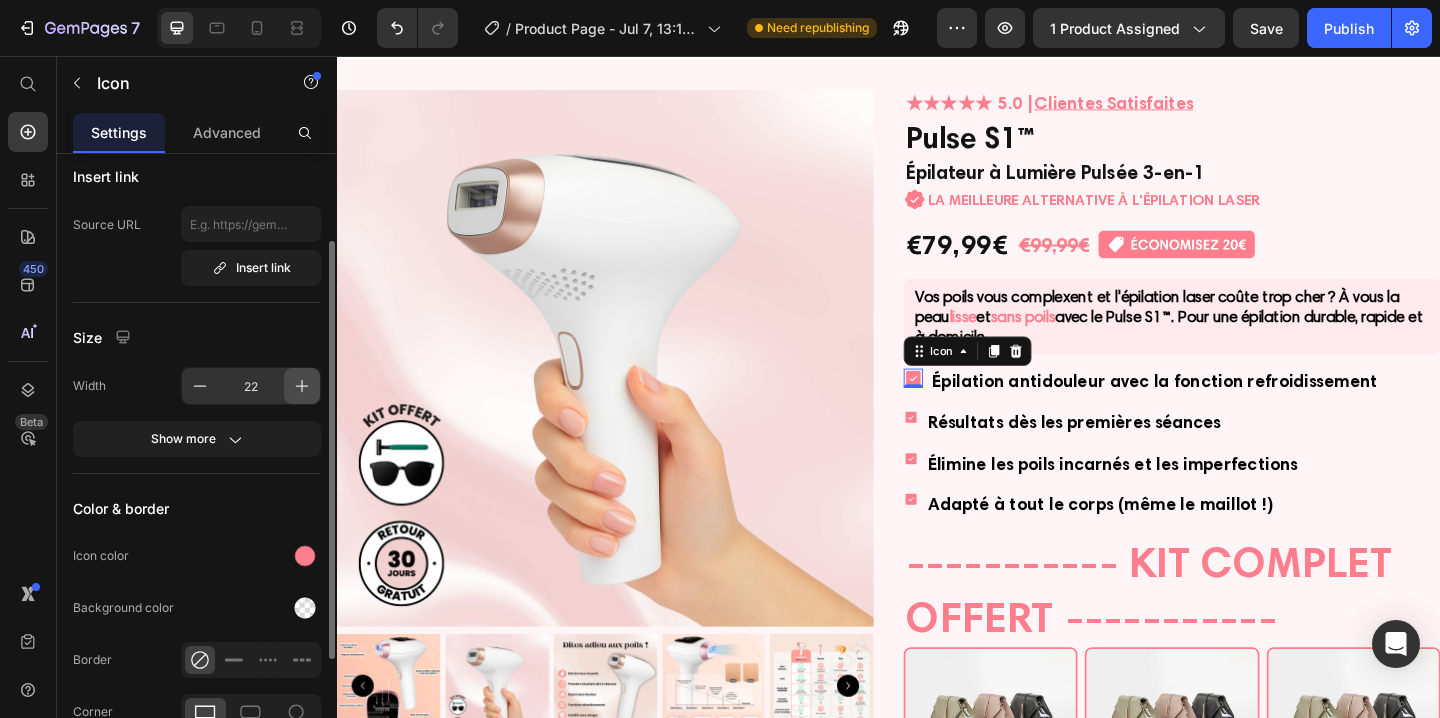 click 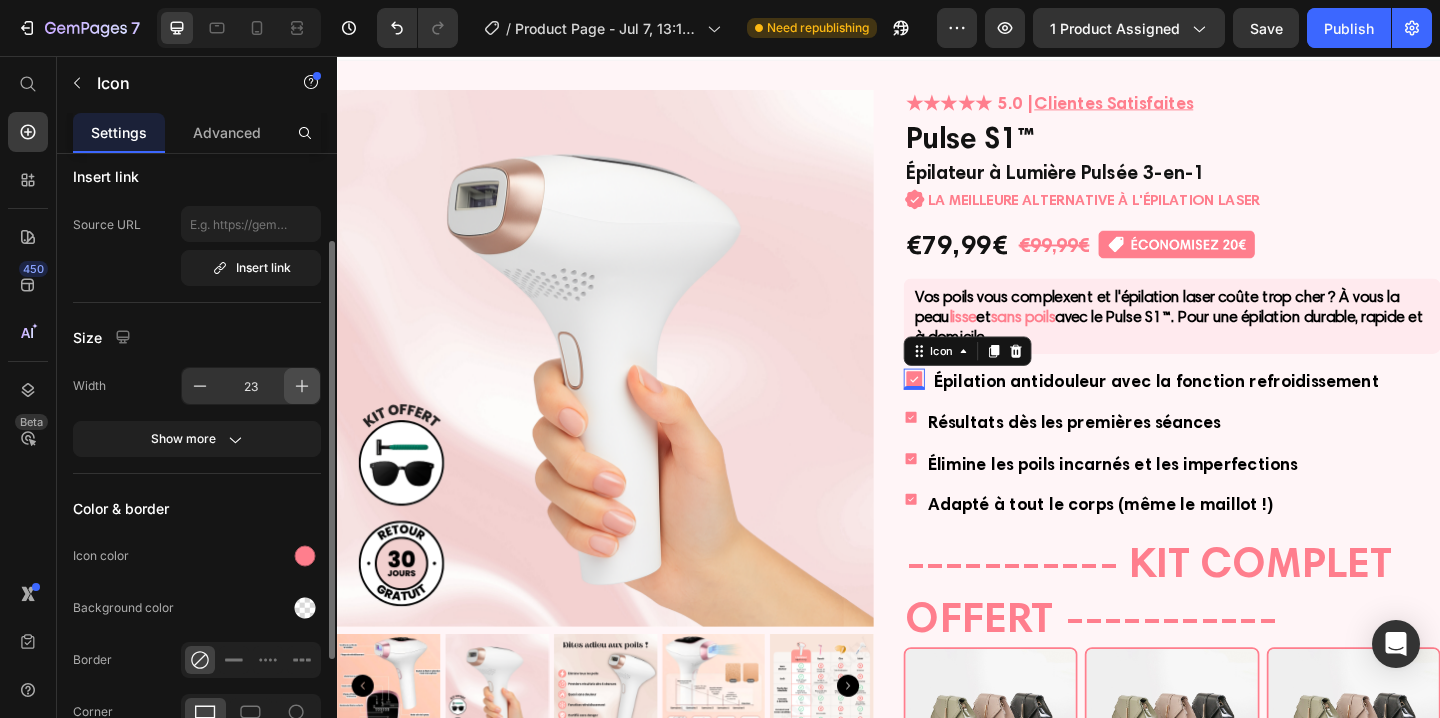 click 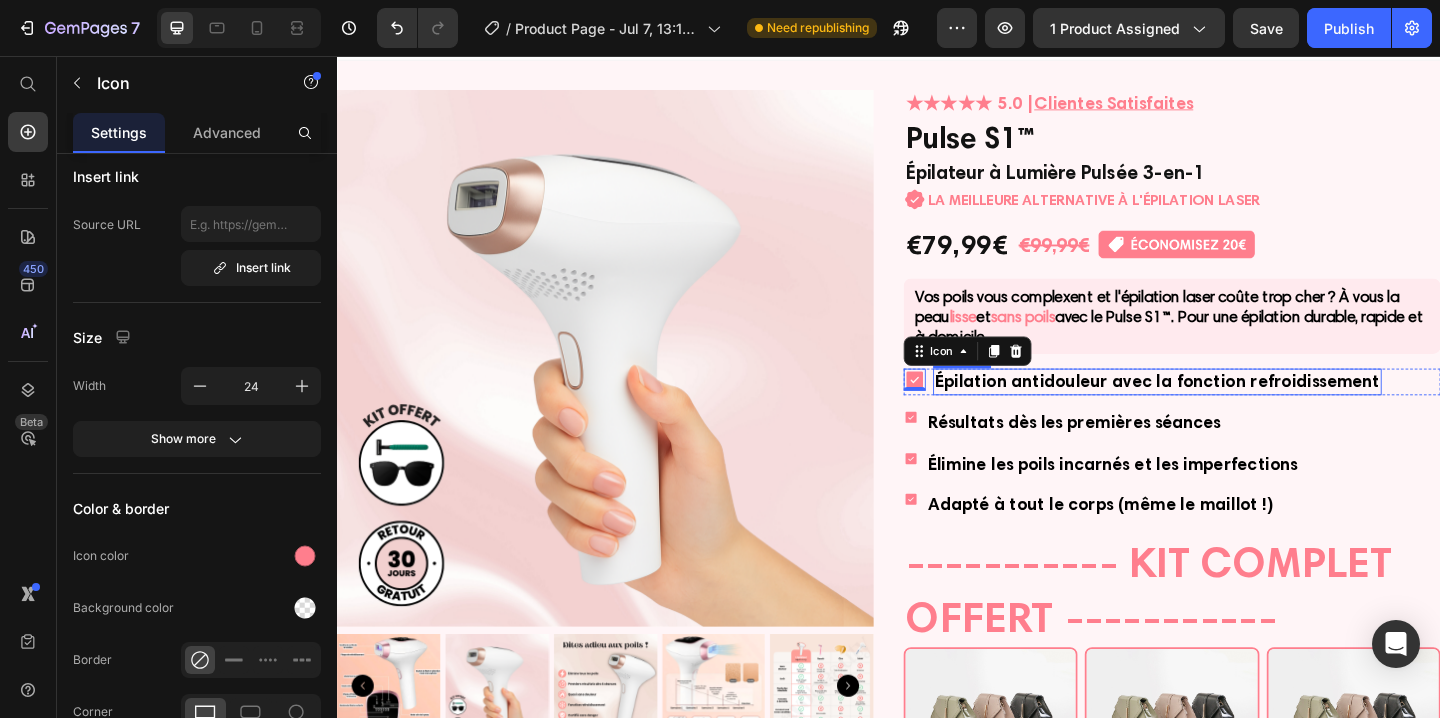 click on "Épilation antidouleur avec la fonction refroidissement" at bounding box center (1229, 410) 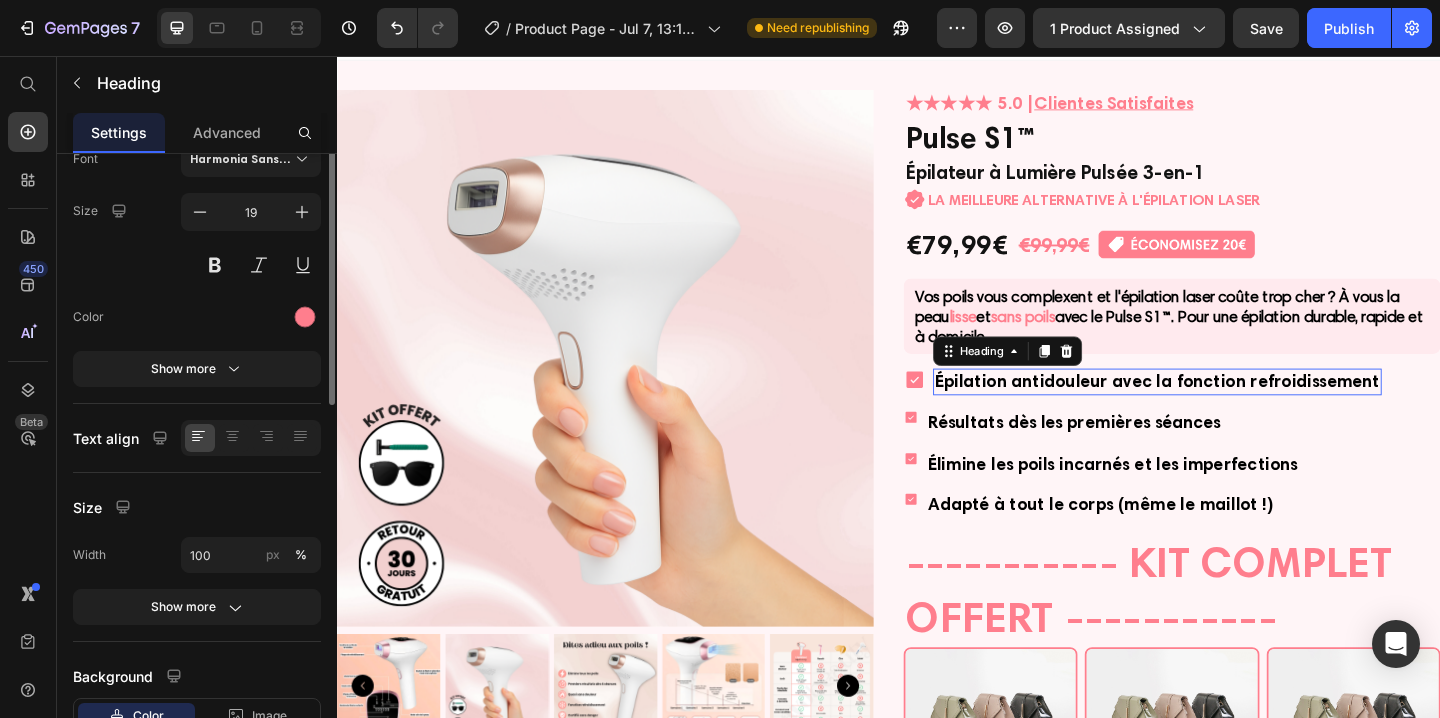 scroll, scrollTop: 0, scrollLeft: 0, axis: both 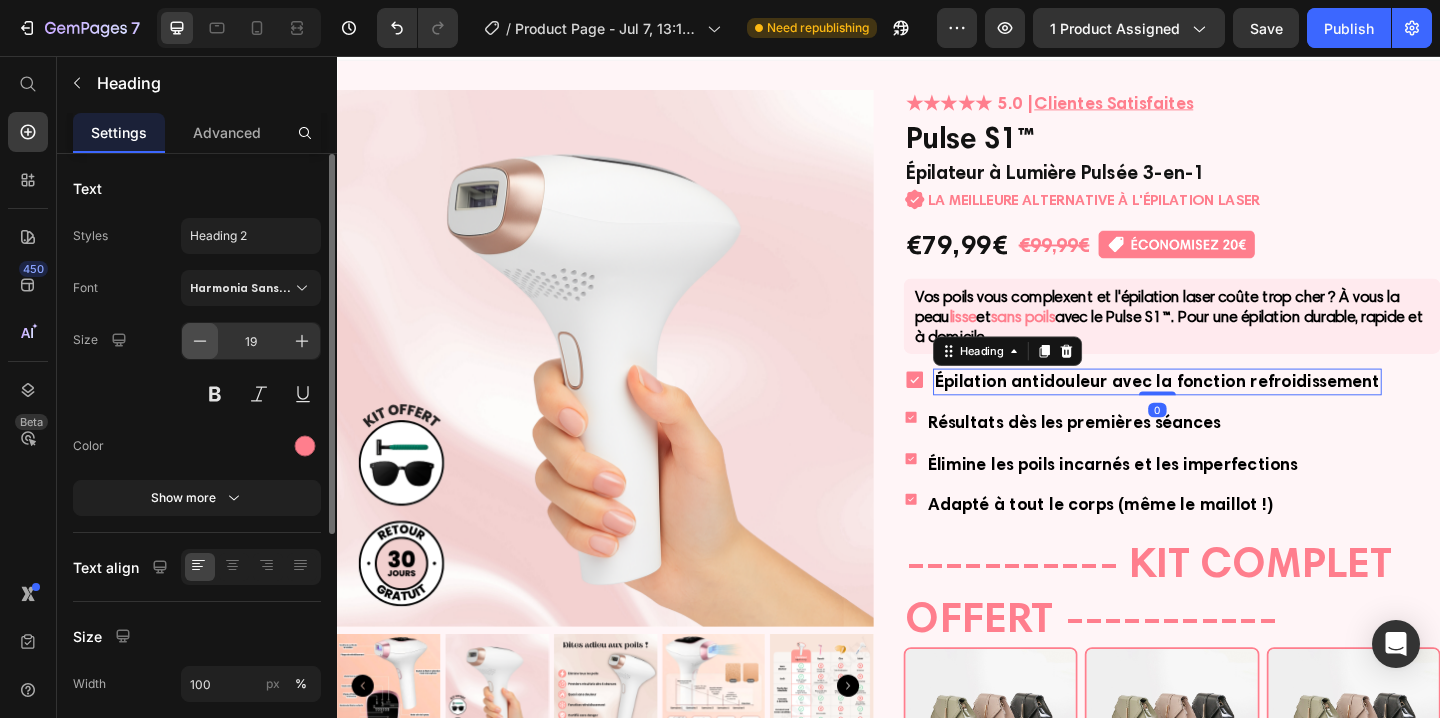 click 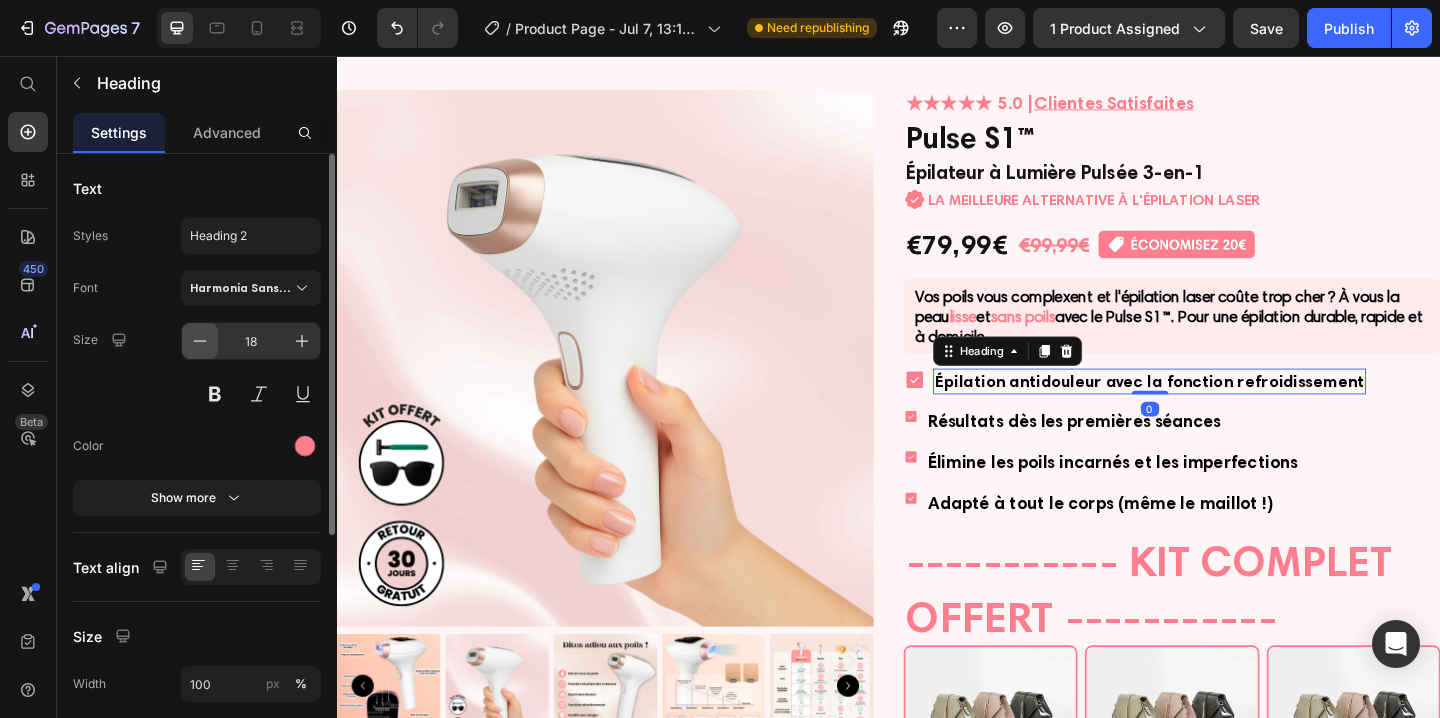 click 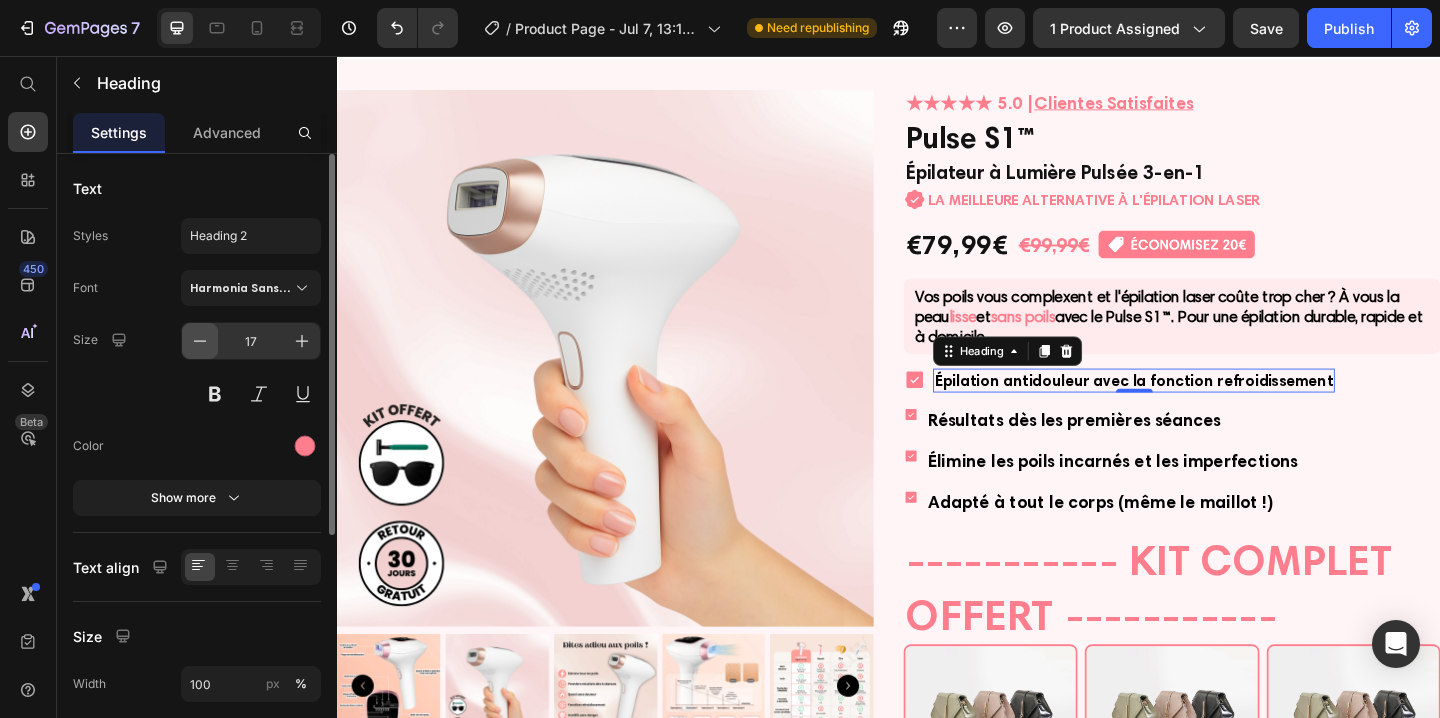 click 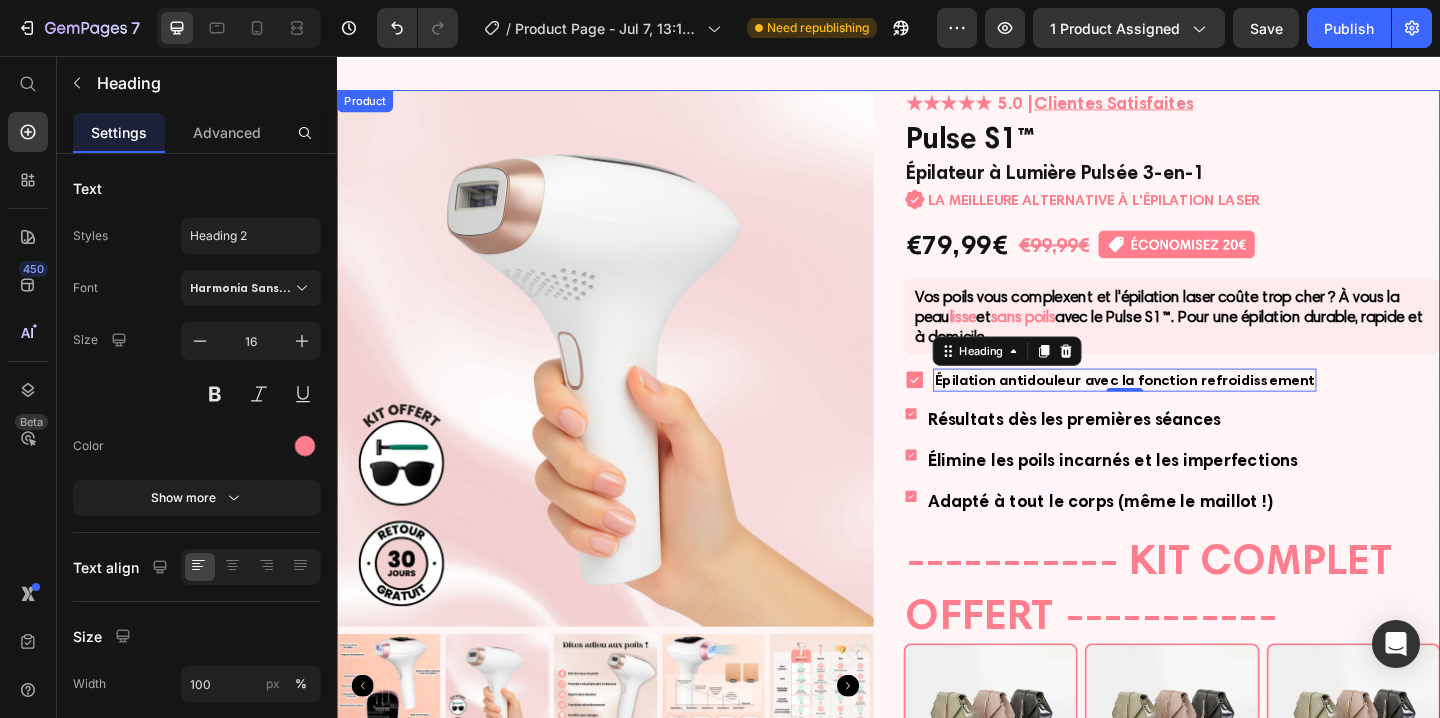 click on "Product Images ★★★★★ 5.0 |  Clientes Satisfaites Heading Pulse S1™ Product Title Épilateur à Lumière Pulsée 3-en-1 Heading
Icon LA MEILLEURE ALTERNATIVE À L'ÉPILATION LASER Heading Row €79,99€ Product Price €99,99€ Product Price Row Image Row Vos poils vous complexent et l'épilation laser coûte trop cher ? À vous la peau  lisse  et  sans poils  avec le Pulse S1™. Pour une épilation durable, rapide et à domicile. Heading Row
Icon Épilation antidouleur avec la fonction refroidissement Heading   0 Row
Icon Résultats dès les premières séances Heading Row
Icon Élimine les poils incarnés et les imperfections Heading Row
Icon Adapté à tout le corps (même le maillot !) Heading Row ----------- KIT COMPLET OFFERT ----------- Heading Image LUNETTES FILTRANTES Text Block 11,90€   OFFERT Text Block Image RASOIR DE PRÉPARATION Text Block 1,90€   OFFERT Text Block Image" at bounding box center [937, 815] 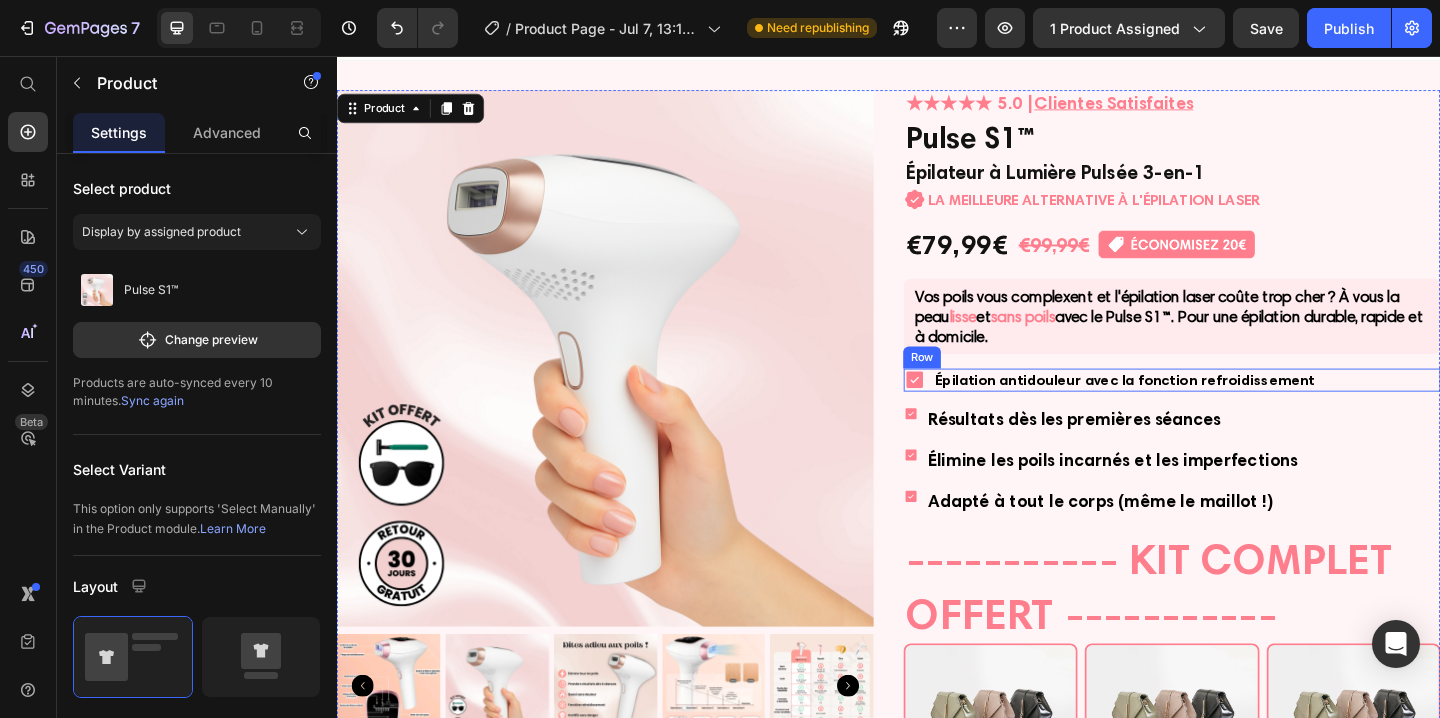 click on "Icon Épilation antidouleur avec la fonction refroidissement Heading Row" at bounding box center (1245, 408) 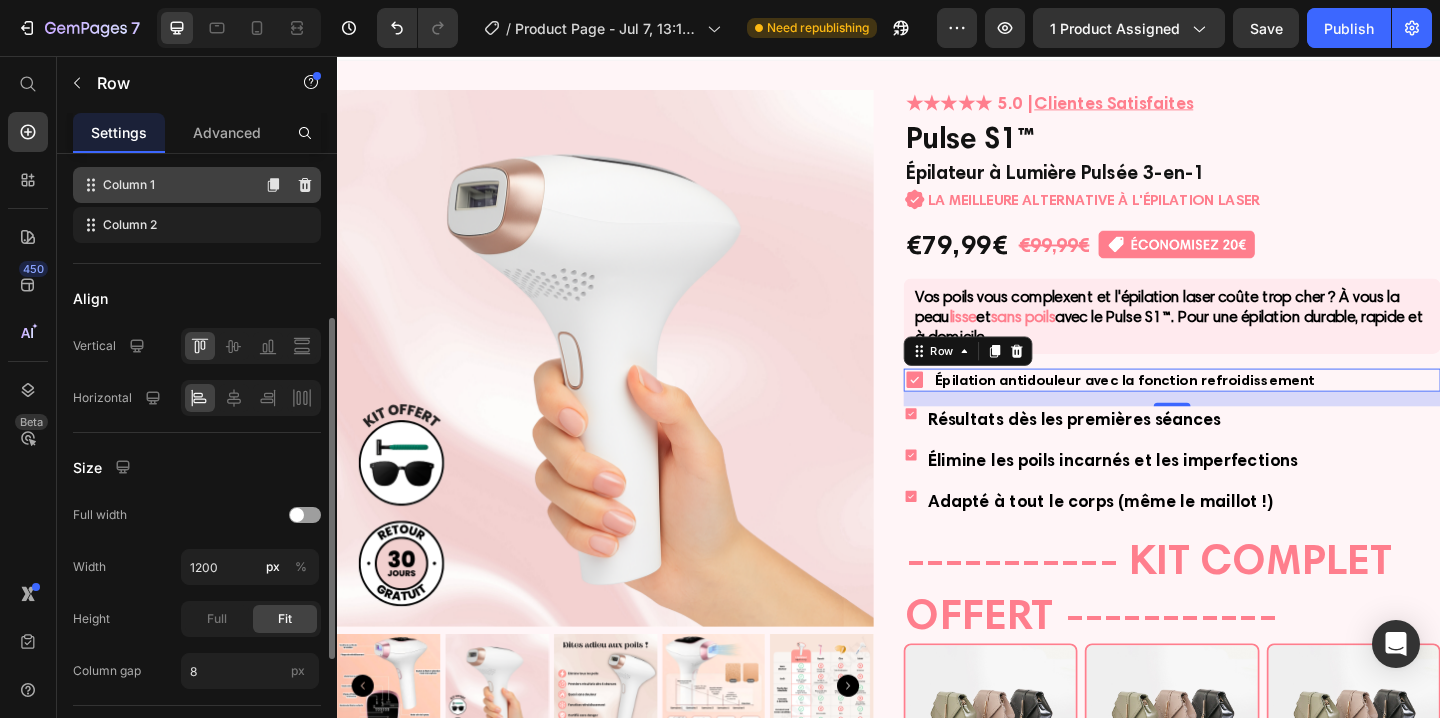 scroll, scrollTop: 331, scrollLeft: 0, axis: vertical 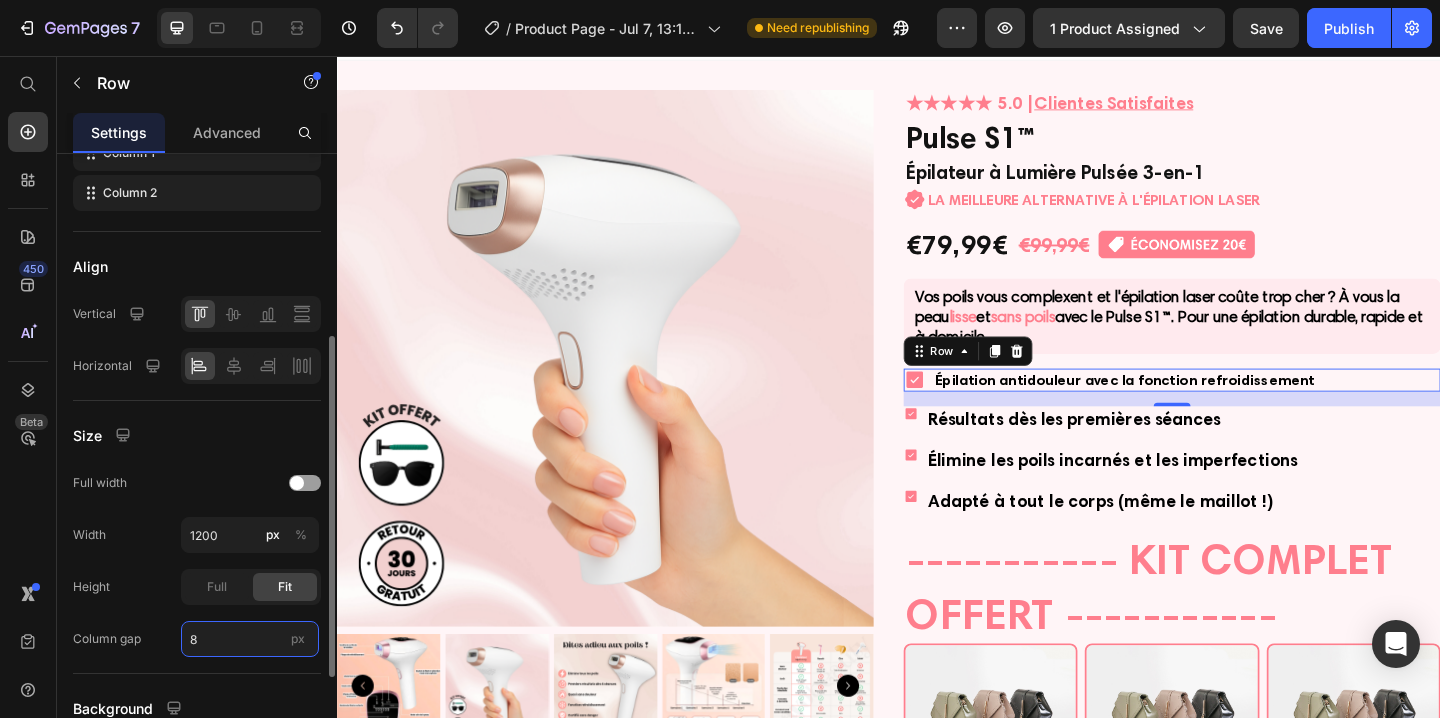 click on "8" at bounding box center (250, 639) 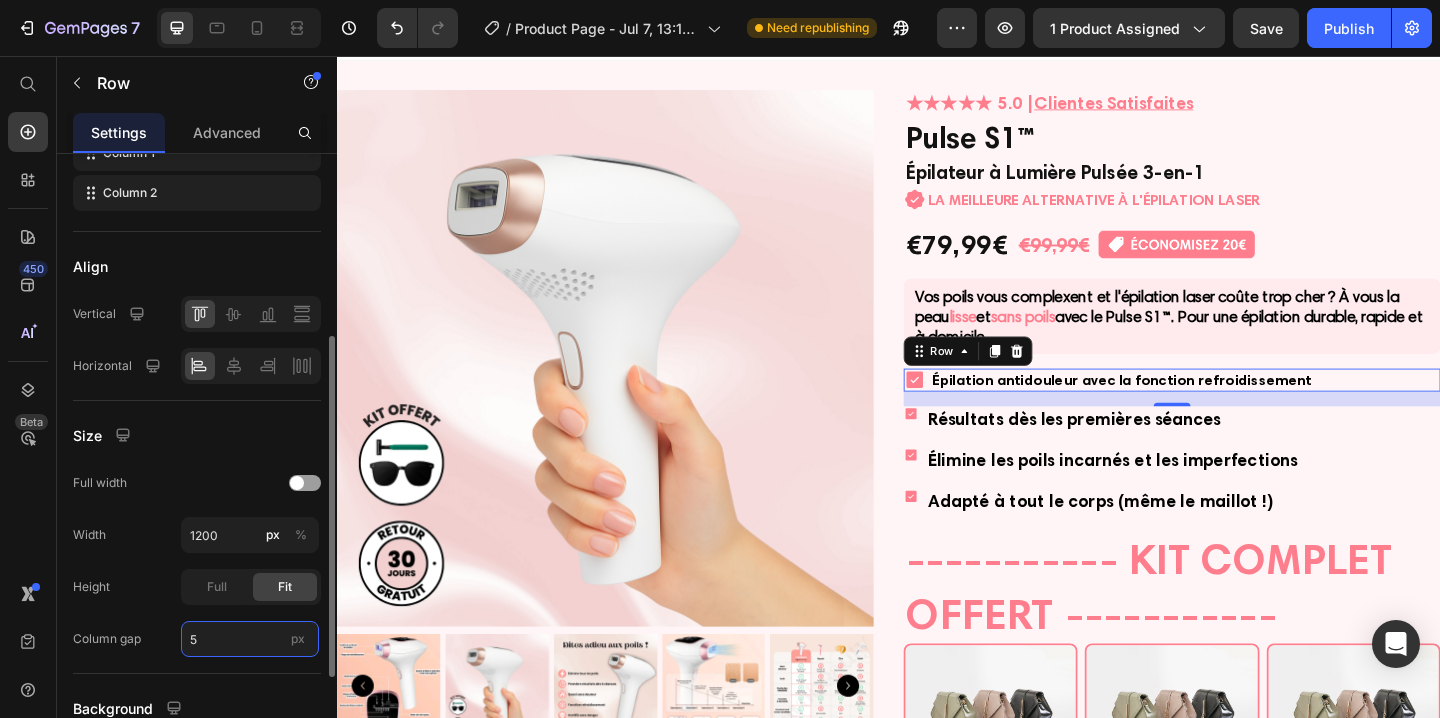 type on "5" 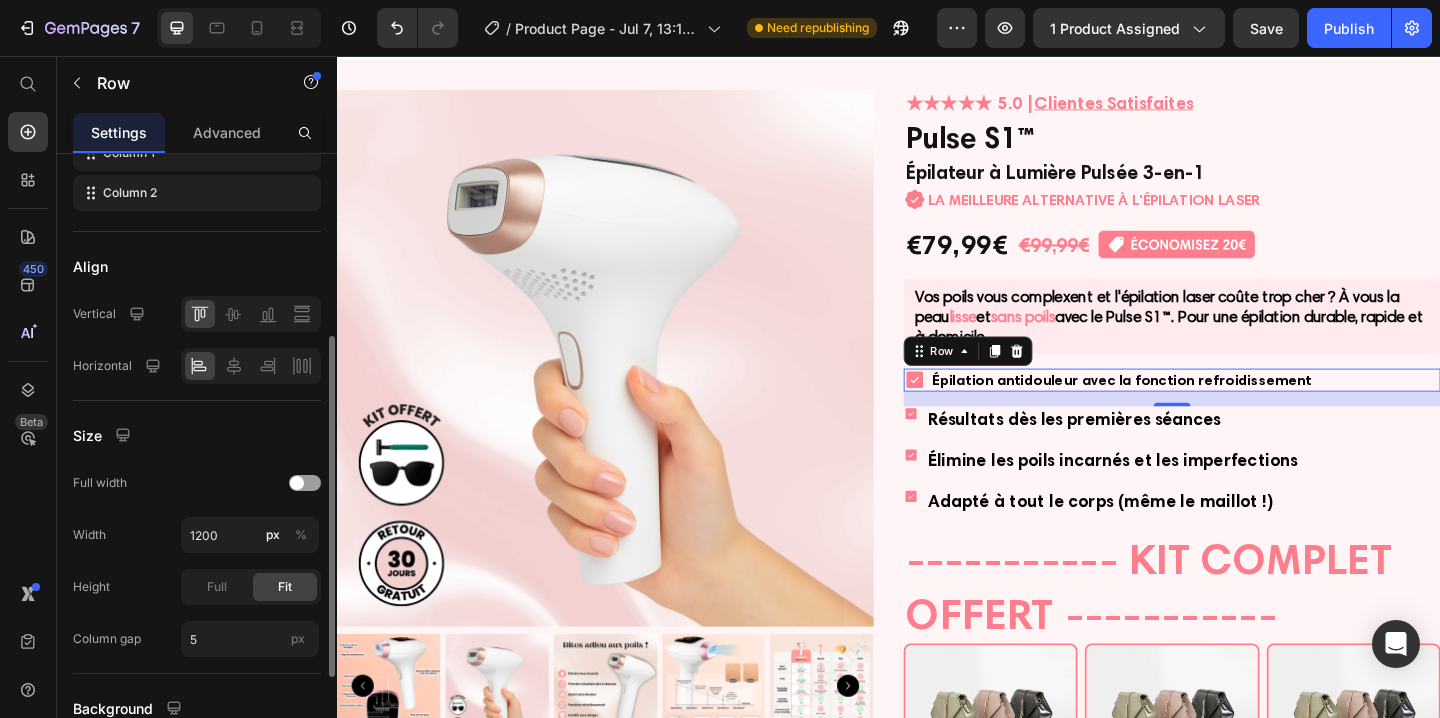 click on "Layout Column width Fit to content By ratio Column Column 1 Column 2 Align Vertical
Horizontal
Size Full width Width 1200 px % Height Full Fit Column gap 5 px Background Color Image Video  Color" at bounding box center [197, 338] 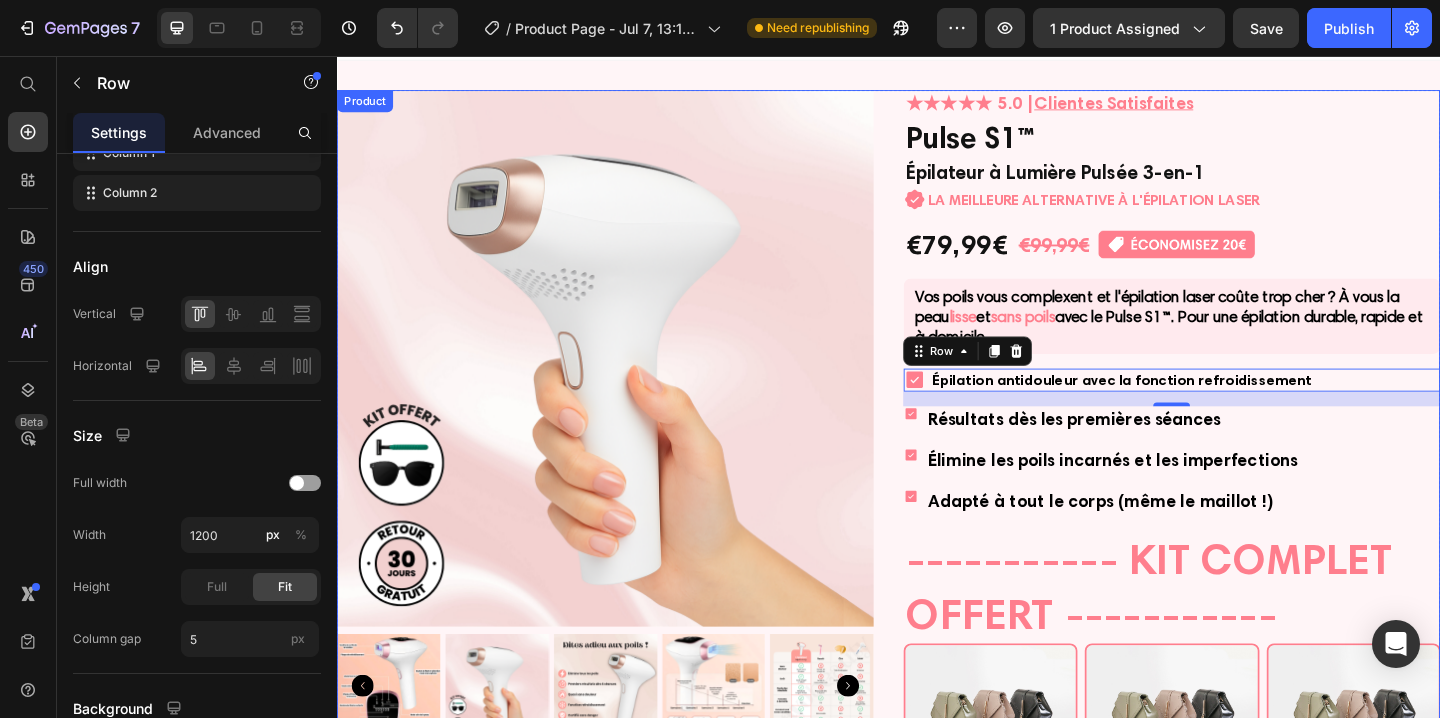 click on "★★★★★ 5.0 |  Clientes Satisfaites Heading Pulse S1™ Product Title Épilateur à Lumière Pulsée 3-en-1 Heading
Icon LA MEILLEURE ALTERNATIVE À L'ÉPILATION LASER Heading Row €79,99€ Product Price €99,99€ Product Price Row Image Row Vos poils vous complexent et l'épilation laser coûte trop cher ? À vous la peau  lisse  et  sans poils  avec le Pulse S1™. Pour une épilation durable, rapide et à domicile. Heading Row
Icon Épilation antidouleur avec la fonction refroidissement Heading Row   16
Icon Résultats dès les premières séances Heading Row
Icon Élimine les poils incarnés et les imperfections Heading Row
Icon Adapté à tout le corps (même le maillot !) Heading Row ----------- KIT COMPLET OFFERT ----------- Heading Image LUNETTES FILTRANTES Text Block 11,90€   OFFERT Text Block Image RASOIR DE PRÉPARATION Text Block 1,90€   OFFERT Text Block Image LIVRAISON COLISSIMO Text Block 9,40€" at bounding box center (1245, 815) 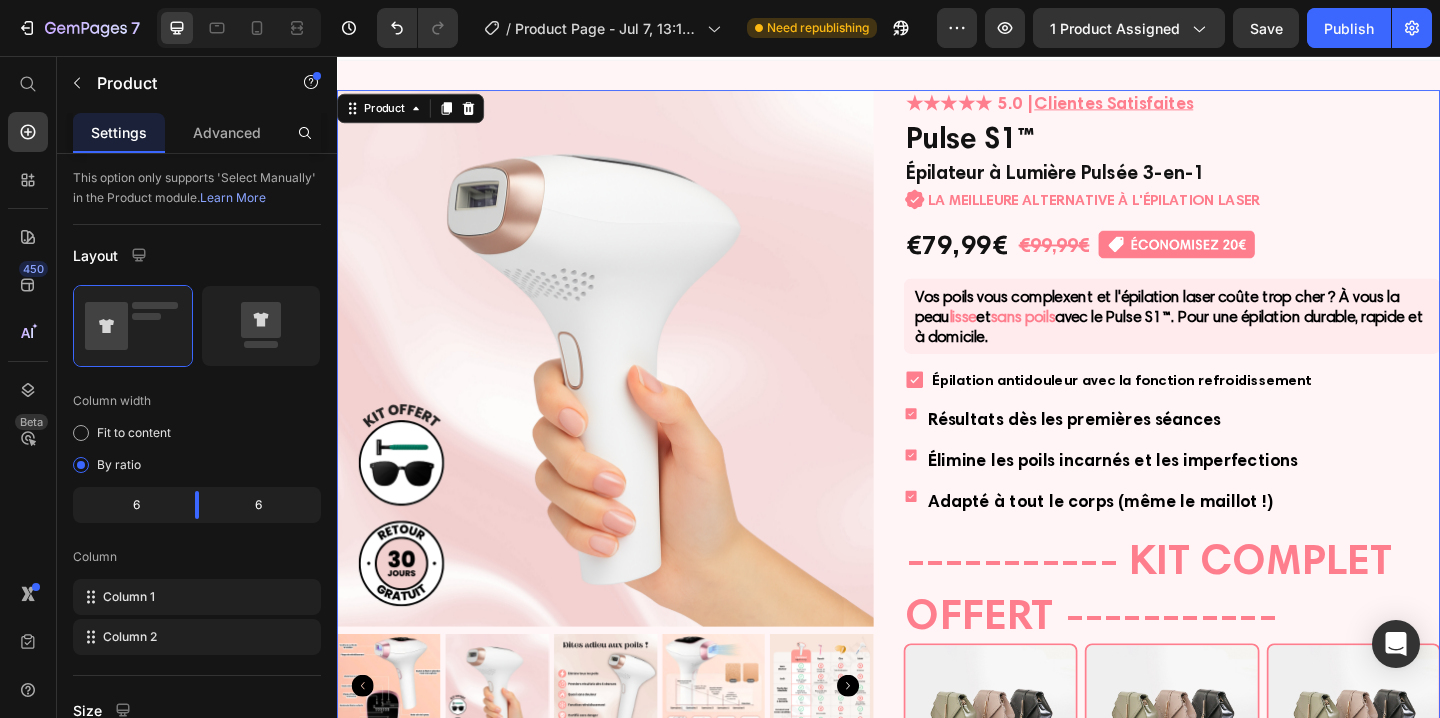 scroll, scrollTop: 0, scrollLeft: 0, axis: both 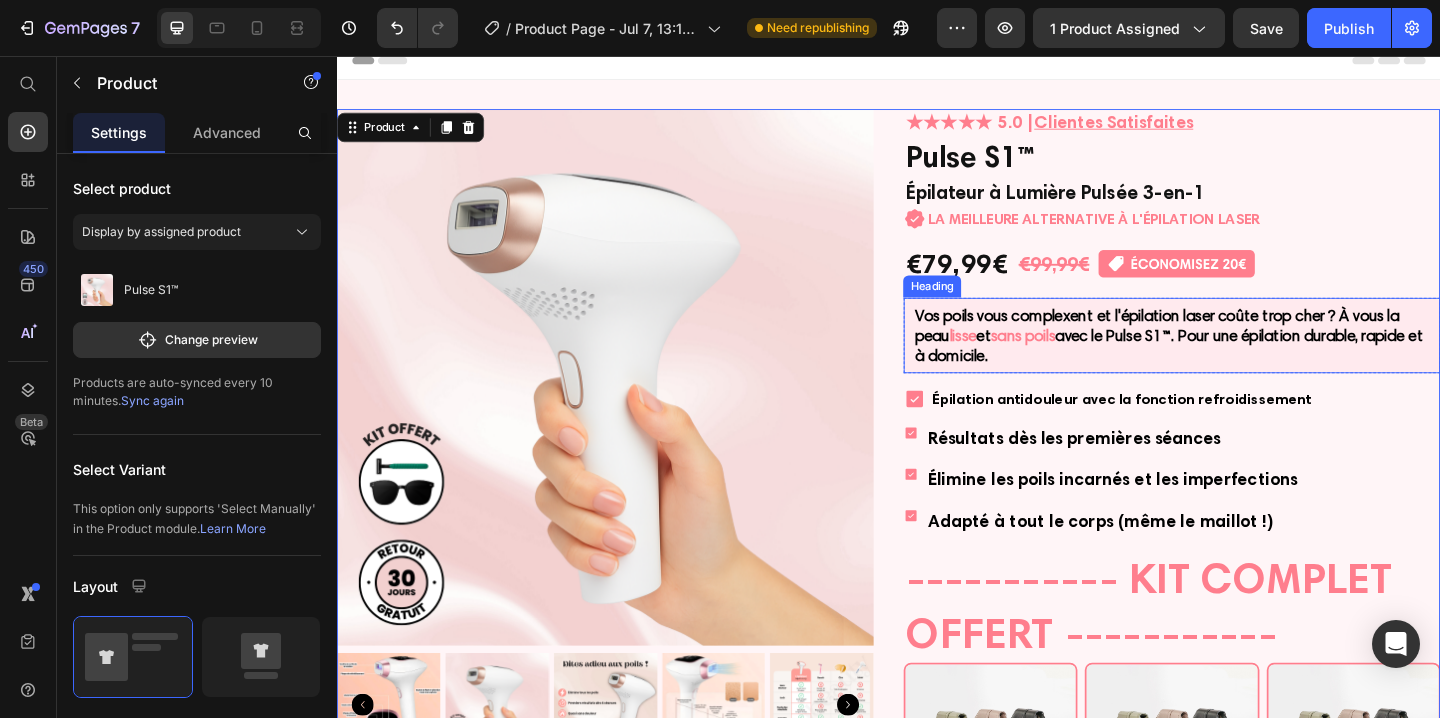 click on "Vos poils vous complexent et l'épilation laser coûte trop cher ? À vous la peau  lisse  et  sans poils  avec le Pulse S1™. Pour une épilation durable, rapide et à domicile." at bounding box center [1245, 360] 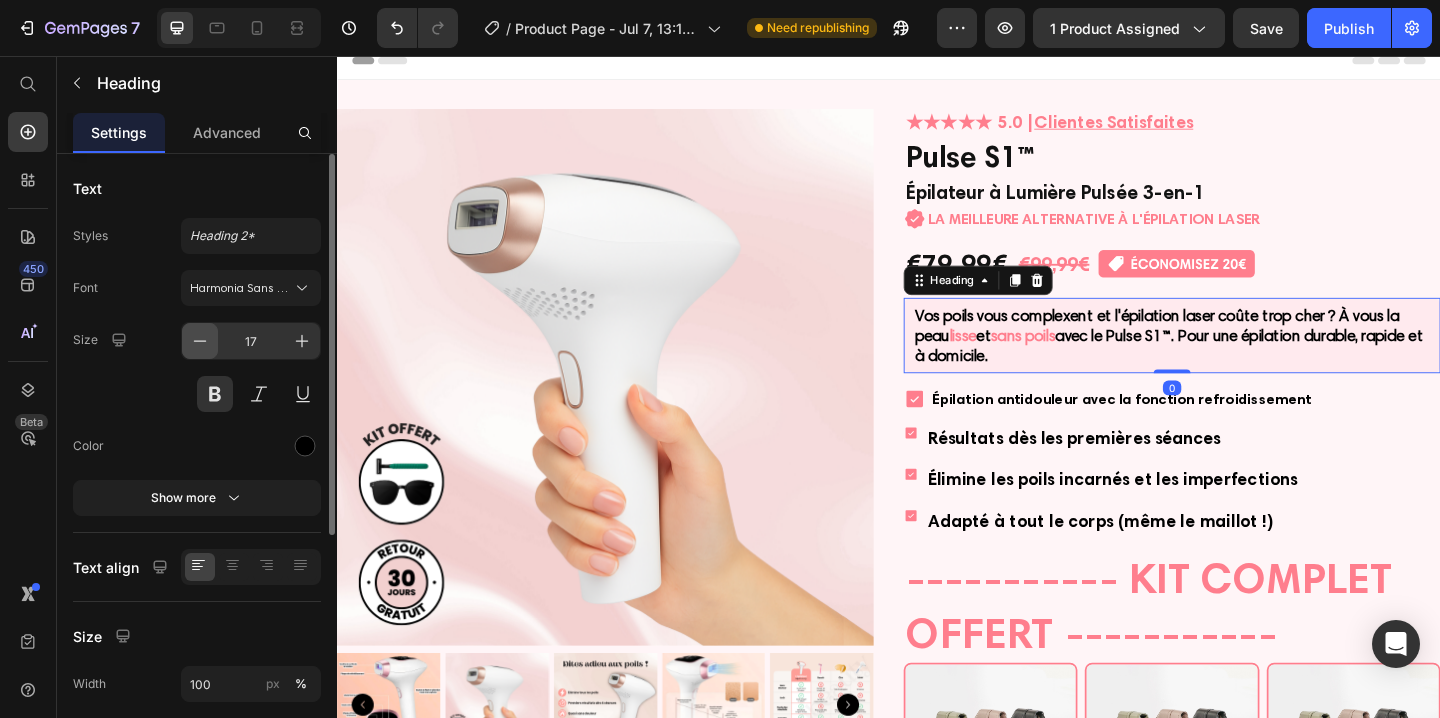 click 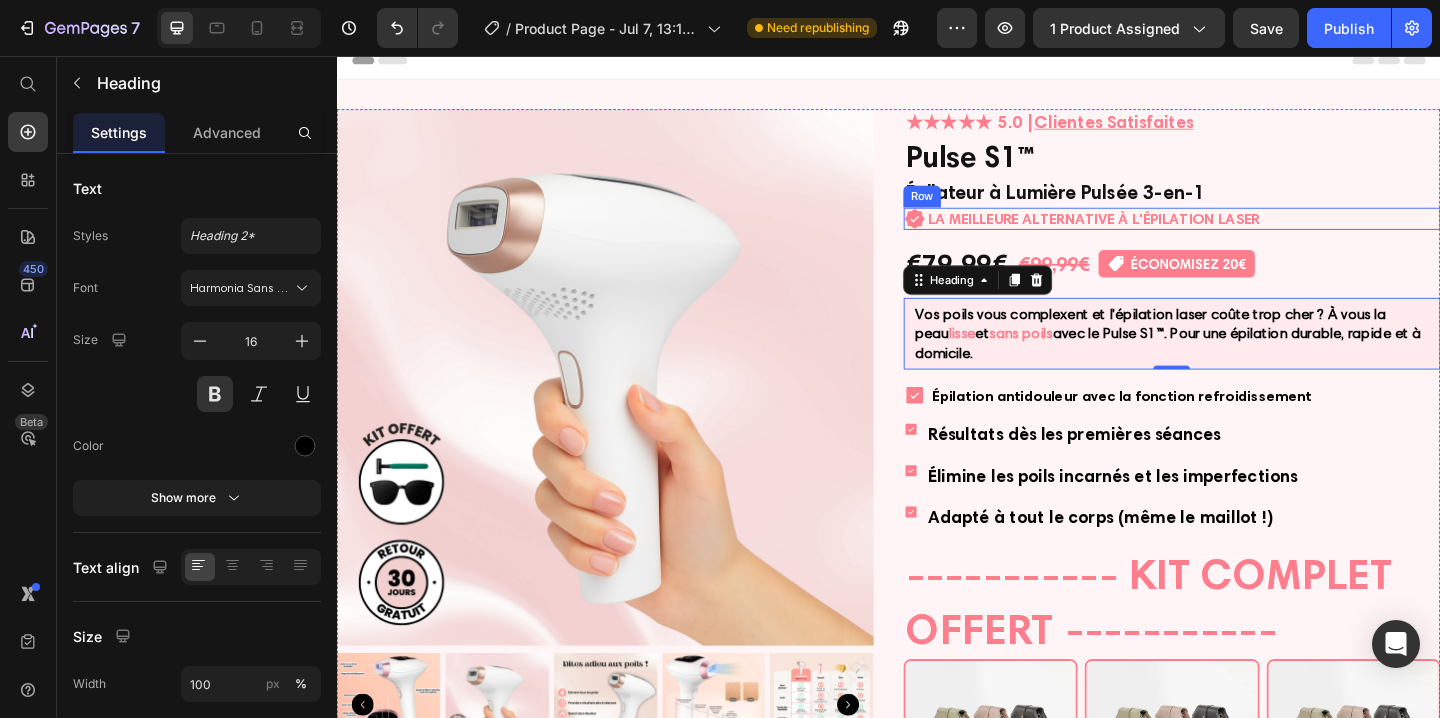 click on "Icon LA MEILLEURE ALTERNATIVE À L'ÉPILATION LASER Heading Row" at bounding box center [1245, 233] 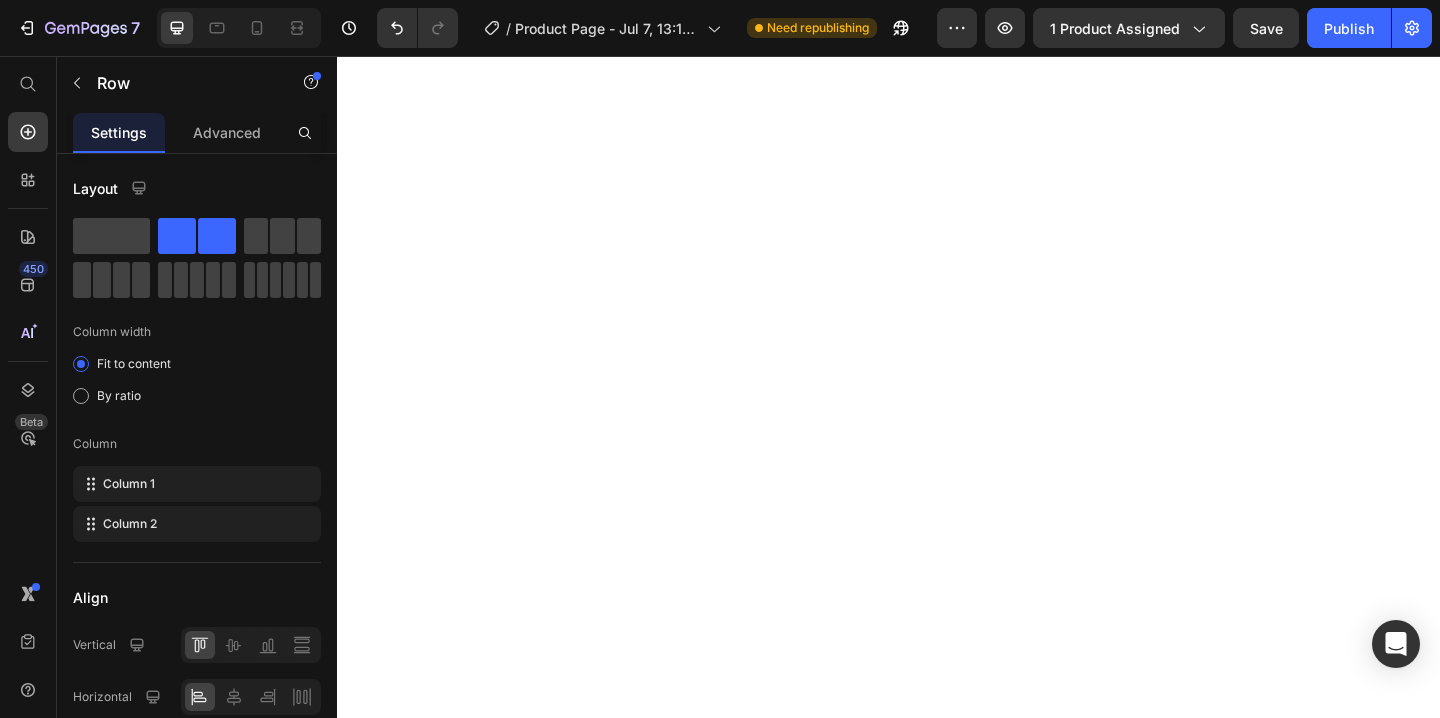 scroll, scrollTop: 0, scrollLeft: 0, axis: both 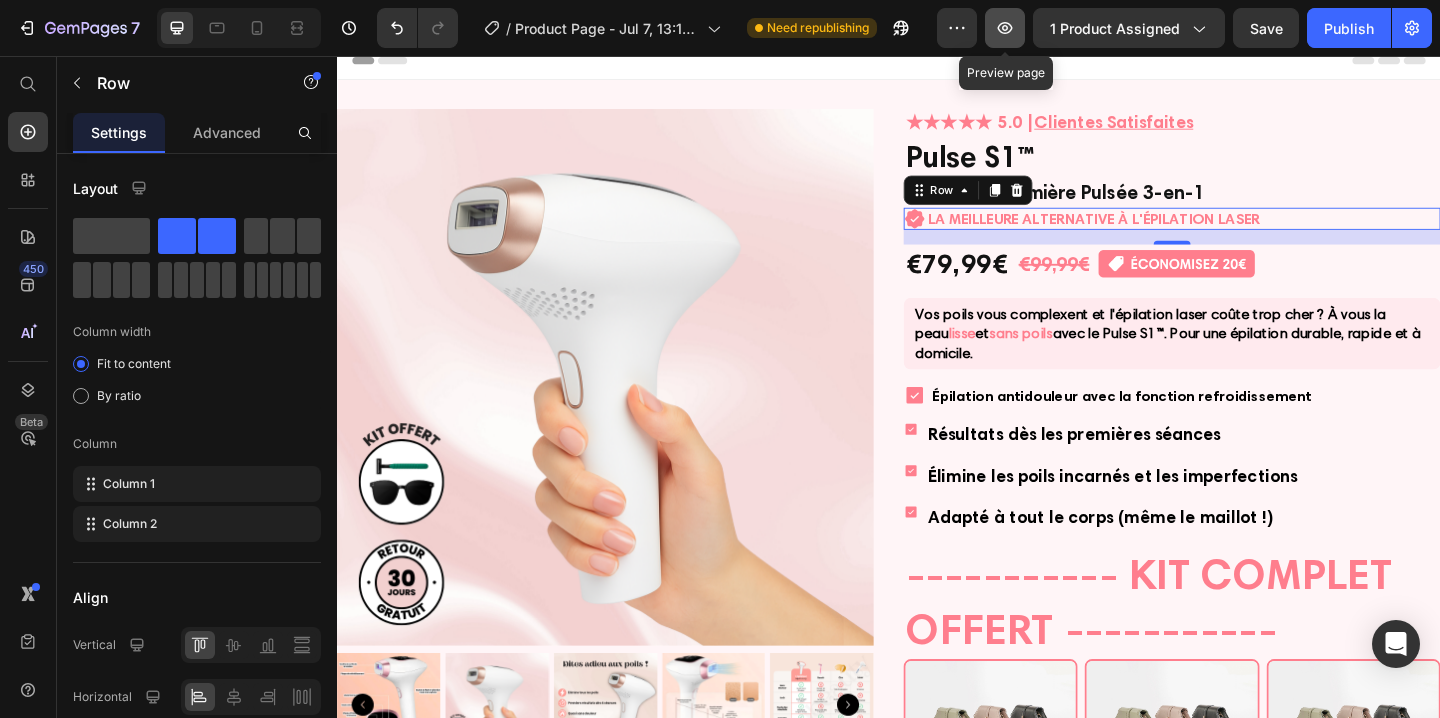 click 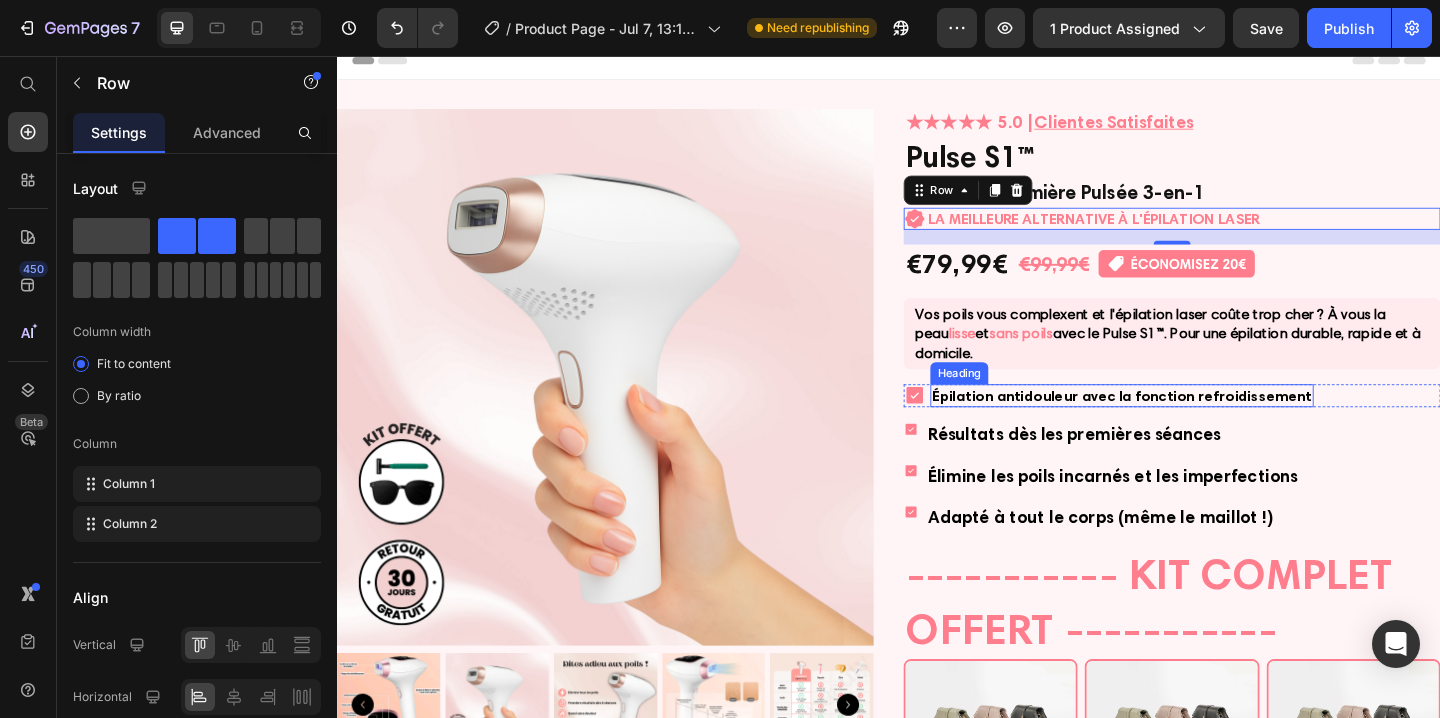 click on "Épilation antidouleur avec la fonction refroidissement" at bounding box center (1190, 425) 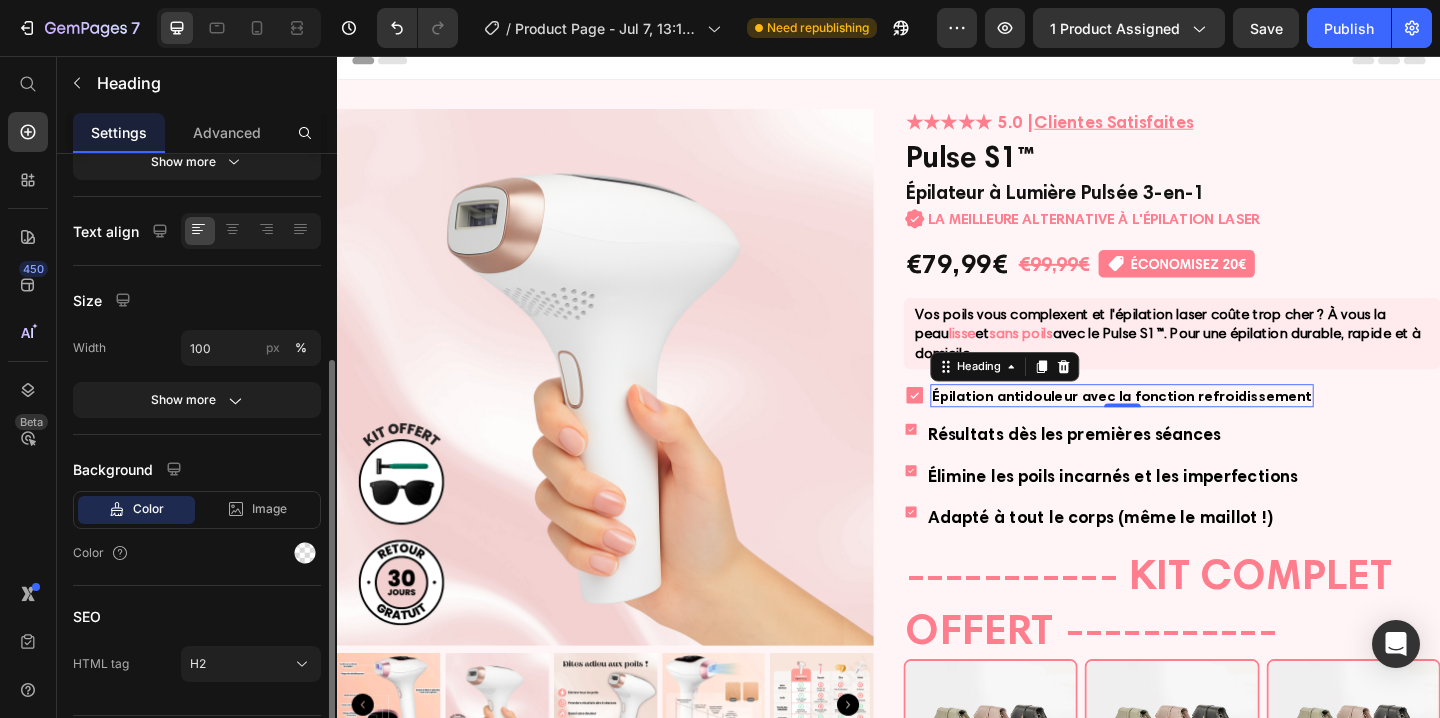 scroll, scrollTop: 391, scrollLeft: 0, axis: vertical 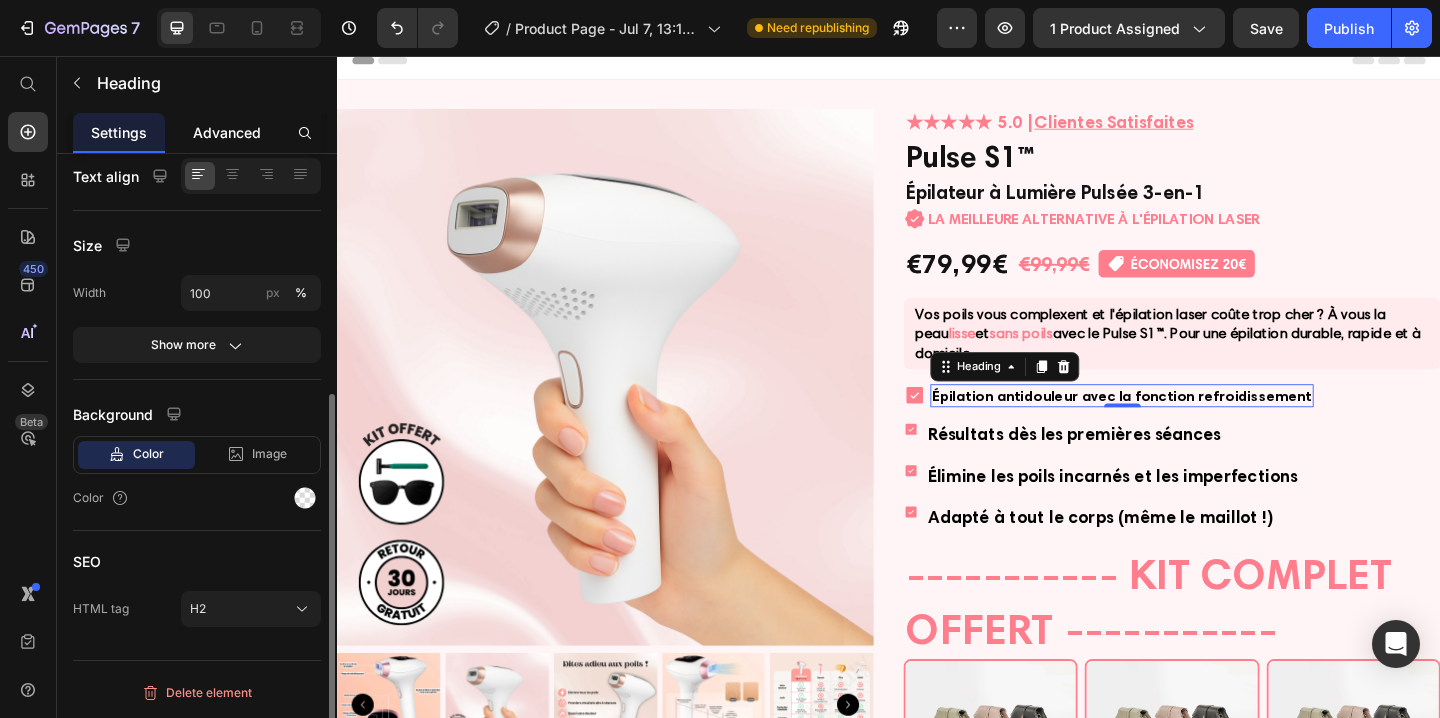click on "Advanced" 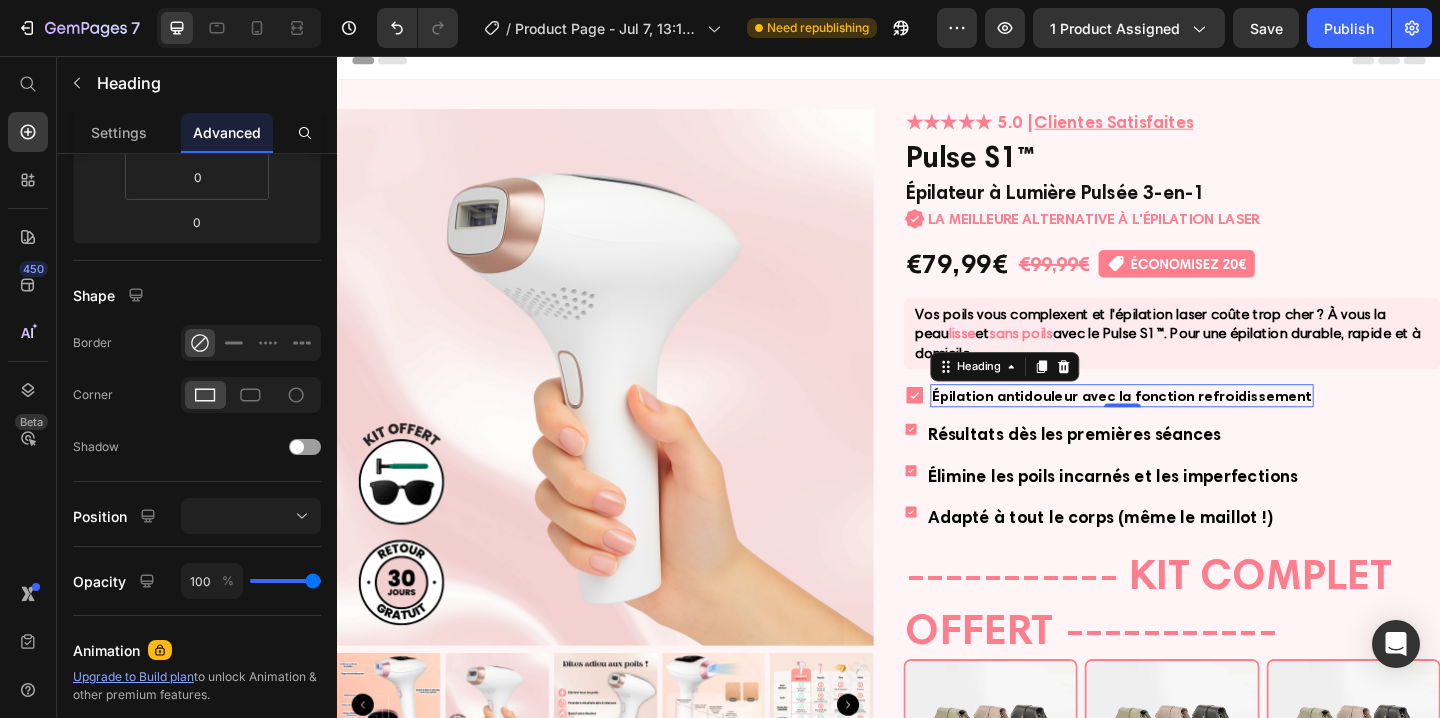 scroll, scrollTop: 0, scrollLeft: 0, axis: both 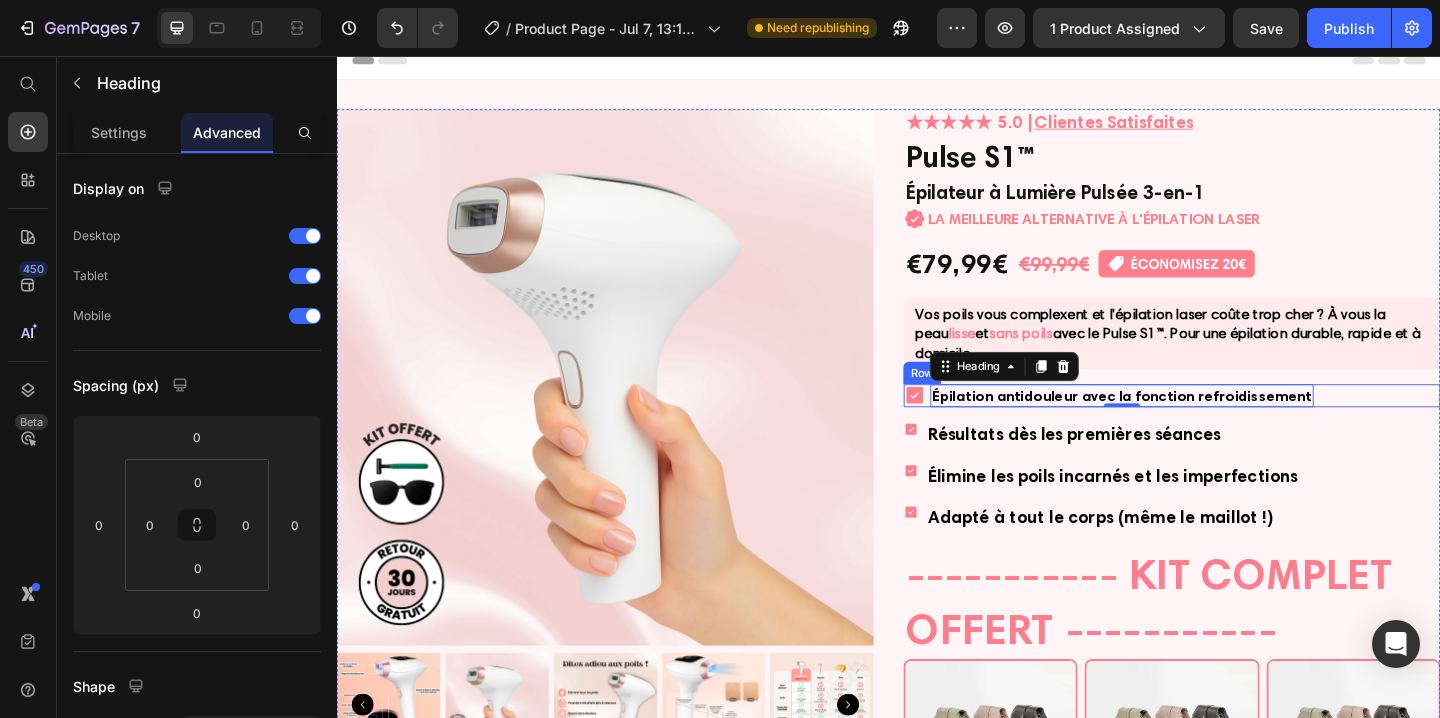 click on "Icon Épilation antidouleur avec la fonction refroidissement Heading   0 Row" at bounding box center (1245, 425) 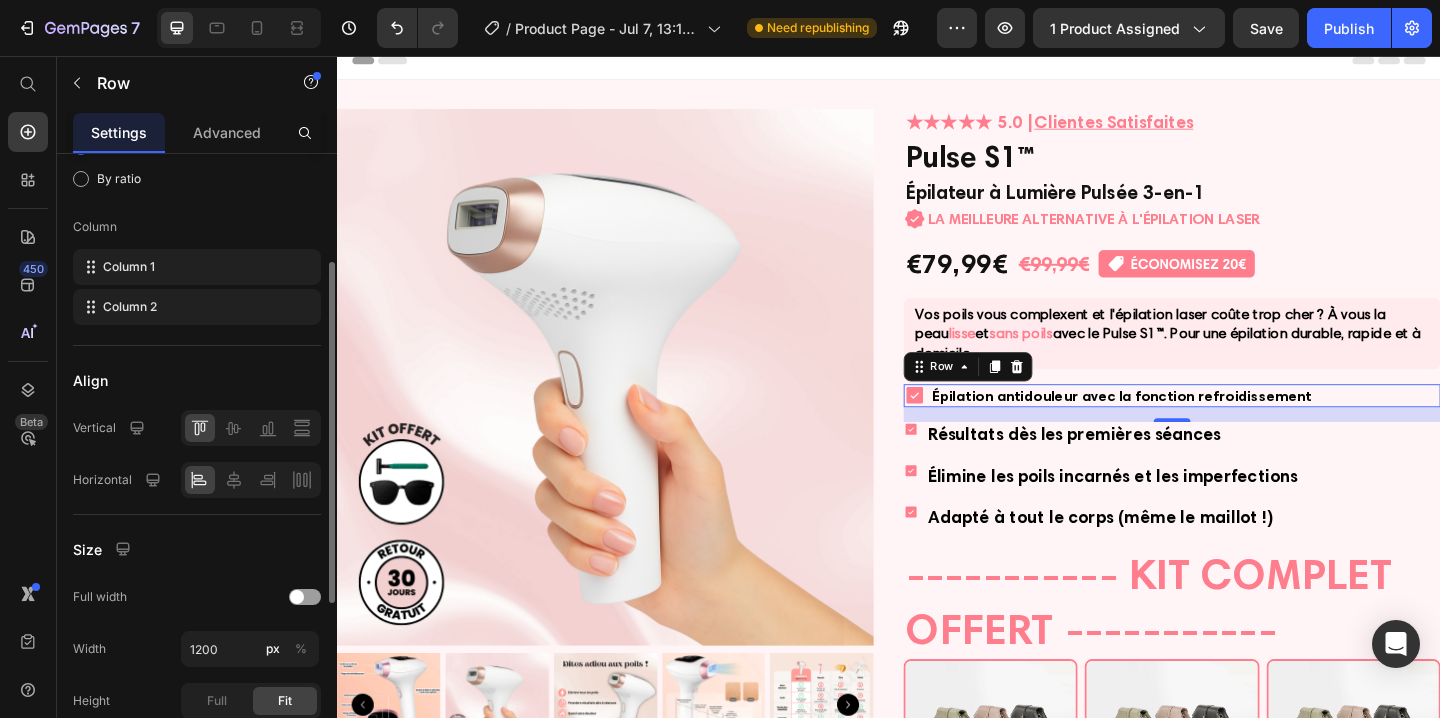 scroll, scrollTop: 220, scrollLeft: 0, axis: vertical 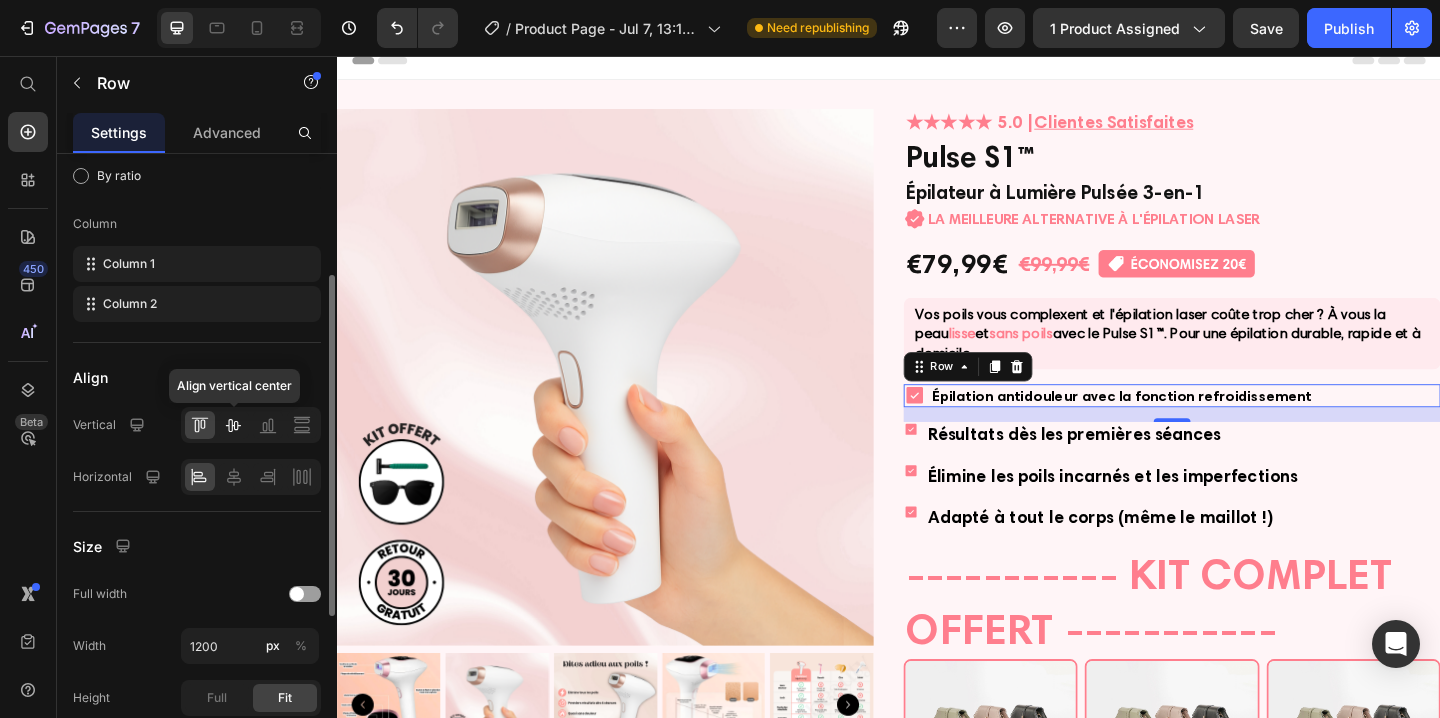 click 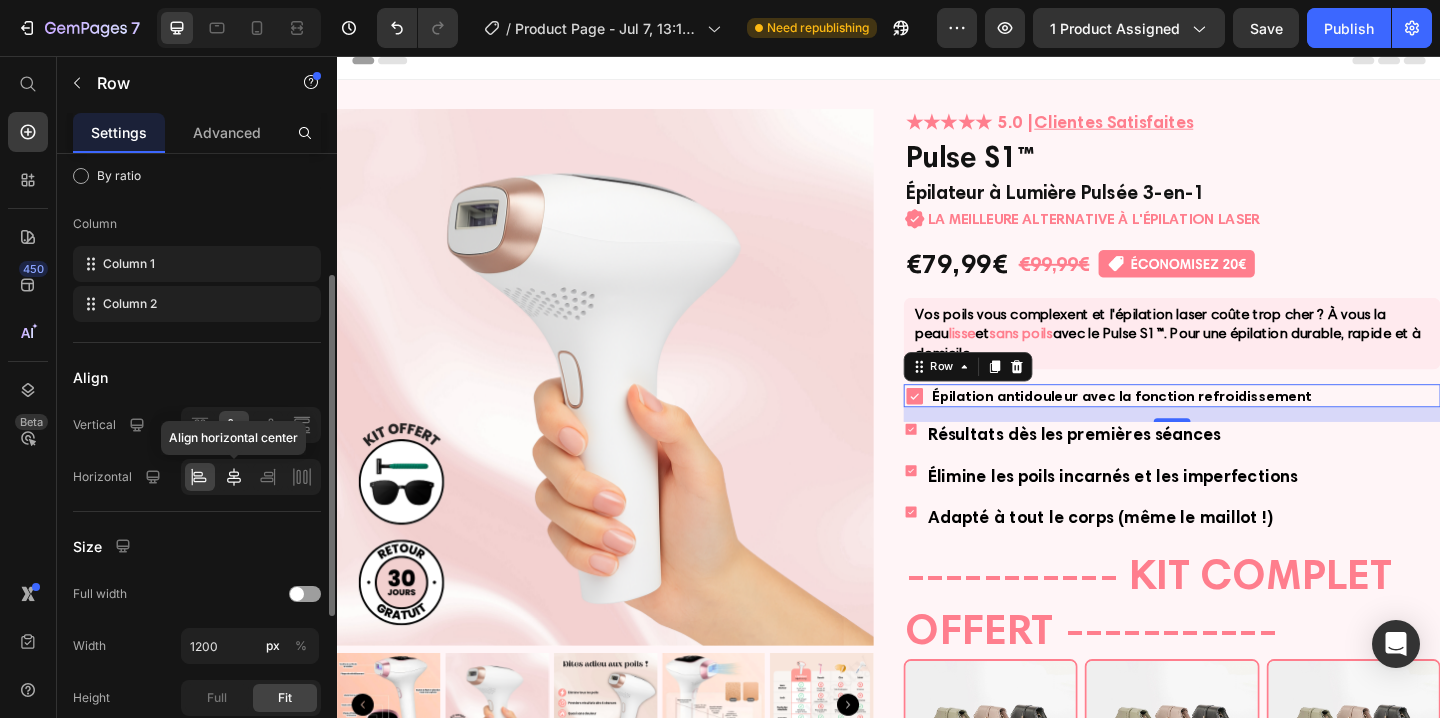 click 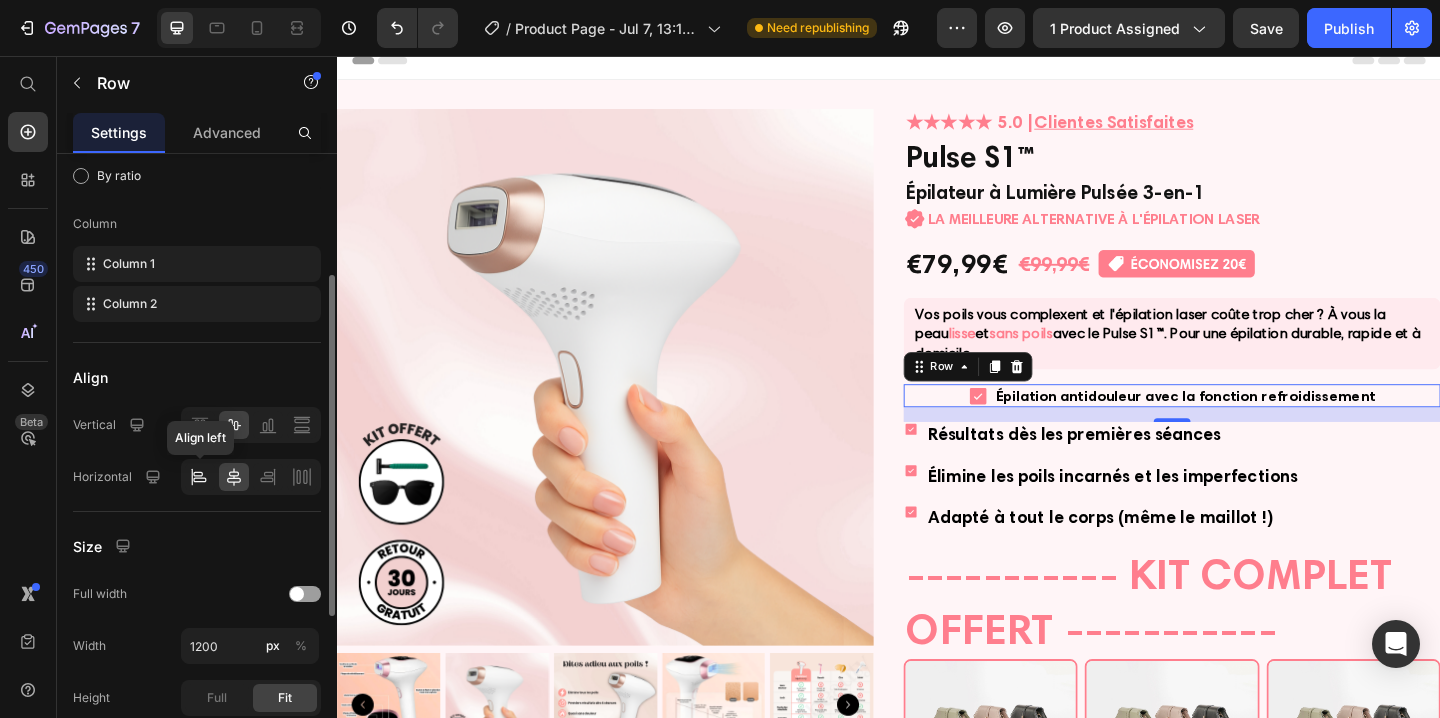 click 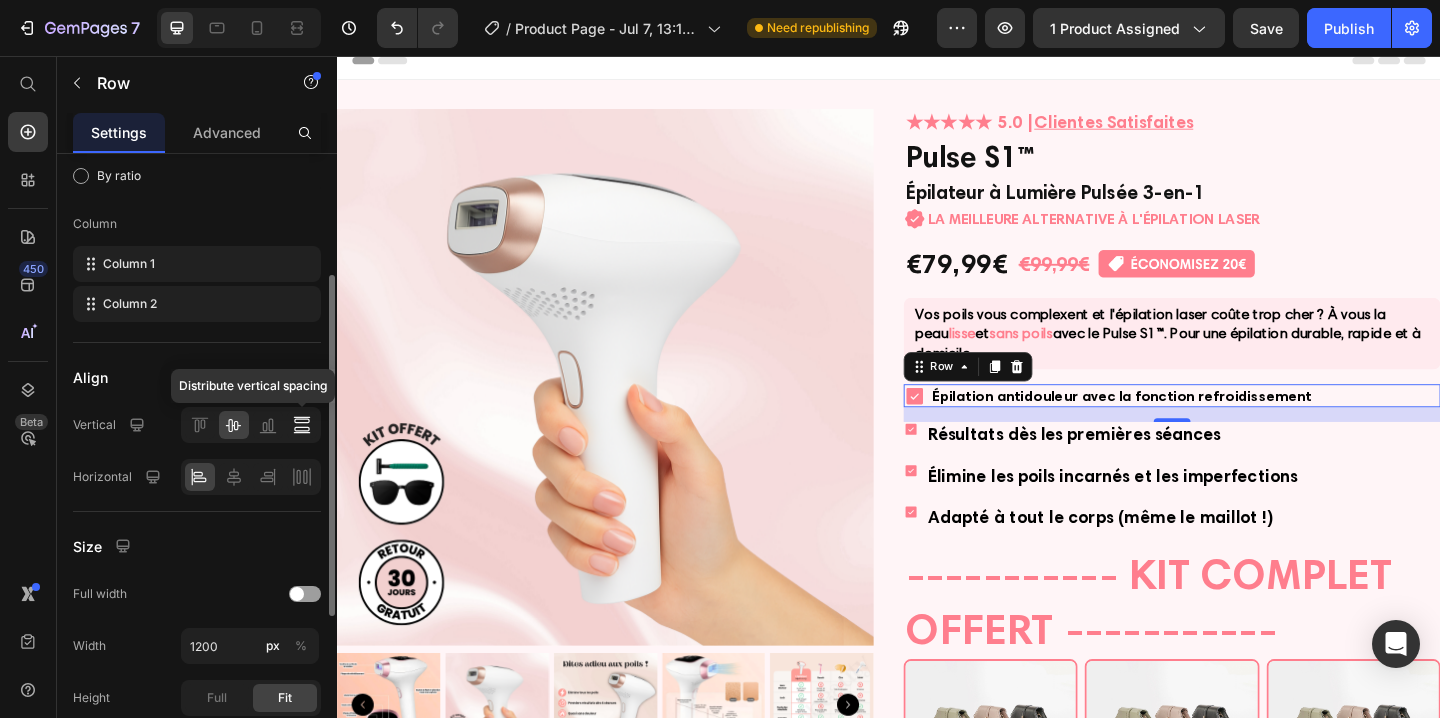 click 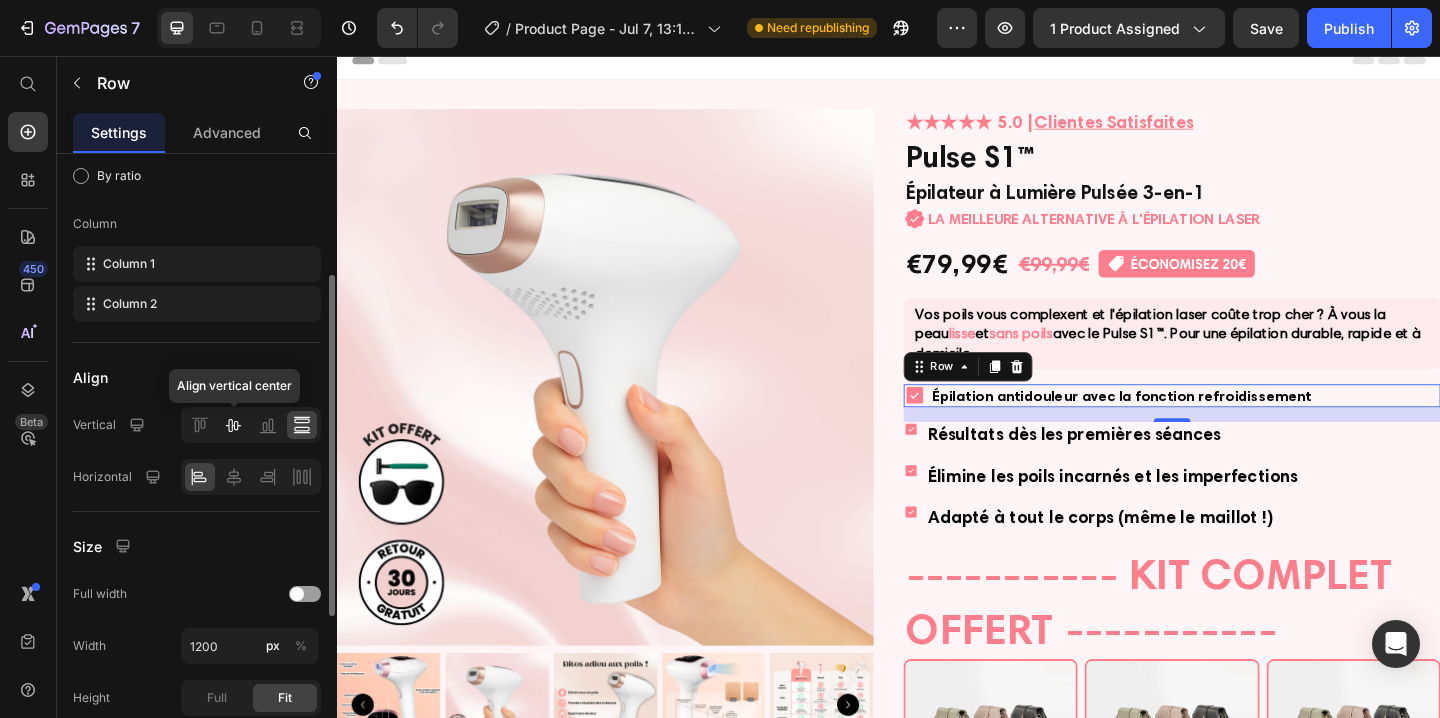 click 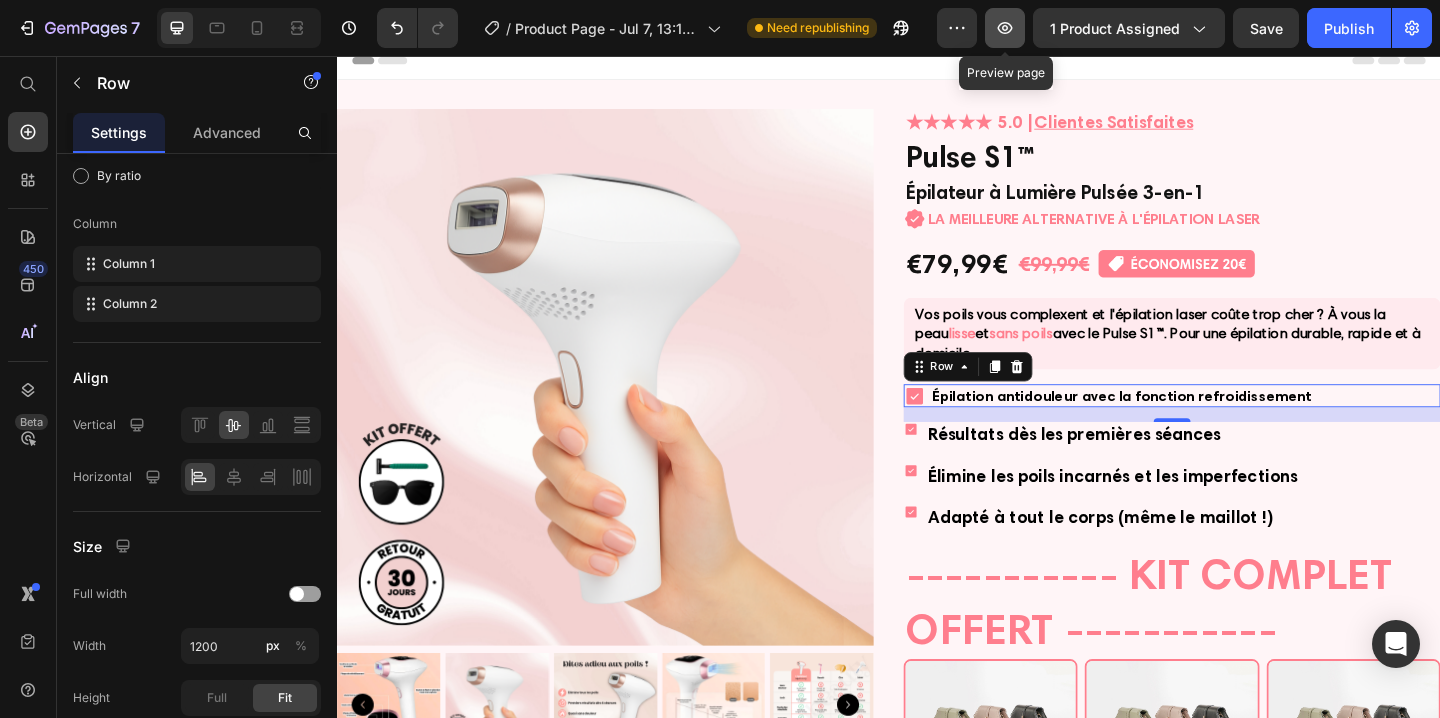 click 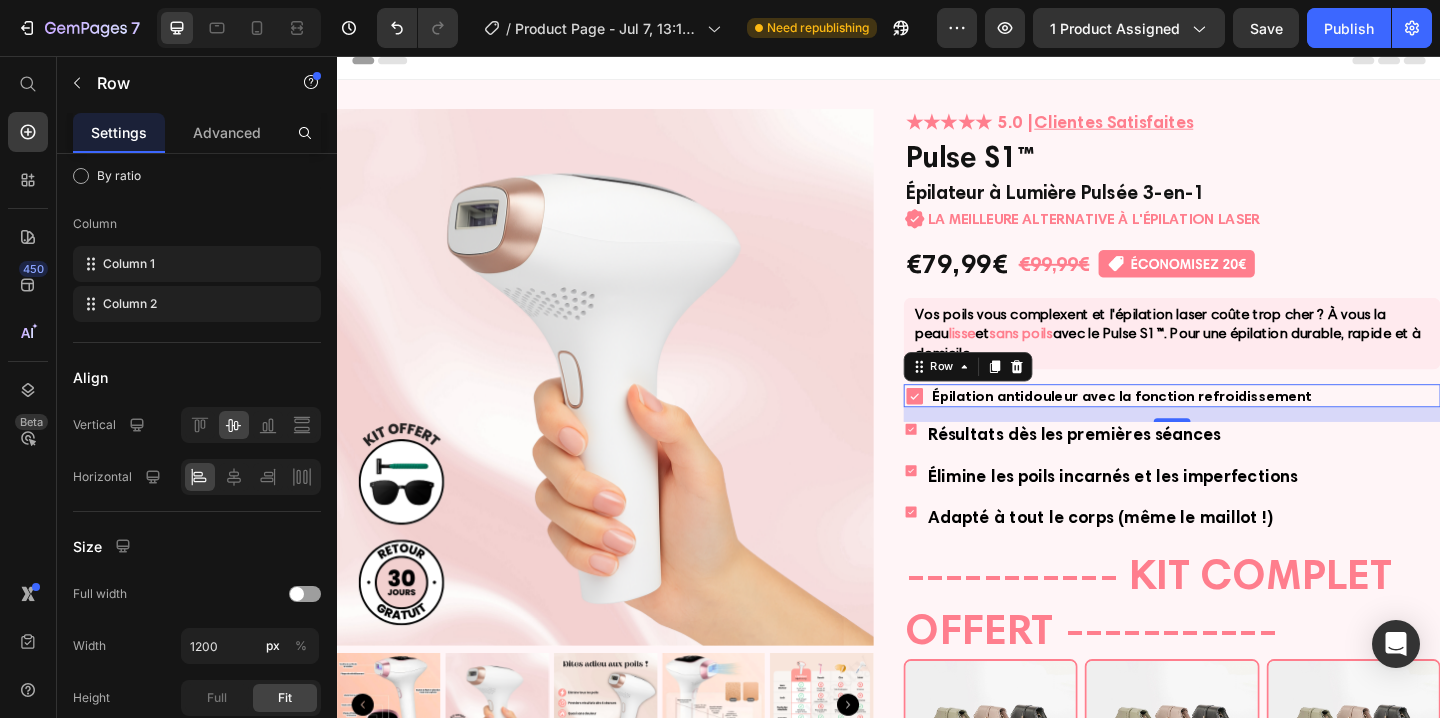 click on "Icon Épilation antidouleur avec la fonction refroidissement Heading Row   16" at bounding box center [1245, 425] 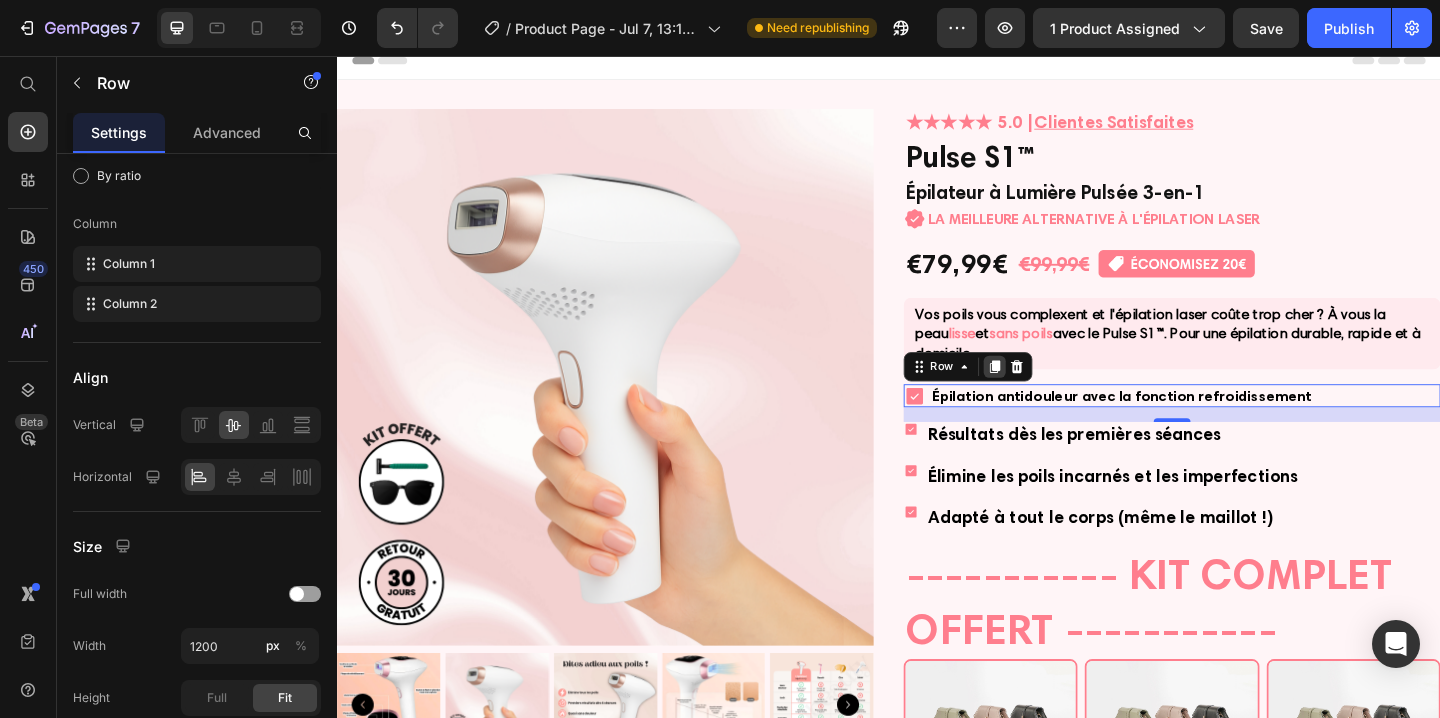 click 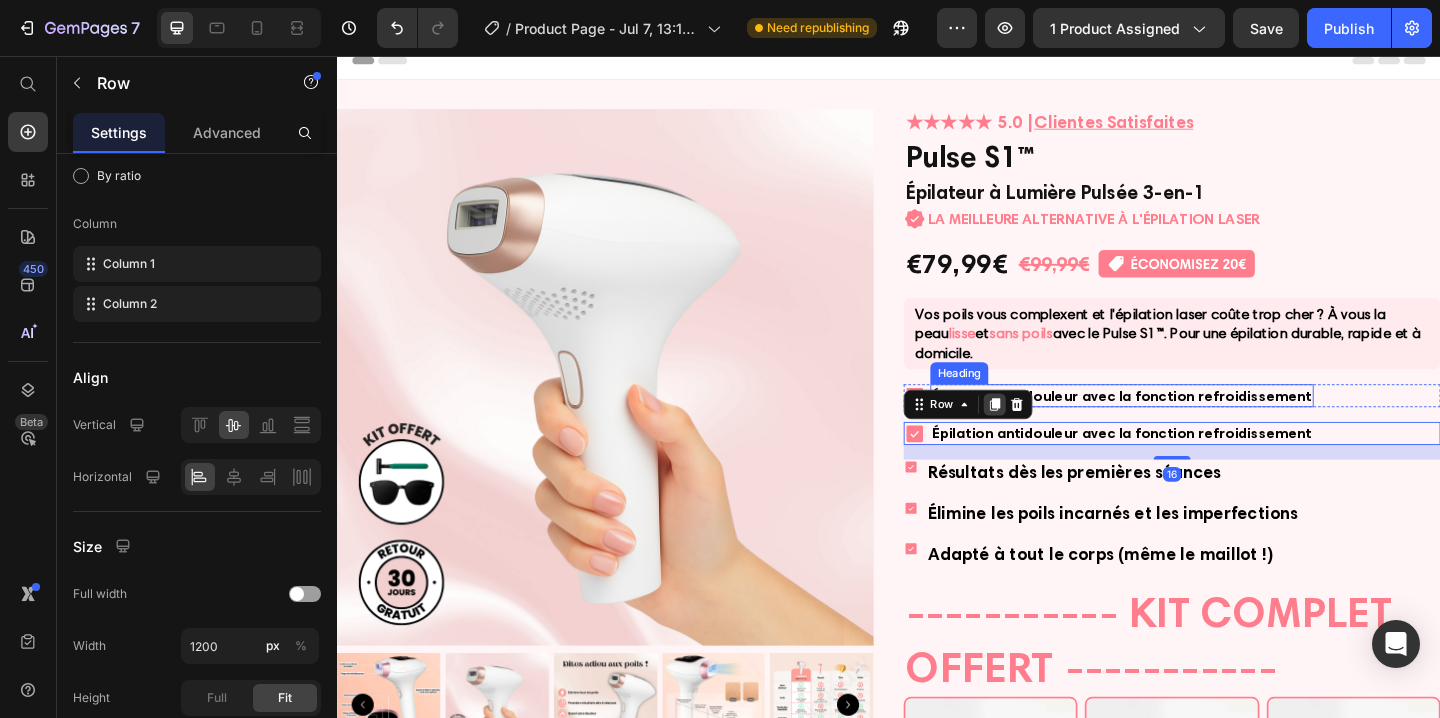 click at bounding box center [1052, 435] 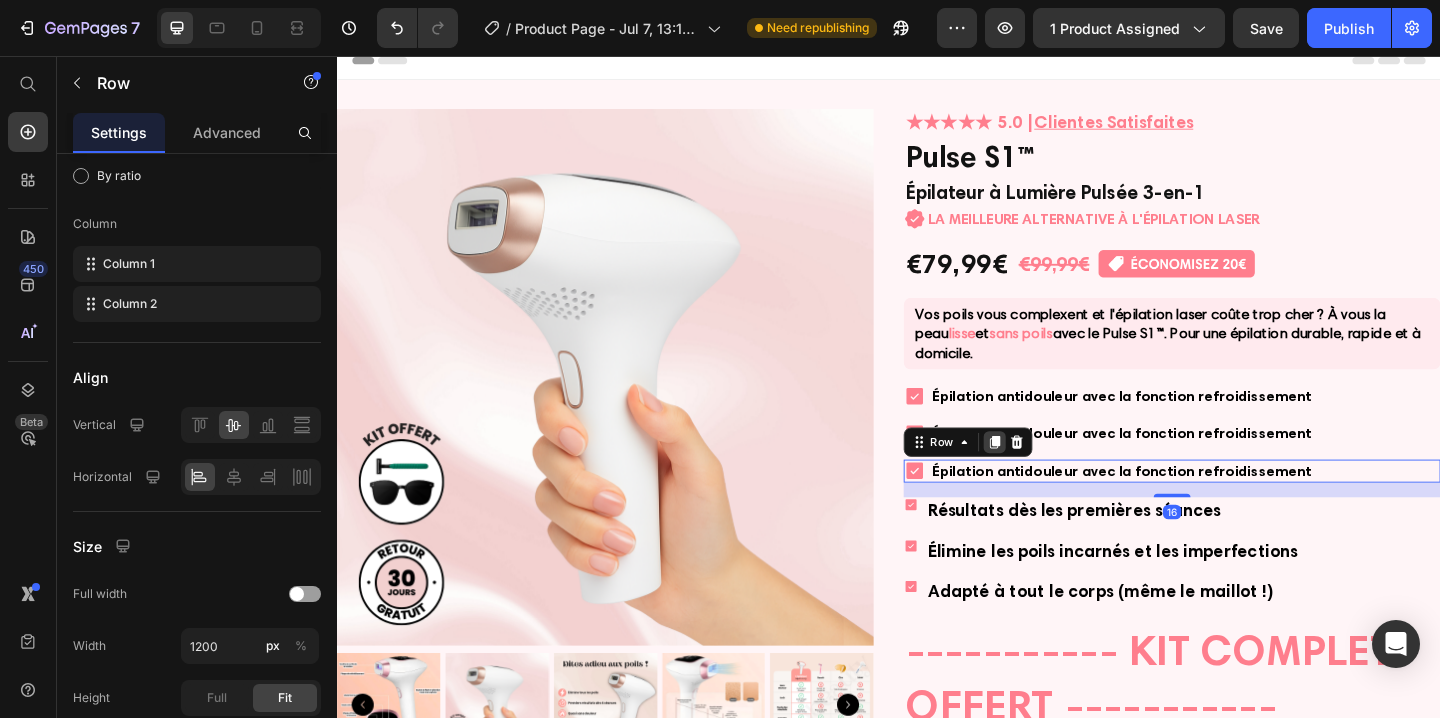 click 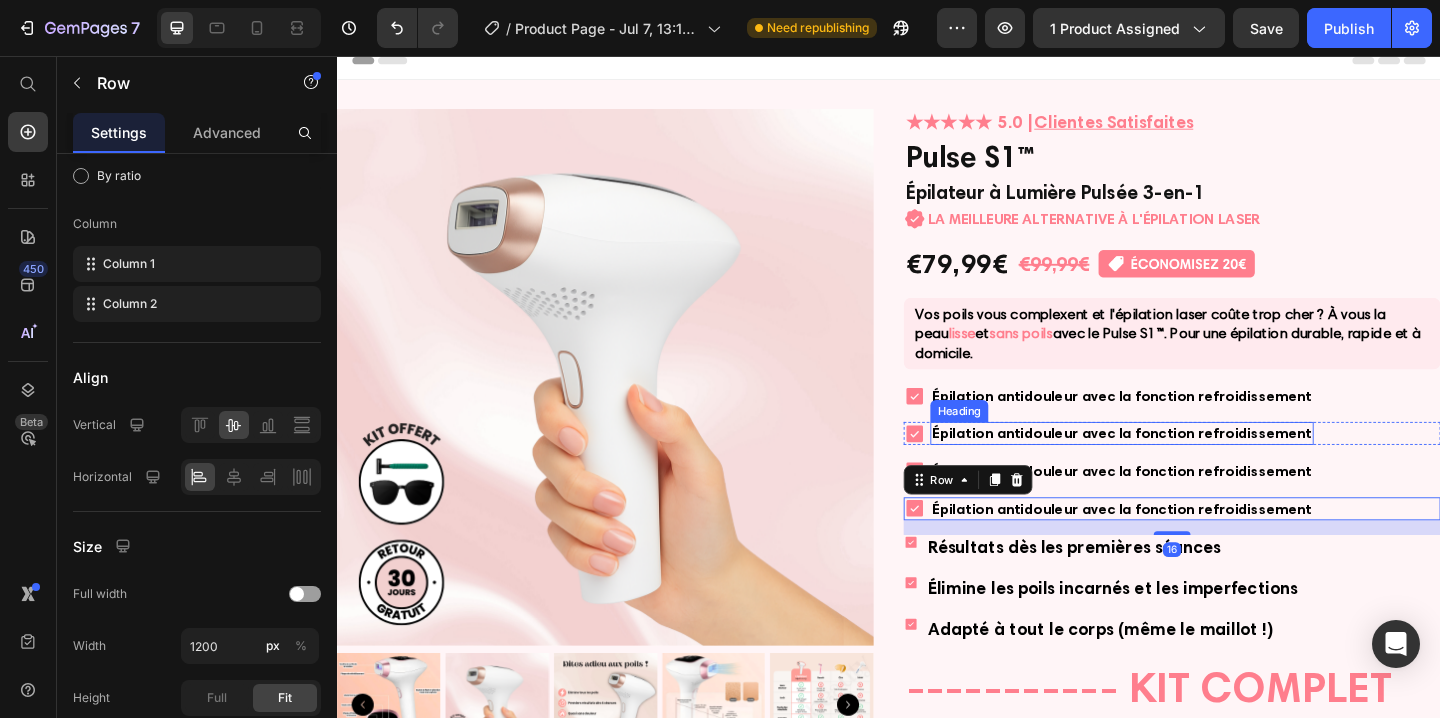 click on "Épilation antidouleur avec la fonction refroidissement" at bounding box center (1190, 466) 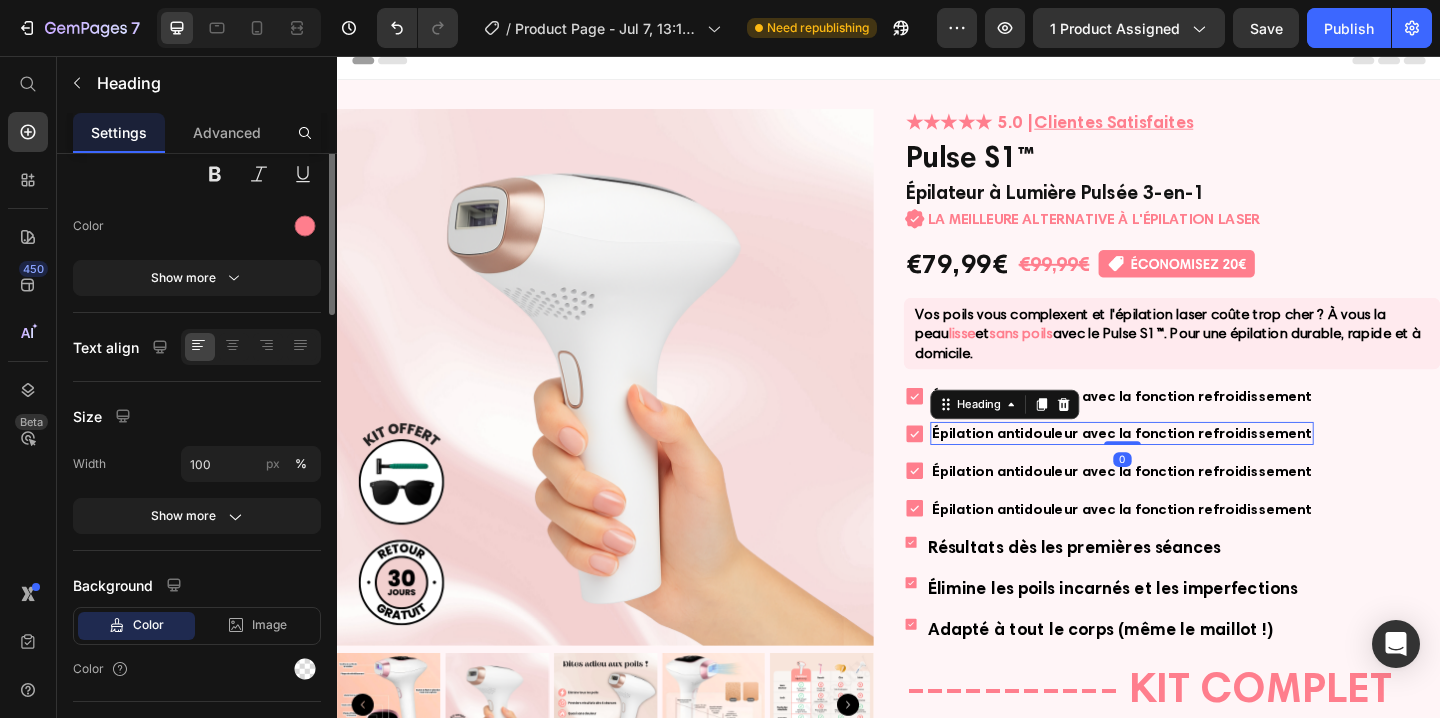 scroll, scrollTop: 0, scrollLeft: 0, axis: both 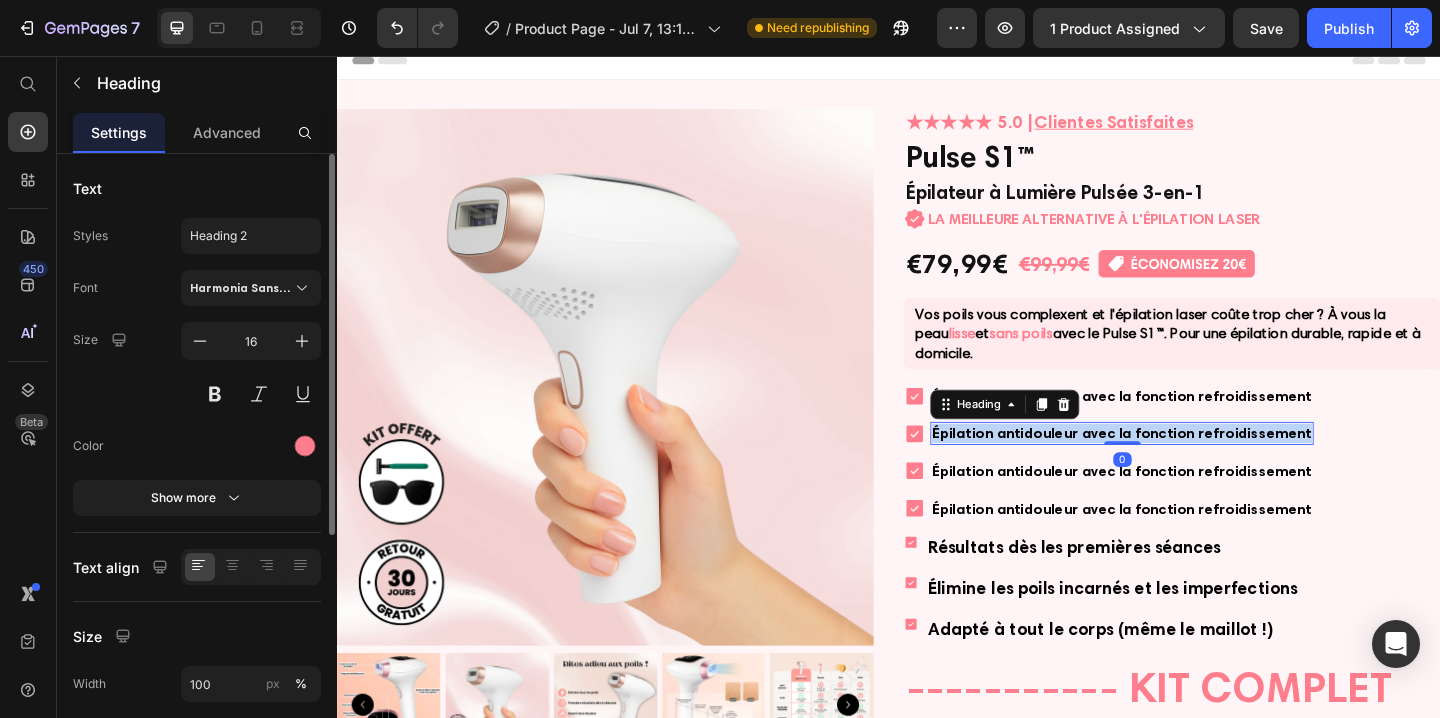 click on "Épilation antidouleur avec la fonction refroidissement" at bounding box center [1190, 466] 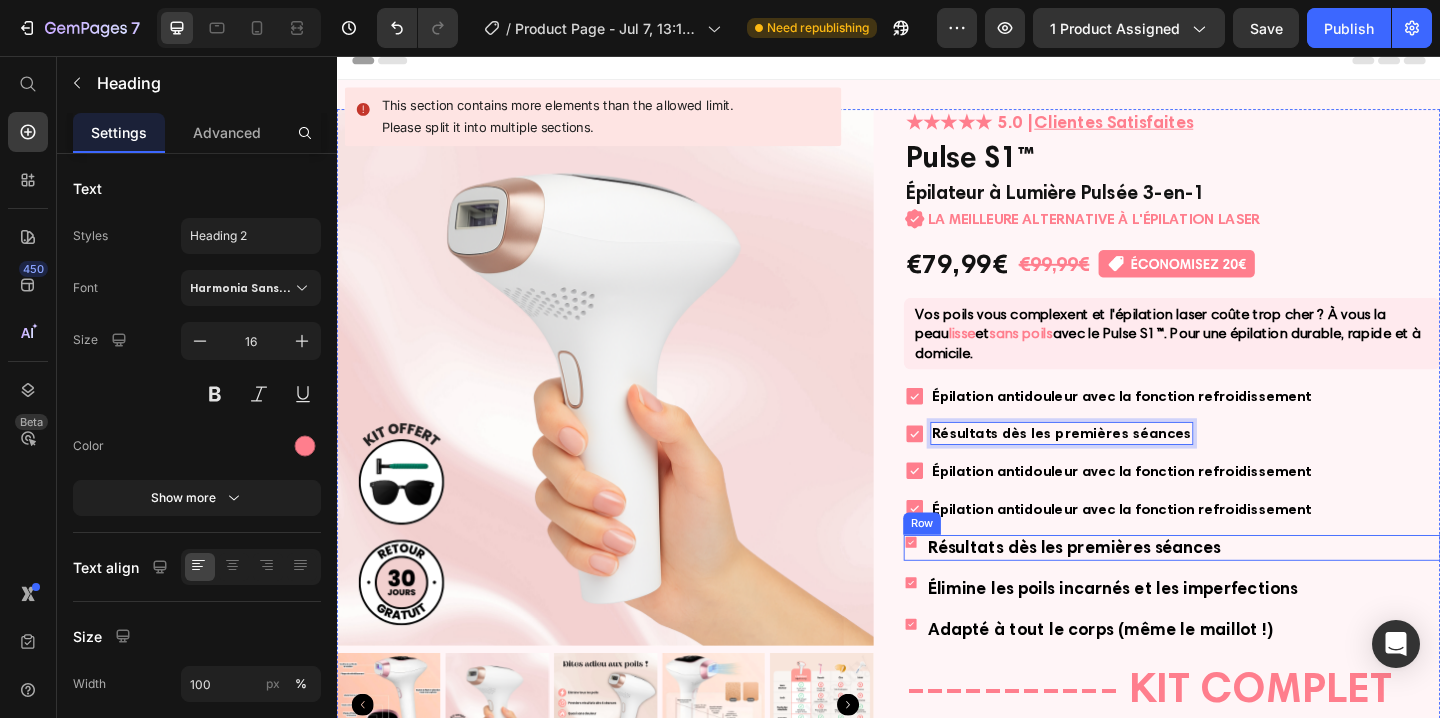 click on "Icon Résultats dès les premières séances Heading Row" at bounding box center [1245, 591] 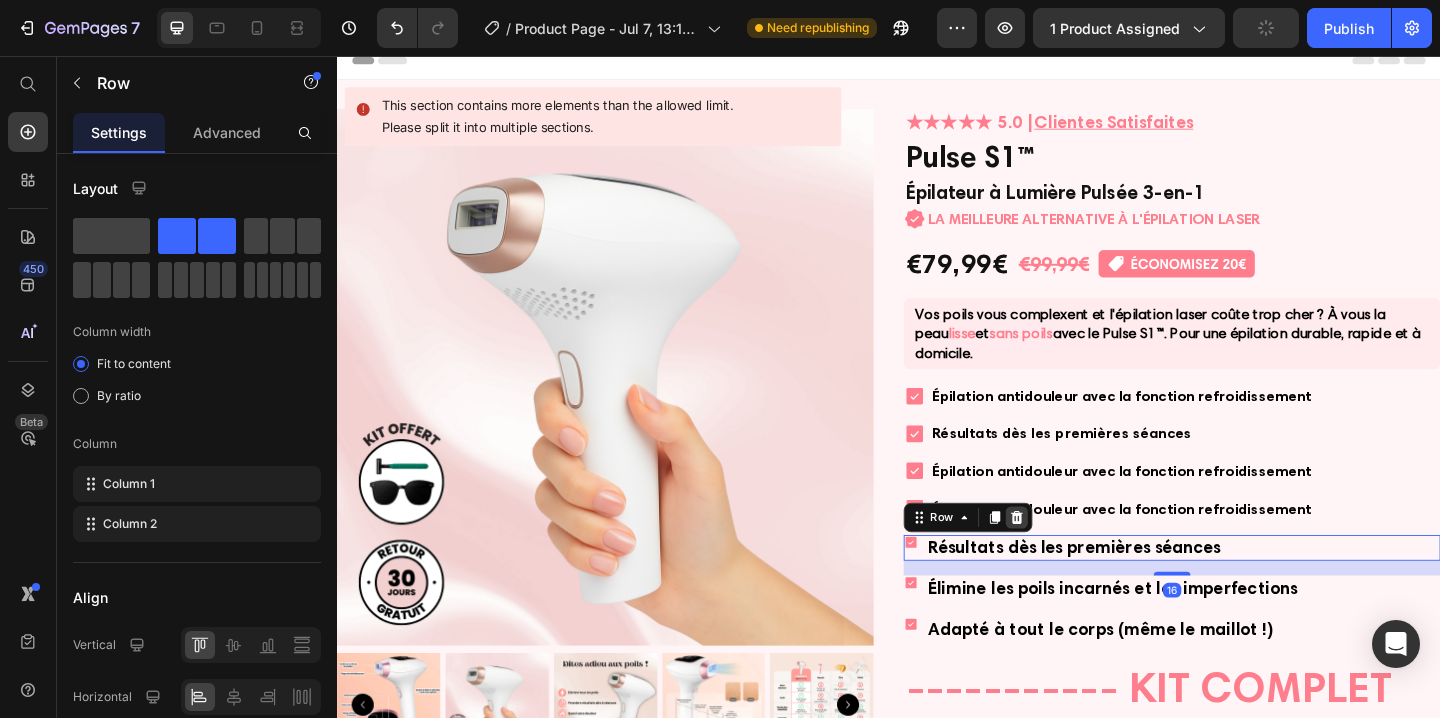 click 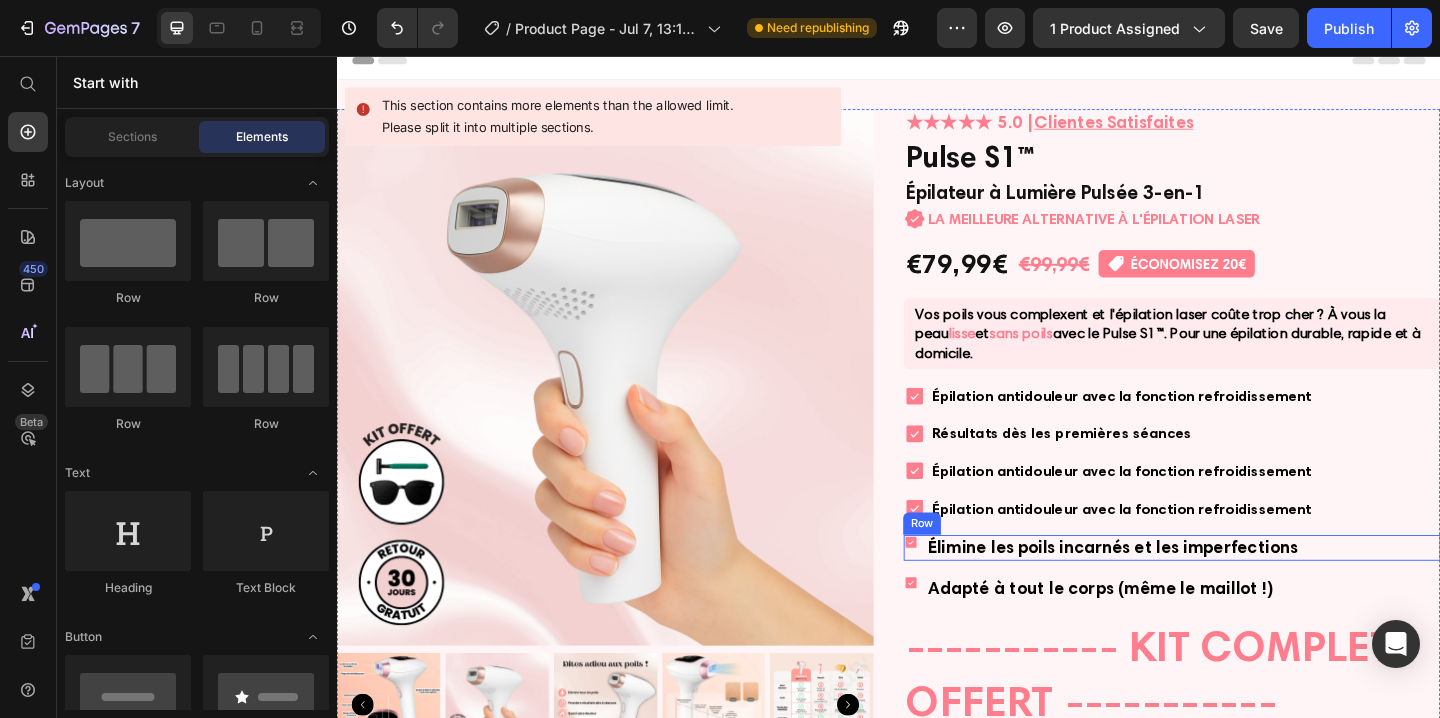 click on "Icon Élimine les poils incarnés et les imperfections Heading Row" at bounding box center (1245, 591) 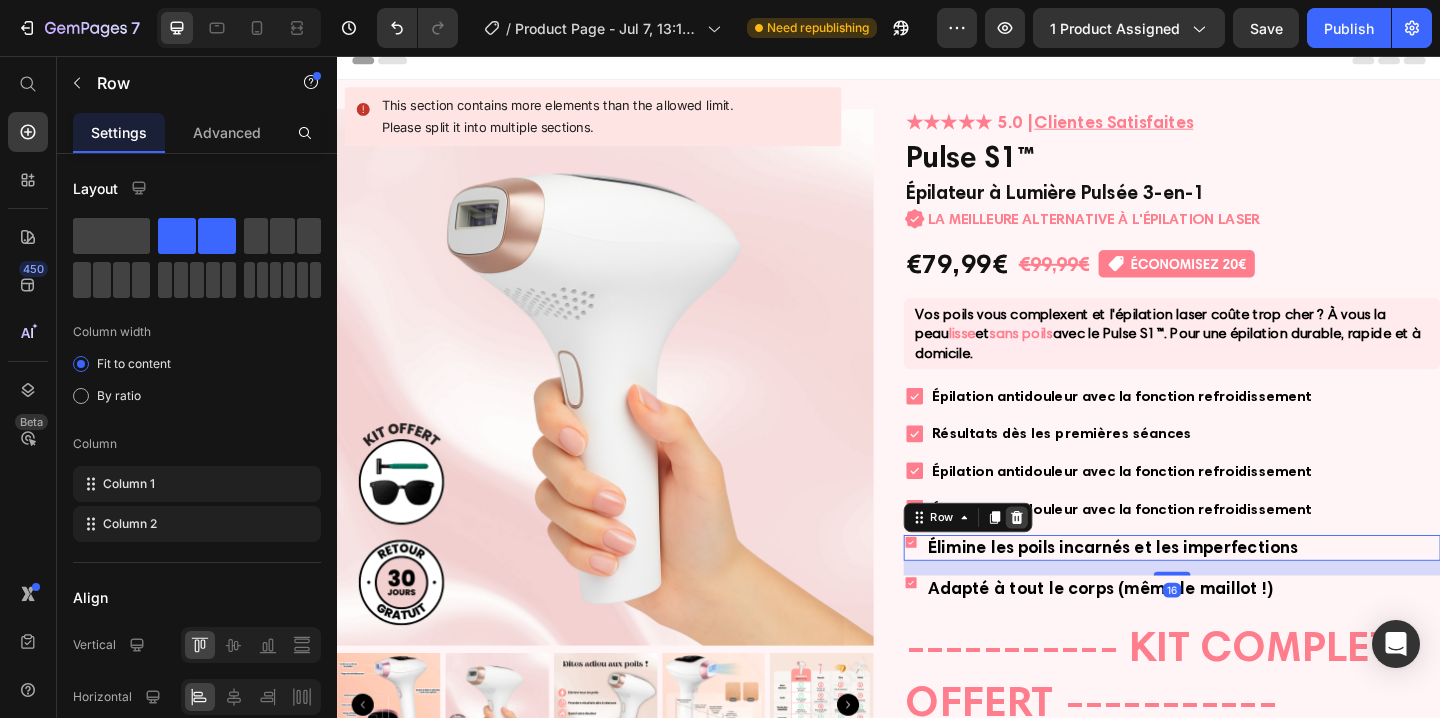 click 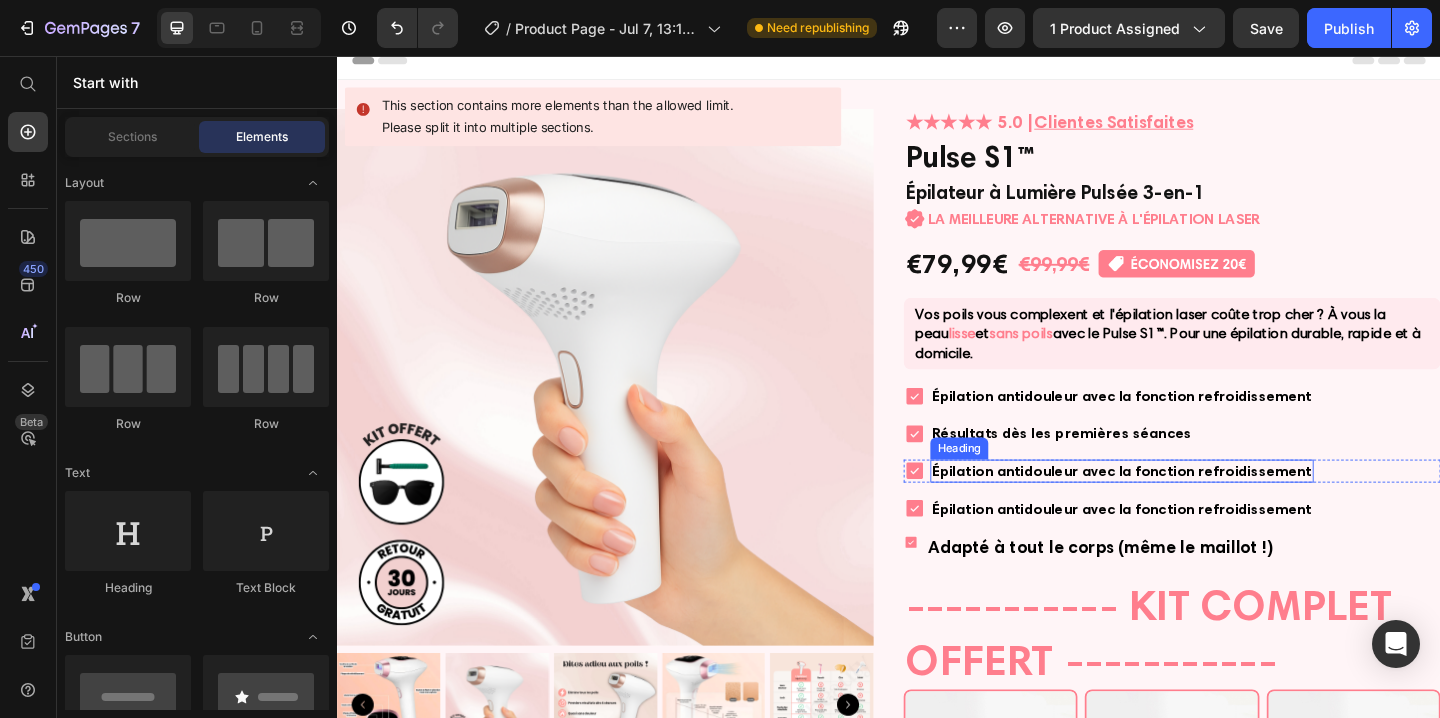 click on "Épilation antidouleur avec la fonction refroidissement" at bounding box center (1190, 507) 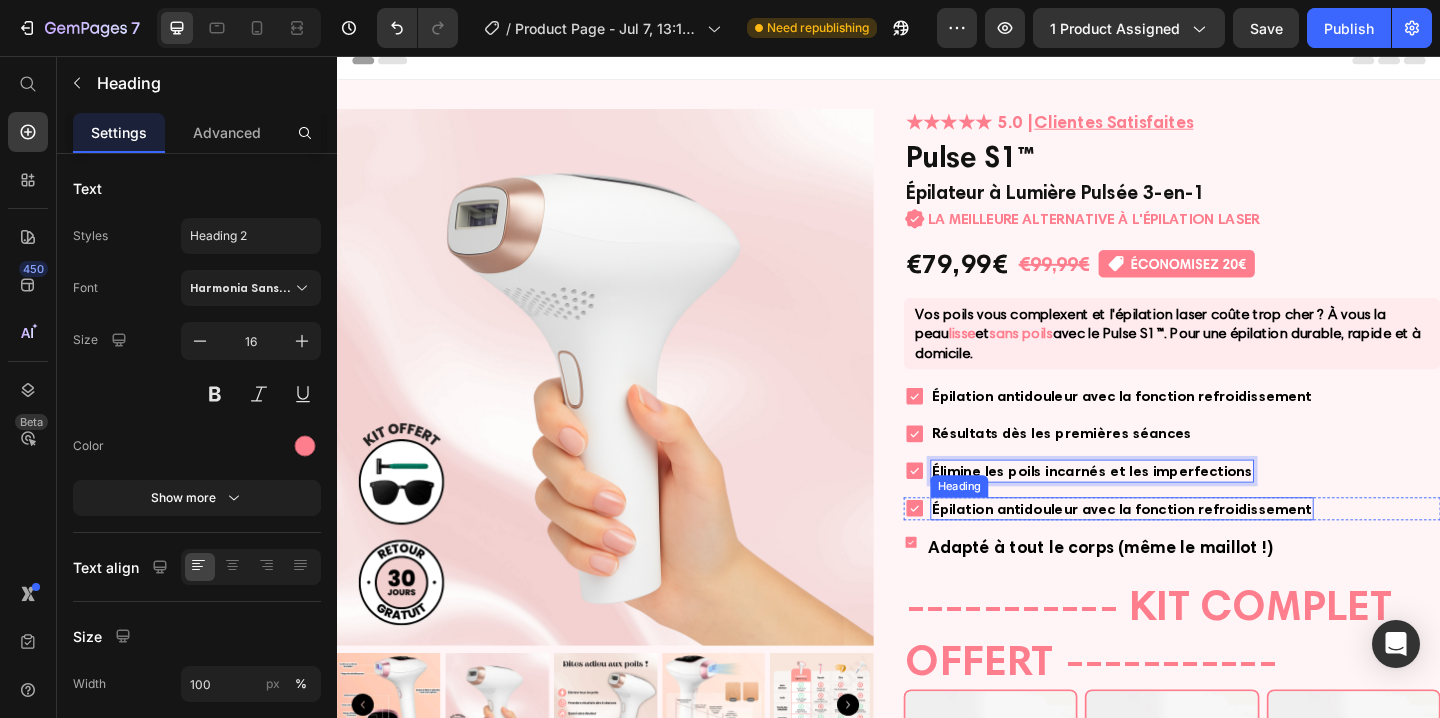 click on "Épilation antidouleur avec la fonction refroidissement" at bounding box center [1190, 548] 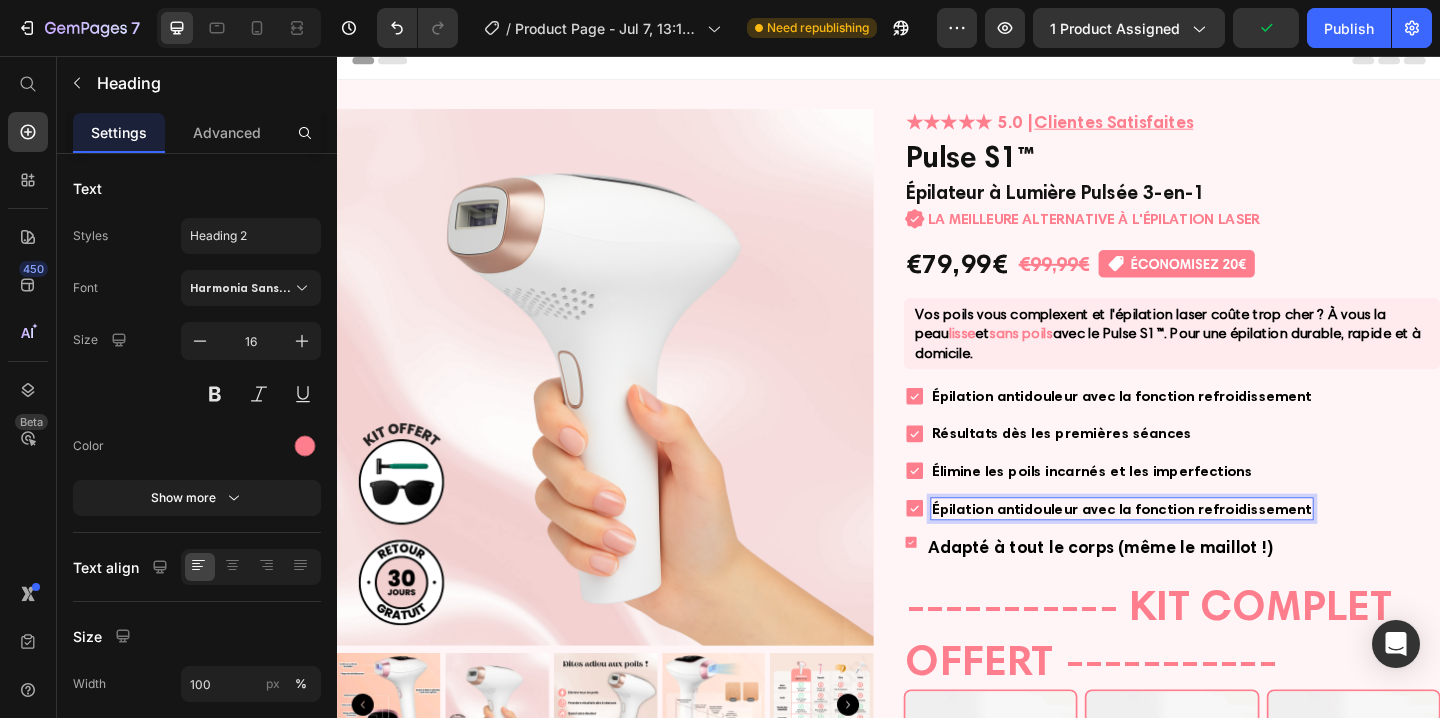 click on "Épilation antidouleur avec la fonction refroidissement" at bounding box center [1190, 548] 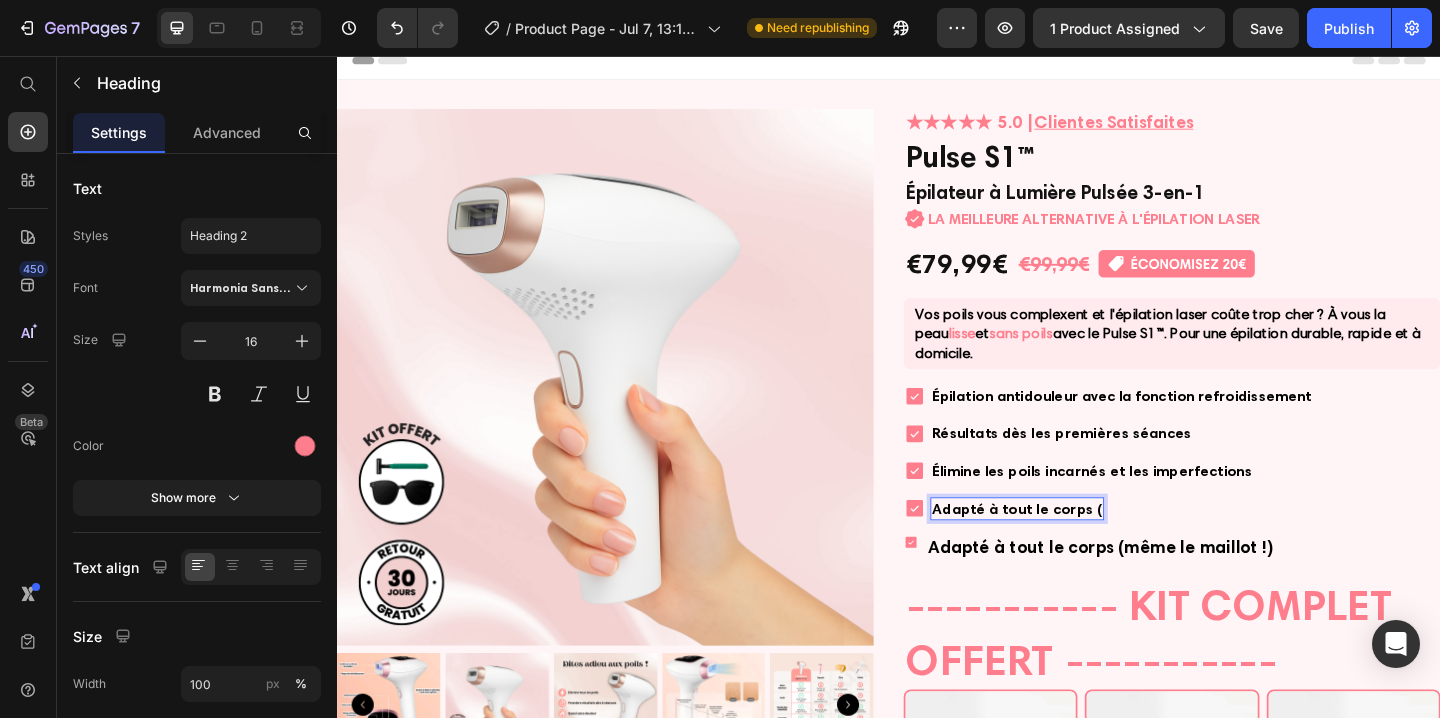 type 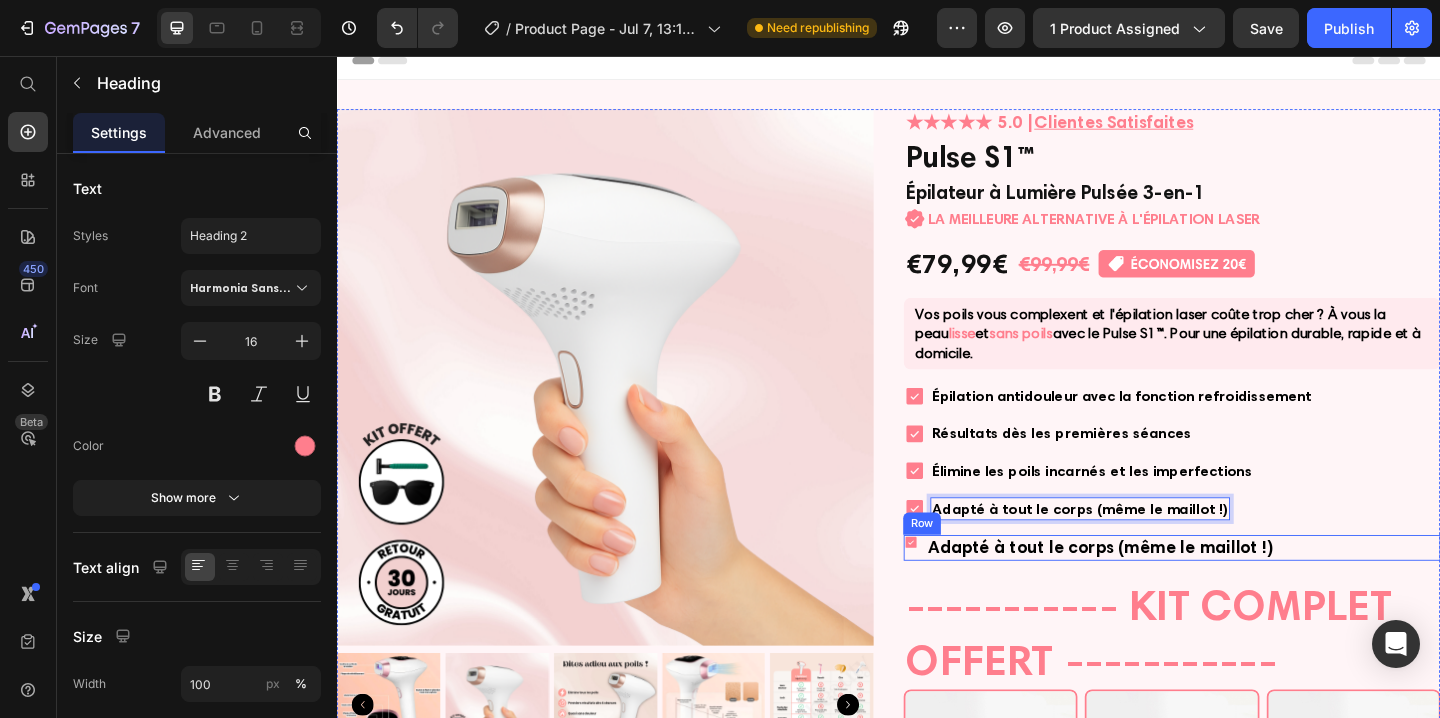 click on "Icon Adapté à tout le corps (même le maillot !) Heading Row" at bounding box center (1245, 591) 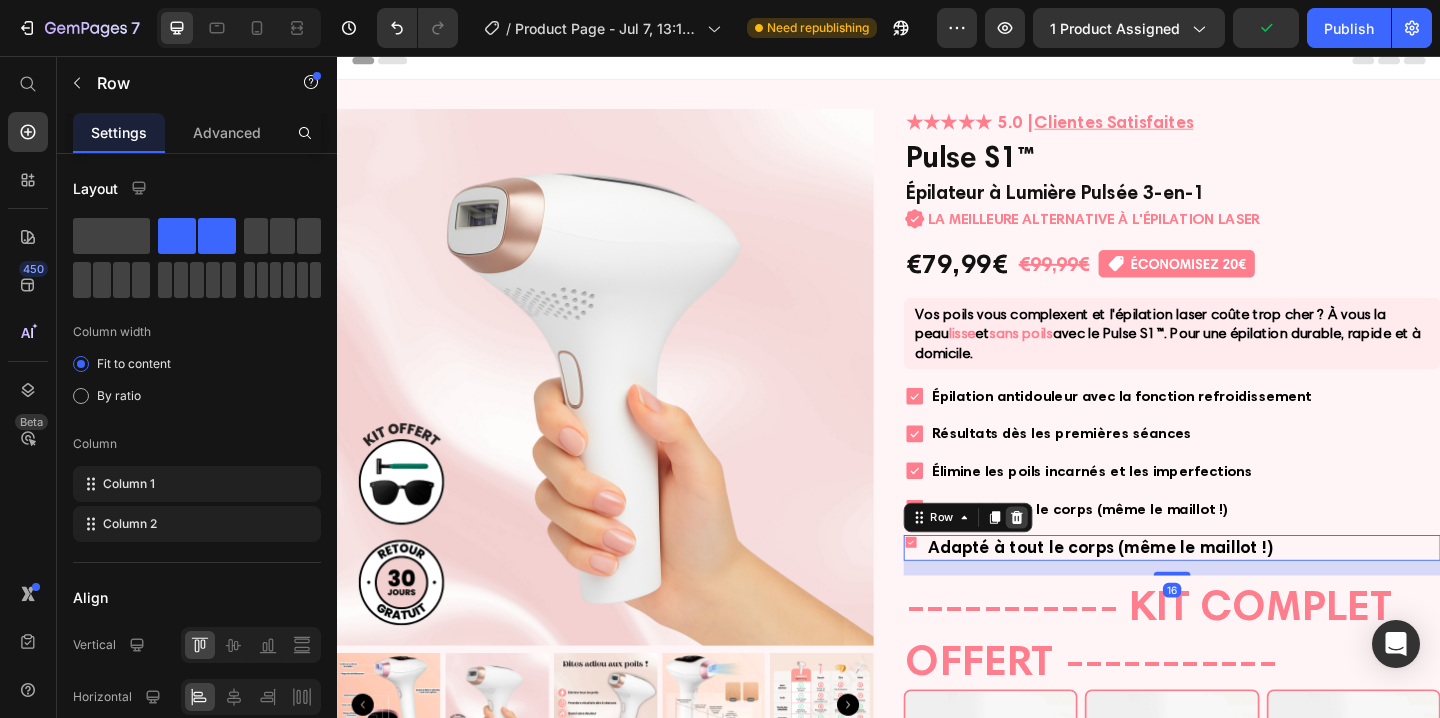 click 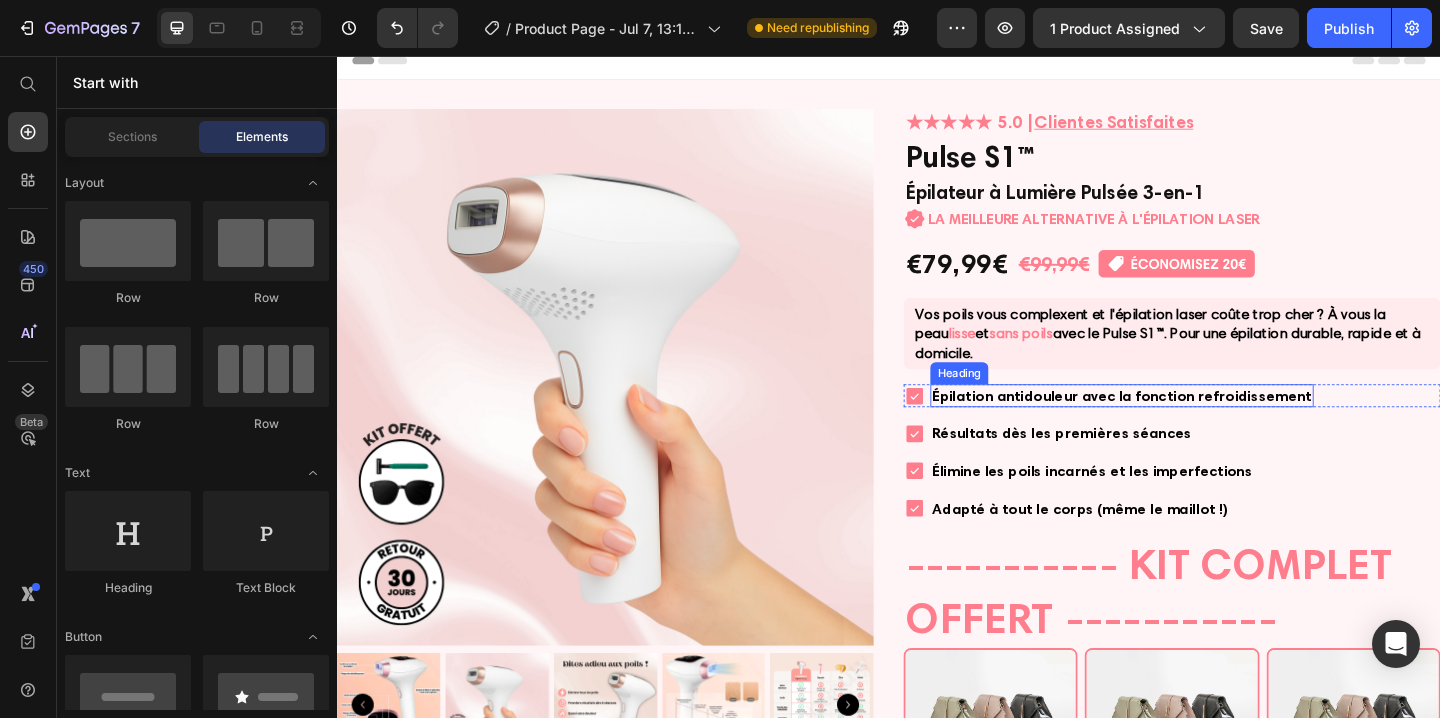 click on "Épilation antidouleur avec la fonction refroidissement" at bounding box center [1190, 425] 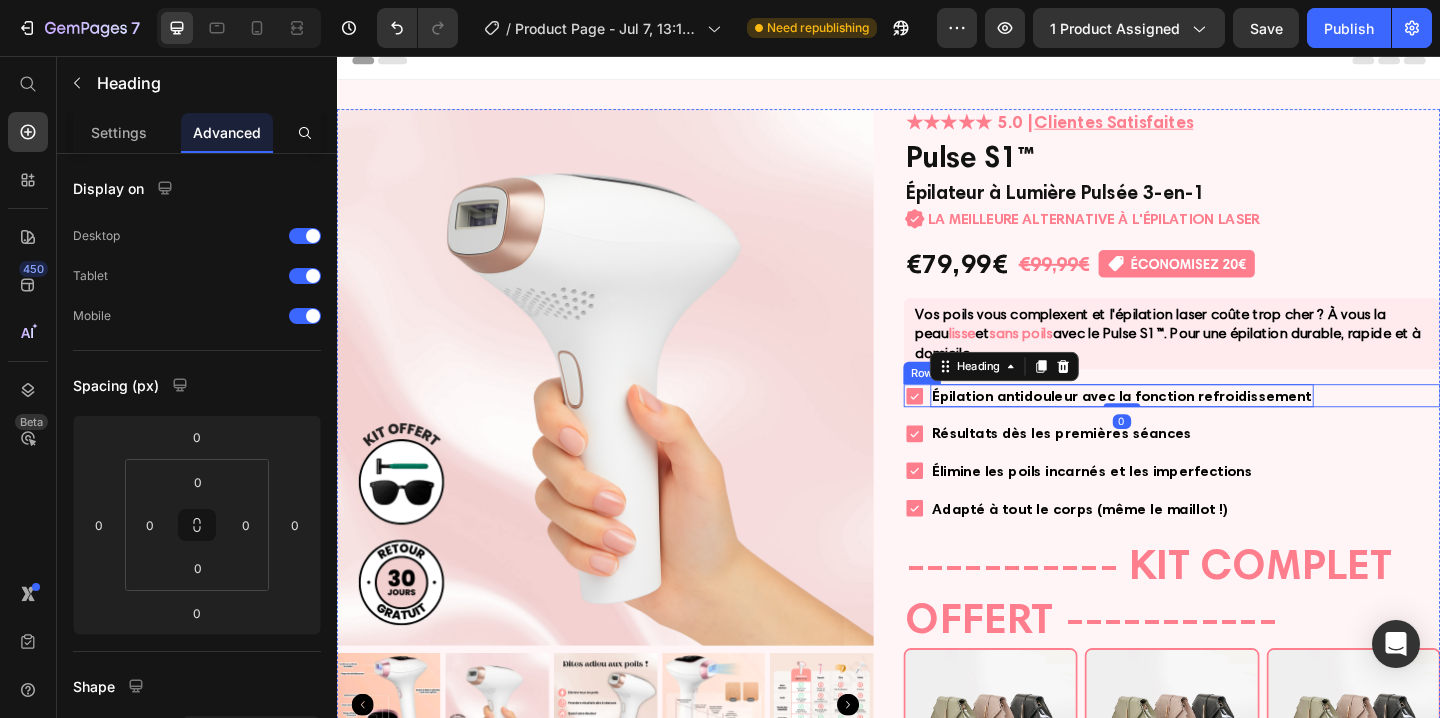 click on "Icon Épilation antidouleur avec la fonction refroidissement Heading   0 Row" at bounding box center [1245, 425] 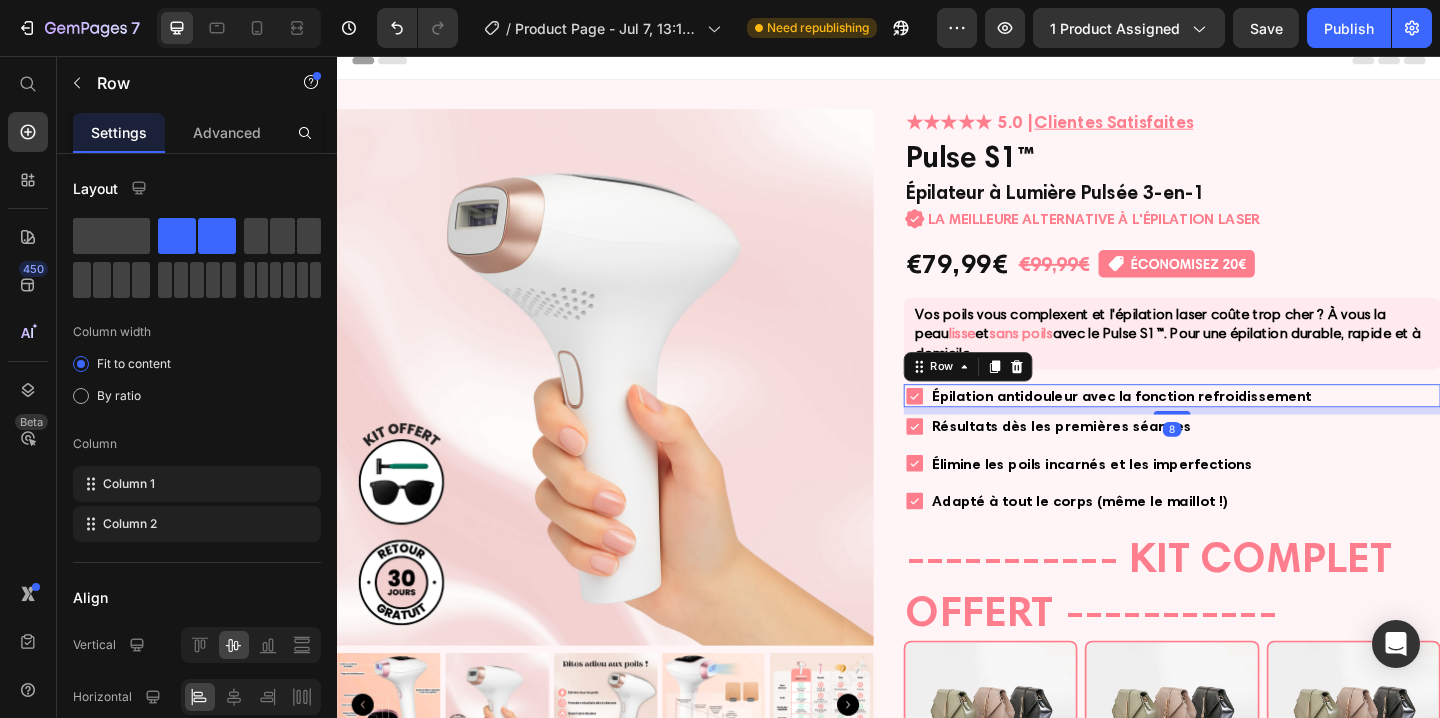 drag, startPoint x: 1255, startPoint y: 450, endPoint x: 1275, endPoint y: 442, distance: 21.540659 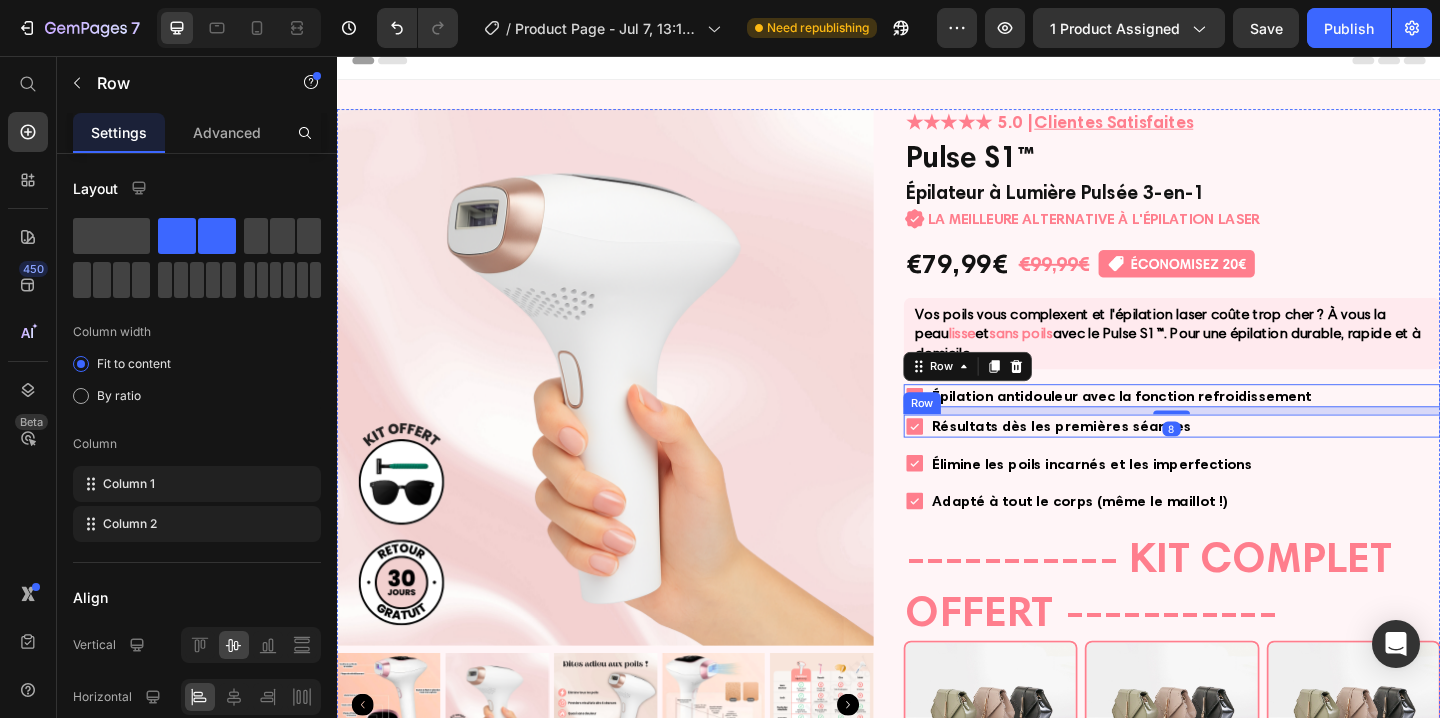 click on "Icon ⁠⁠⁠⁠⁠⁠⁠ Résultats dès les premières séances  Heading Row" at bounding box center [1245, 458] 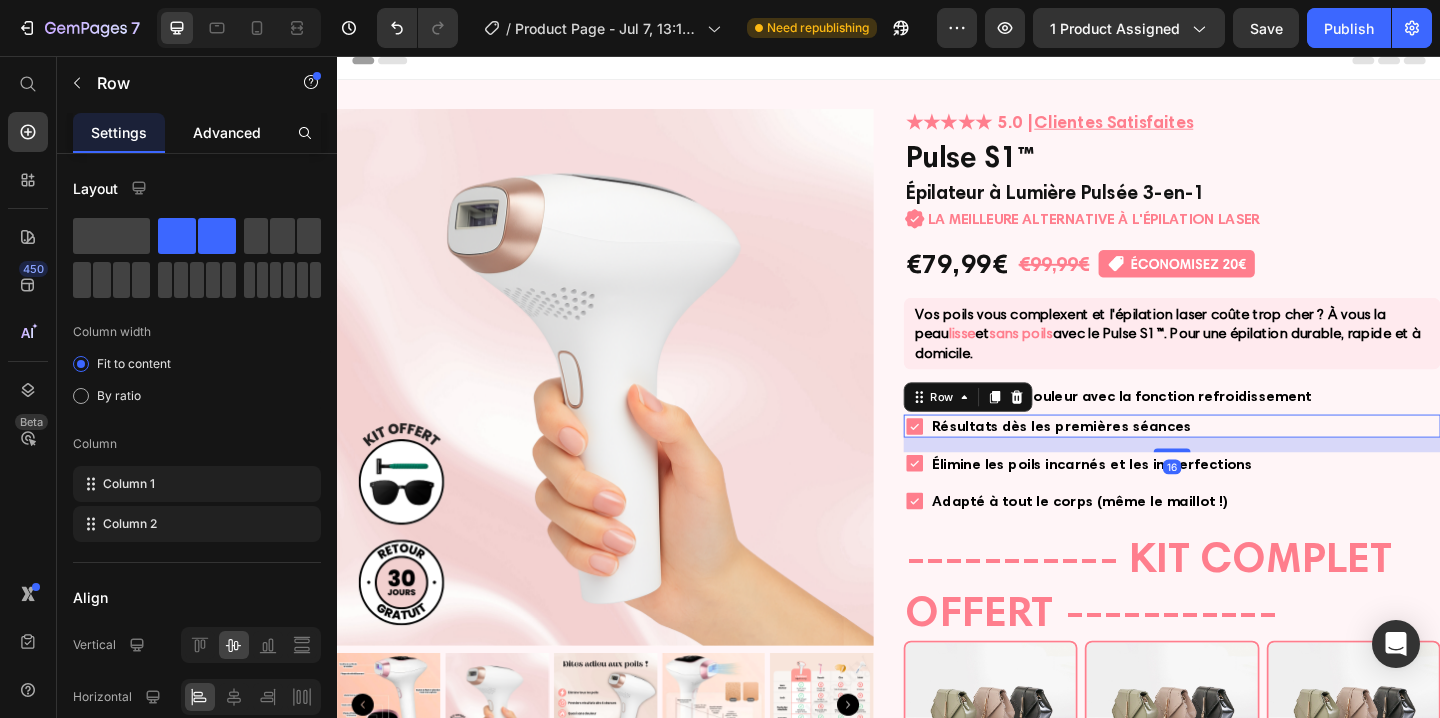 click on "Advanced" 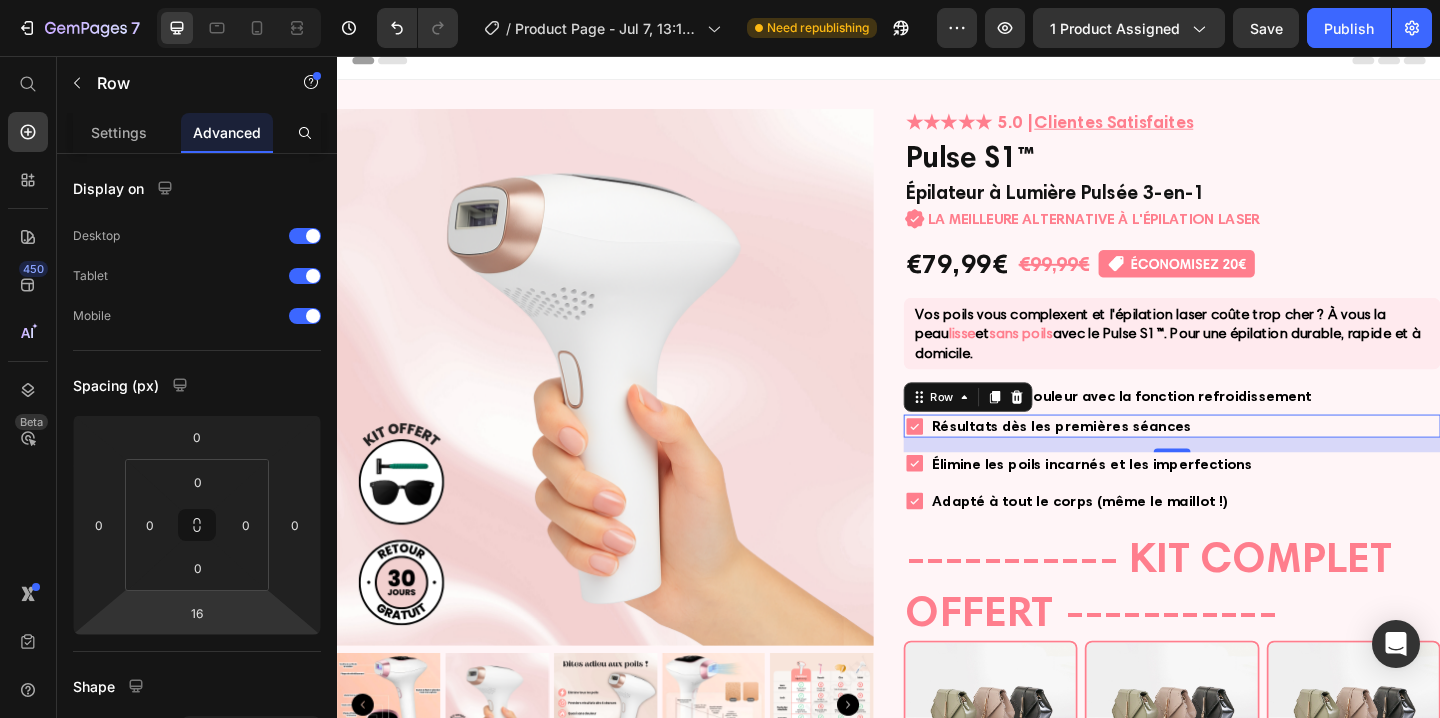 click on "7   /  Product Page - Jul 7, 13:10:20 Need republishing Preview 1 product assigned  Save   Publish  450 Beta Start with Sections Elements Hero Section Product Detail Brands Trusted Badges Guarantee Product Breakdown How to use Testimonials Compare Bundle FAQs Social Proof Brand Story Product List Collection Blog List Contact Sticky Add to Cart Custom Footer Browse Library 450 Layout
Row
Row
Row
Row Text
Heading
Text Block Button
Button
Button
Sticky Back to top Media
Image" at bounding box center [720, 0] 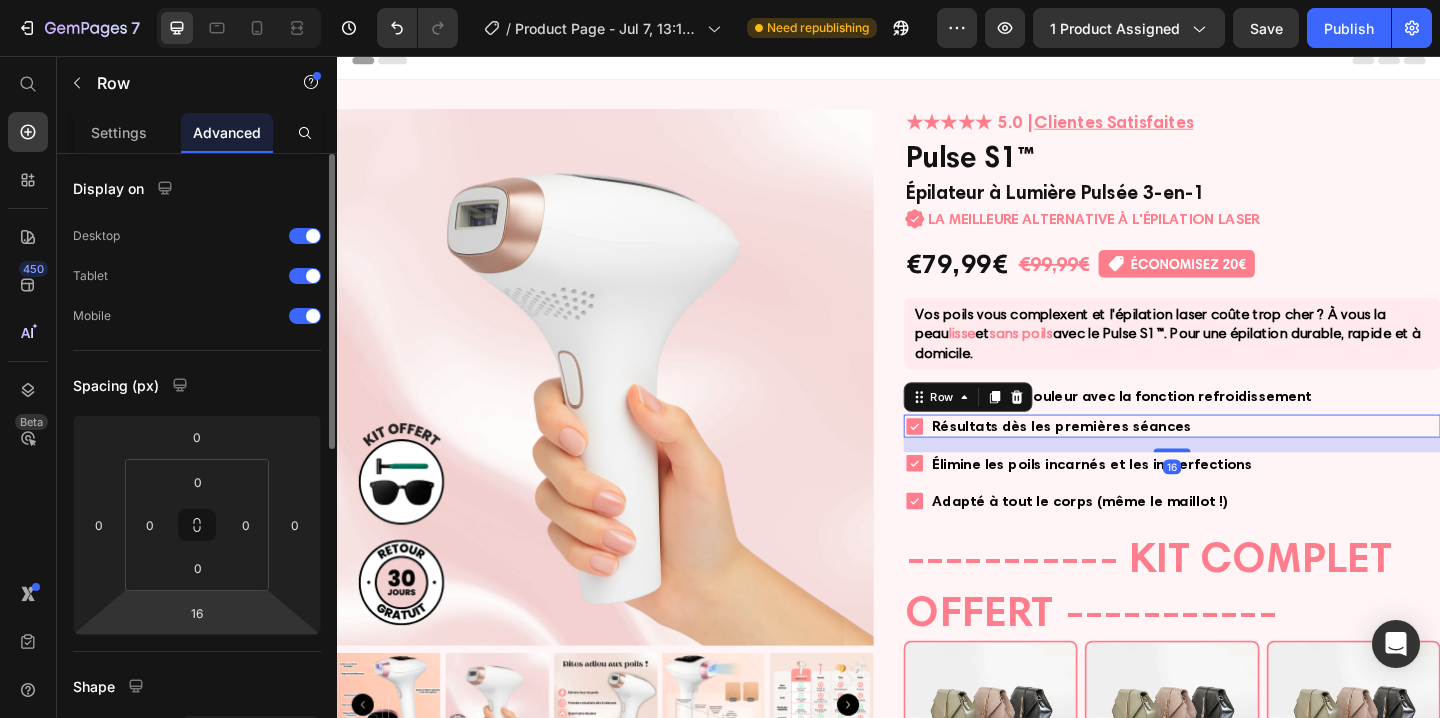 click on "7   /  Product Page - Jul 7, 13:10:20 Need republishing Preview 1 product assigned  Save   Publish  450 Beta Start with Sections Elements Hero Section Product Detail Brands Trusted Badges Guarantee Product Breakdown How to use Testimonials Compare Bundle FAQs Social Proof Brand Story Product List Collection Blog List Contact Sticky Add to Cart Custom Footer Browse Library 450 Layout
Row
Row
Row
Row Text
Heading
Text Block Button
Button
Button
Sticky Back to top Media
Image" at bounding box center (720, 0) 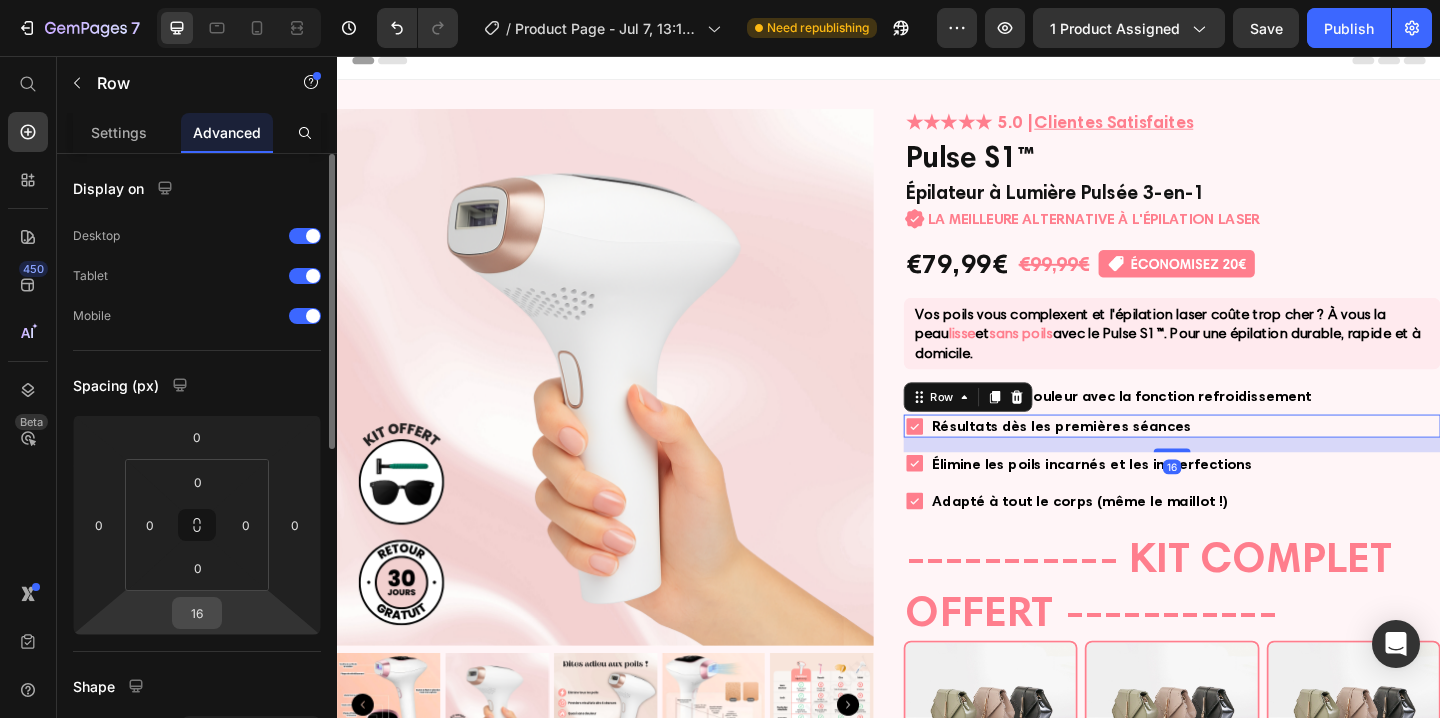 click on "16" at bounding box center (197, 613) 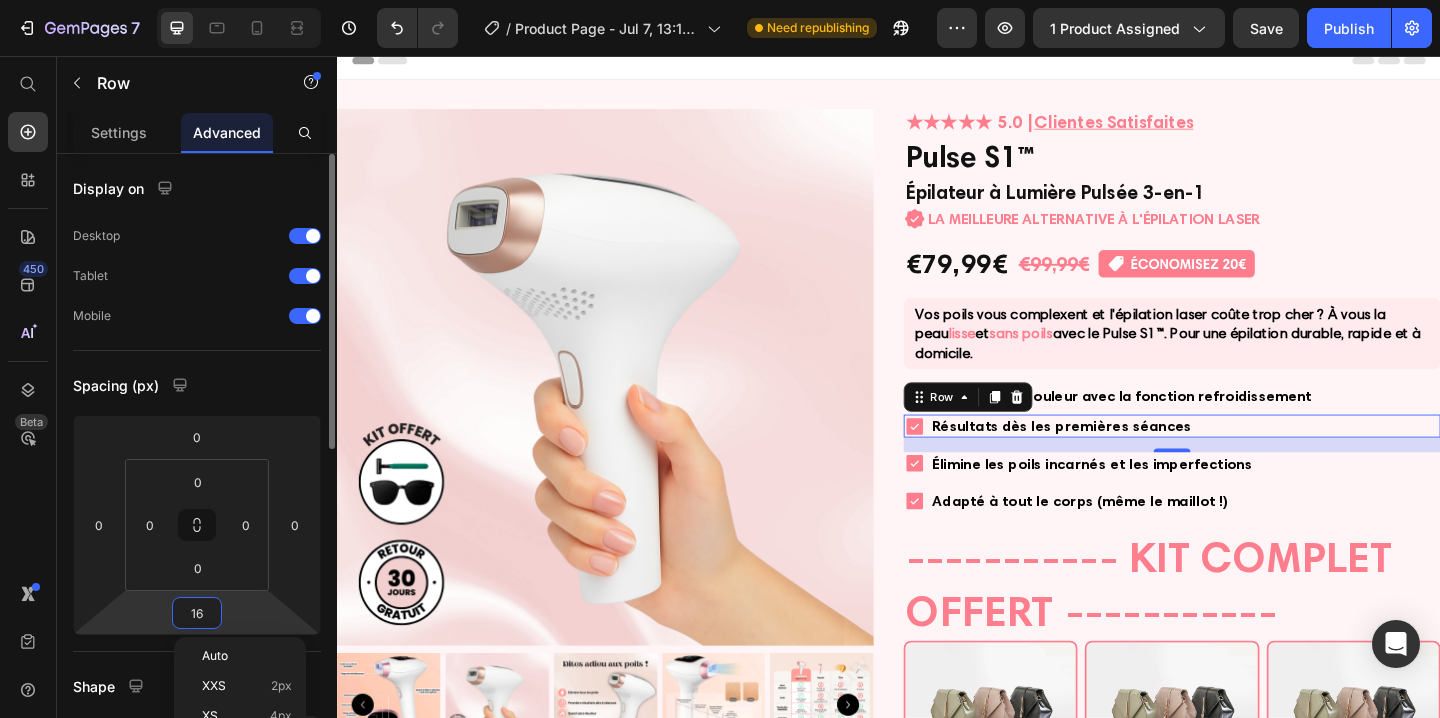click on "7   /  Product Page - Jul 7, 13:10:20 Need republishing Preview 1 product assigned  Save   Publish  450 Beta Start with Sections Elements Hero Section Product Detail Brands Trusted Badges Guarantee Product Breakdown How to use Testimonials Compare Bundle FAQs Social Proof Brand Story Product List Collection Blog List Contact Sticky Add to Cart Custom Footer Browse Library 450 Layout
Row
Row
Row
Row Text
Heading
Text Block Button
Button
Button
Sticky Back to top Media
Image" at bounding box center (720, 0) 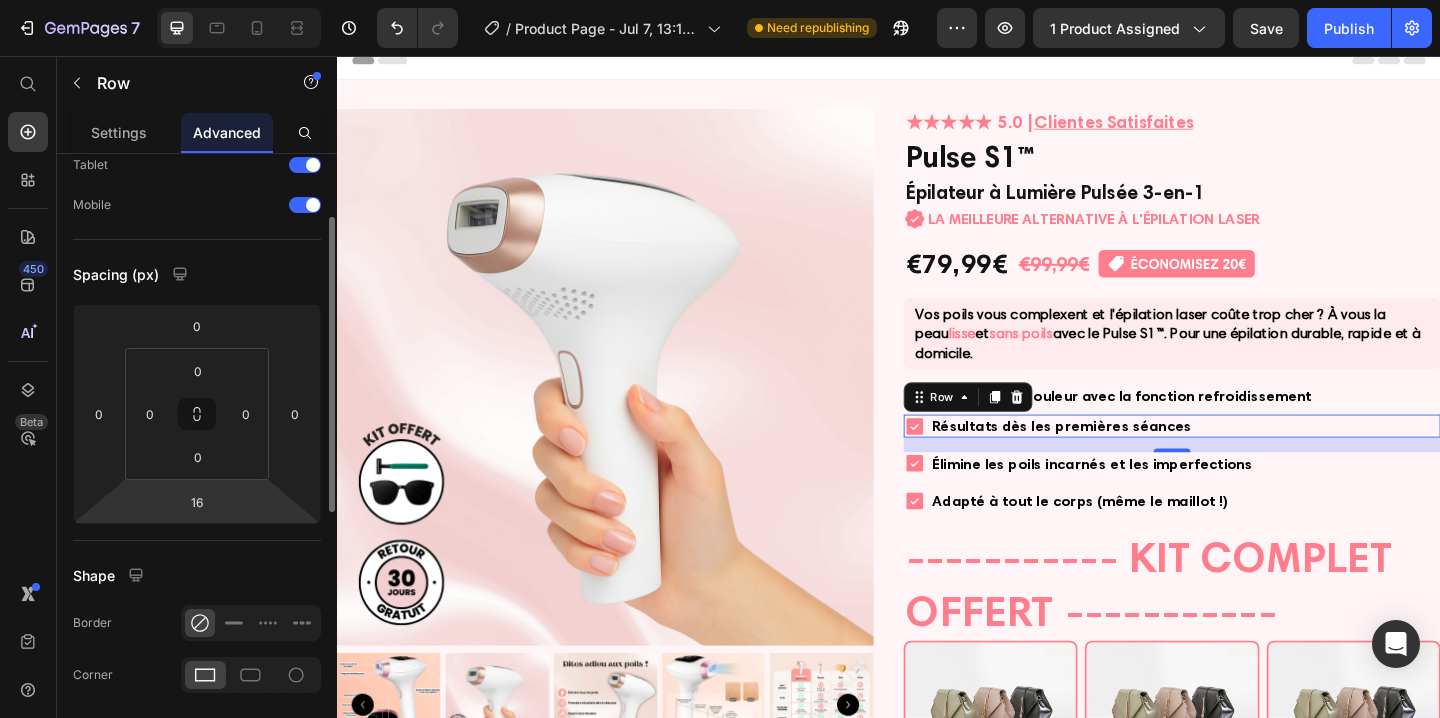scroll, scrollTop: 118, scrollLeft: 0, axis: vertical 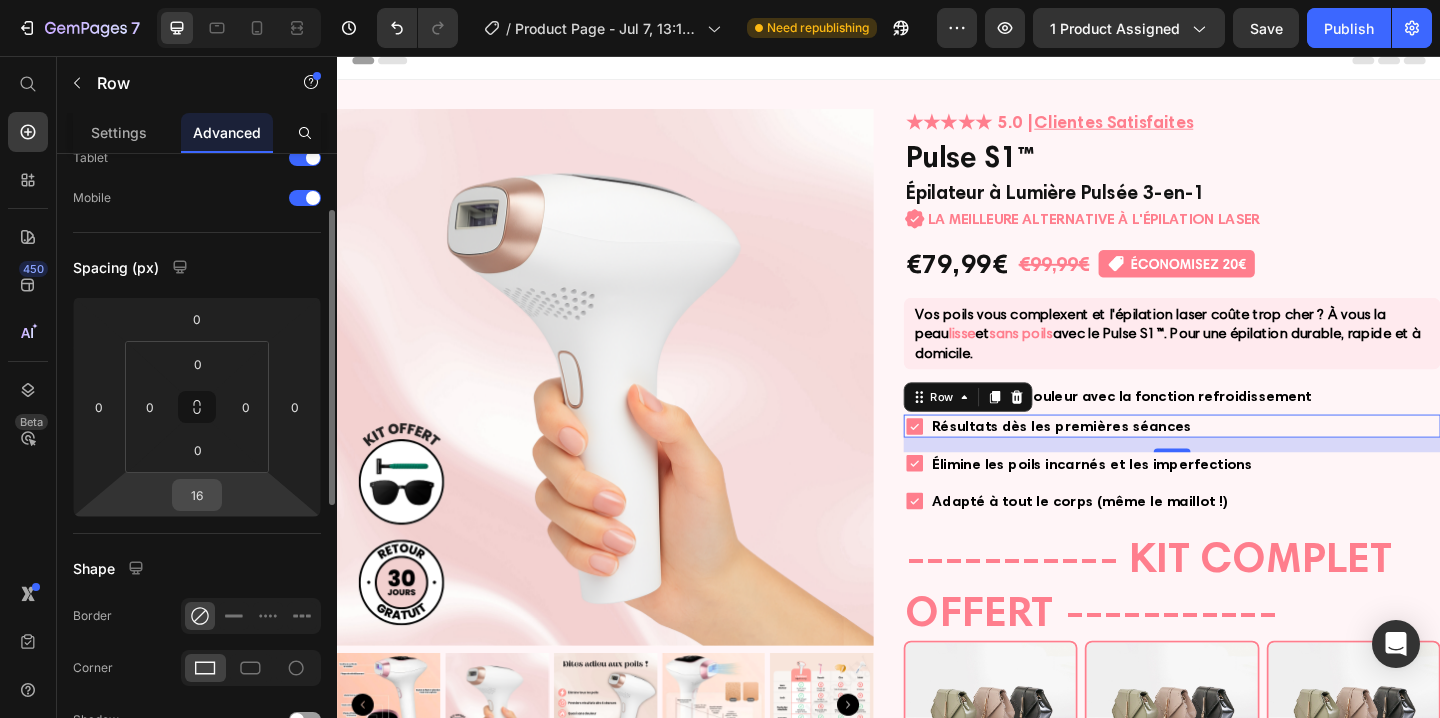 click on "16" at bounding box center [197, 495] 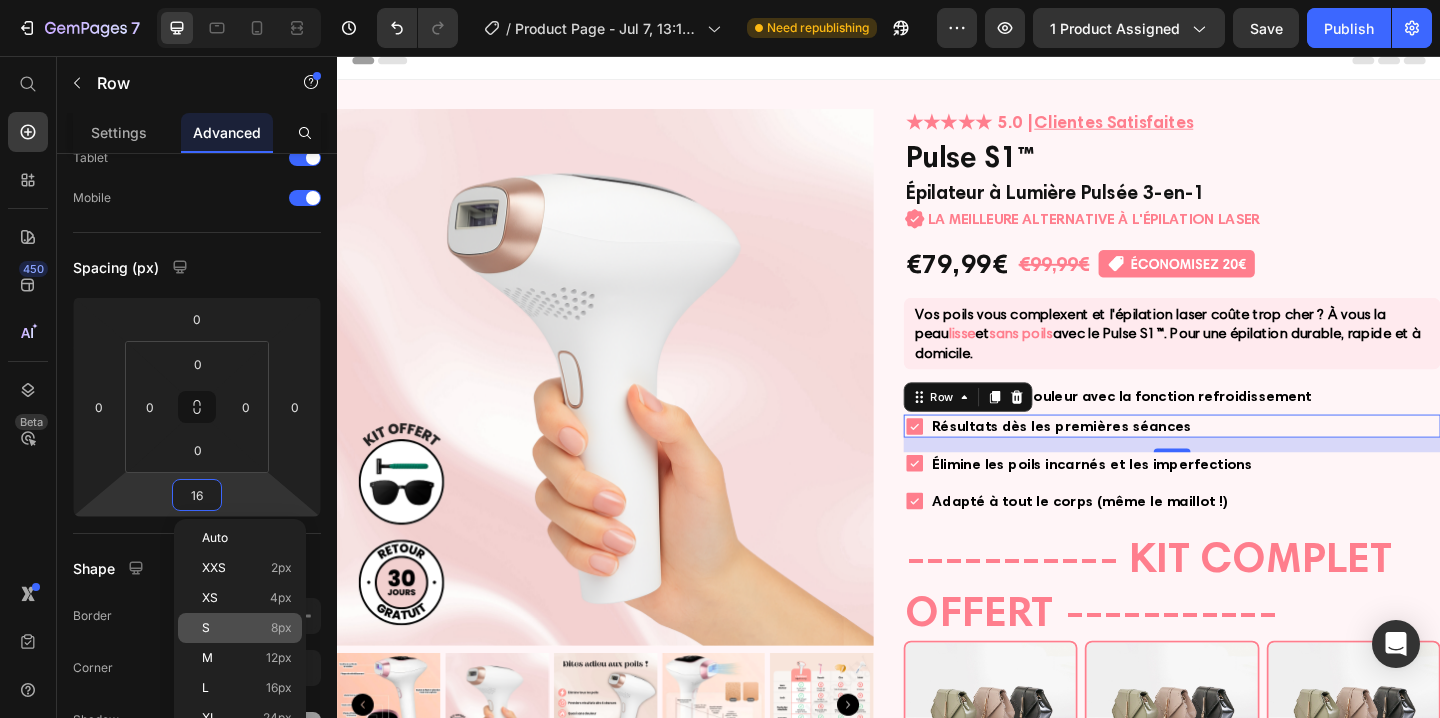click on "S 8px" at bounding box center (247, 628) 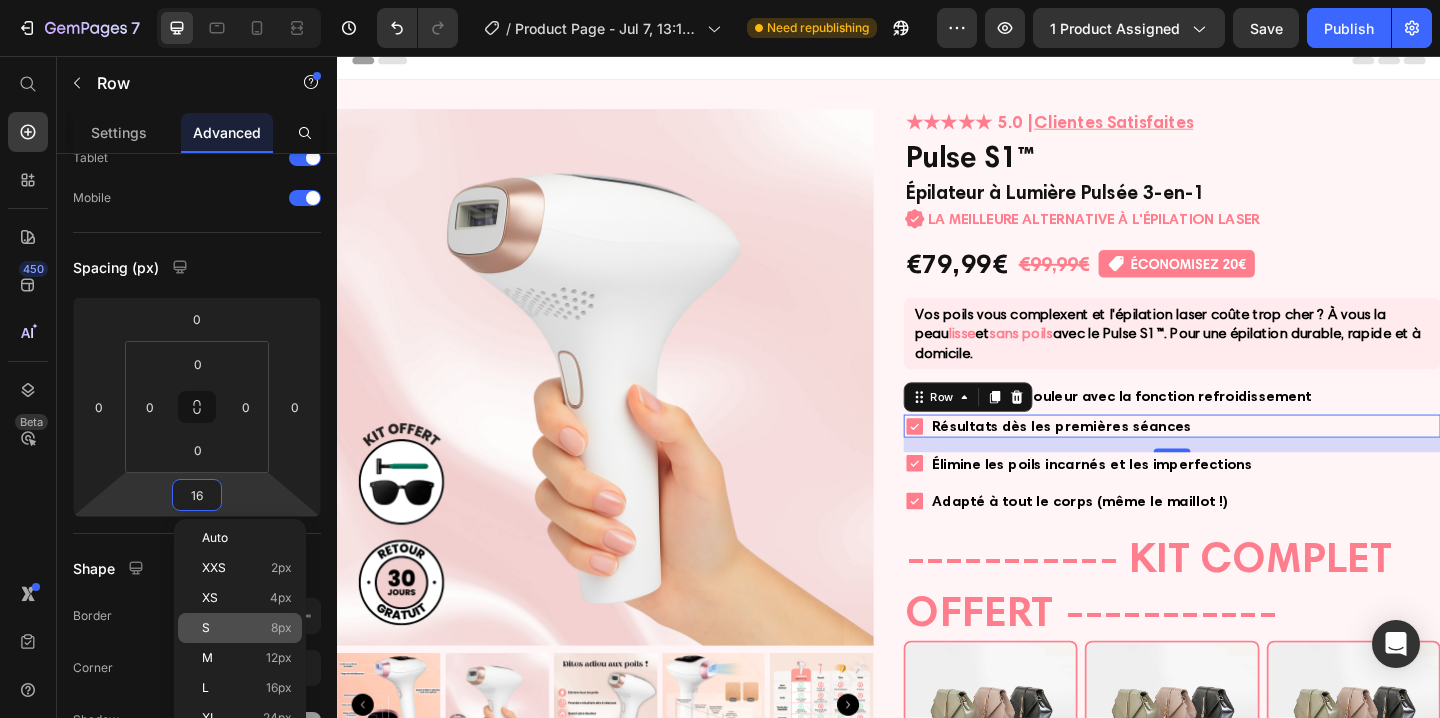 type on "8" 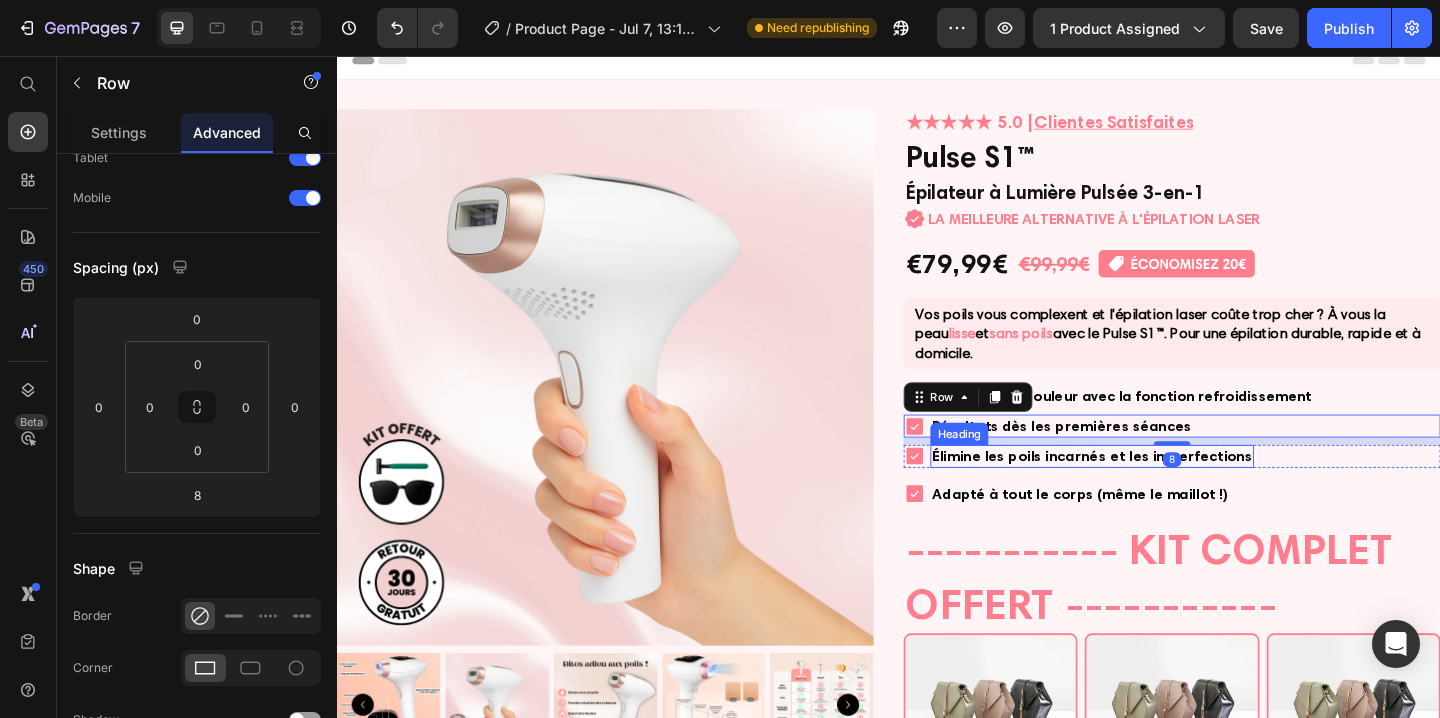 click on "Élimine les poils incarnés et les imperfections" at bounding box center (1158, 491) 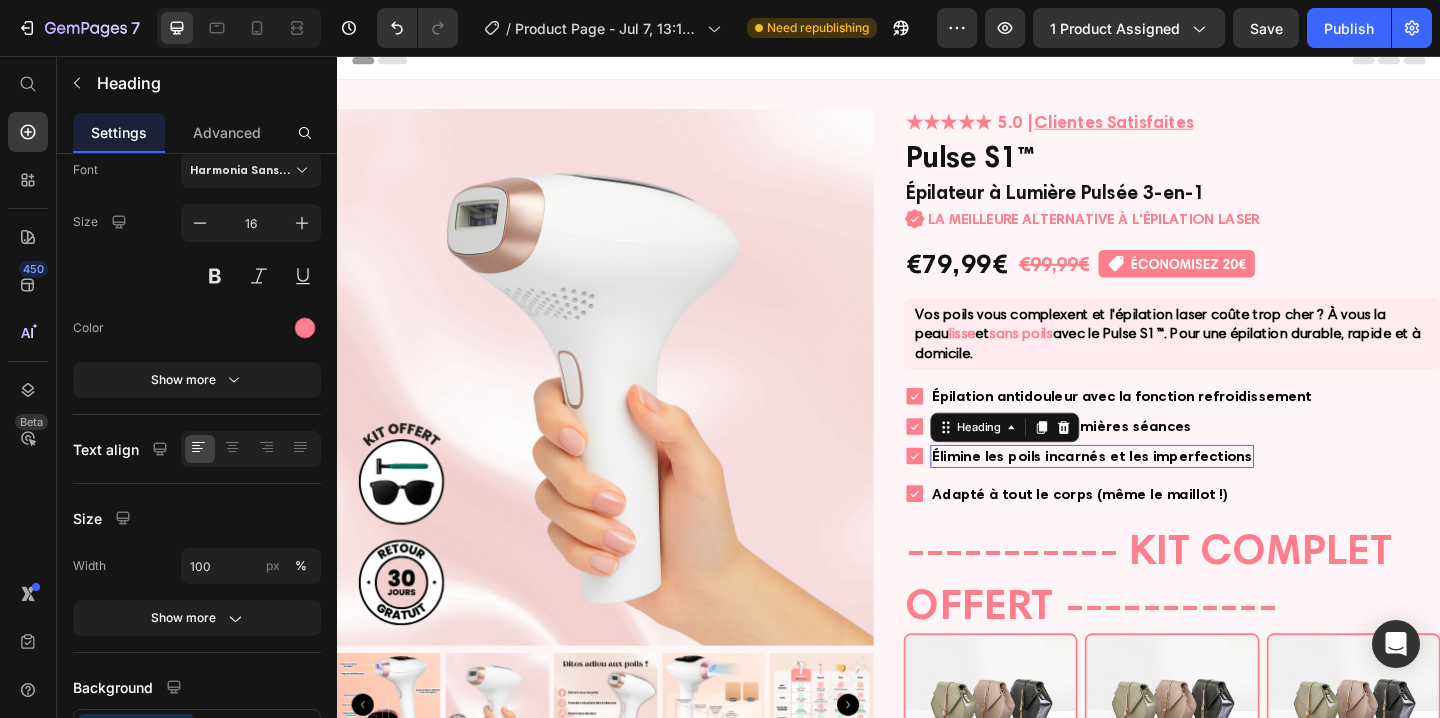 scroll, scrollTop: 0, scrollLeft: 0, axis: both 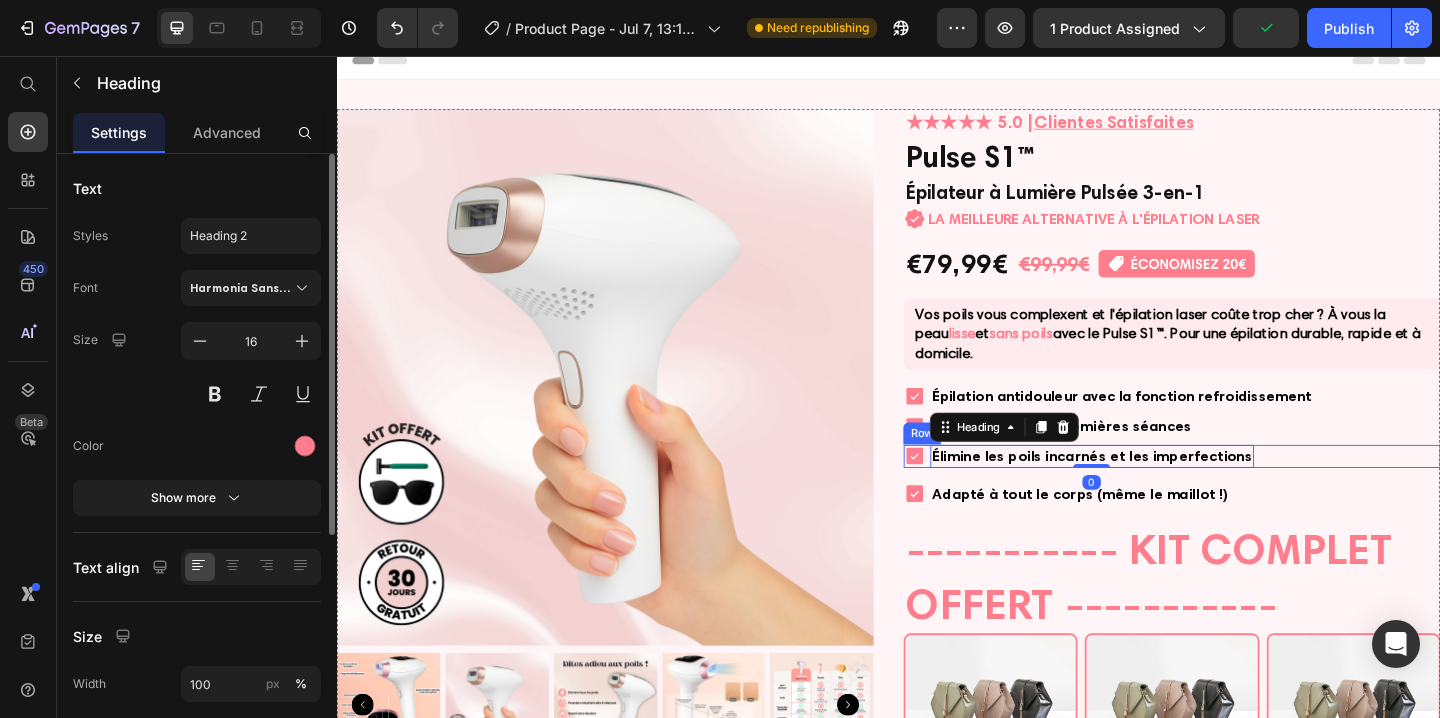 click on "Icon ⁠⁠⁠⁠⁠⁠⁠ Élimine les poils incarnés et les imperfections Heading   0 Row" at bounding box center (1245, 491) 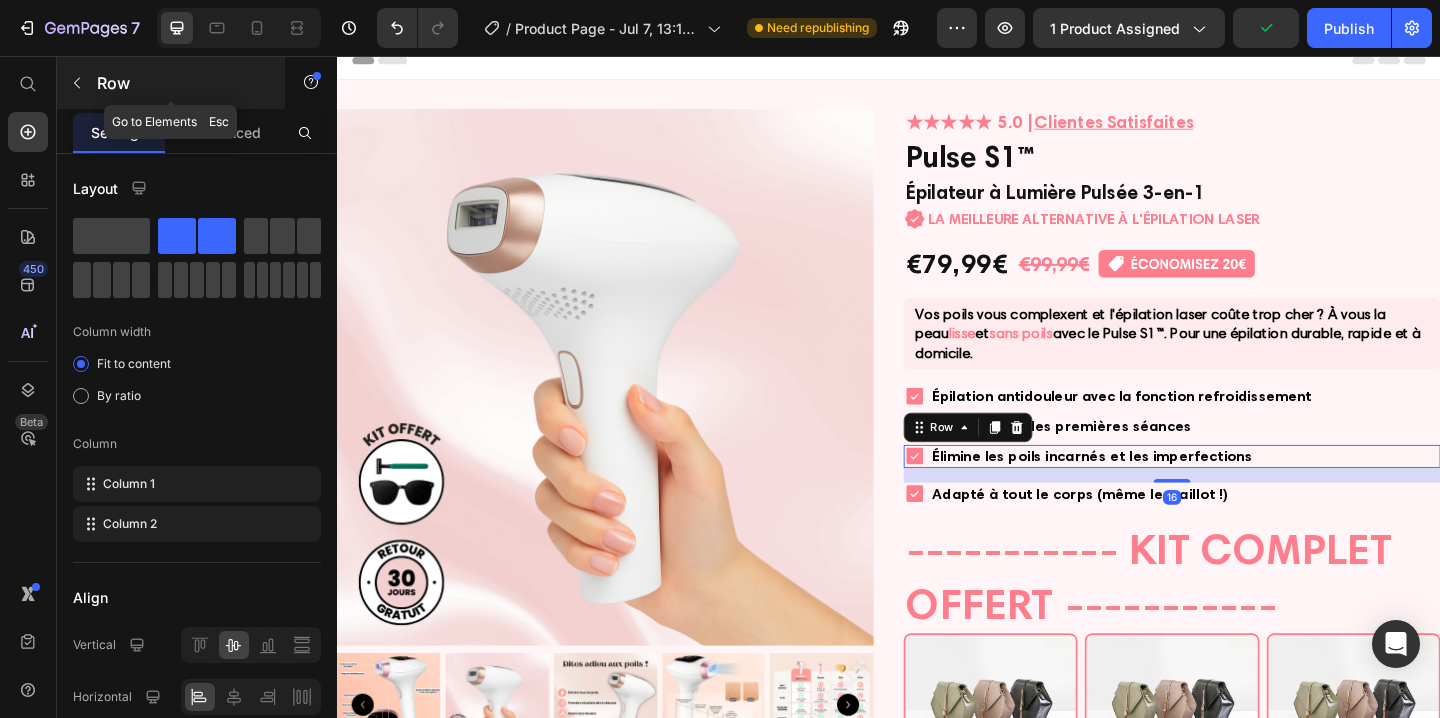 click on "Row" at bounding box center (171, 83) 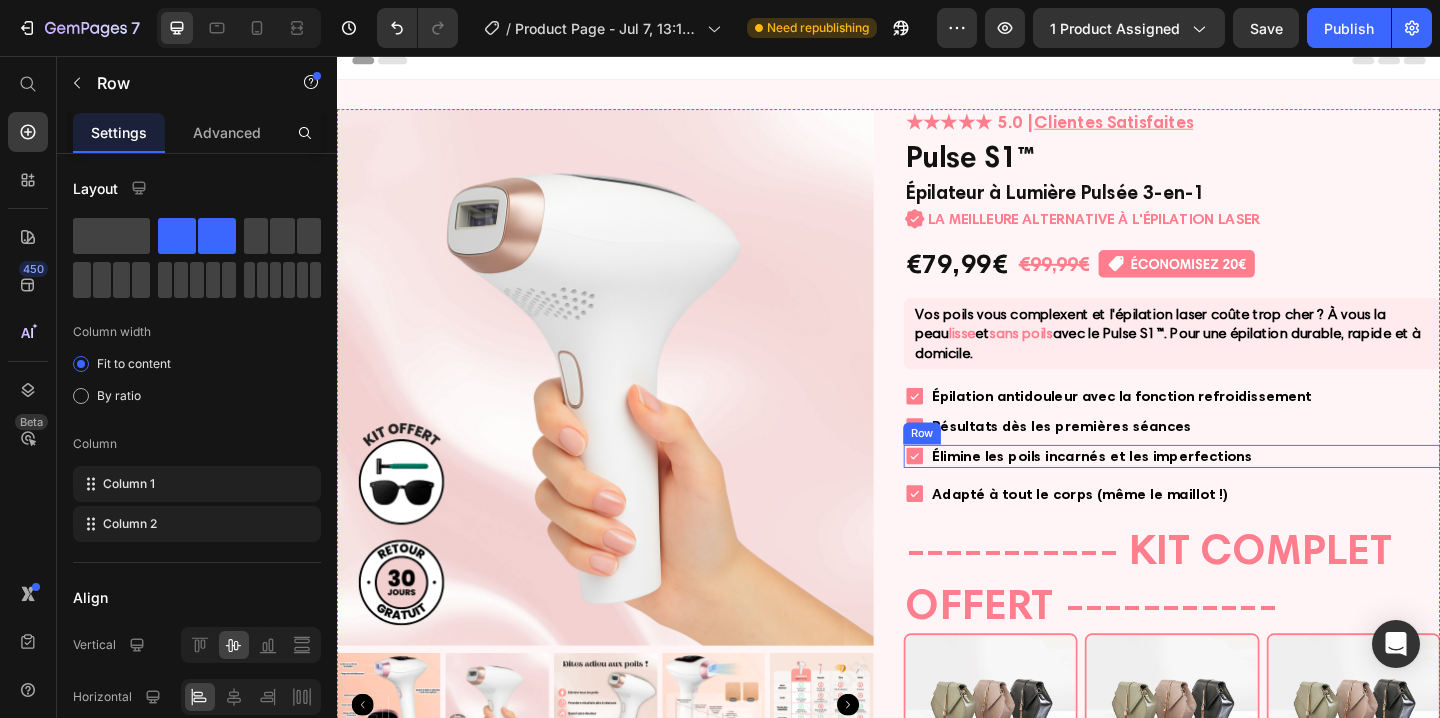 click on "Icon ⁠⁠⁠⁠⁠⁠⁠ Élimine les poils incarnés et les imperfections Heading Row" at bounding box center (1245, 491) 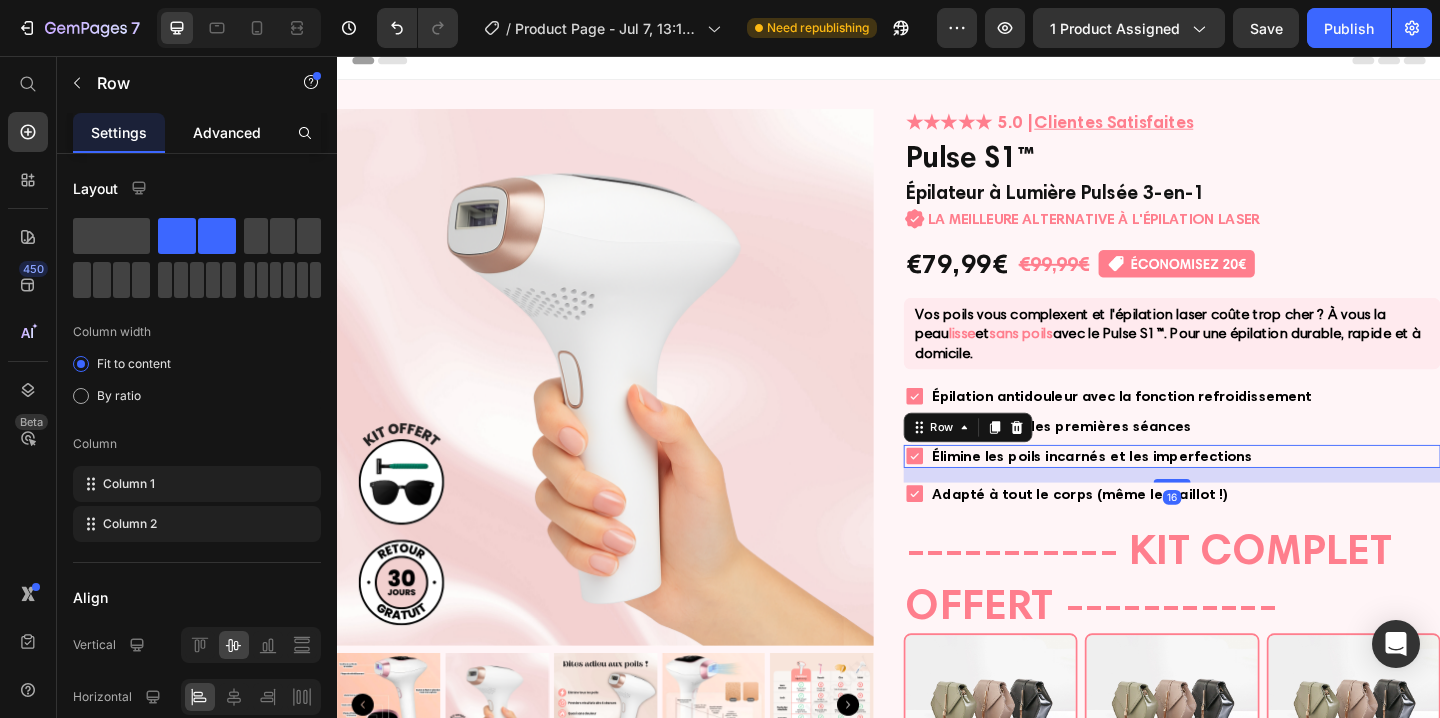 click on "Advanced" at bounding box center (227, 132) 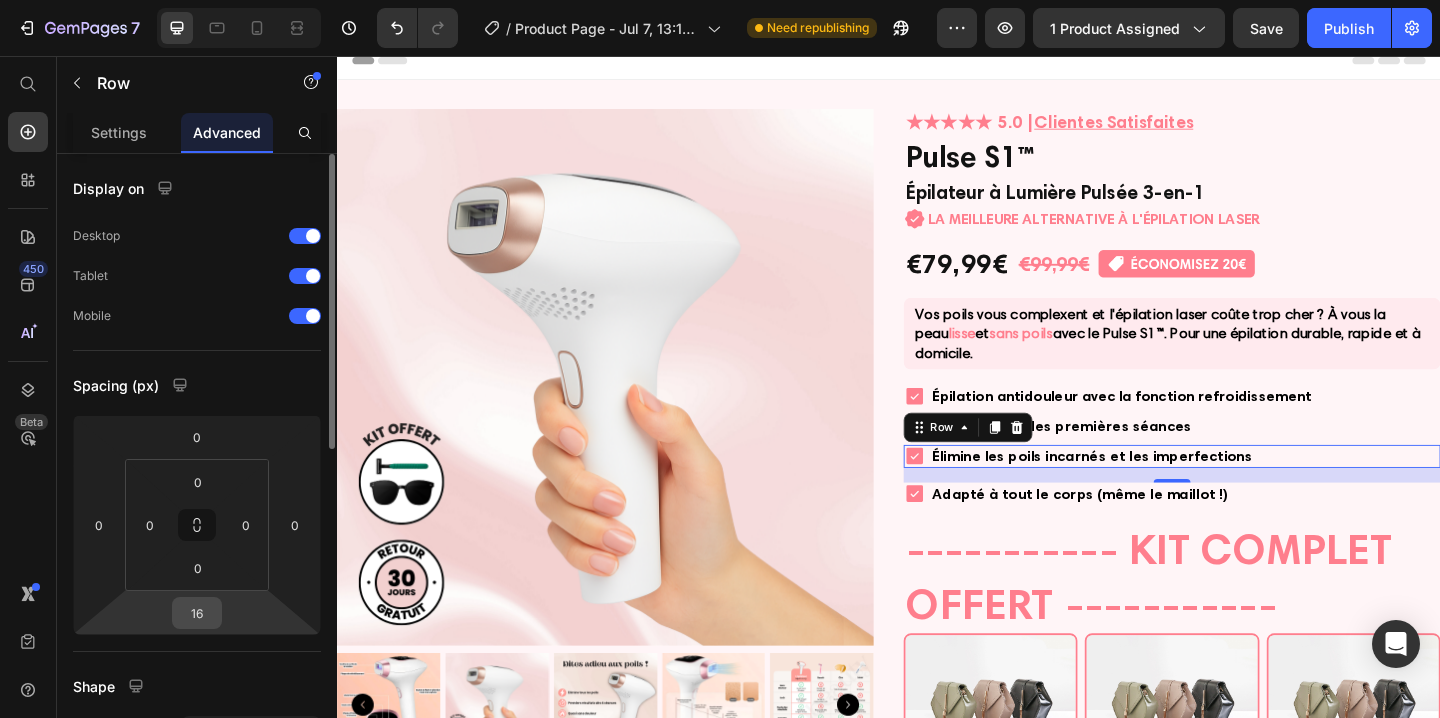 click on "16" at bounding box center [197, 613] 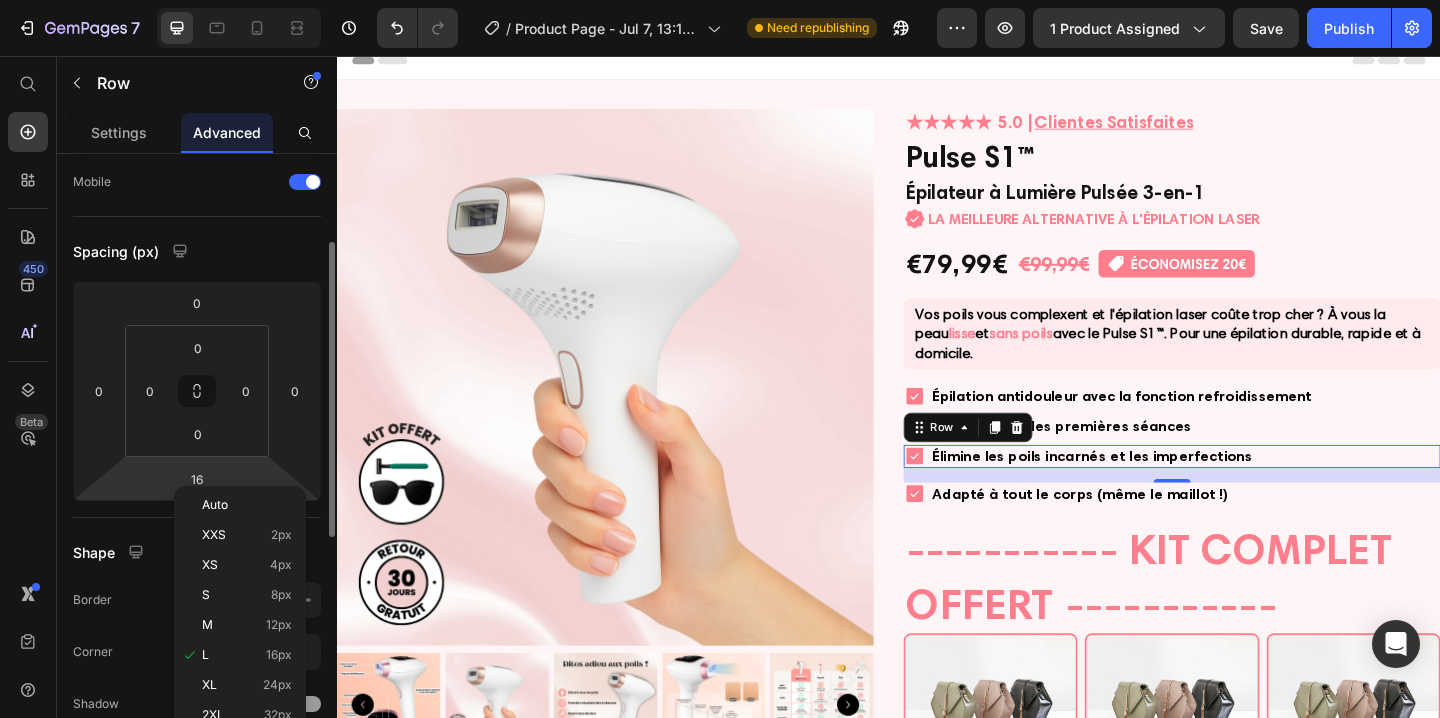 scroll, scrollTop: 164, scrollLeft: 0, axis: vertical 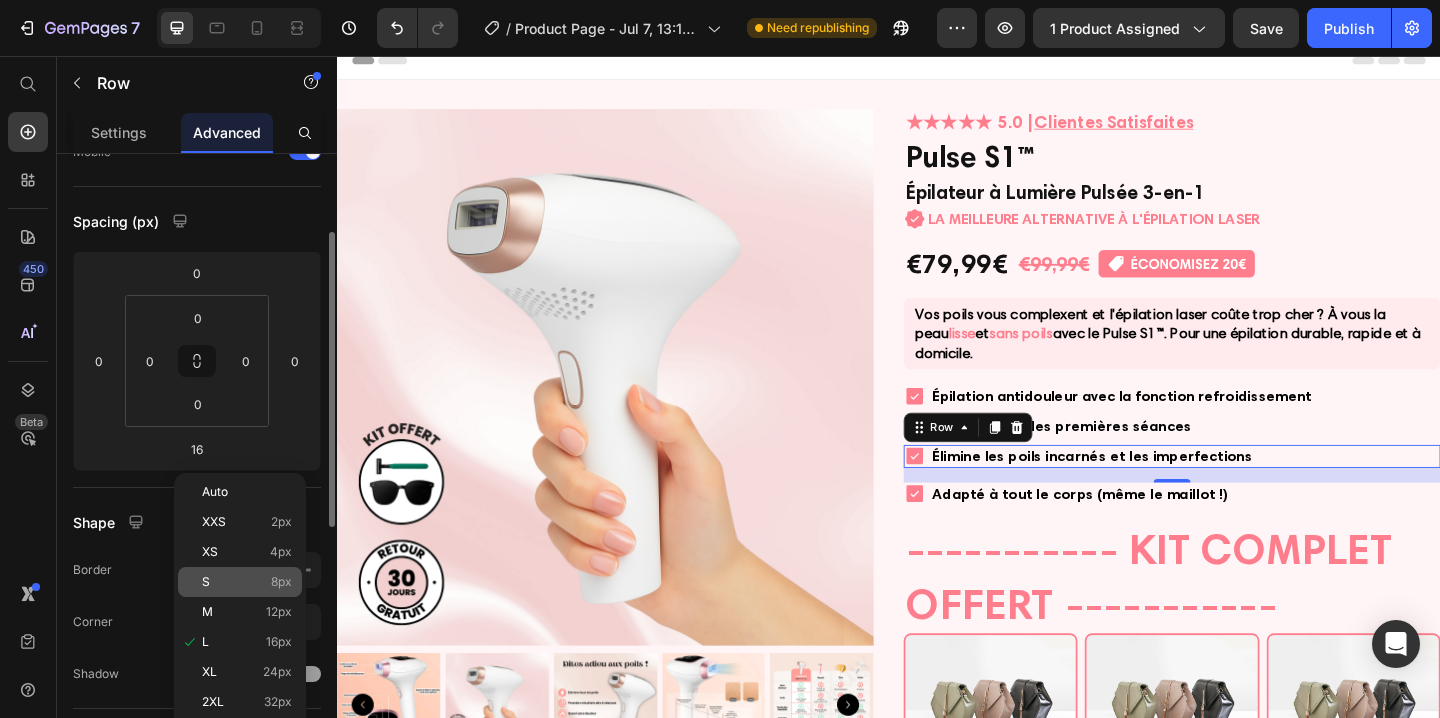 click on "S 8px" 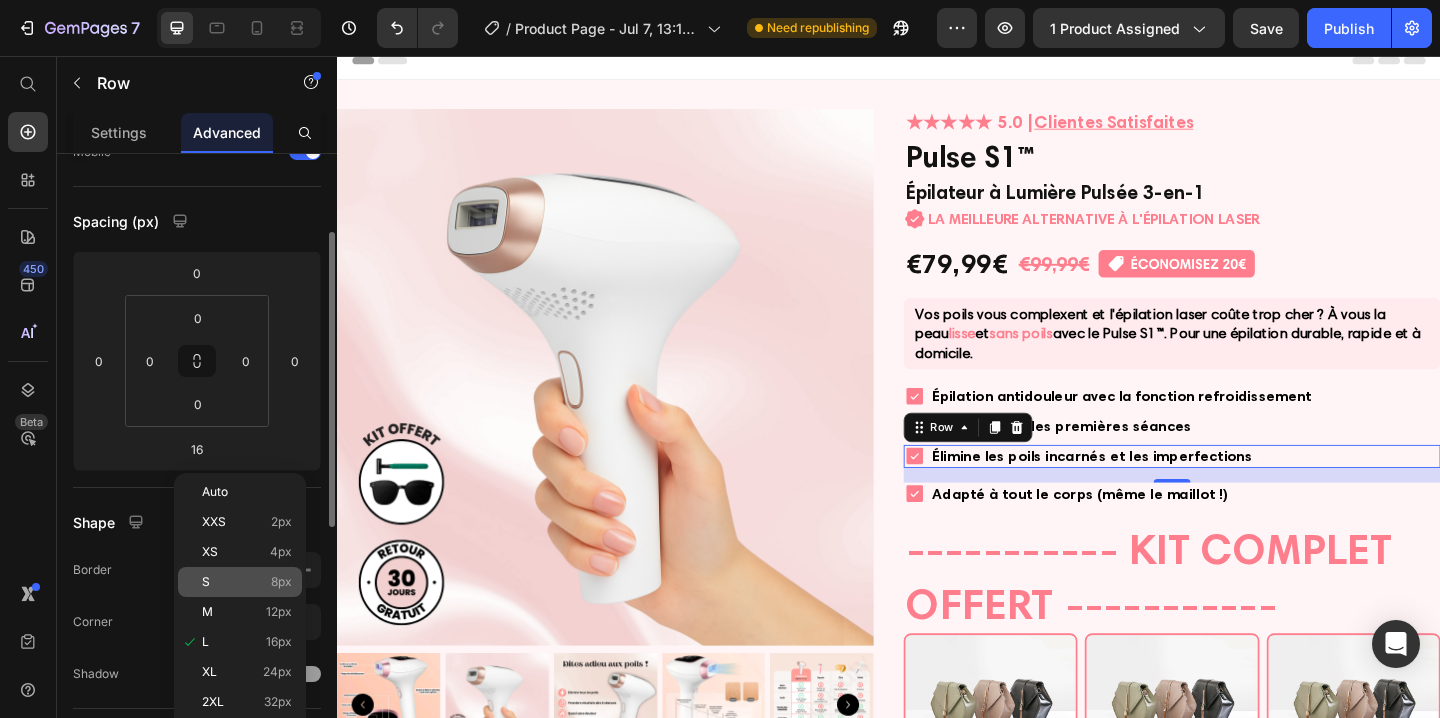 type on "8" 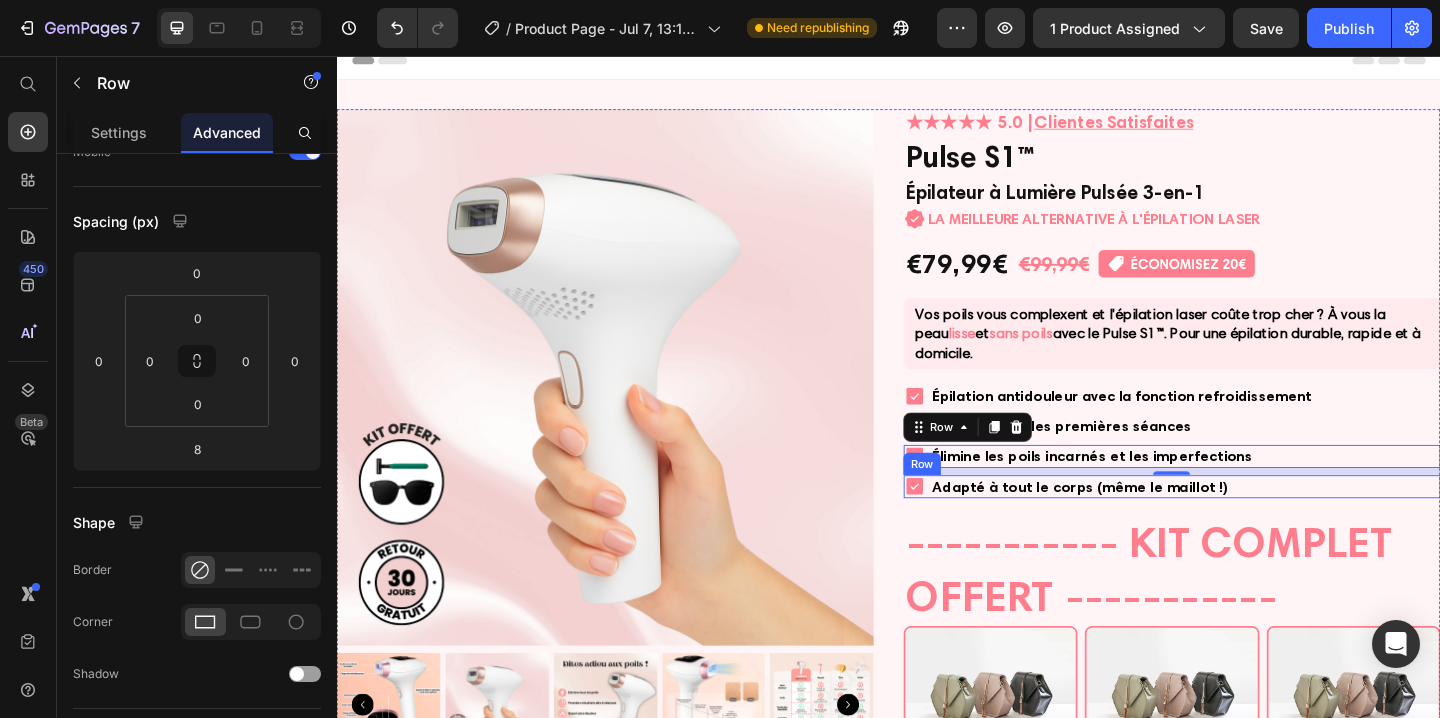 click on "Icon ⁠⁠⁠⁠⁠⁠⁠ Adapté à tout le corps (même le maillot !) Heading Row" at bounding box center [1245, 524] 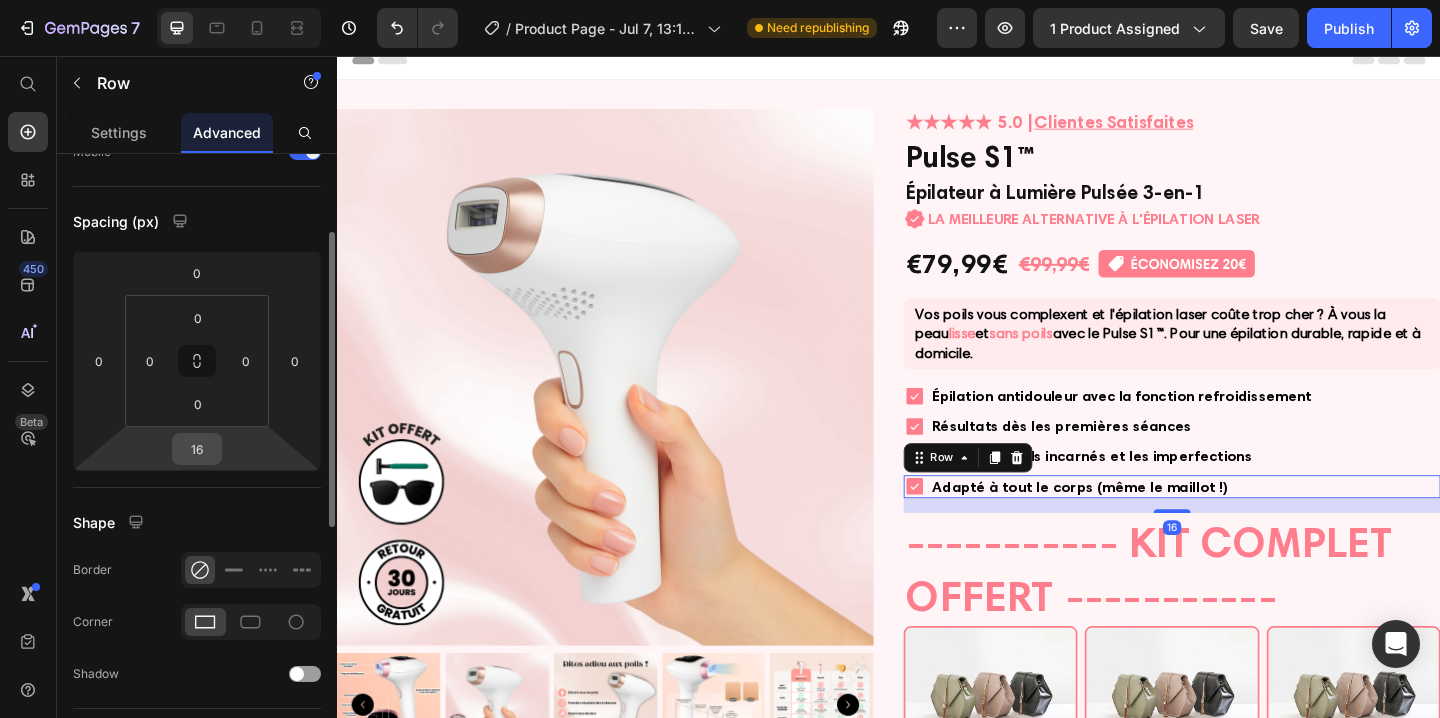 click on "16" at bounding box center [197, 449] 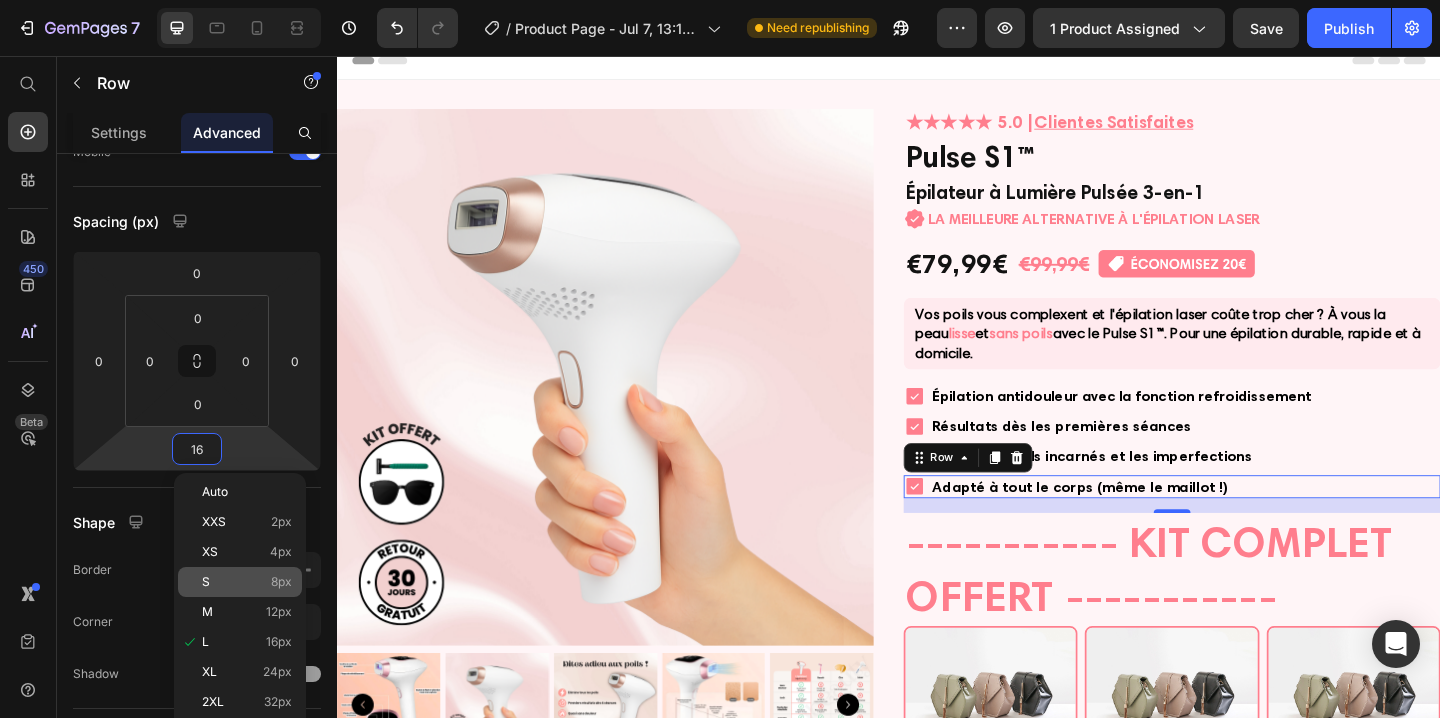 click on "8px" at bounding box center (281, 582) 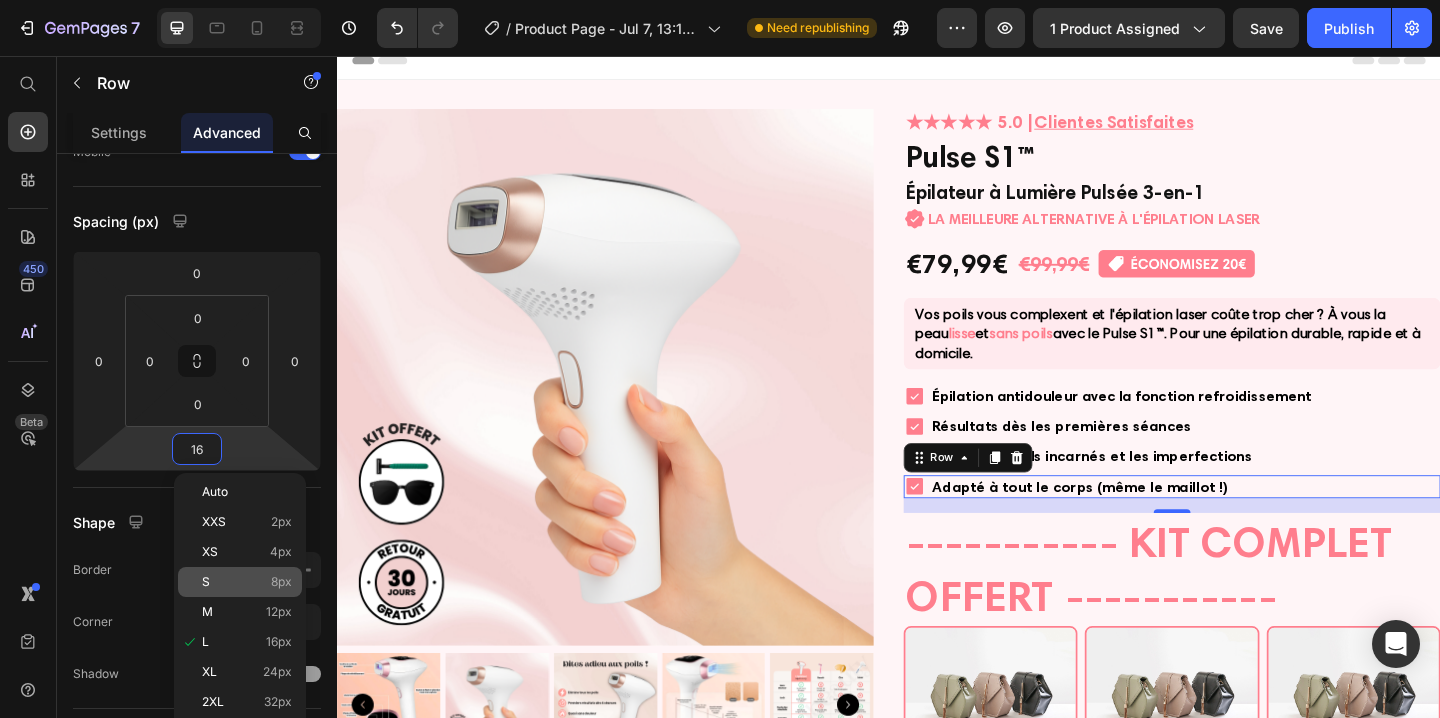 type on "8" 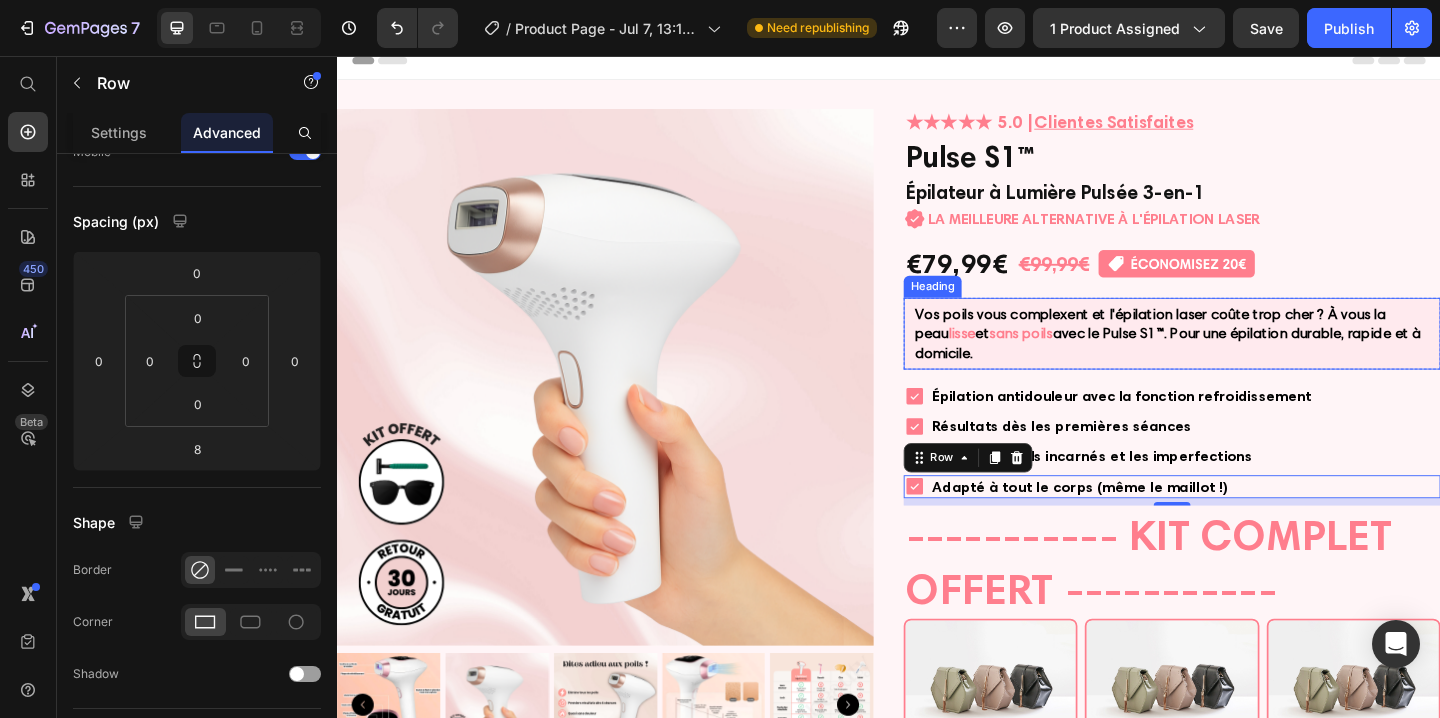 click on "Vos poils vous complexent et l'épilation laser coûte trop cher ? À vous la peau  lisse  et  sans poils  avec le Pulse S1™. Pour une épilation durable, rapide et à domicile." at bounding box center [1245, 358] 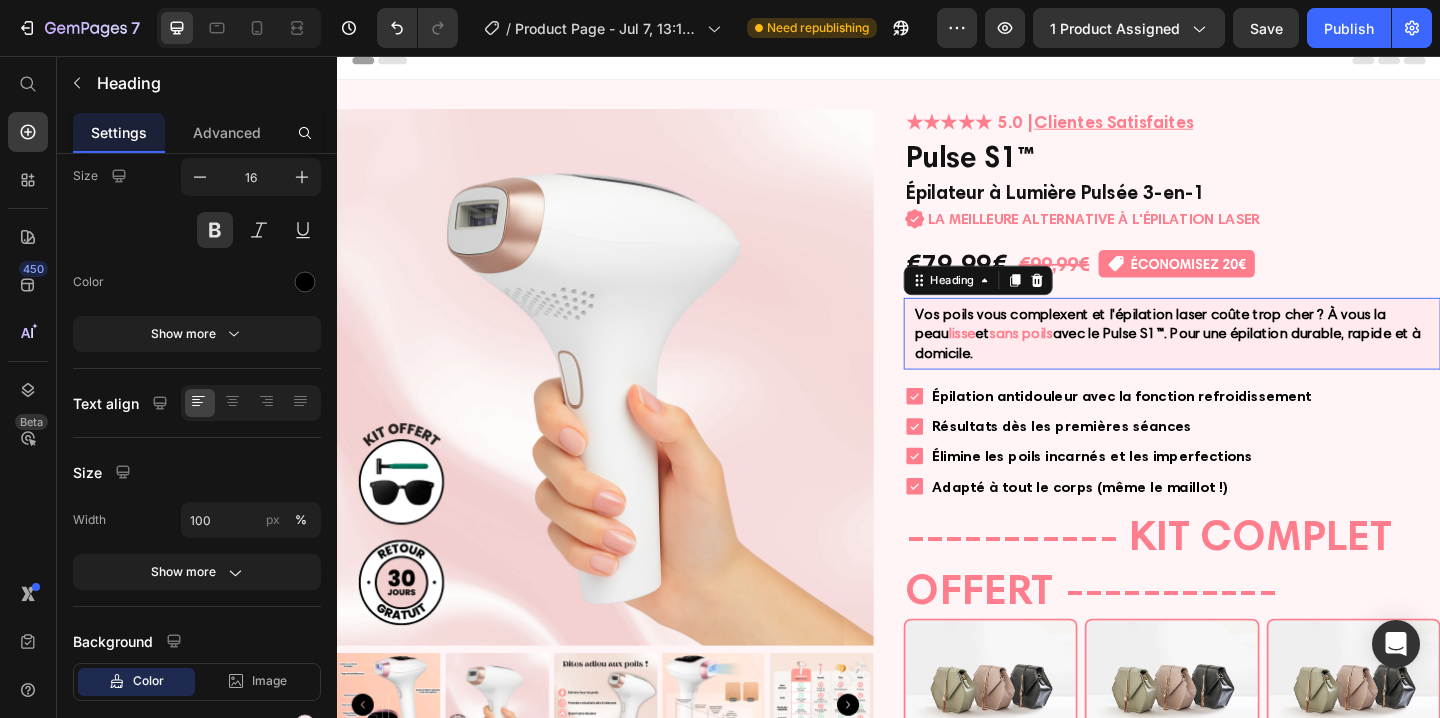 scroll, scrollTop: 0, scrollLeft: 0, axis: both 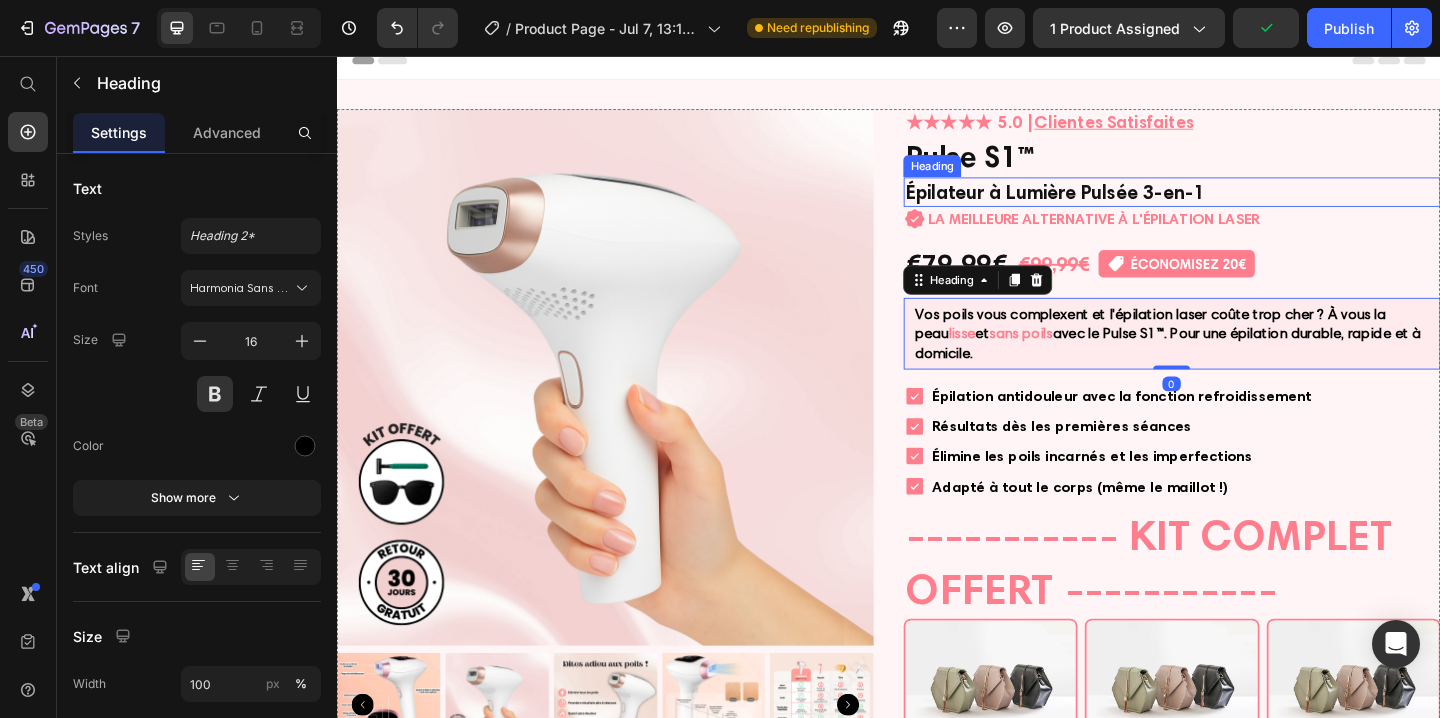 click on "Épilateur à Lumière Pulsée 3-en-1" at bounding box center [1245, 203] 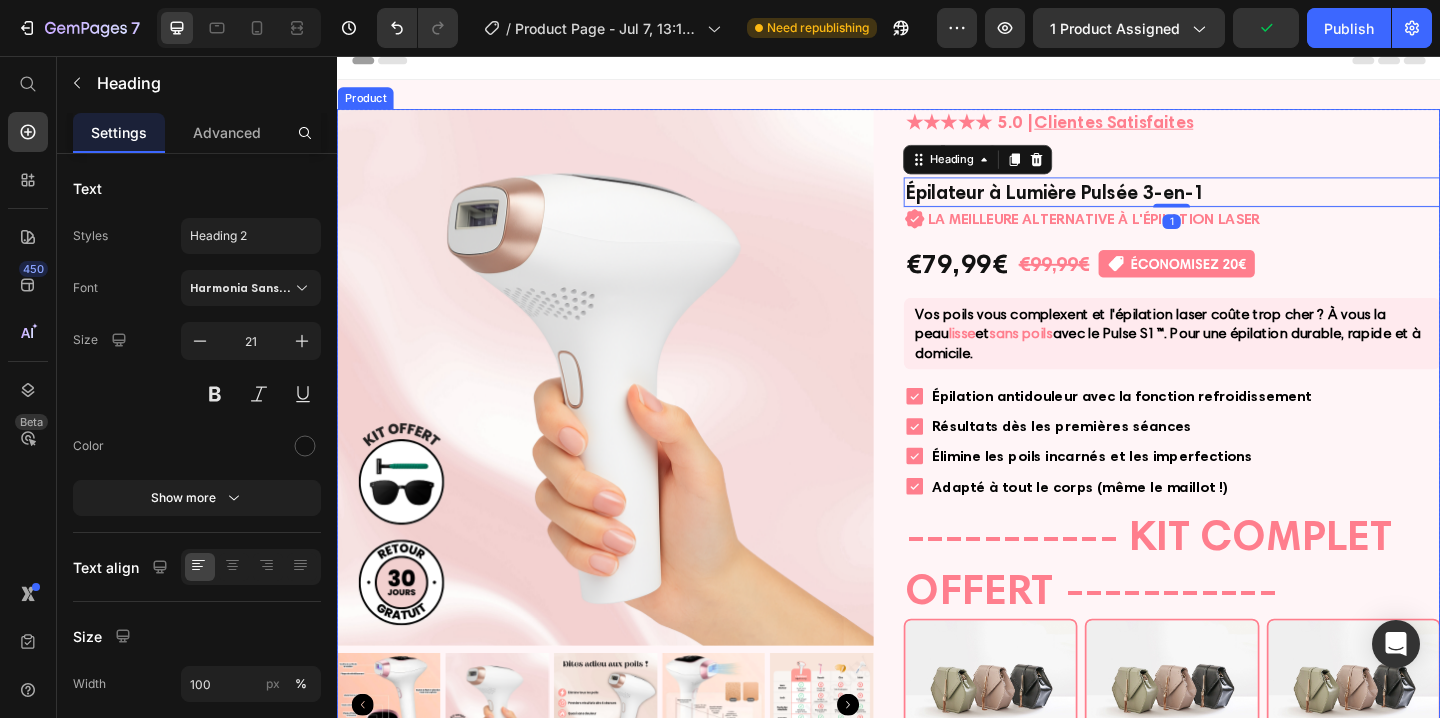click on "★★★★★ 5.0 |  Clientes Satisfaites Heading Pulse S1™ Product Title Épilateur à Lumière Pulsée 3-en-1 Heading   1
Icon LA MEILLEURE ALTERNATIVE À L'ÉPILATION LASER Heading Row €79,99€ Product Price €99,99€ Product Price Row Image Row Vos poils vous complexent et l'épilation laser coûte trop cher ? À vous la peau  lisse  et  sans poils  avec le Pulse S1™. Pour une épilation durable, rapide et à domicile. Heading Row
Icon Épilation antidouleur avec la fonction refroidissement Heading Row
Icon ⁠⁠⁠⁠⁠⁠⁠ Résultats dès les premières séances  Heading Row
Icon ⁠⁠⁠⁠⁠⁠⁠ Élimine les poils incarnés et les imperfections Heading Row
Icon ⁠⁠⁠⁠⁠⁠⁠ Adapté à tout le corps (même le maillot !) Heading Row ----------- KIT COMPLET OFFERT ----------- Heading Image LUNETTES FILTRANTES Text Block 11,90€   OFFERT Text Block Image RASOIR DE PRÉPARATION Text Block 1,90€" at bounding box center [1245, 812] 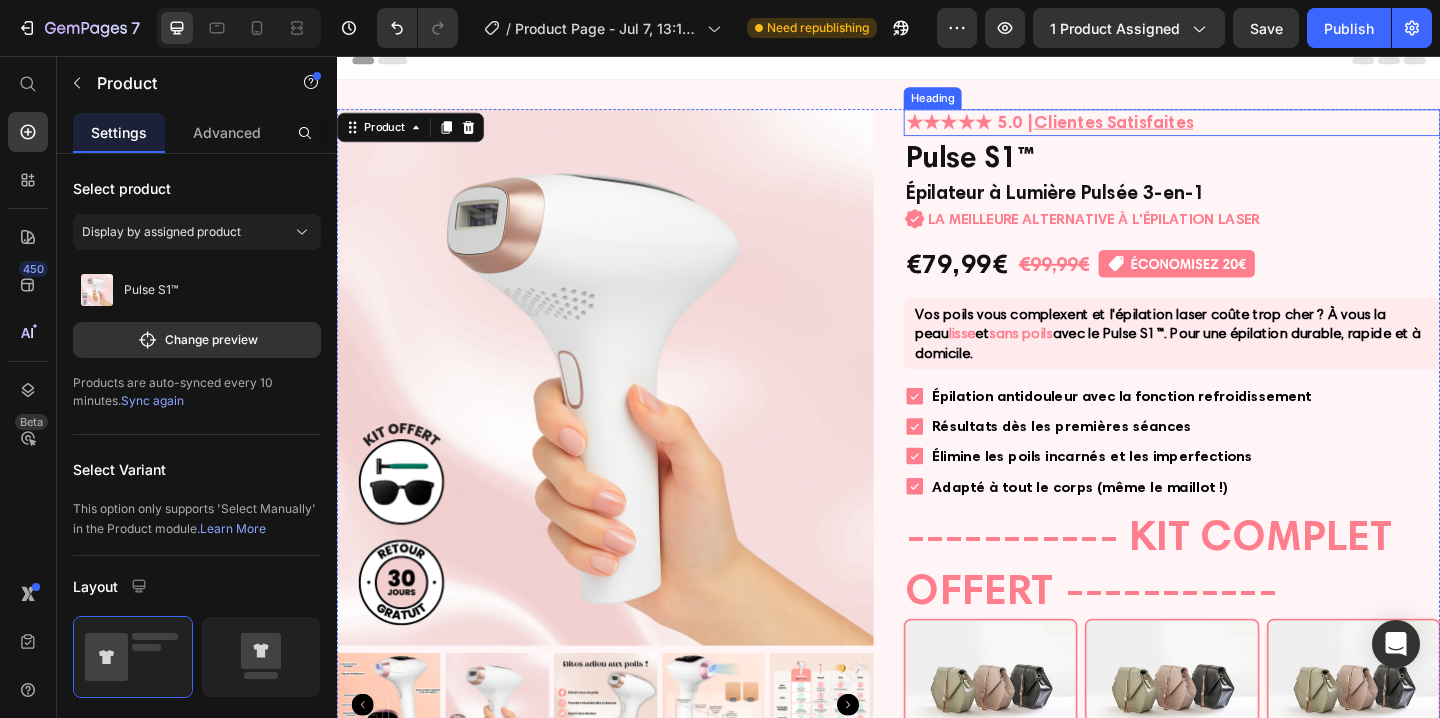 click on "★★★★★ 5.0 |  Clientes Satisfaites" at bounding box center [1245, 128] 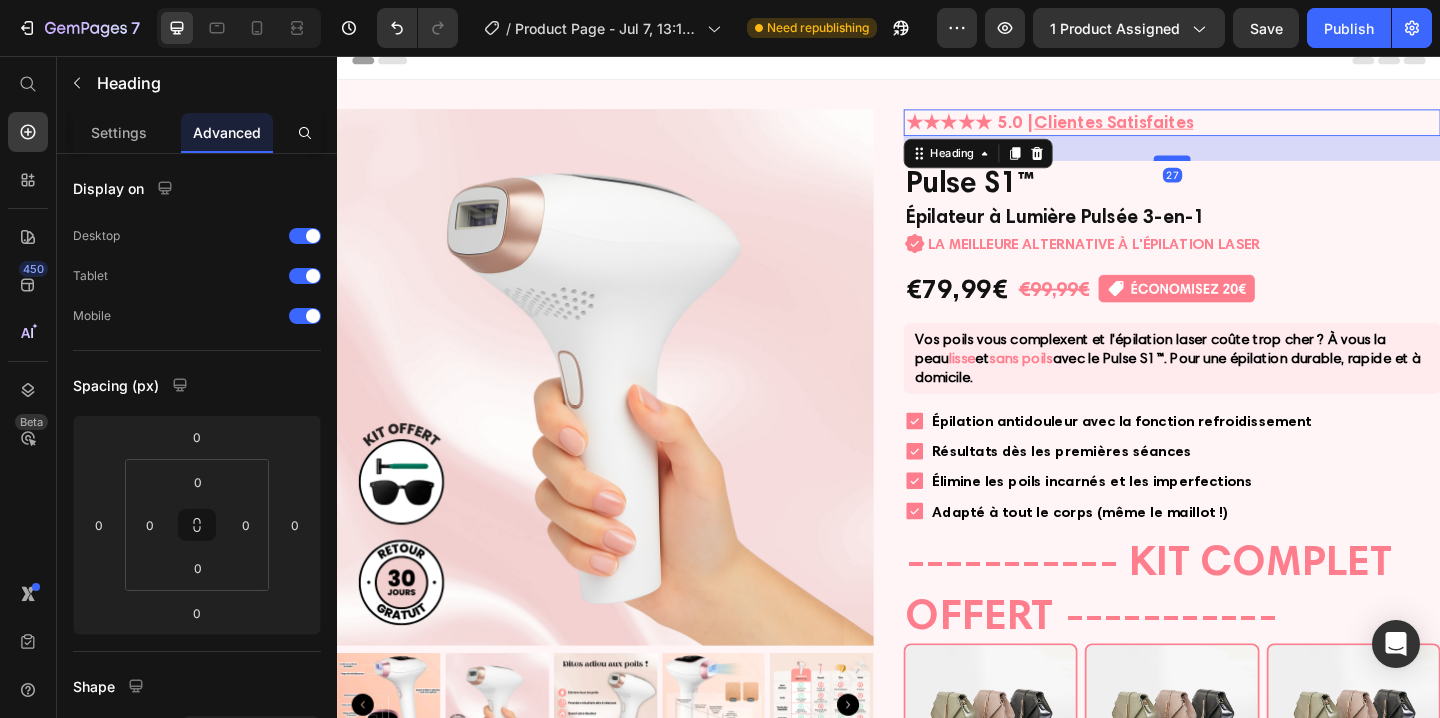 drag, startPoint x: 1245, startPoint y: 141, endPoint x: 1256, endPoint y: 168, distance: 29.15476 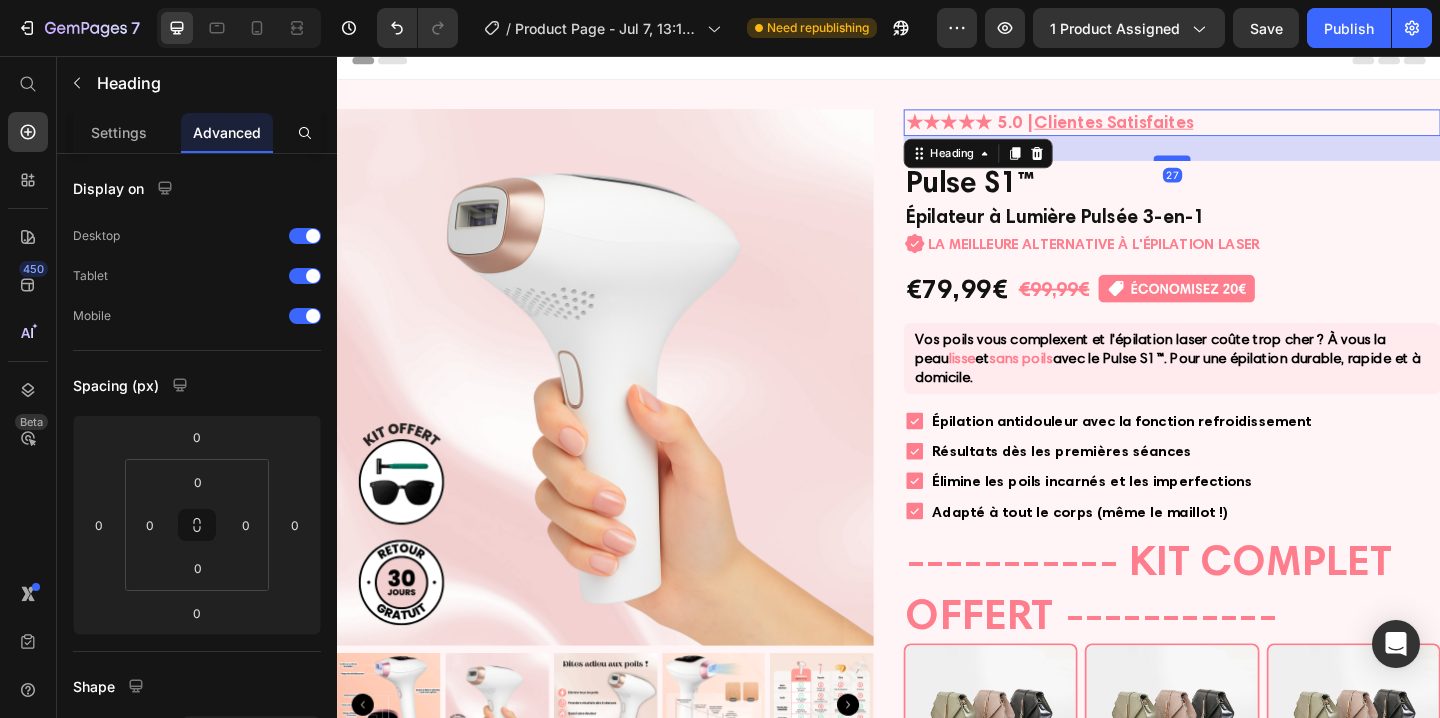 click at bounding box center [1245, 167] 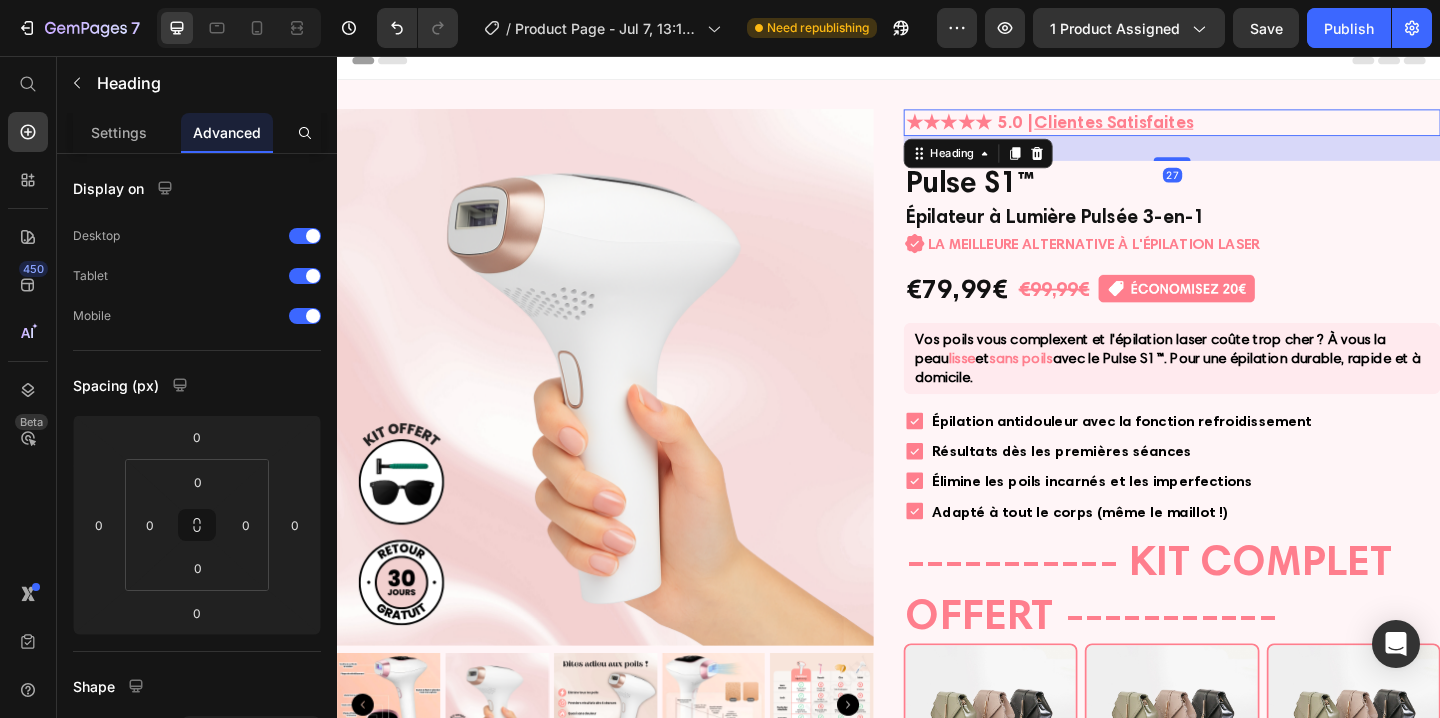 type on "27" 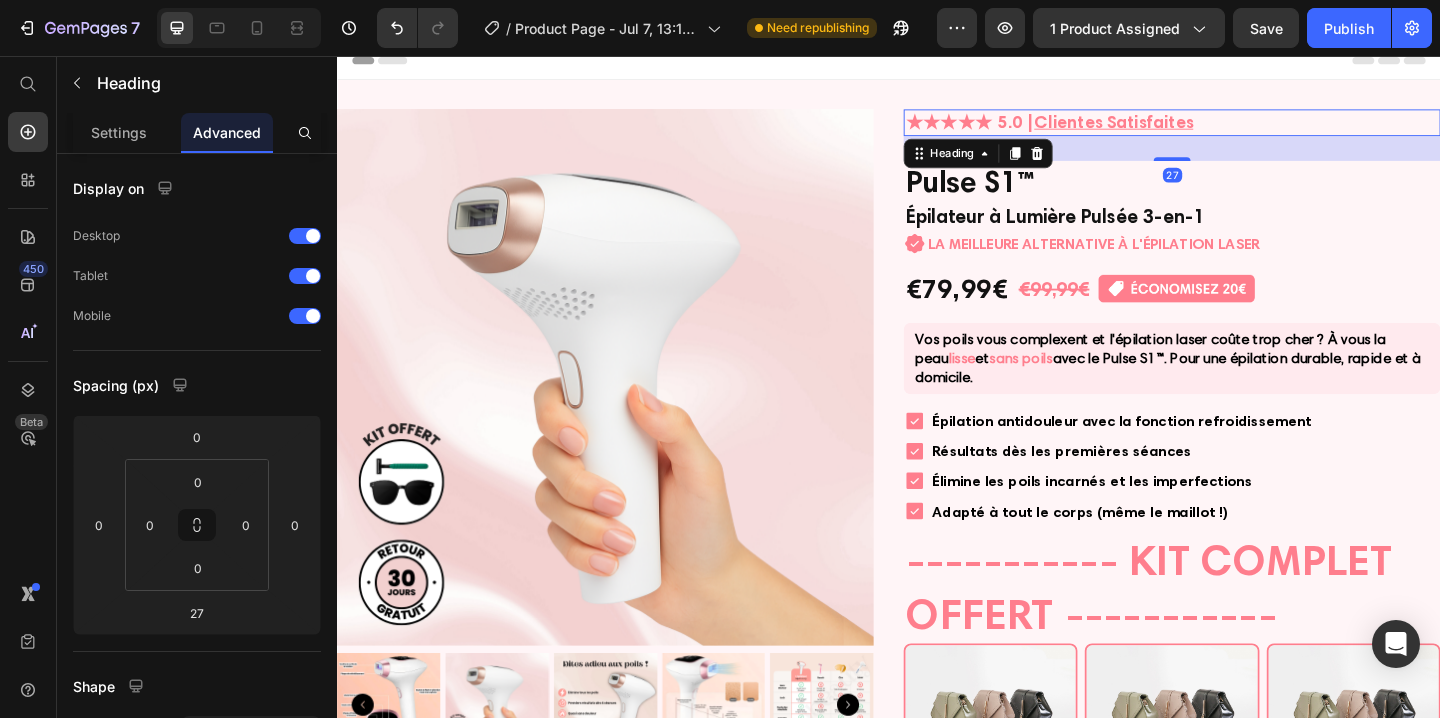 click on "★★★★★ 5.0 |  Clientes Satisfaites" at bounding box center (1245, 128) 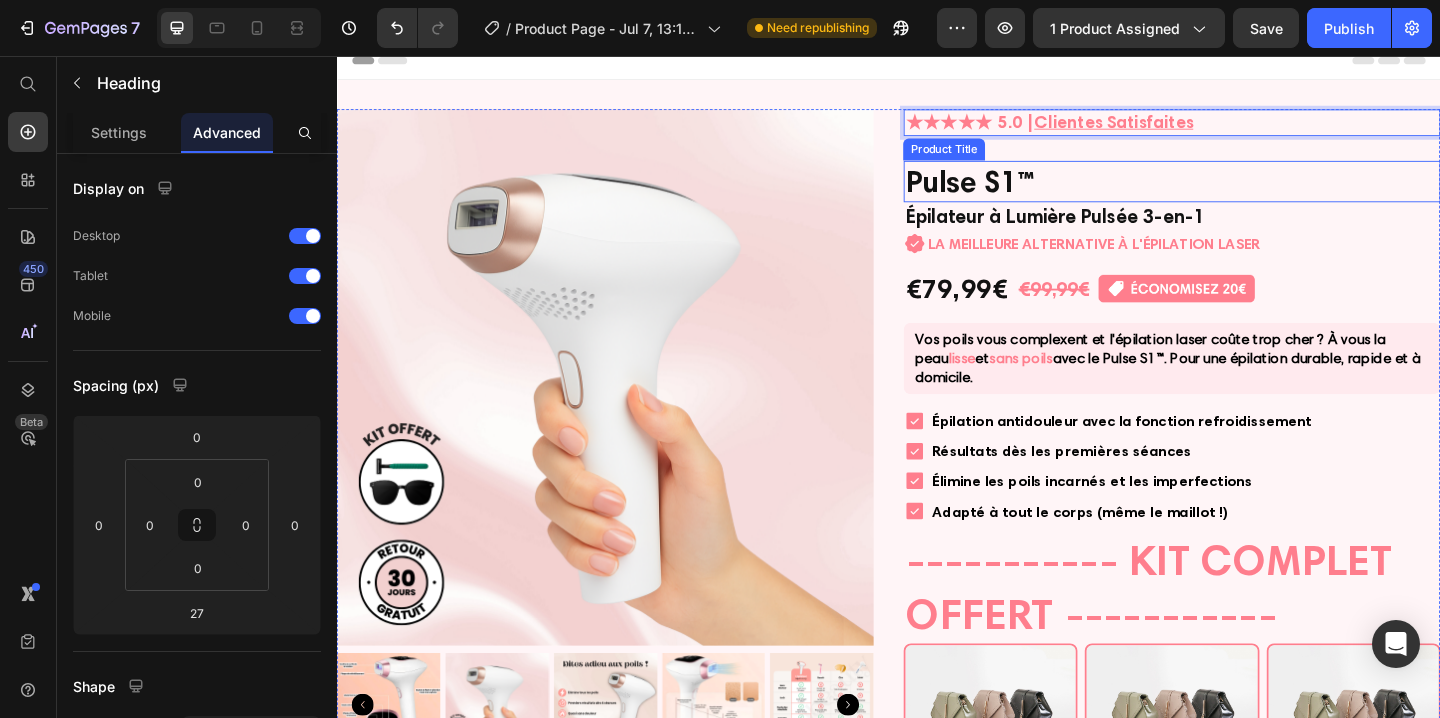 click on "Pulse S1™" at bounding box center (1245, 193) 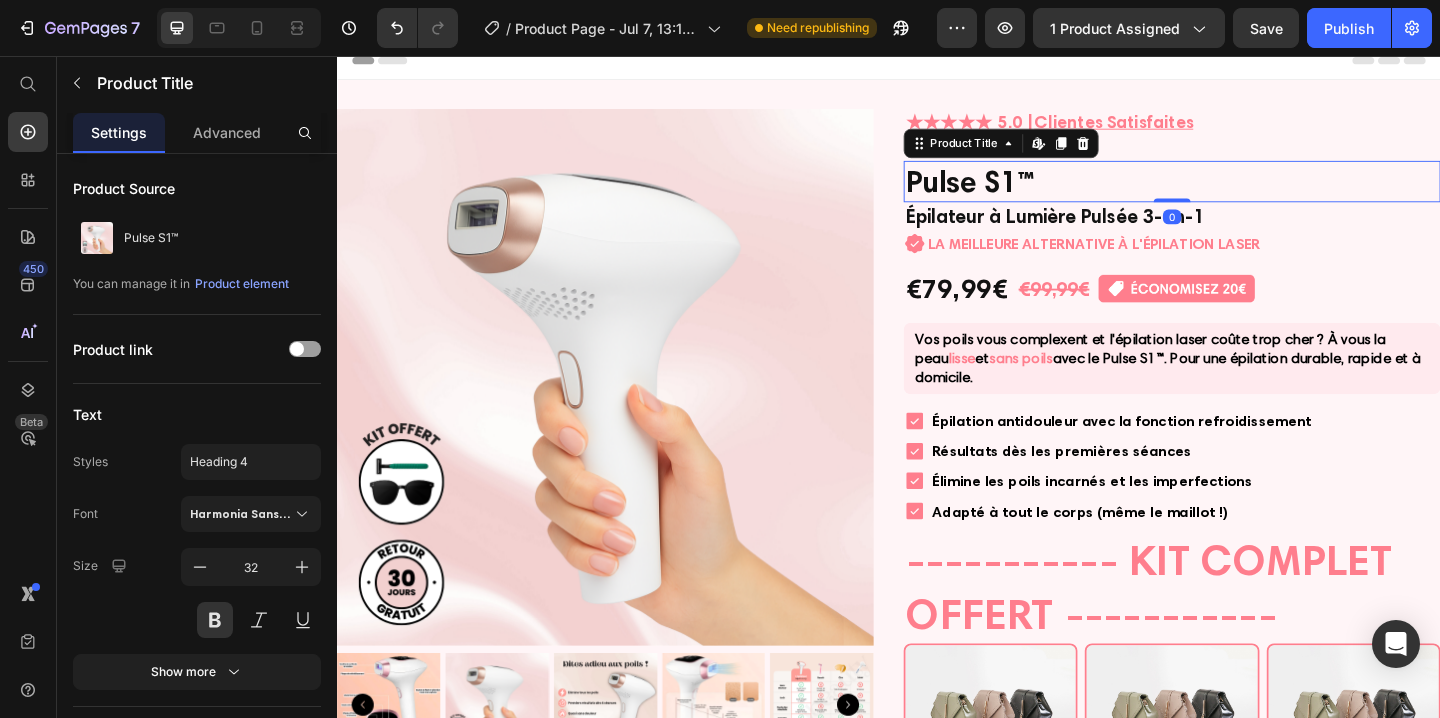 click on "Header" at bounding box center [937, 61] 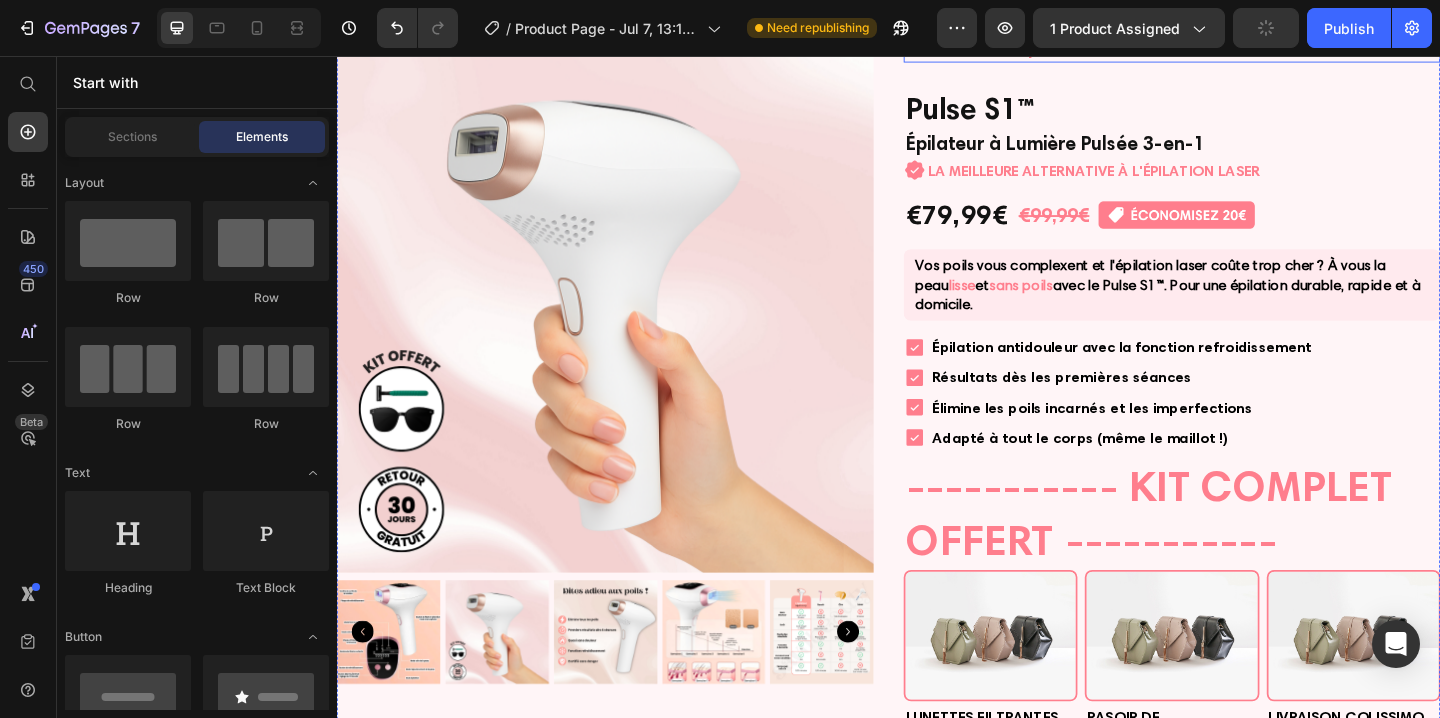 scroll, scrollTop: 96, scrollLeft: 0, axis: vertical 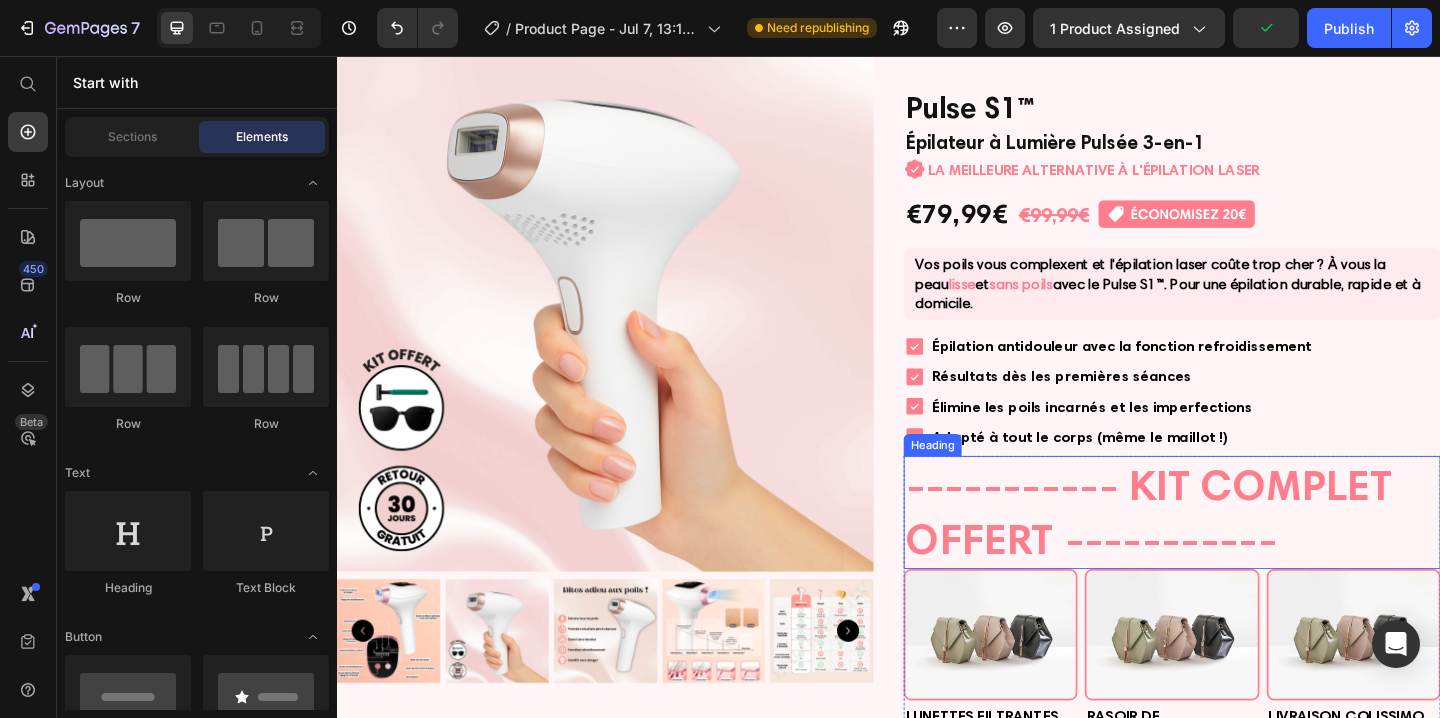 click on "----------- KIT COMPLET OFFERT -----------" at bounding box center (1245, 553) 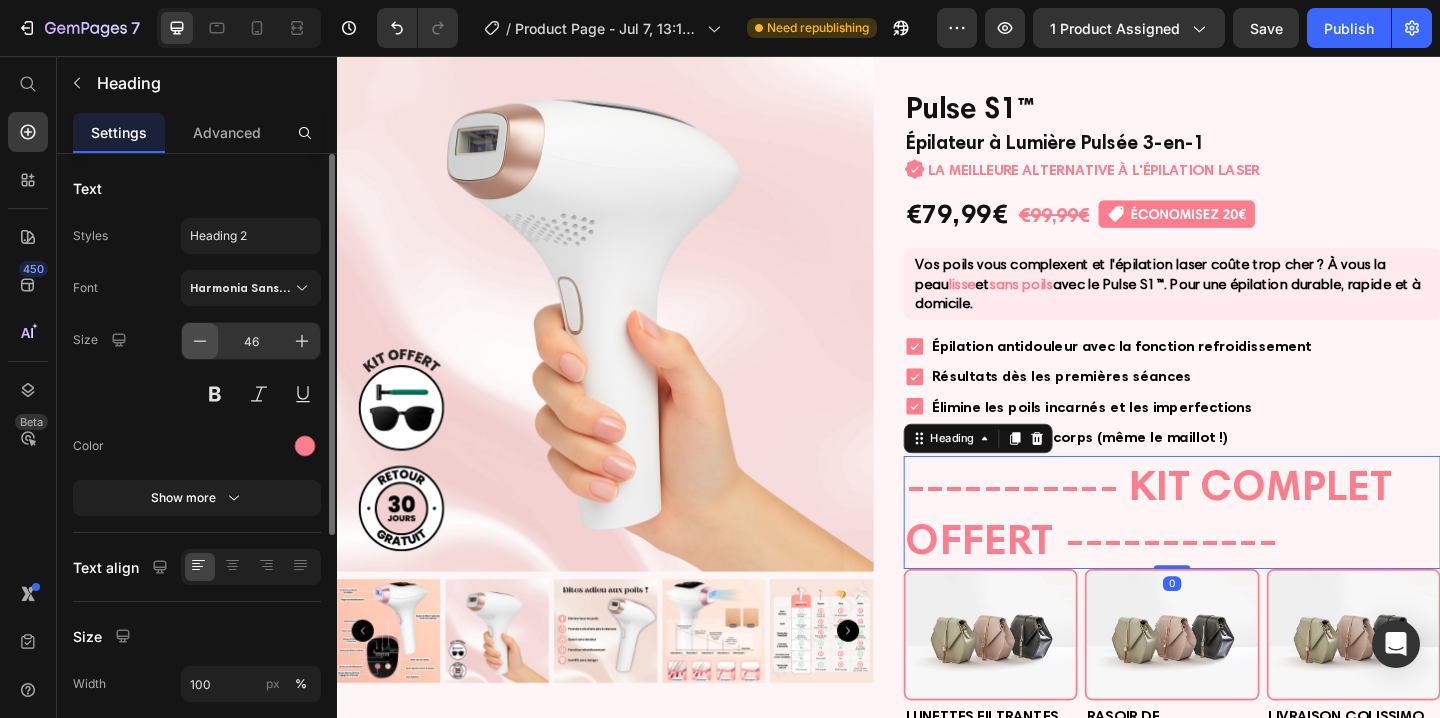 click 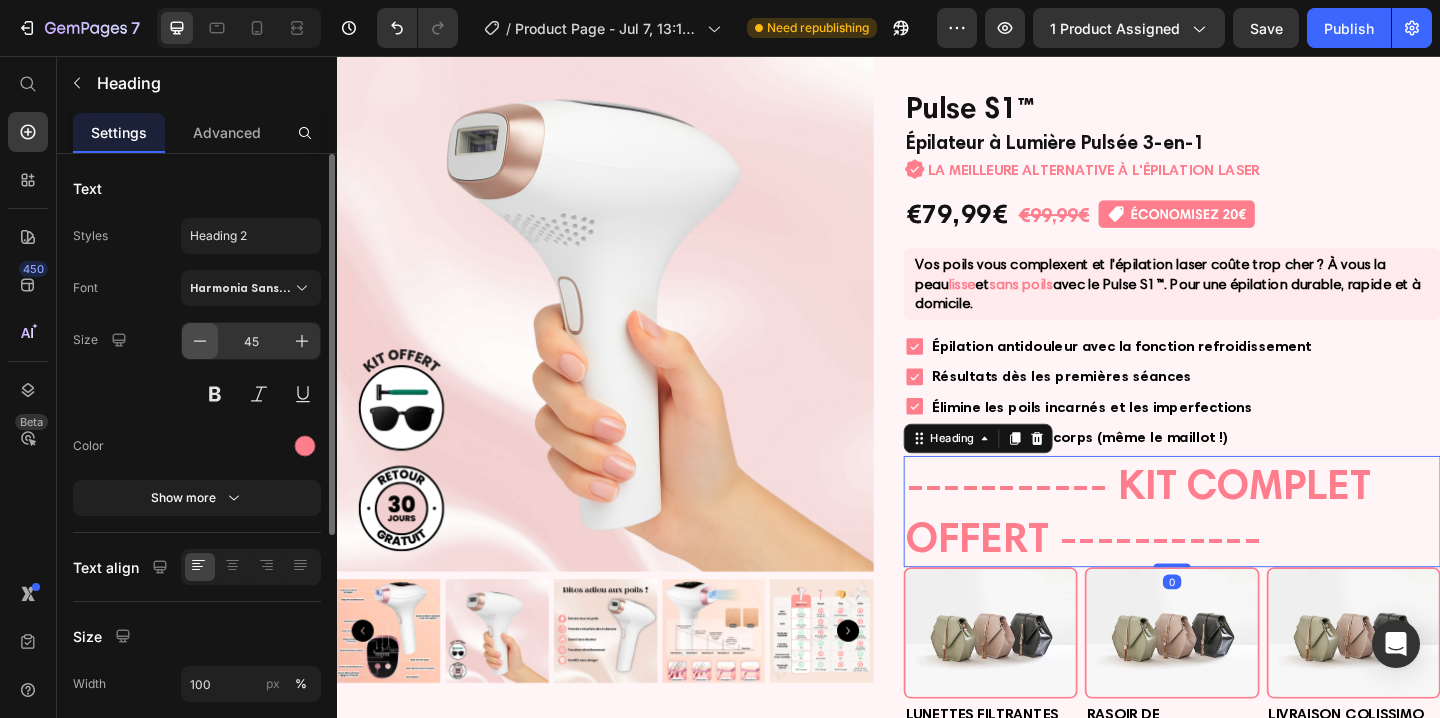 click 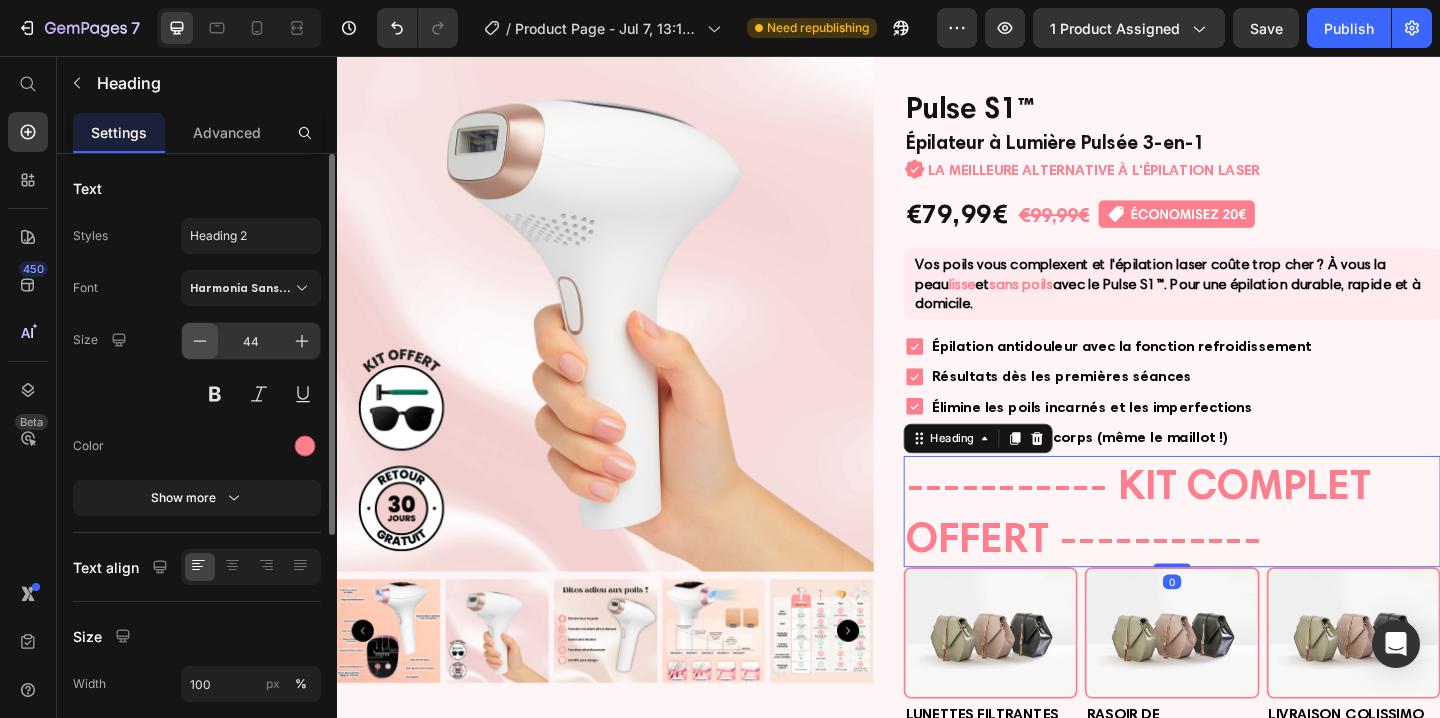 click 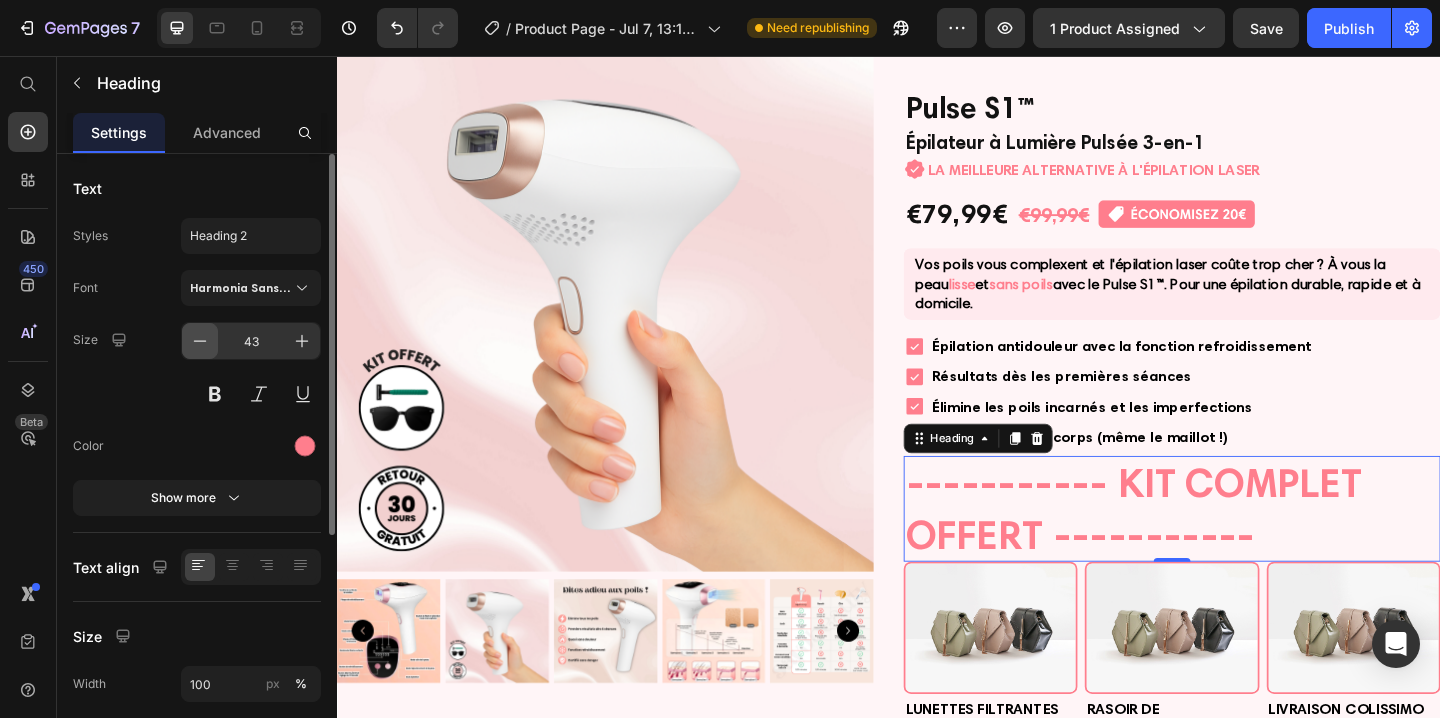 click 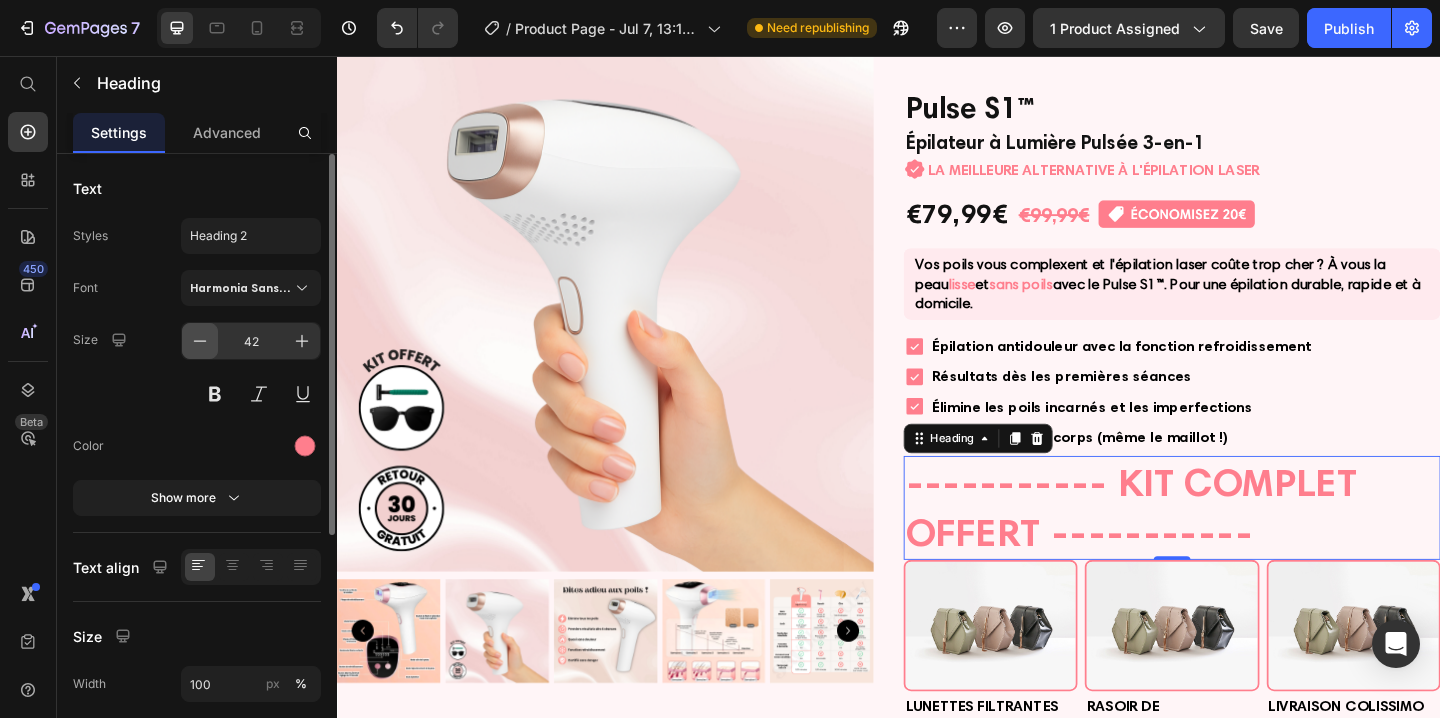 click 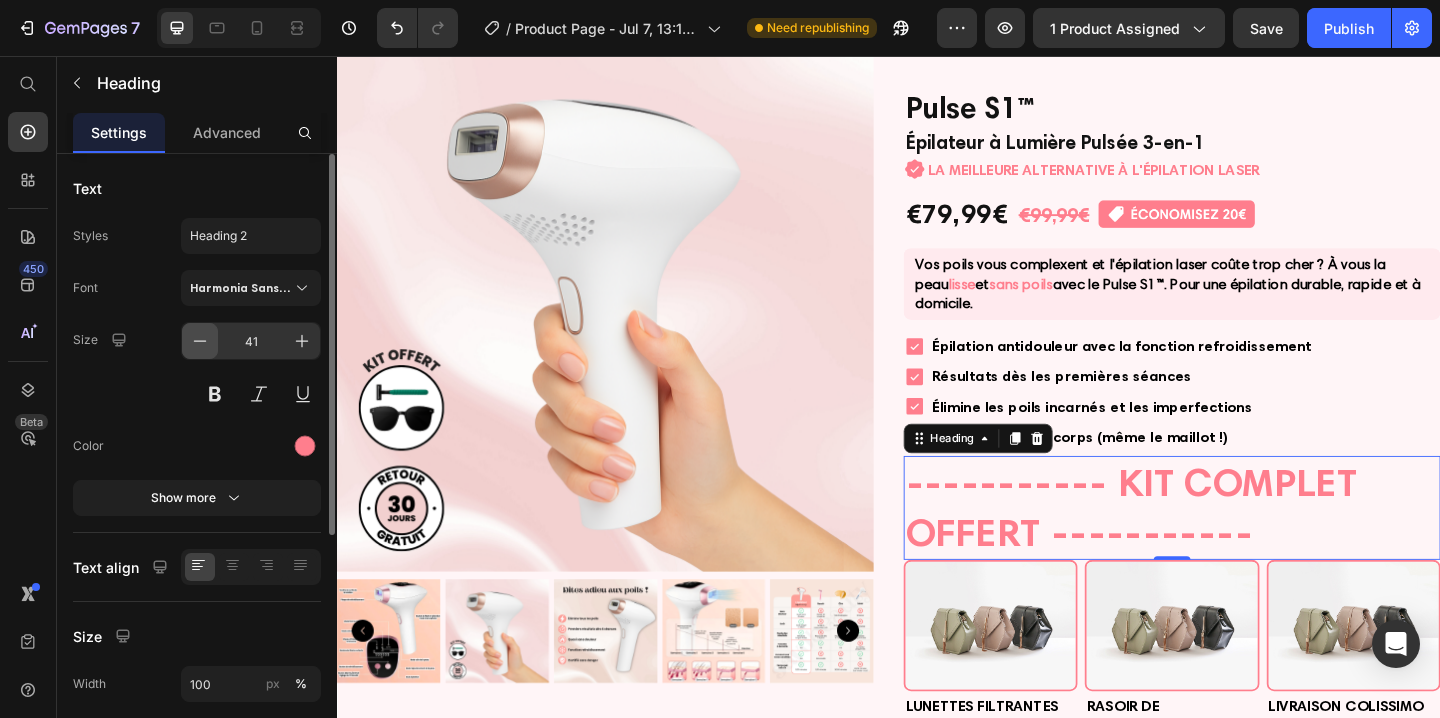 click 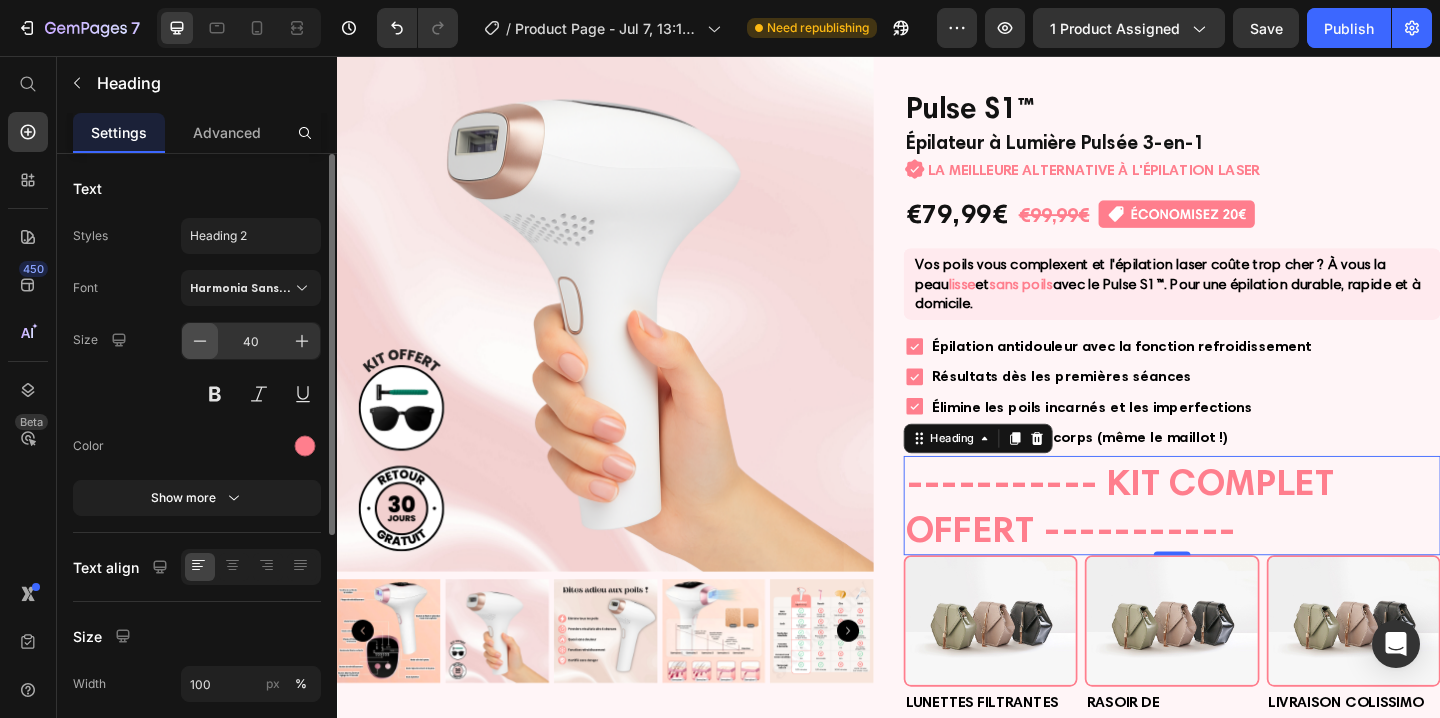 click 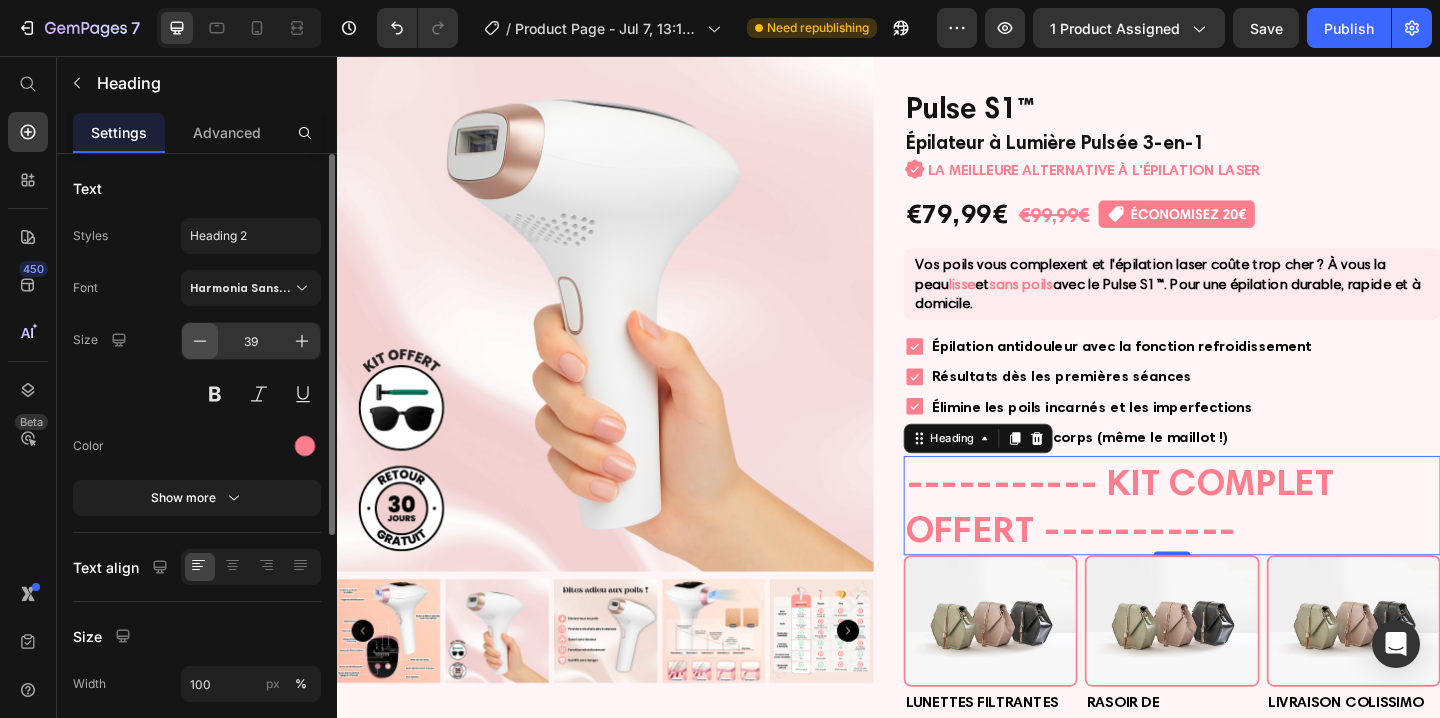 click 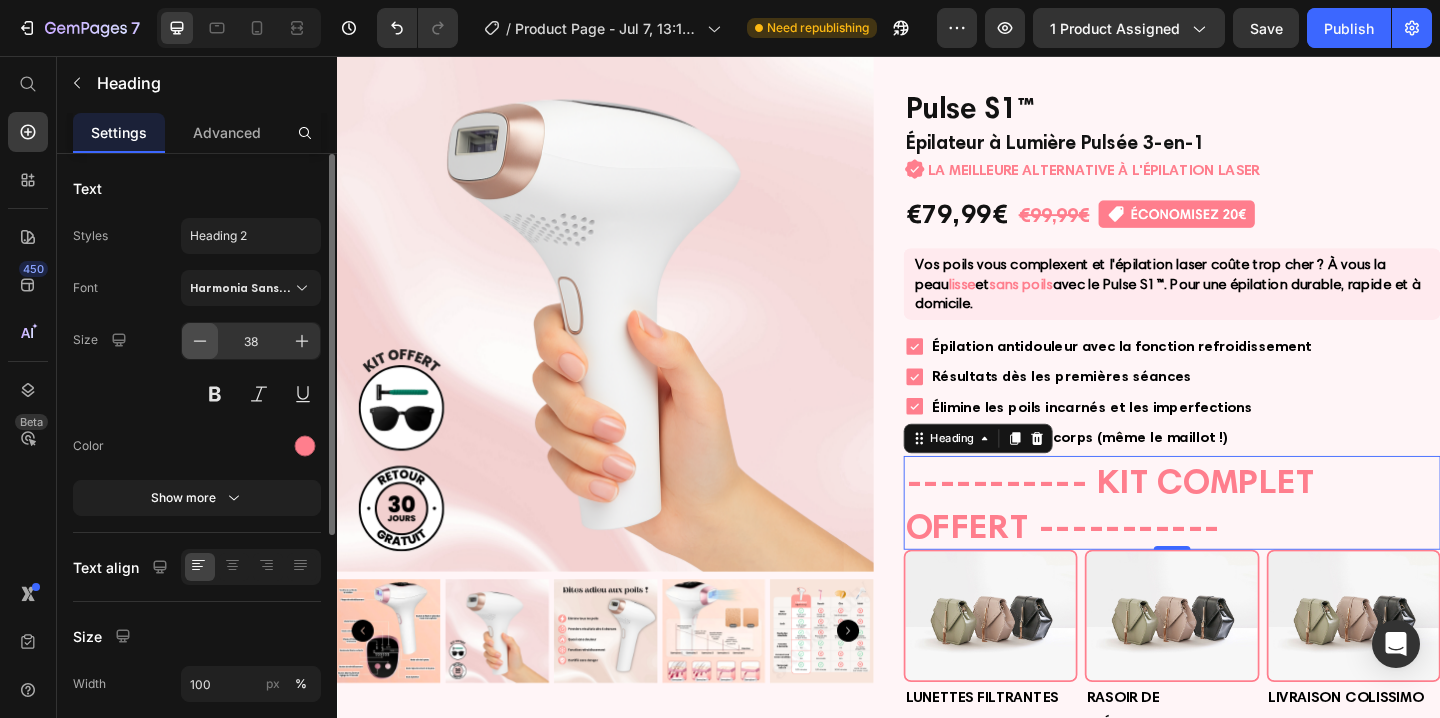 click 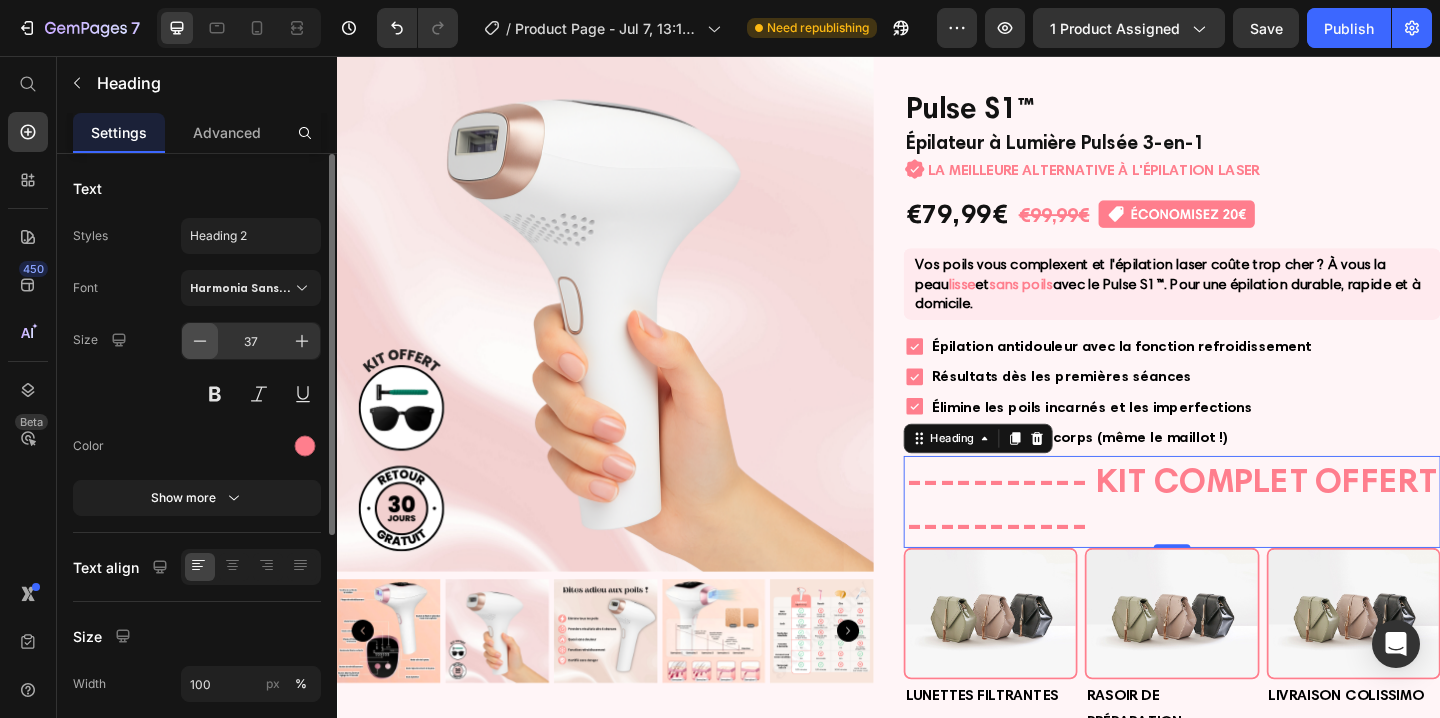 click 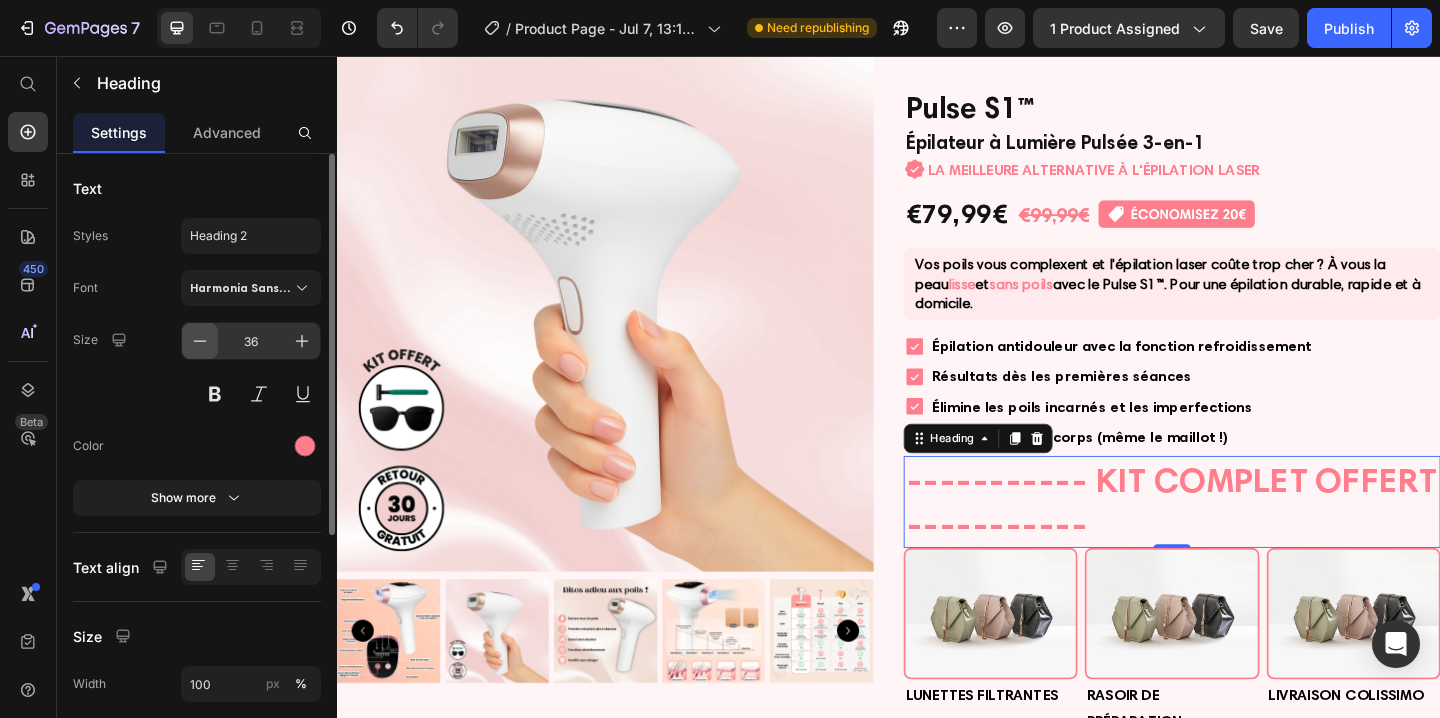 click 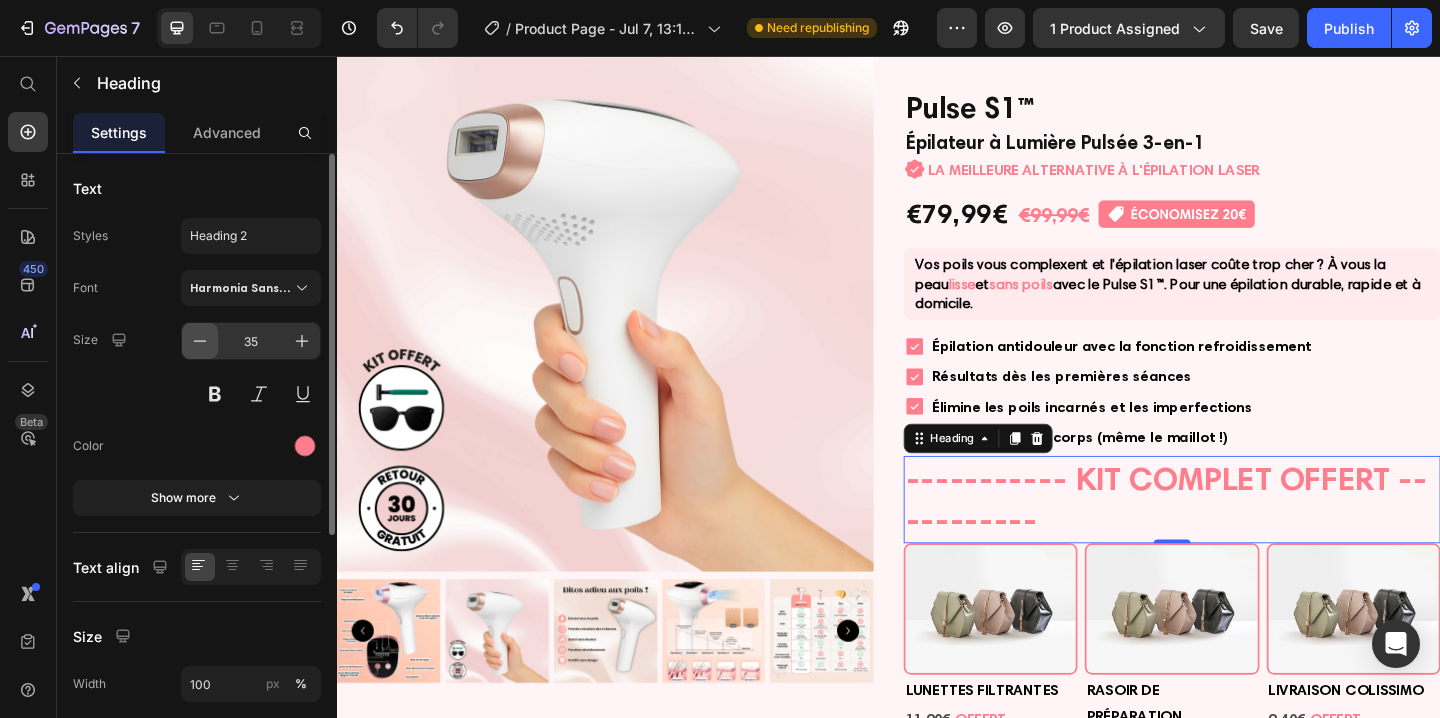 click 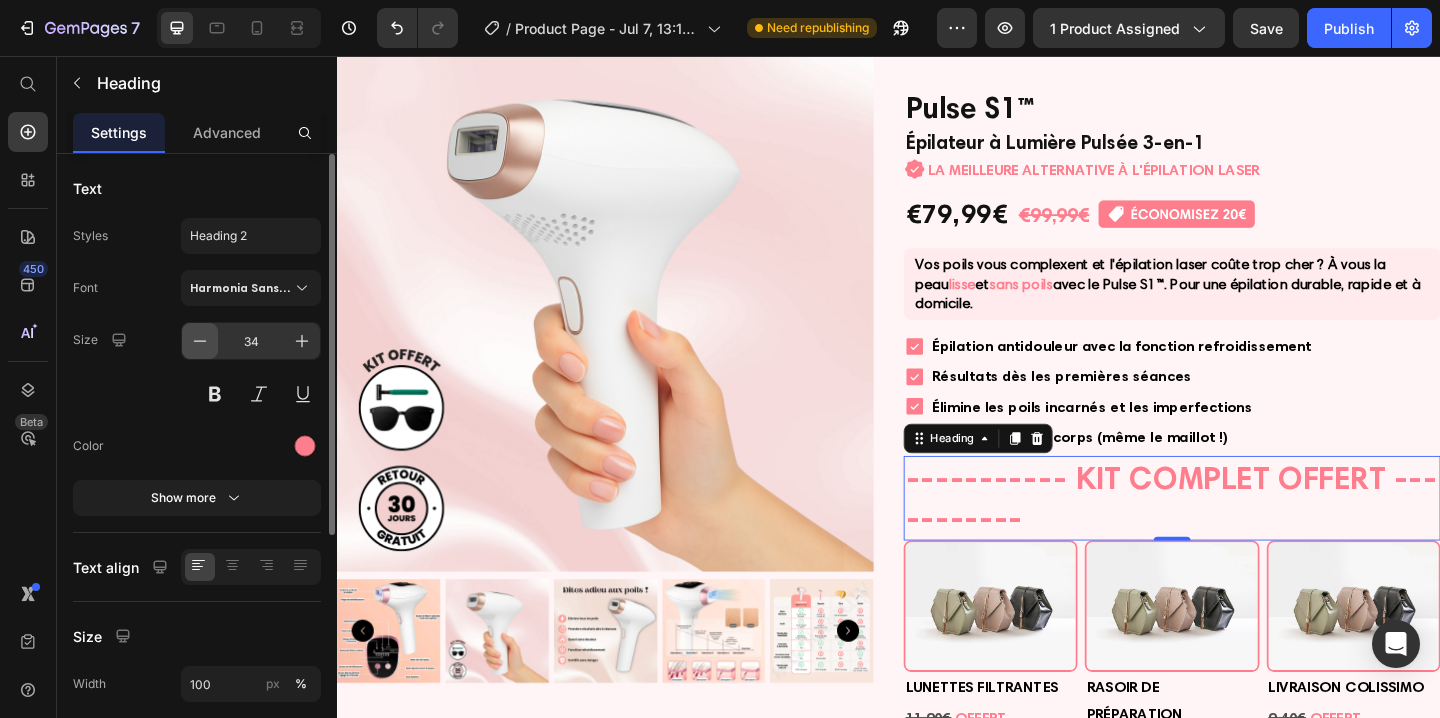 click 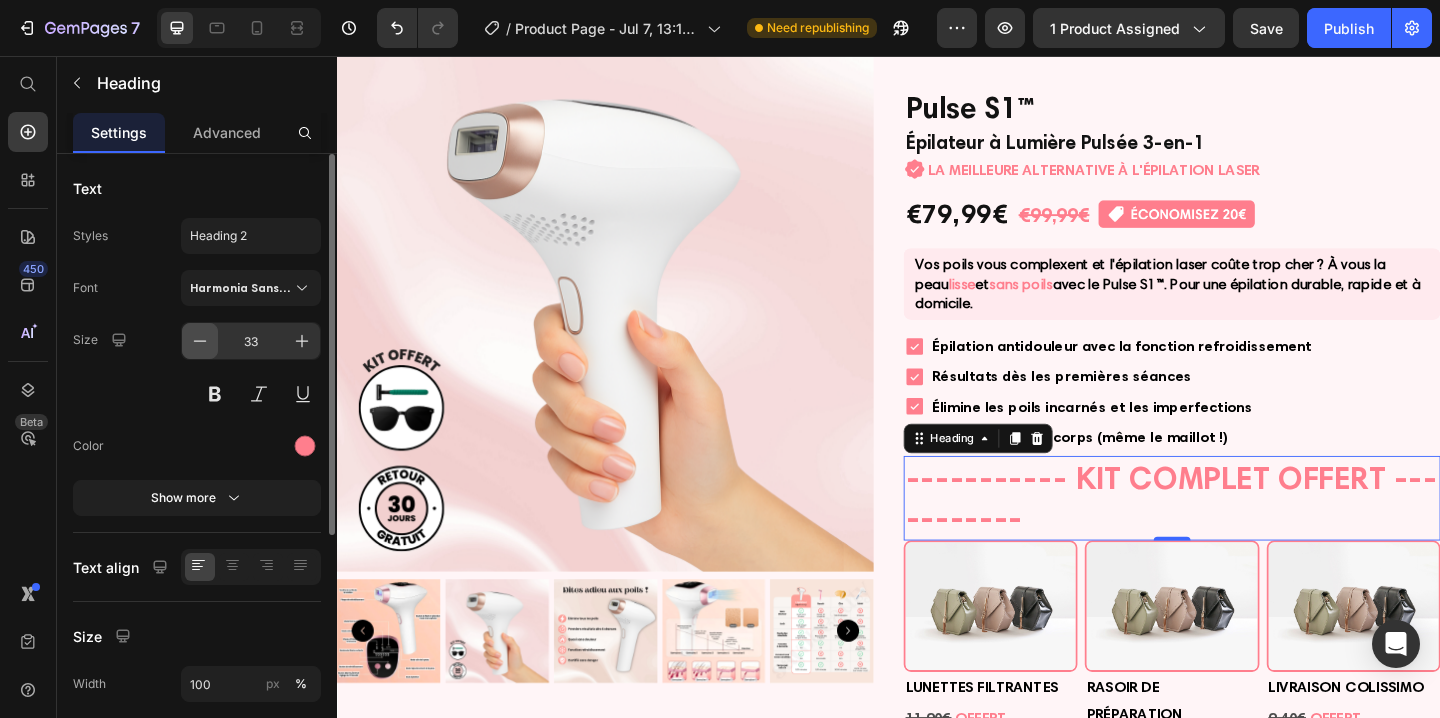 click 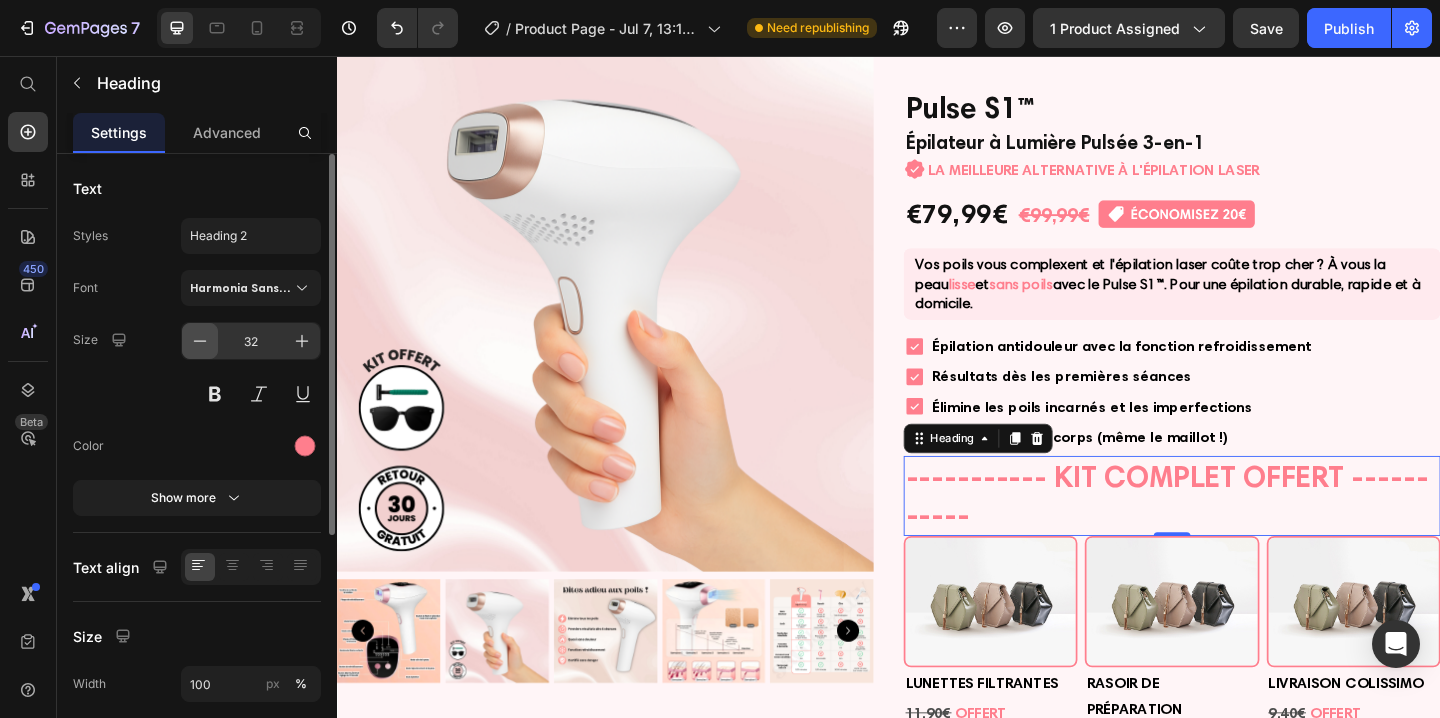 click 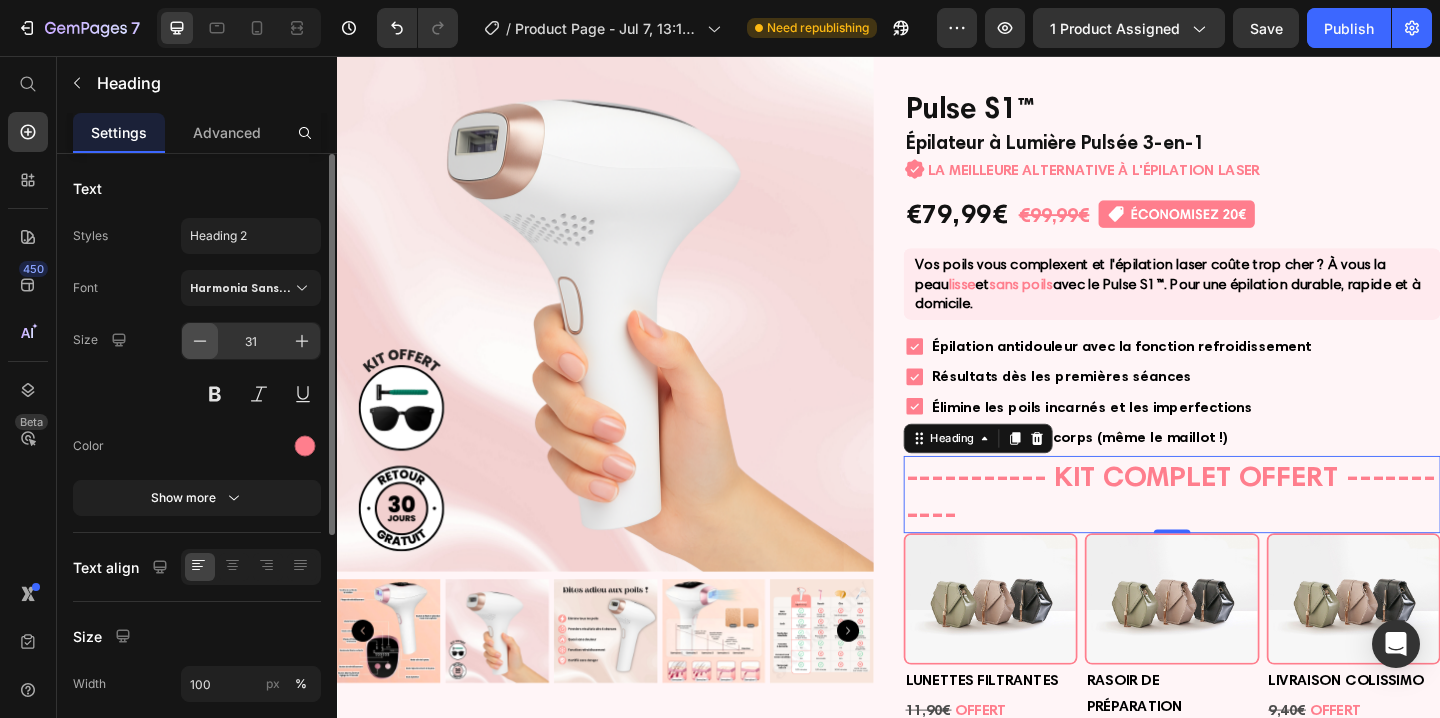click 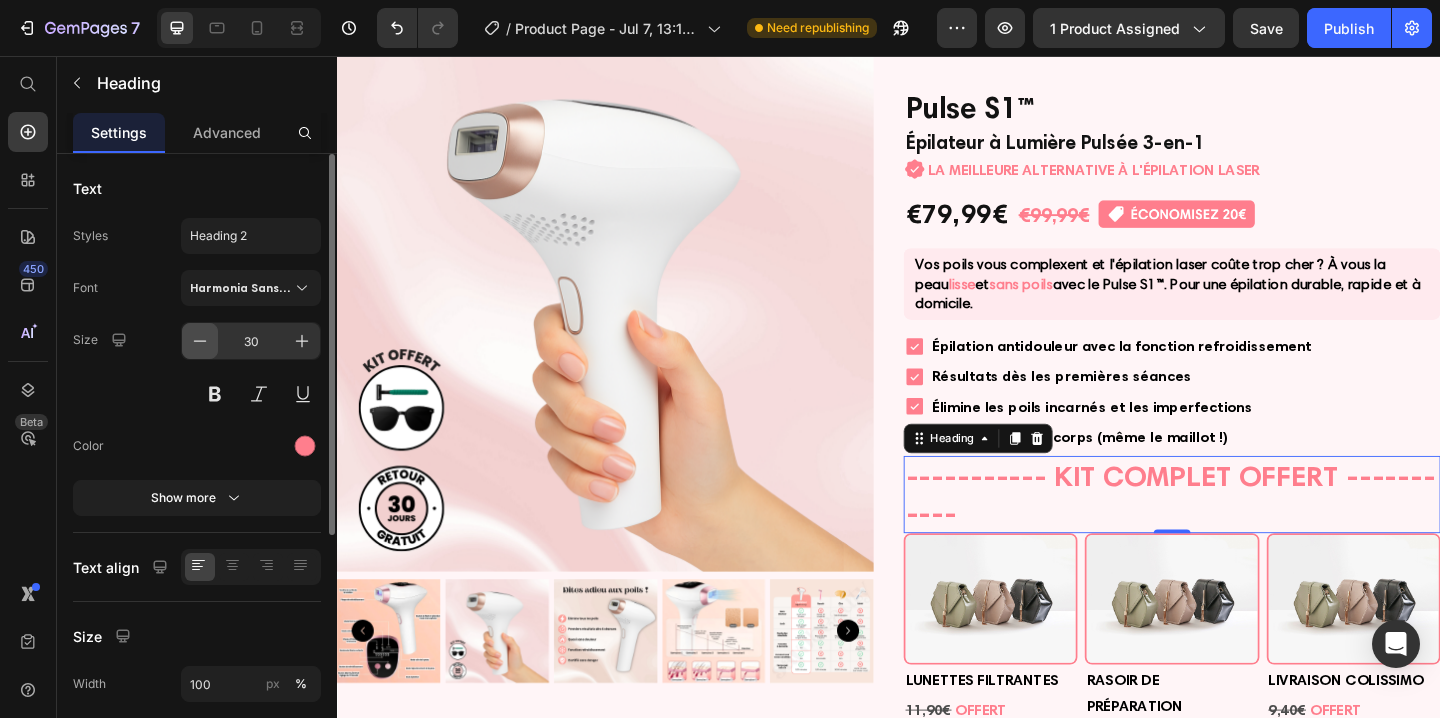 click 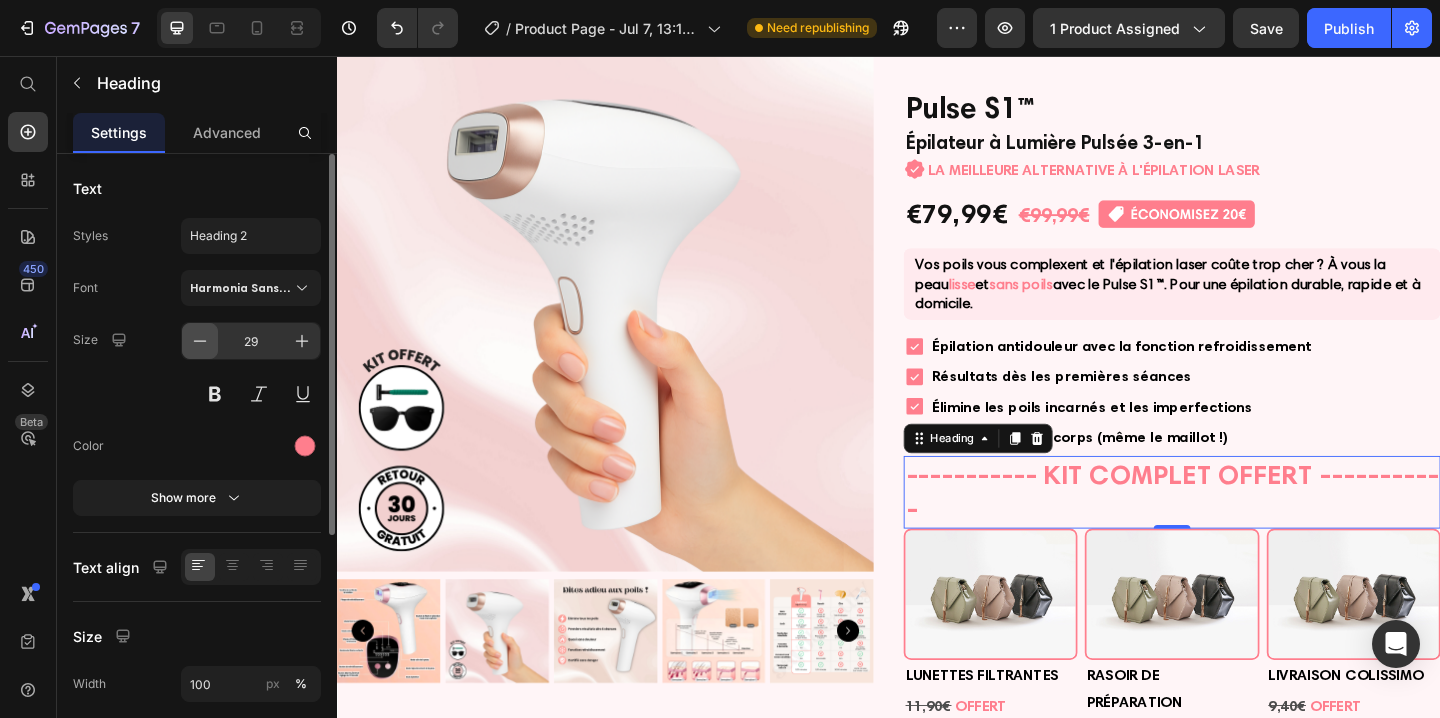 click 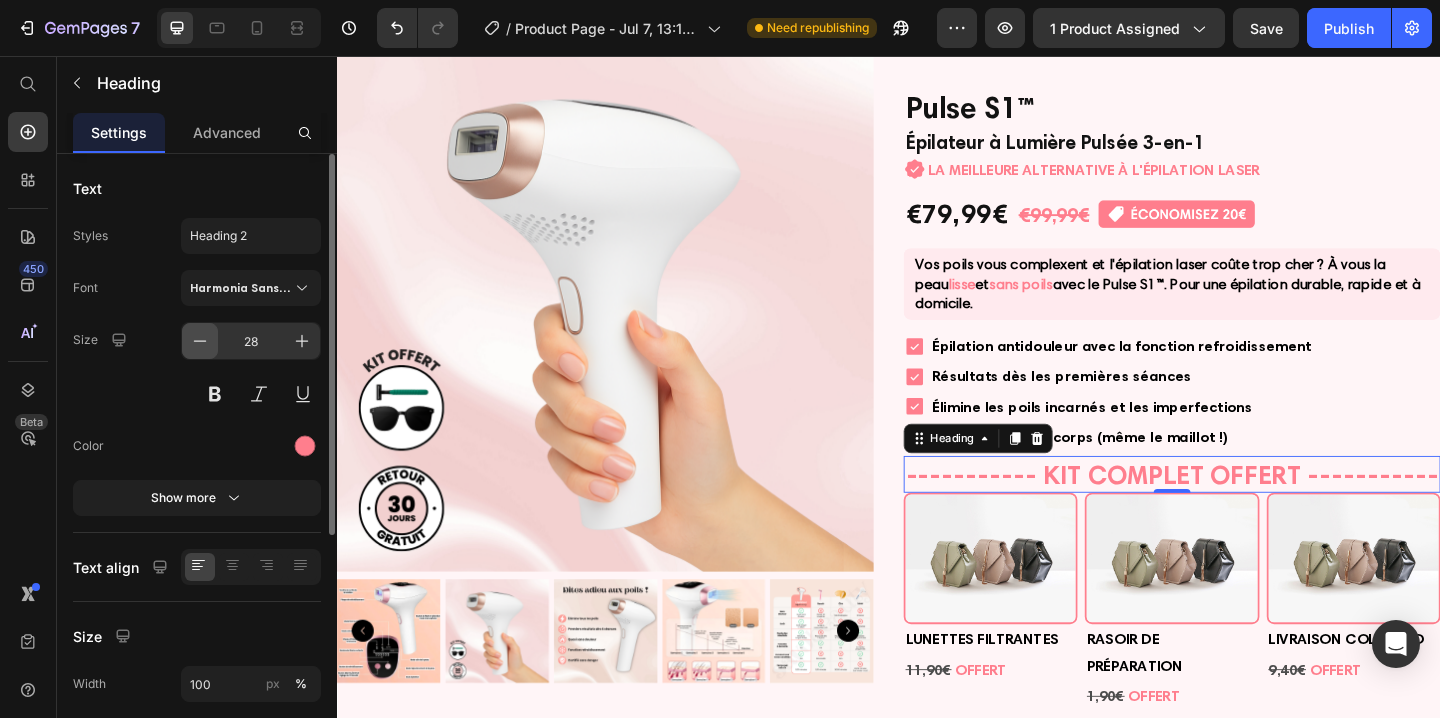 click 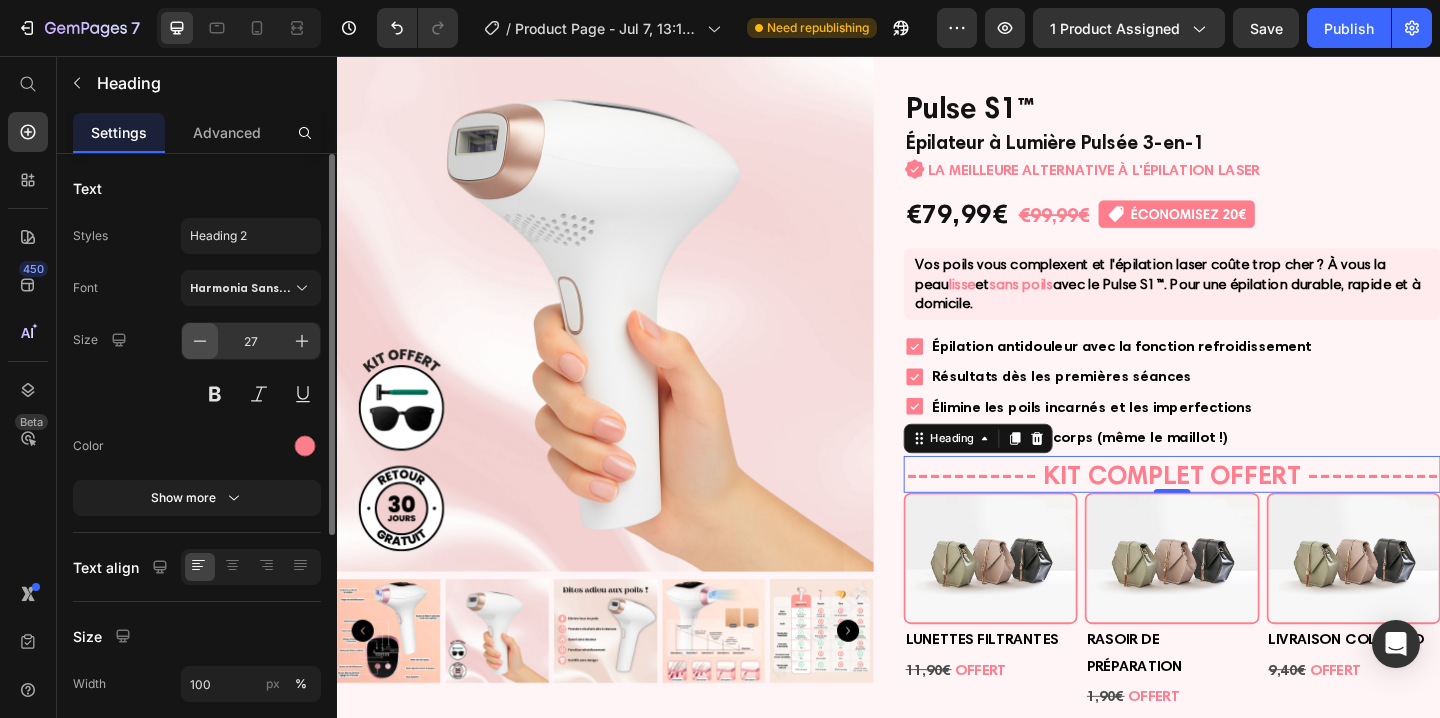 click 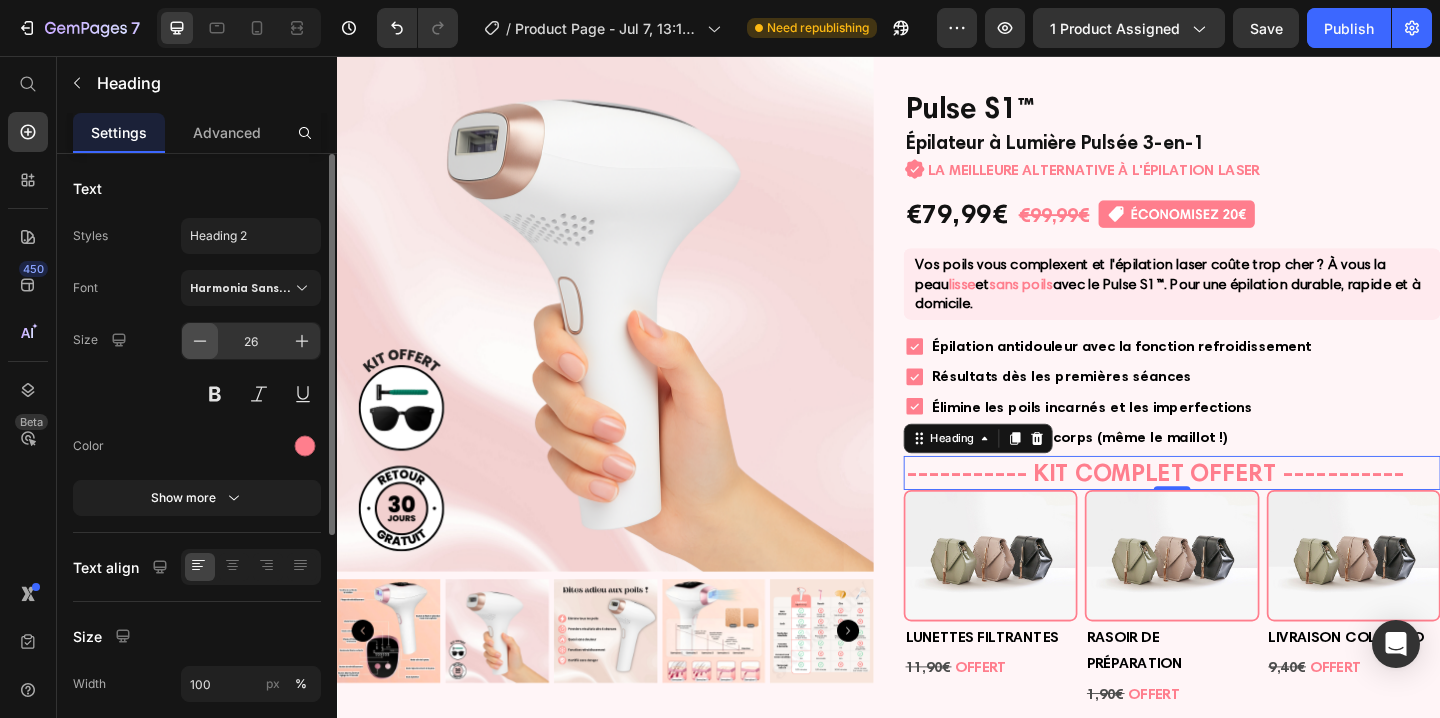 click 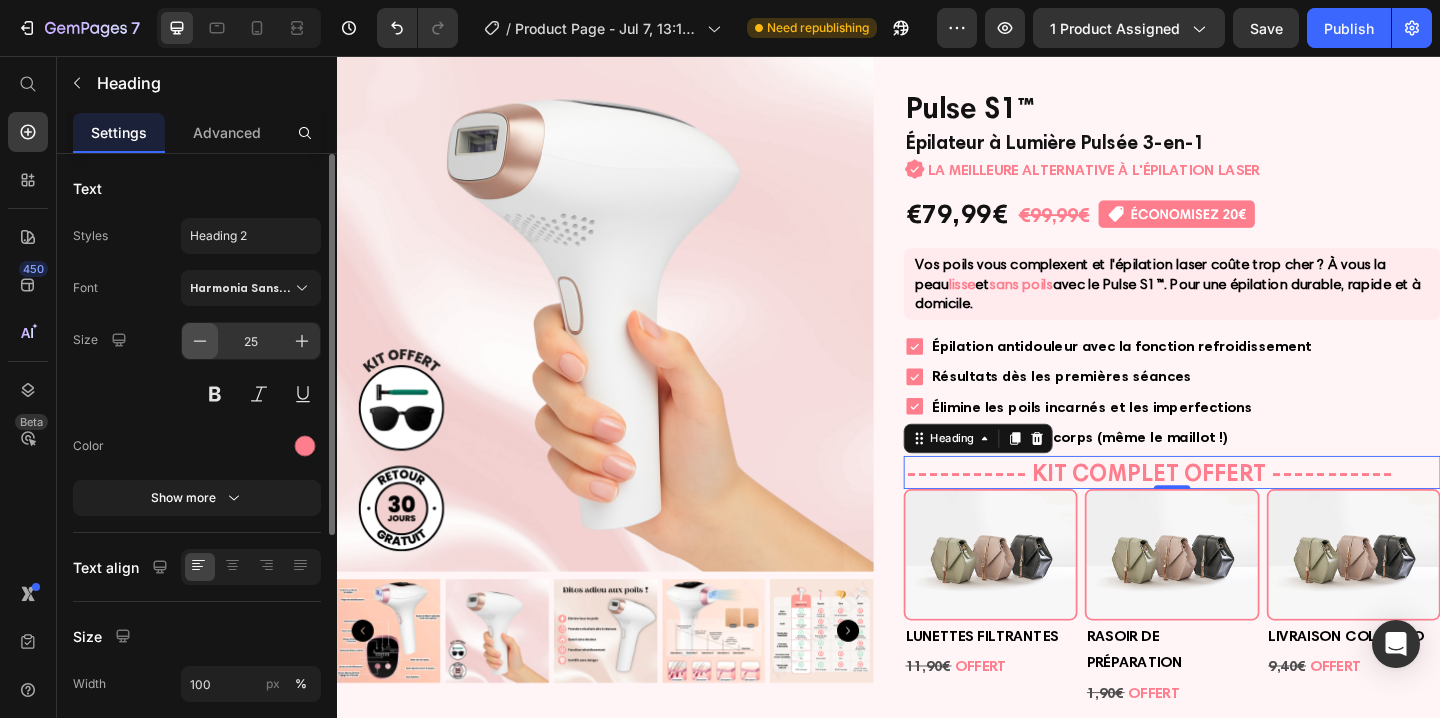 click 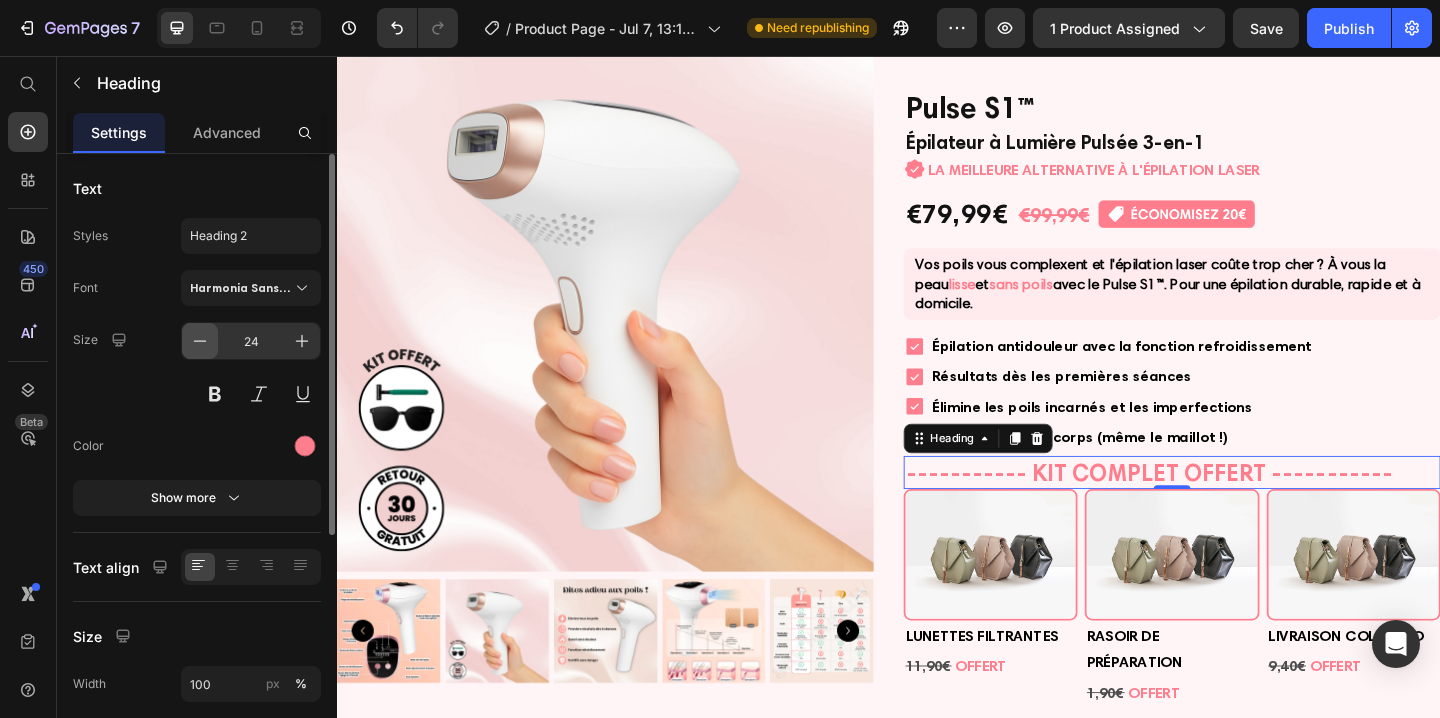 click 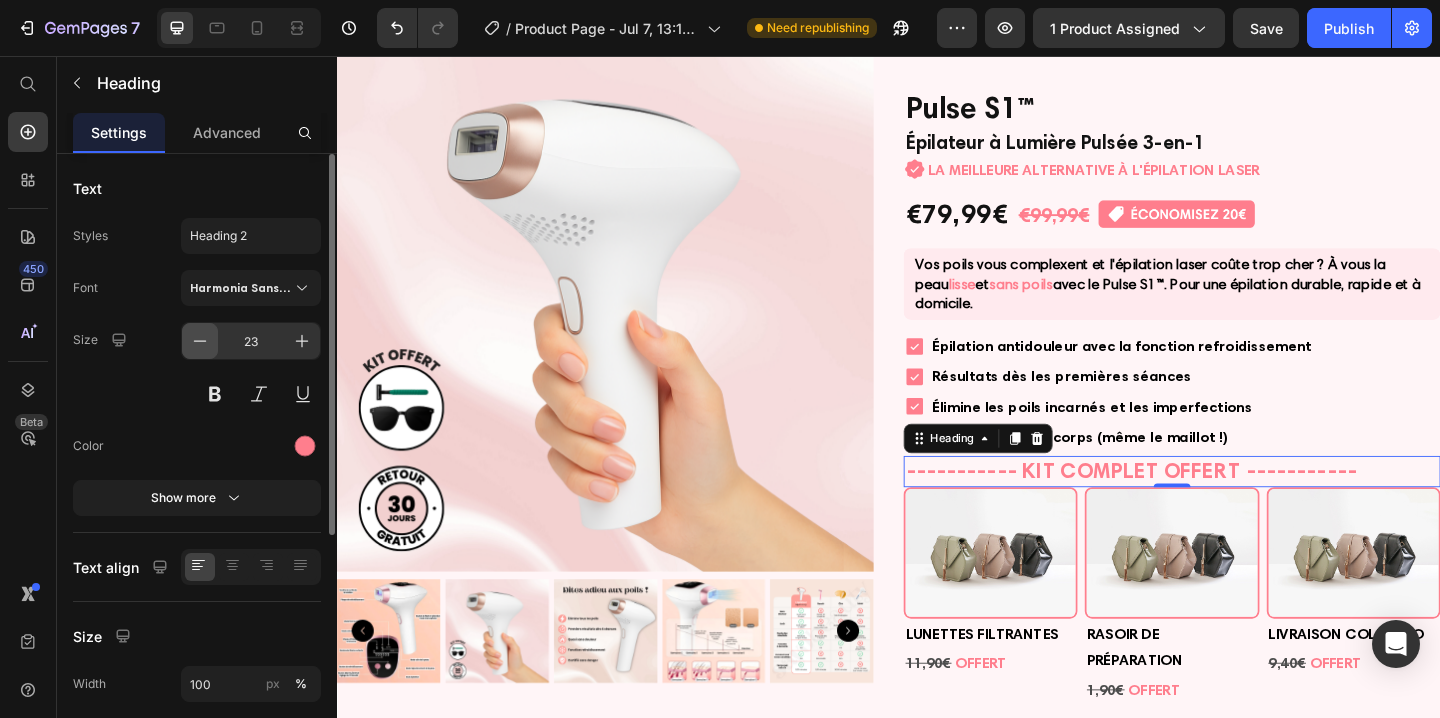 click 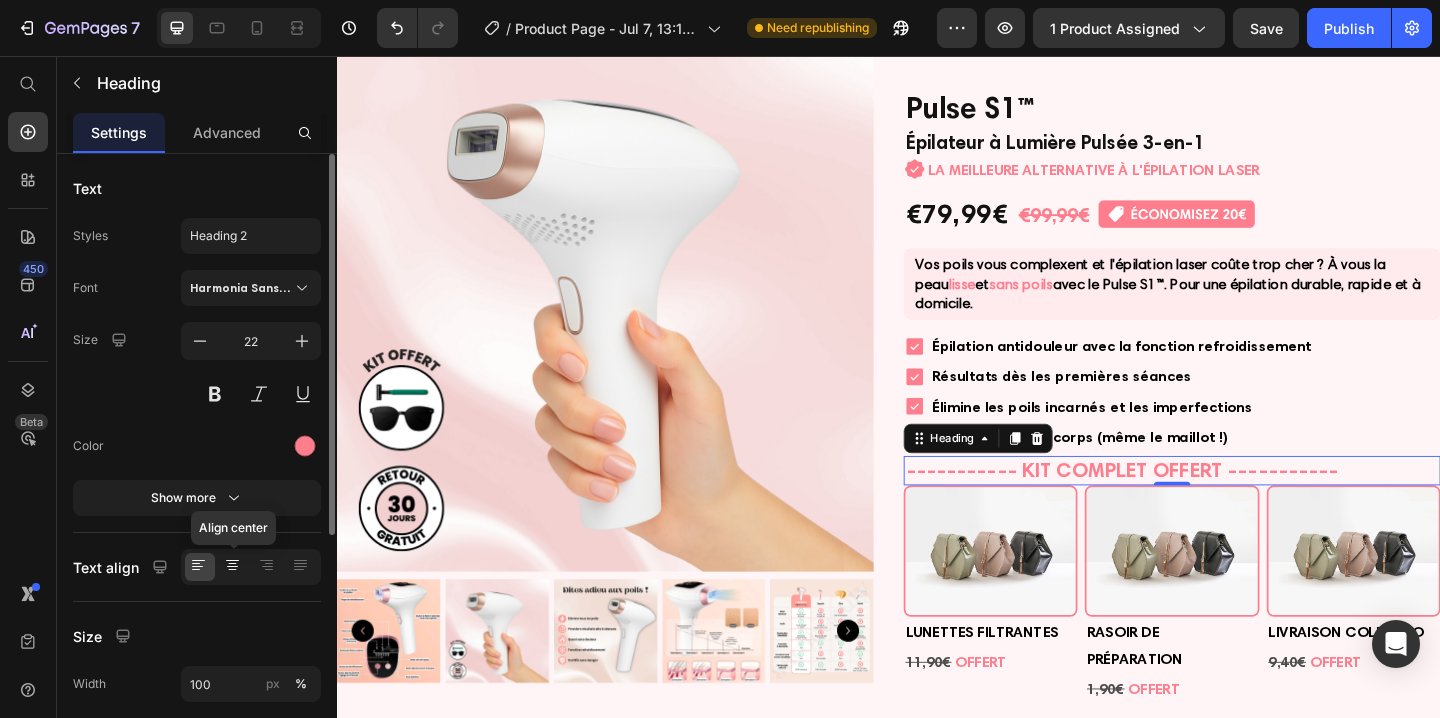 click 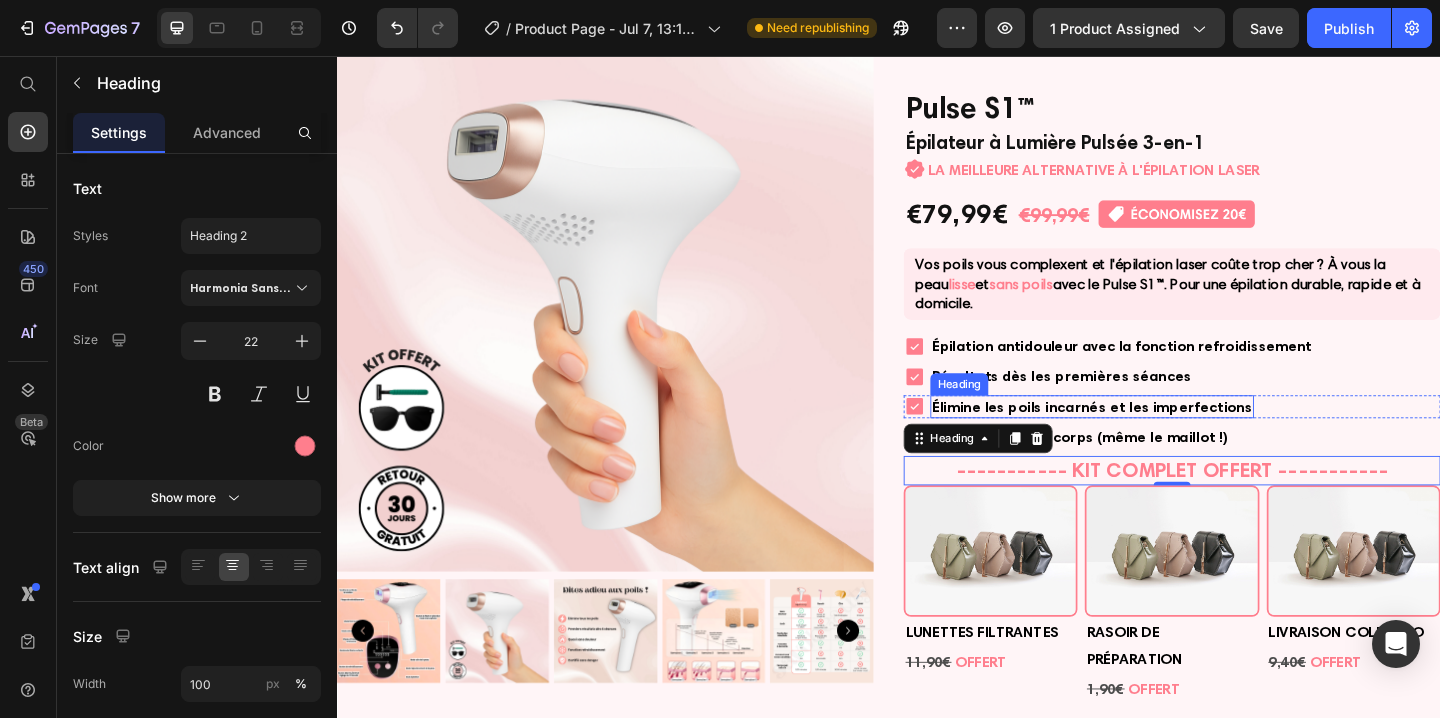 click on "Élimine les poils incarnés et les imperfections" at bounding box center [1158, 437] 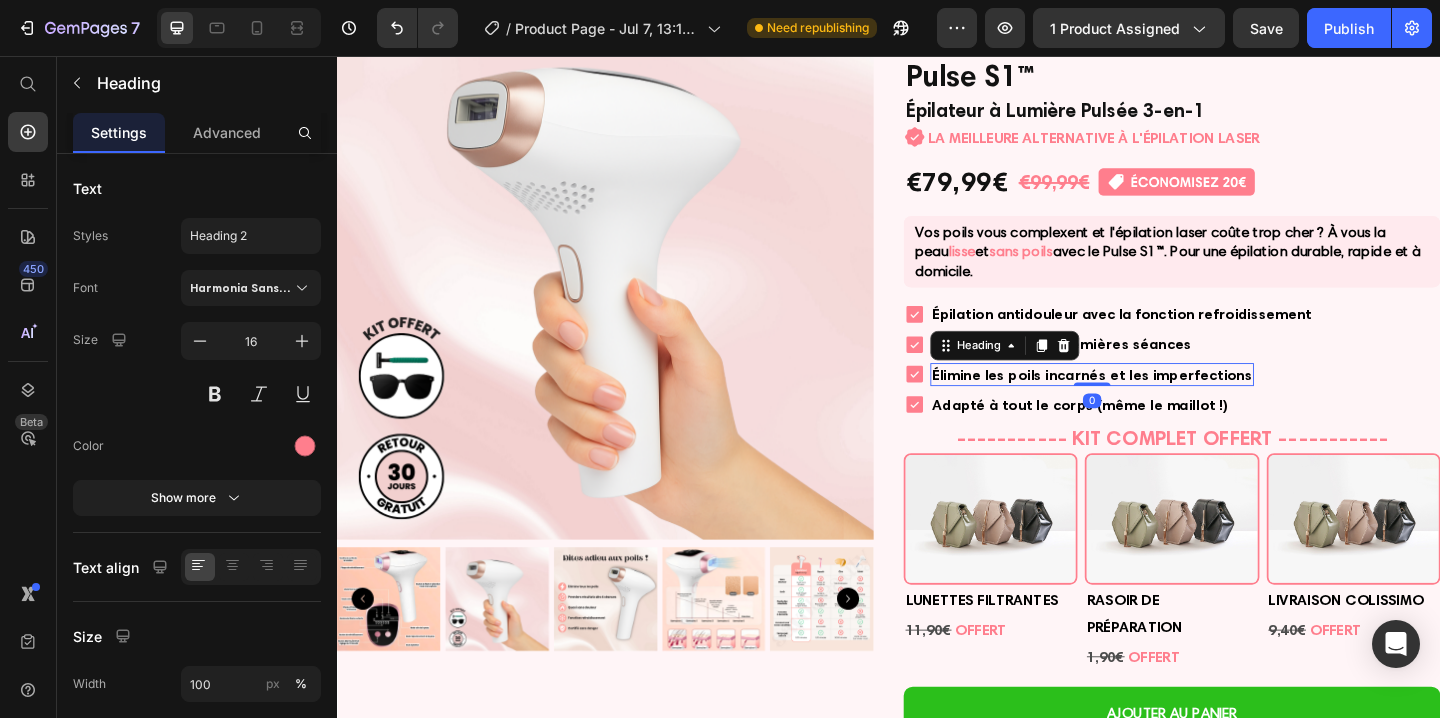 scroll, scrollTop: 184, scrollLeft: 0, axis: vertical 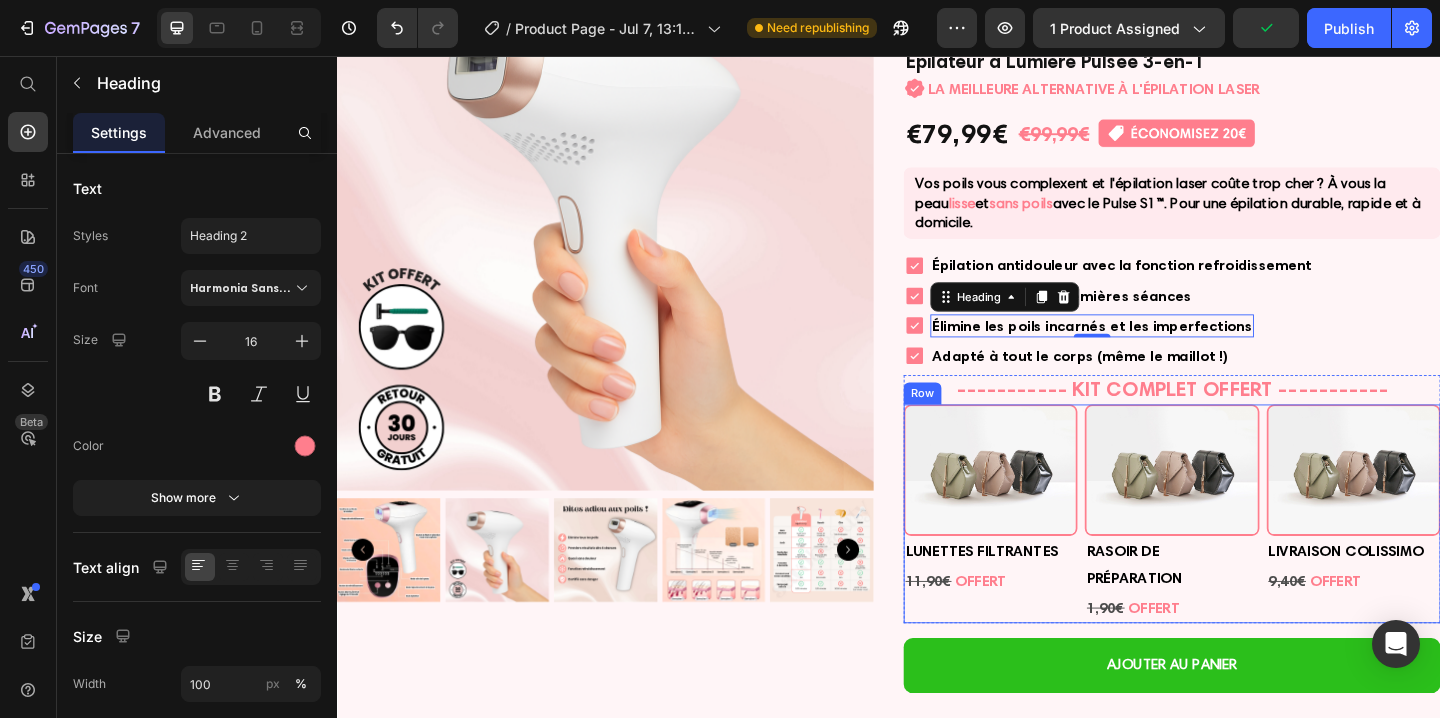 click on "Image LUNETTES FILTRANTES Text Block 11,90€   OFFERT Text Block" at bounding box center (1047, 553) 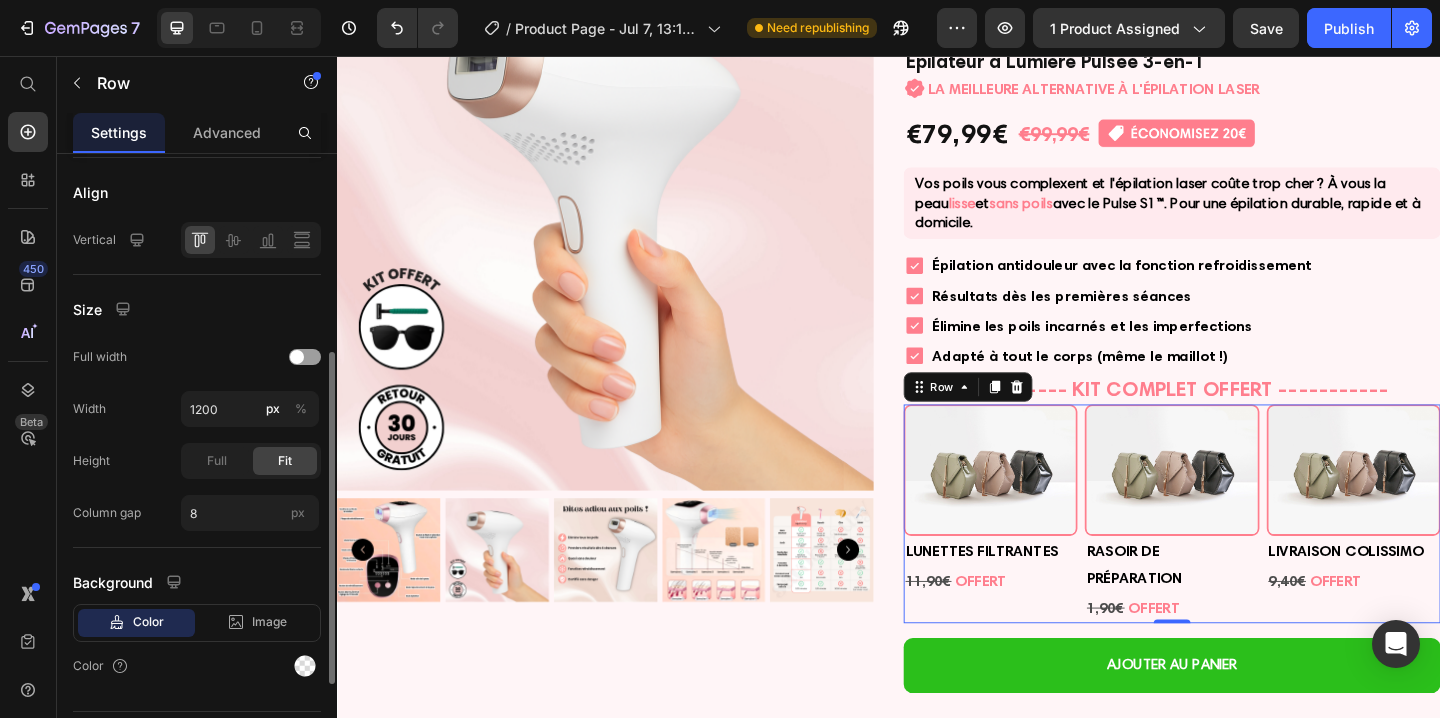 scroll, scrollTop: 540, scrollLeft: 0, axis: vertical 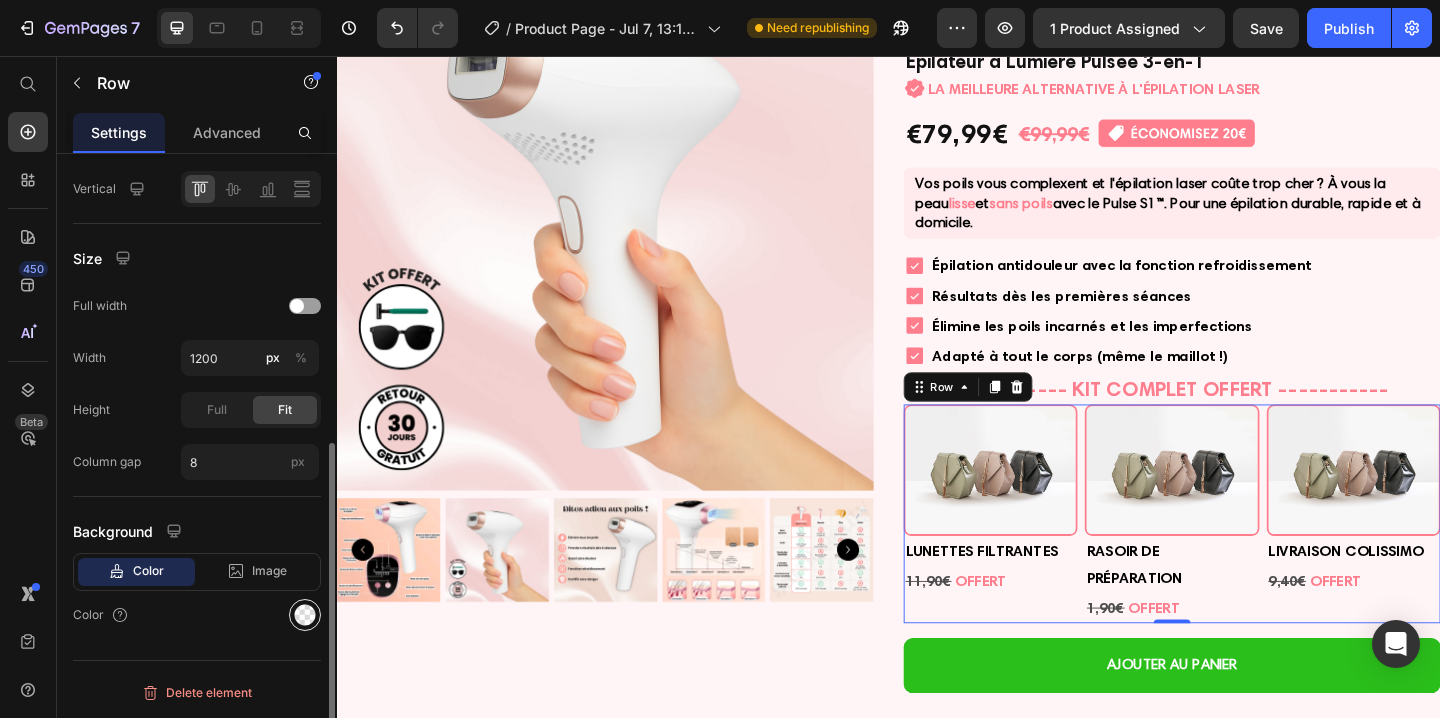 click at bounding box center (305, 615) 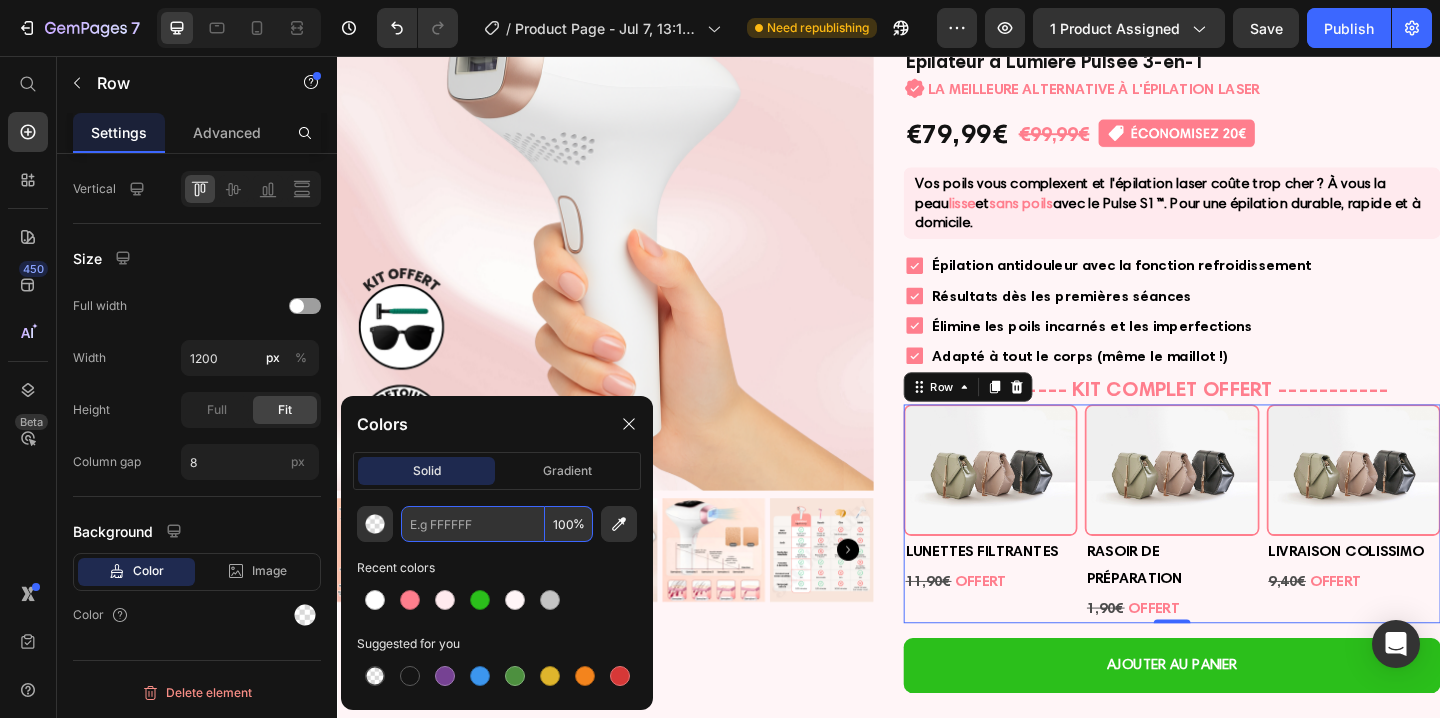 click at bounding box center (473, 524) 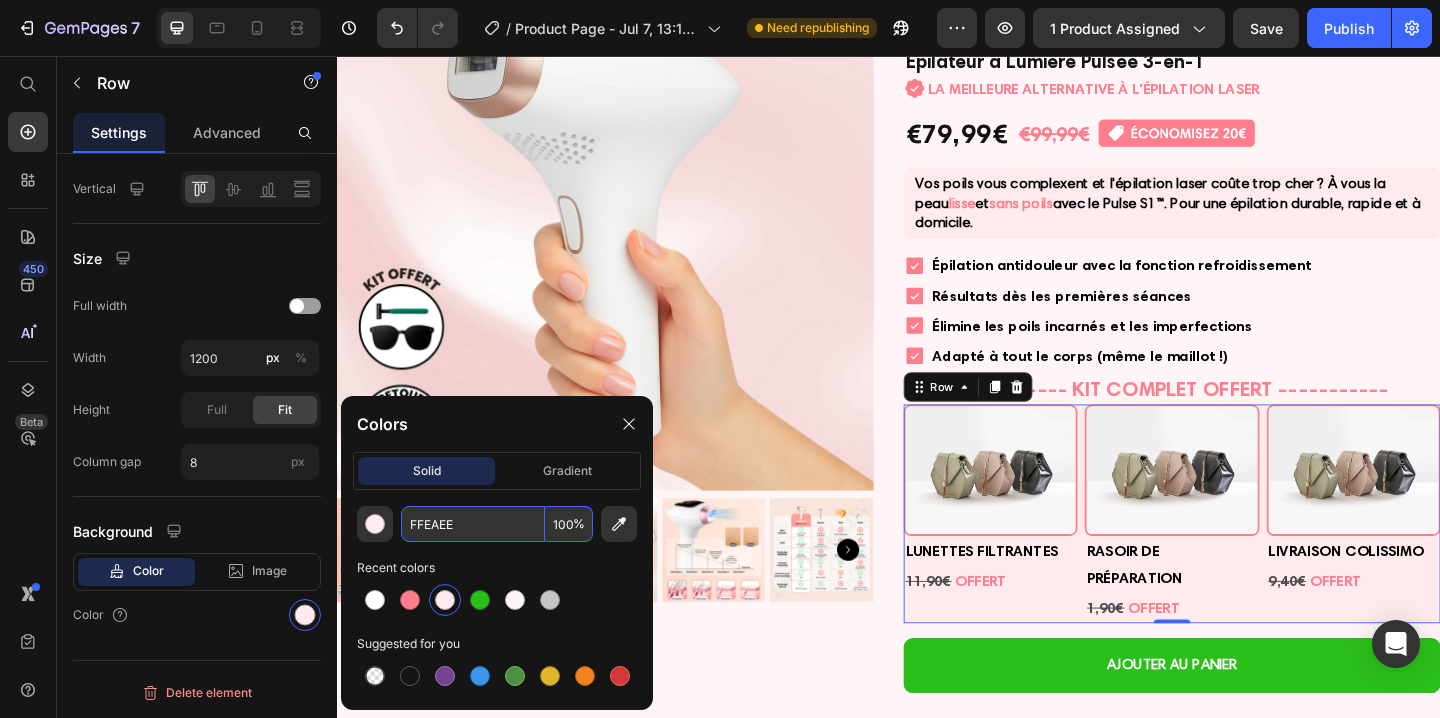 type on "FFEAEE" 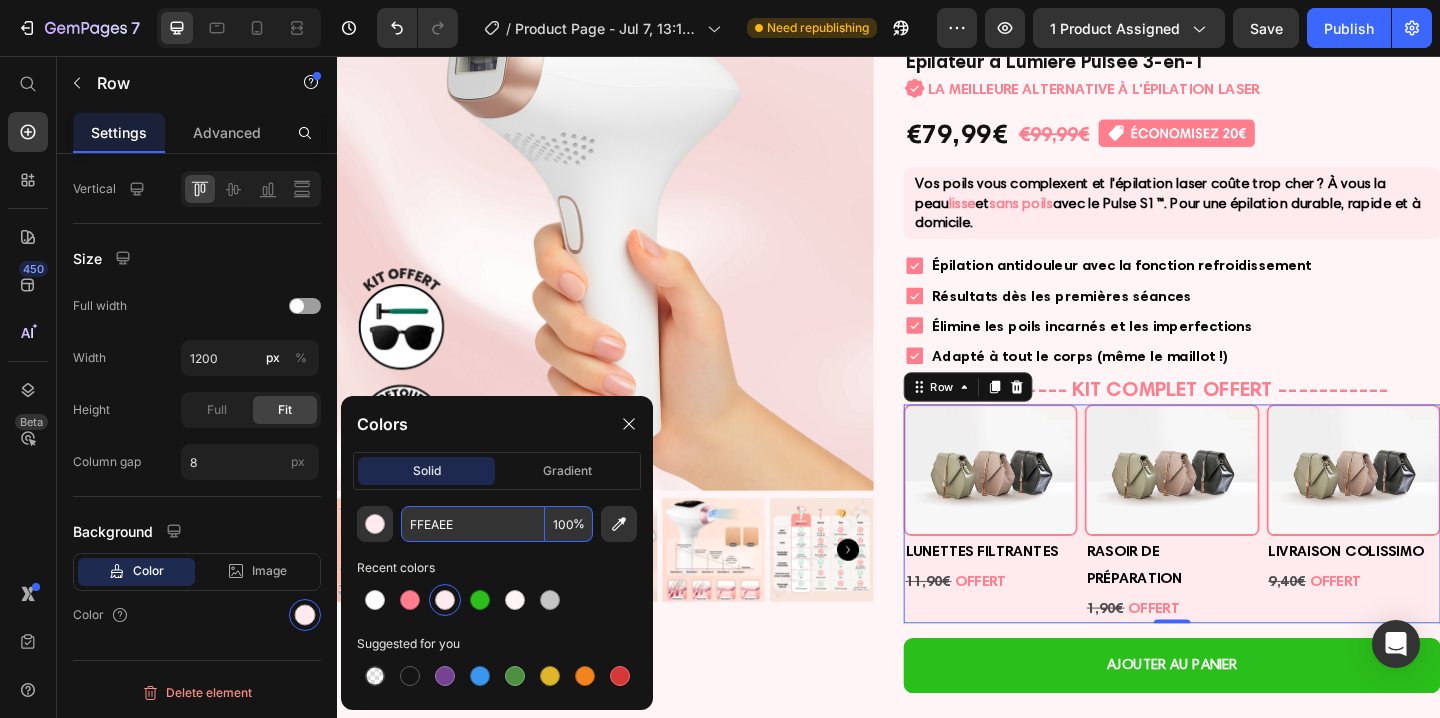 click on "Colors" 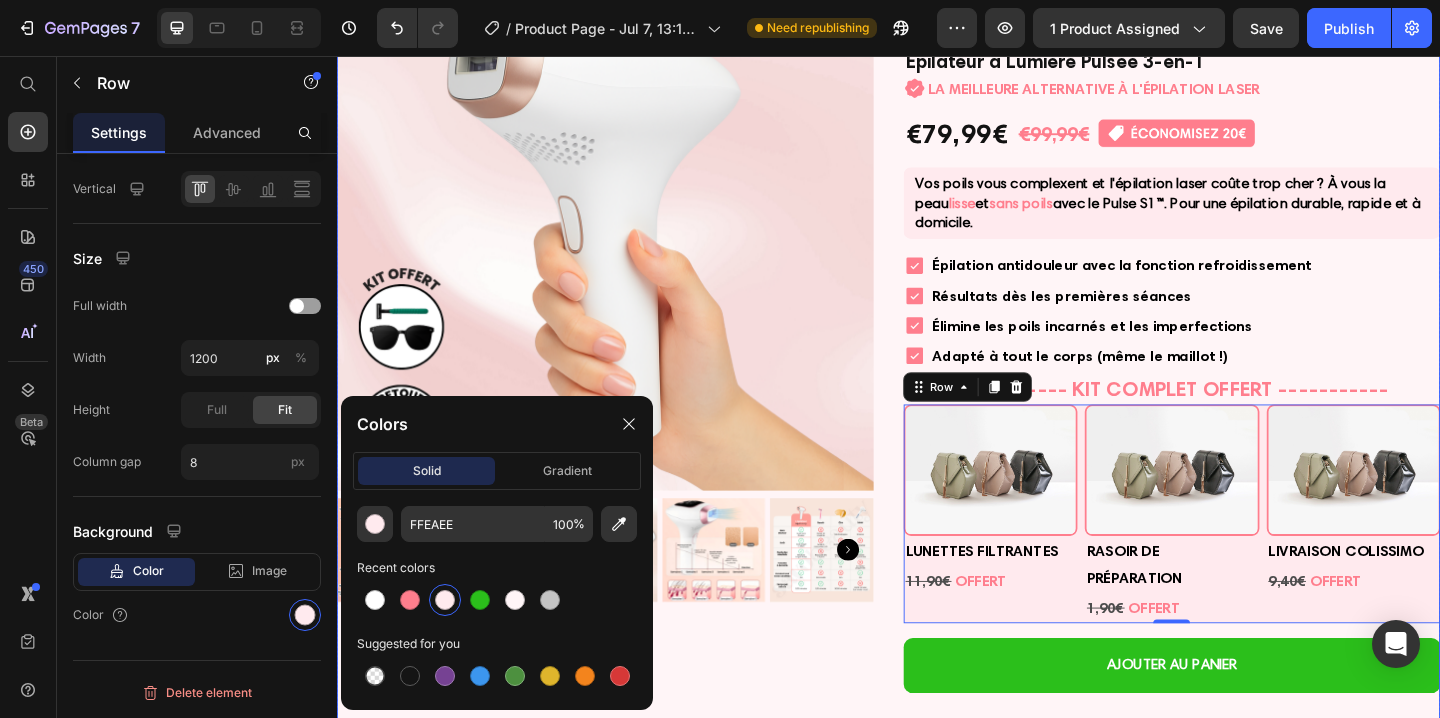 click on "★★★★★ 5.0 |  Clientes Satisfaites Heading Pulse S1™ Product Title Épilateur à Lumière Pulsée 3-en-1 Heading
Icon LA MEILLEURE ALTERNATIVE À L'ÉPILATION LASER Heading Row €79,99€ Product Price €99,99€ Product Price Row Image Row Vos poils vous complexent et l'épilation laser coûte trop cher ? À vous la peau  lisse  et  sans poils  avec le Pulse S1™. Pour une épilation durable, rapide et à domicile. Heading Row
Icon Épilation antidouleur avec la fonction refroidissement Heading Row
Icon ⁠⁠⁠⁠⁠⁠⁠ Résultats dès les premières séances  Heading Row
Icon ⁠⁠⁠⁠⁠⁠⁠ Élimine les poils incarnés et les imperfections Heading Row
Icon ⁠⁠⁠⁠⁠⁠⁠ Adapté à tout le corps (même le maillot !) Heading Row ----------- KIT COMPLET OFFERT ----------- Heading Image LUNETTES FILTRANTES Text Block 11,90€   OFFERT Text Block Image RASOIR DE PRÉPARATION Text Block 1,90€" at bounding box center [1245, 611] 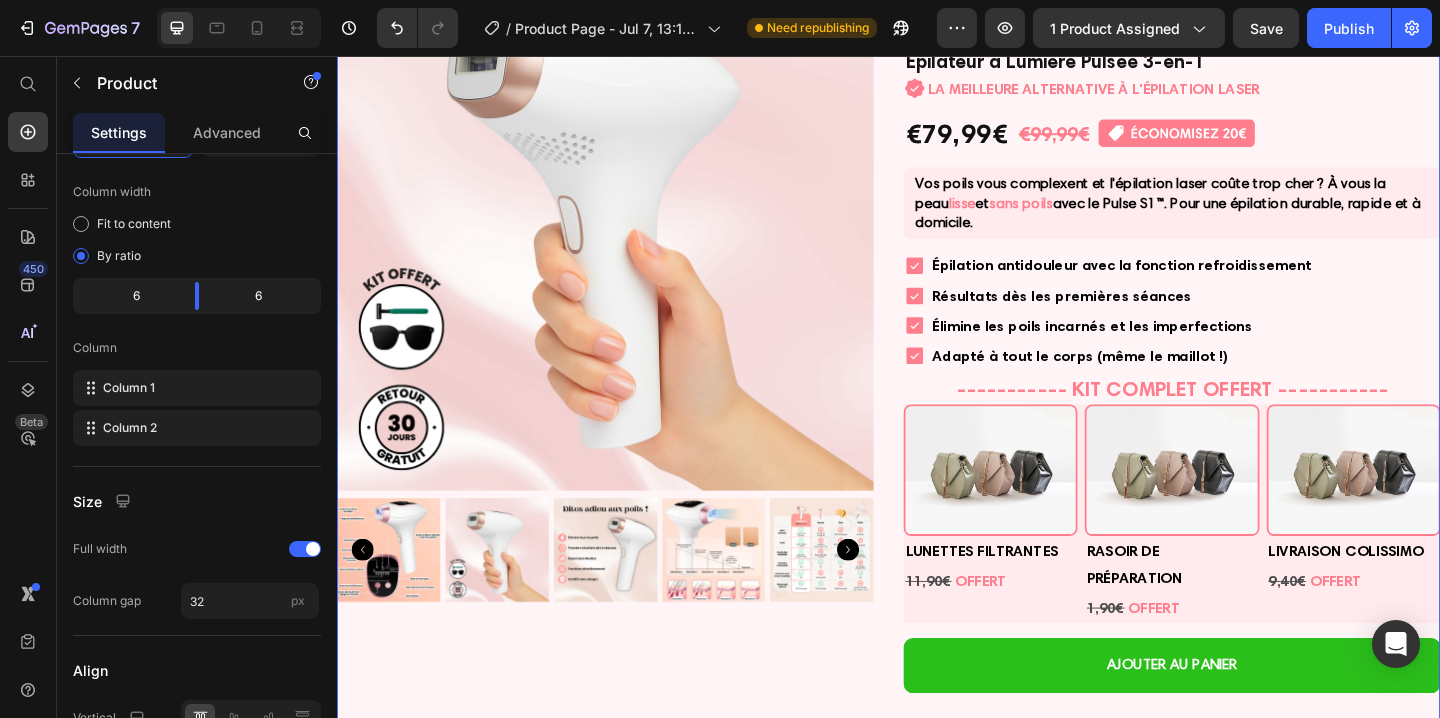 scroll, scrollTop: 0, scrollLeft: 0, axis: both 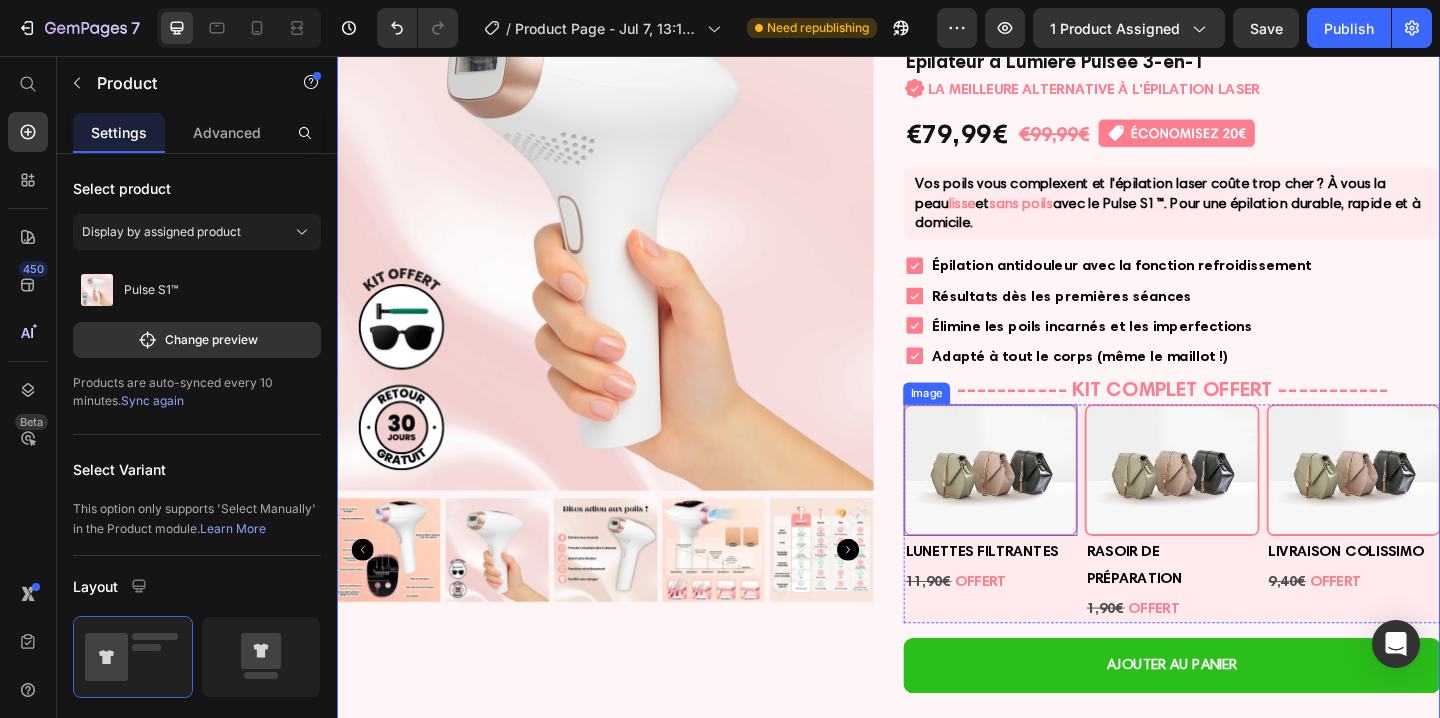 click at bounding box center (1047, 506) 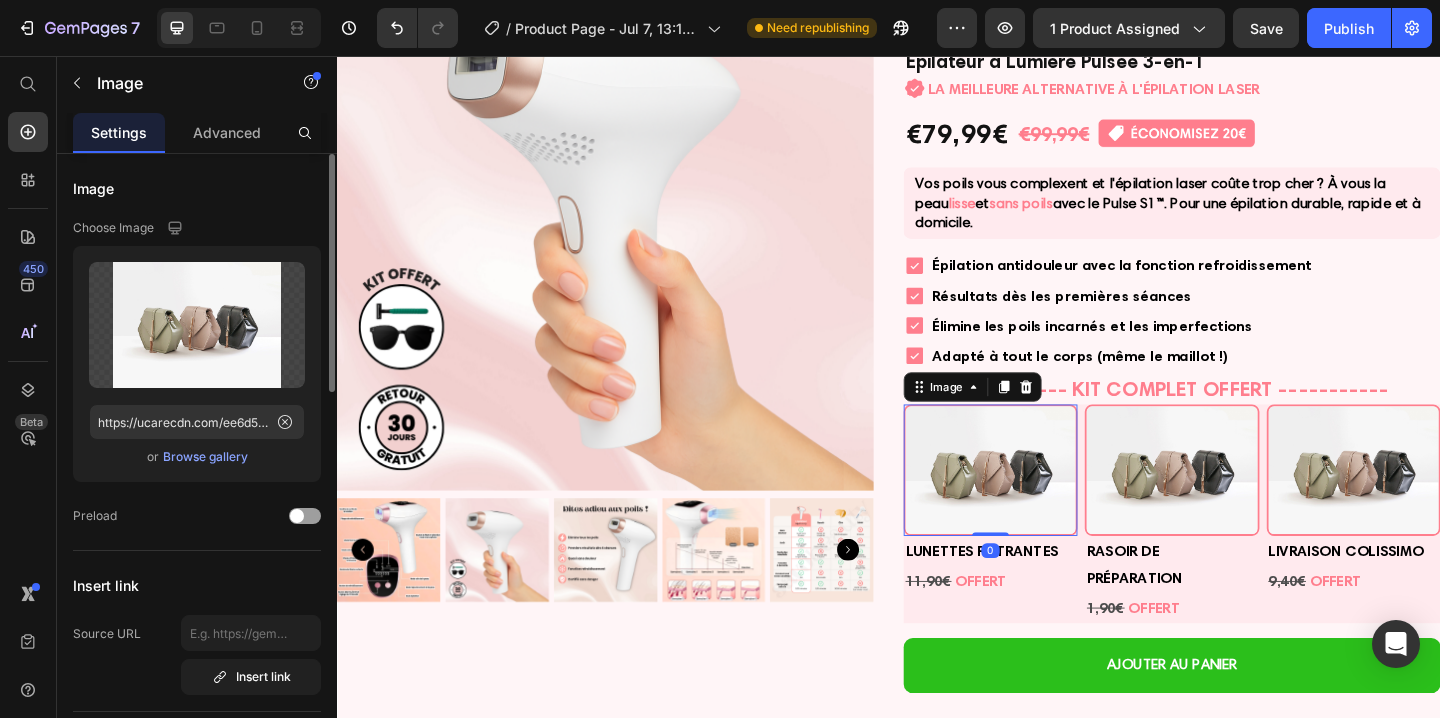 click on "Browse gallery" at bounding box center [205, 457] 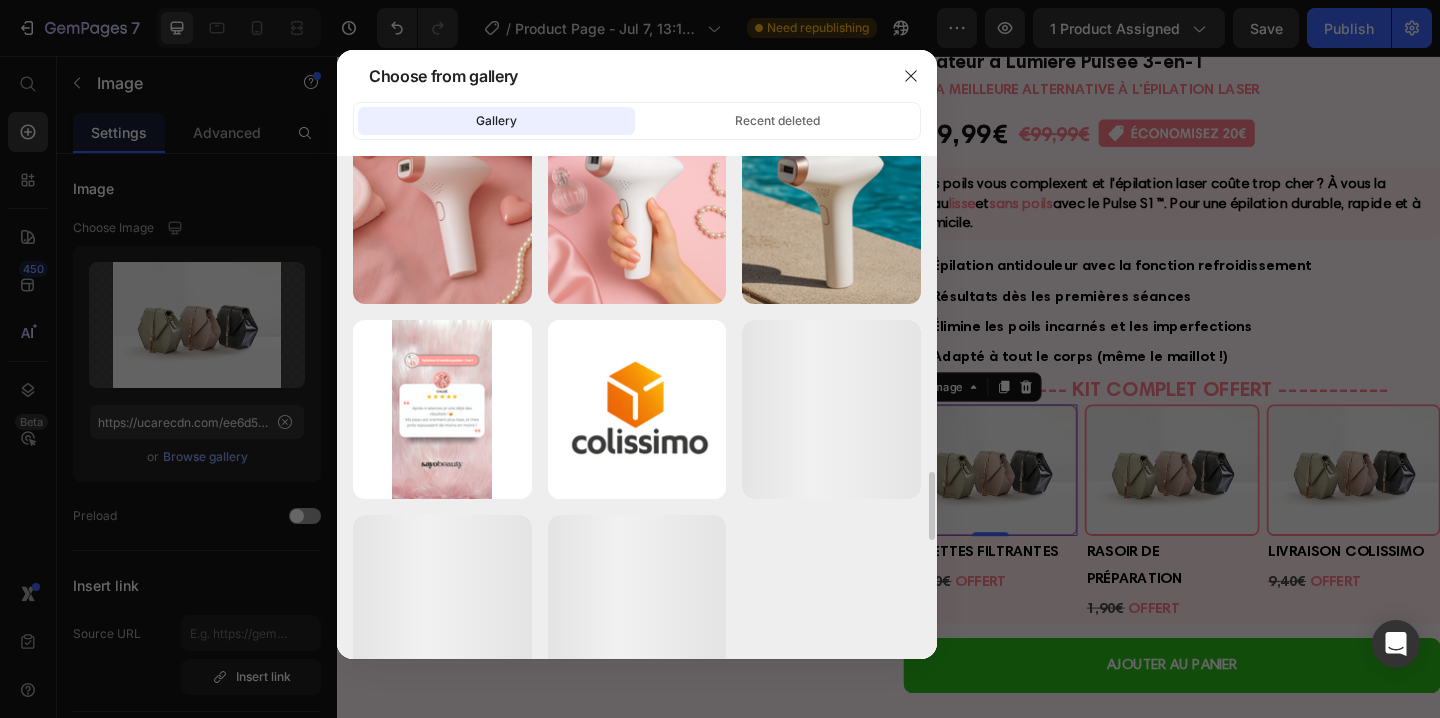 scroll, scrollTop: 3212, scrollLeft: 0, axis: vertical 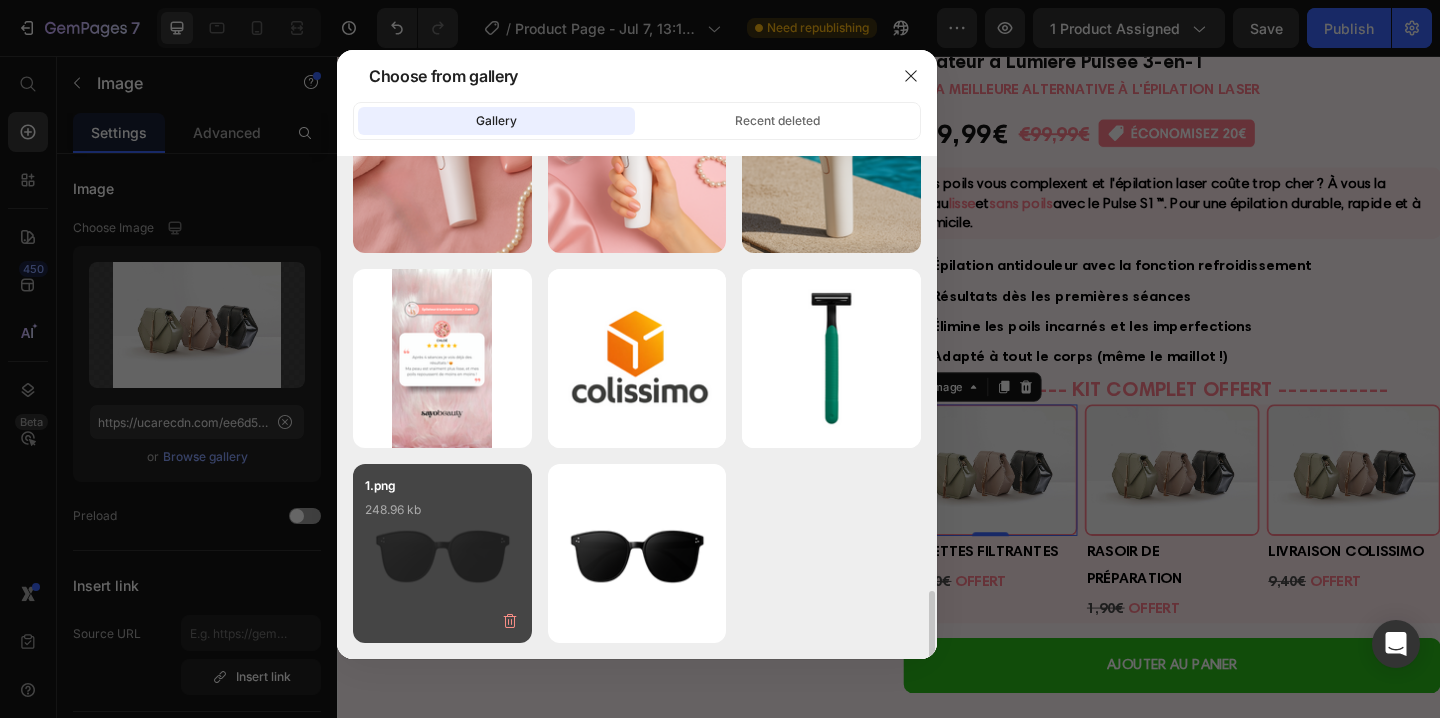 click on "1.png 248.96 kb" at bounding box center [442, 516] 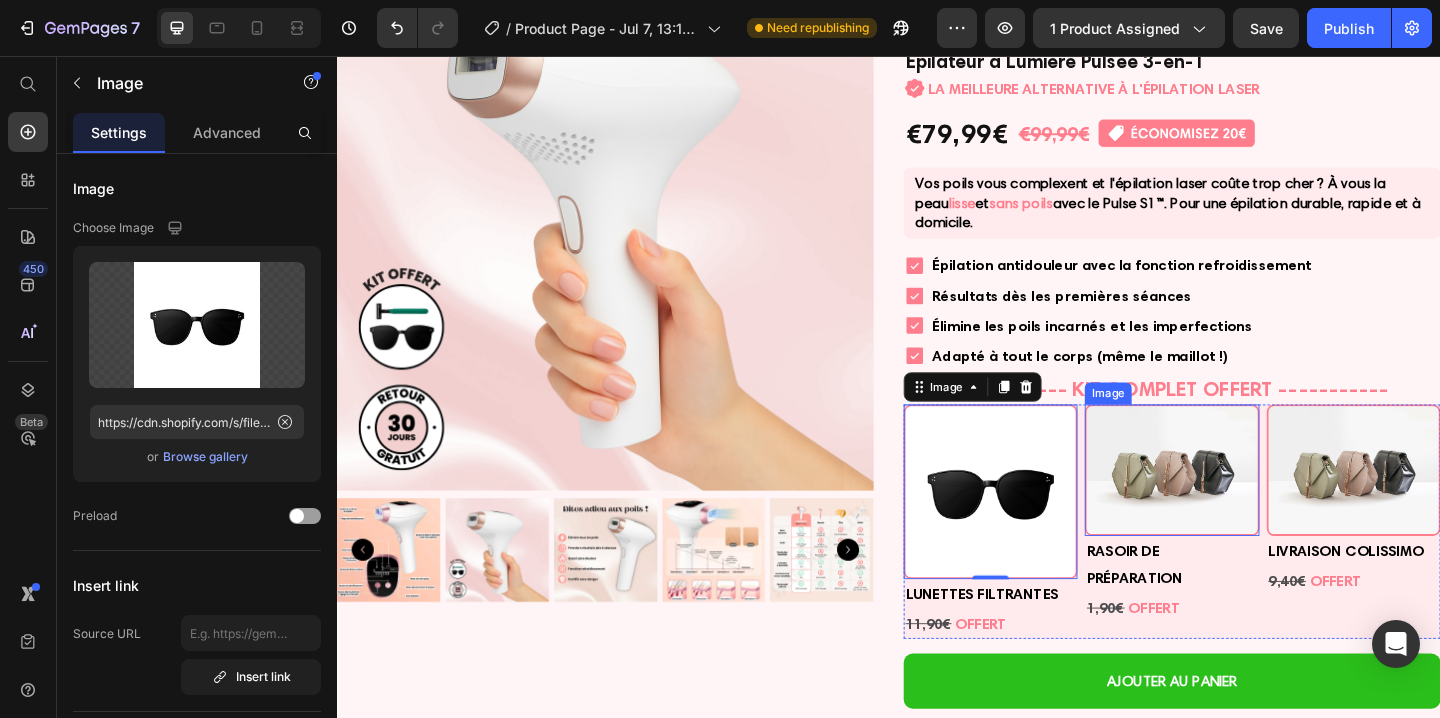 click at bounding box center (1244, 506) 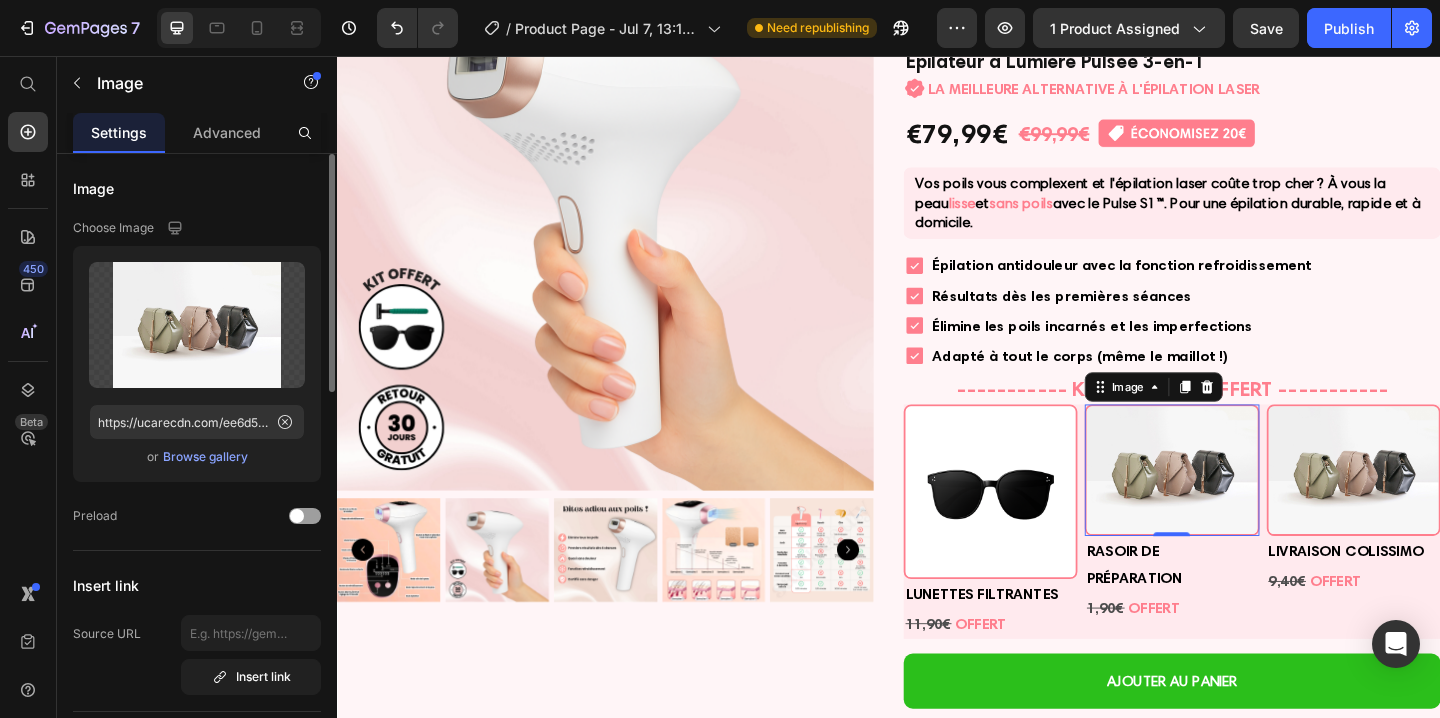 click on "Browse gallery" at bounding box center (205, 457) 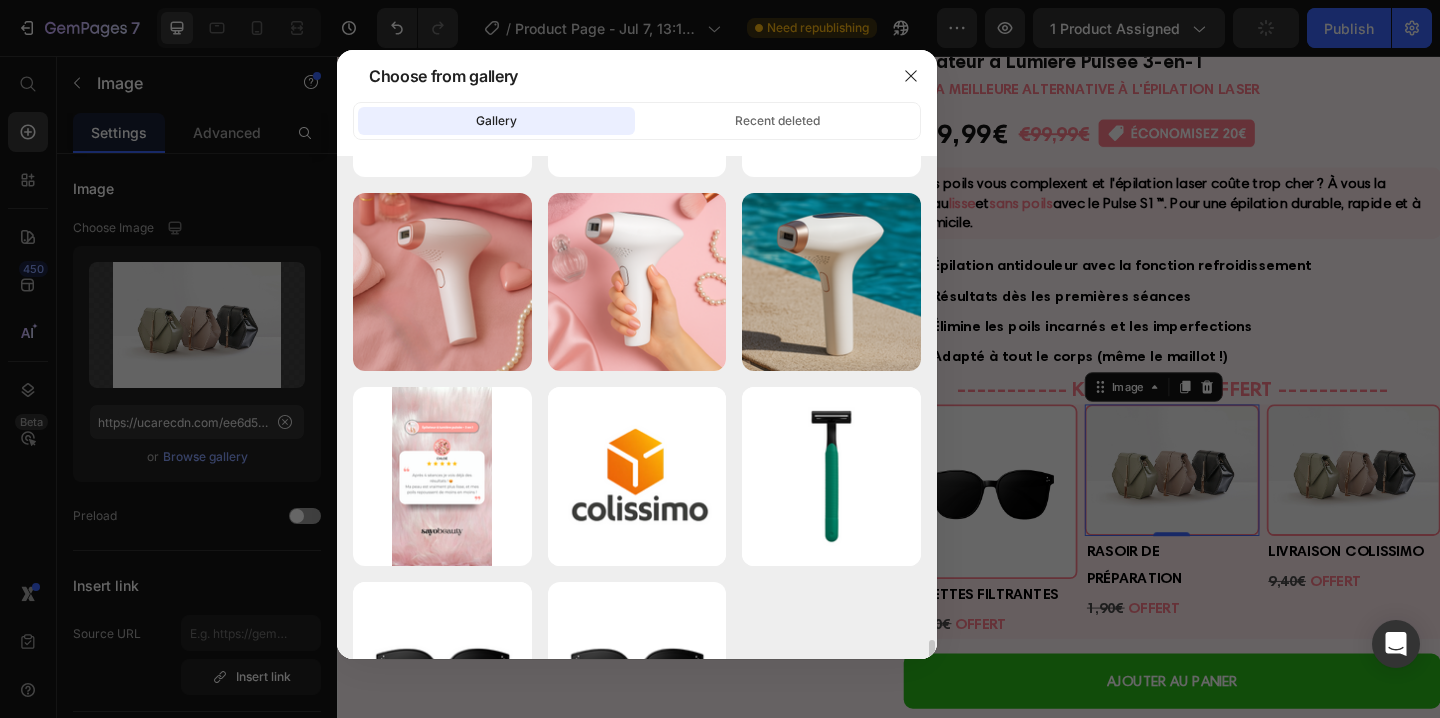 scroll, scrollTop: 3212, scrollLeft: 0, axis: vertical 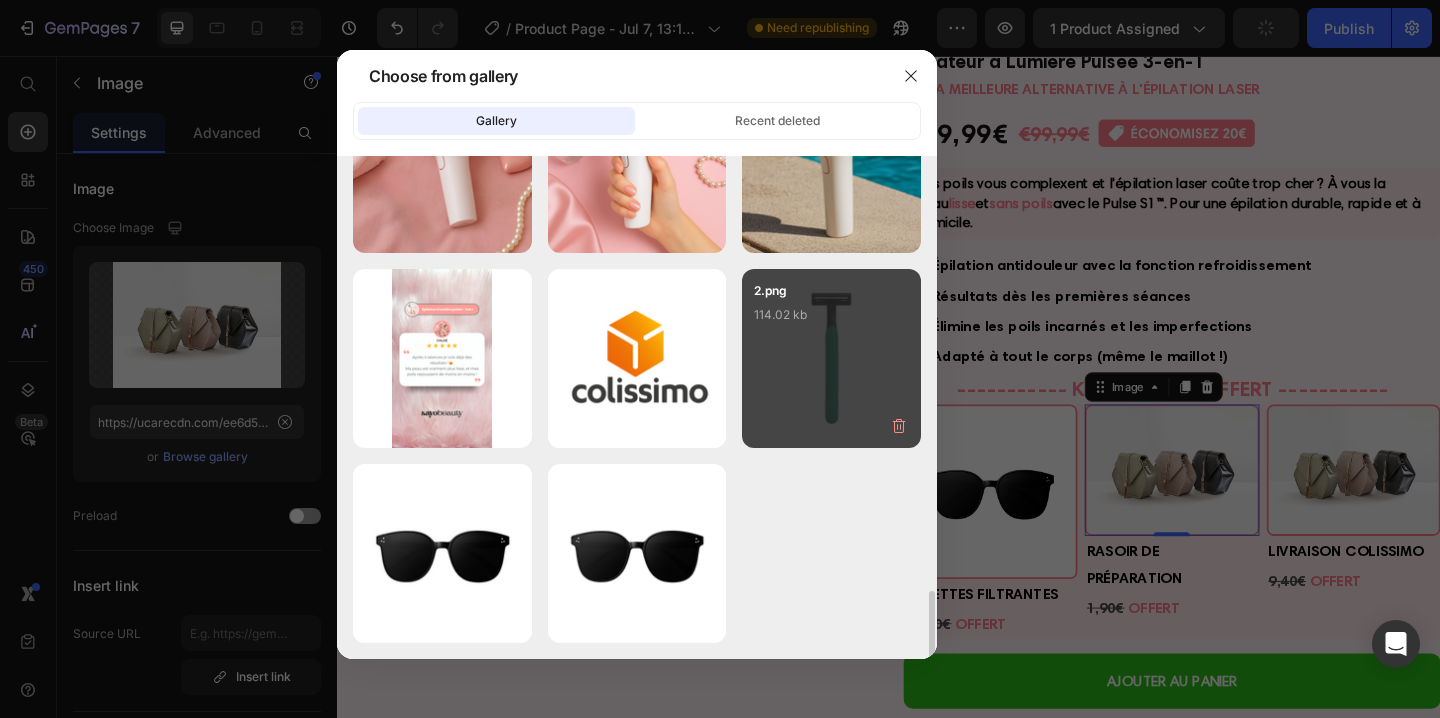 click on "2.png 114.02 kb" at bounding box center [831, 321] 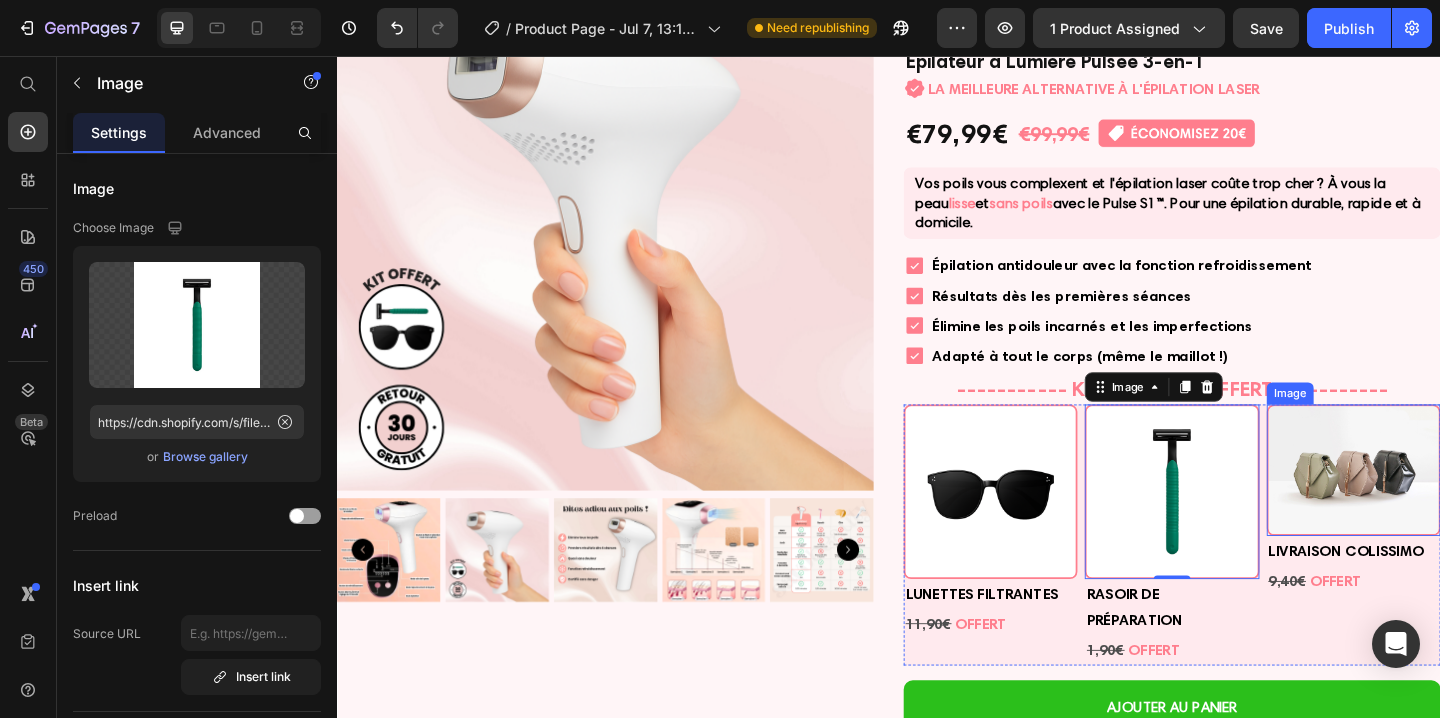 click at bounding box center (1442, 506) 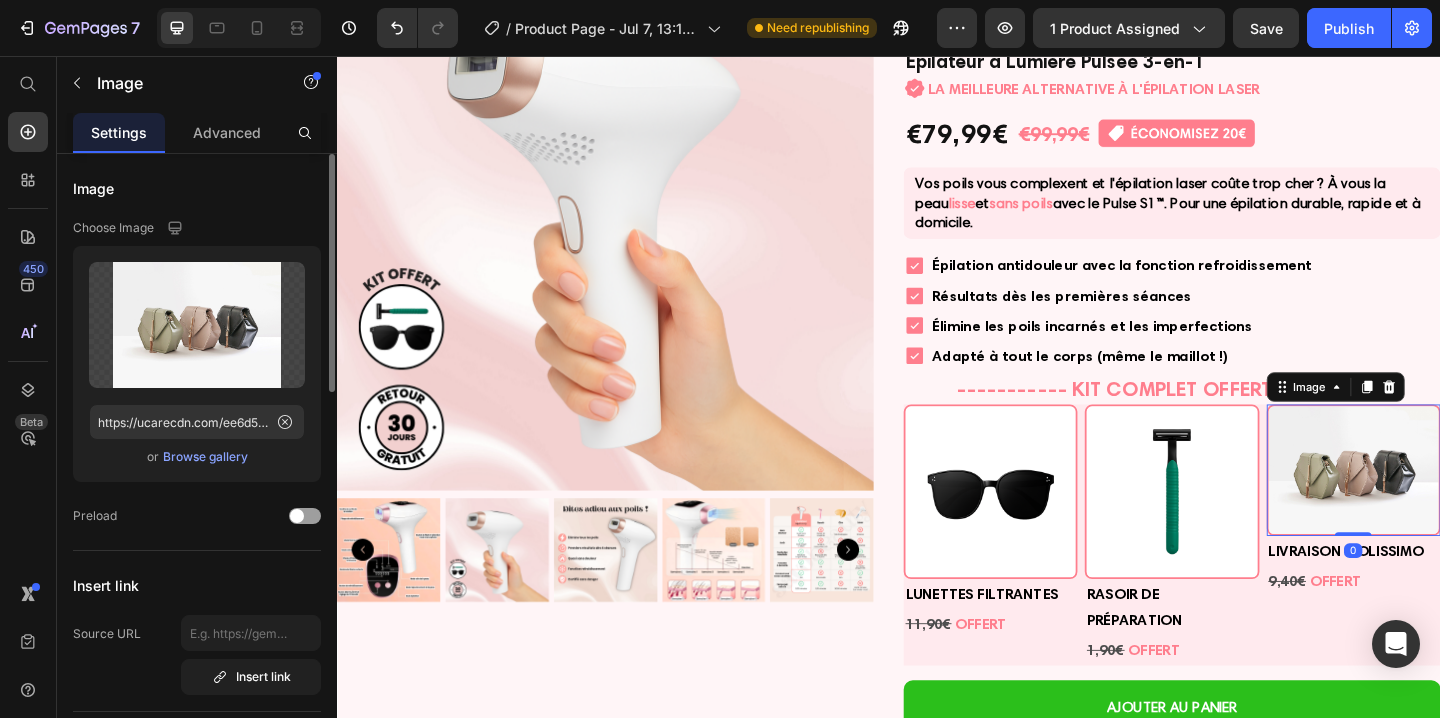 click on "Browse gallery" at bounding box center [205, 457] 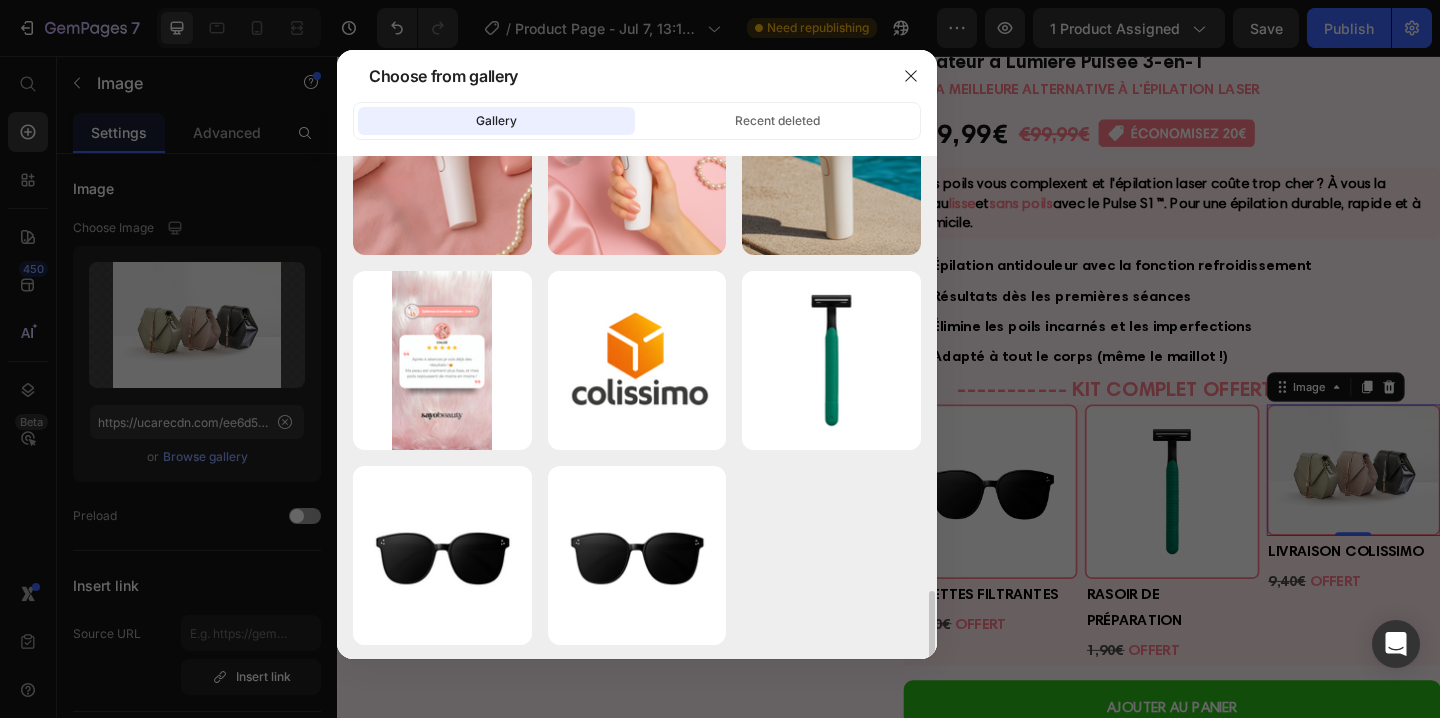 scroll, scrollTop: 3212, scrollLeft: 0, axis: vertical 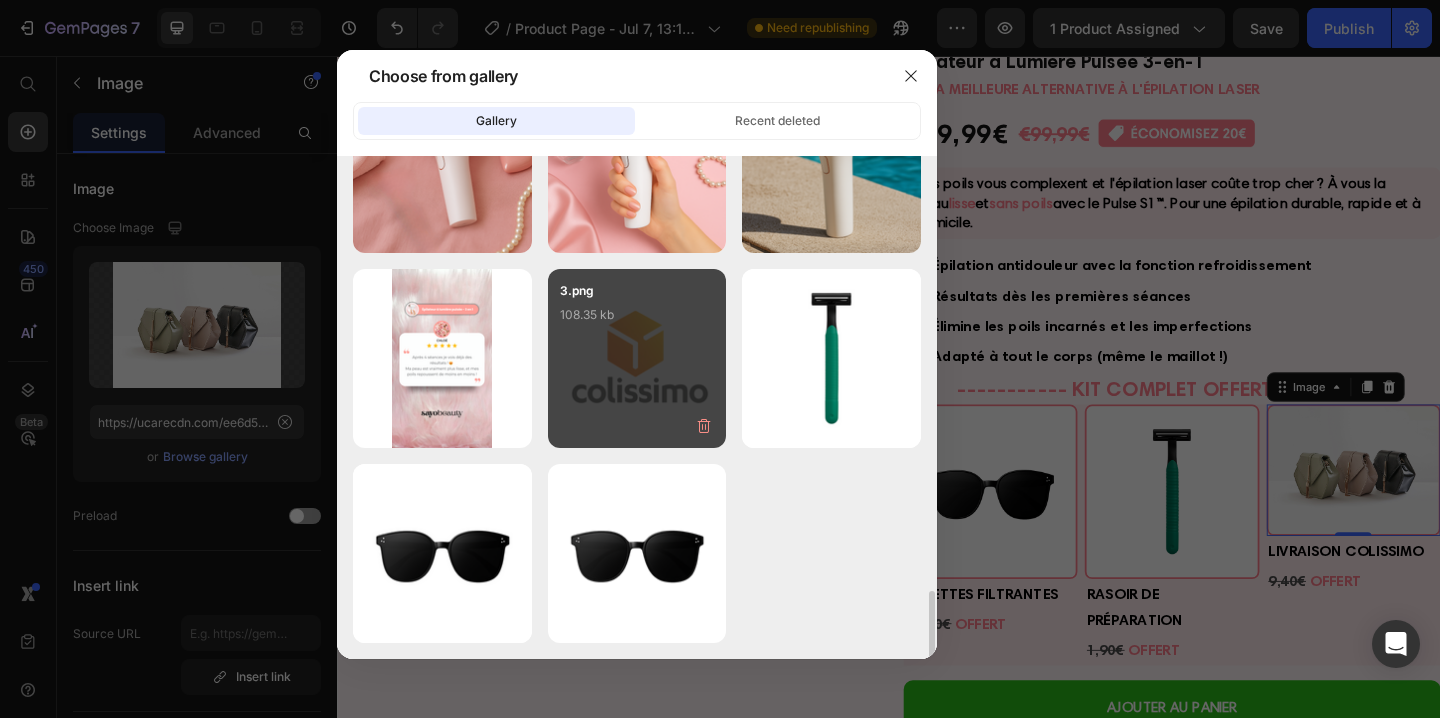 click on "3.png 108.35 kb" at bounding box center [637, 321] 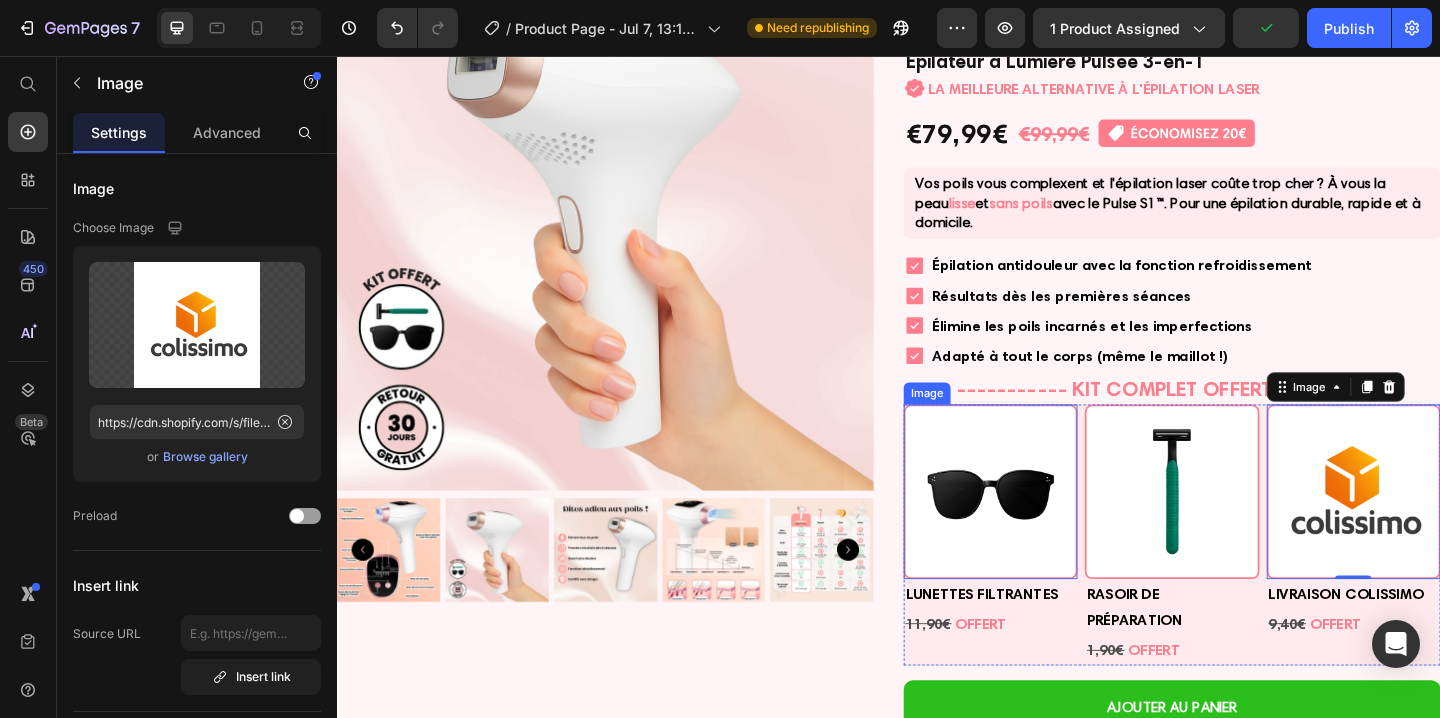 click on "LUNETTES FILTRANTES" at bounding box center [1047, 641] 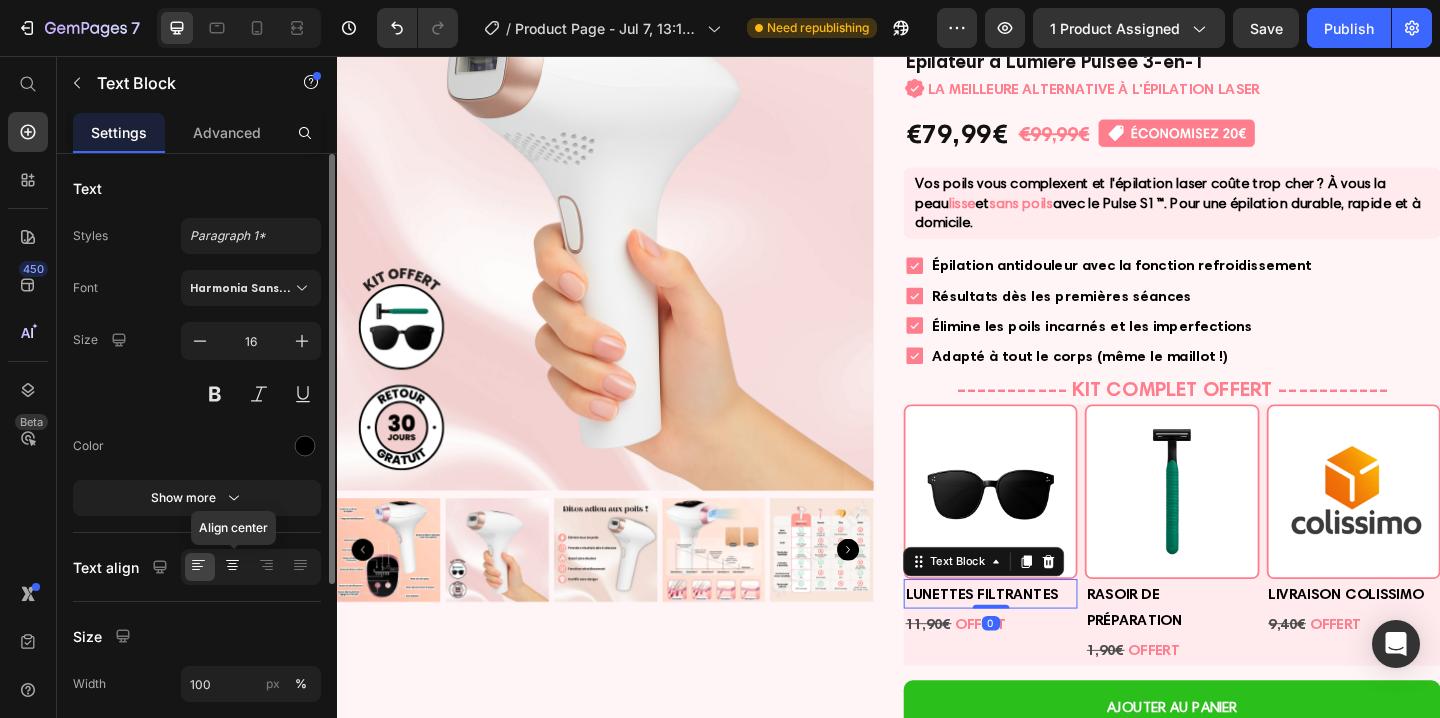 click 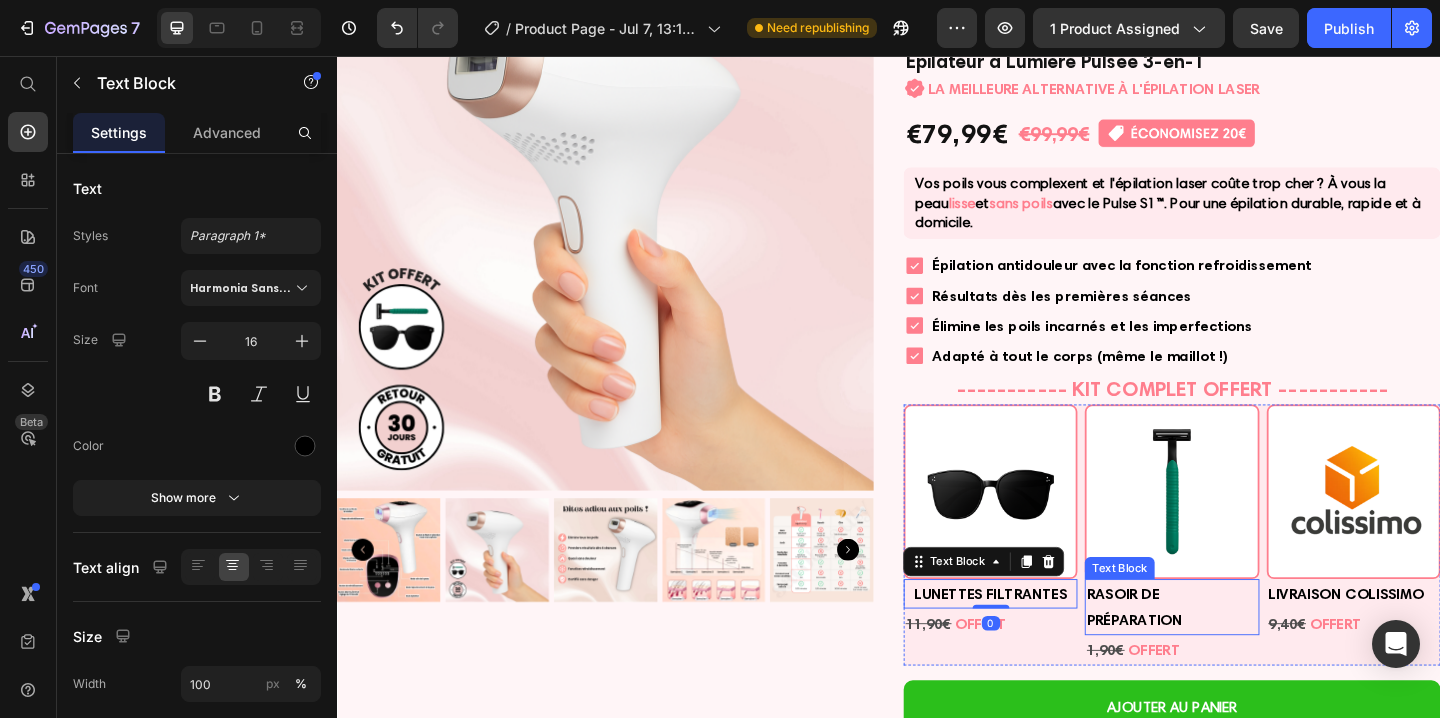 click on "RASOIR DE PRÉPARATION" at bounding box center [1244, 656] 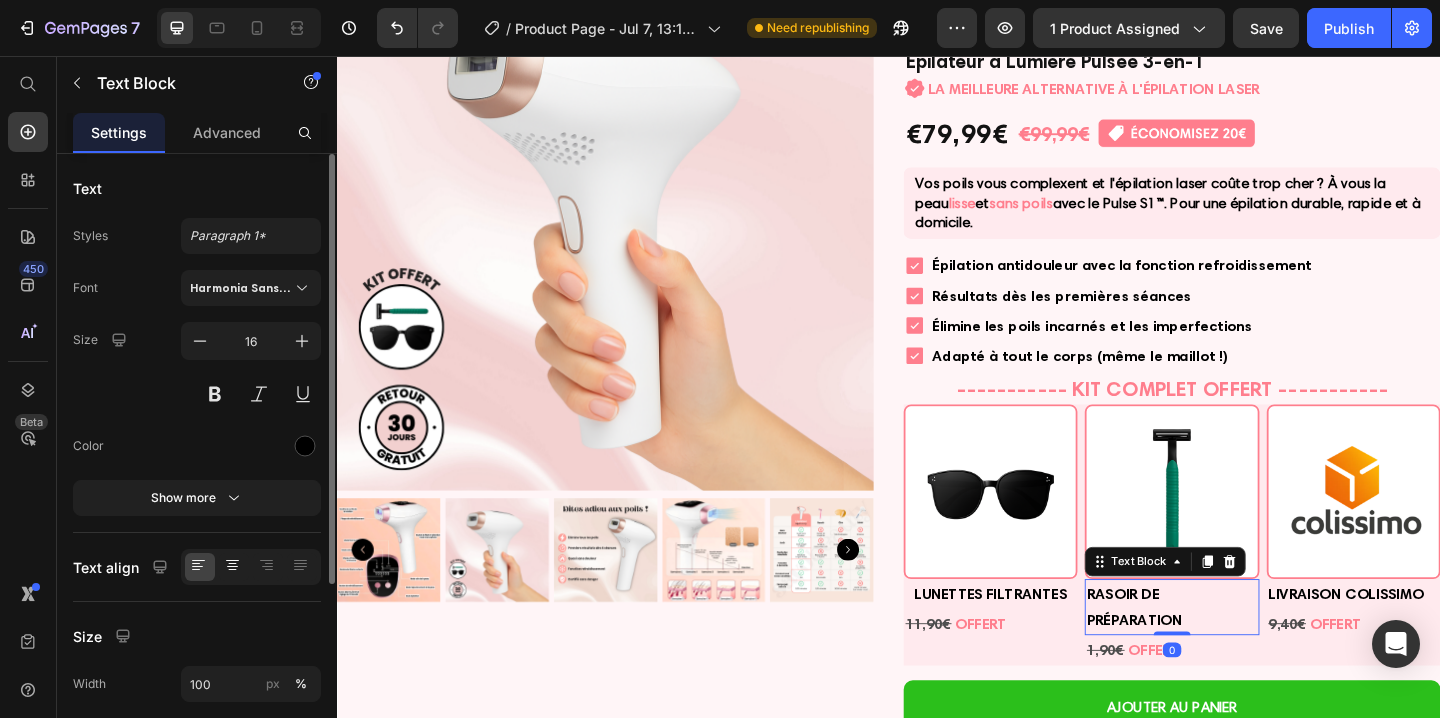 click 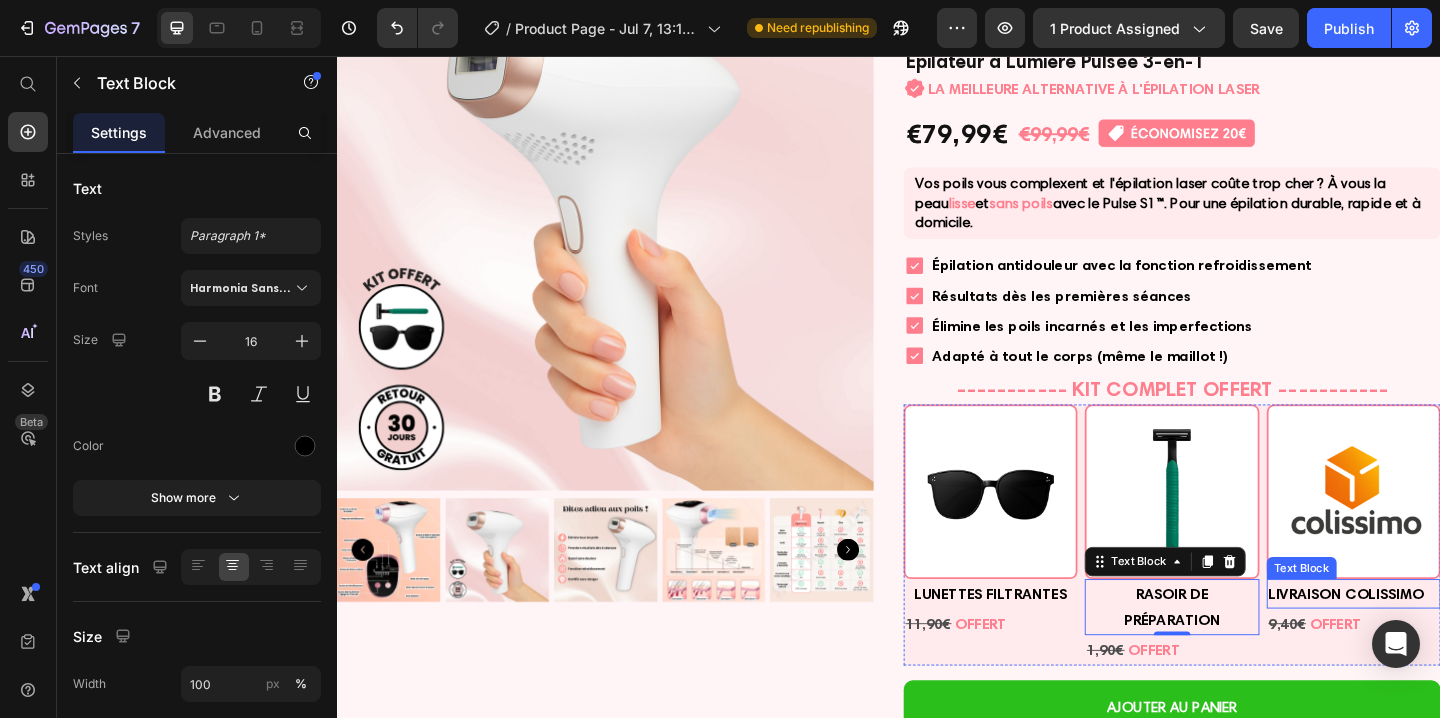 click on "LIVRAISON COLISSIMO" at bounding box center [1442, 641] 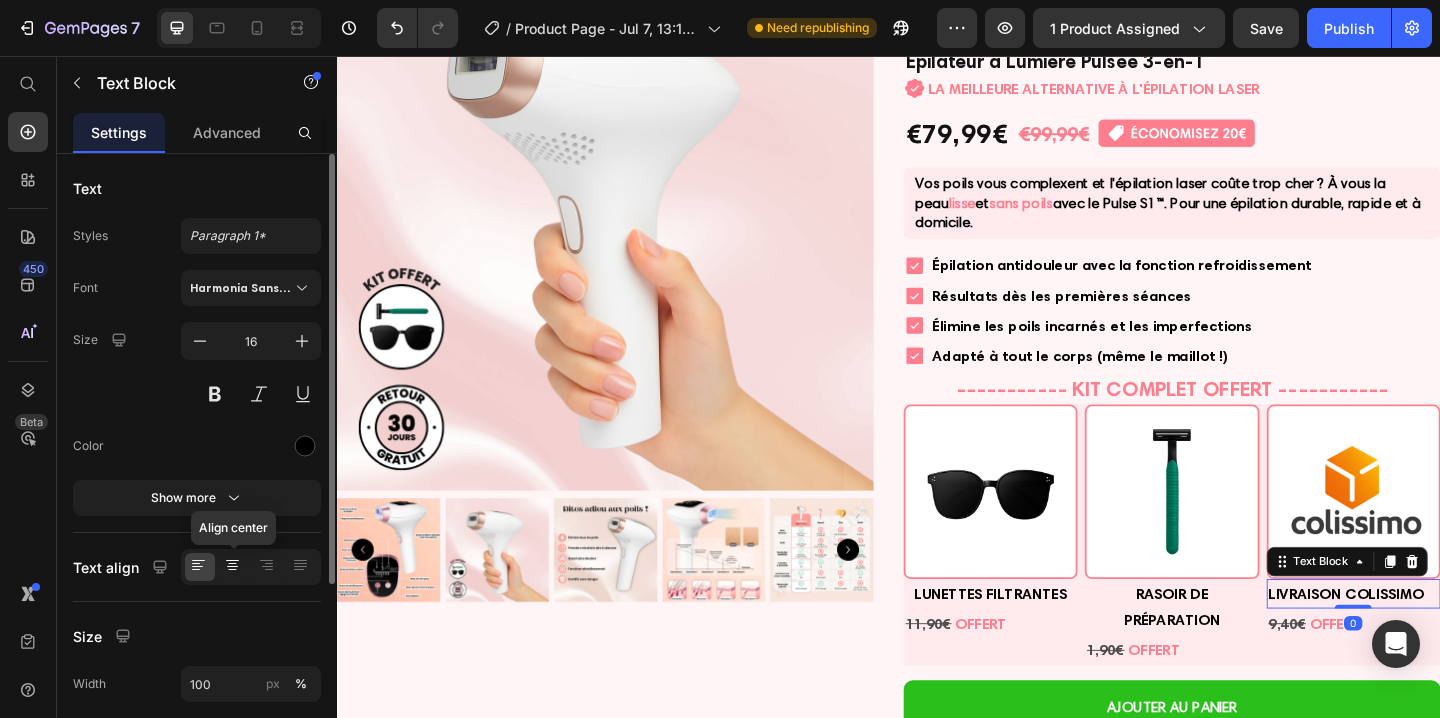 click 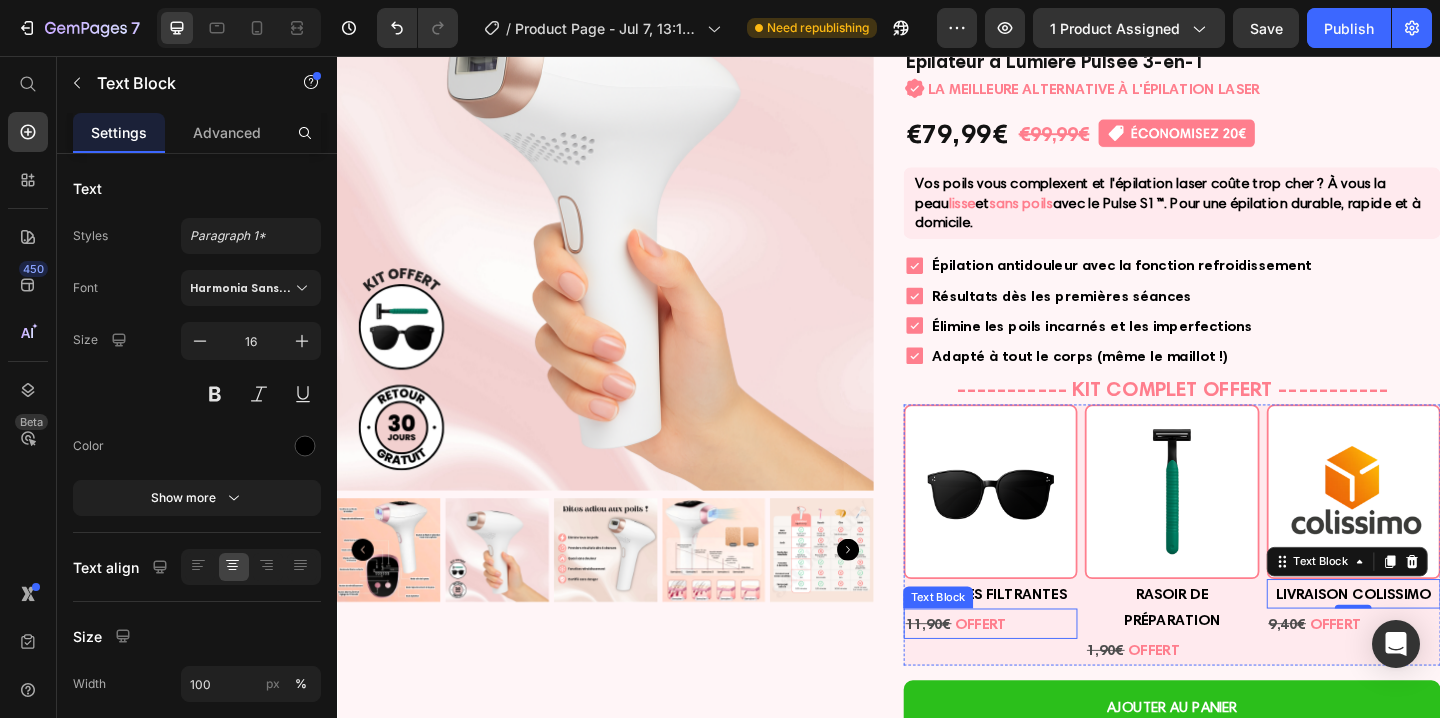click on "11,90€   OFFERT" at bounding box center (1047, 673) 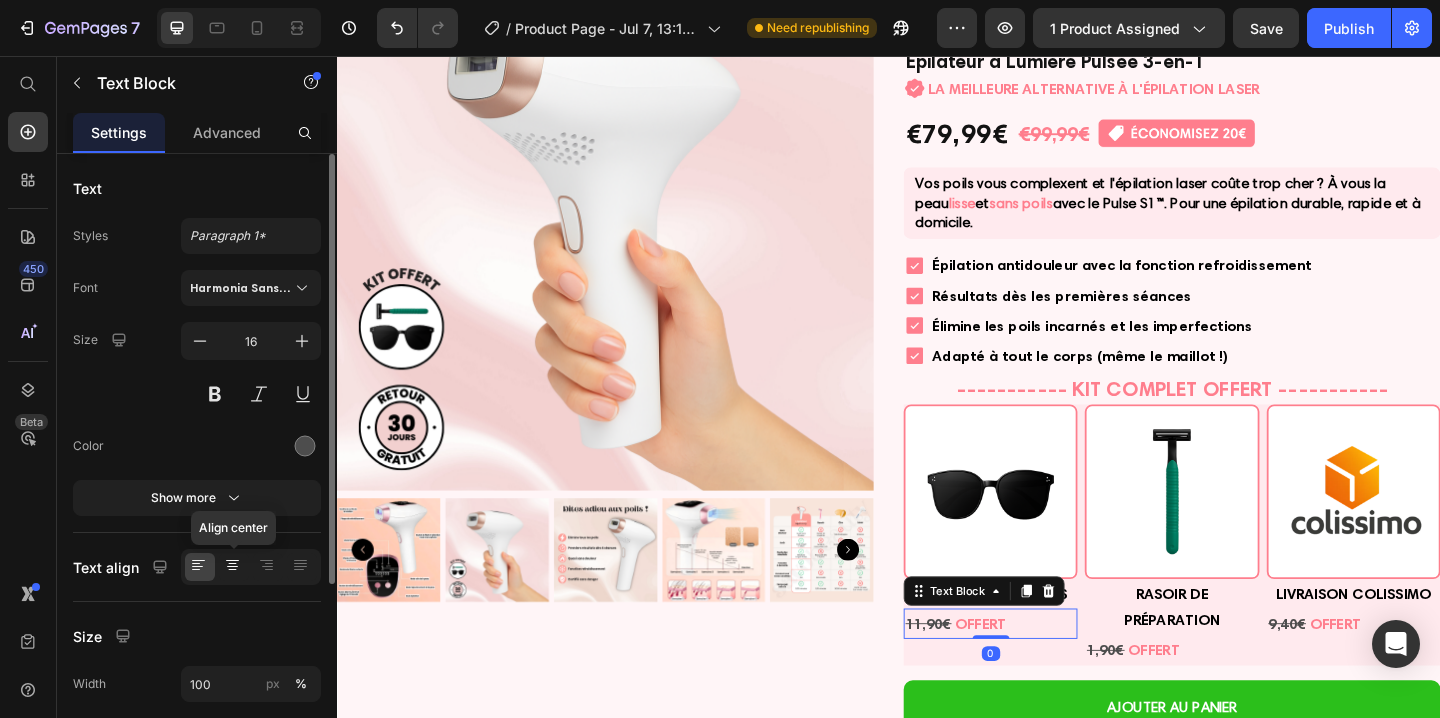 click 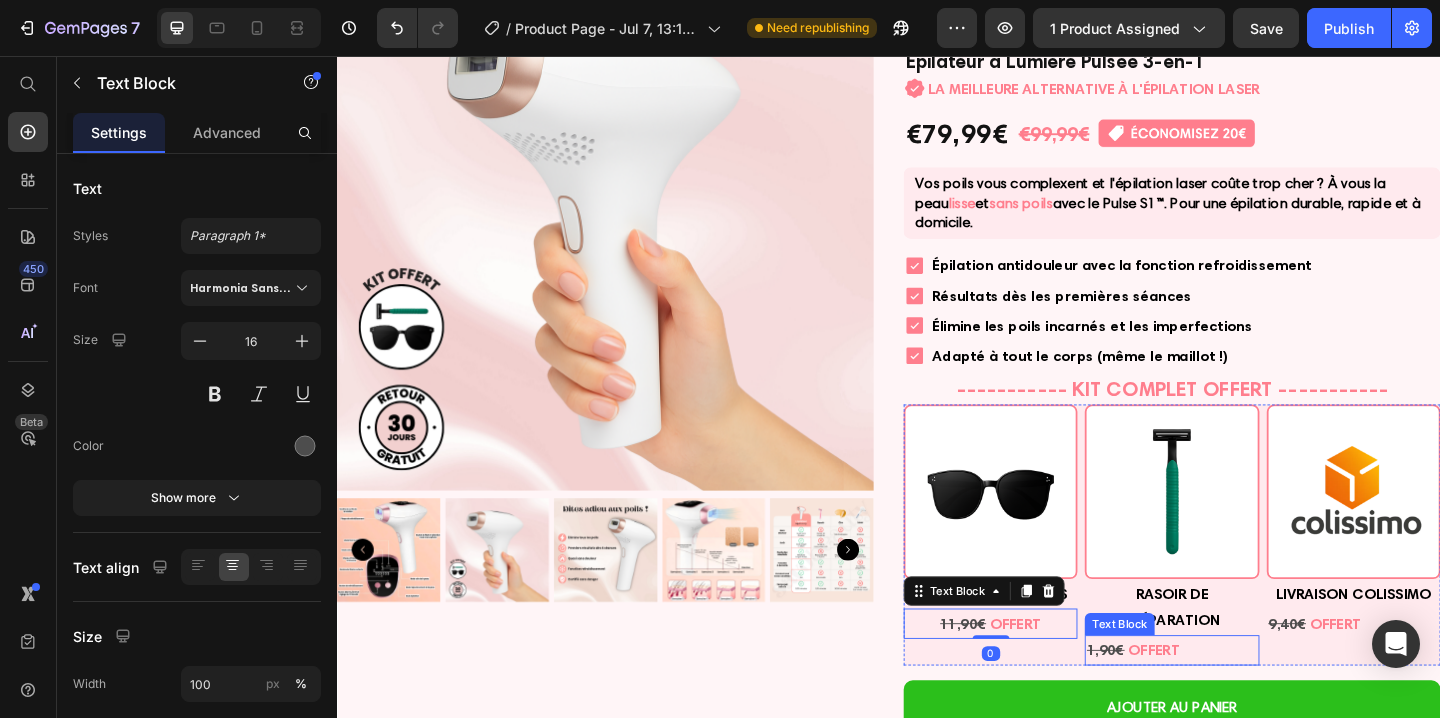 click on "1,90€   OFFERT" at bounding box center (1244, 702) 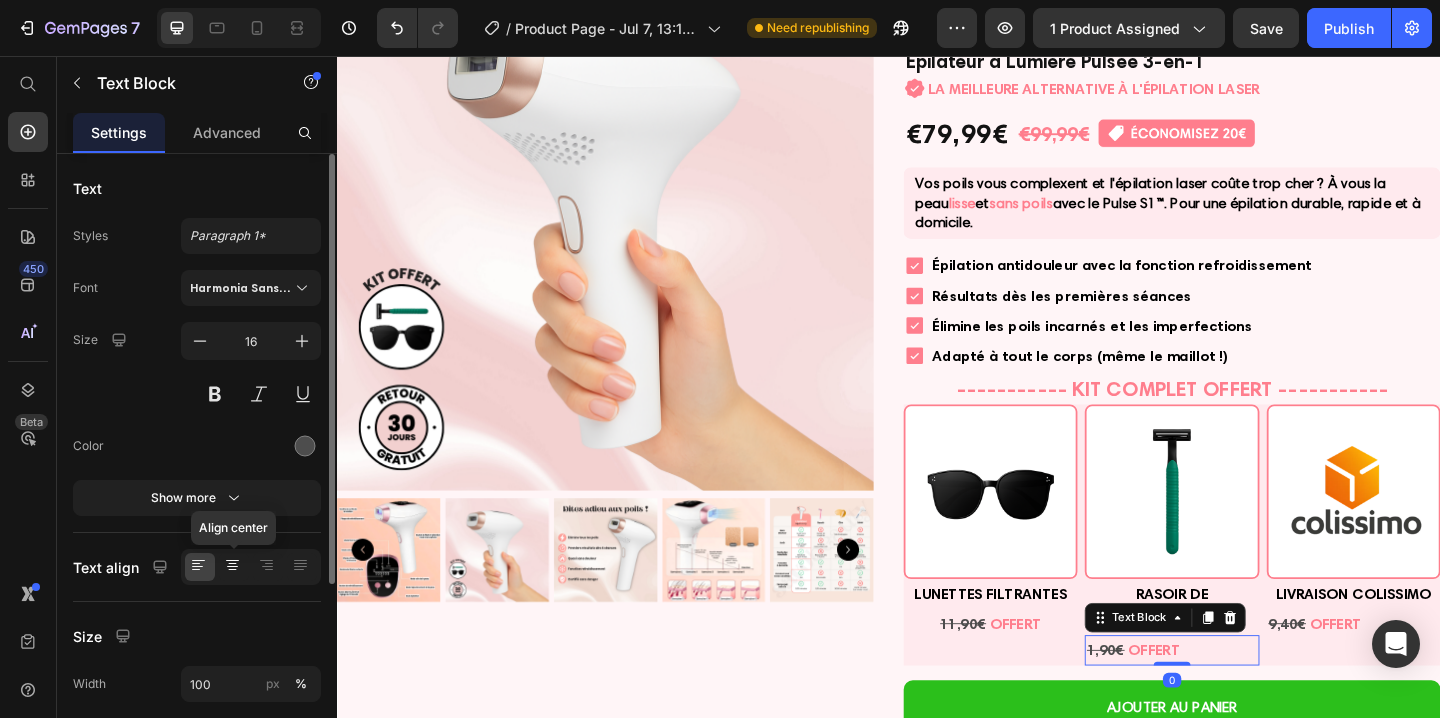 click 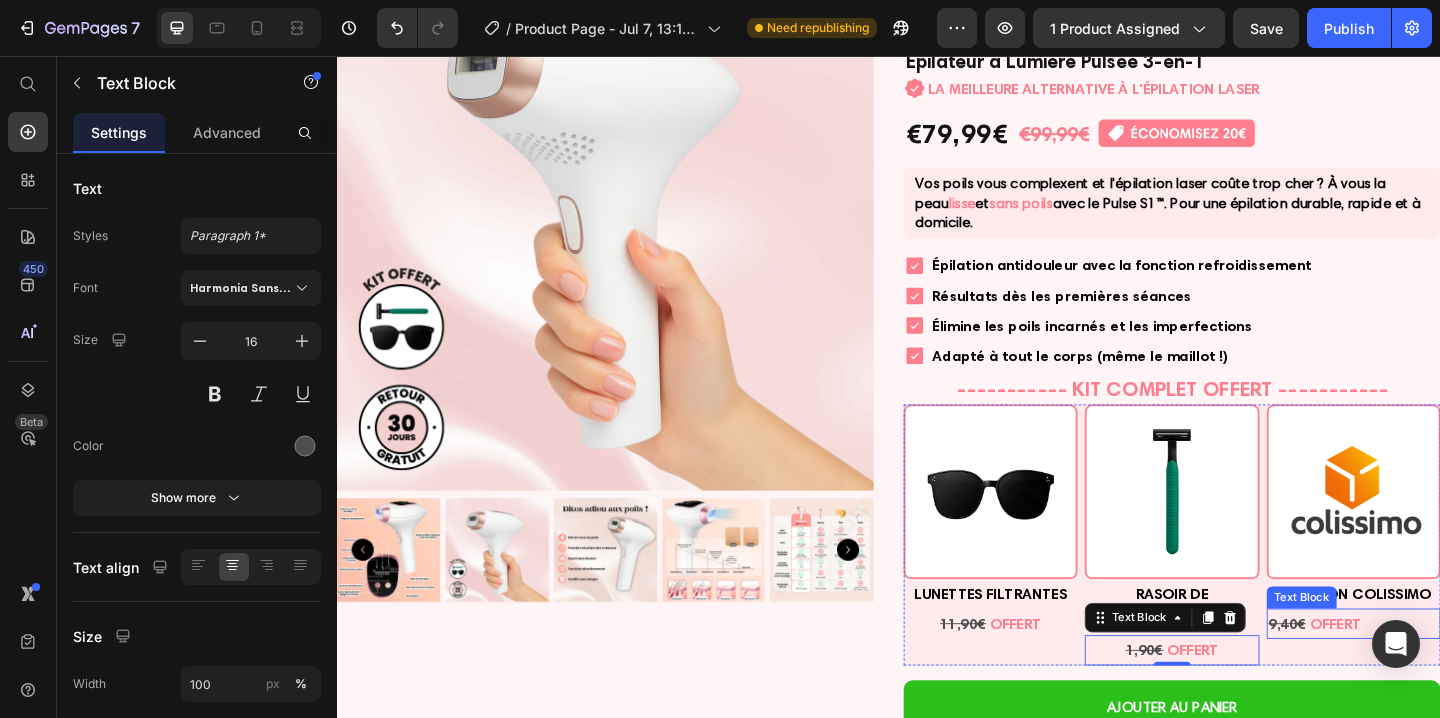 click on "9,40€   OFFERT" at bounding box center [1442, 673] 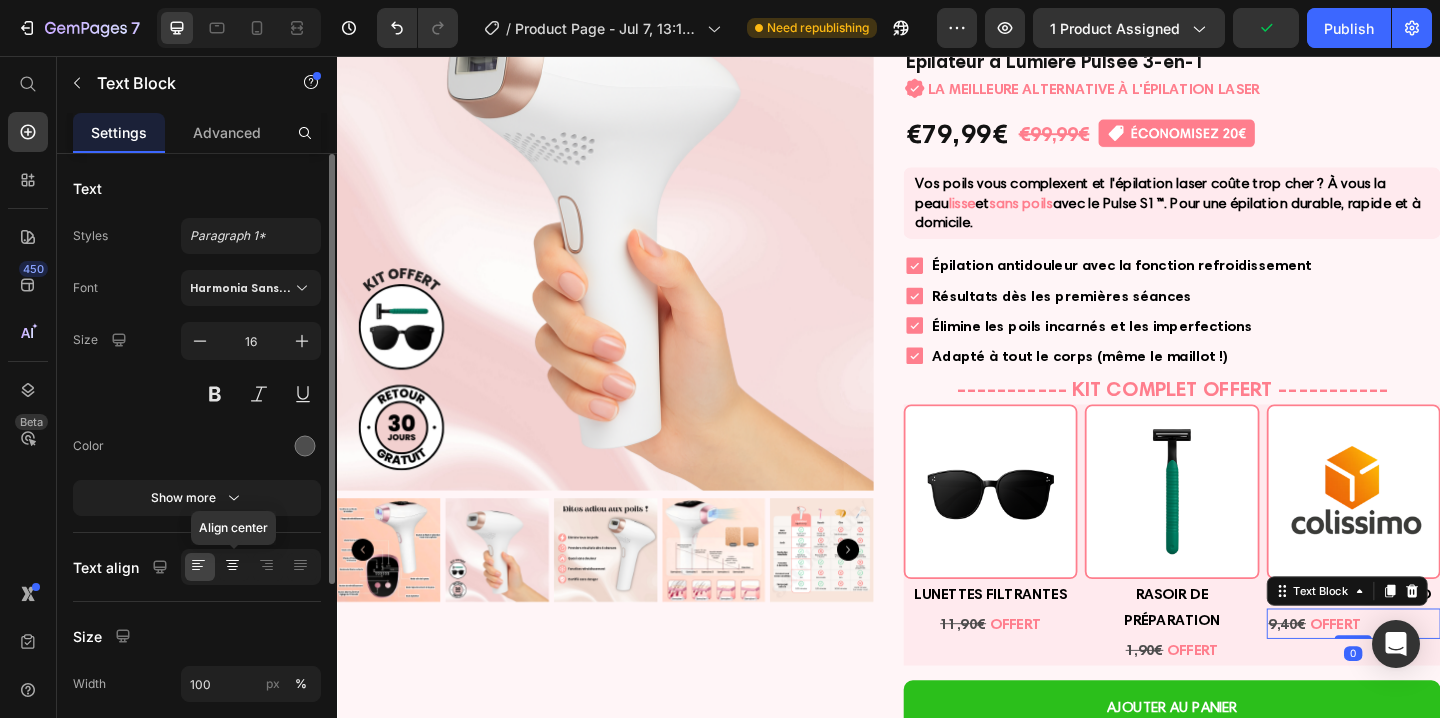 click 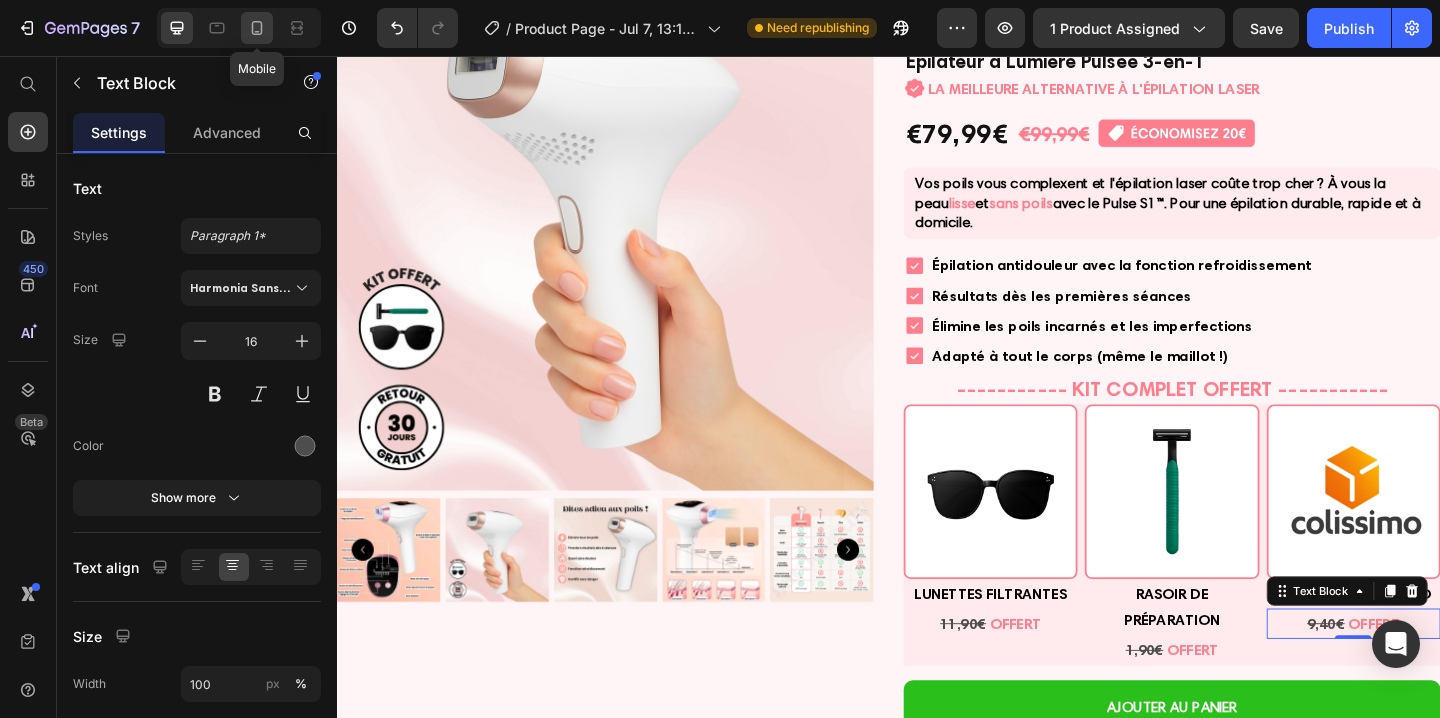 click 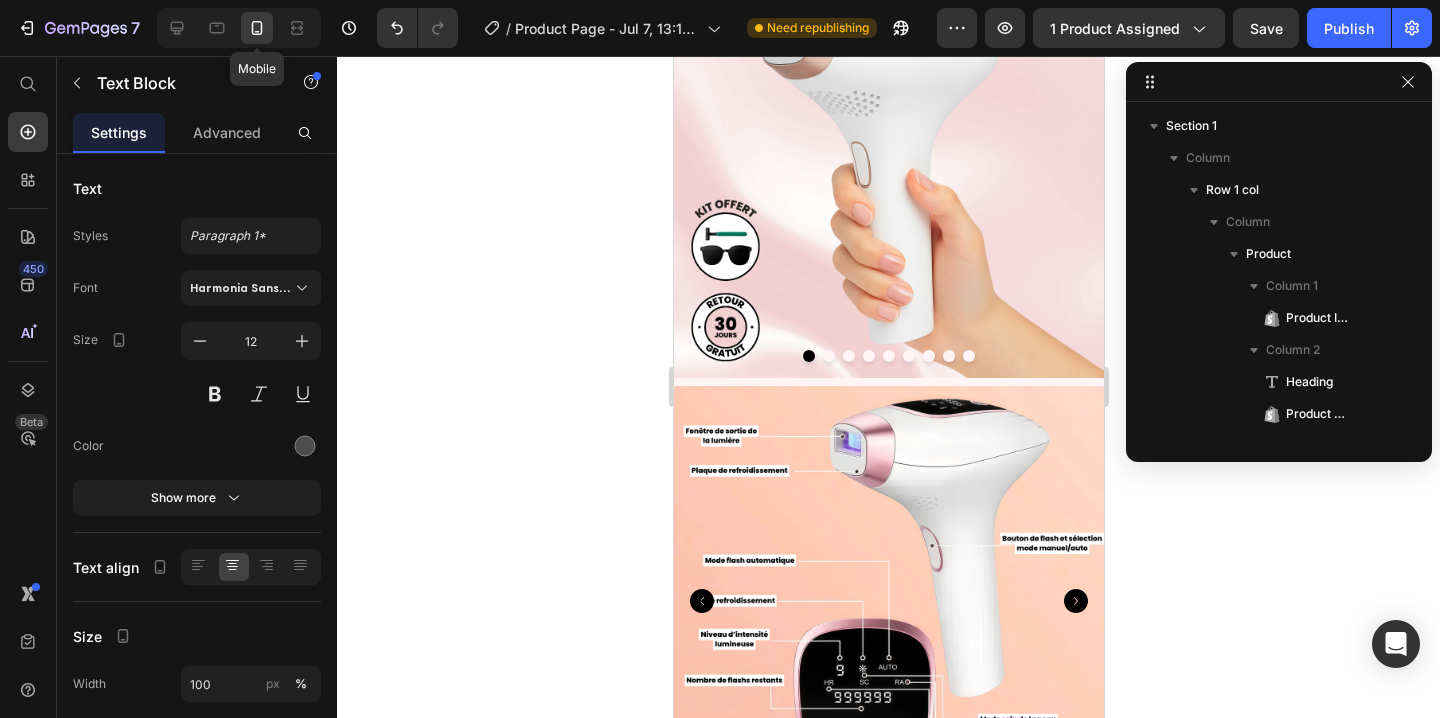 scroll, scrollTop: 986, scrollLeft: 0, axis: vertical 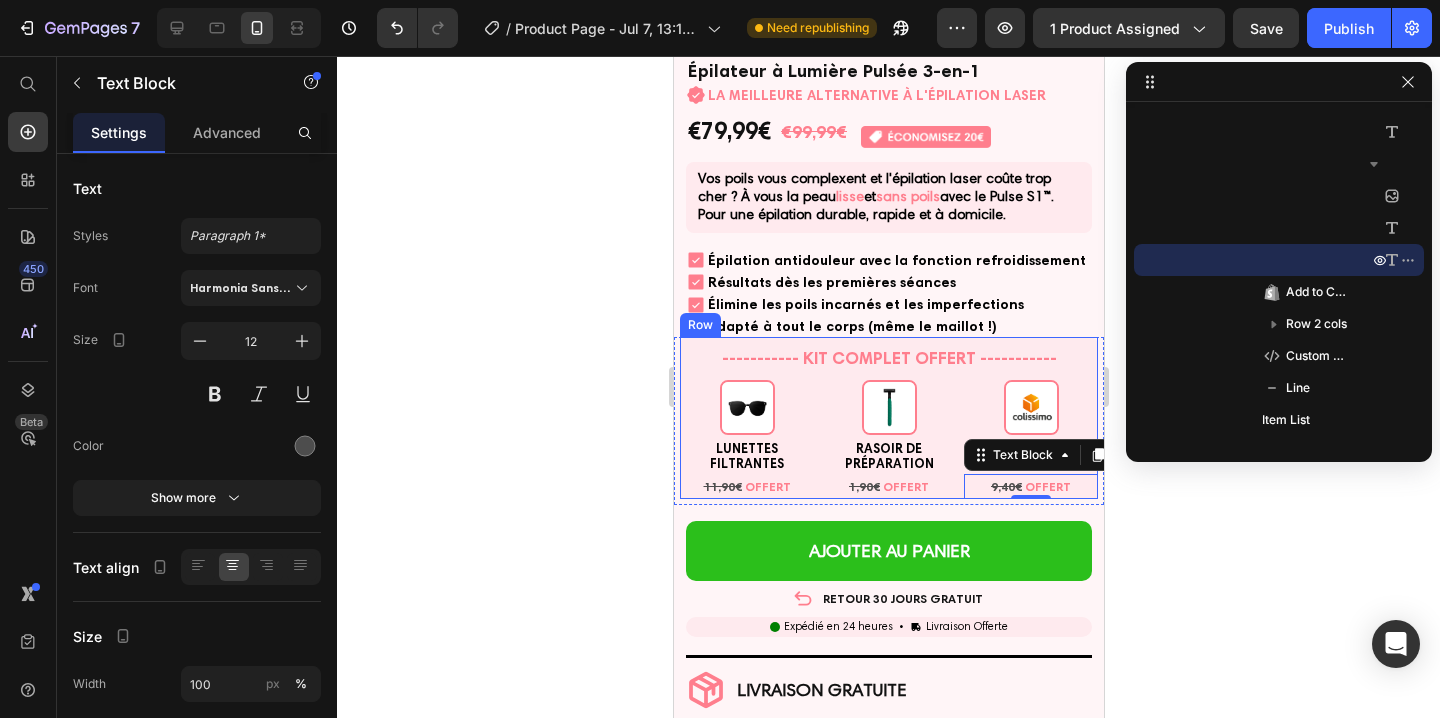 click on "----------- KIT COMPLET OFFERT ----------- Heading Image LUNETTES FILTRANTES Text Block 11,90€   OFFERT Text Block Image RASOIR DE PRÉPARATION Text Block 1,90€   OFFERT Text Block Image LIVRAISON COLISSIMO Text Block 9,40€   OFFERT Text Block   0 Row" at bounding box center [888, 418] 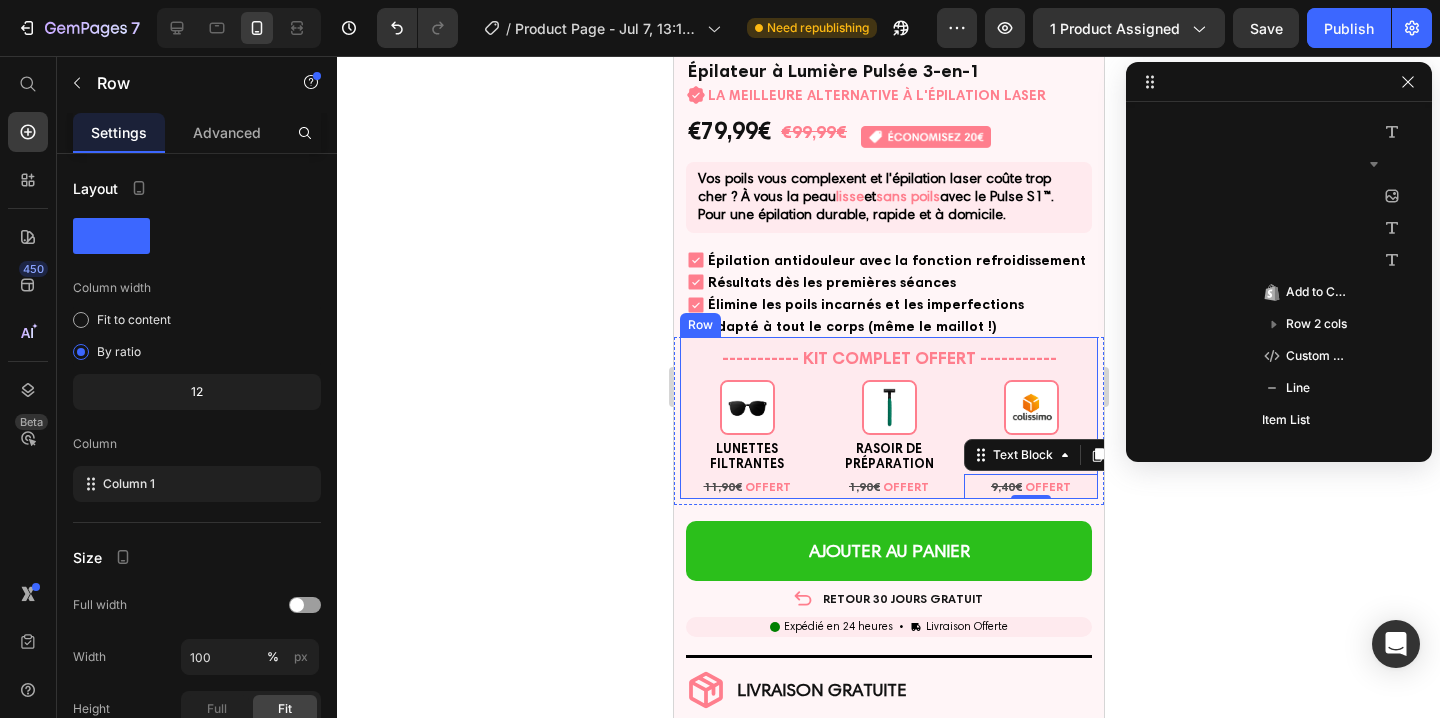 scroll, scrollTop: 506, scrollLeft: 0, axis: vertical 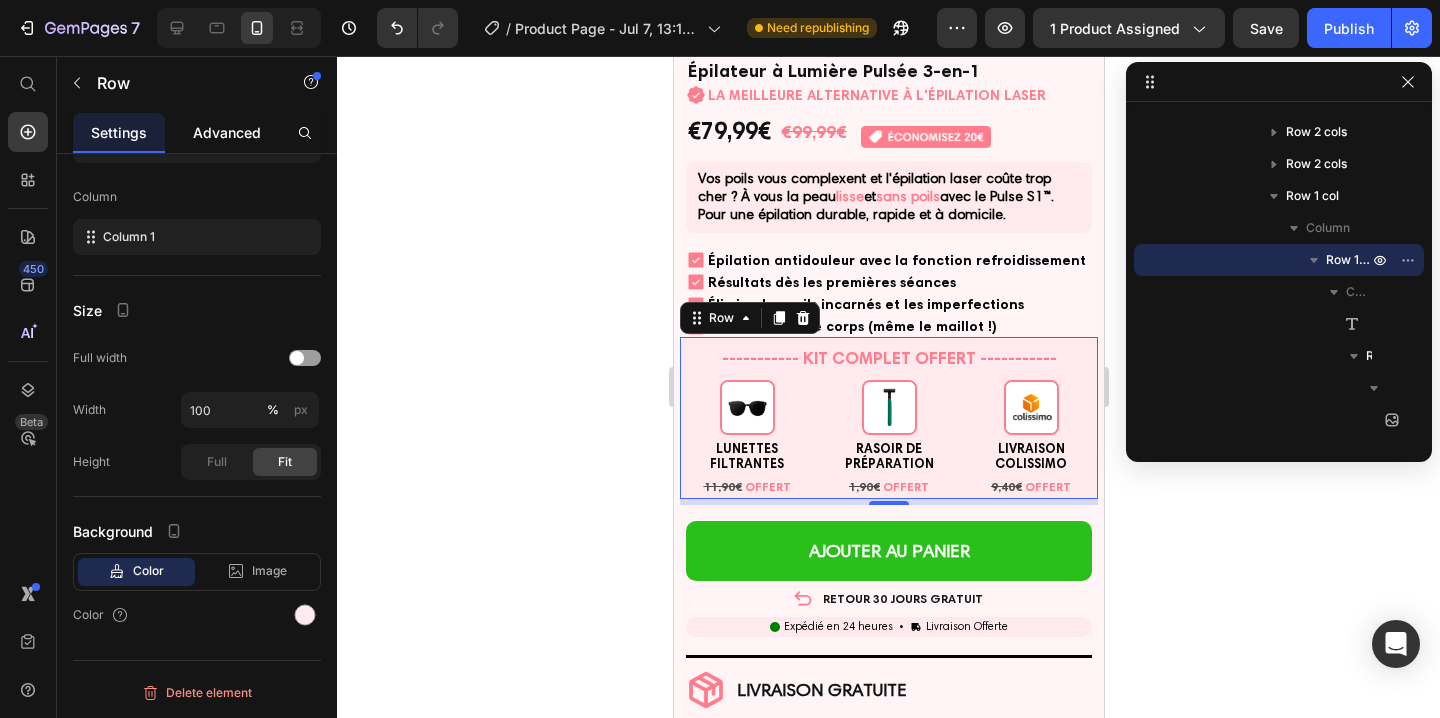 click on "Advanced" 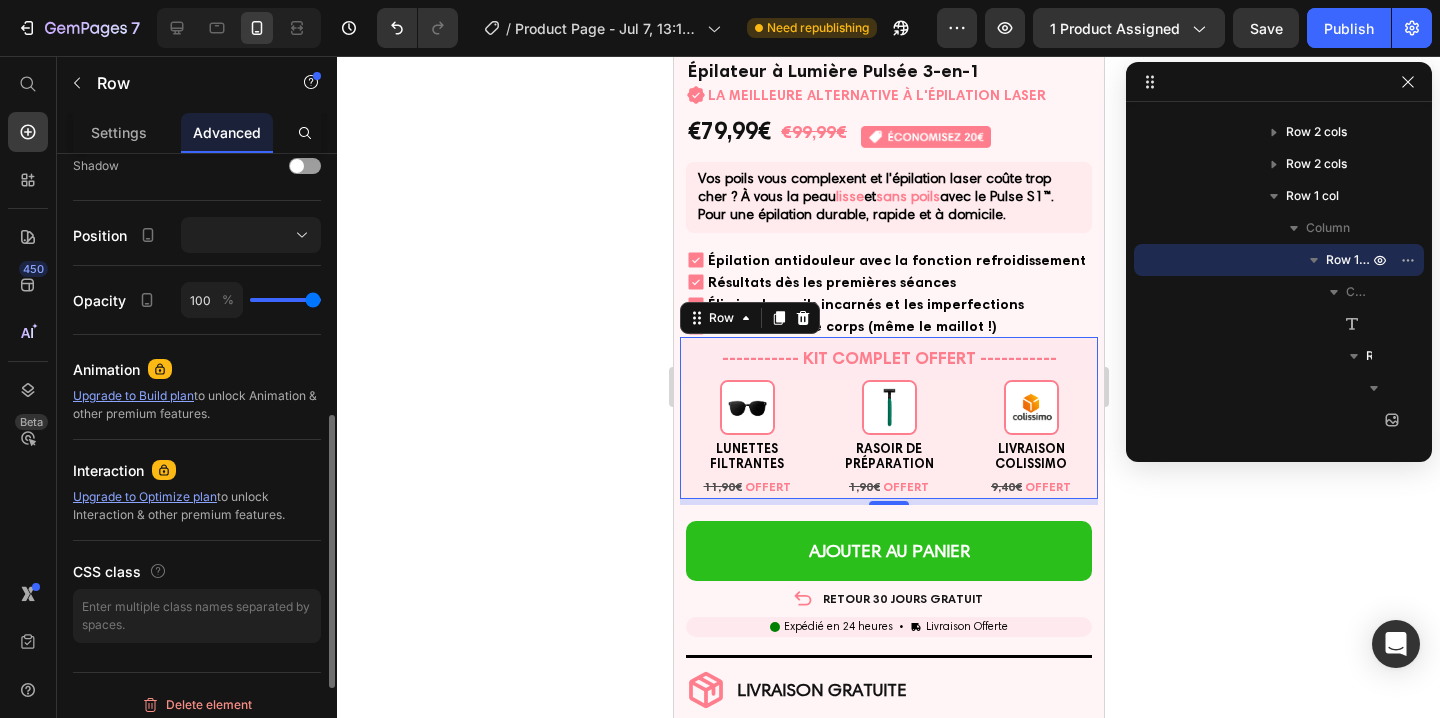 scroll, scrollTop: 788, scrollLeft: 0, axis: vertical 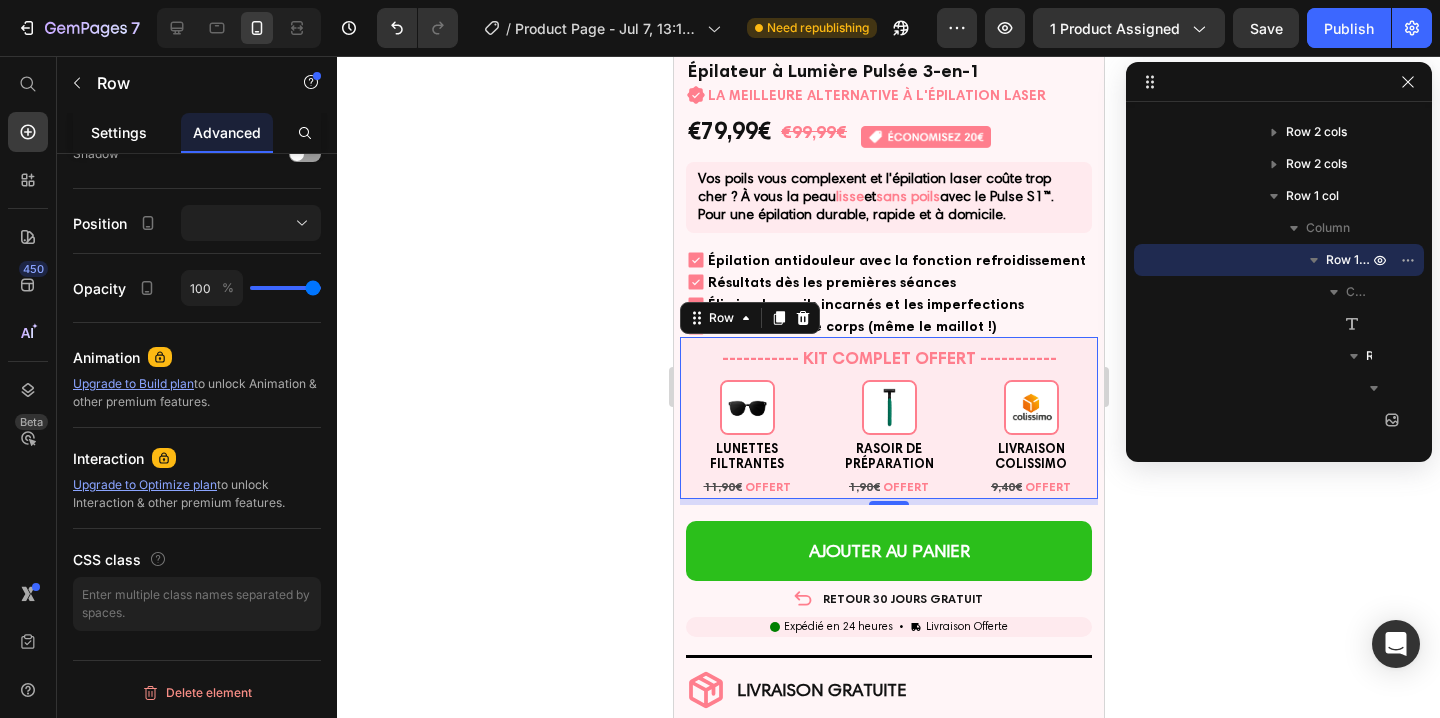 click on "Settings" at bounding box center [119, 132] 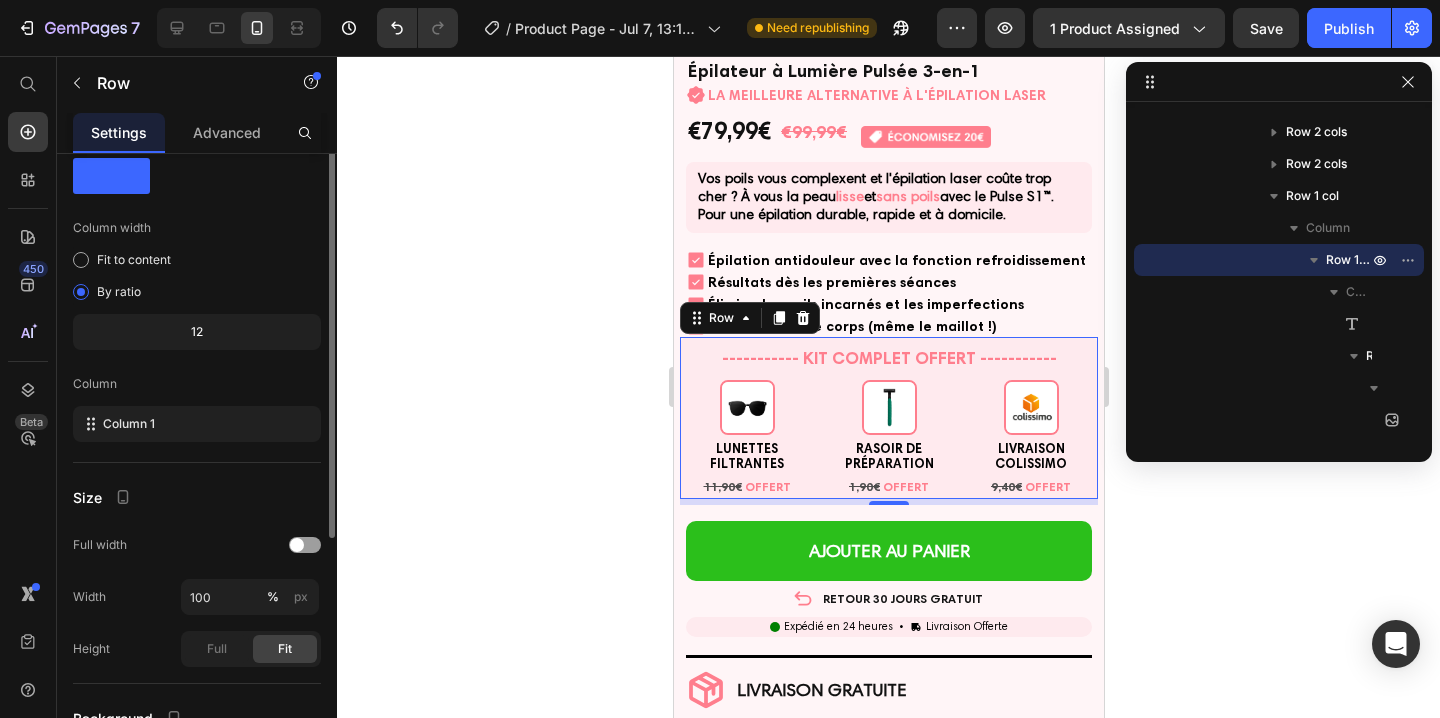 scroll, scrollTop: 0, scrollLeft: 0, axis: both 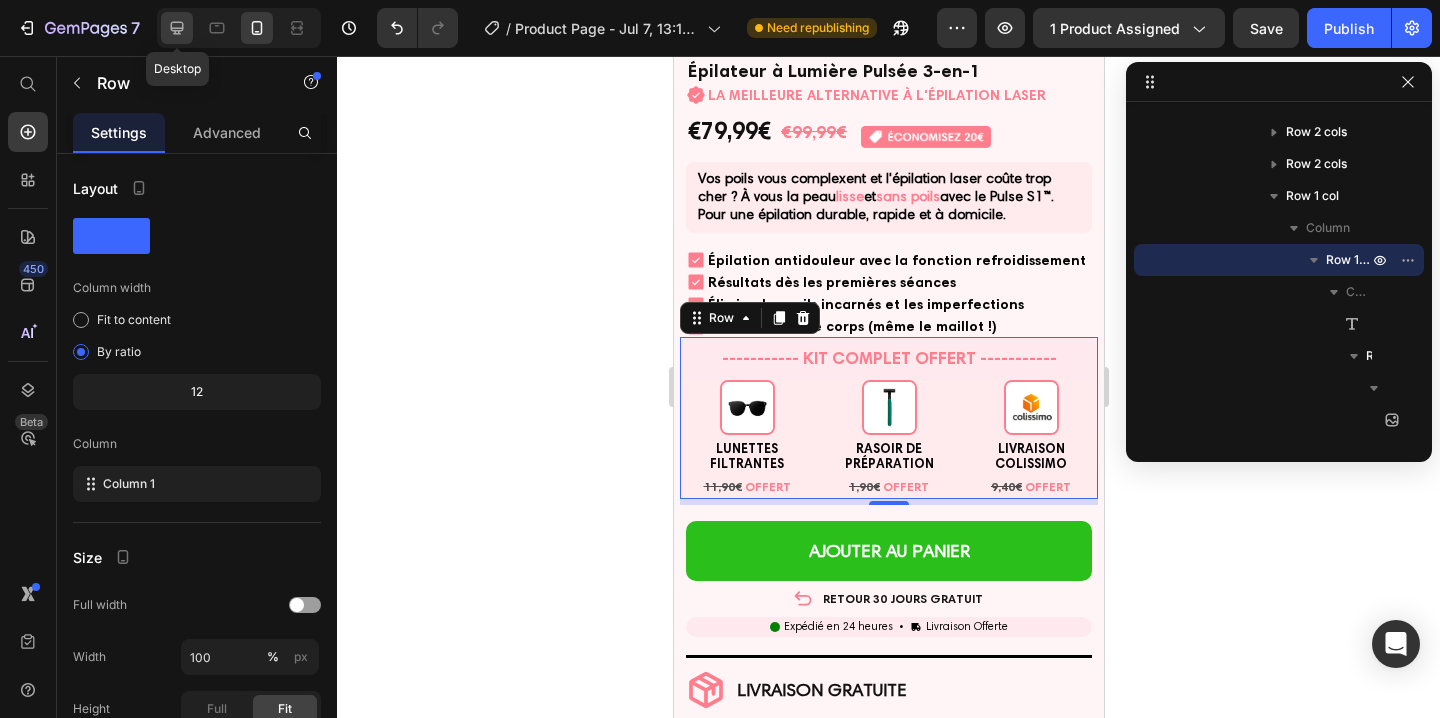 click 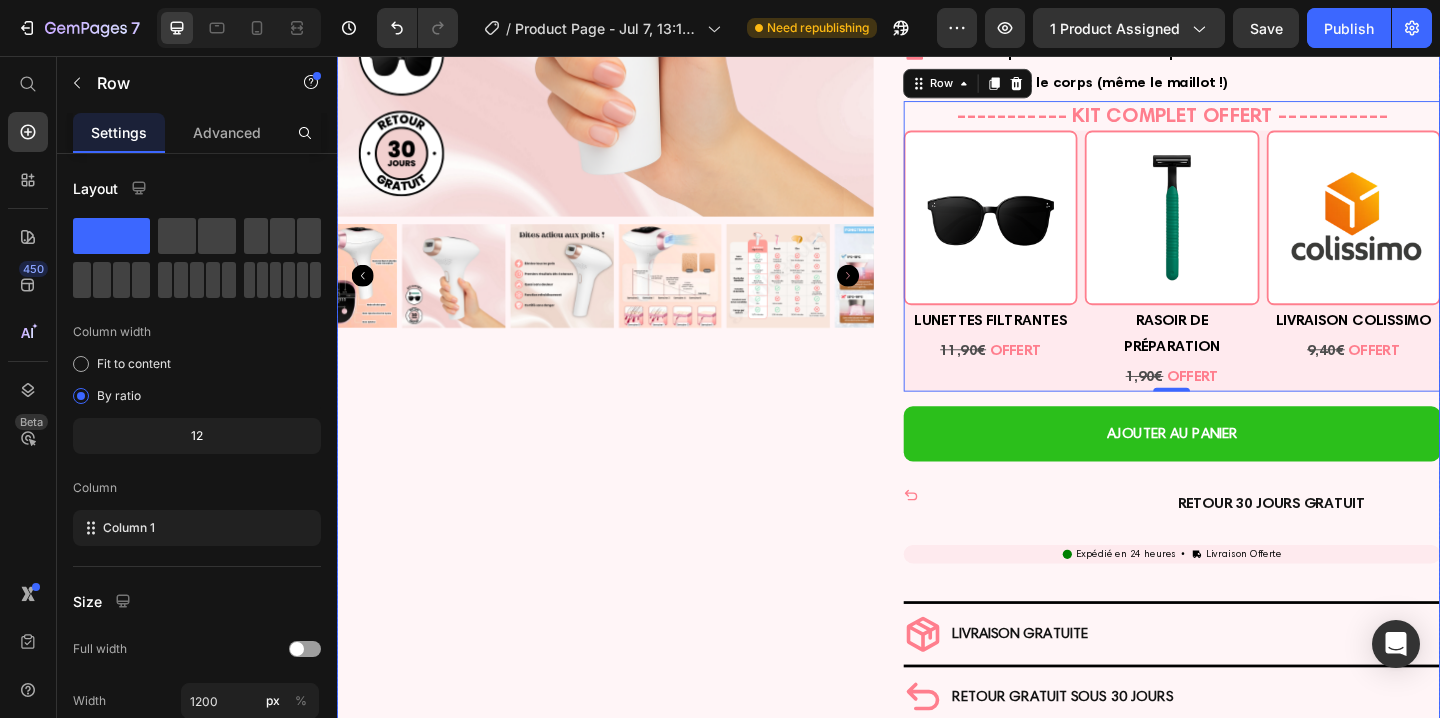 scroll, scrollTop: 460, scrollLeft: 0, axis: vertical 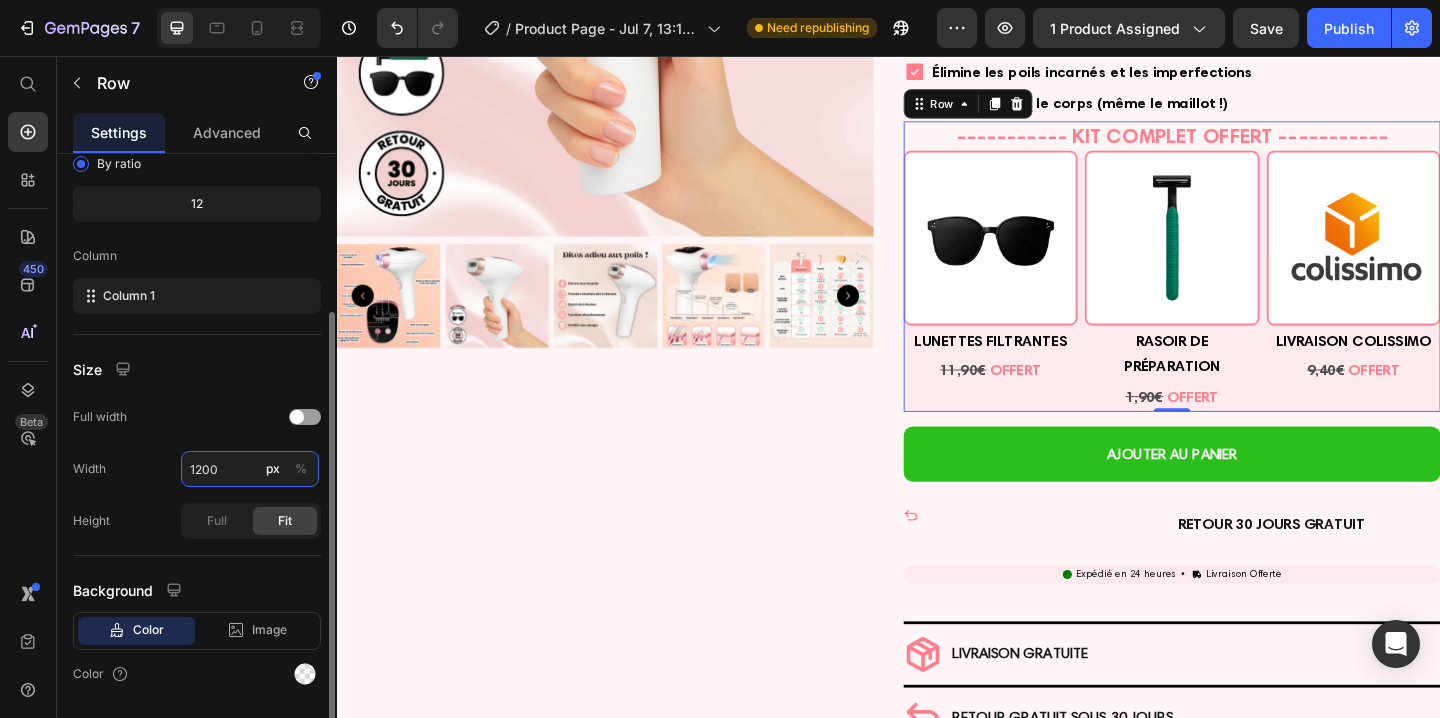click on "1200" at bounding box center [250, 469] 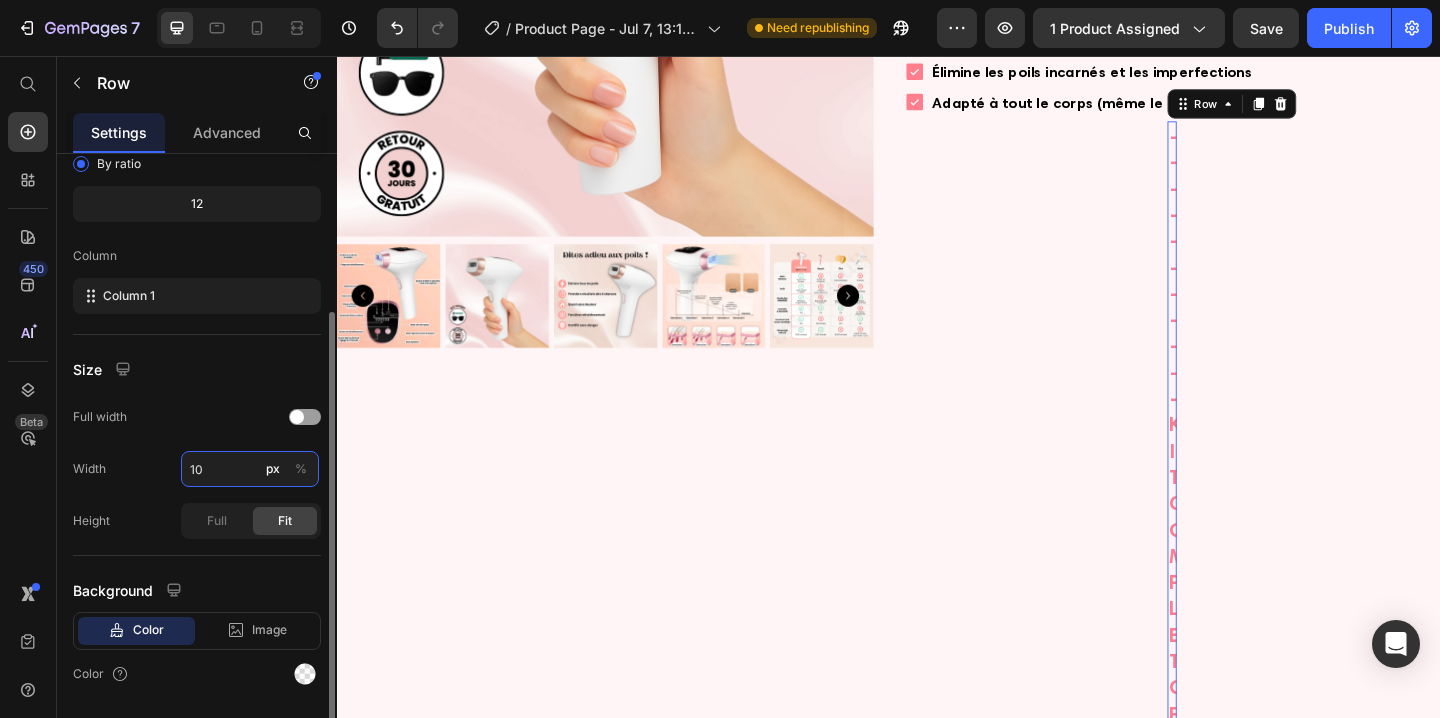 type on "1" 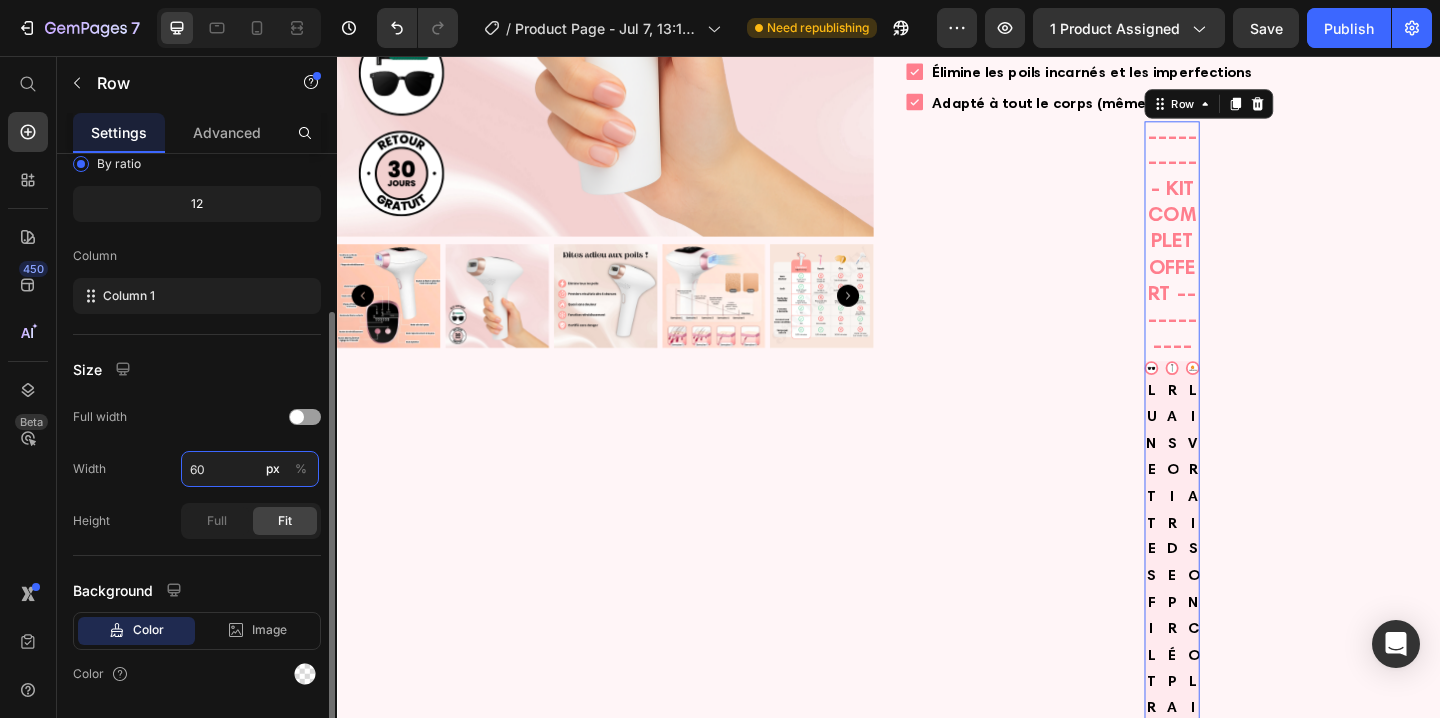 type on "6" 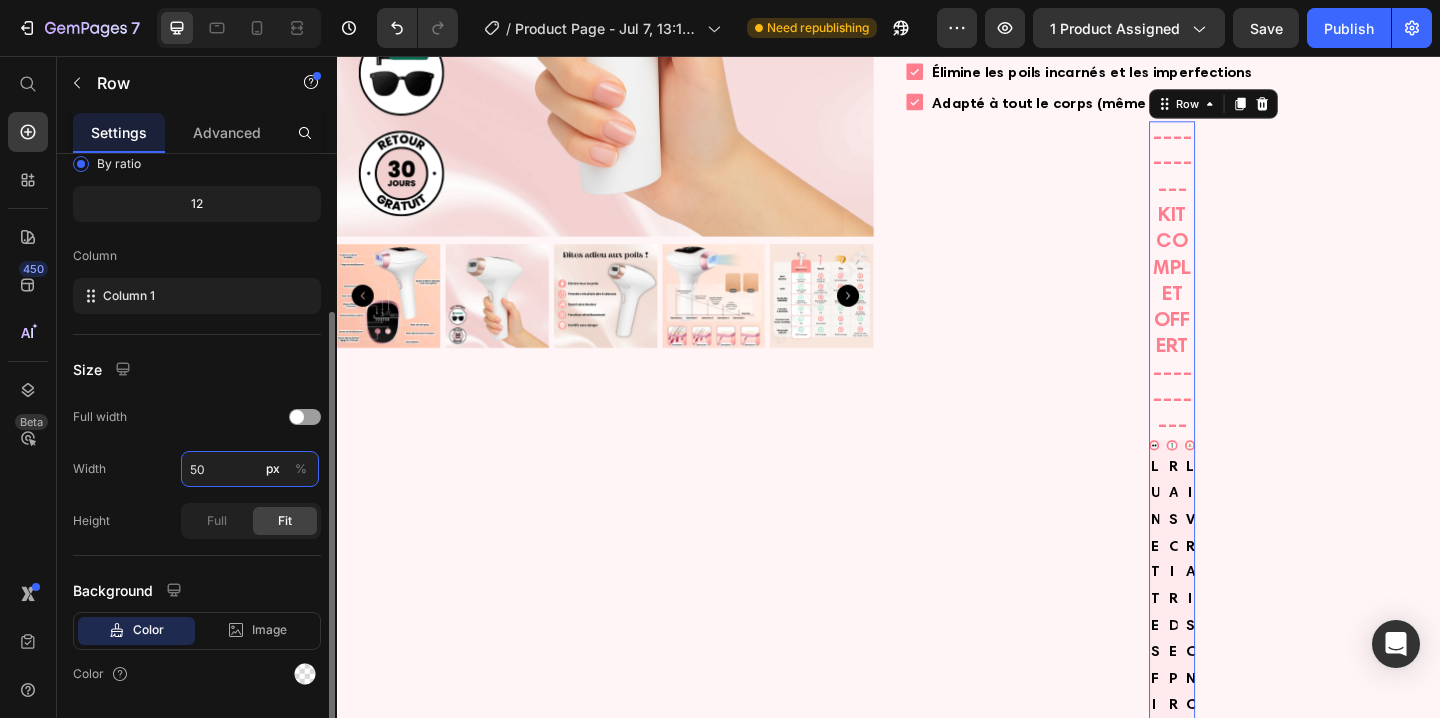 type on "500" 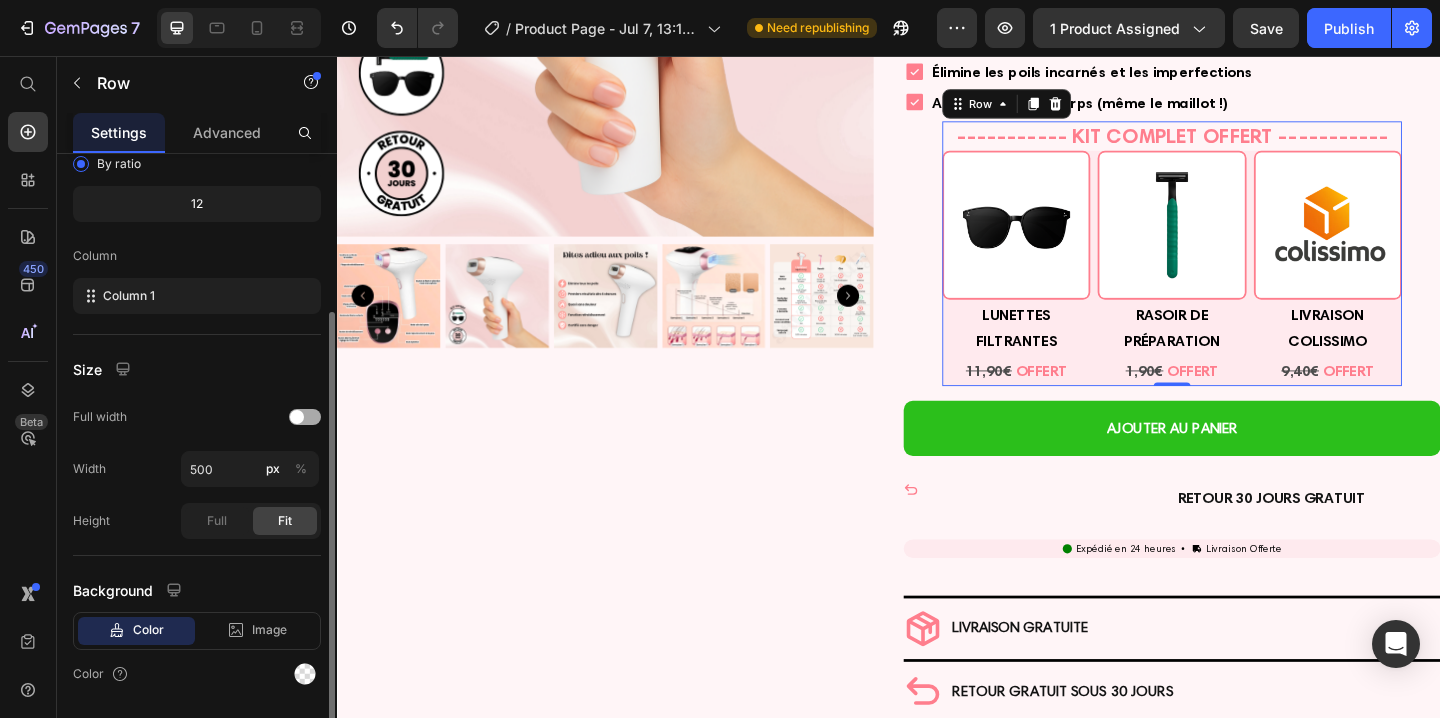 click at bounding box center [305, 417] 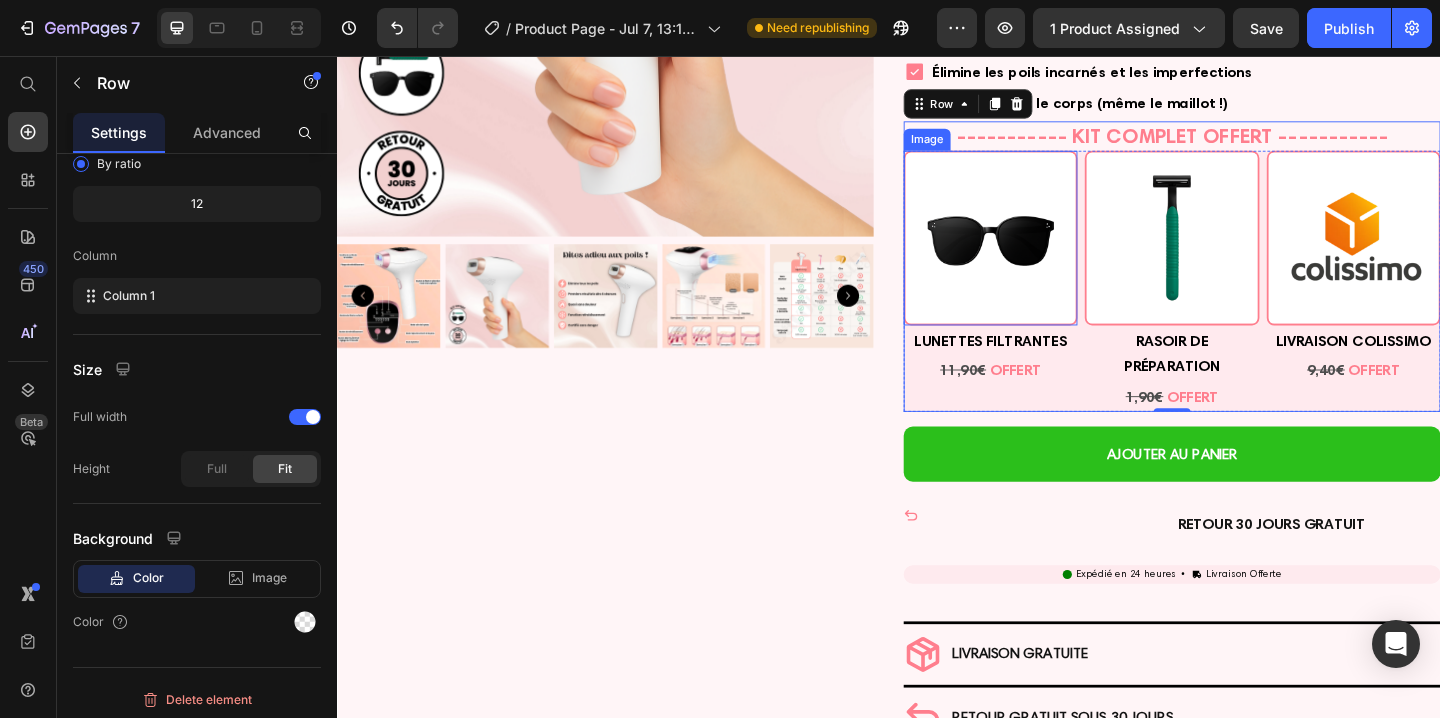 click at bounding box center (1047, 253) 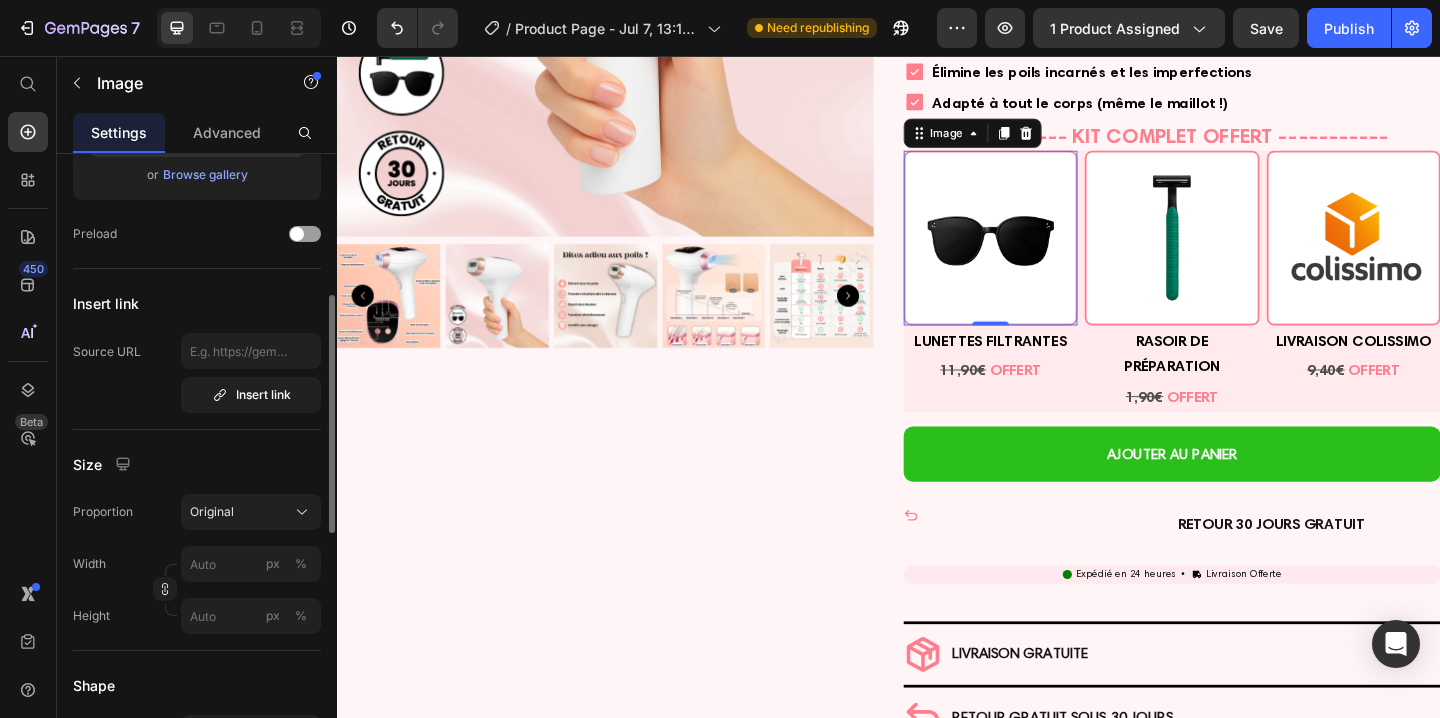scroll, scrollTop: 306, scrollLeft: 0, axis: vertical 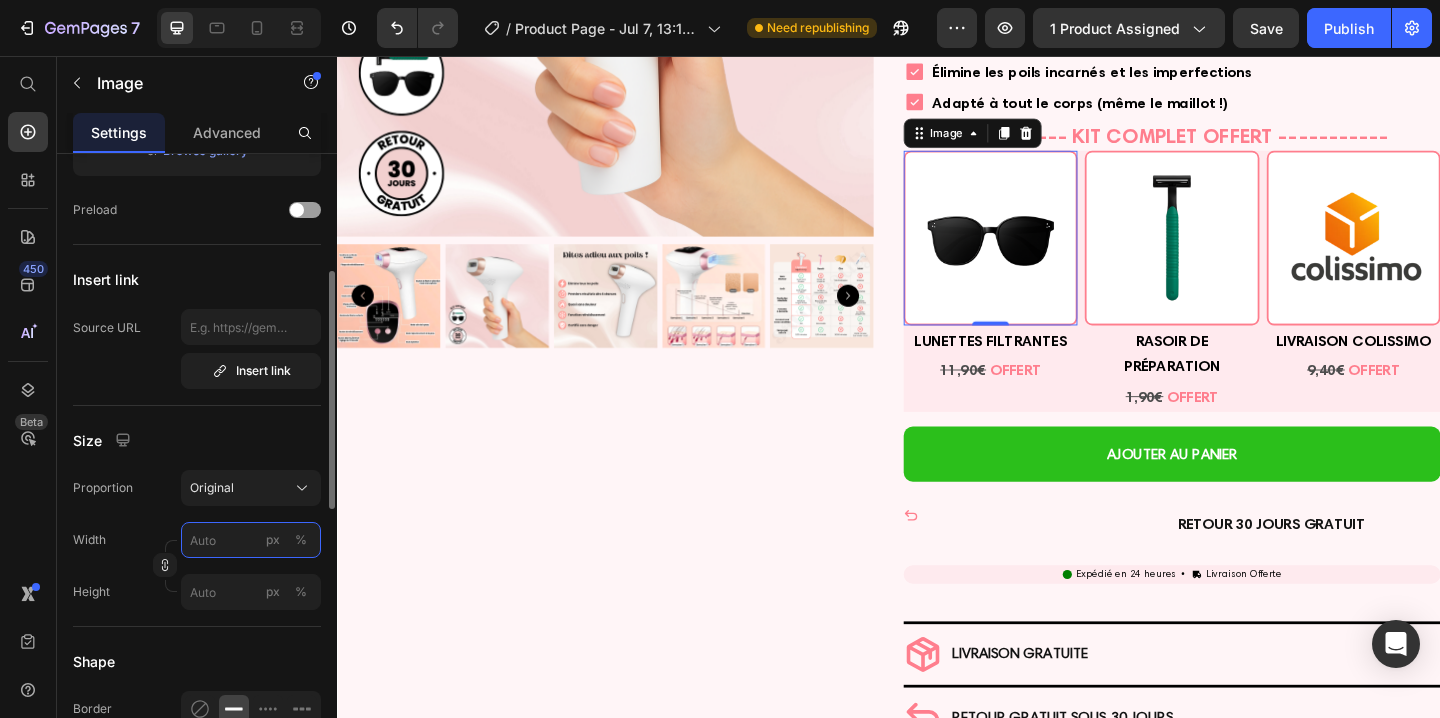 click on "px %" at bounding box center (251, 540) 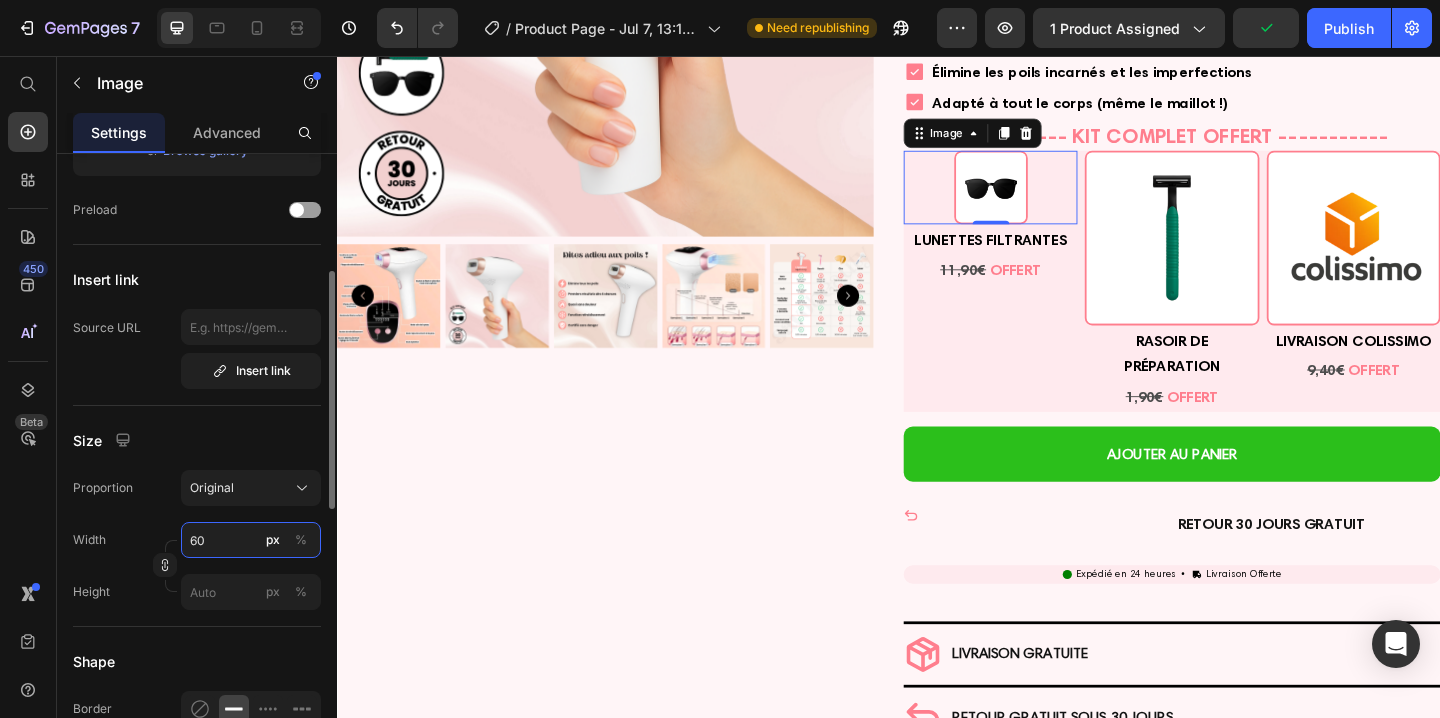 type on "80" 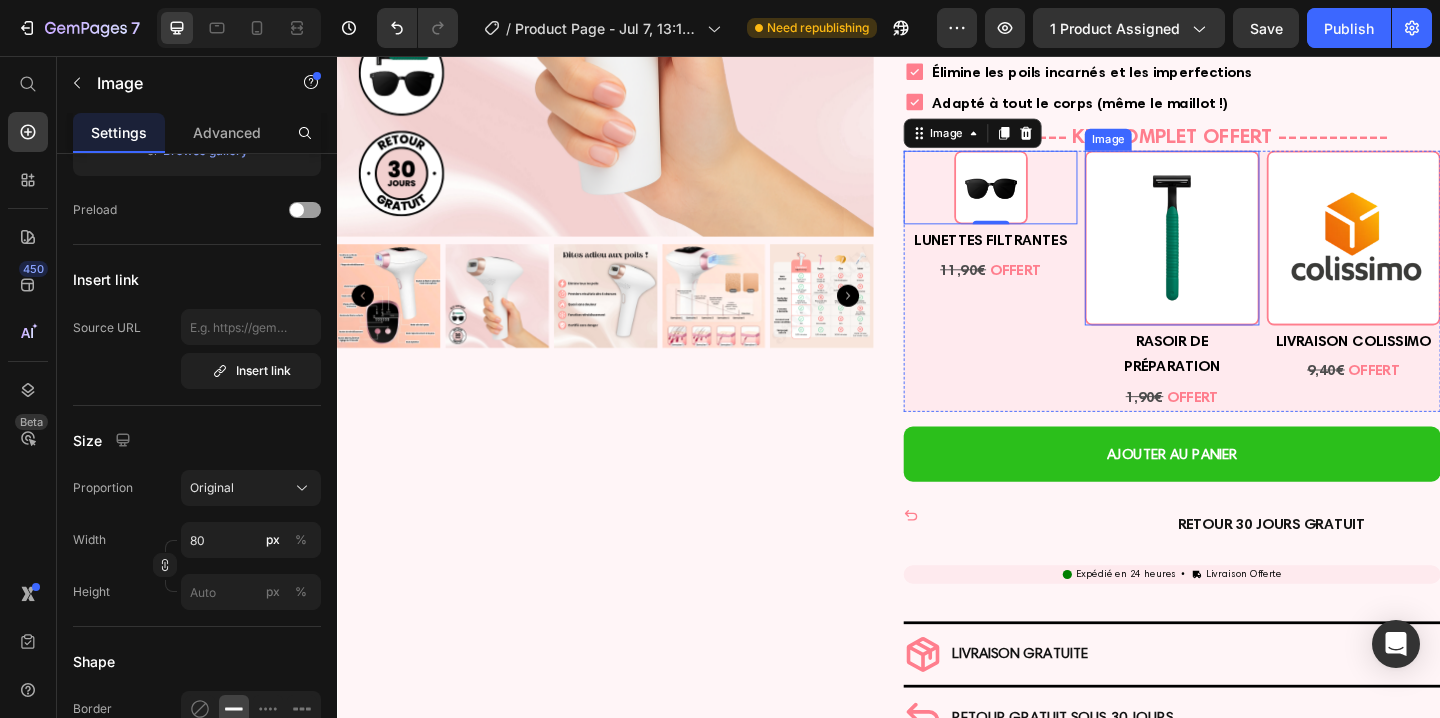 click at bounding box center [1244, 253] 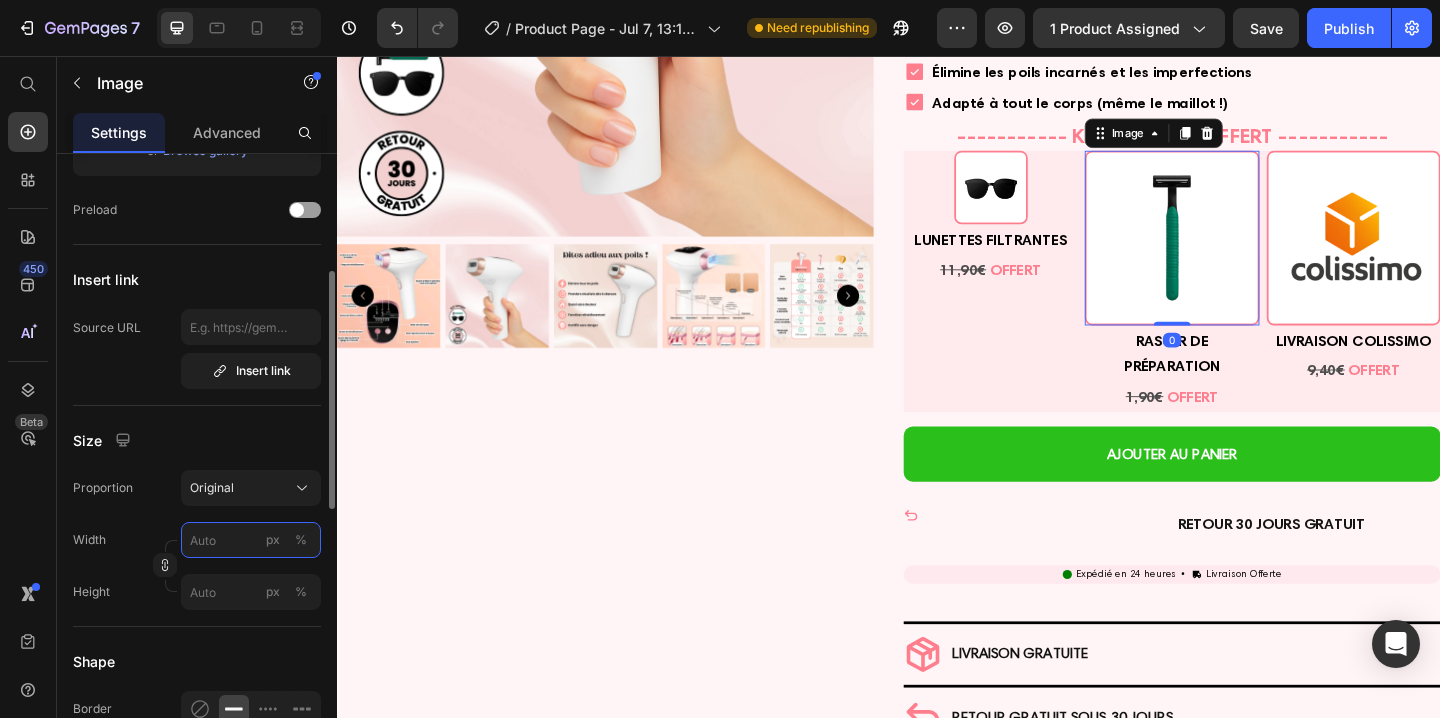 click on "px %" at bounding box center (251, 540) 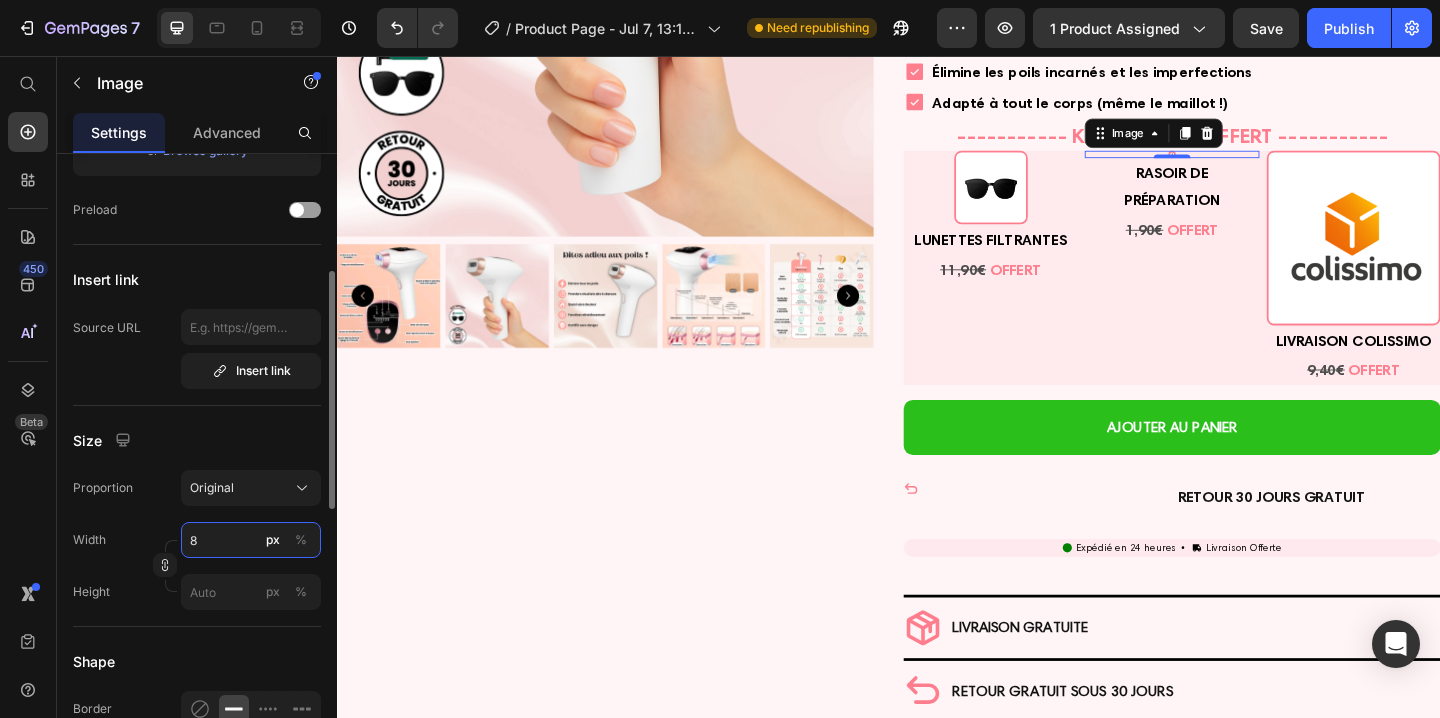 type on "80" 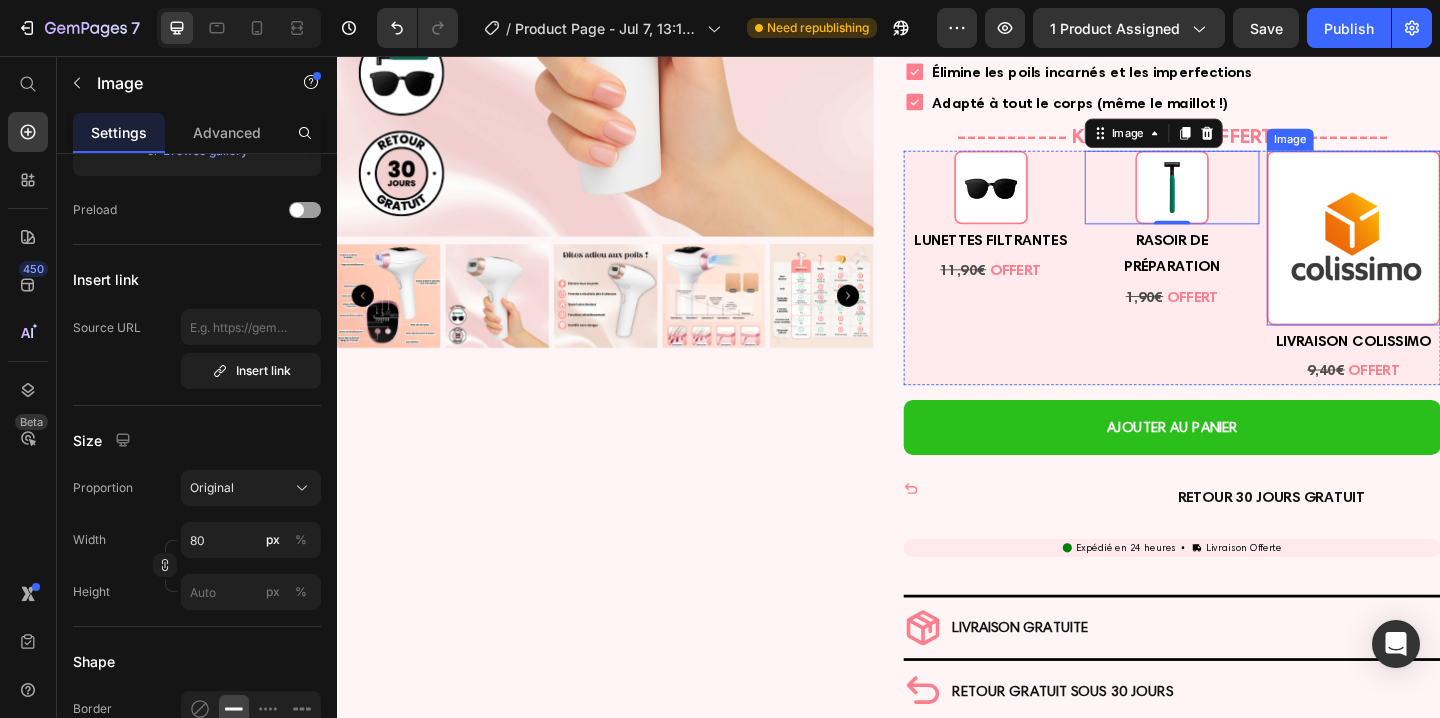 click at bounding box center [1442, 253] 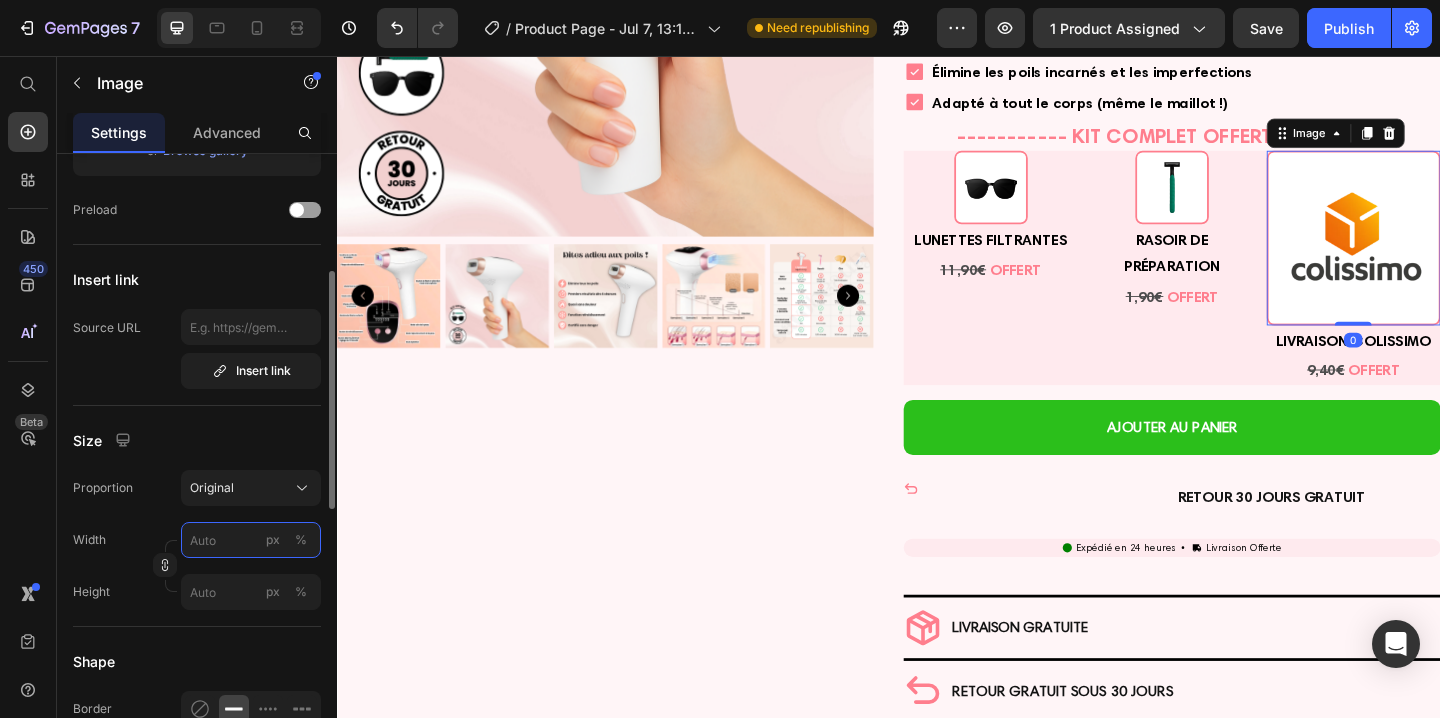 click on "px %" at bounding box center (251, 540) 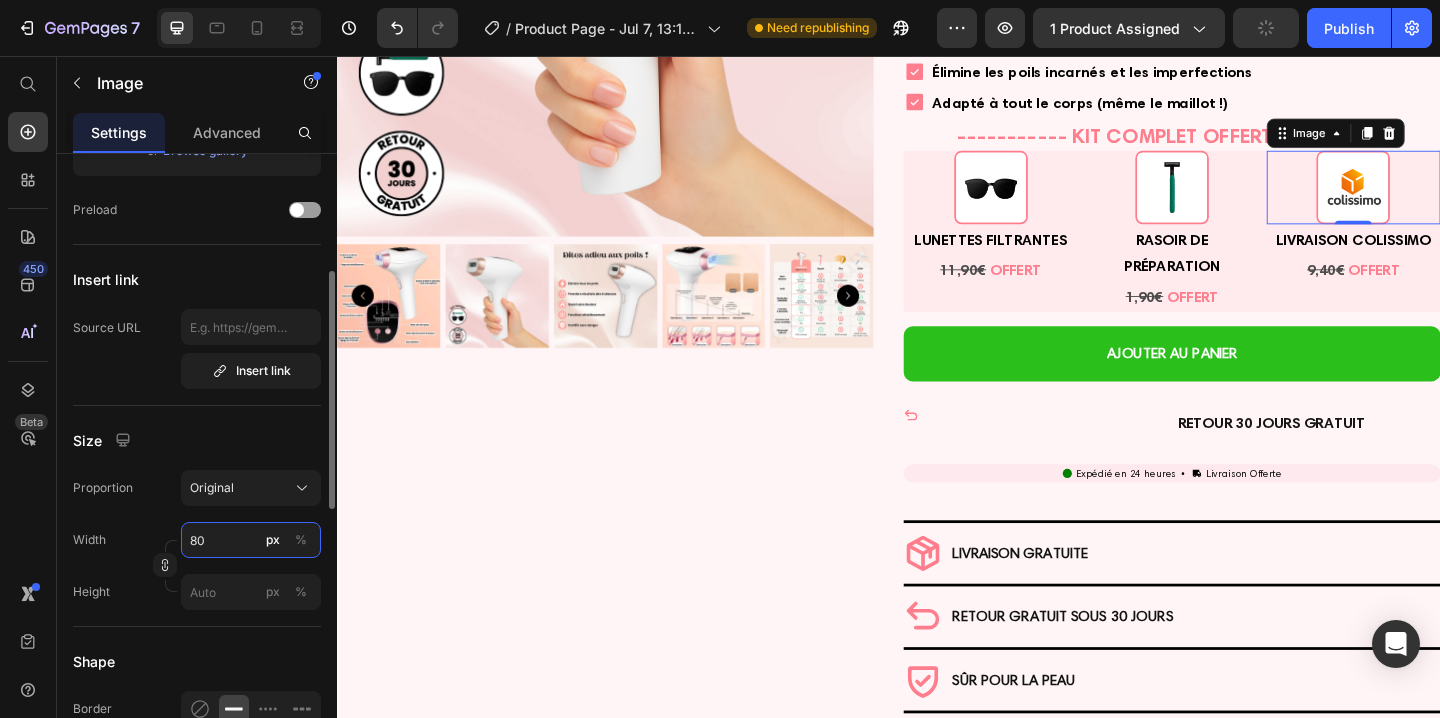 type on "80" 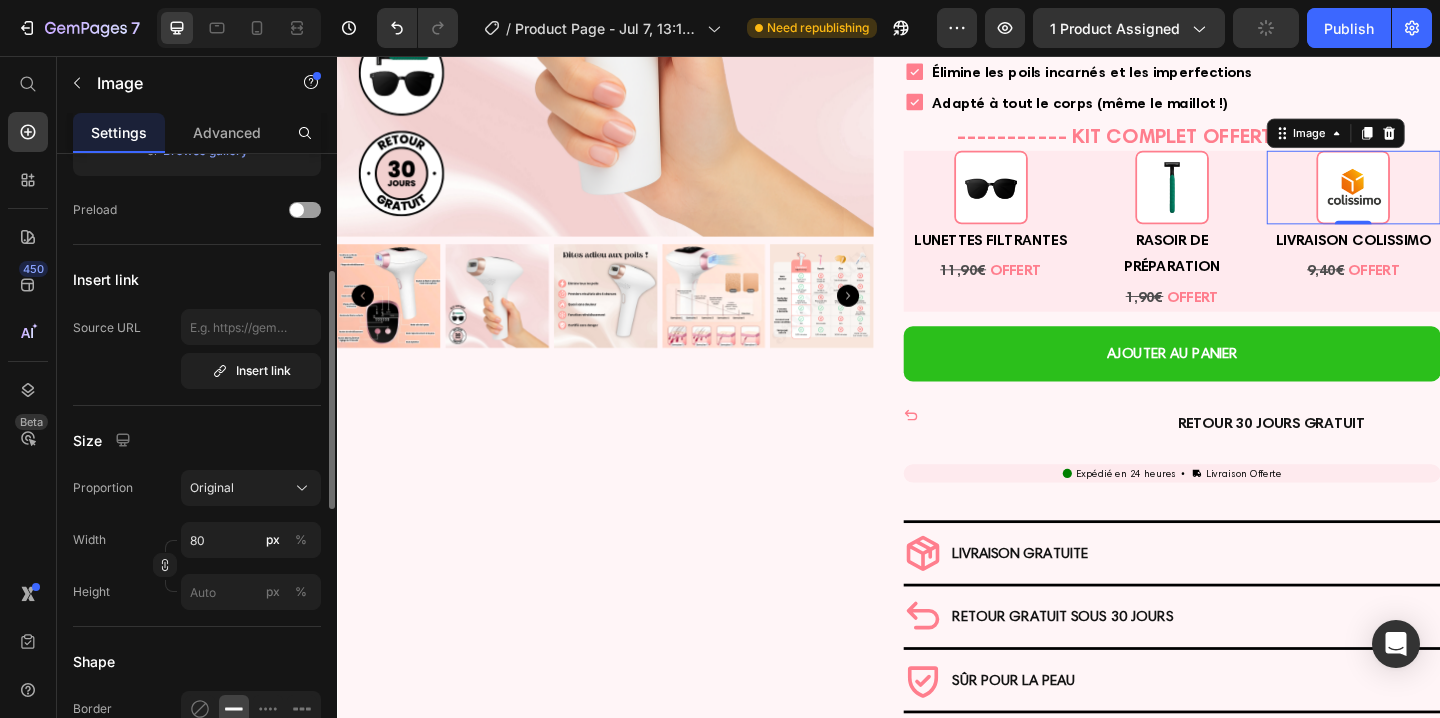 click on "Size" at bounding box center (197, 440) 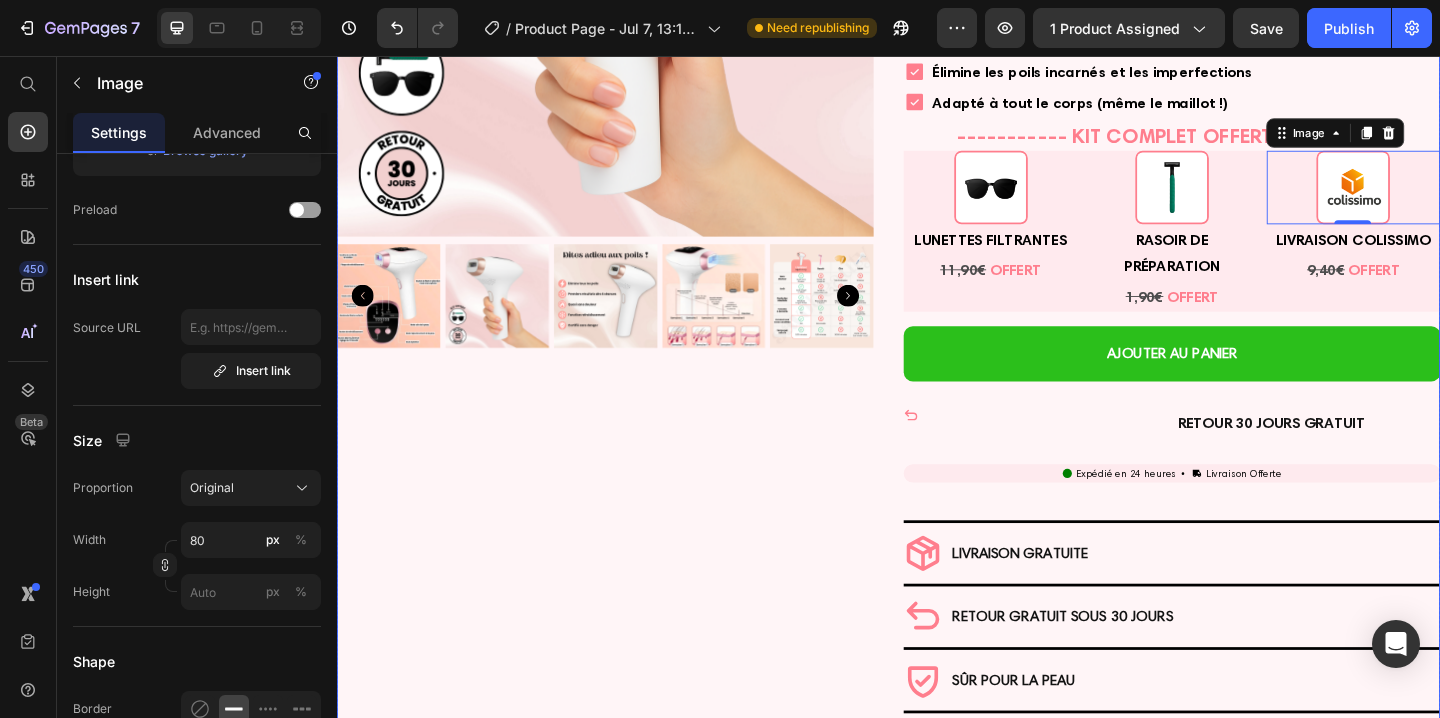 click on "Product Images" at bounding box center [629, 304] 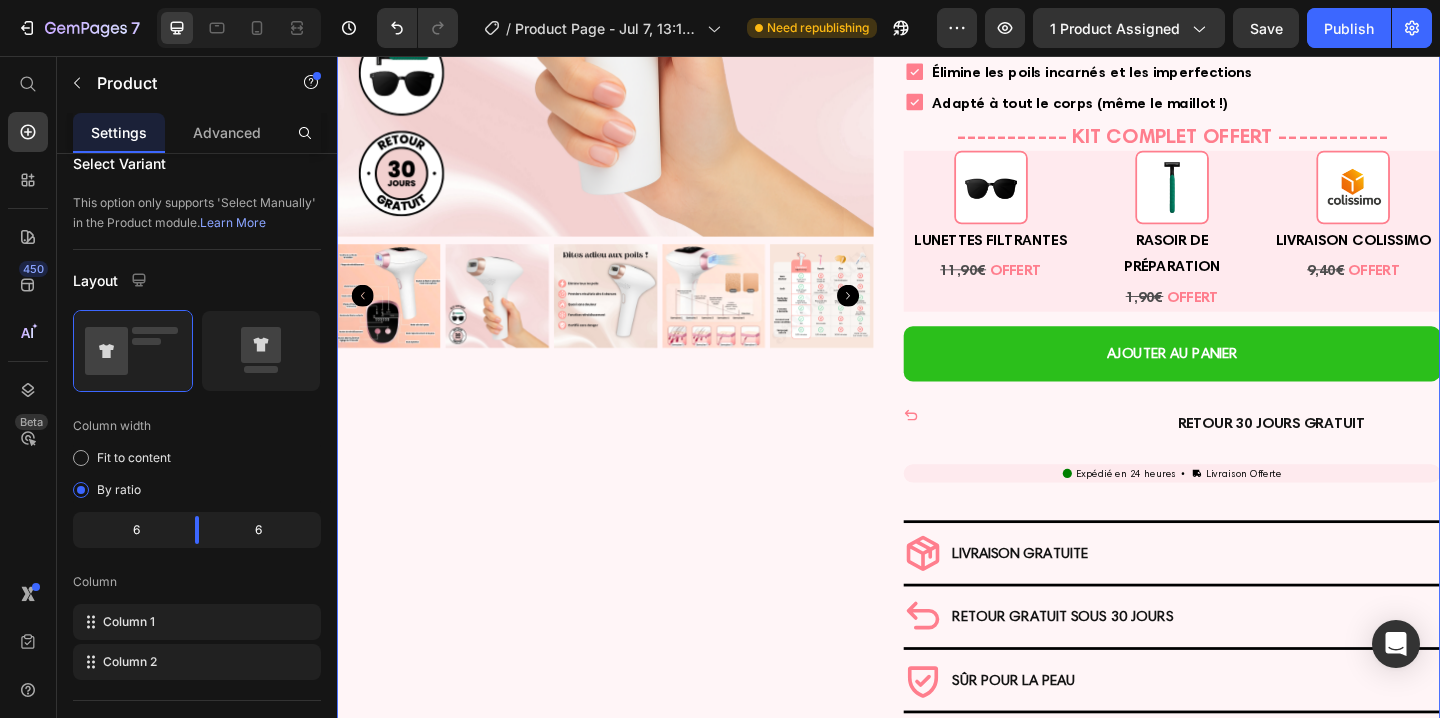 scroll, scrollTop: 0, scrollLeft: 0, axis: both 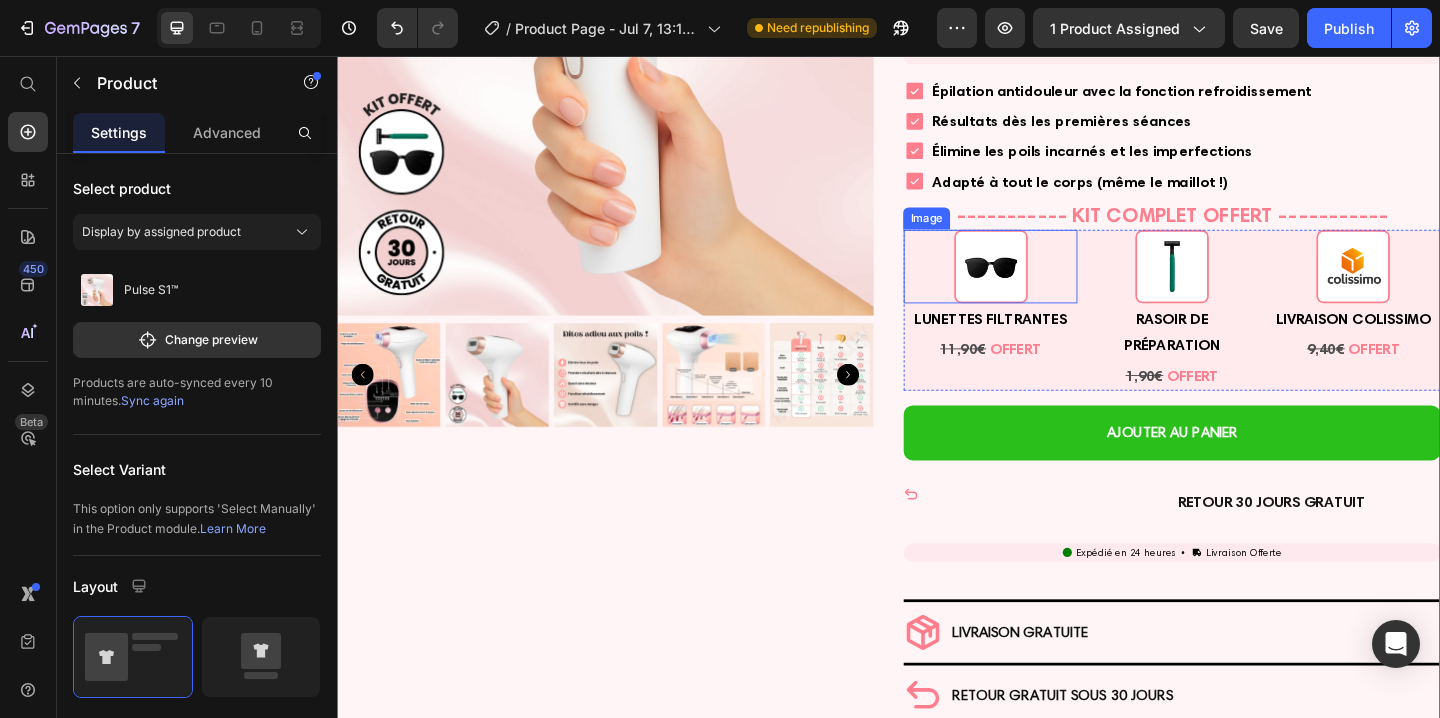 click at bounding box center (1047, 285) 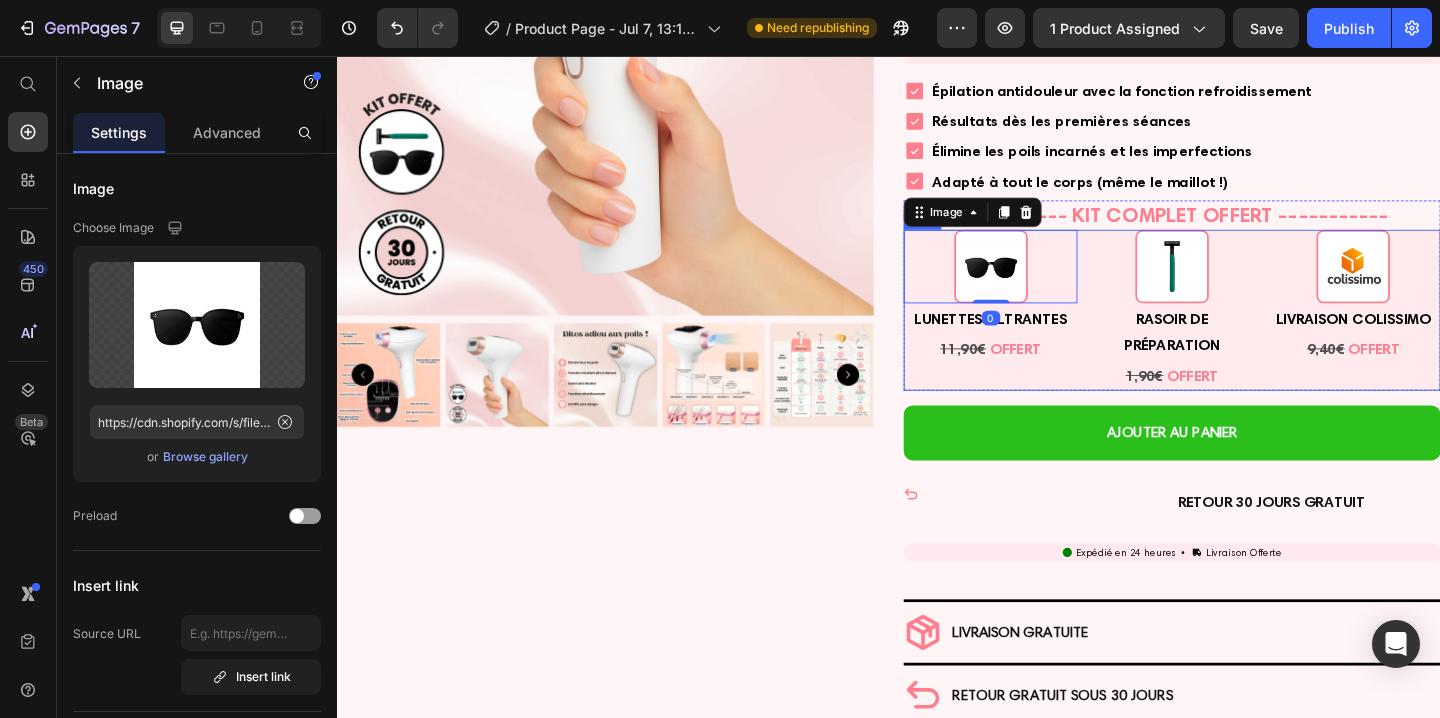 click on "Image   0 LUNETTES FILTRANTES Text Block 11,90€   OFFERT Text Block" at bounding box center (1047, 332) 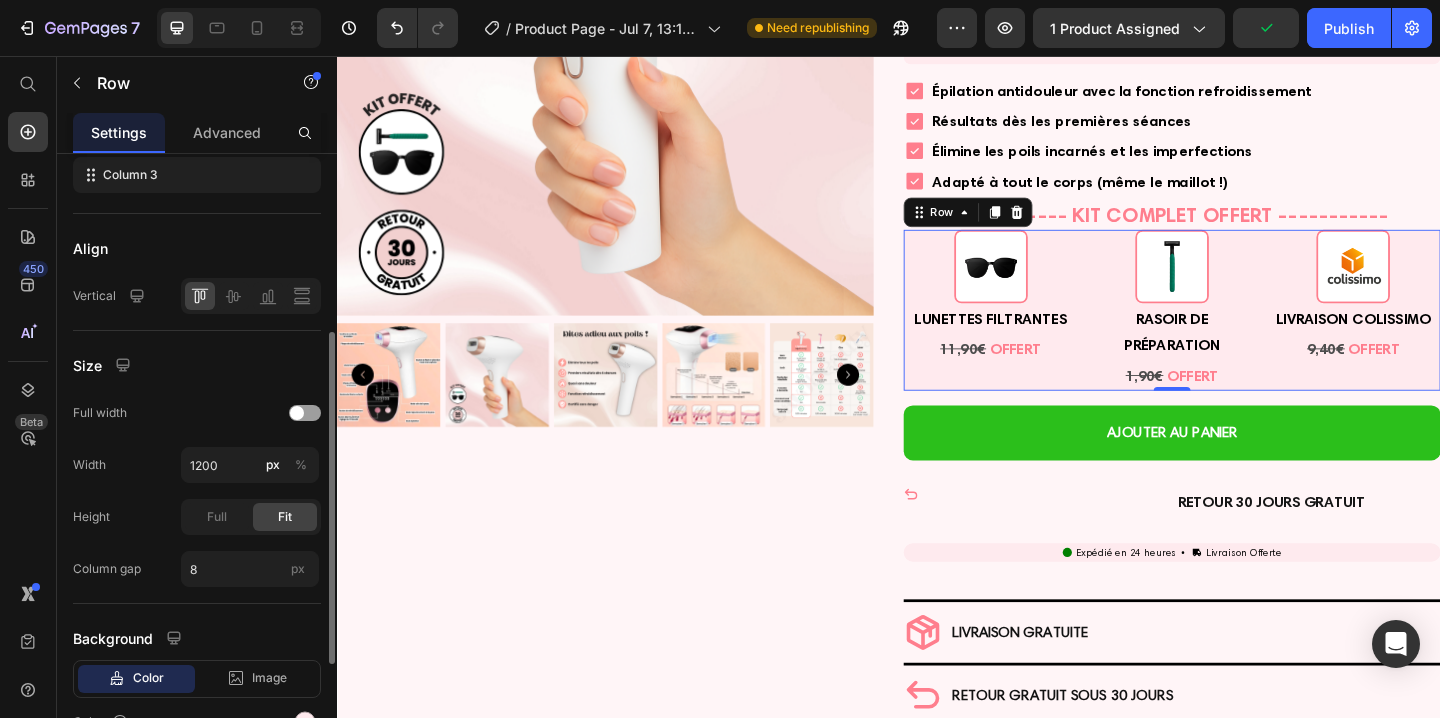 scroll, scrollTop: 540, scrollLeft: 0, axis: vertical 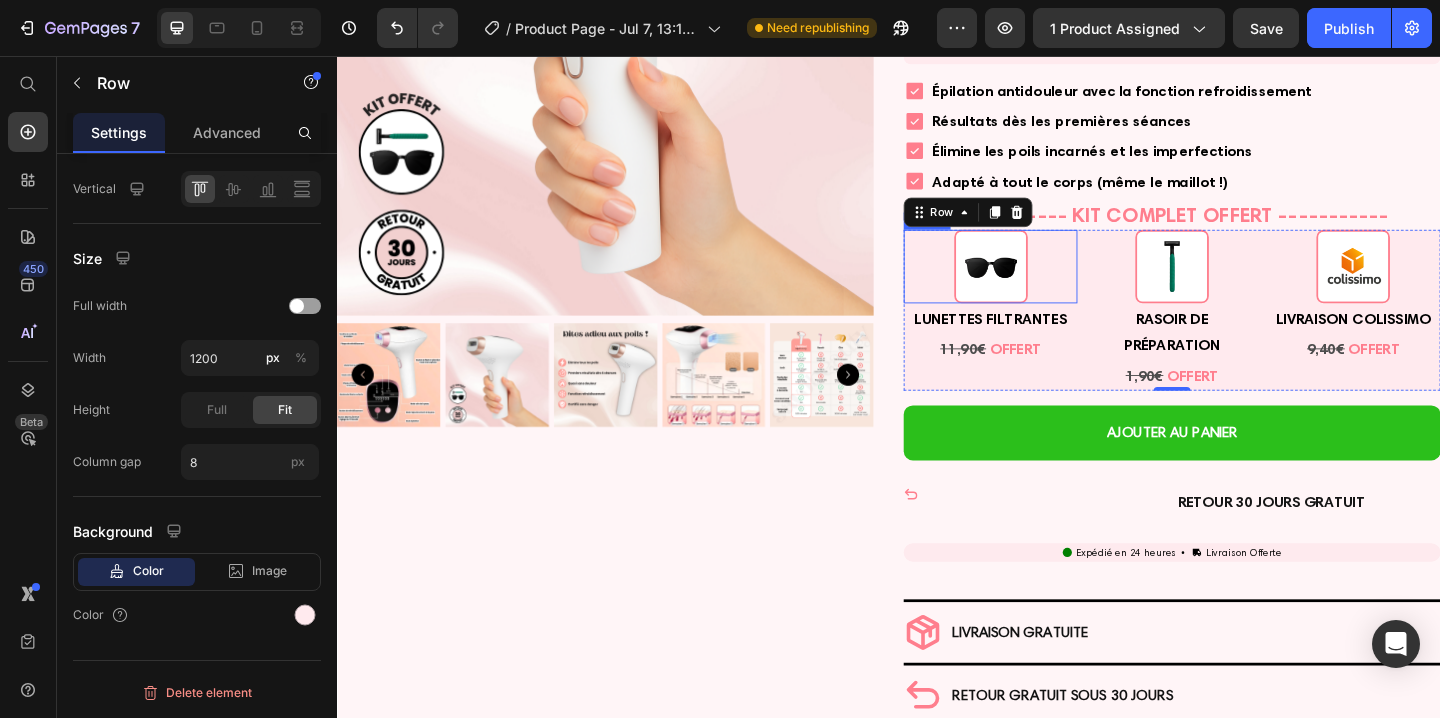 click at bounding box center (1047, 285) 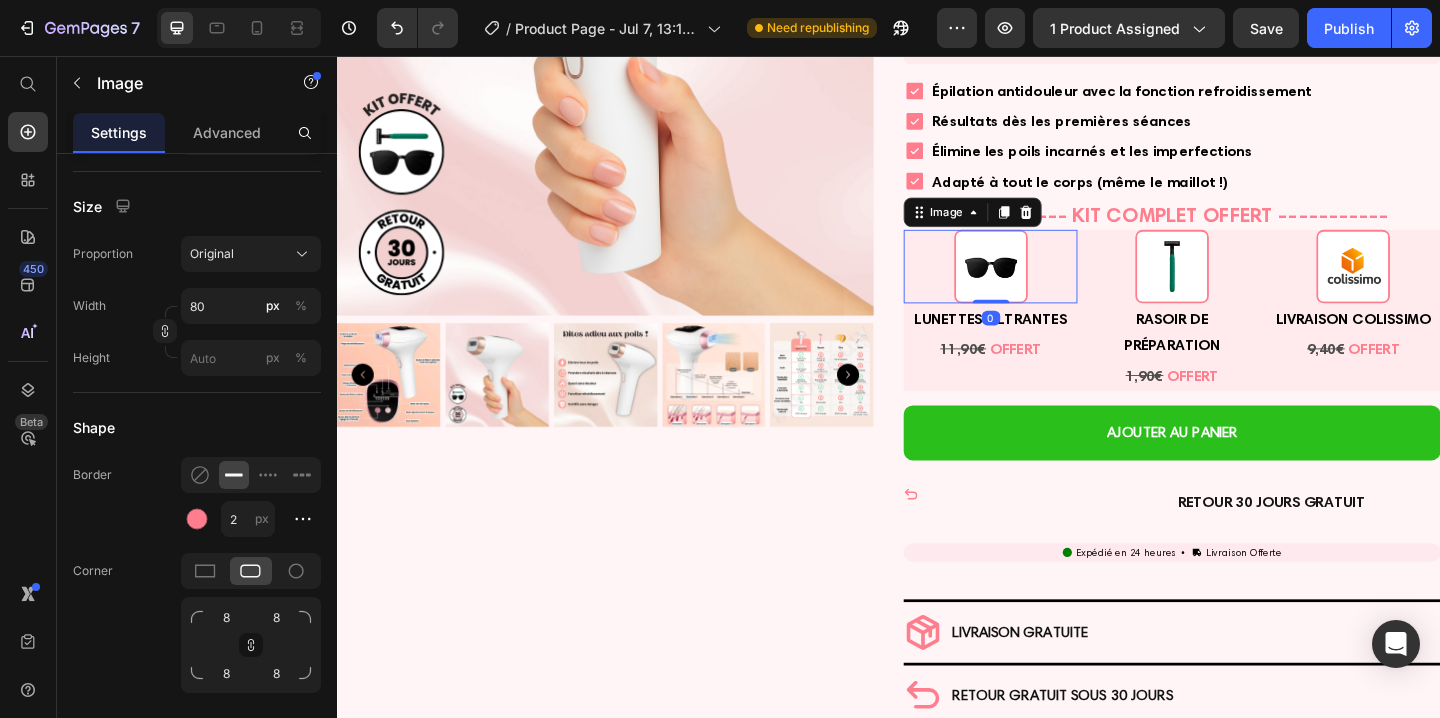 scroll, scrollTop: 0, scrollLeft: 0, axis: both 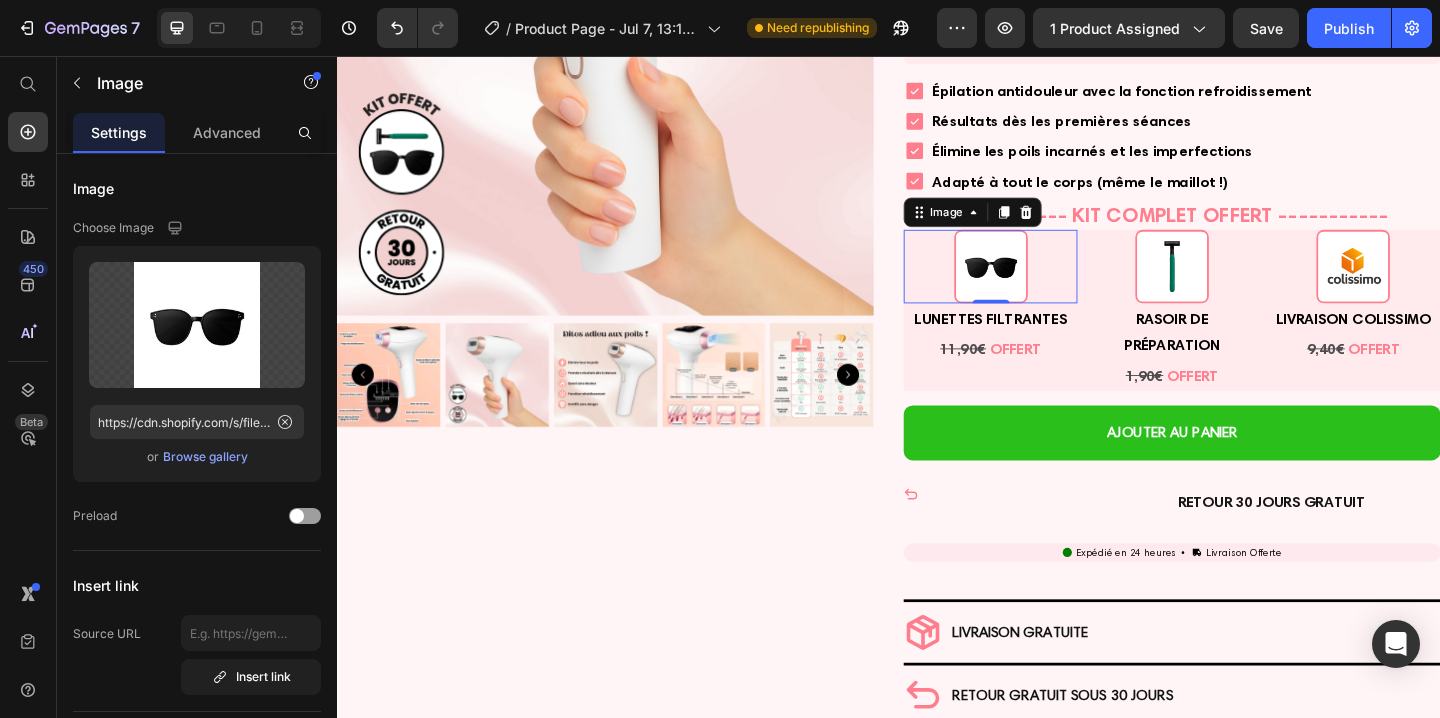 click at bounding box center [239, 28] 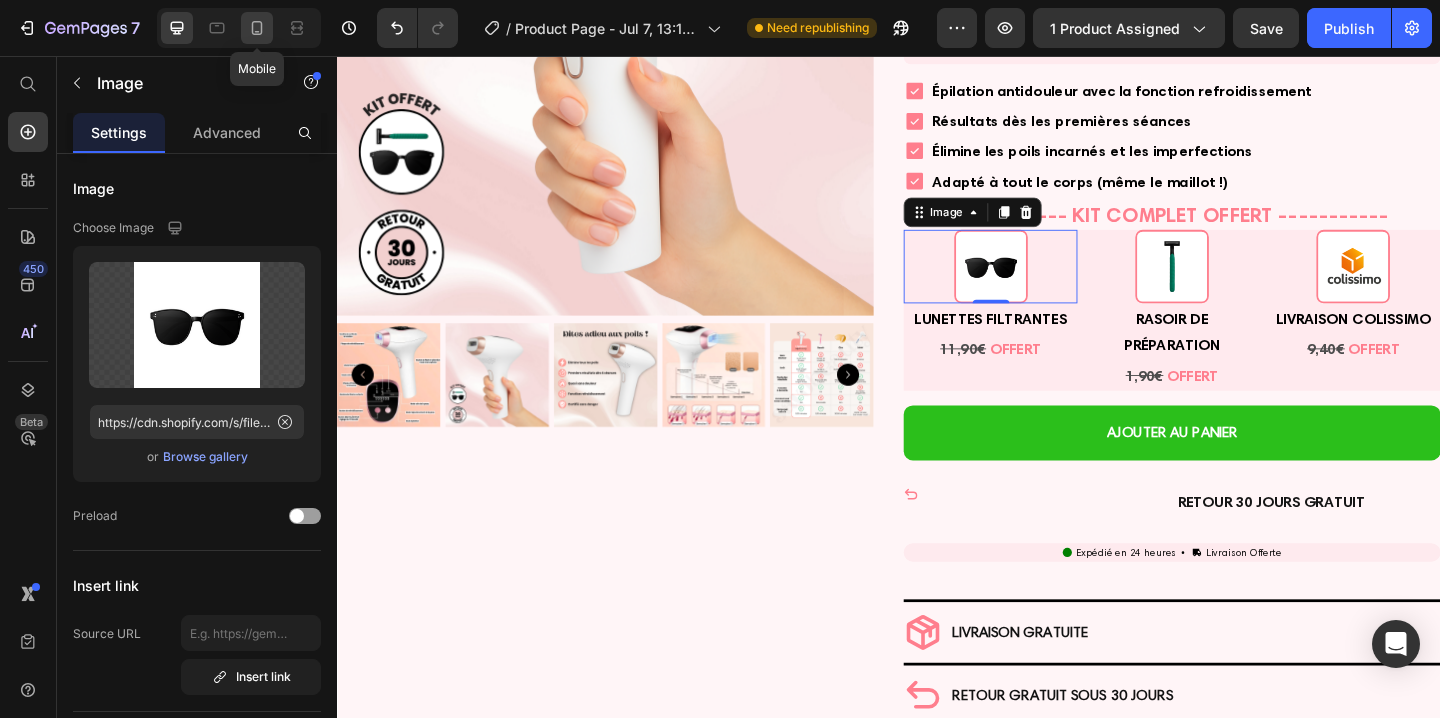 click 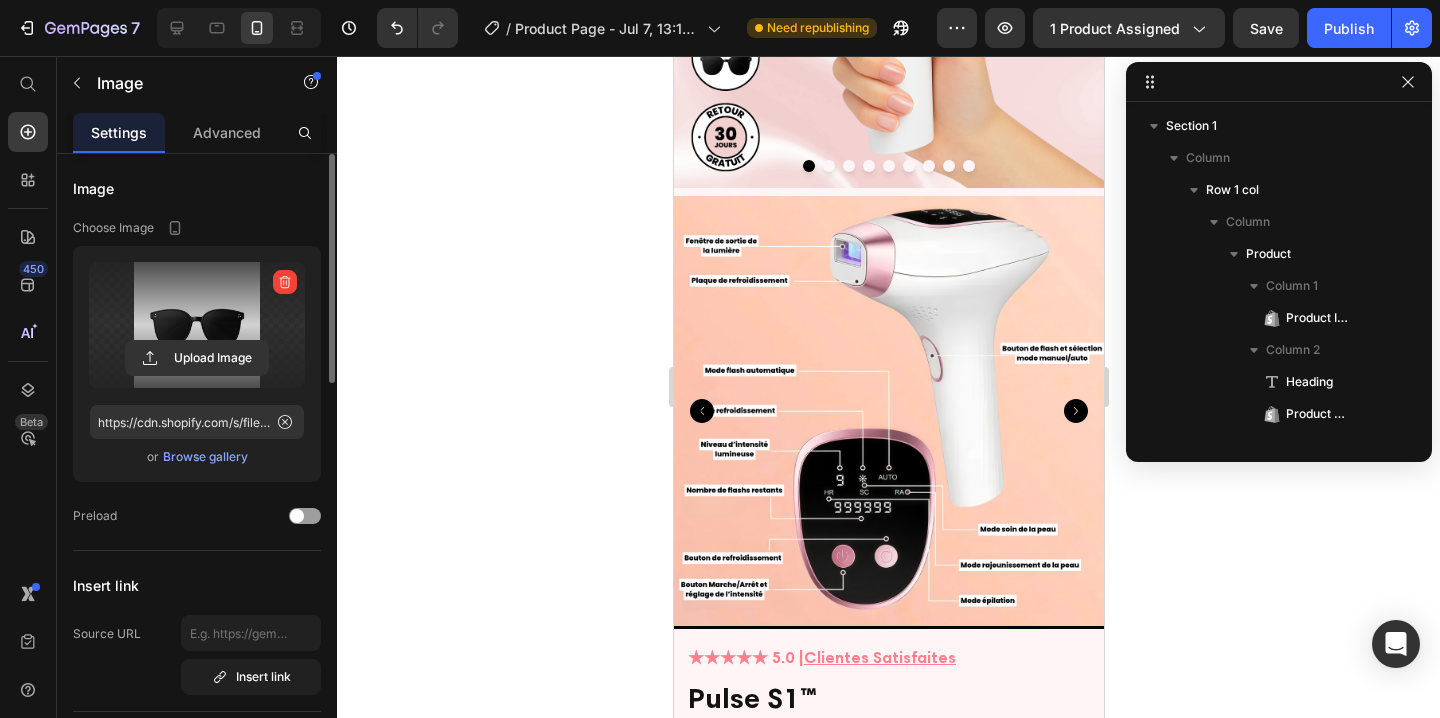scroll, scrollTop: 666, scrollLeft: 0, axis: vertical 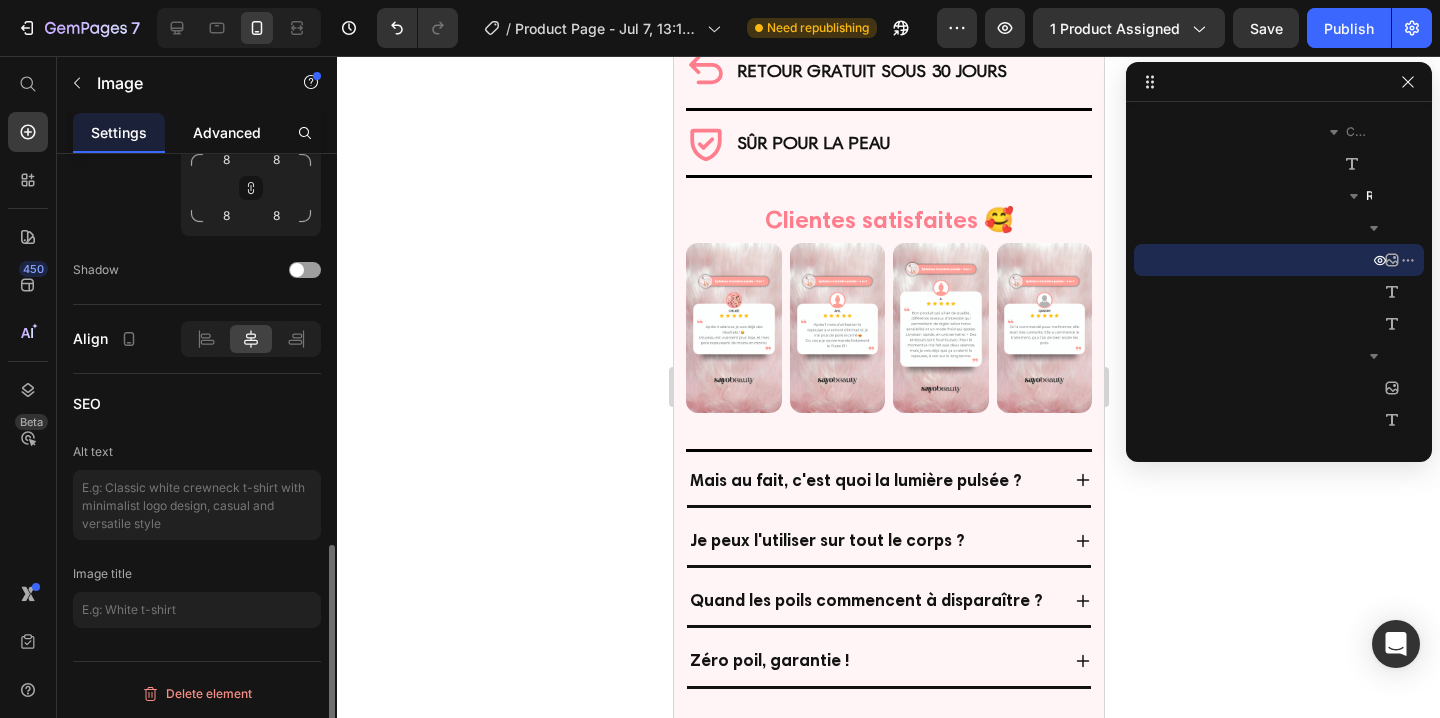 click on "Advanced" at bounding box center [227, 132] 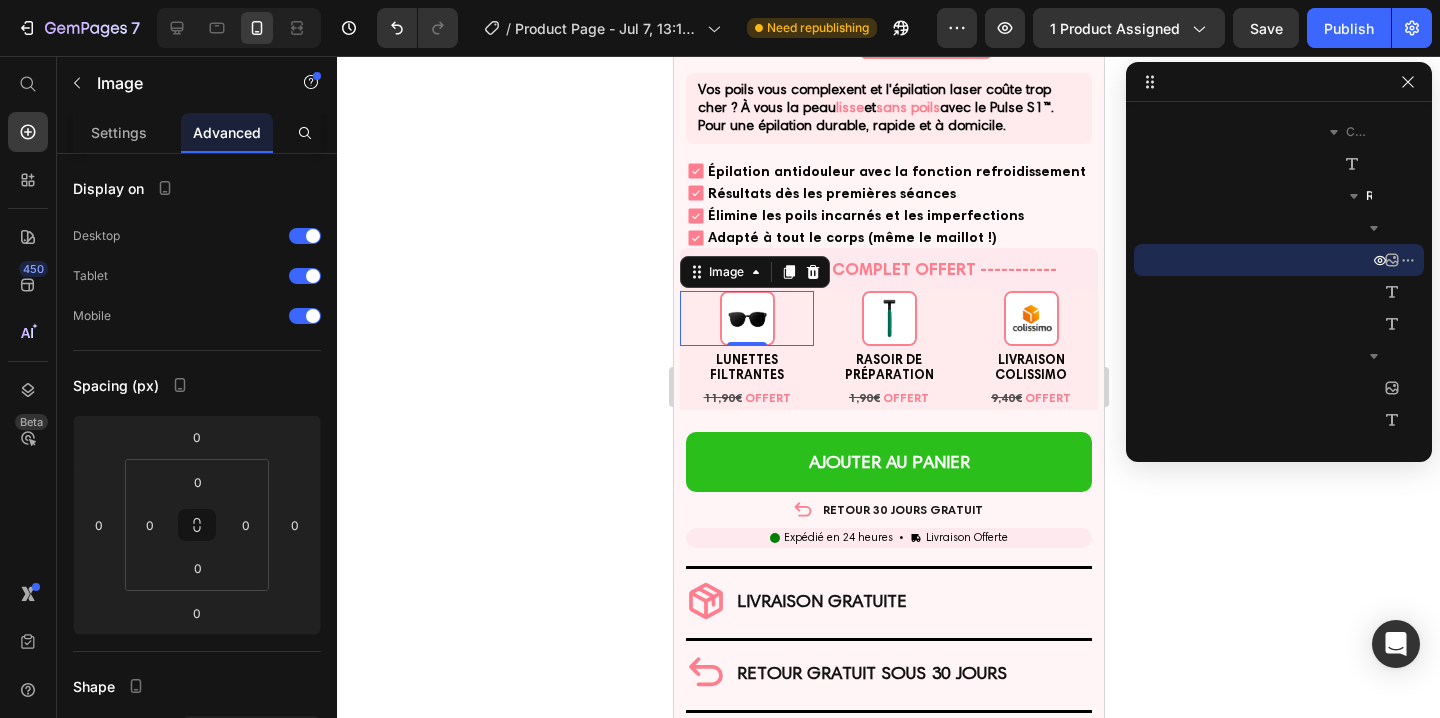 scroll, scrollTop: 688, scrollLeft: 0, axis: vertical 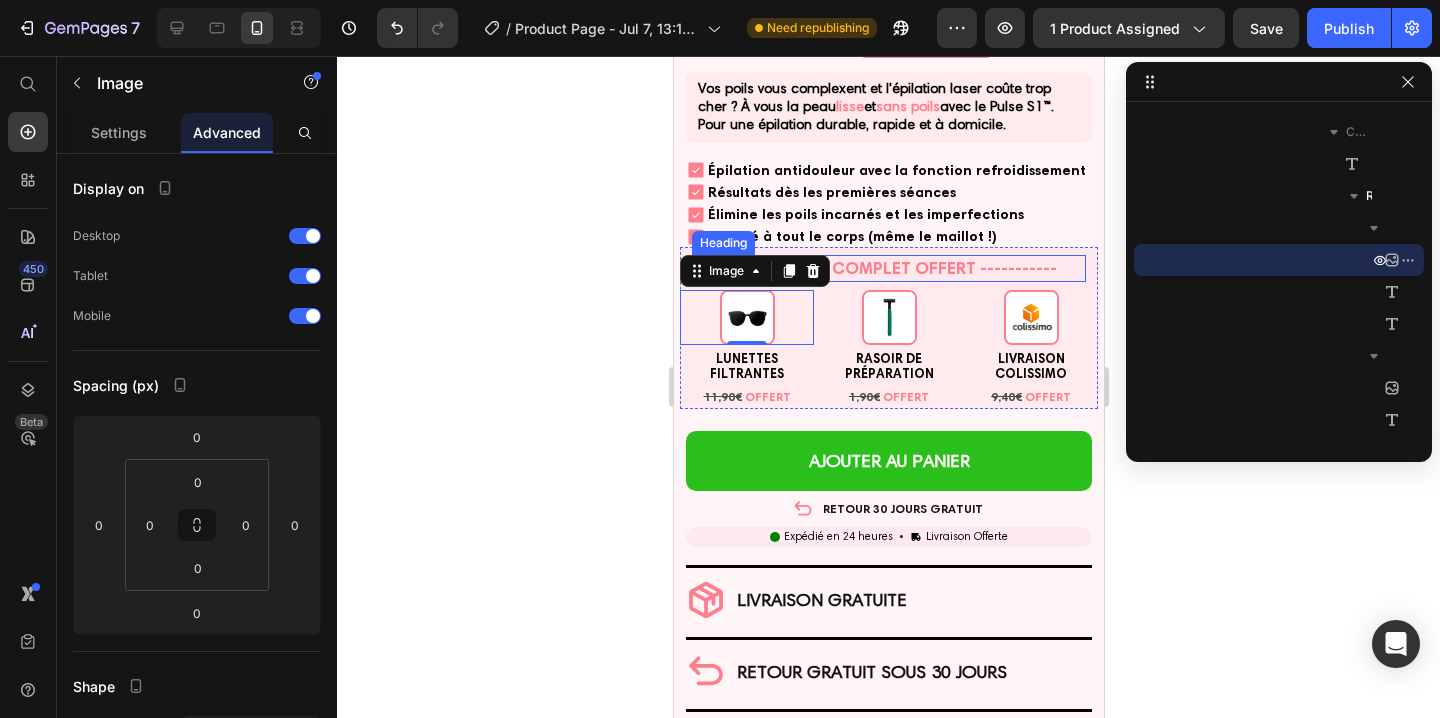 click on "----------- KIT COMPLET OFFERT -----------" at bounding box center [888, 268] 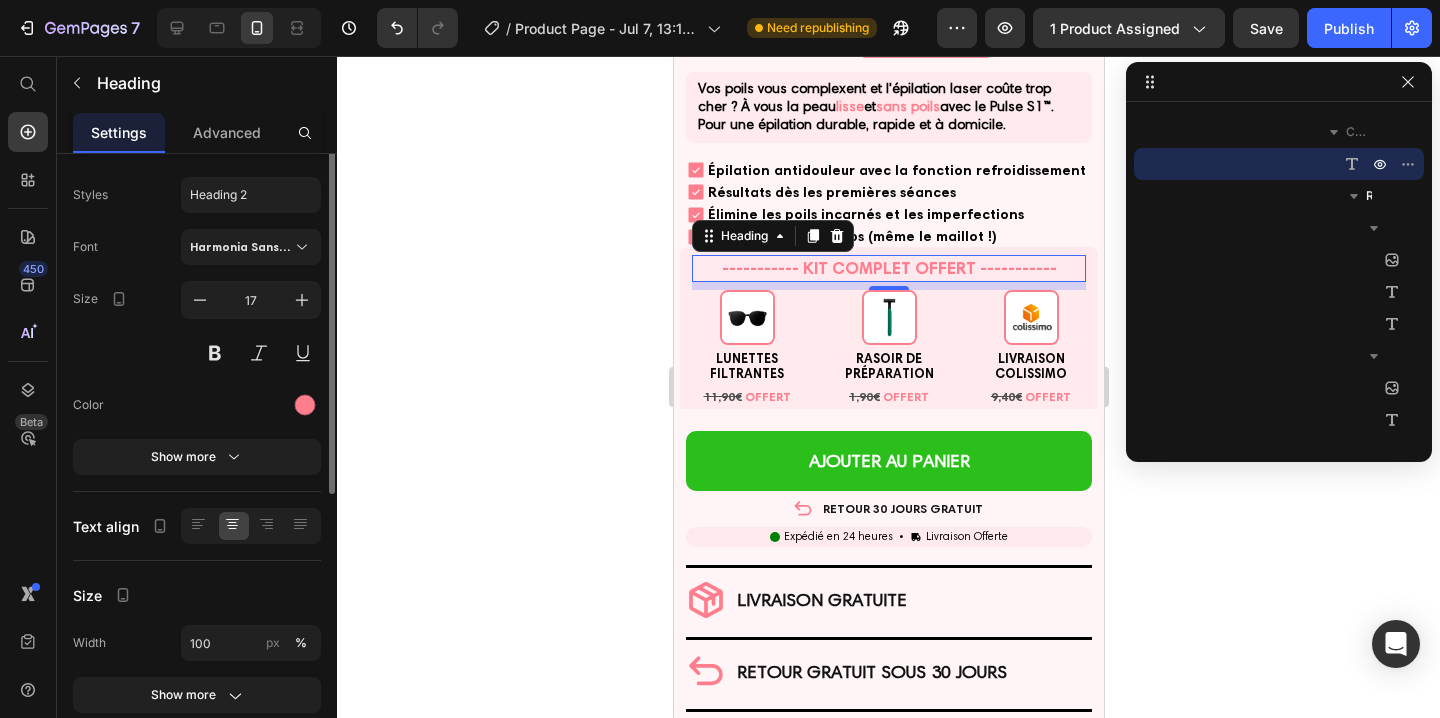 scroll, scrollTop: 0, scrollLeft: 0, axis: both 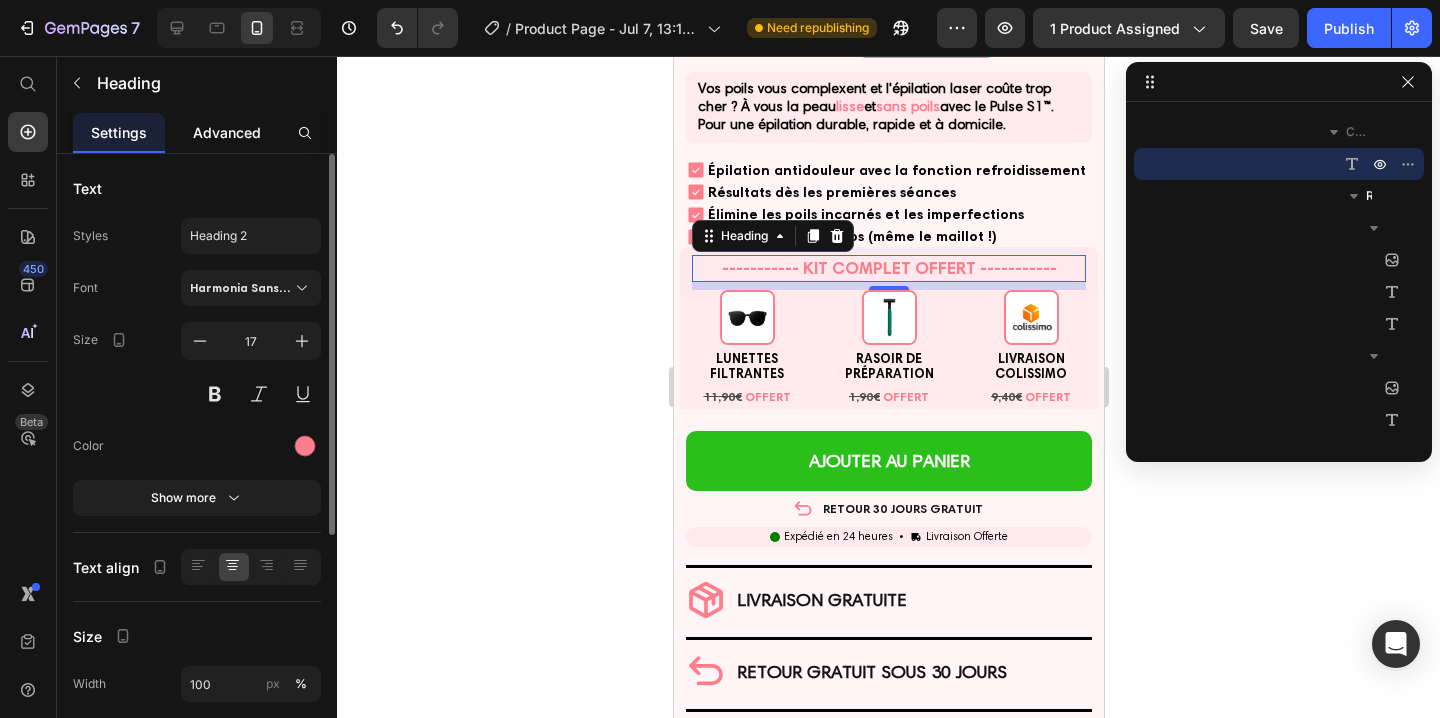 click on "Advanced" at bounding box center [227, 132] 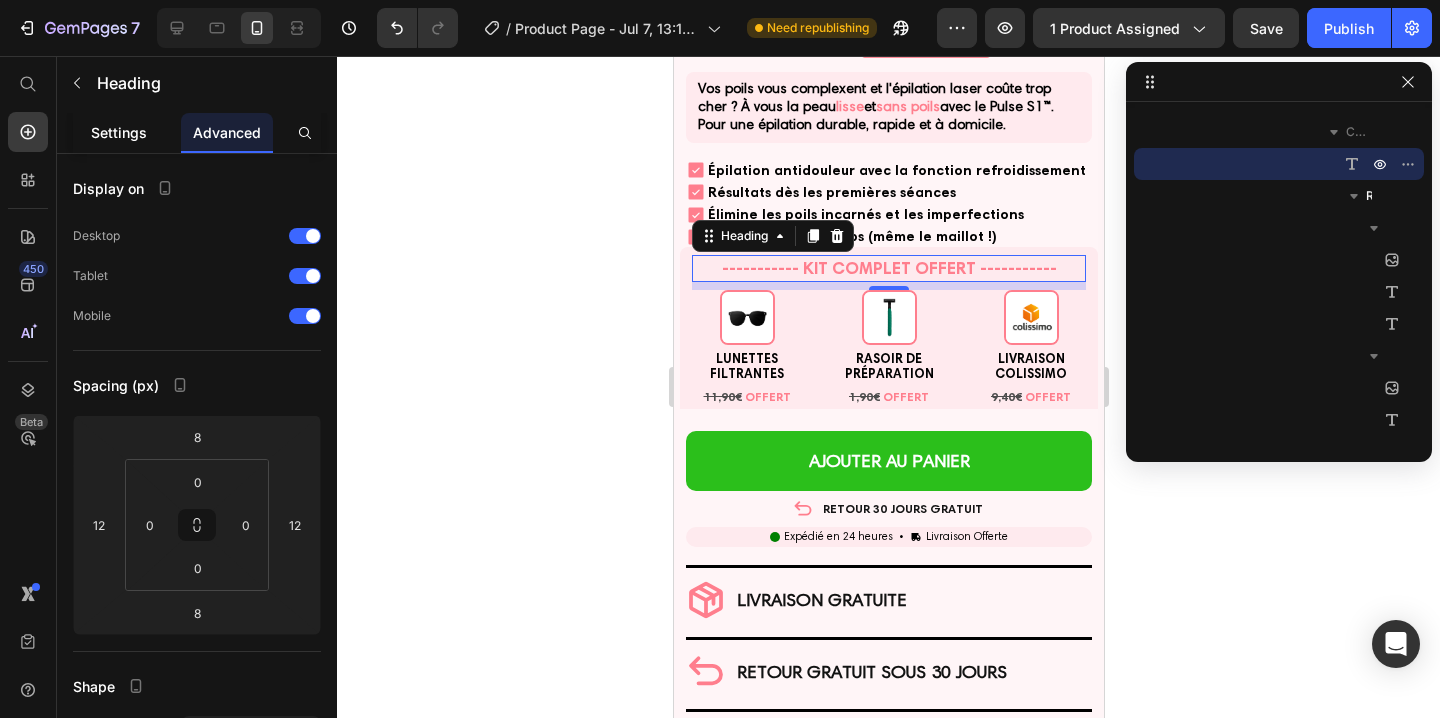 click on "Settings" at bounding box center (119, 132) 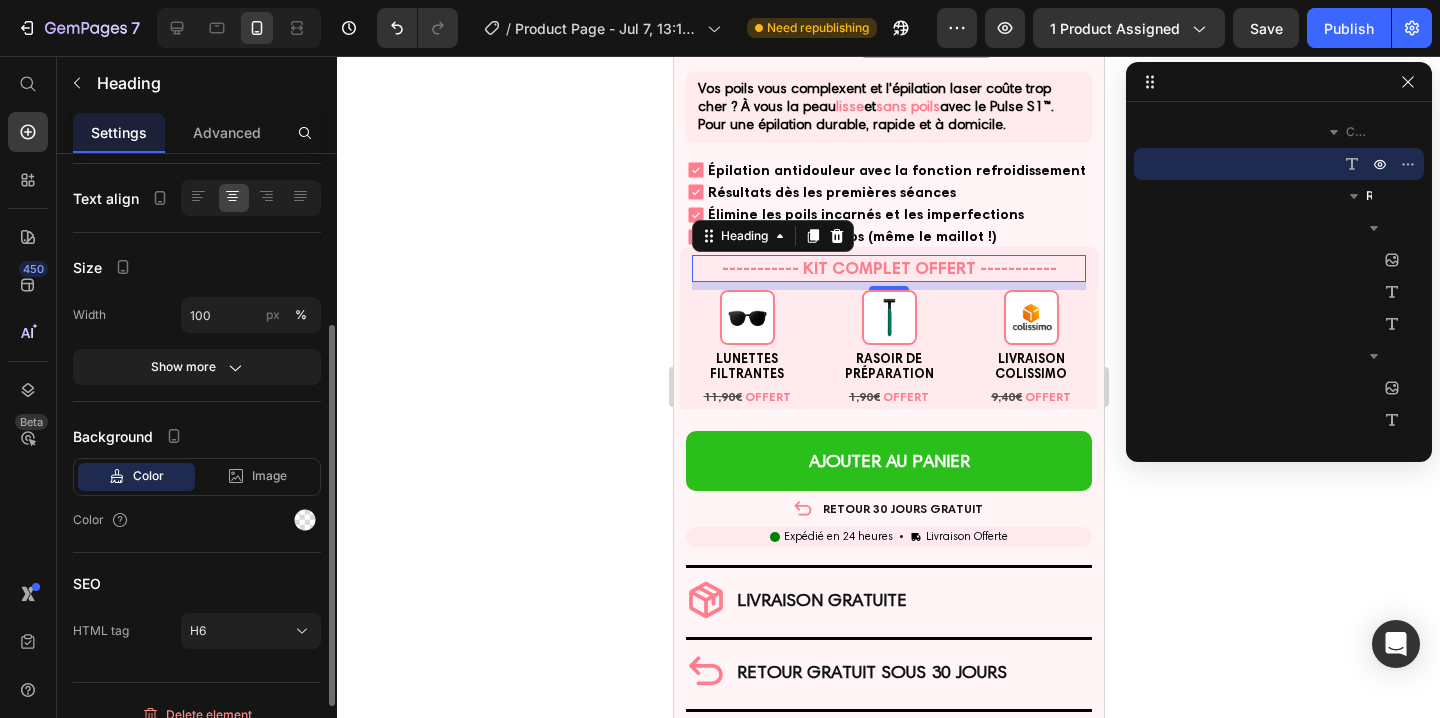scroll, scrollTop: 391, scrollLeft: 0, axis: vertical 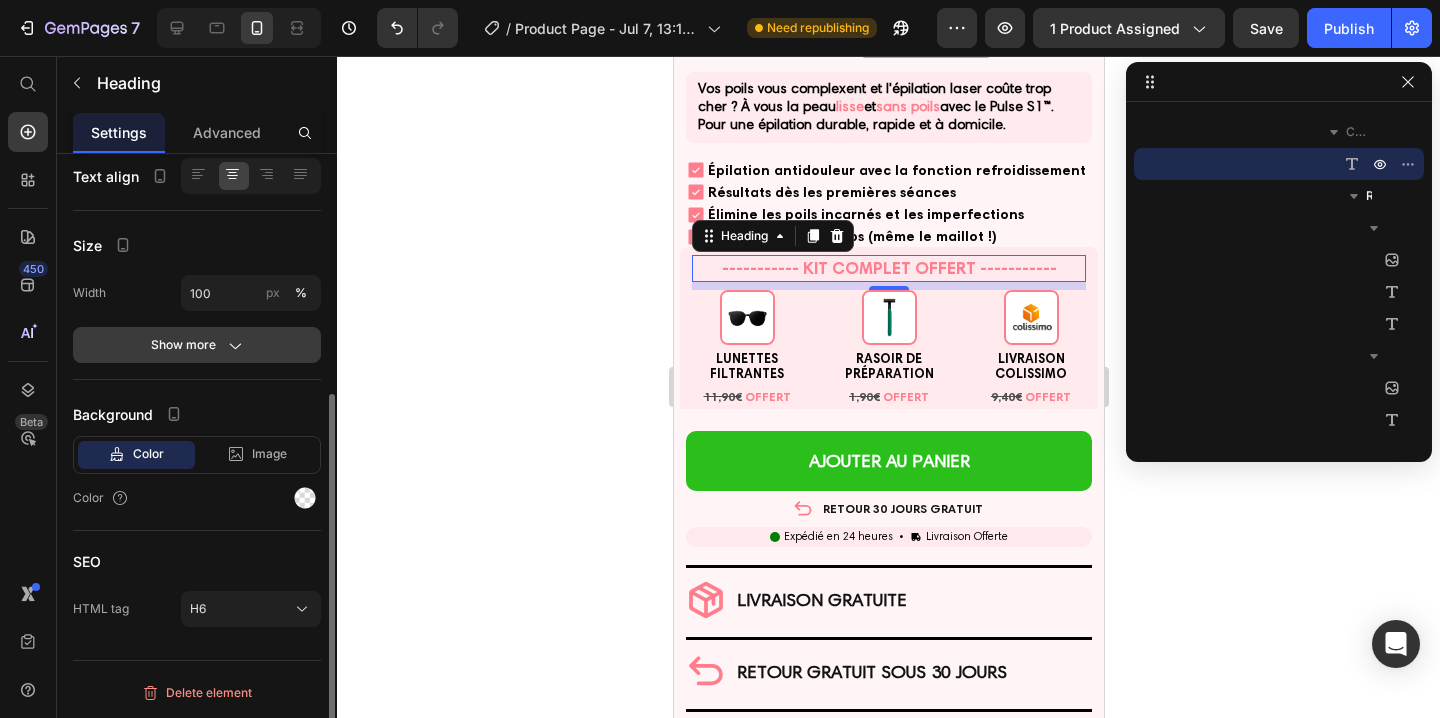 click 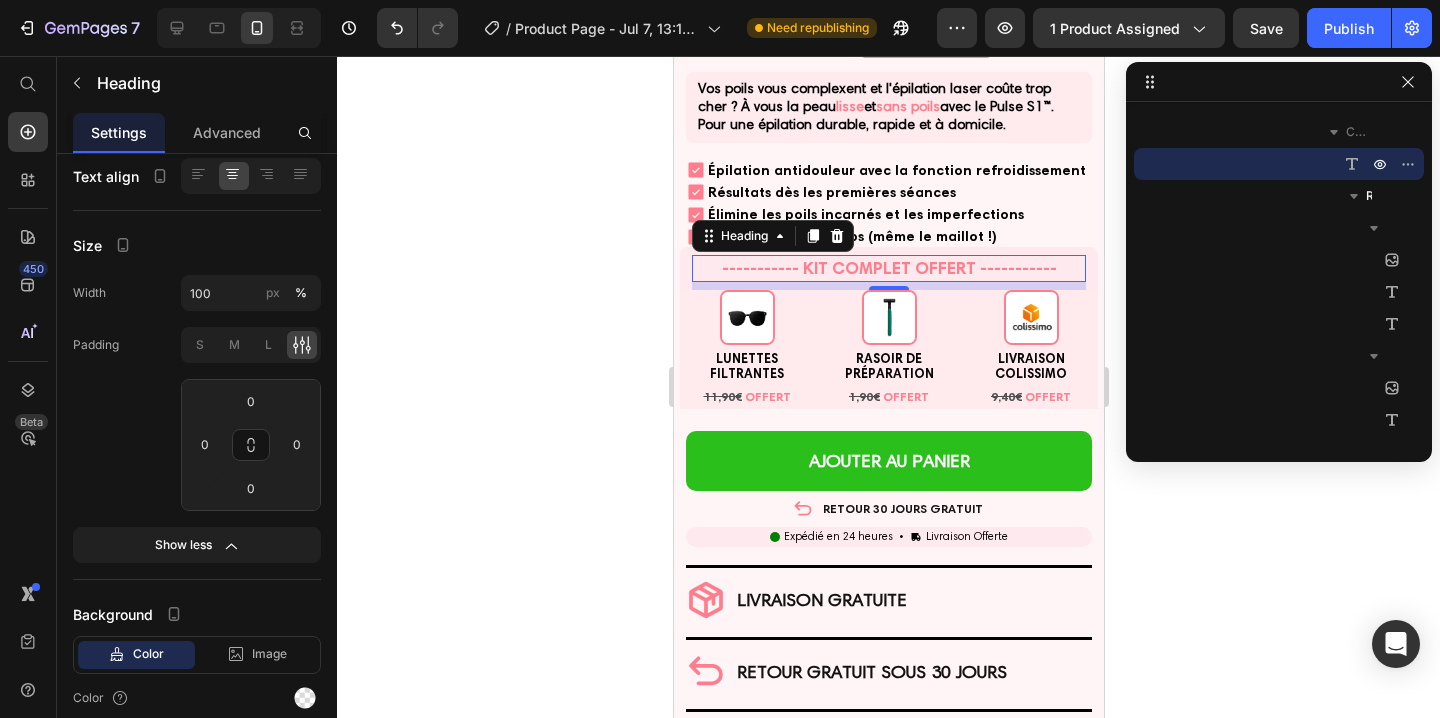 click 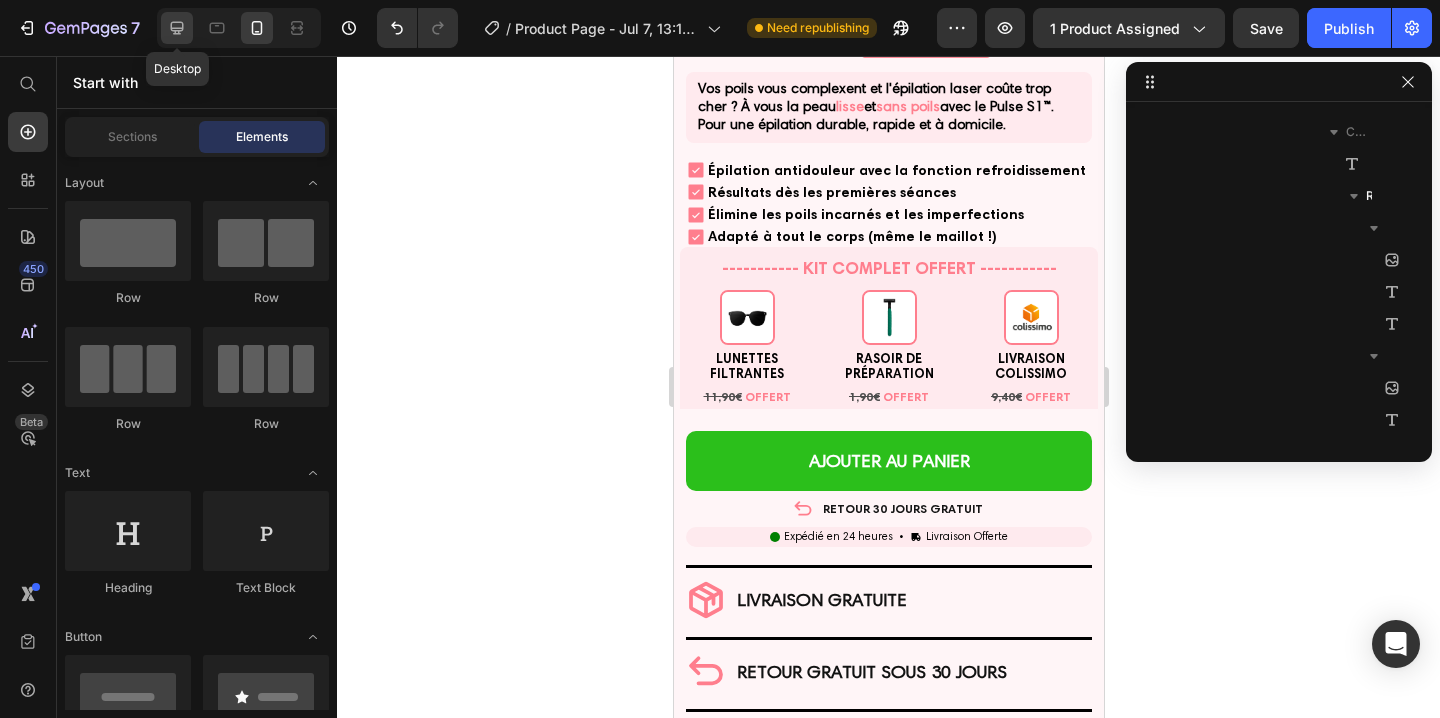 click 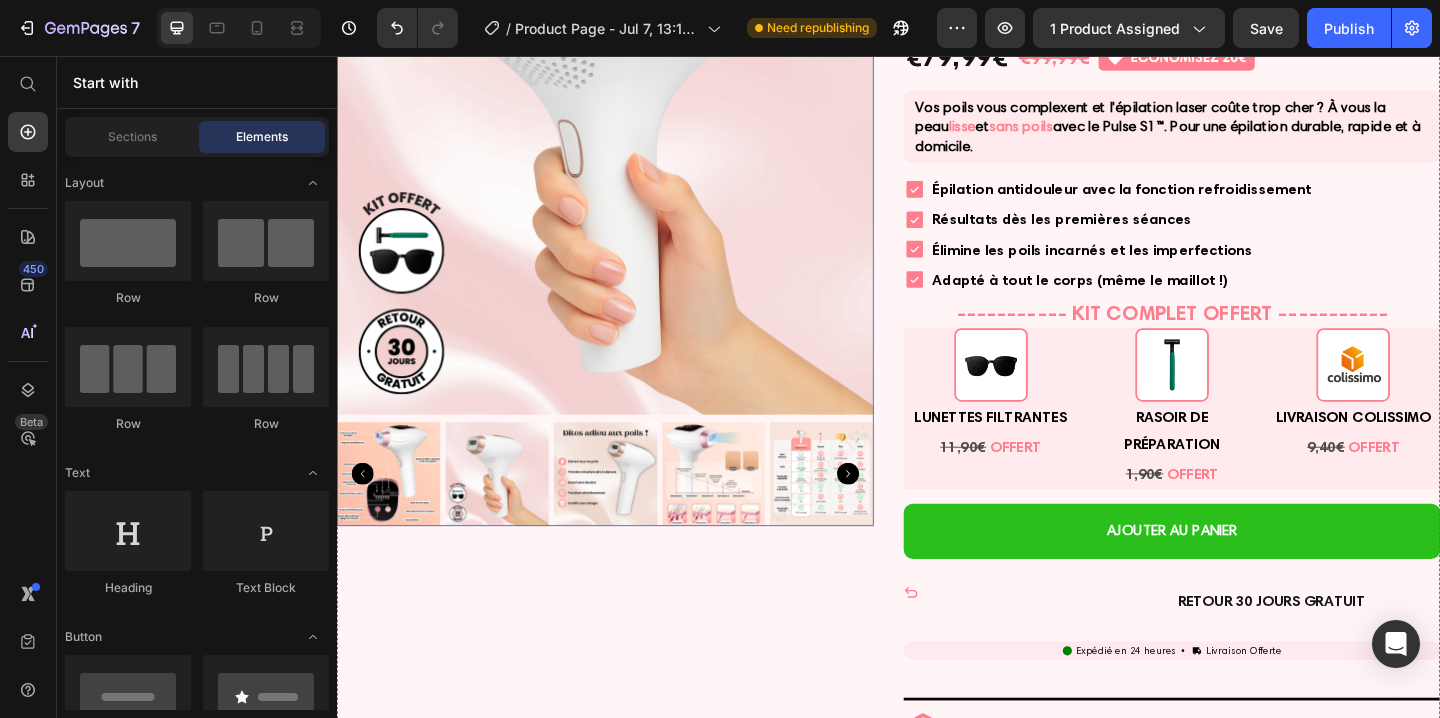 scroll, scrollTop: 258, scrollLeft: 0, axis: vertical 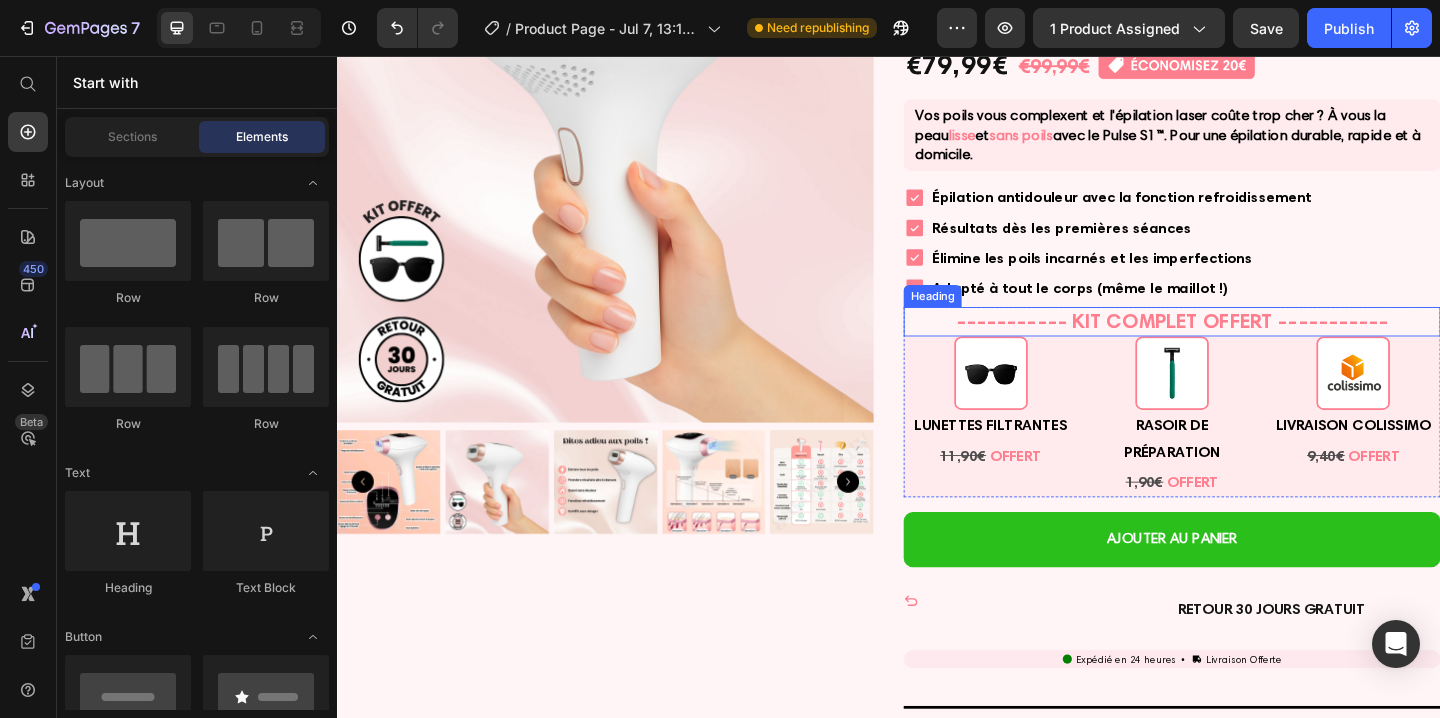 click on "----------- KIT COMPLET OFFERT -----------" at bounding box center [1245, 345] 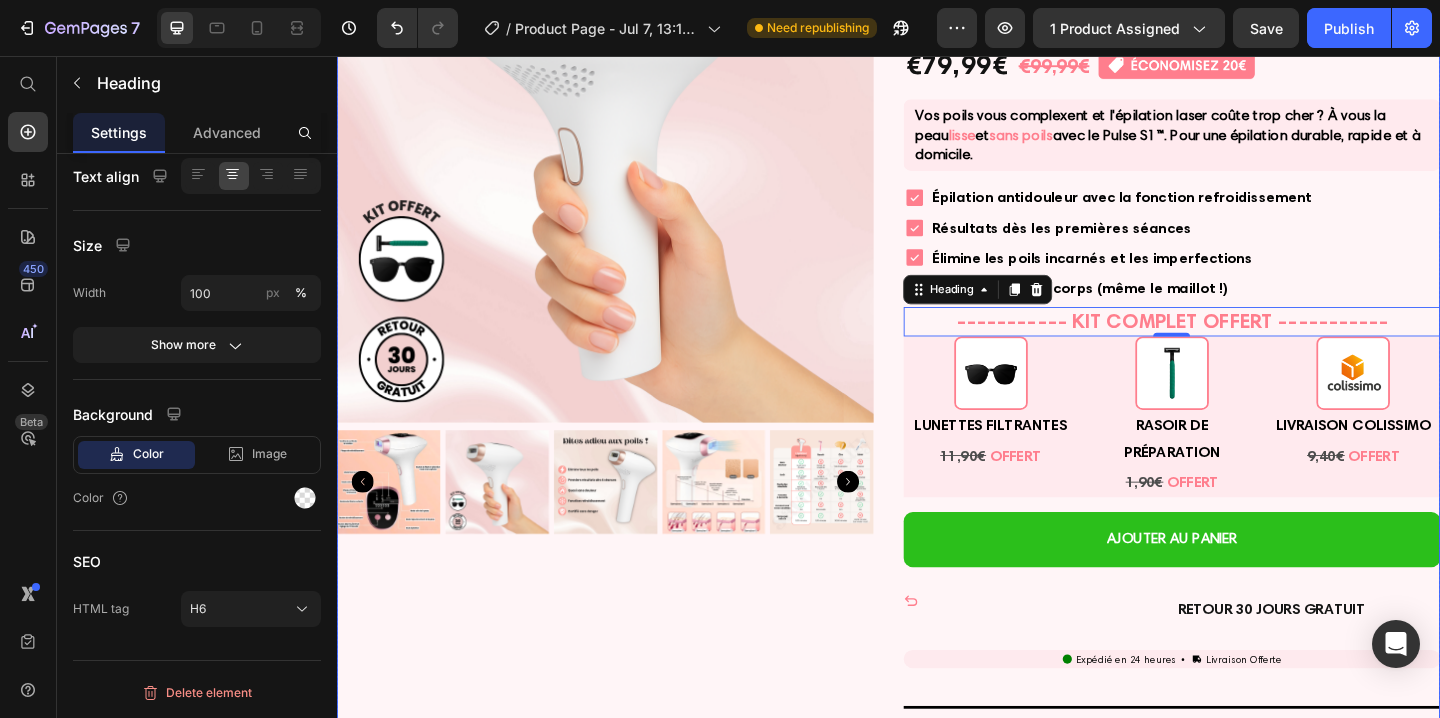 click on "Product Images ★★★★★ 5.0 |  Clientes Satisfaites Heading Pulse S1™ Product Title Épilateur à Lumière Pulsée 3-en-1 Heading
Icon LA MEILLEURE ALTERNATIVE À L'ÉPILATION LASER Heading Row €79,99€ Product Price €99,99€ Product Price Row Image Row Vos poils vous complexent et l'épilation laser coûte trop cher ? À vous la peau  lisse  et  sans poils  avec le Pulse S1™. Pour une épilation durable, rapide et à domicile. Heading Row
Icon Épilation antidouleur avec la fonction refroidissement Heading Row
Icon ⁠⁠⁠⁠⁠⁠⁠ Résultats dès les premières séances  Heading Row
Icon ⁠⁠⁠⁠⁠⁠⁠ Élimine les poils incarnés et les imperfections Heading Row
Icon ⁠⁠⁠⁠⁠⁠⁠ Adapté à tout le corps (même le maillot !) Heading Row ----------- KIT COMPLET OFFERT ----------- Heading   0 Image LUNETTES FILTRANTES Text Block 11,90€   OFFERT Text Block Image" at bounding box center [937, 506] 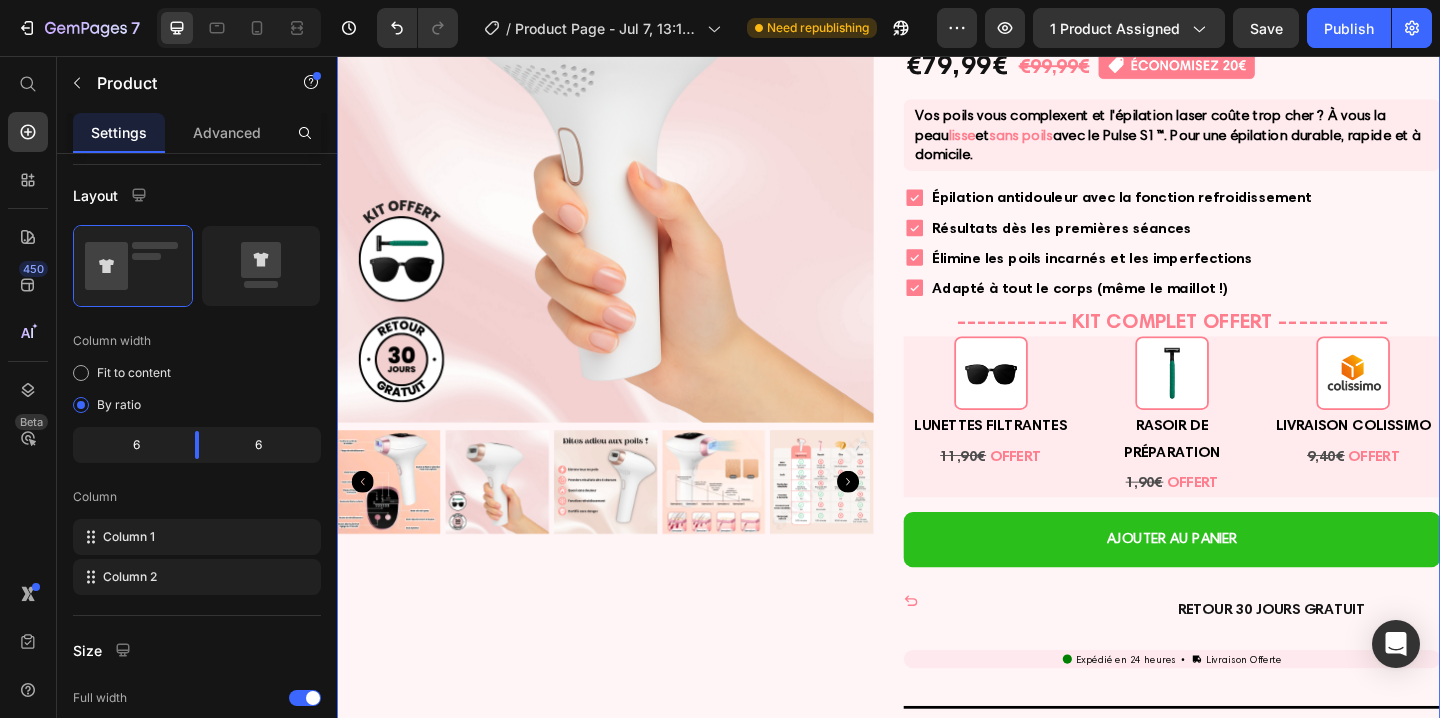 scroll, scrollTop: 0, scrollLeft: 0, axis: both 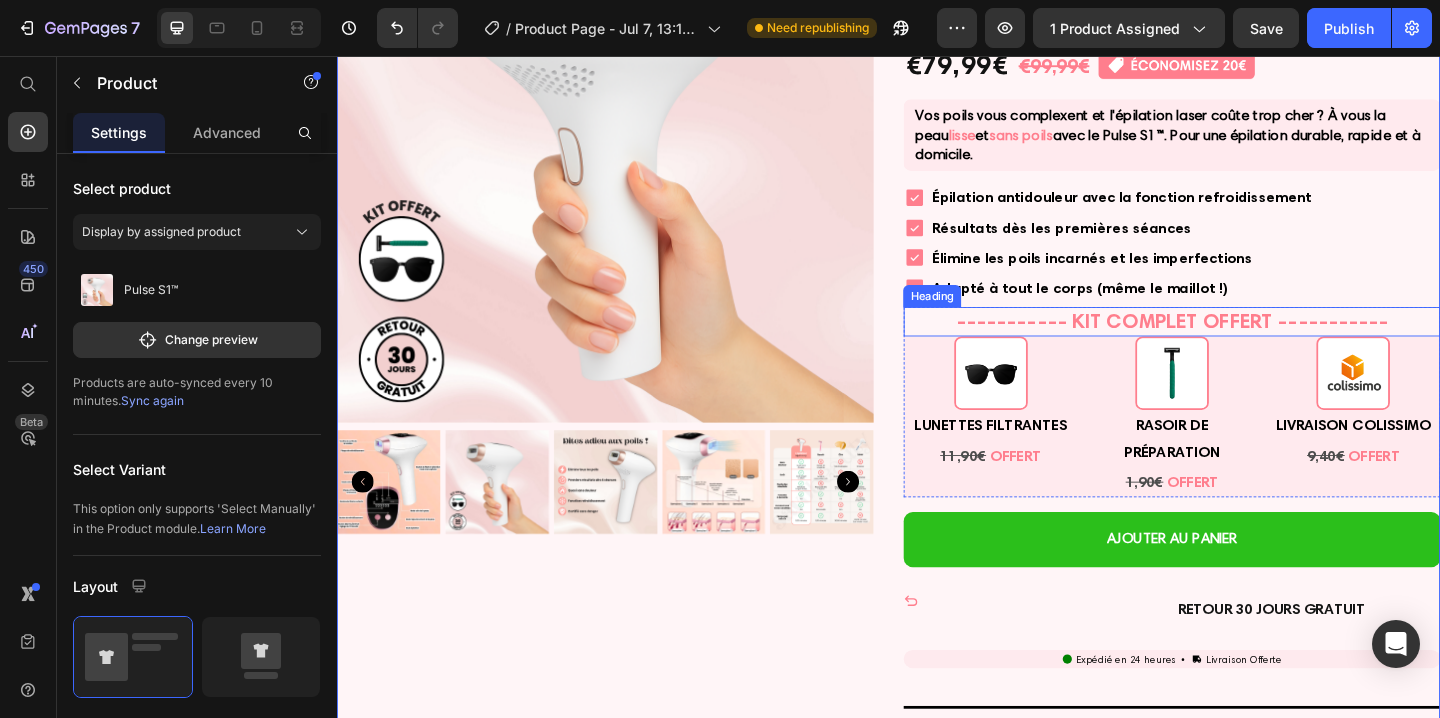click on "----------- KIT COMPLET OFFERT -----------" at bounding box center [1245, 345] 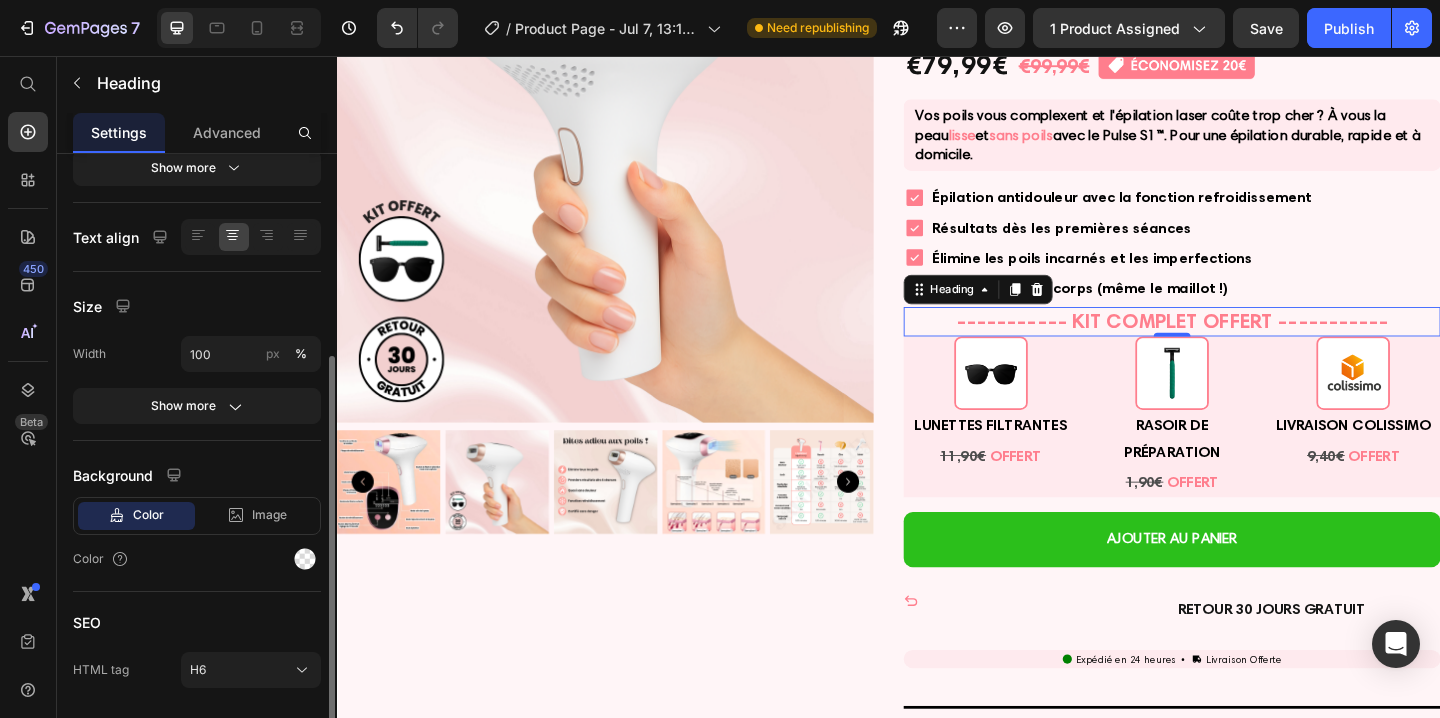 scroll, scrollTop: 391, scrollLeft: 0, axis: vertical 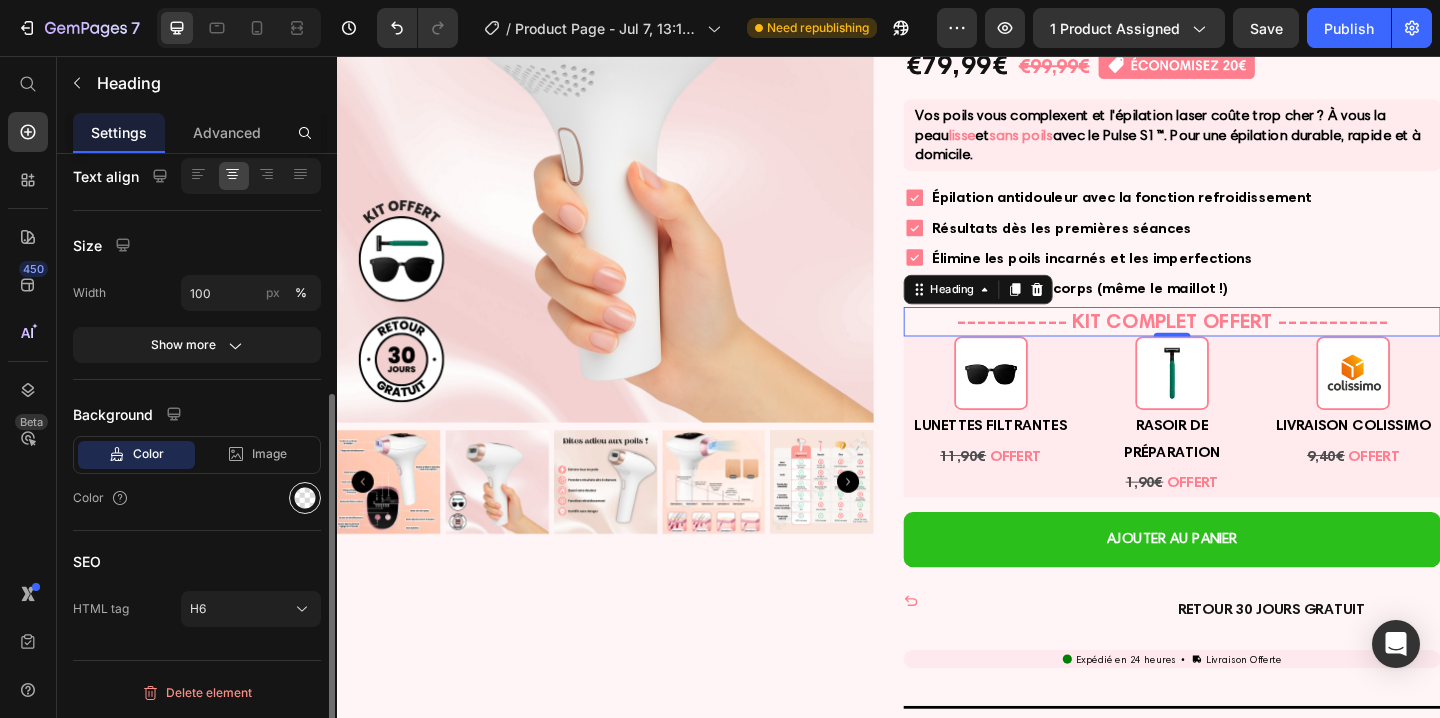 click at bounding box center (305, 498) 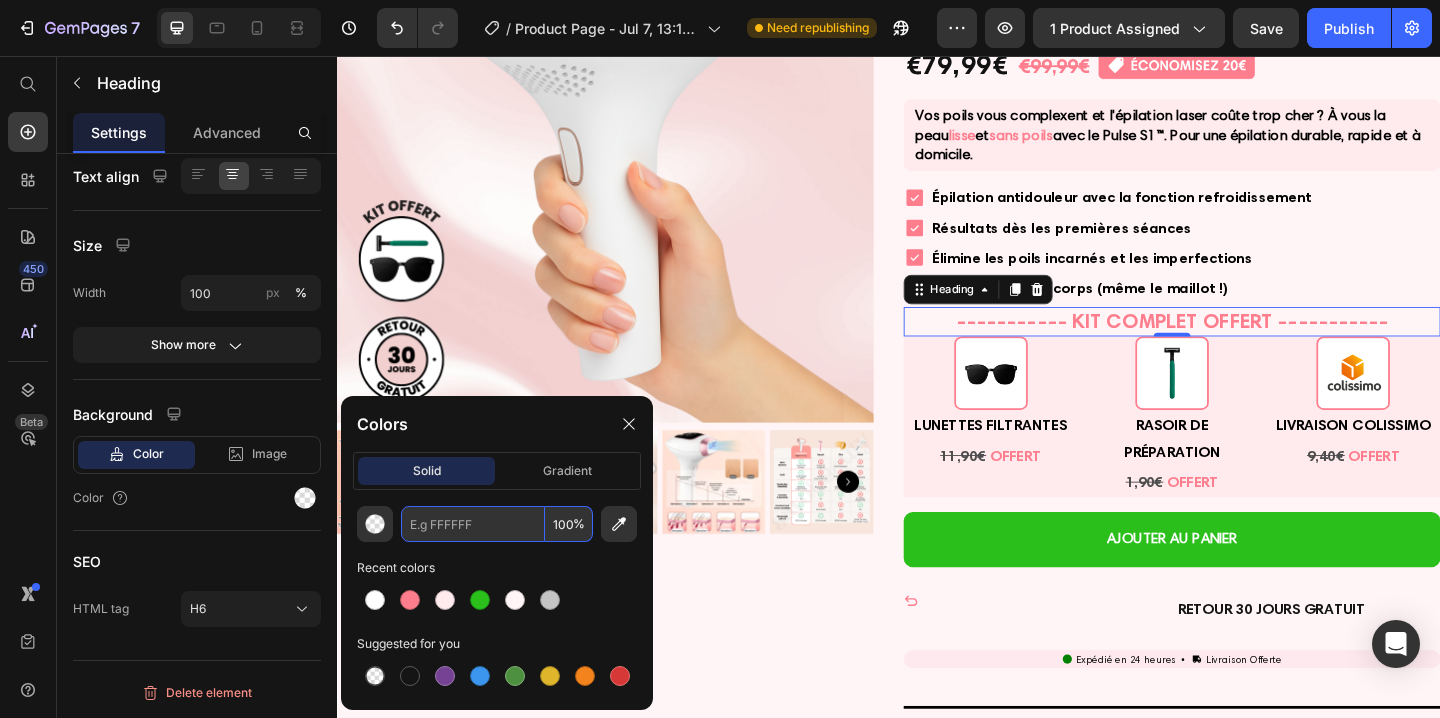 click at bounding box center (473, 524) 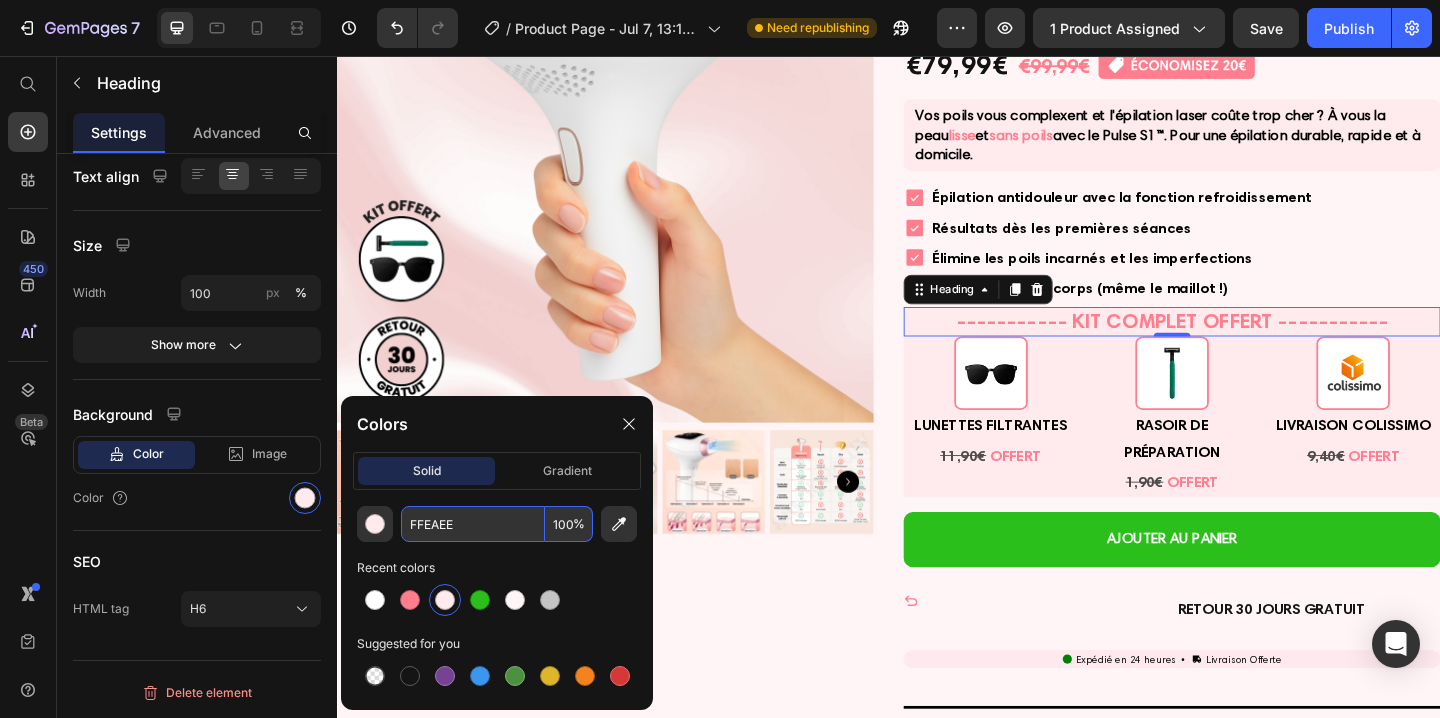 type on "FFEAEE" 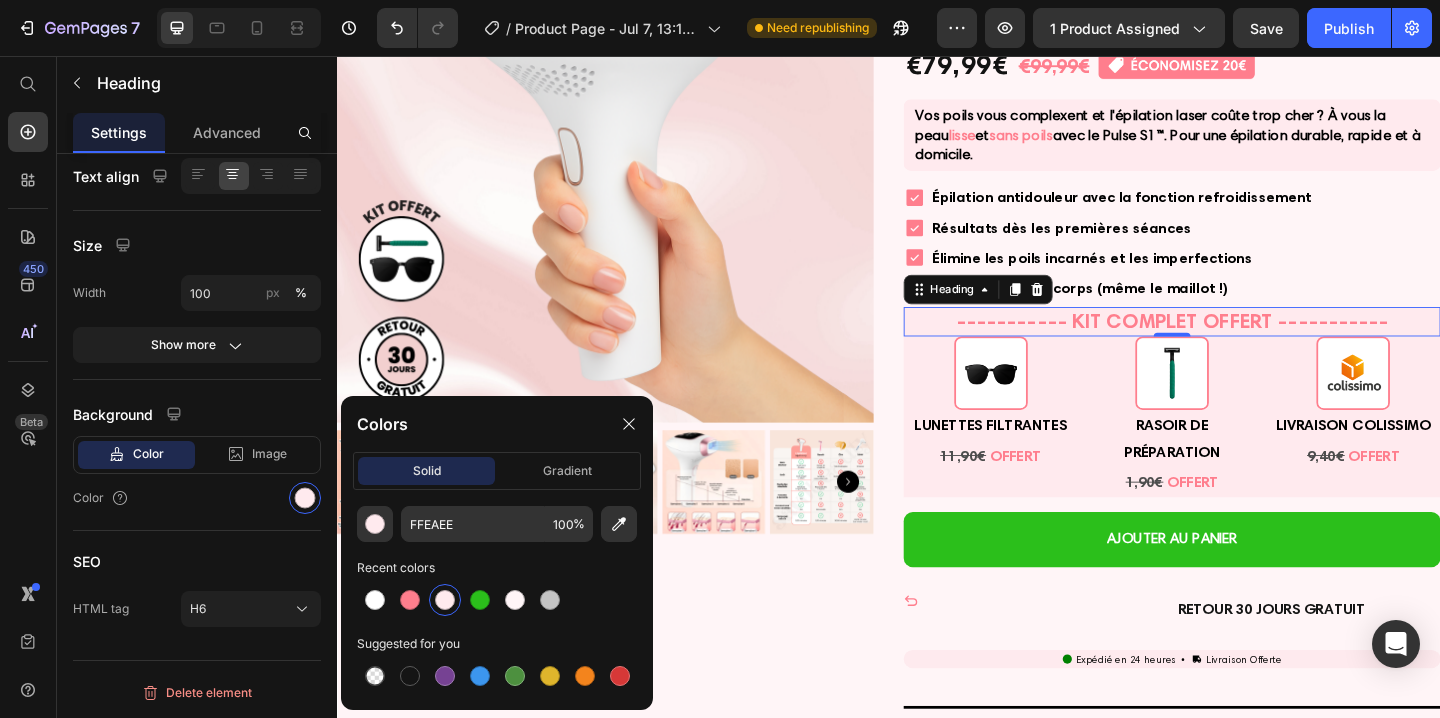 click on "Colors" 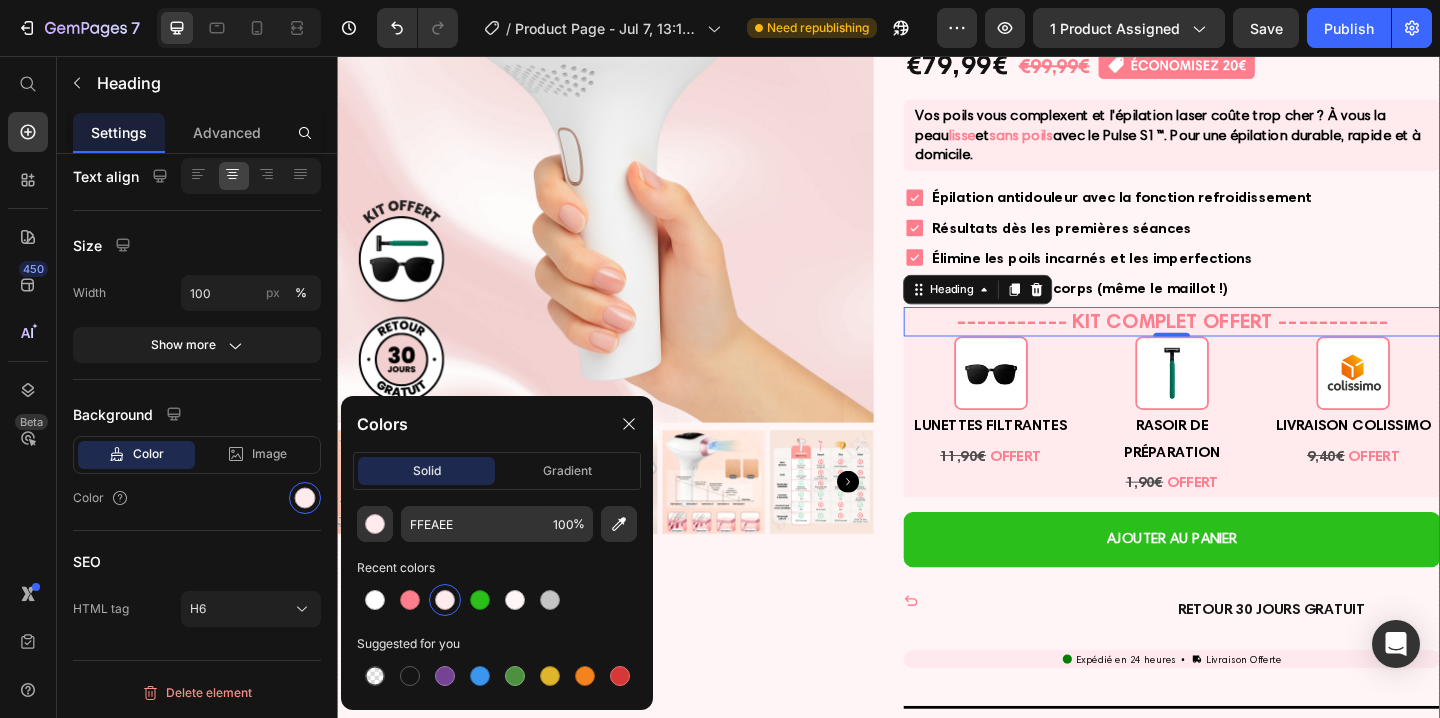 click on "Product Images ★★★★★ 5.0 |  Clientes Satisfaites Heading Pulse S1™ Product Title Épilateur à Lumière Pulsée 3-en-1 Heading
Icon LA MEILLEURE ALTERNATIVE À L'ÉPILATION LASER Heading Row €79,99€ Product Price €99,99€ Product Price Row Image Row Vos poils vous complexent et l'épilation laser coûte trop cher ? À vous la peau  lisse  et  sans poils  avec le Pulse S1™. Pour une épilation durable, rapide et à domicile. Heading Row
Icon Épilation antidouleur avec la fonction refroidissement Heading Row
Icon ⁠⁠⁠⁠⁠⁠⁠ Résultats dès les premières séances  Heading Row
Icon ⁠⁠⁠⁠⁠⁠⁠ Élimine les poils incarnés et les imperfections Heading Row
Icon ⁠⁠⁠⁠⁠⁠⁠ Adapté à tout le corps (même le maillot !) Heading Row ----------- KIT COMPLET OFFERT ----------- Heading   0 Image LUNETTES FILTRANTES Text Block 11,90€   OFFERT Text Block Image" at bounding box center (937, 506) 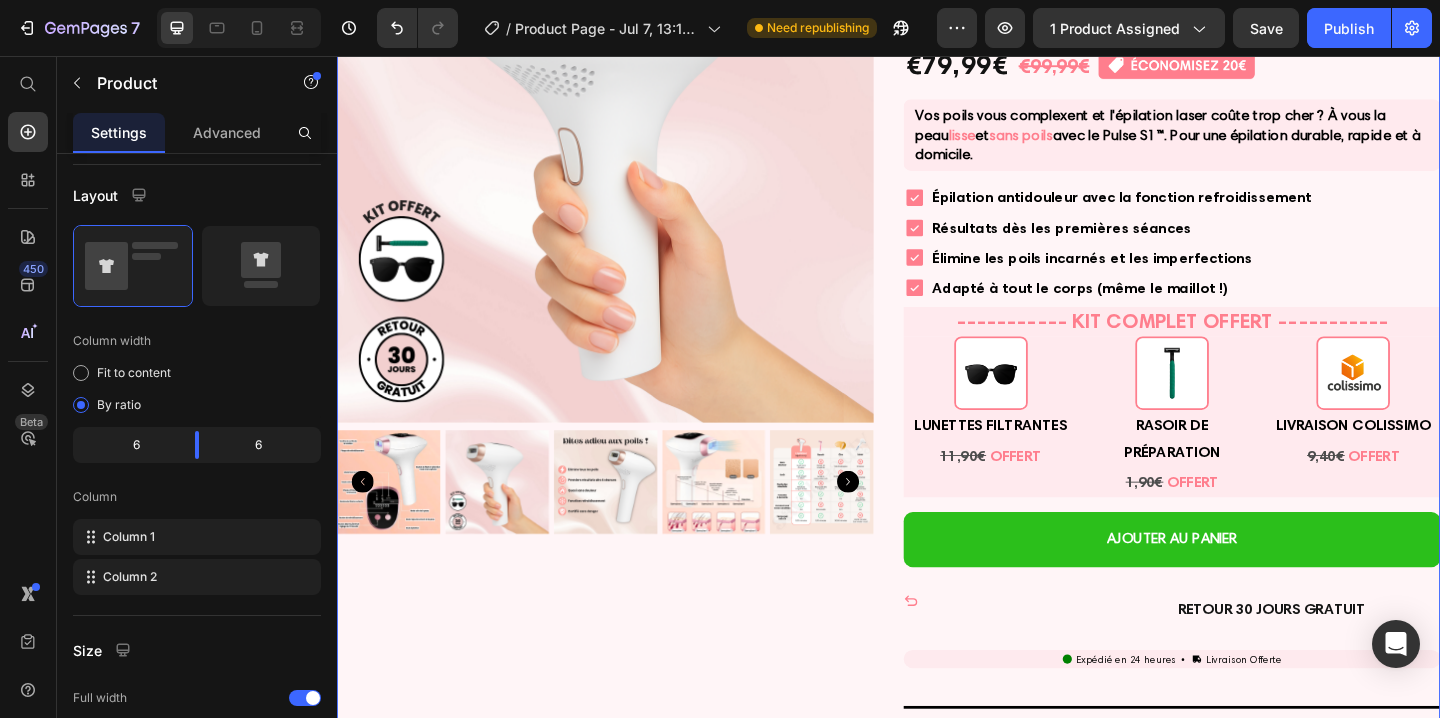 scroll, scrollTop: 0, scrollLeft: 0, axis: both 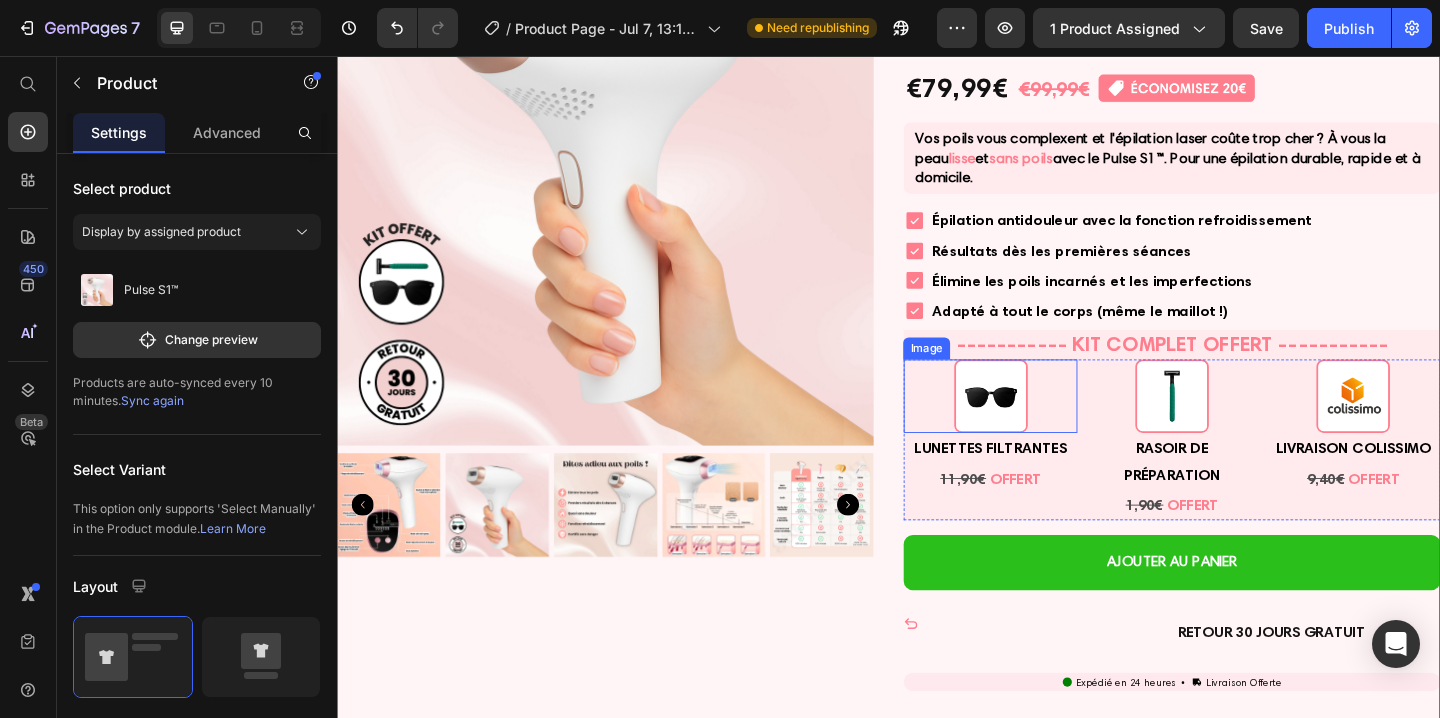 click at bounding box center (1047, 426) 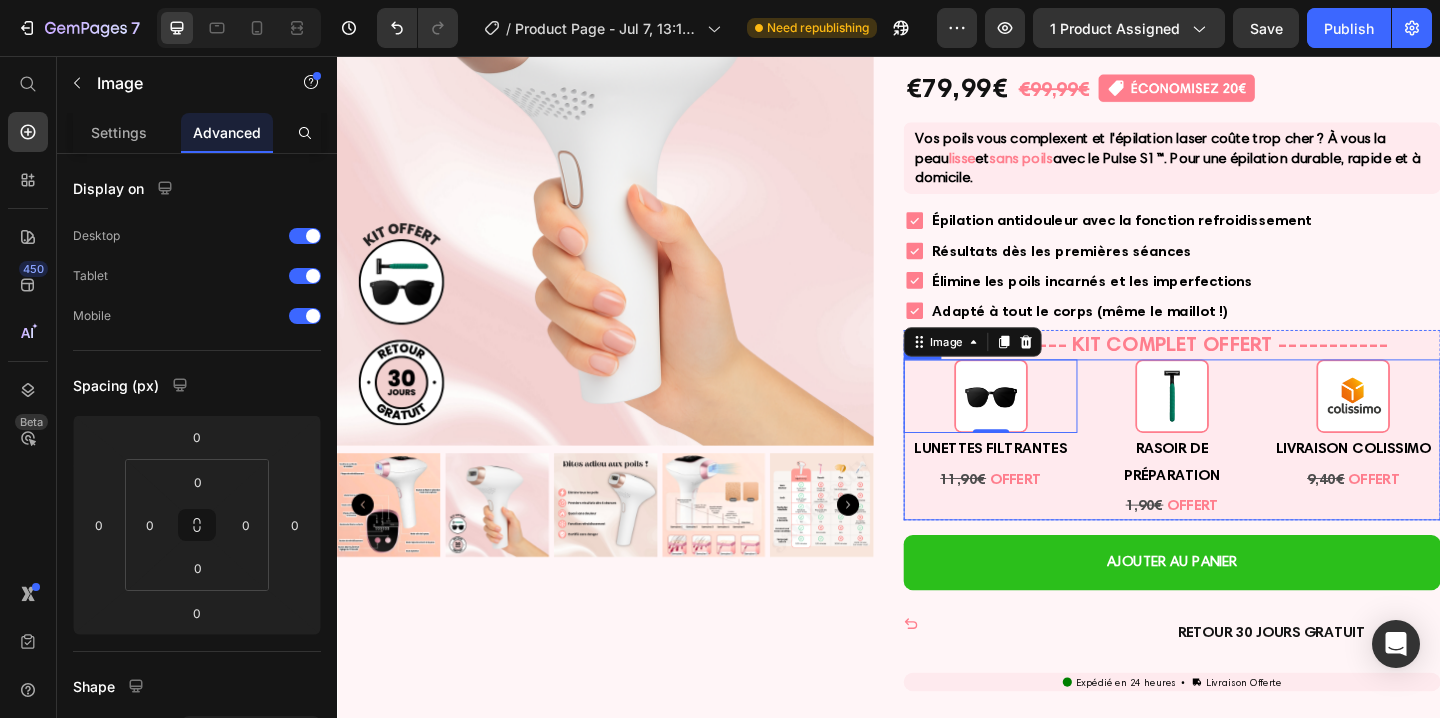 click on "Image LIVRAISON COLISSIMO Text Block 9,40€   OFFERT Text Block" at bounding box center [1442, 473] 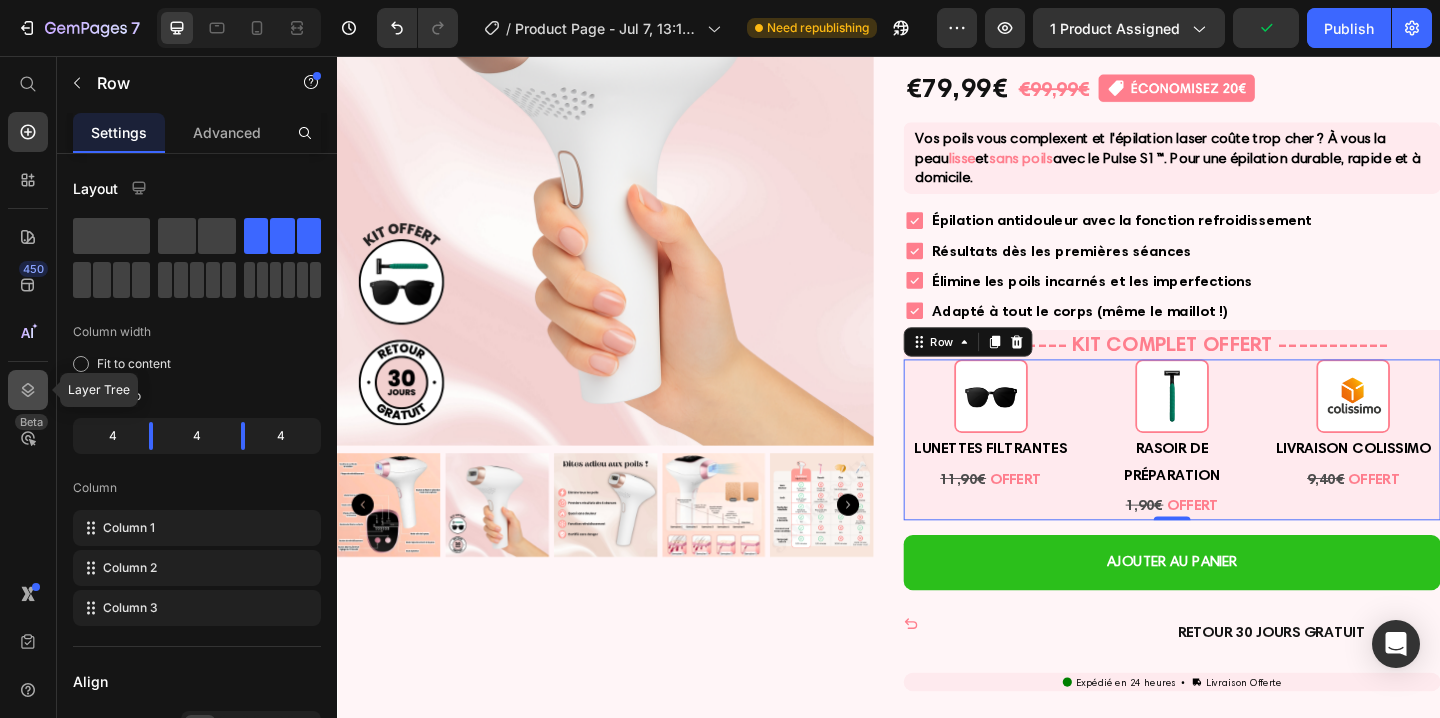 click 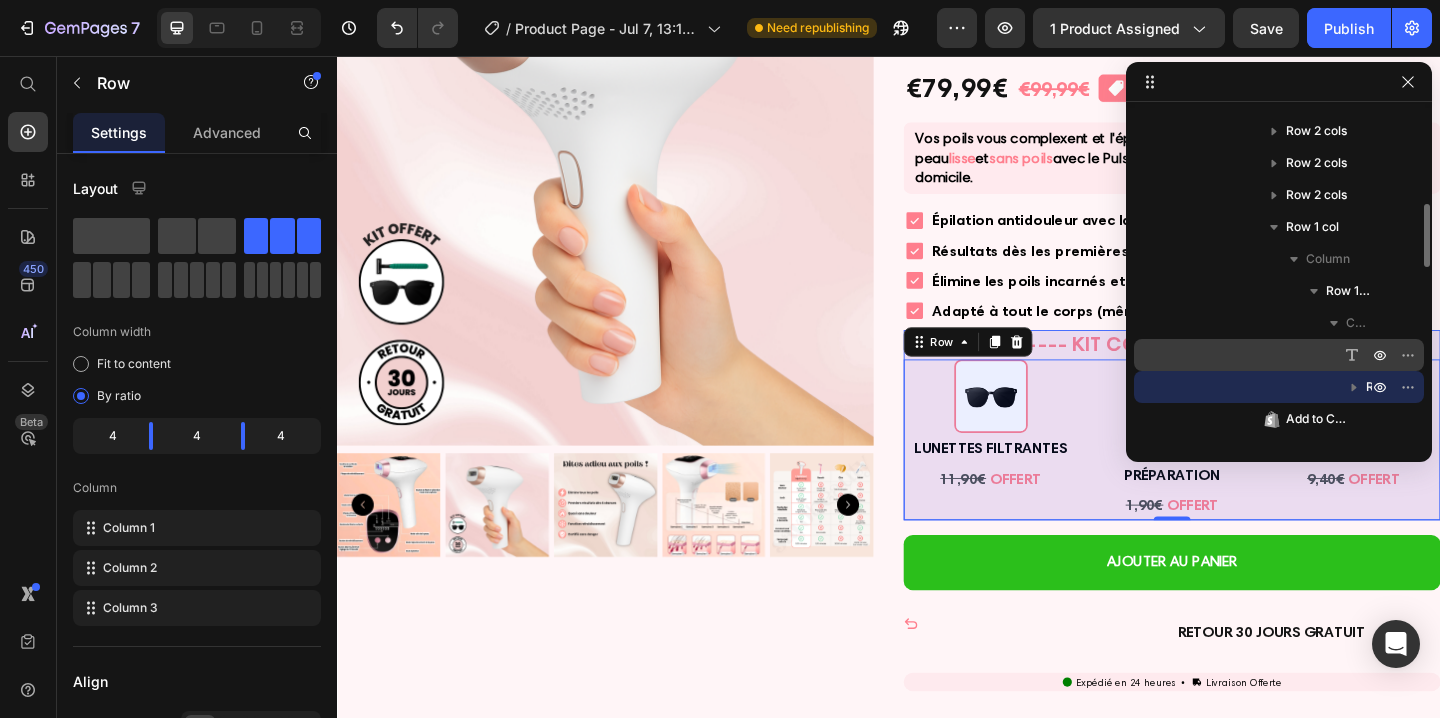 scroll, scrollTop: 474, scrollLeft: 0, axis: vertical 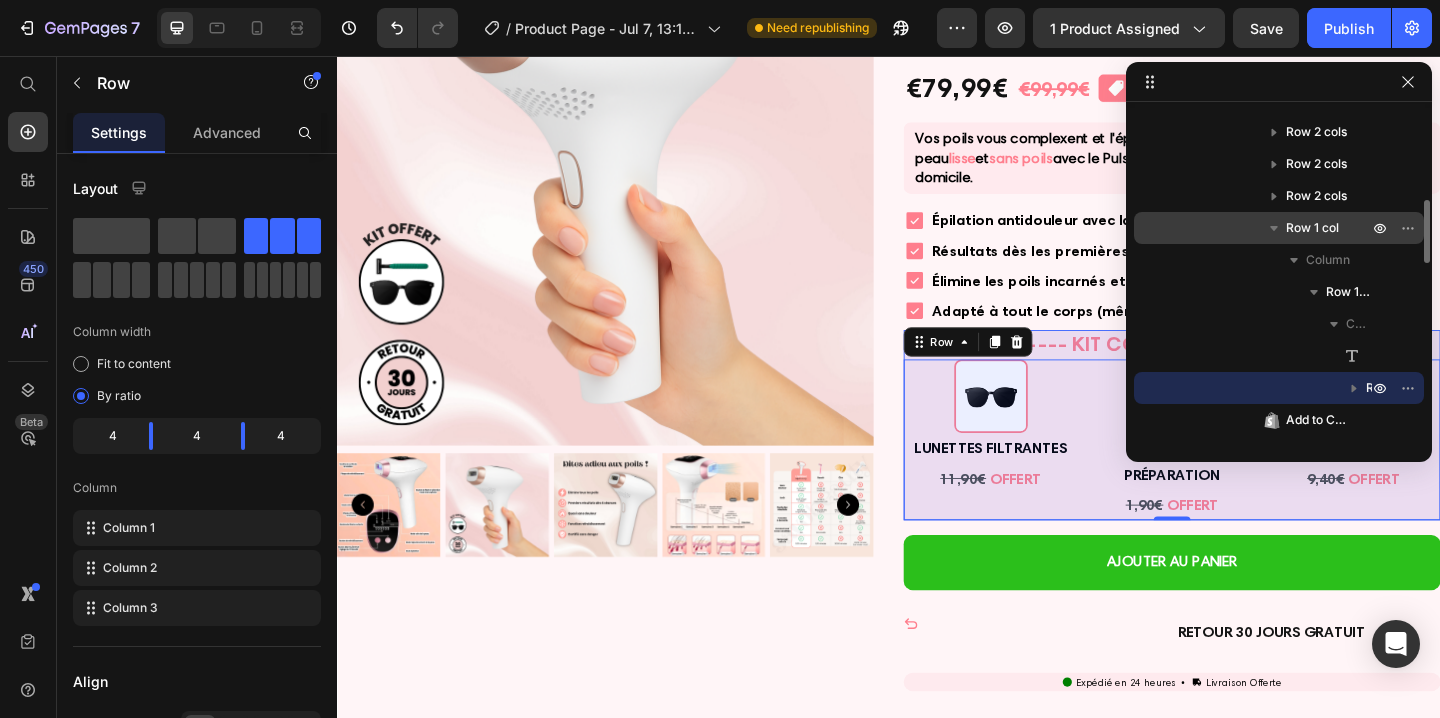click on "Row 1 col" at bounding box center (1312, 228) 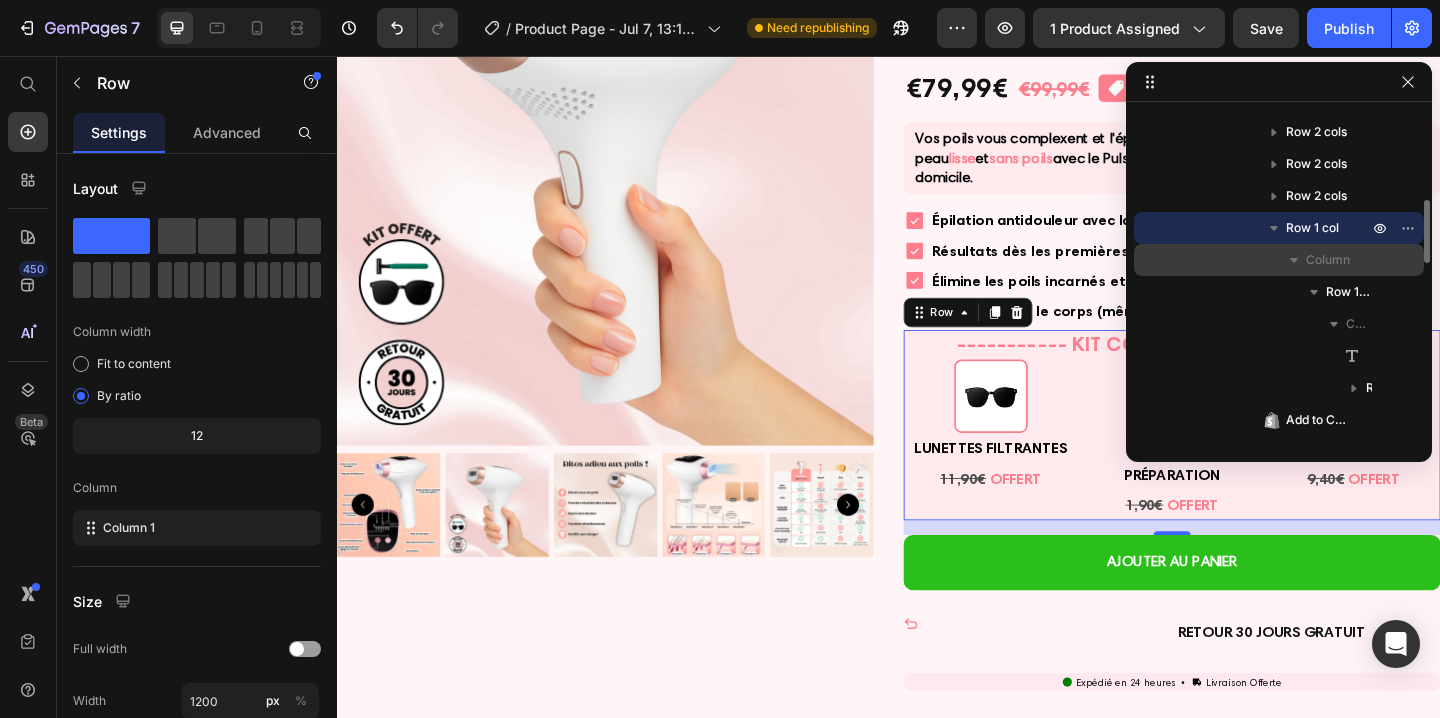 click 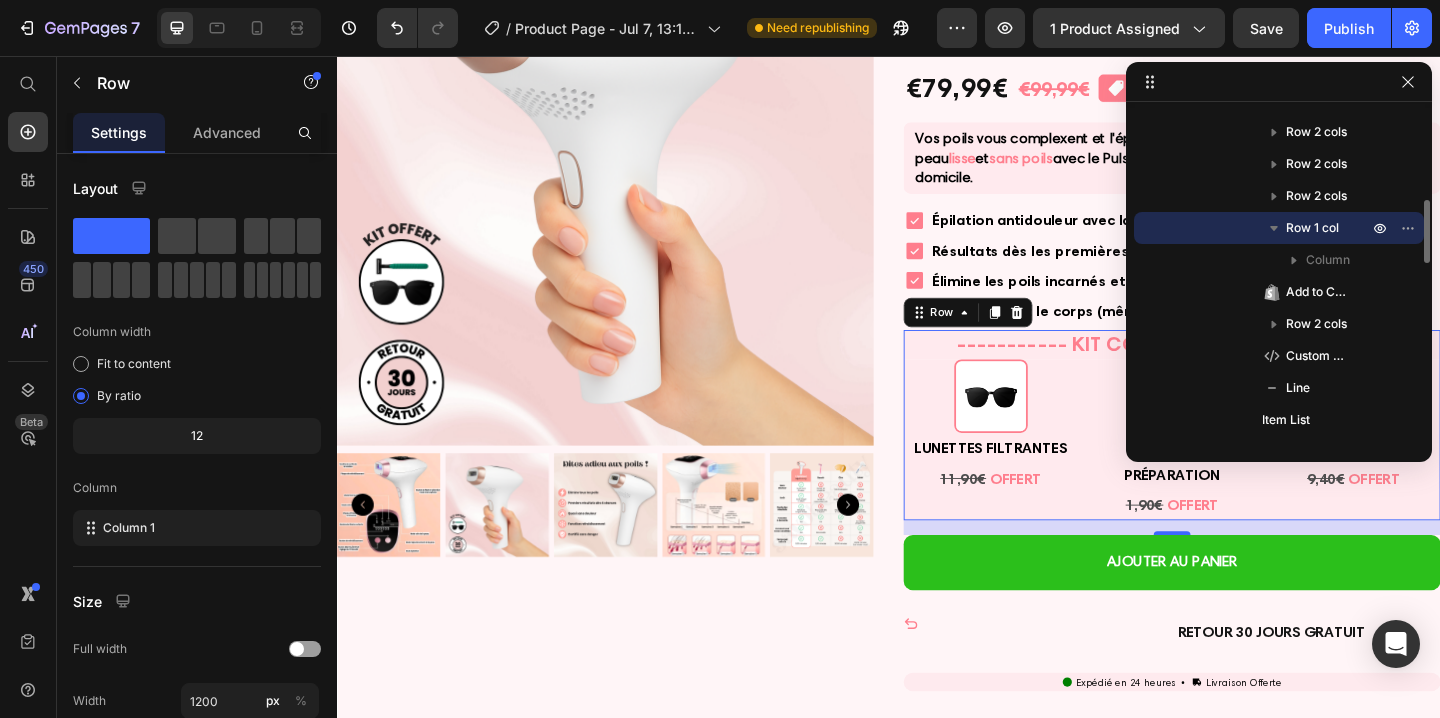 click on "Row 1 col" at bounding box center (1312, 228) 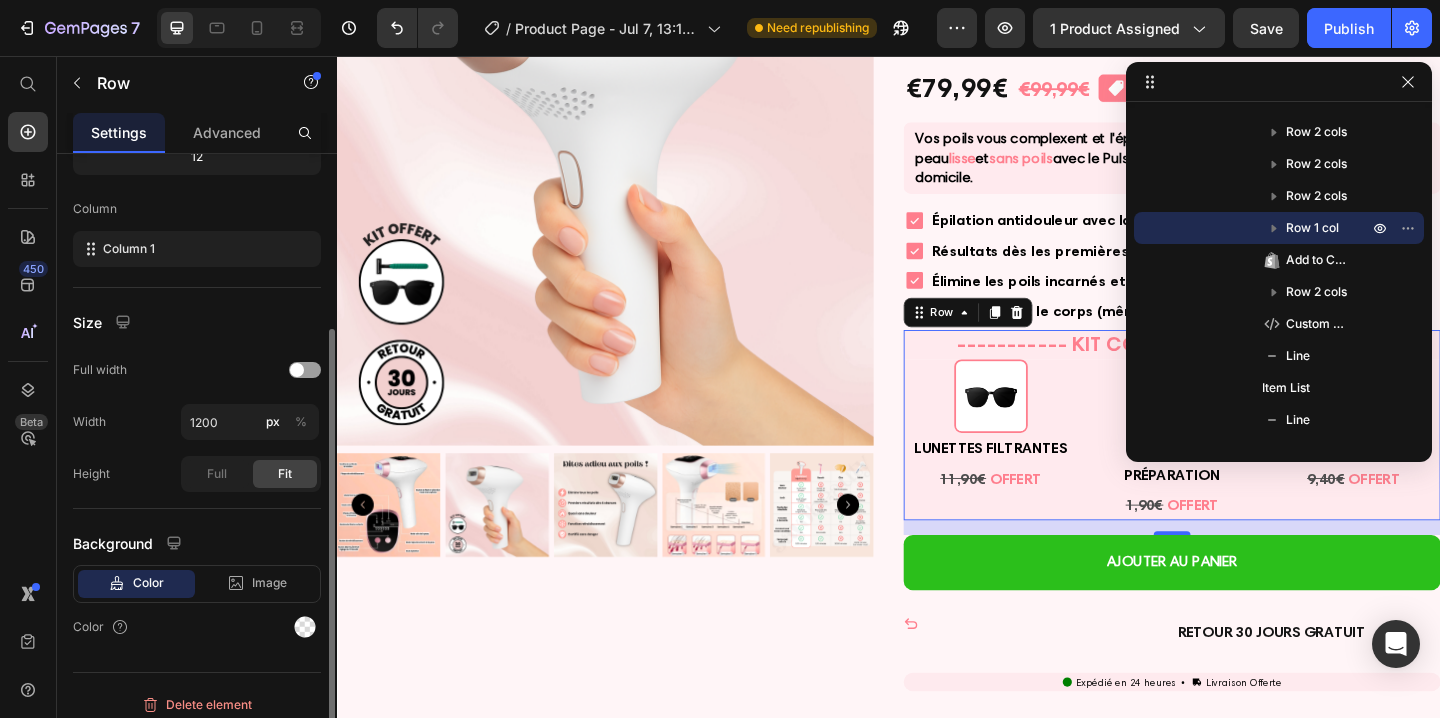scroll, scrollTop: 291, scrollLeft: 0, axis: vertical 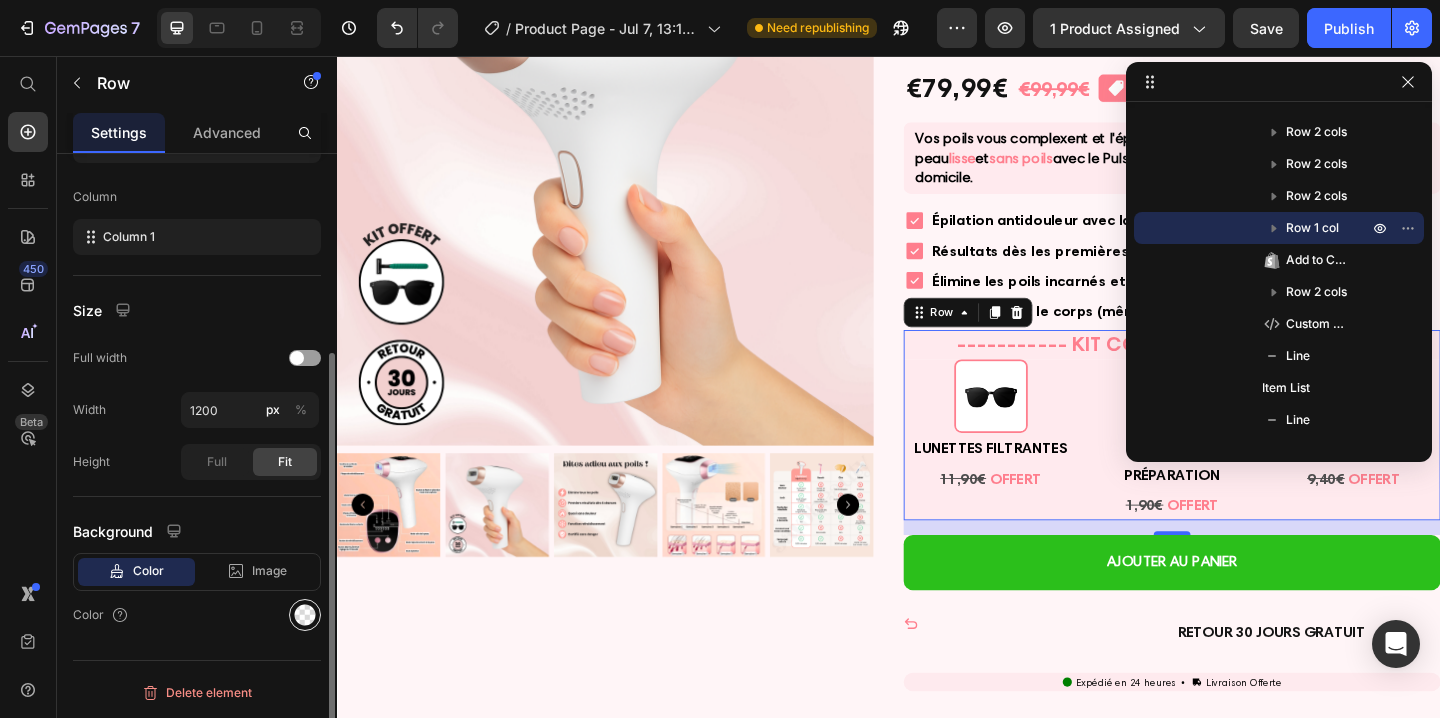 click at bounding box center (305, 615) 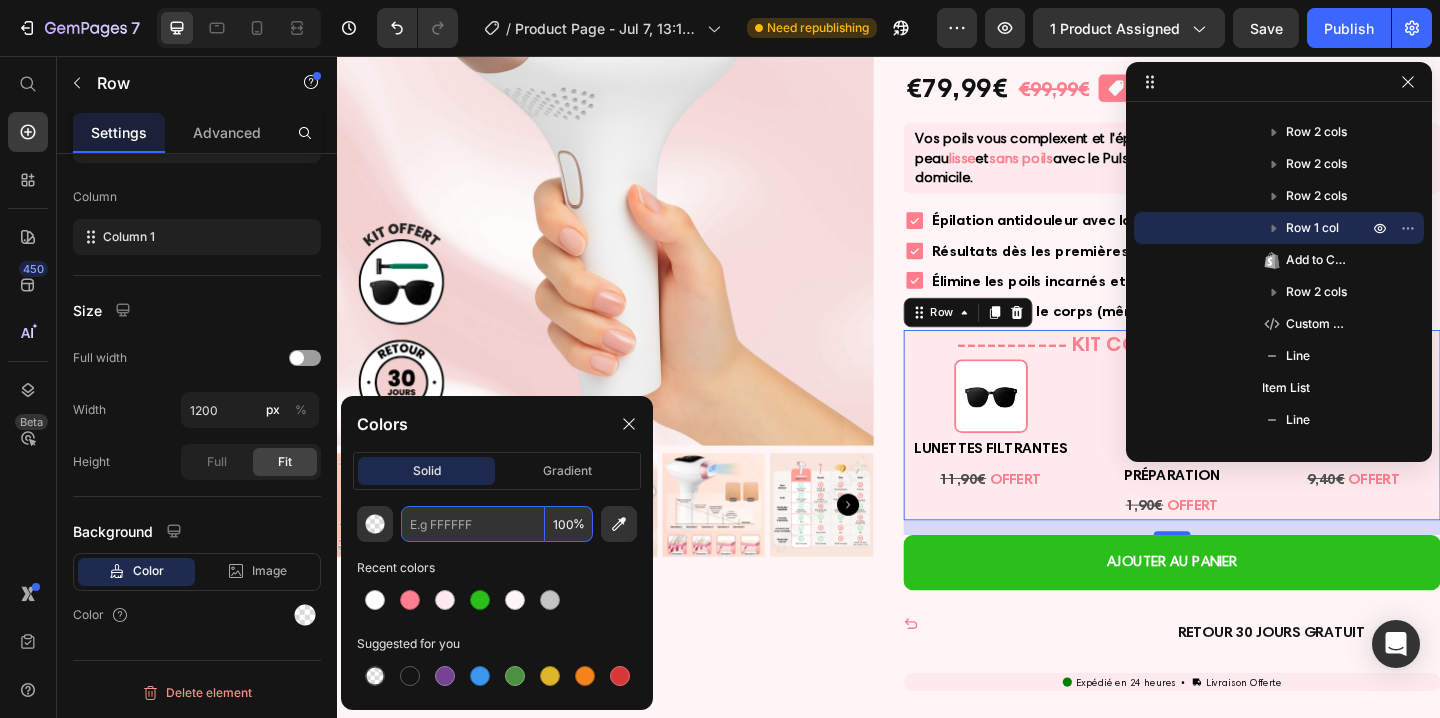 click at bounding box center [473, 524] 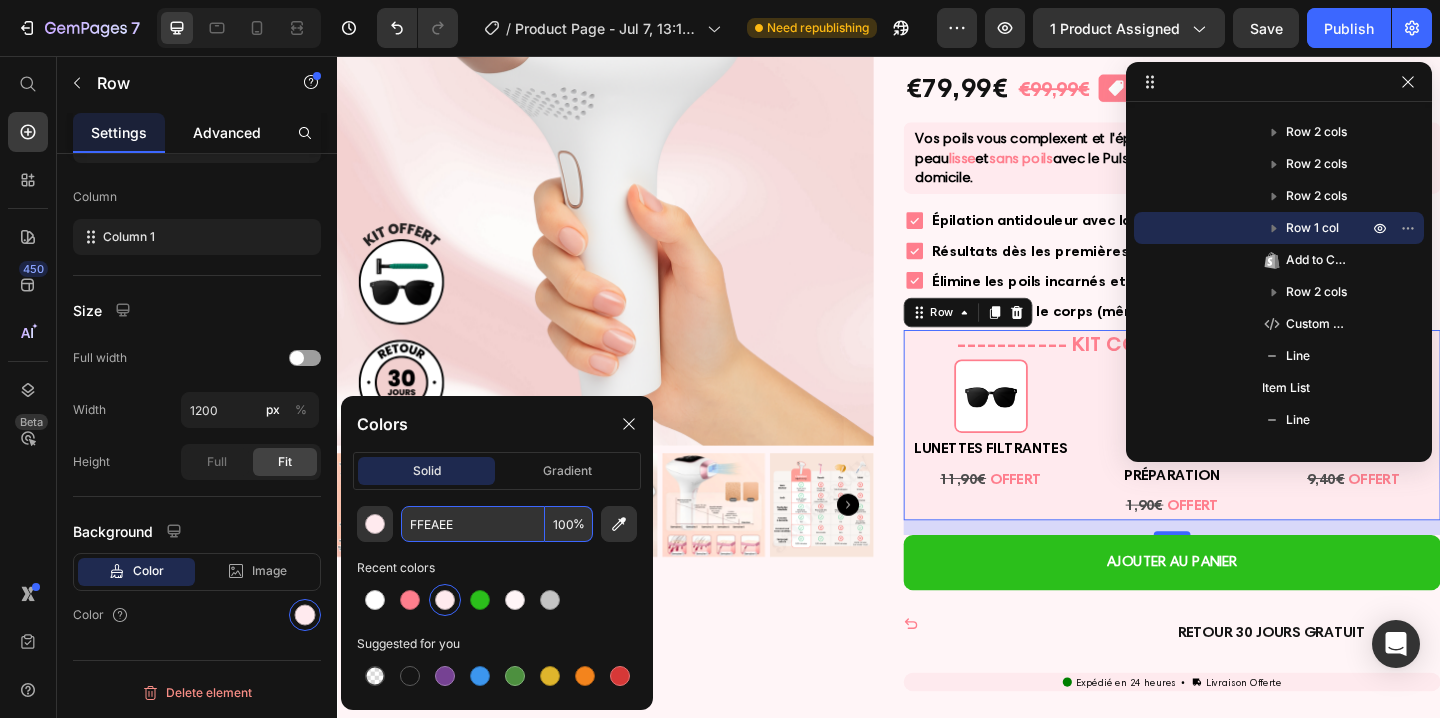 type on "FFEAEE" 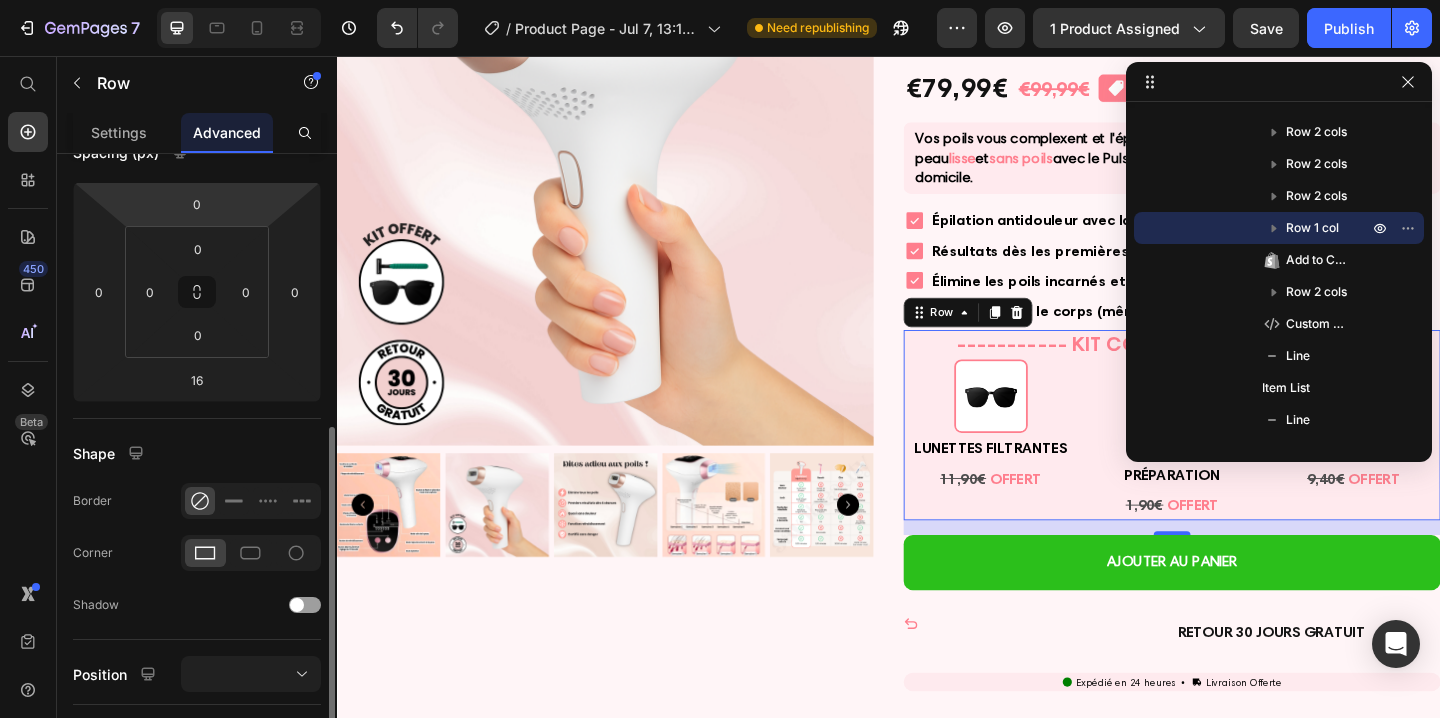 scroll, scrollTop: 445, scrollLeft: 0, axis: vertical 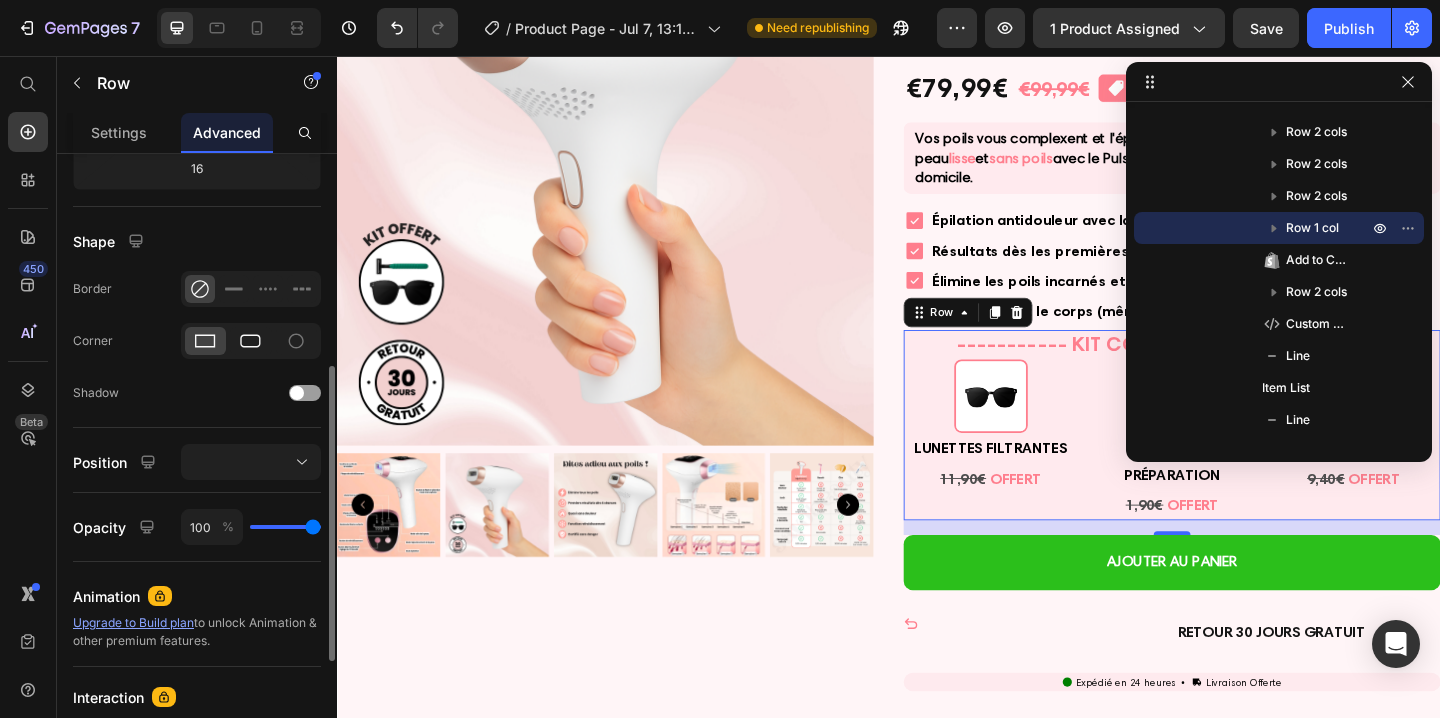click 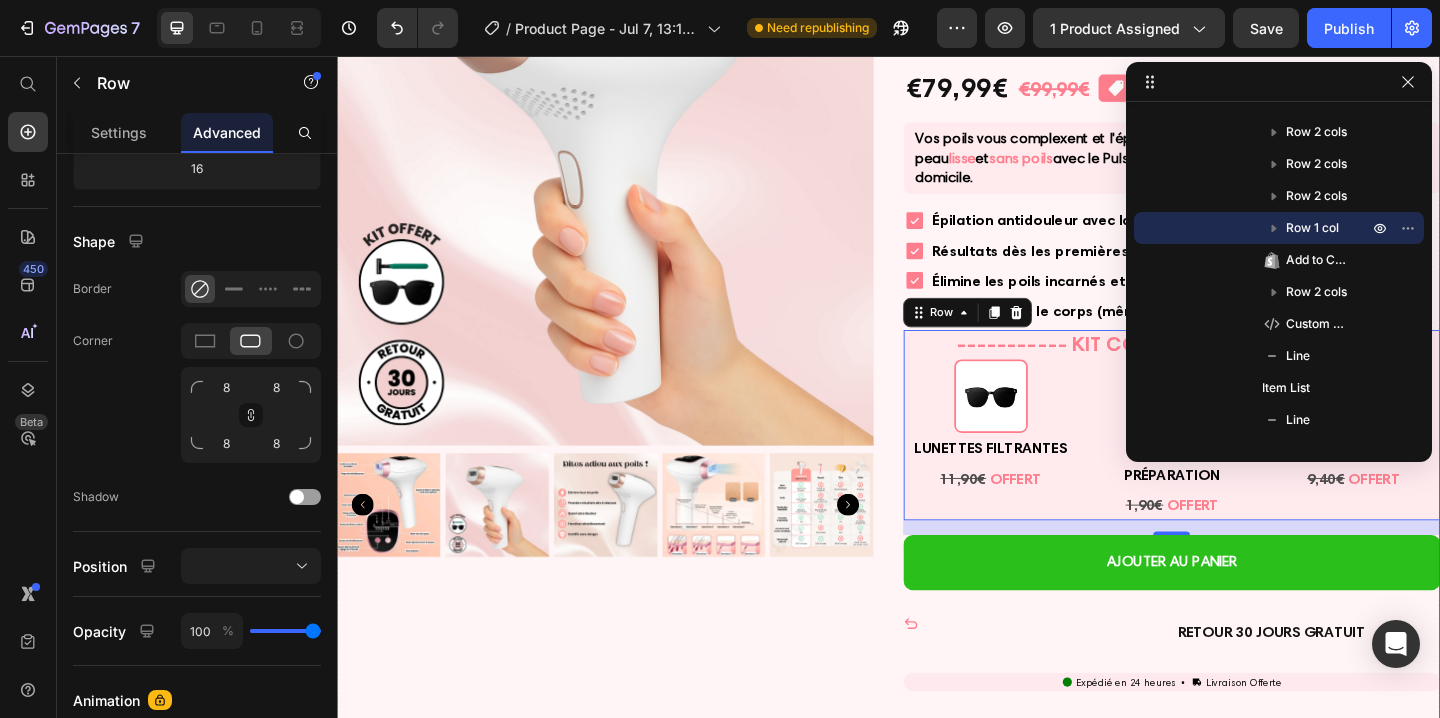 click on "Product Images" at bounding box center (629, 531) 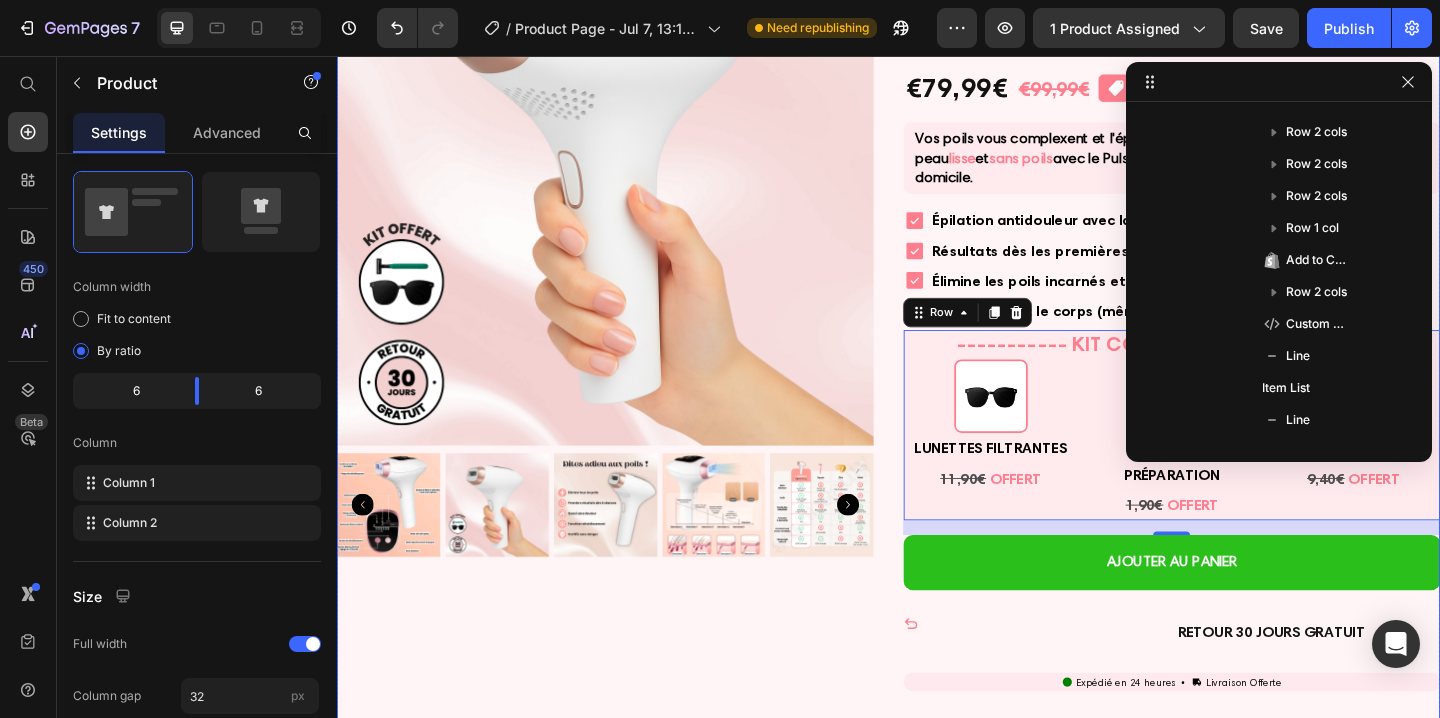 scroll, scrollTop: 0, scrollLeft: 0, axis: both 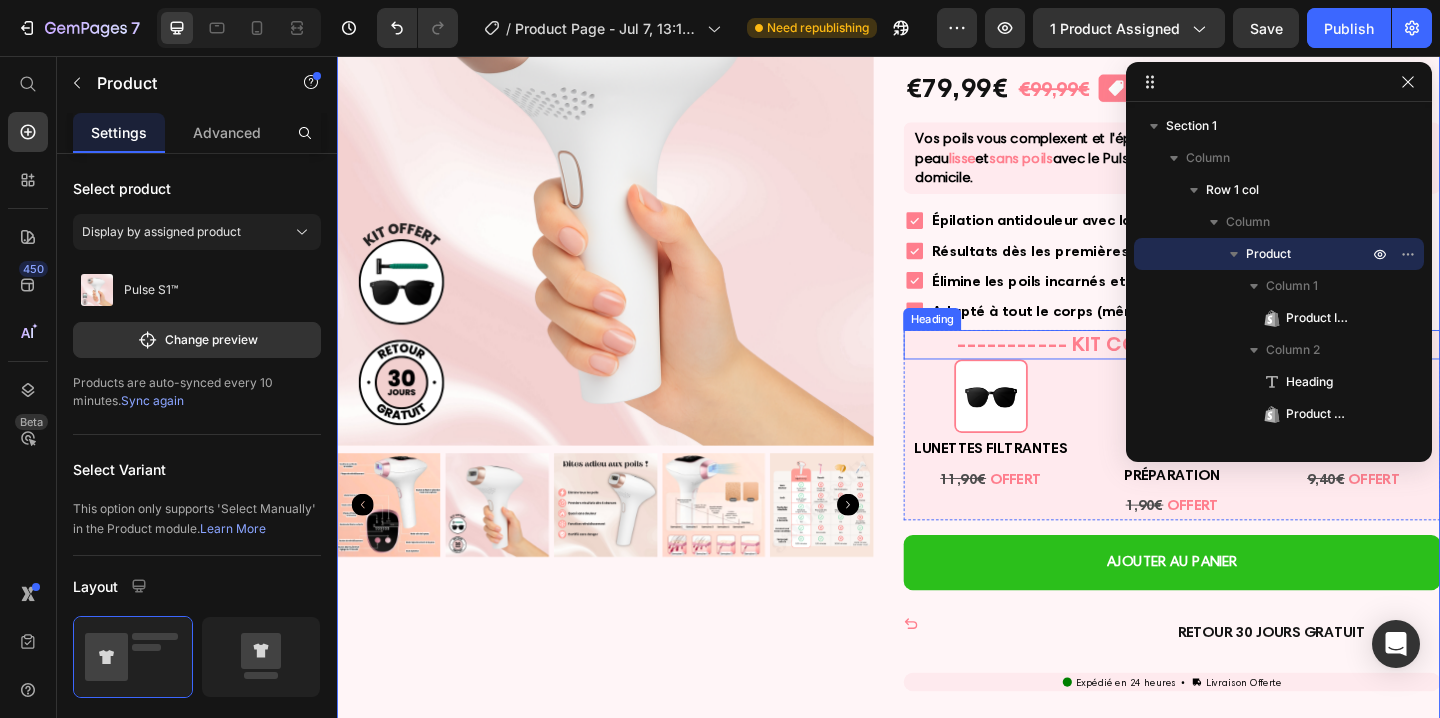 click on "----------- KIT COMPLET OFFERT -----------" at bounding box center [1245, 370] 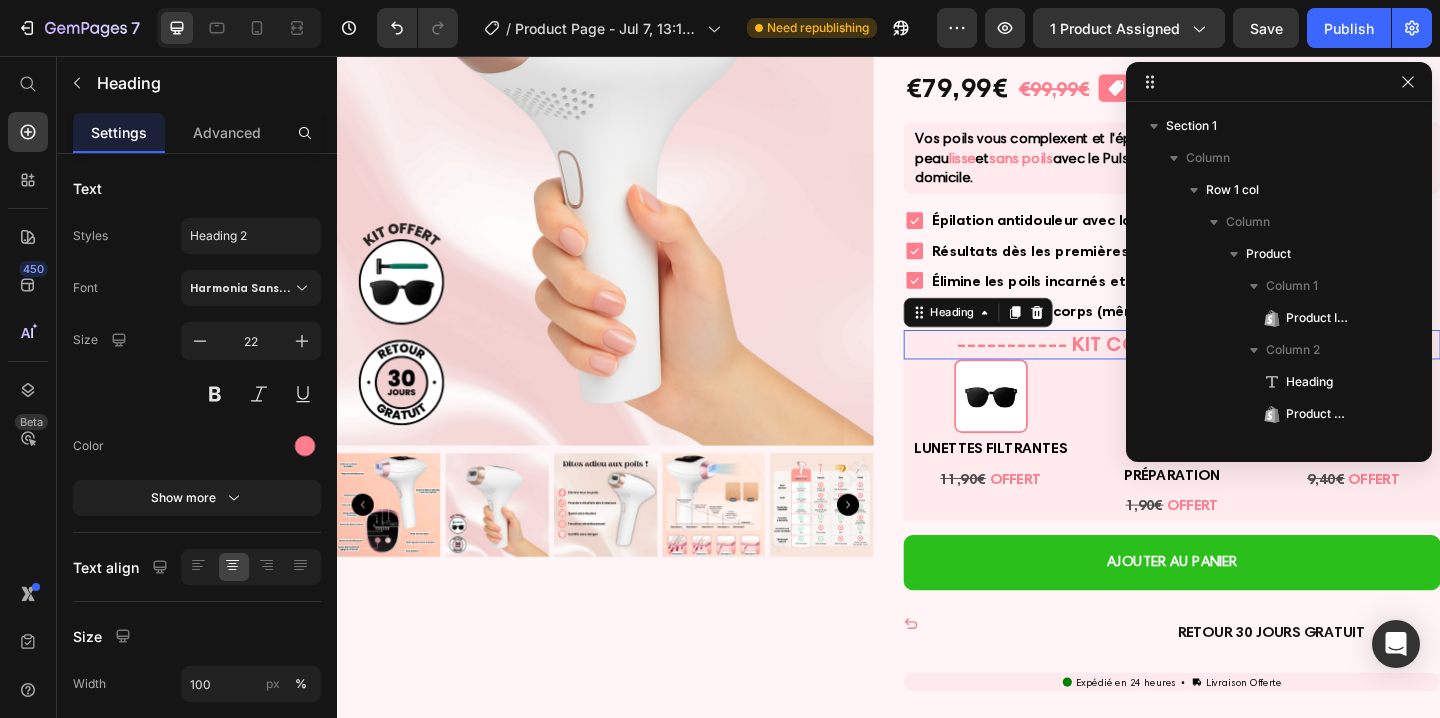 scroll, scrollTop: 570, scrollLeft: 0, axis: vertical 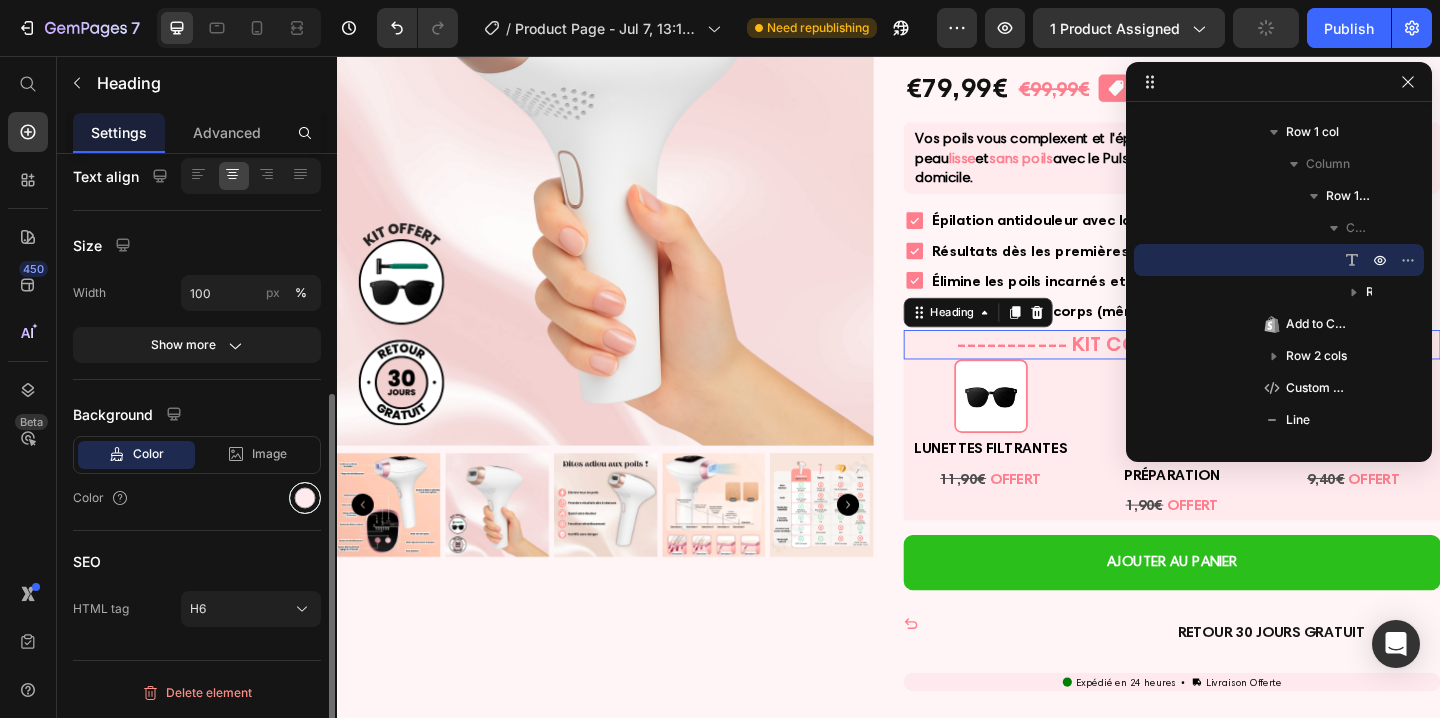 click at bounding box center (305, 498) 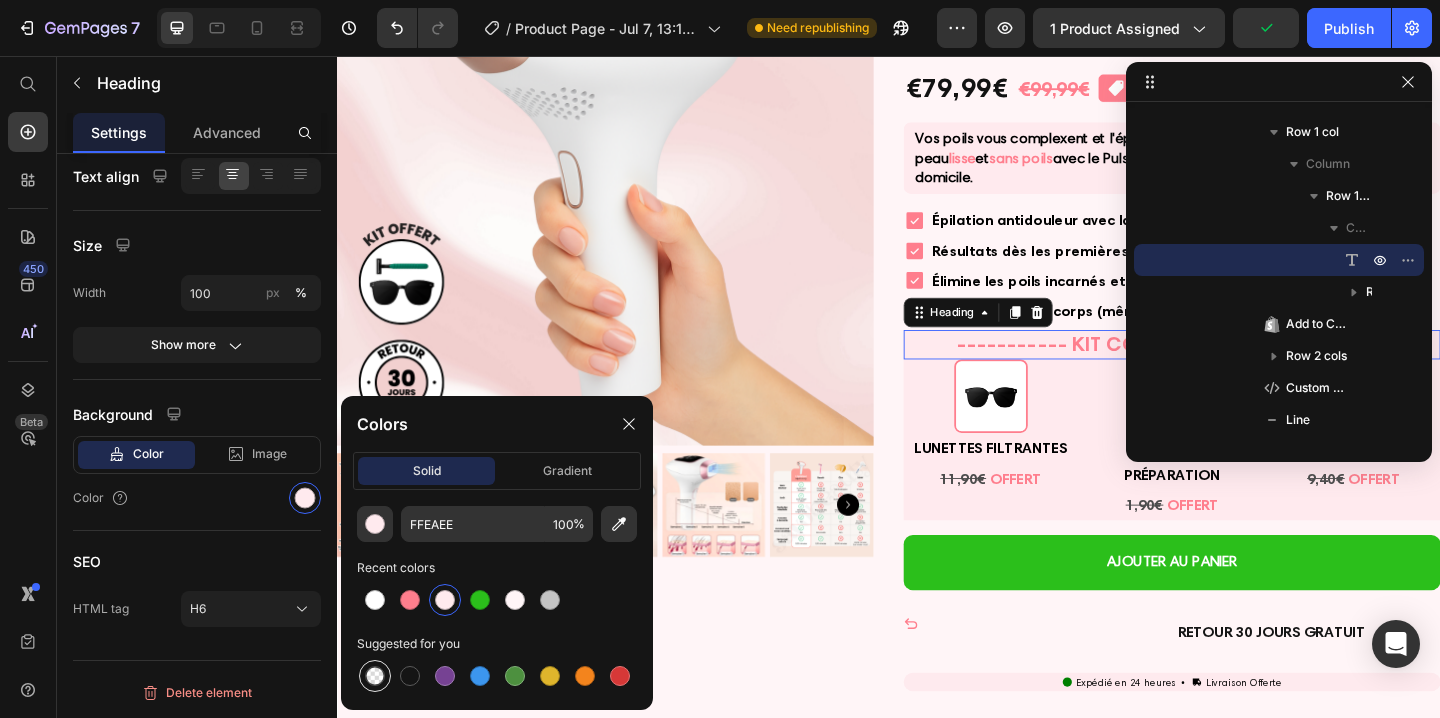 click at bounding box center [375, 676] 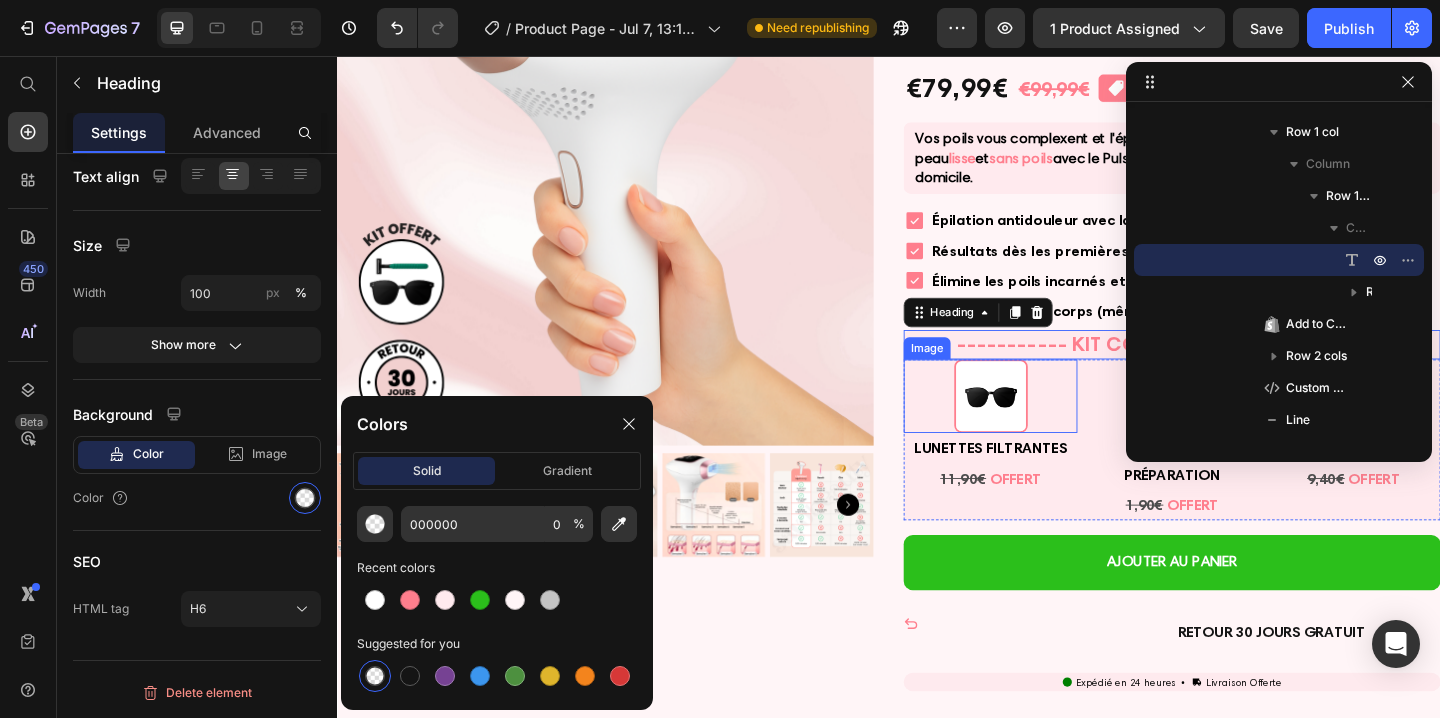click at bounding box center [1047, 426] 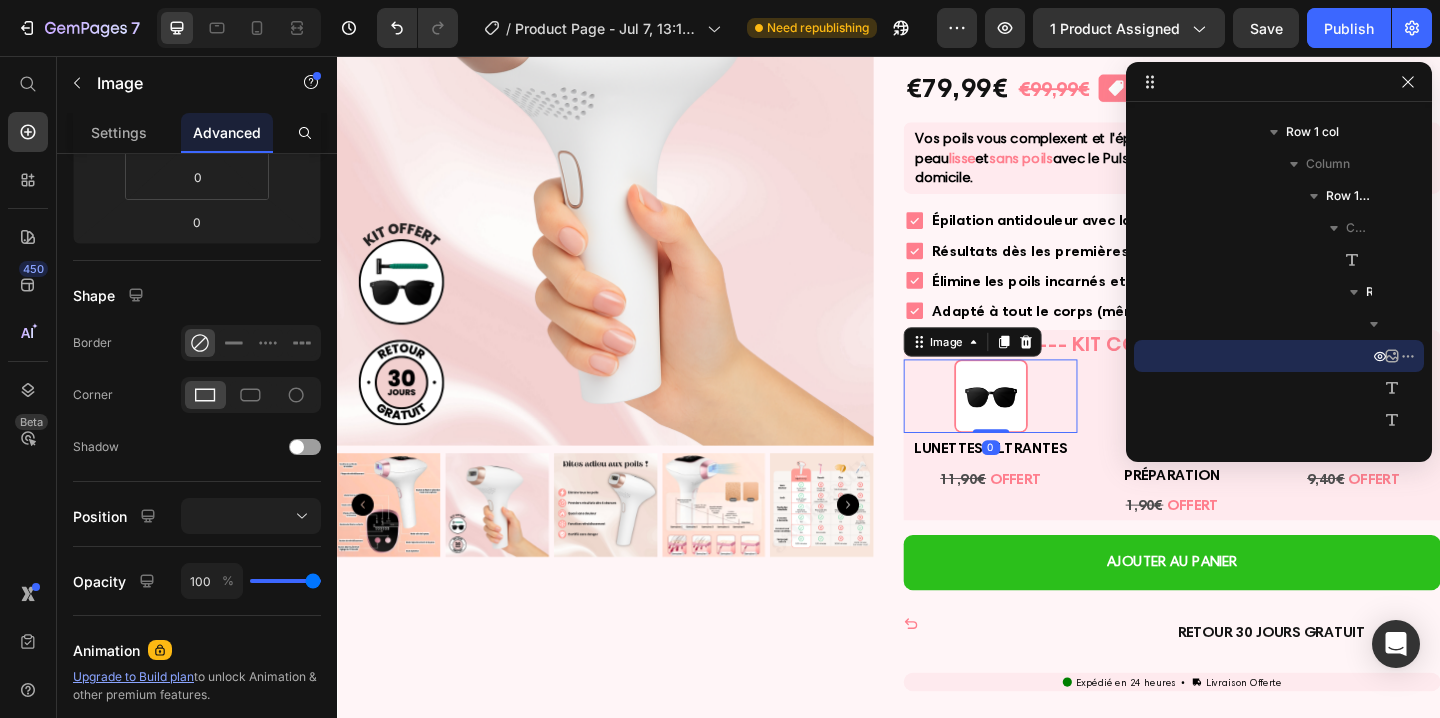 scroll, scrollTop: 0, scrollLeft: 0, axis: both 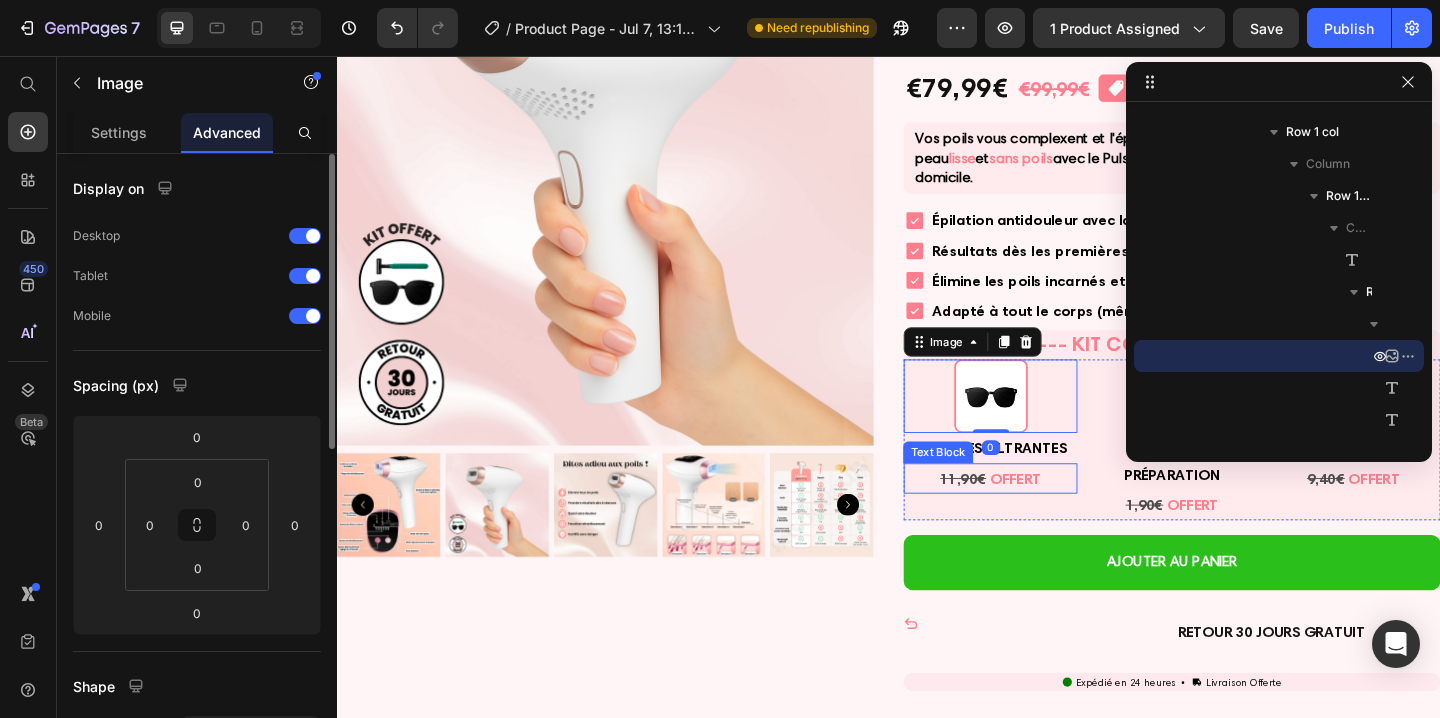 click on "11,90€   OFFERT" at bounding box center (1047, 515) 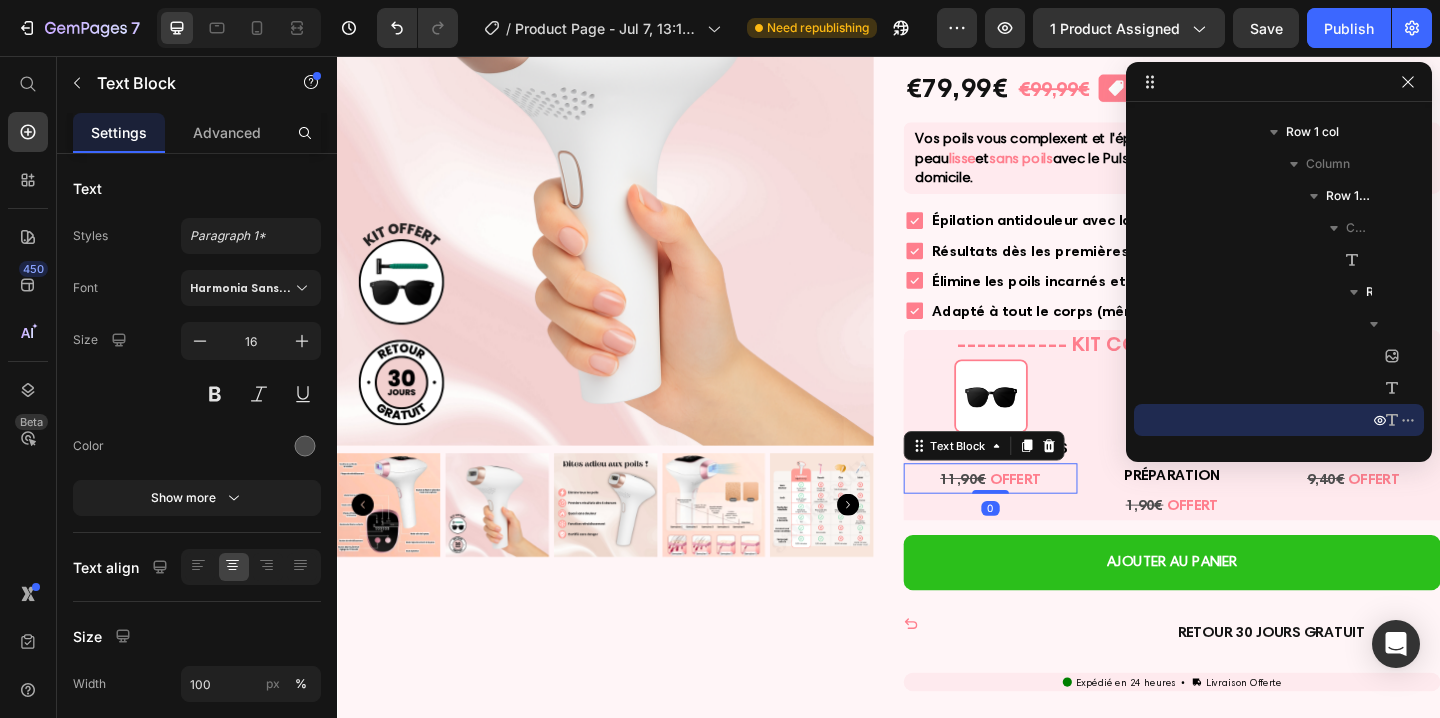 click on "Image LUNETTES FILTRANTES Text Block 11,90€   OFFERT Text Block   0" at bounding box center (1047, 473) 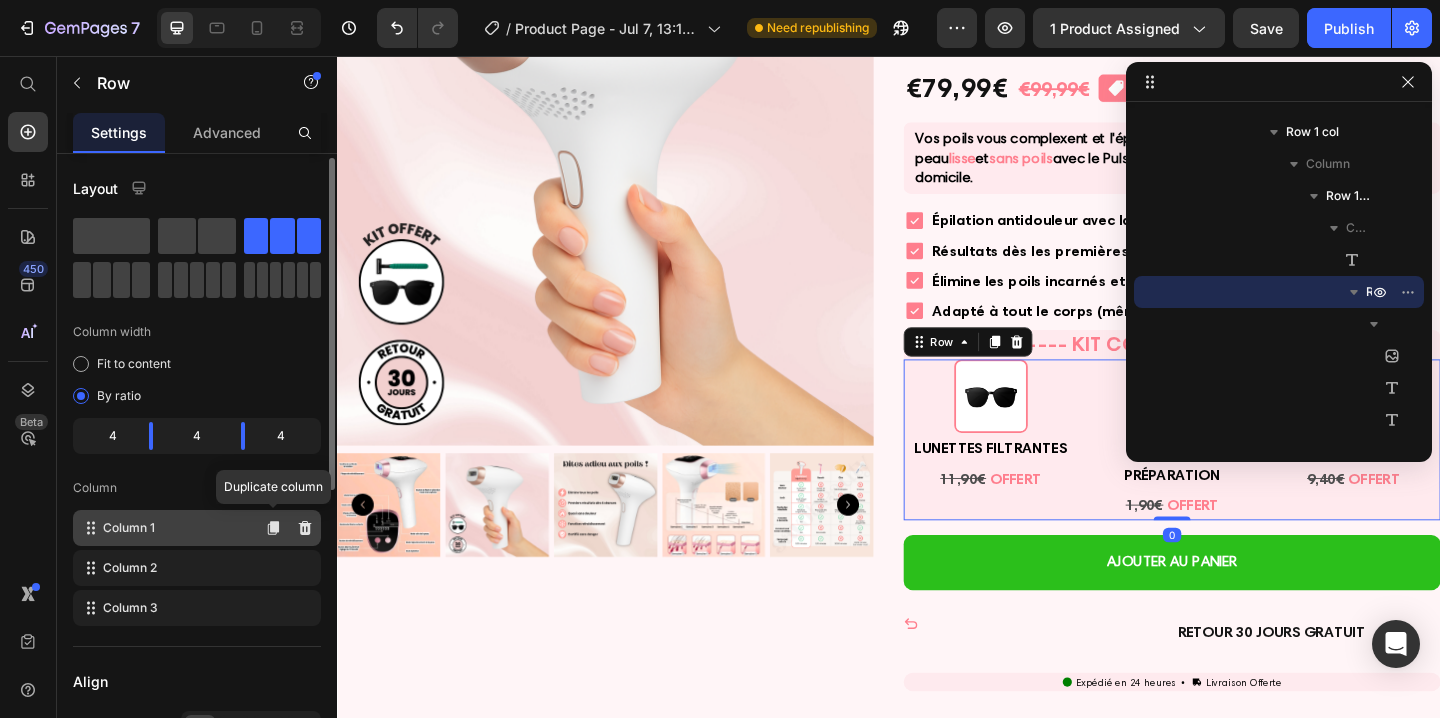 scroll, scrollTop: 540, scrollLeft: 0, axis: vertical 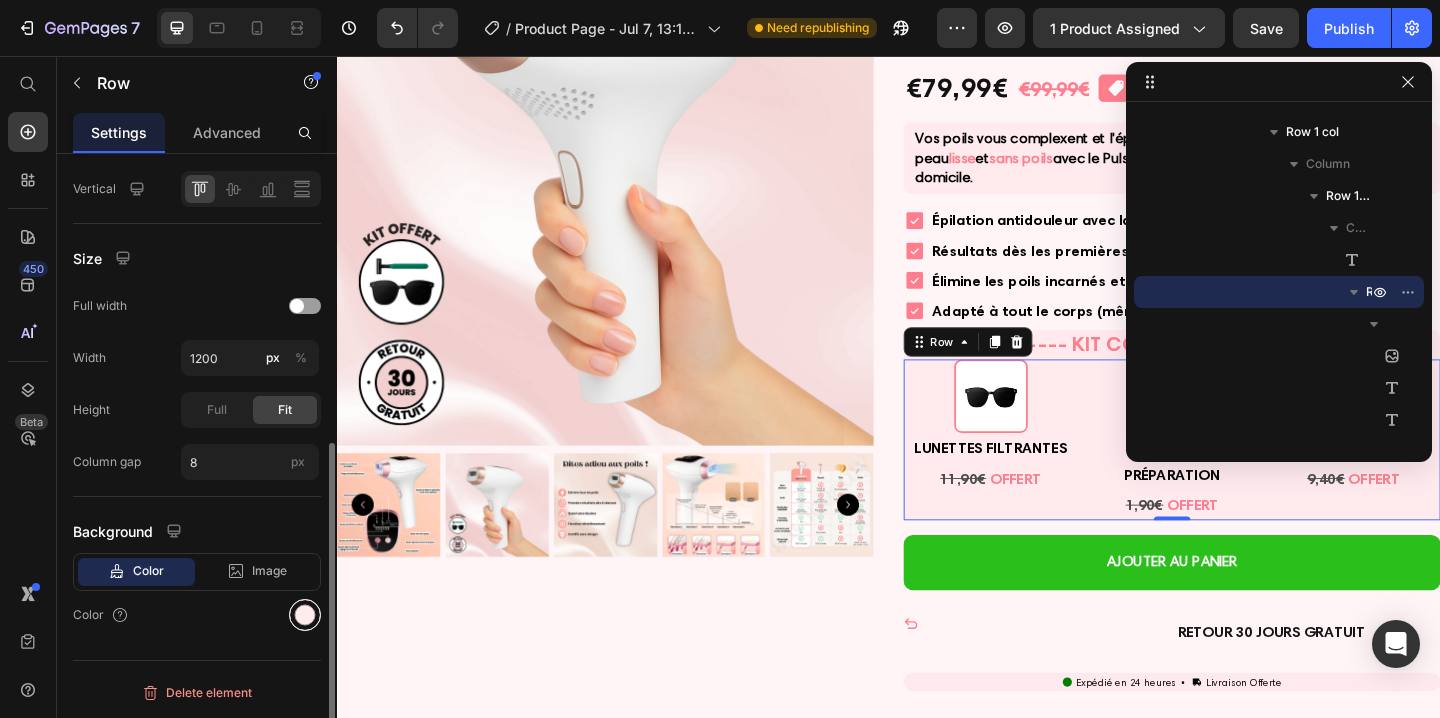 click at bounding box center (305, 615) 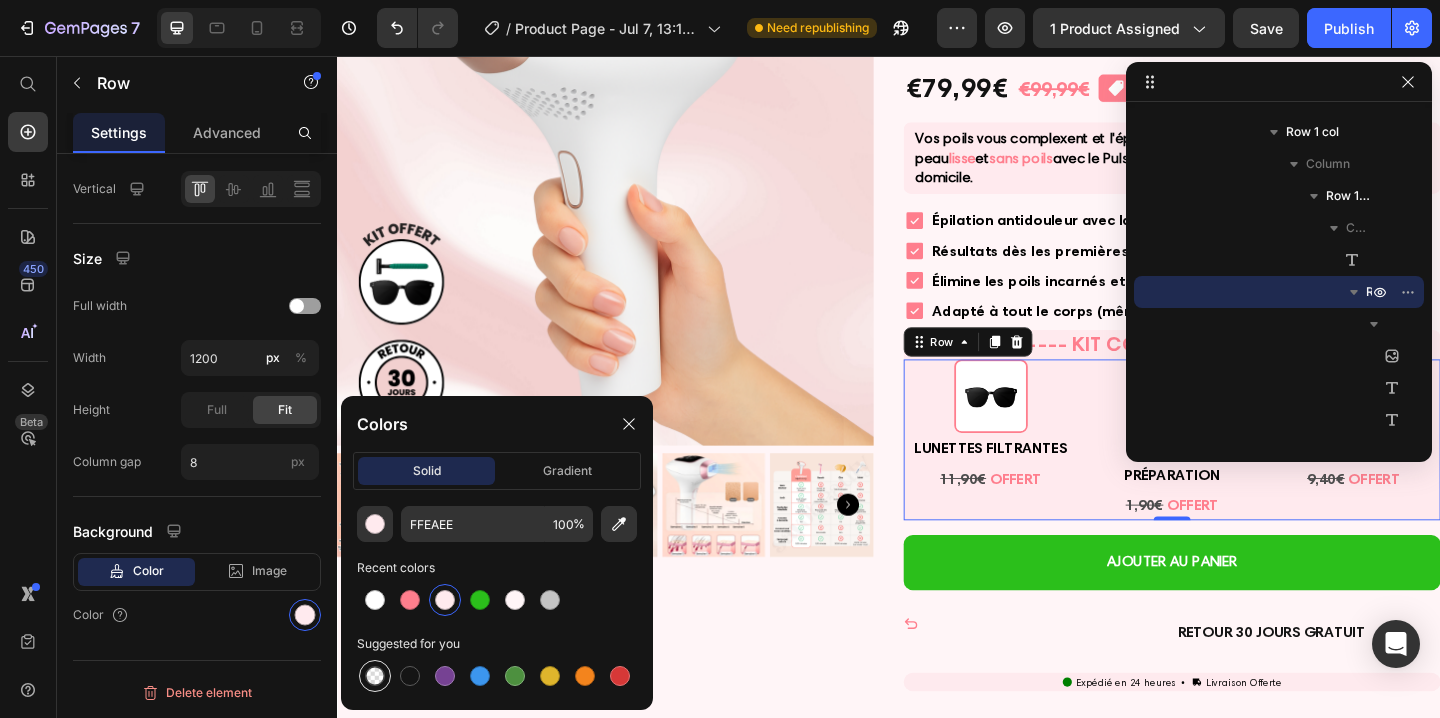click at bounding box center [375, 676] 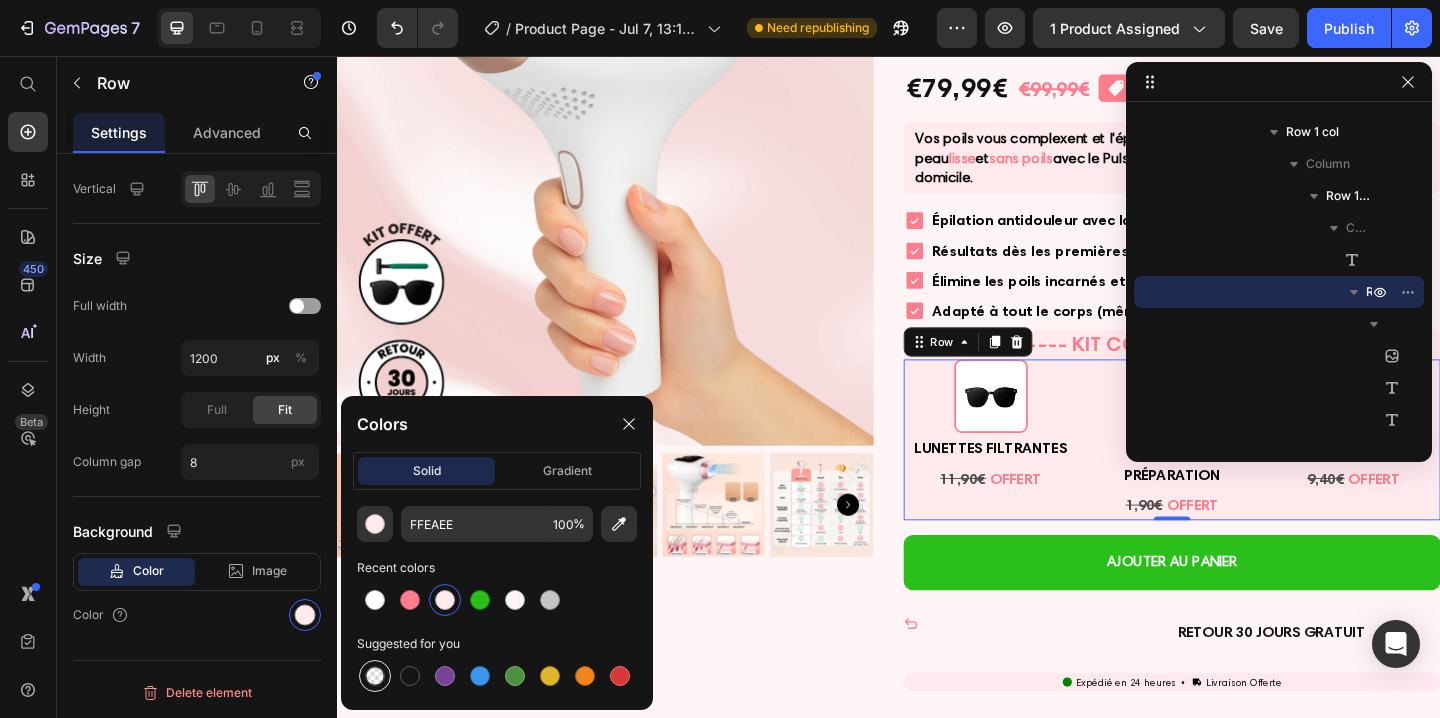 type on "000000" 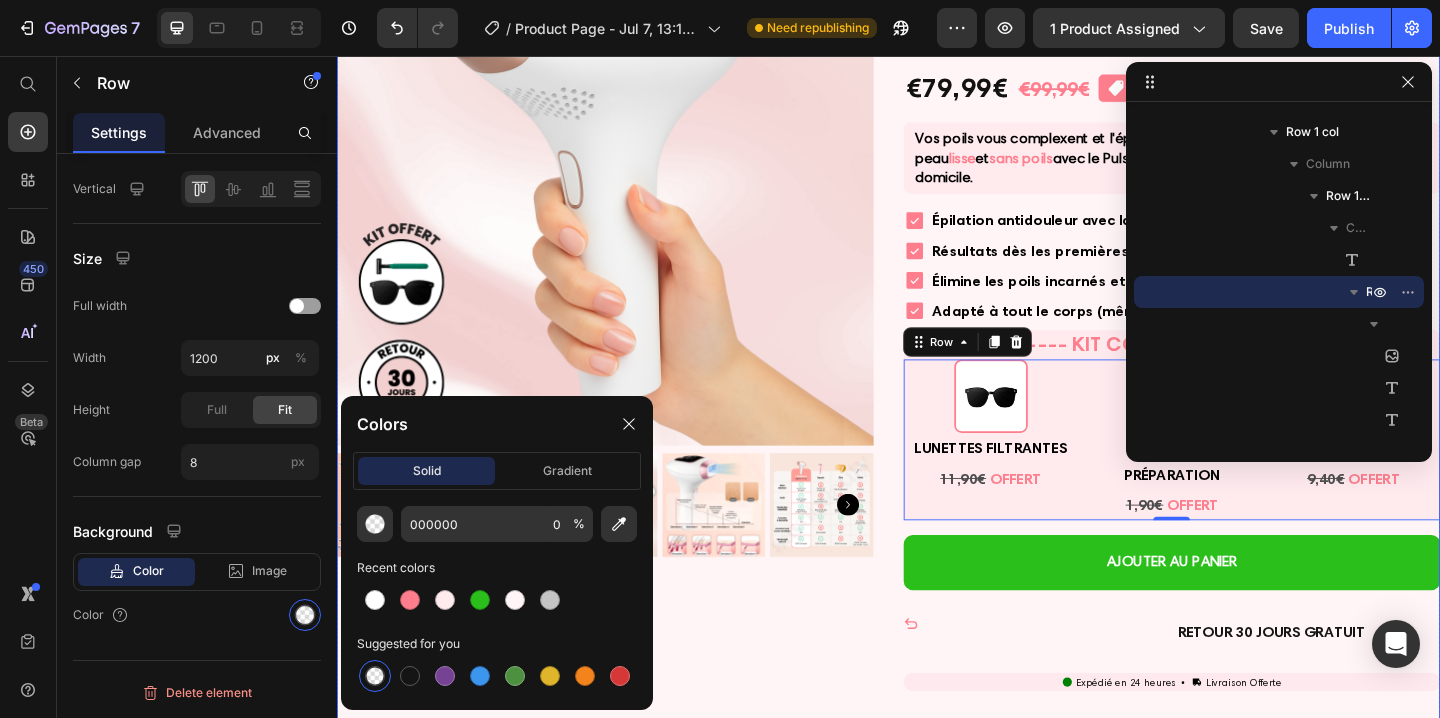 click on "★★★★★ 5.0 |  Clientes Satisfaites Heading Pulse S1™ Product Title Épilateur à Lumière Pulsée 3-en-1 Heading
Icon LA MEILLEURE ALTERNATIVE À L'ÉPILATION LASER Heading Row €79,99€ Product Price €99,99€ Product Price Row Image Row Vos poils vous complexent et l'épilation laser coûte trop cher ? À vous la peau  lisse  et  sans poils  avec le Pulse S1™. Pour une épilation durable, rapide et à domicile. Heading Row
Icon Épilation antidouleur avec la fonction refroidissement Heading Row
Icon ⁠⁠⁠⁠⁠⁠⁠ Résultats dès les premières séances  Heading Row
Icon ⁠⁠⁠⁠⁠⁠⁠ Élimine les poils incarnés et les imperfections Heading Row
Icon ⁠⁠⁠⁠⁠⁠⁠ Adapté à tout le corps (même le maillot !) Heading Row ----------- KIT COMPLET OFFERT ----------- Heading Image LUNETTES FILTRANTES Text Block 11,90€   OFFERT Text Block Image RASOIR DE PRÉPARATION Text Block 1,90€" at bounding box center [1245, 531] 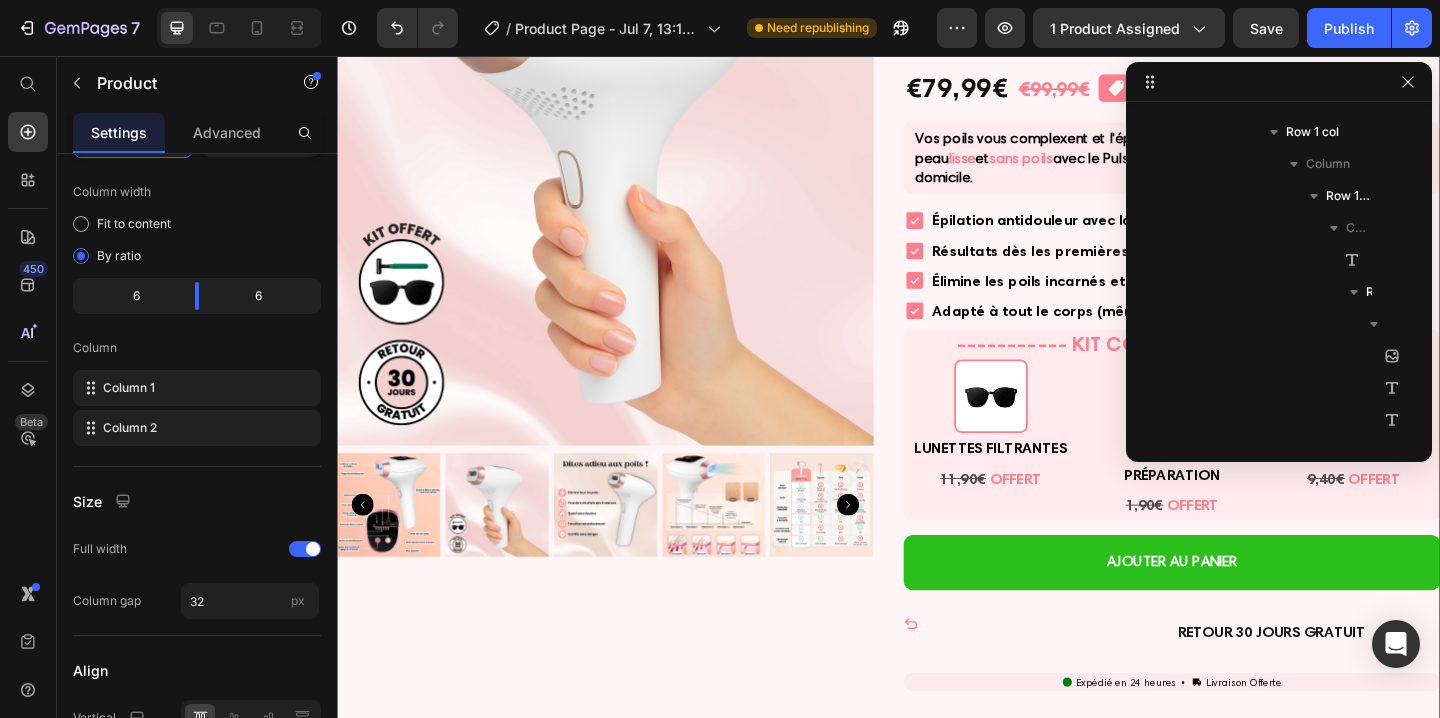 scroll, scrollTop: 0, scrollLeft: 0, axis: both 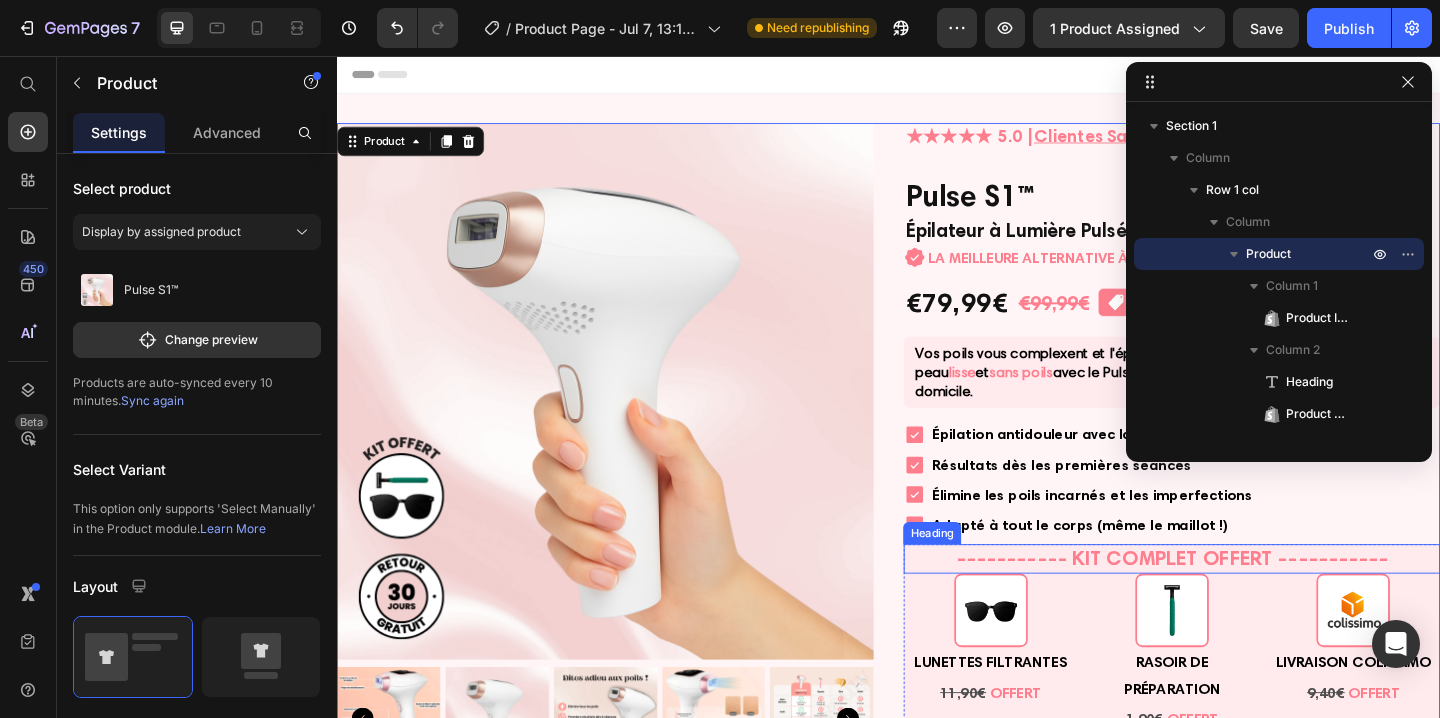 click on "----------- KIT COMPLET OFFERT -----------" at bounding box center [1245, 603] 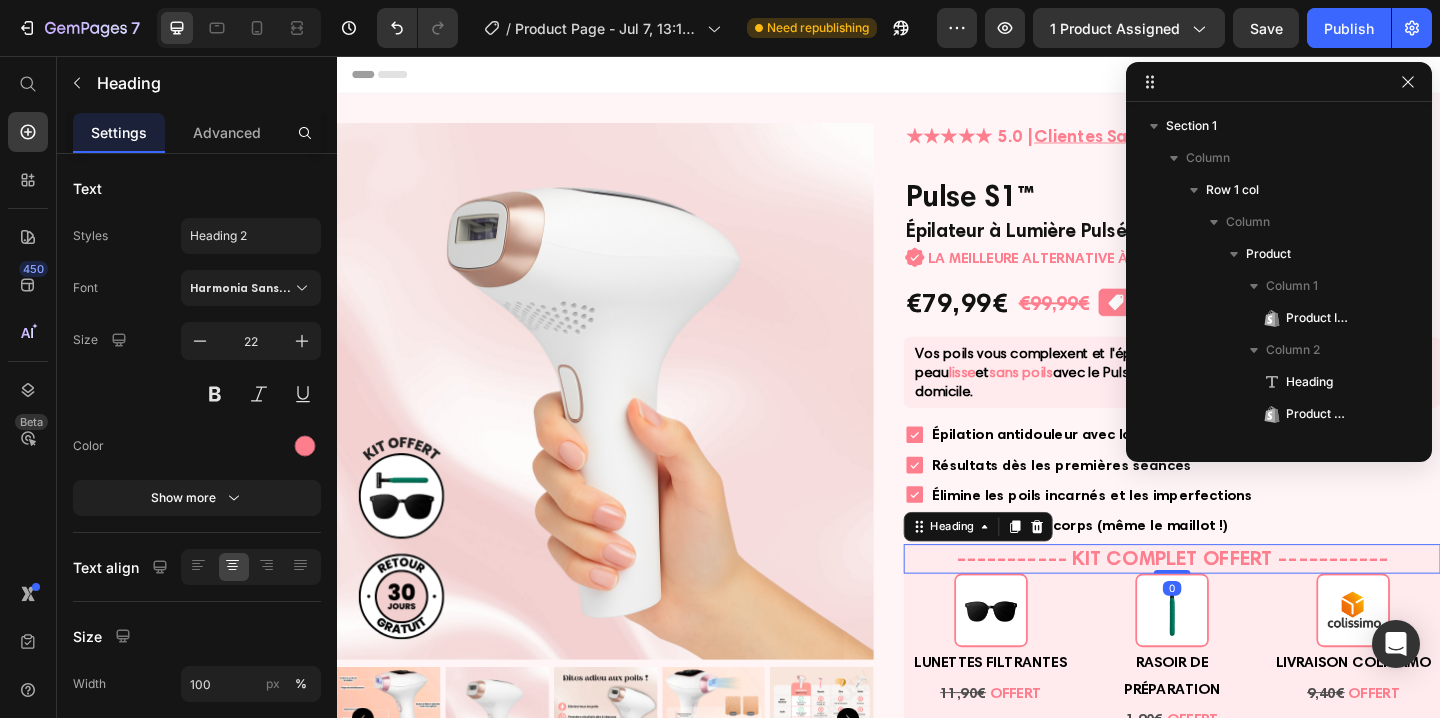 scroll, scrollTop: 570, scrollLeft: 0, axis: vertical 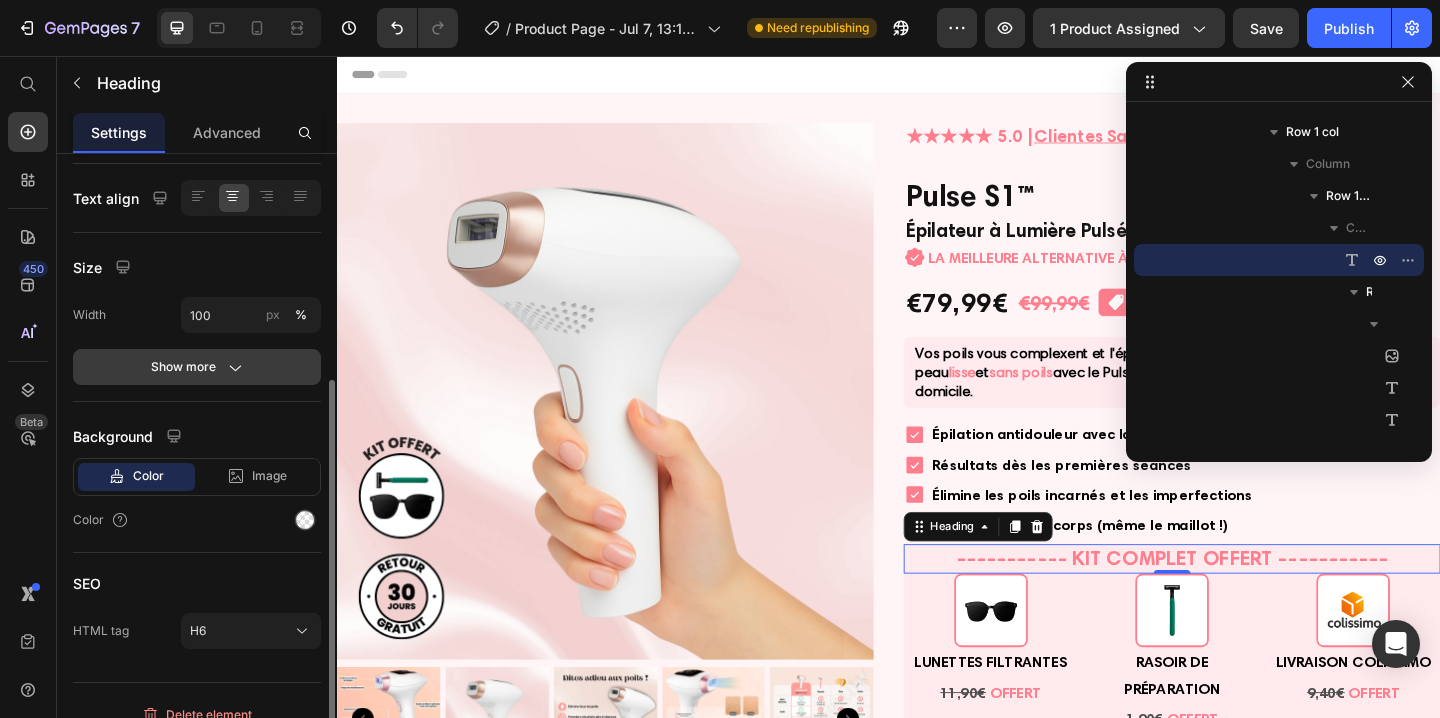 click 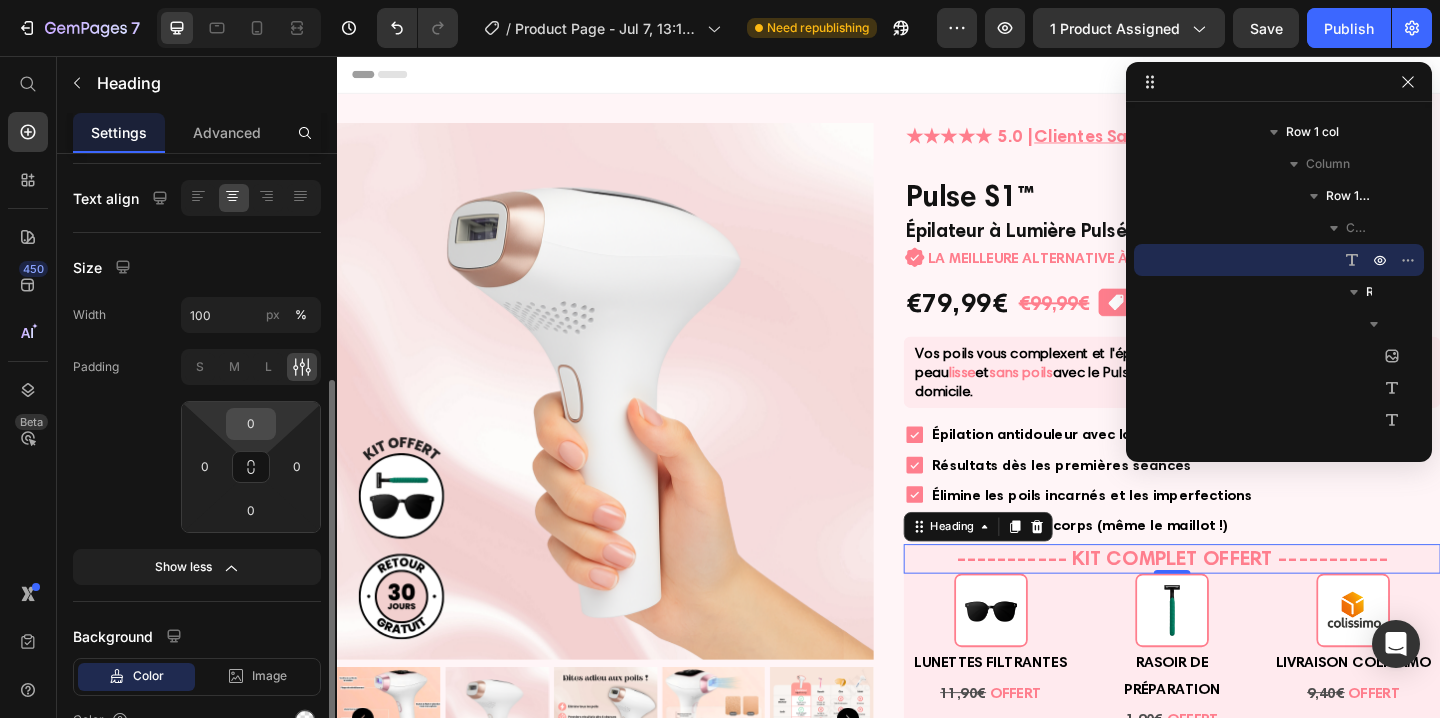 click on "0" at bounding box center (251, 424) 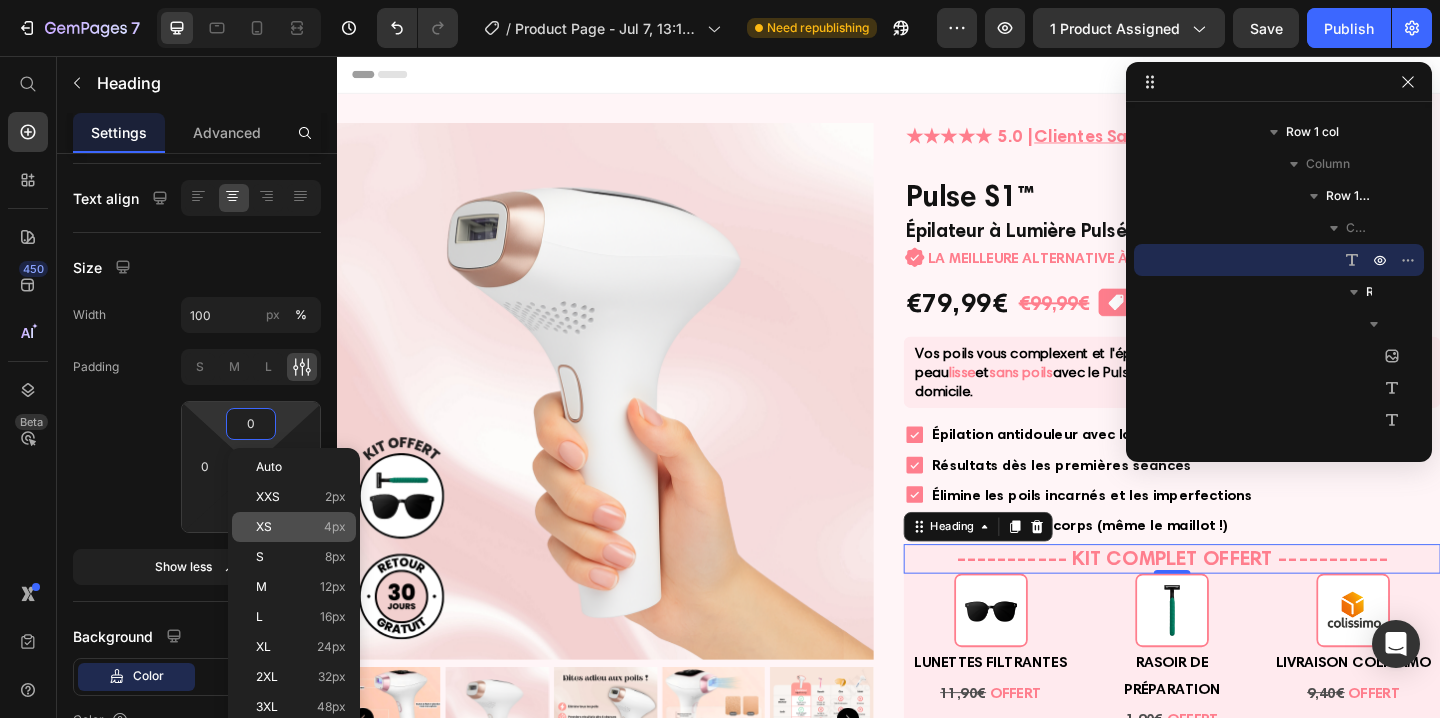 click on "XS 4px" 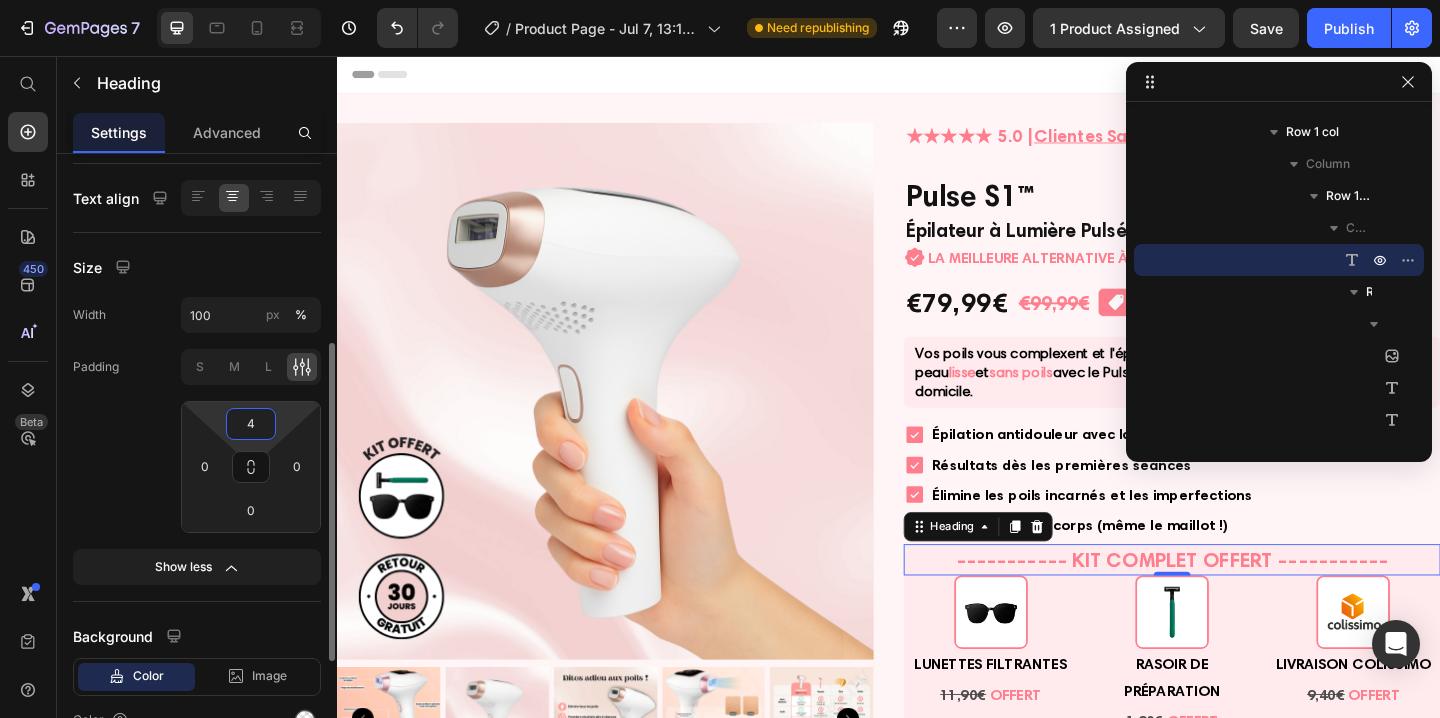 click on "4" at bounding box center [251, 424] 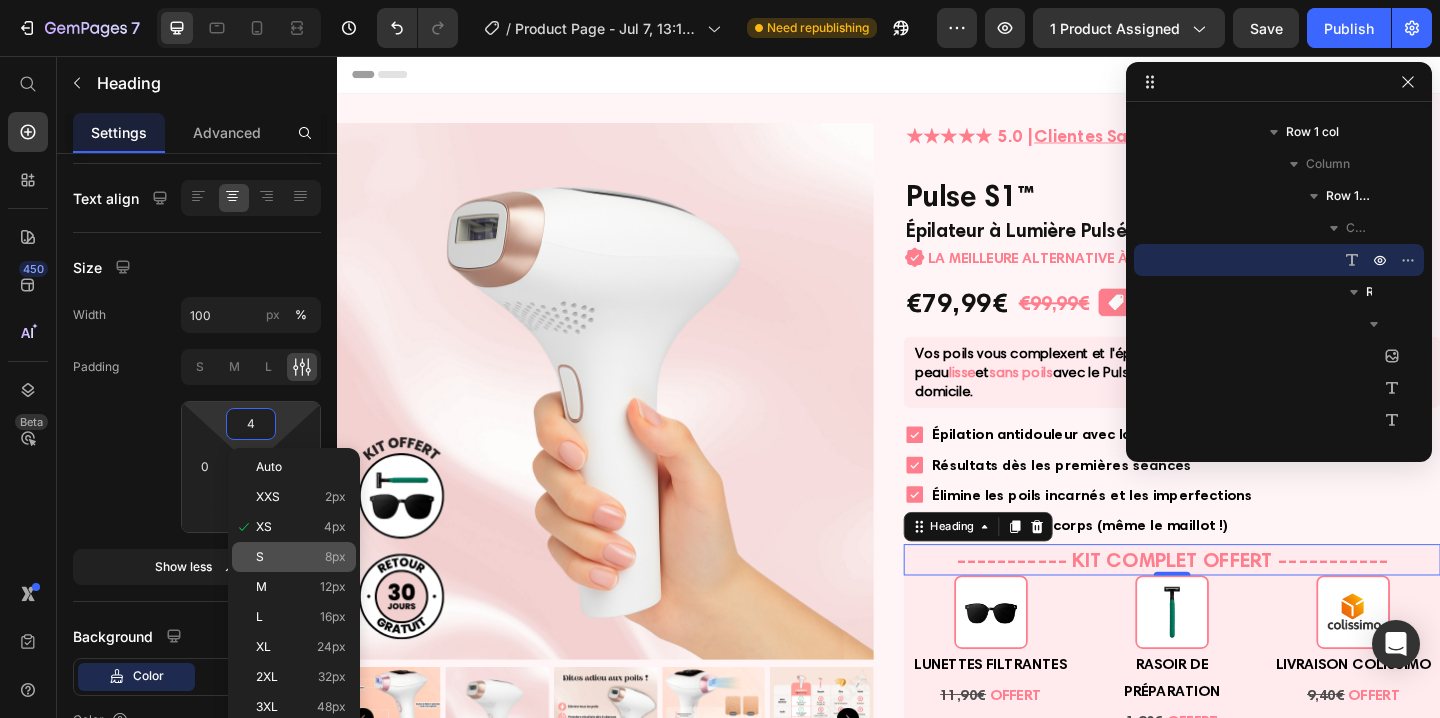 click on "S 8px" at bounding box center [301, 557] 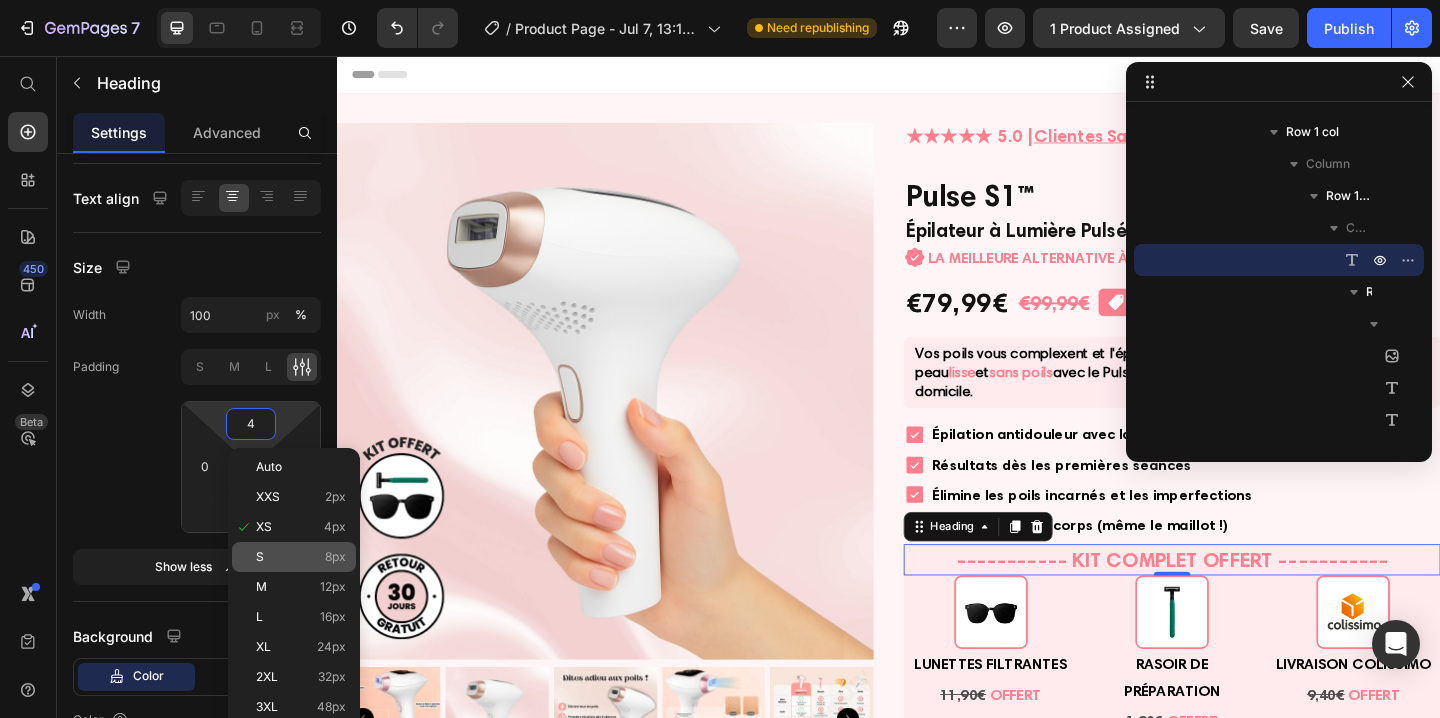 type on "8" 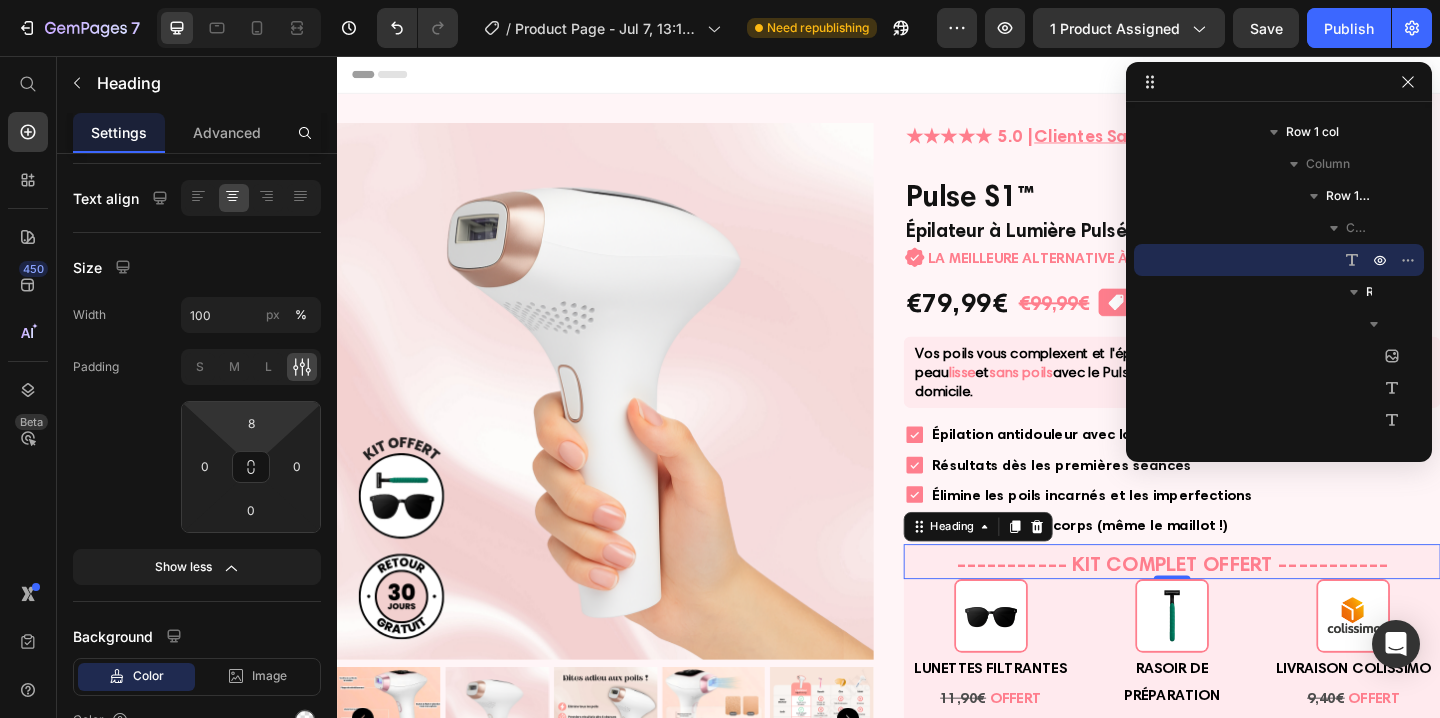 click on "----------- KIT COMPLET OFFERT -----------" at bounding box center (1245, 606) 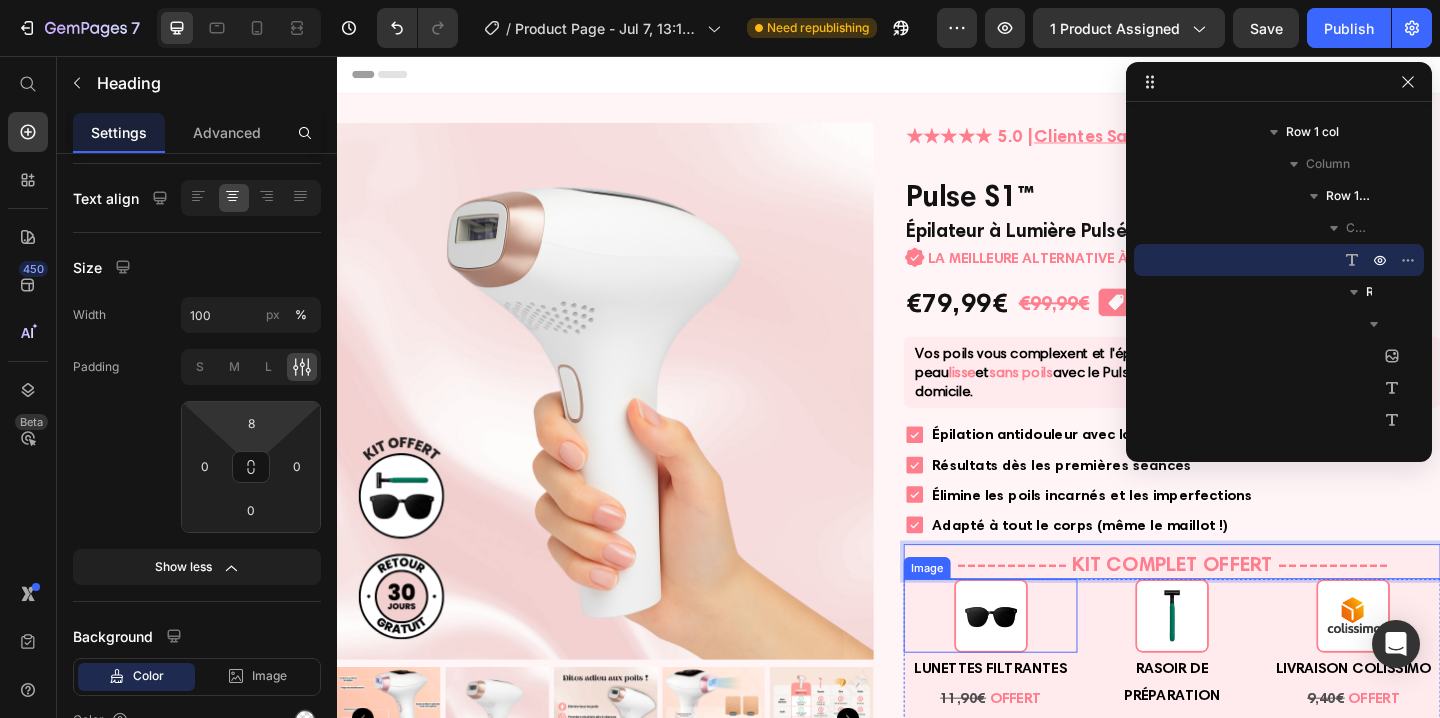 click at bounding box center [1047, 665] 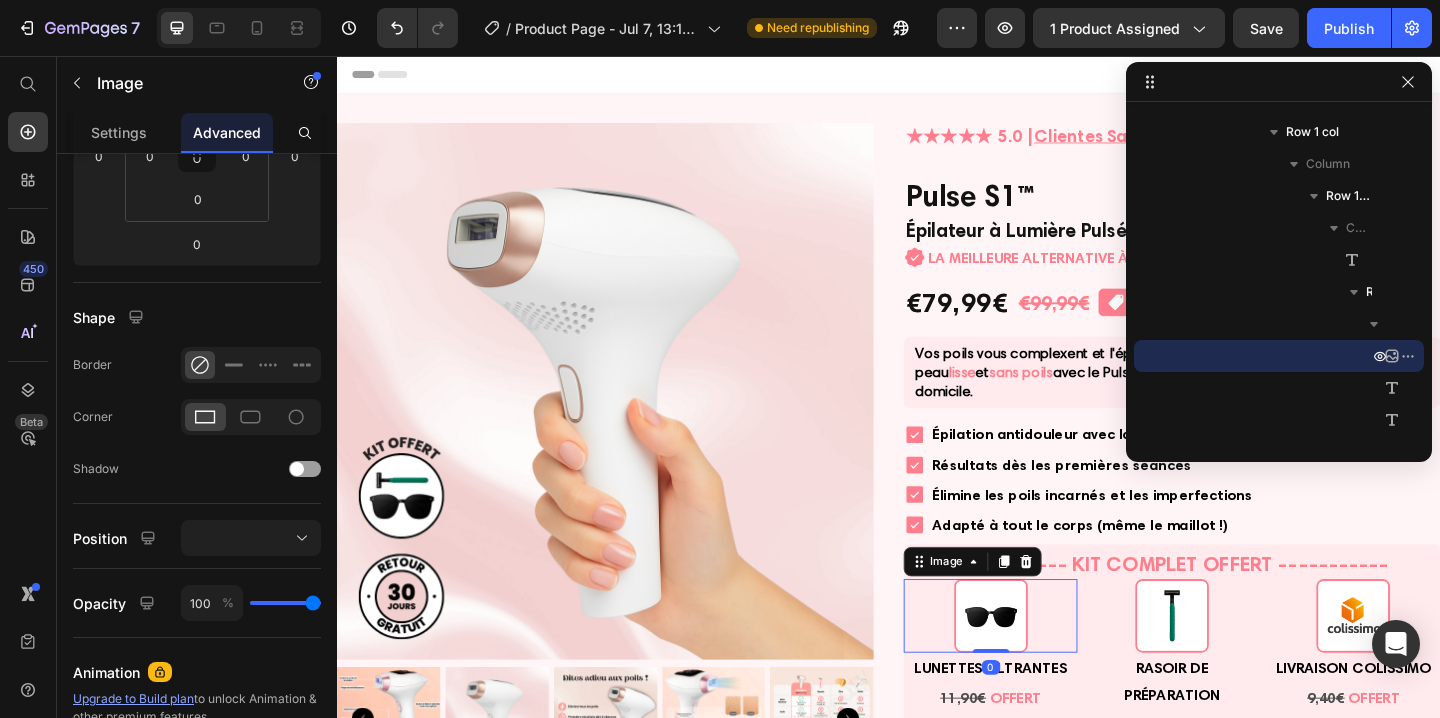 scroll, scrollTop: 0, scrollLeft: 0, axis: both 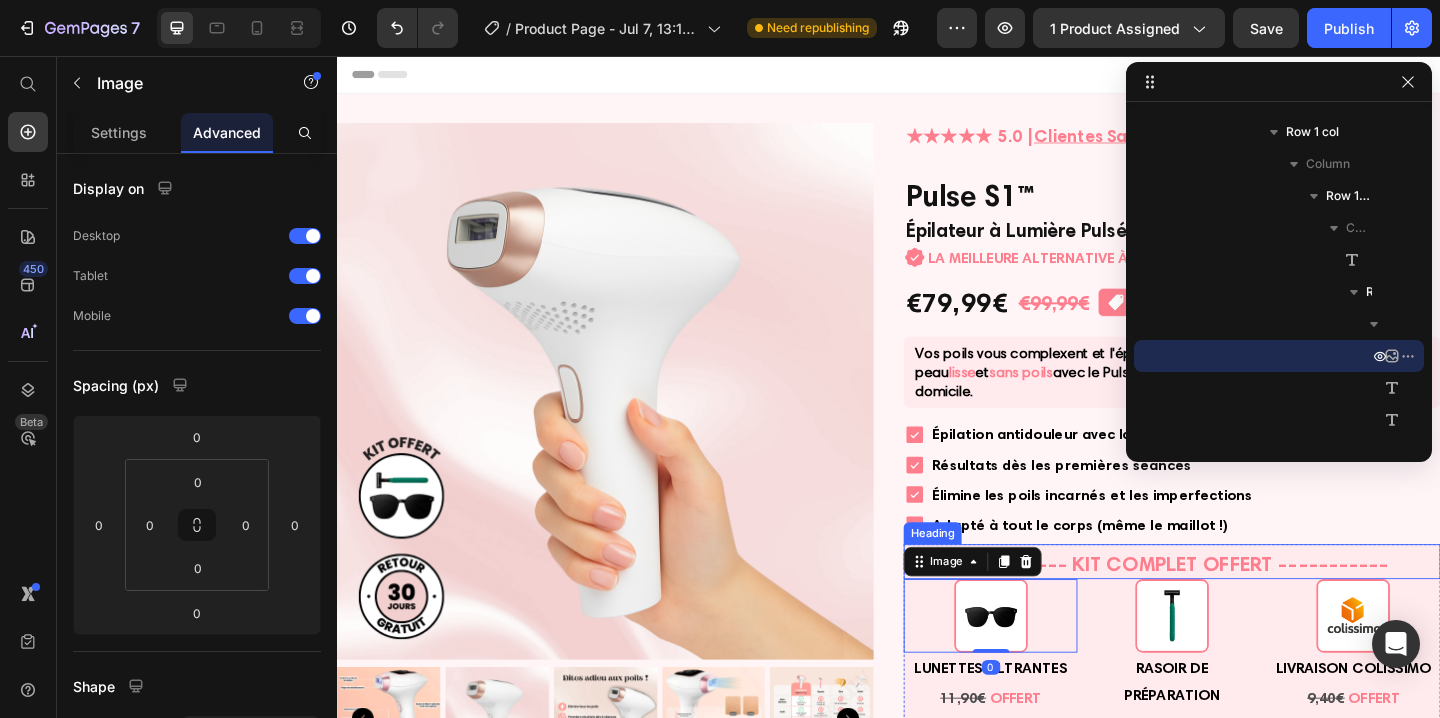 click on "----------- KIT COMPLET OFFERT -----------" at bounding box center (1245, 609) 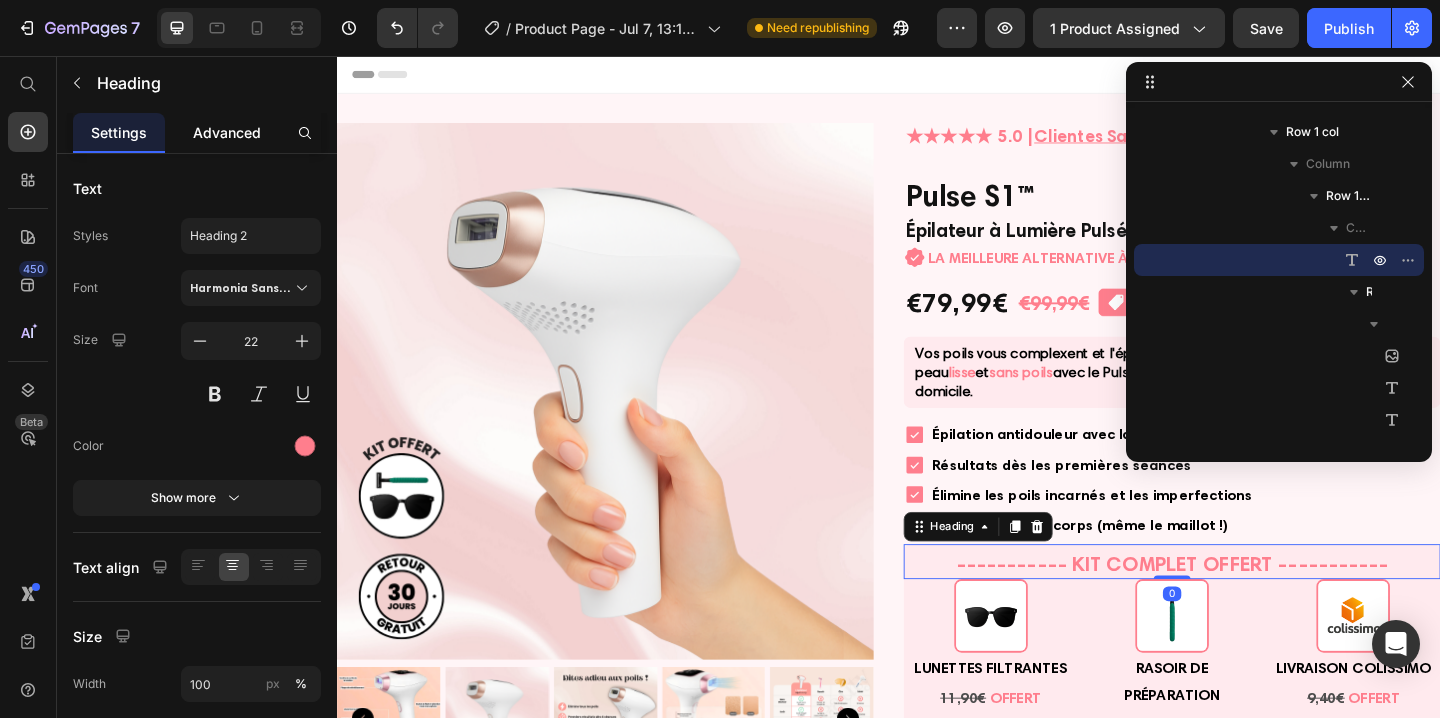 click on "Advanced" at bounding box center [227, 132] 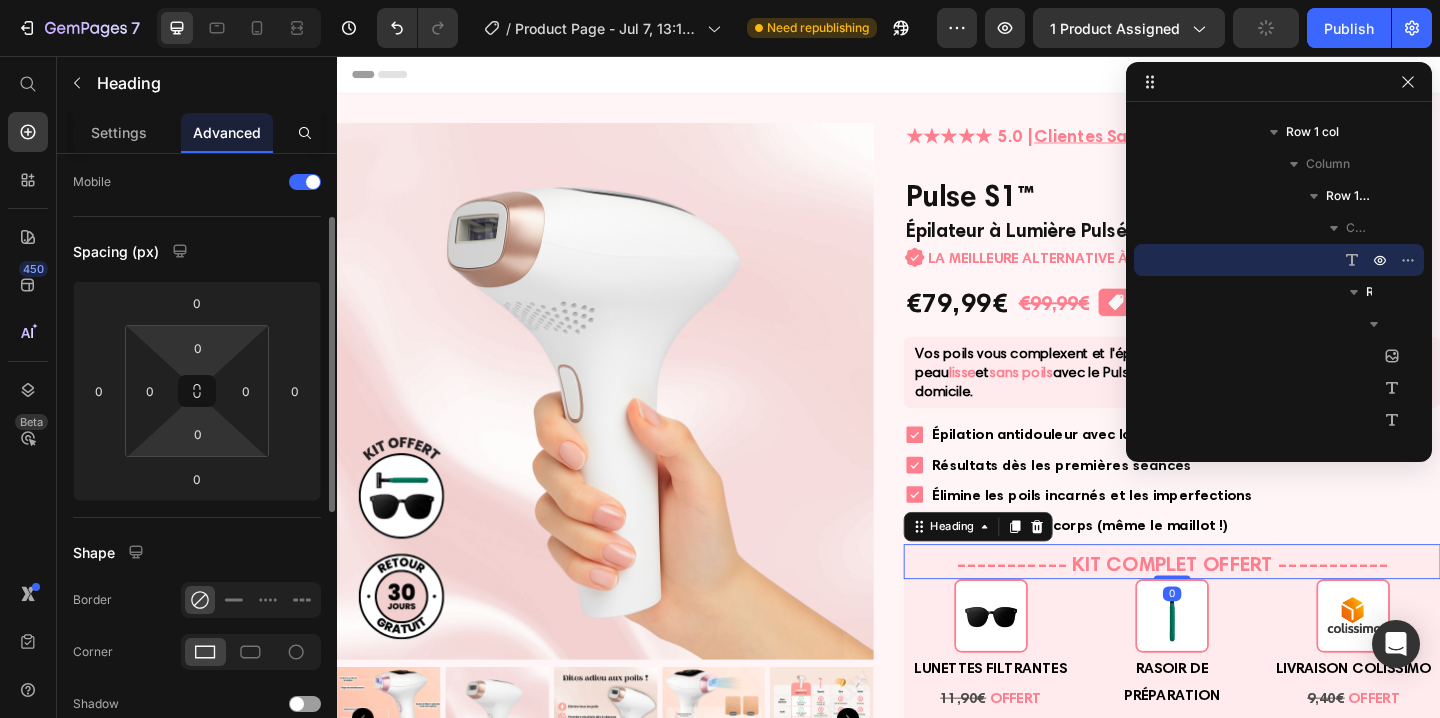 scroll, scrollTop: 151, scrollLeft: 0, axis: vertical 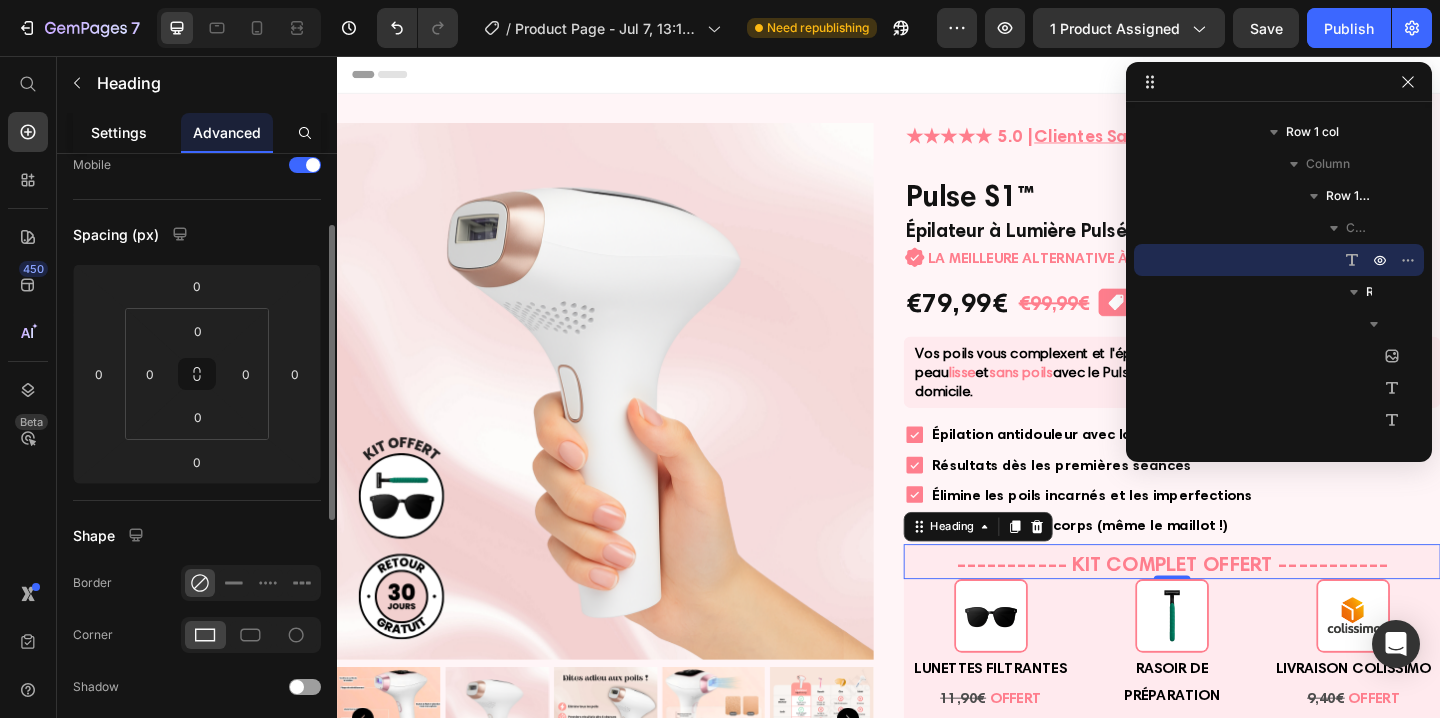 click on "Settings" 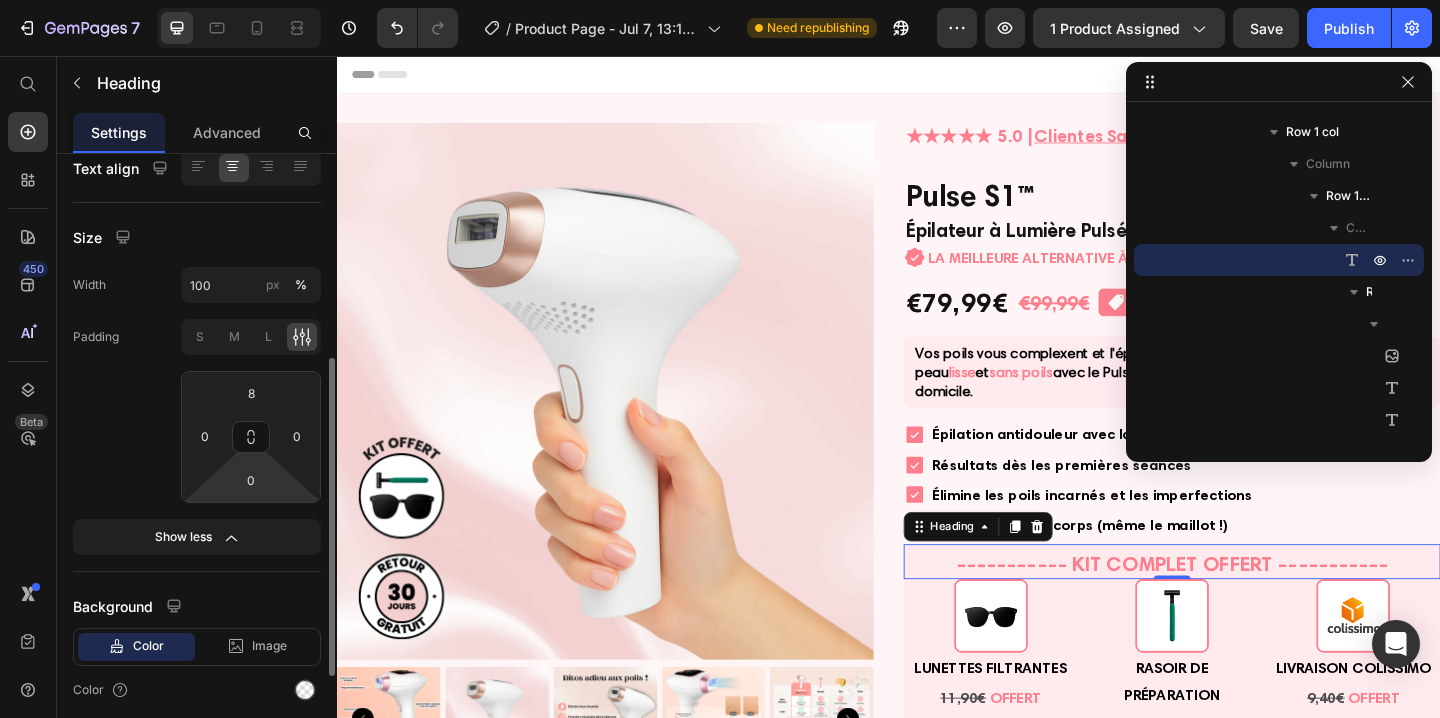 scroll, scrollTop: 403, scrollLeft: 0, axis: vertical 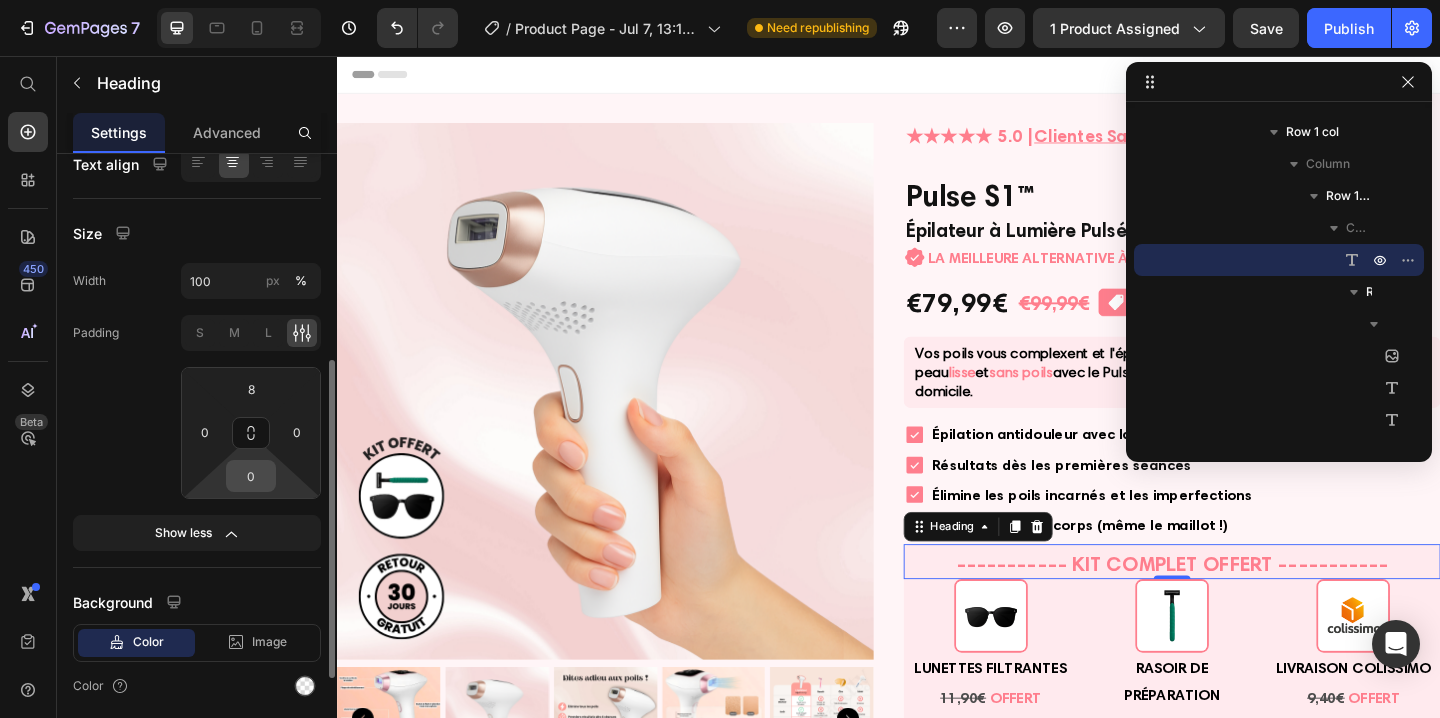 click on "0" at bounding box center [251, 476] 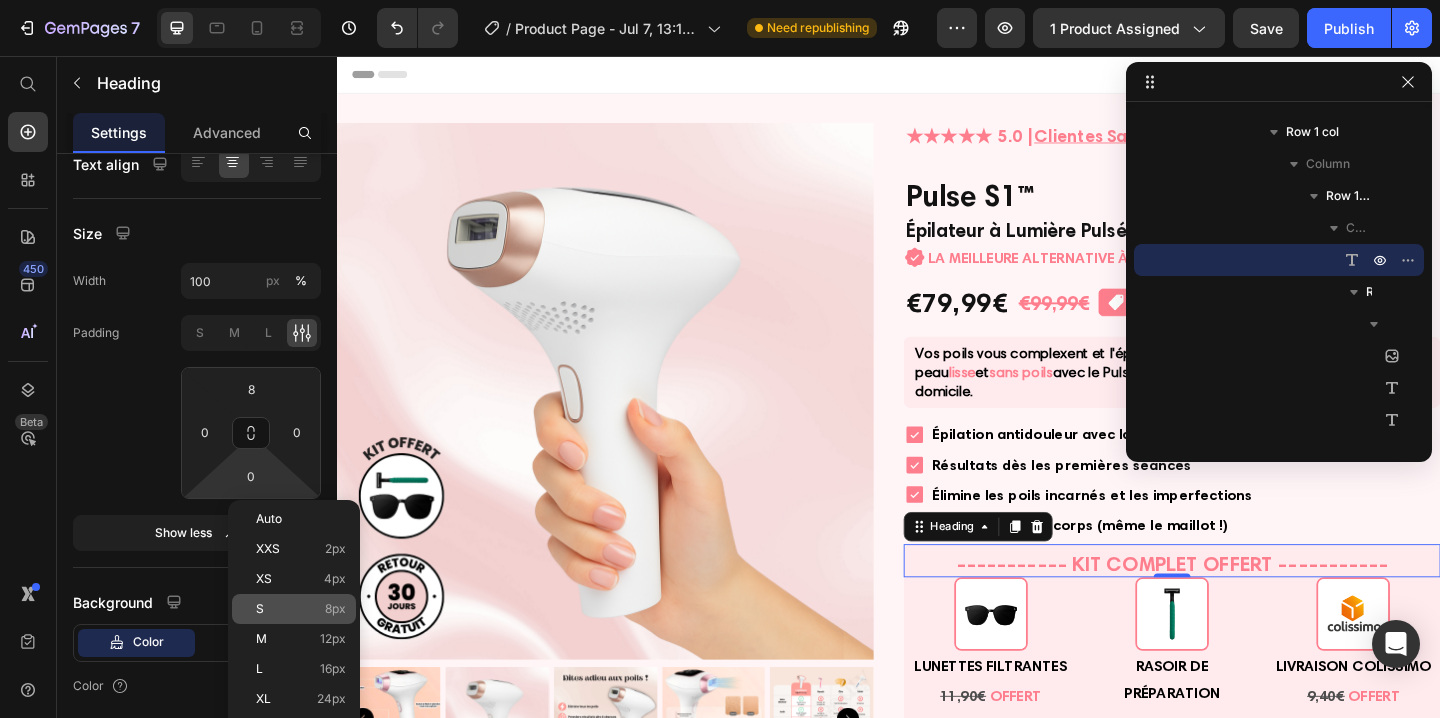 click on "S 8px" at bounding box center [301, 609] 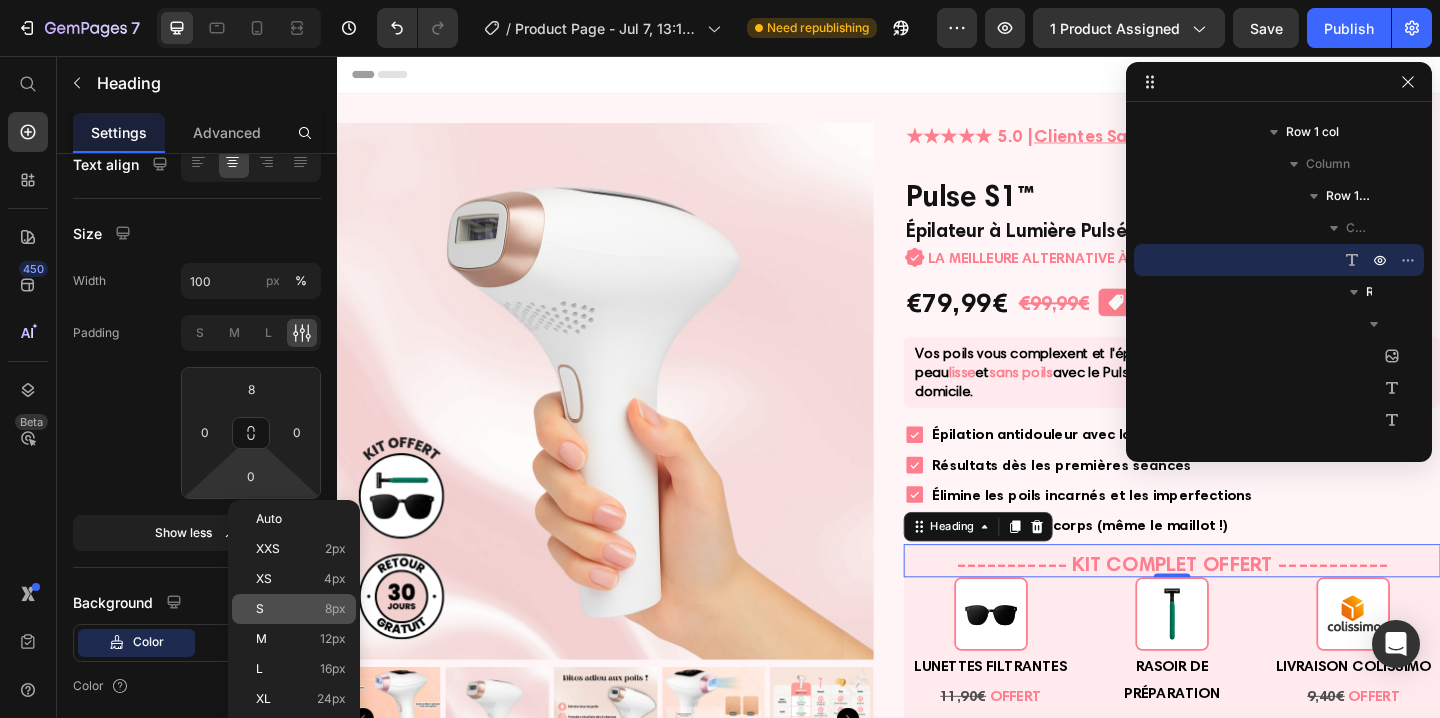 type on "8" 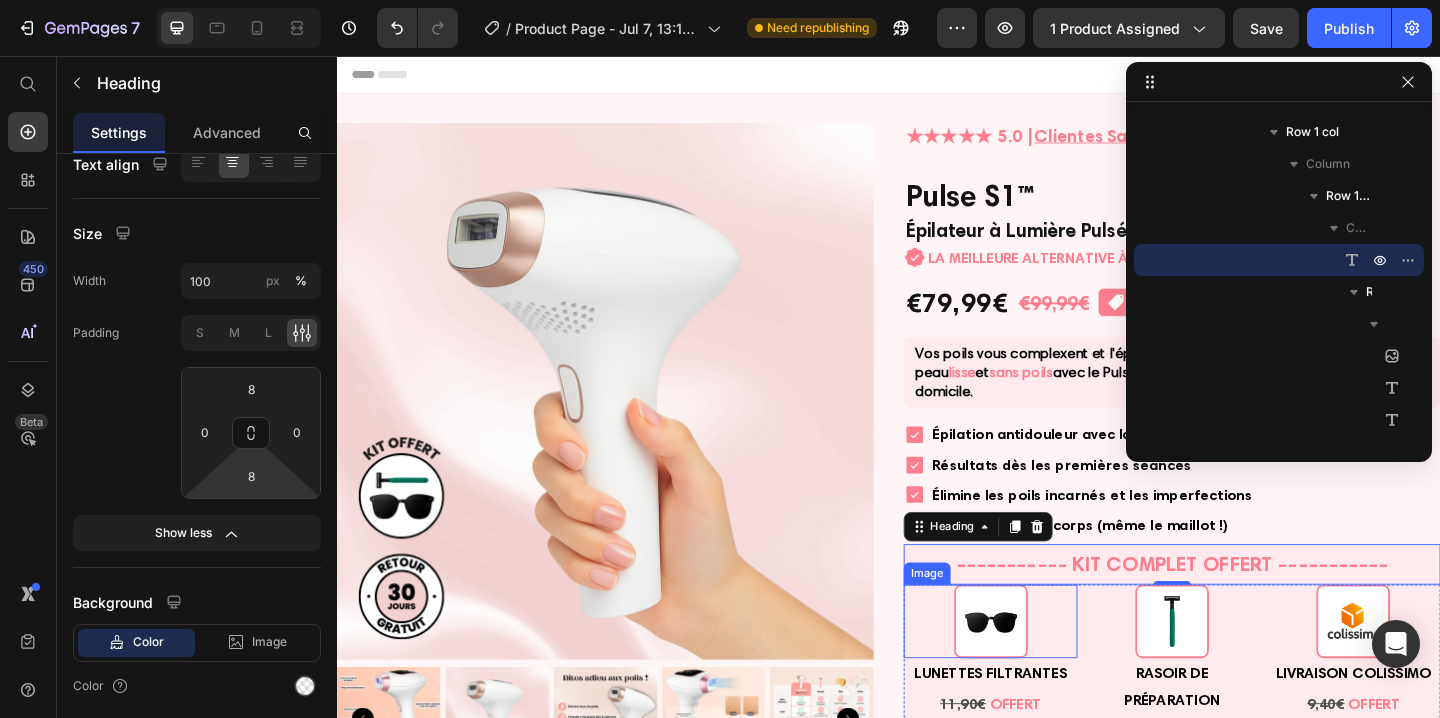 click at bounding box center [1047, 671] 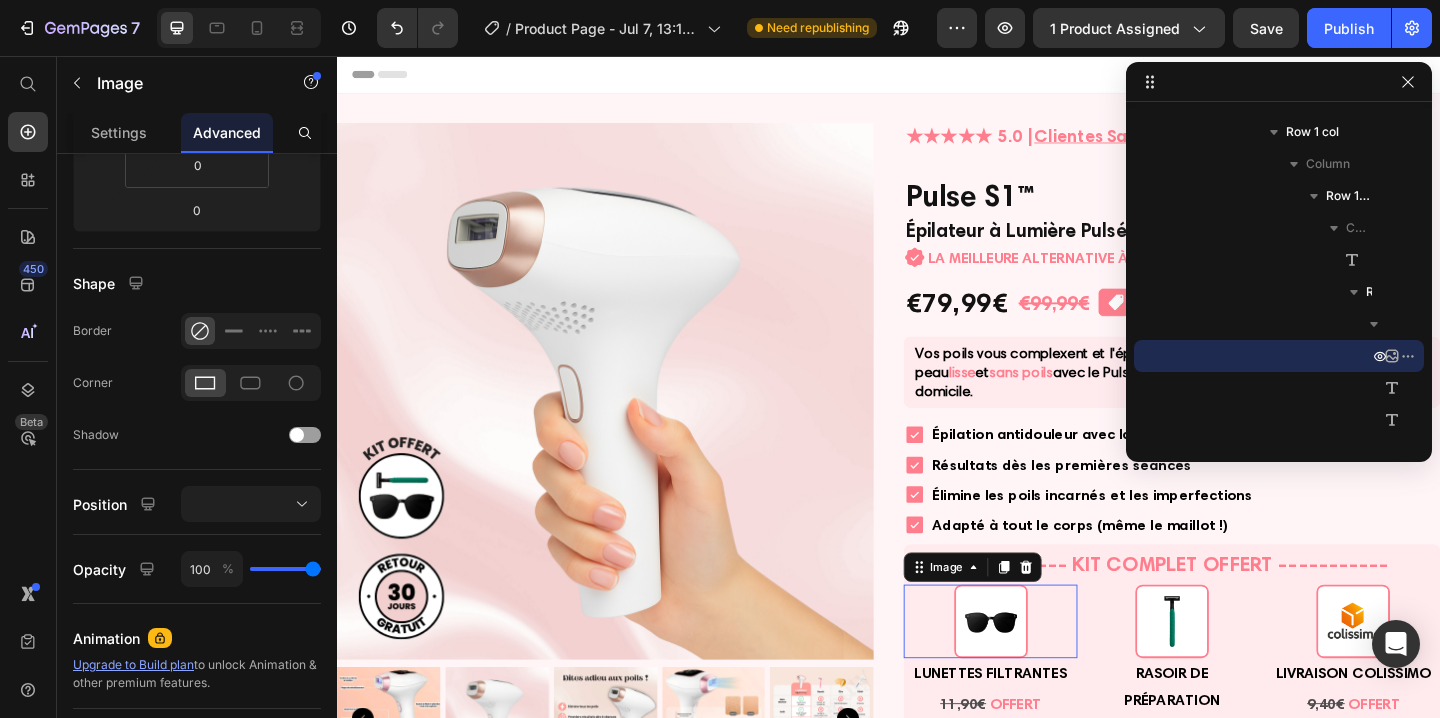 scroll, scrollTop: 0, scrollLeft: 0, axis: both 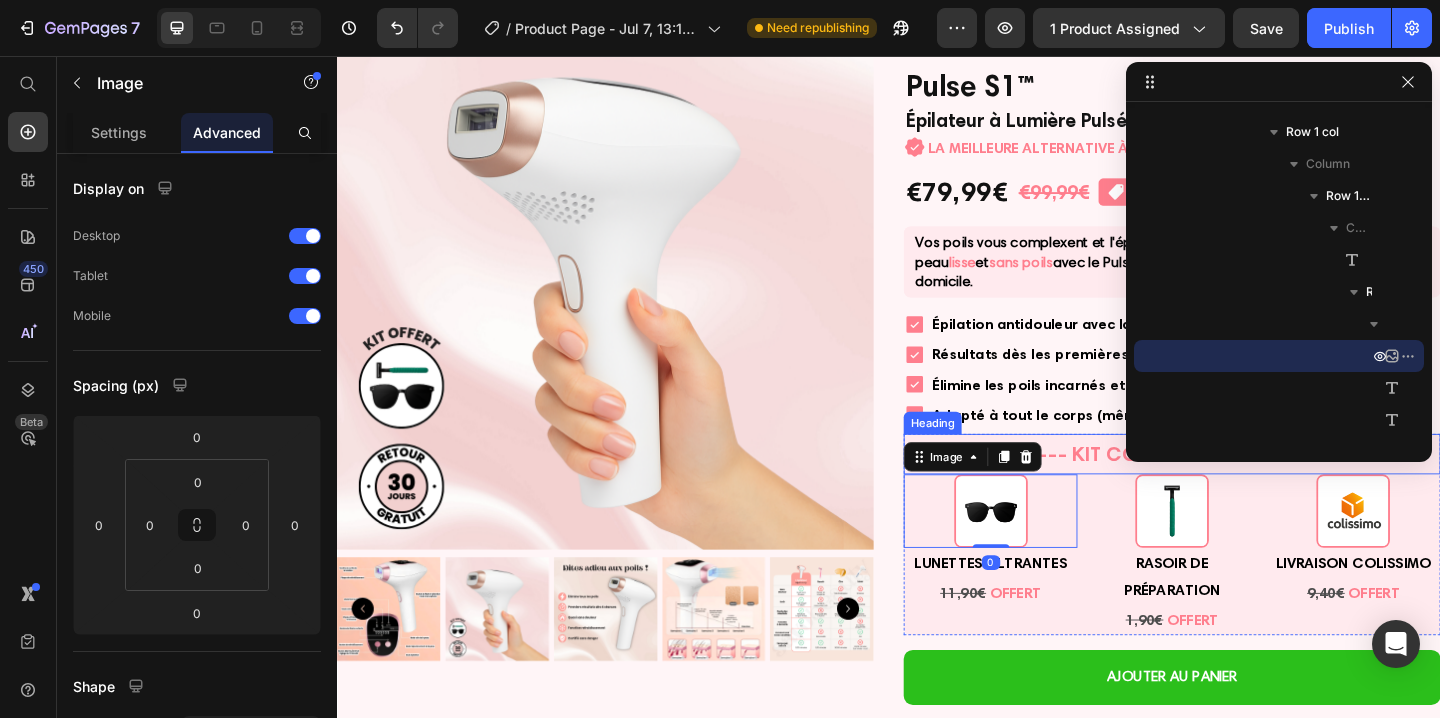 click on "----------- KIT COMPLET OFFERT -----------" at bounding box center [1245, 489] 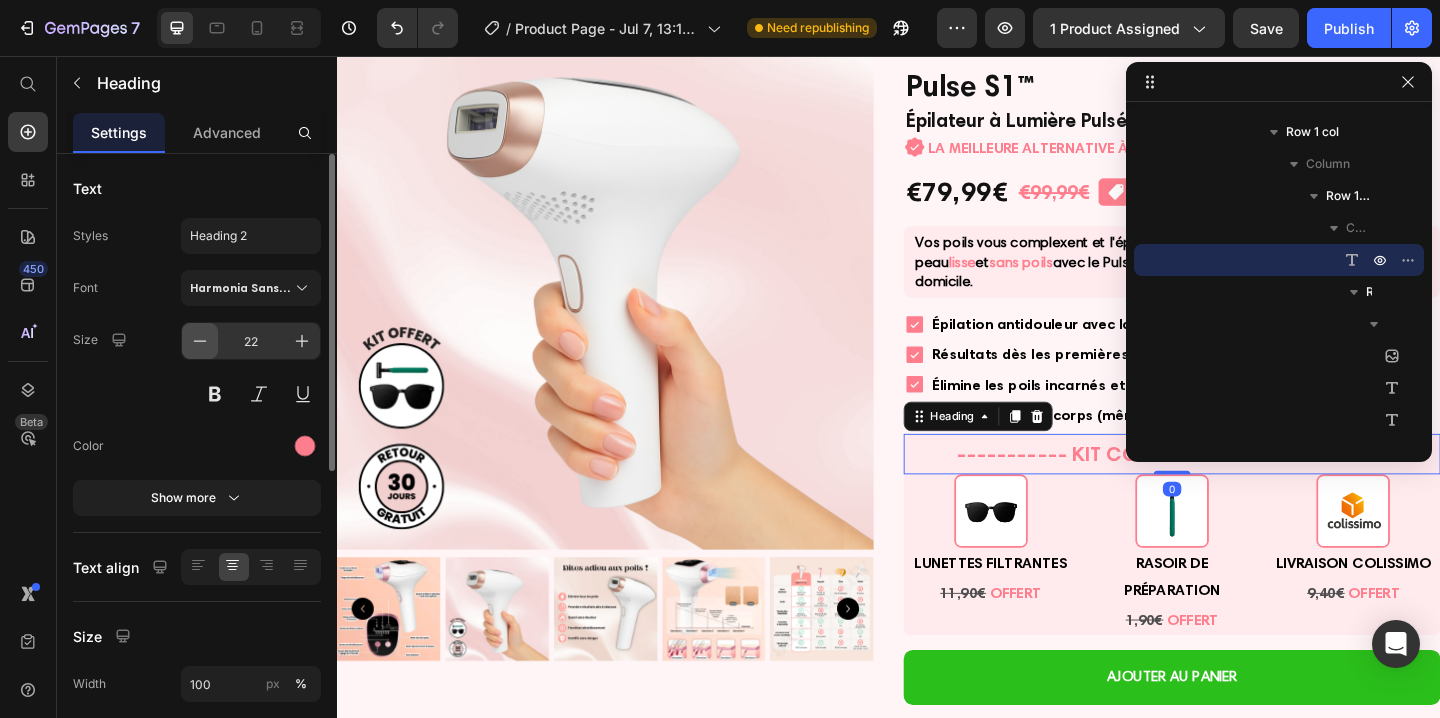 click 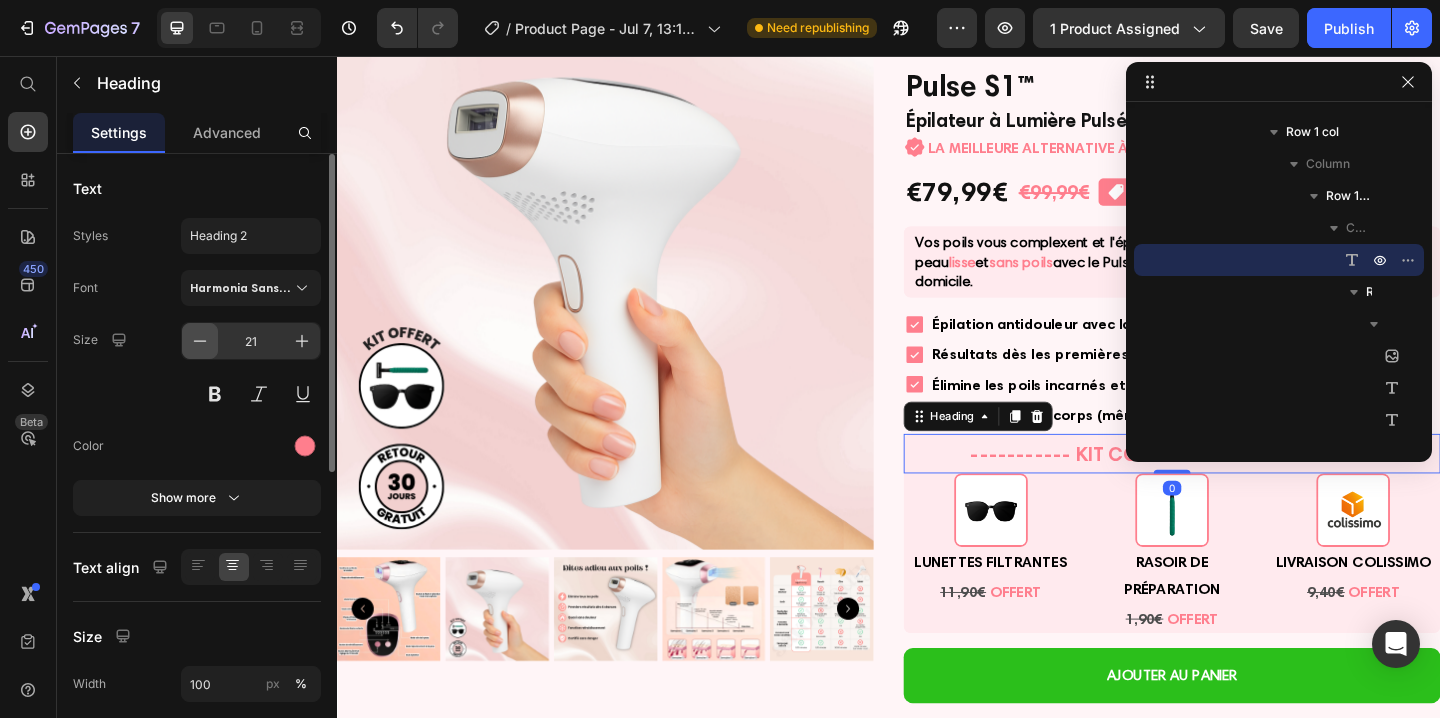 click 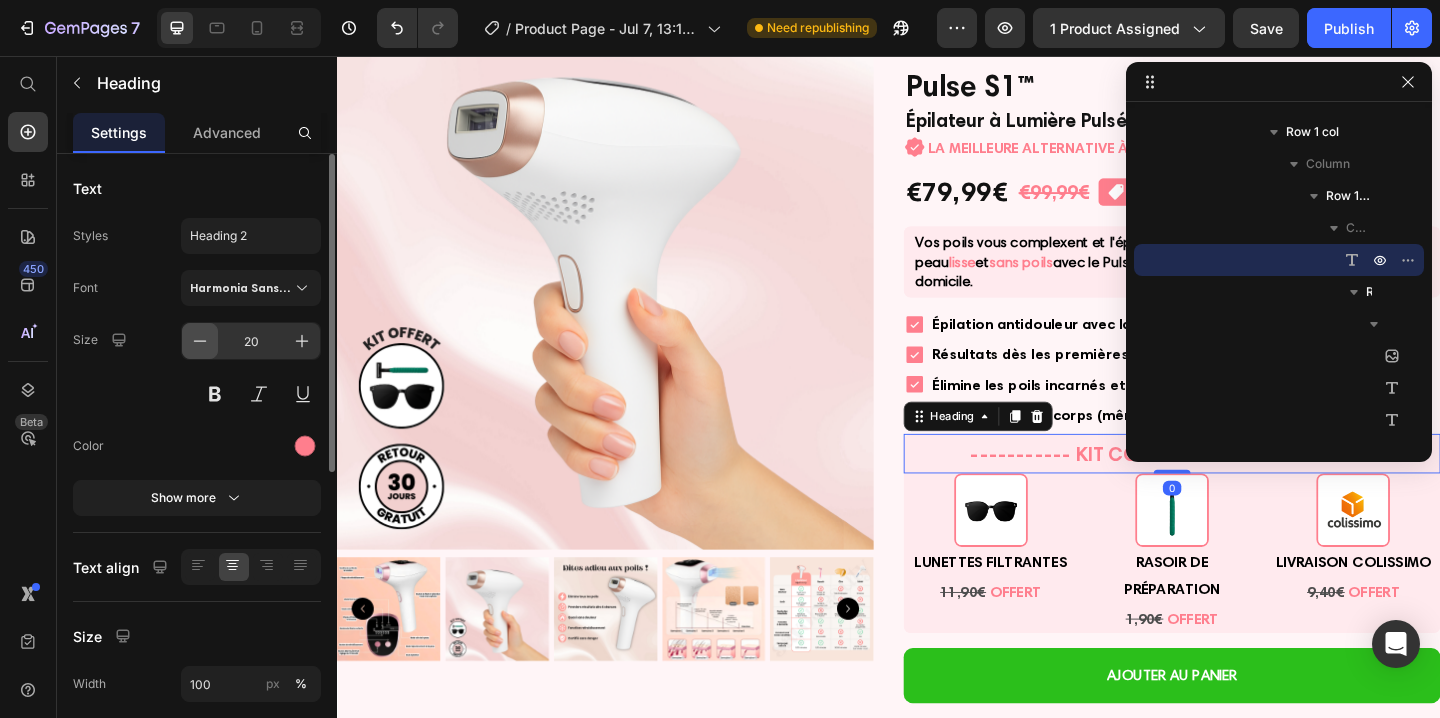 click 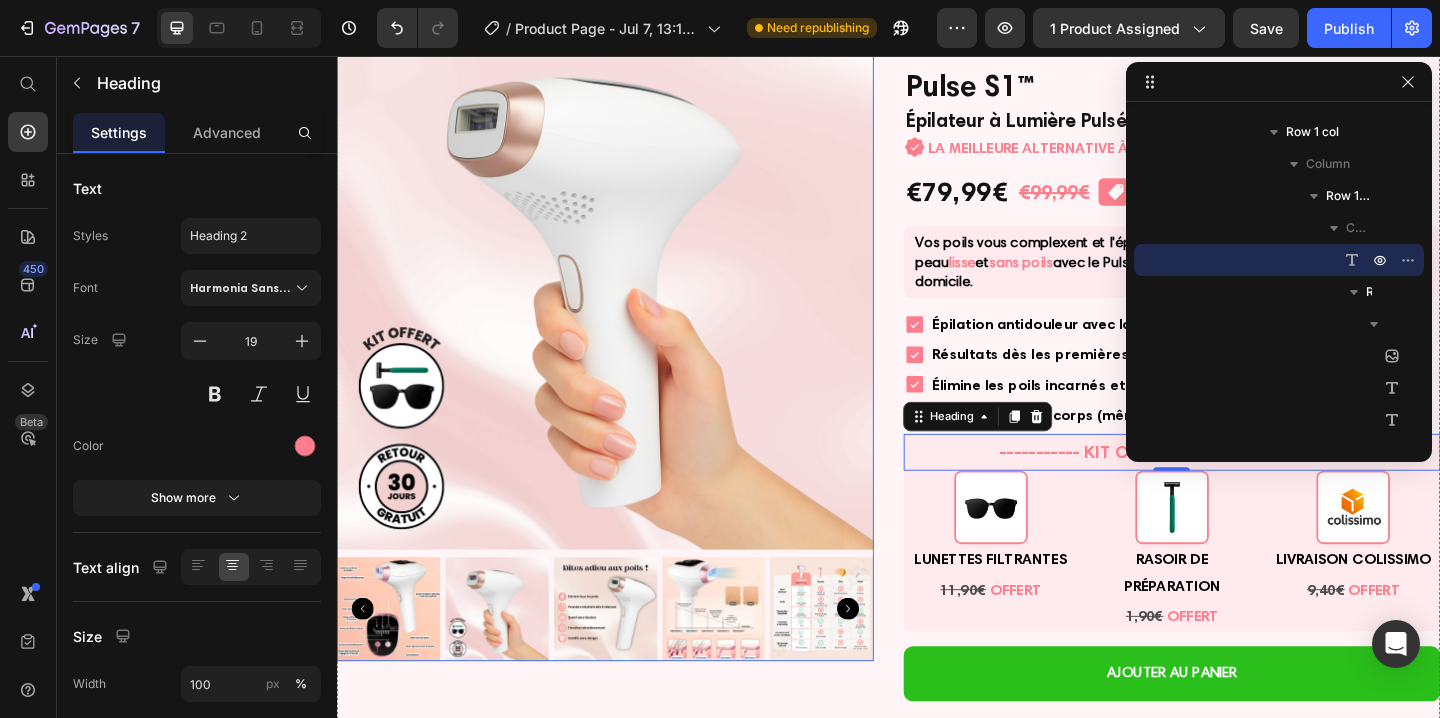 click at bounding box center [629, 301] 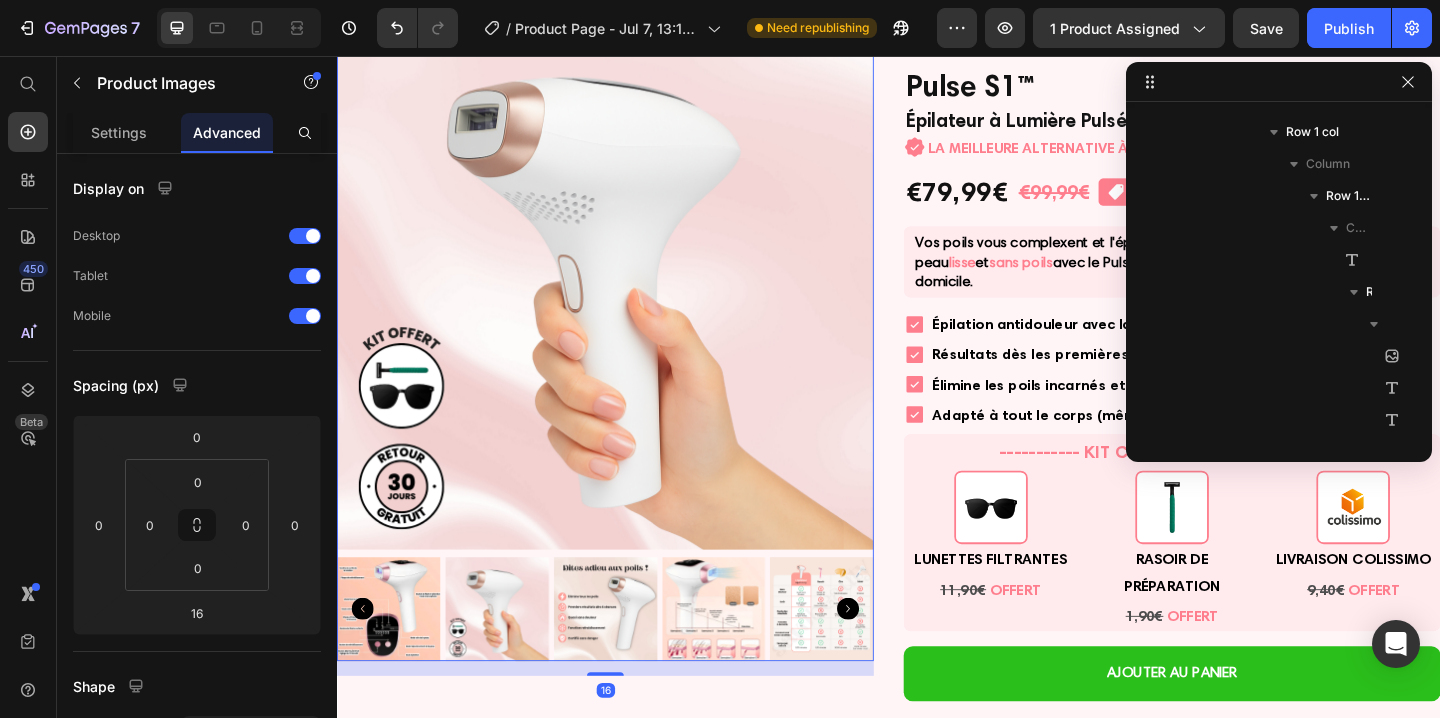 scroll, scrollTop: 58, scrollLeft: 0, axis: vertical 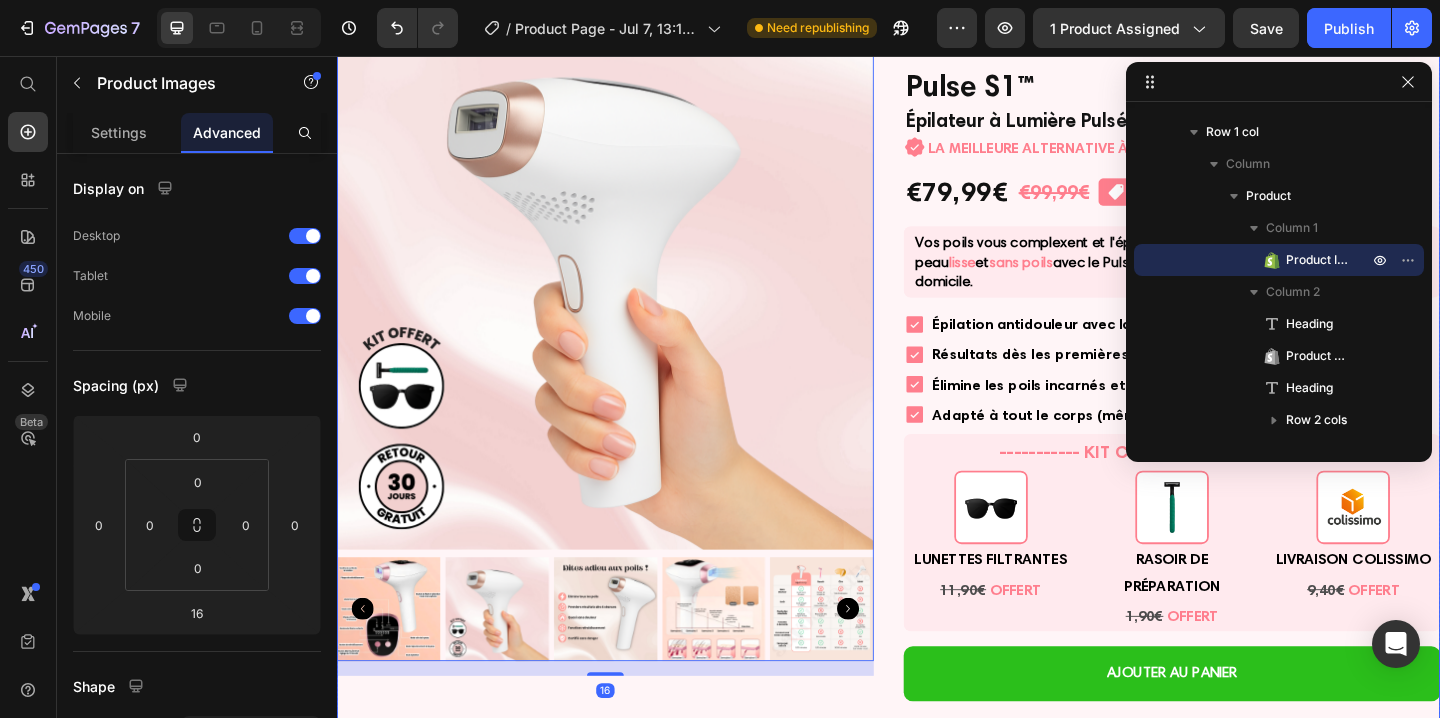 click on "Product Images   16 ★★★★★ 5.0 |  Clientes Satisfaites Heading Pulse S1™ Product Title Épilateur à Lumière Pulsée 3-en-1 Heading
Icon LA MEILLEURE ALTERNATIVE À L'ÉPILATION LASER Heading Row €79,99€ Product Price €99,99€ Product Price Row Image Row Vos poils vous complexent et l'épilation laser coûte trop cher ? À vous la peau  lisse  et  sans poils  avec le Pulse S1™. Pour une épilation durable, rapide et à domicile. Heading Row
Icon Épilation antidouleur avec la fonction refroidissement Heading Row
Icon ⁠⁠⁠⁠⁠⁠⁠ Résultats dès les premières séances  Heading Row
Icon ⁠⁠⁠⁠⁠⁠⁠ Élimine les poils incarnés et les imperfections Heading Row
Icon ⁠⁠⁠⁠⁠⁠⁠ Adapté à tout le corps (même le maillot !) Heading Row ----------- KIT COMPLET OFFERT ----------- Heading Image LUNETTES FILTRANTES Text Block 11,90€   OFFERT Text Block Image" at bounding box center [937, 648] 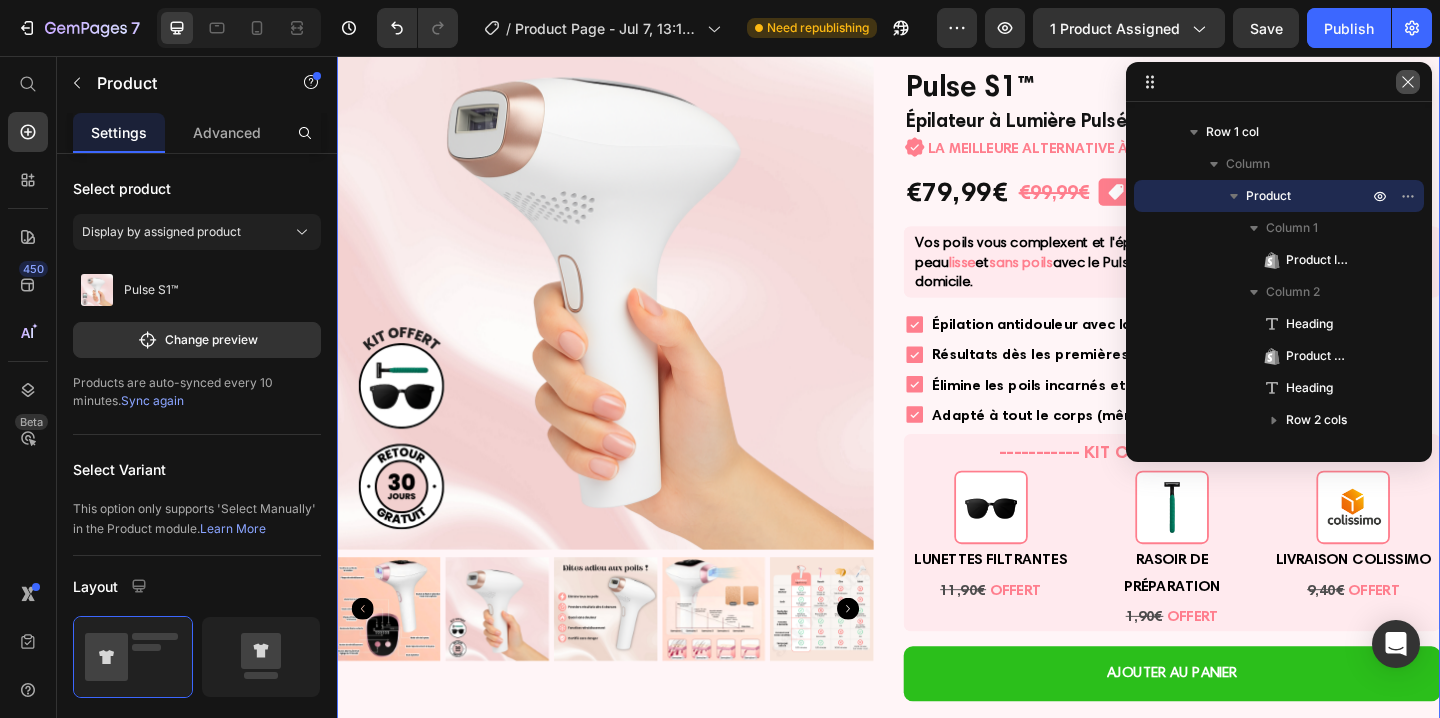 click 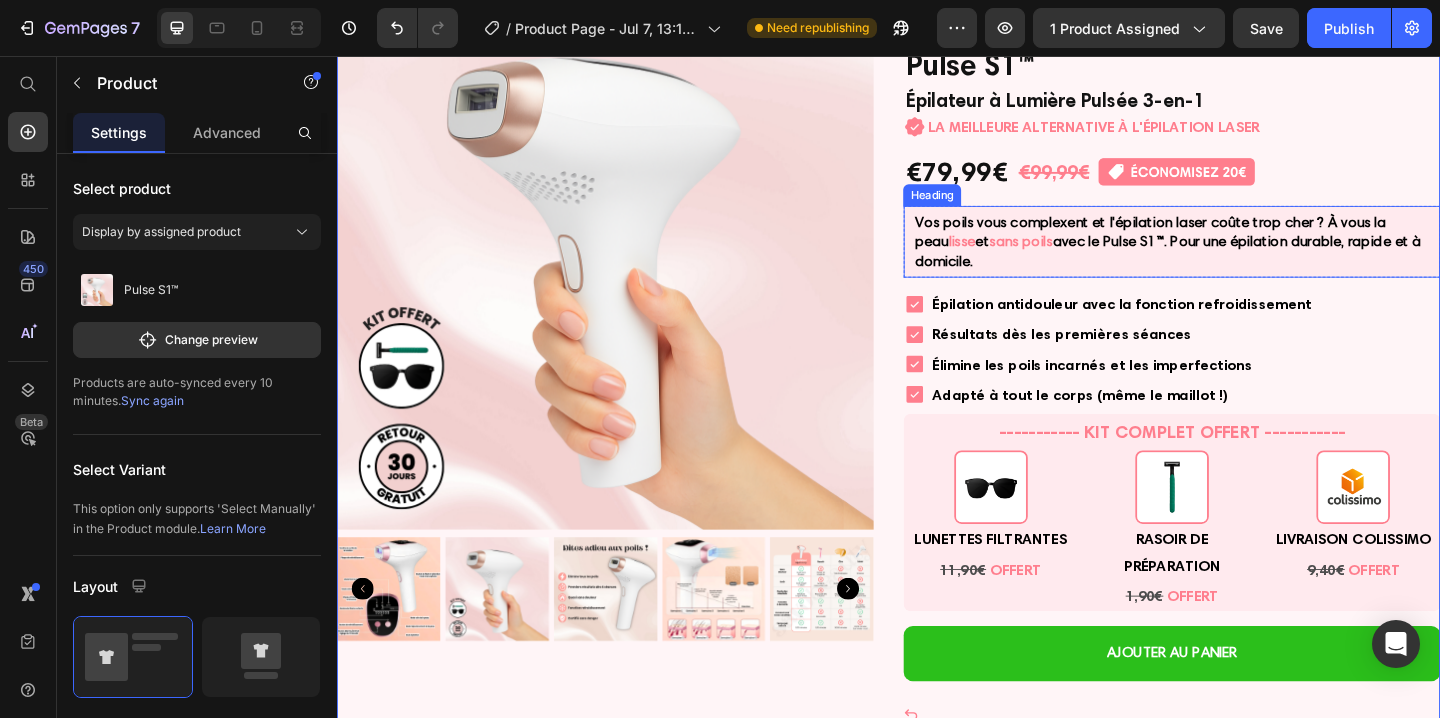 scroll, scrollTop: 155, scrollLeft: 0, axis: vertical 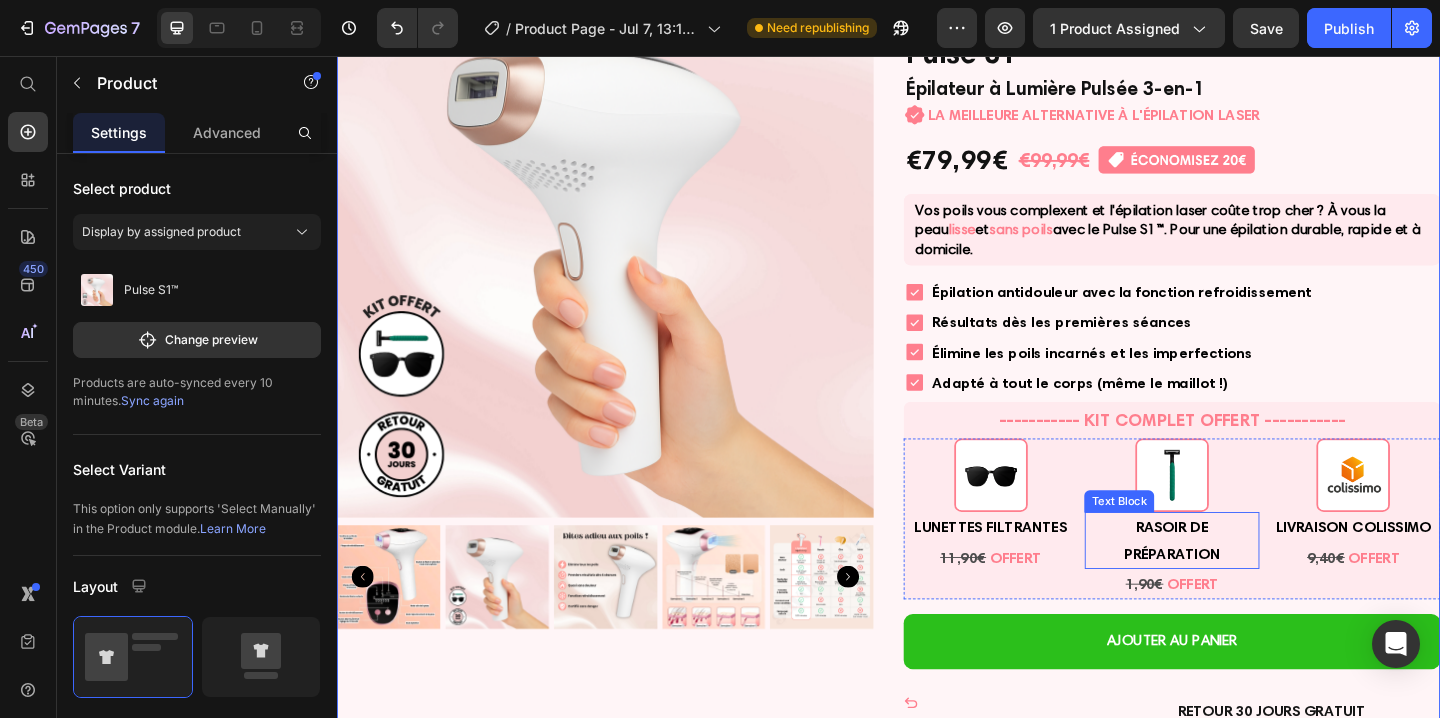 click on "RASOIR DE PRÉPARATION" at bounding box center (1244, 583) 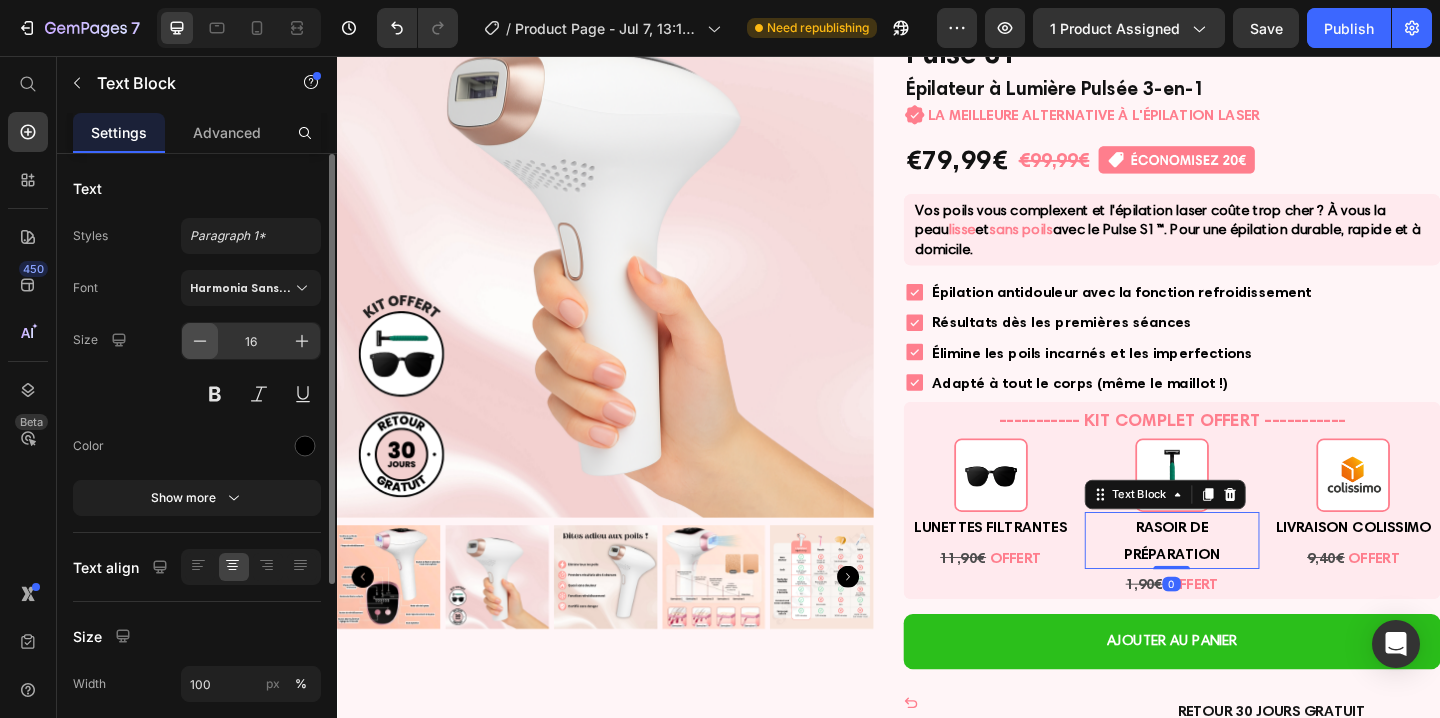 click 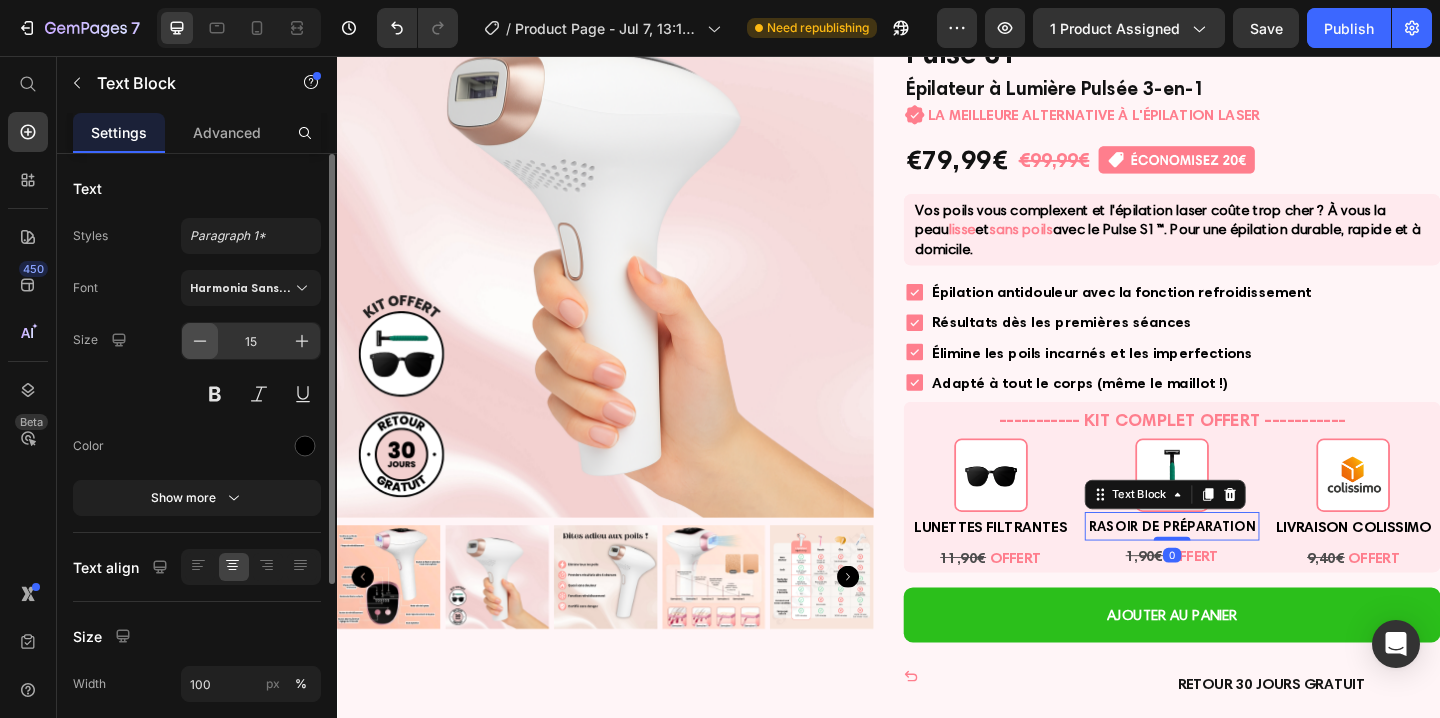 click 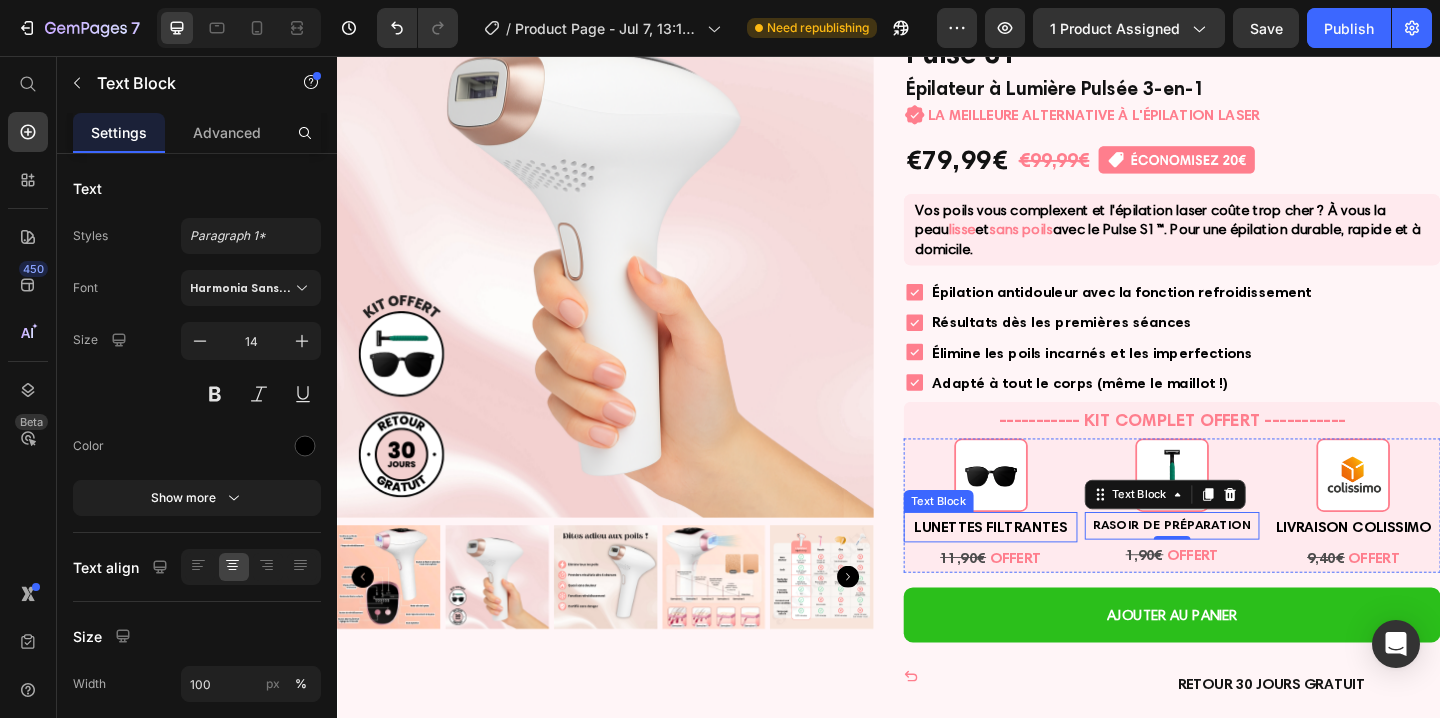 click on "LUNETTES FILTRANTES" at bounding box center [1047, 568] 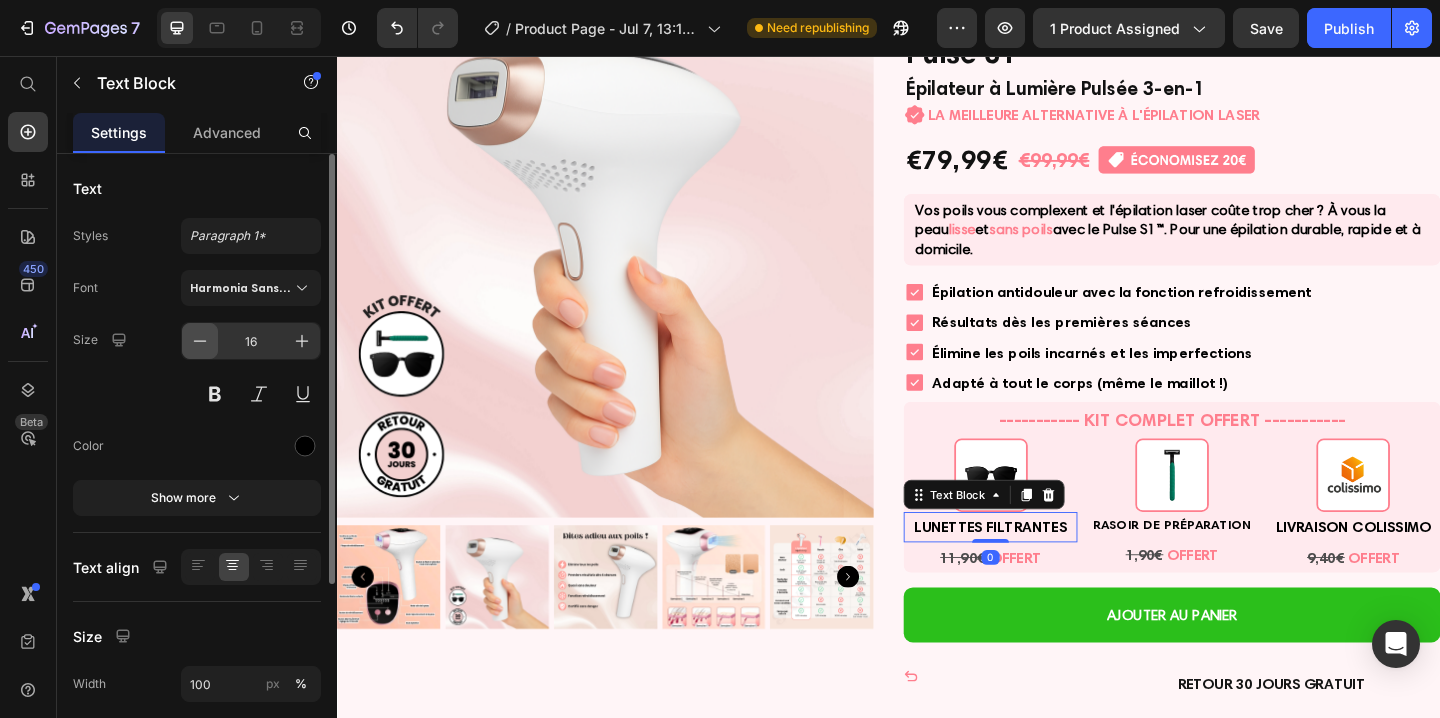 click at bounding box center [200, 341] 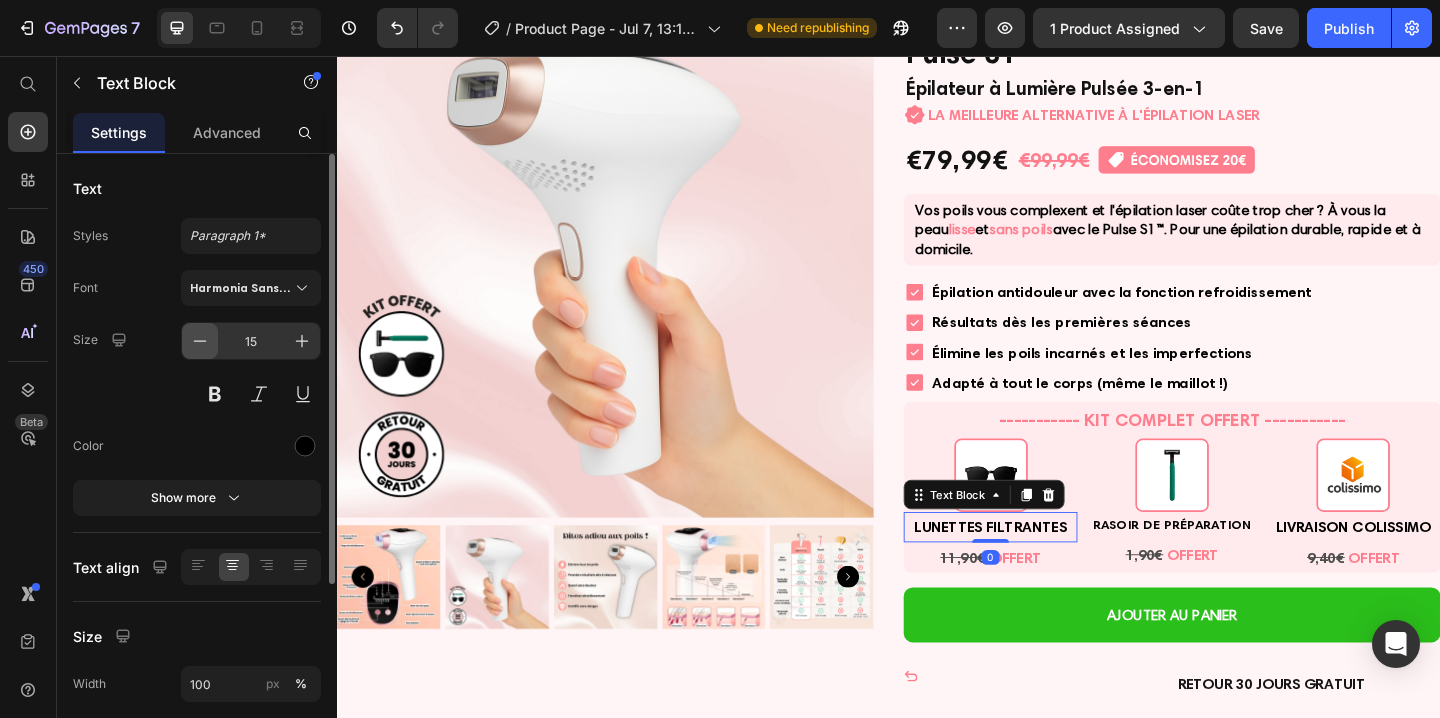 click at bounding box center (200, 341) 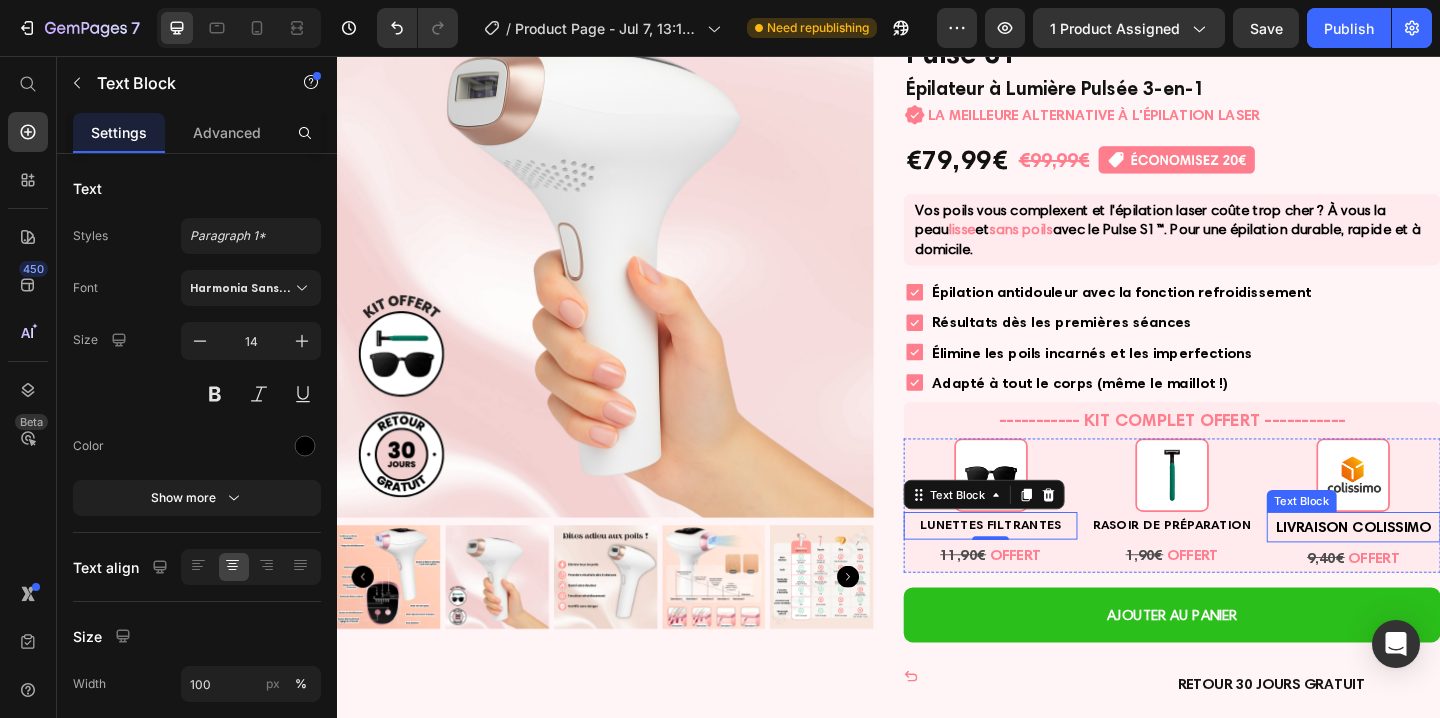 click on "LIVRAISON COLISSIMO" at bounding box center (1442, 568) 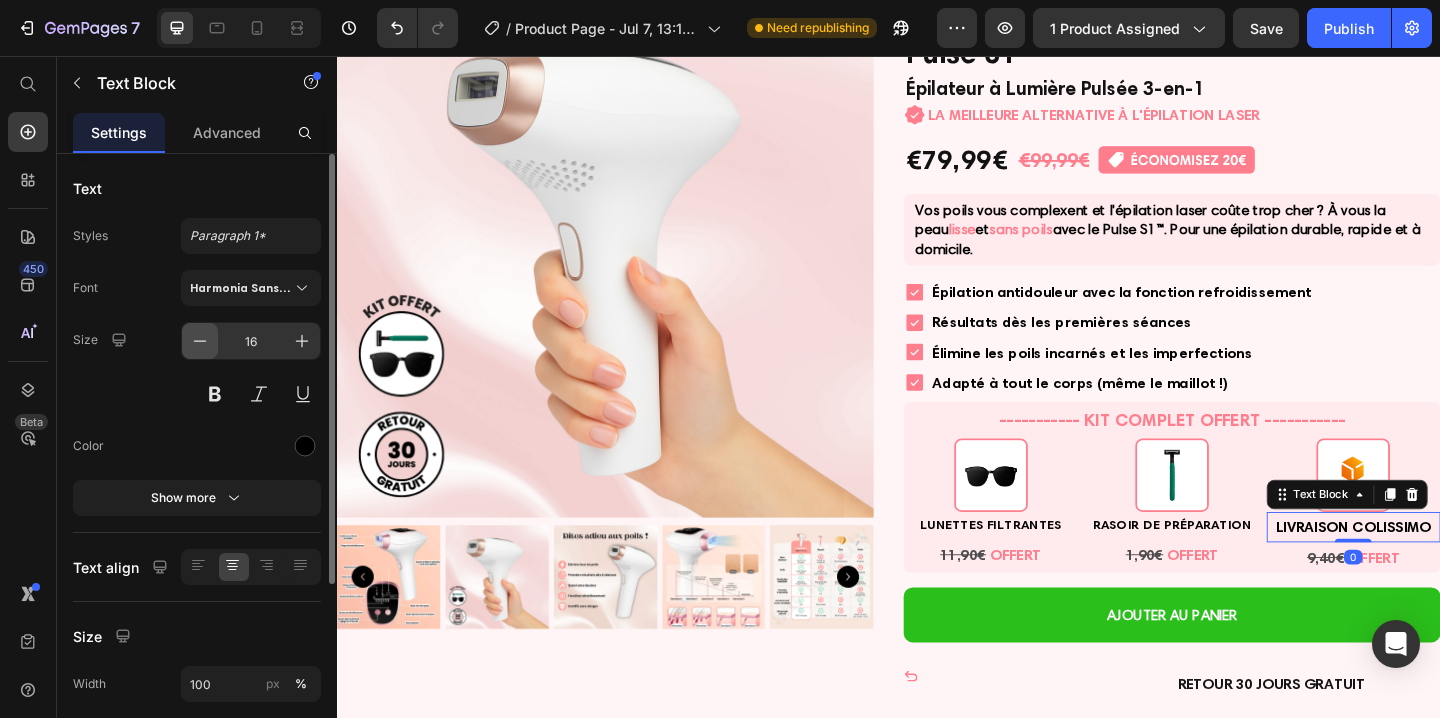click 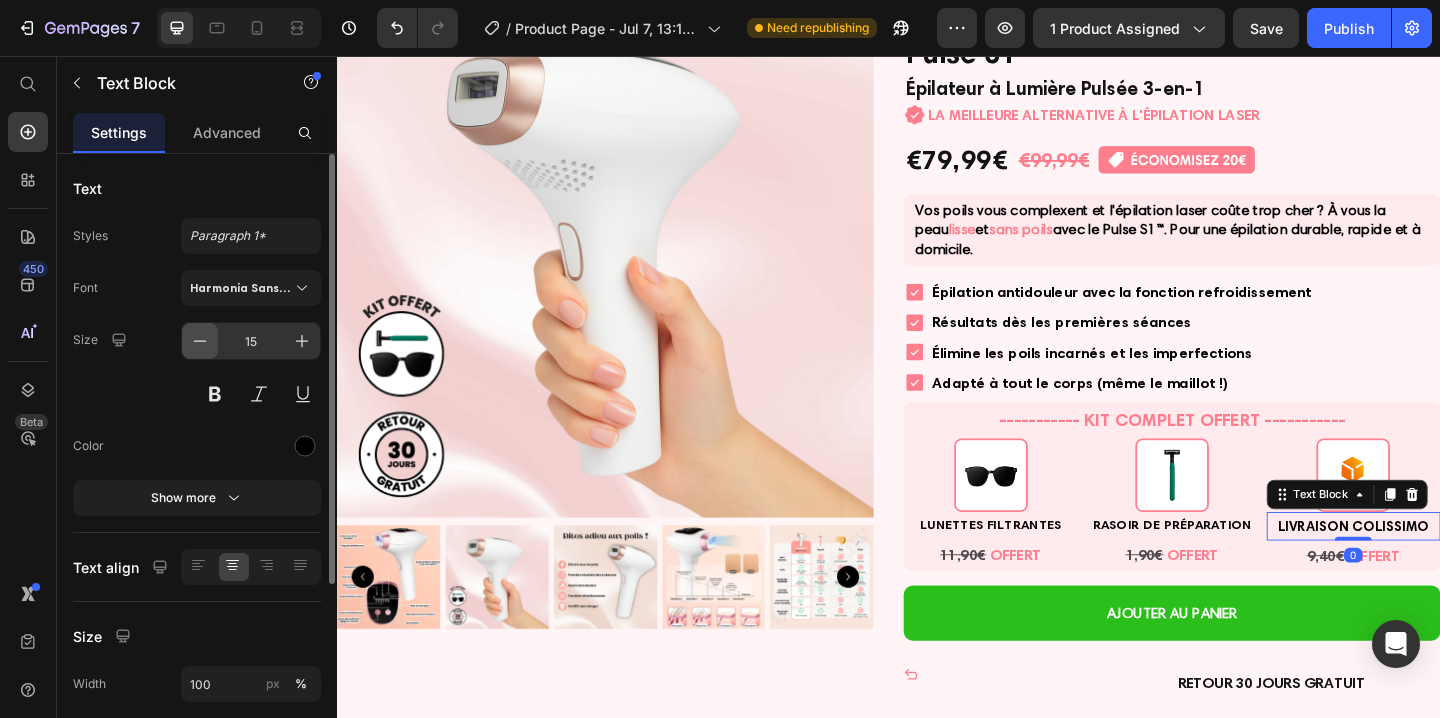 click 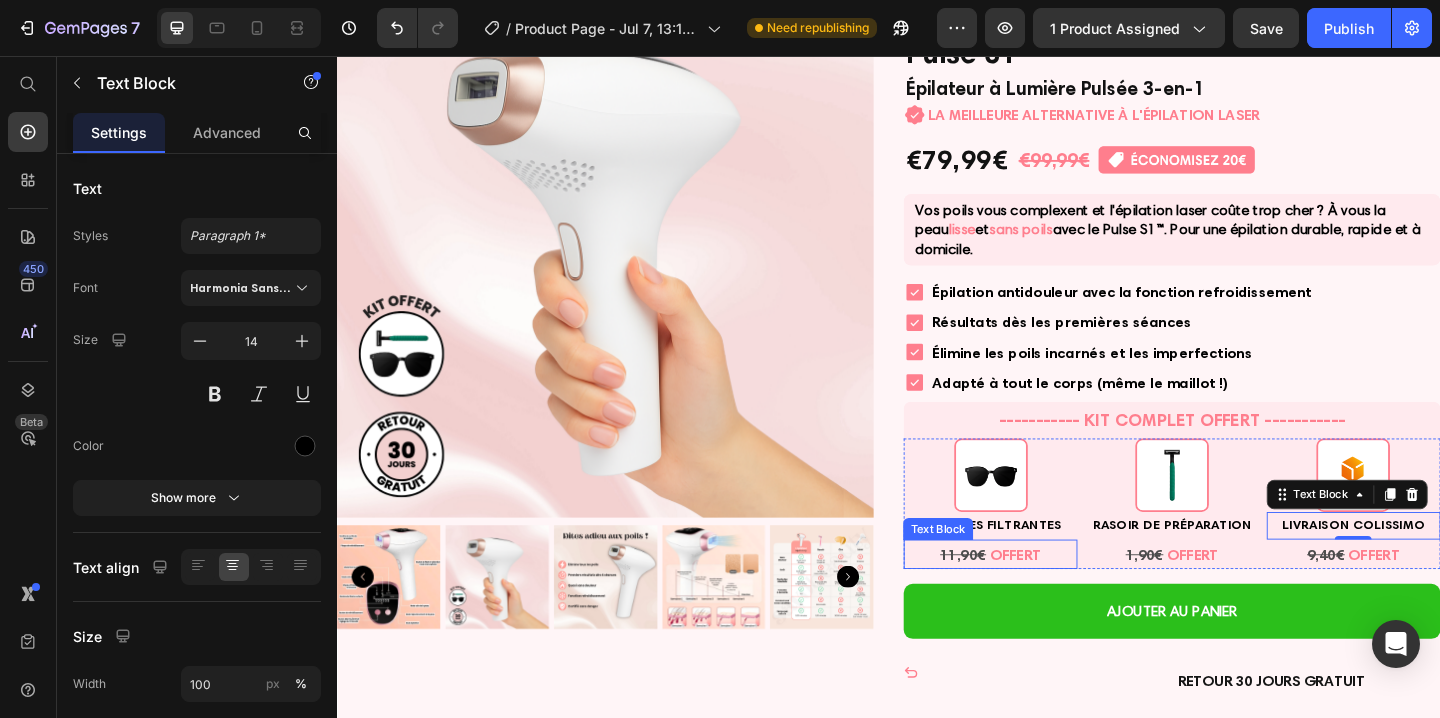 click on "OFFERT" at bounding box center (1075, 598) 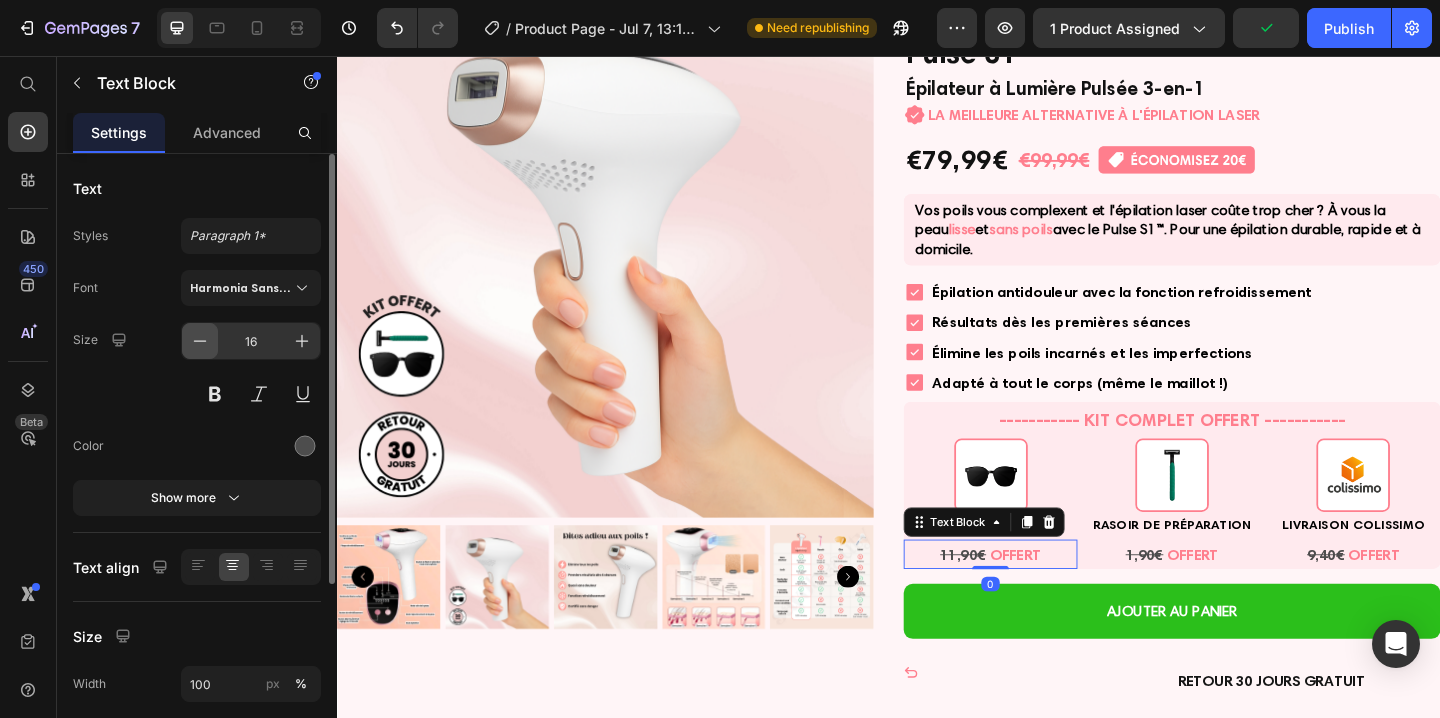 click 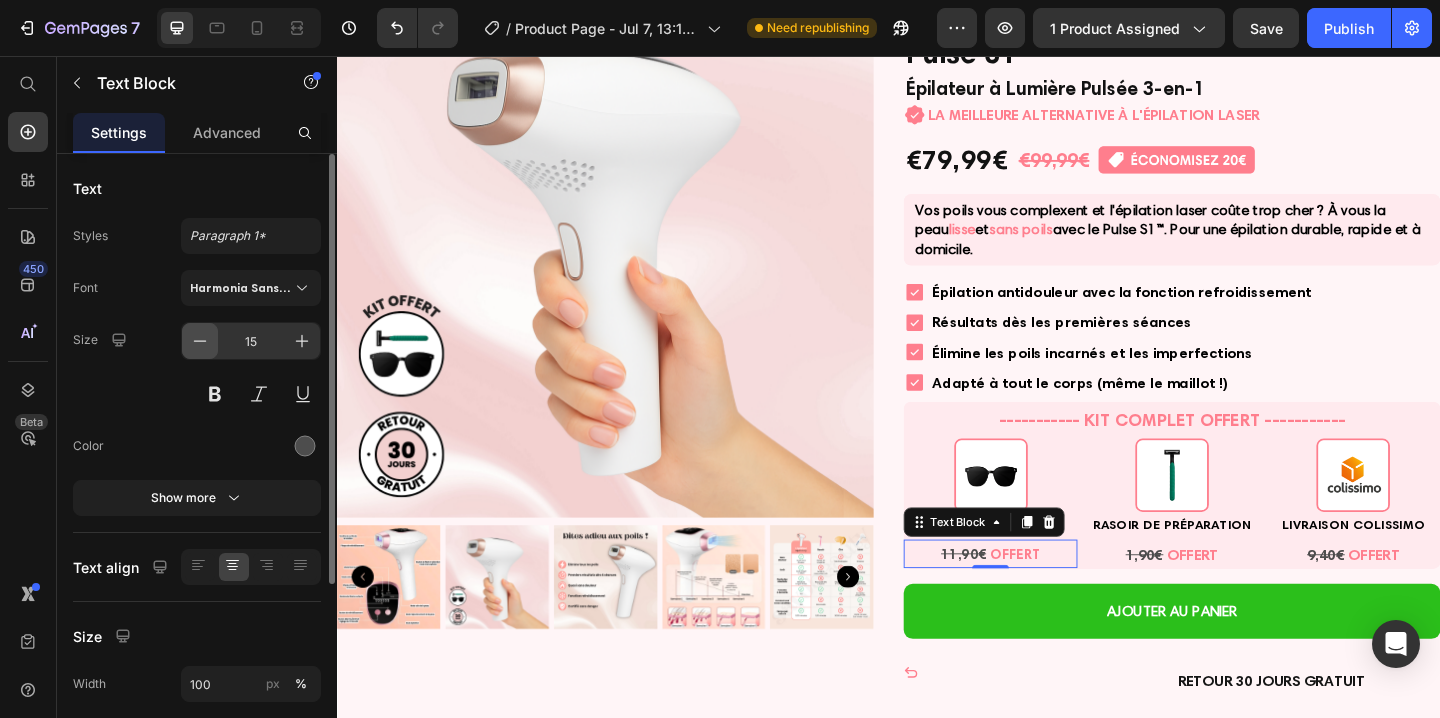 click 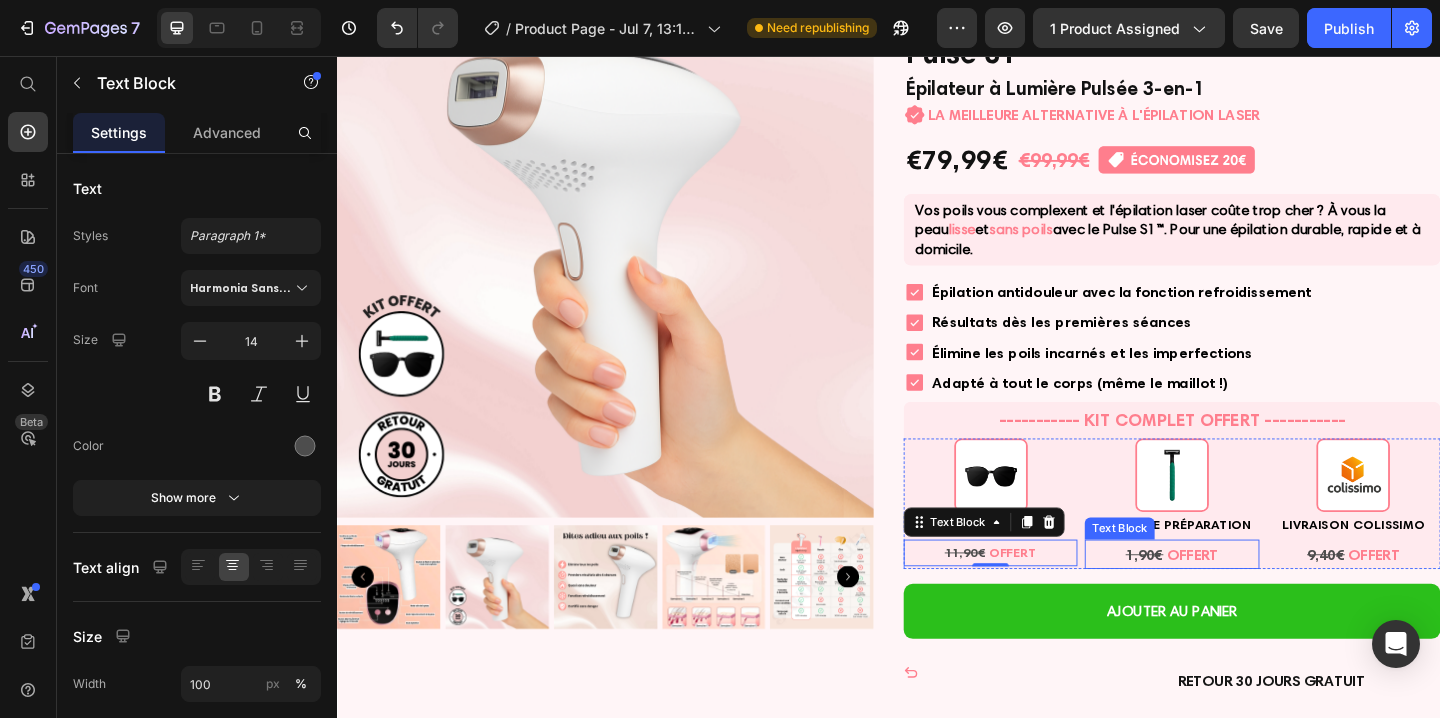 click on "1,90€" at bounding box center (1214, 598) 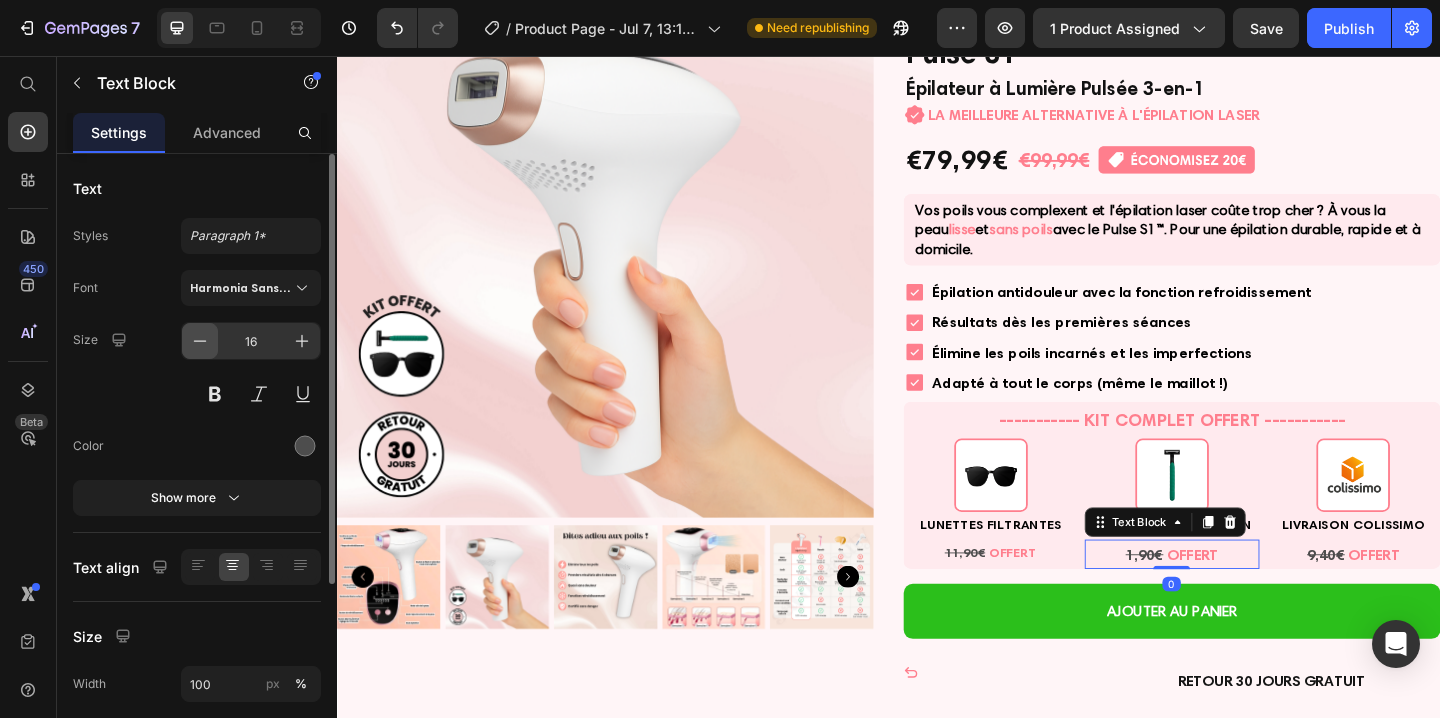 click 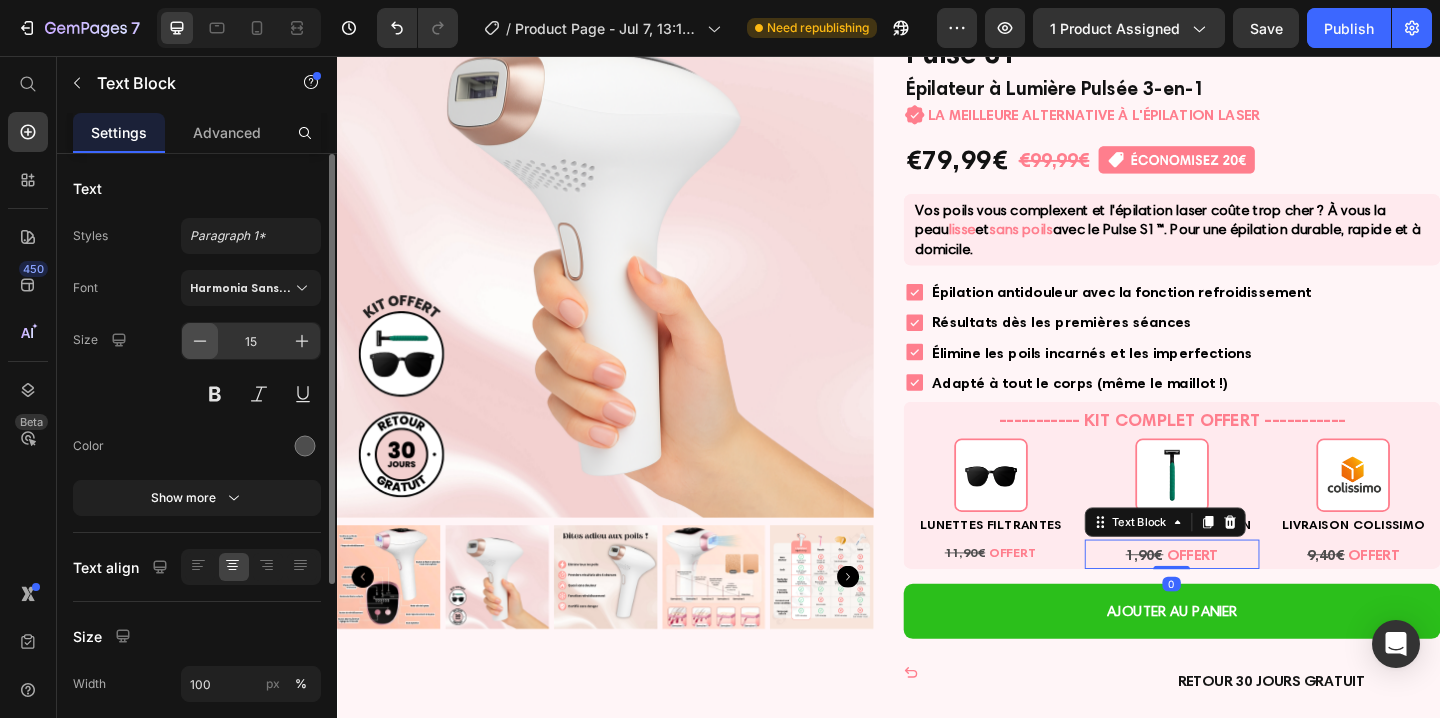 click 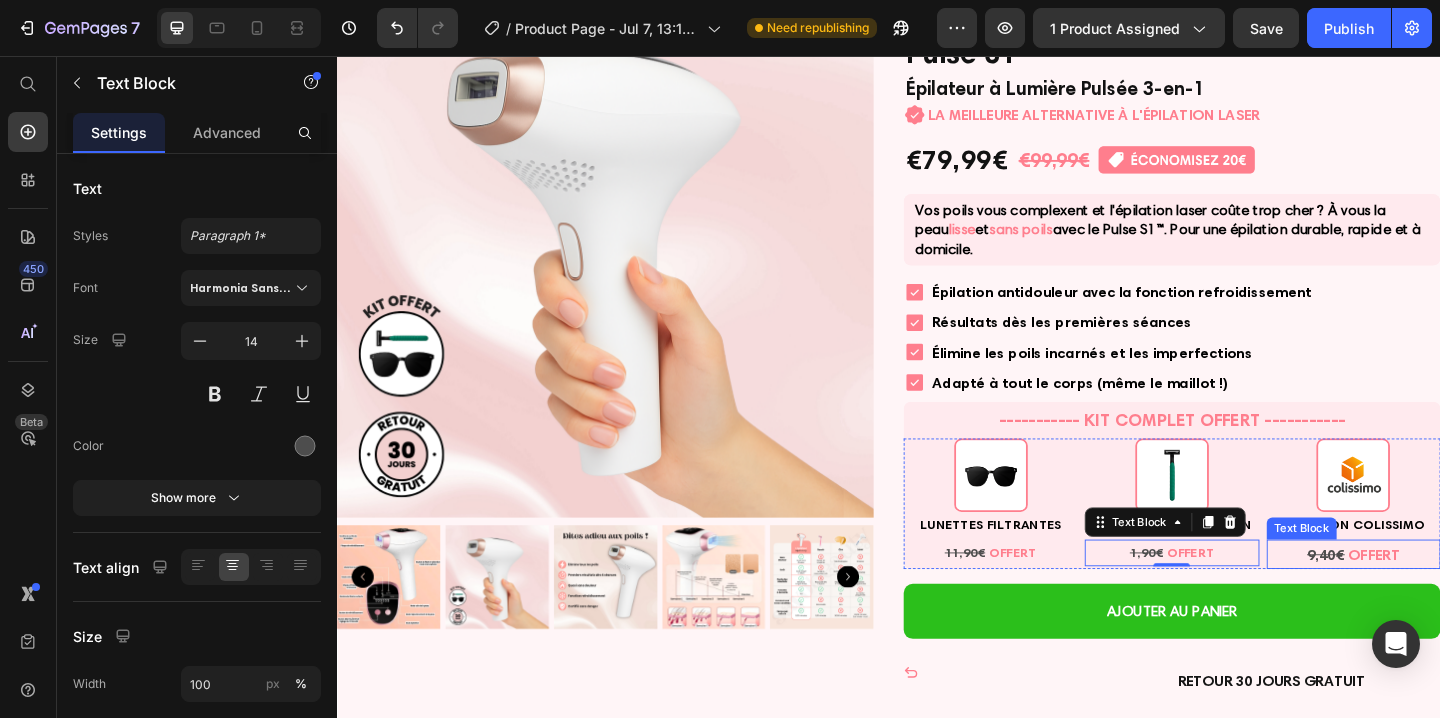 click on "OFFERT" at bounding box center (1465, 598) 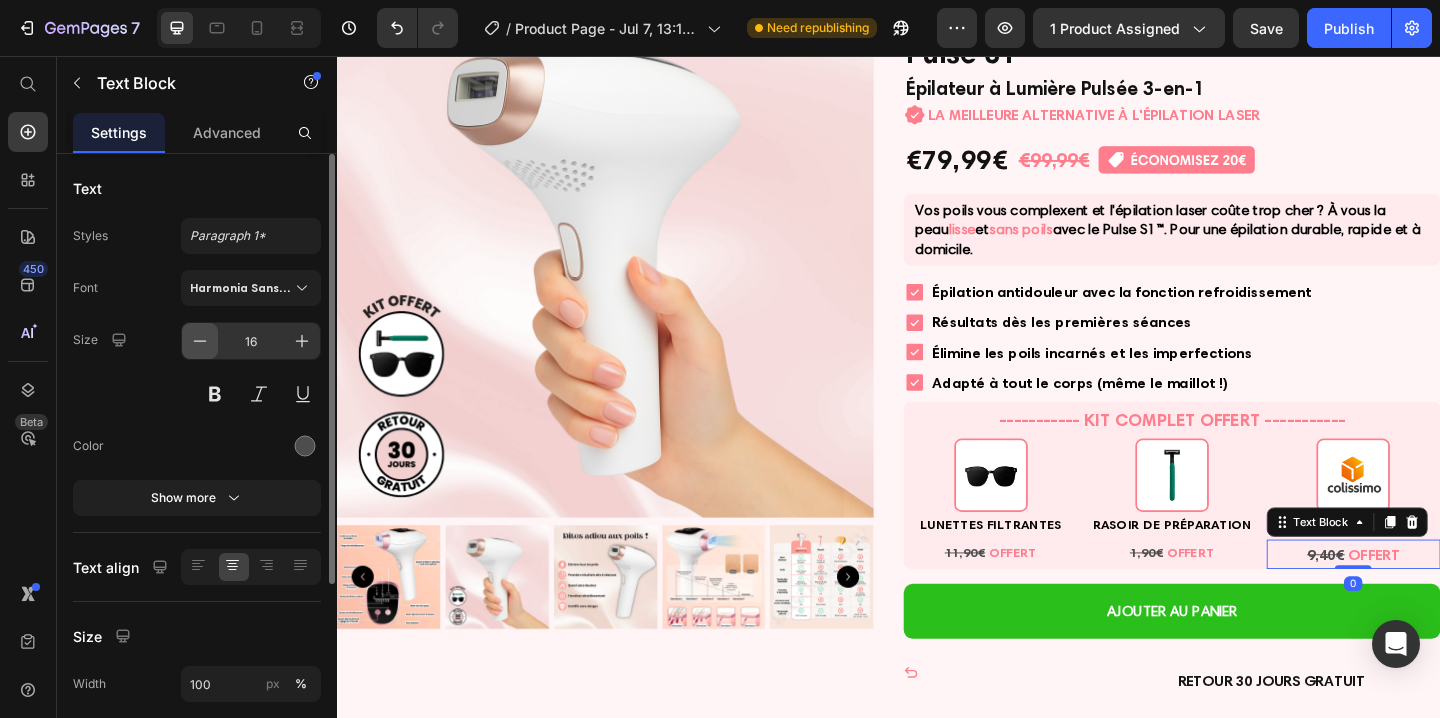 click 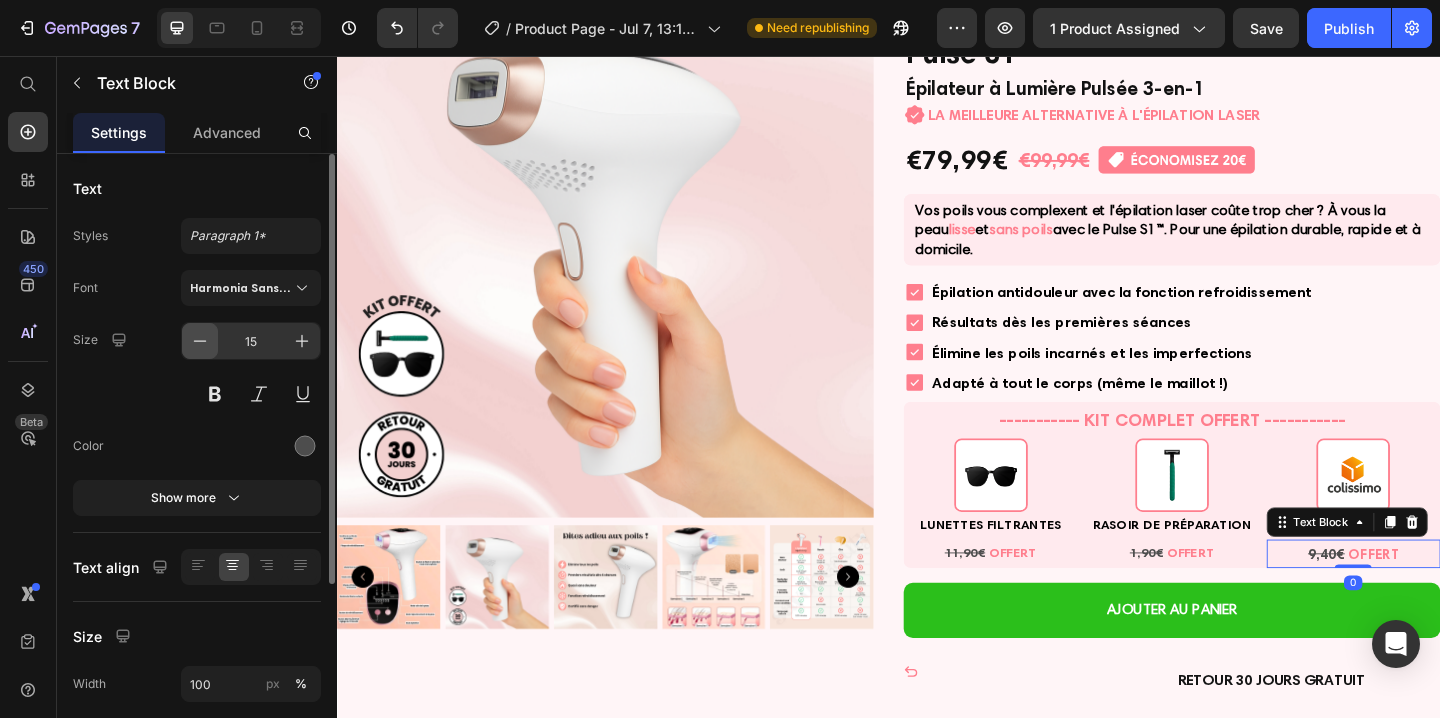 click 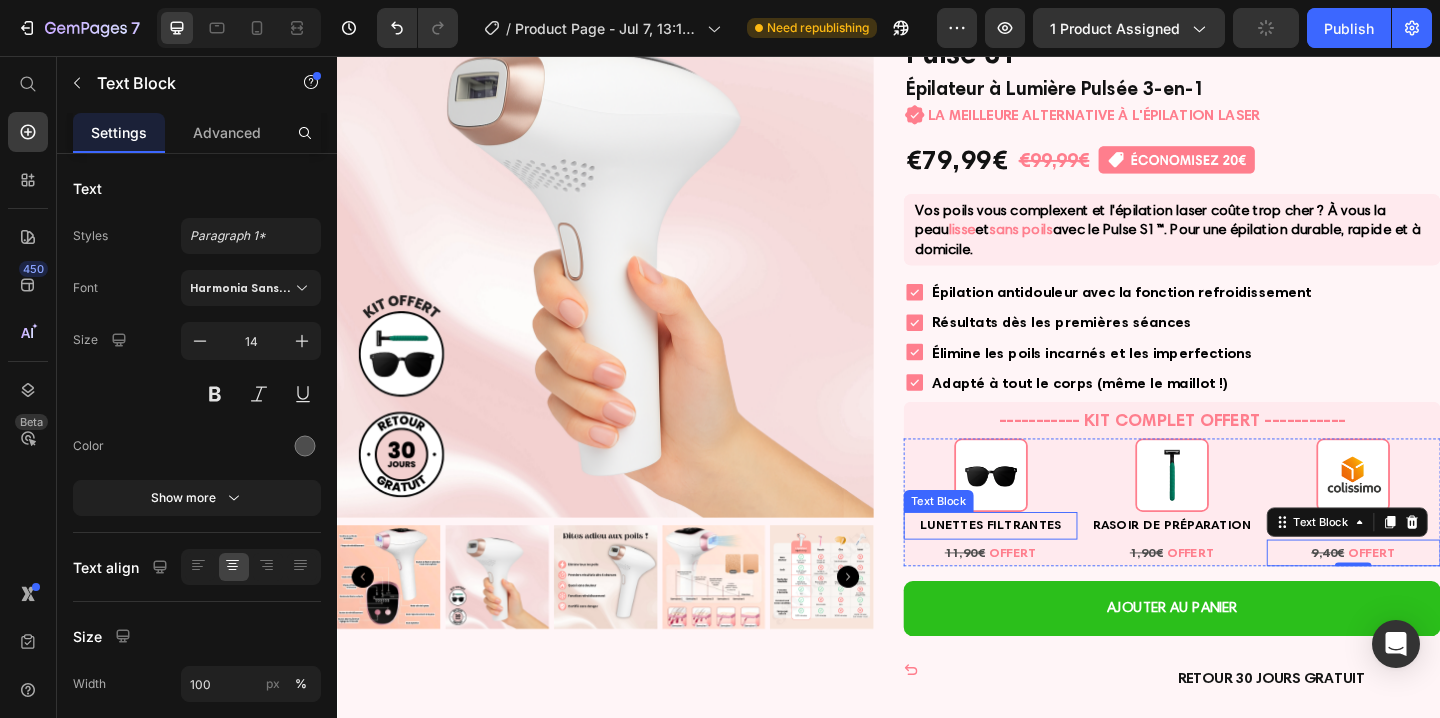 click on "LUNETTES FILTRANTES" at bounding box center (1047, 566) 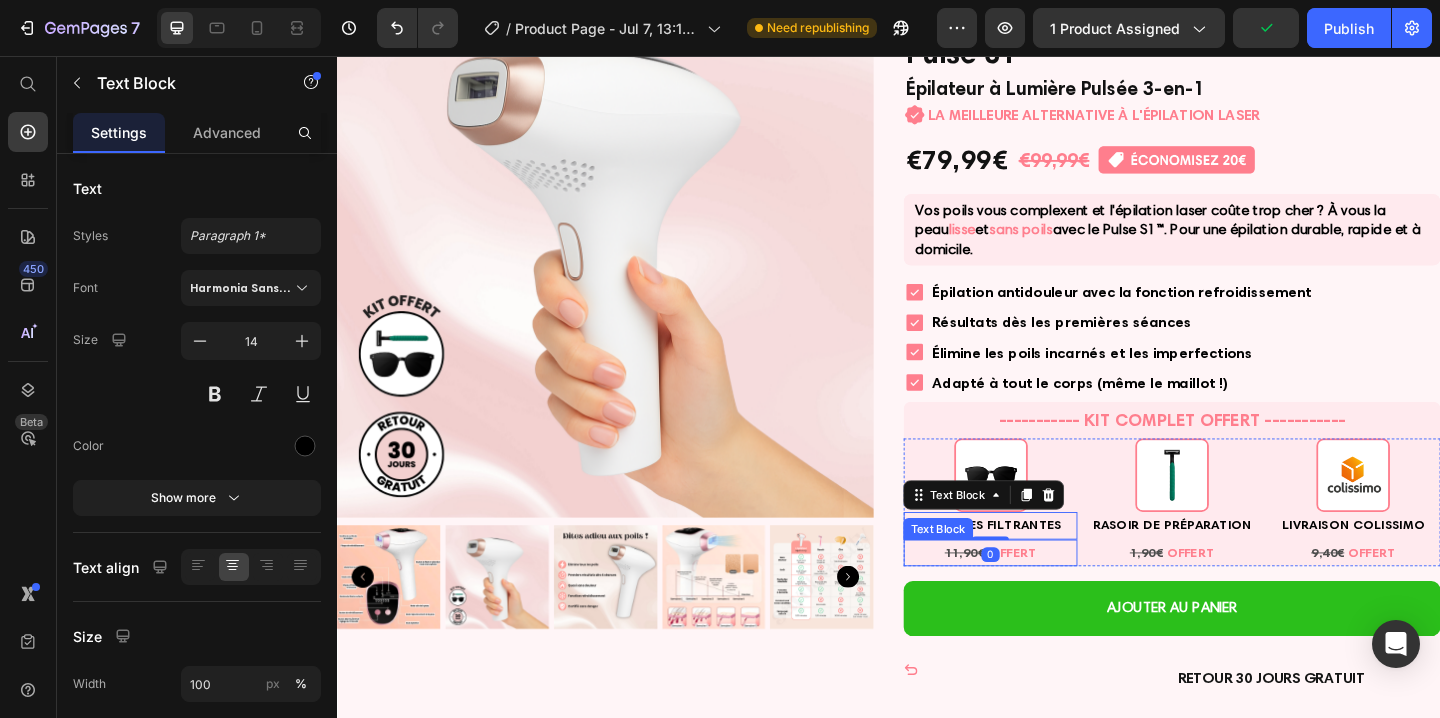 click on "11,90€   OFFERT" at bounding box center [1047, 596] 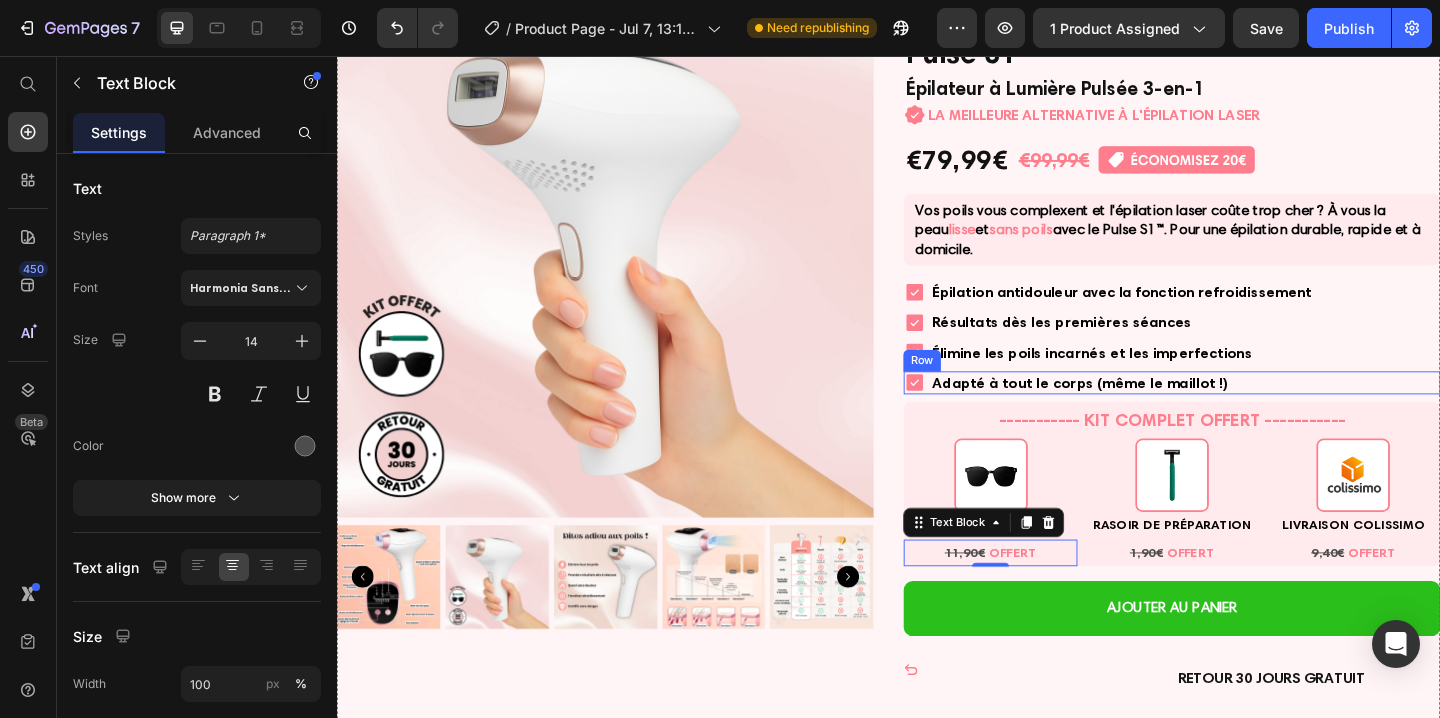click on "Icon ⁠⁠⁠⁠⁠⁠⁠ Adapté à tout le corps (même le maillot !) Heading Row" at bounding box center [1245, 411] 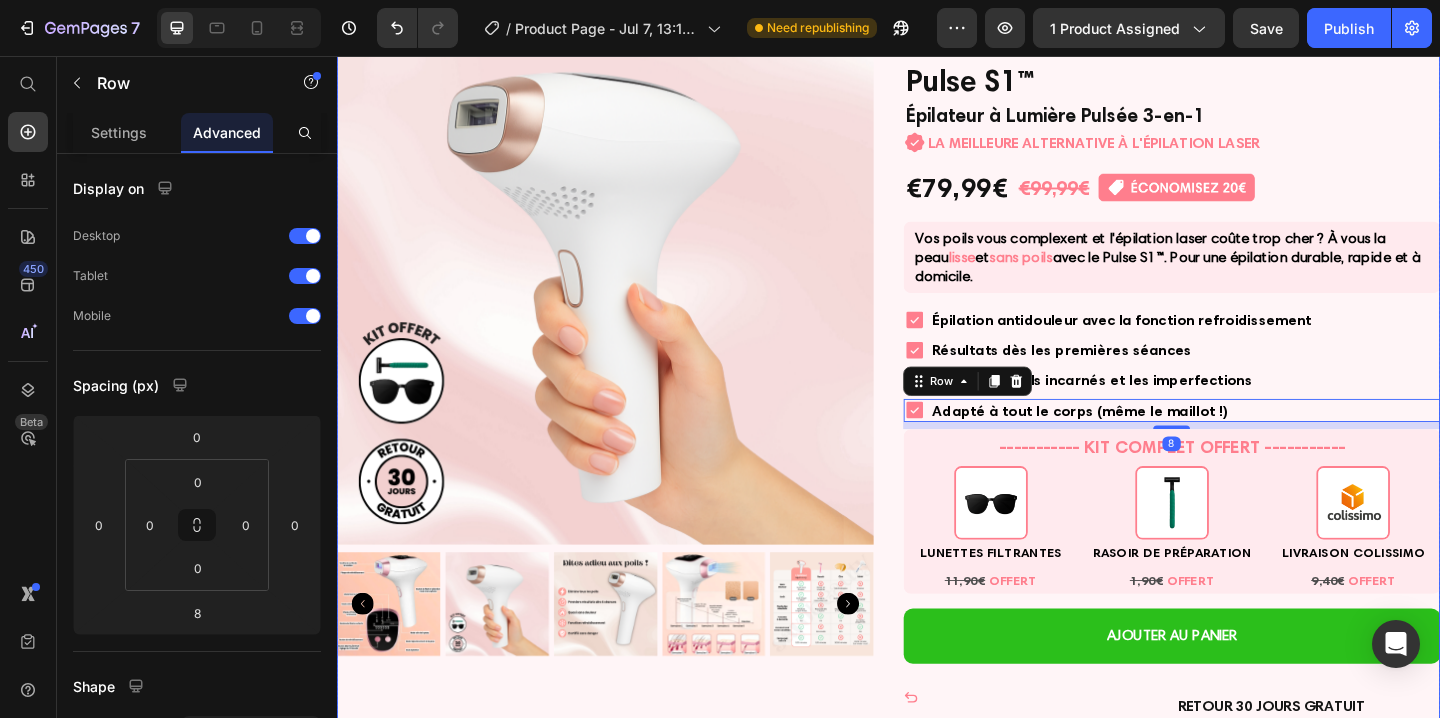 scroll, scrollTop: 121, scrollLeft: 0, axis: vertical 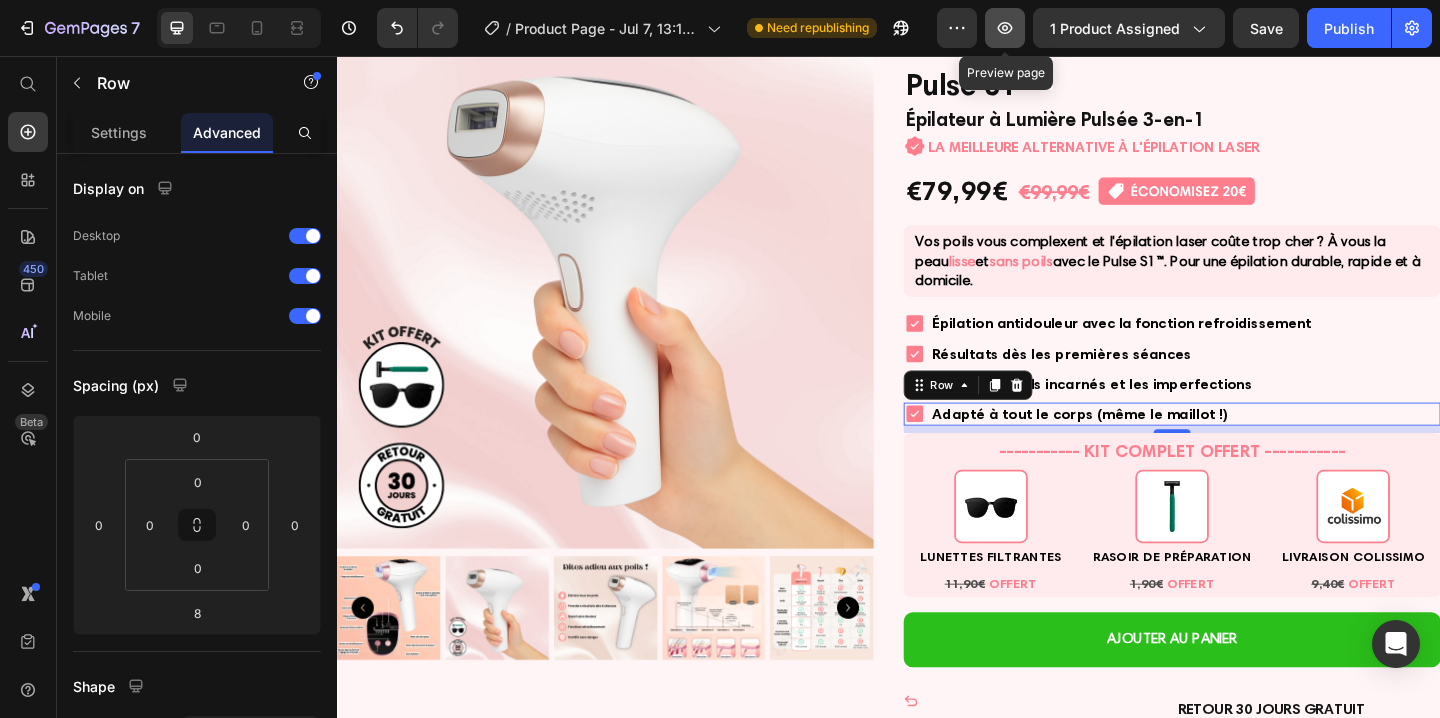 click 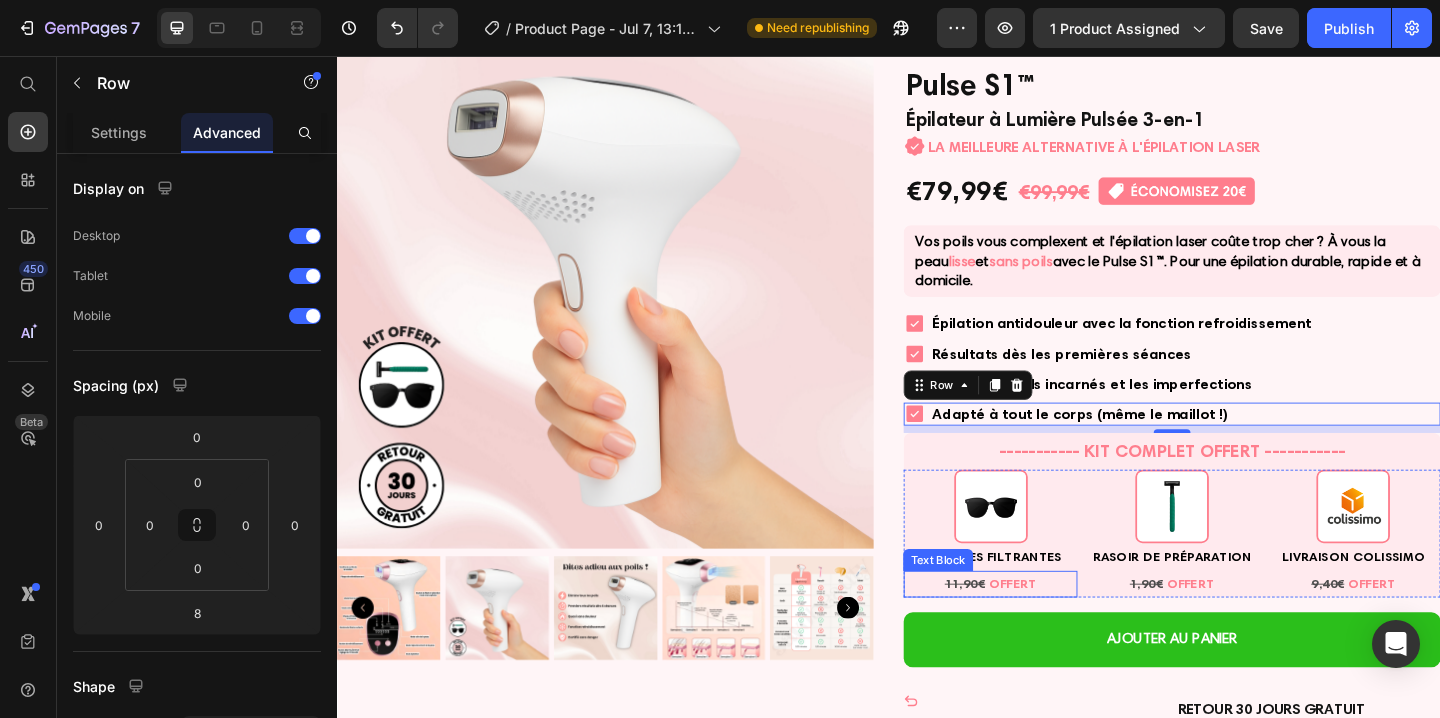 click on "11,90€   OFFERT" at bounding box center [1047, 630] 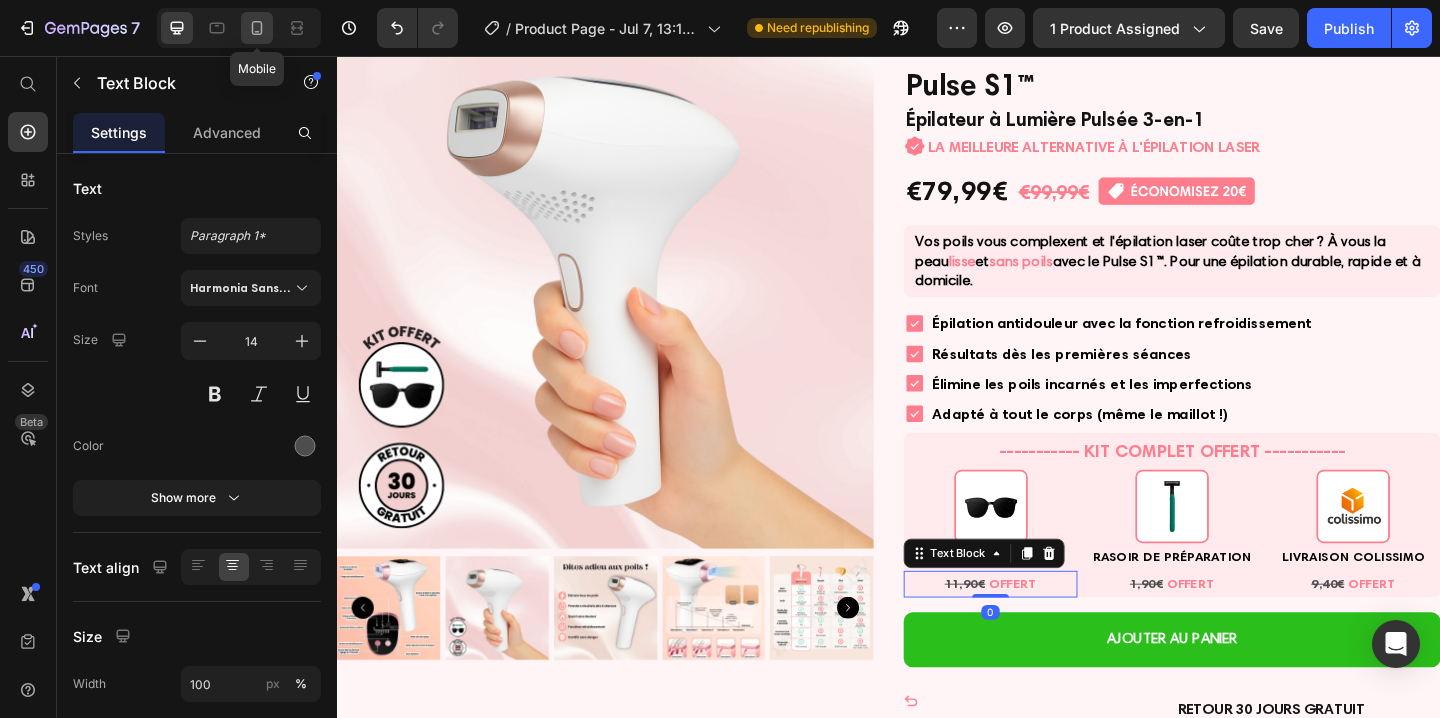 drag, startPoint x: 252, startPoint y: 29, endPoint x: 306, endPoint y: 389, distance: 364.02747 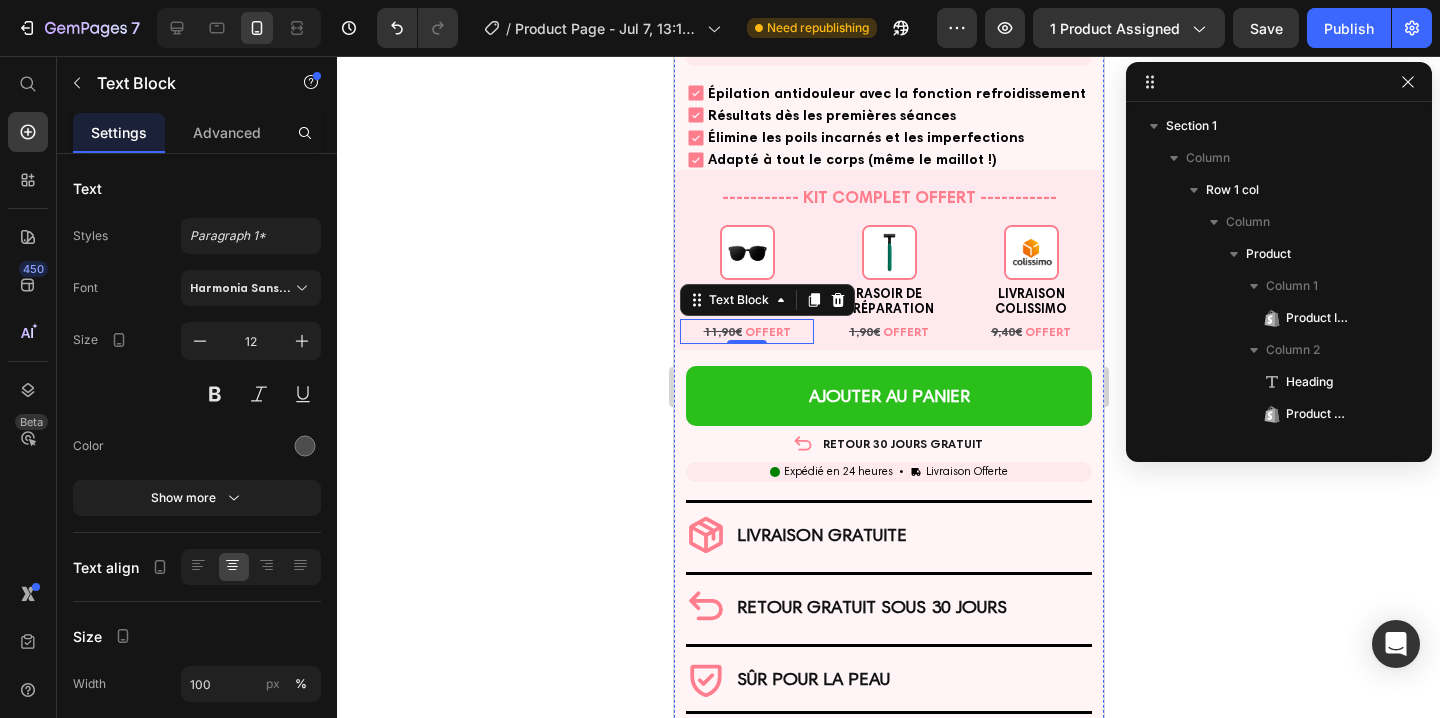 scroll, scrollTop: 730, scrollLeft: 0, axis: vertical 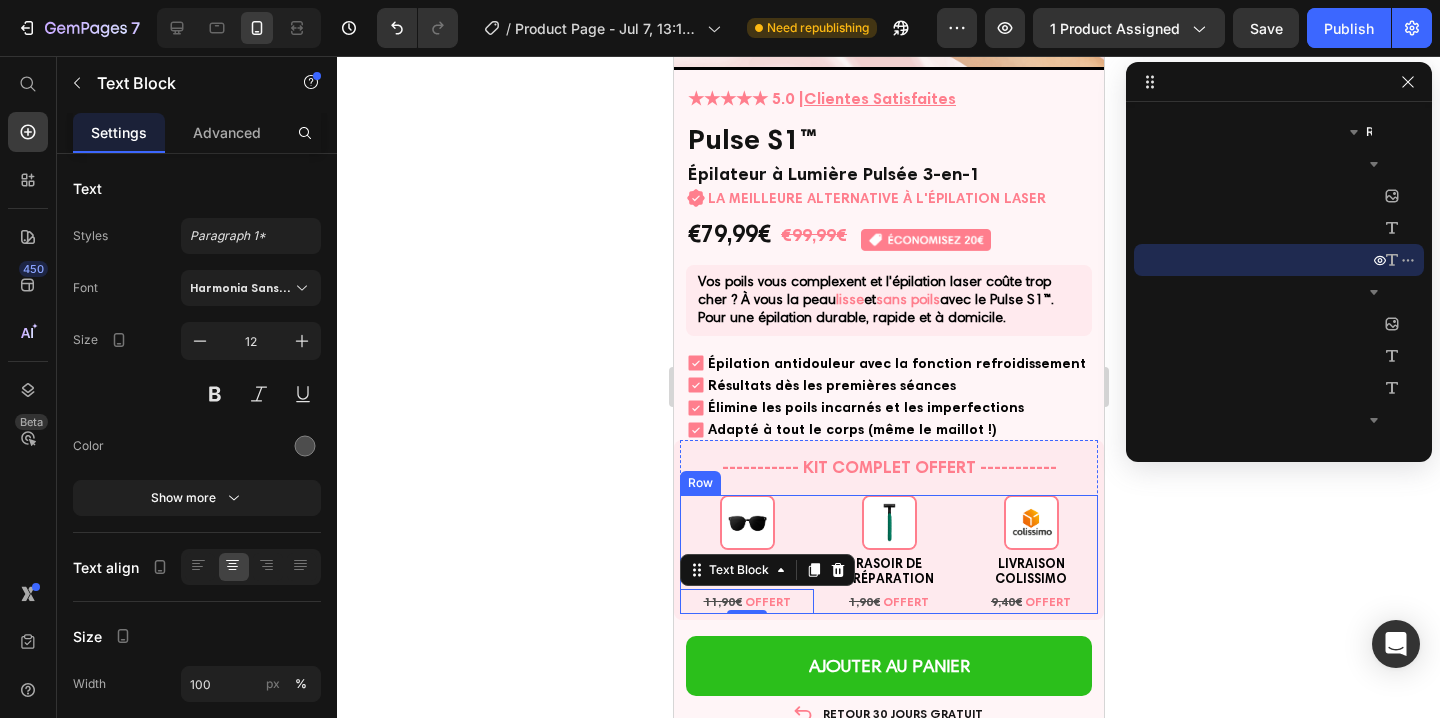 click on "Image LUNETTES FILTRANTES Text Block 11,90€   OFFERT Text Block   0 Image RASOIR DE PRÉPARATION Text Block 1,90€   OFFERT Text Block Image LIVRAISON COLISSIMO Text Block 9,40€   OFFERT Text Block Row" at bounding box center [888, 555] 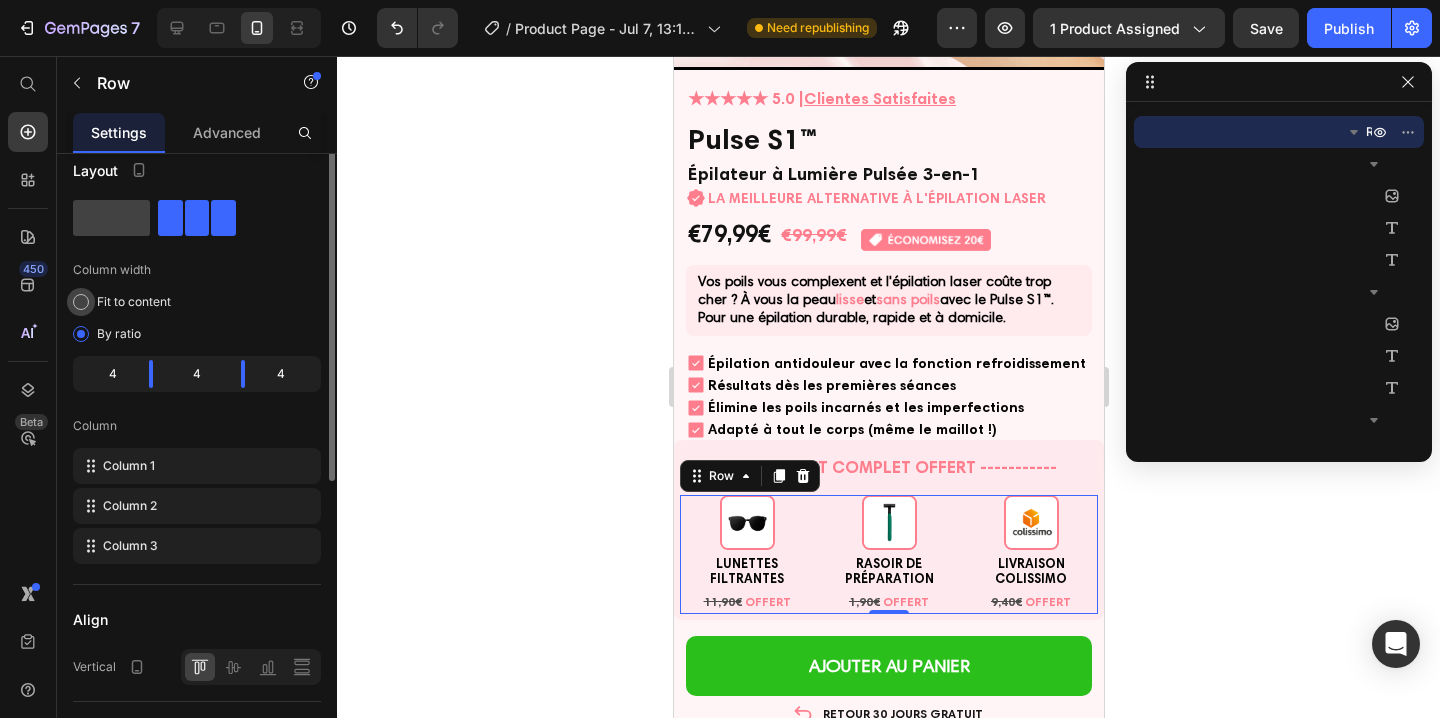scroll, scrollTop: 0, scrollLeft: 0, axis: both 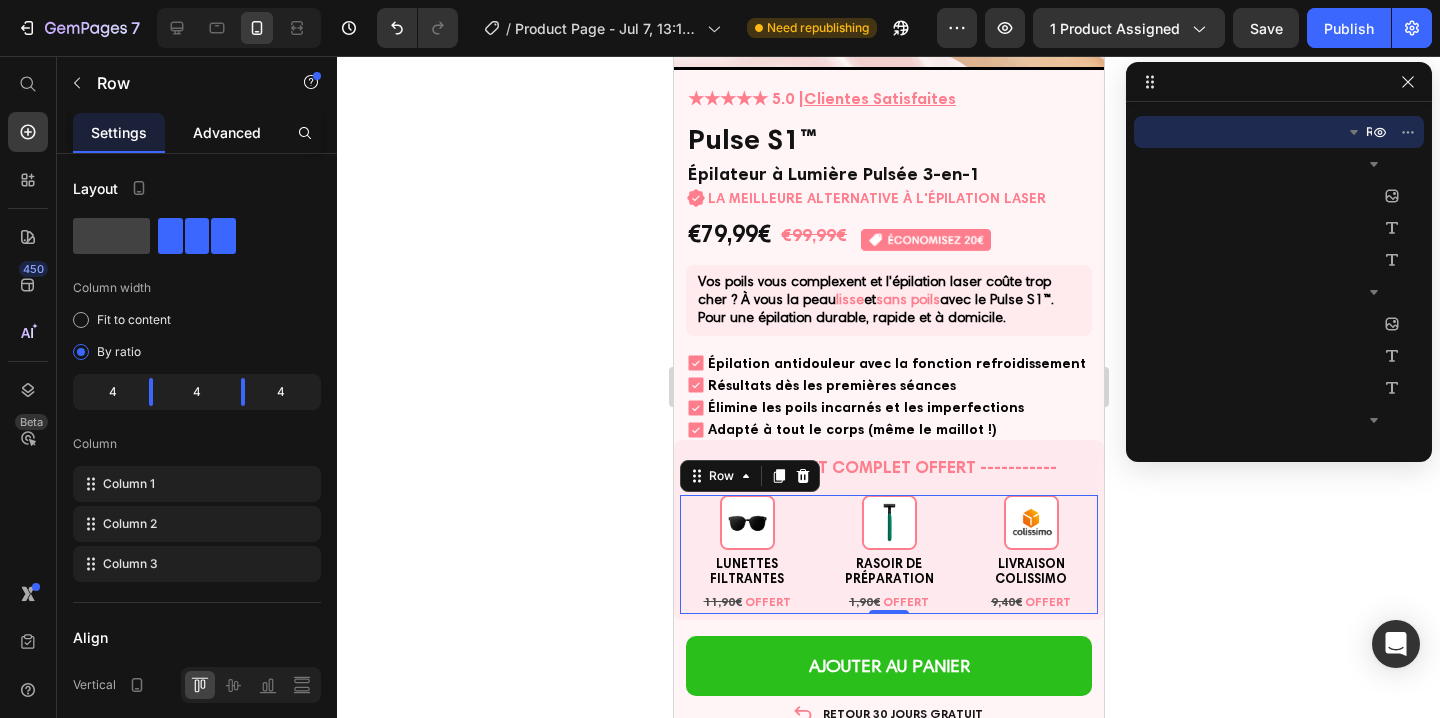 click on "Advanced" 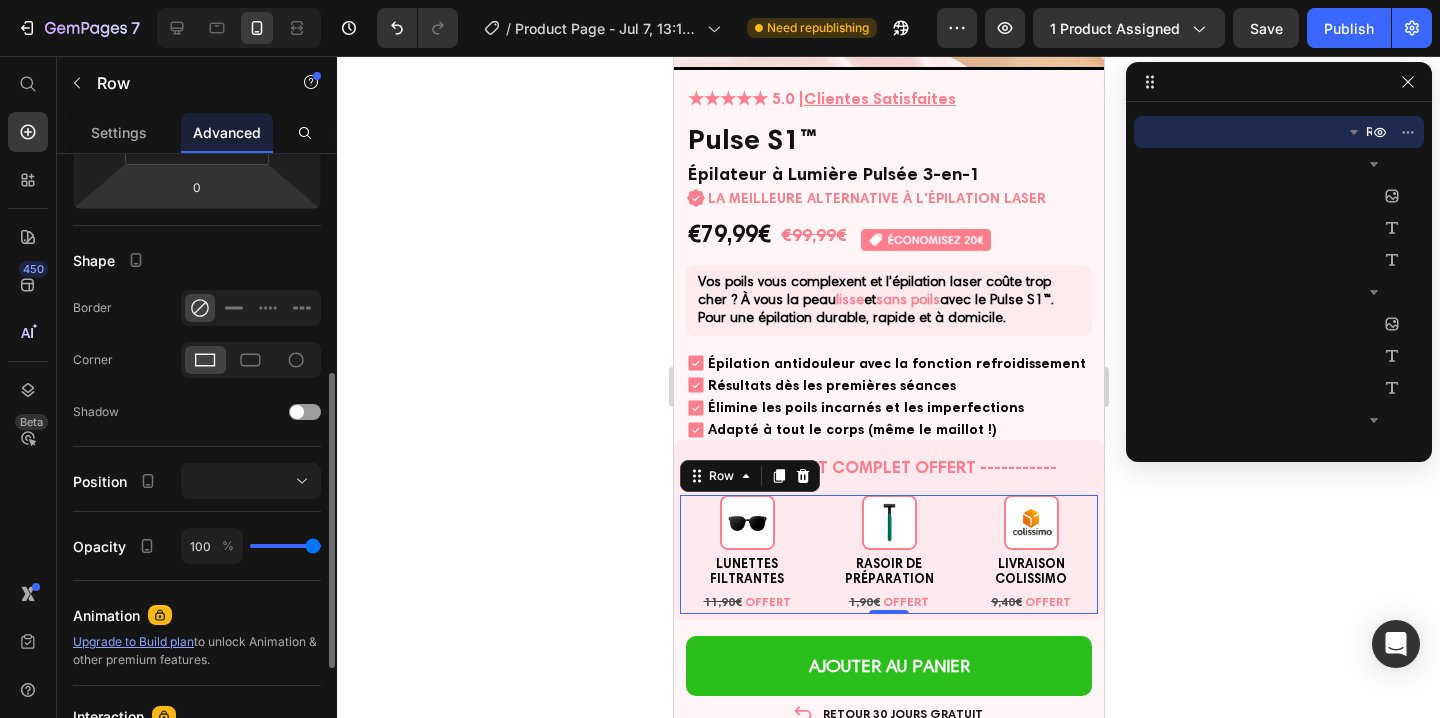 scroll, scrollTop: 0, scrollLeft: 0, axis: both 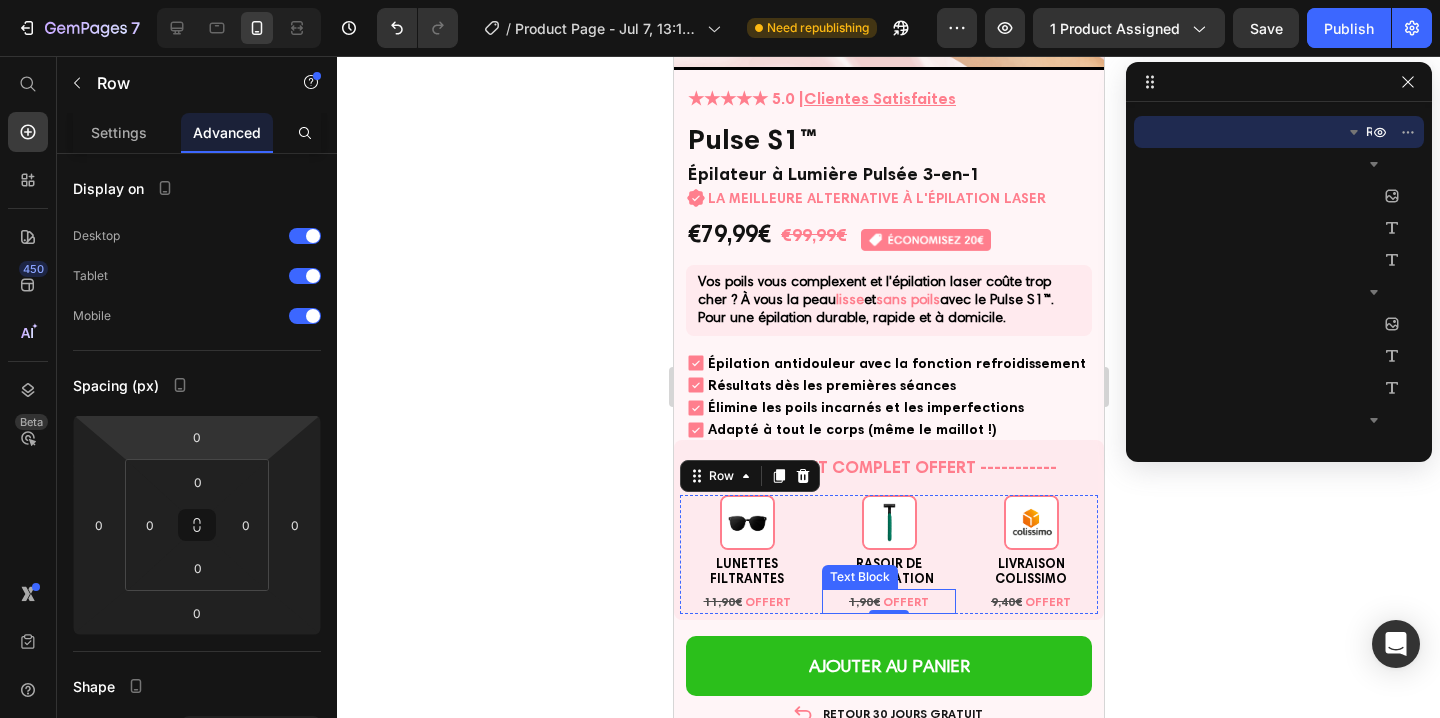 click on "1,90€   OFFERT" at bounding box center (888, 602) 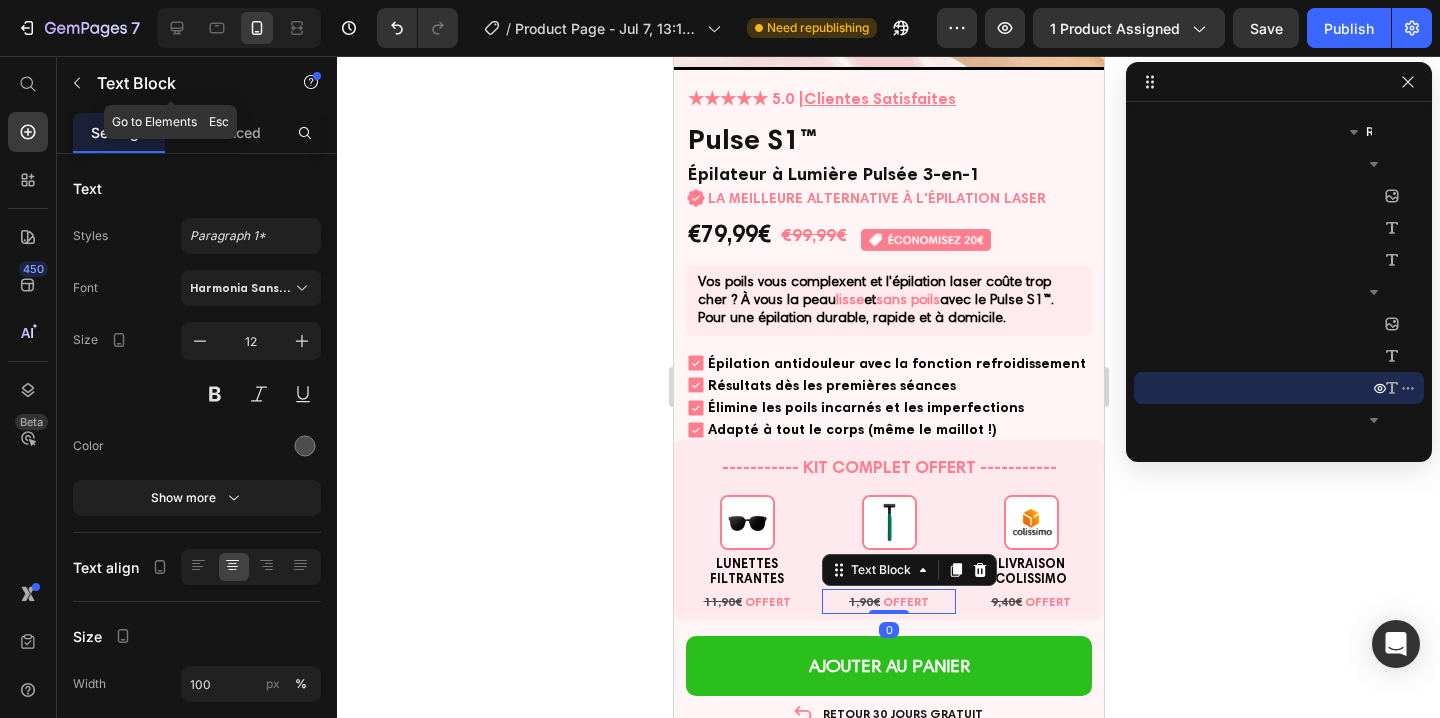 click on "Text Block" 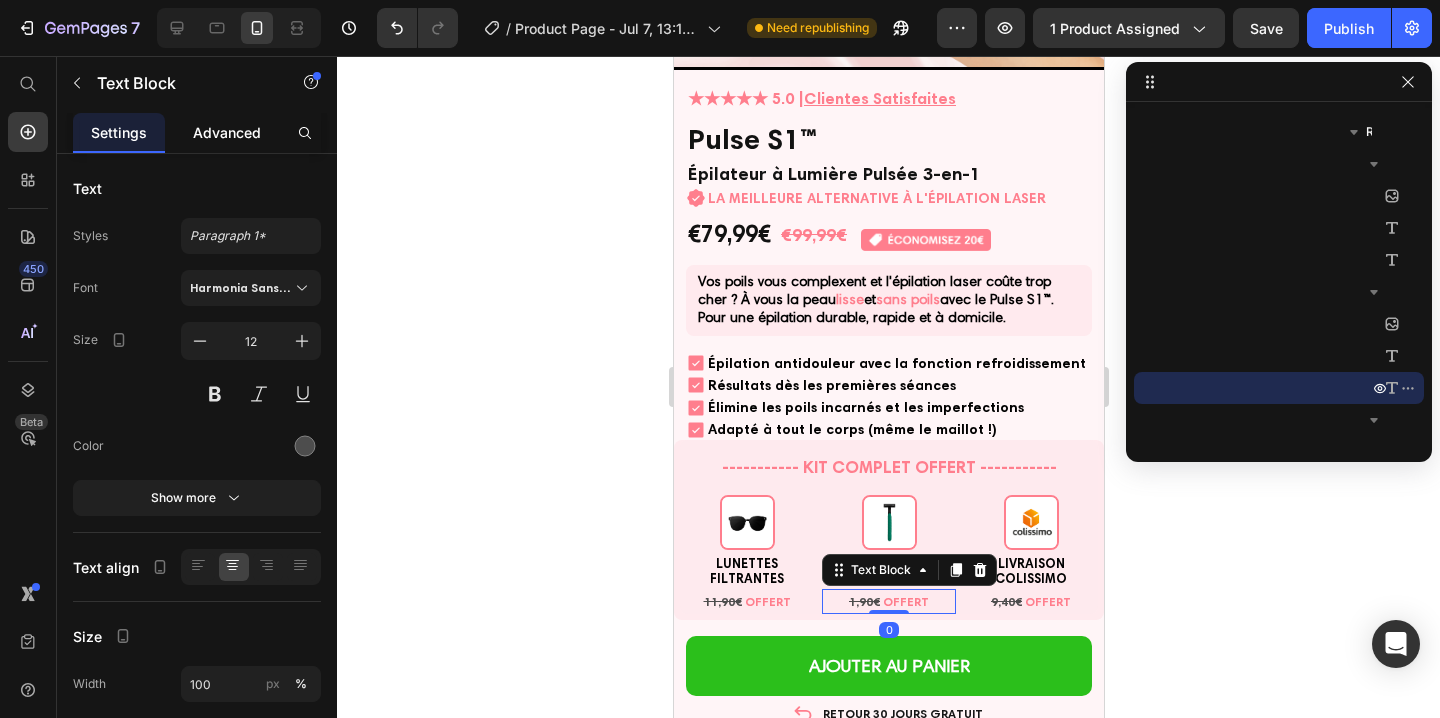 click on "Advanced" at bounding box center (227, 132) 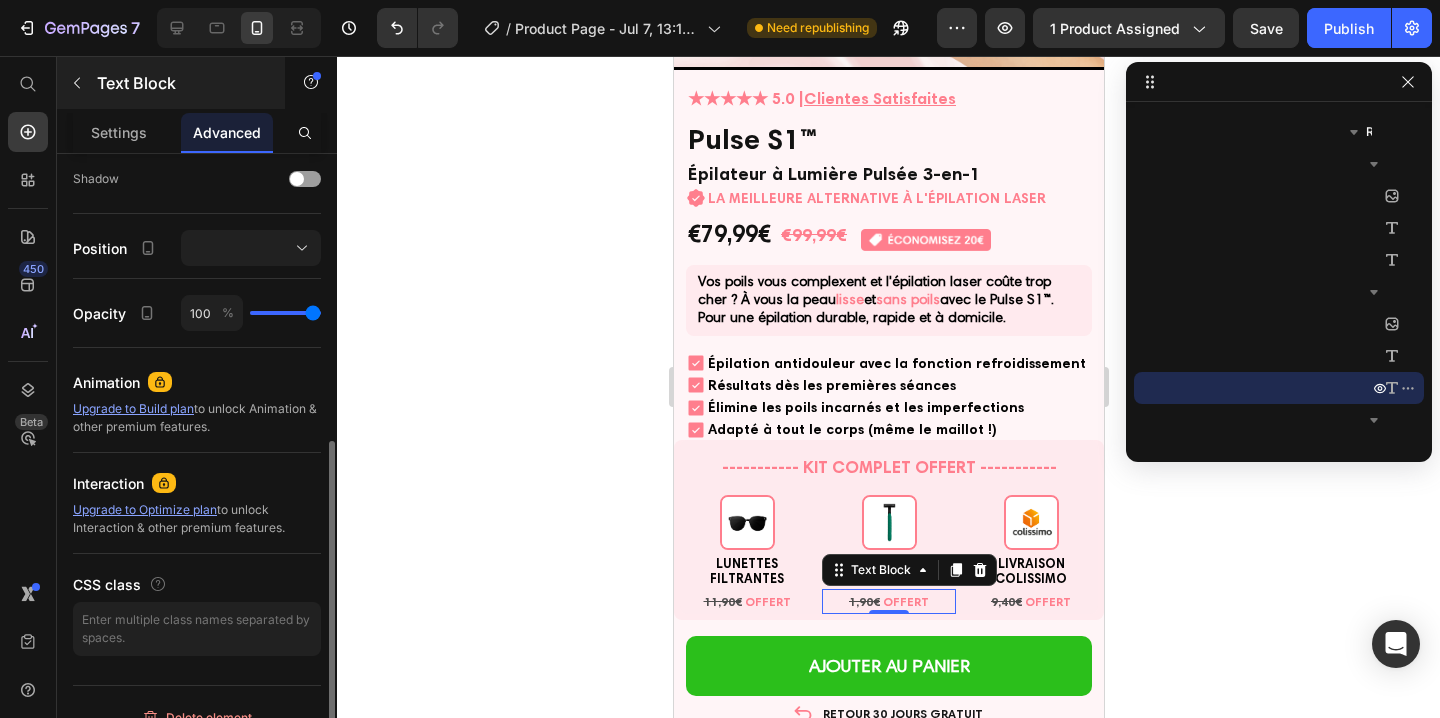 scroll, scrollTop: 684, scrollLeft: 0, axis: vertical 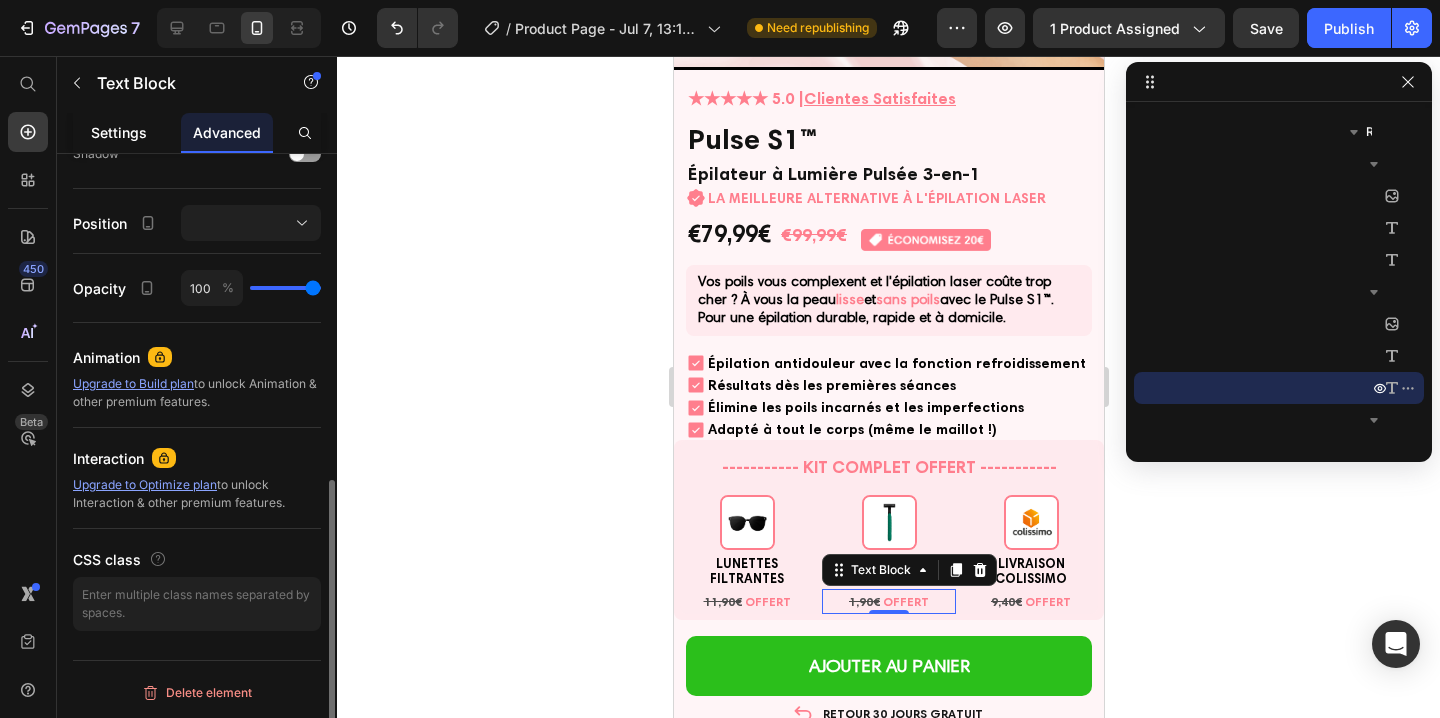 click on "Settings" at bounding box center [119, 132] 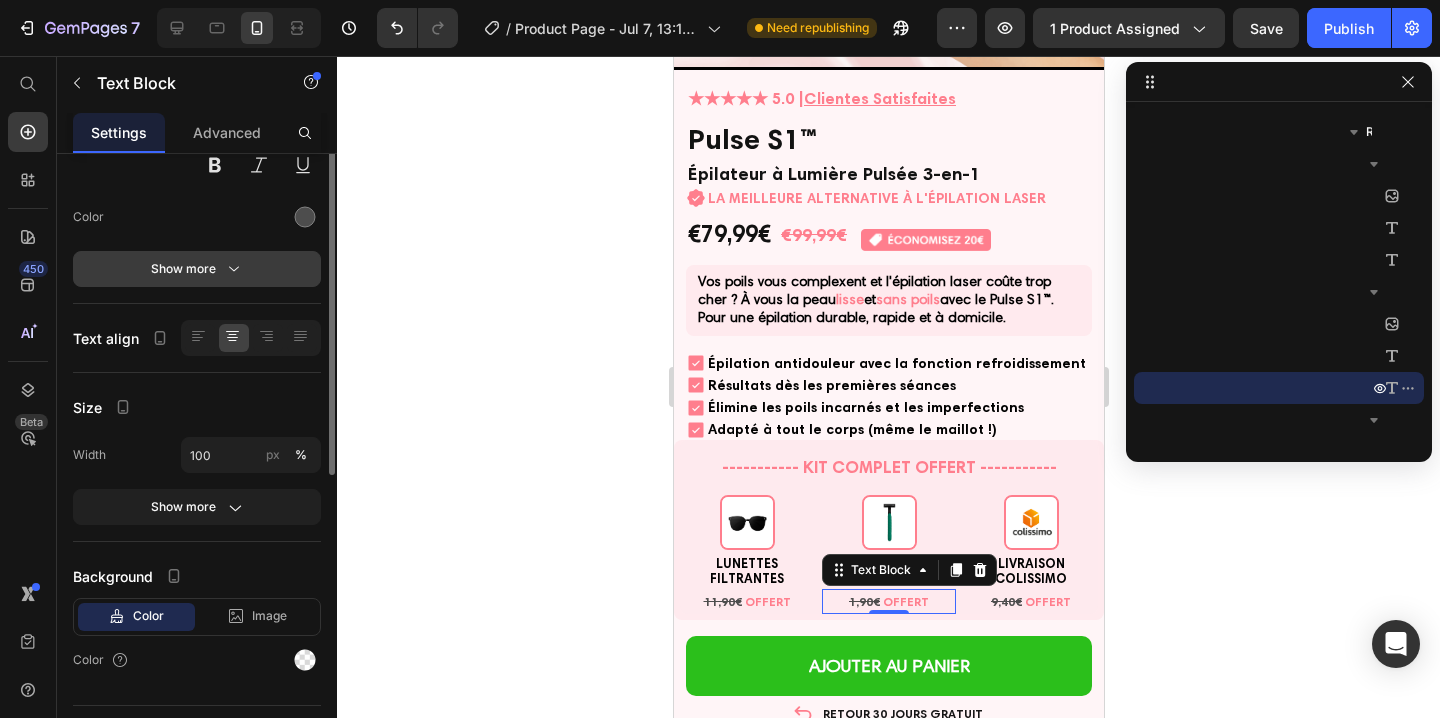 scroll, scrollTop: 274, scrollLeft: 0, axis: vertical 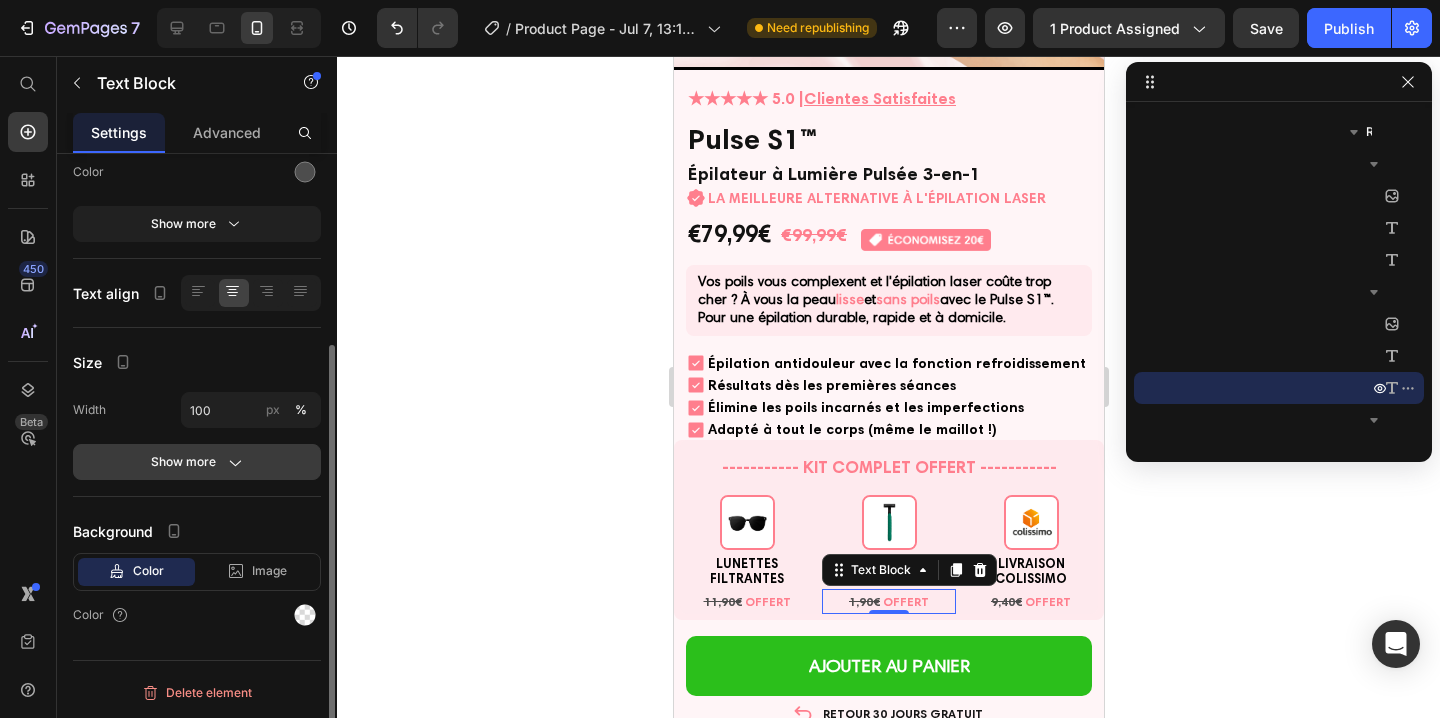 click on "Show more" 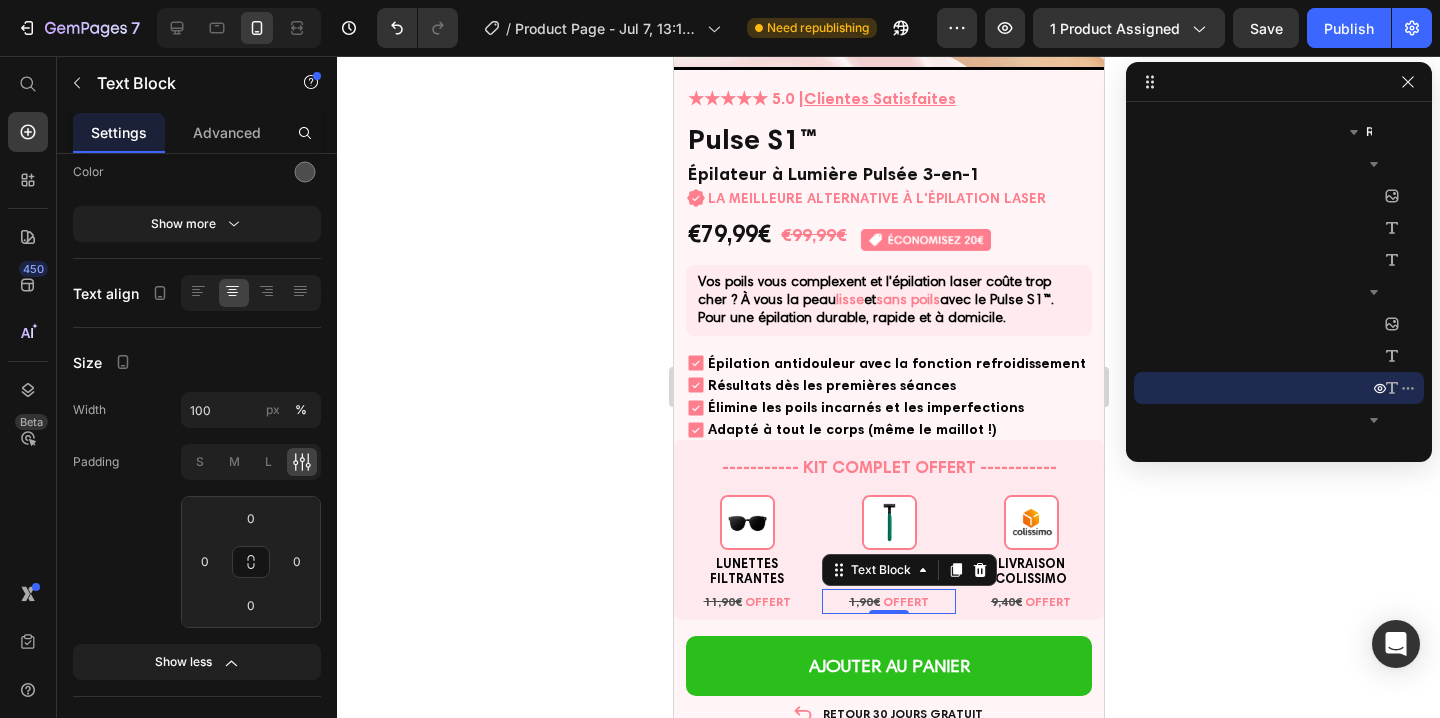click 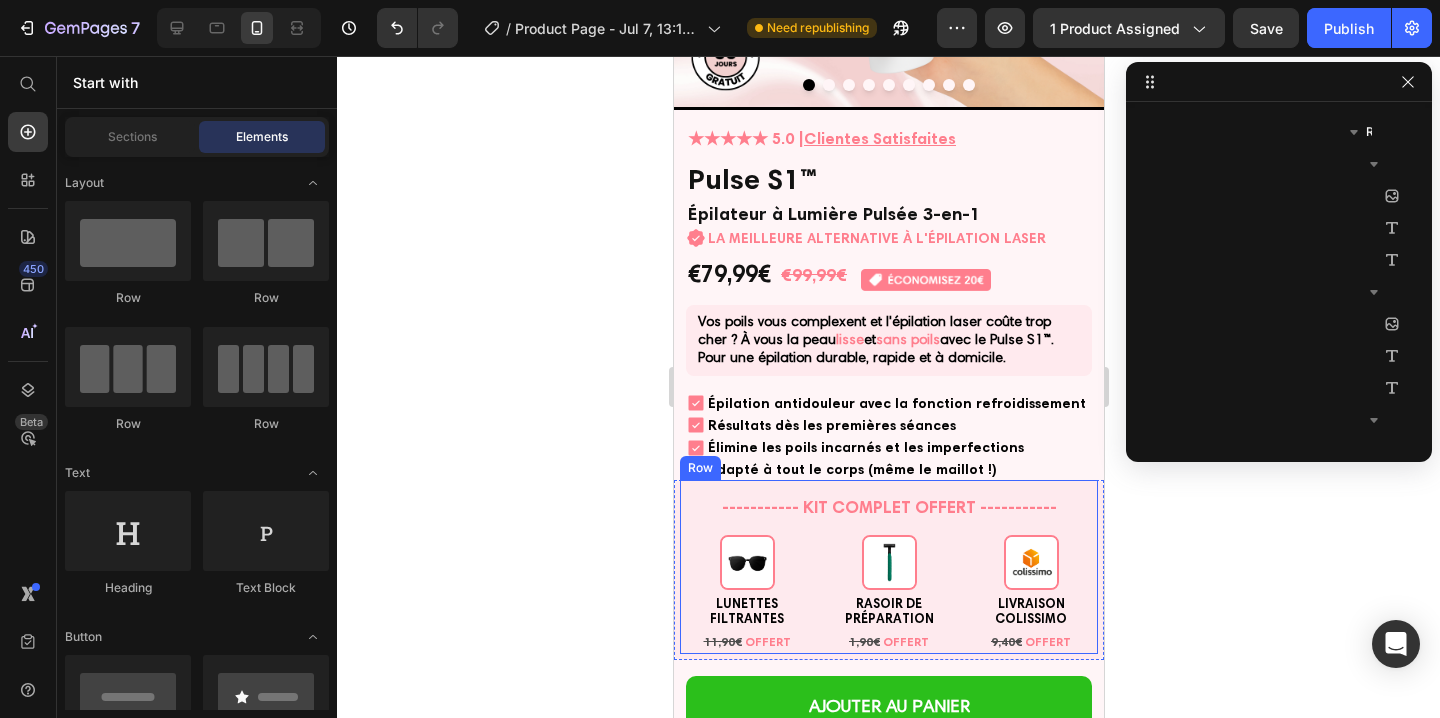 scroll, scrollTop: 458, scrollLeft: 0, axis: vertical 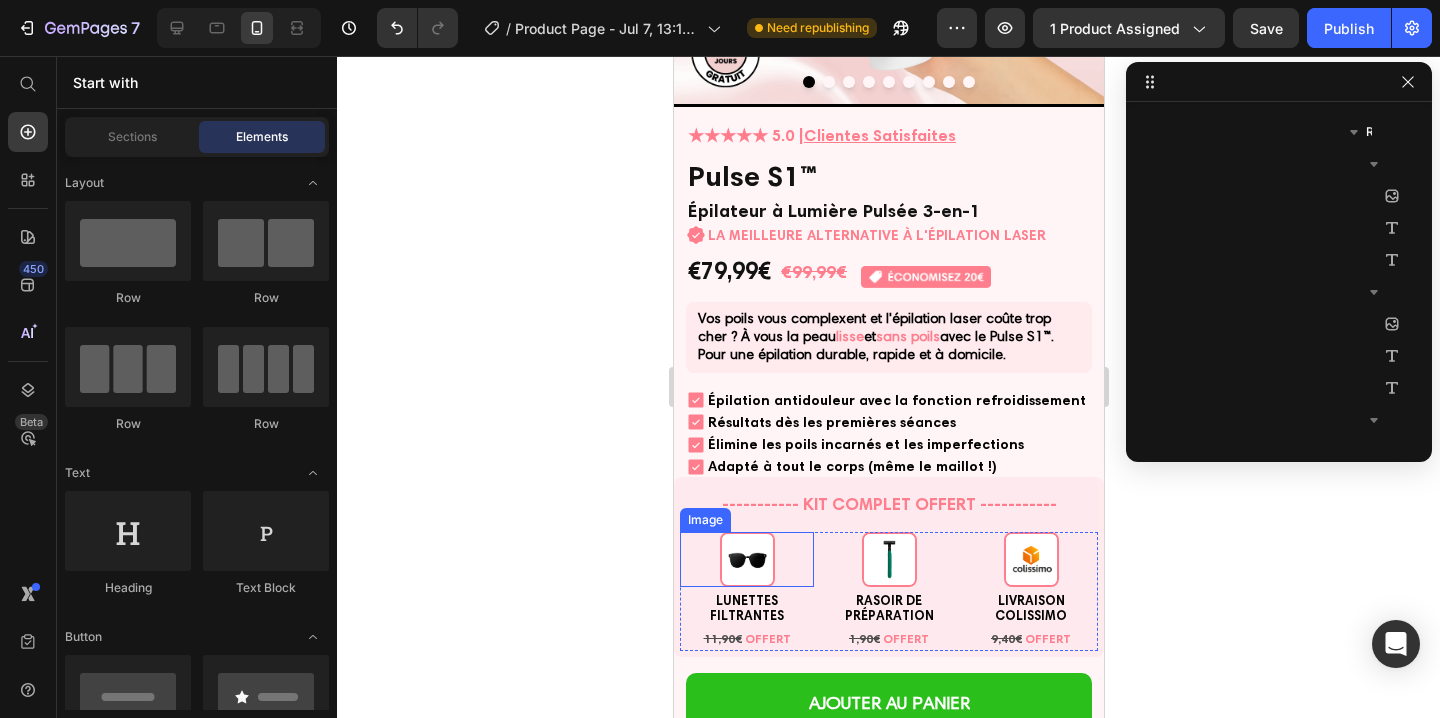 click at bounding box center (746, 559) 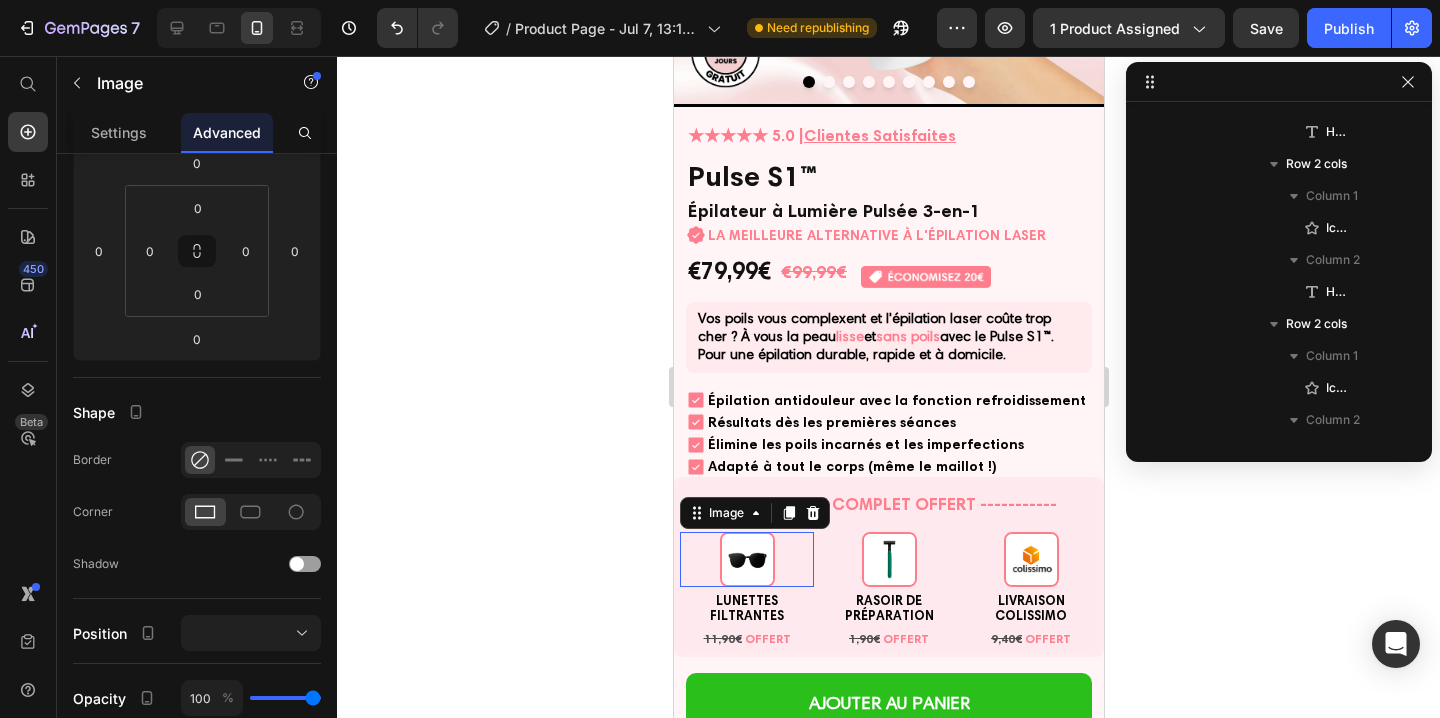 scroll, scrollTop: 1498, scrollLeft: 0, axis: vertical 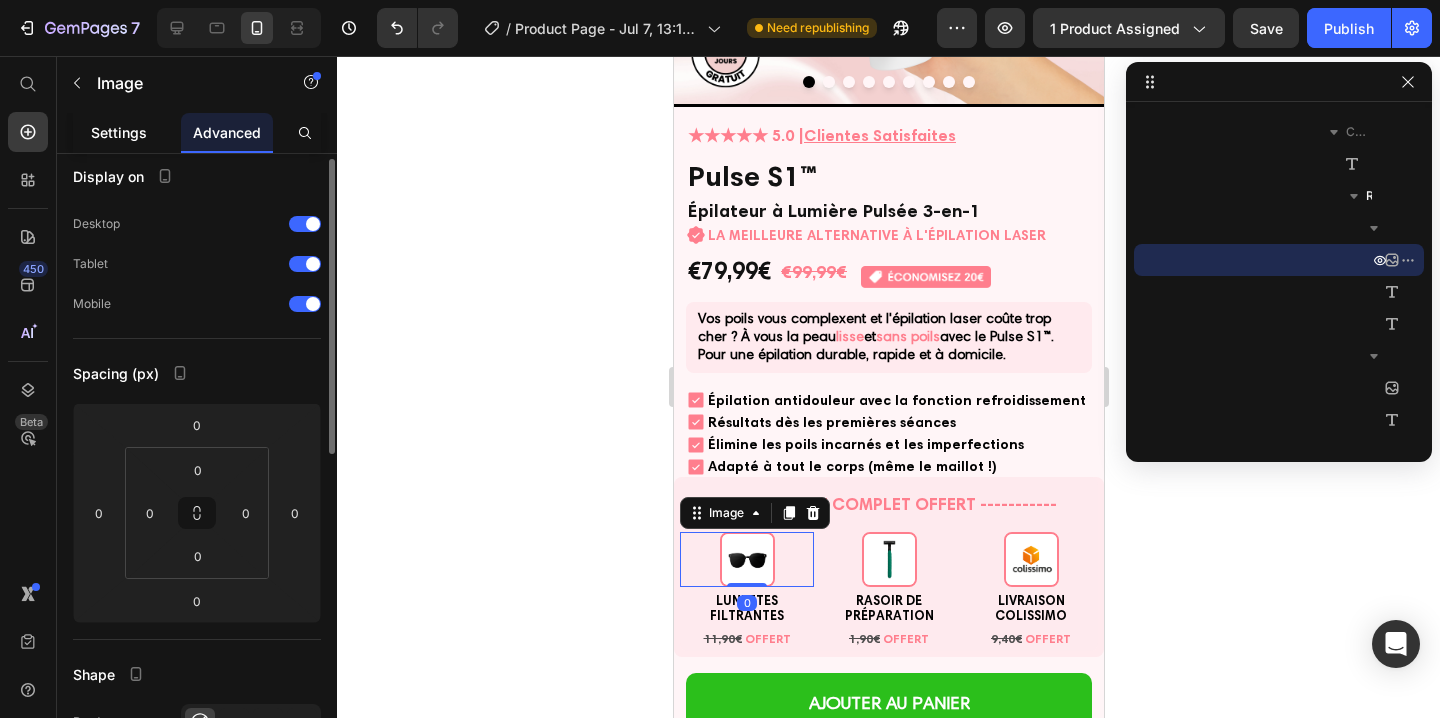 click on "Settings" at bounding box center [119, 132] 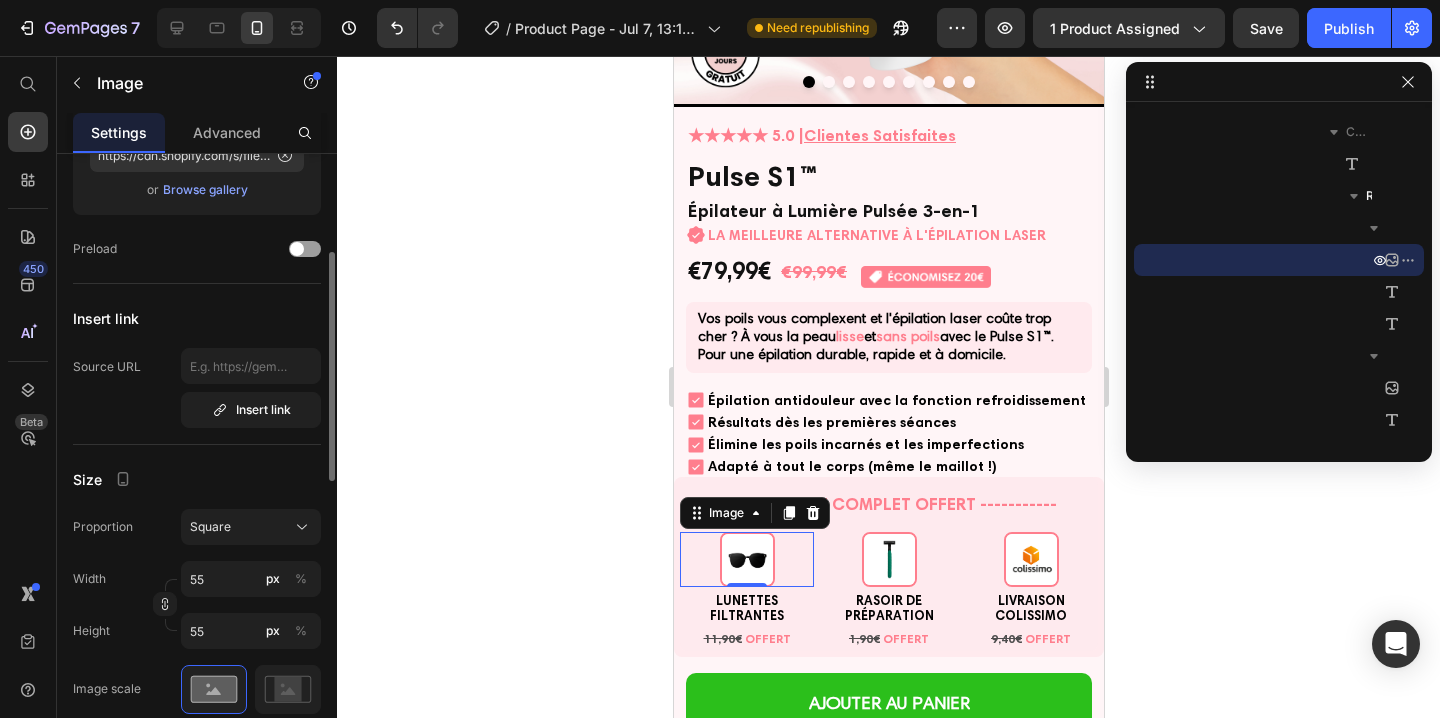 scroll, scrollTop: 279, scrollLeft: 0, axis: vertical 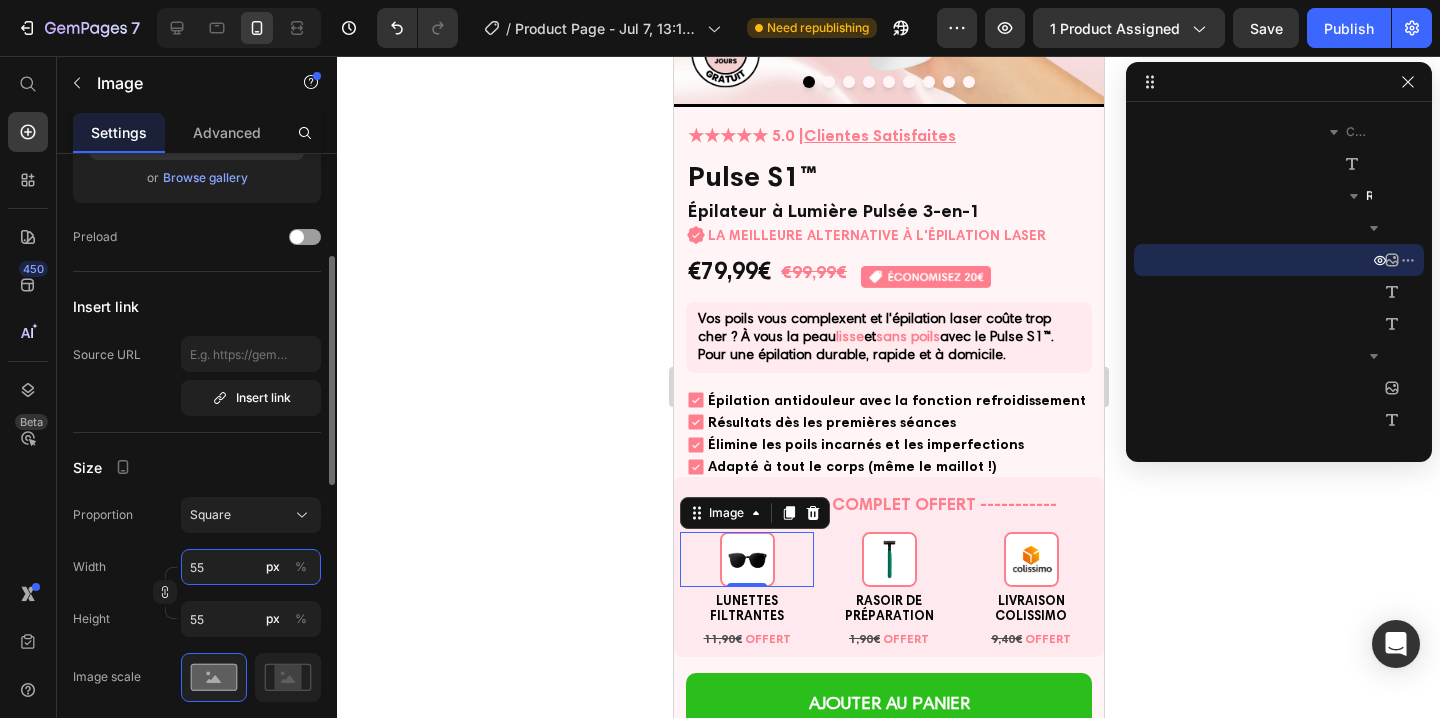 click on "55" at bounding box center (251, 567) 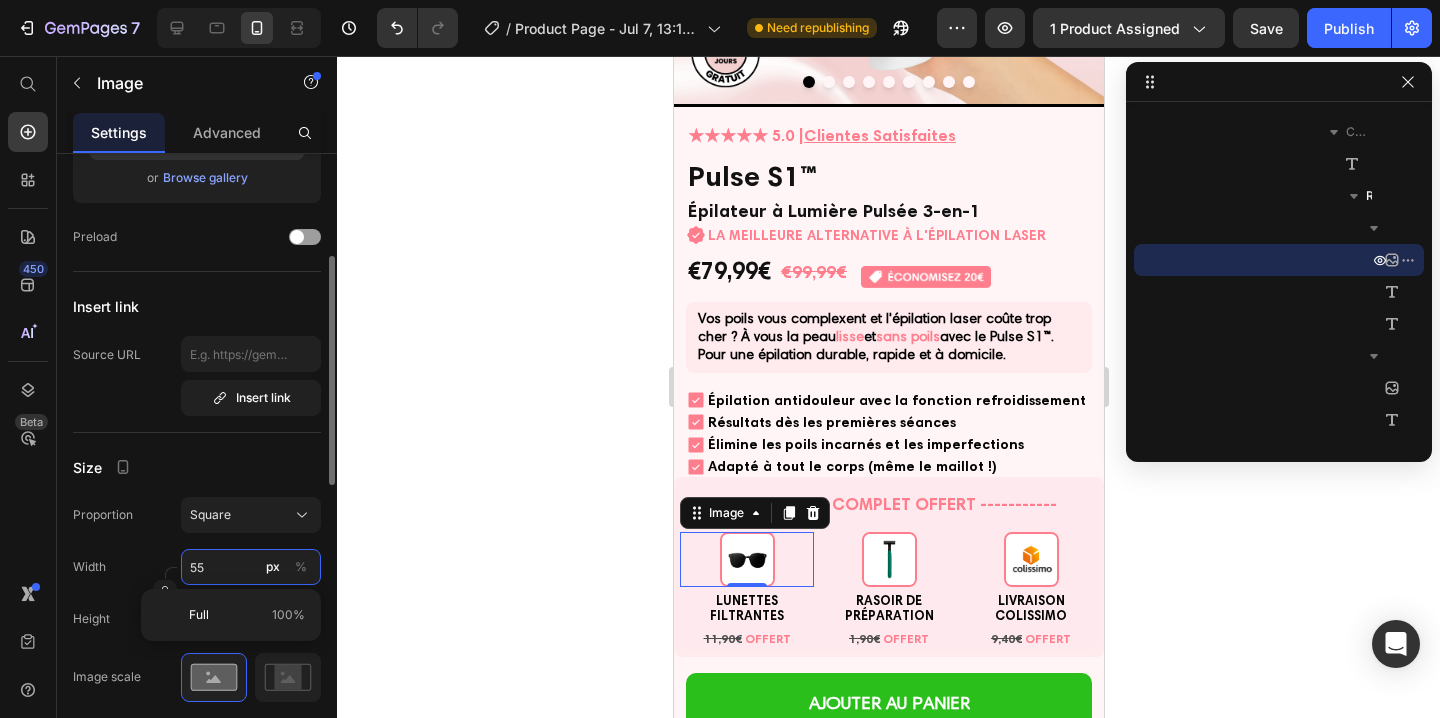 type on "7" 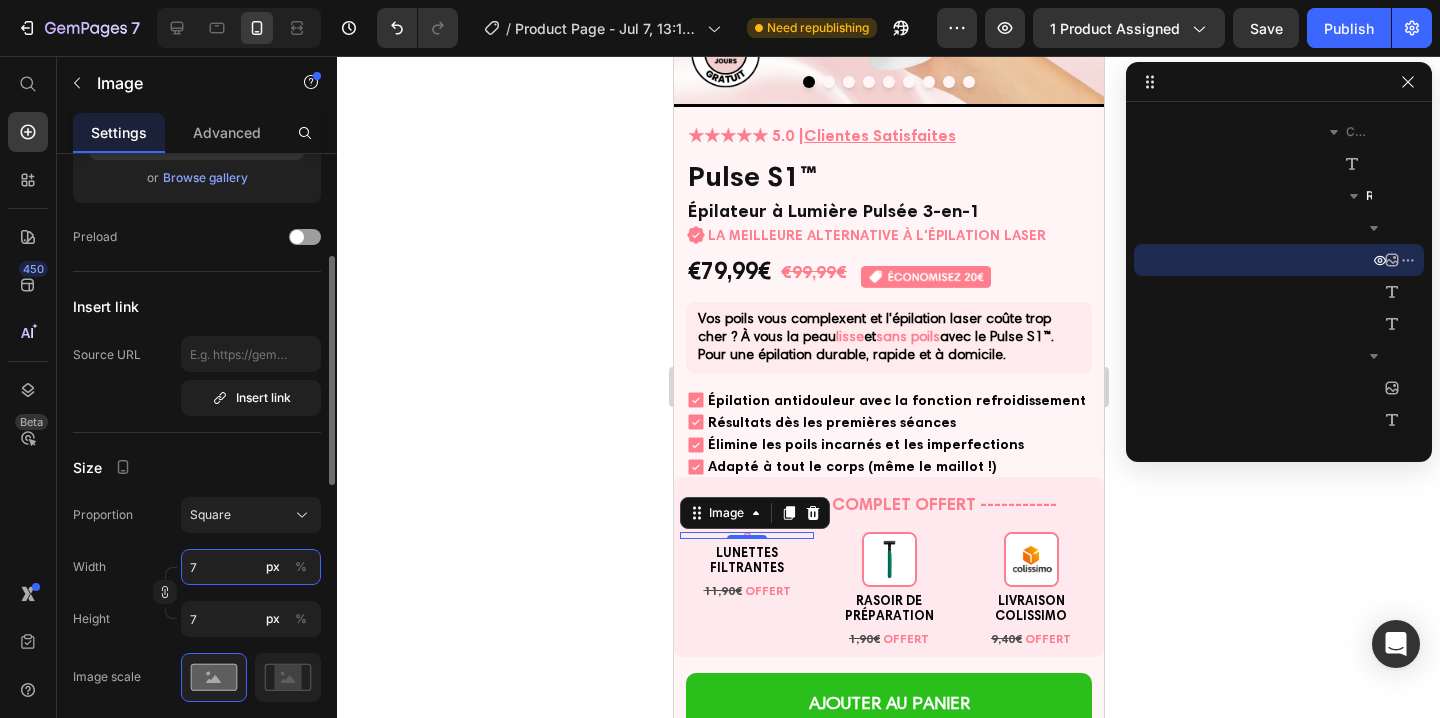 type on "75" 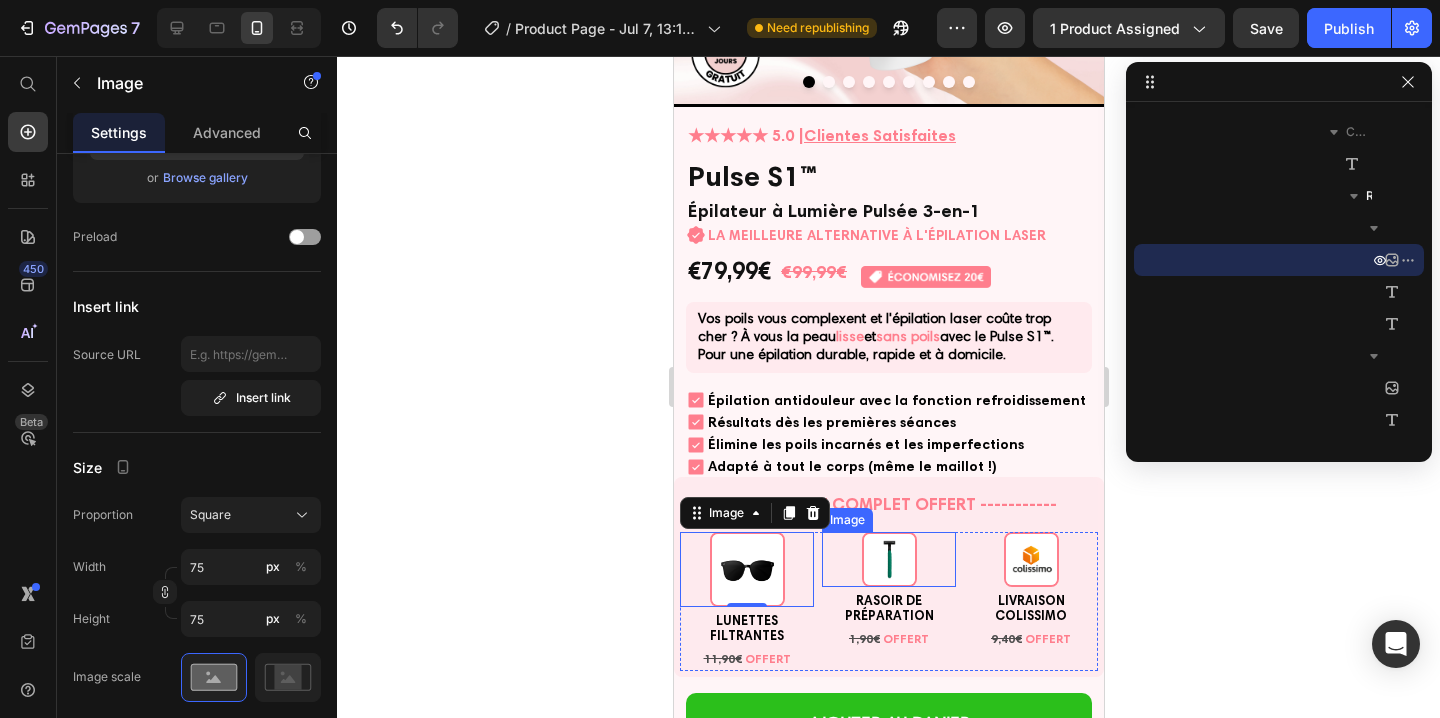 click at bounding box center (888, 559) 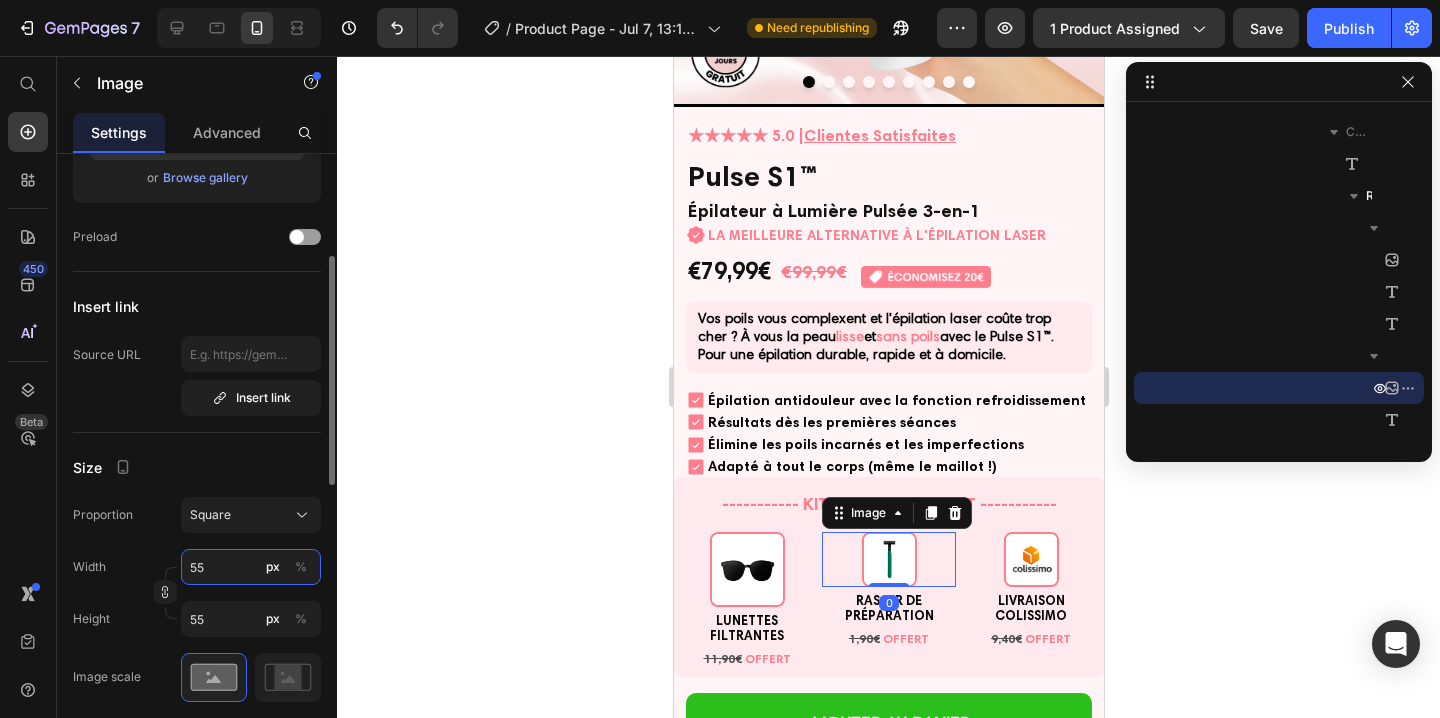 click on "55" at bounding box center (251, 567) 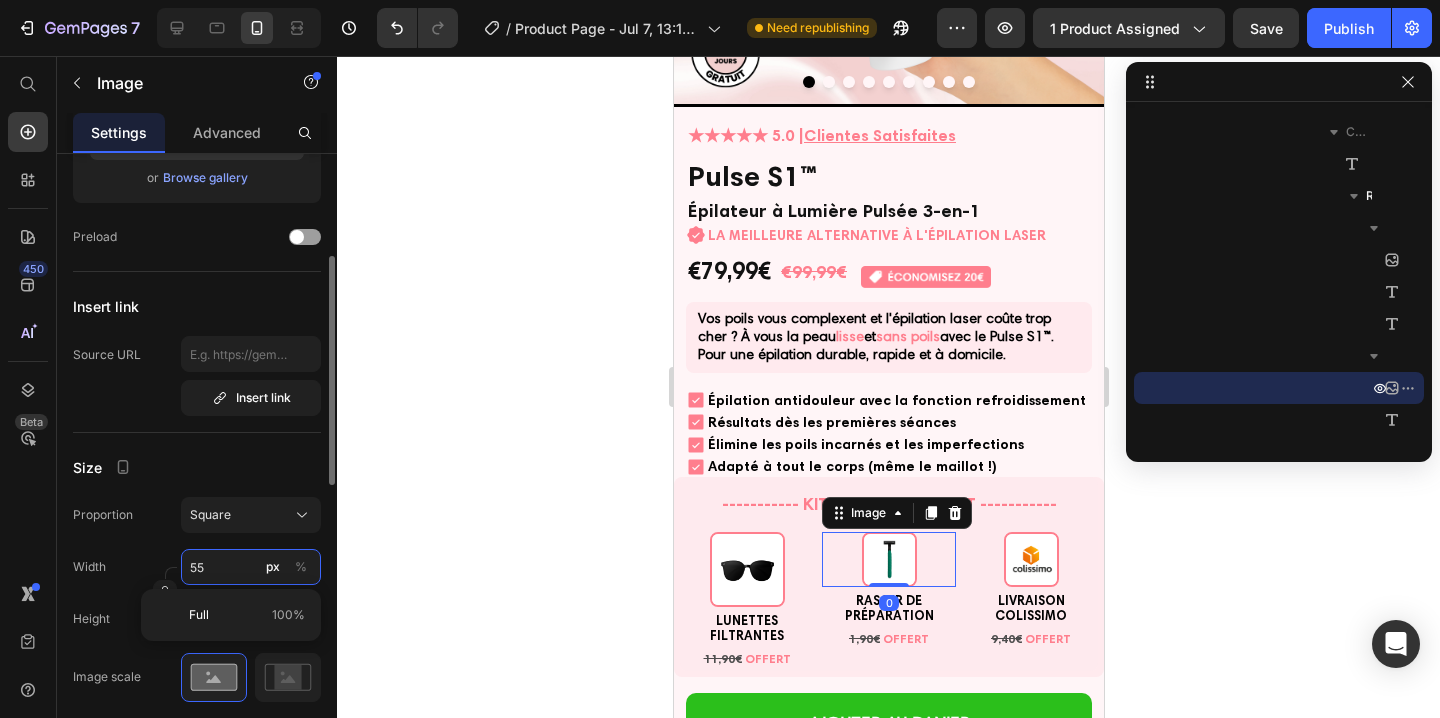 type on "7" 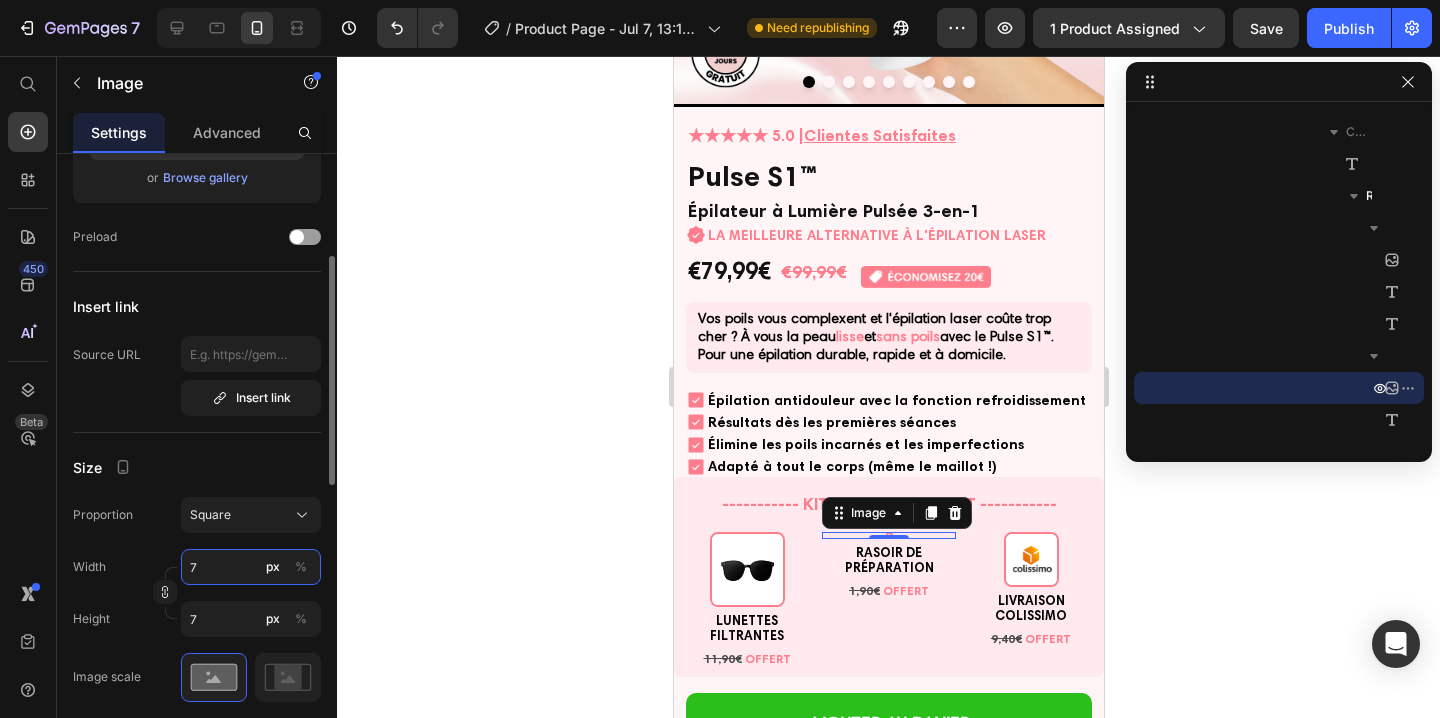 type on "75" 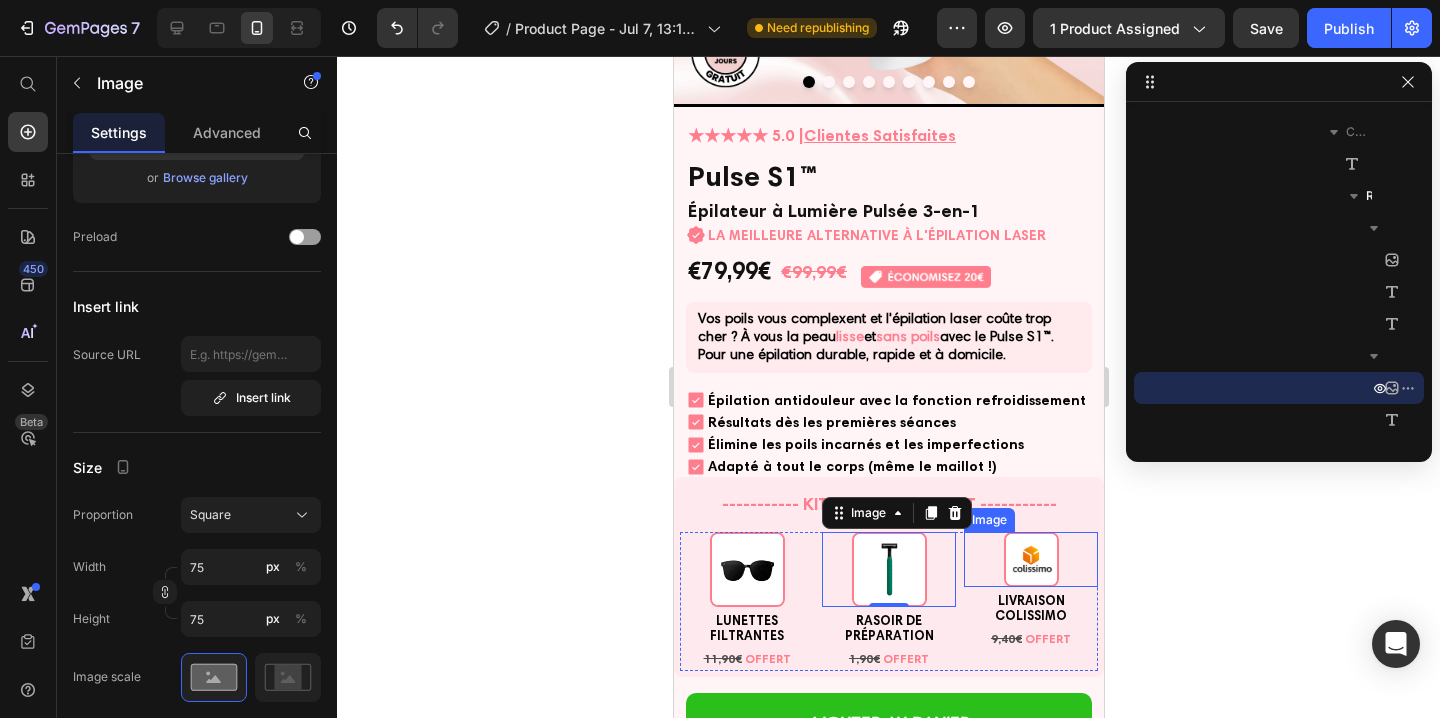 click at bounding box center (1030, 559) 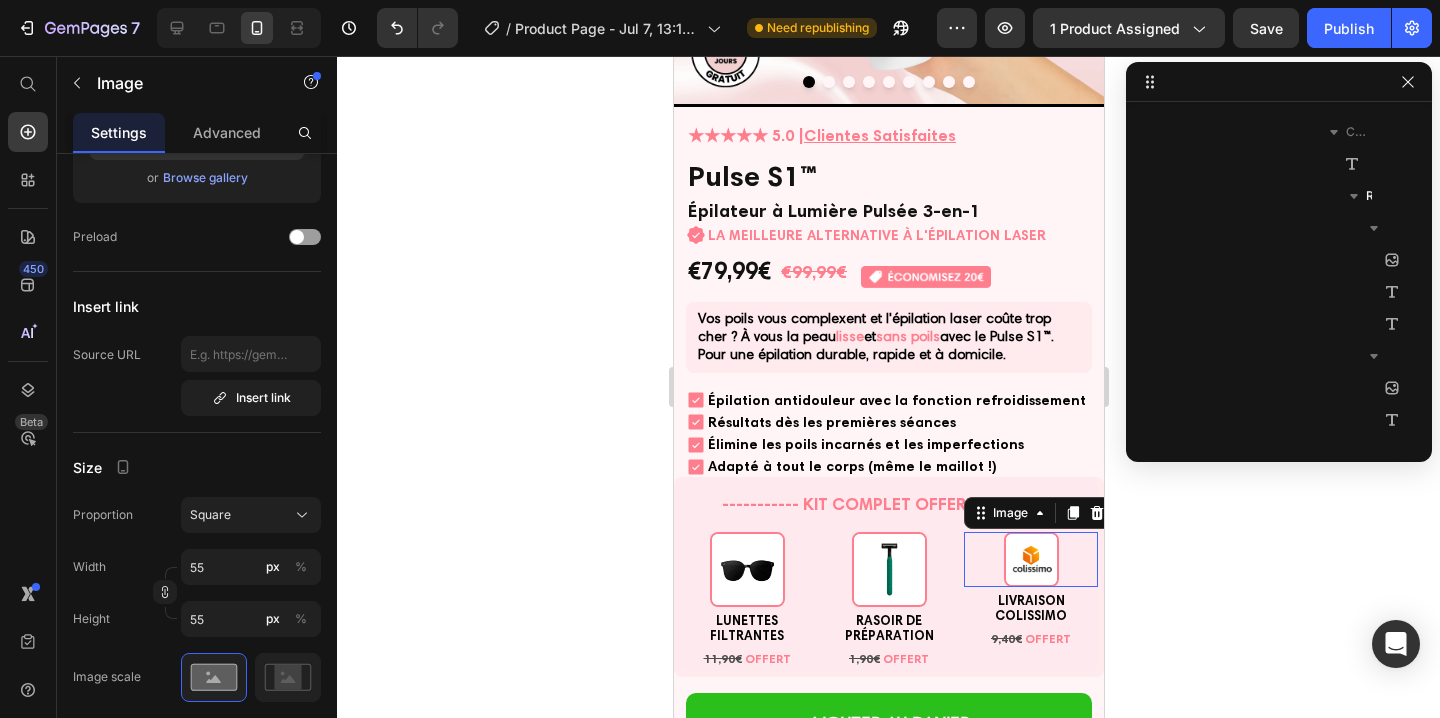 scroll, scrollTop: 1754, scrollLeft: 0, axis: vertical 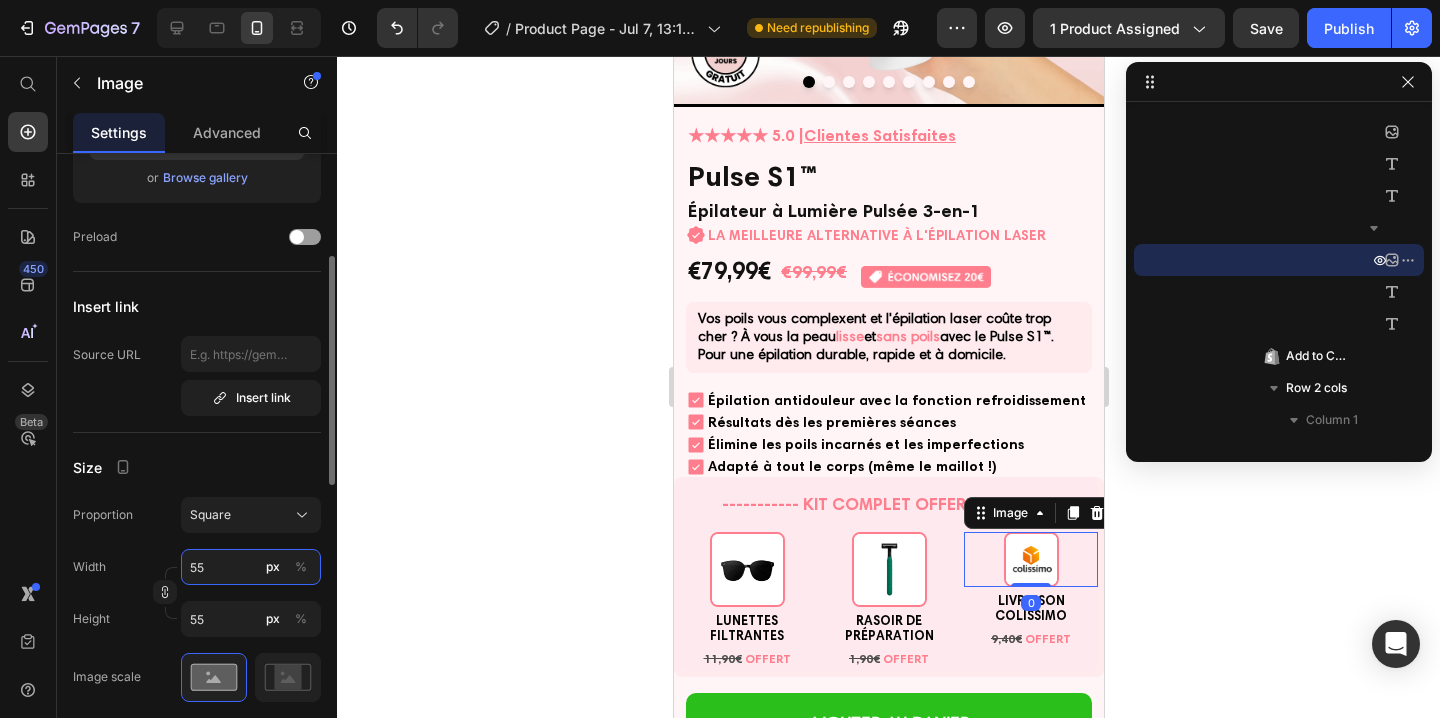 click on "55" at bounding box center [251, 567] 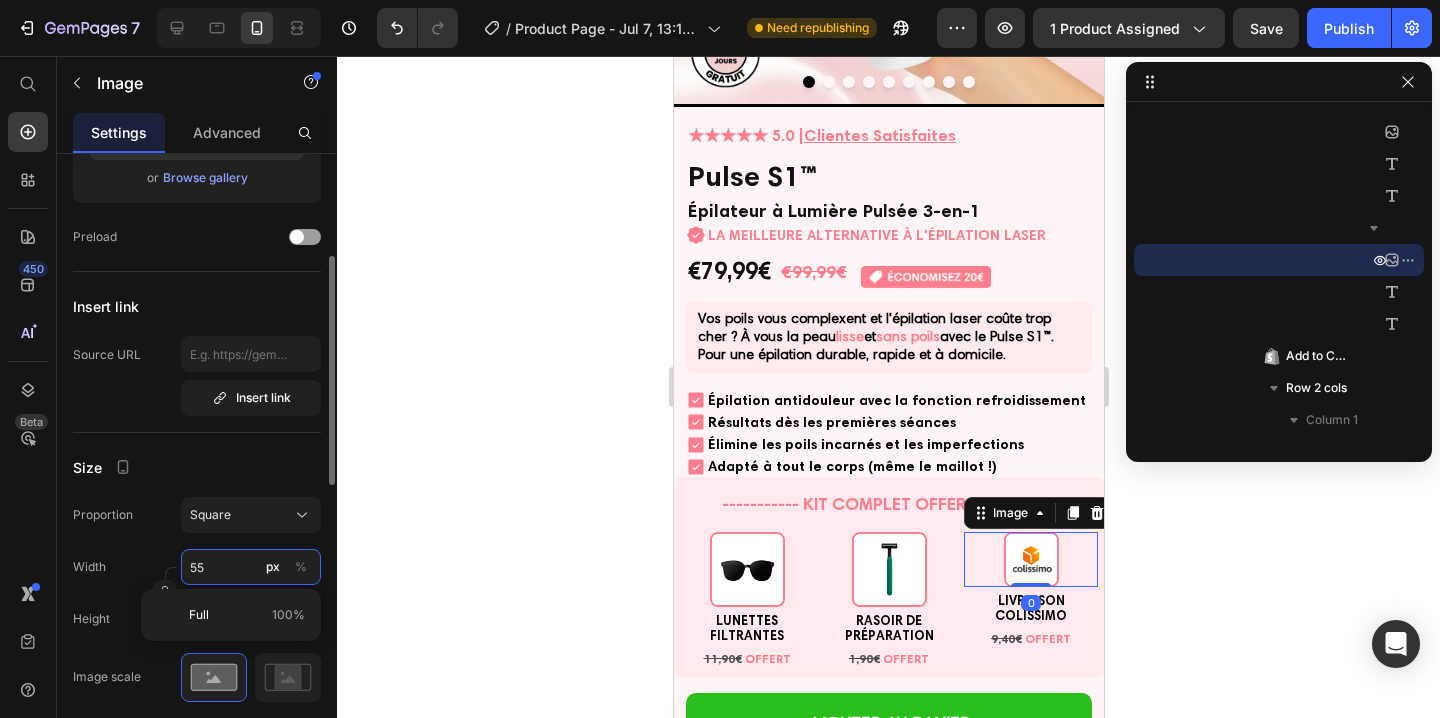 click on "55" at bounding box center (251, 567) 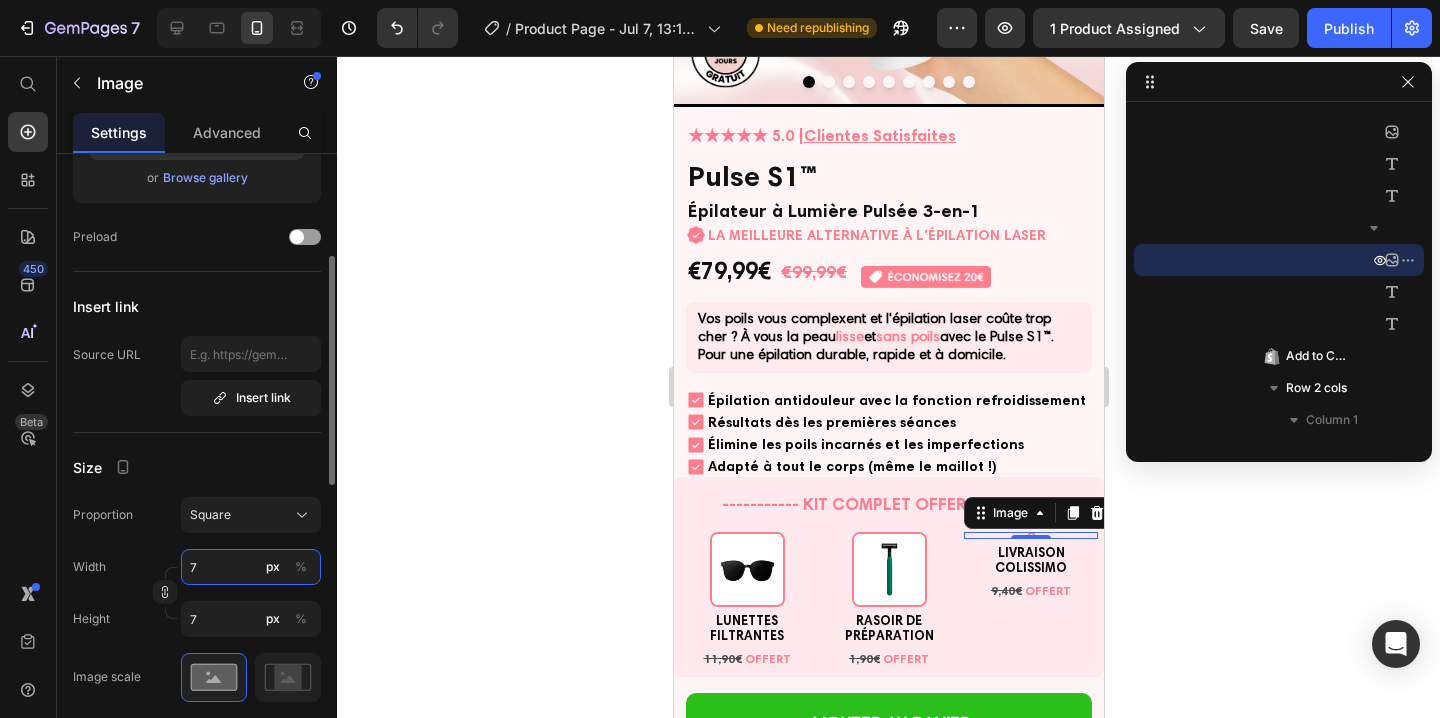 type on "75" 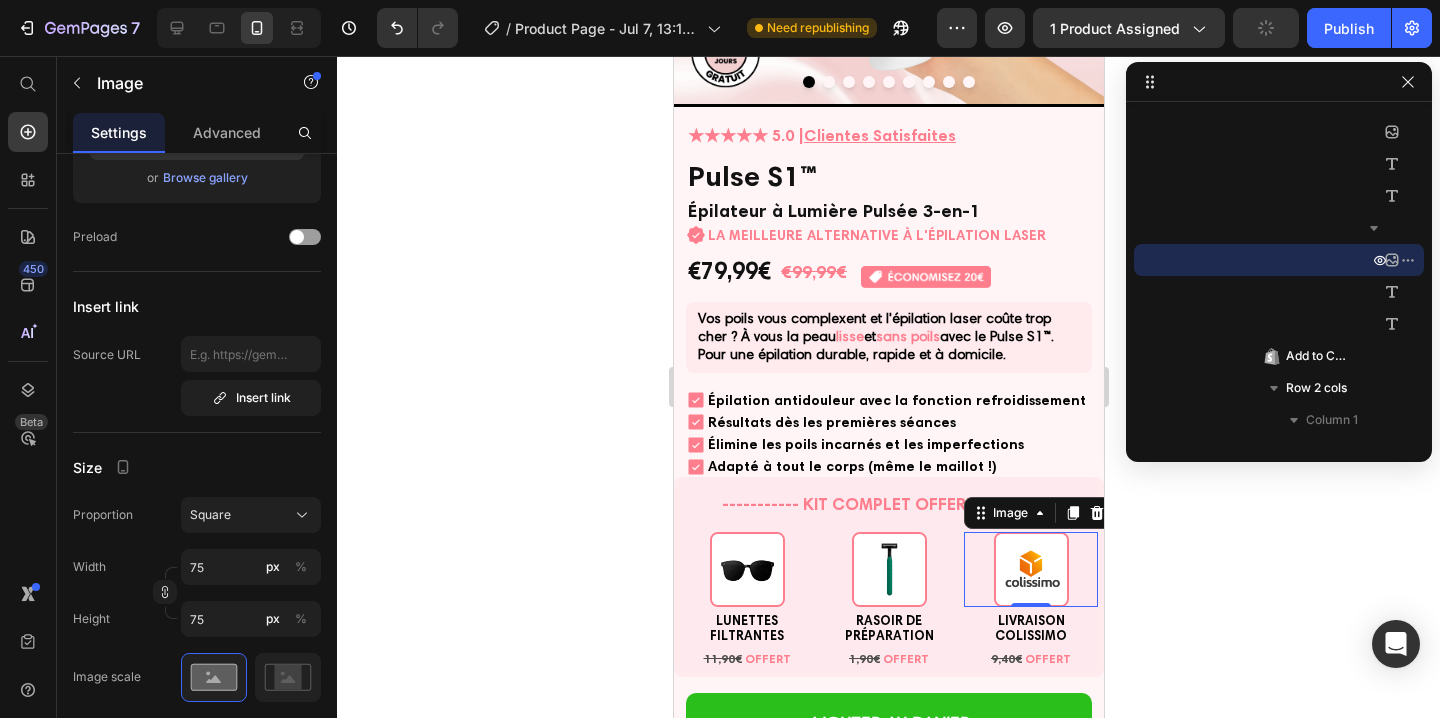 click 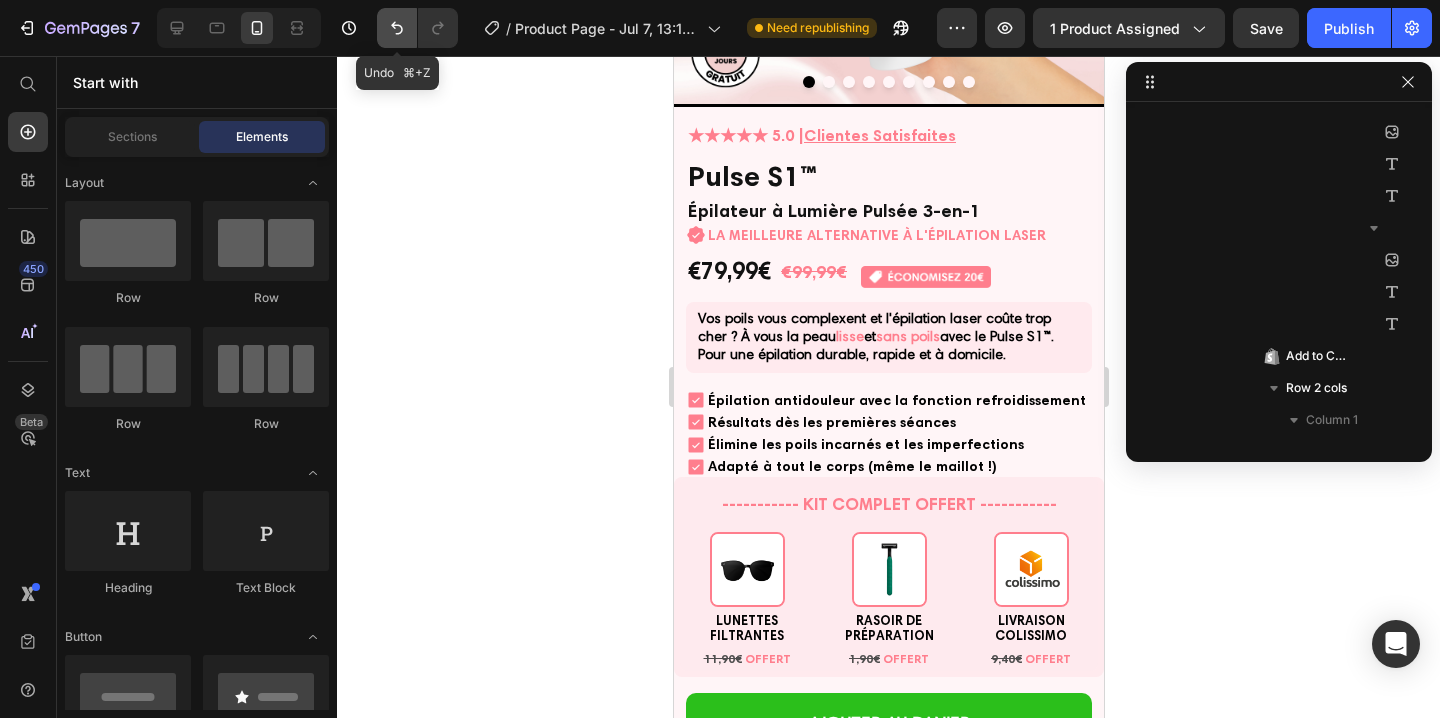 click 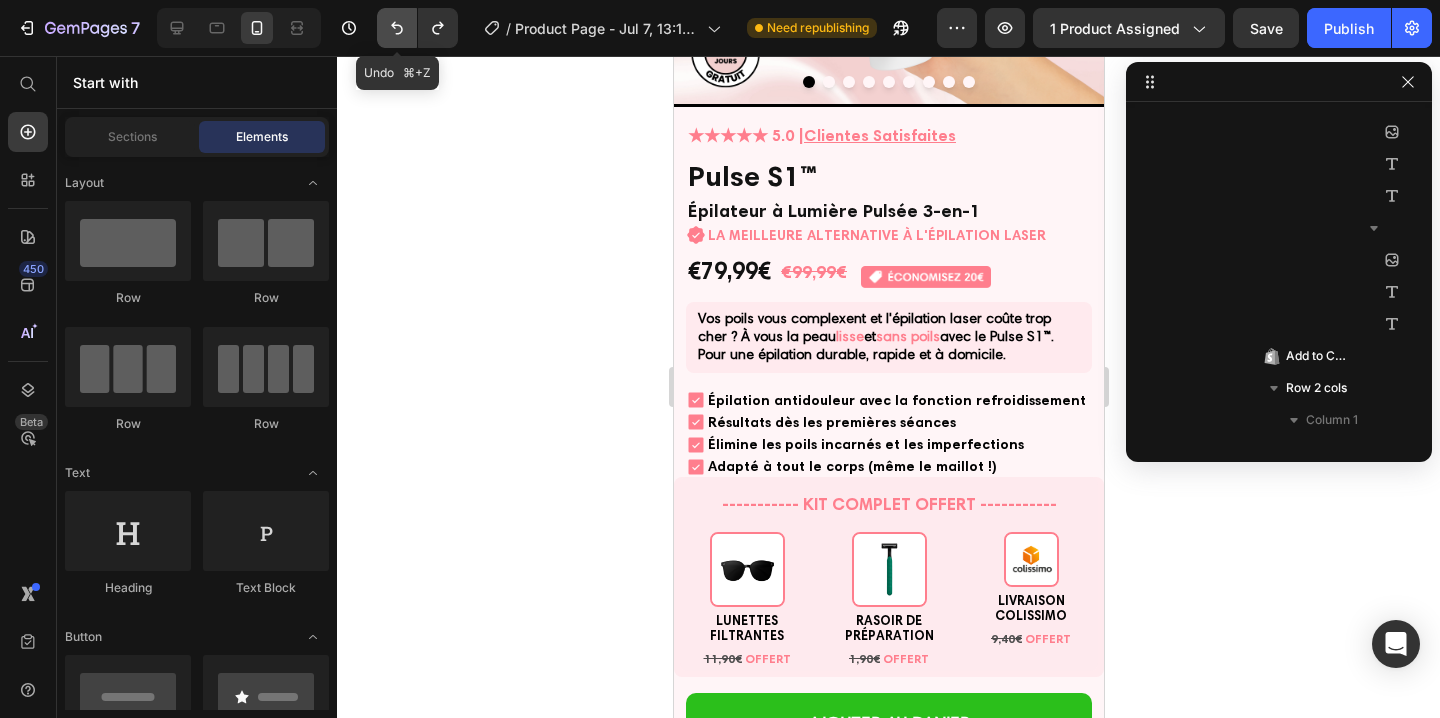 click 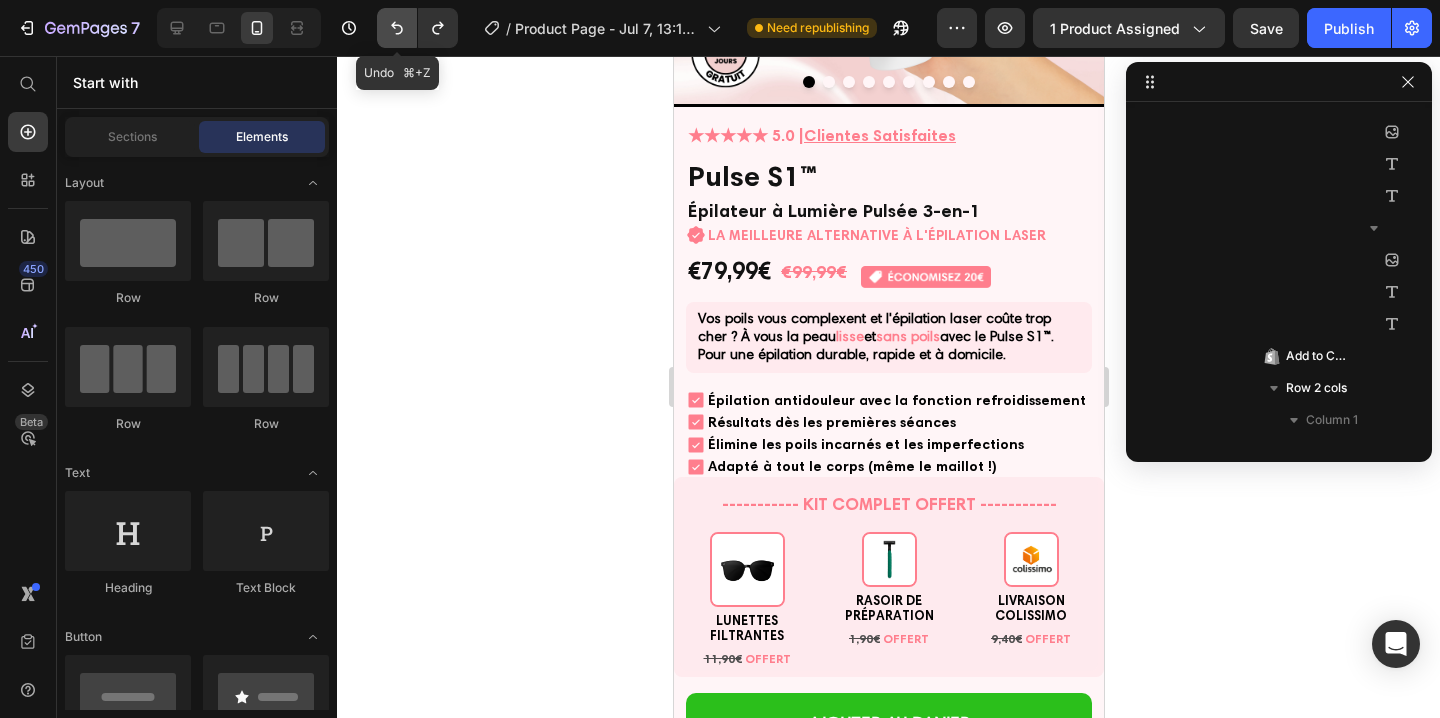 click 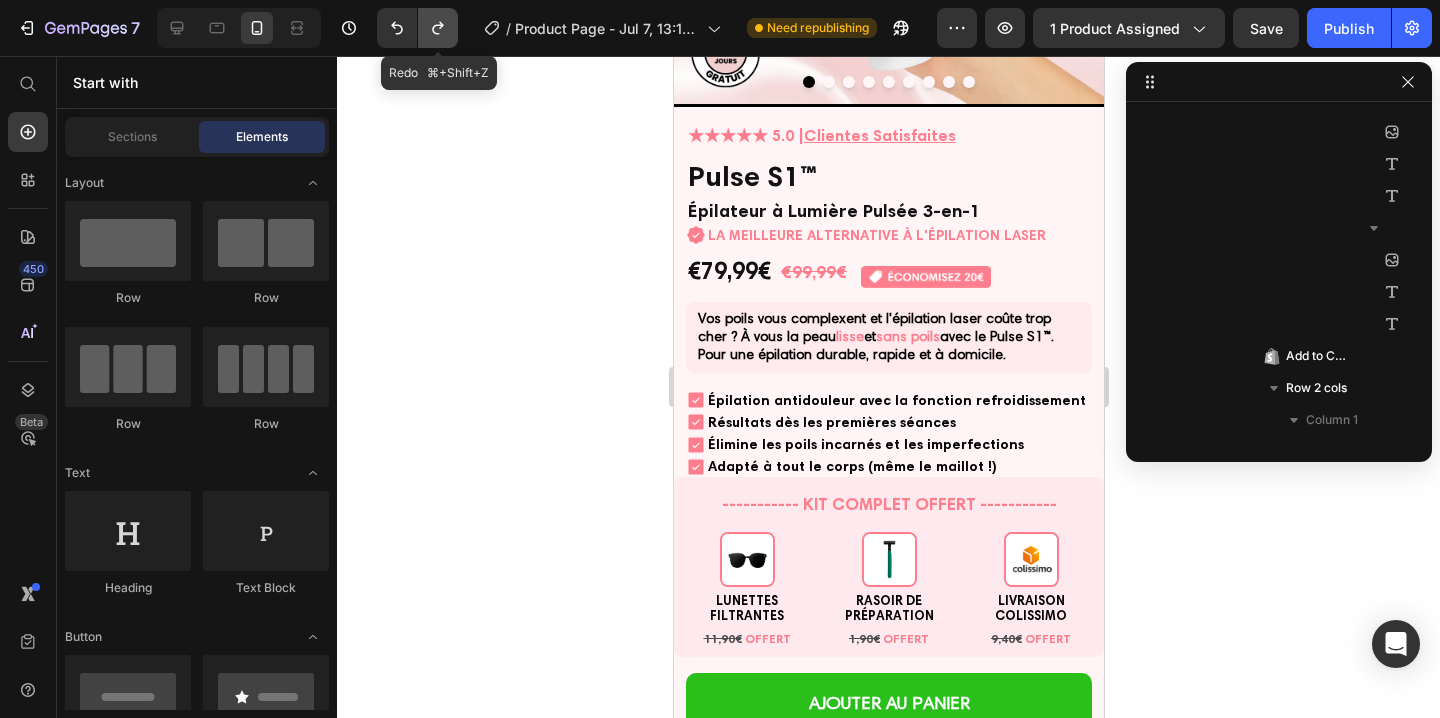 click 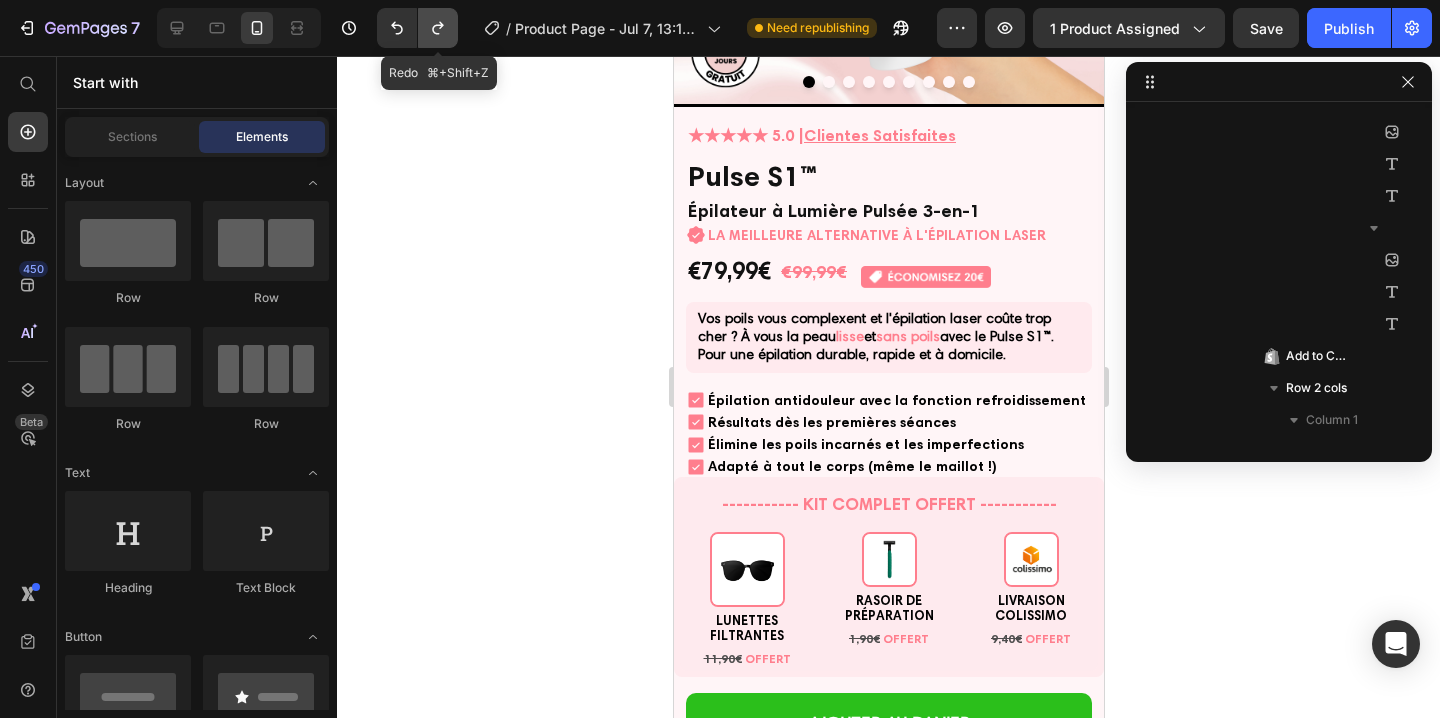 click 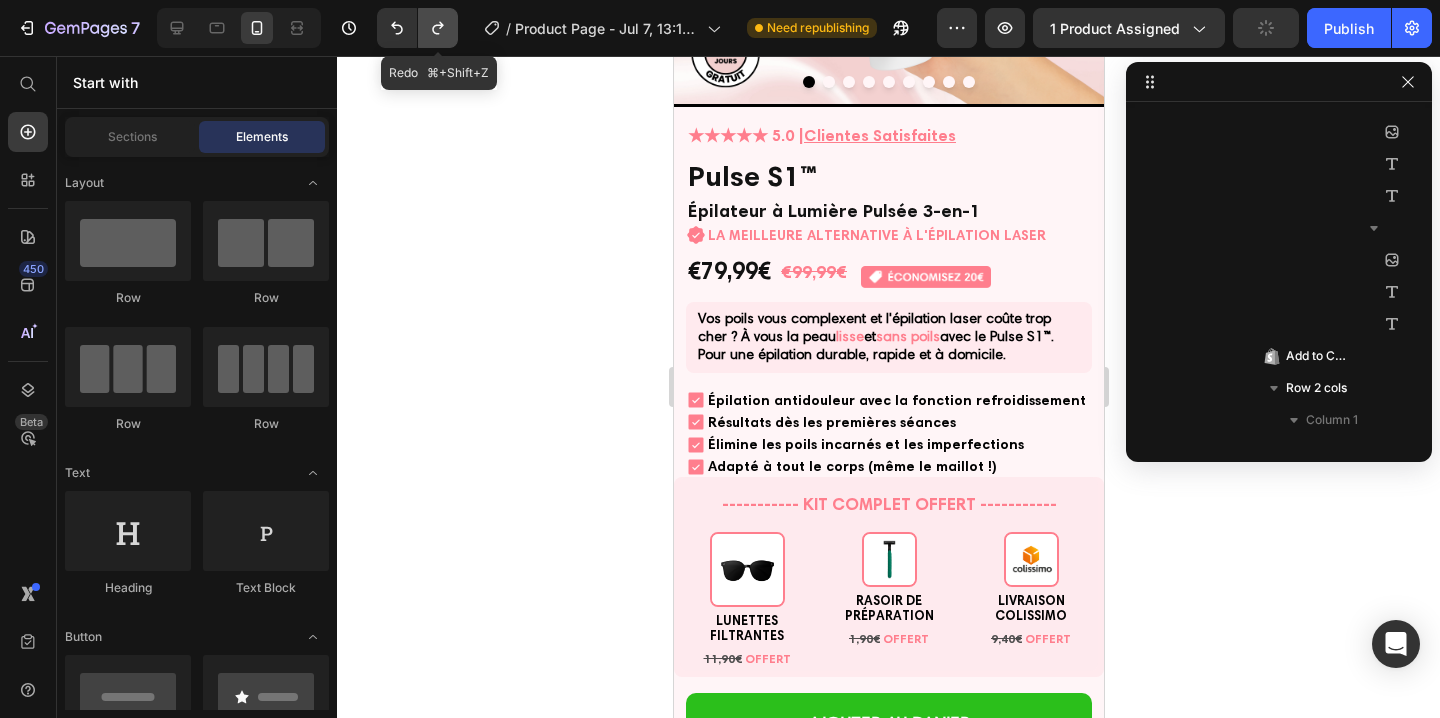 click 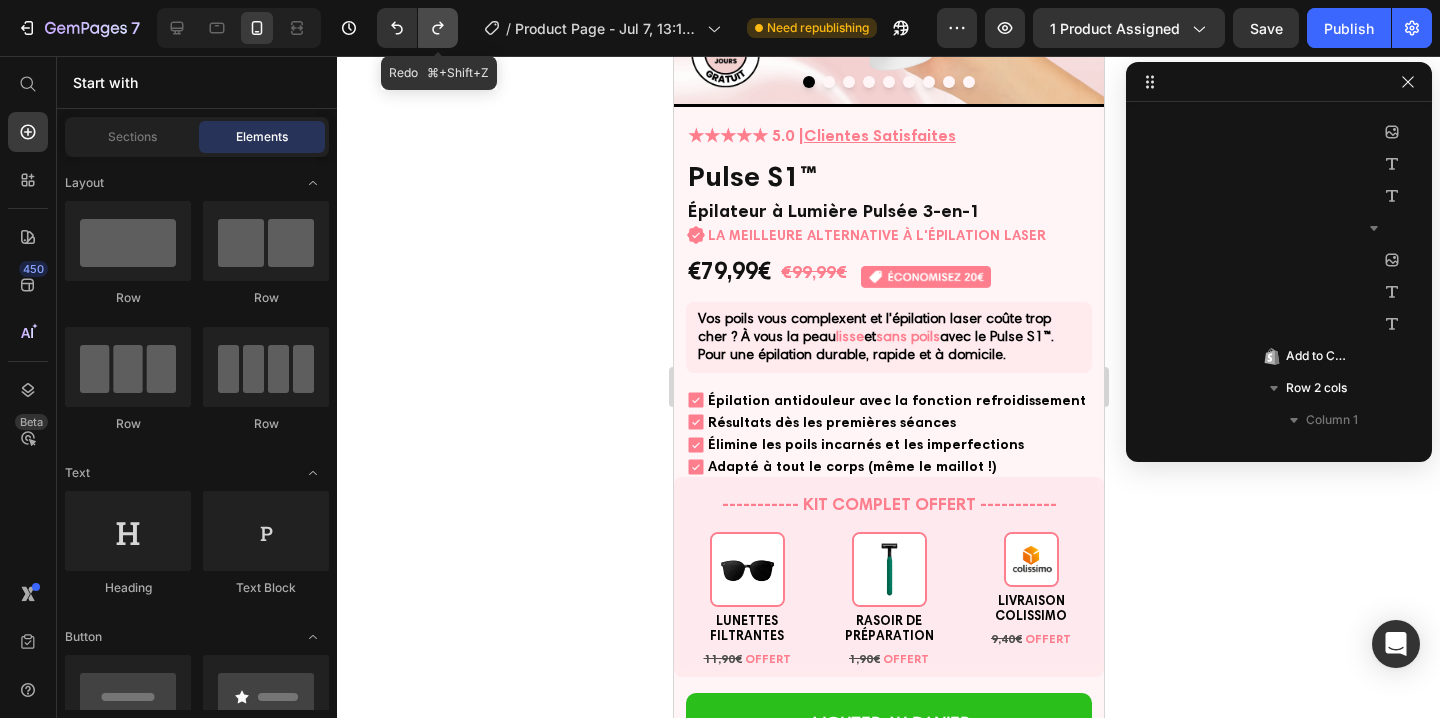 click 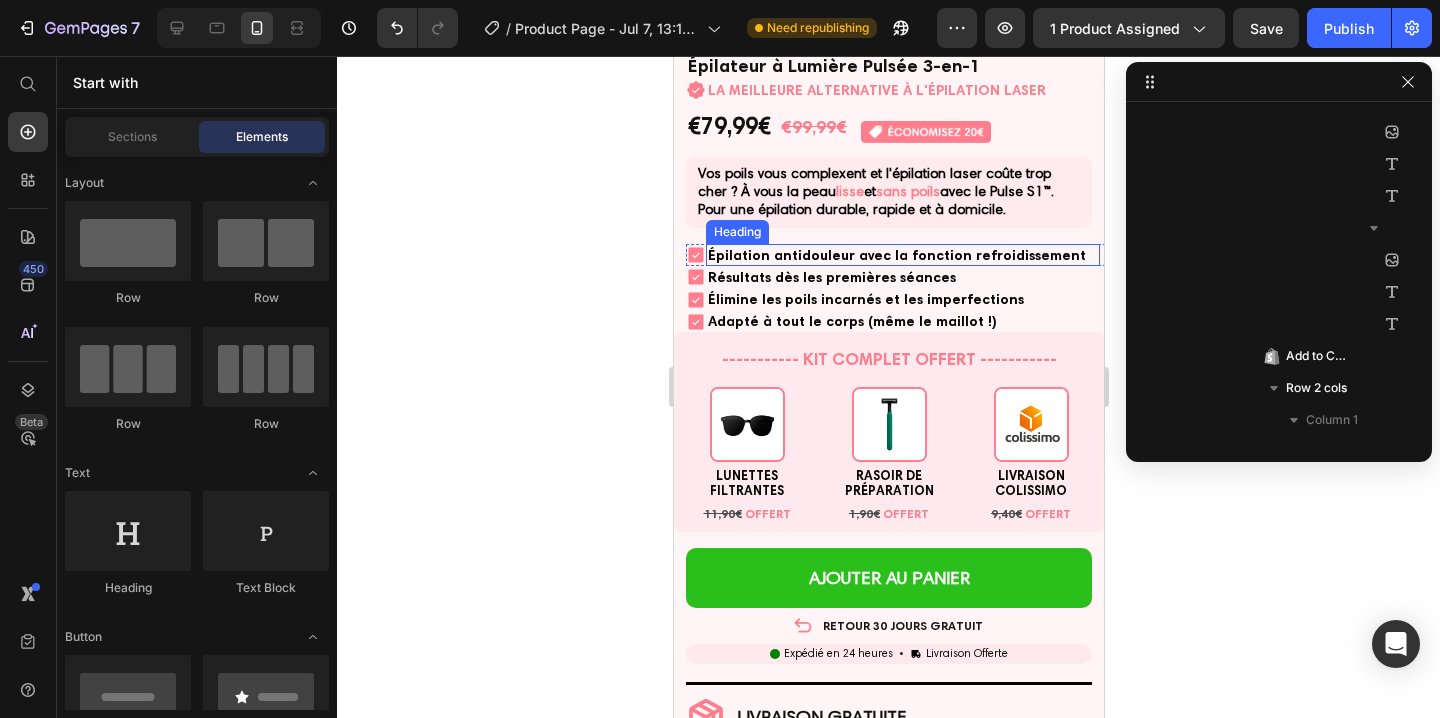 scroll, scrollTop: 615, scrollLeft: 0, axis: vertical 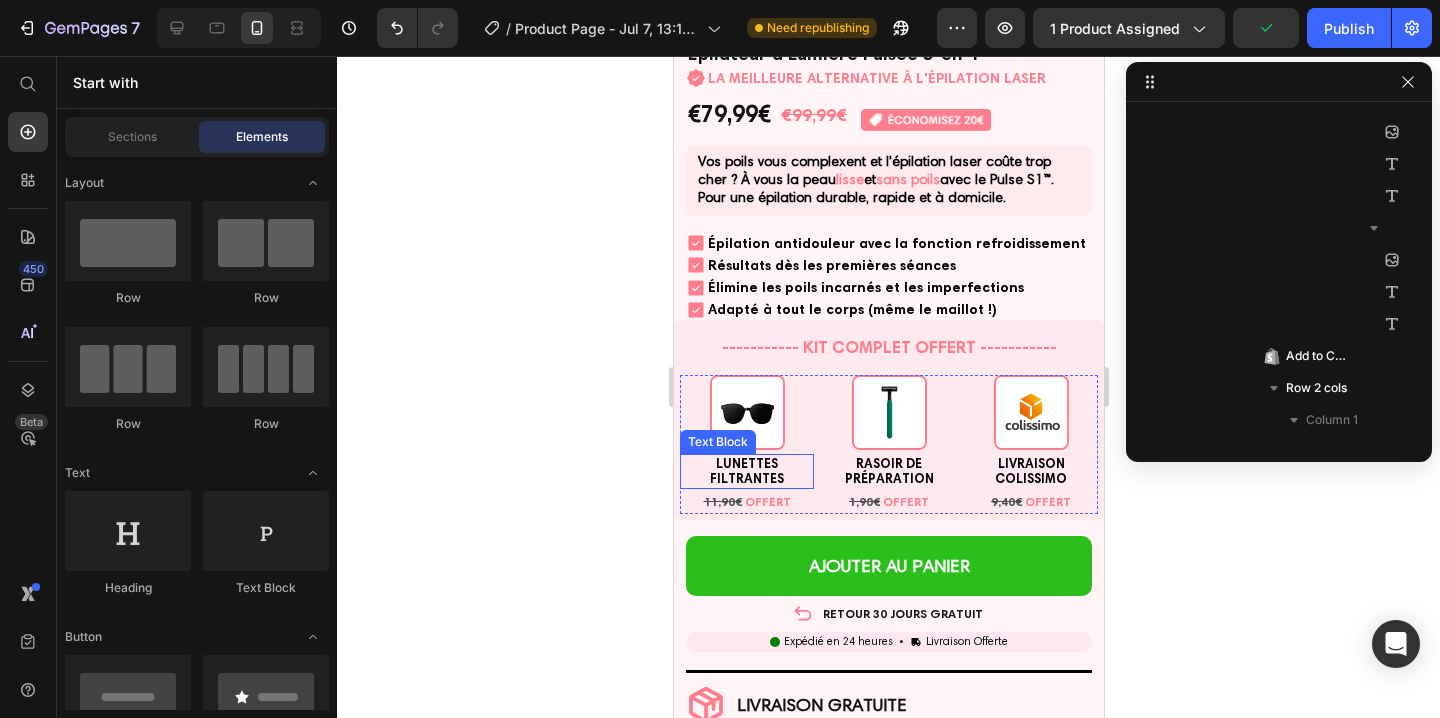 click on "LUNETTES FILTRANTES" at bounding box center [746, 471] 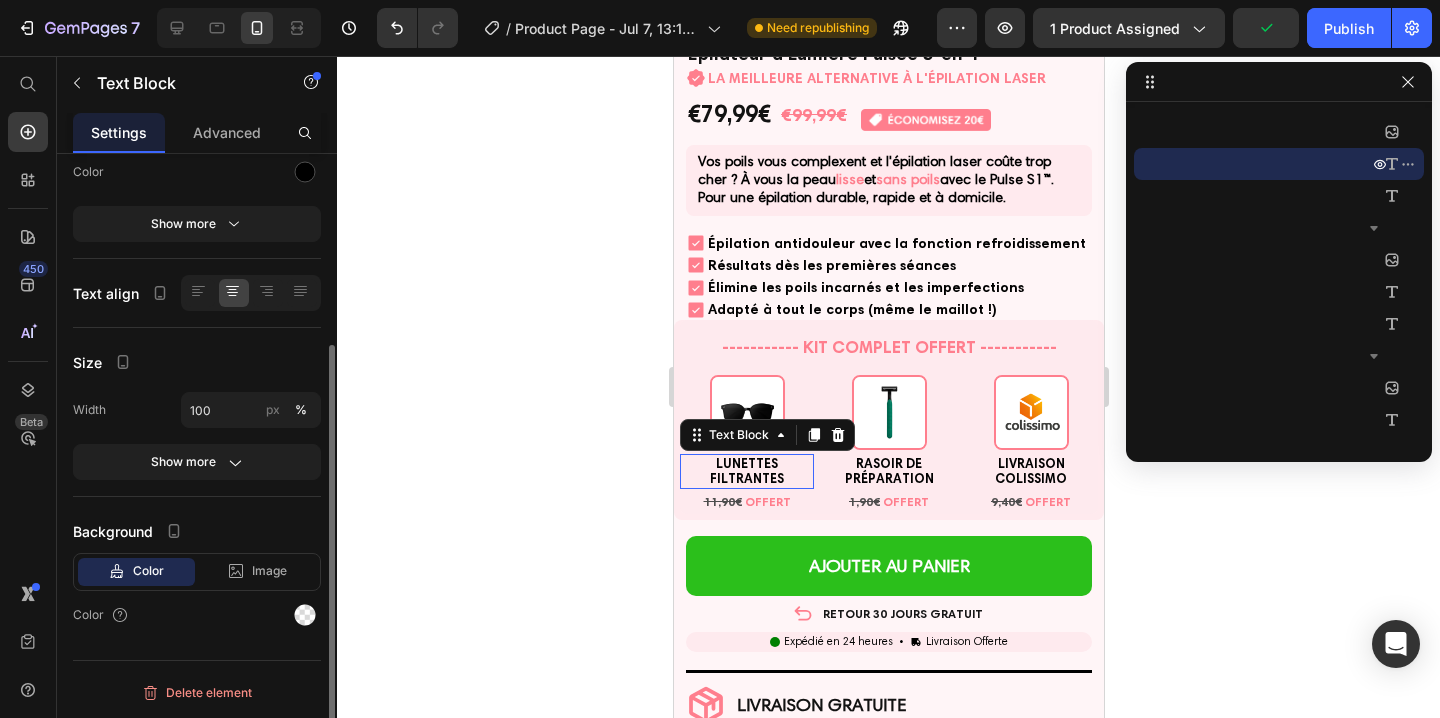 scroll, scrollTop: 0, scrollLeft: 0, axis: both 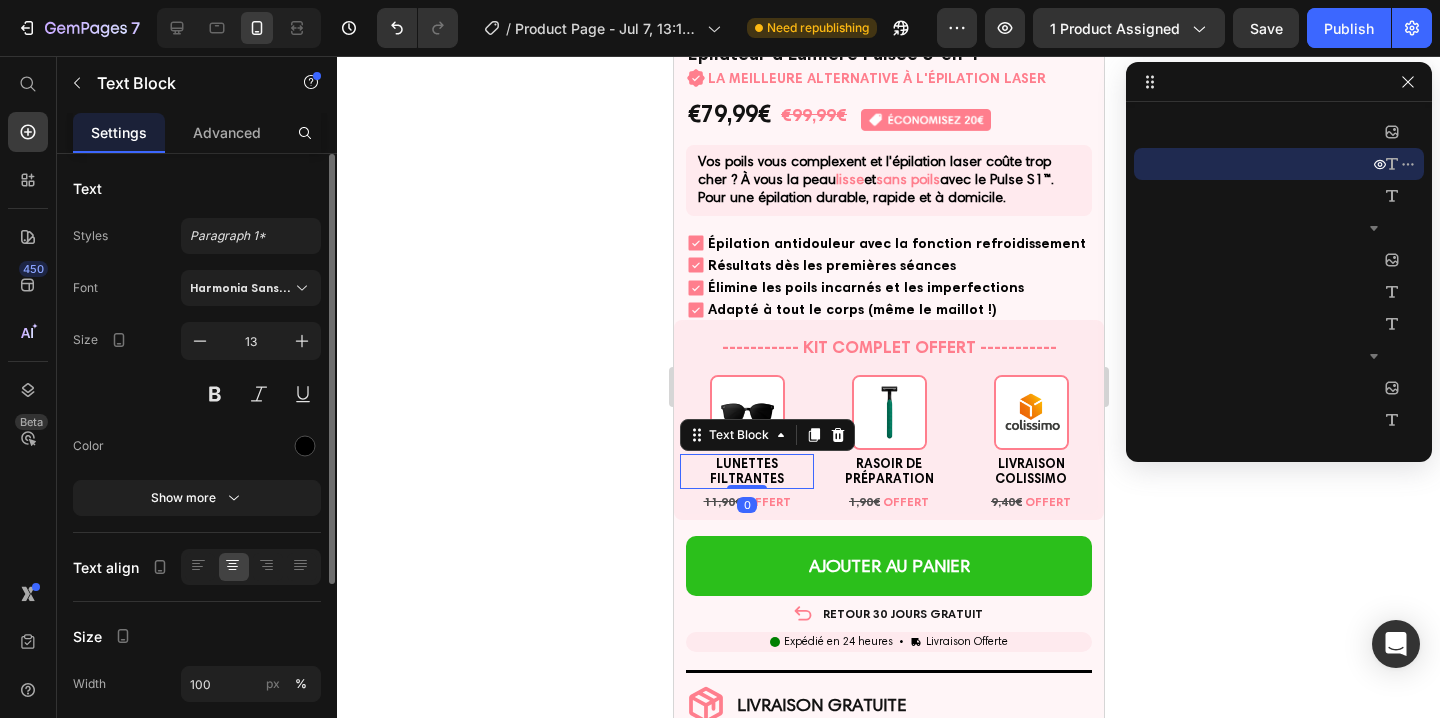 click on "LUNETTES FILTRANTES" at bounding box center (746, 471) 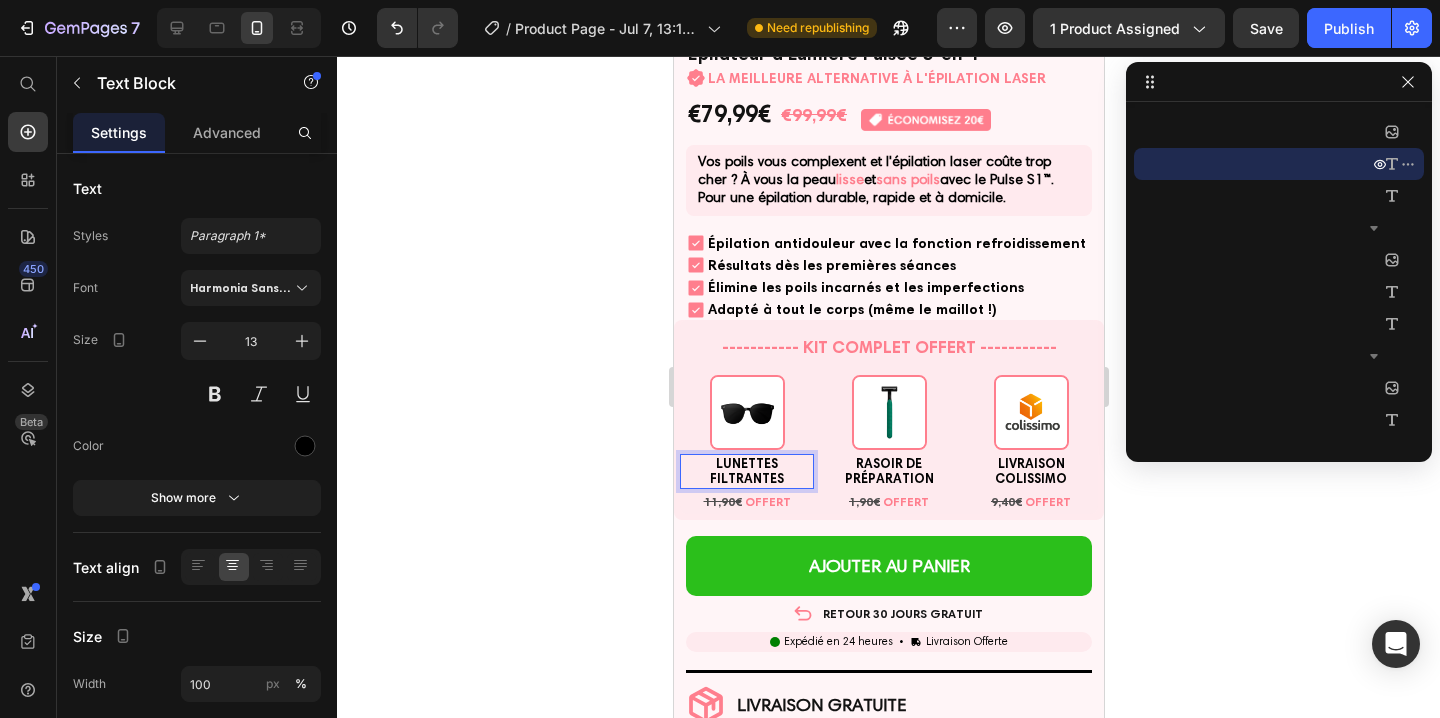 click on "LUNETTES FILTRANTES" at bounding box center (746, 471) 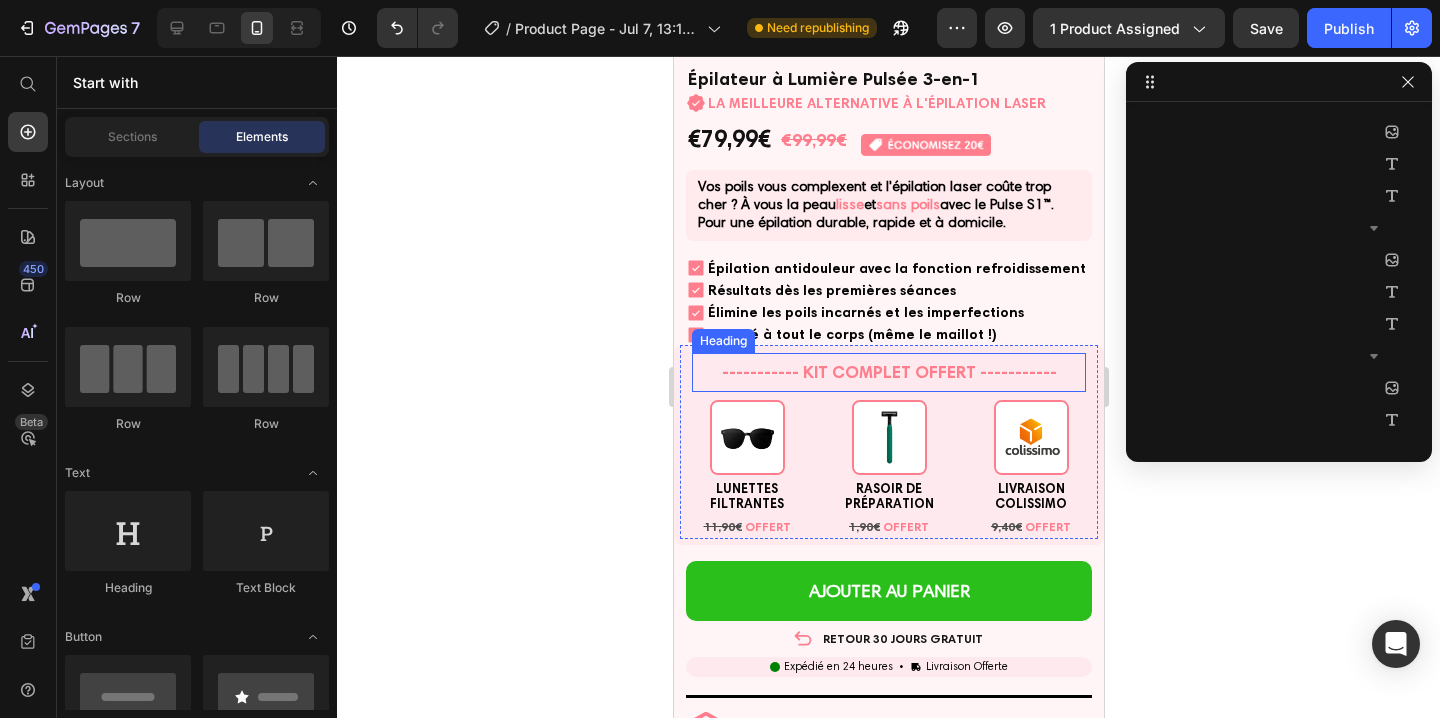 scroll, scrollTop: 553, scrollLeft: 0, axis: vertical 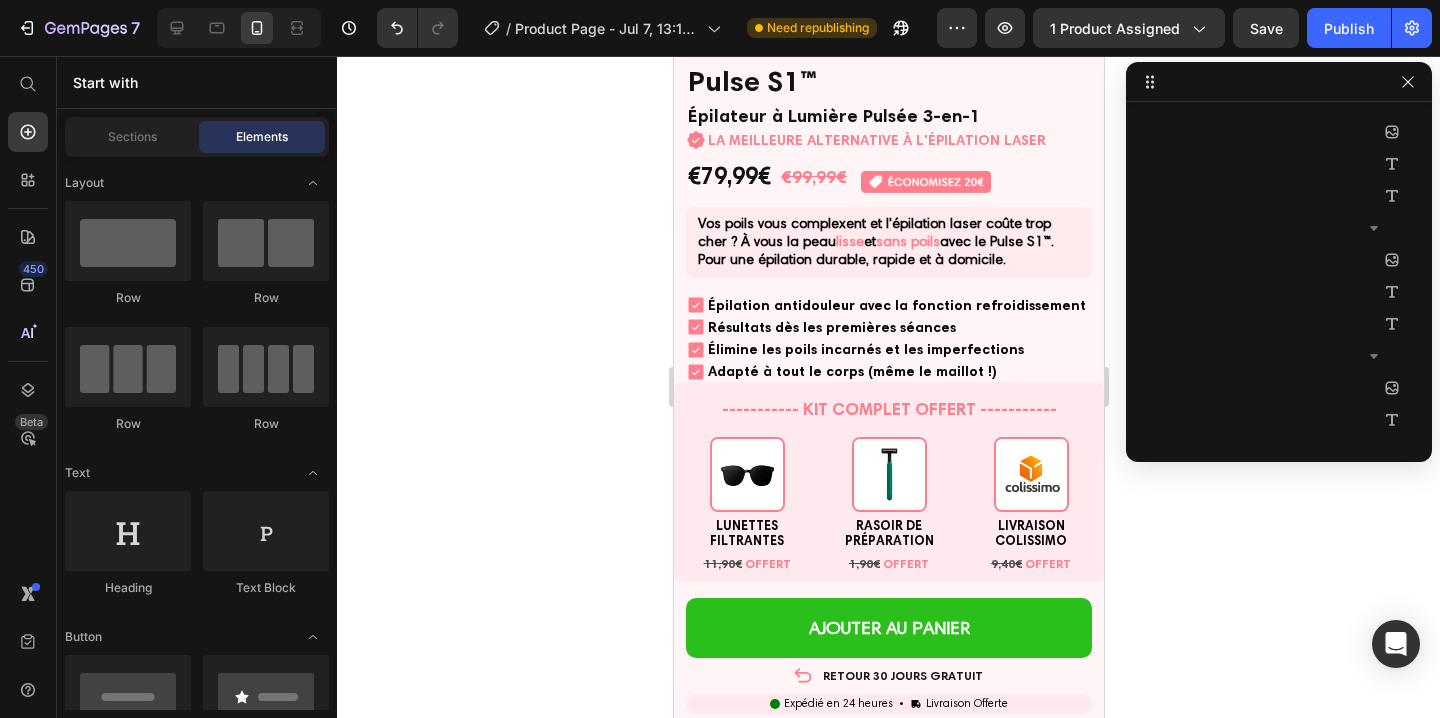 click 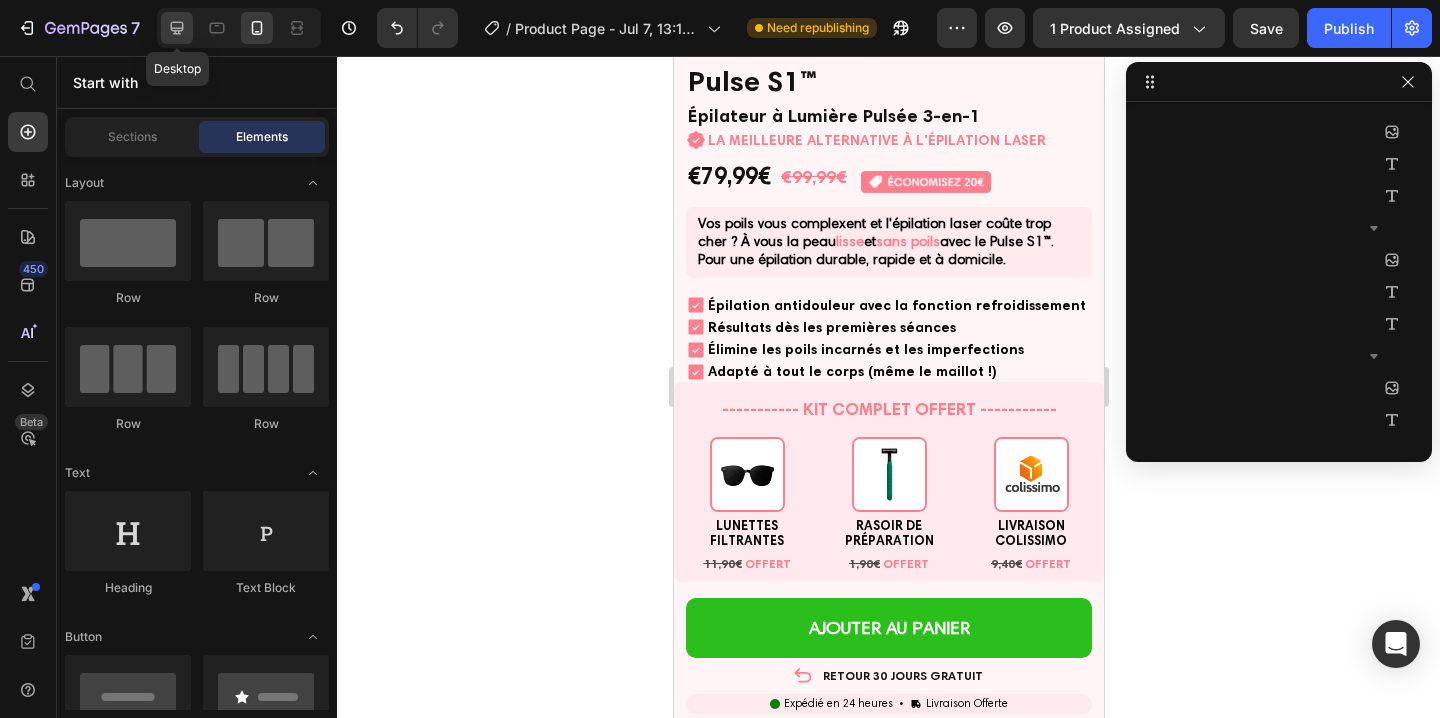 click 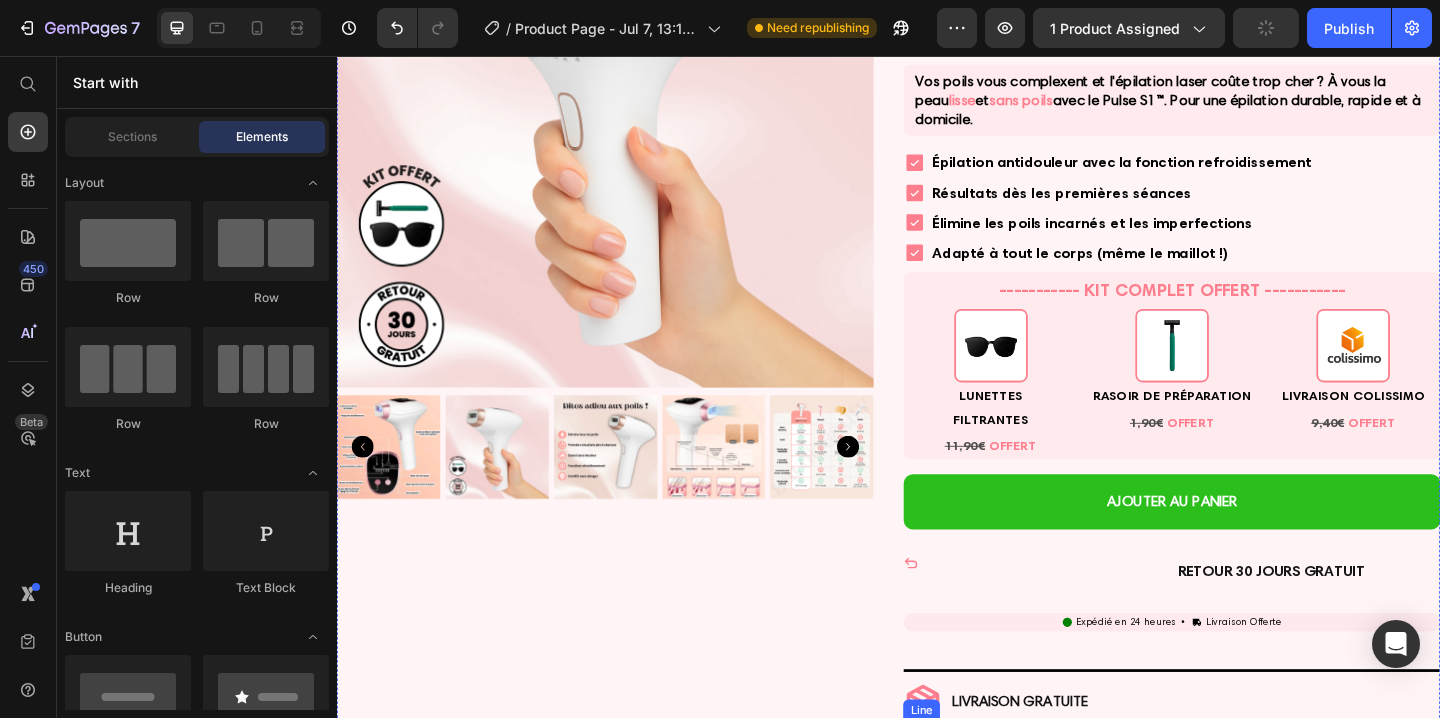 scroll, scrollTop: 278, scrollLeft: 0, axis: vertical 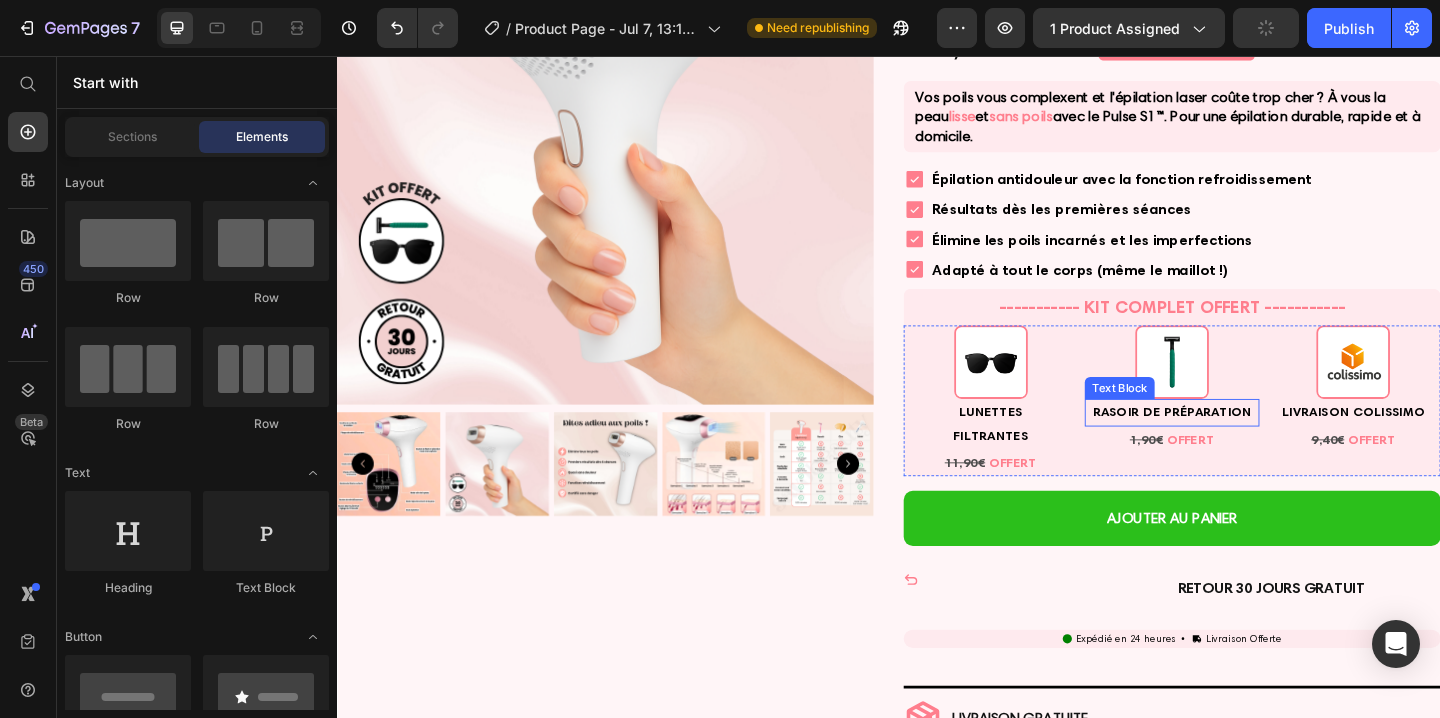 click on "RASOIR DE PRÉPARATION" at bounding box center (1244, 443) 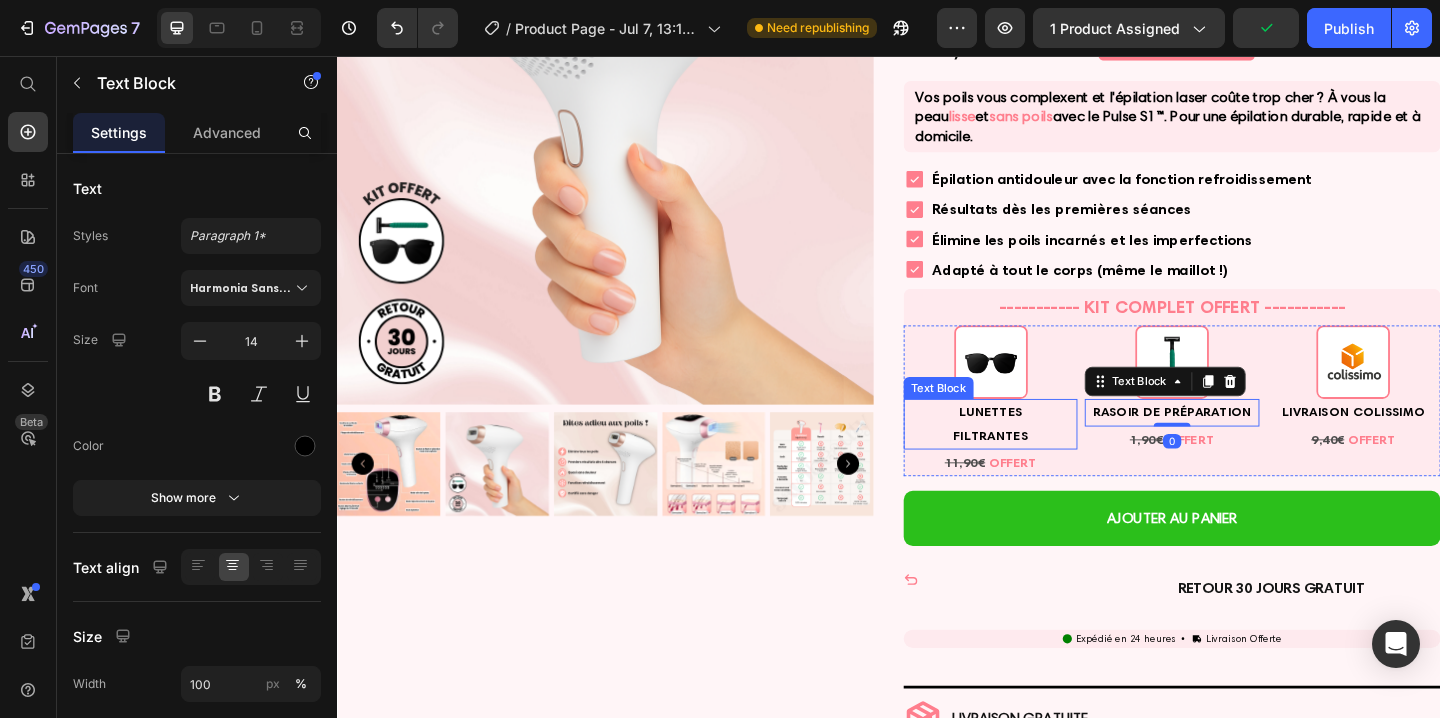 click on "LUNETTES" at bounding box center (1047, 443) 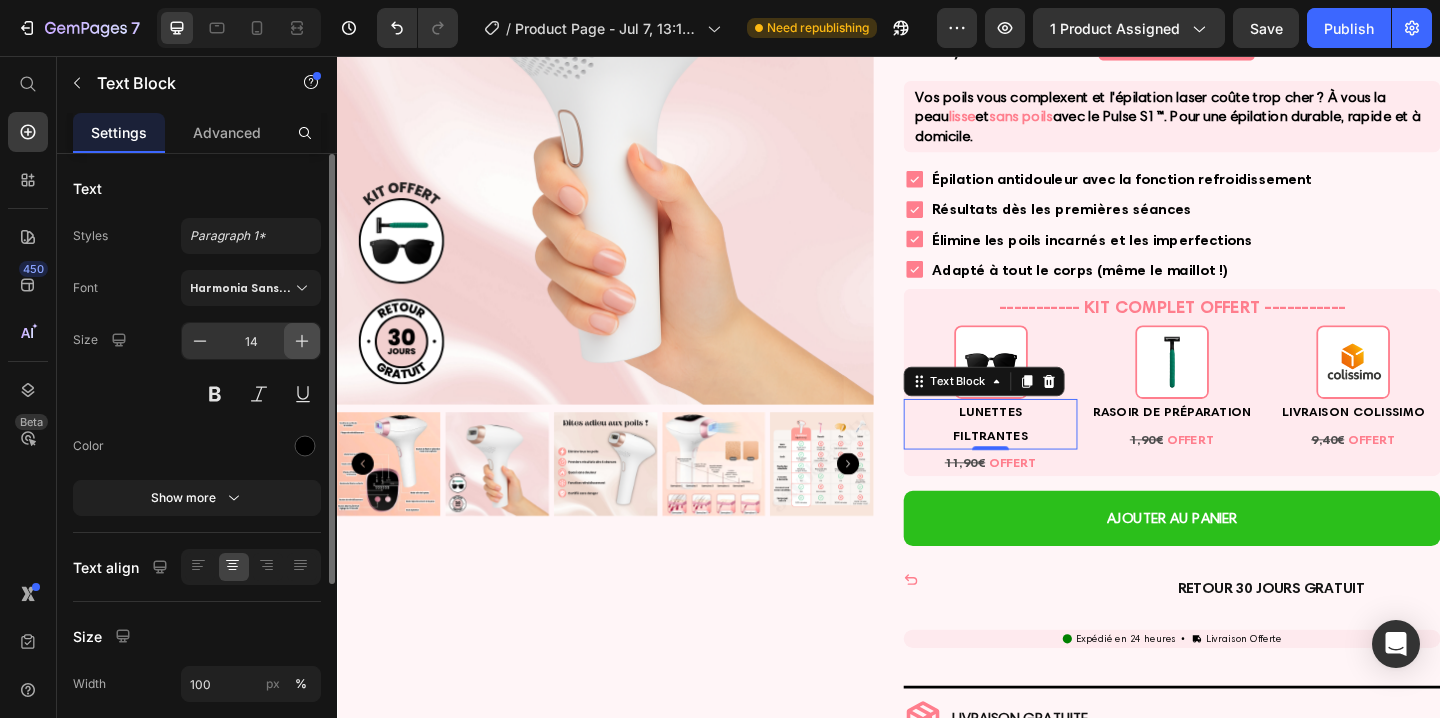 click 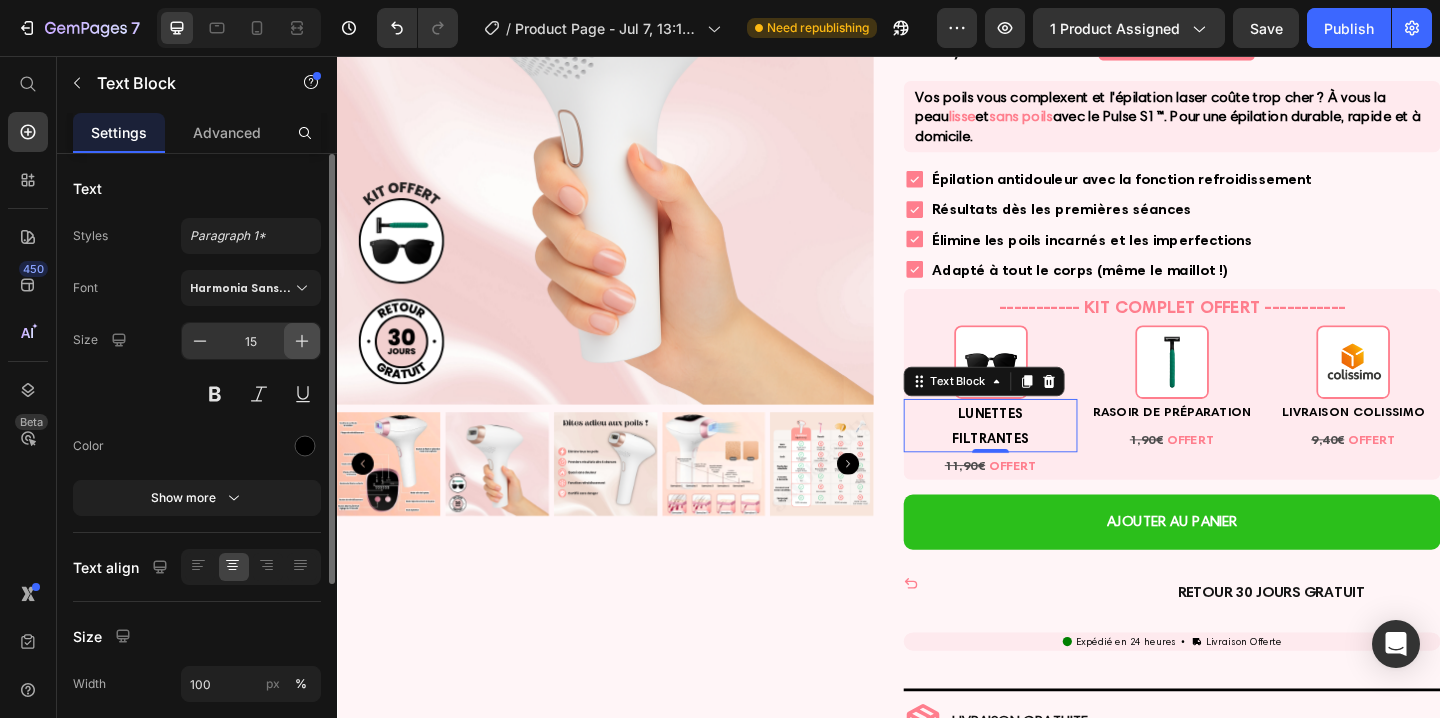 click 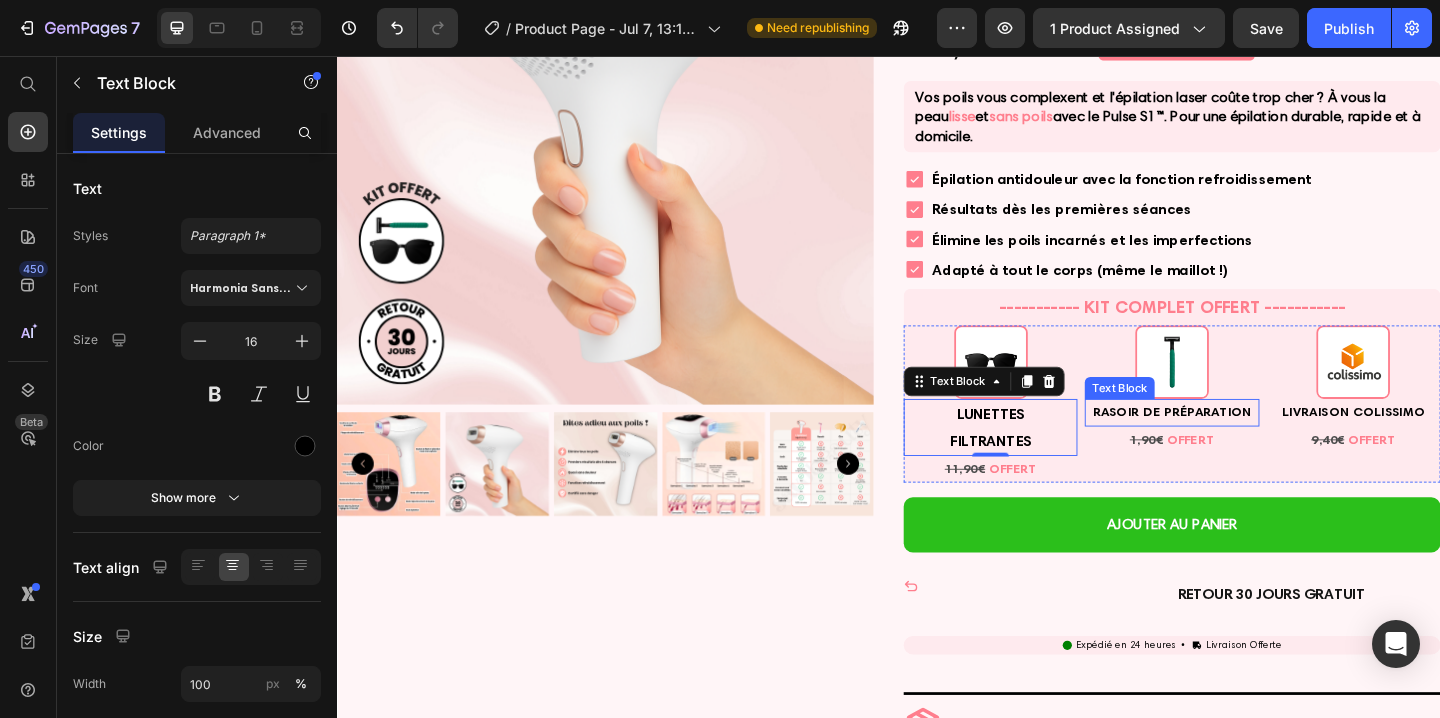 click on "RASOIR DE PRÉPARATION" at bounding box center [1244, 443] 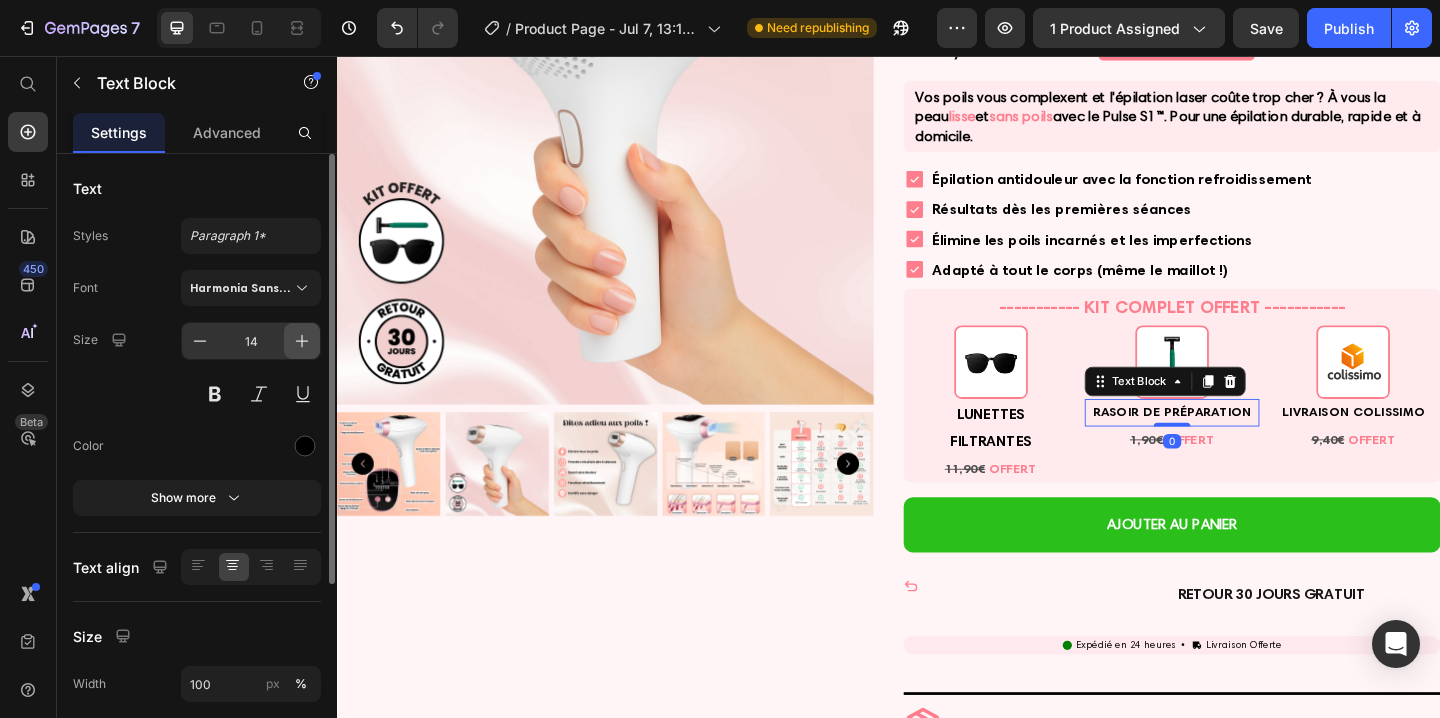 click 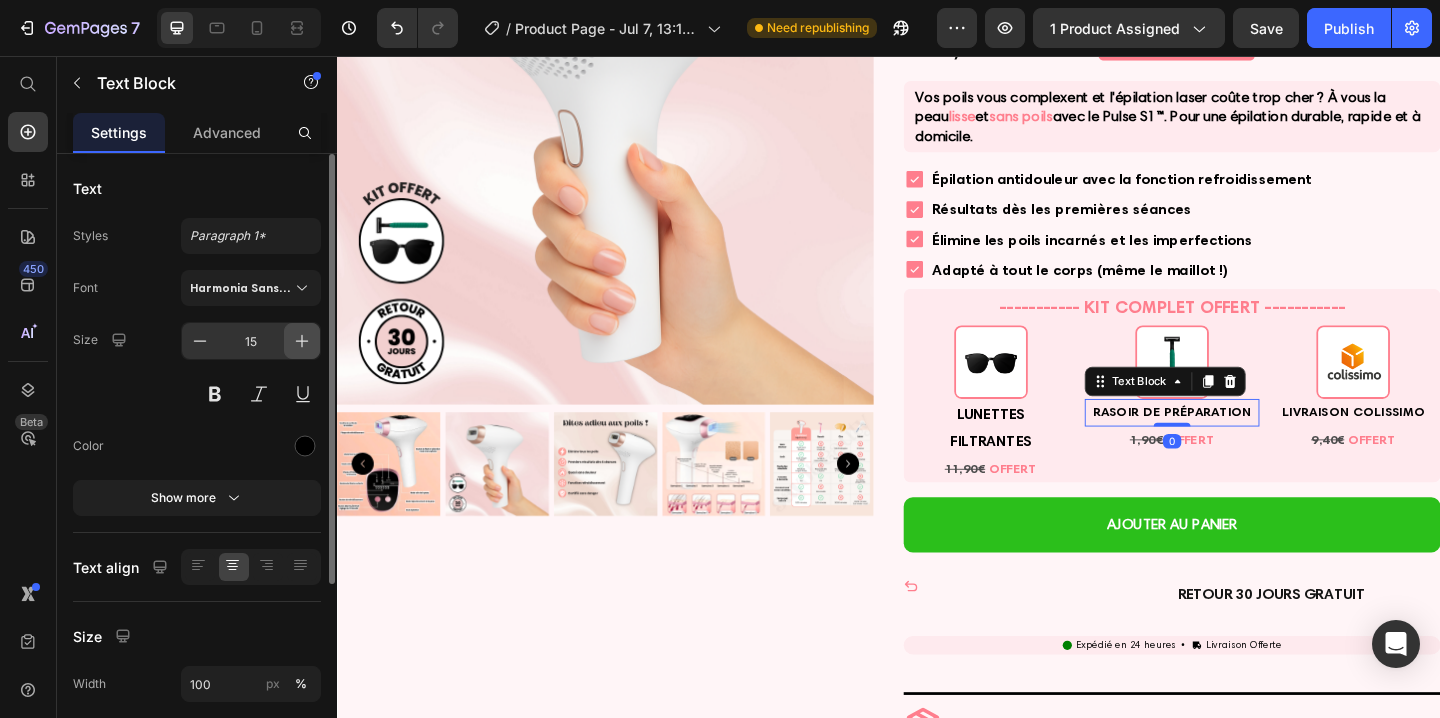 click 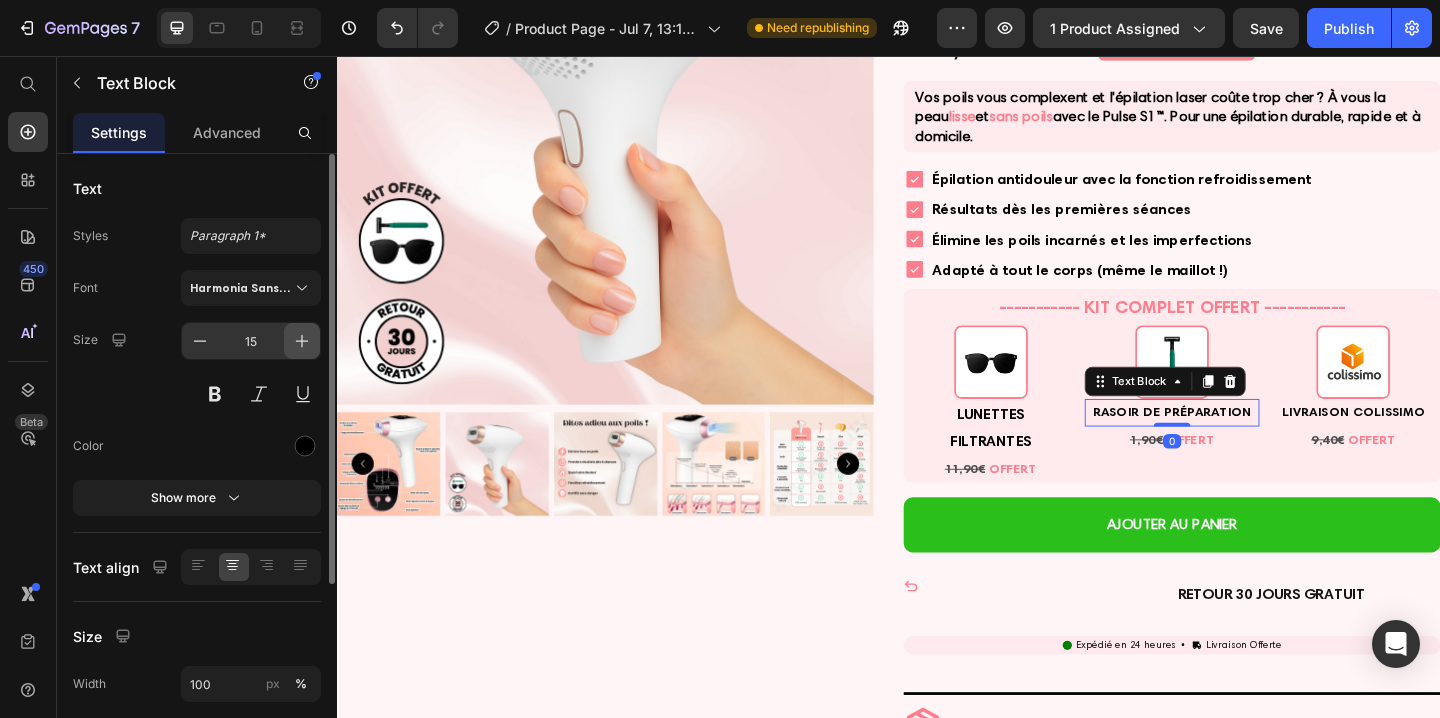 type on "16" 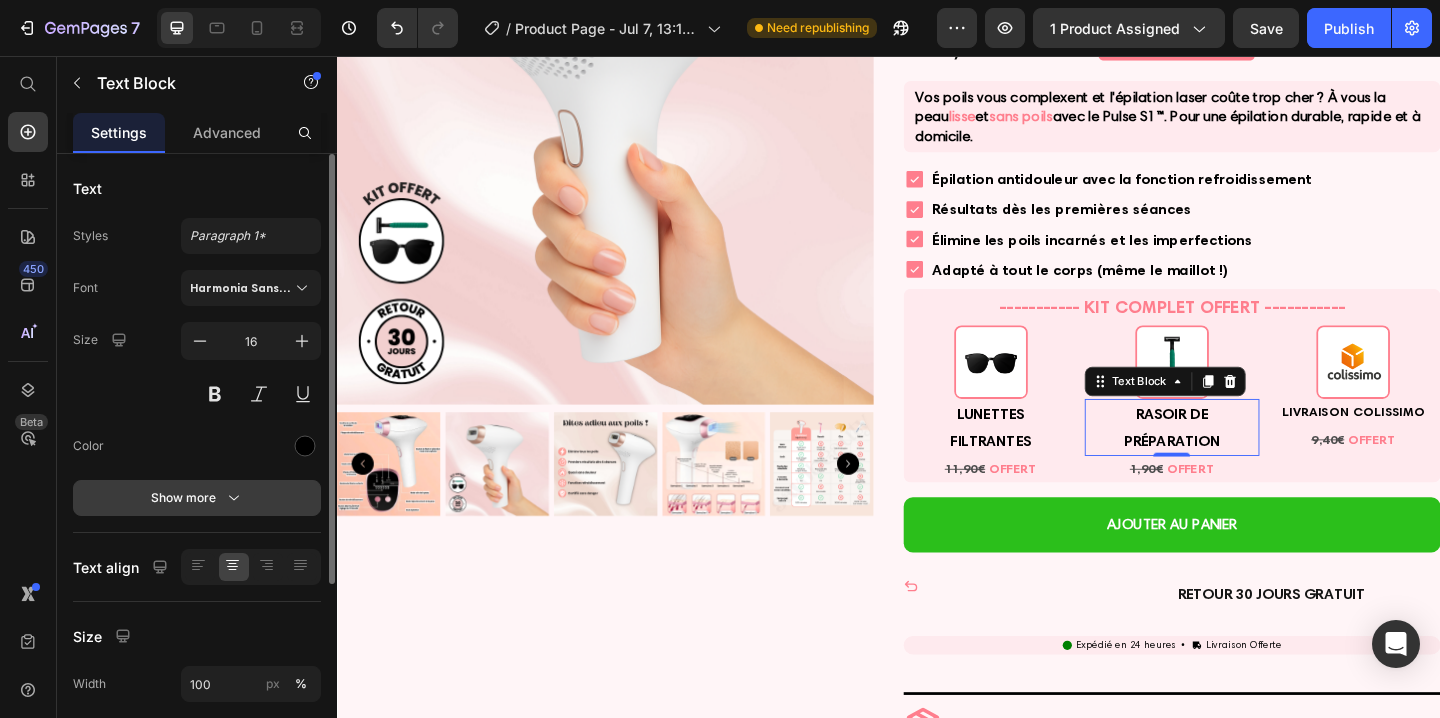 click 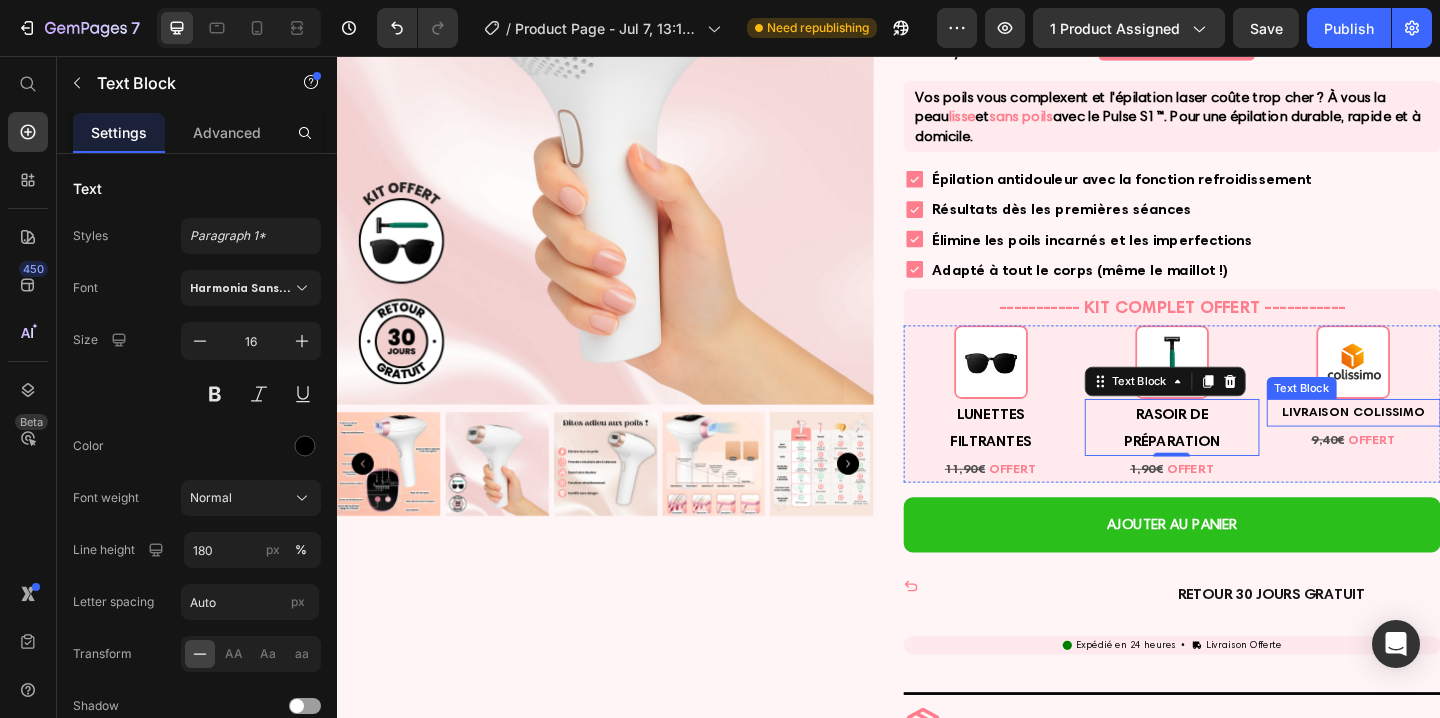 click on "LIVRAISON COLISSIMO" at bounding box center [1442, 443] 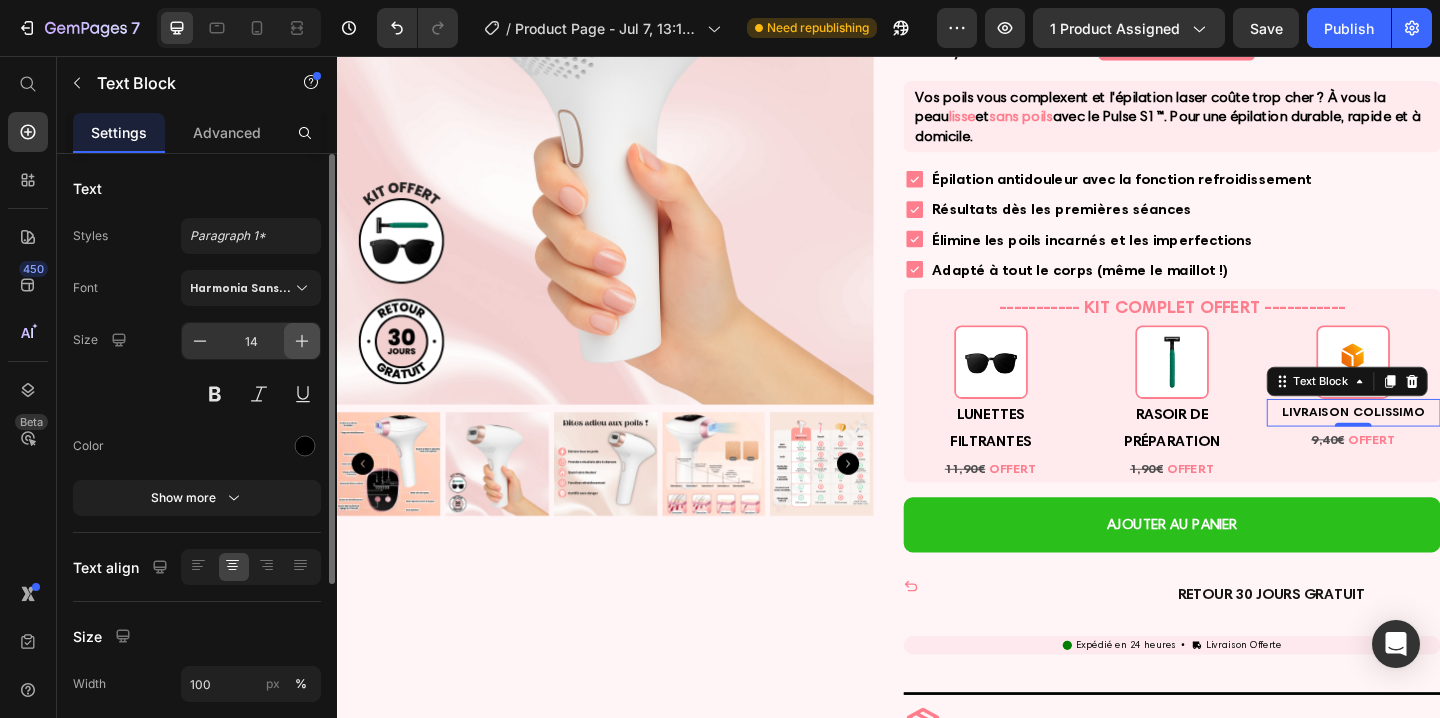 click at bounding box center (302, 341) 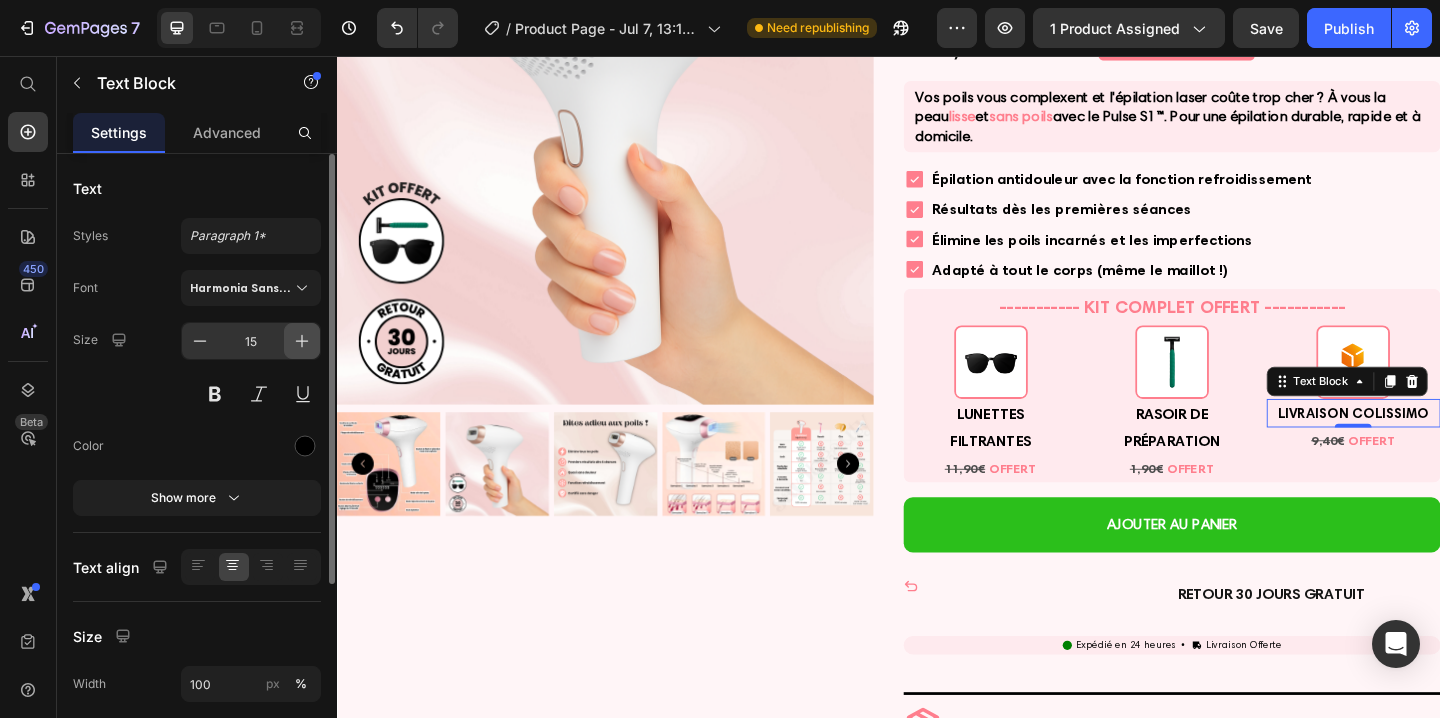 click at bounding box center [302, 341] 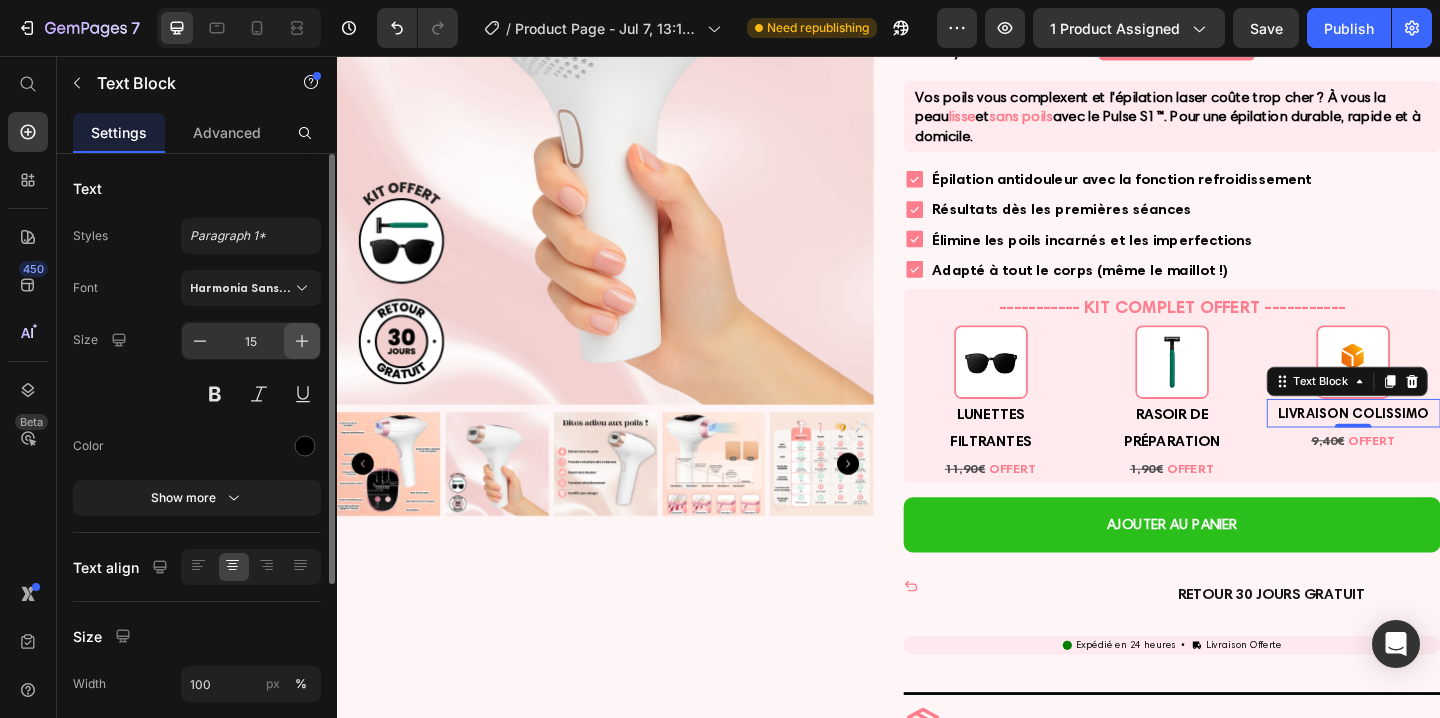 type on "16" 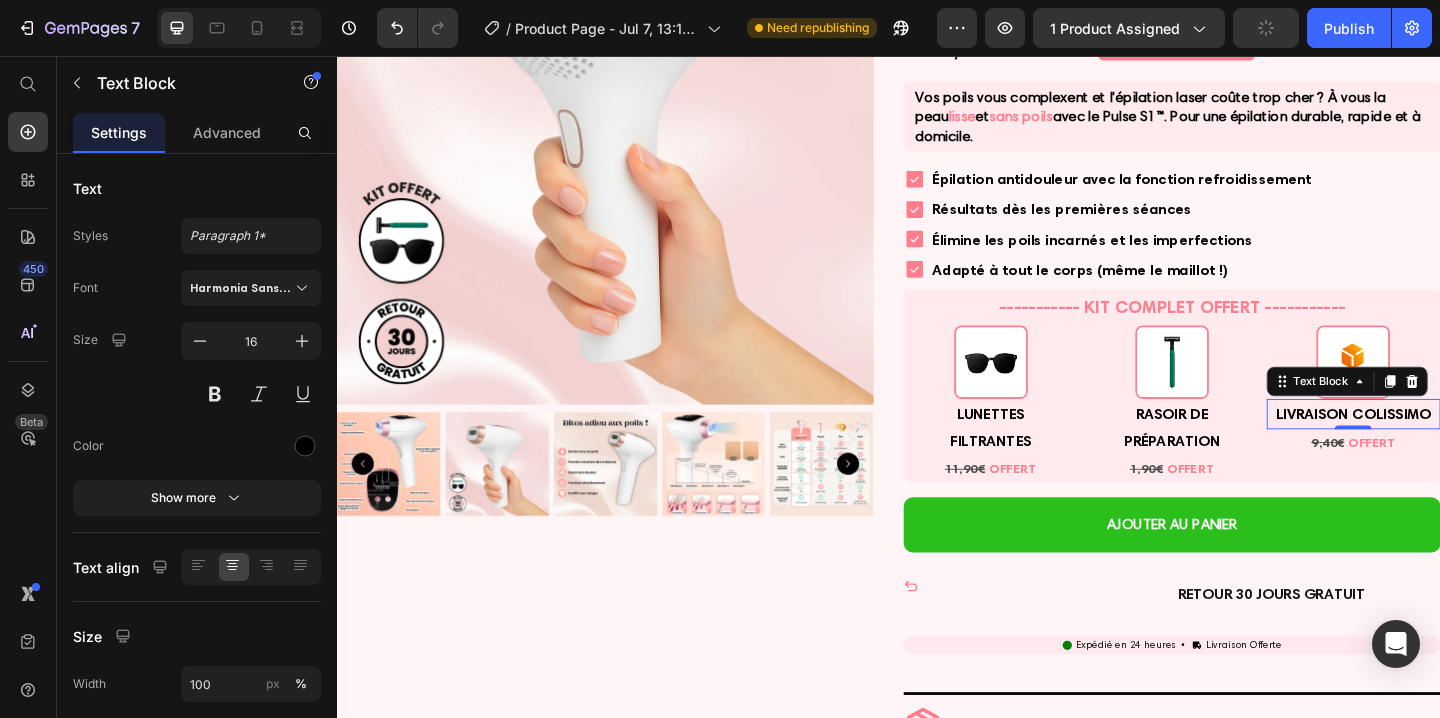 click on "LIVRAISON COLISSIMO" at bounding box center [1442, 445] 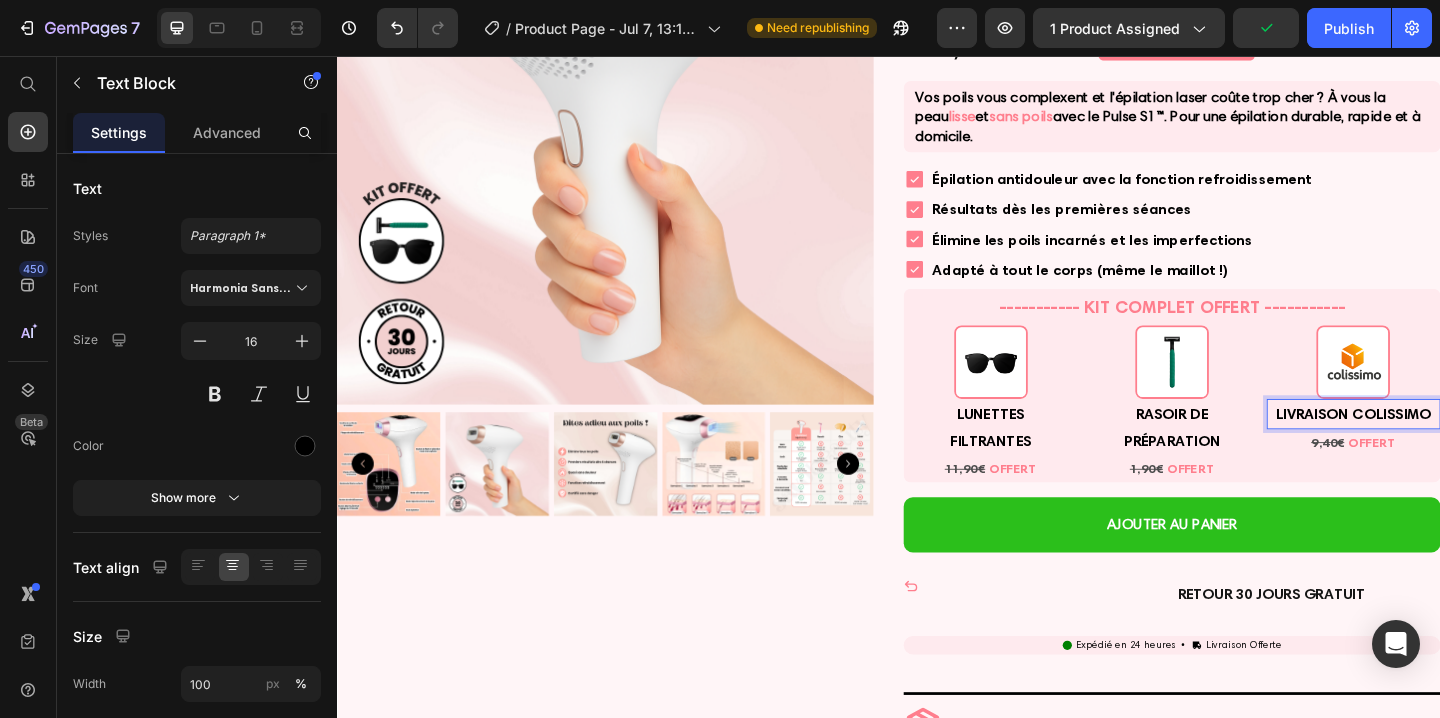 click on "LIVRAISON COLISSIMO" at bounding box center [1442, 445] 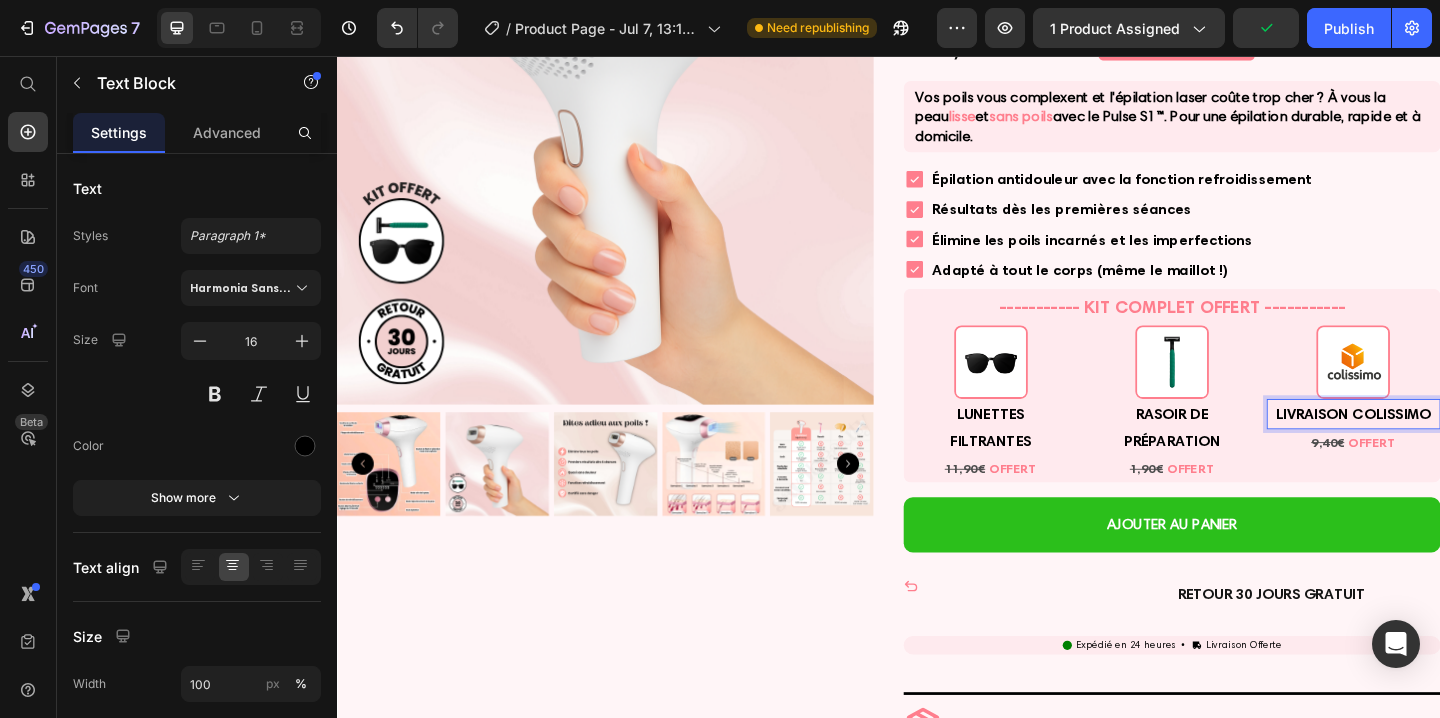 click on "LIVRAISON COLISSIMO" at bounding box center (1442, 445) 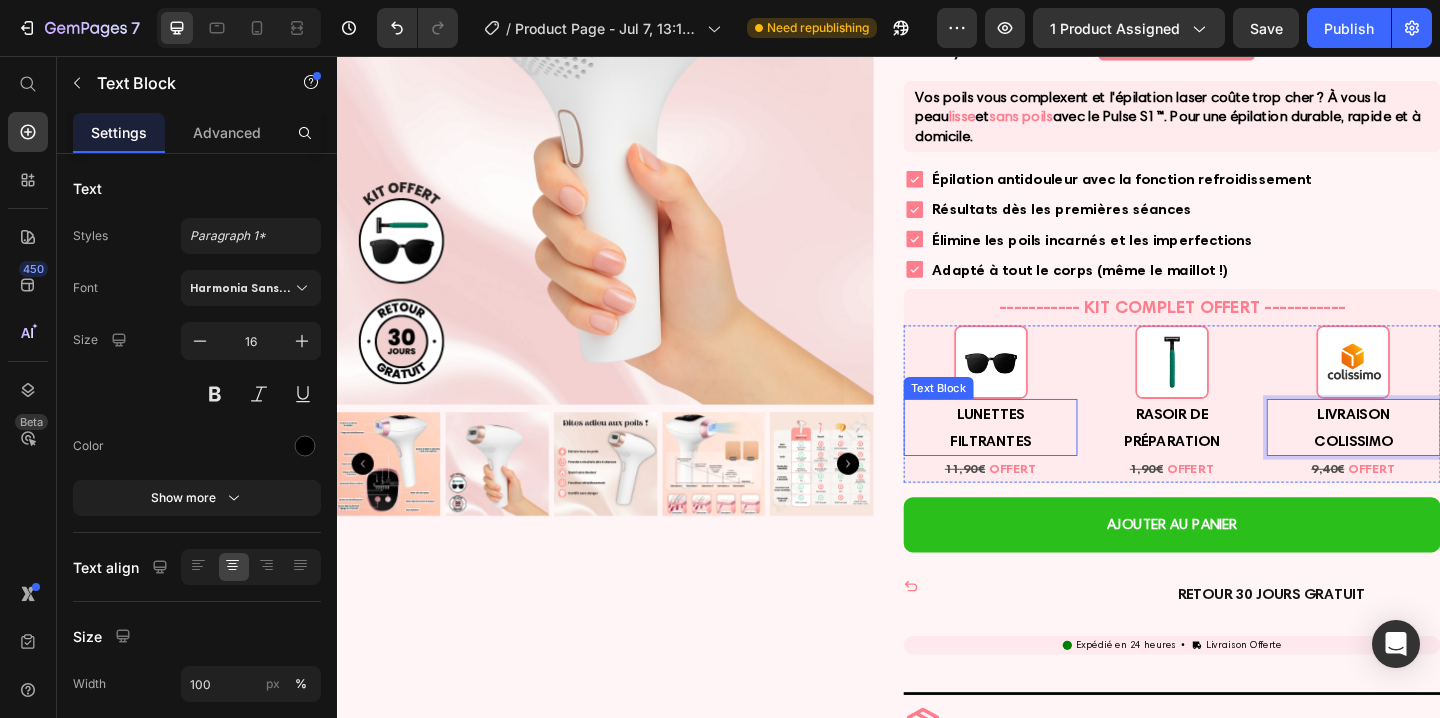 click on "LUNETTES" at bounding box center [1047, 445] 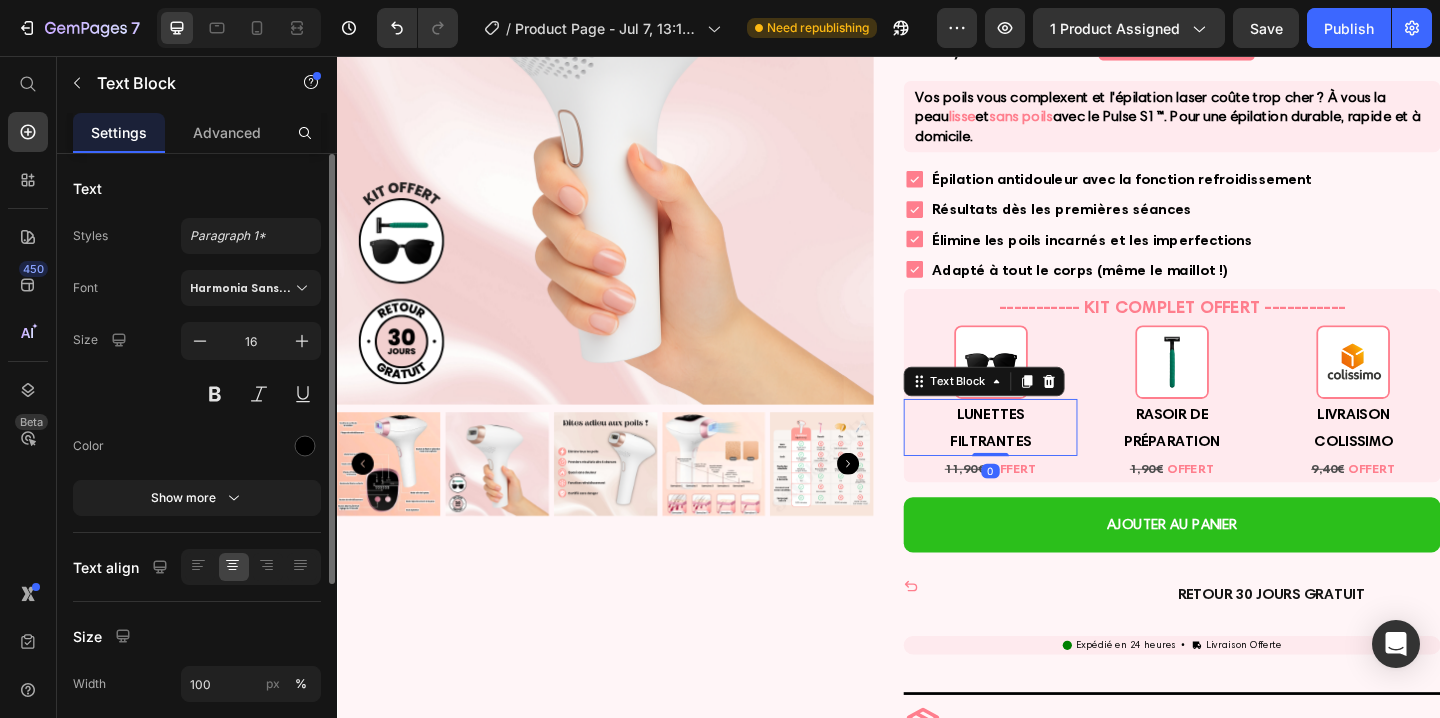 click on "Text Styles Paragraph 1* Font Harmonia Sans W01 Bold Size 16 Color Show more" 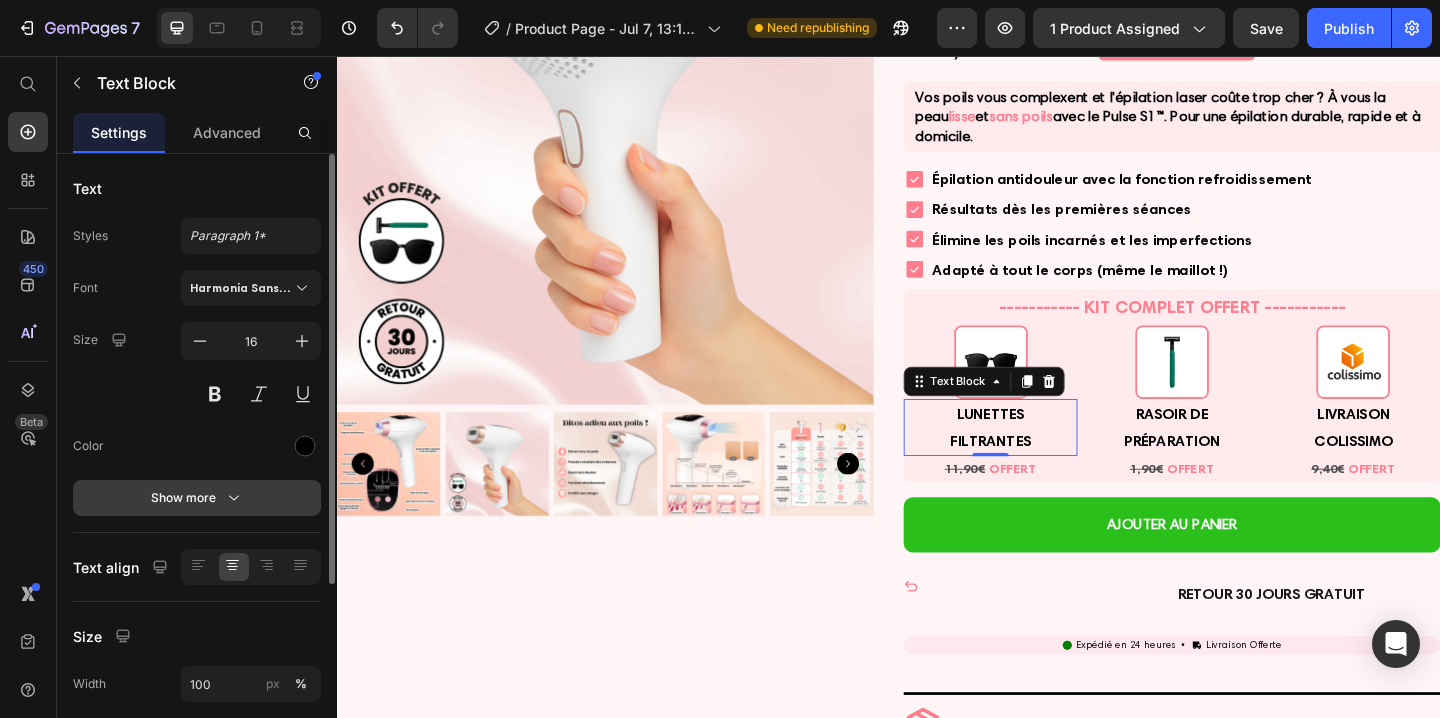 click 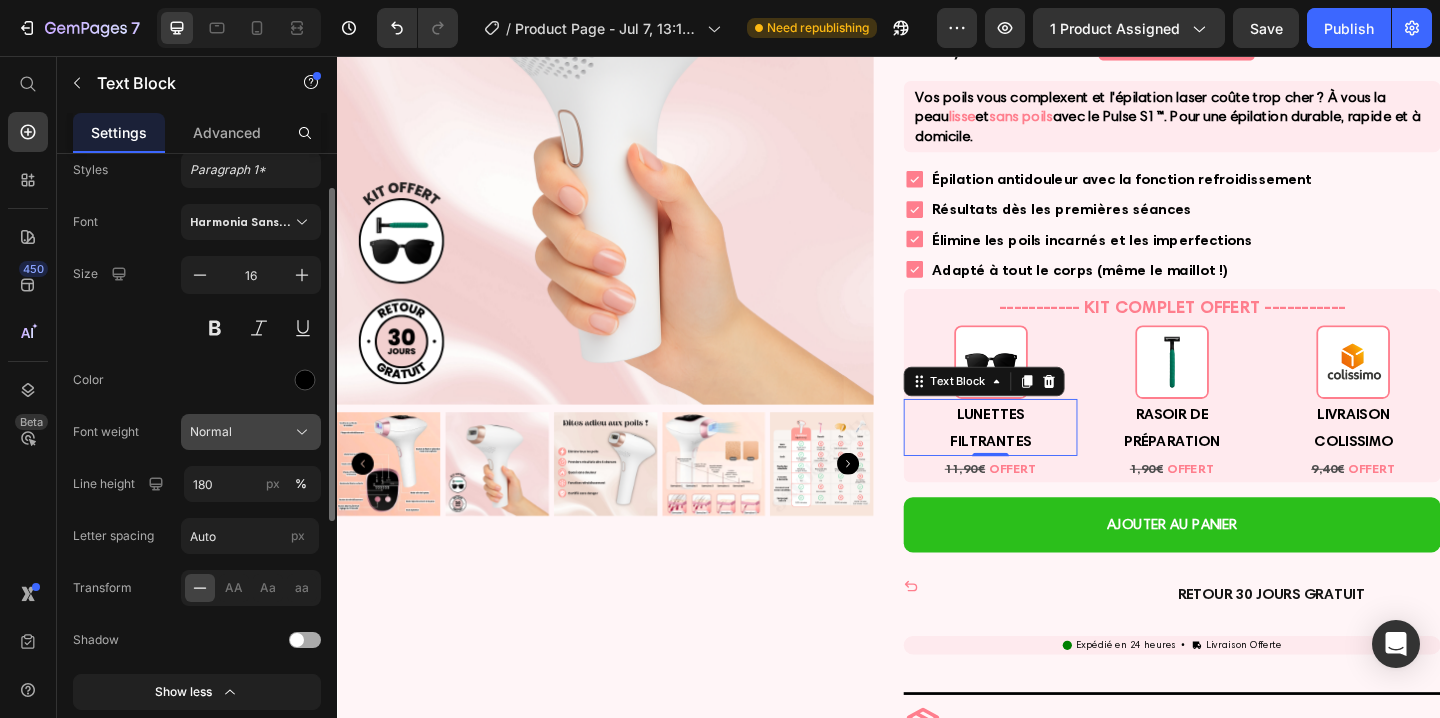 scroll, scrollTop: 67, scrollLeft: 0, axis: vertical 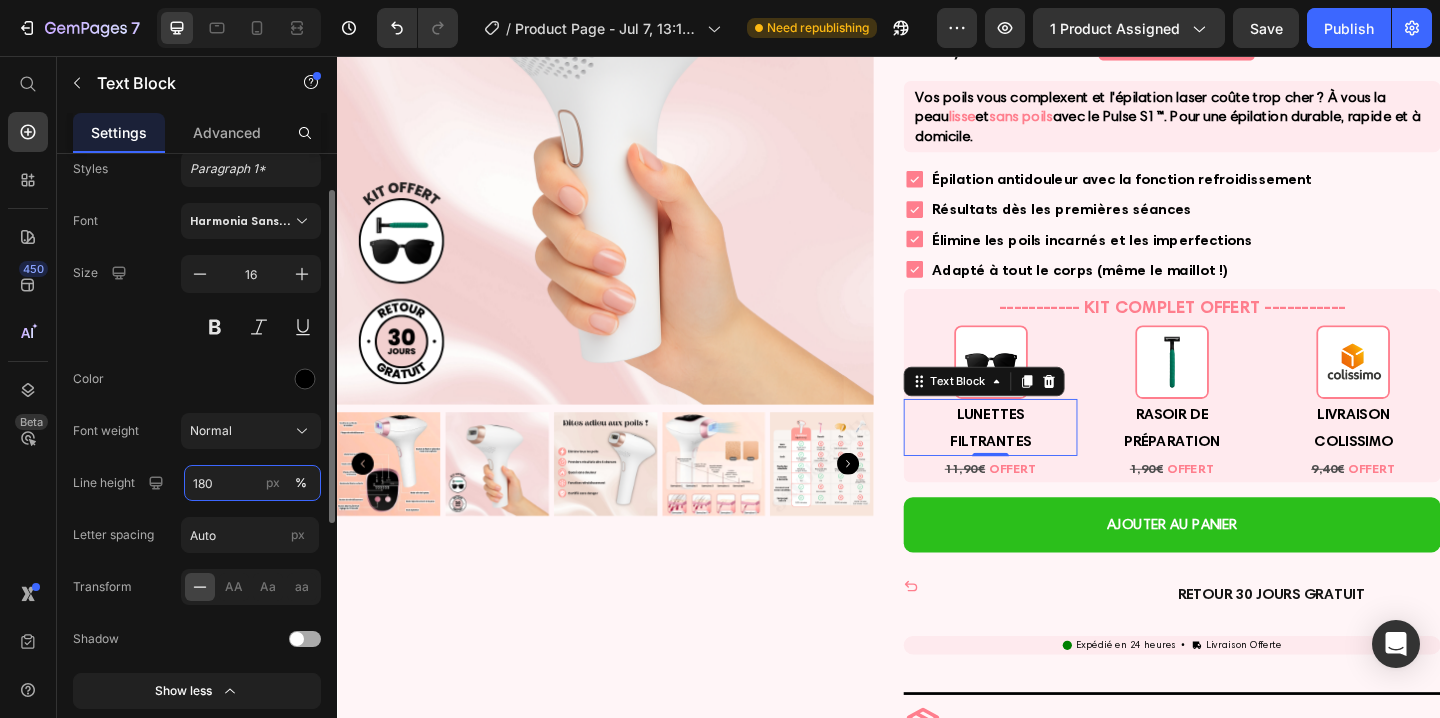 click on "180" at bounding box center (252, 483) 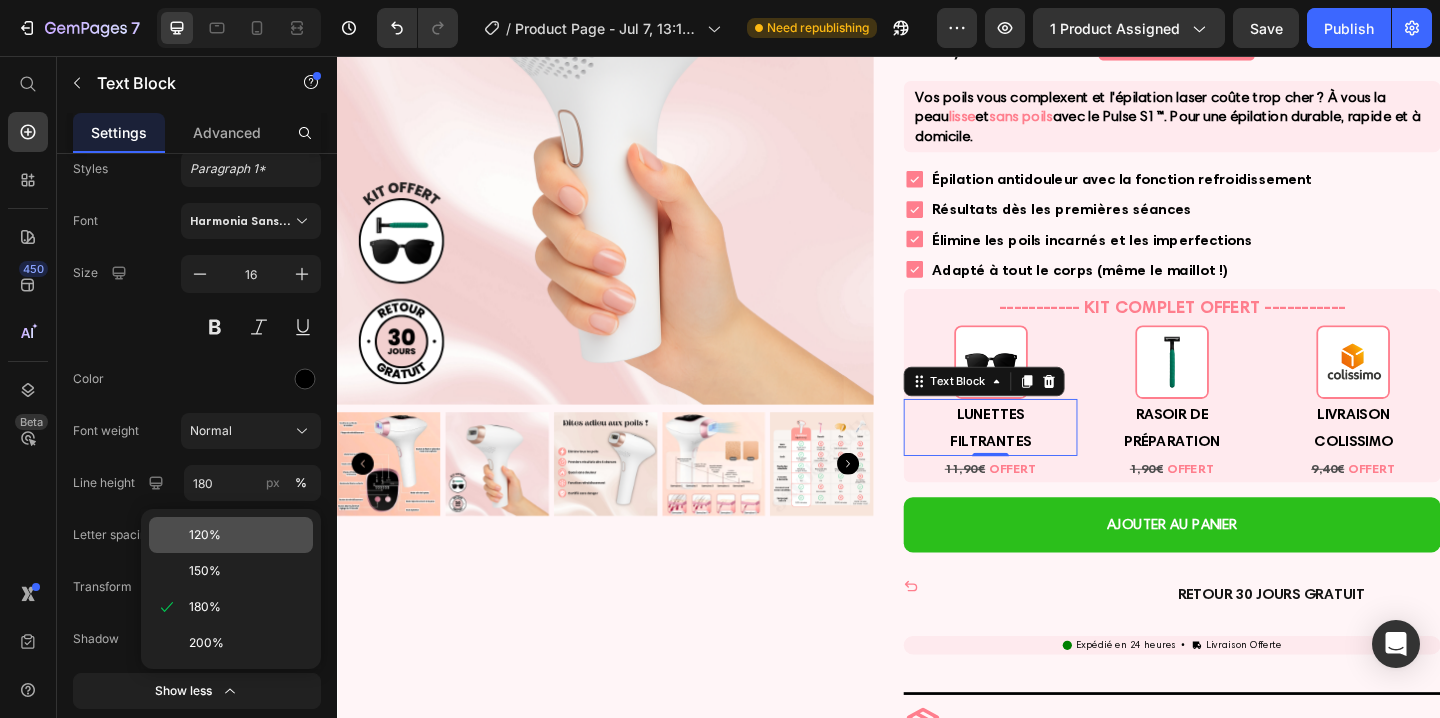 click on "120%" at bounding box center [247, 535] 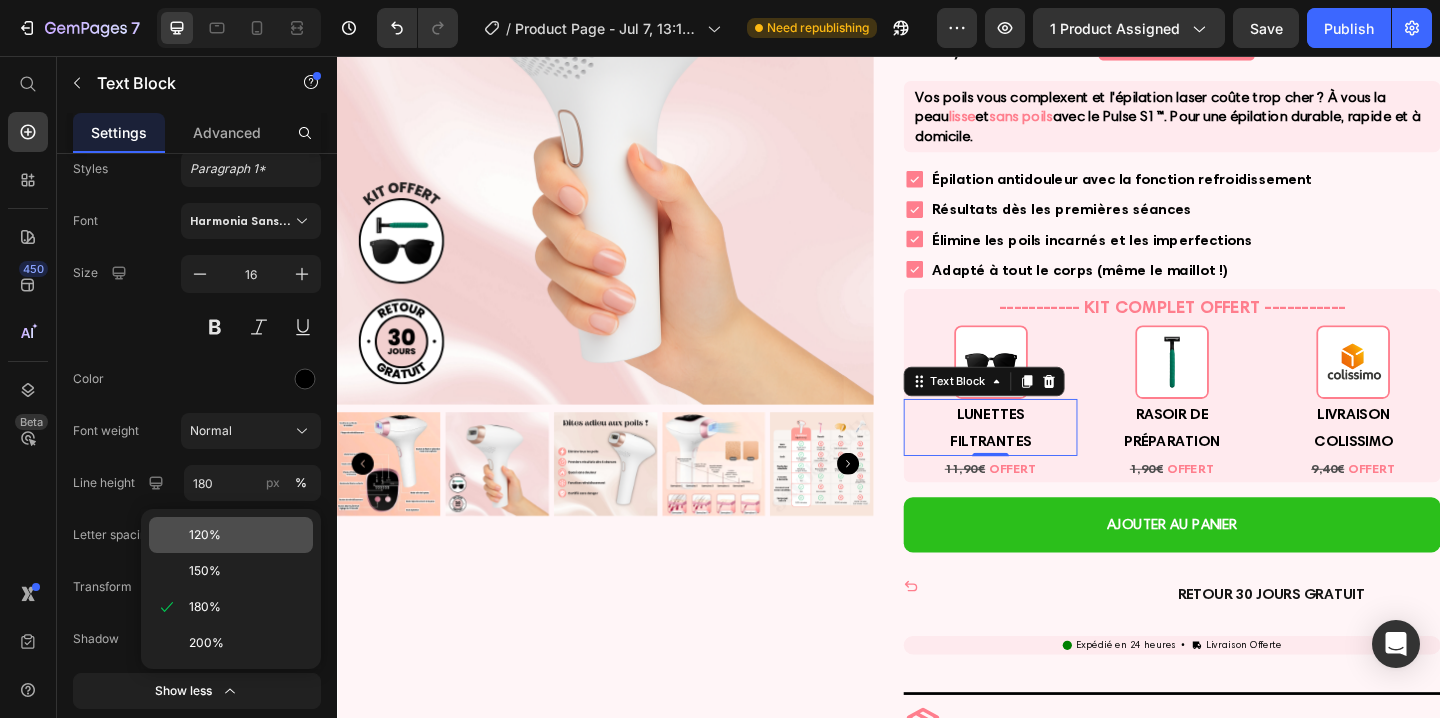 type on "120" 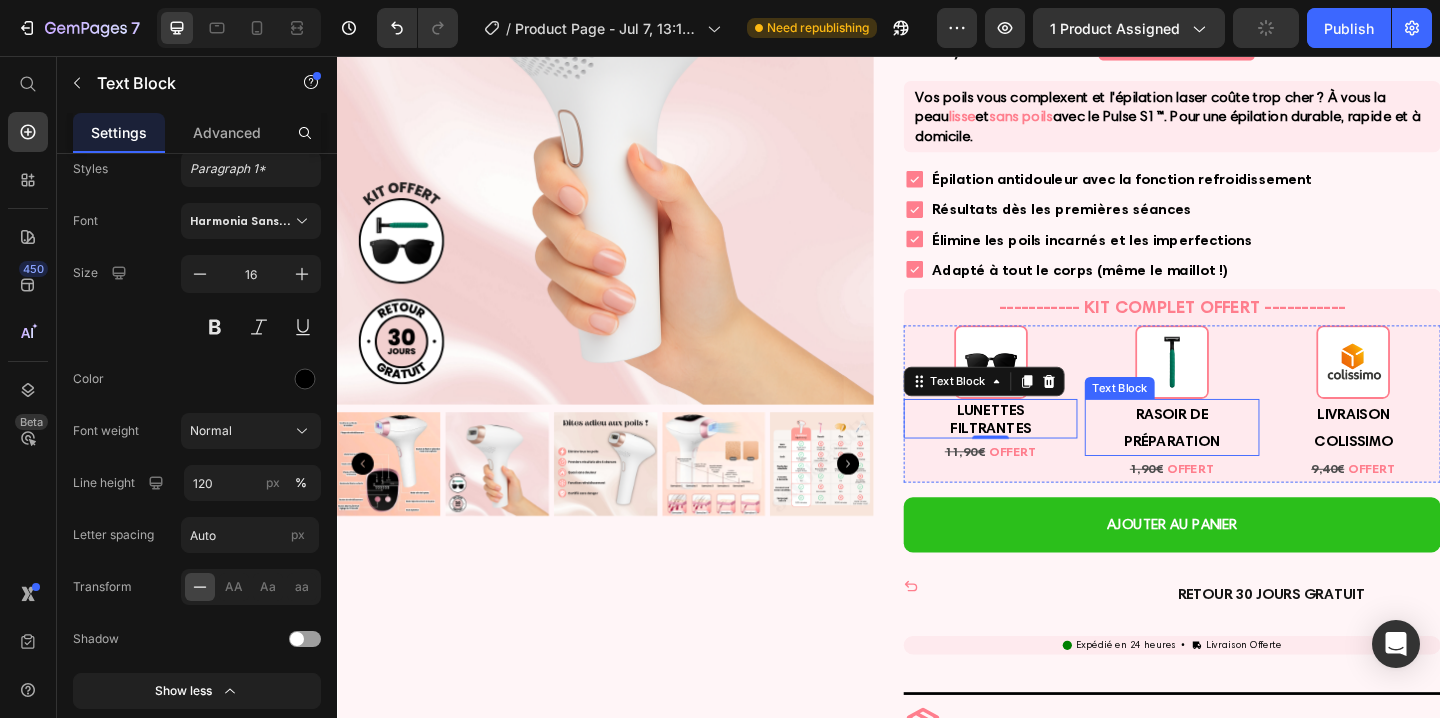 click on "RASOIR DE PRÉPARATION" at bounding box center (1244, 460) 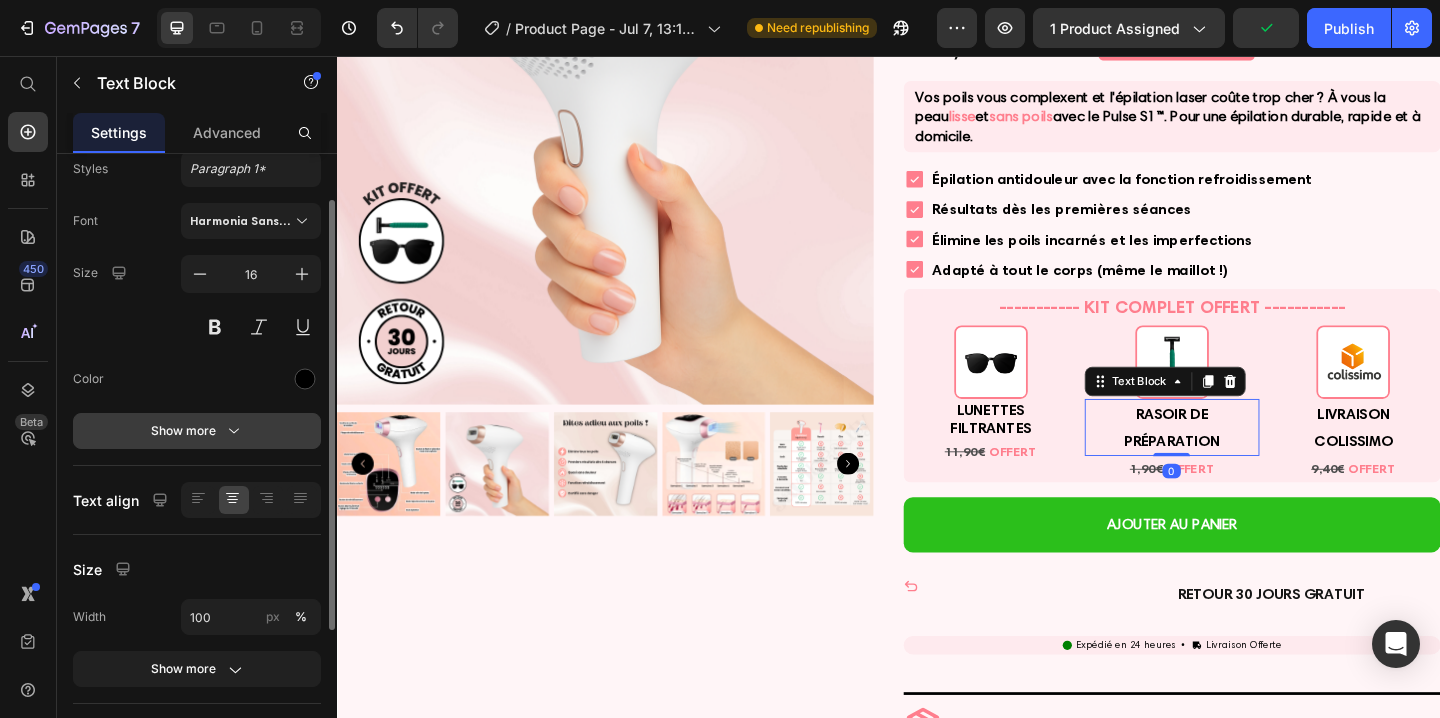 click on "Show more" at bounding box center (197, 431) 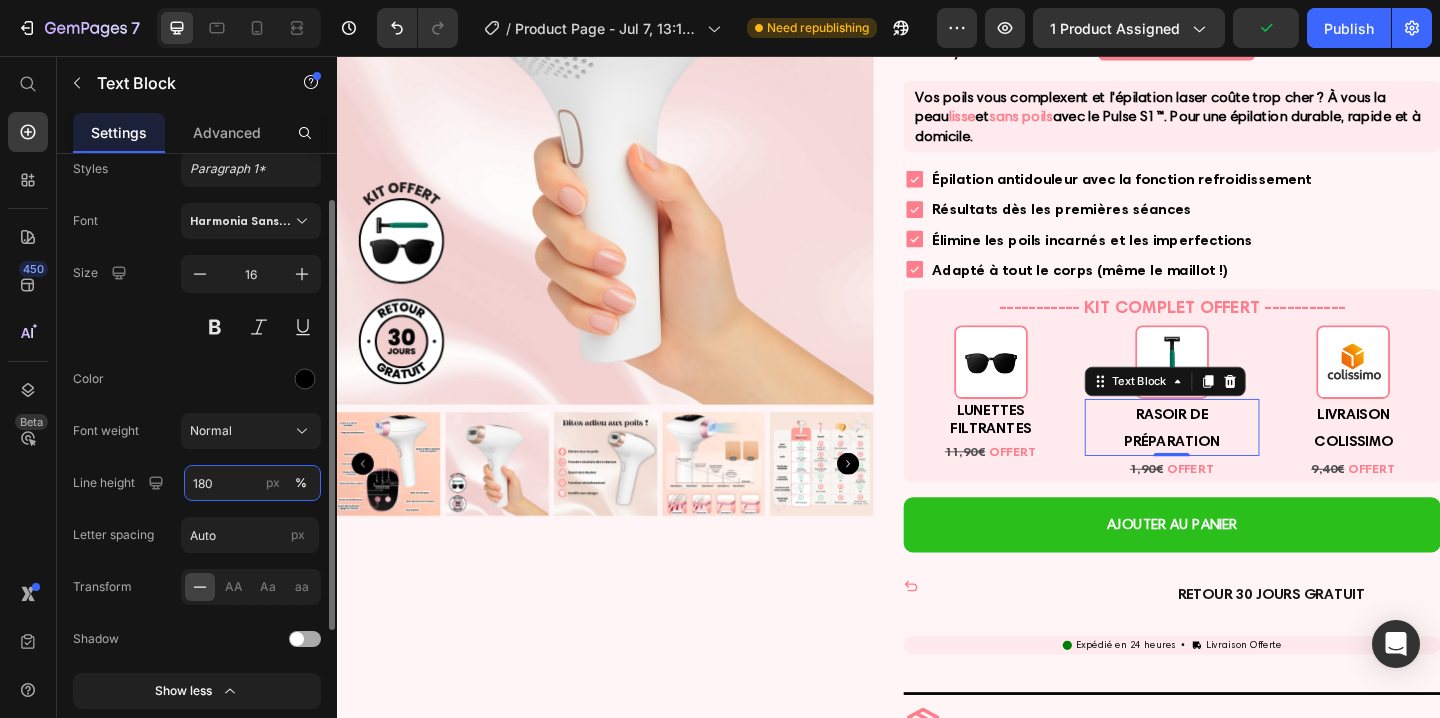 click on "180" at bounding box center (252, 483) 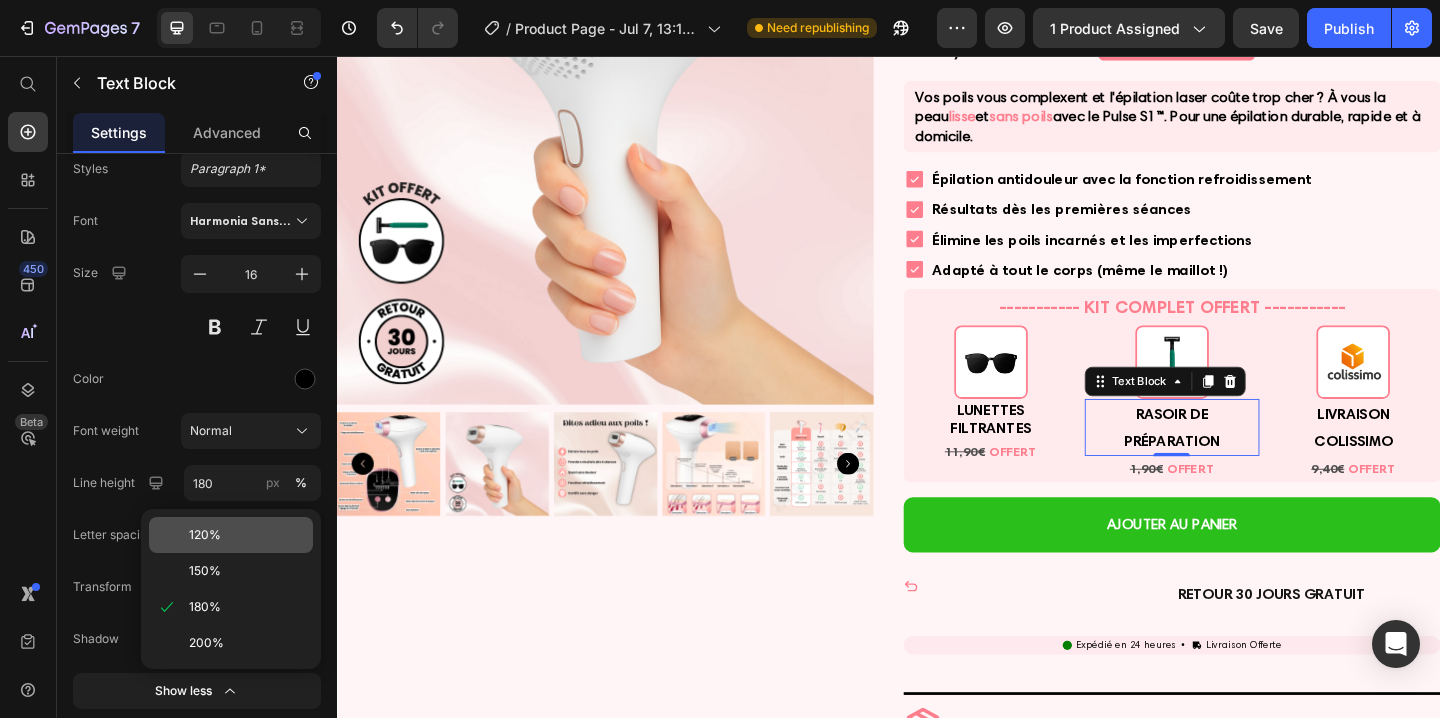 click on "120%" at bounding box center (247, 535) 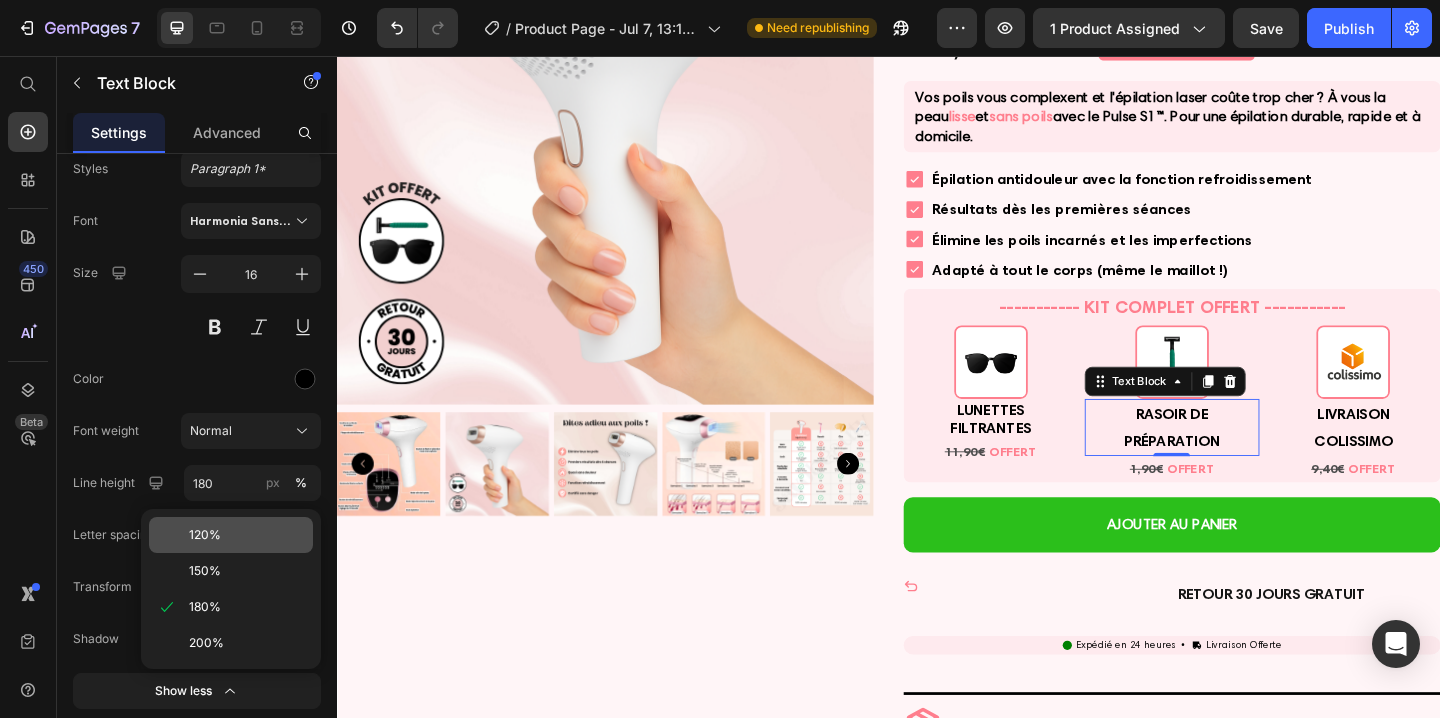 type on "120" 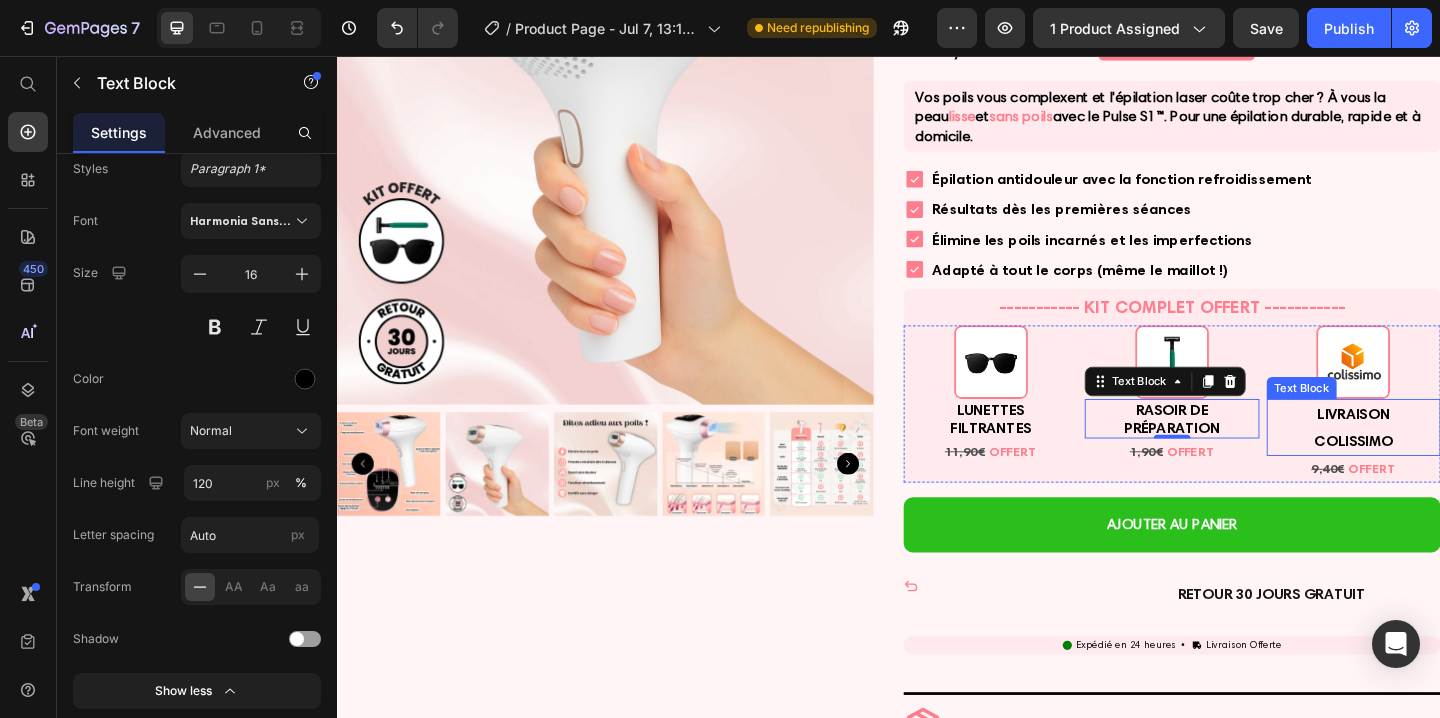 click on "LIVRAISON" at bounding box center [1442, 445] 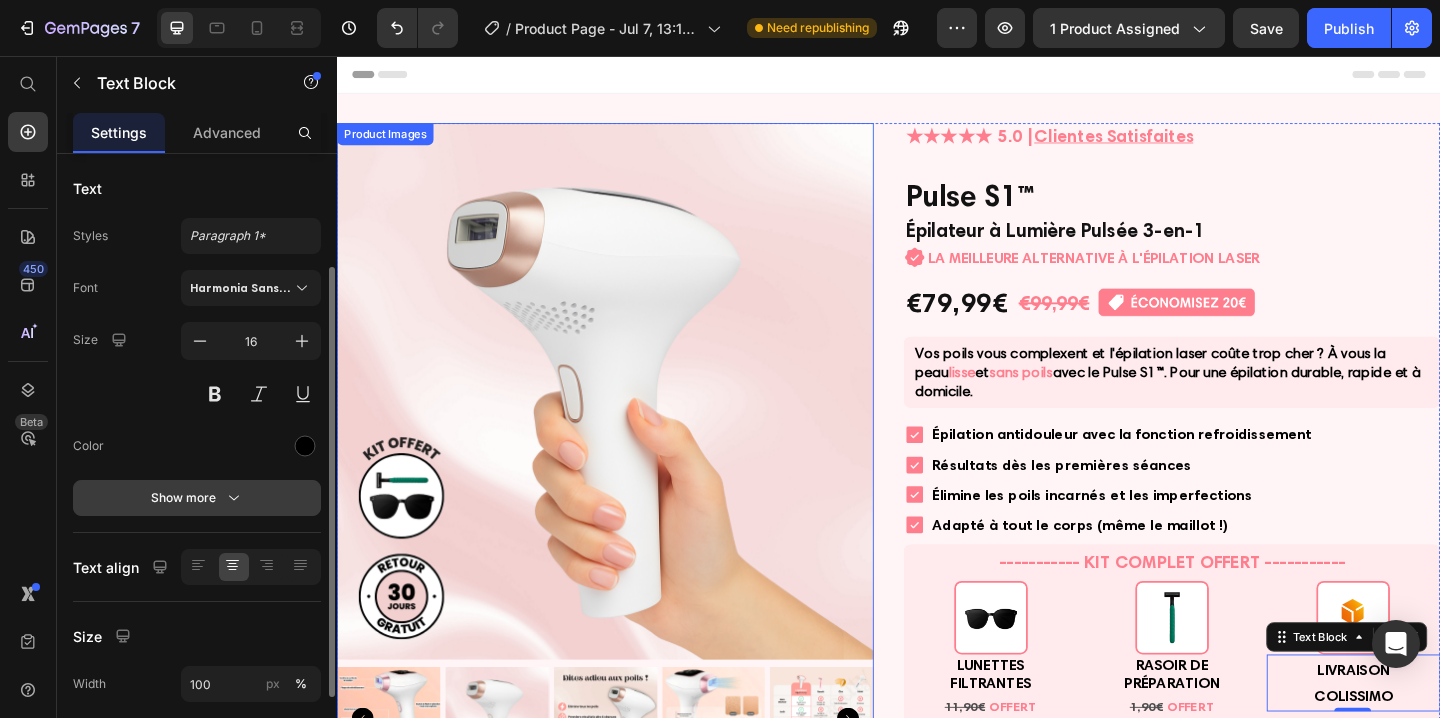 scroll, scrollTop: 278, scrollLeft: 0, axis: vertical 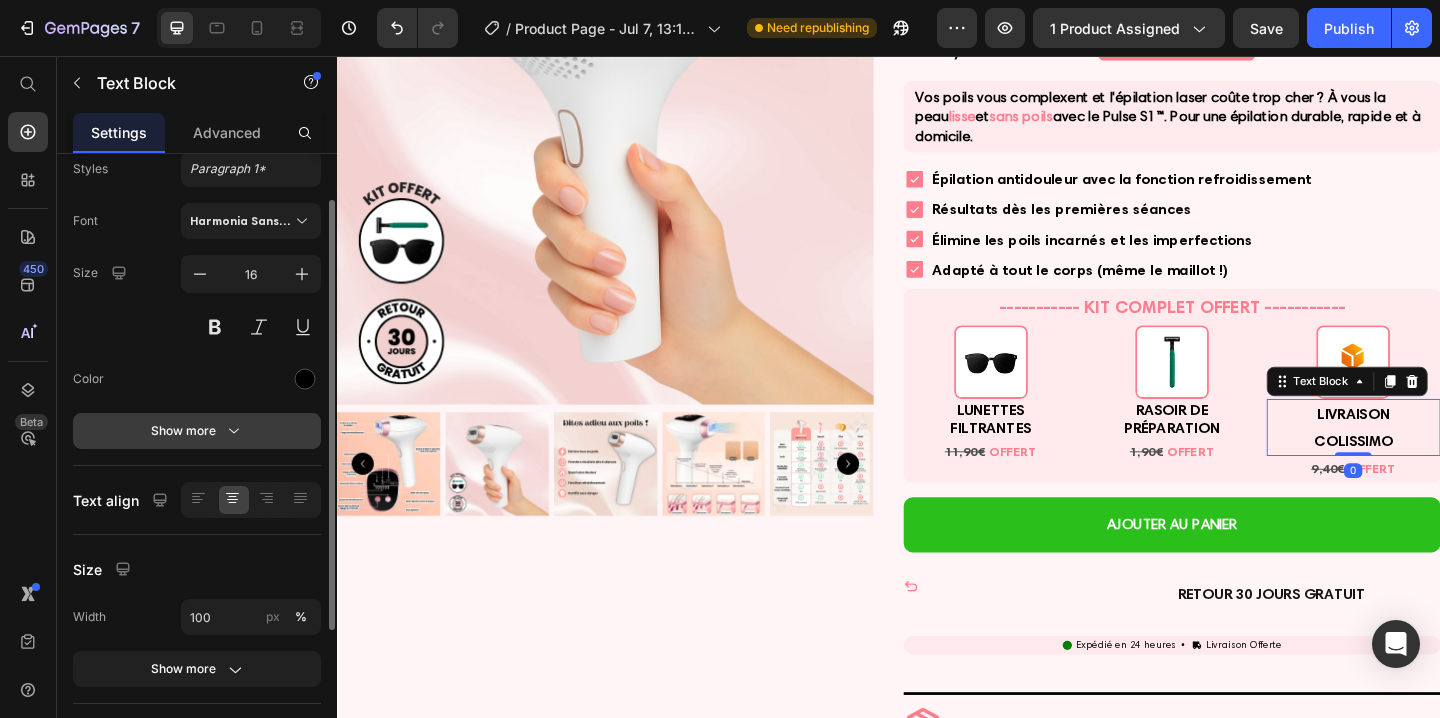 click on "Show more" at bounding box center [197, 431] 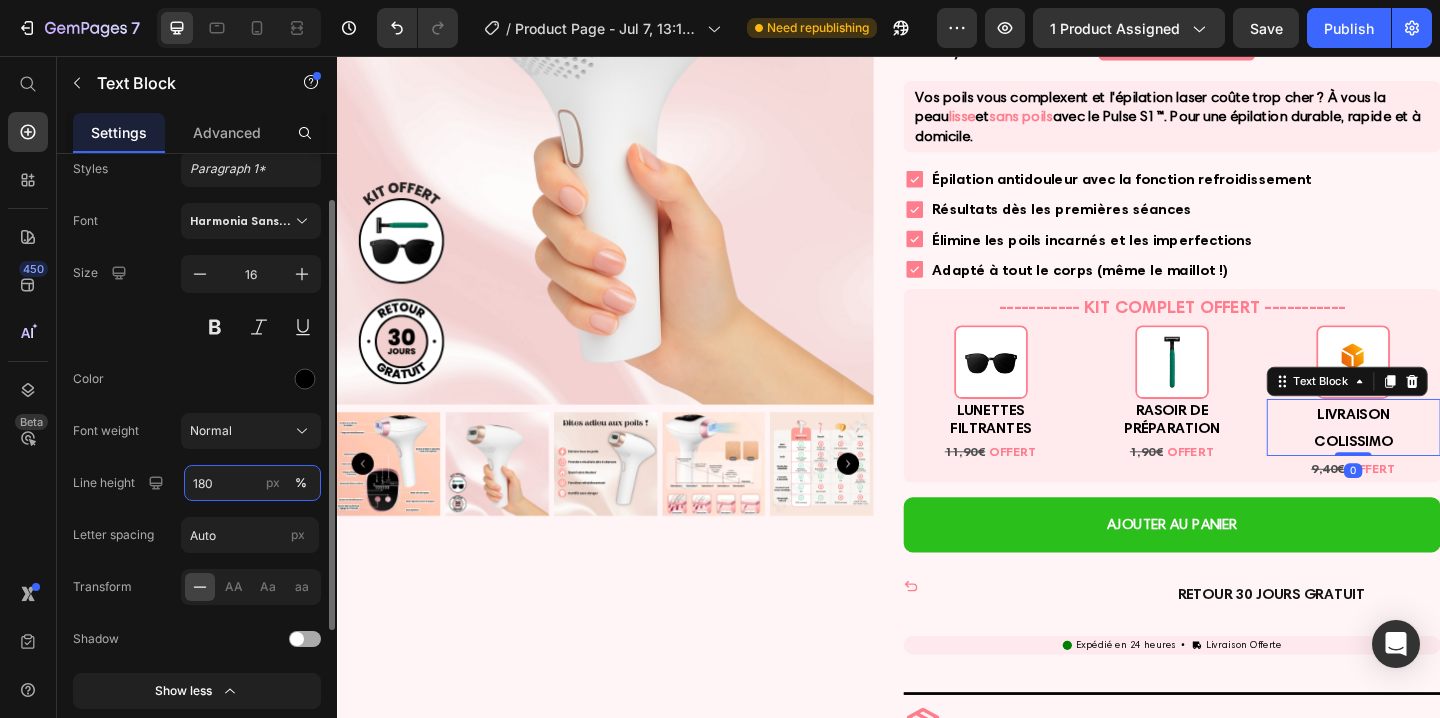 click on "180" at bounding box center (252, 483) 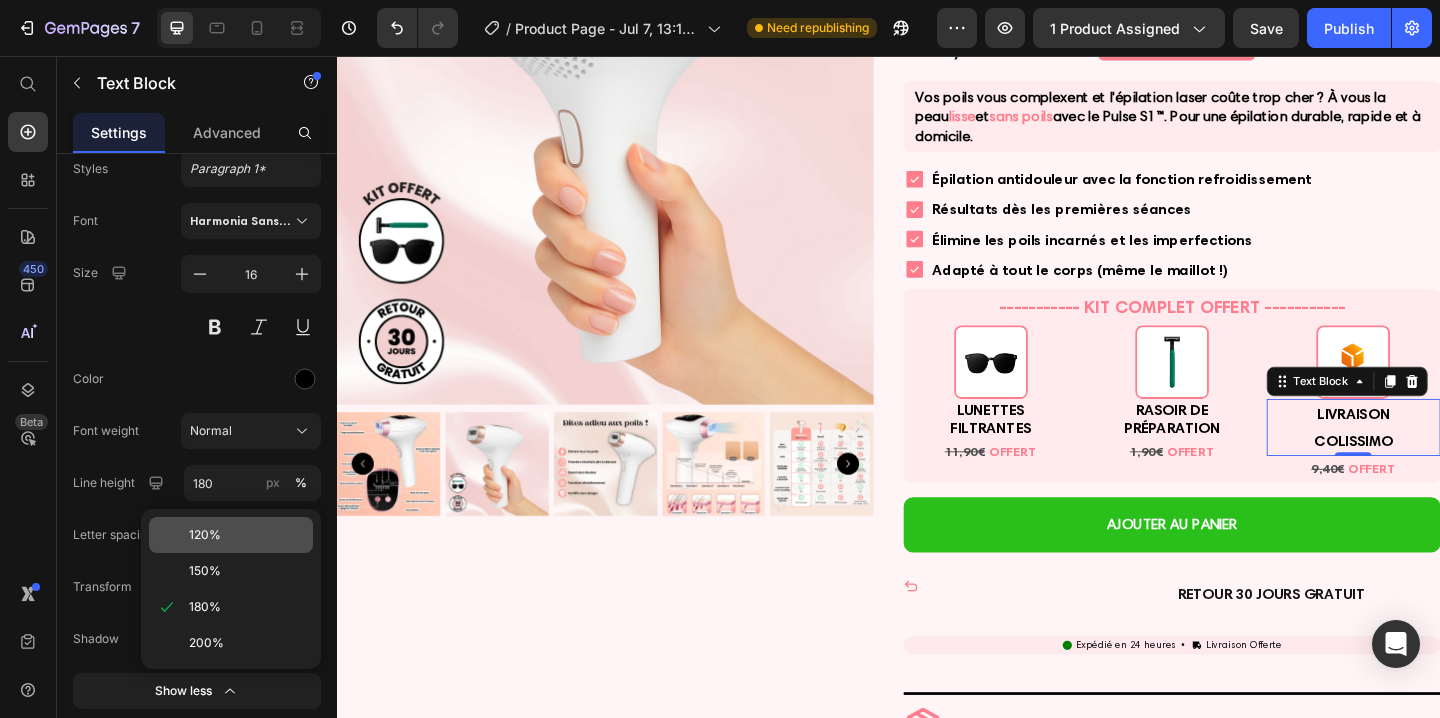 click on "120%" 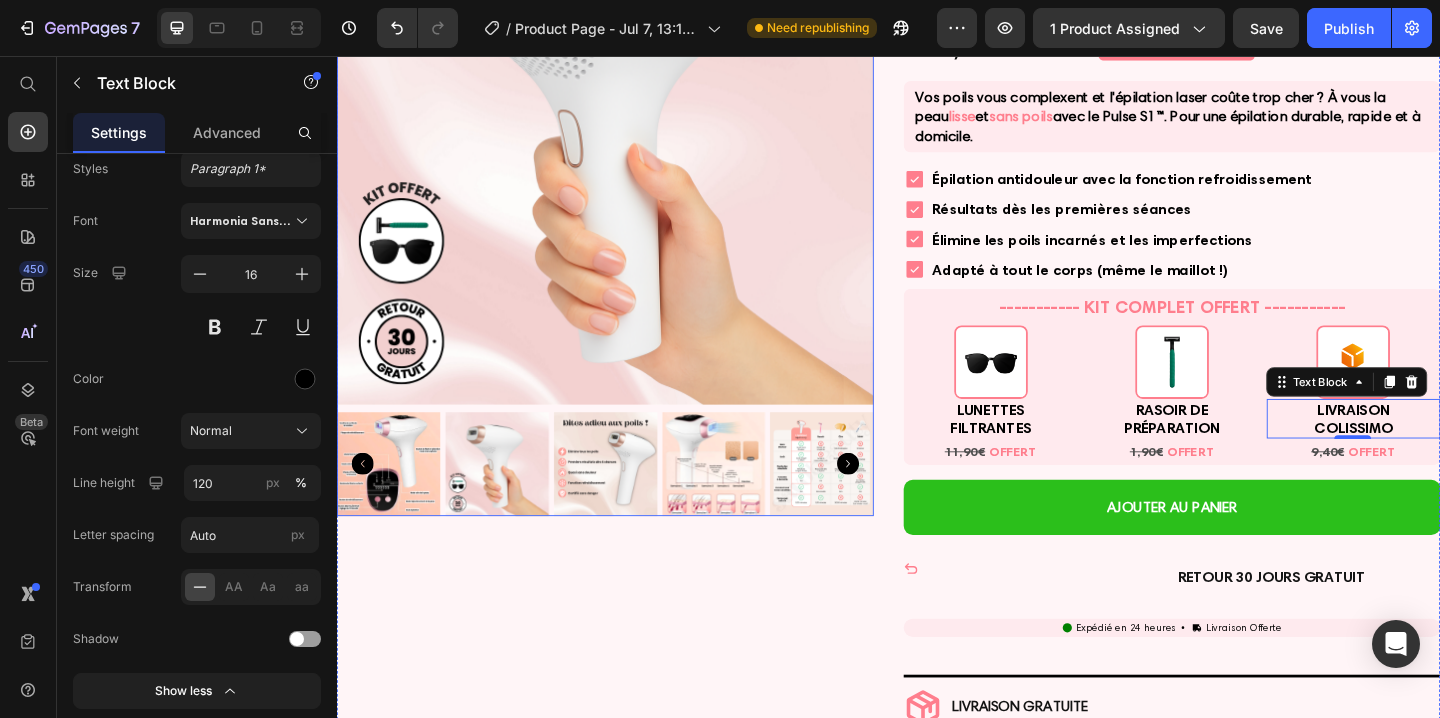 click on "Product Images" at bounding box center (629, 426) 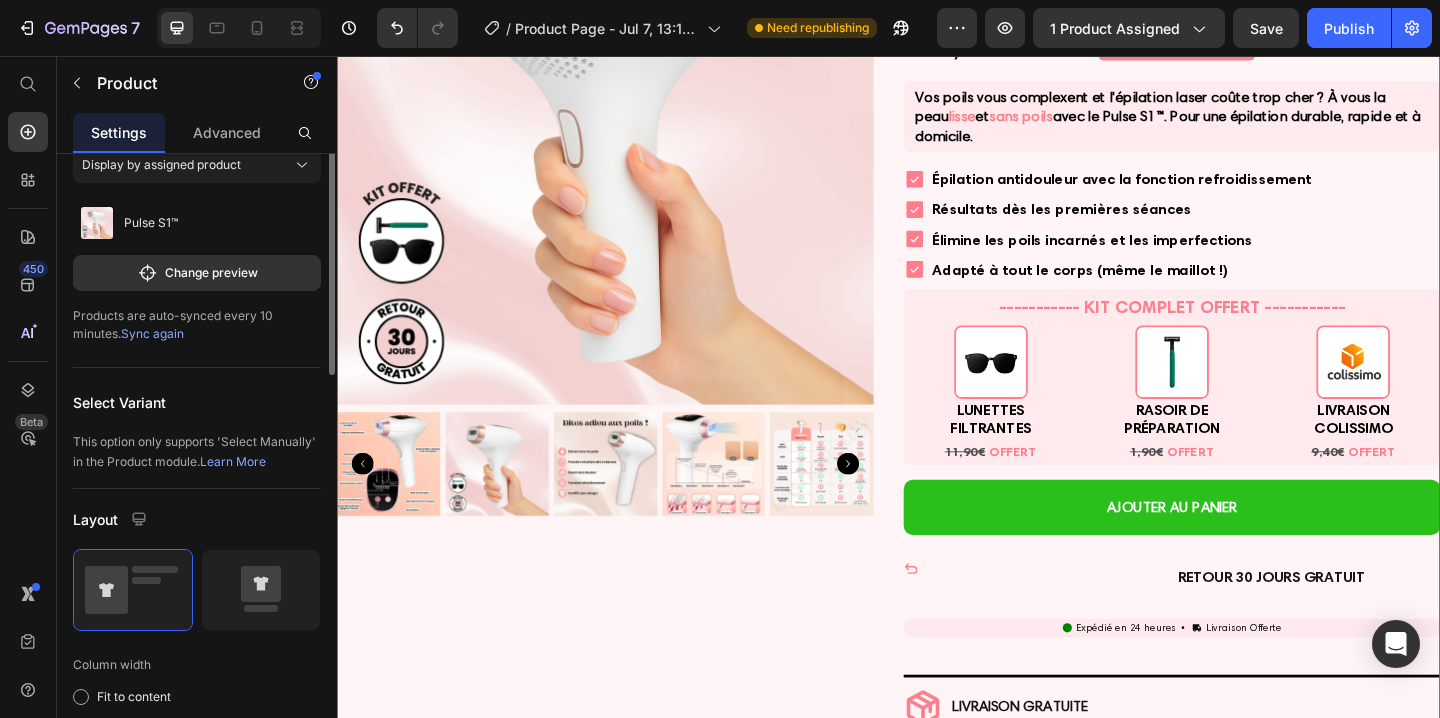 scroll, scrollTop: 0, scrollLeft: 0, axis: both 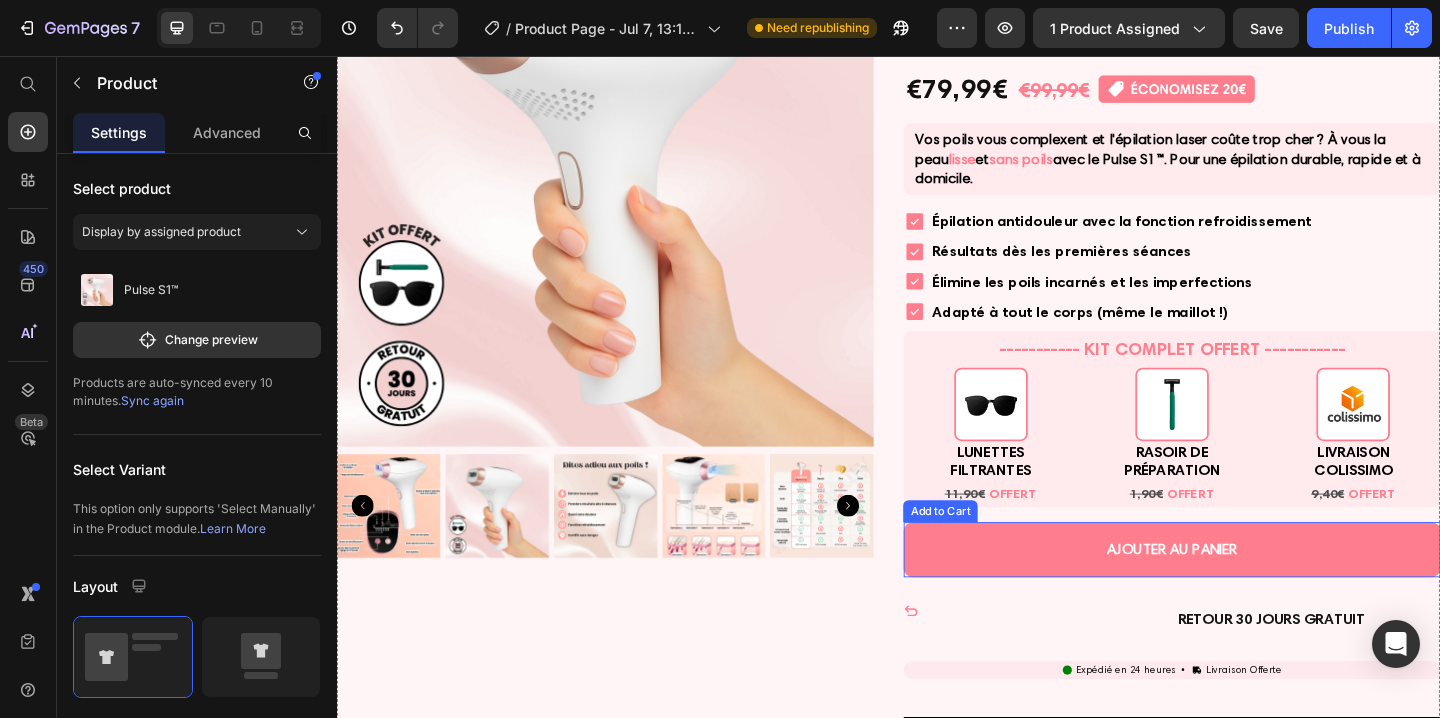 click on "AJOUTER AU PANIER" at bounding box center [1245, 593] 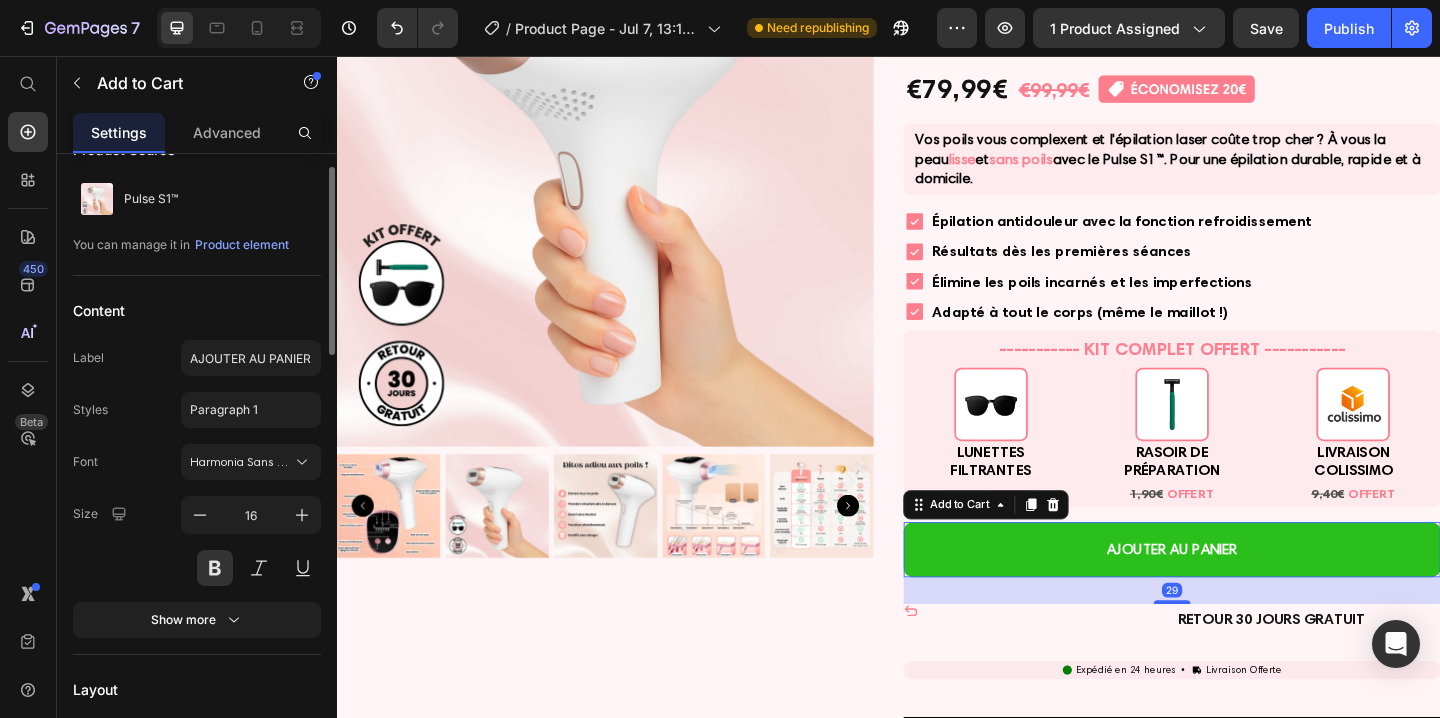 scroll, scrollTop: 40, scrollLeft: 0, axis: vertical 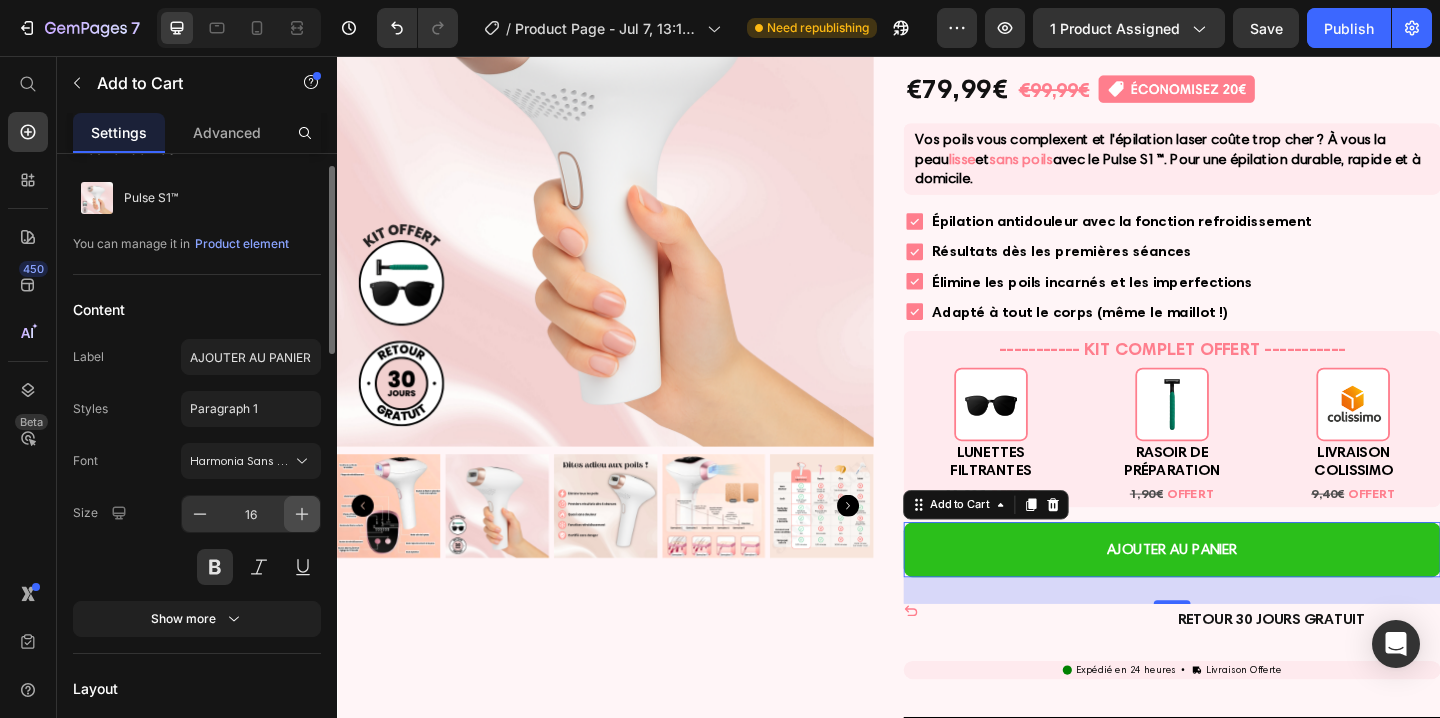 click 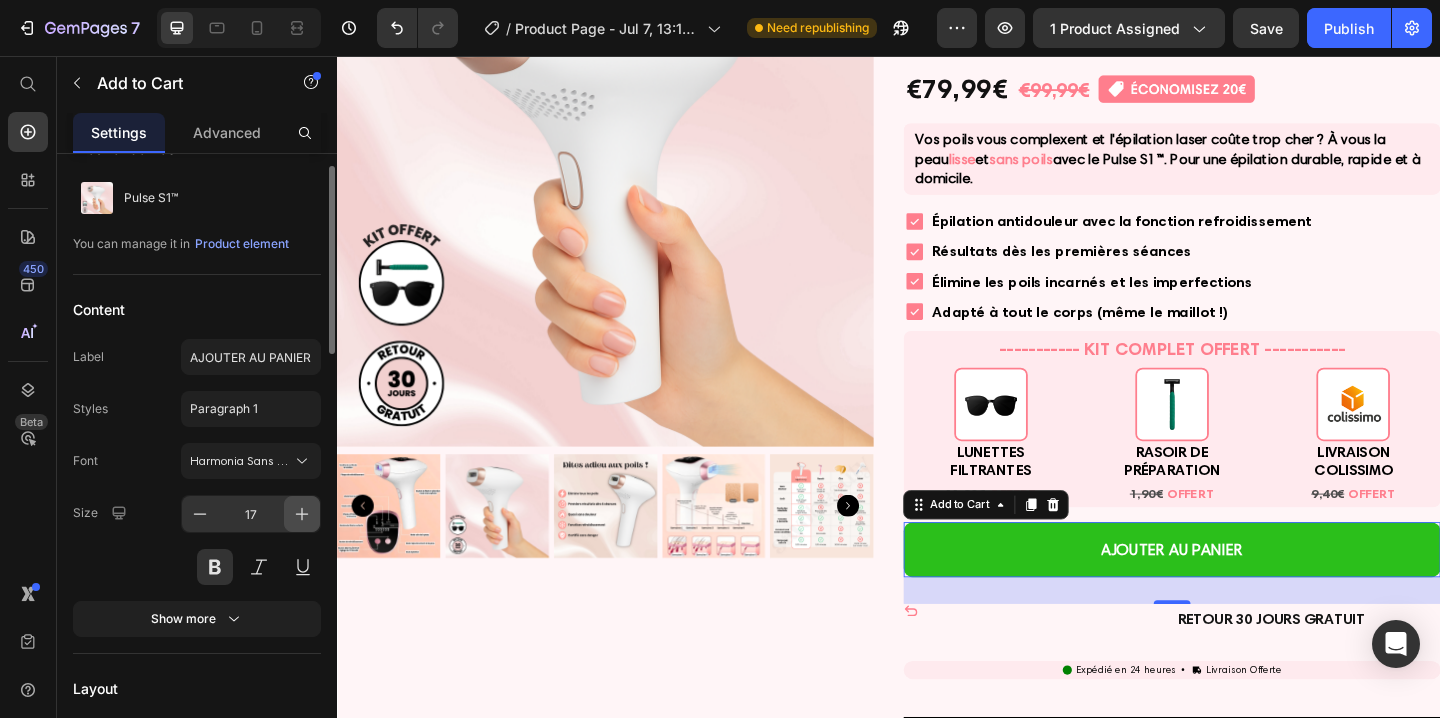 click at bounding box center (302, 514) 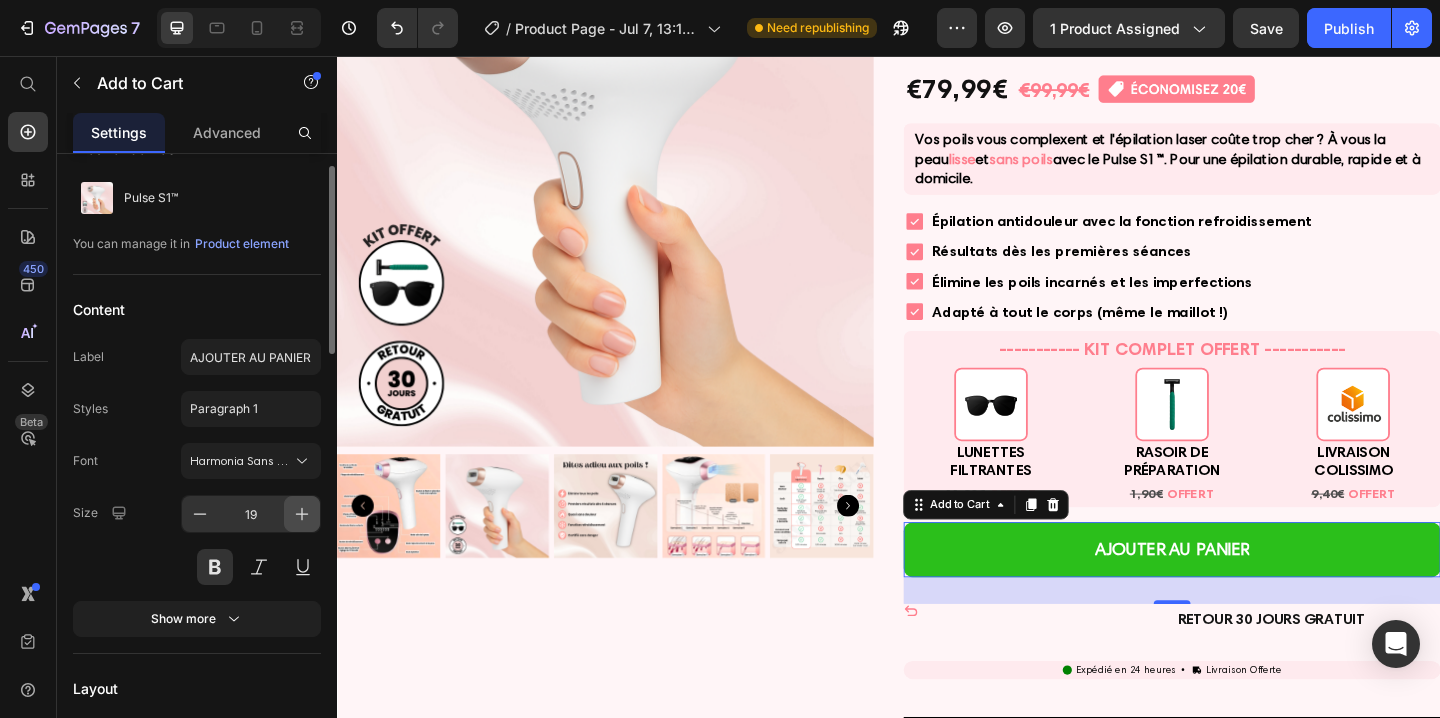 click at bounding box center (302, 514) 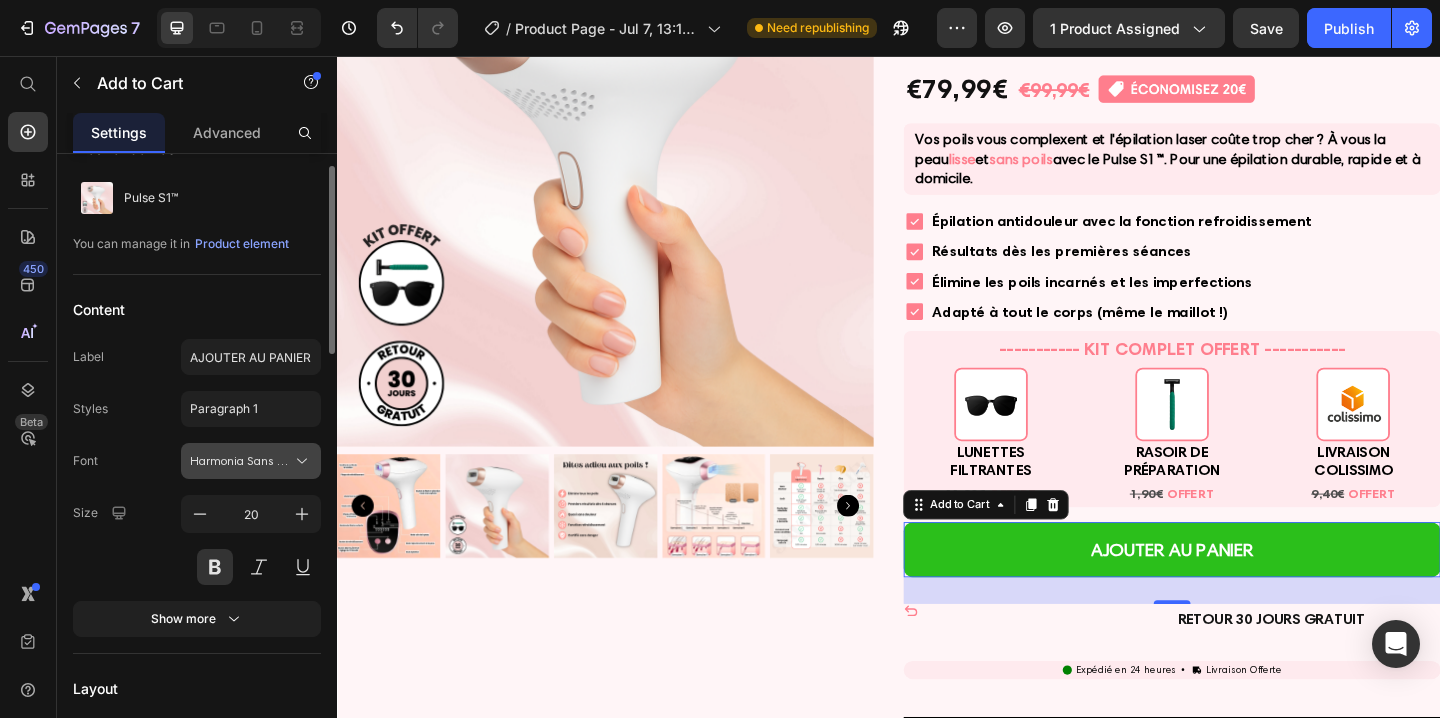 click on "Harmonia Sans W01 Regular" at bounding box center (241, 461) 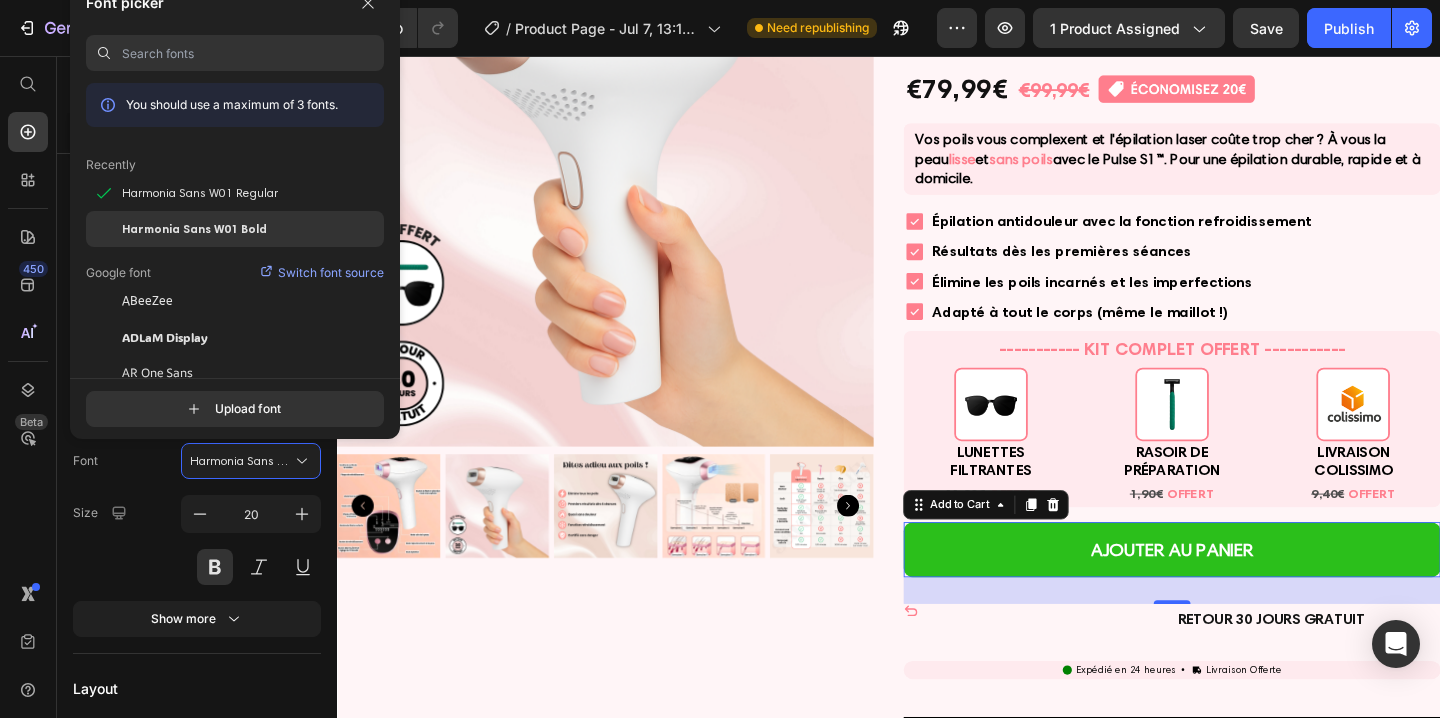 click on "Harmonia Sans W01 Bold" at bounding box center (194, 229) 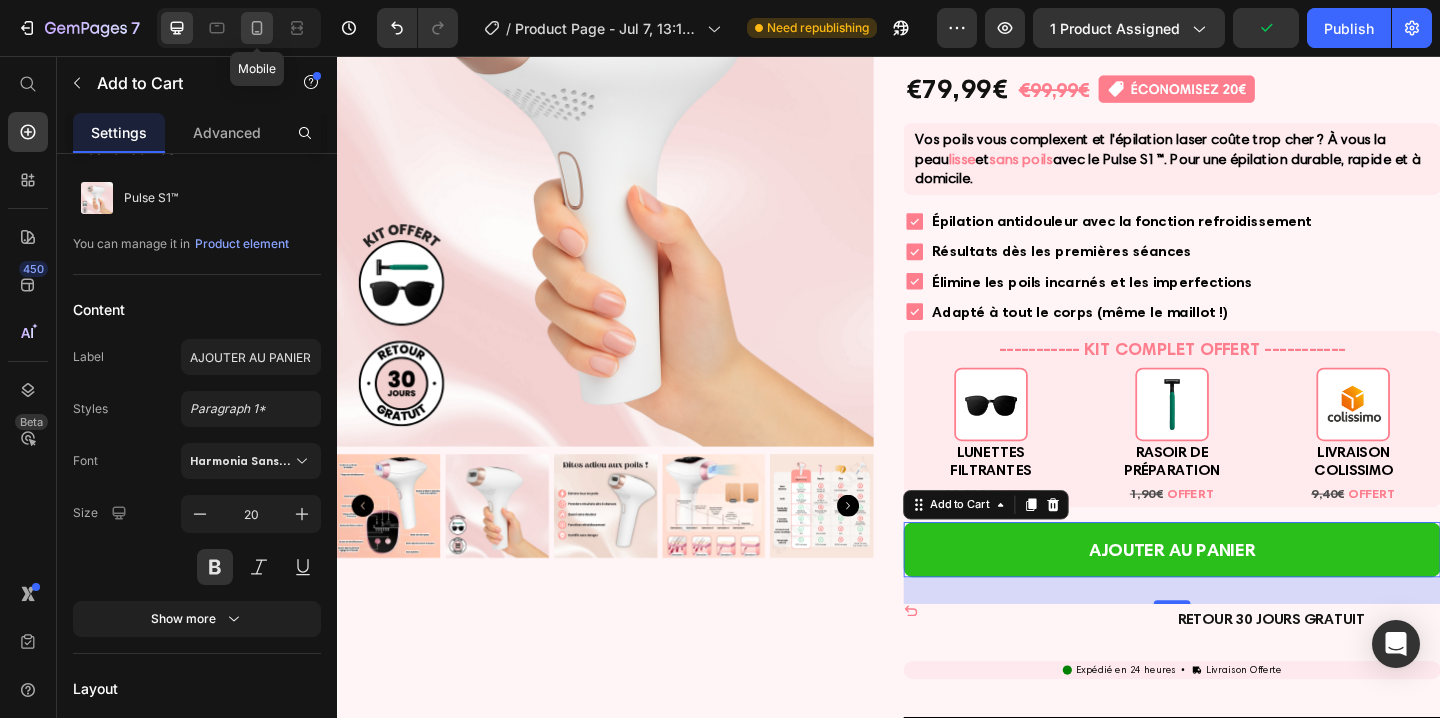 click 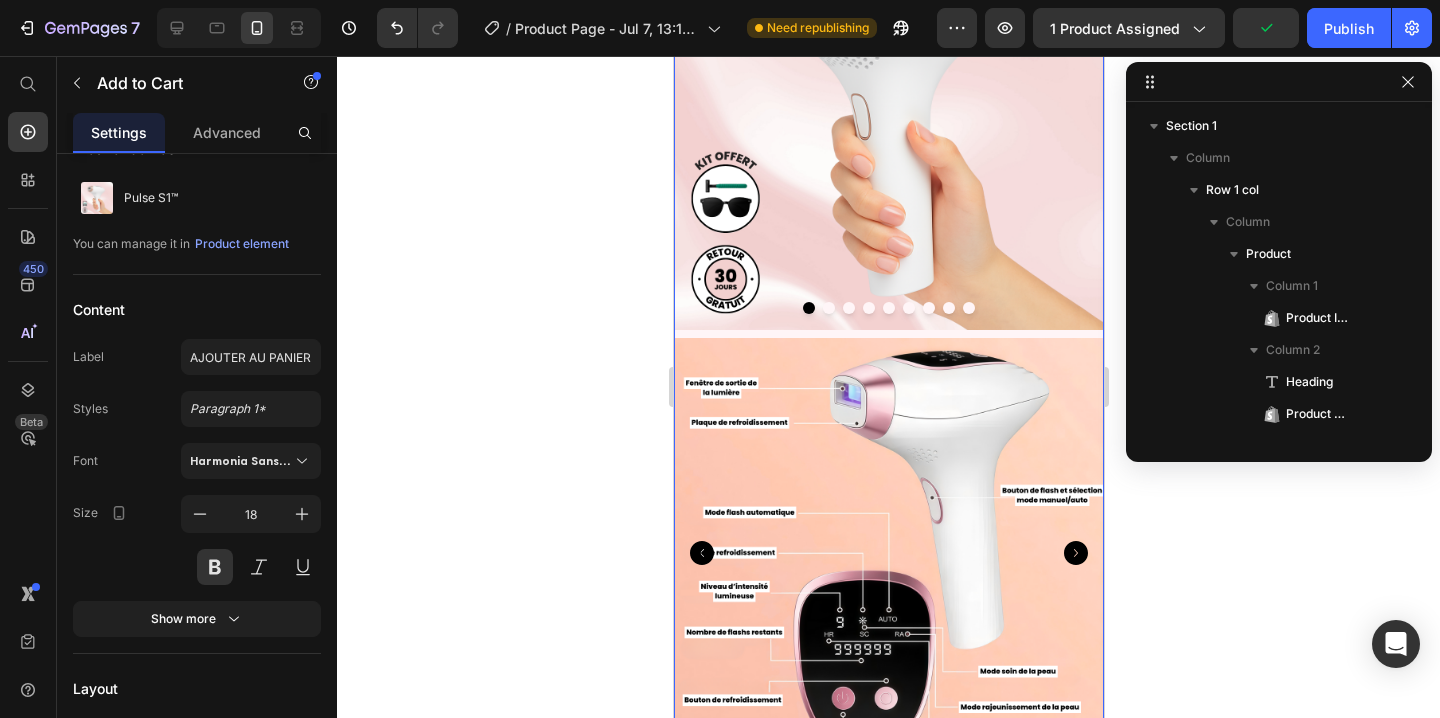 scroll, scrollTop: 881, scrollLeft: 0, axis: vertical 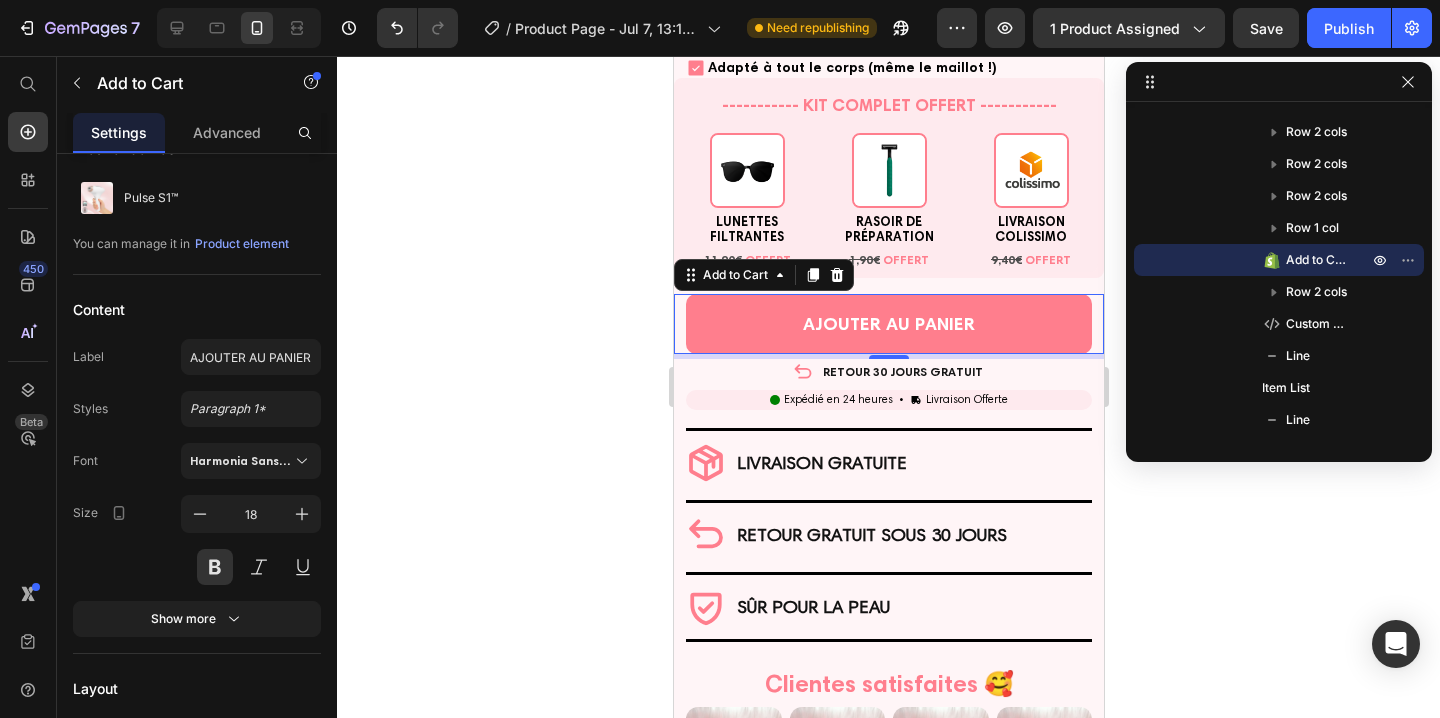 click on "AJOUTER AU PANIER" at bounding box center (888, 324) 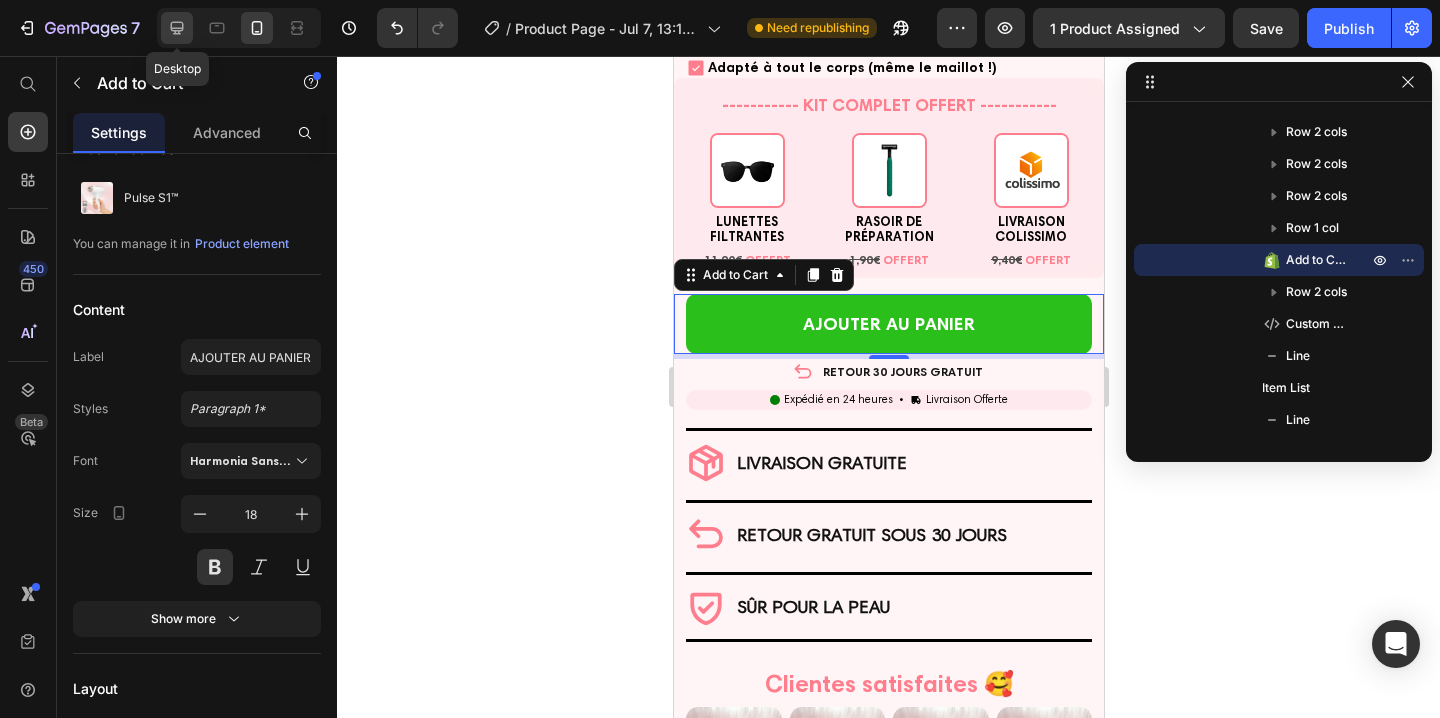 click 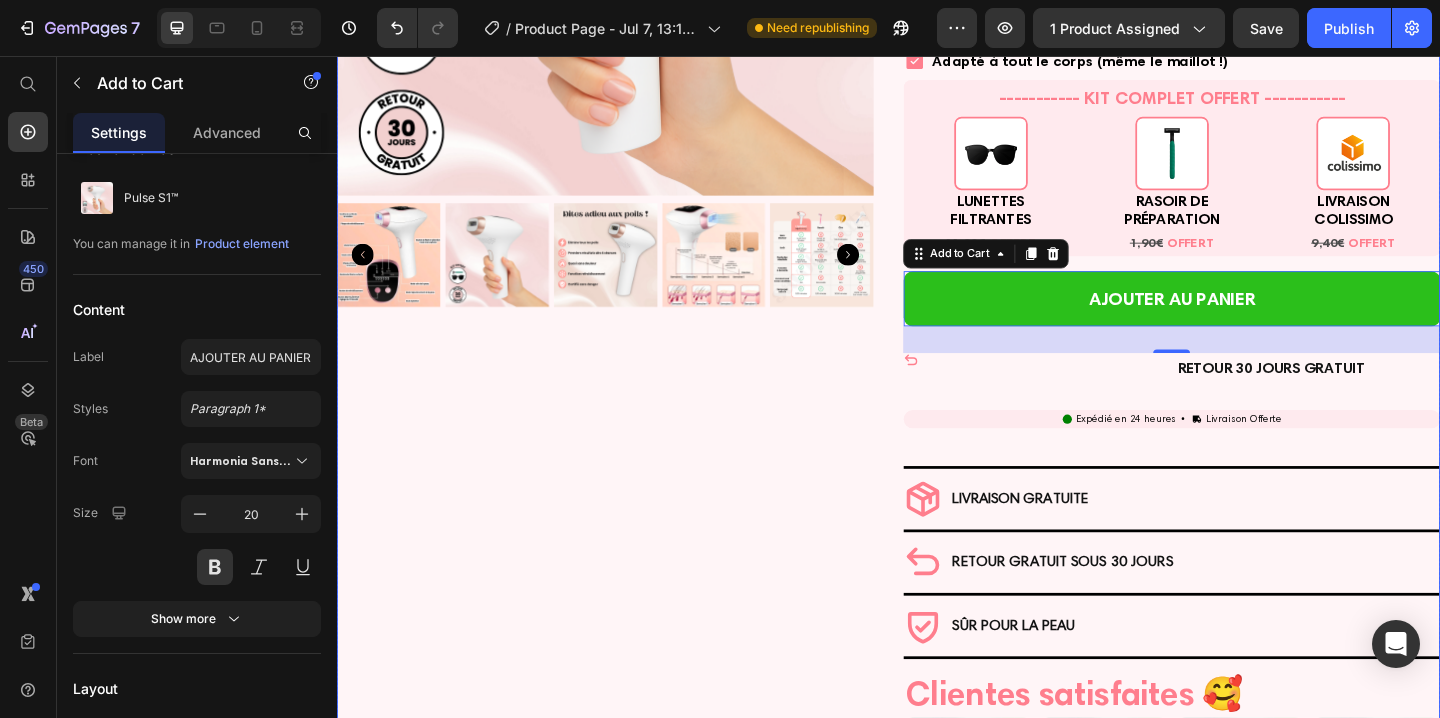 scroll, scrollTop: 481, scrollLeft: 0, axis: vertical 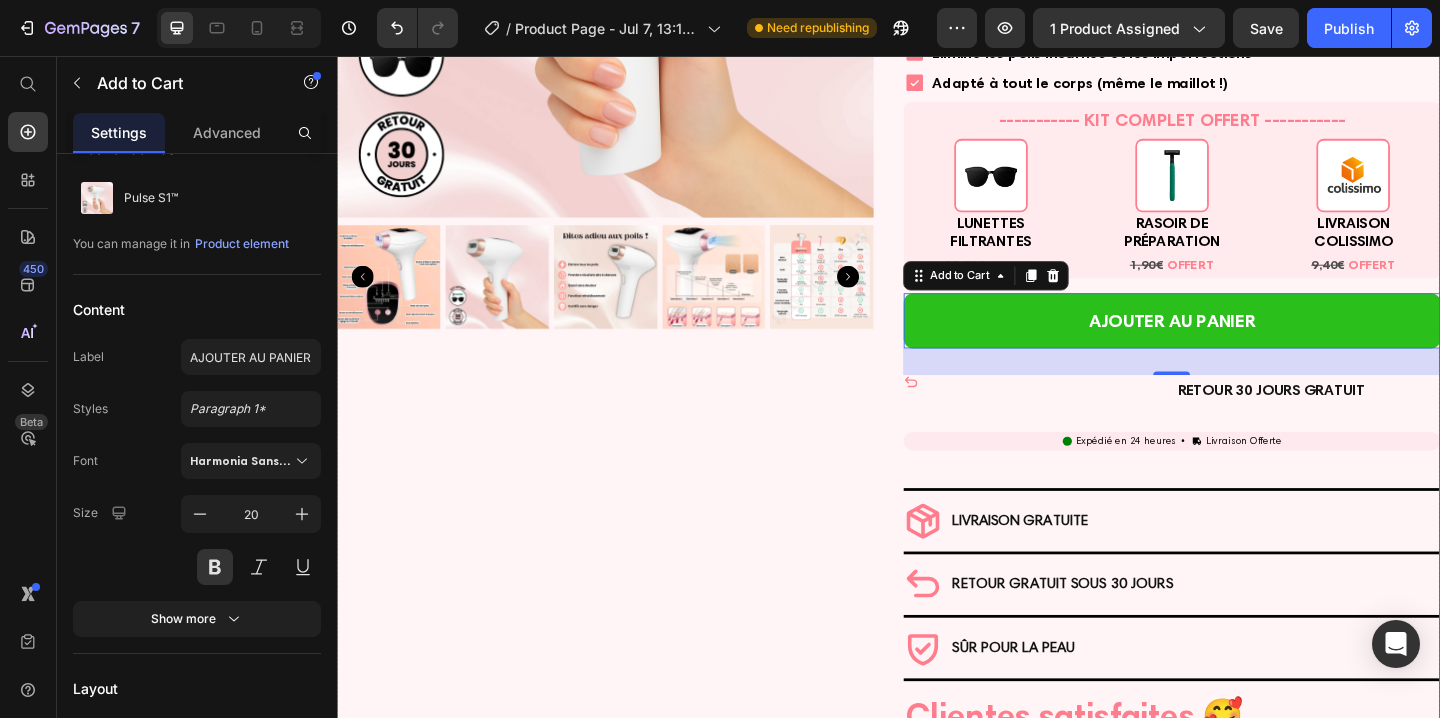 click on "Product Images" at bounding box center [629, 276] 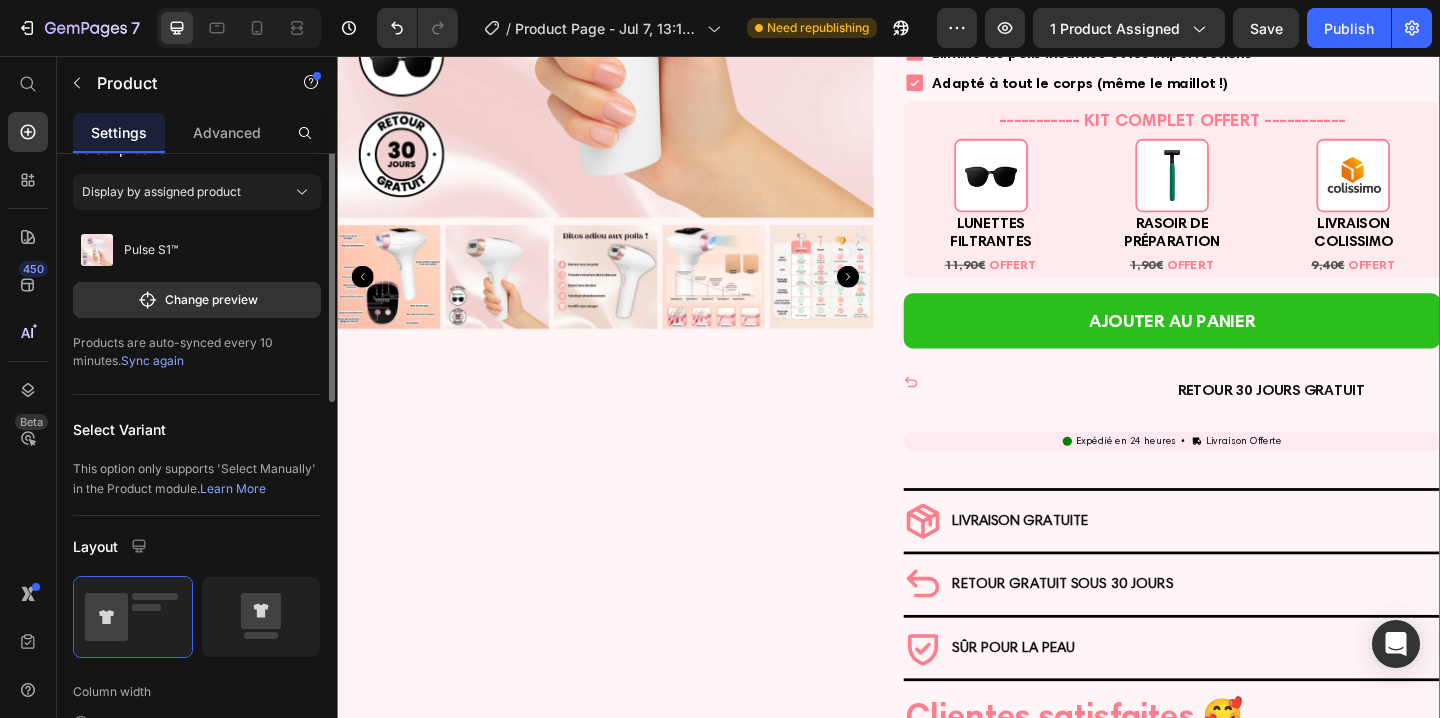 scroll, scrollTop: 0, scrollLeft: 0, axis: both 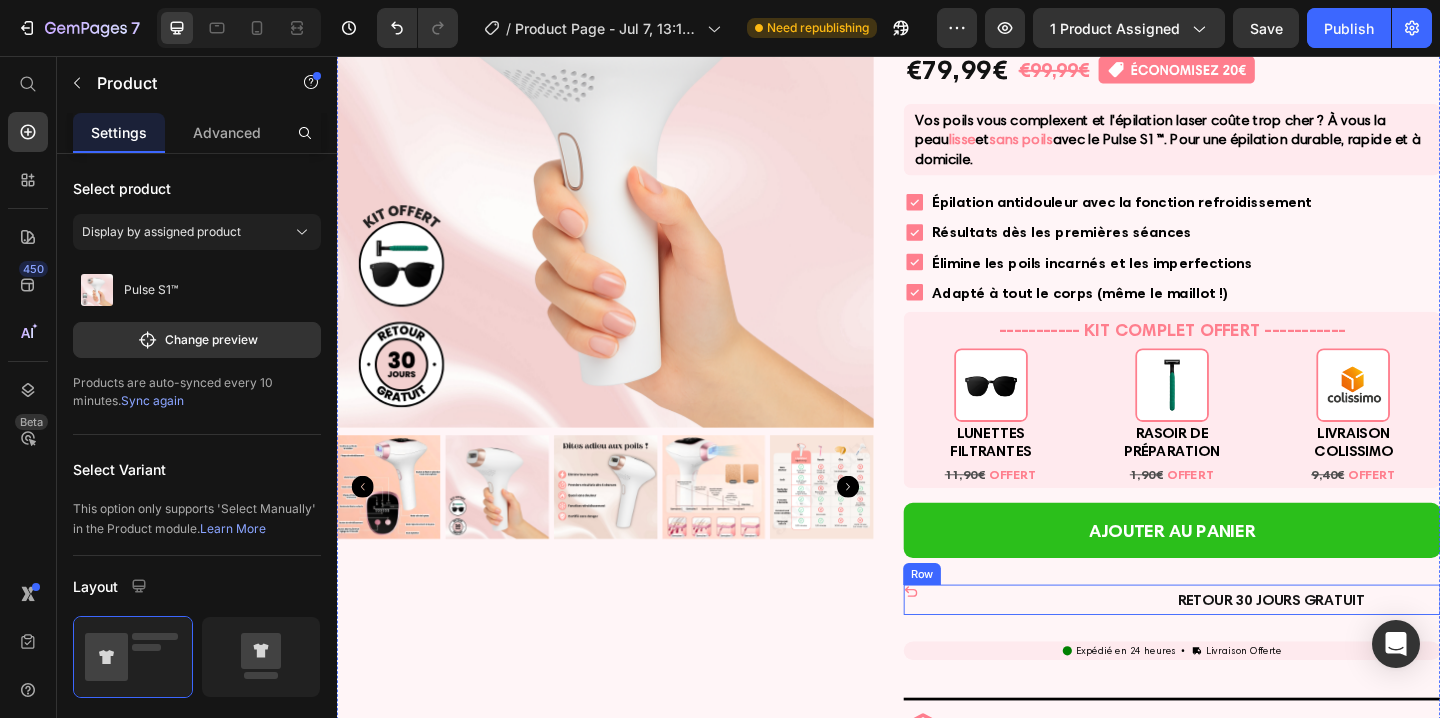 click on "Icon" at bounding box center [1097, 647] 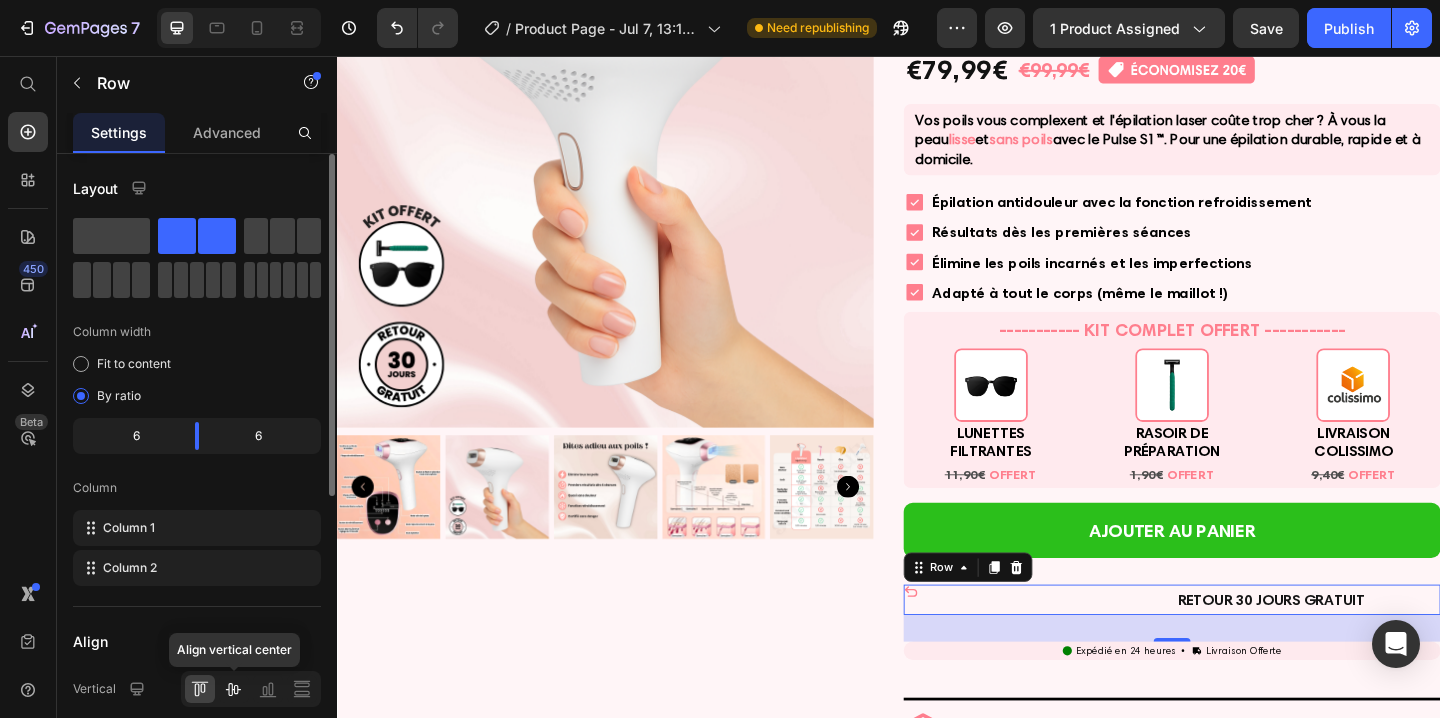 click 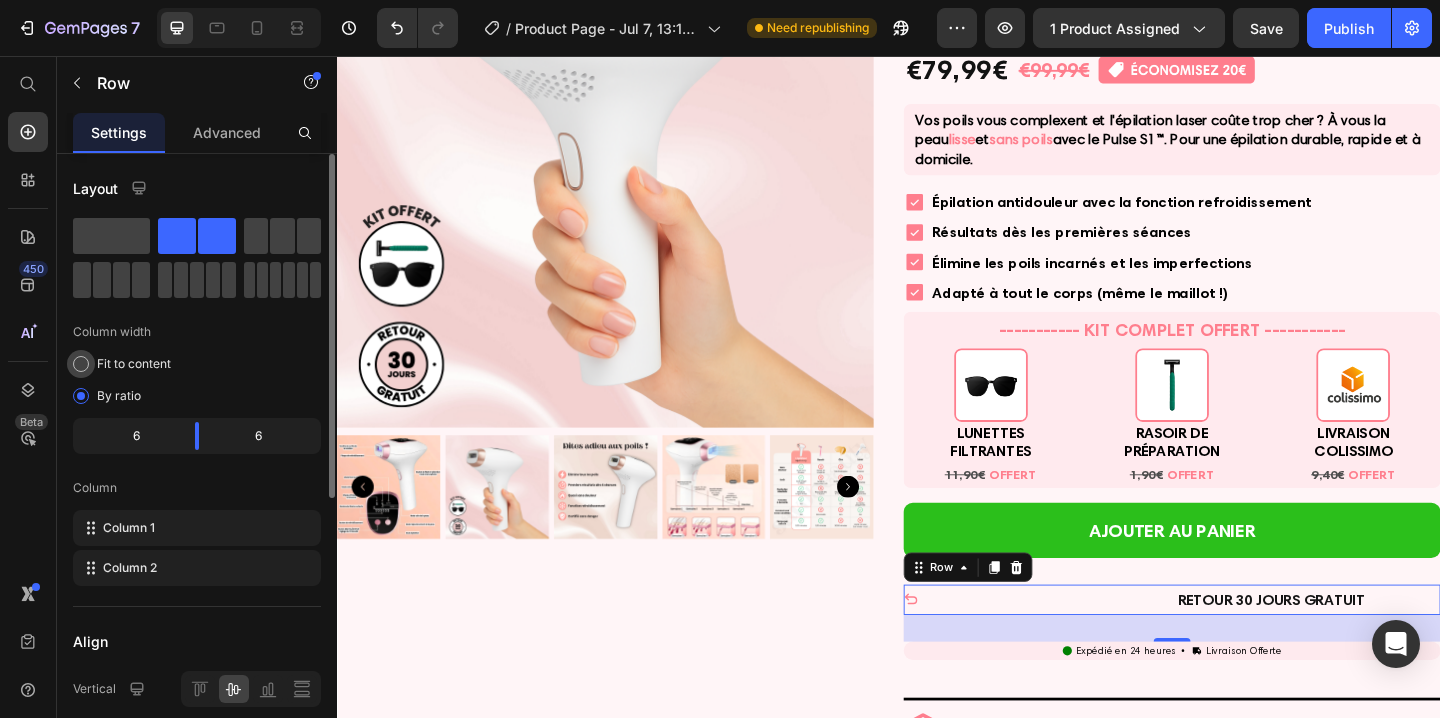 click on "Fit to content" at bounding box center [134, 364] 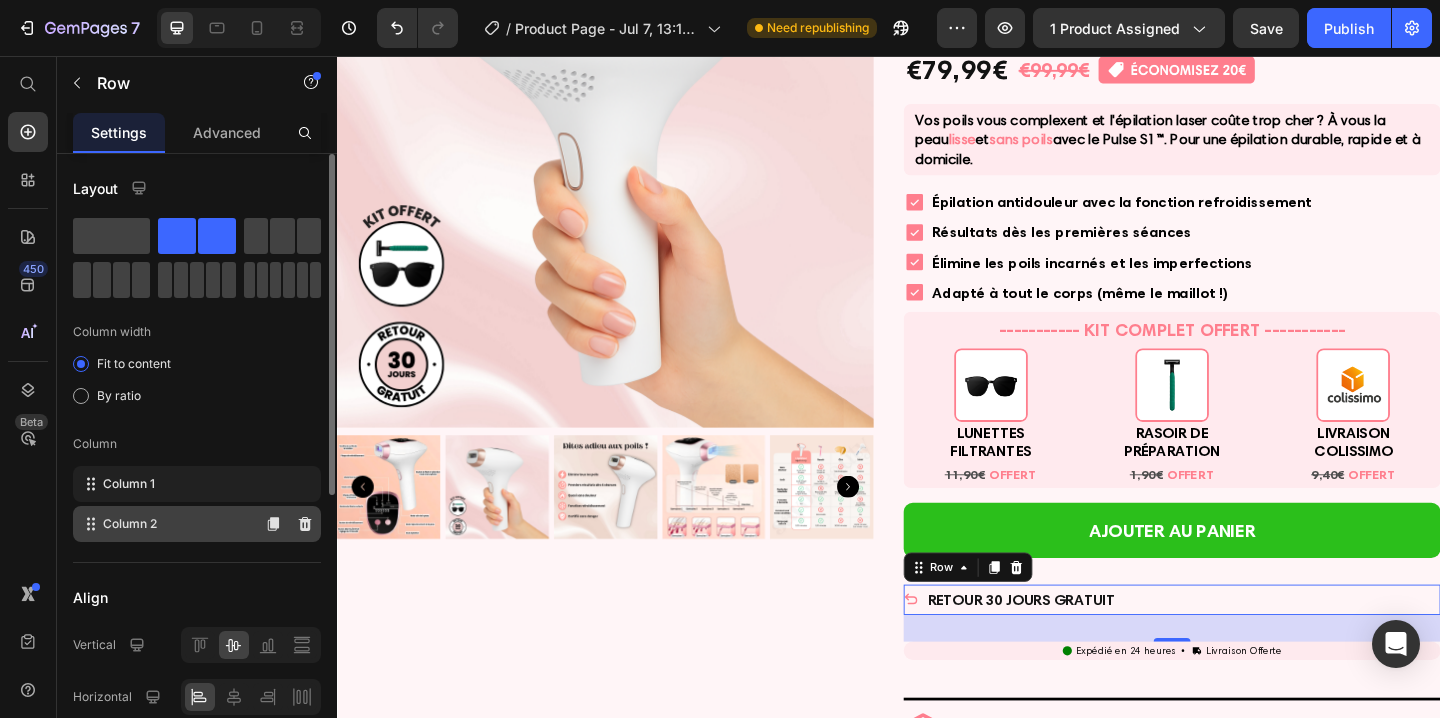 scroll, scrollTop: 95, scrollLeft: 0, axis: vertical 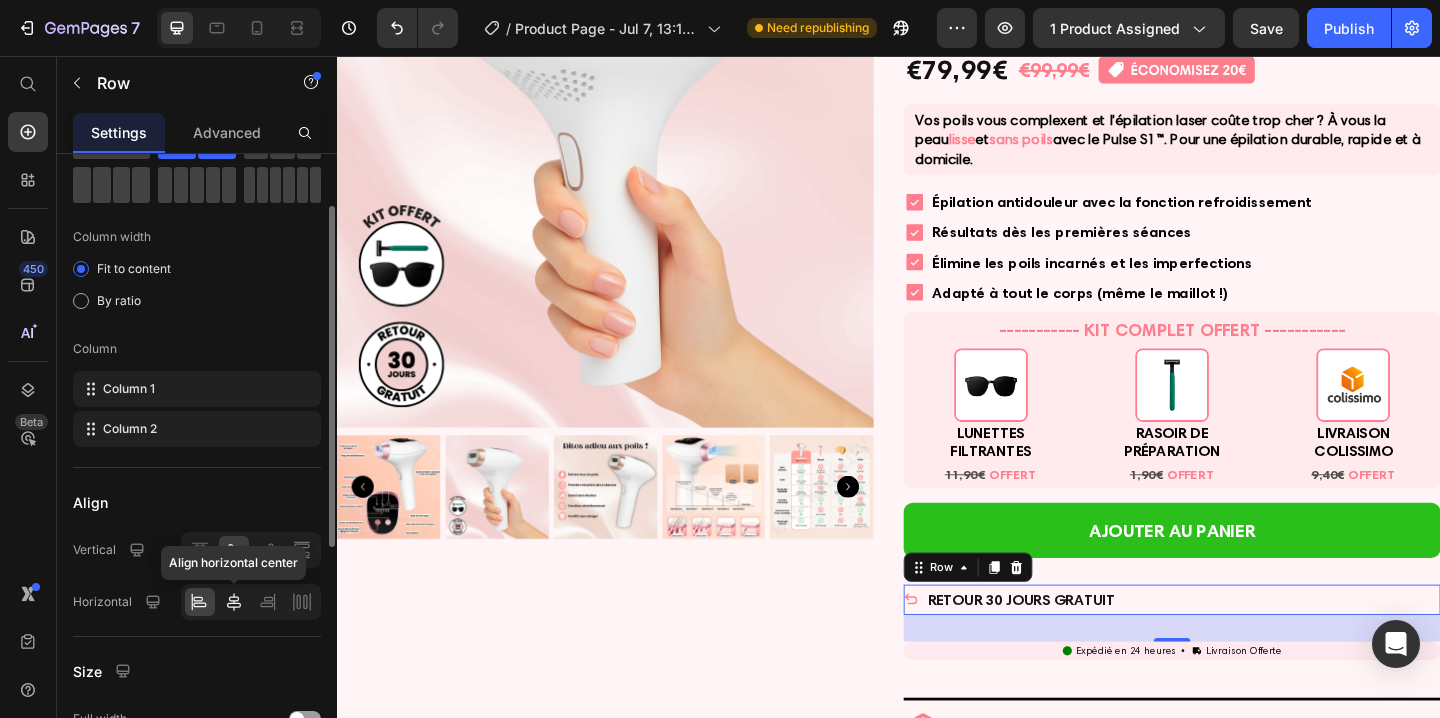 click 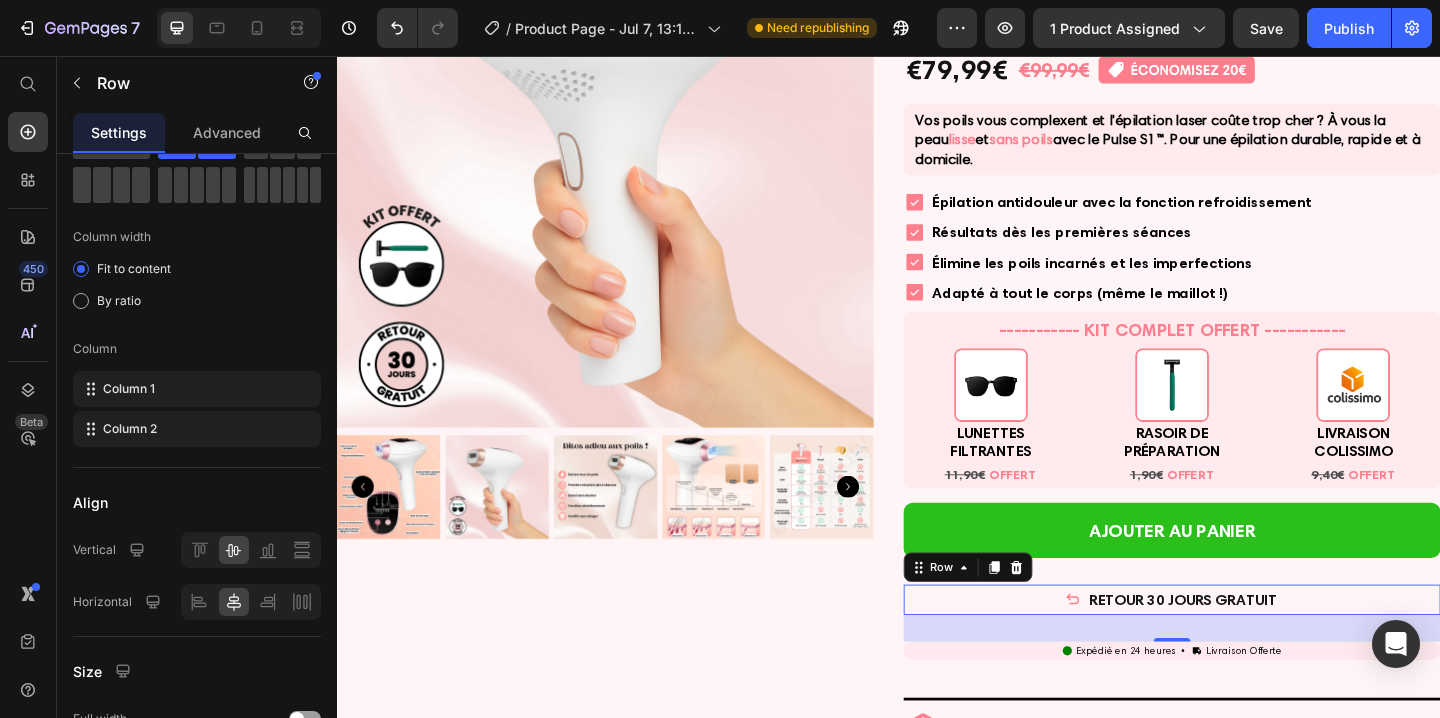click on "Icon RETOUR 30 JOURS GRATUIT Text Block Row   29" at bounding box center (1245, 647) 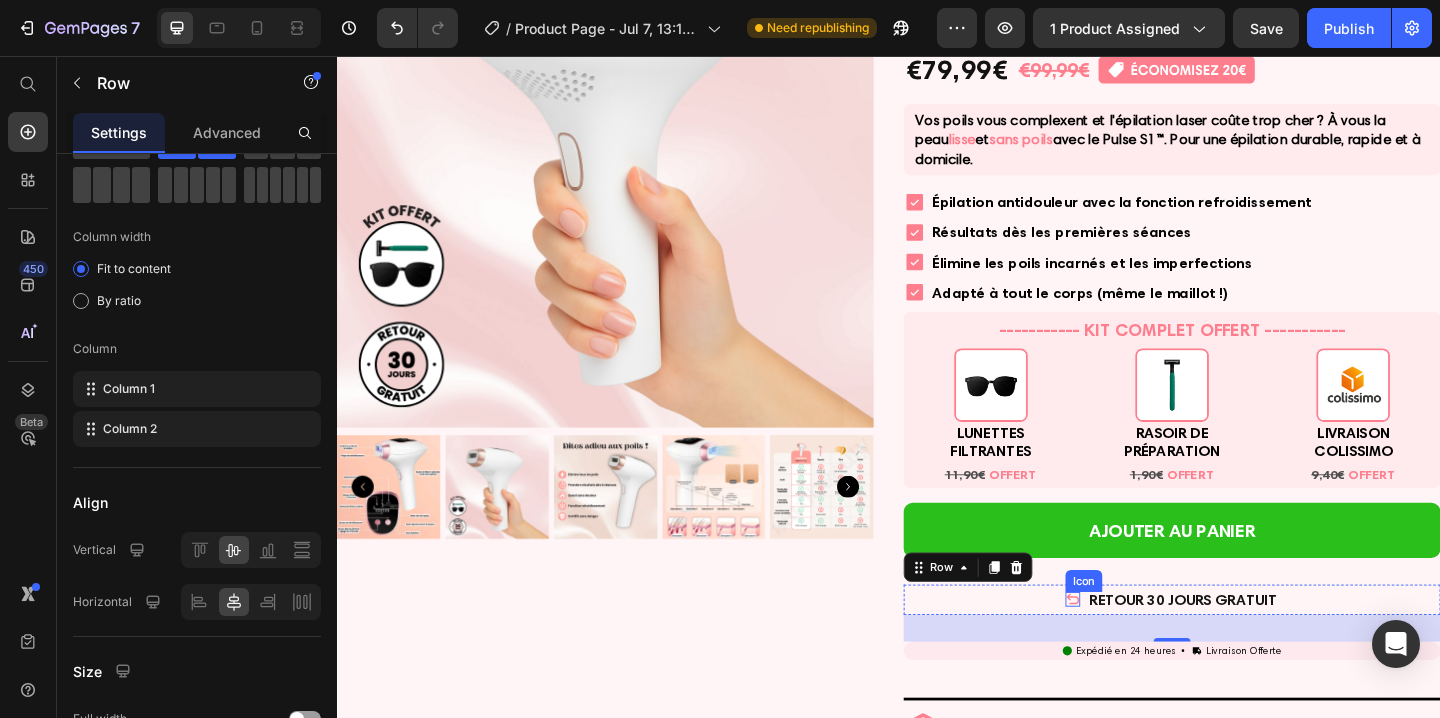 click 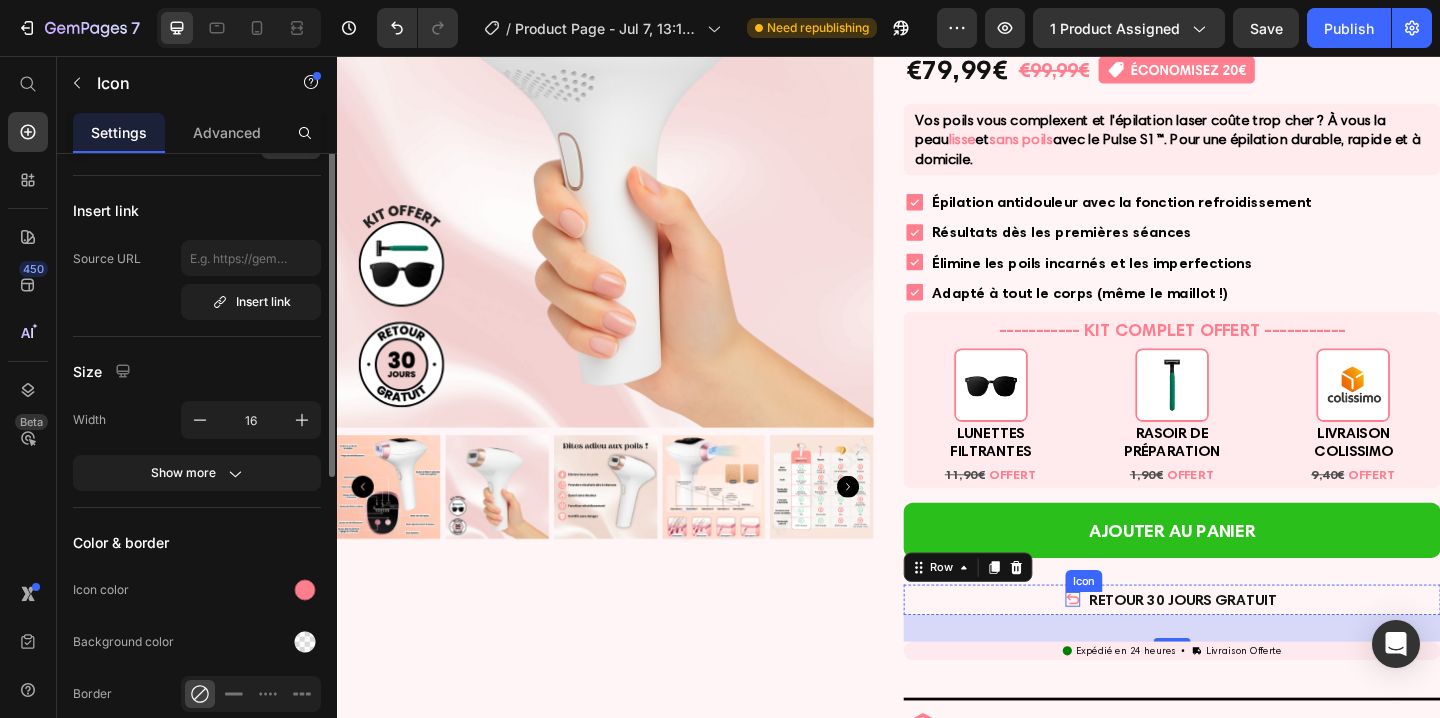 scroll, scrollTop: 0, scrollLeft: 0, axis: both 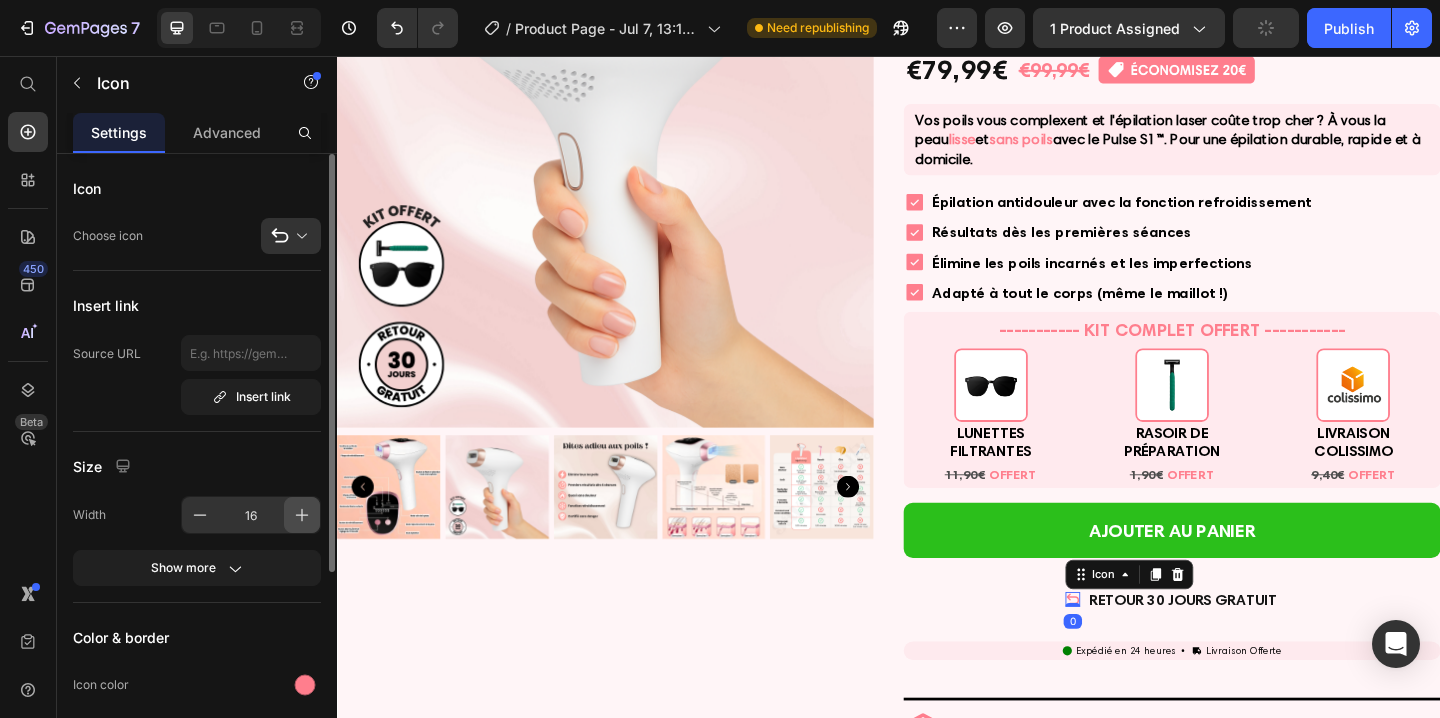 click 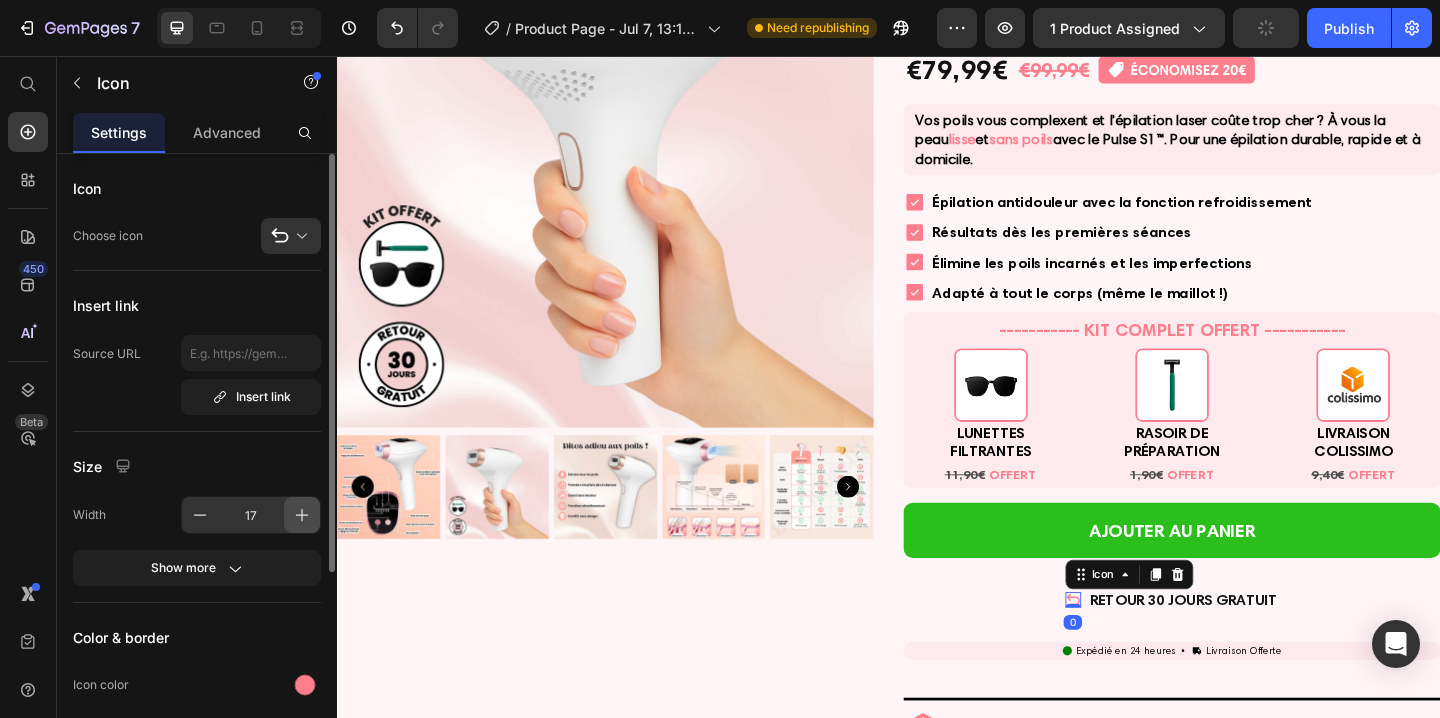 click 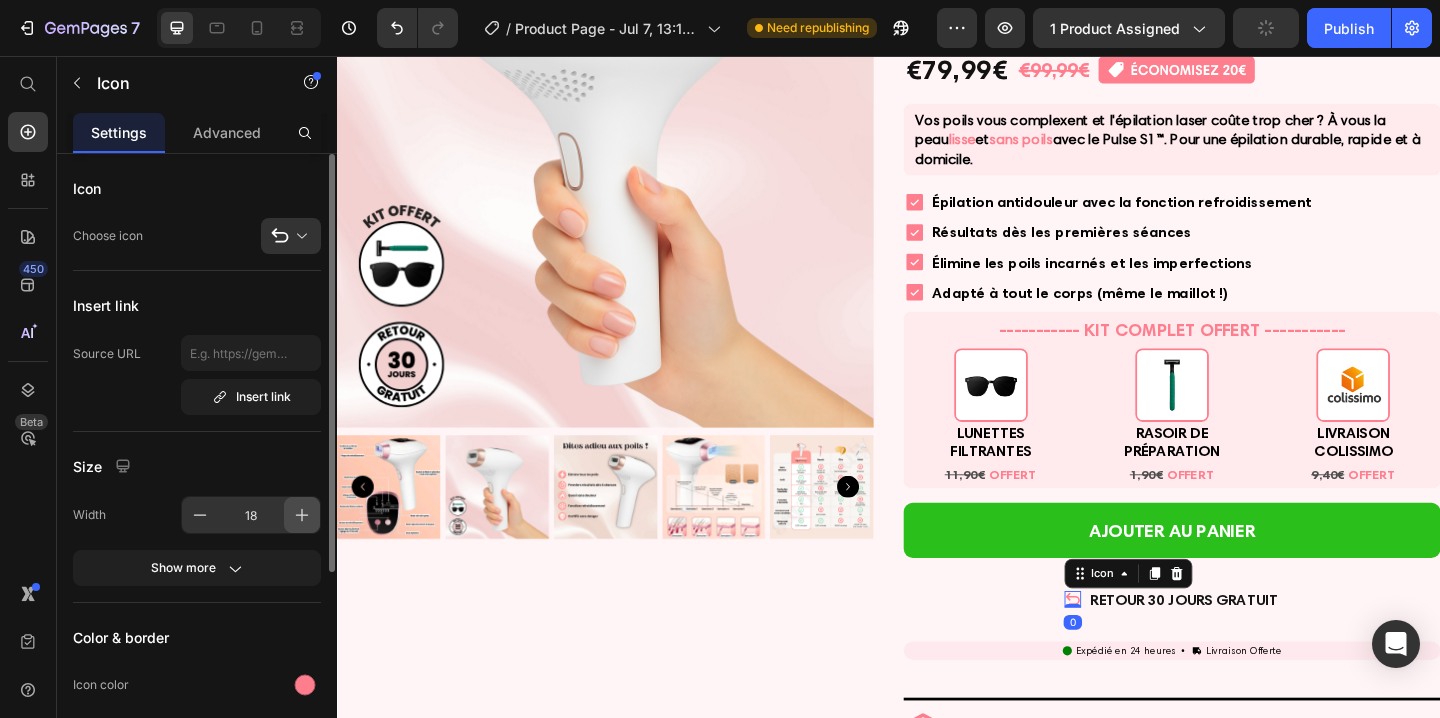 click 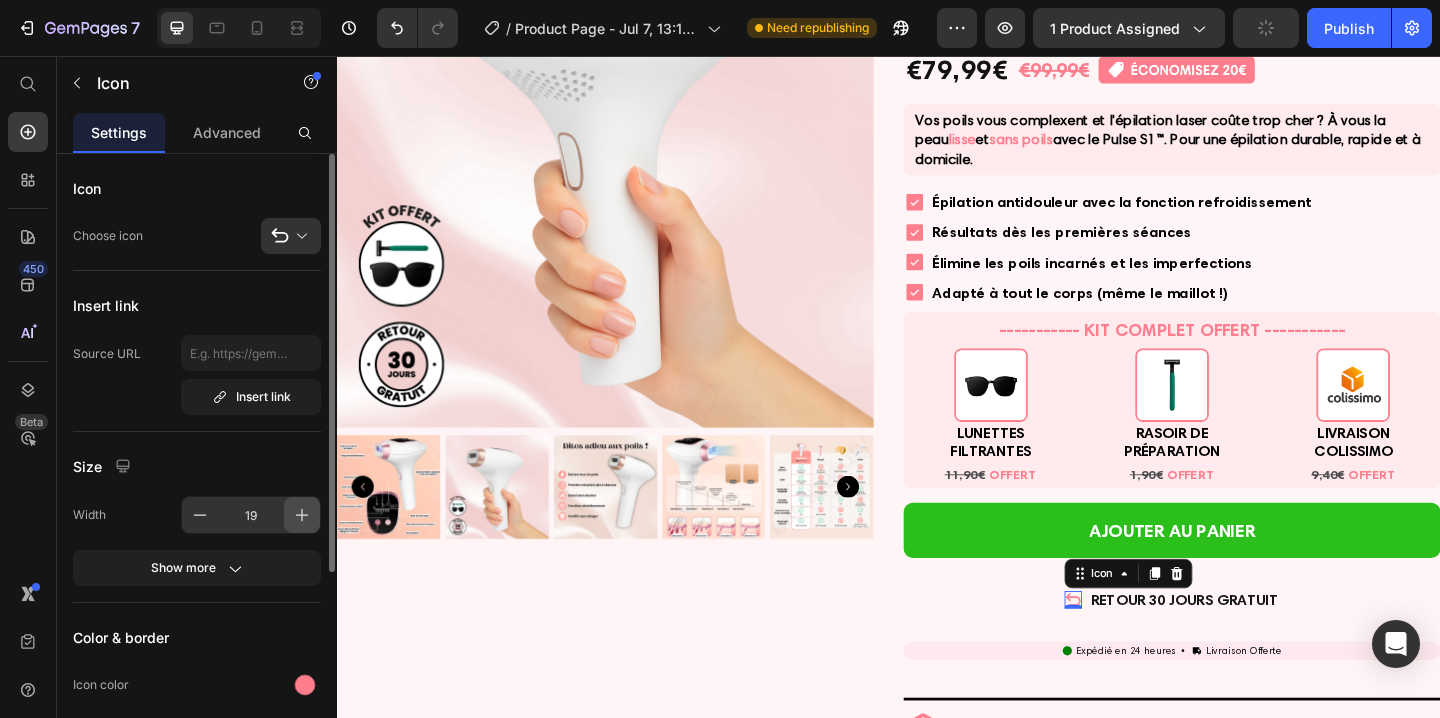 click 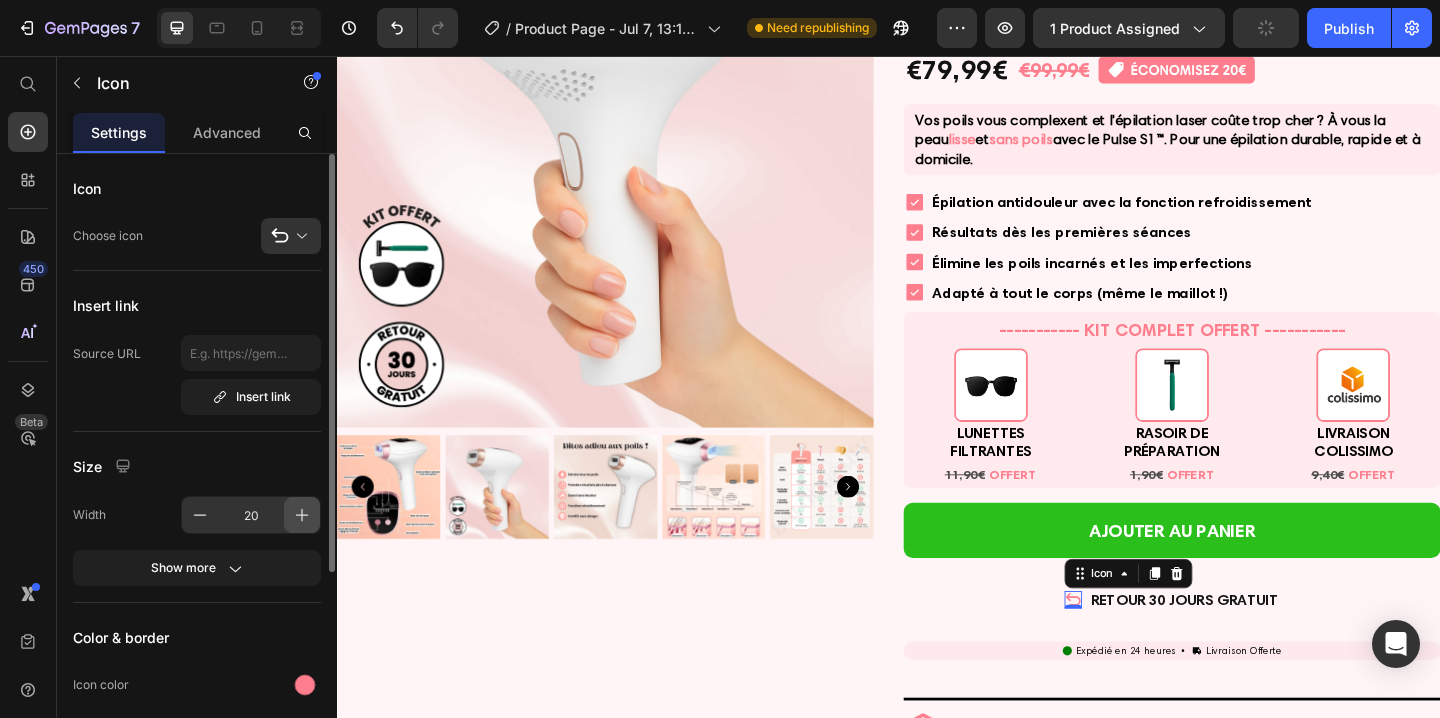 click 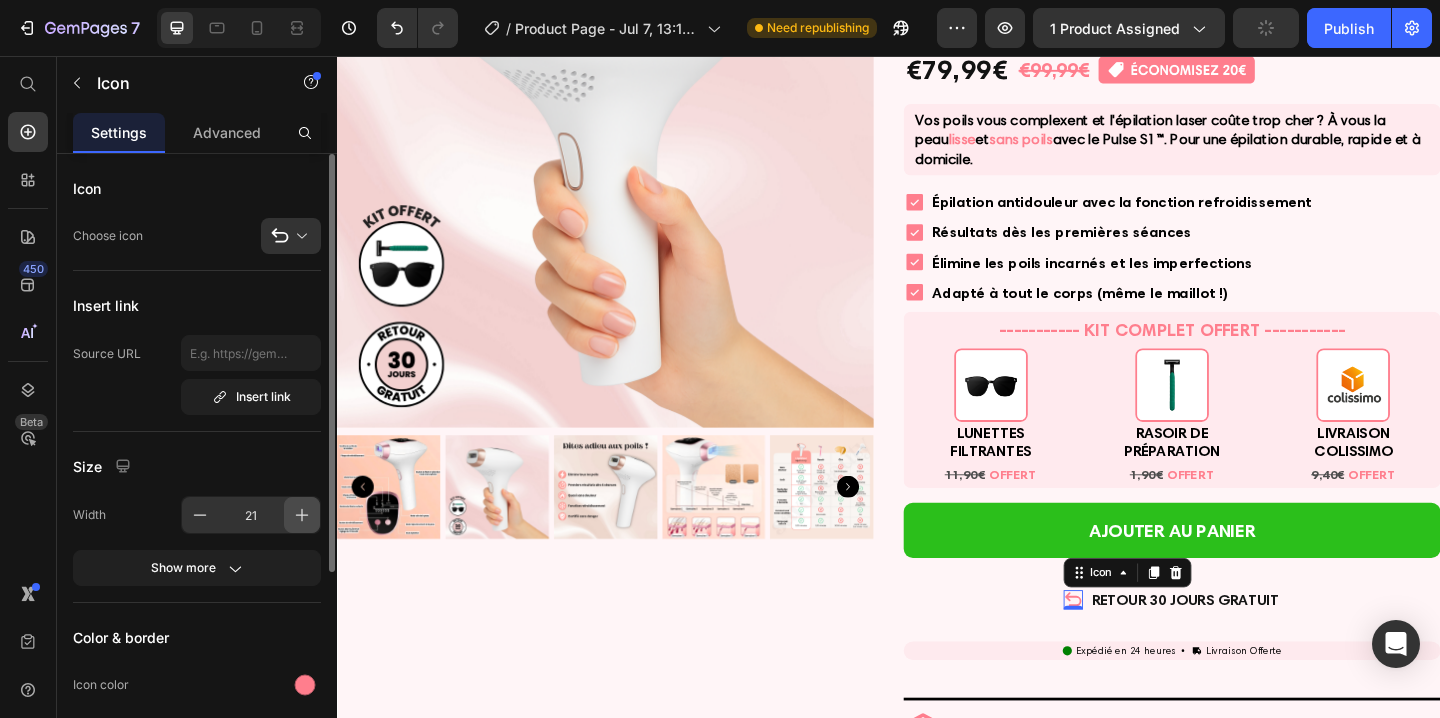 click 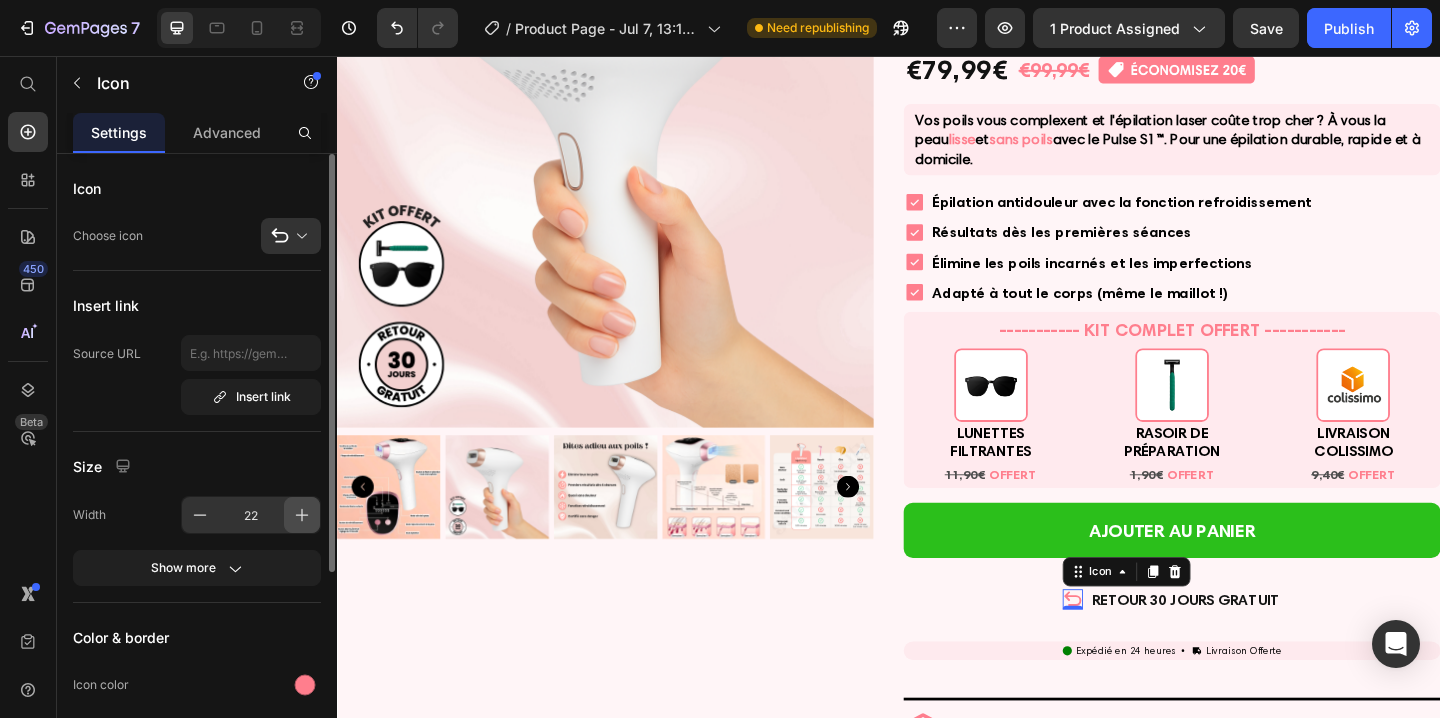 click 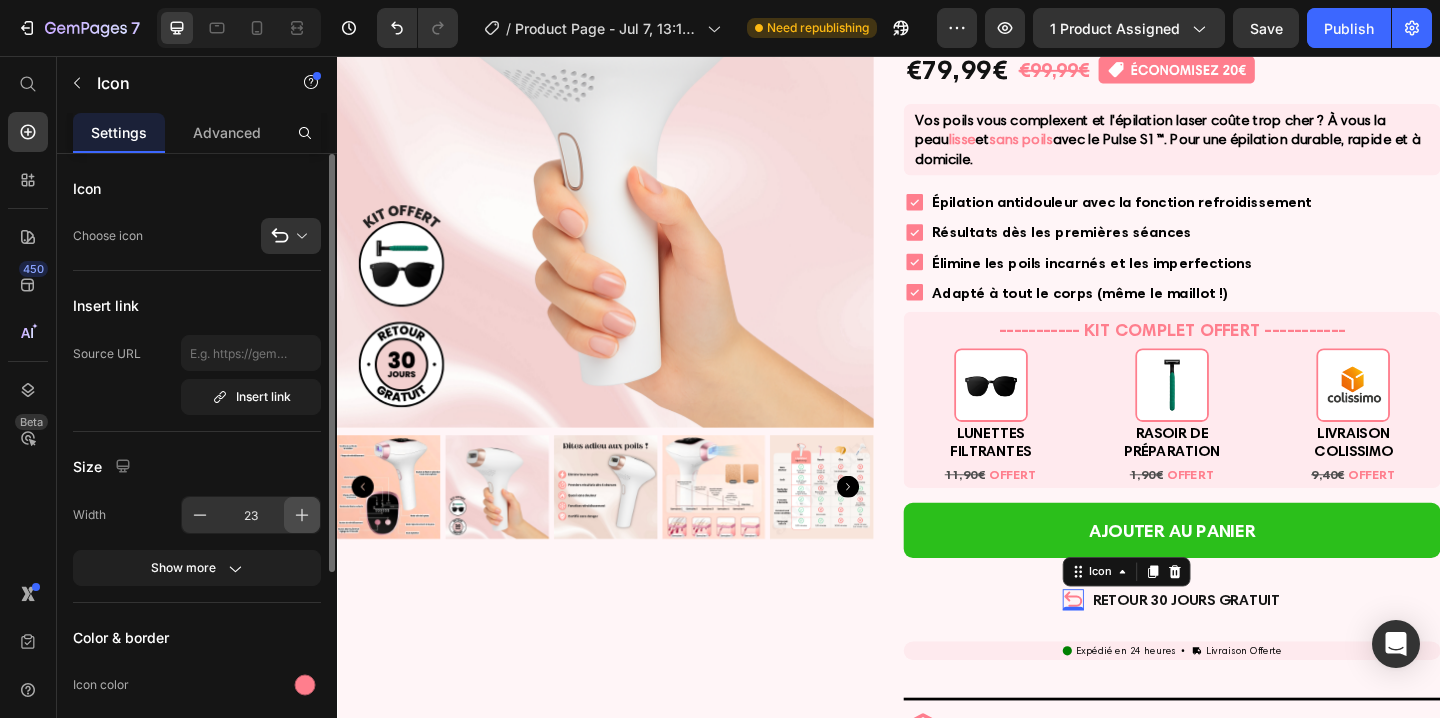 click 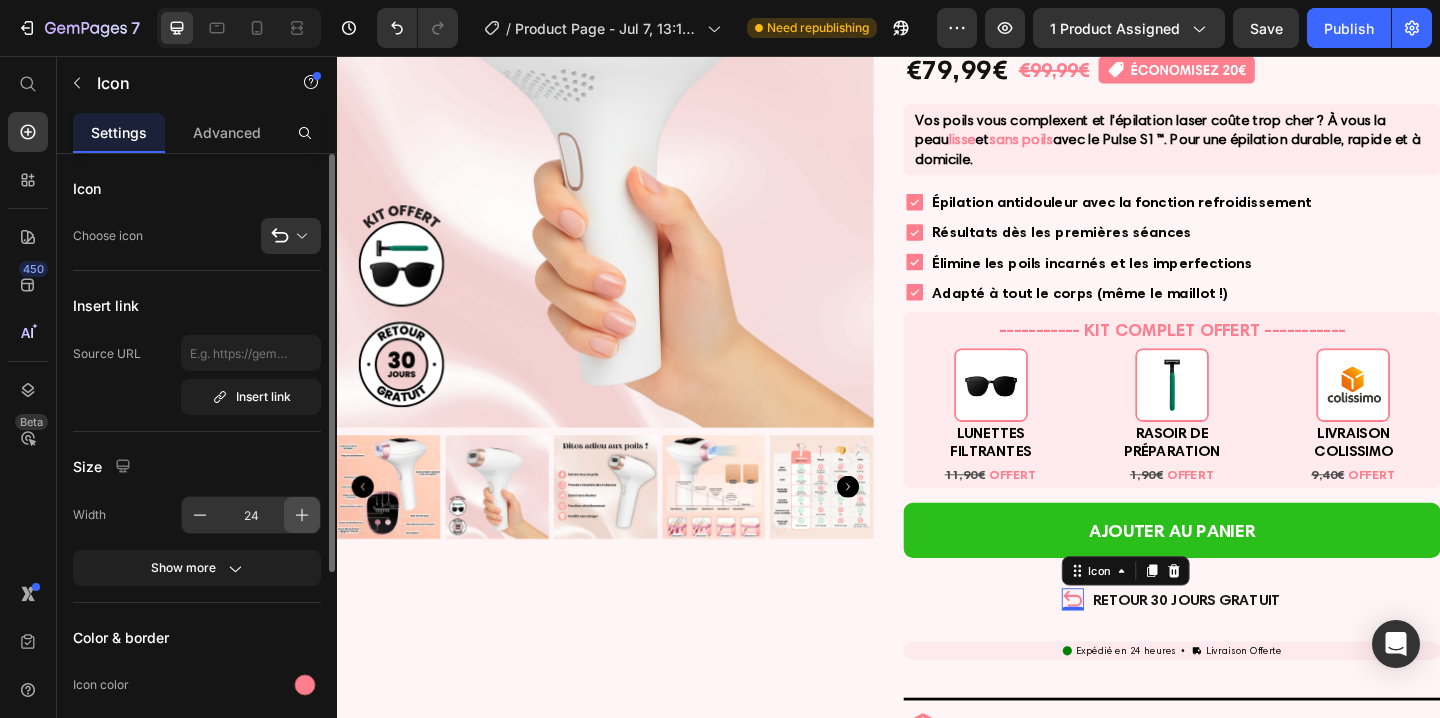 click 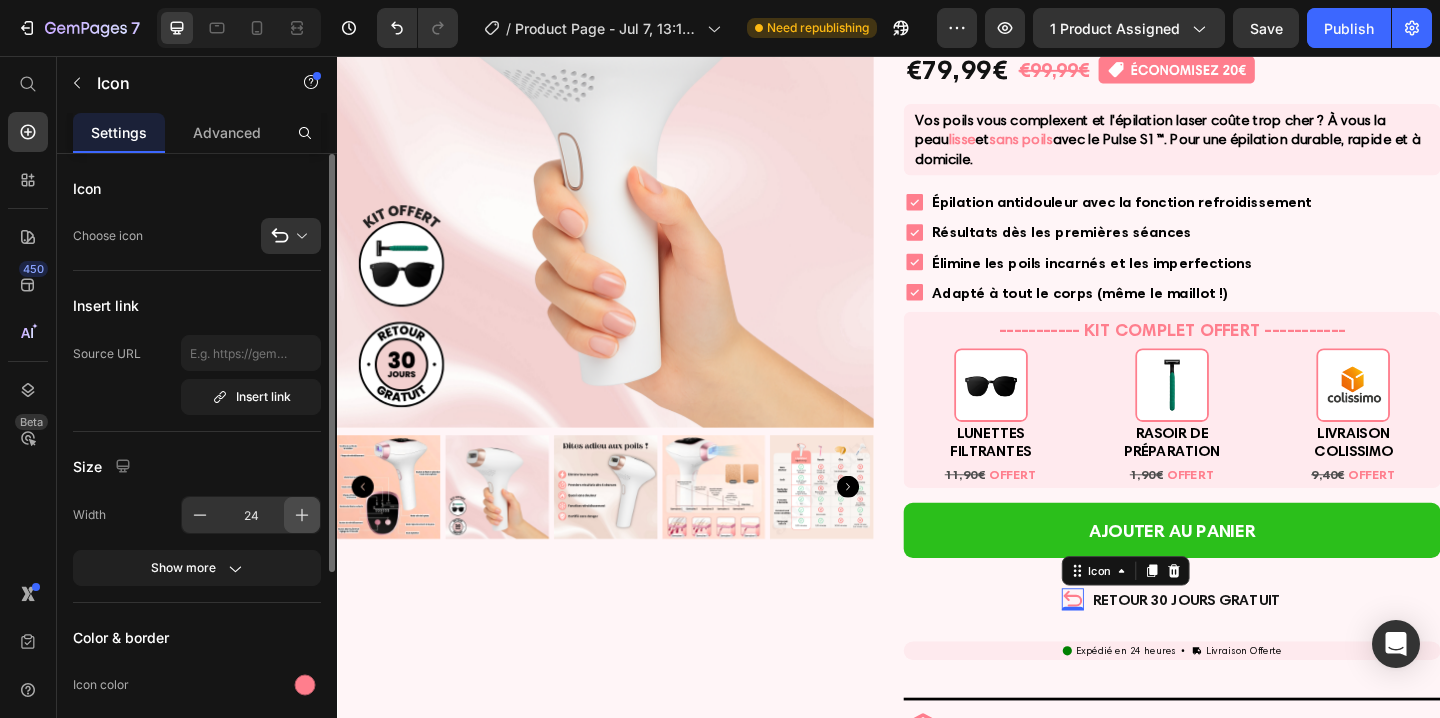 type on "25" 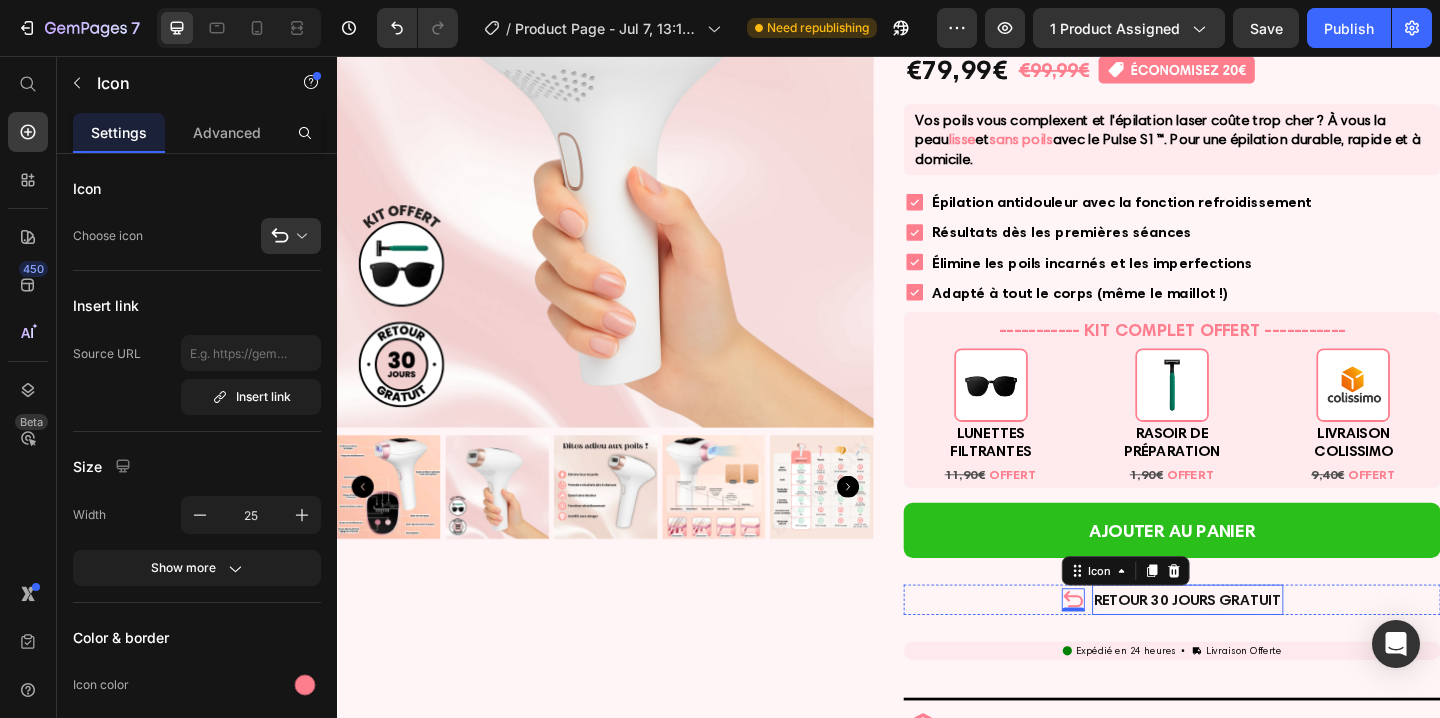click on "RETOUR 30 JOURS GRATUIT" at bounding box center [1262, 647] 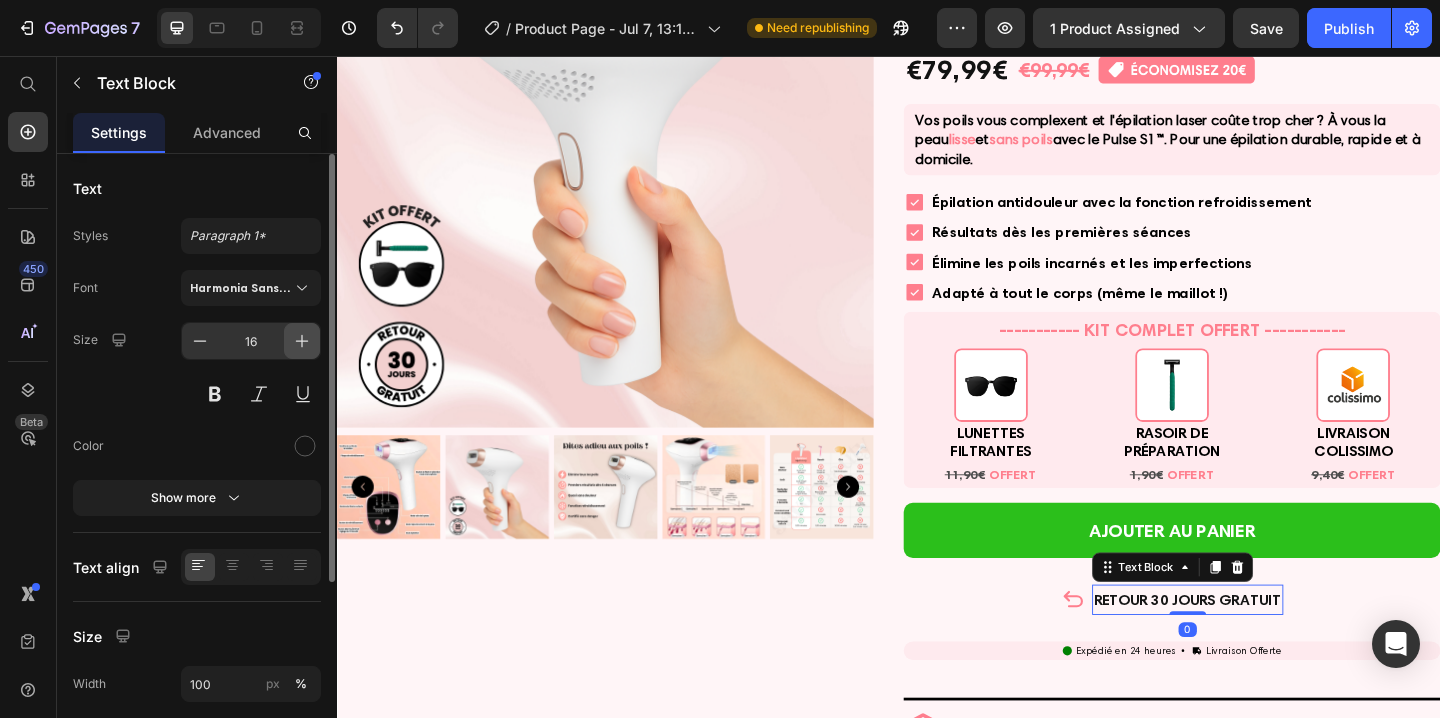 click at bounding box center [302, 341] 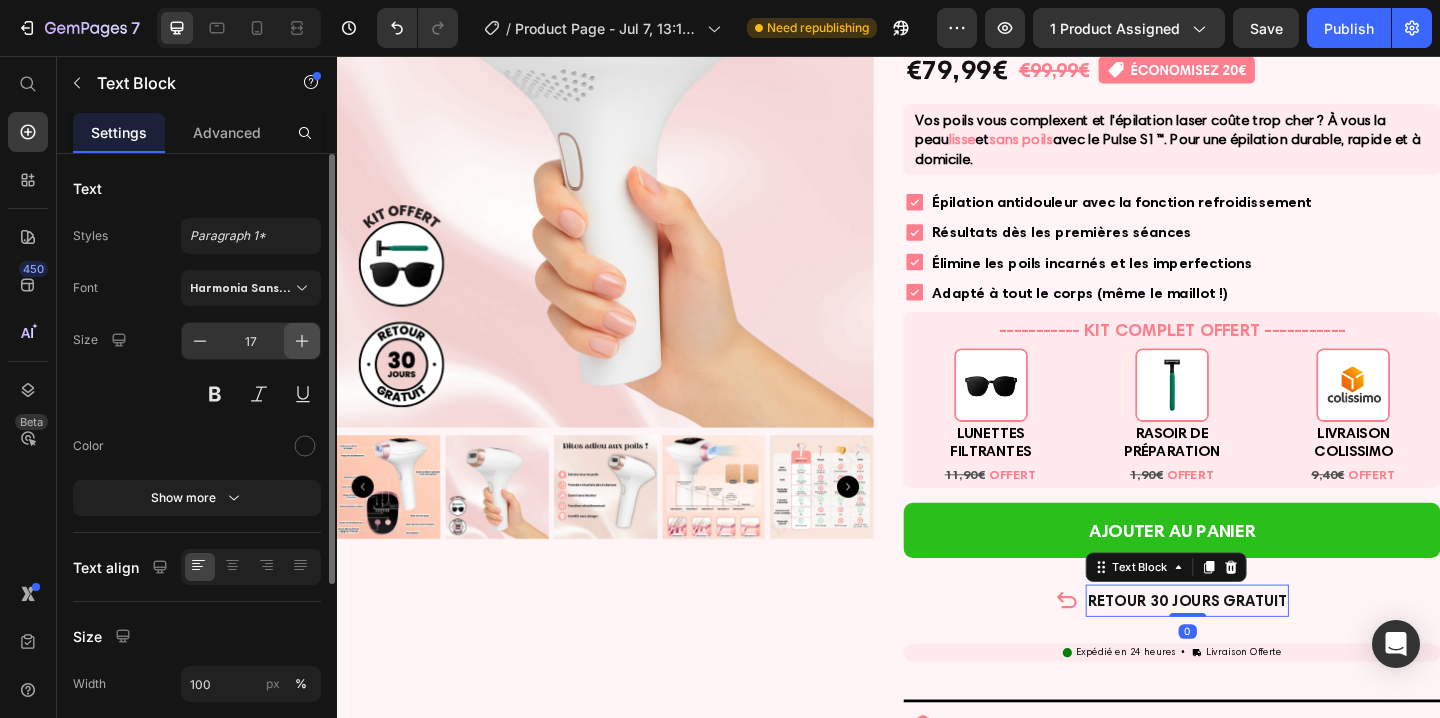 click at bounding box center [302, 341] 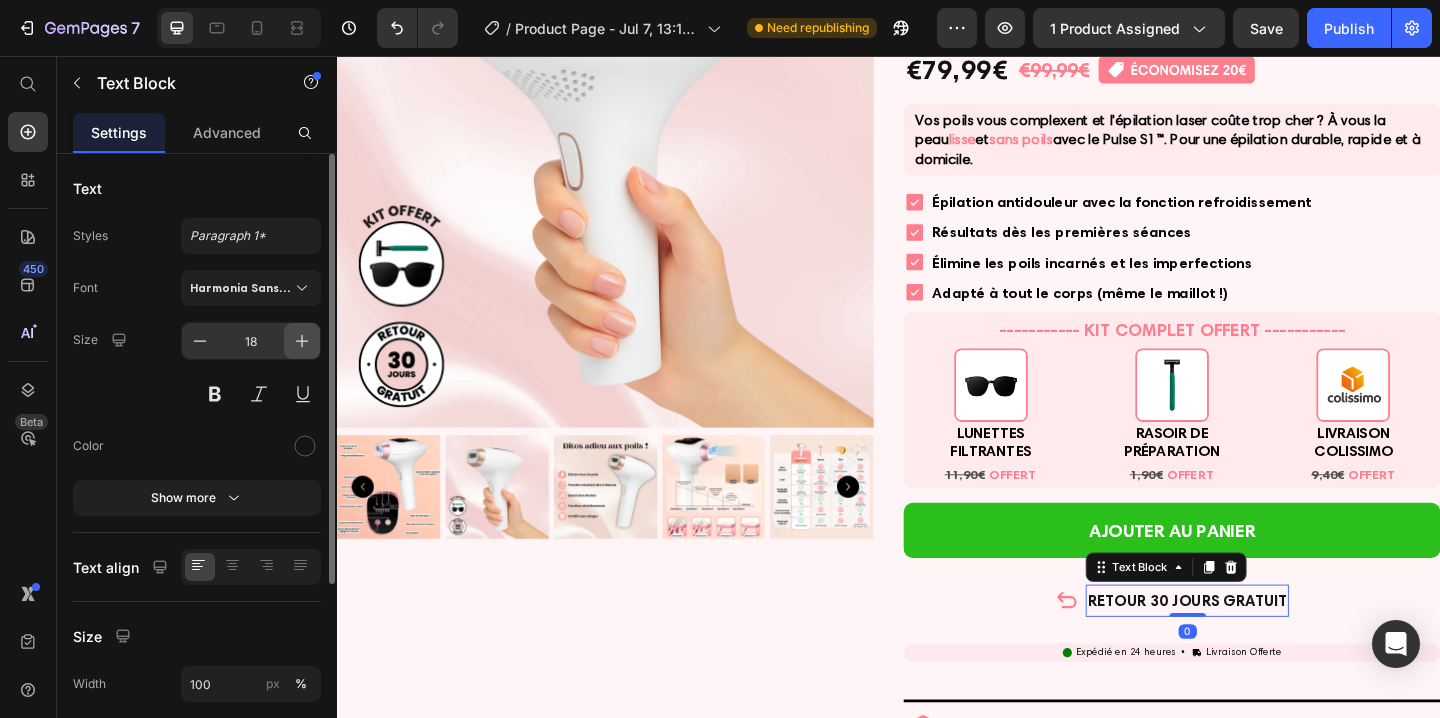 click at bounding box center (302, 341) 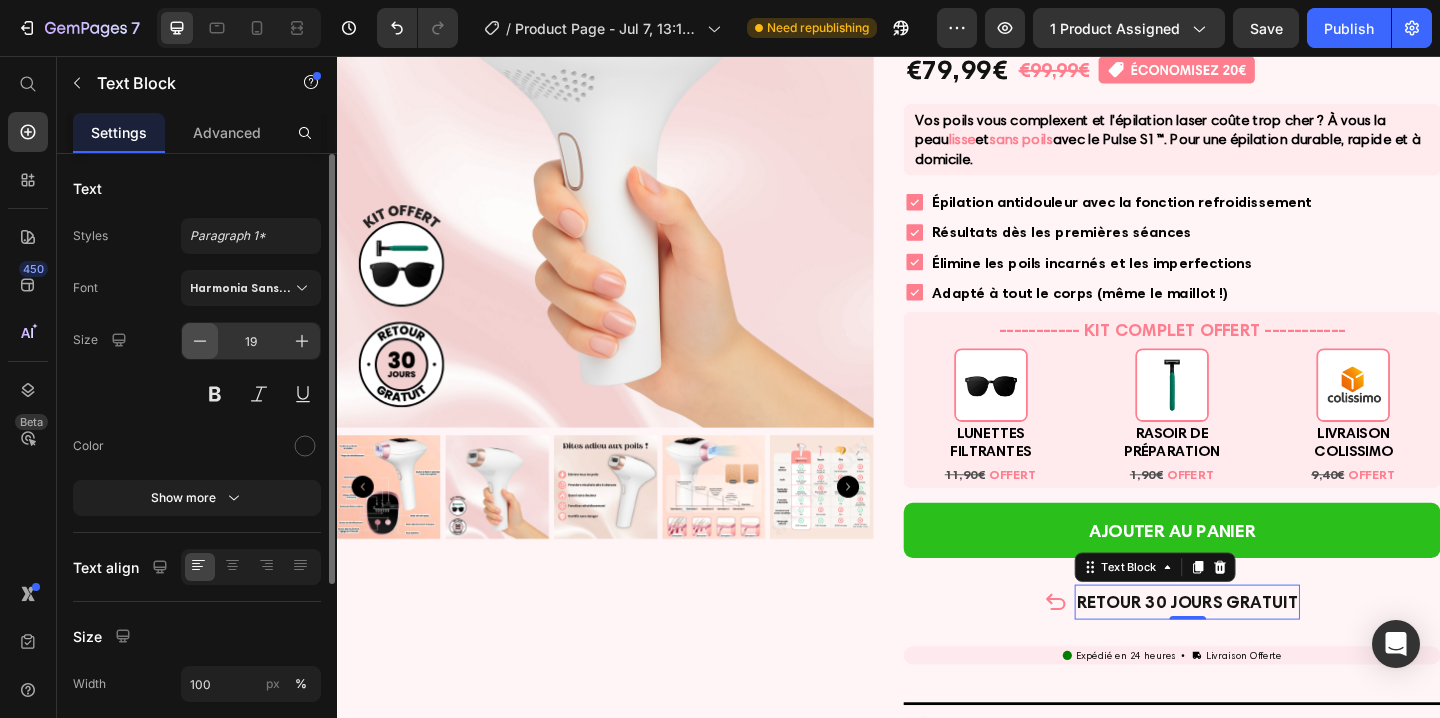 click 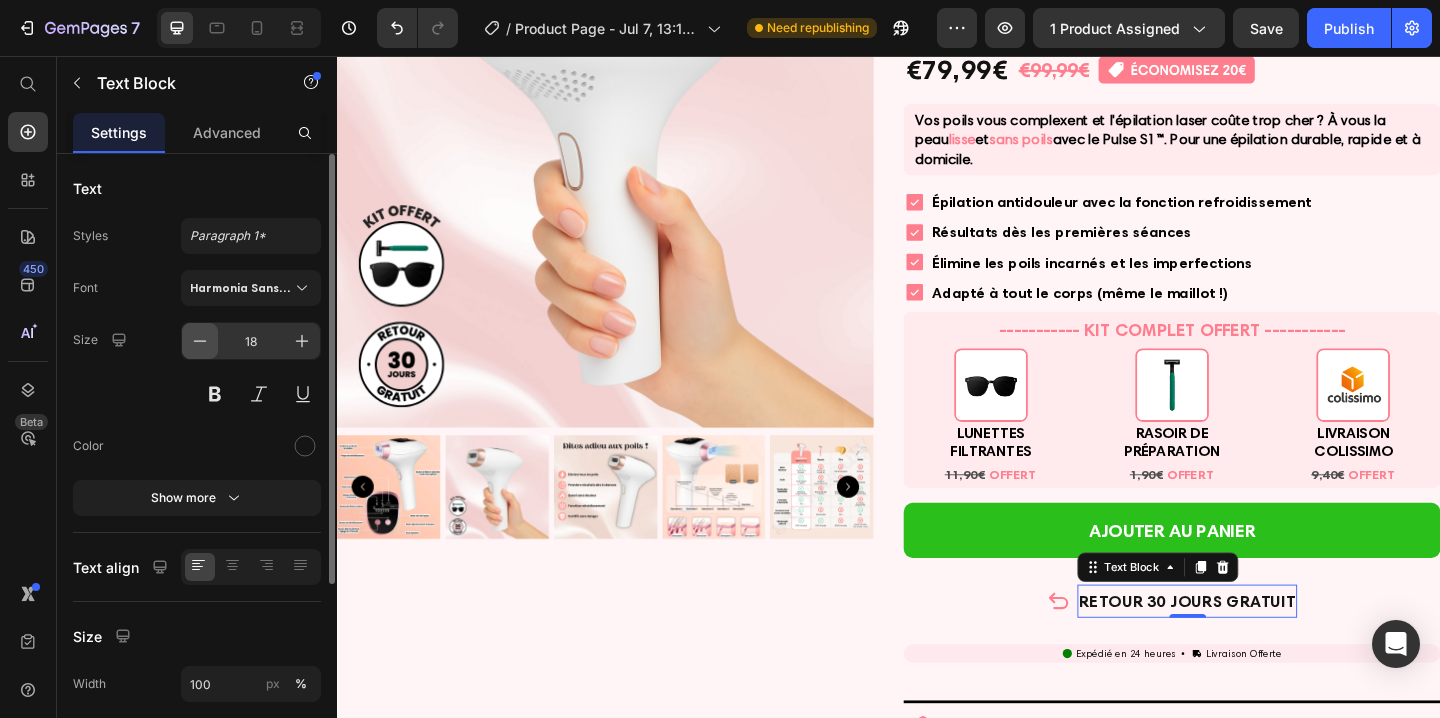 click 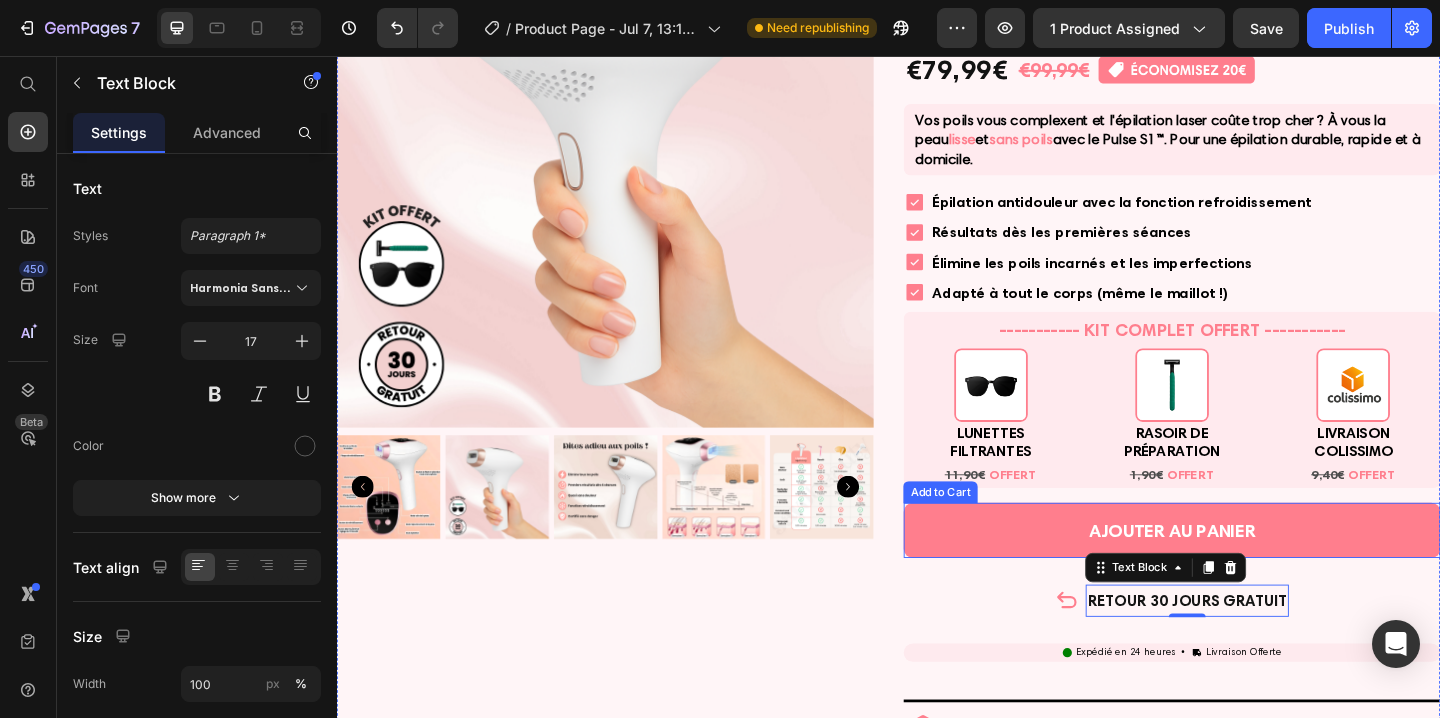 click on "AJOUTER AU PANIER" at bounding box center (1245, 572) 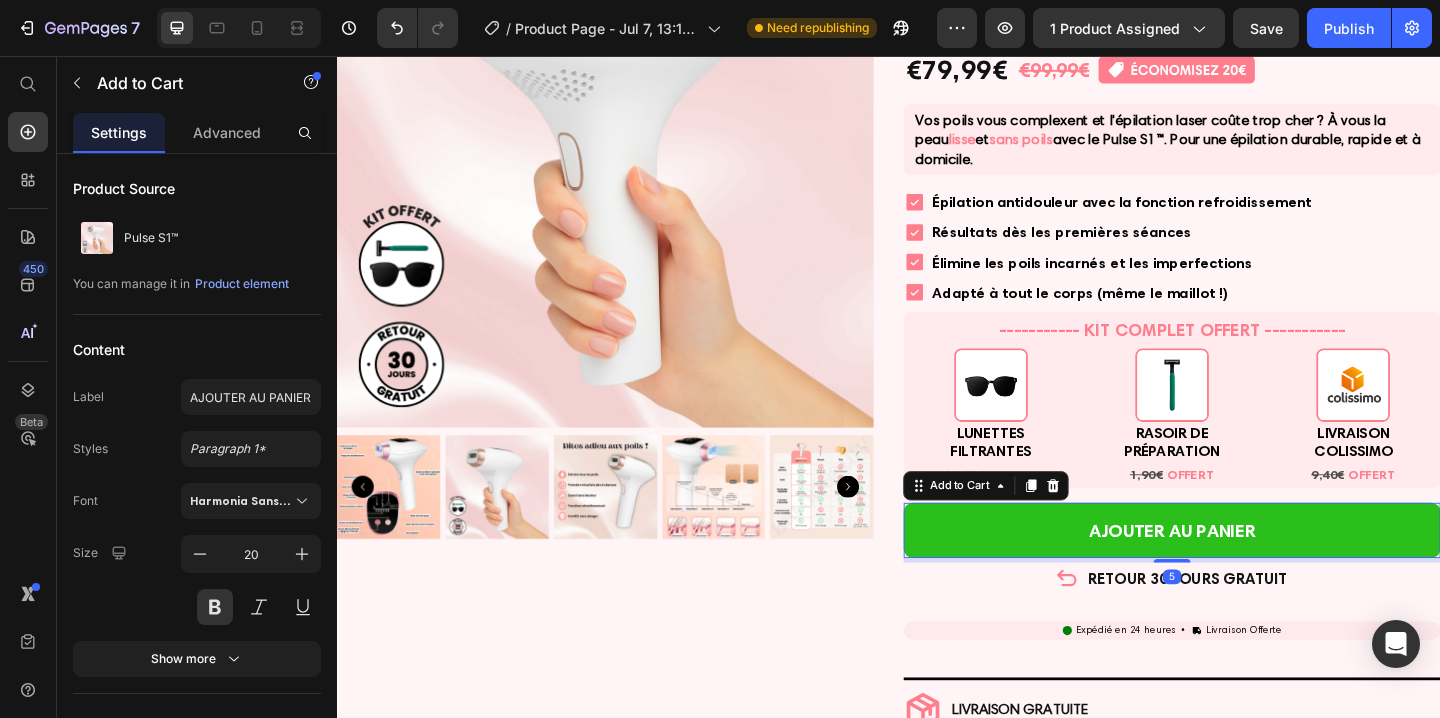 drag, startPoint x: 1259, startPoint y: 629, endPoint x: 1296, endPoint y: 605, distance: 44.102154 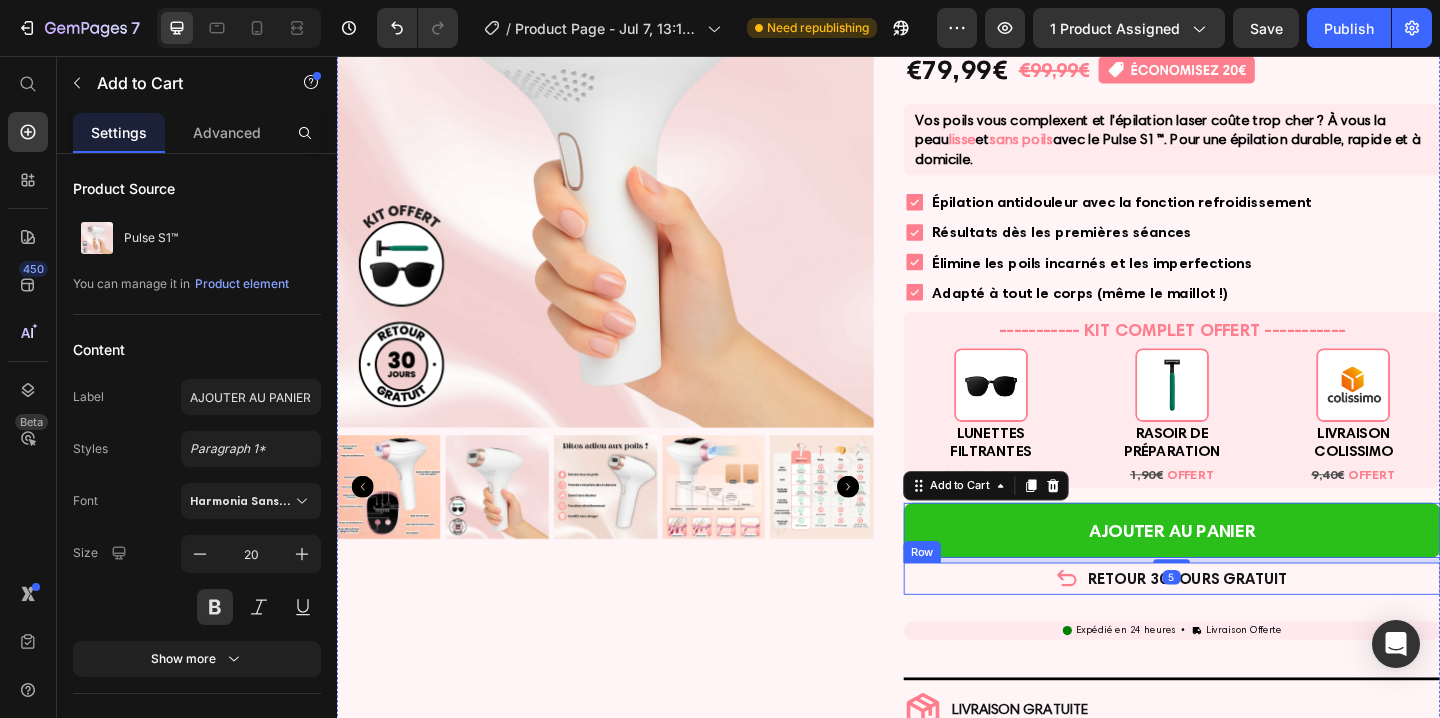 click on "Icon RETOUR 30 JOURS GRATUIT Text Block Row" at bounding box center (1245, 624) 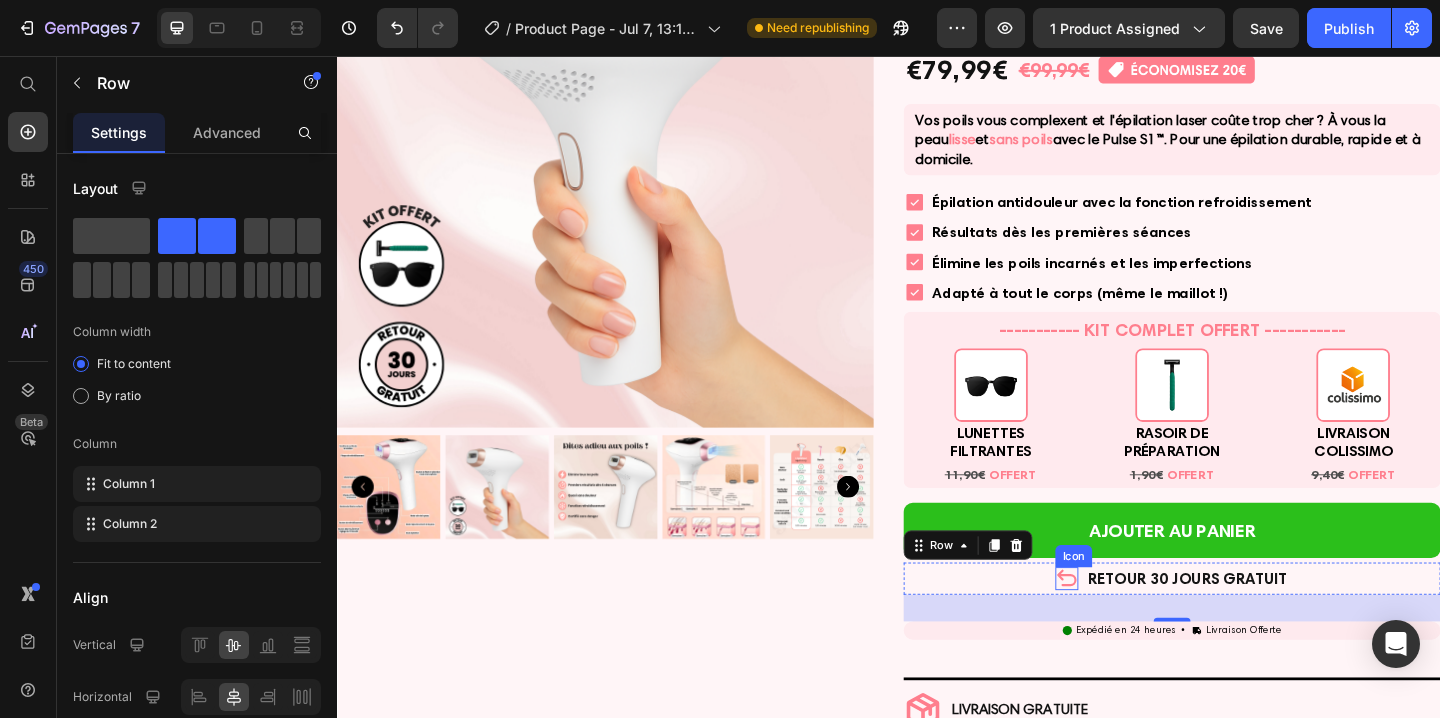 click 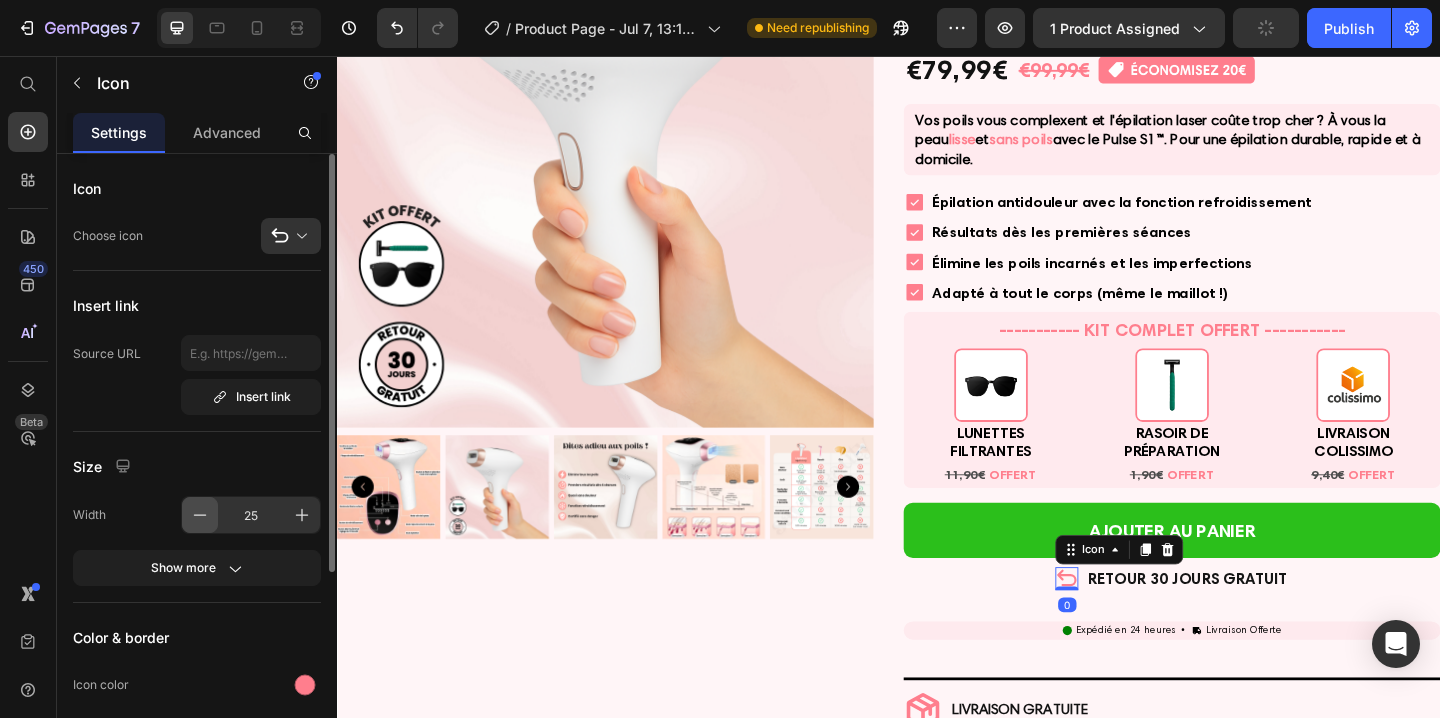 click 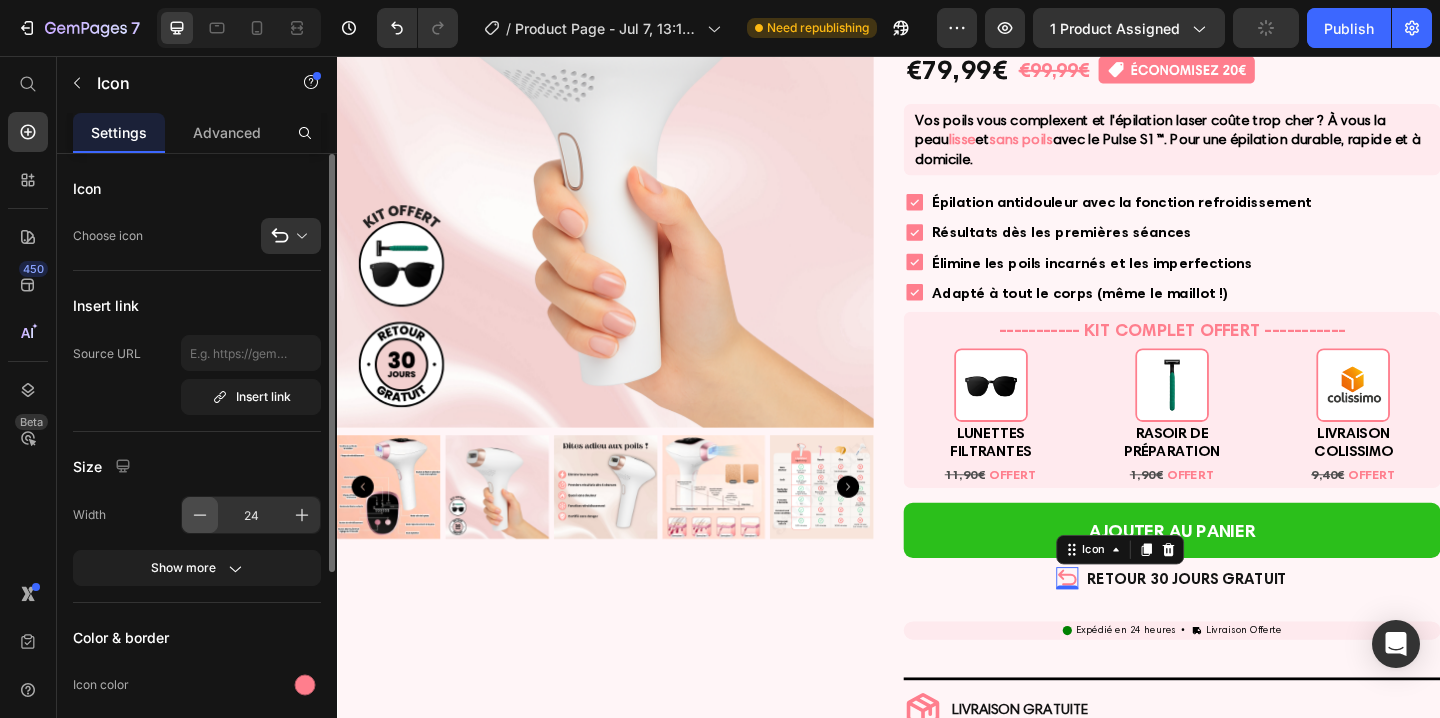 click 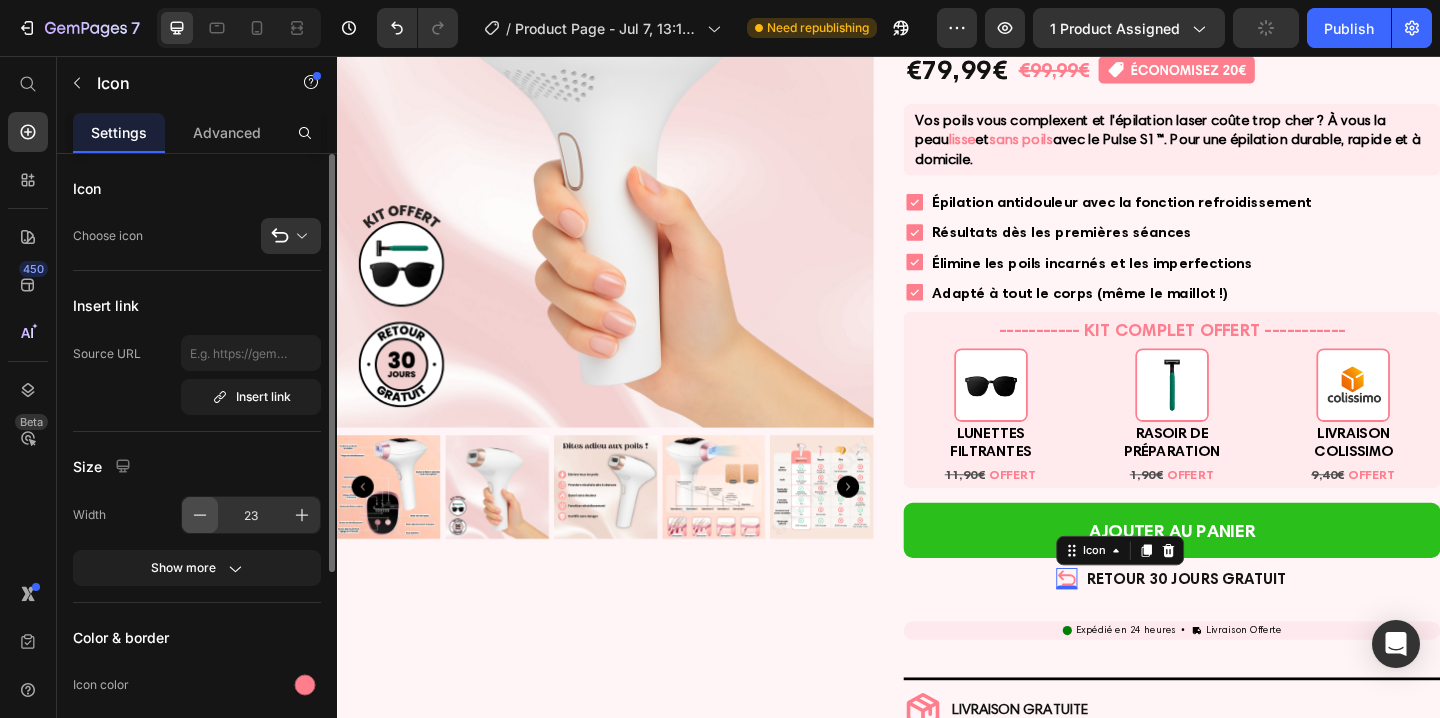 click 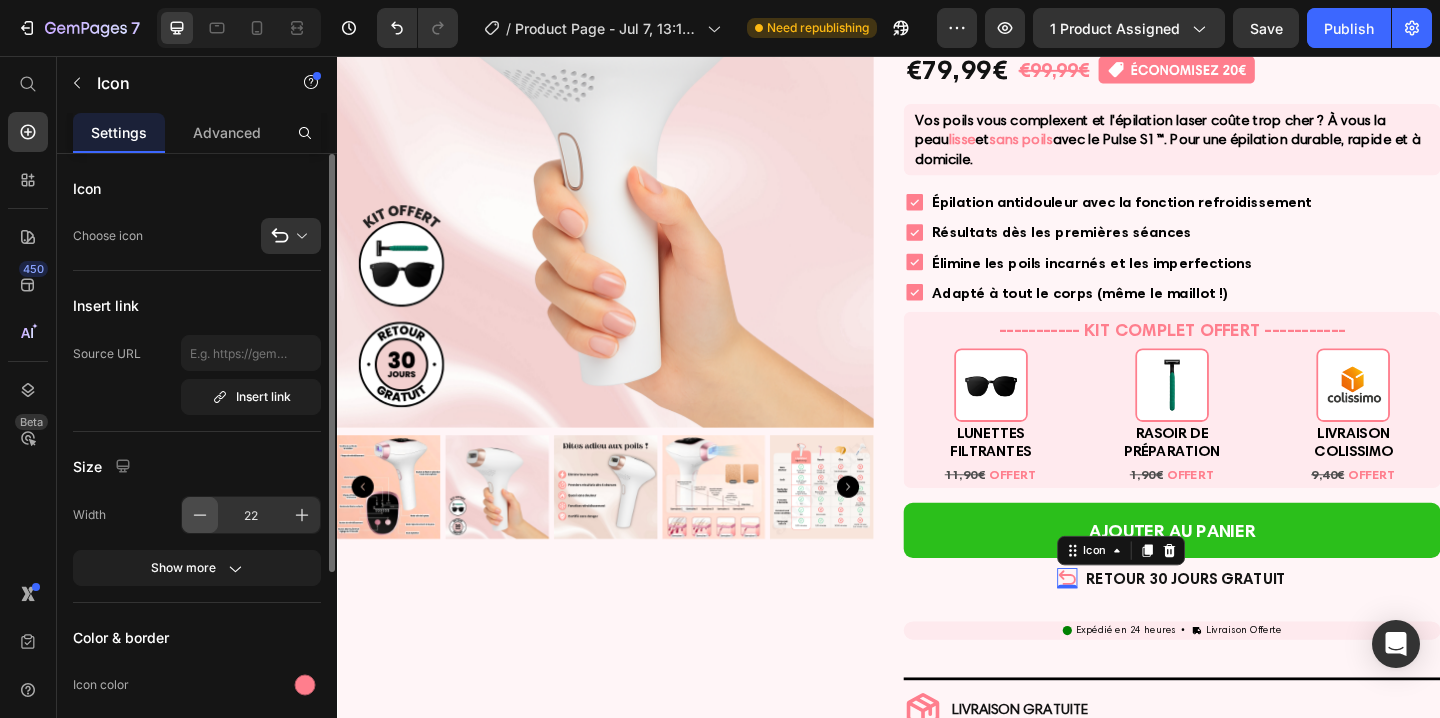 click 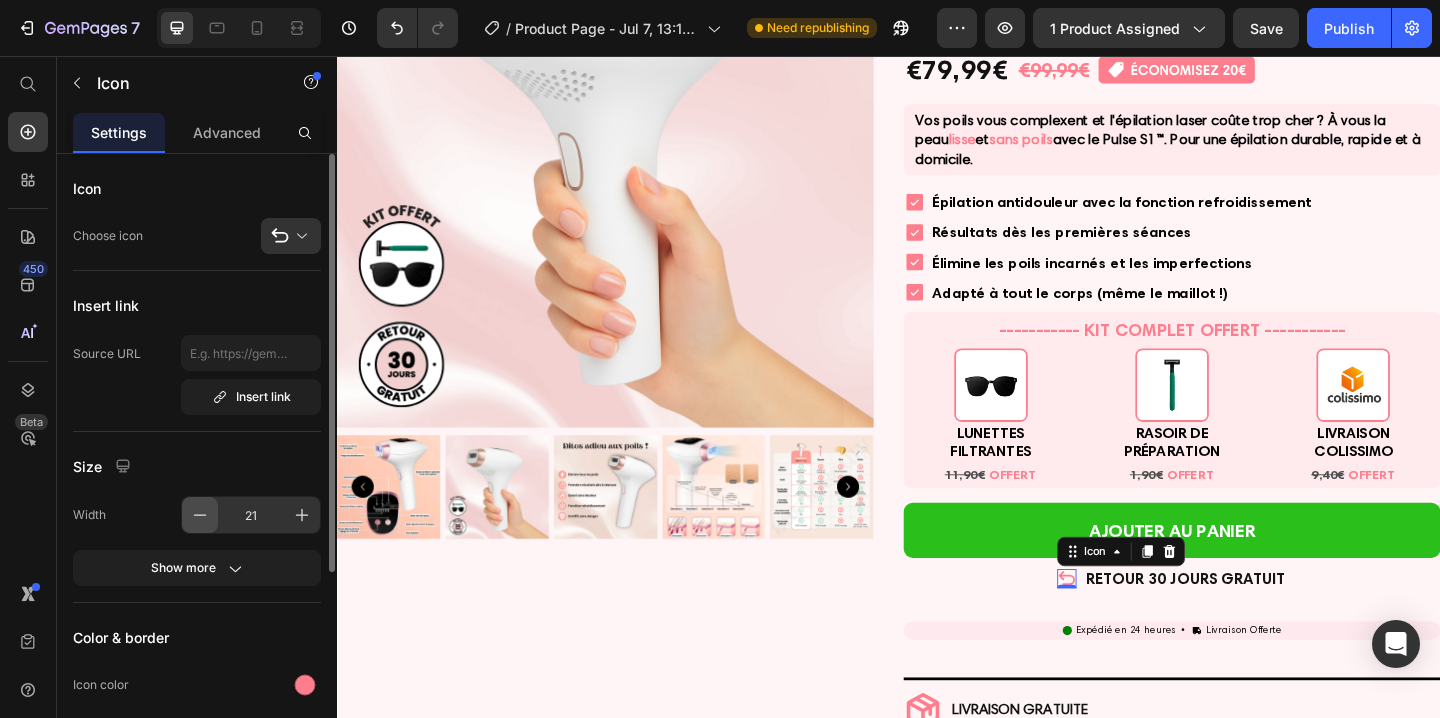click 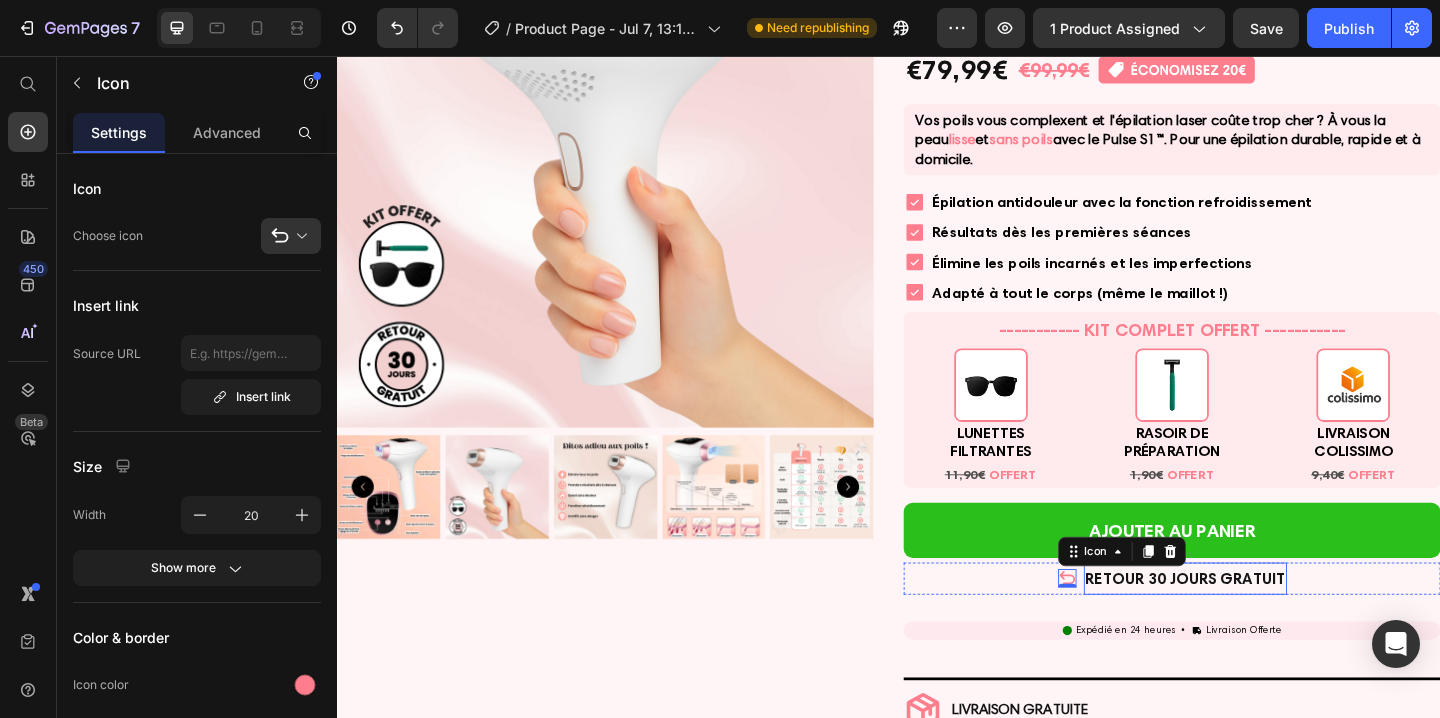 click on "RETOUR 30 JOURS GRATUIT" at bounding box center [1259, 624] 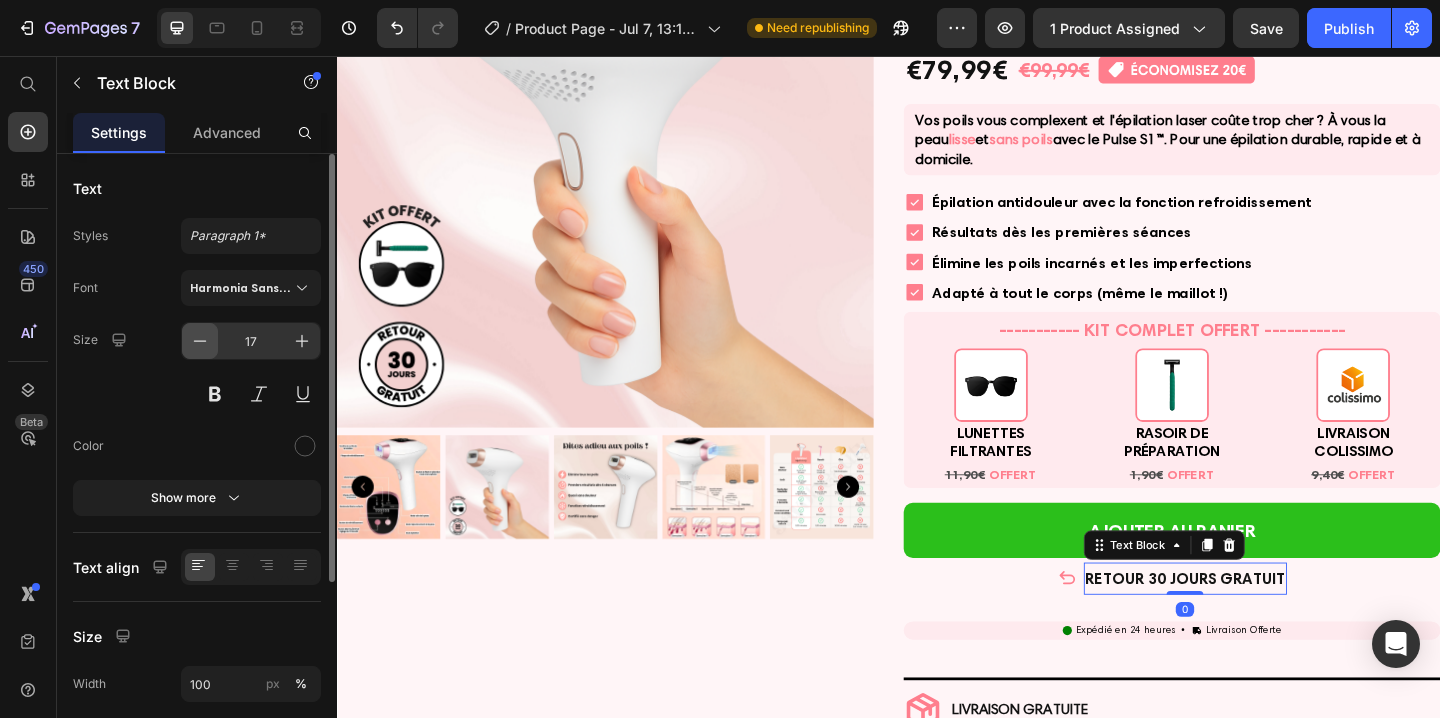 click 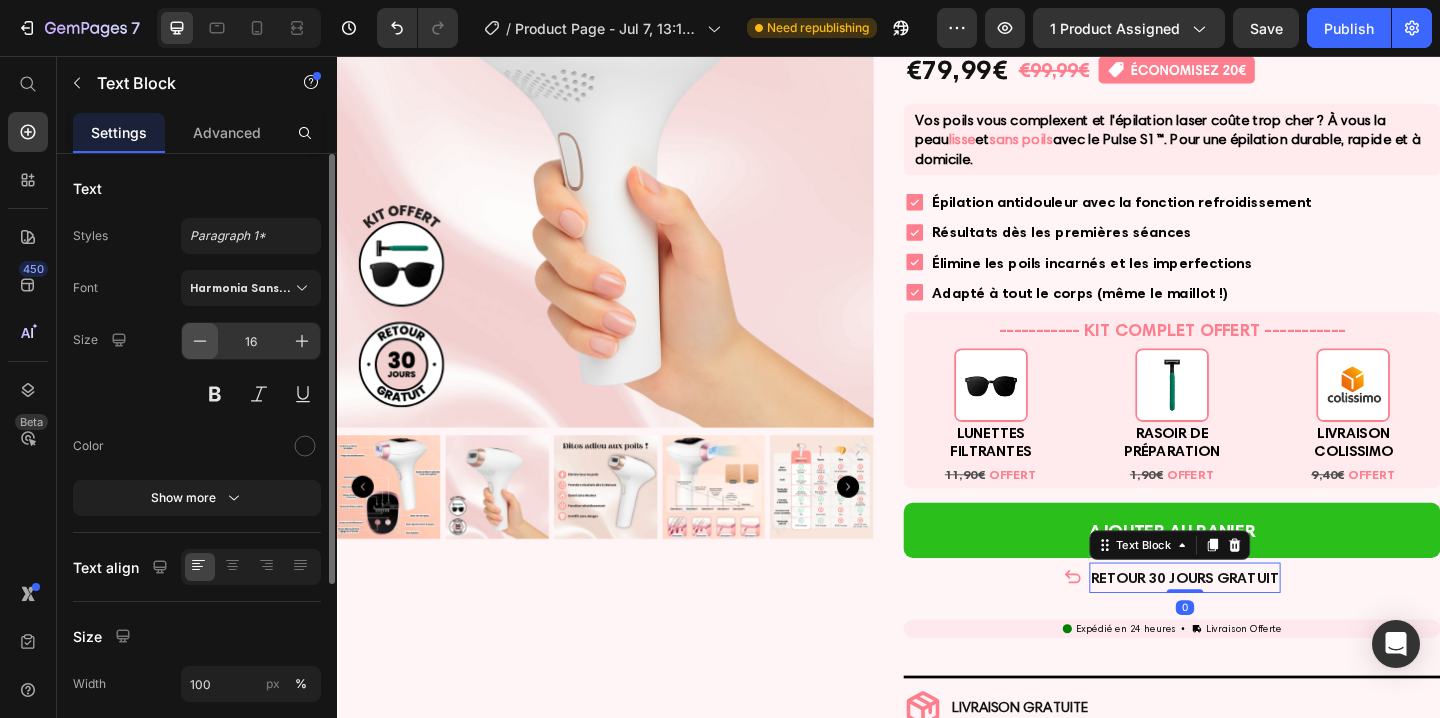 click 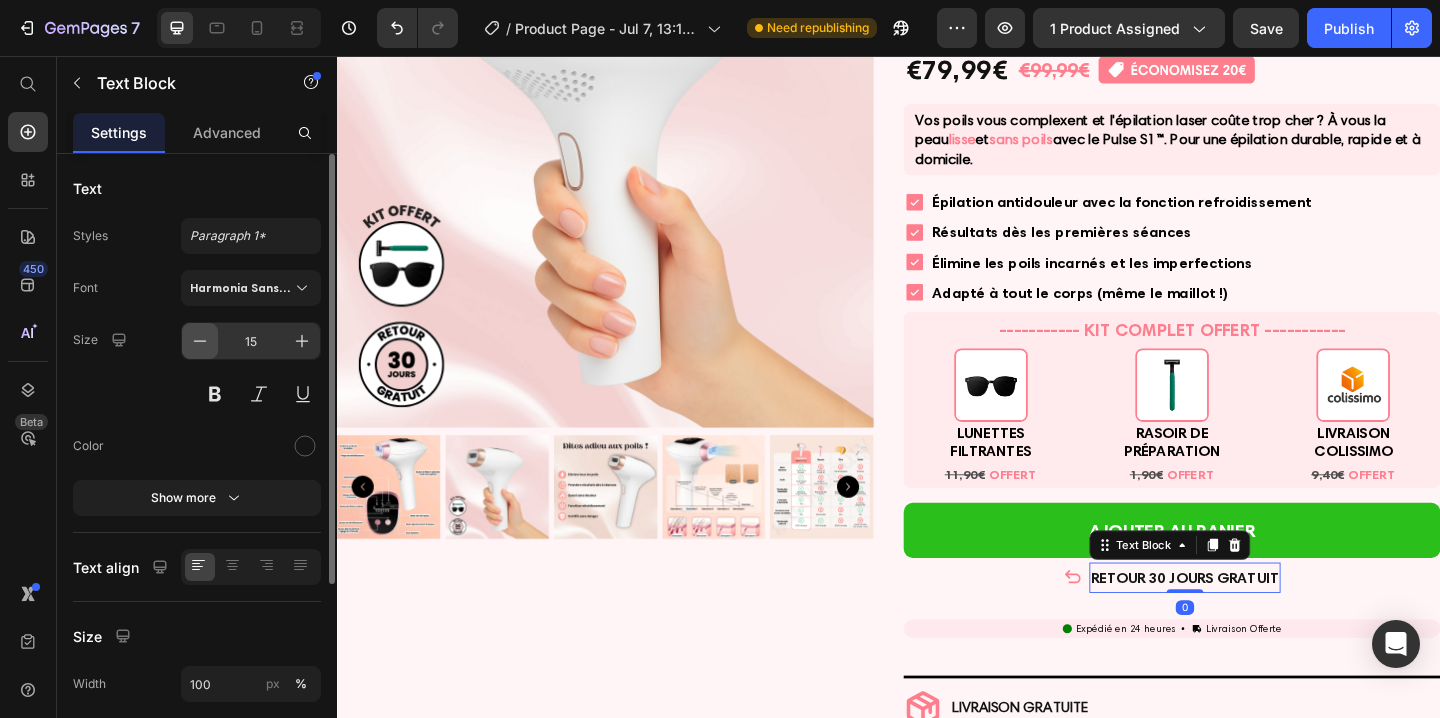 click 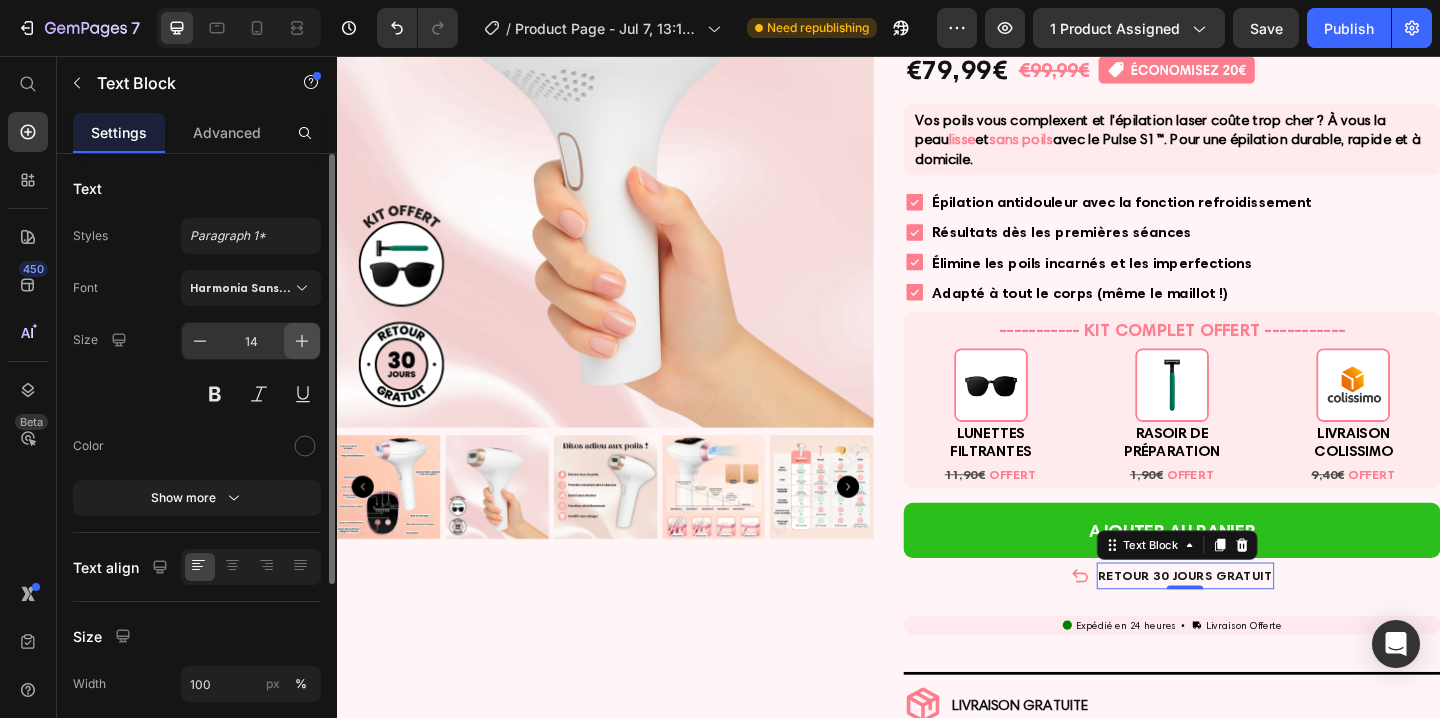 click 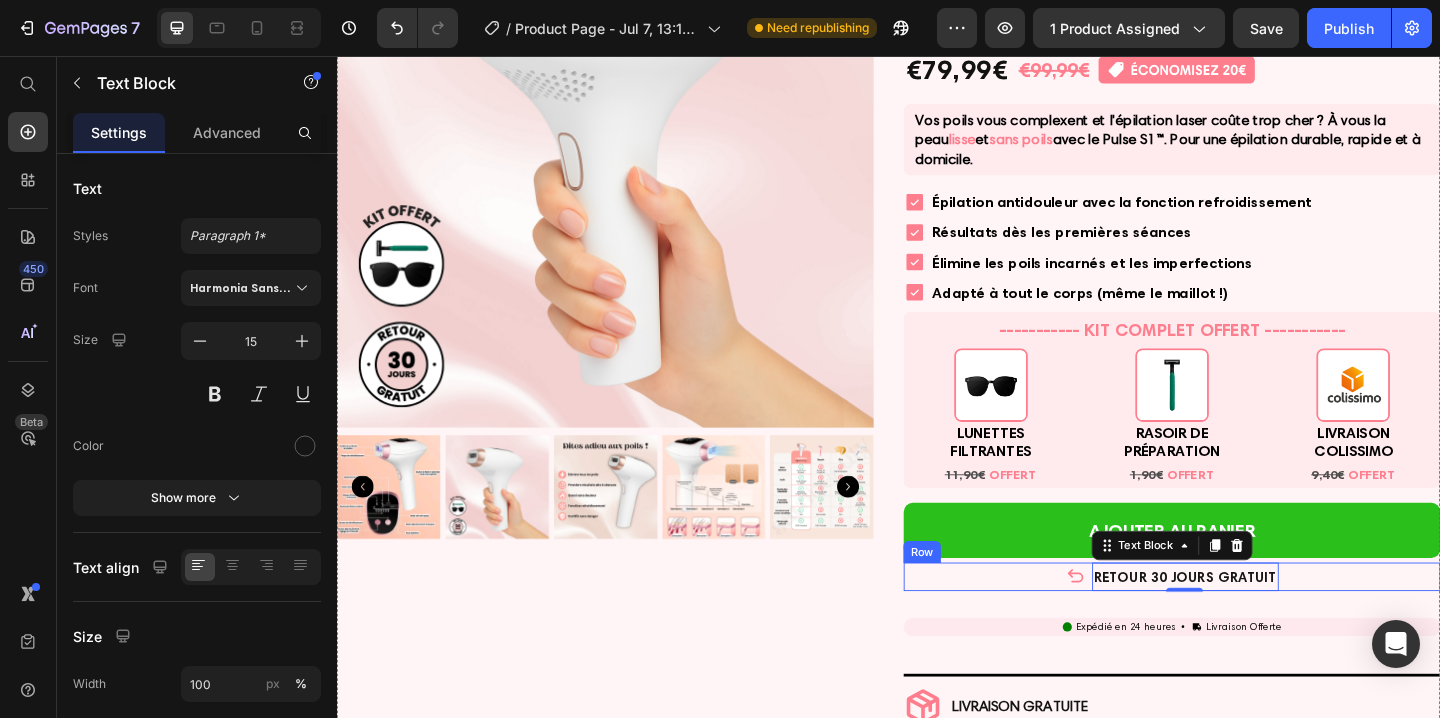click on "Icon RETOUR 30 JOURS GRATUIT Text Block   0 Row" at bounding box center [1245, 622] 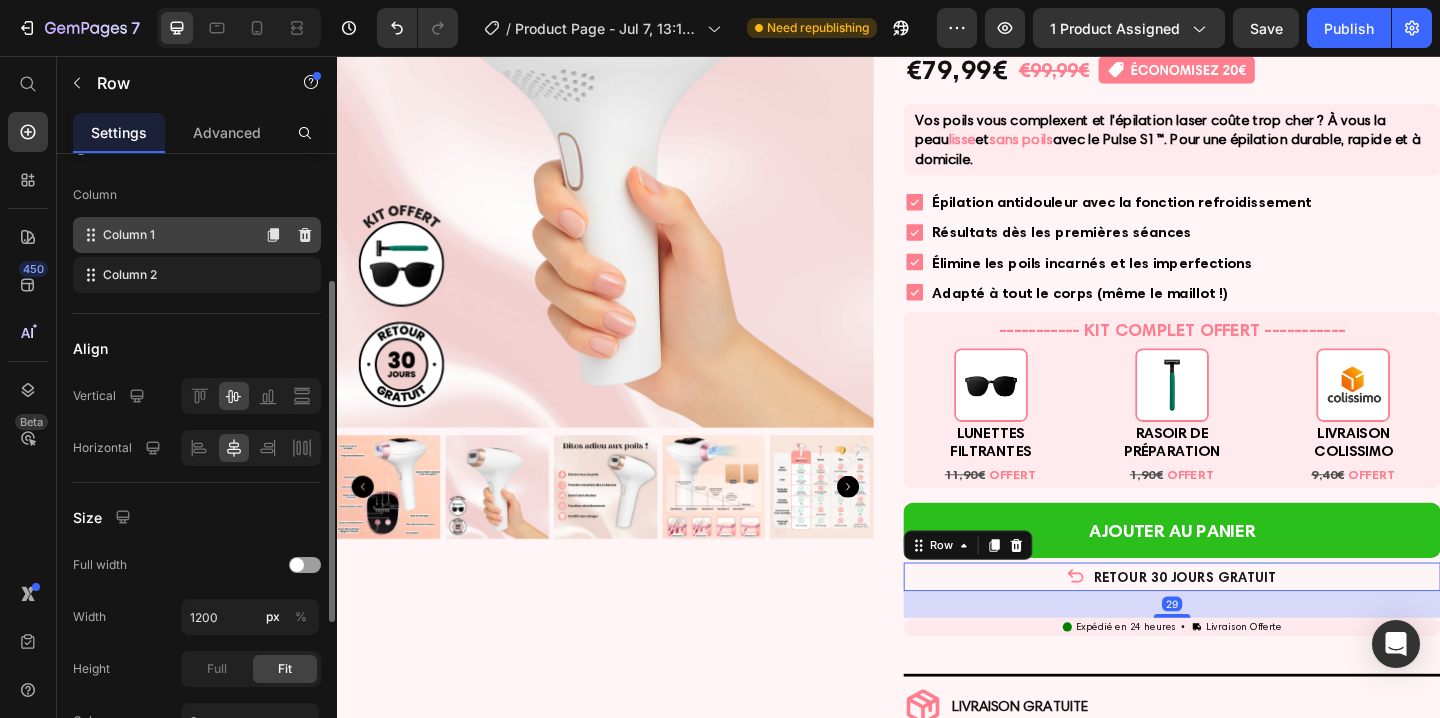 scroll, scrollTop: 284, scrollLeft: 0, axis: vertical 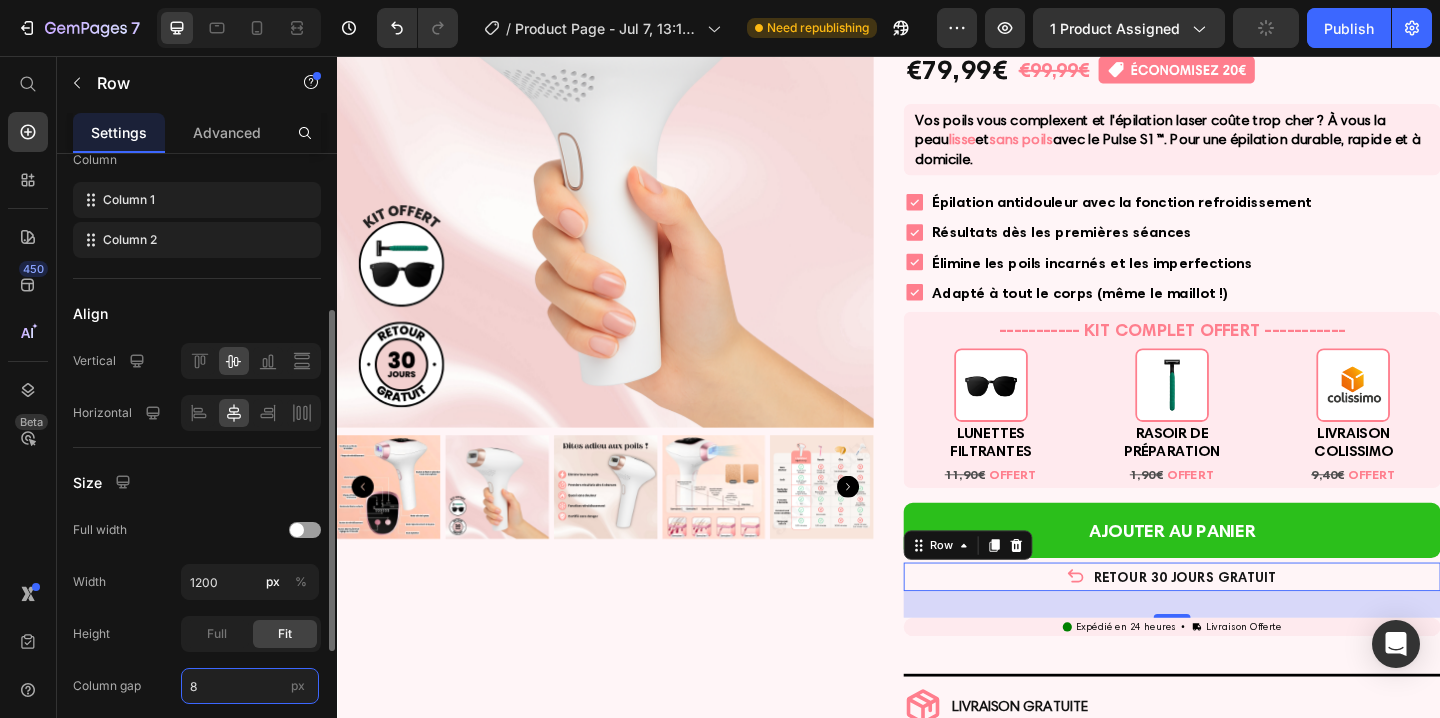 click on "8" at bounding box center [250, 686] 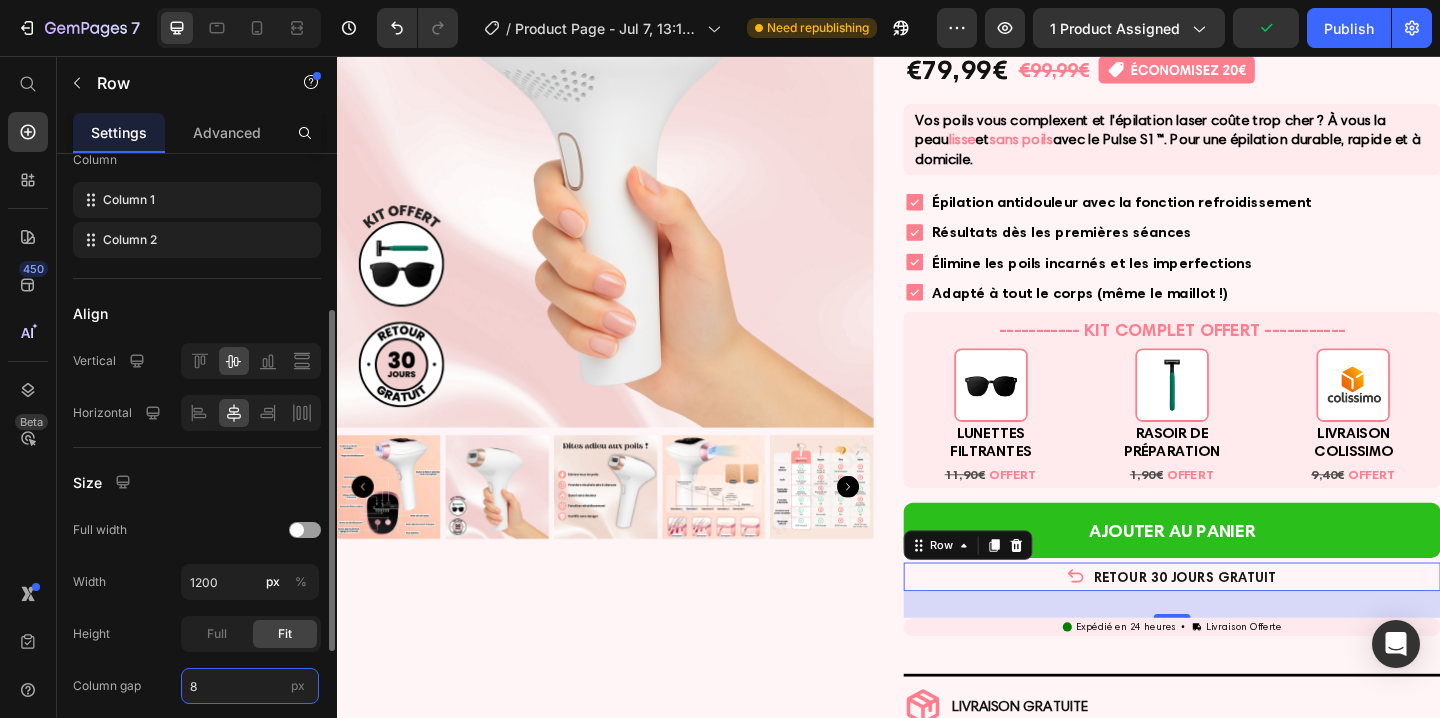 type on "0" 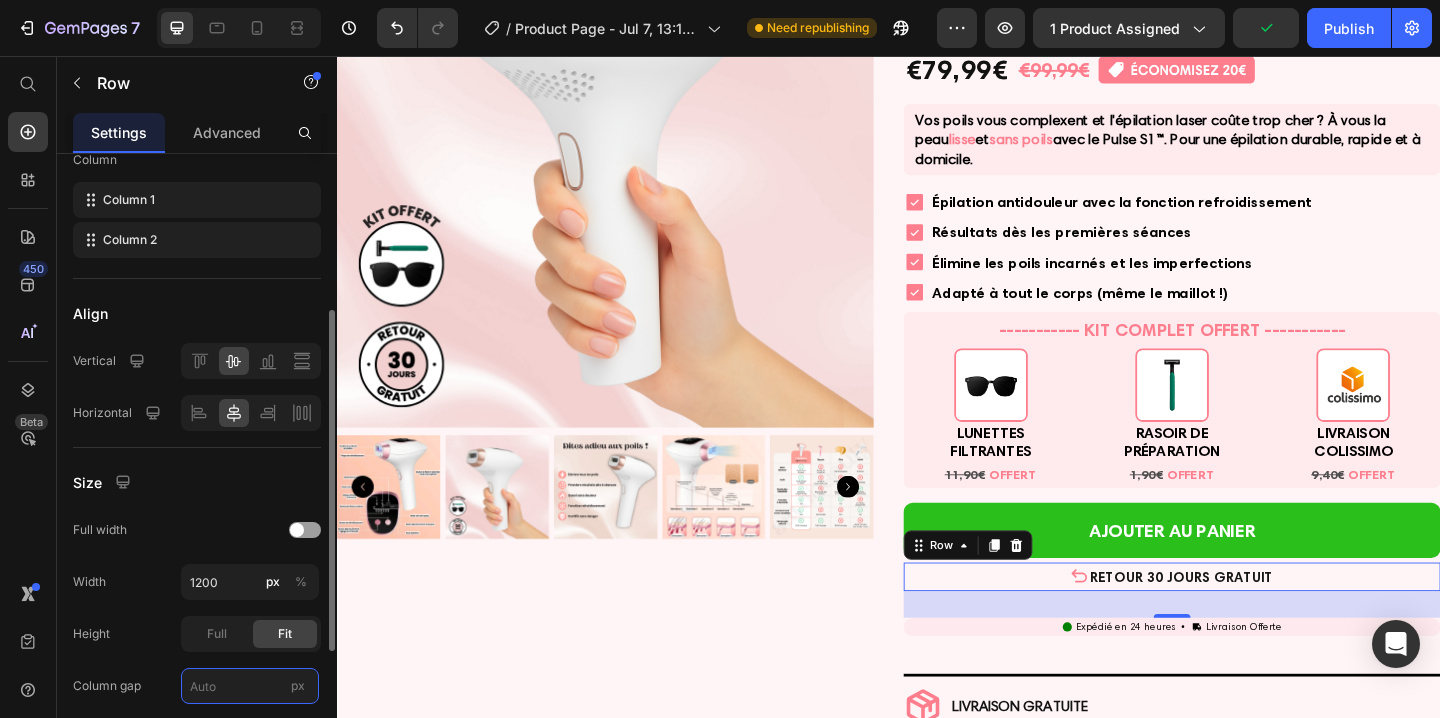 type on "3" 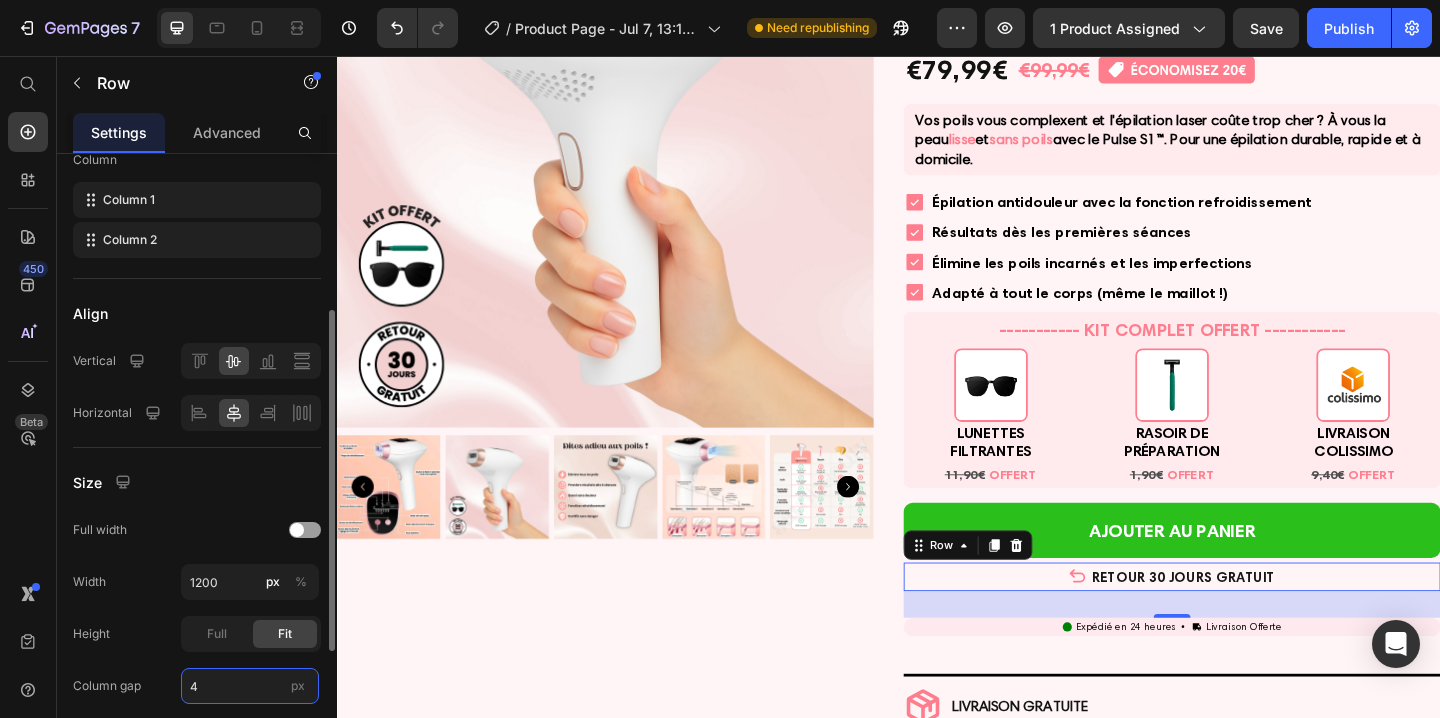 type on "4" 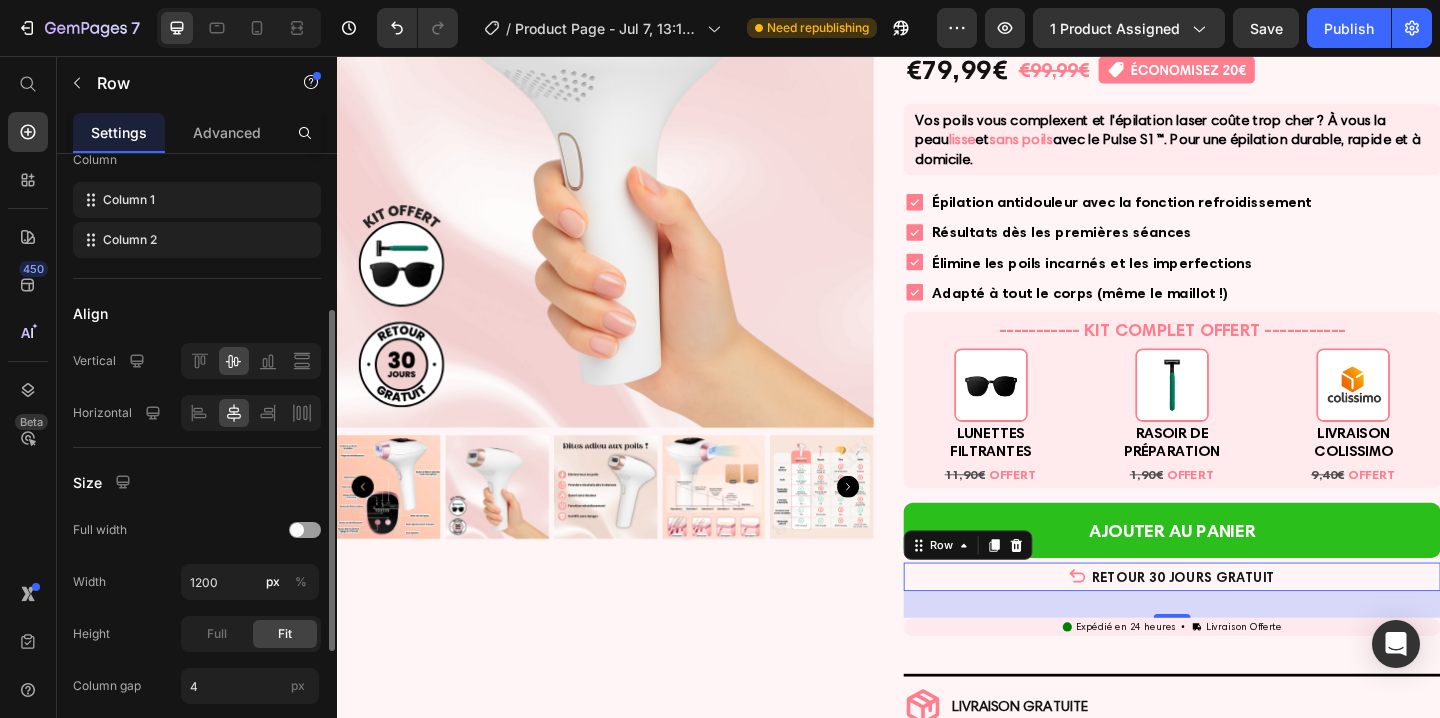 click on "Size" at bounding box center (197, 482) 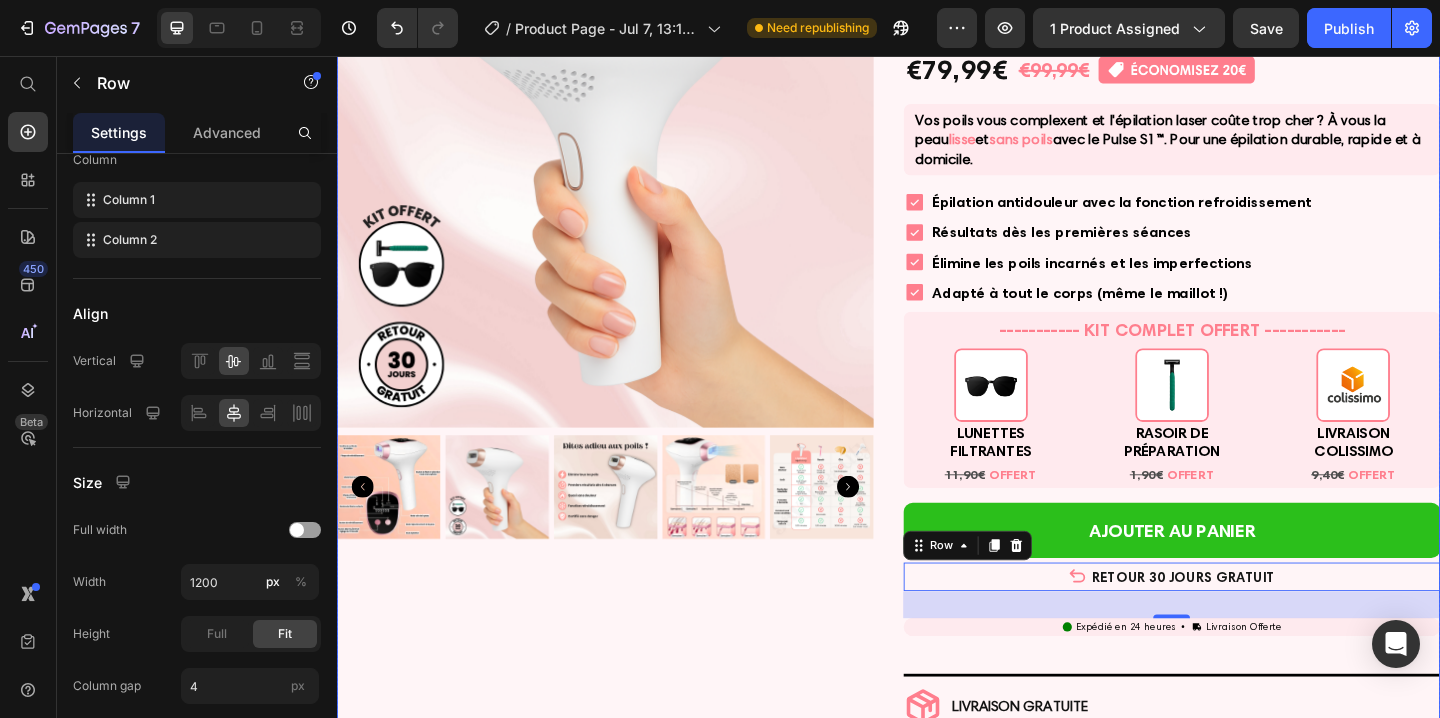 click on "Product Images" at bounding box center [629, 491] 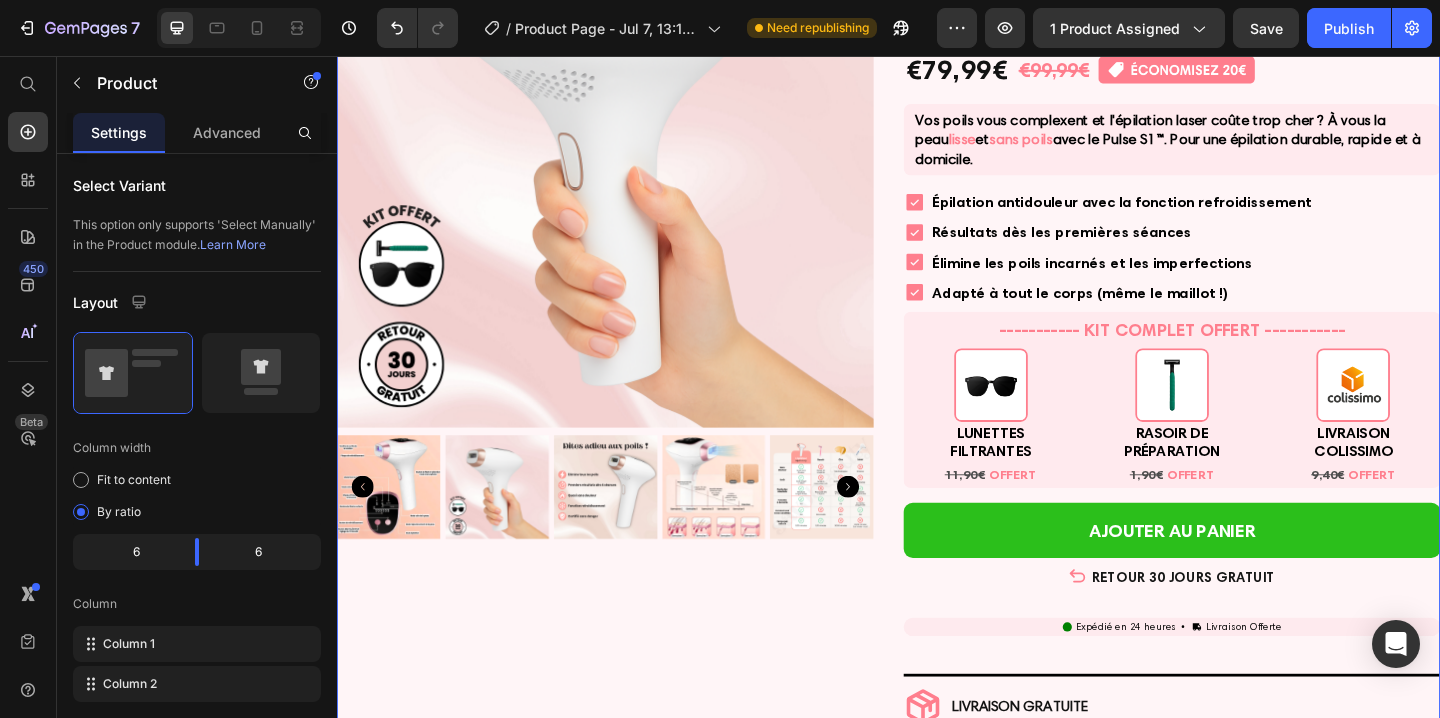 scroll, scrollTop: 0, scrollLeft: 0, axis: both 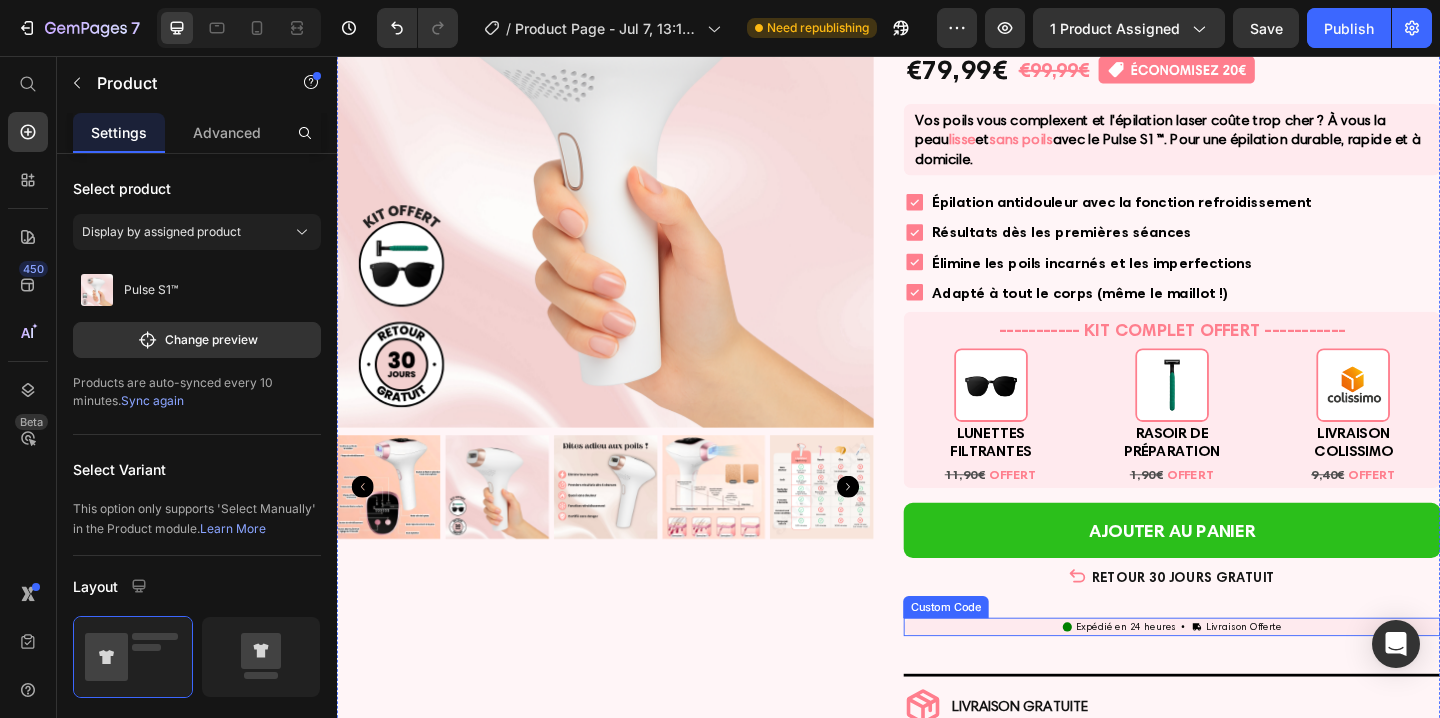 click on "Expédié en 24 heures
•
Livraison Offerte" at bounding box center [1245, 677] 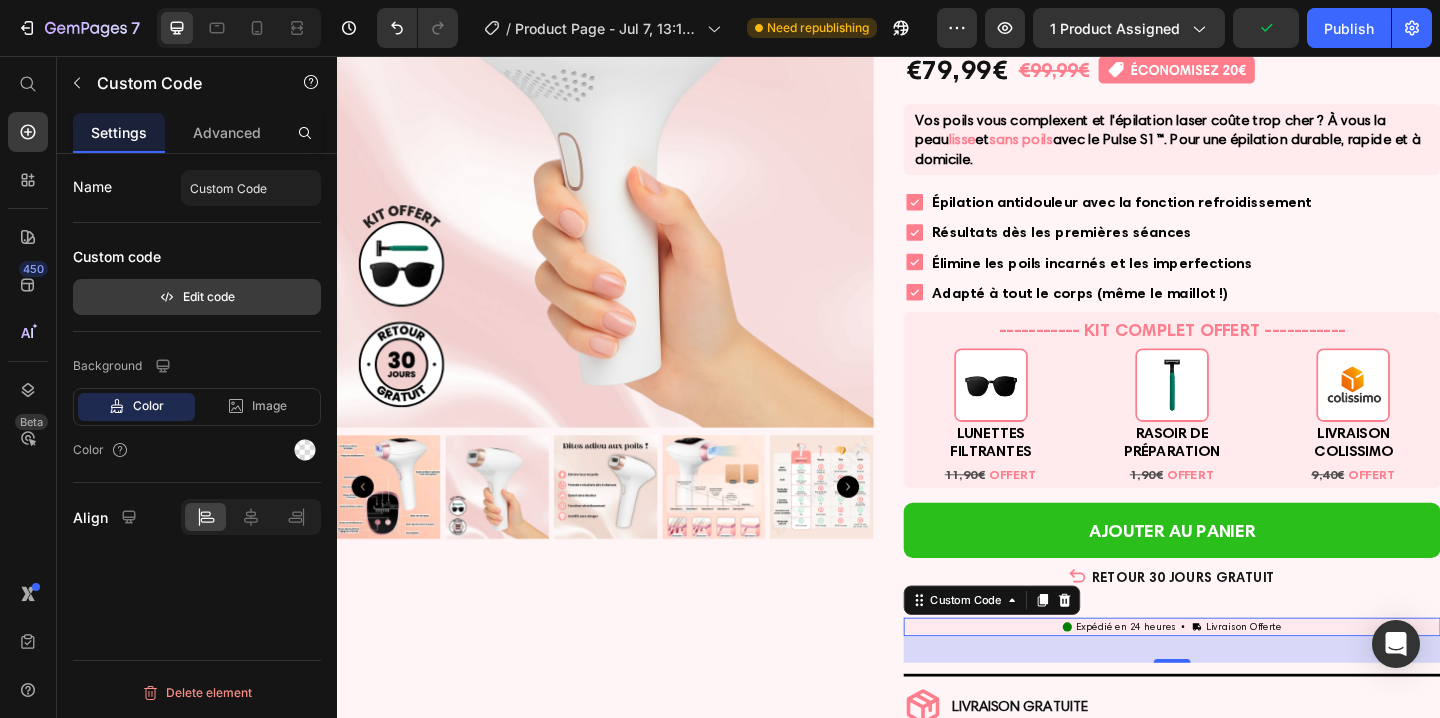 click on "Edit code" at bounding box center (197, 297) 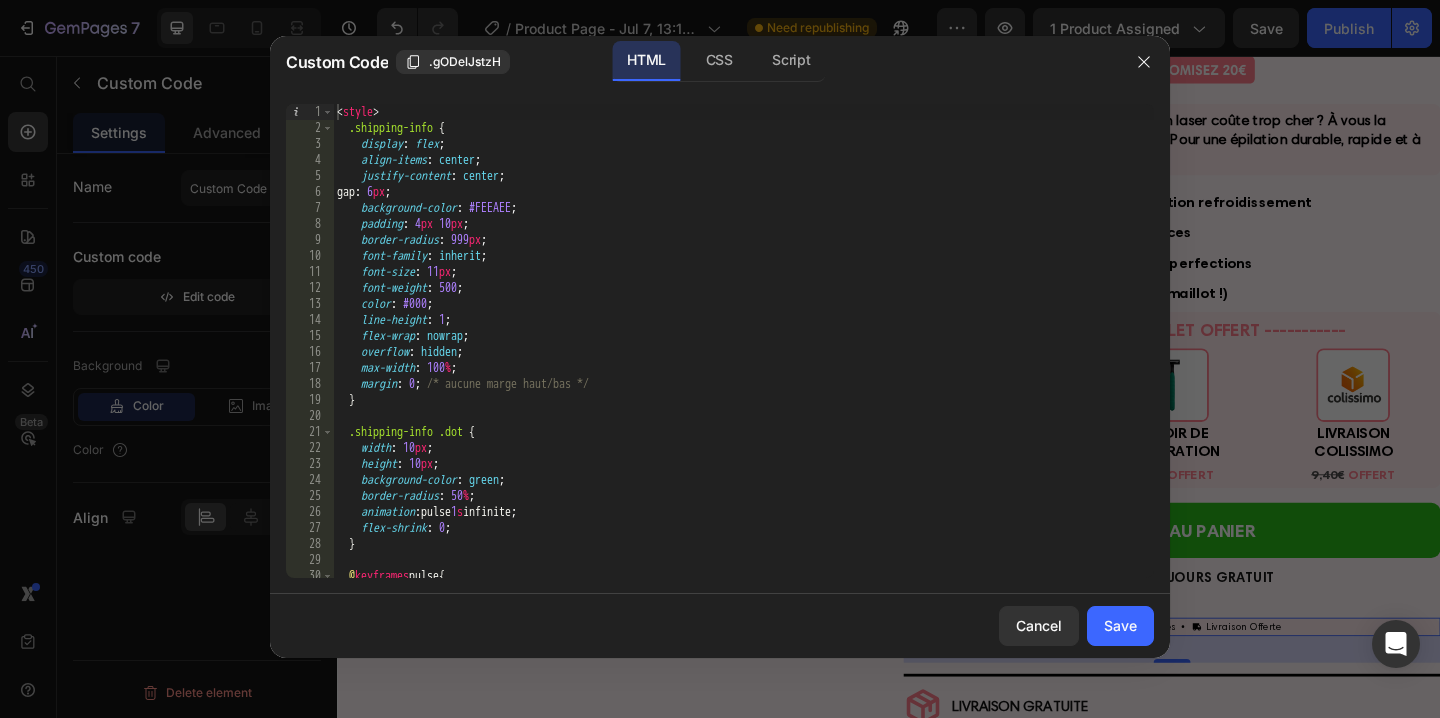 click on "< style >    .shipping-info   {      display :   flex ;      align-items :   center ;      justify-content :   center ;     gap :   6 px ;      background-color :   #FEEAEE ;      padding :   4 px   10 px ;      border-radius :   999 px ;      font-family :   inherit ;      font-size :   11 px ;      font-weight :   500 ;      color :   #000 ;      line-height :   1 ;      flex-wrap :   nowrap ;      overflow :   hidden ;      max-width :   100 % ;      margin :   0 ;   /* aucune marge haut/bas */    }    .shipping-info   .dot   {      width :   10 px ;      height :   10 px ;      background-color :   green ;      border-radius :   50 % ;      animation :  pulse  1 s  infinite ;      flex-shrink :   0 ;    }    @ keyframes  pulse  {      0 % ,  100 %   {   opacity :   1 ;   }" at bounding box center (743, 357) 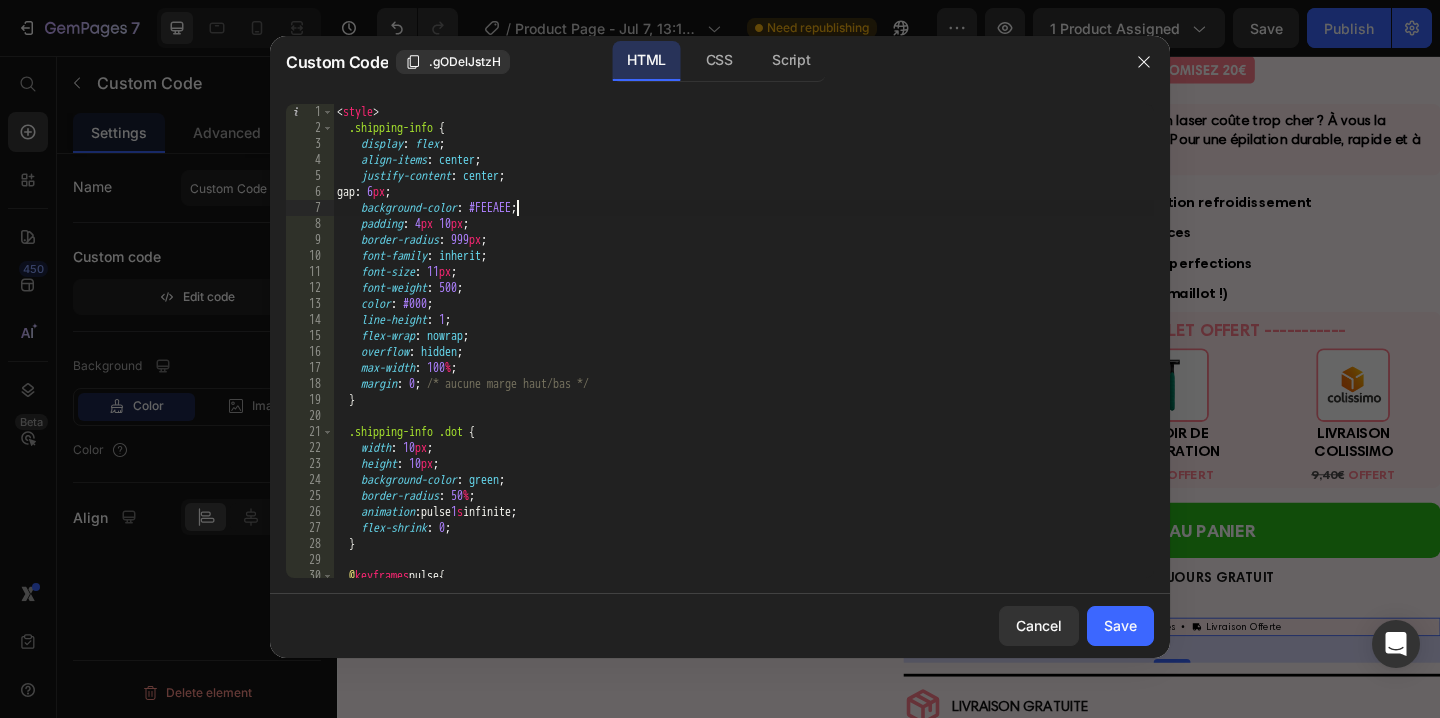 click on "< style >    .shipping-info   {      display :   flex ;      align-items :   center ;      justify-content :   center ;     gap :   6 px ;      background-color :   #FEEAEE ;      padding :   4 px   10 px ;      border-radius :   999 px ;      font-family :   inherit ;      font-size :   11 px ;      font-weight :   500 ;      color :   #000 ;      line-height :   1 ;      flex-wrap :   nowrap ;      overflow :   hidden ;      max-width :   100 % ;      margin :   0 ;   /* aucune marge haut/bas */    }    .shipping-info   .dot   {      width :   10 px ;      height :   10 px ;      background-color :   green ;      border-radius :   50 % ;      animation :  pulse  1 s  infinite ;      flex-shrink :   0 ;    }    @ keyframes  pulse  {      0 % ,  100 %   {   opacity :   1 ;   }" at bounding box center (743, 357) 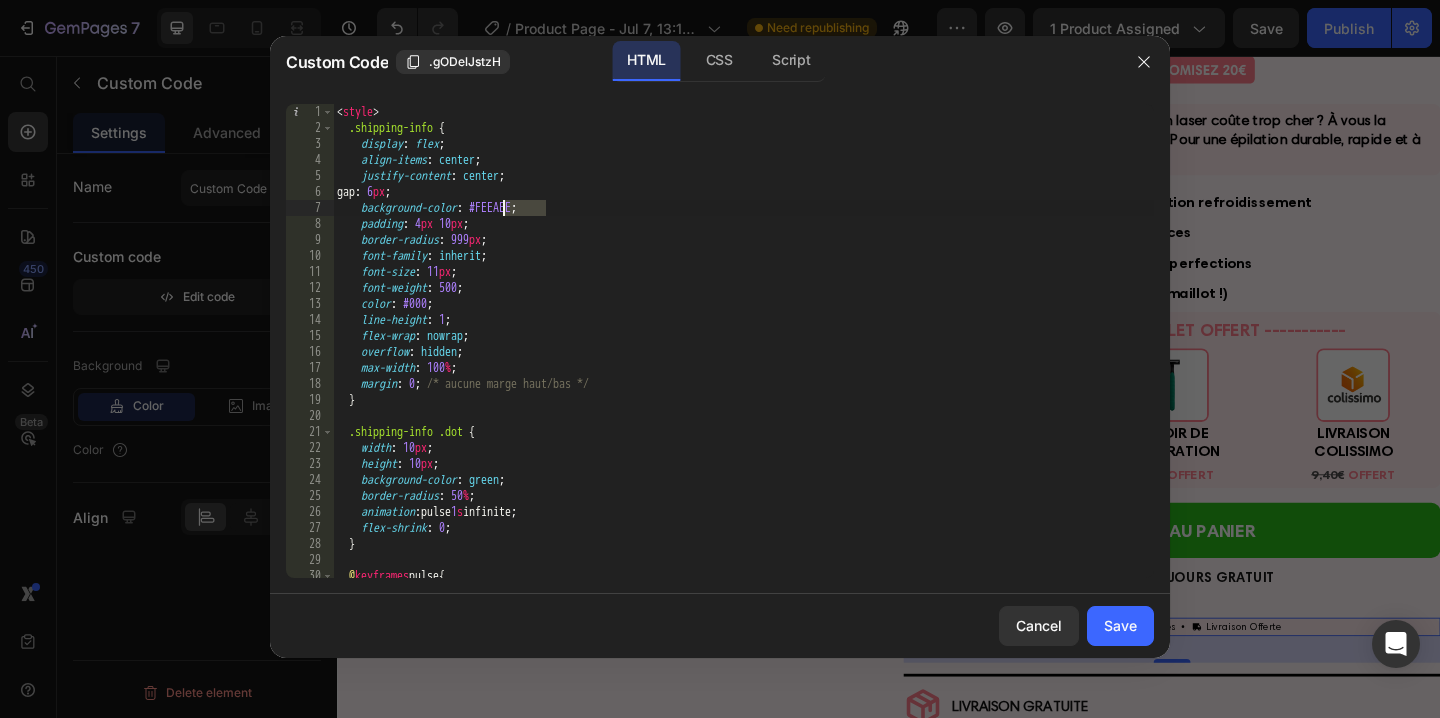 paste on "F" 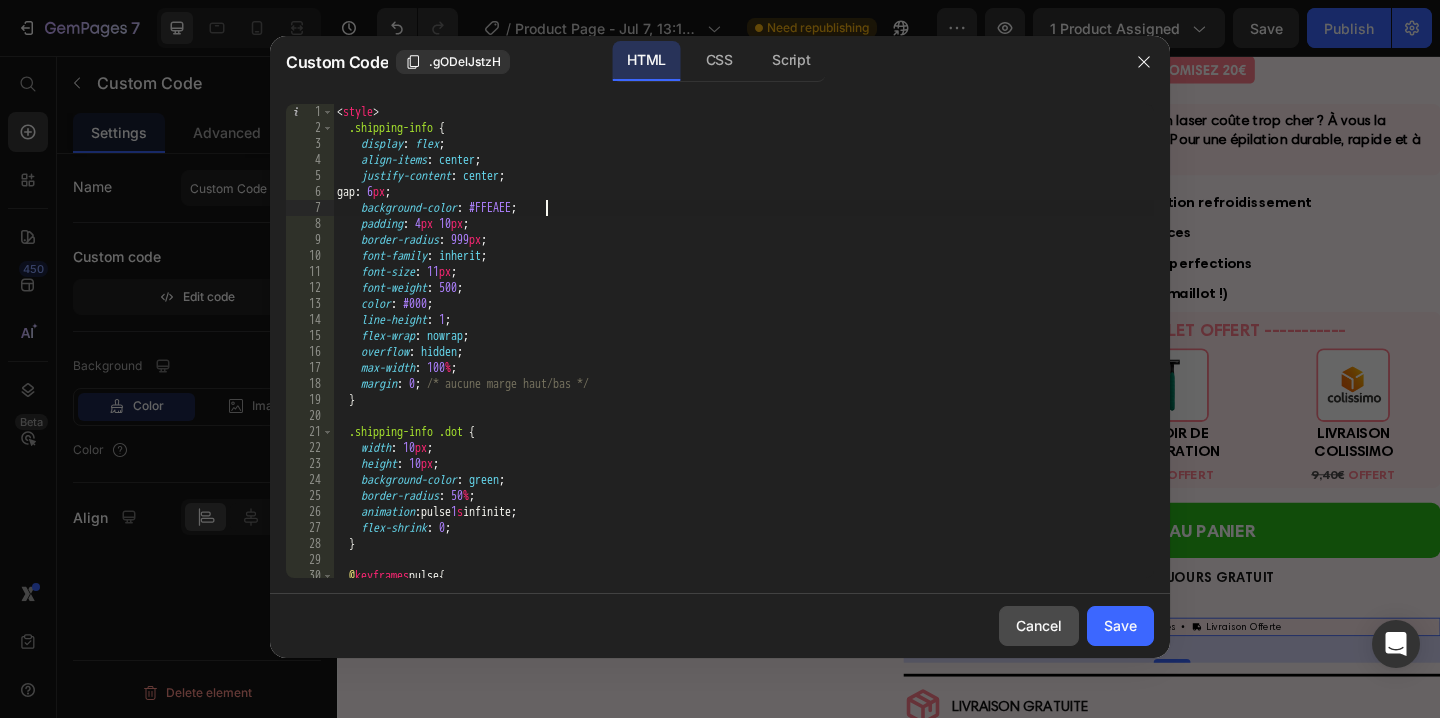 click on "Cancel" at bounding box center (1039, 625) 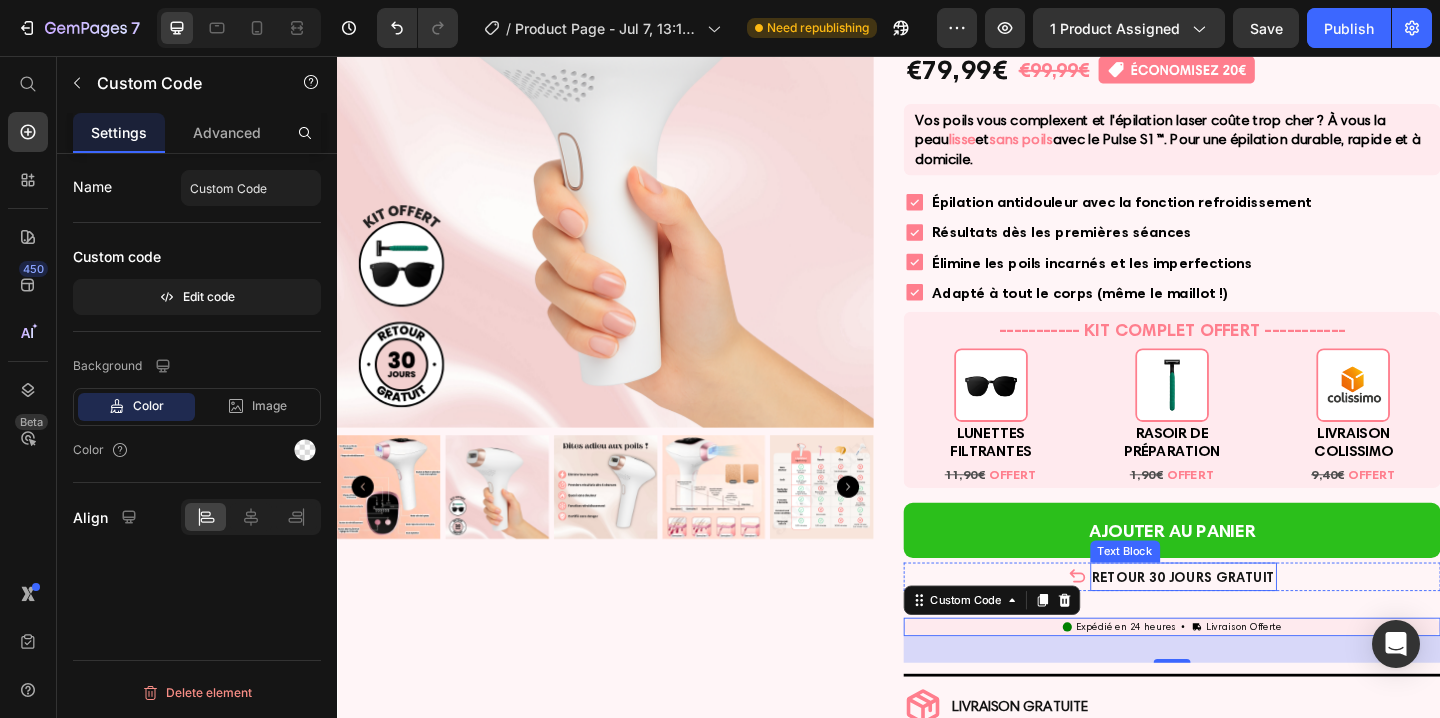 click on "Product Images ★★★★★ 5.0 |  Clientes Satisfaites Heading Pulse S1™ Product Title Épilateur à Lumière Pulsée 3-en-1 Heading
Icon LA MEILLEURE ALTERNATIVE À L'ÉPILATION LASER Heading Row €79,99€ Product Price €99,99€ Product Price Row Image Row Vos poils vous complexent et l'épilation laser coûte trop cher ? À vous la peau  lisse  et  sans poils  avec le Pulse S1™. Pour une épilation durable, rapide et à domicile. Heading Row
Icon Épilation antidouleur avec la fonction refroidissement Heading Row
Icon ⁠⁠⁠⁠⁠⁠⁠ Résultats dès les premières séances  Heading Row
Icon ⁠⁠⁠⁠⁠⁠⁠ Élimine les poils incarnés et les imperfections Heading Row
Icon ⁠⁠⁠⁠⁠⁠⁠ Adapté à tout le corps (même le maillot !) Heading Row ----------- KIT COMPLET OFFERT ----------- Heading Image LUNETTES FILTRANTES Text Block 11,90€   OFFERT Text Block Image 1,90€" at bounding box center [937, 491] 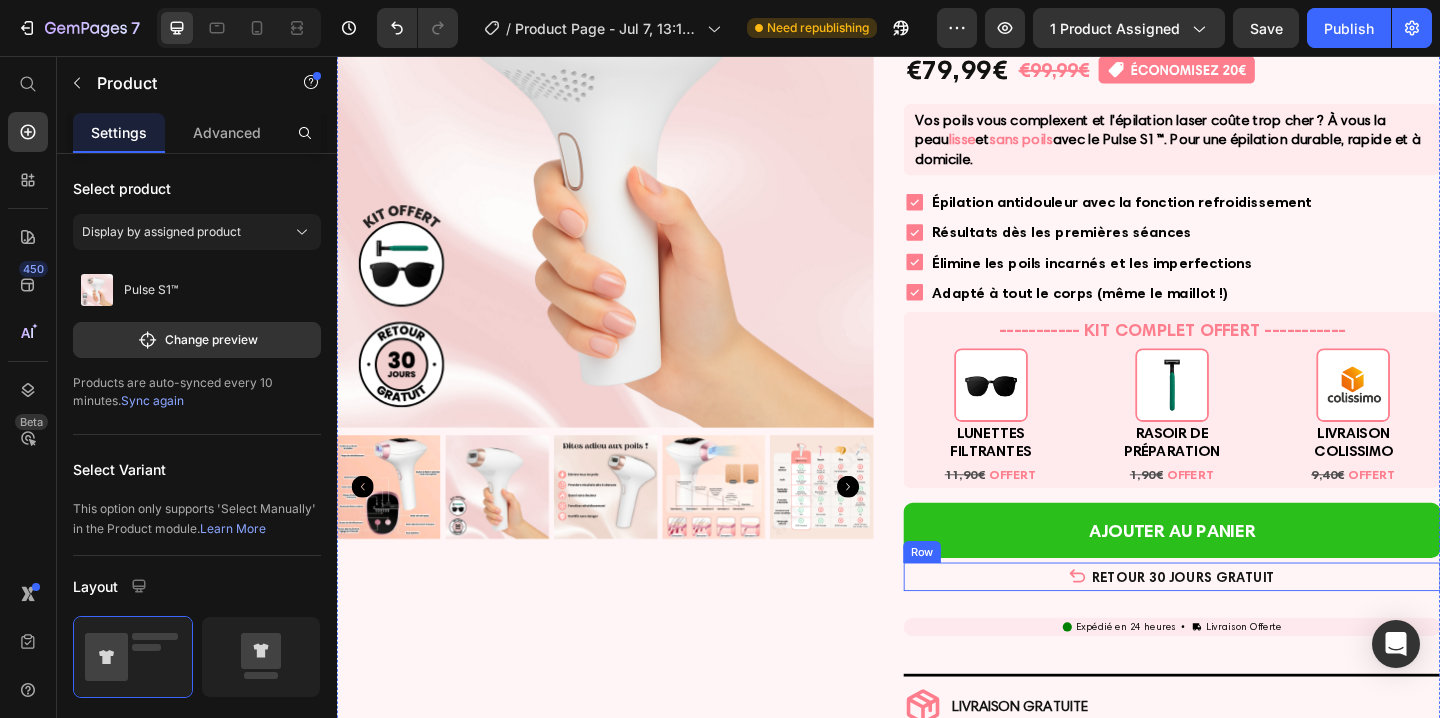 click on "Icon RETOUR 30 JOURS GRATUIT Text Block Row" at bounding box center (1245, 622) 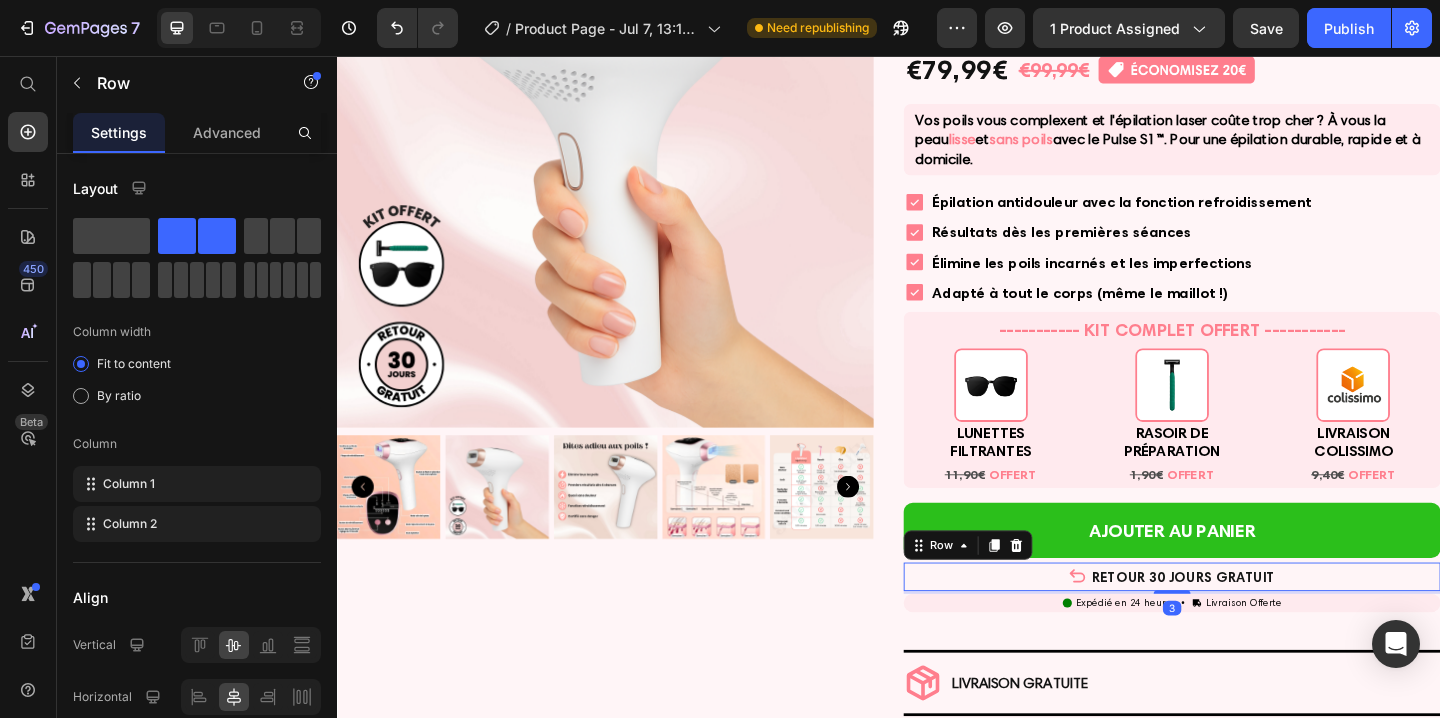 drag, startPoint x: 1243, startPoint y: 665, endPoint x: 1278, endPoint y: 639, distance: 43.60046 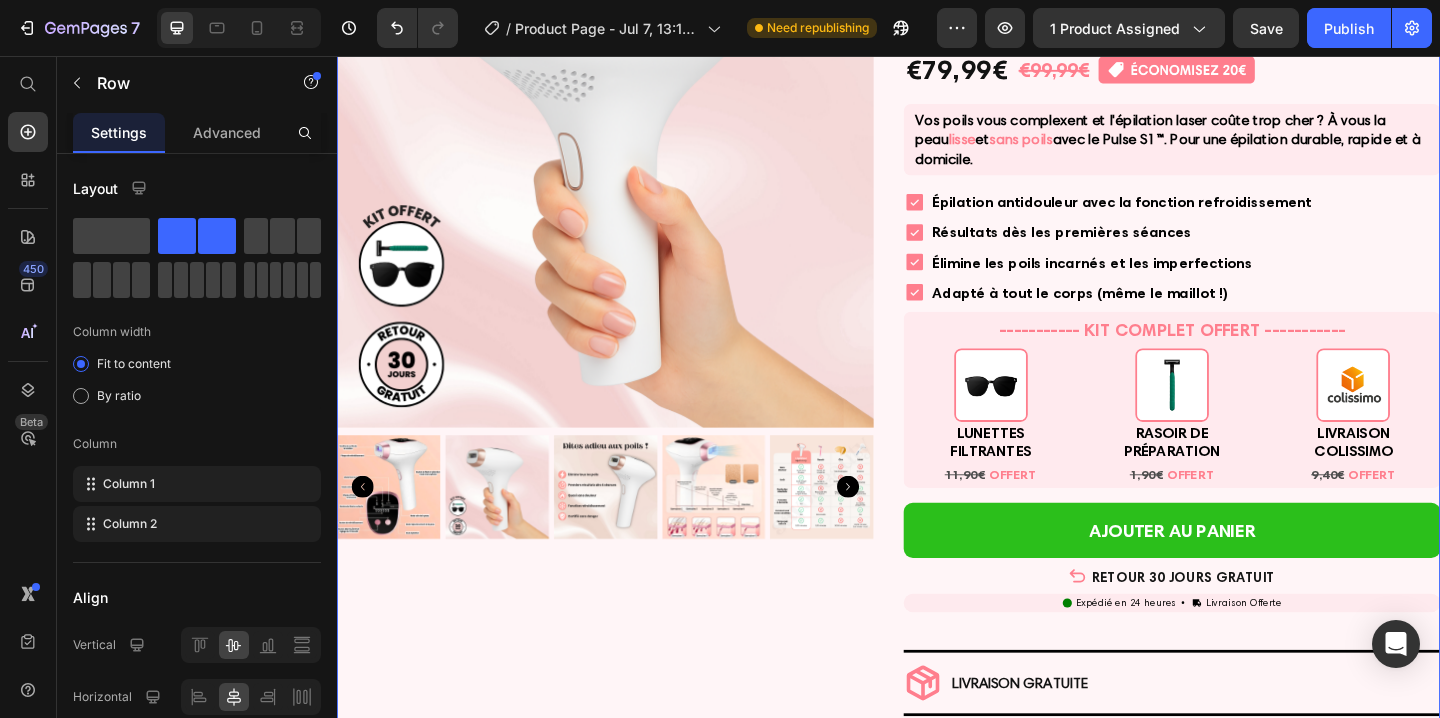 click on "Product Images" at bounding box center [629, 478] 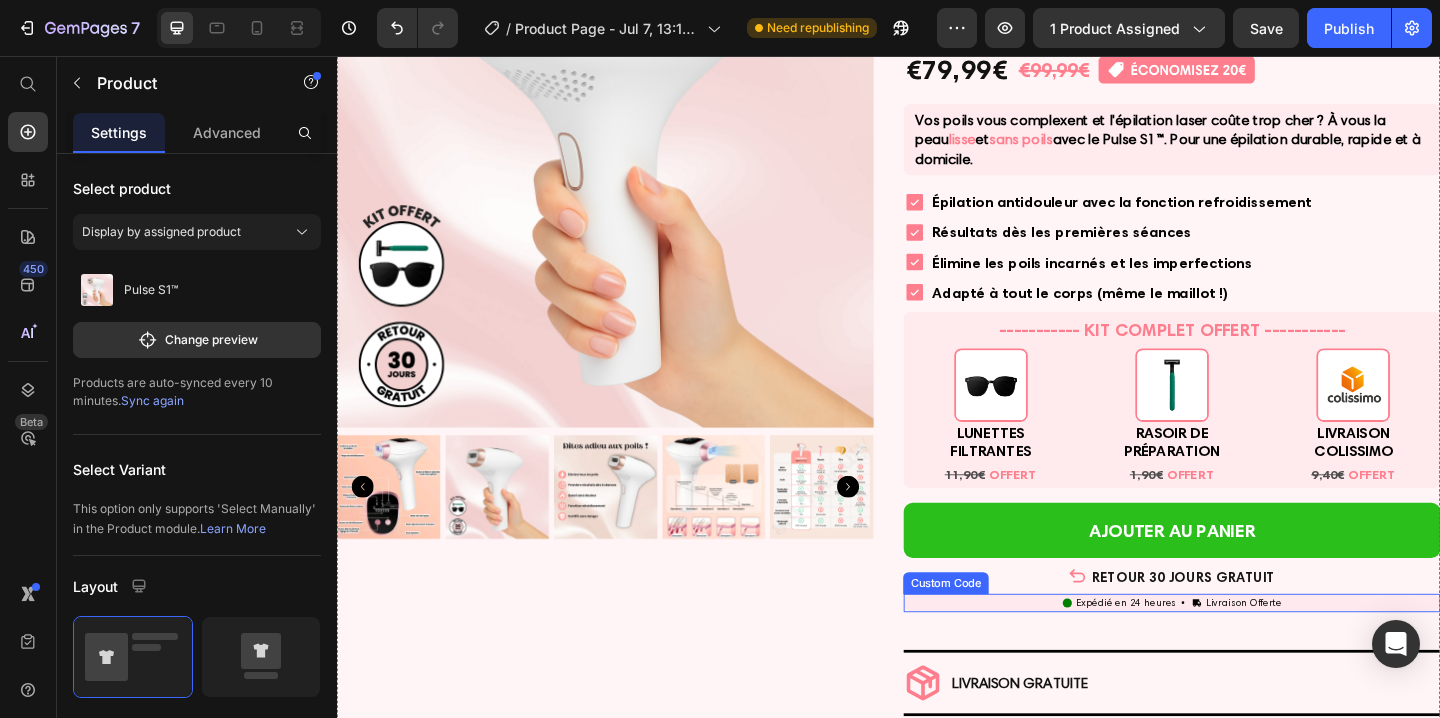 click on "Expédié en 24 heures
•
Livraison Offerte" at bounding box center (1245, 651) 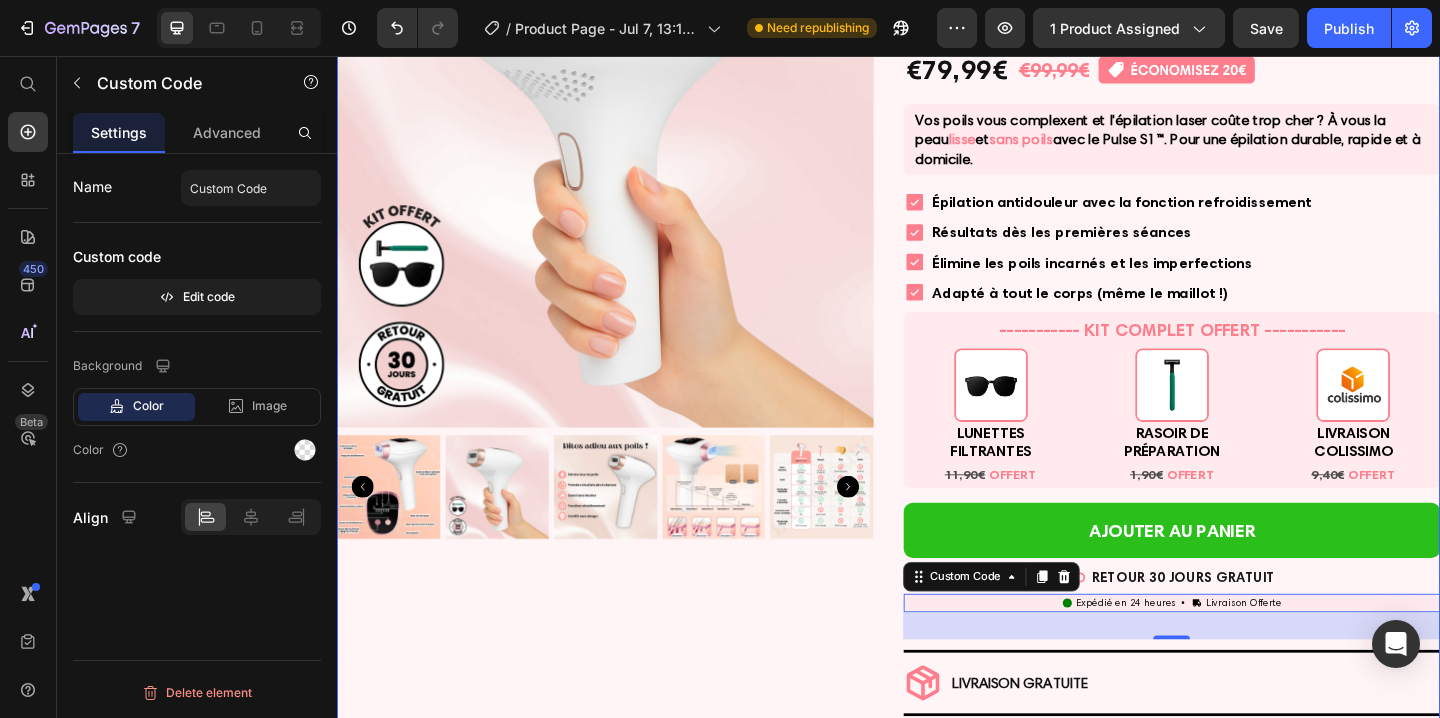 click on "Product Images" at bounding box center (629, 478) 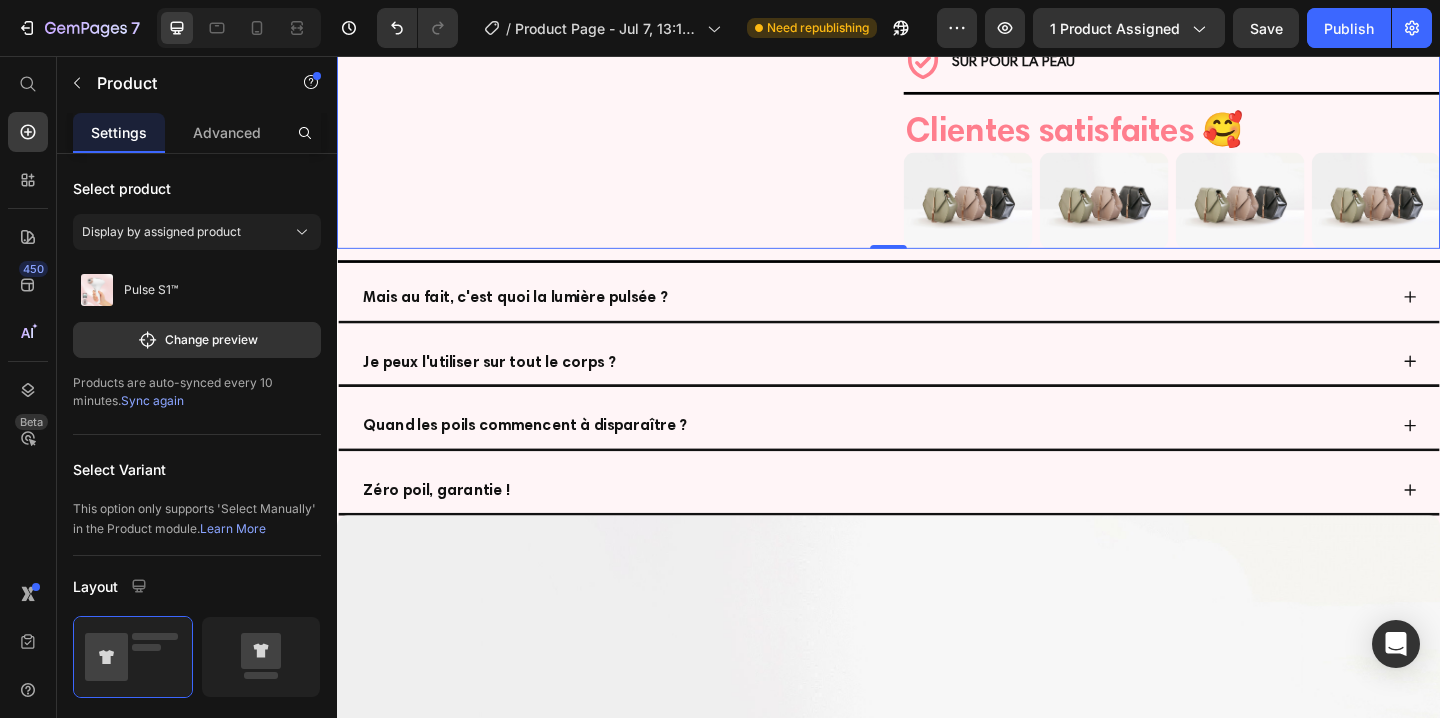 scroll, scrollTop: 1084, scrollLeft: 0, axis: vertical 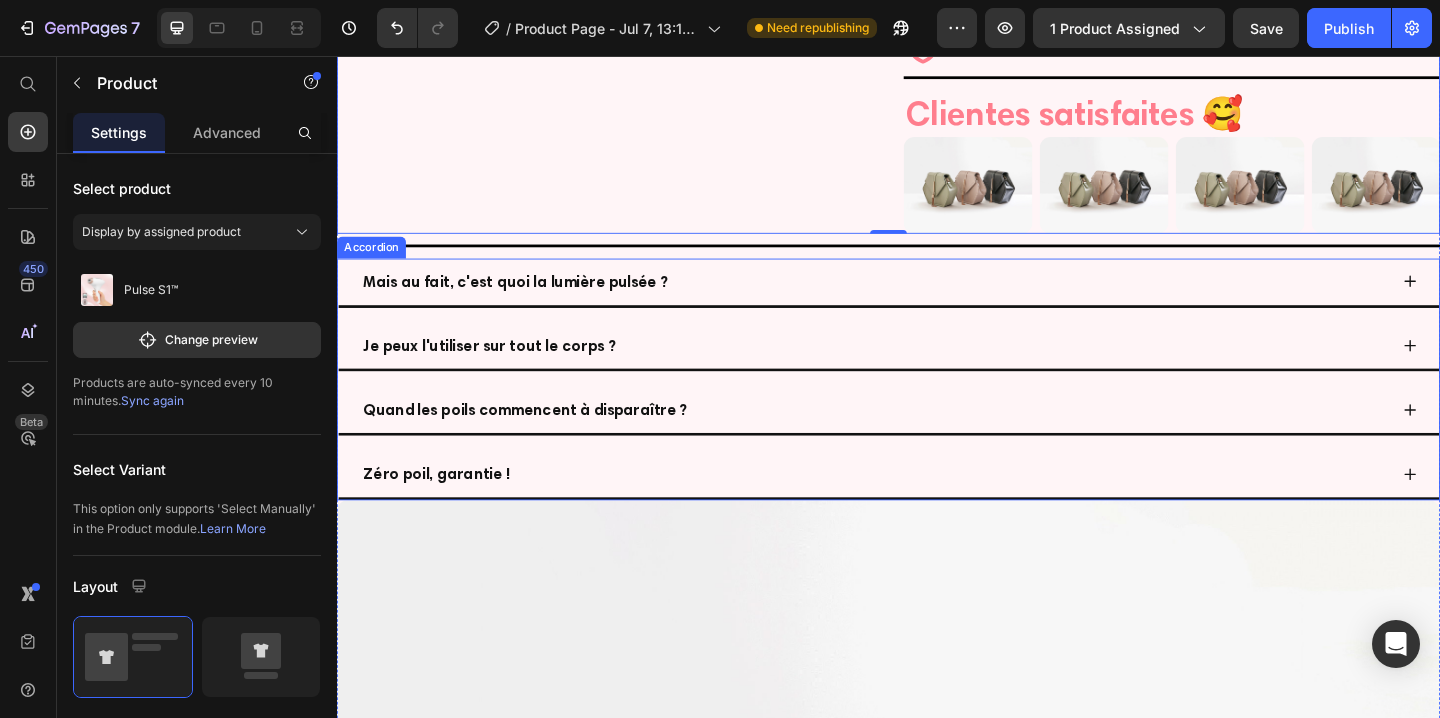 click on "Mais au fait, c'est quoi la lumière pulsée ?" at bounding box center (530, 300) 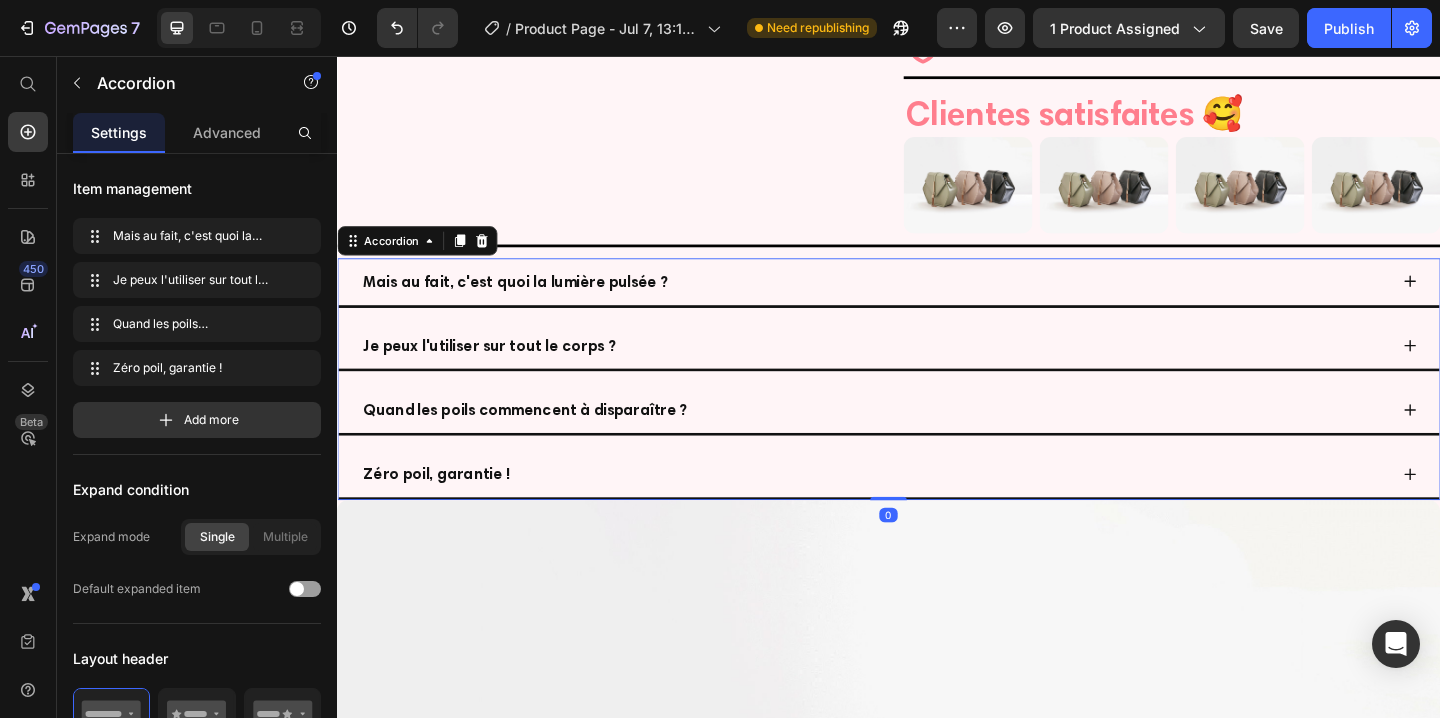 click on "Mais au fait, c'est quoi la lumière pulsée ?" at bounding box center [530, 300] 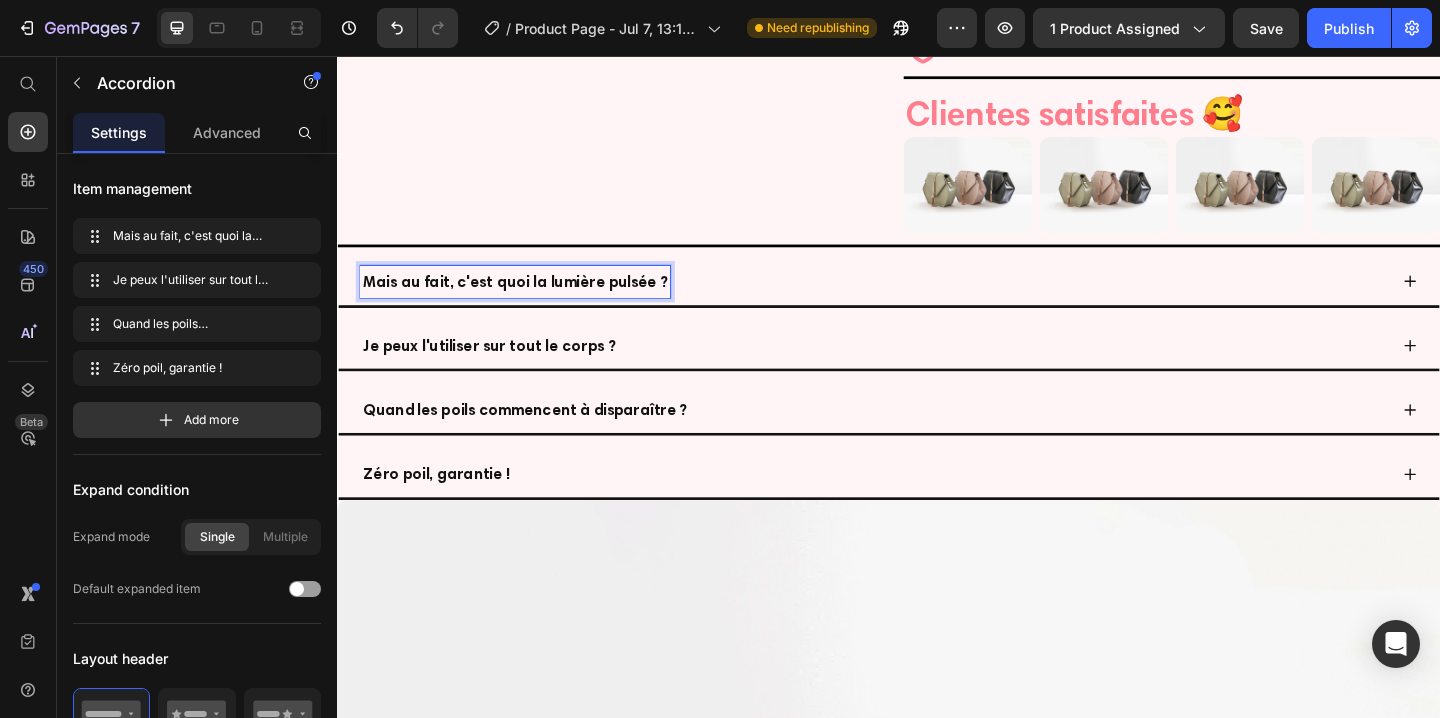 click on "Mais au fait, c'est quoi la lumière pulsée ?" at bounding box center [937, 303] 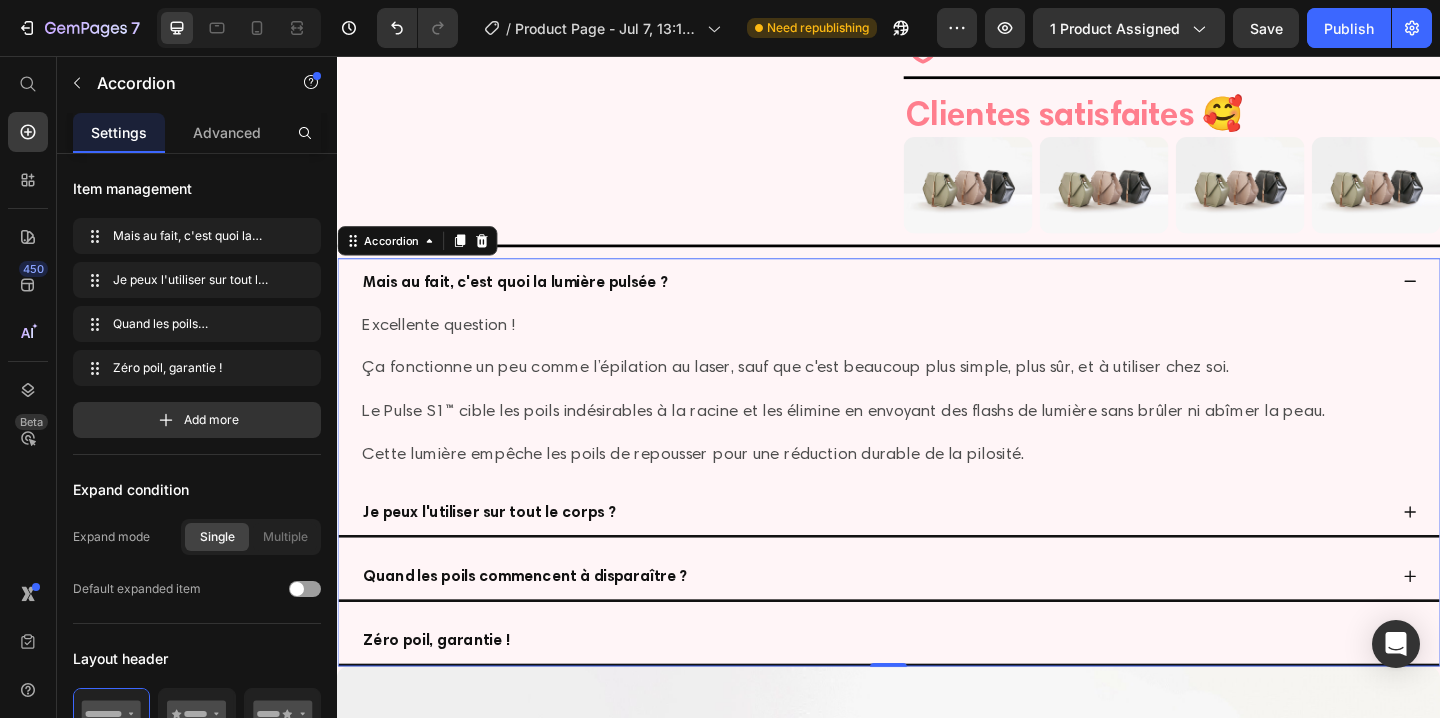 click on "Mais au fait, c'est quoi la lumière pulsée ?" at bounding box center [937, 301] 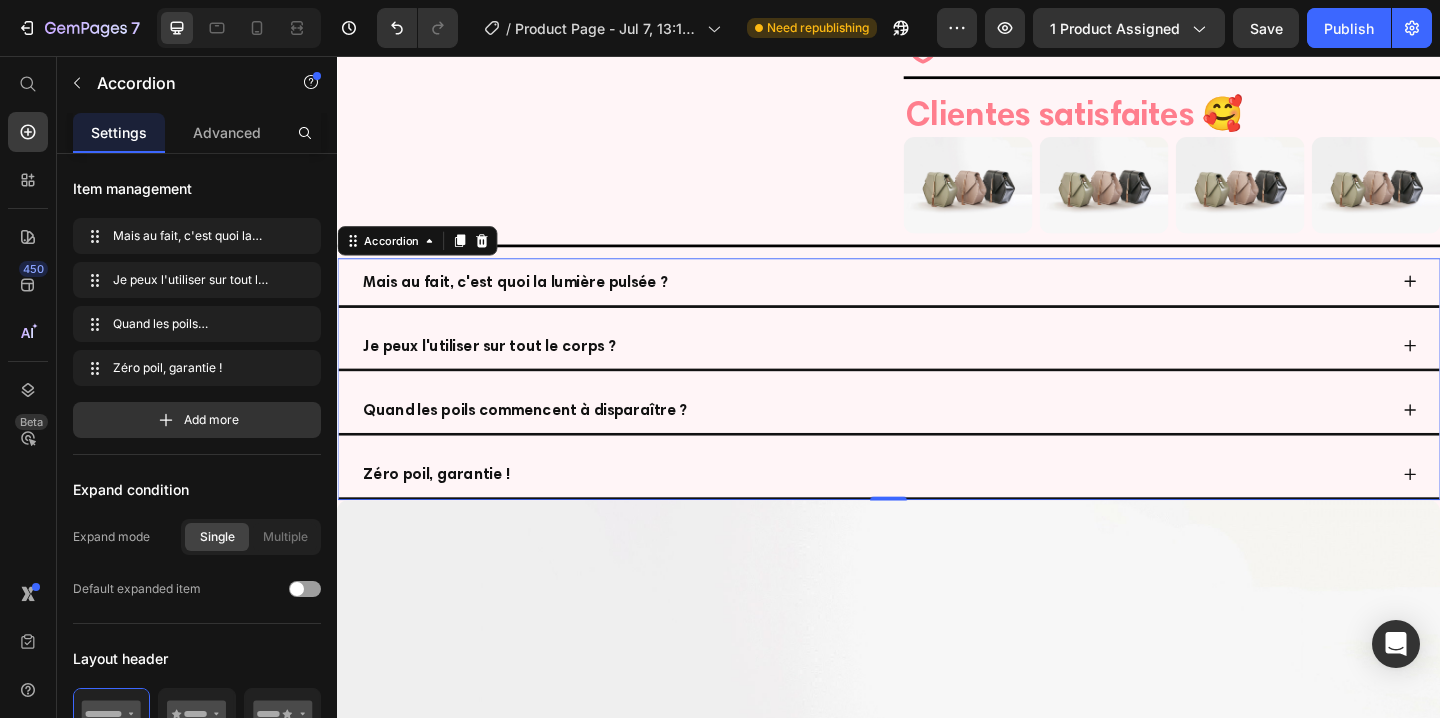 click on "Mais au fait, c'est quoi la lumière pulsée ?" at bounding box center (921, 301) 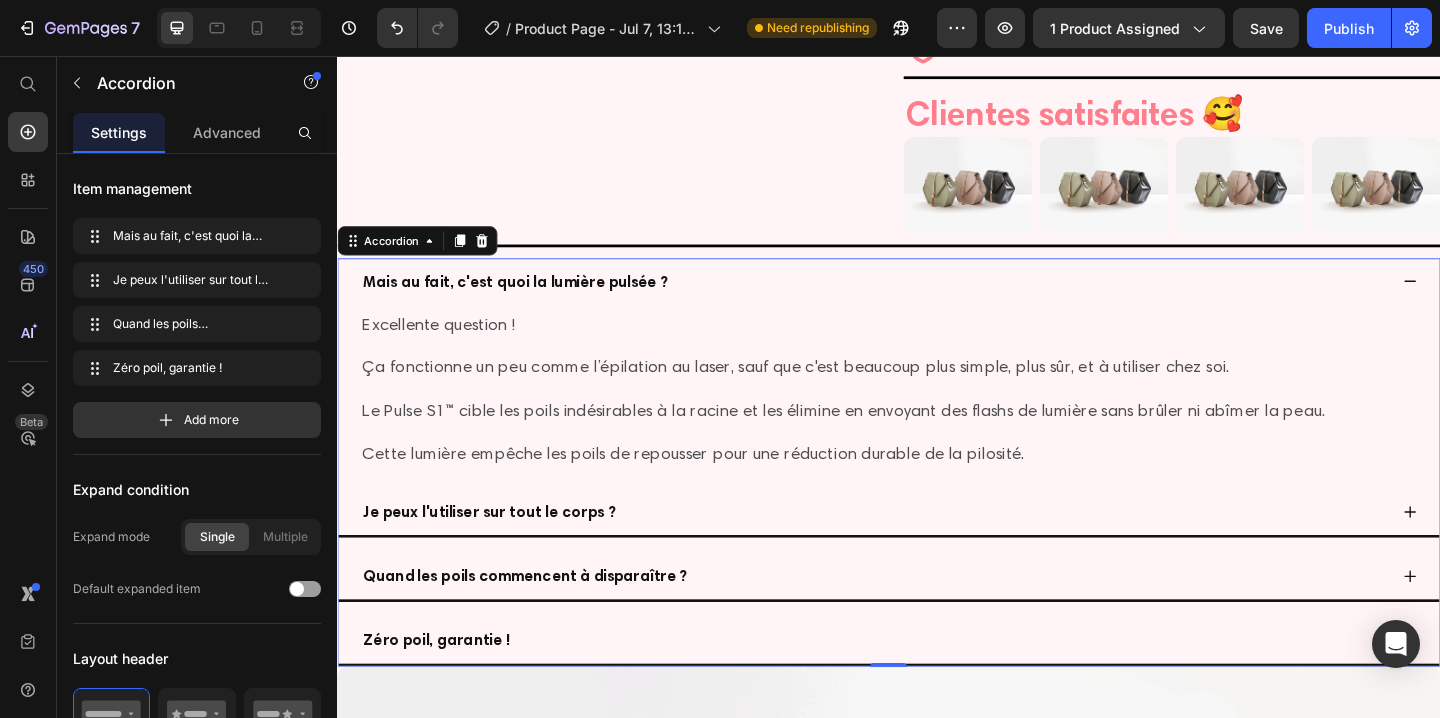 click on "Mais au fait, c'est quoi la lumière pulsée ?" at bounding box center (921, 301) 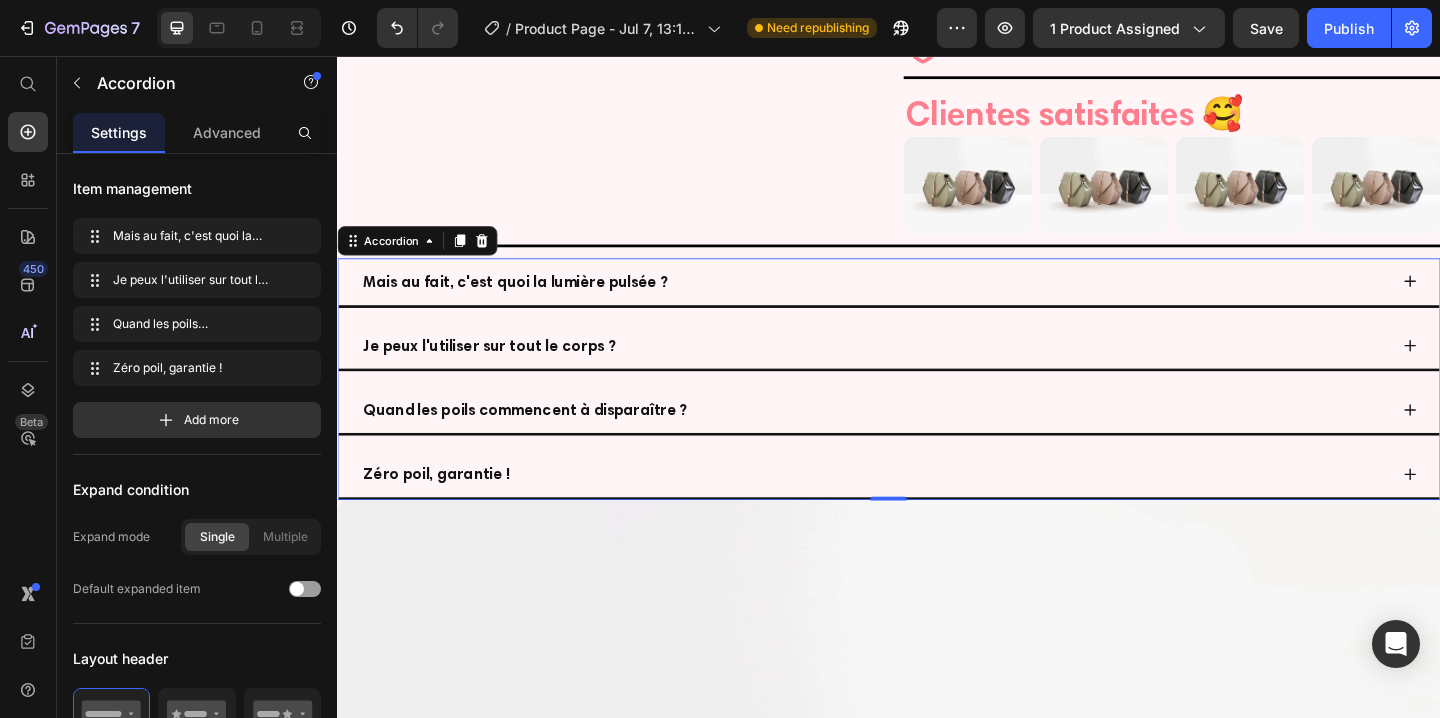 click on "Mais au fait, c'est quoi la lumière pulsée ?" at bounding box center [530, 301] 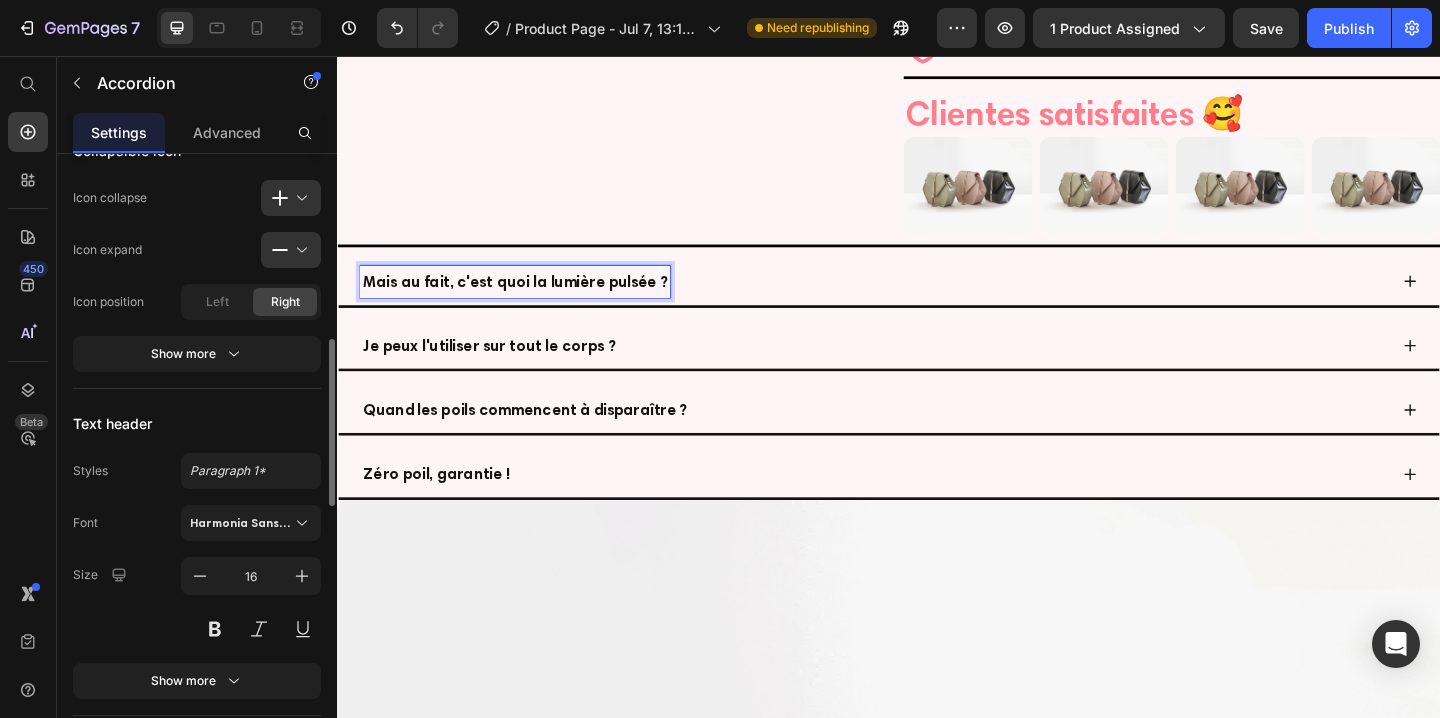 scroll, scrollTop: 746, scrollLeft: 0, axis: vertical 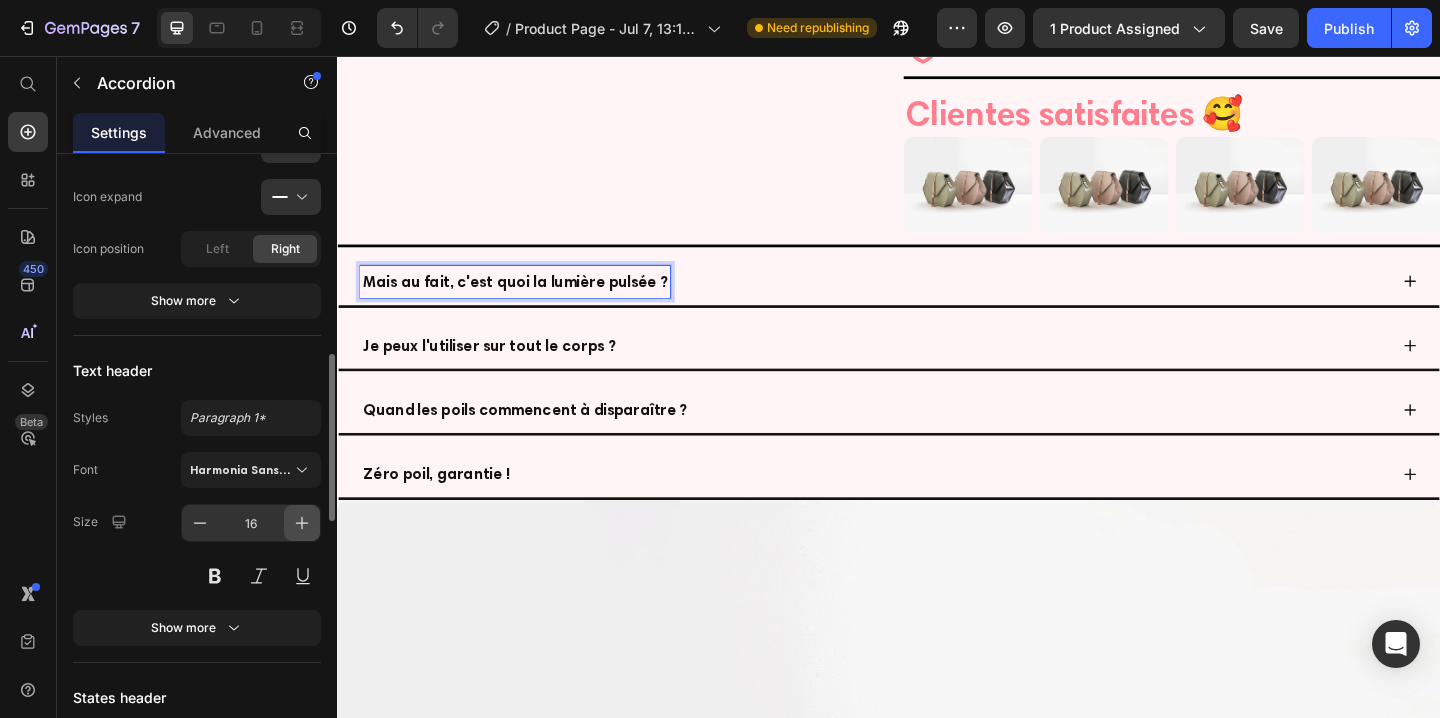 click 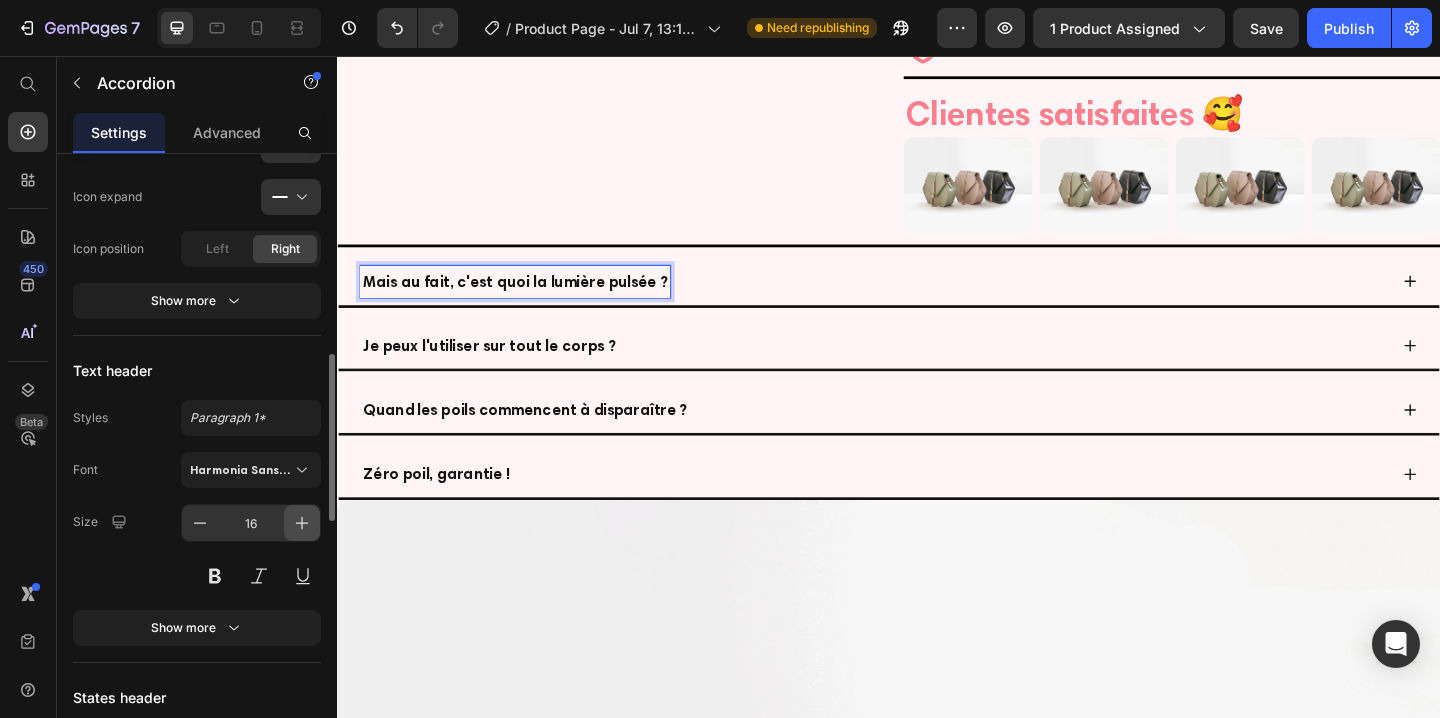 type 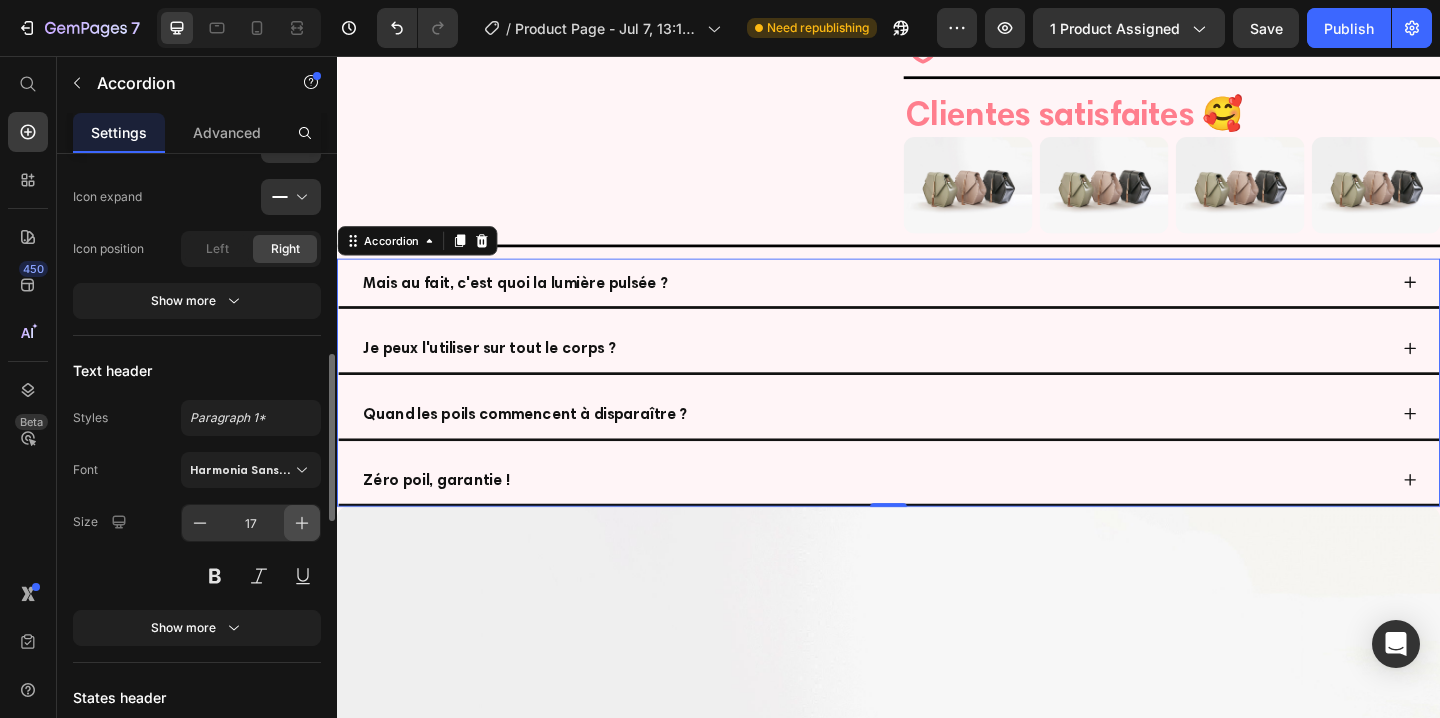 click 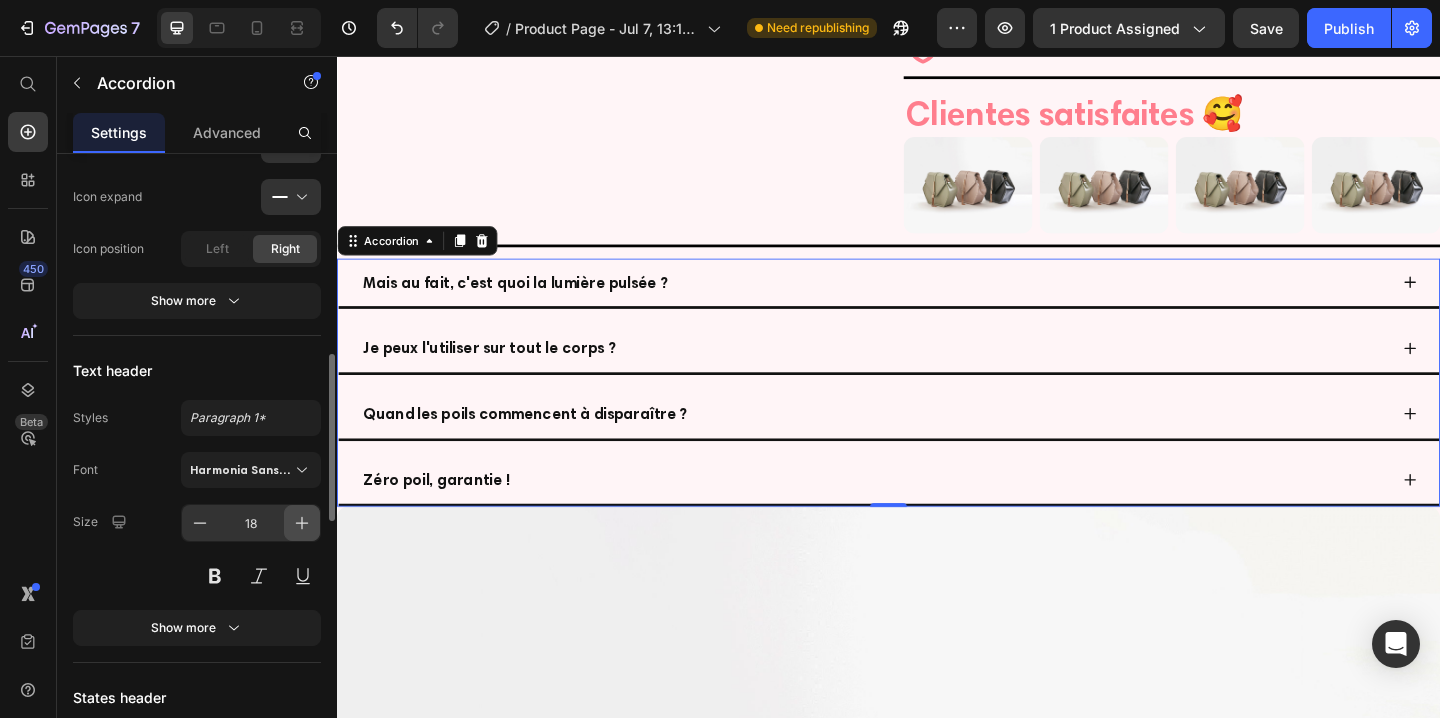 click 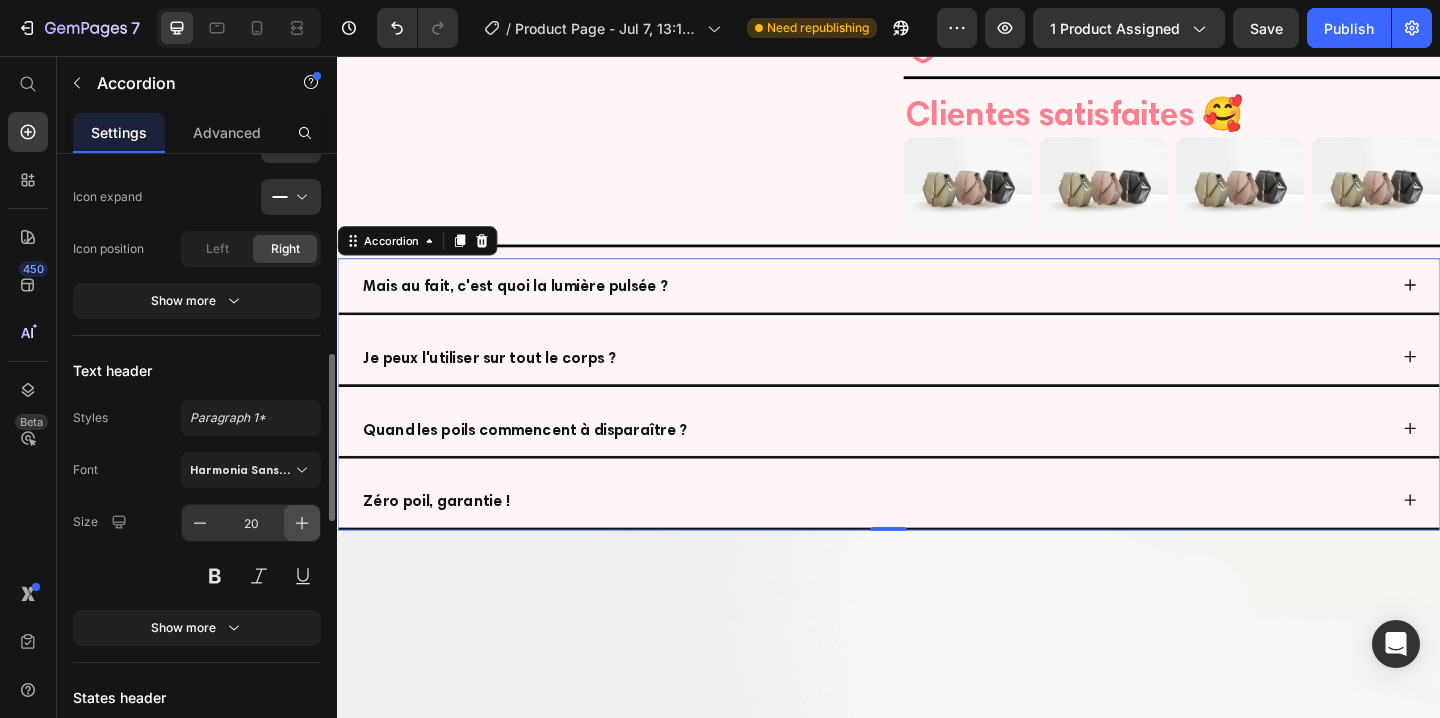 click 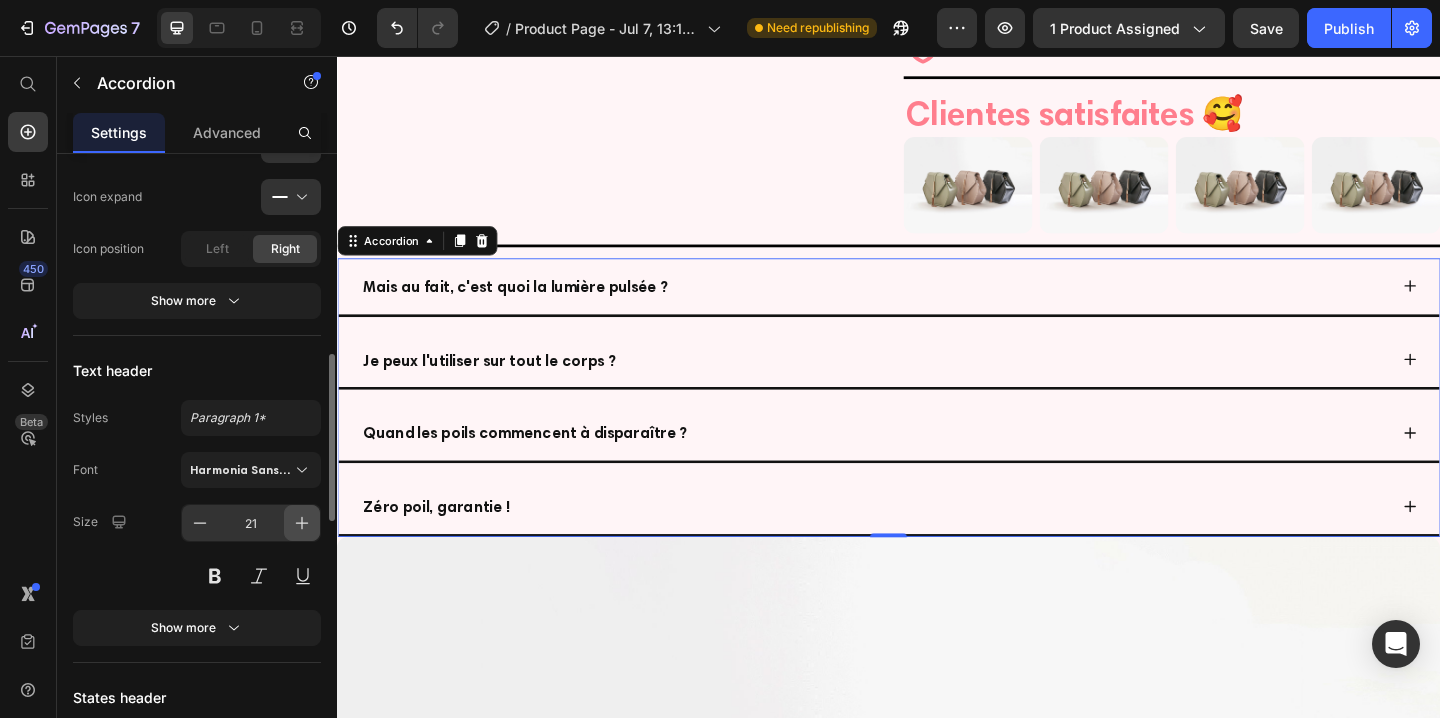 click 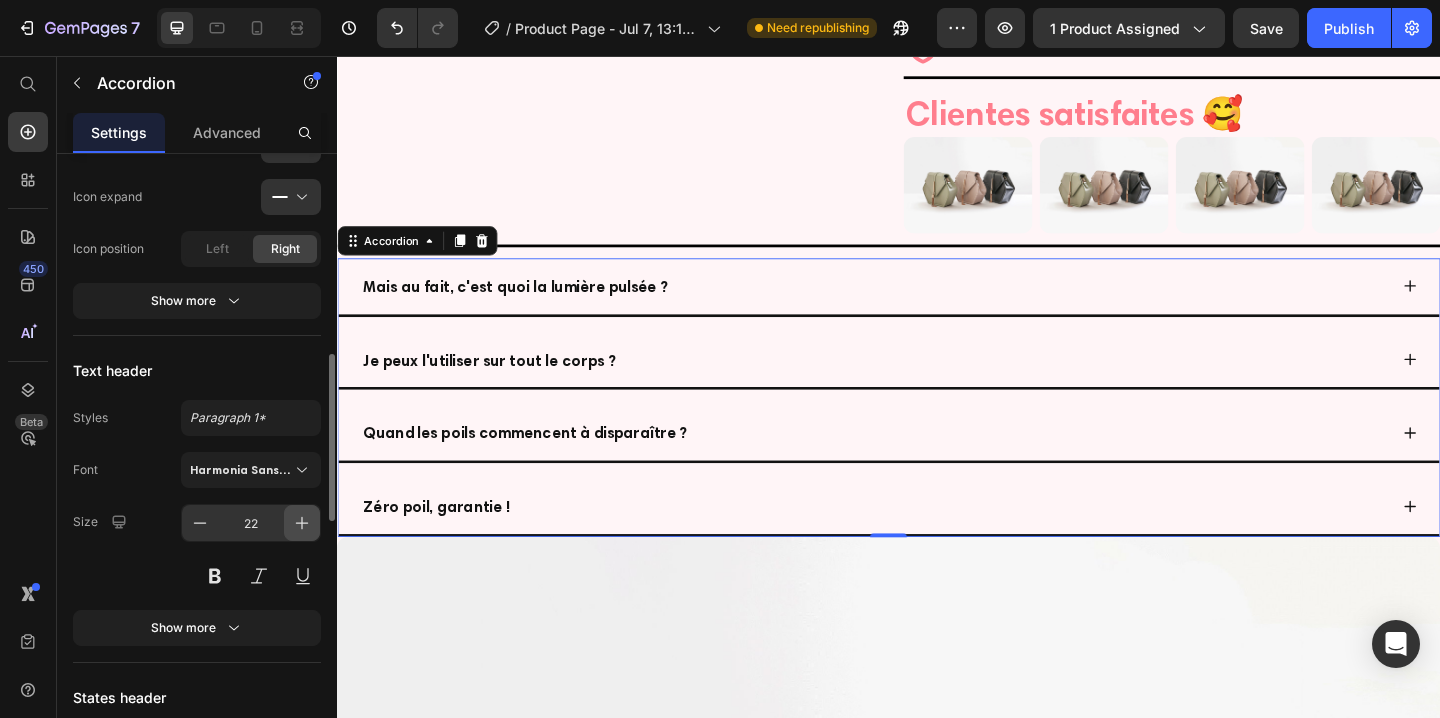 click 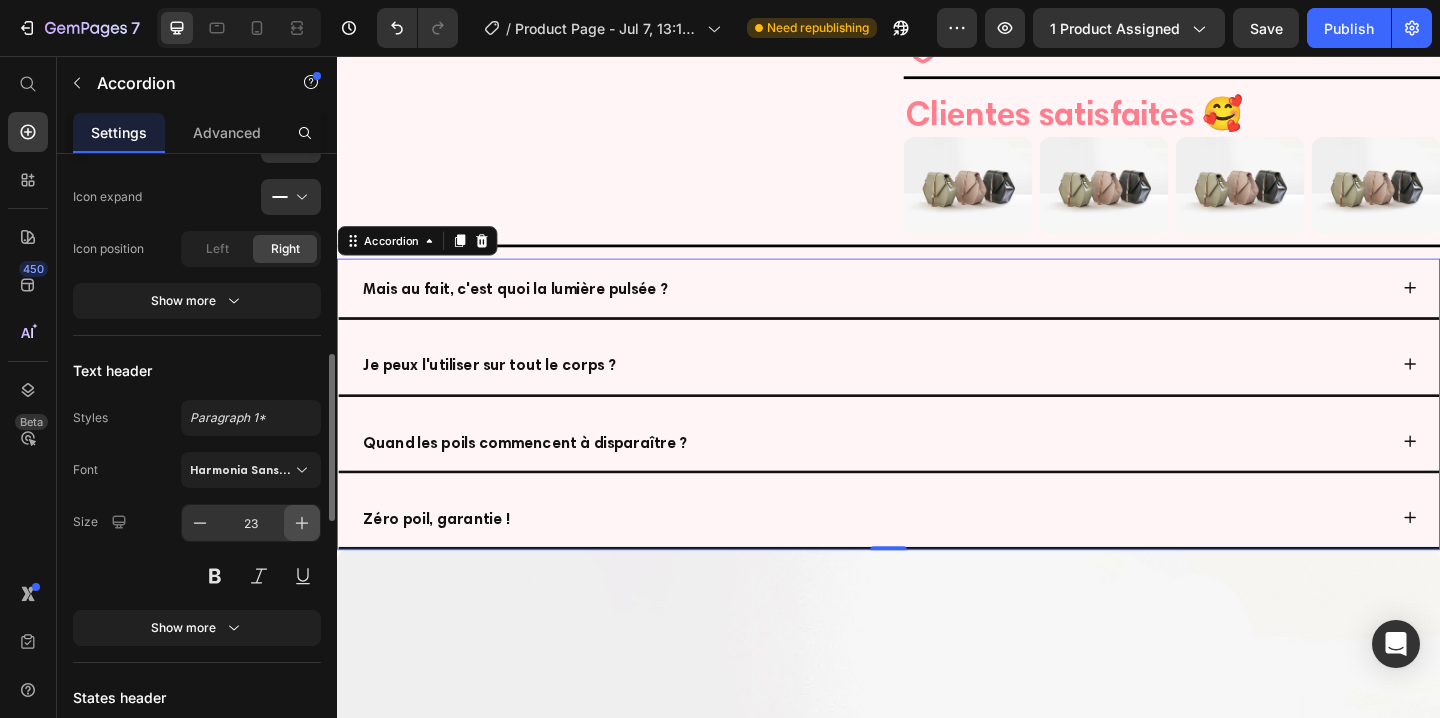 click 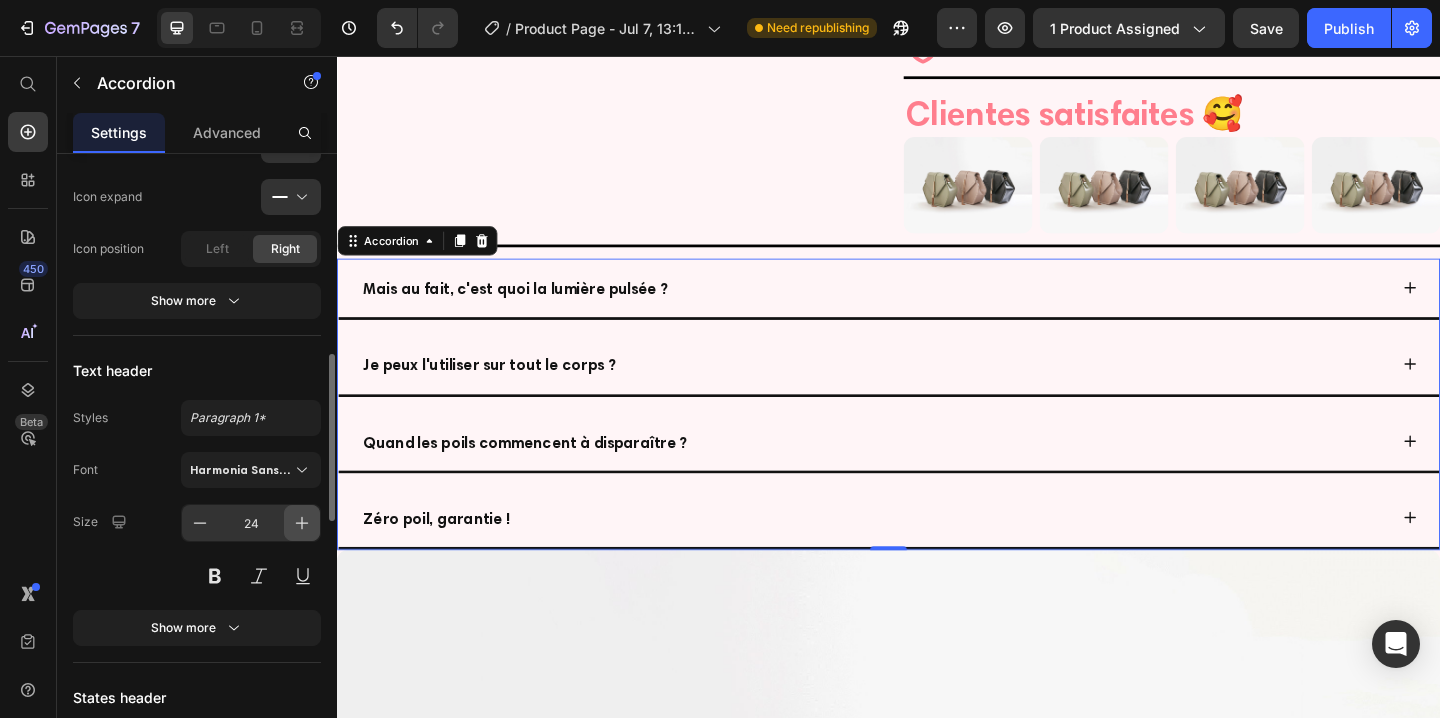 click 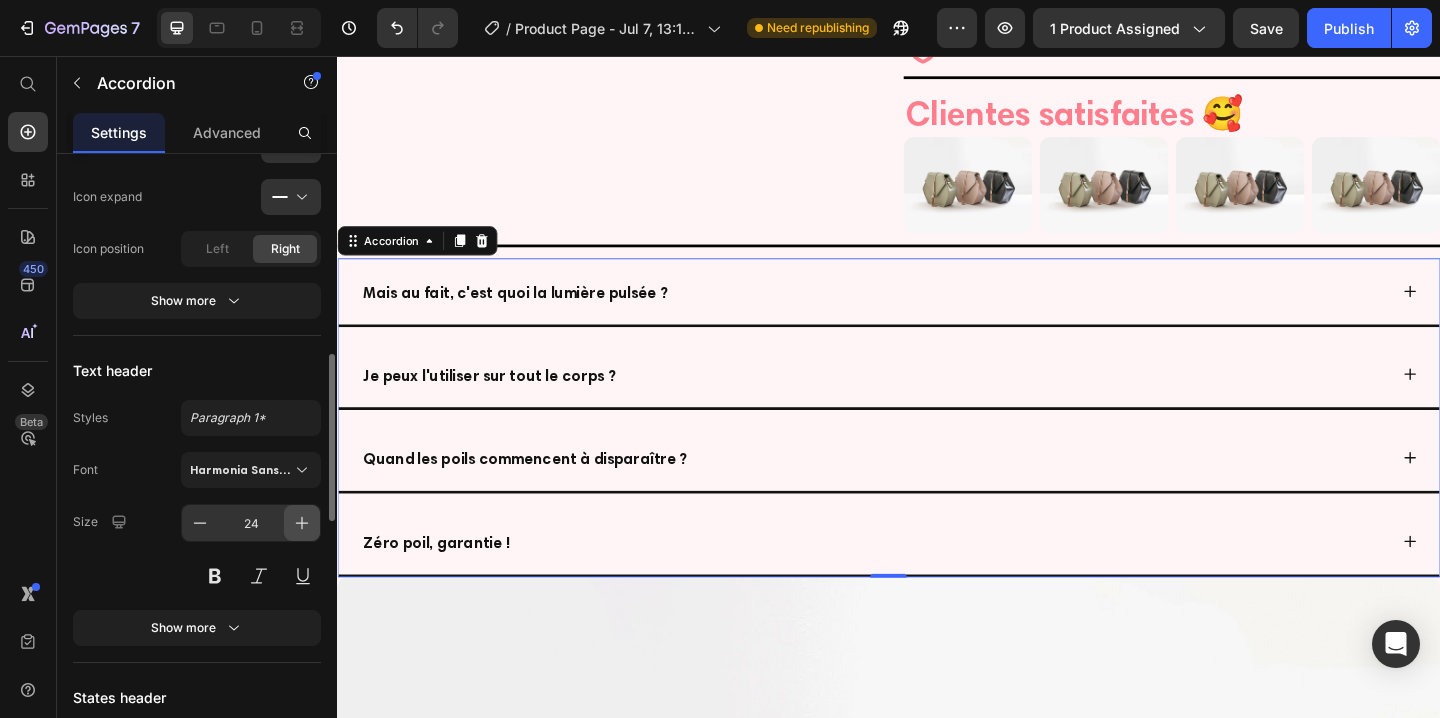 click 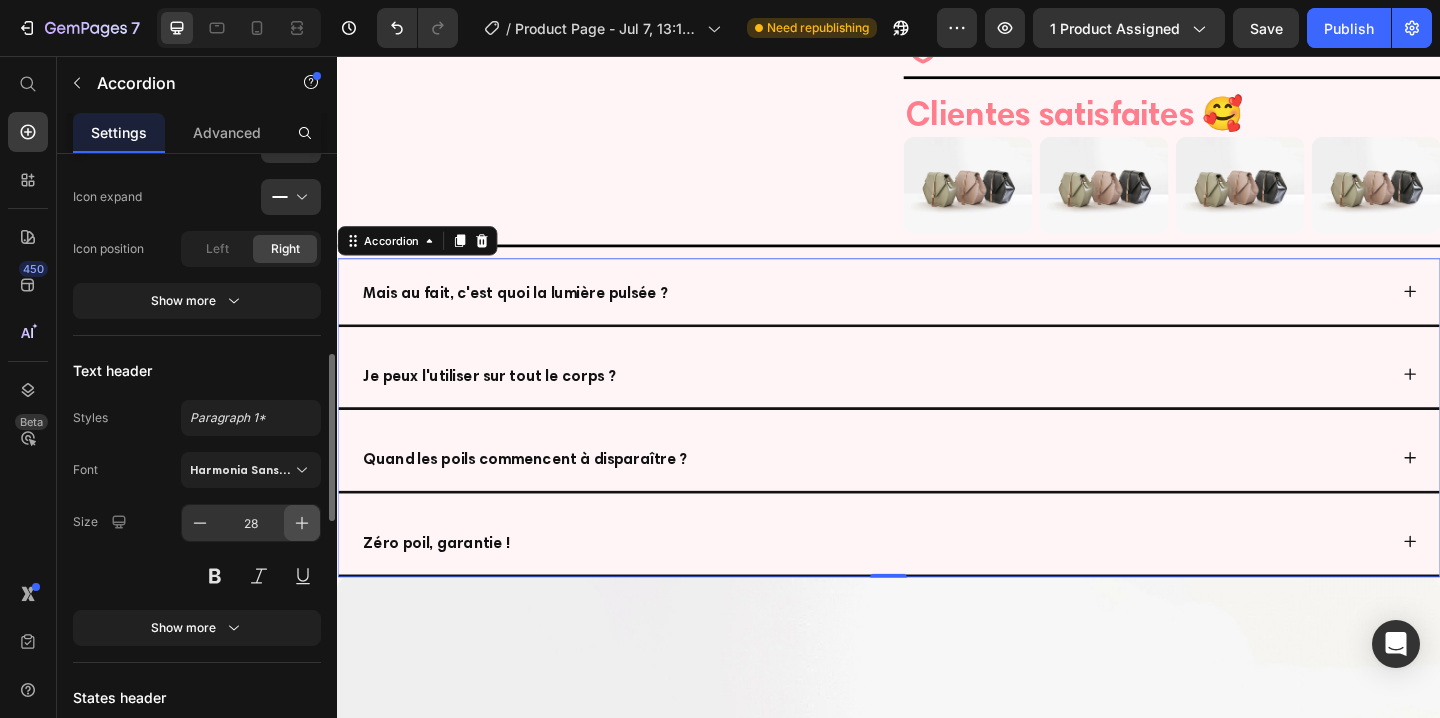 click 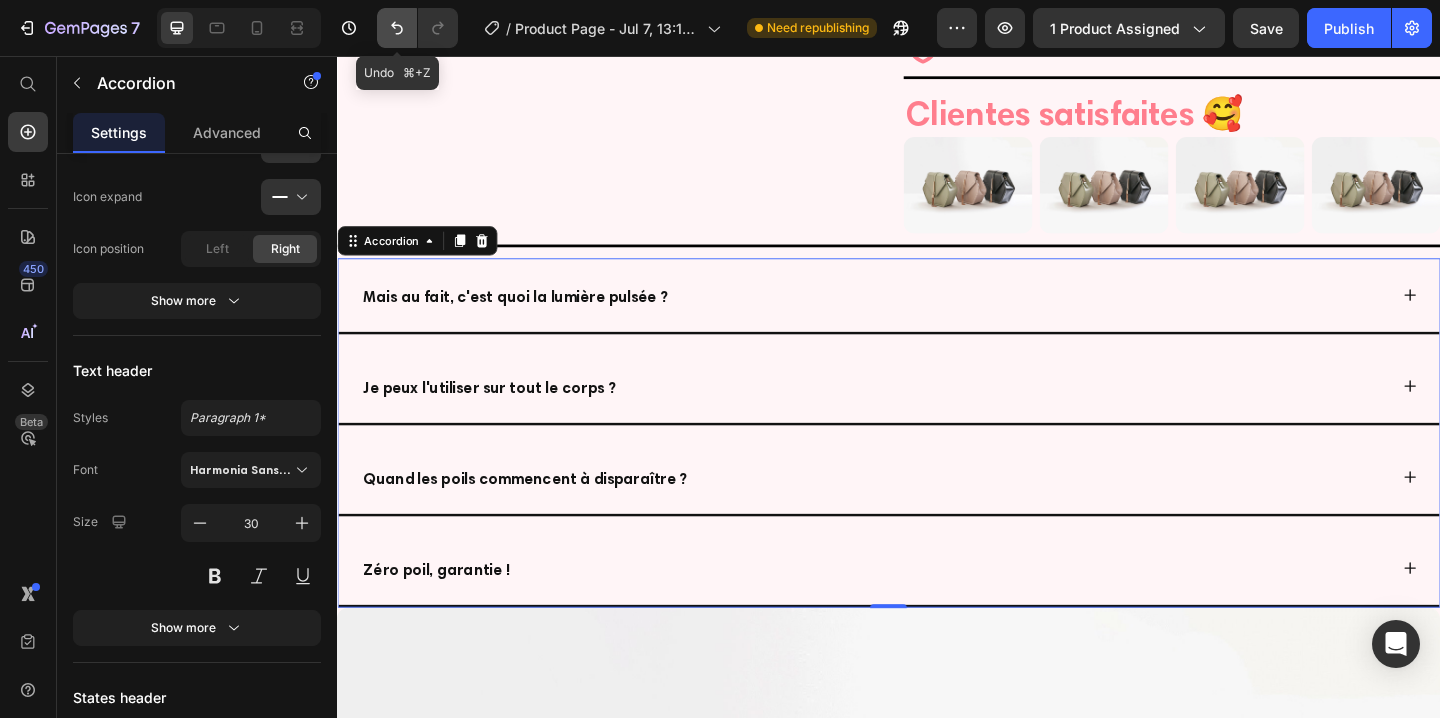 click 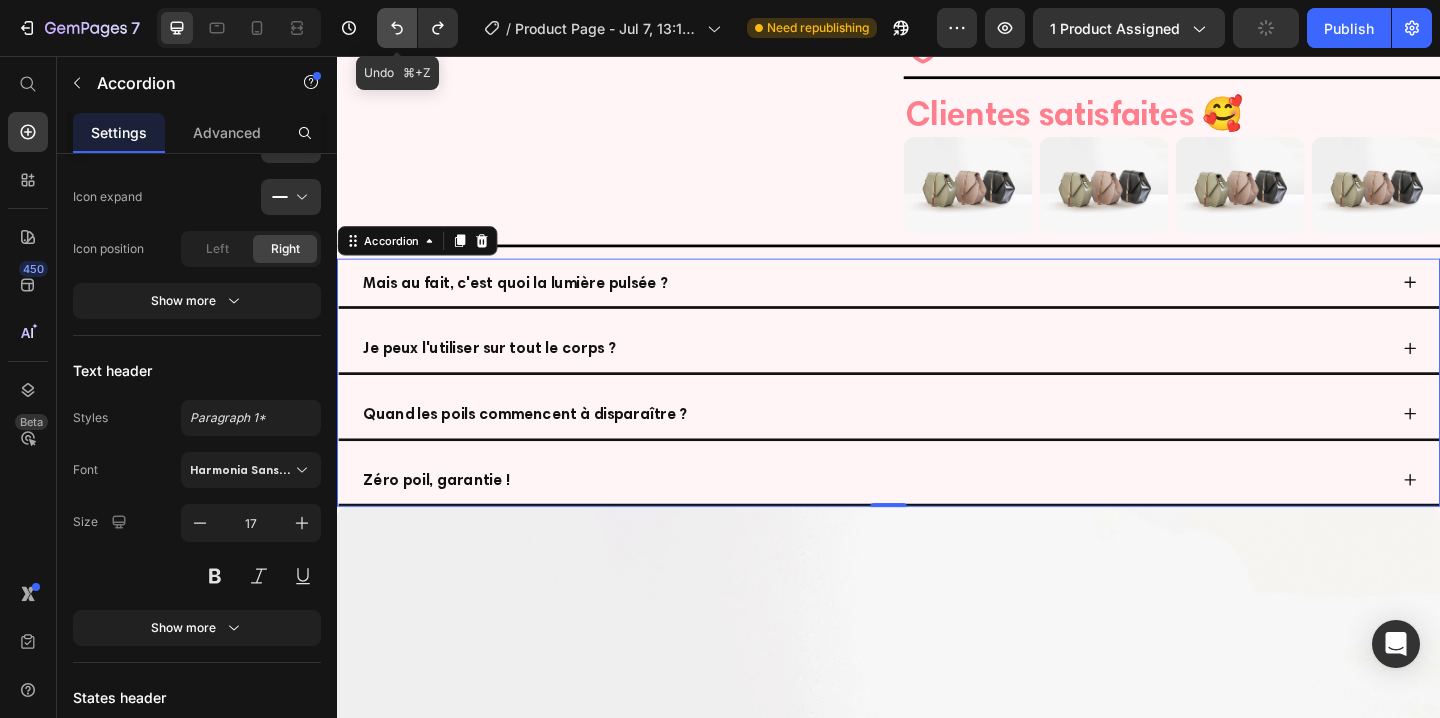 click 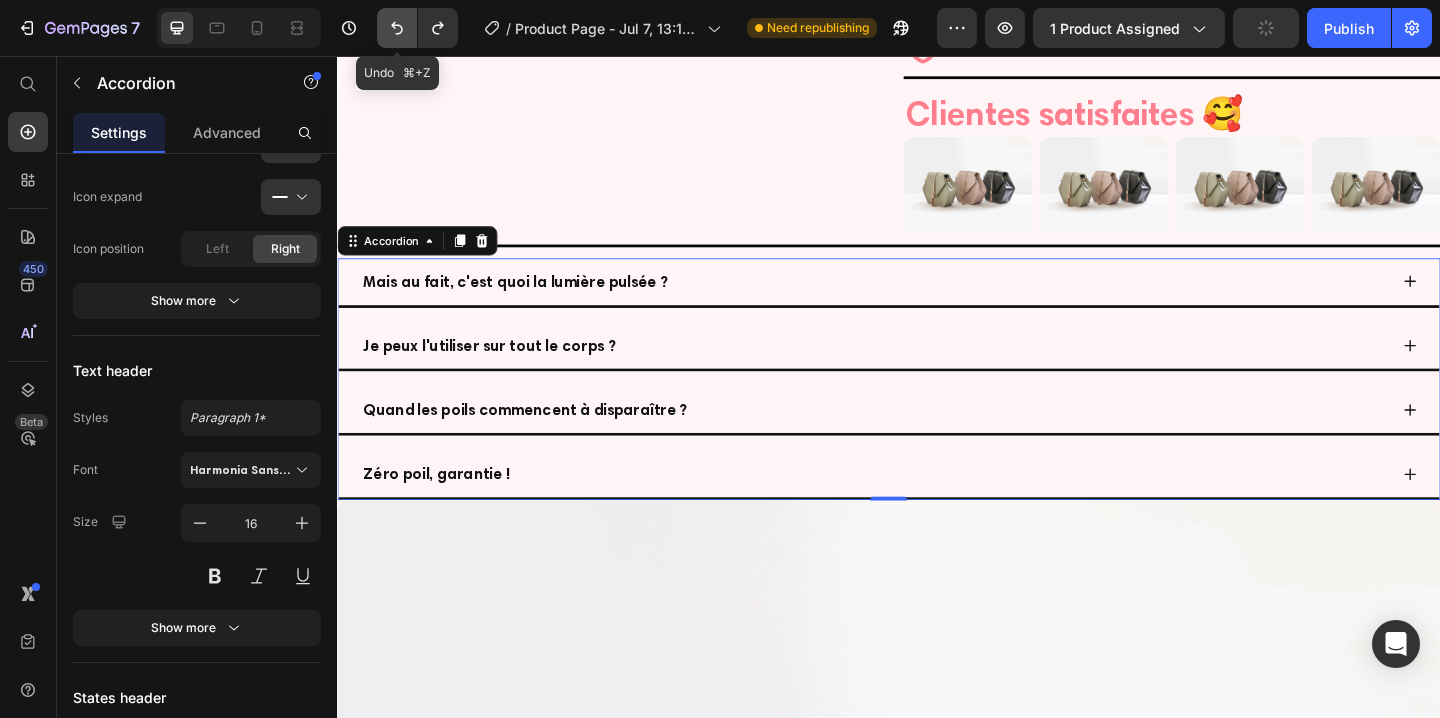 click 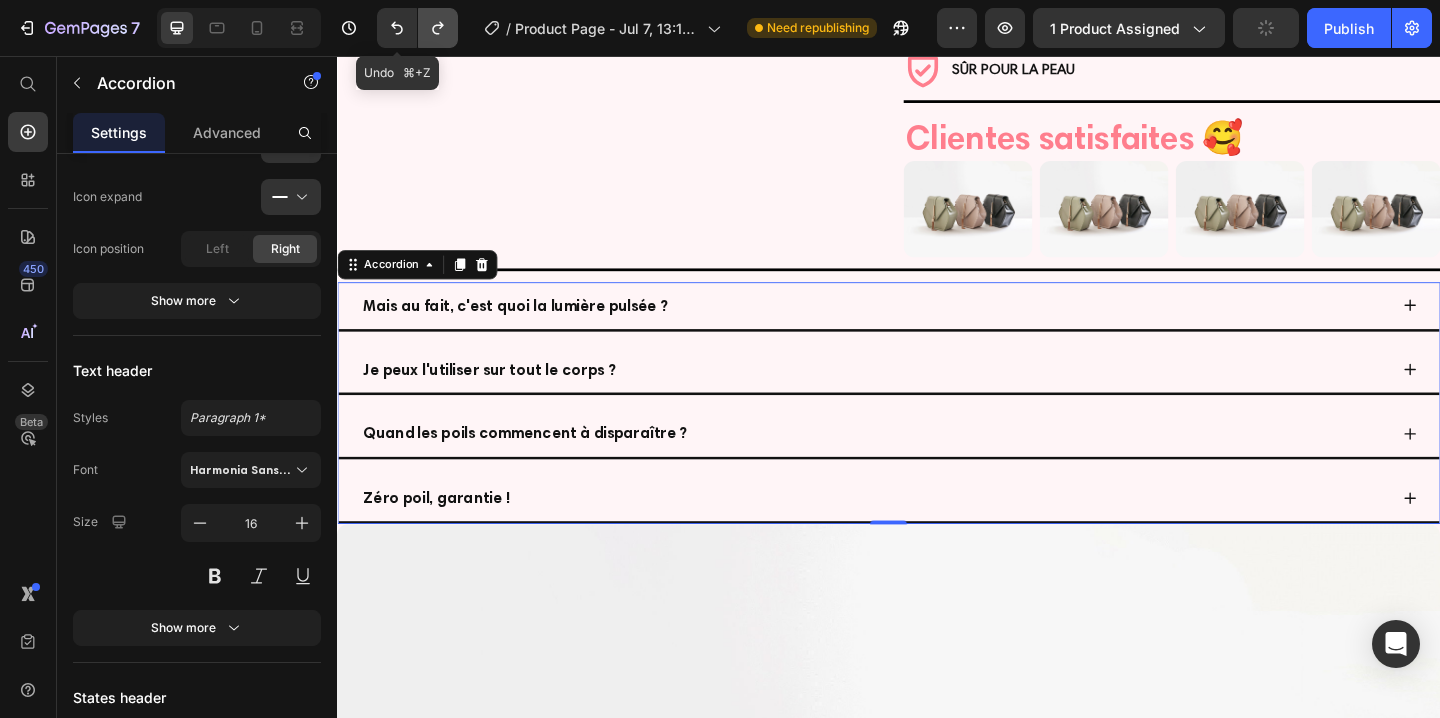 click 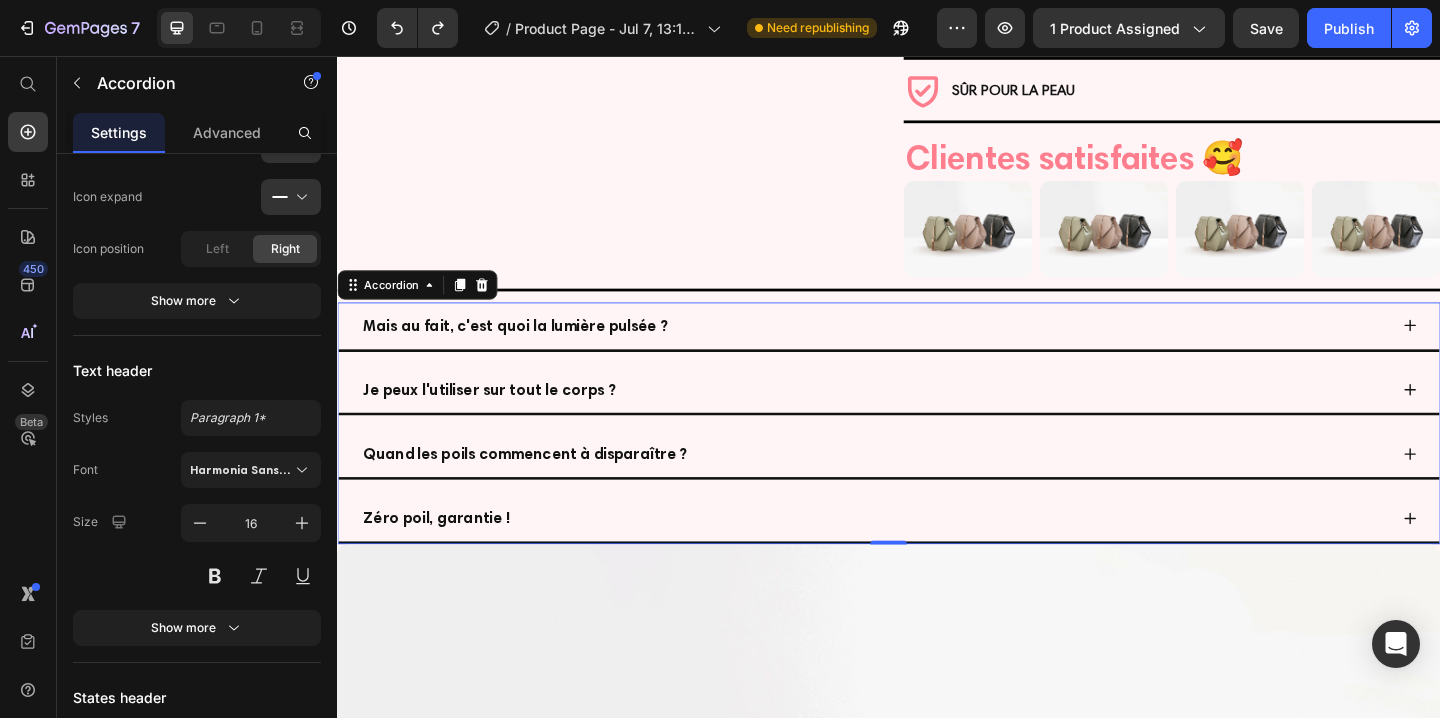 scroll, scrollTop: 1034, scrollLeft: 0, axis: vertical 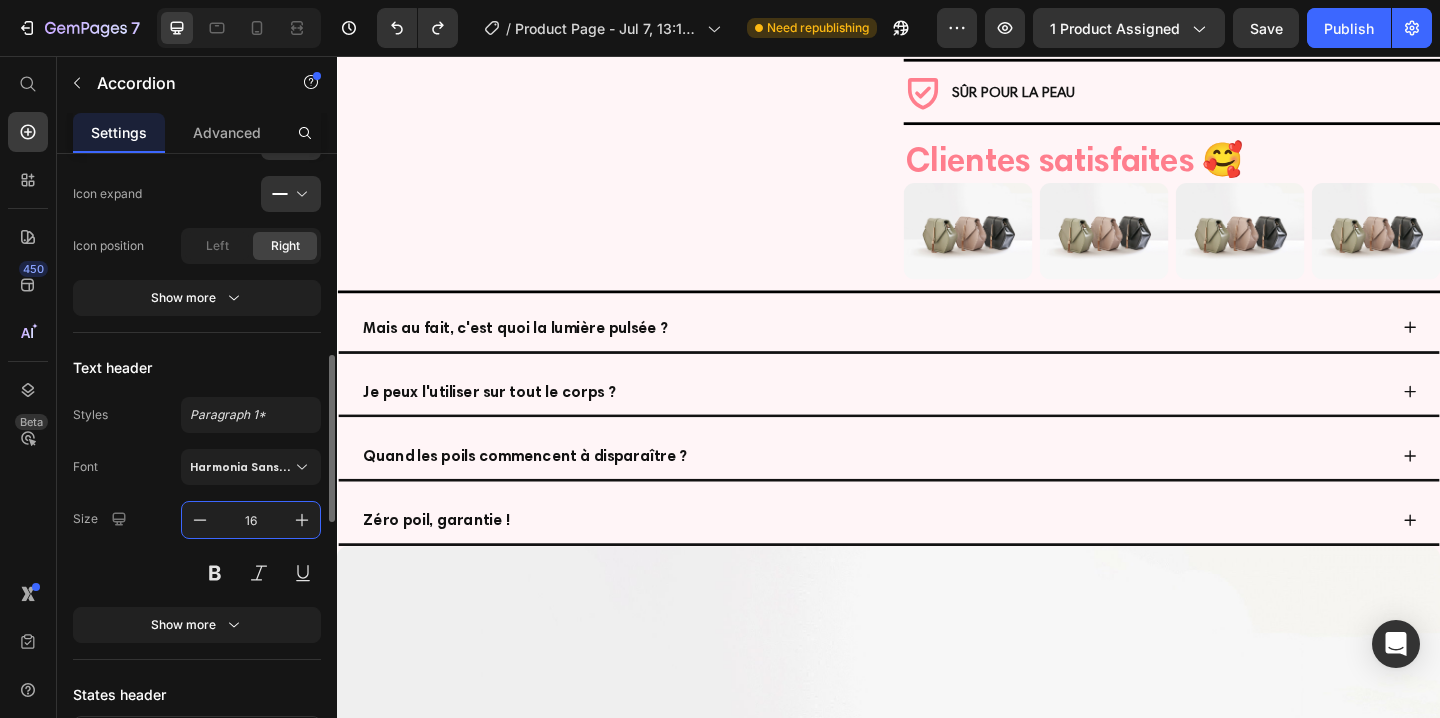 click on "16" at bounding box center [251, 520] 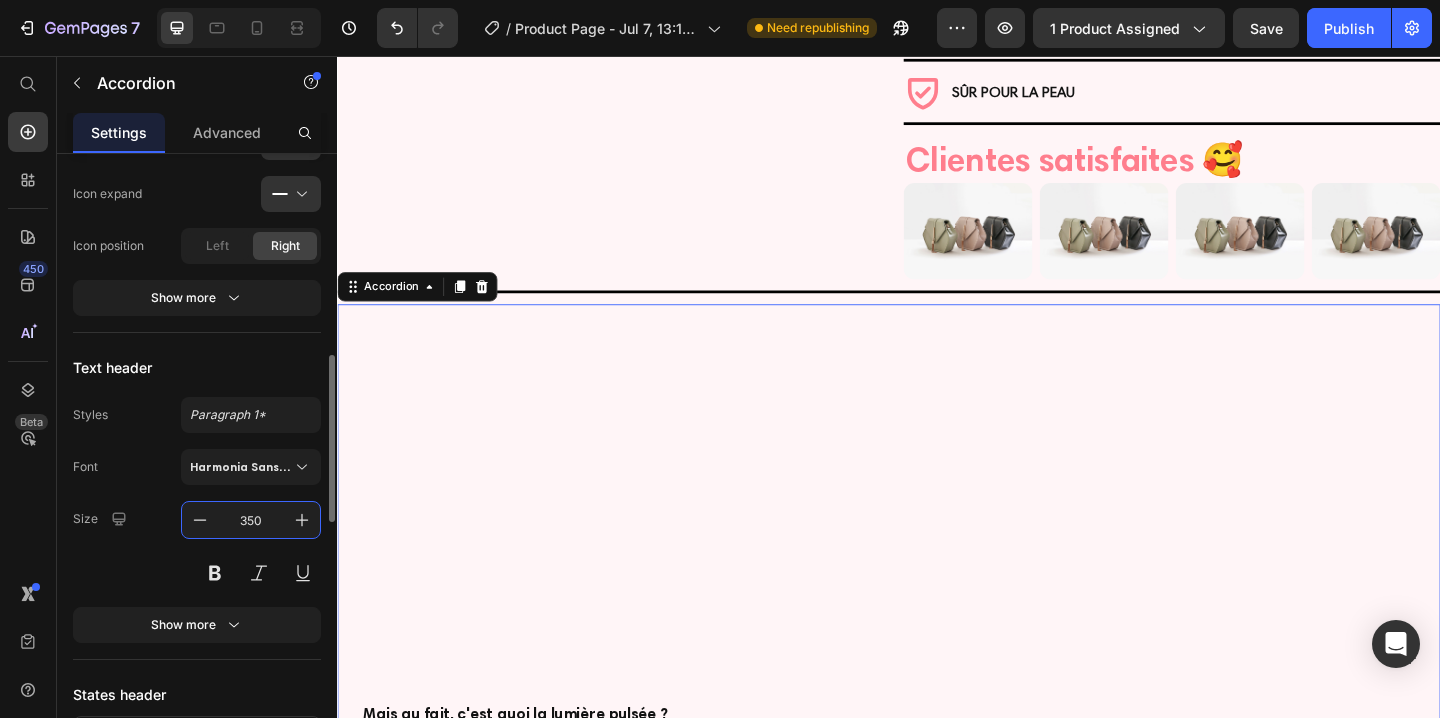 click on "Text header" at bounding box center [197, 367] 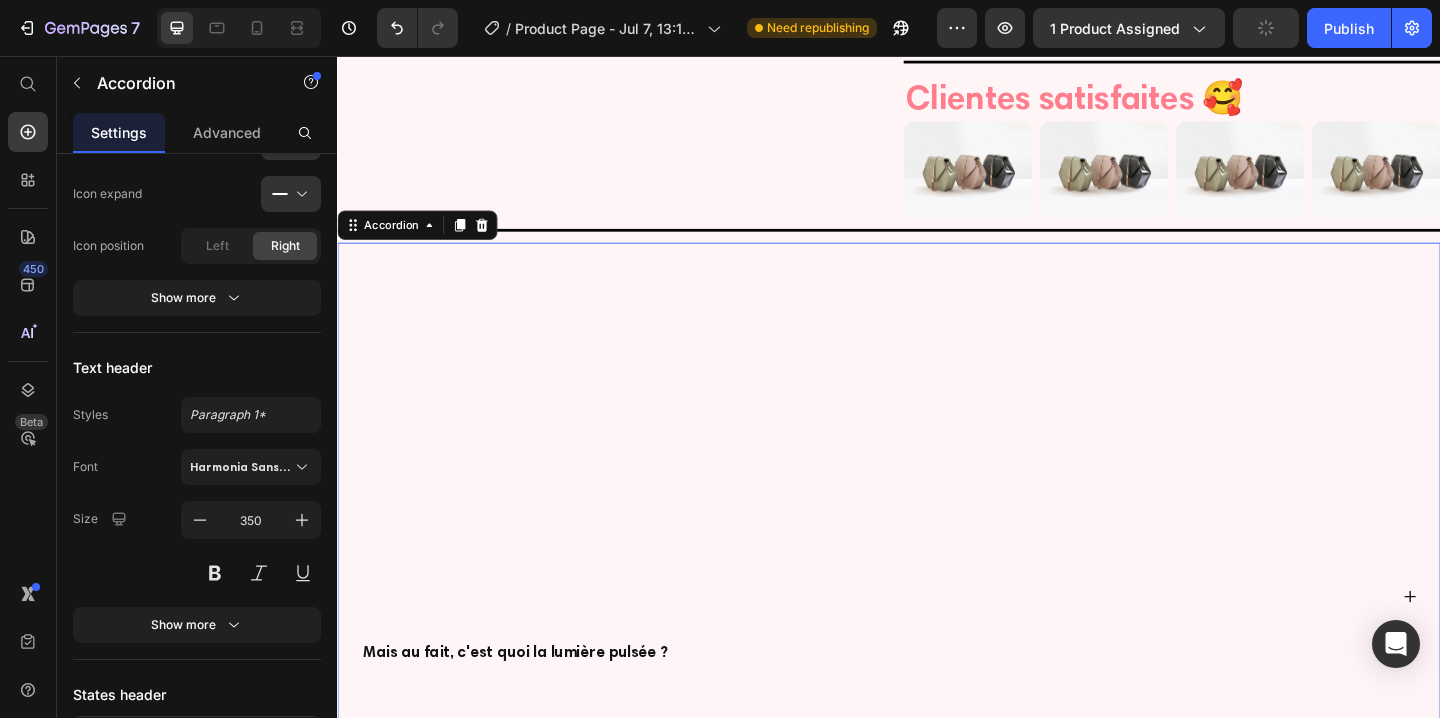 scroll, scrollTop: 1124, scrollLeft: 0, axis: vertical 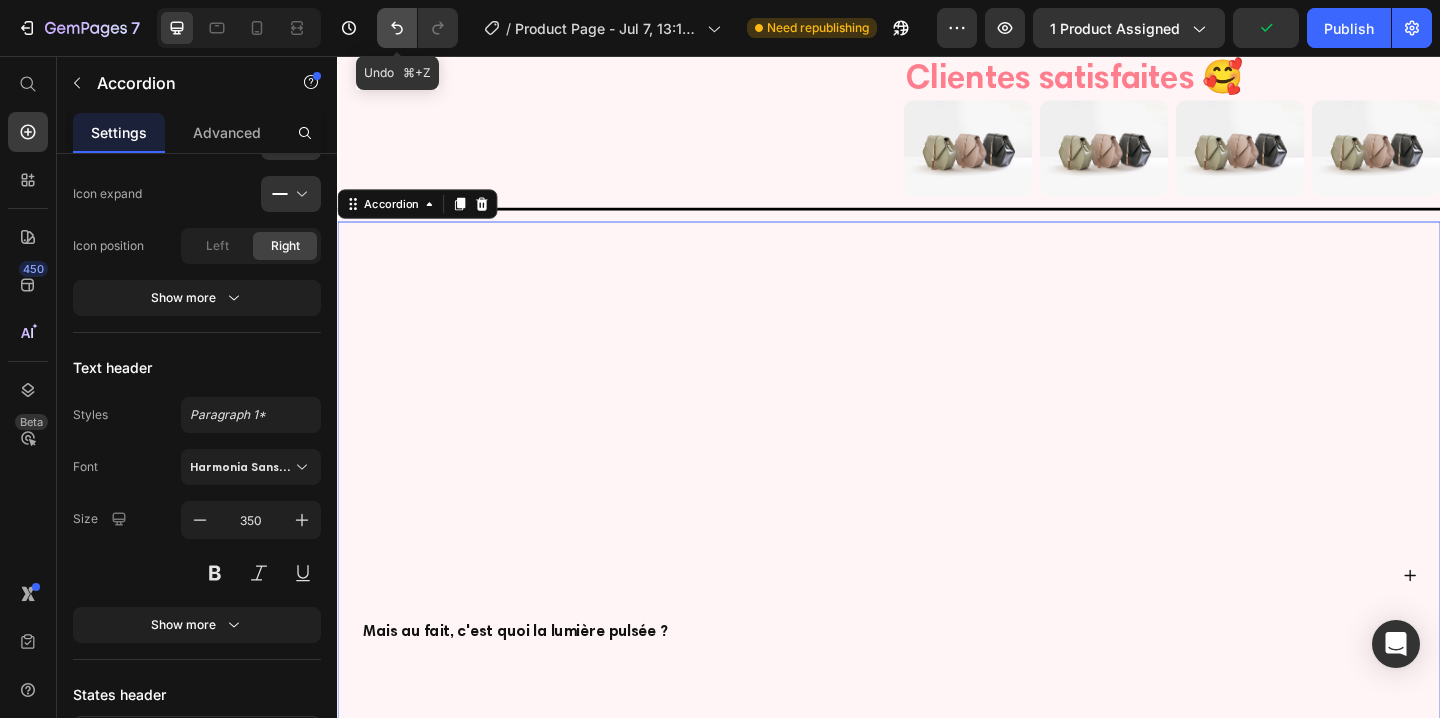 click 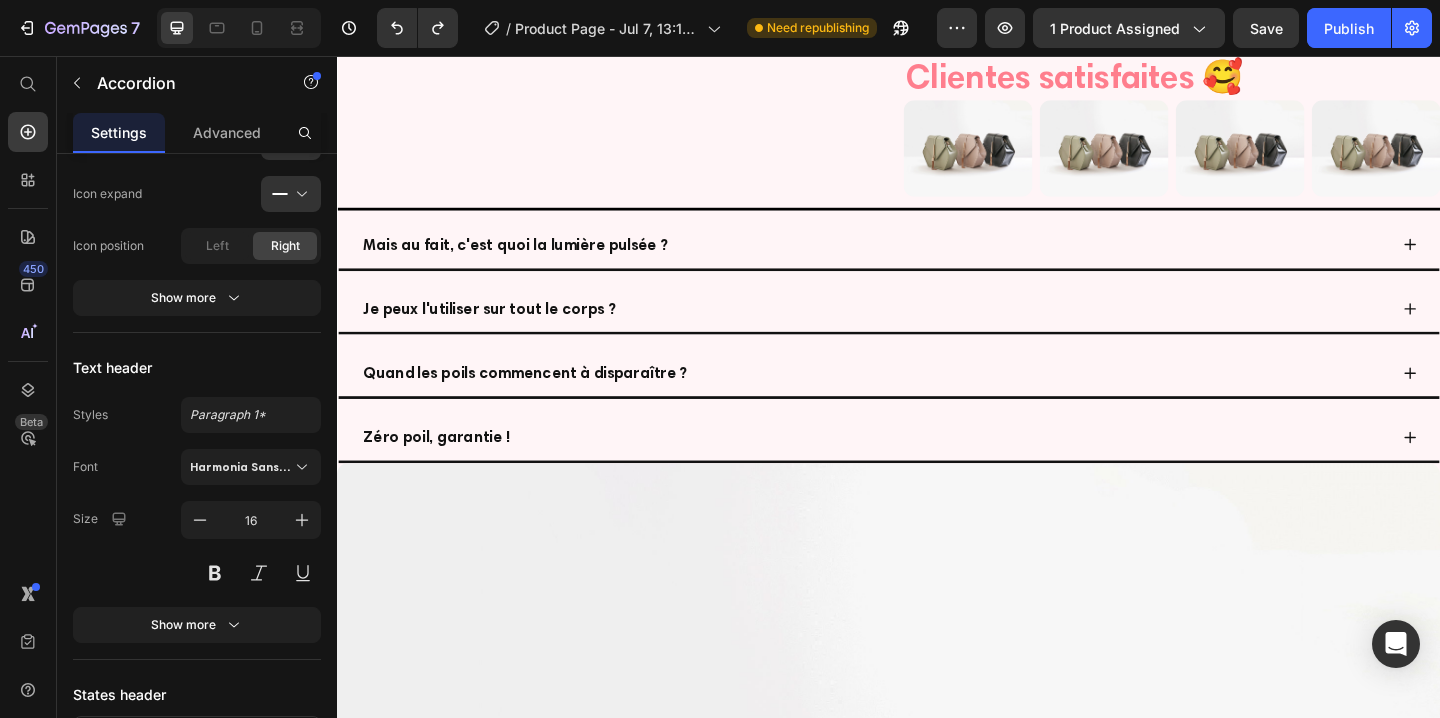 click on "Mais au fait, c'est quoi la lumière pulsée ?" at bounding box center [921, 261] 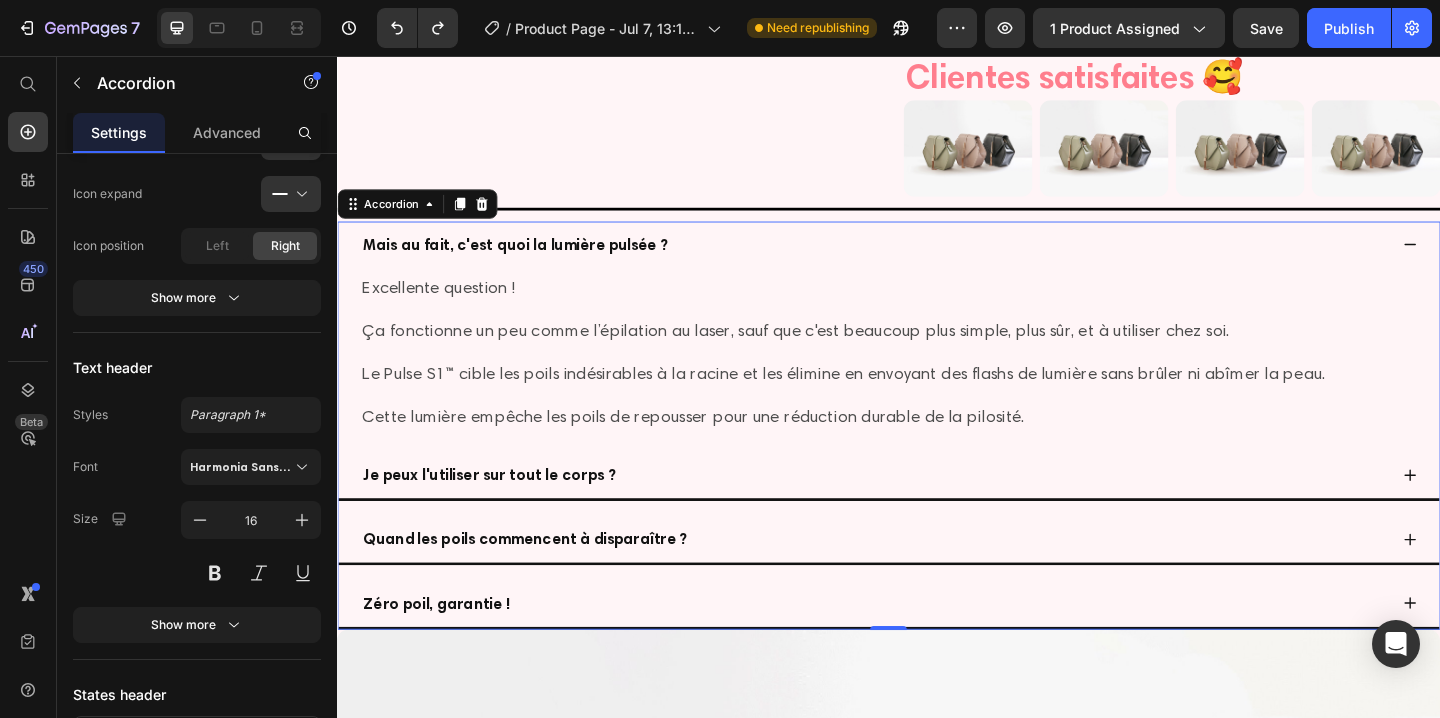 click on "Mais au fait, c'est quoi la lumière pulsée ?" at bounding box center [530, 260] 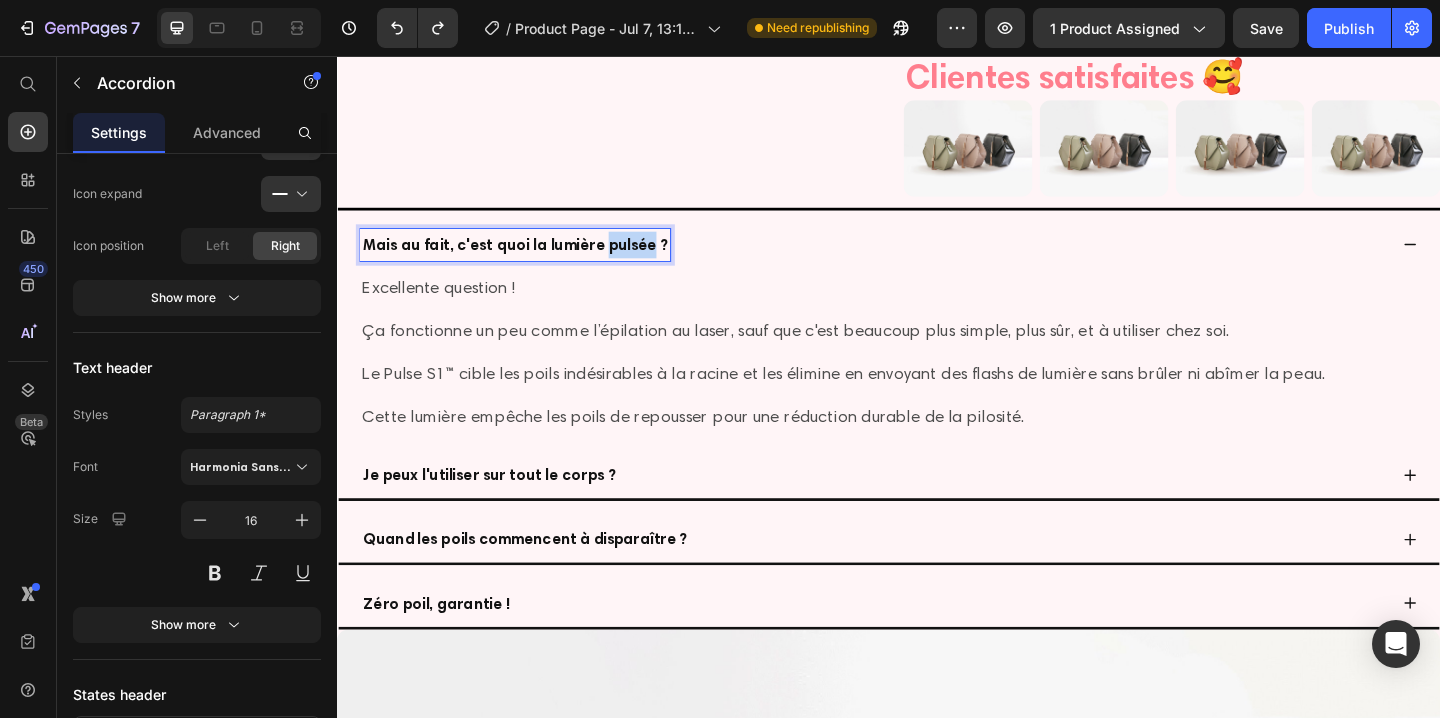 click on "Mais au fait, c'est quoi la lumière pulsée ?" at bounding box center [530, 260] 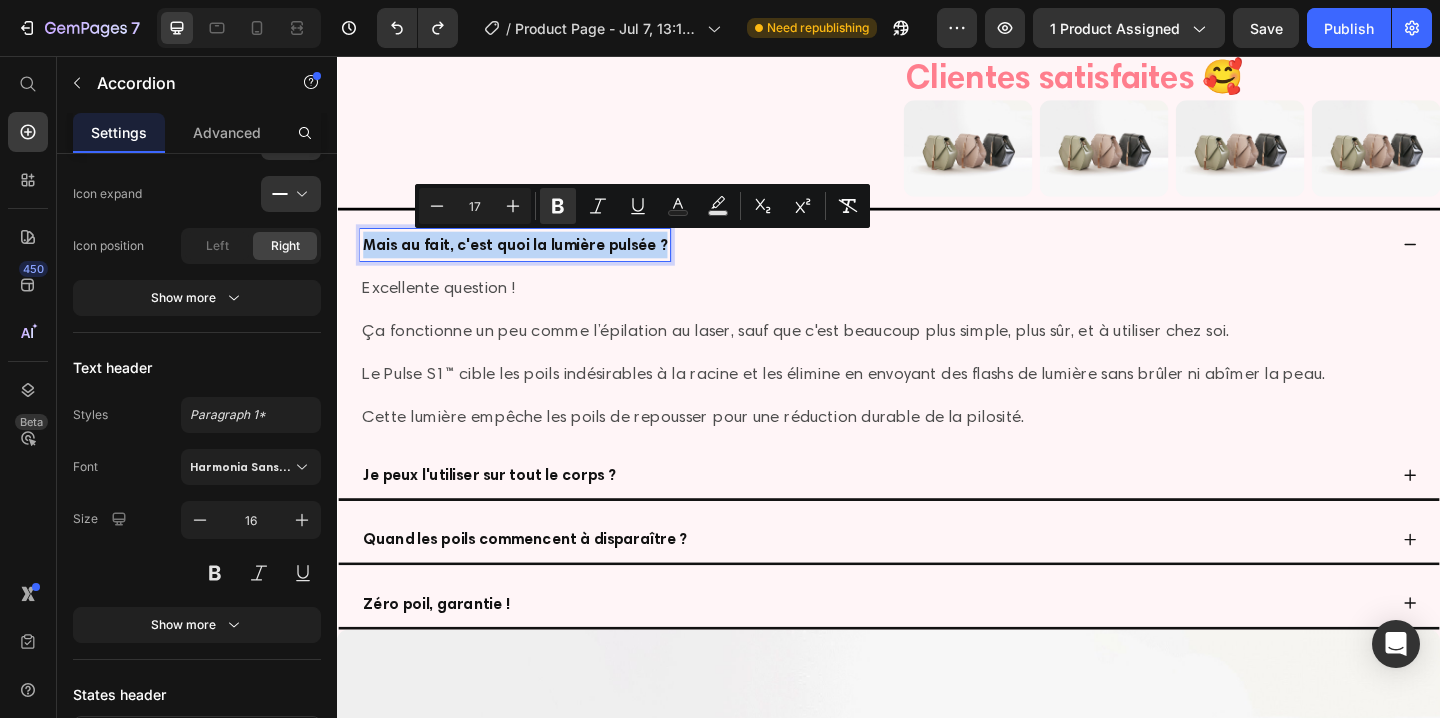 click on "Mais au fait, c'est quoi la lumière pulsée ?" at bounding box center [530, 260] 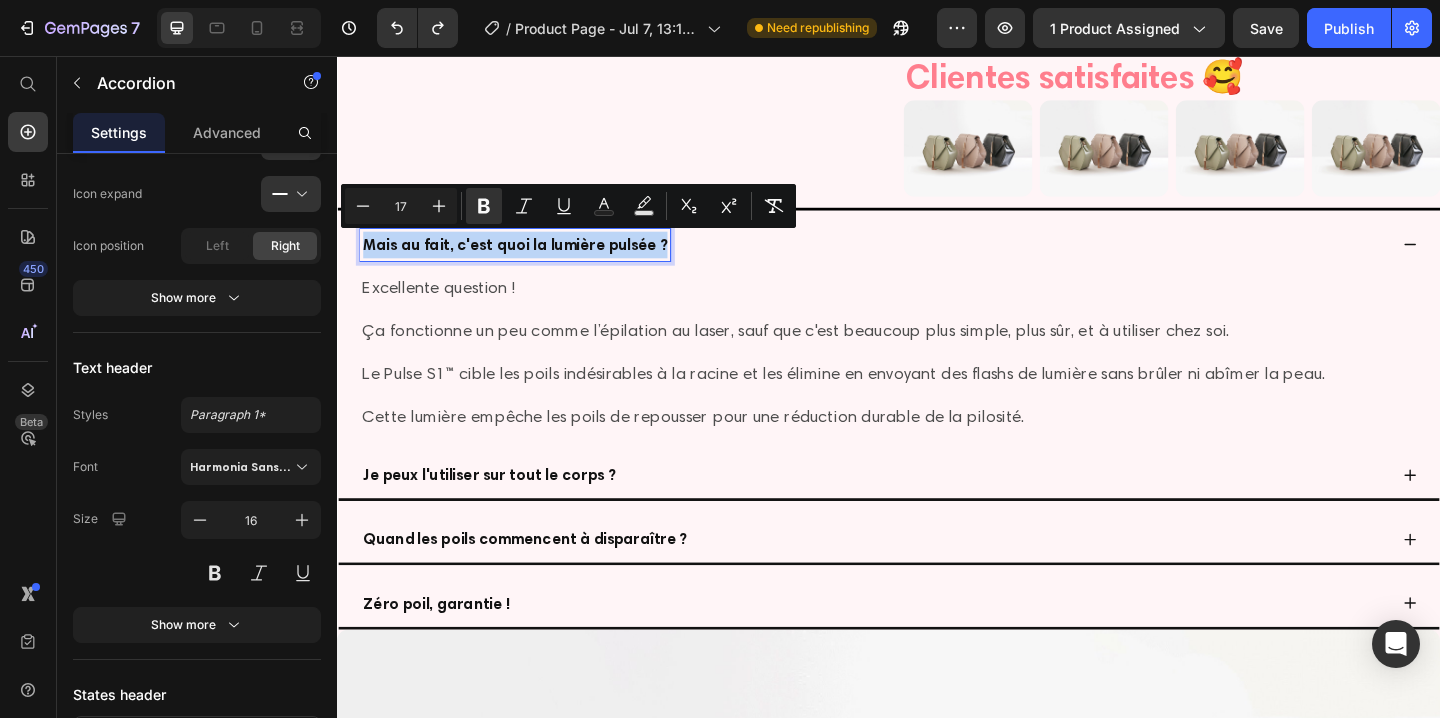 click on "Mais au fait, c'est quoi la lumière pulsée ?" at bounding box center (530, 260) 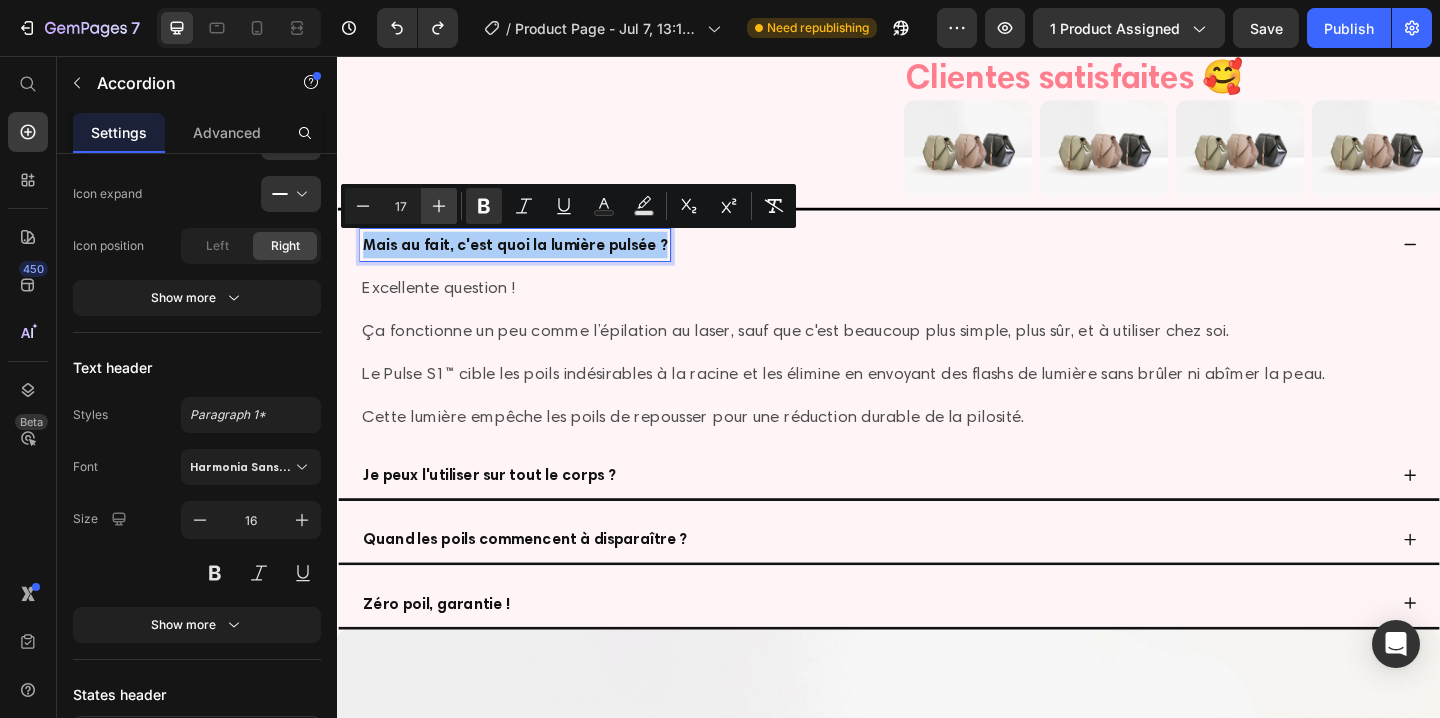 click 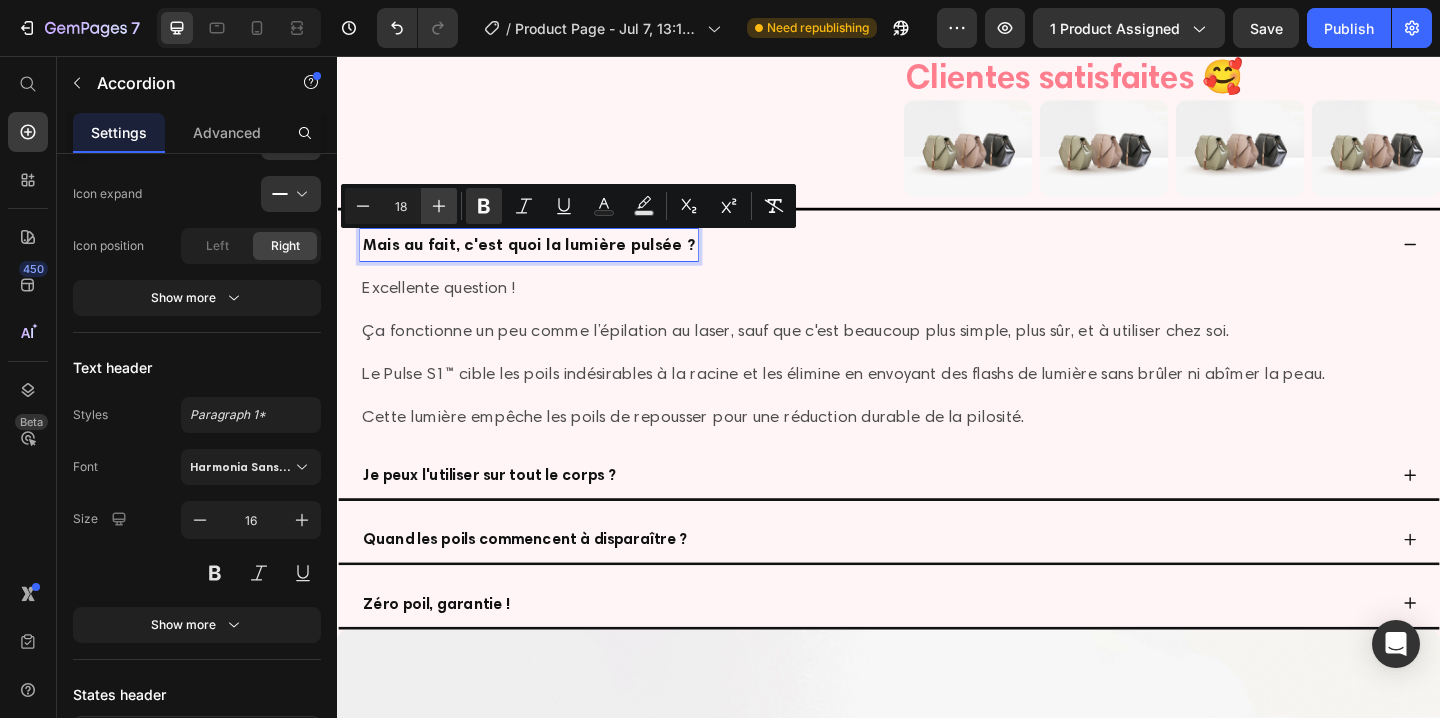 click 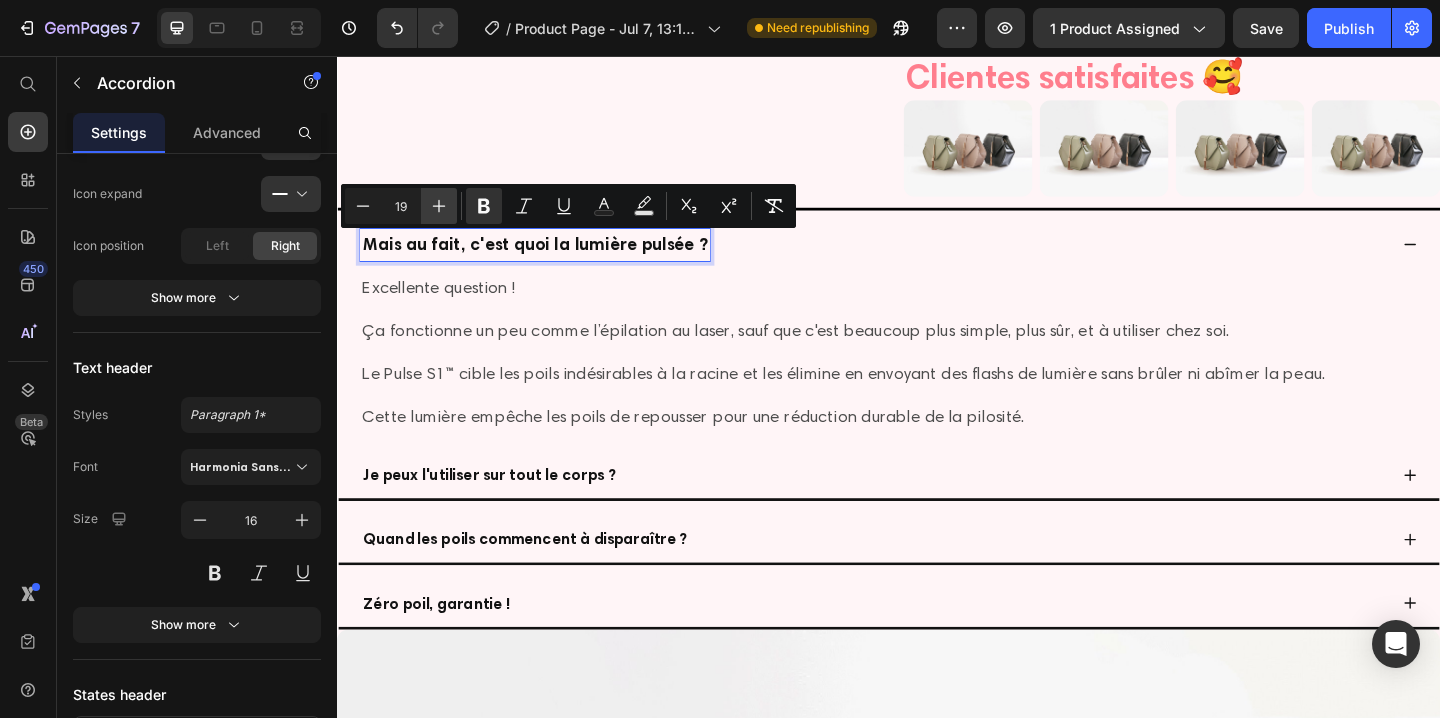 click 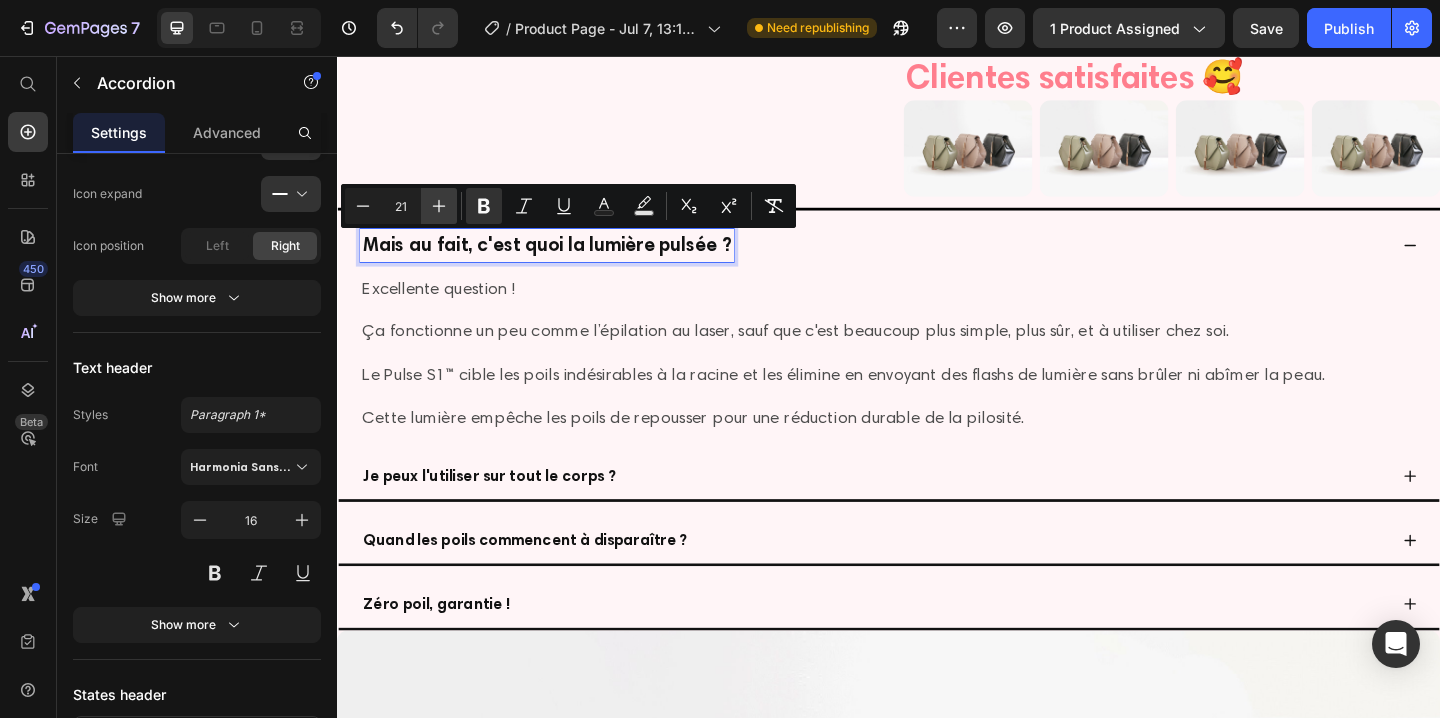 click 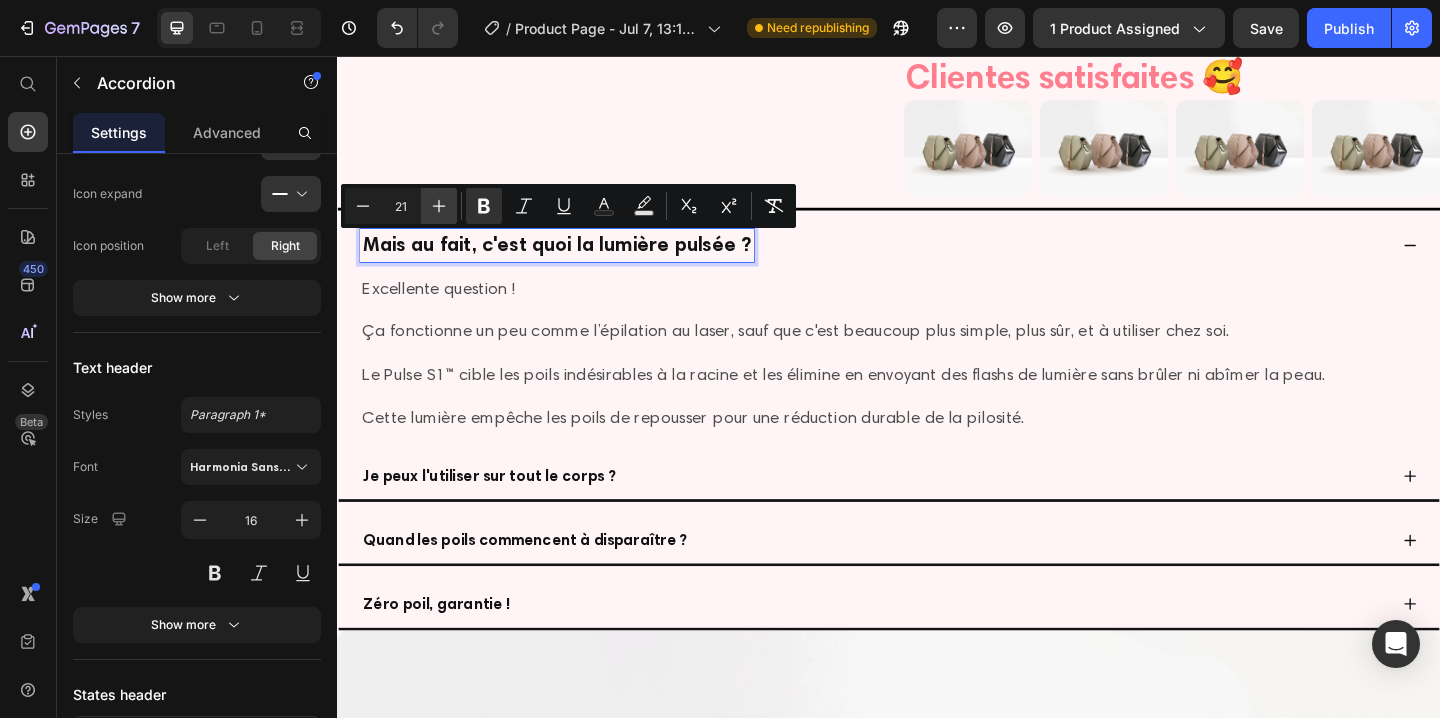 type on "22" 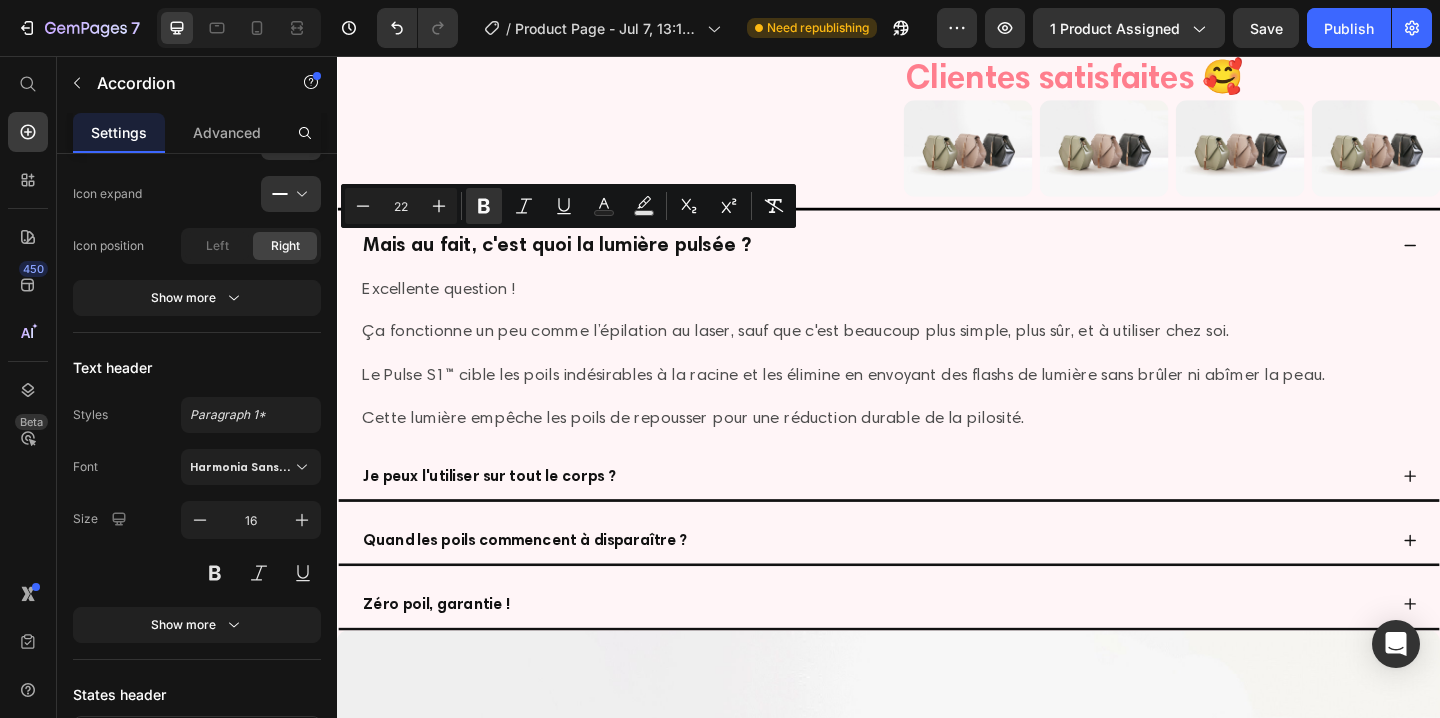 click on "Mais au fait, c'est quoi la lumière pulsée ?" at bounding box center (921, 262) 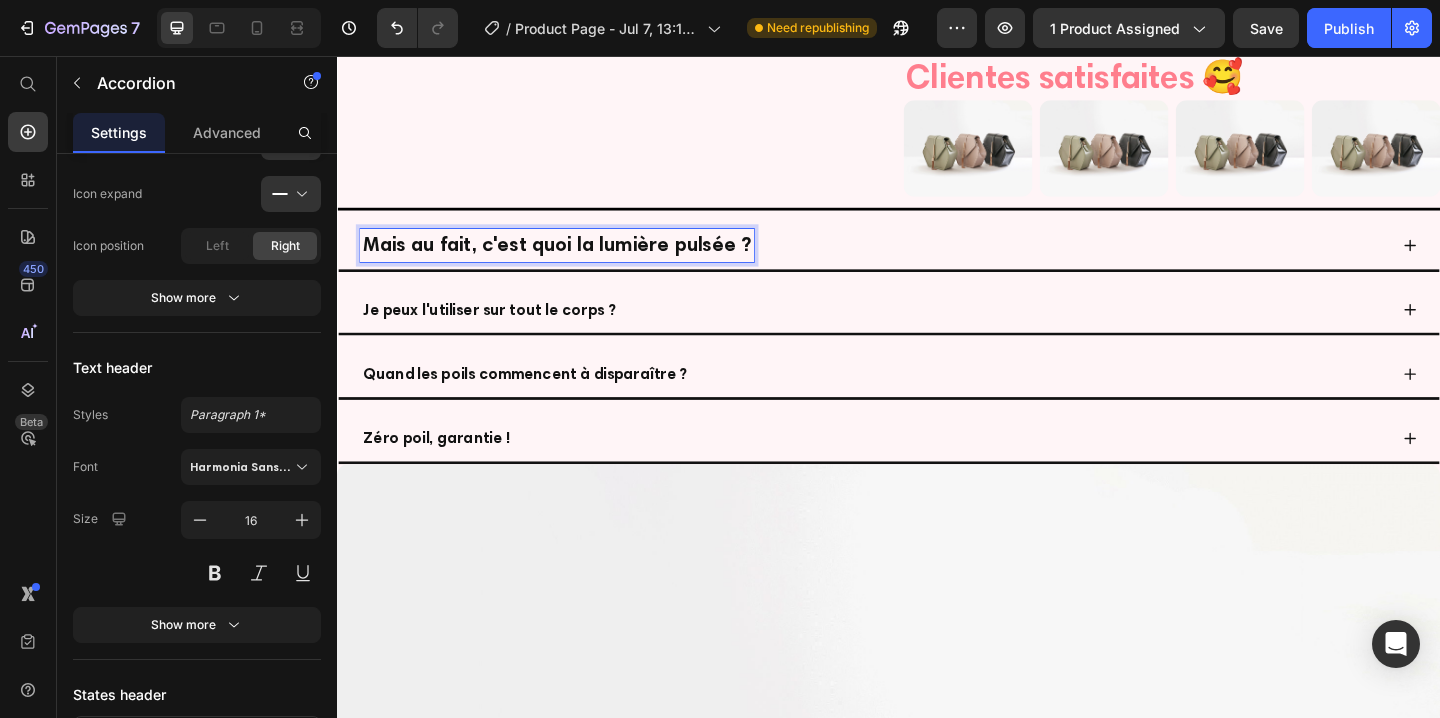 click on "Mais au fait, c'est quoi la lumière pulsée ?" at bounding box center (576, 260) 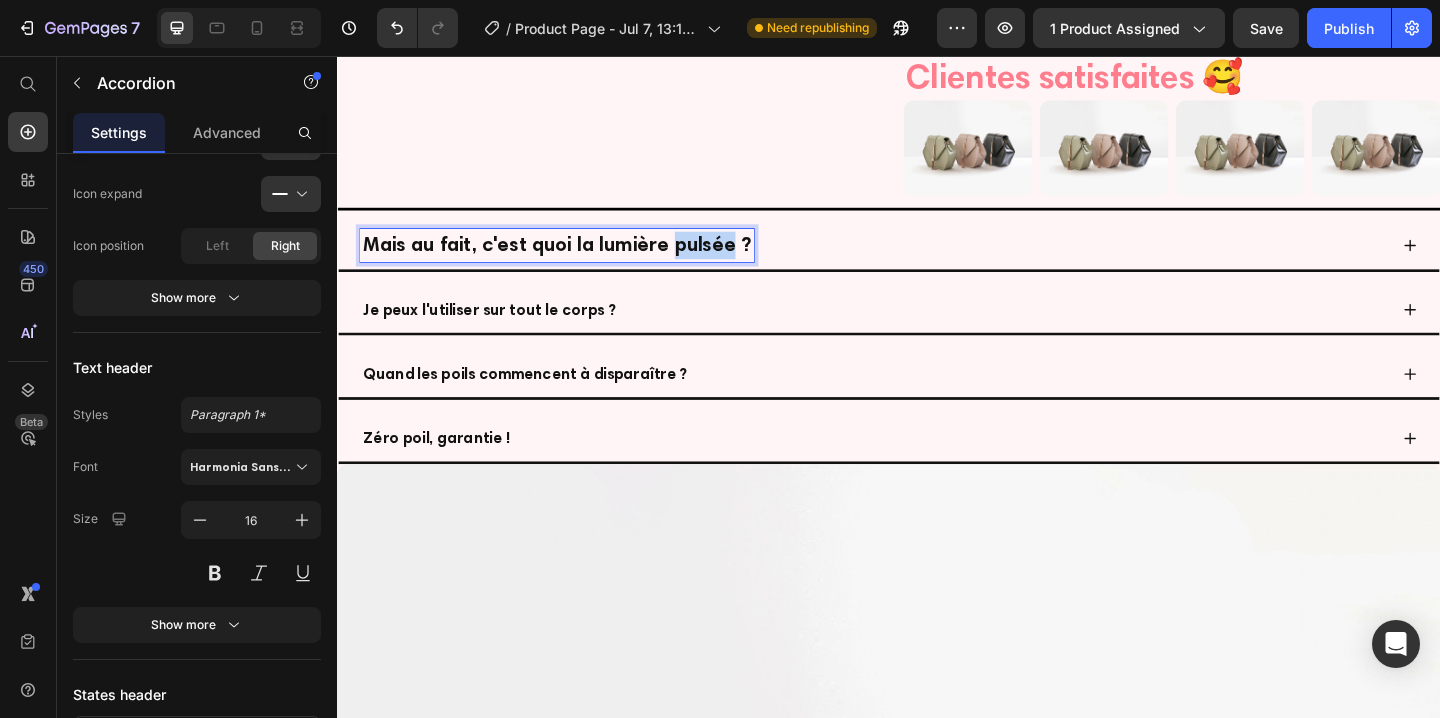 click on "Mais au fait, c'est quoi la lumière pulsée ?" at bounding box center [576, 260] 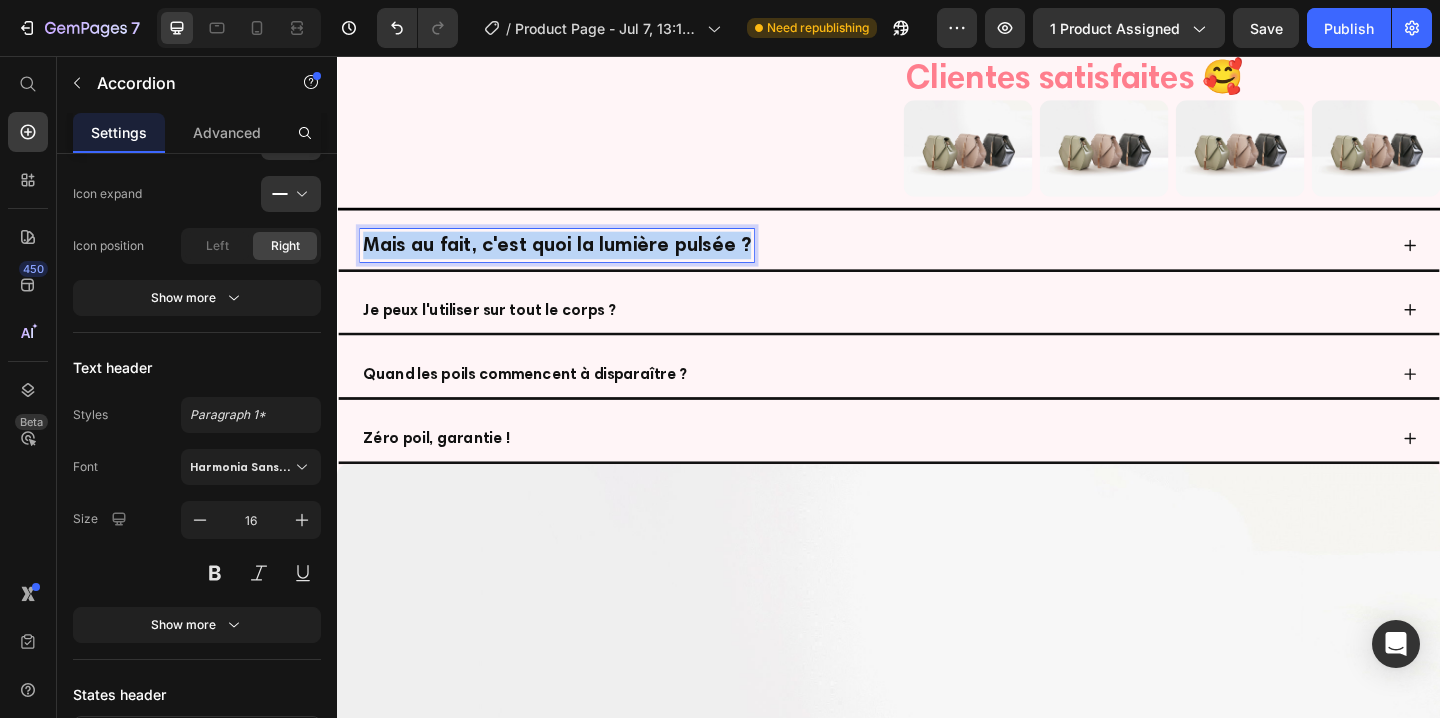 click on "Mais au fait, c'est quoi la lumière pulsée ?" at bounding box center [576, 260] 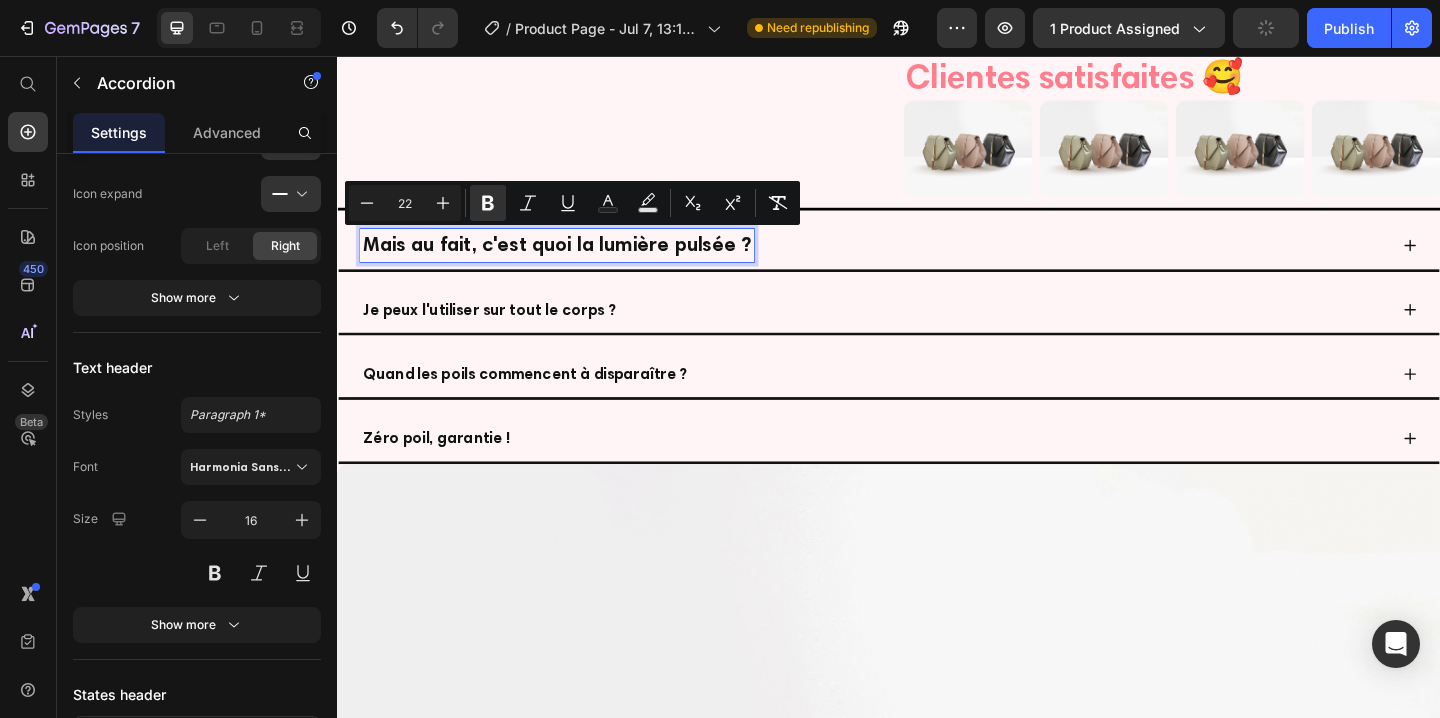 click on "Je peux l'utiliser sur tout le corps ?" at bounding box center [502, 331] 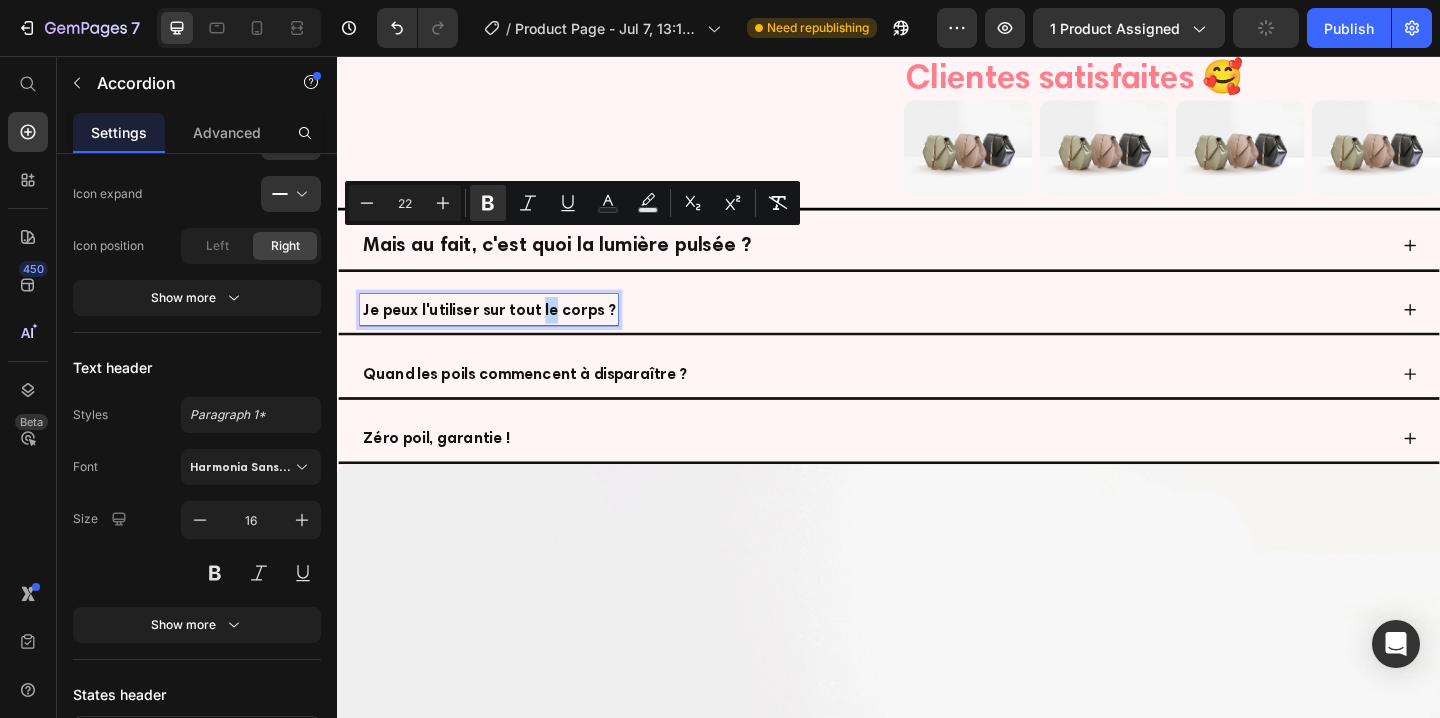 click on "Je peux l'utiliser sur tout le corps ?" at bounding box center [502, 331] 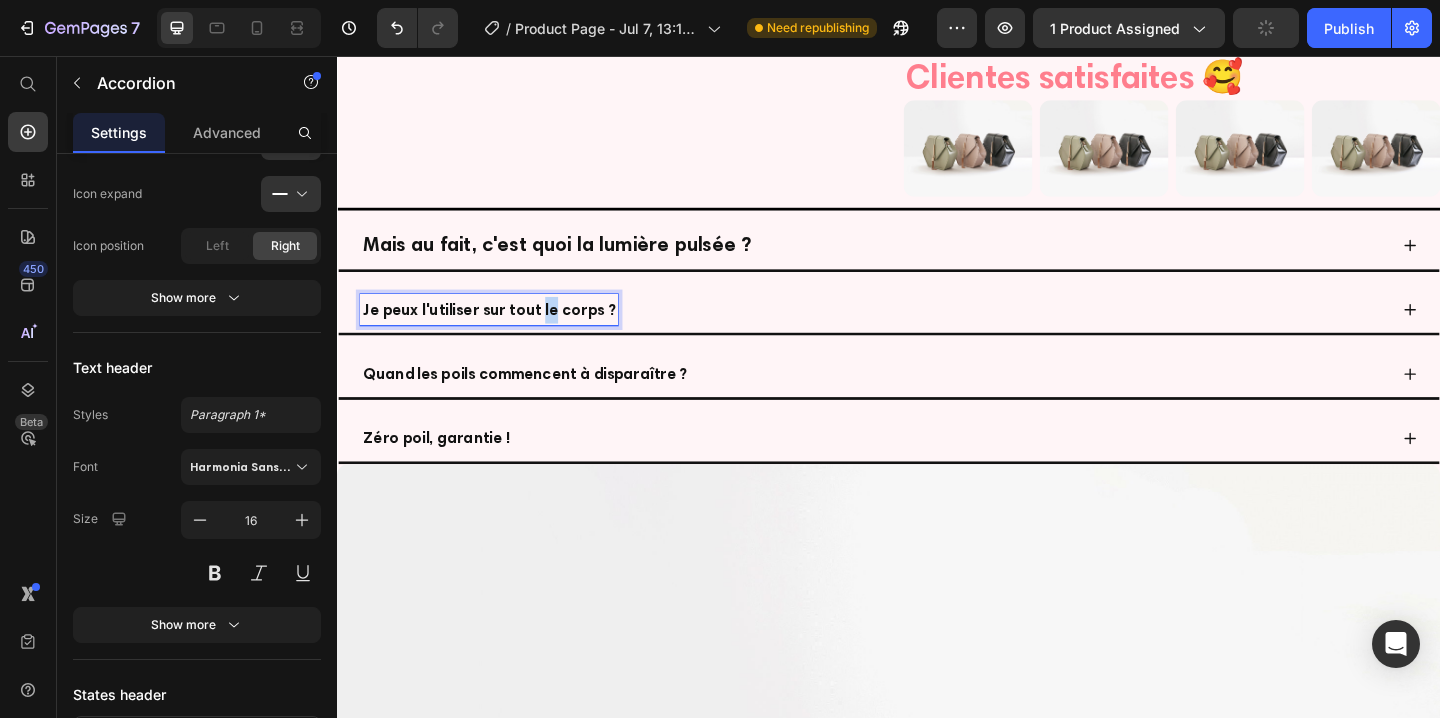 click on "Je peux l'utiliser sur tout le corps ?" at bounding box center (502, 331) 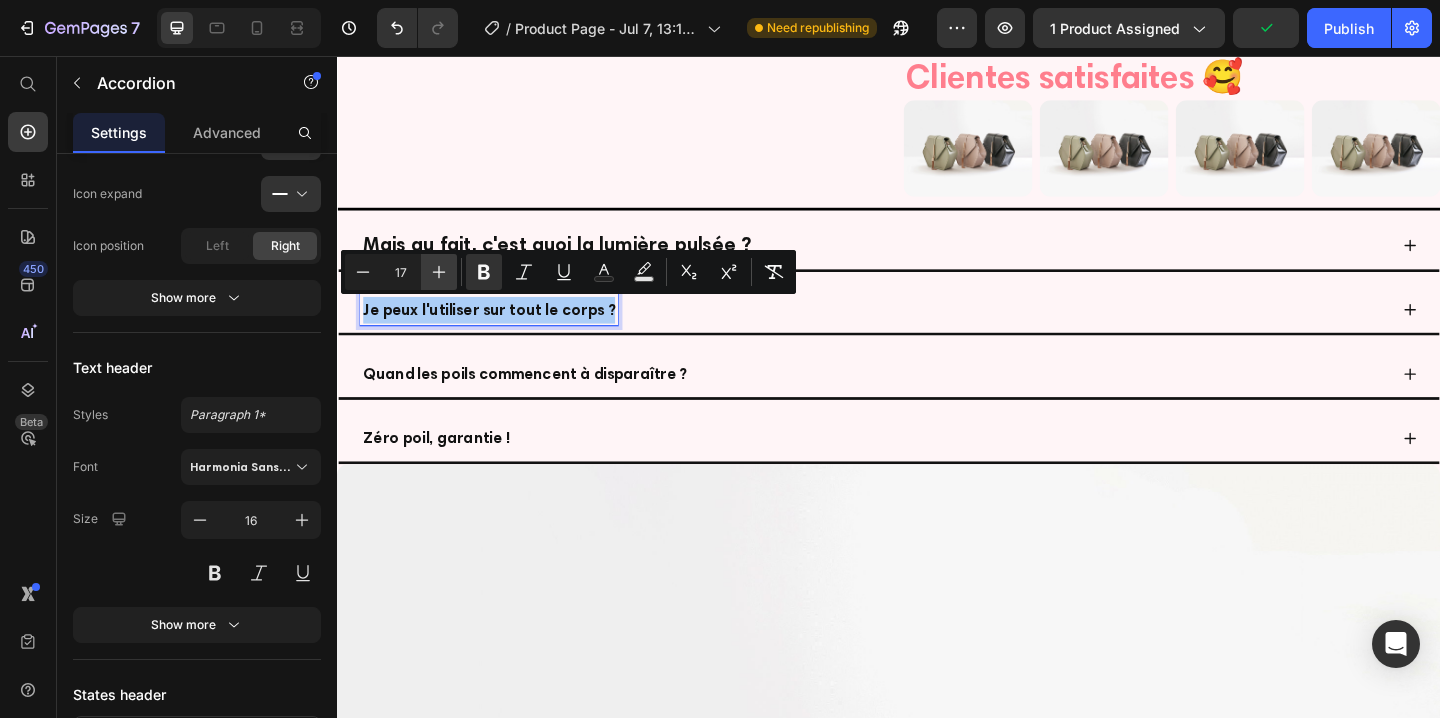 click on "Plus" at bounding box center [439, 272] 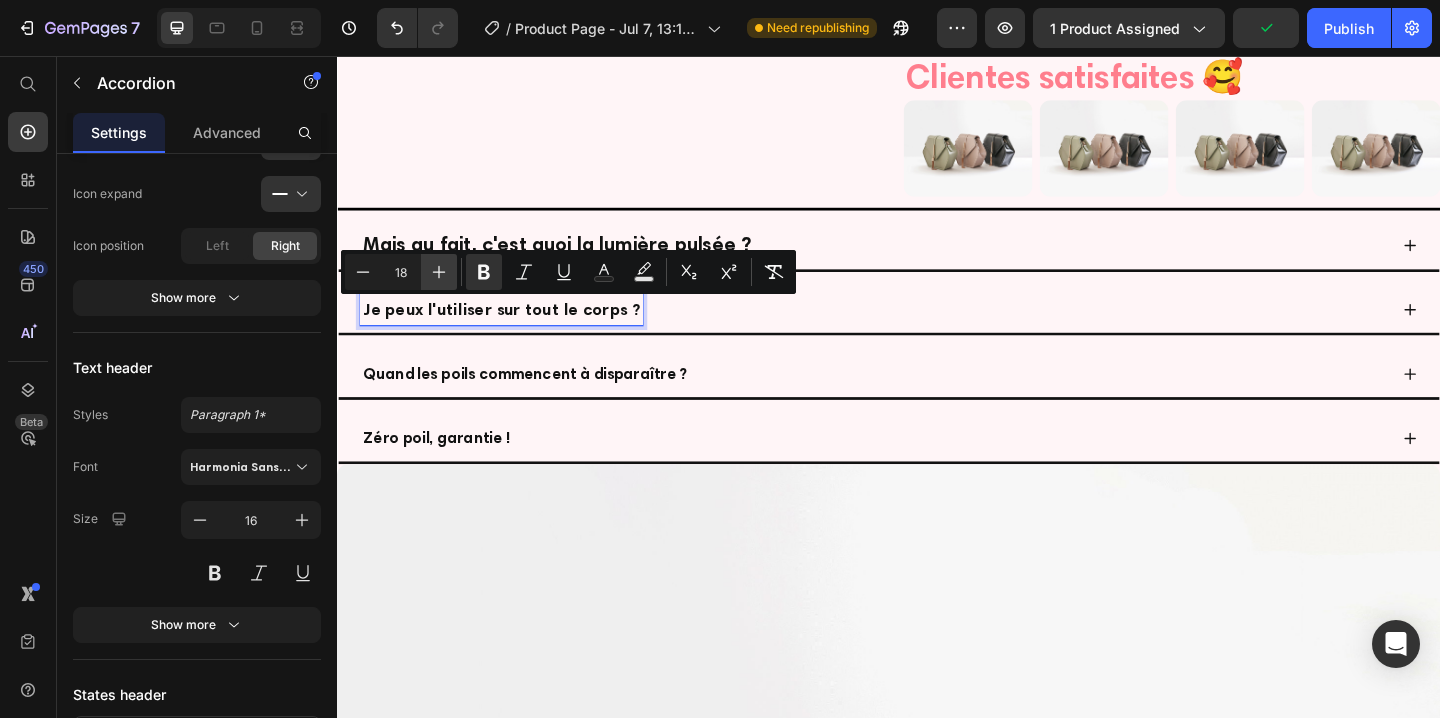 click on "Plus" at bounding box center (439, 272) 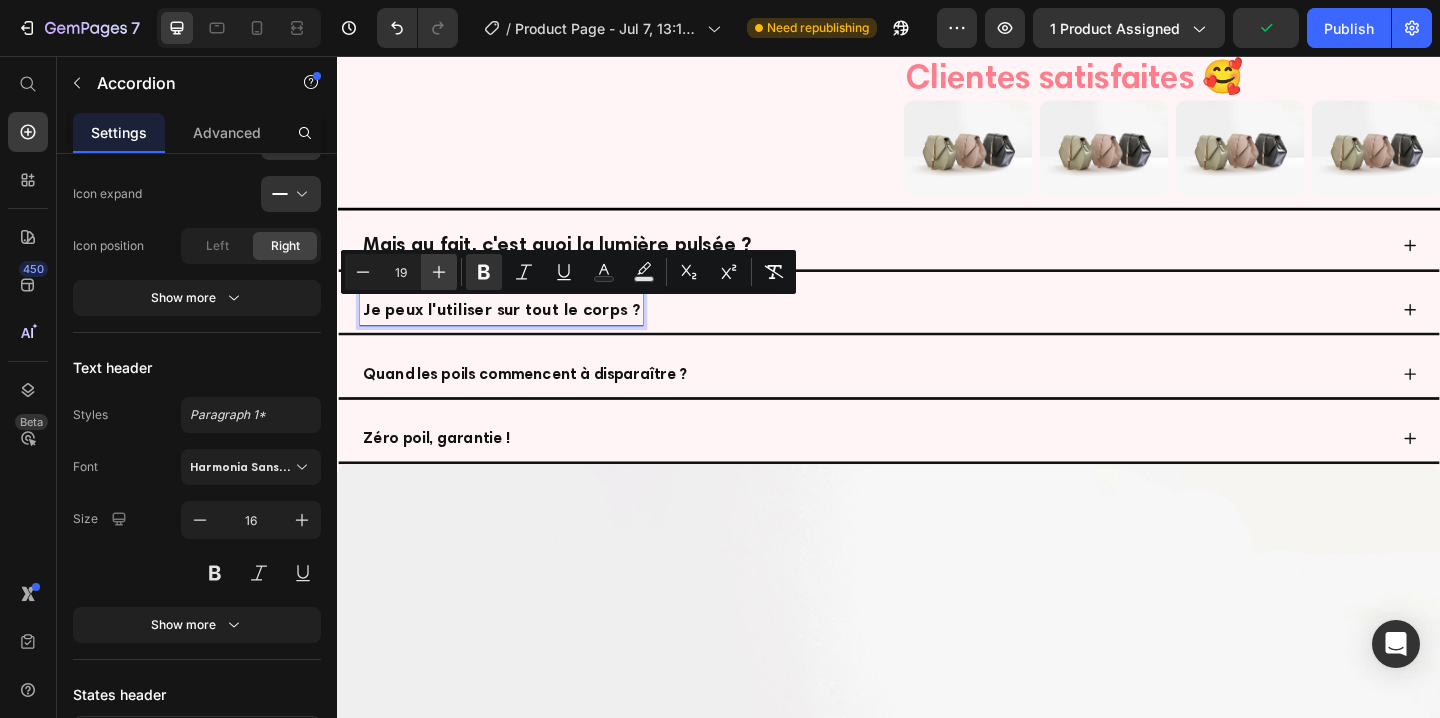 click on "Plus" at bounding box center (439, 272) 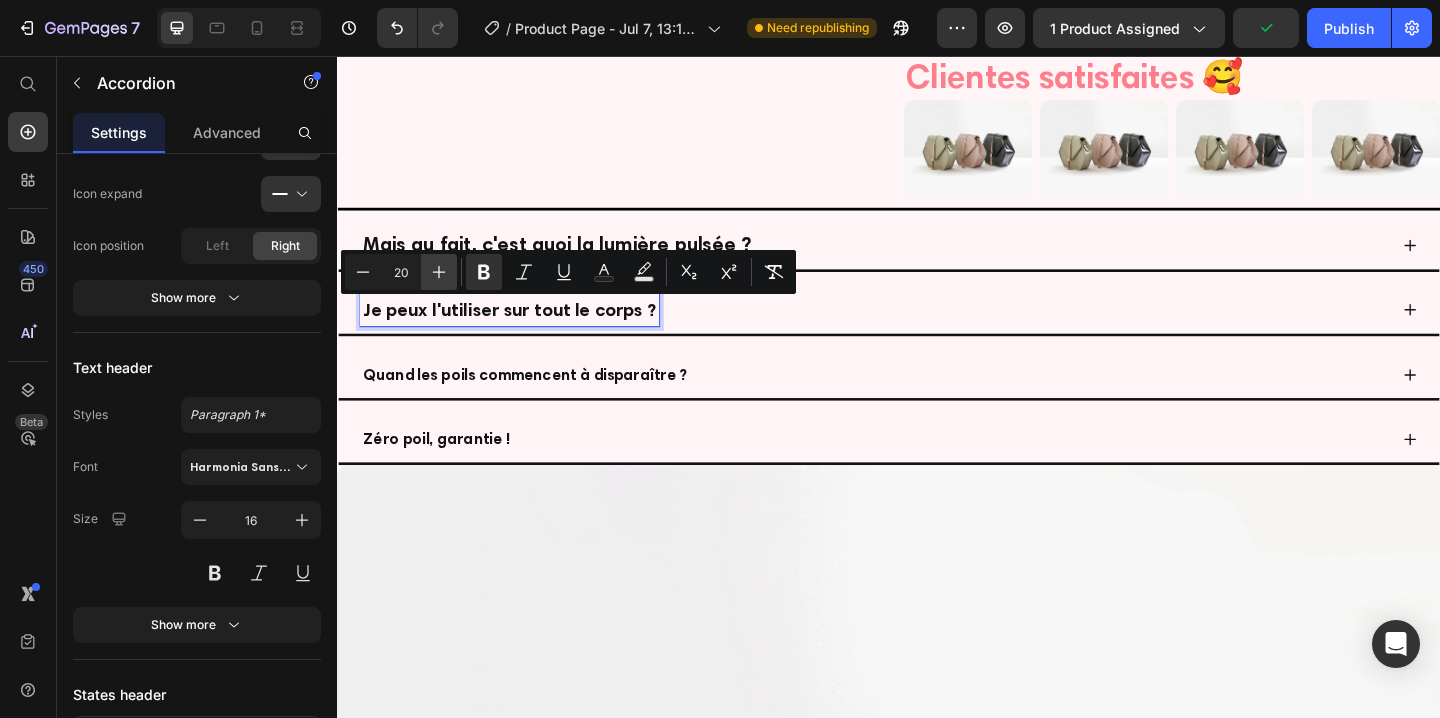 click on "Plus" at bounding box center (439, 272) 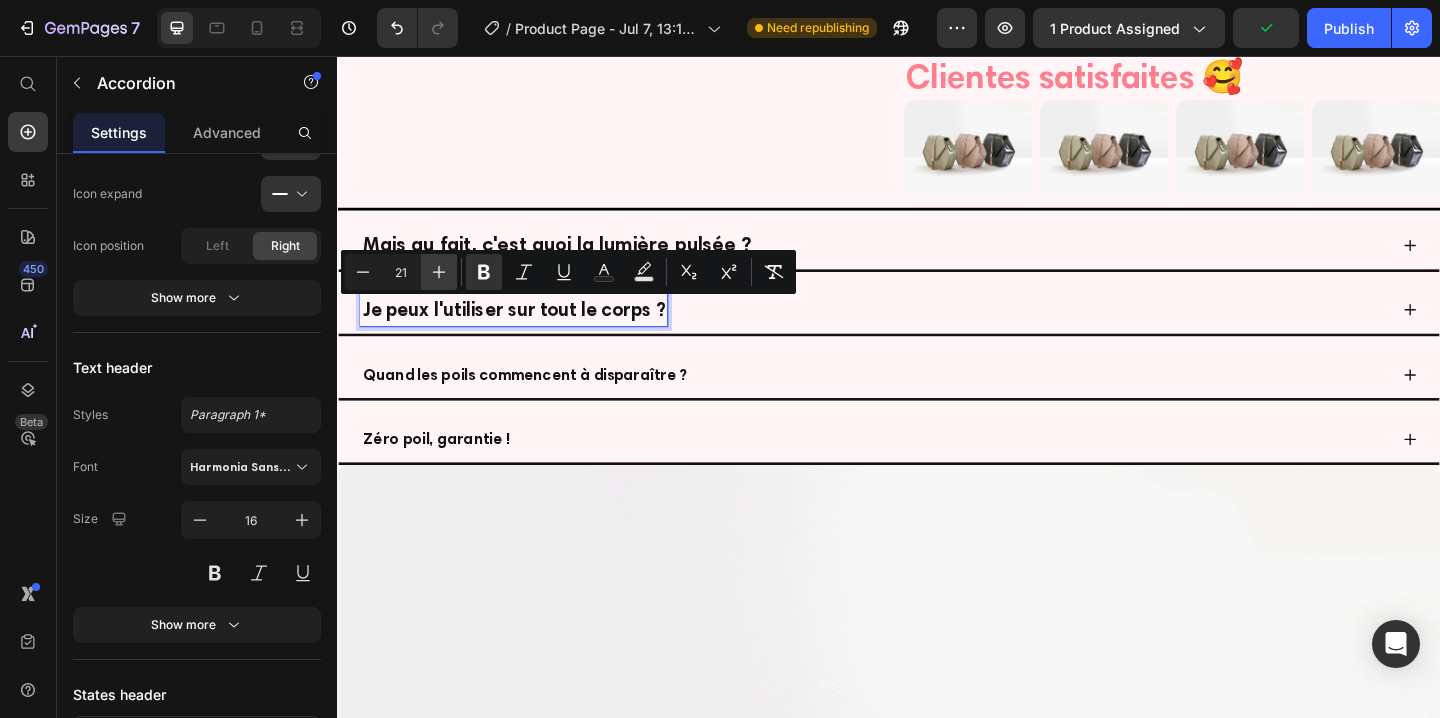 click on "Plus" at bounding box center [439, 272] 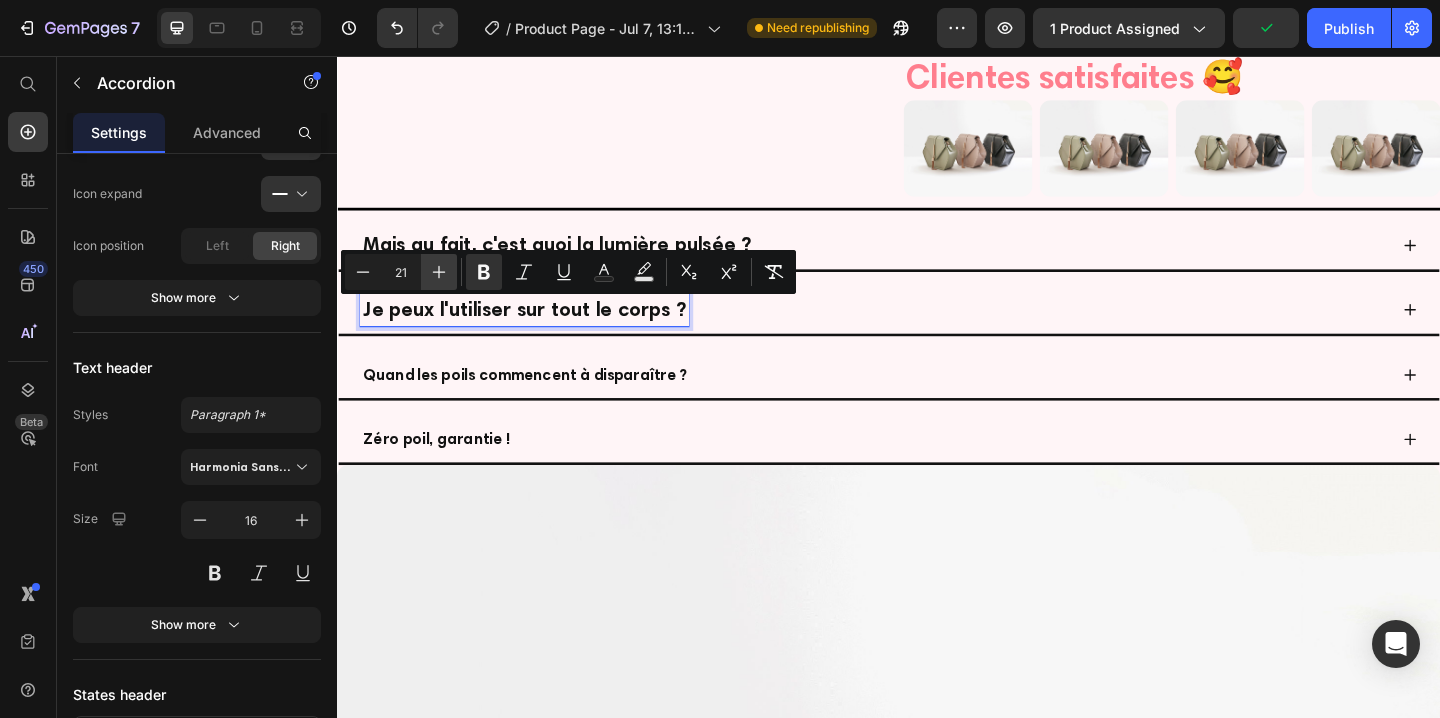 type on "22" 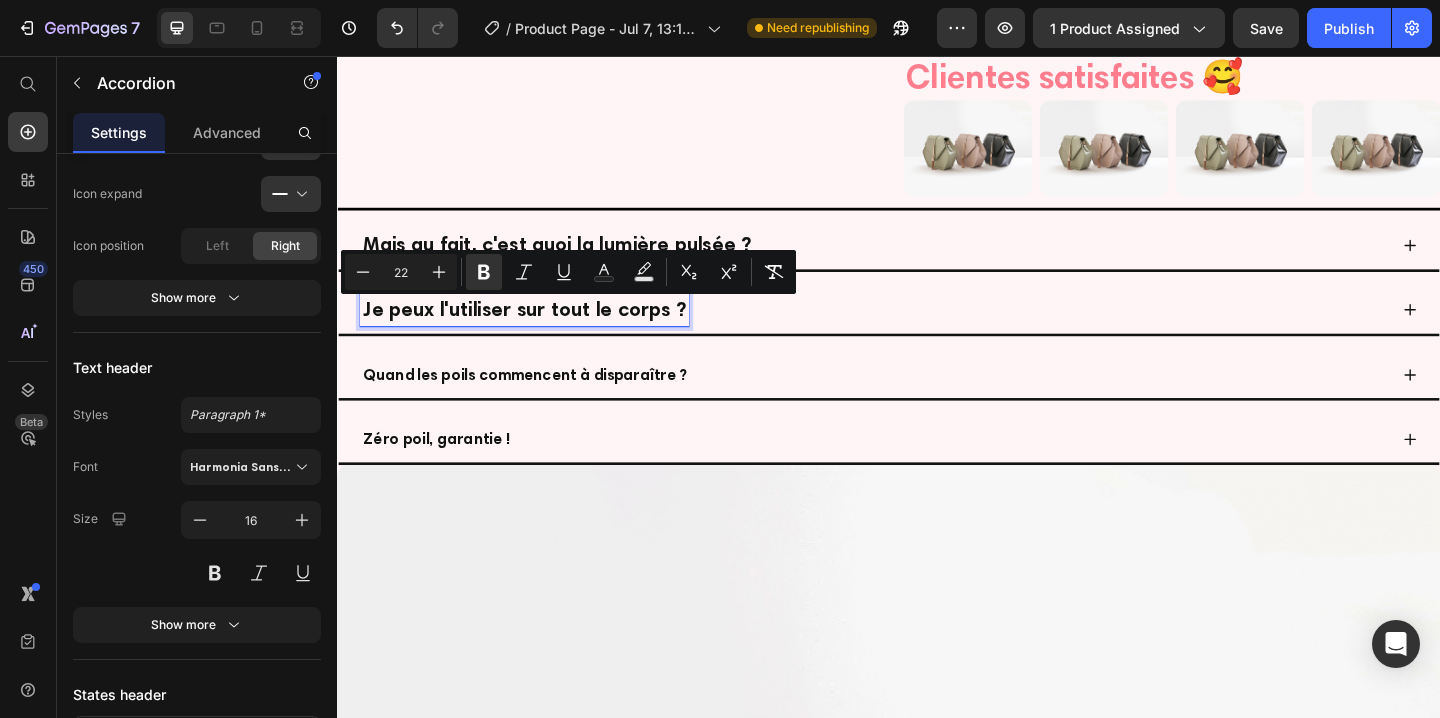click on "Quand les poils commencent à disparaître ?" at bounding box center [541, 401] 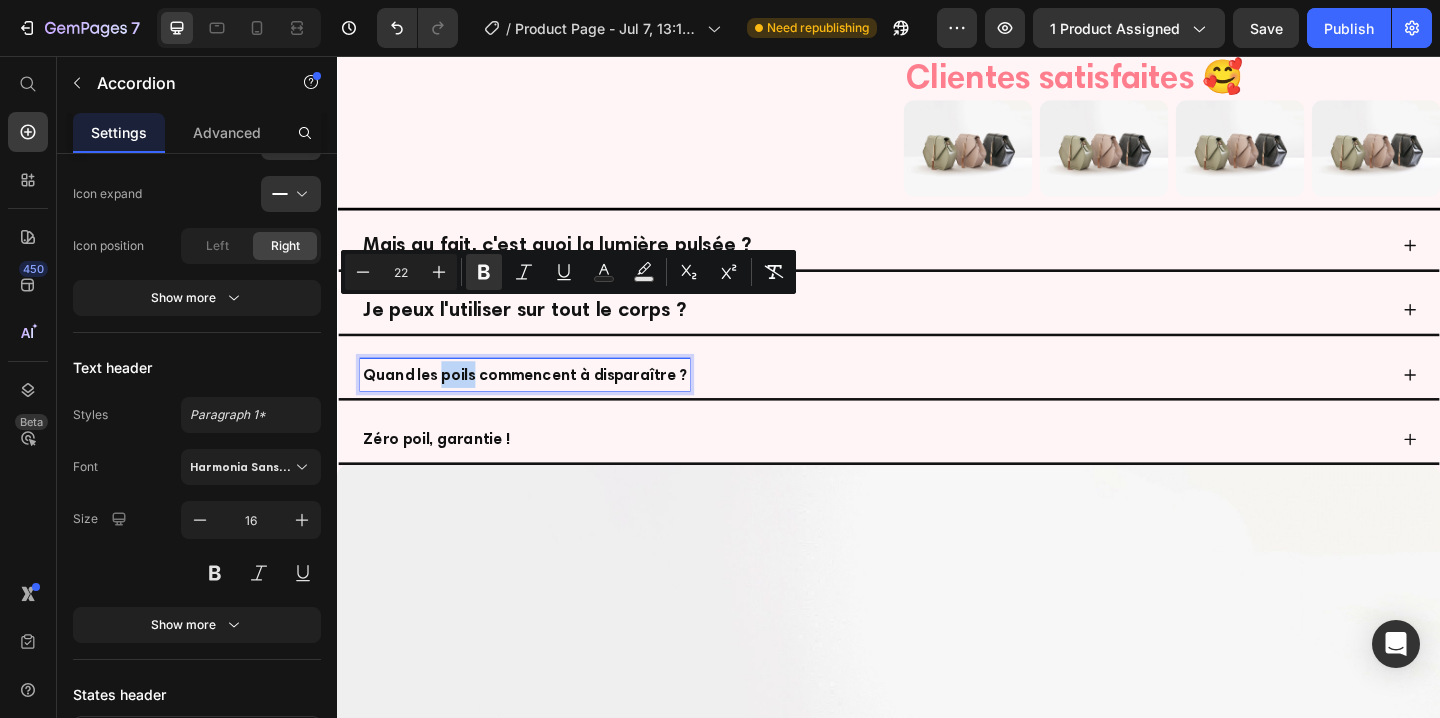 click on "Quand les poils commencent à disparaître ?" at bounding box center (541, 401) 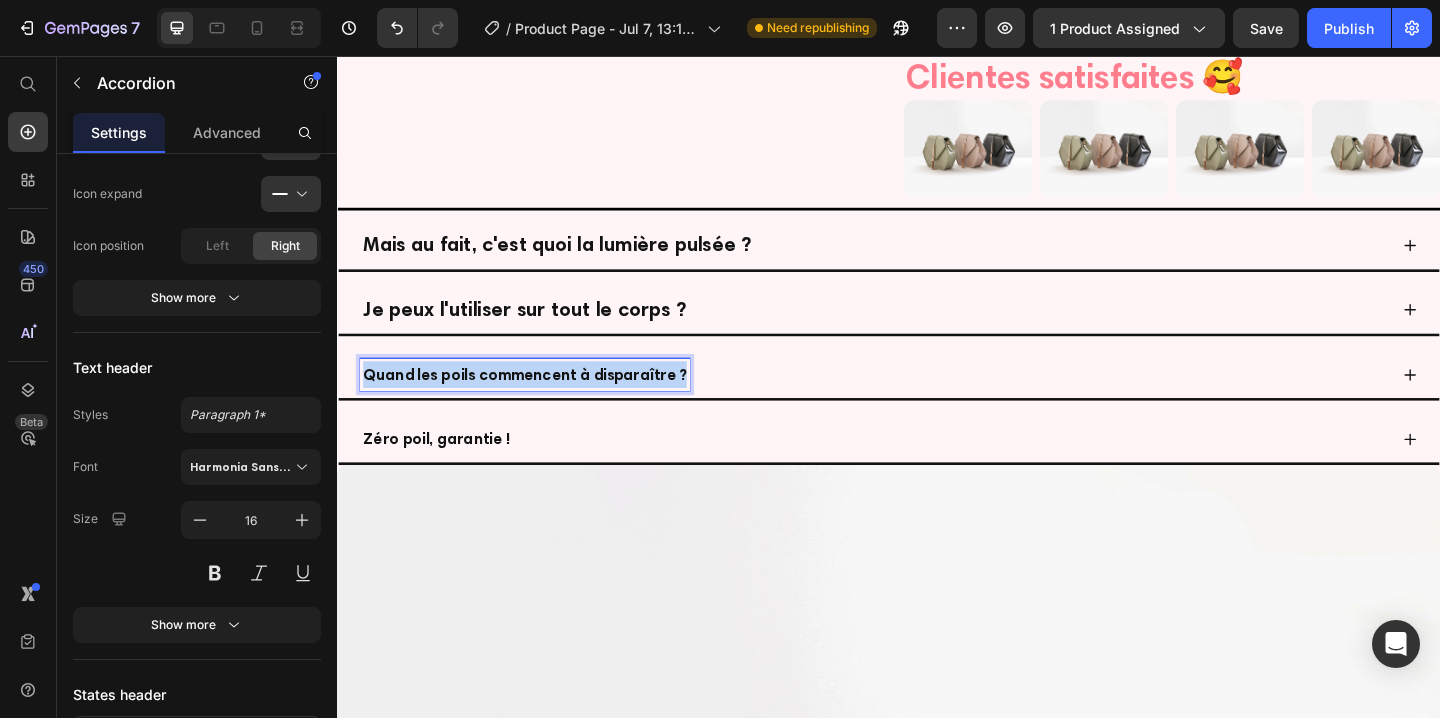 click on "Quand les poils commencent à disparaître ?" at bounding box center (541, 401) 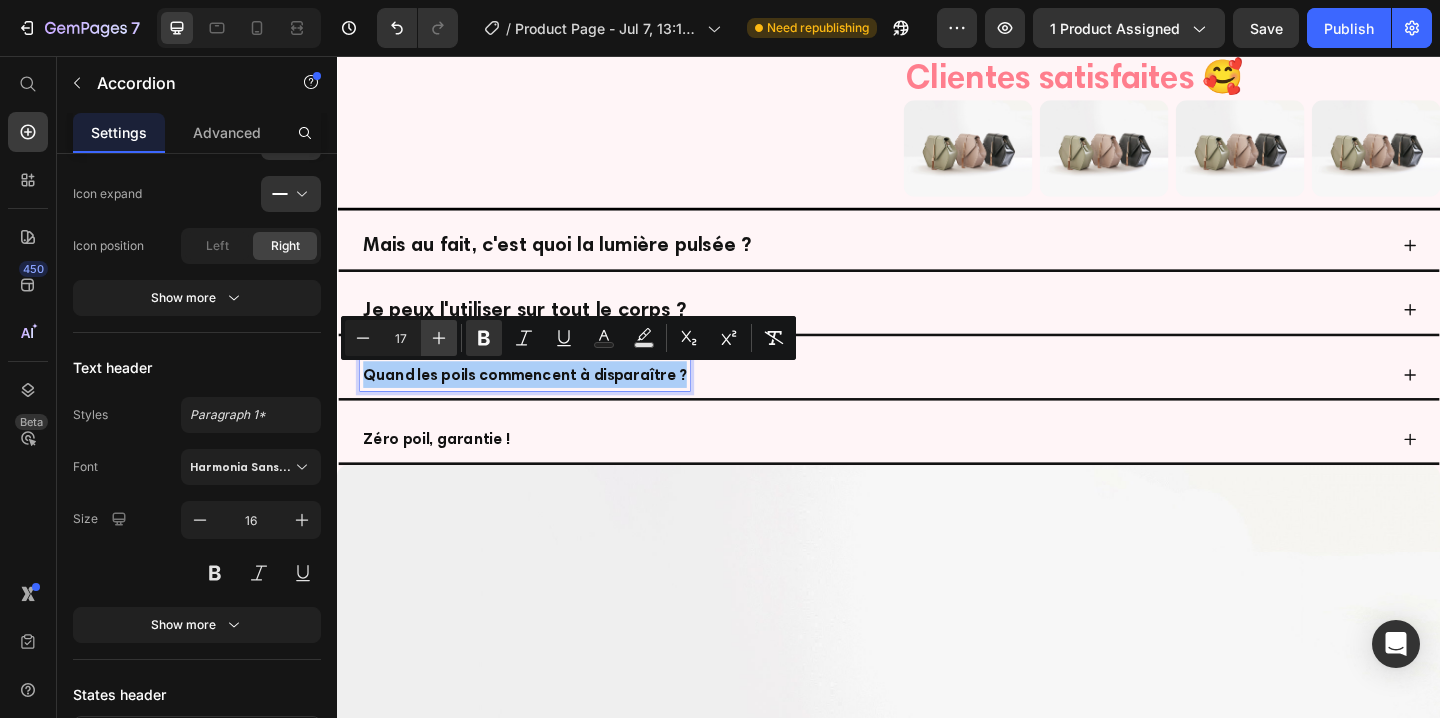 click 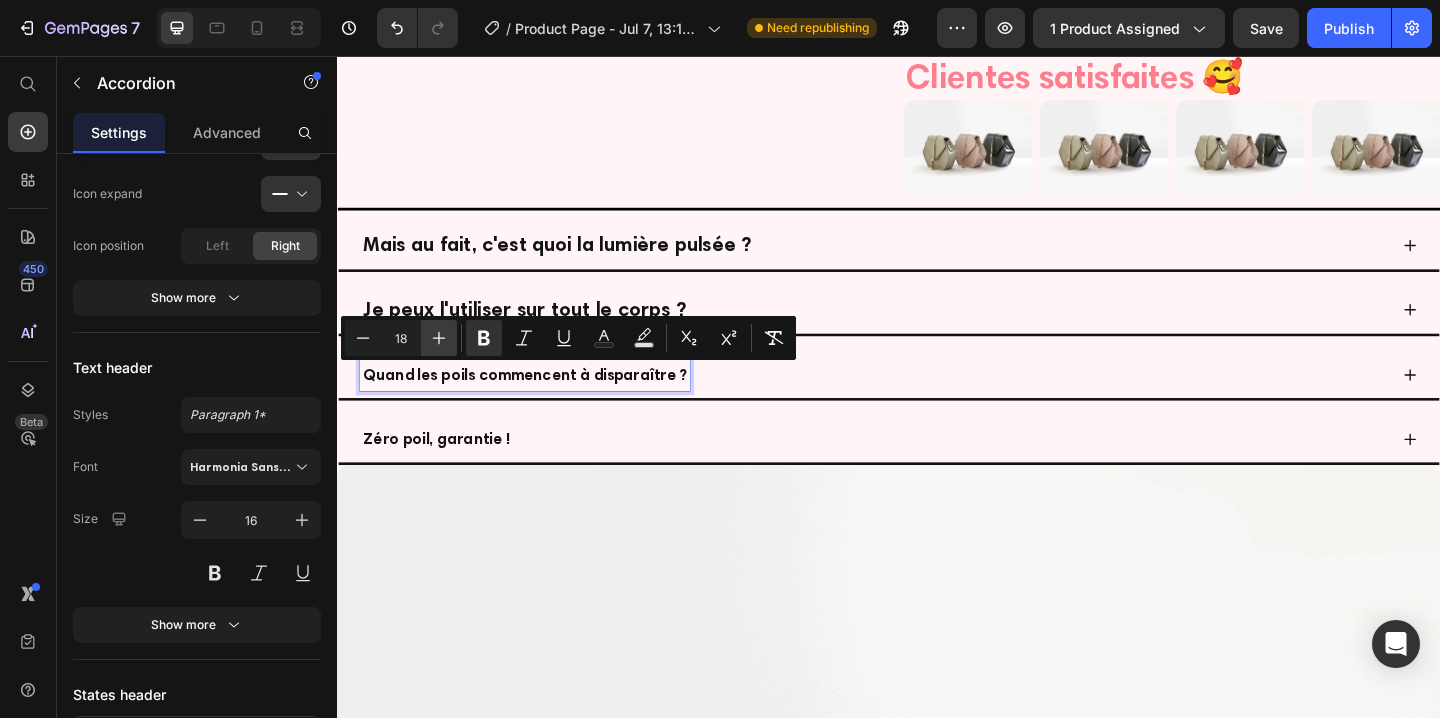 click 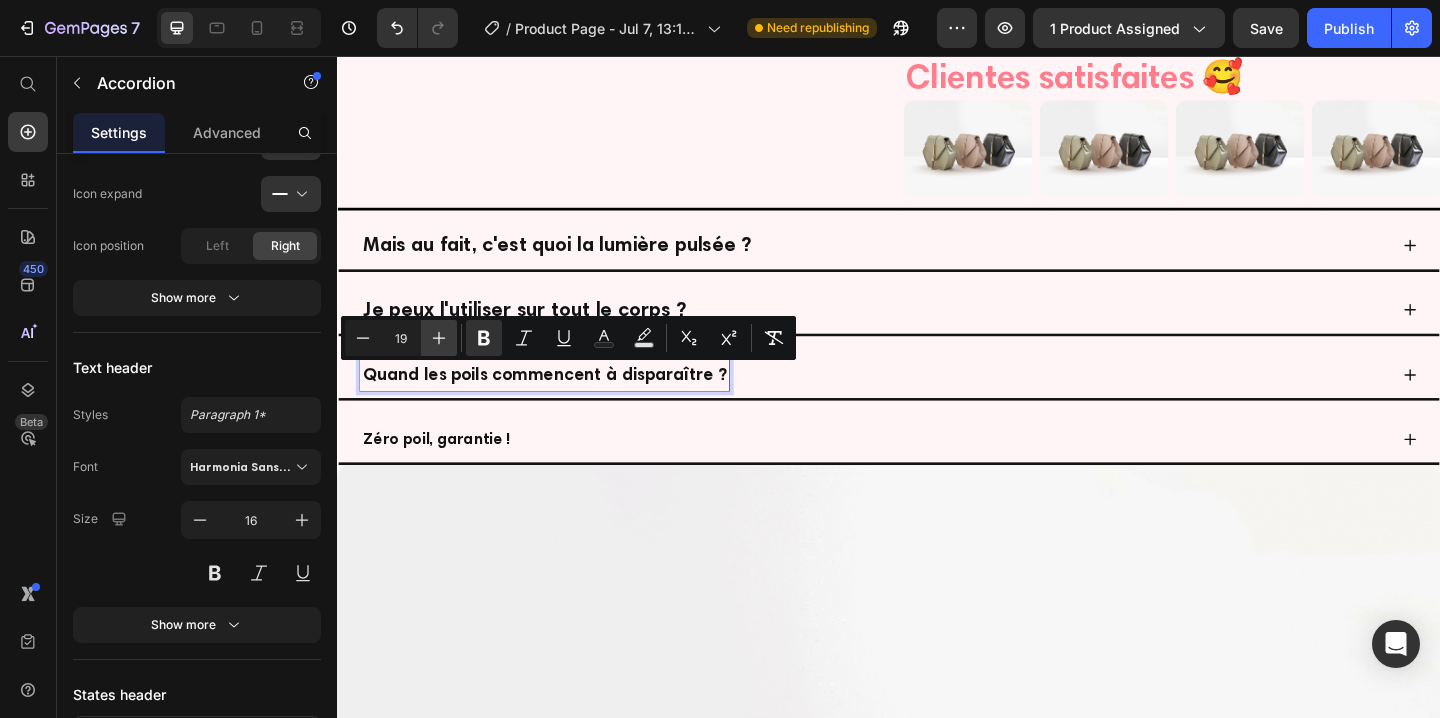 click 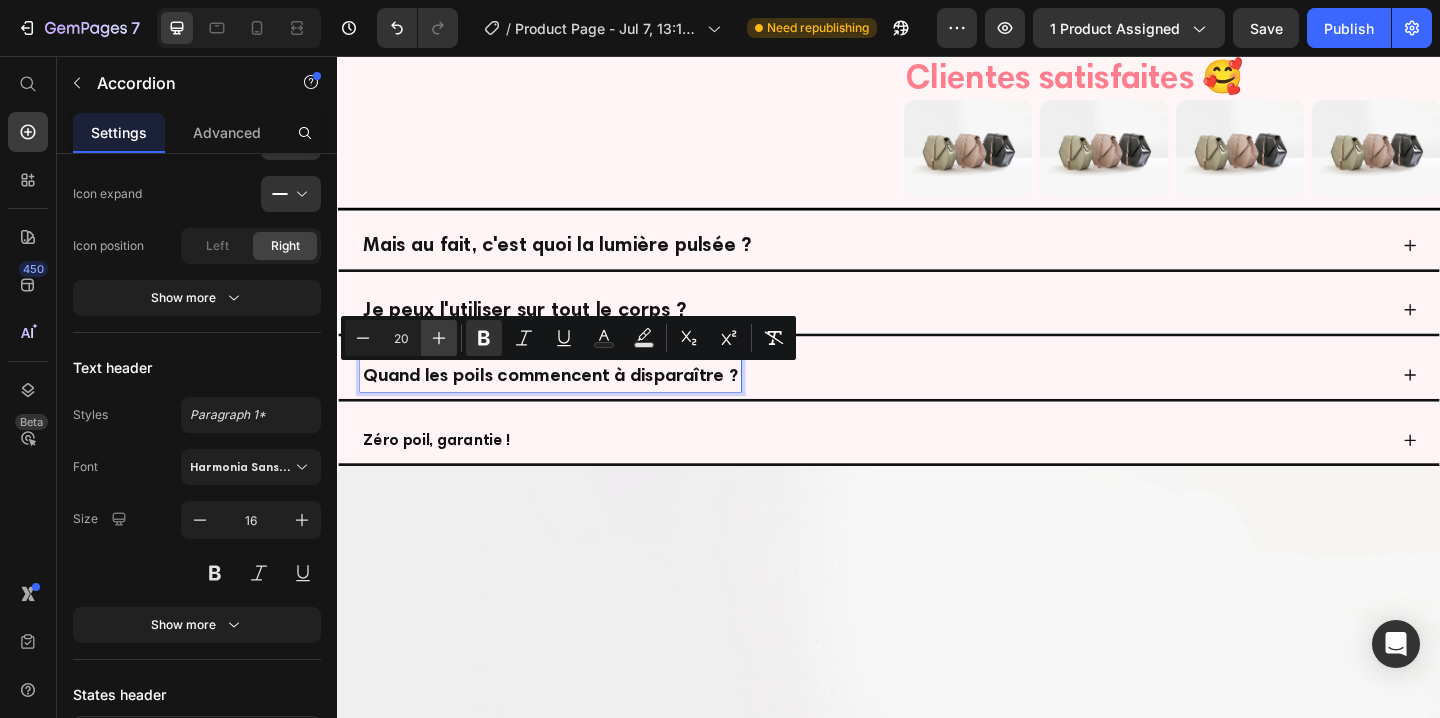 click 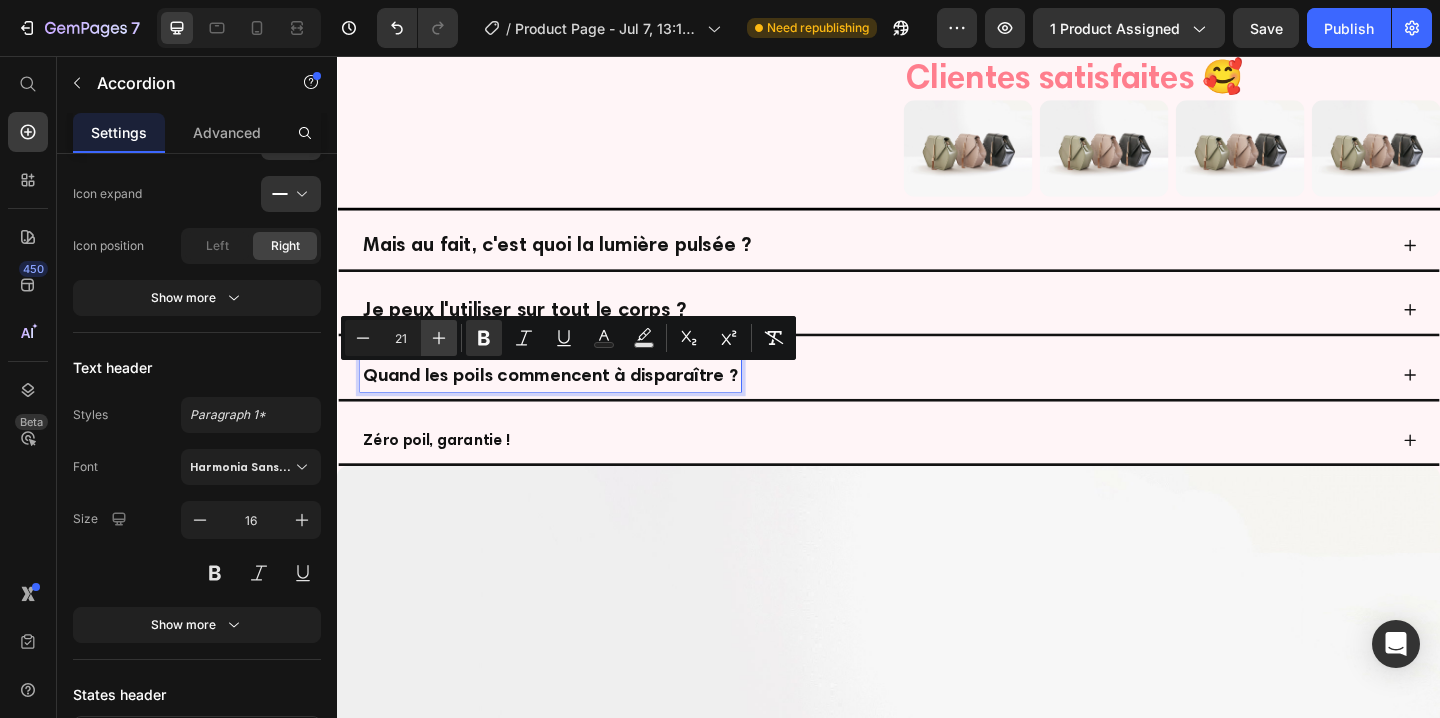 click 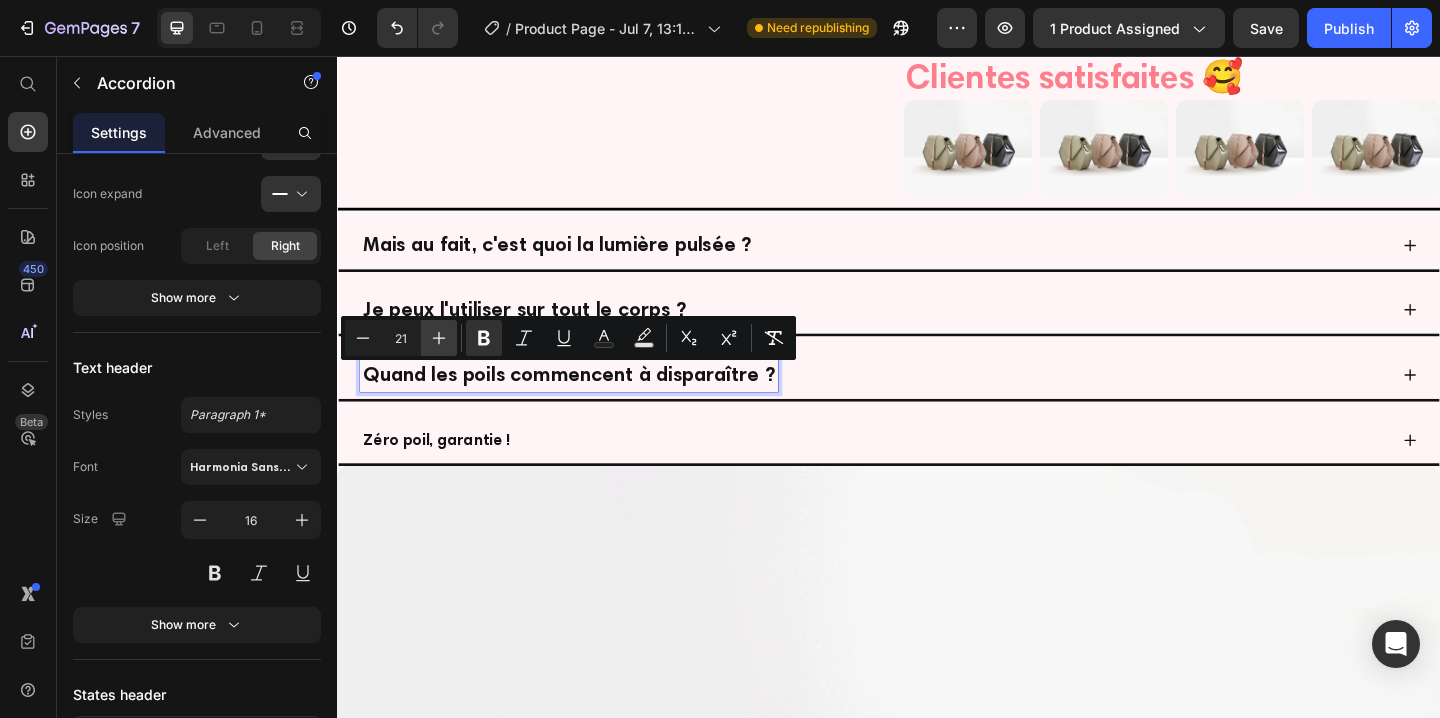 type on "22" 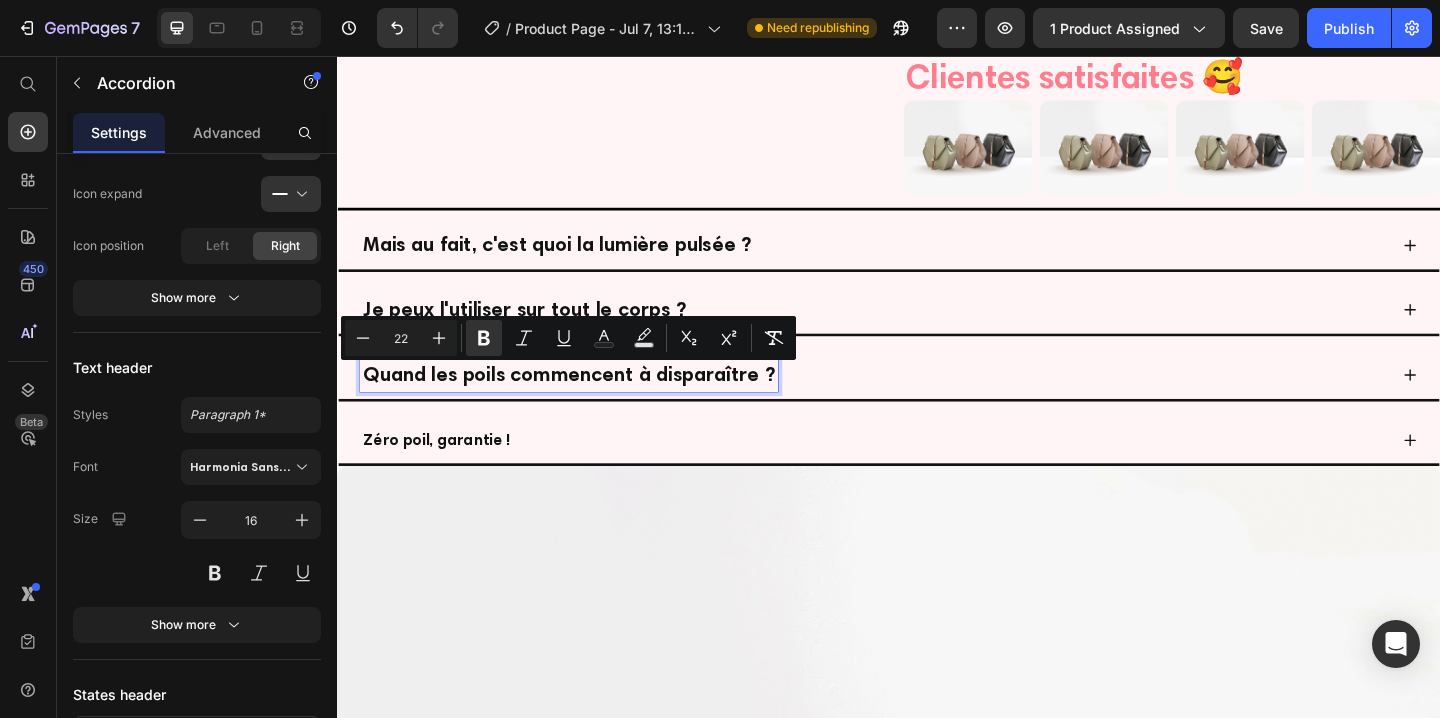 click on "Zéro poil, garantie !" at bounding box center [444, 472] 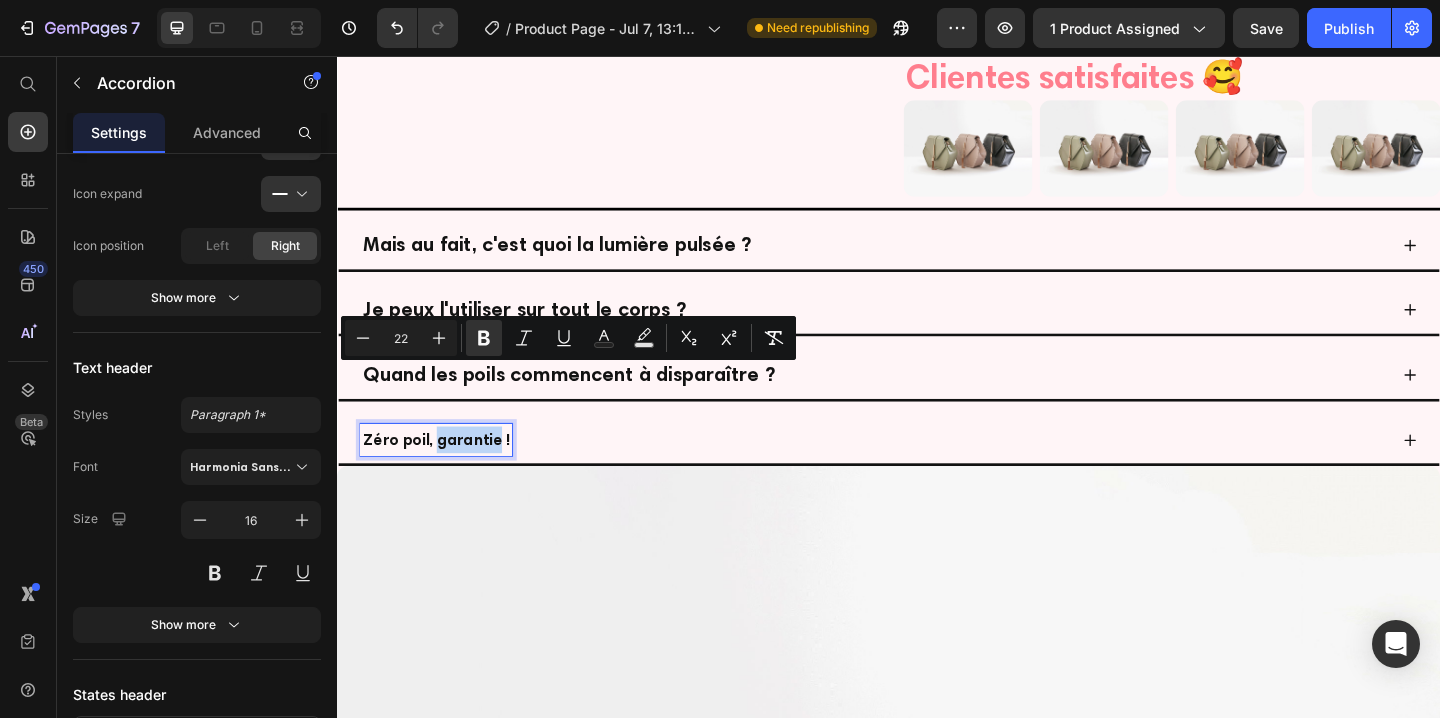 click on "Zéro poil, garantie !" at bounding box center (444, 472) 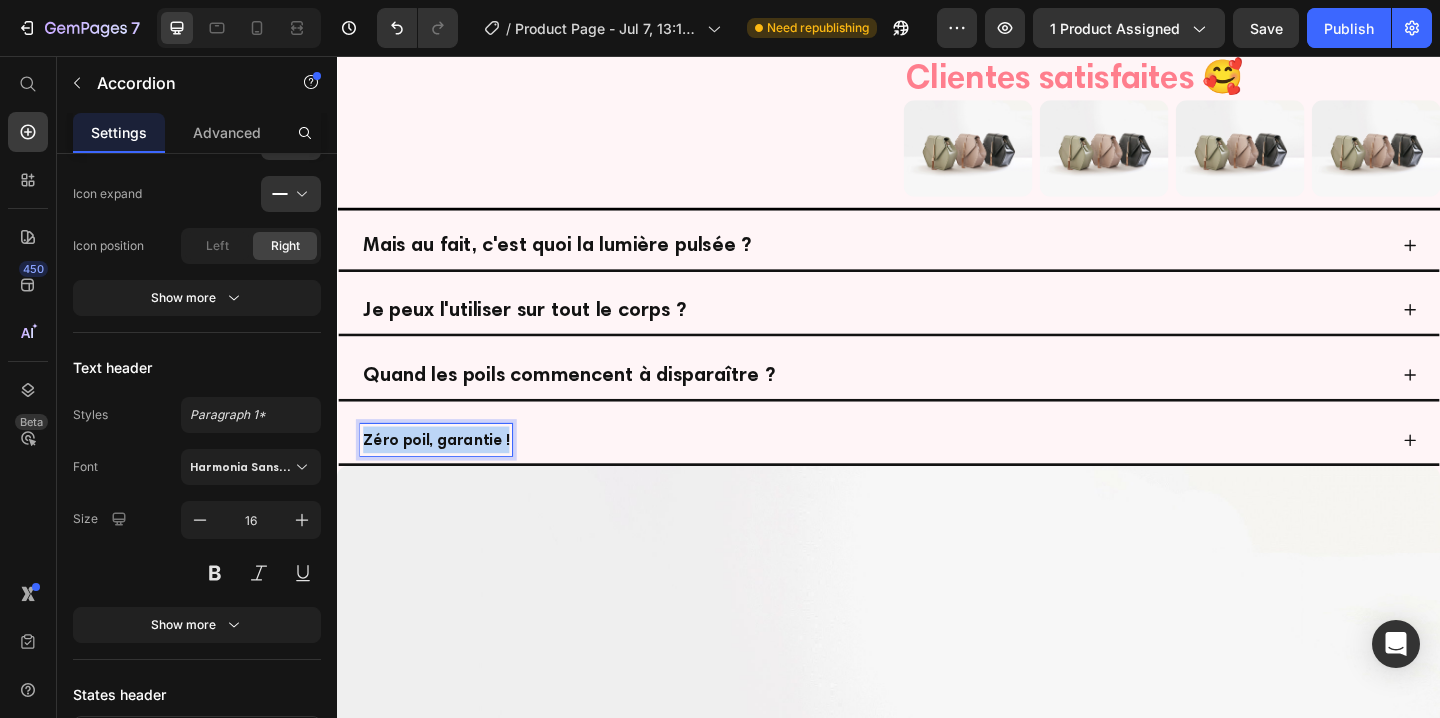 click on "Zéro poil, garantie !" at bounding box center [444, 472] 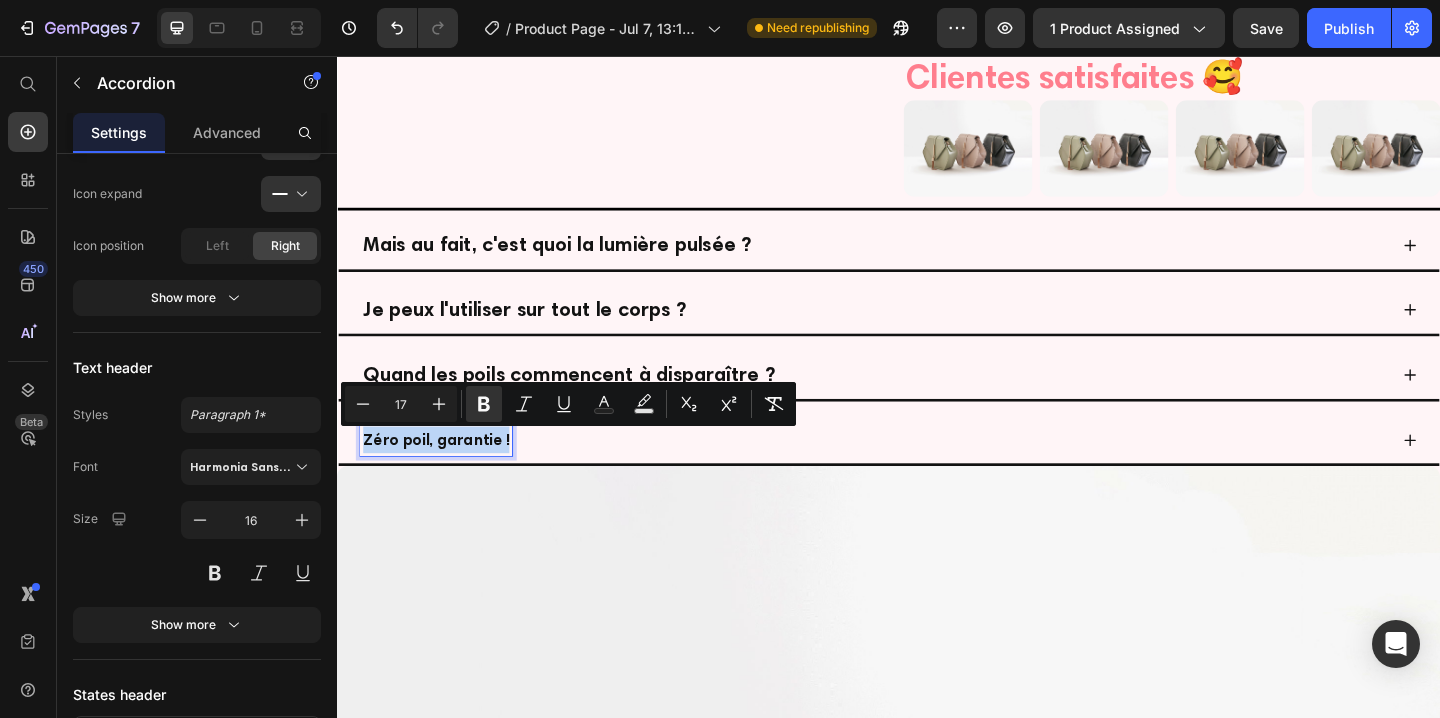 click on "Zéro poil, garantie !" at bounding box center [444, 472] 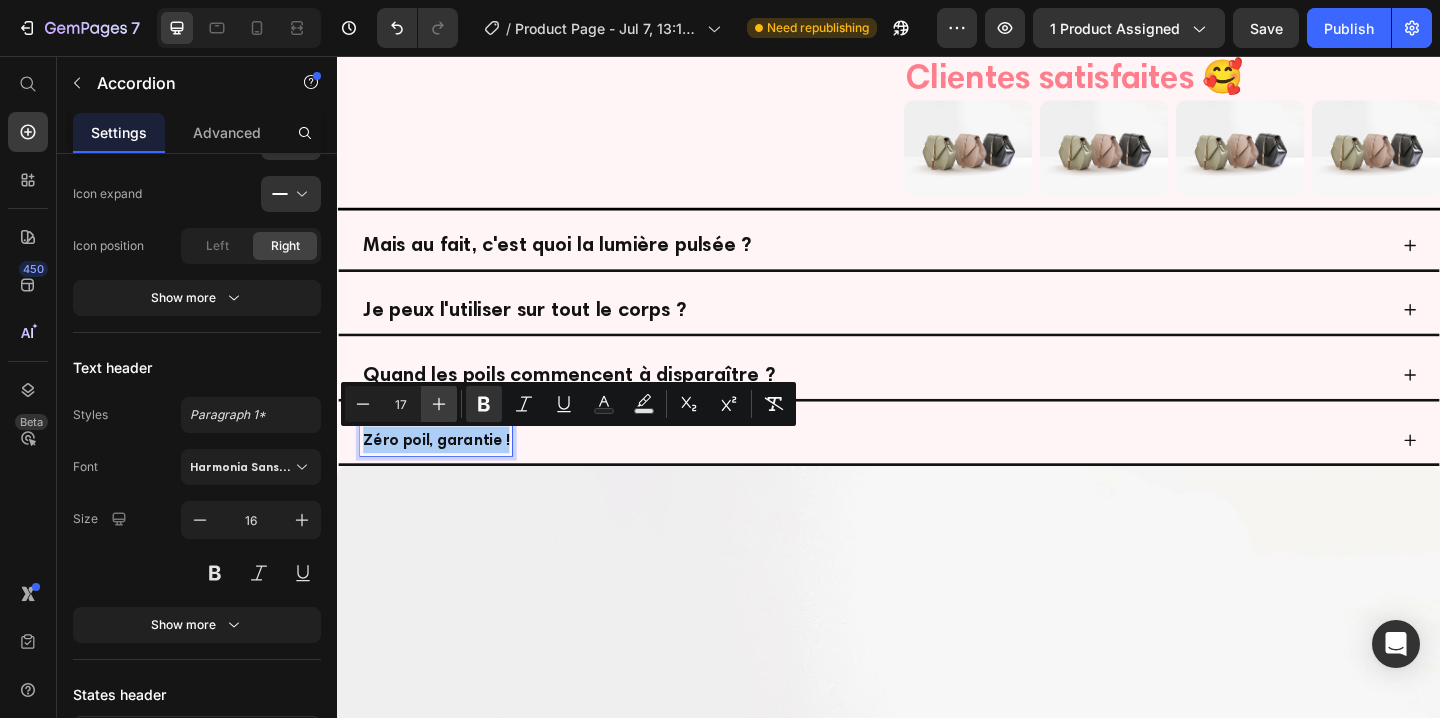 click 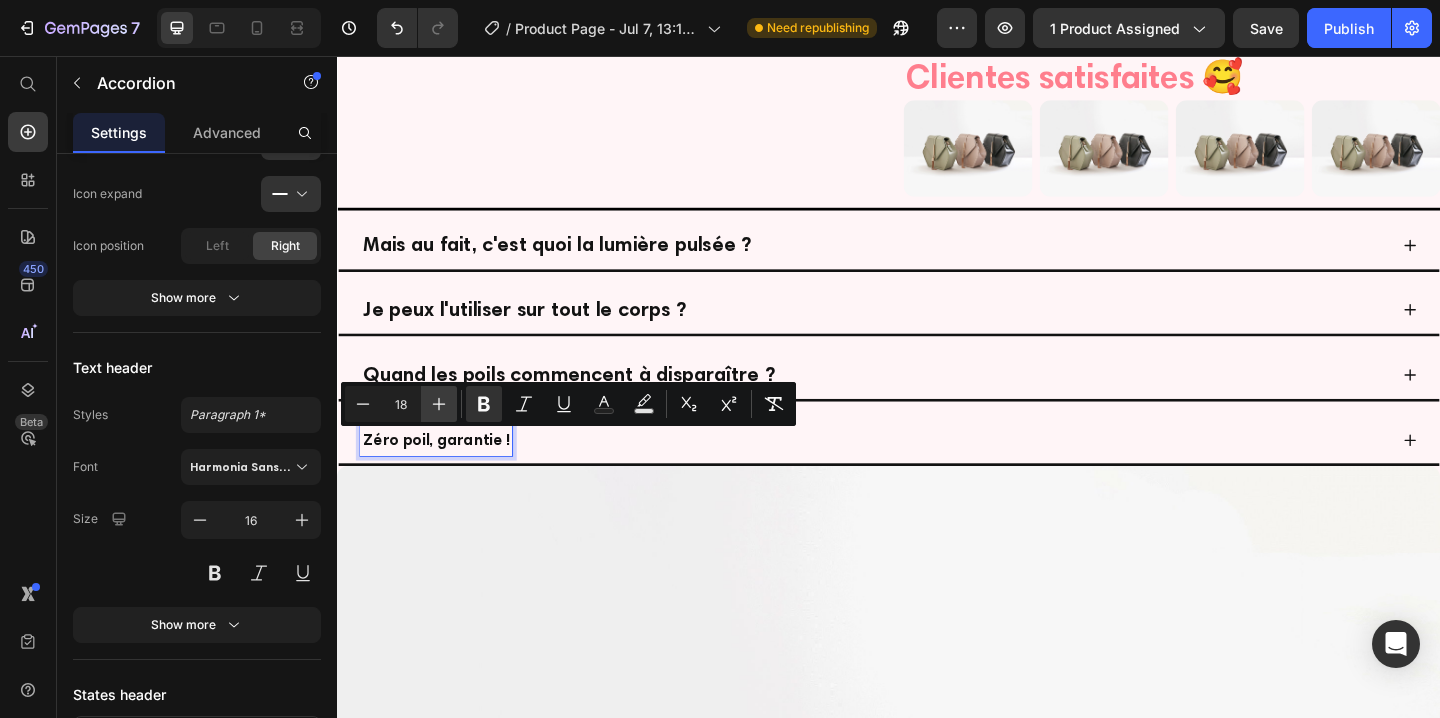 click 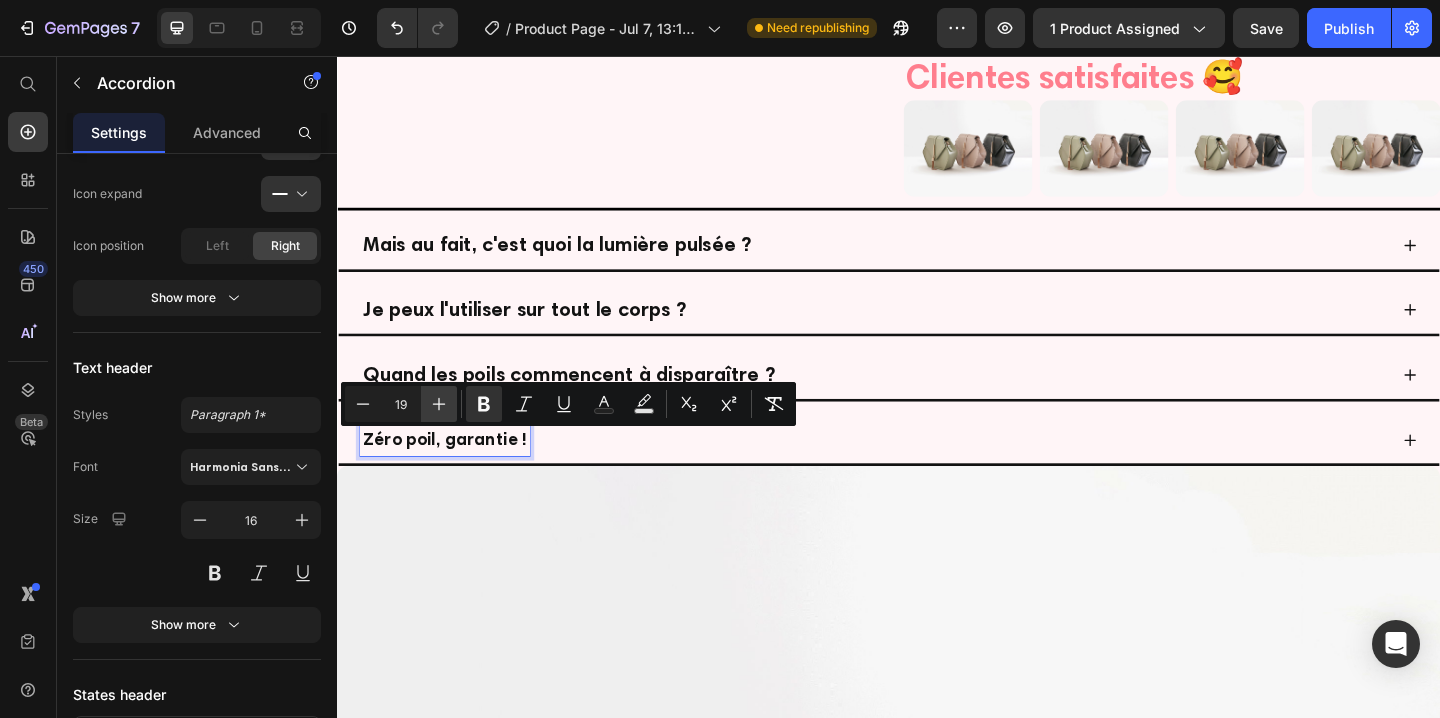 click 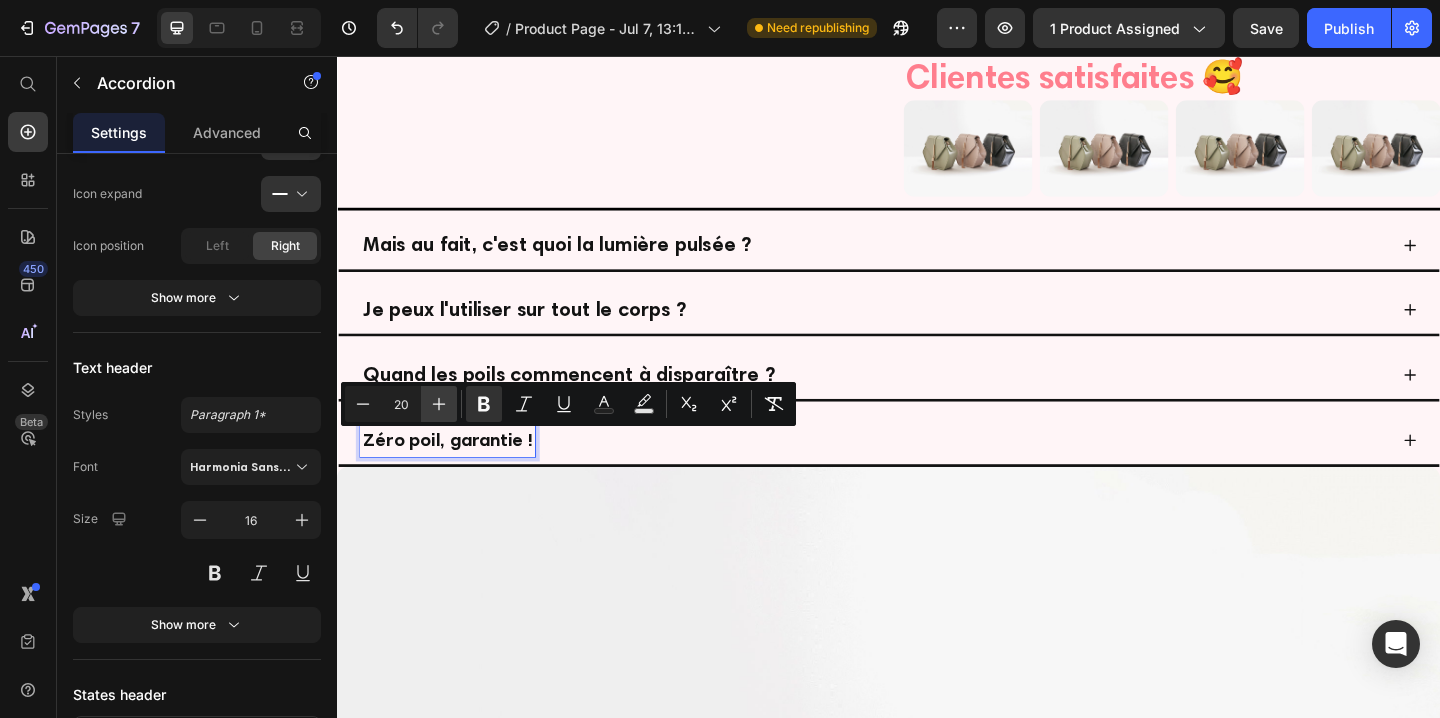 click 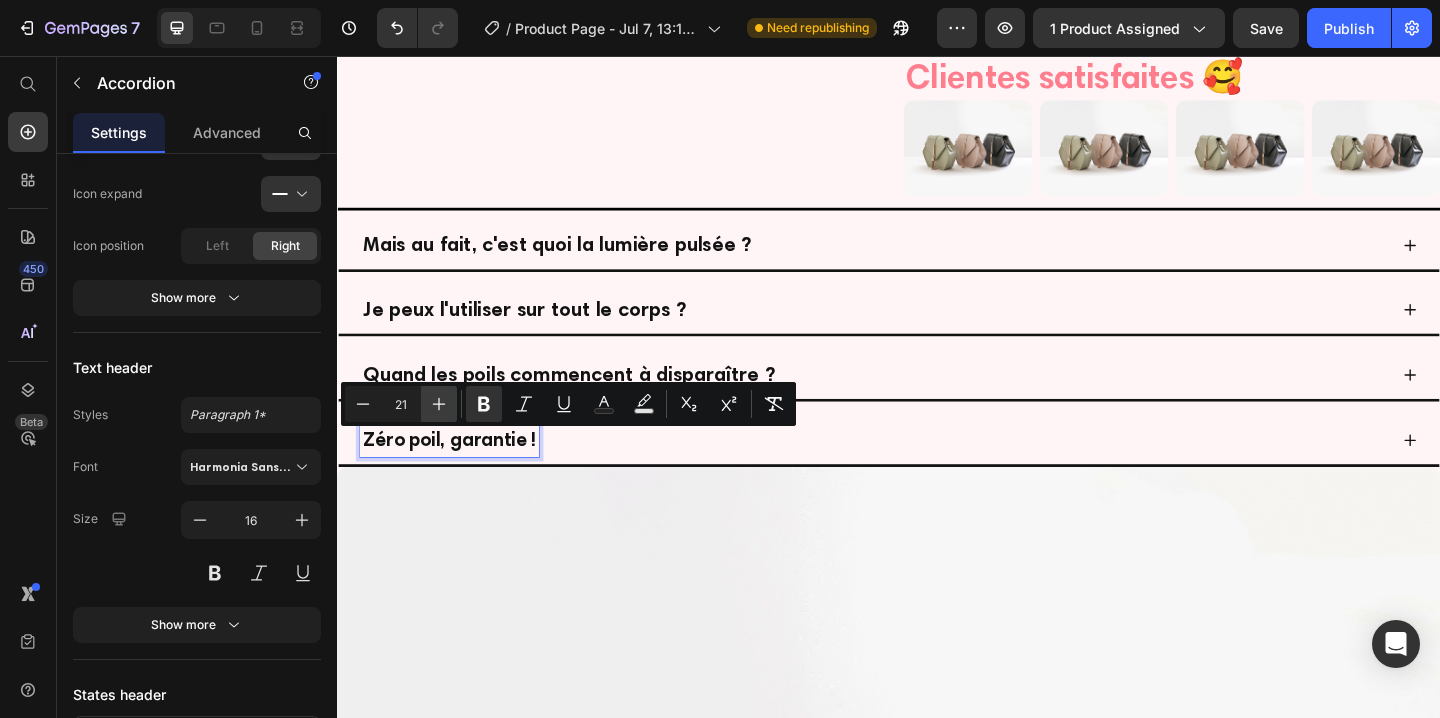 click 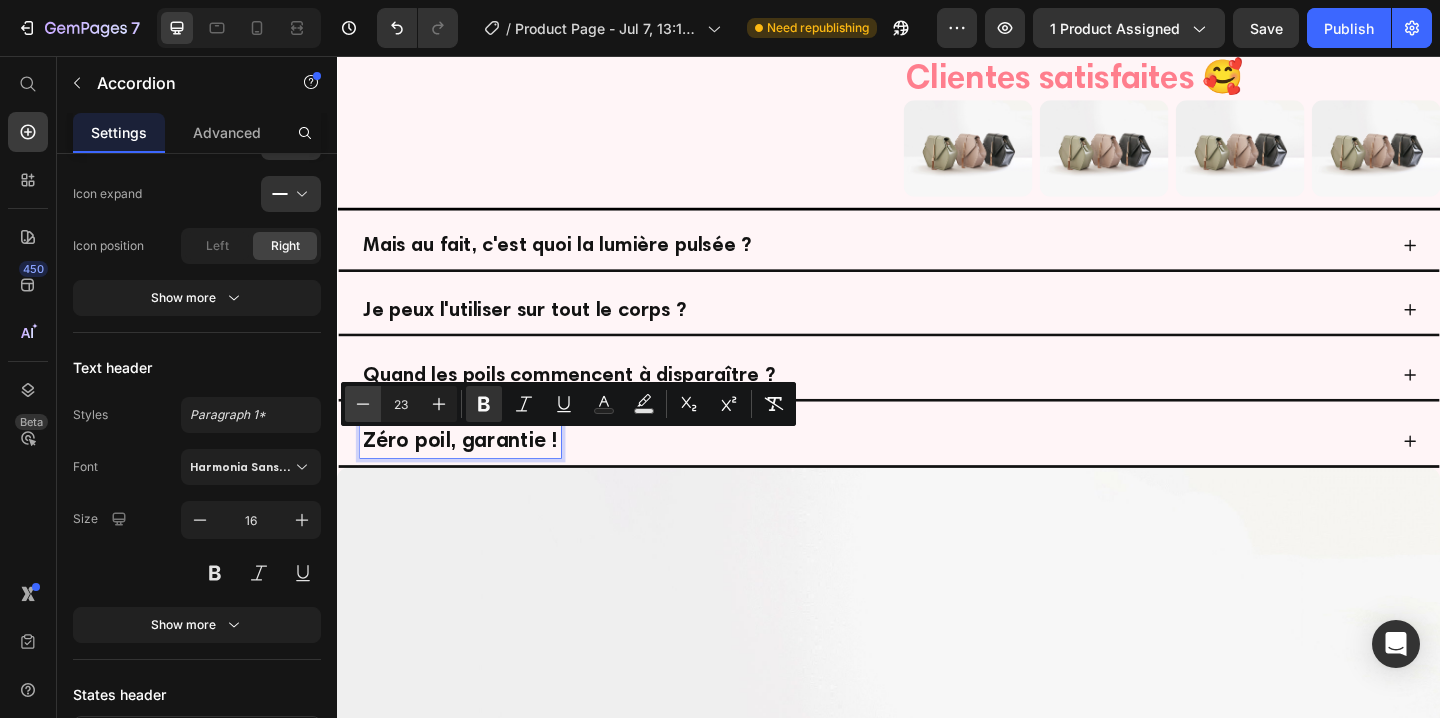 click 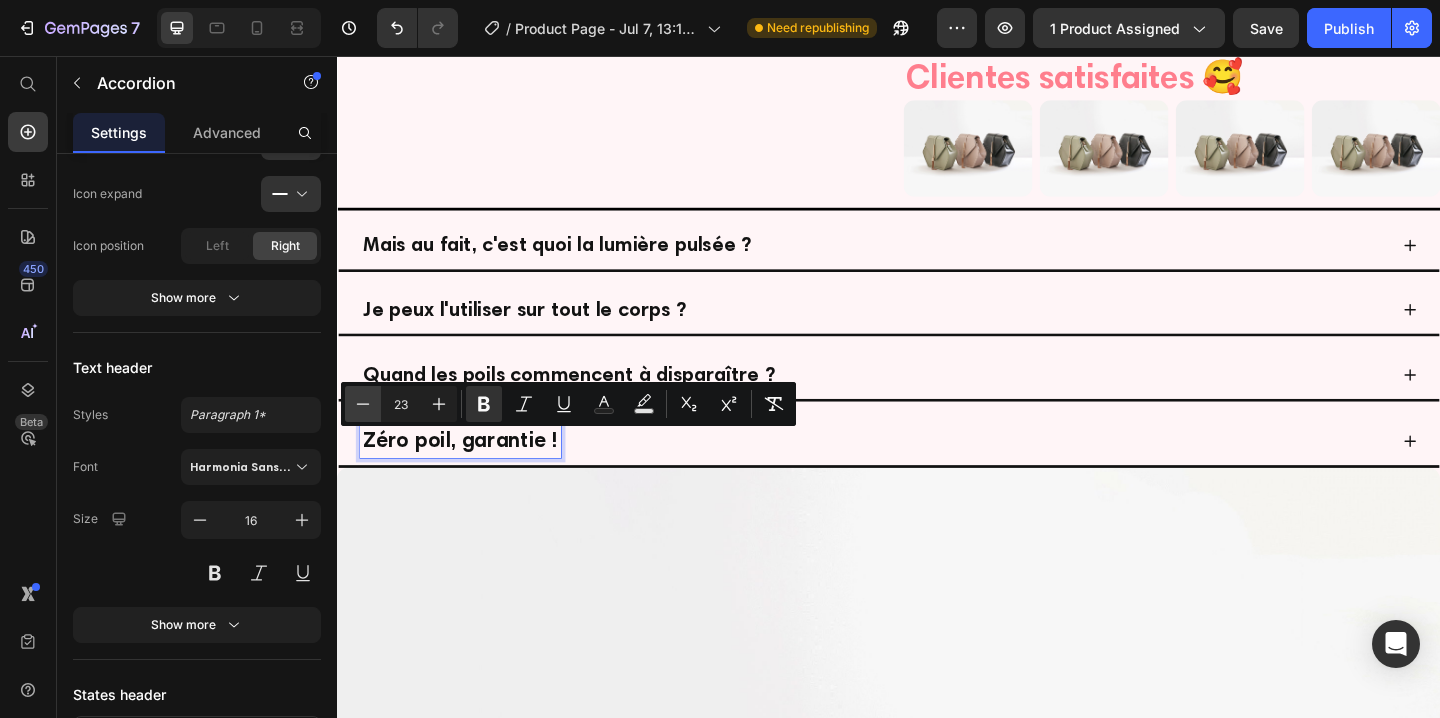type on "22" 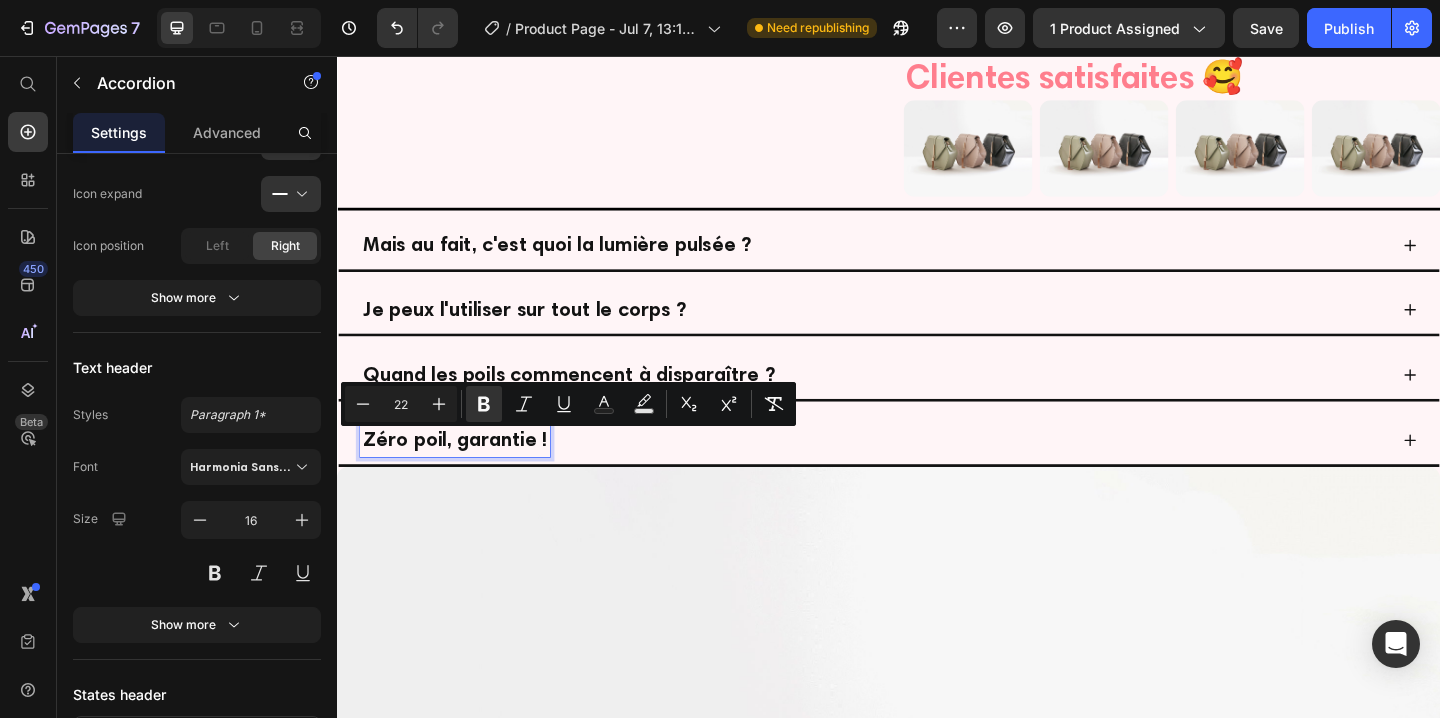 click at bounding box center (937, 953) 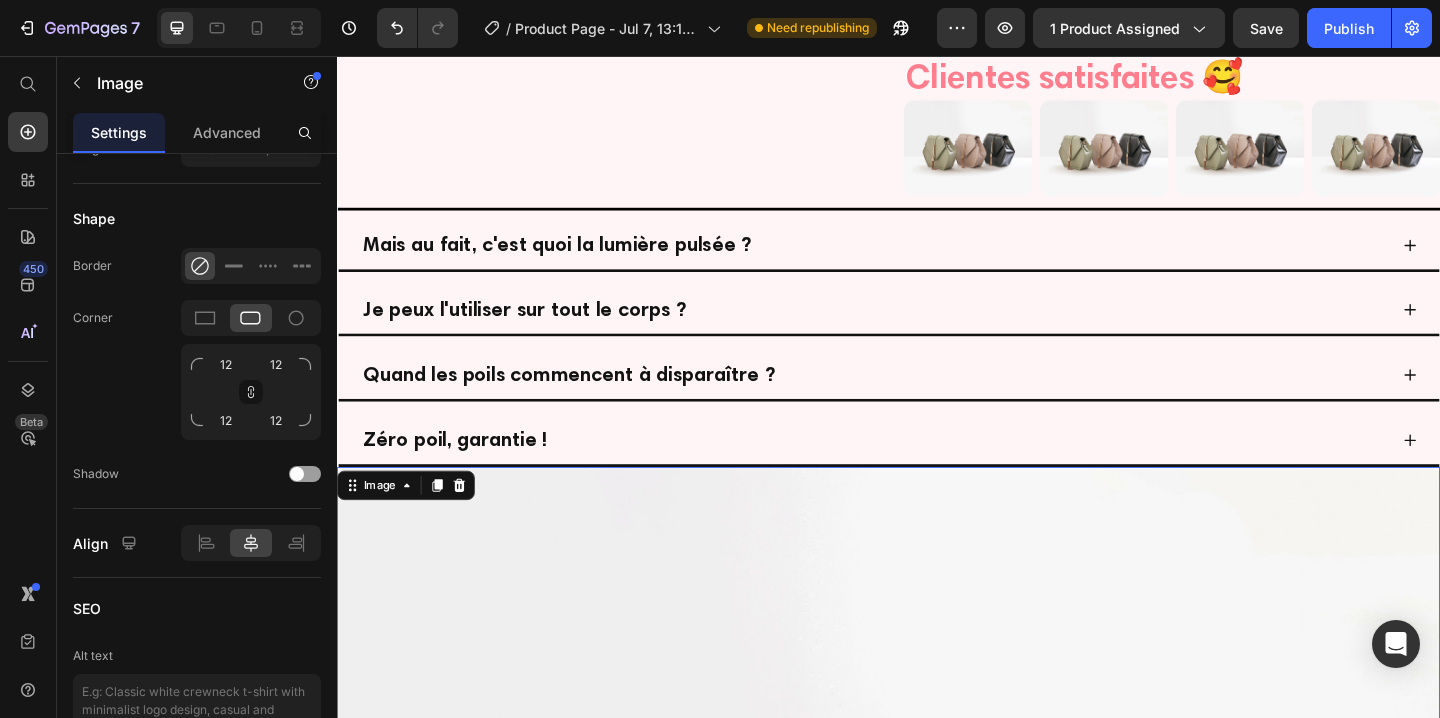 scroll, scrollTop: 0, scrollLeft: 0, axis: both 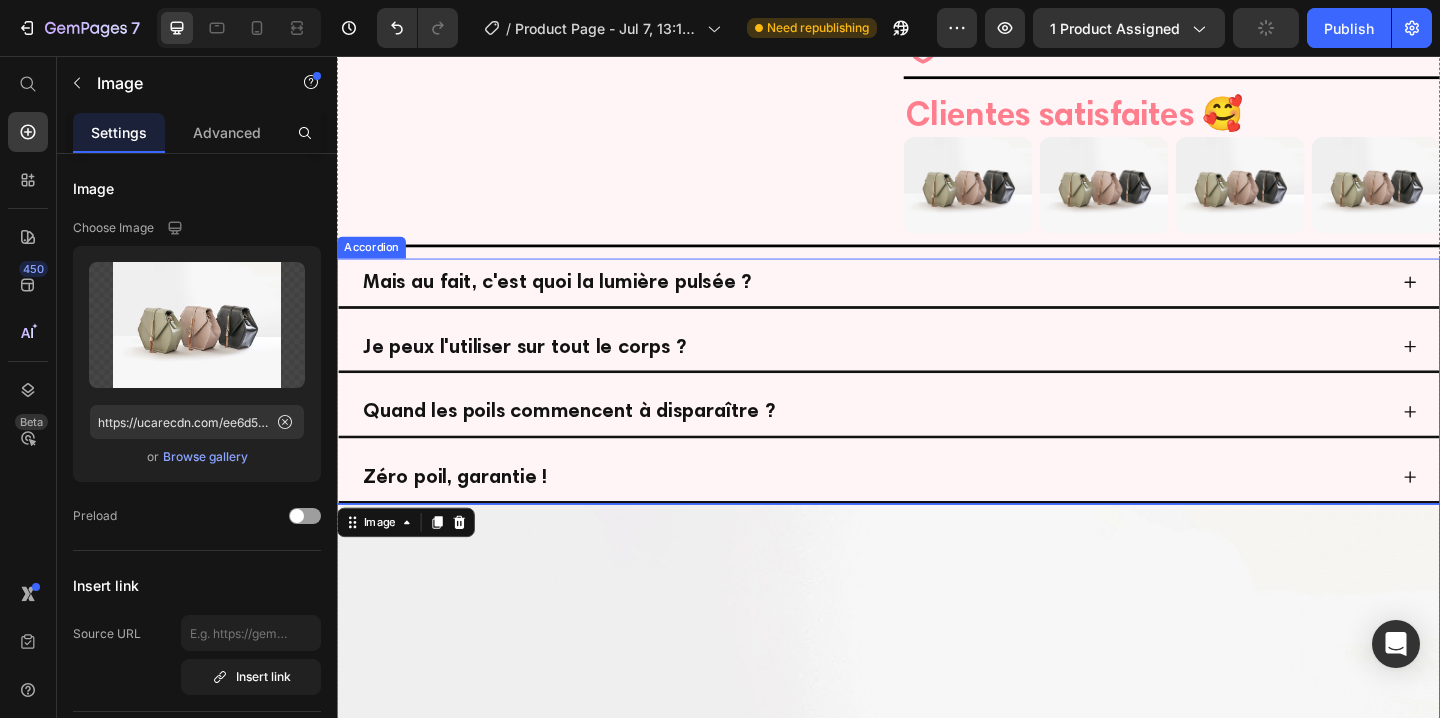 click on "Mais au fait, c'est quoi la lumière pulsée ?" at bounding box center (921, 302) 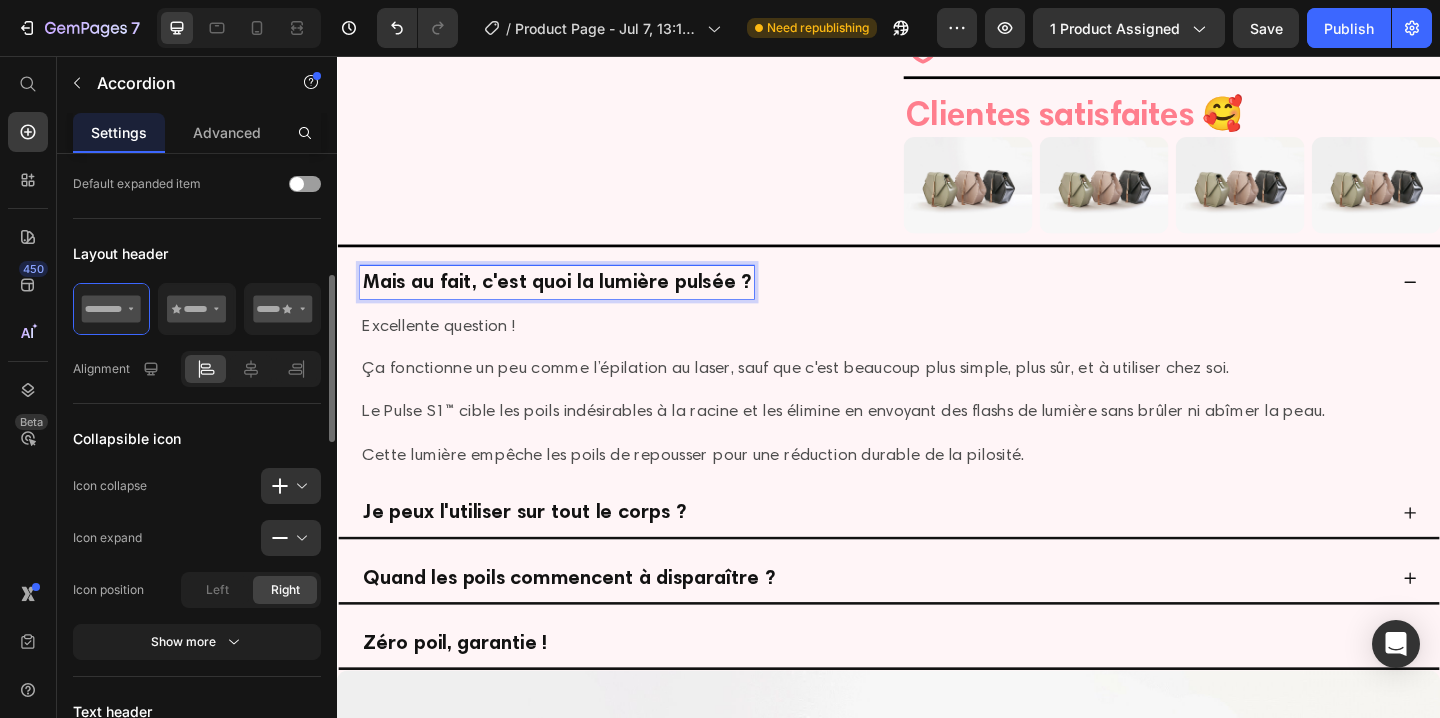 scroll, scrollTop: 422, scrollLeft: 0, axis: vertical 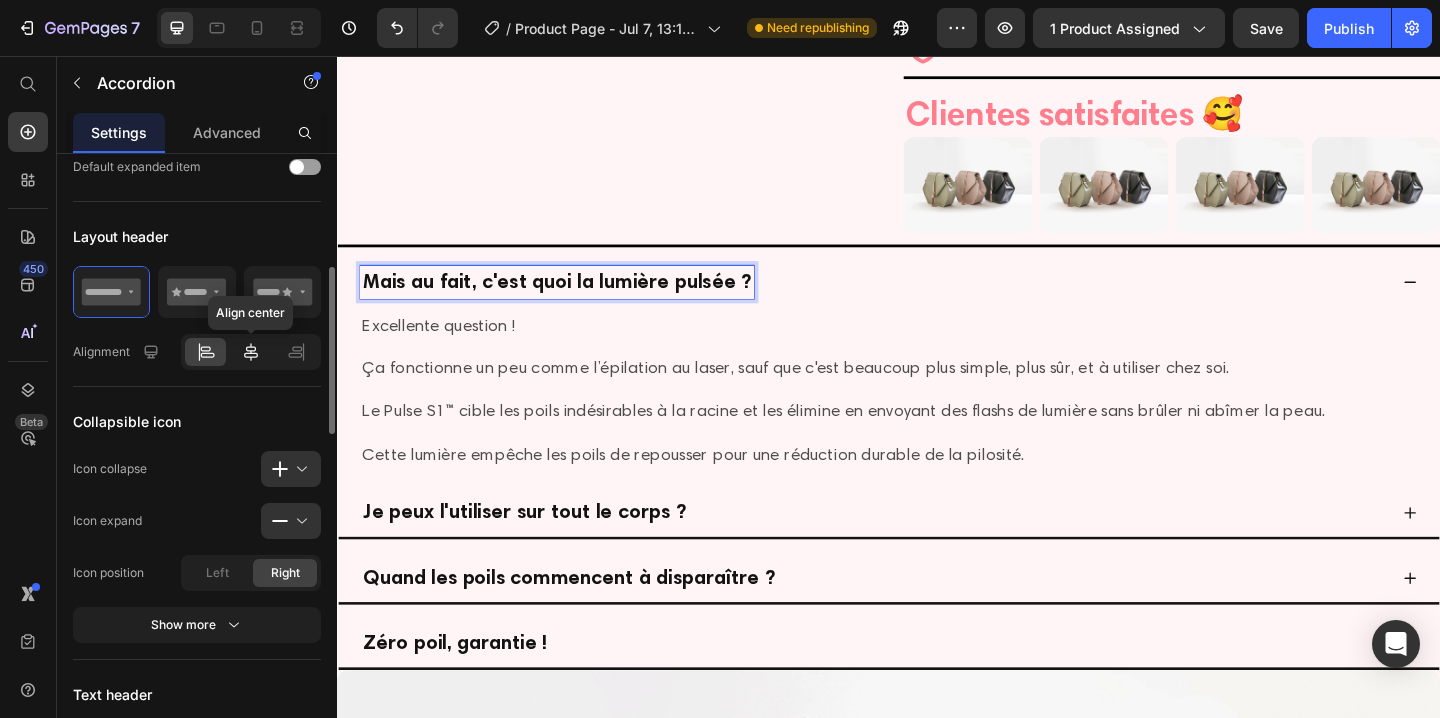 click 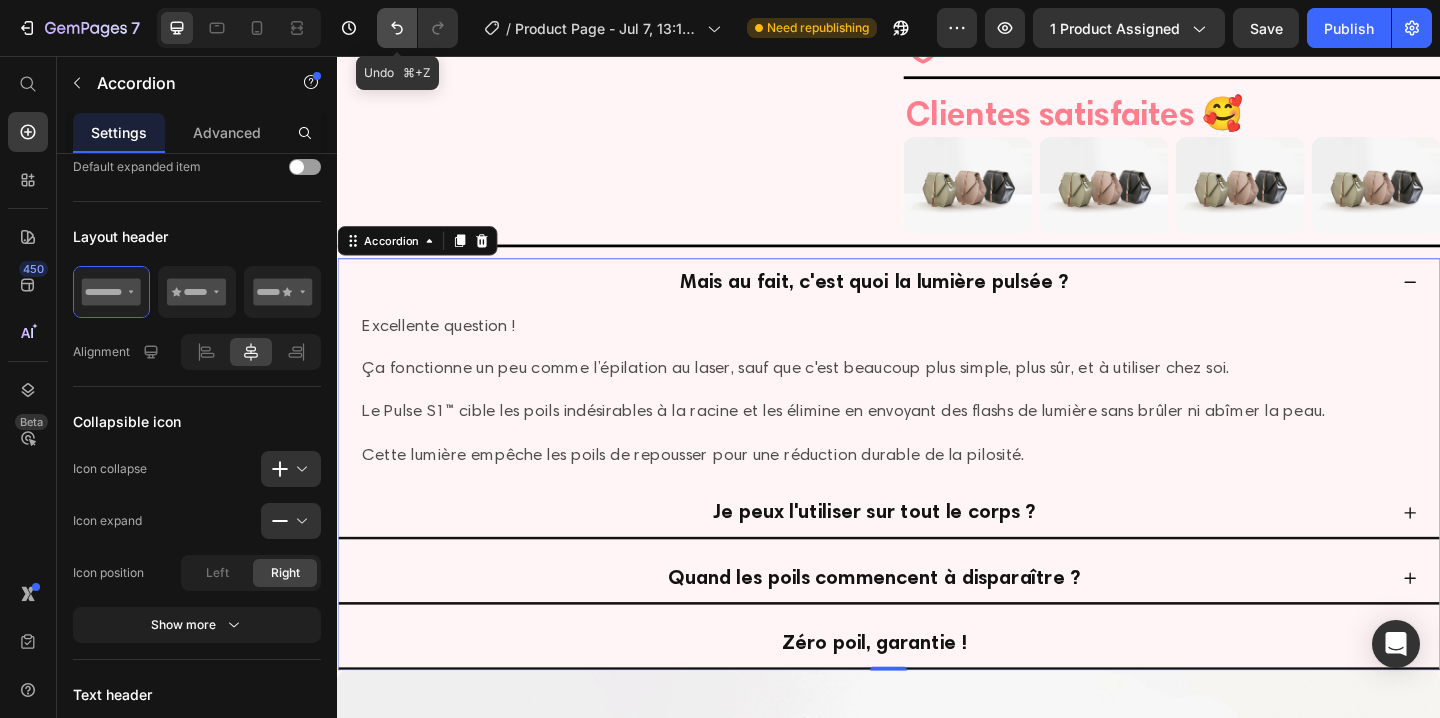 click 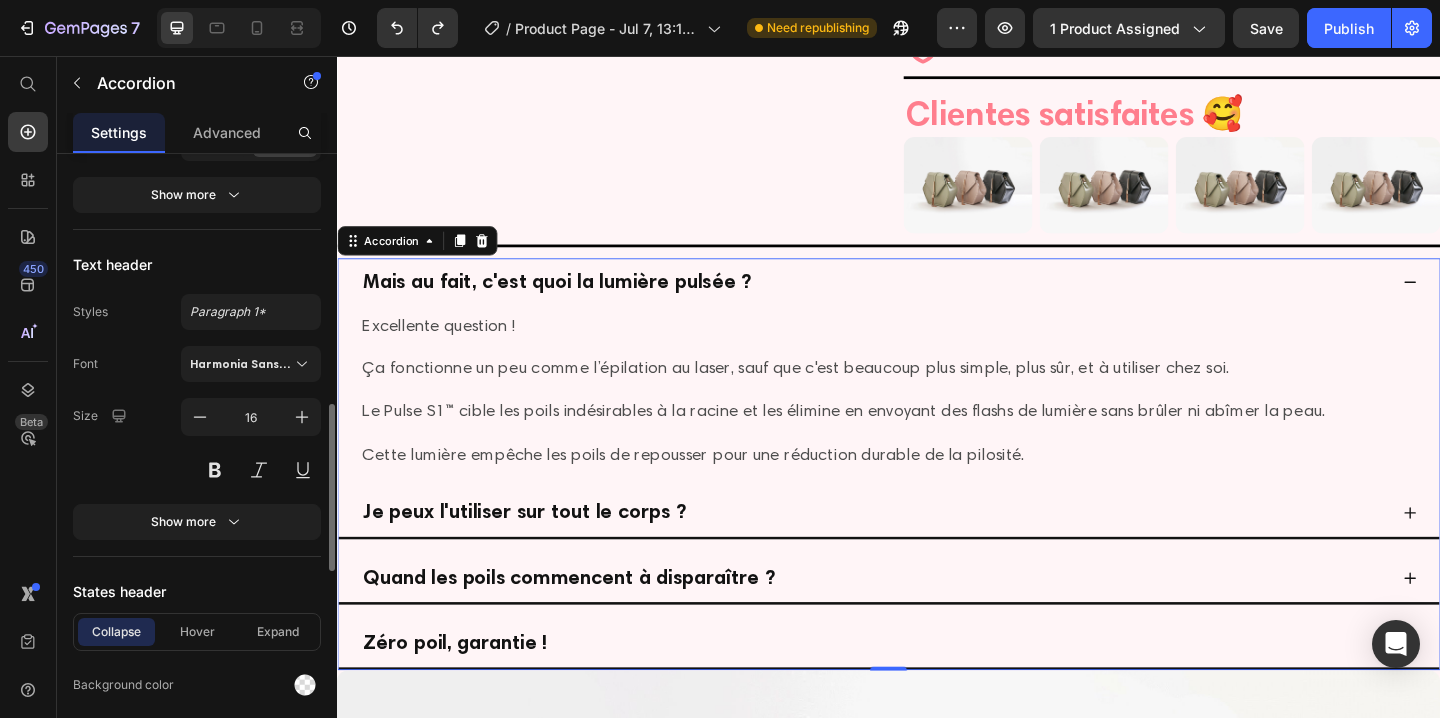 scroll, scrollTop: 872, scrollLeft: 0, axis: vertical 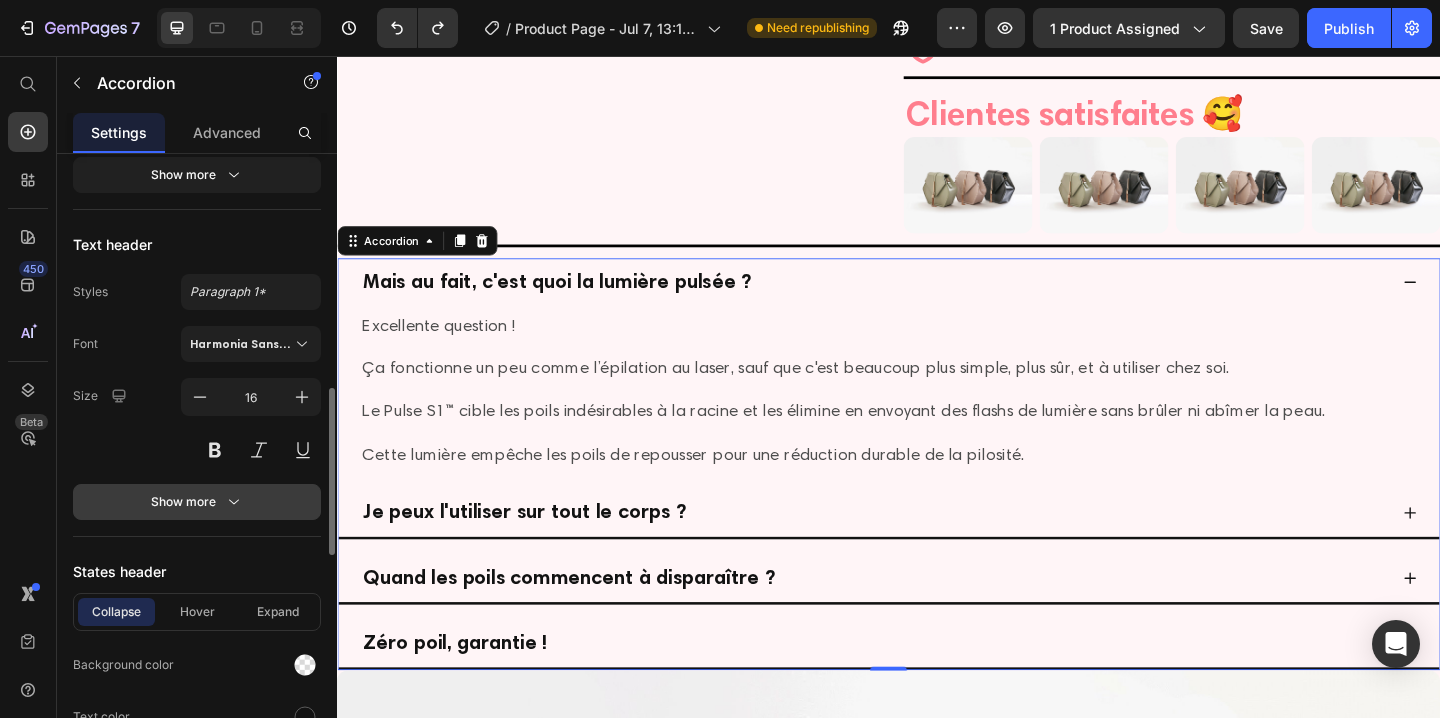 click on "Show more" at bounding box center (197, 502) 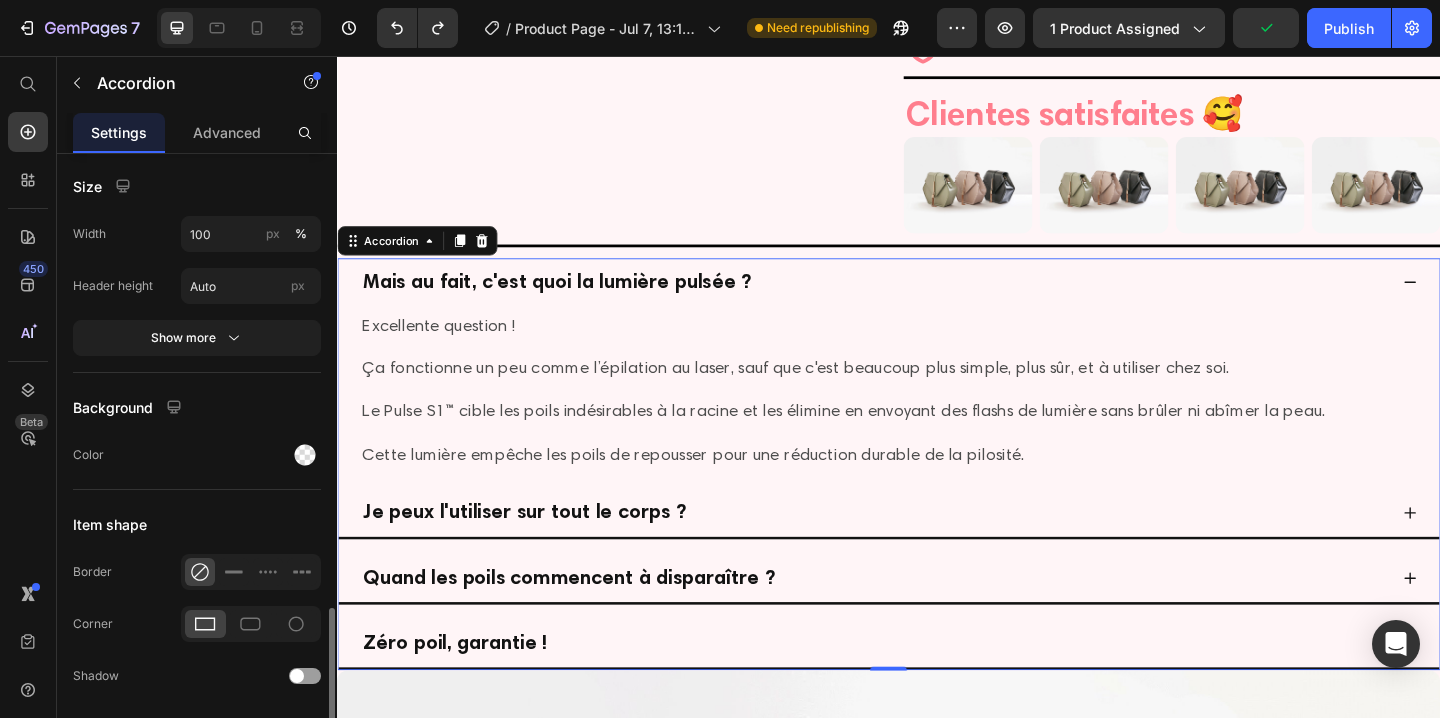 scroll, scrollTop: 1862, scrollLeft: 0, axis: vertical 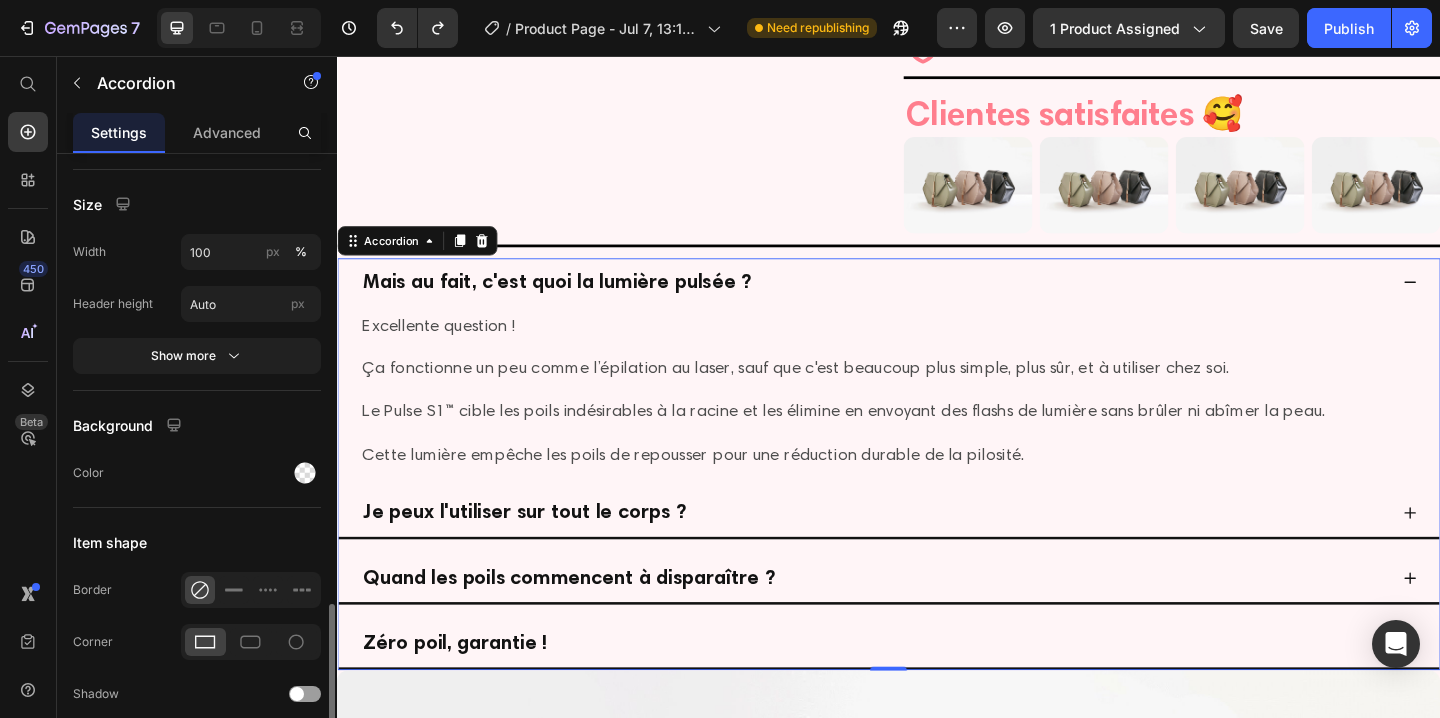 click on "Size Width 100 px % Header height Auto px Show more" 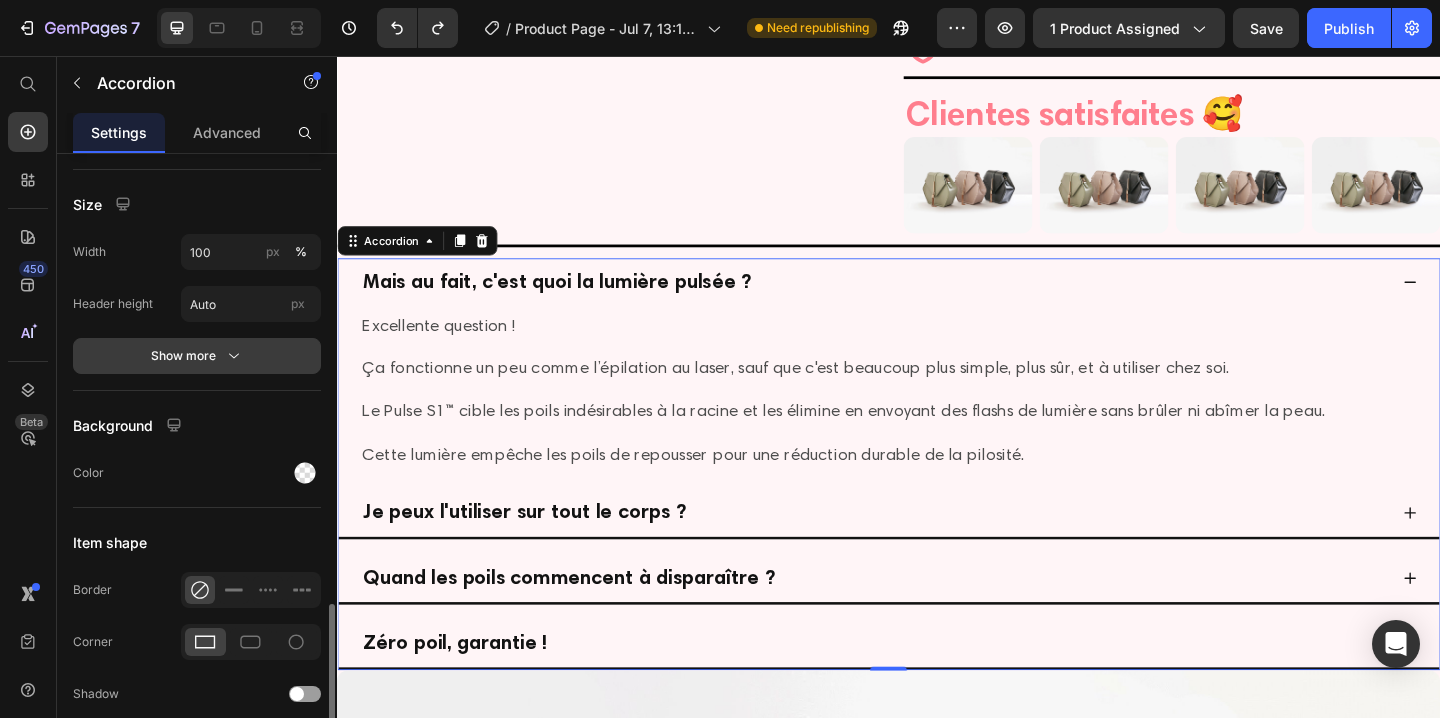 click on "Show more" at bounding box center (197, 356) 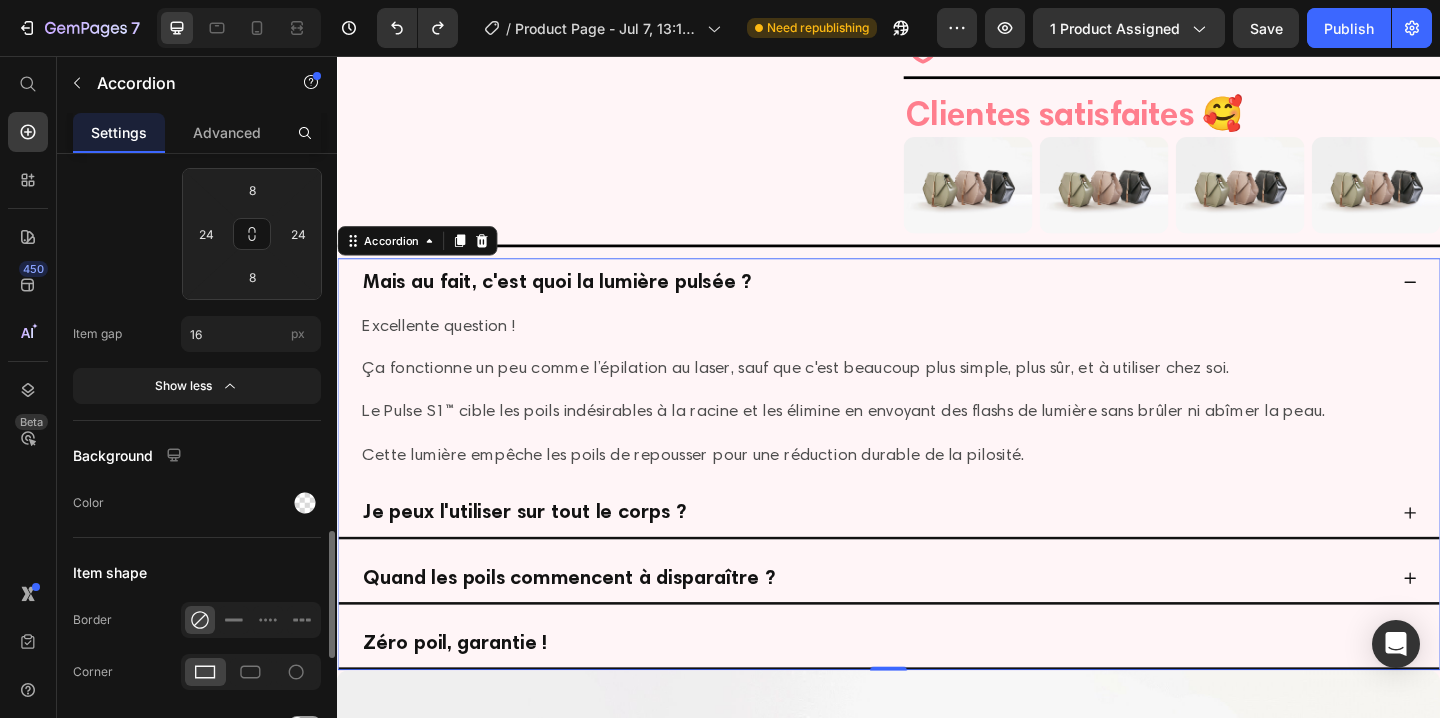 scroll, scrollTop: 2399, scrollLeft: 0, axis: vertical 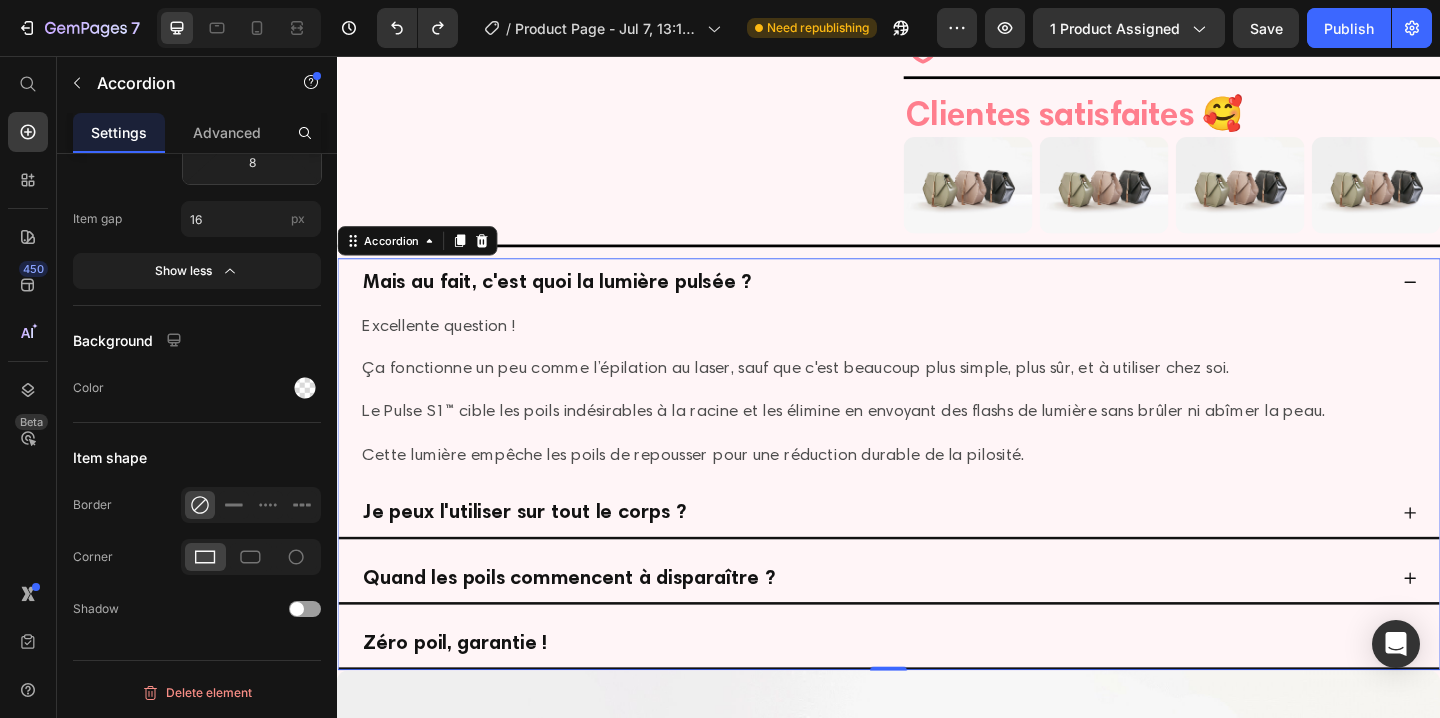 click on "Mais au fait, c'est quoi la lumière pulsée ?" at bounding box center (921, 302) 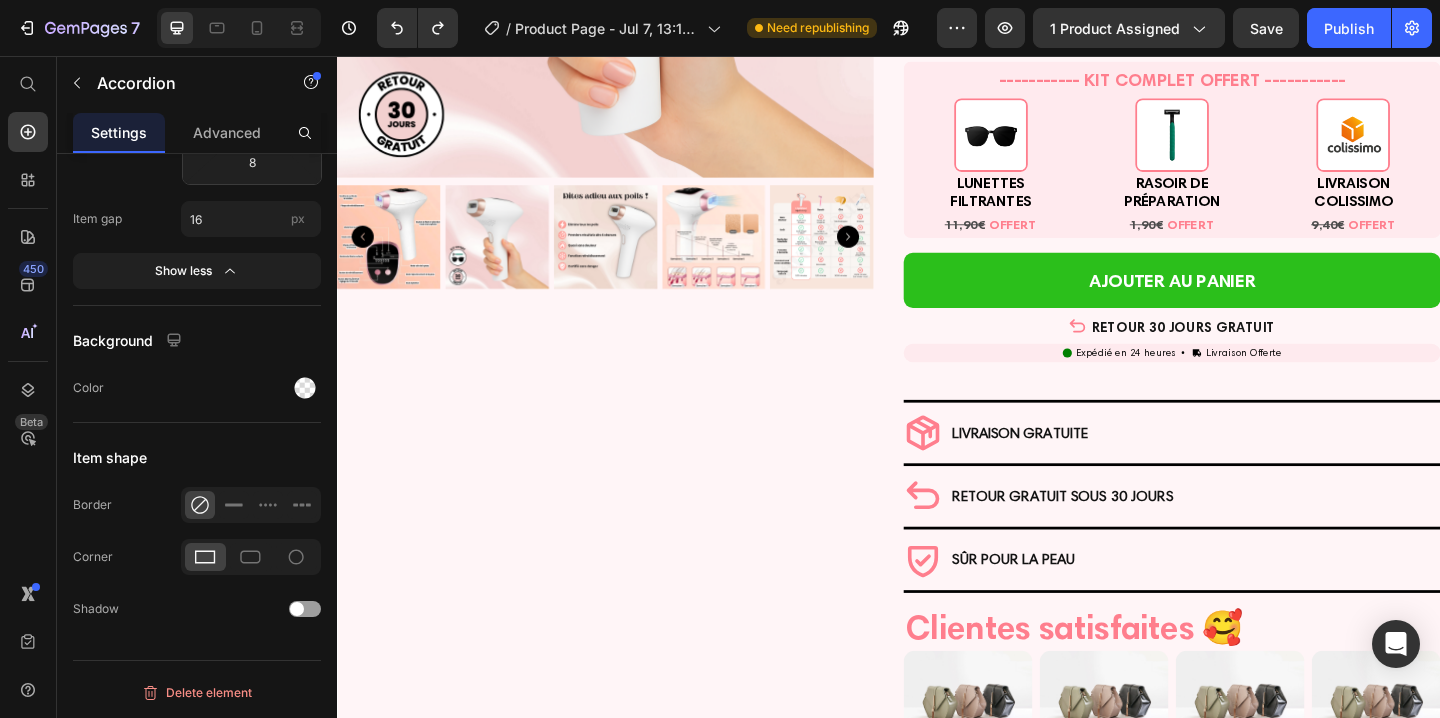 scroll, scrollTop: 509, scrollLeft: 0, axis: vertical 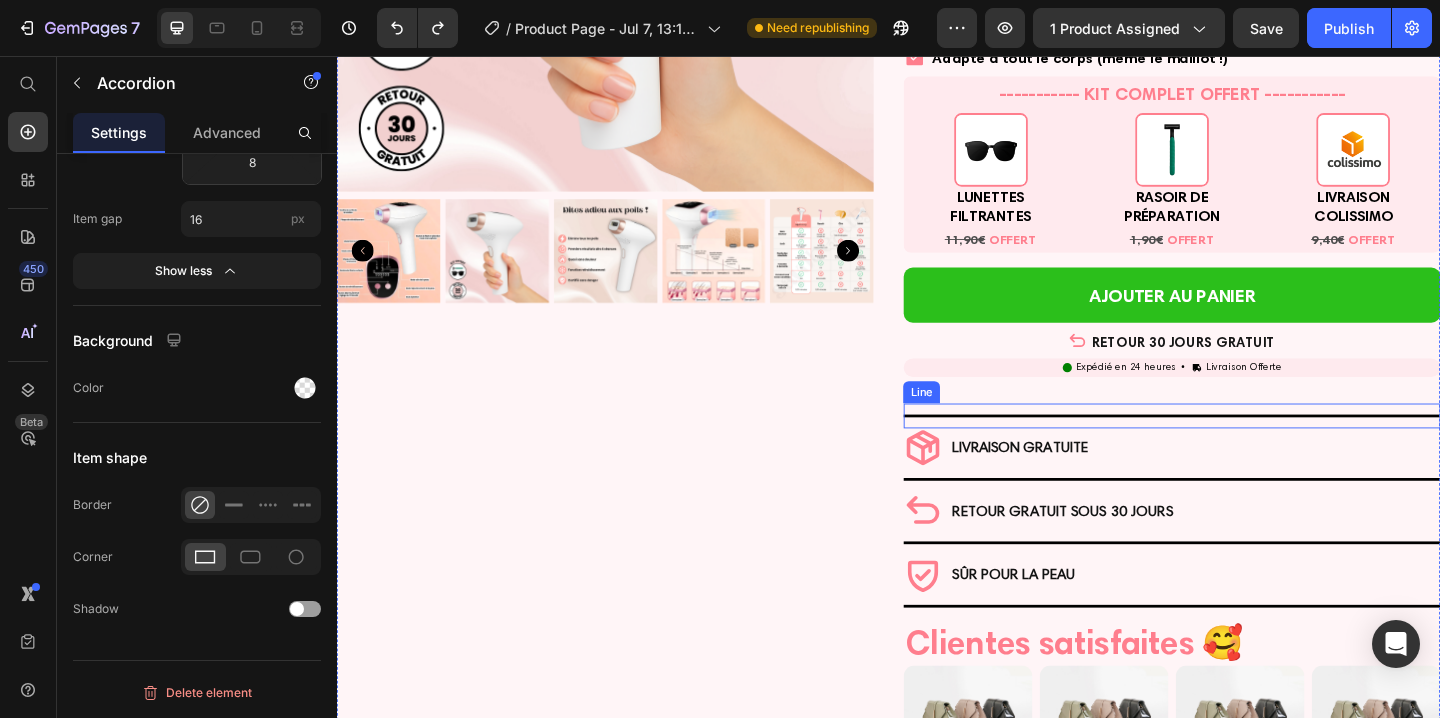 click at bounding box center [1245, 447] 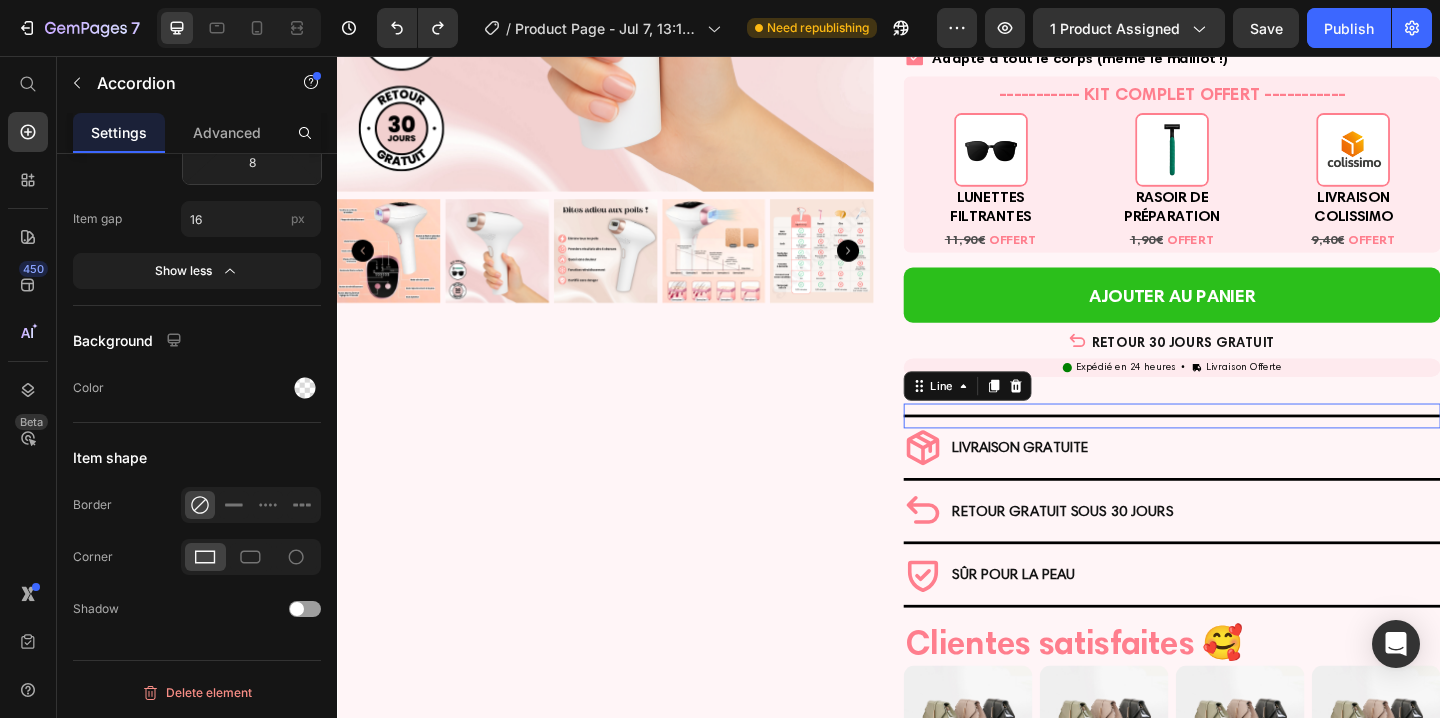 scroll, scrollTop: 0, scrollLeft: 0, axis: both 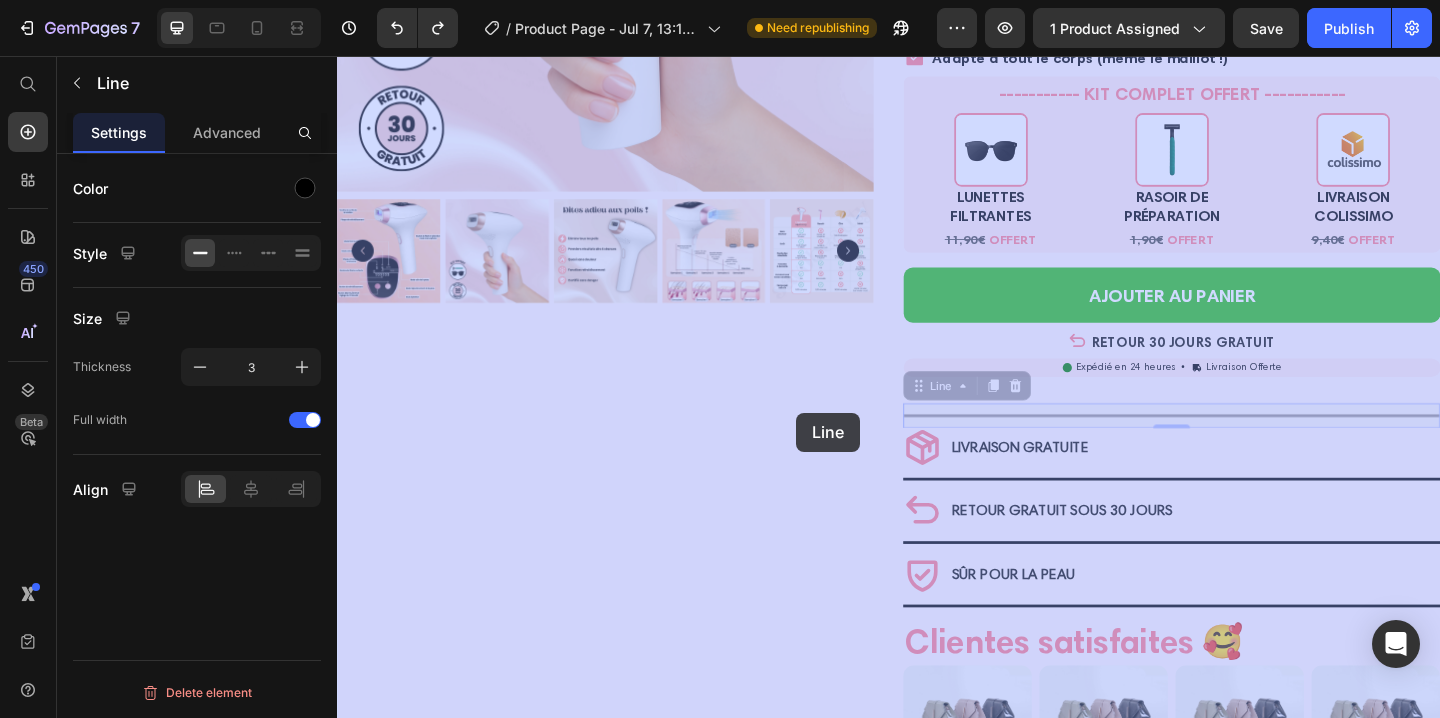 drag, startPoint x: 964, startPoint y: 420, endPoint x: 836, endPoint y: 444, distance: 130.23056 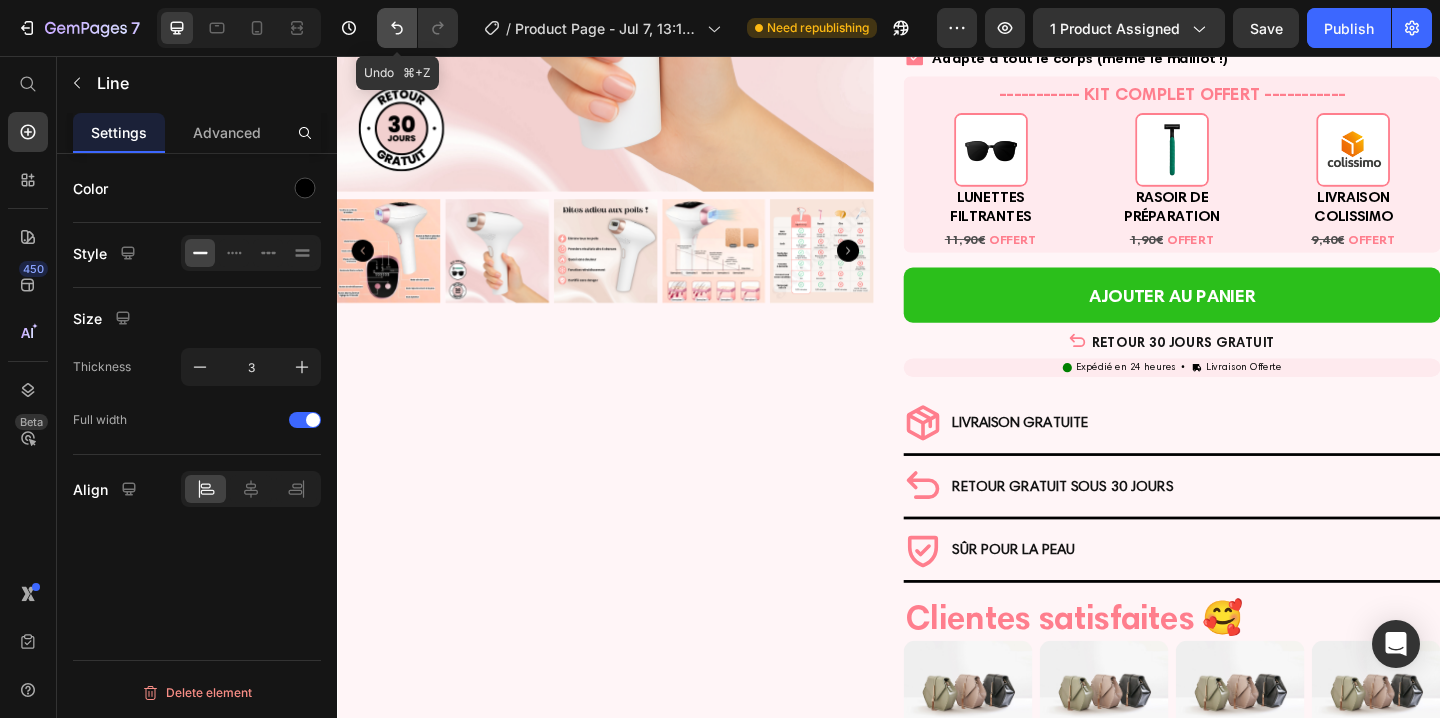 click 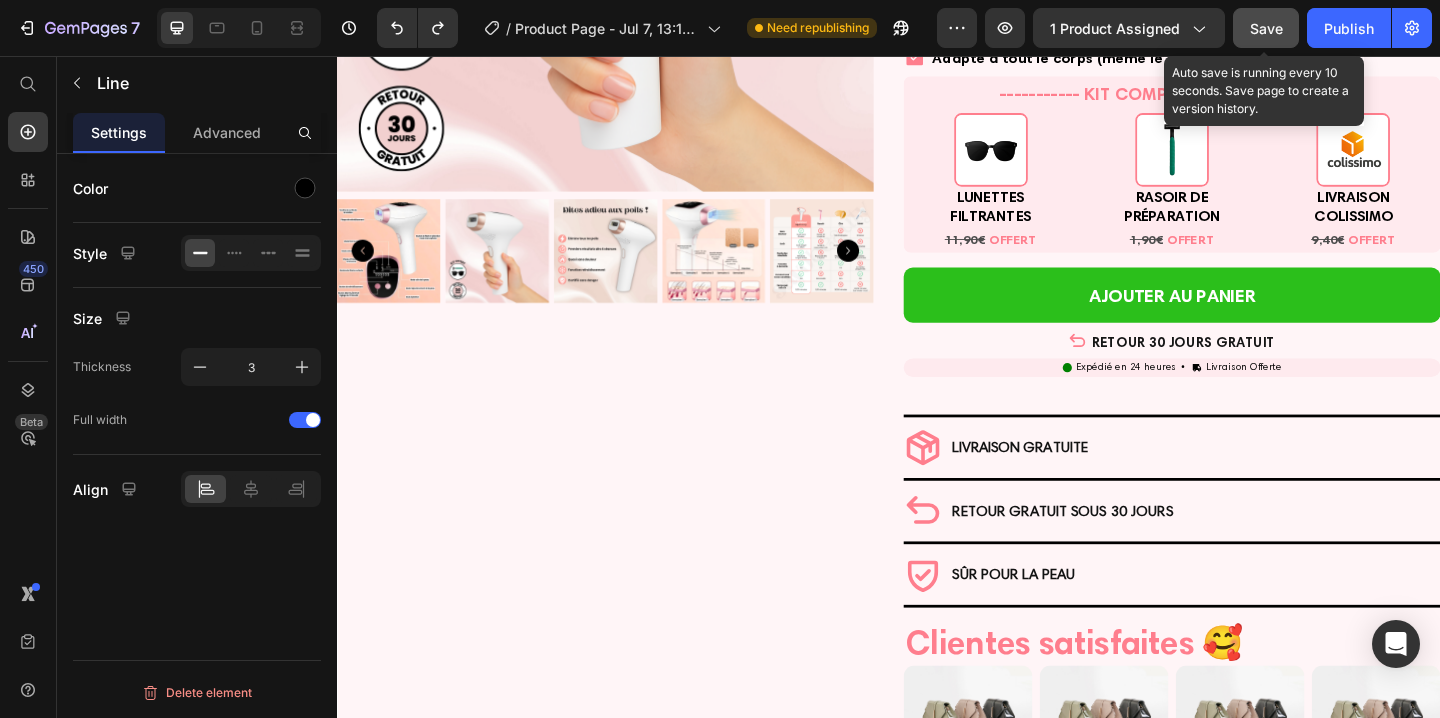 click on "Save" 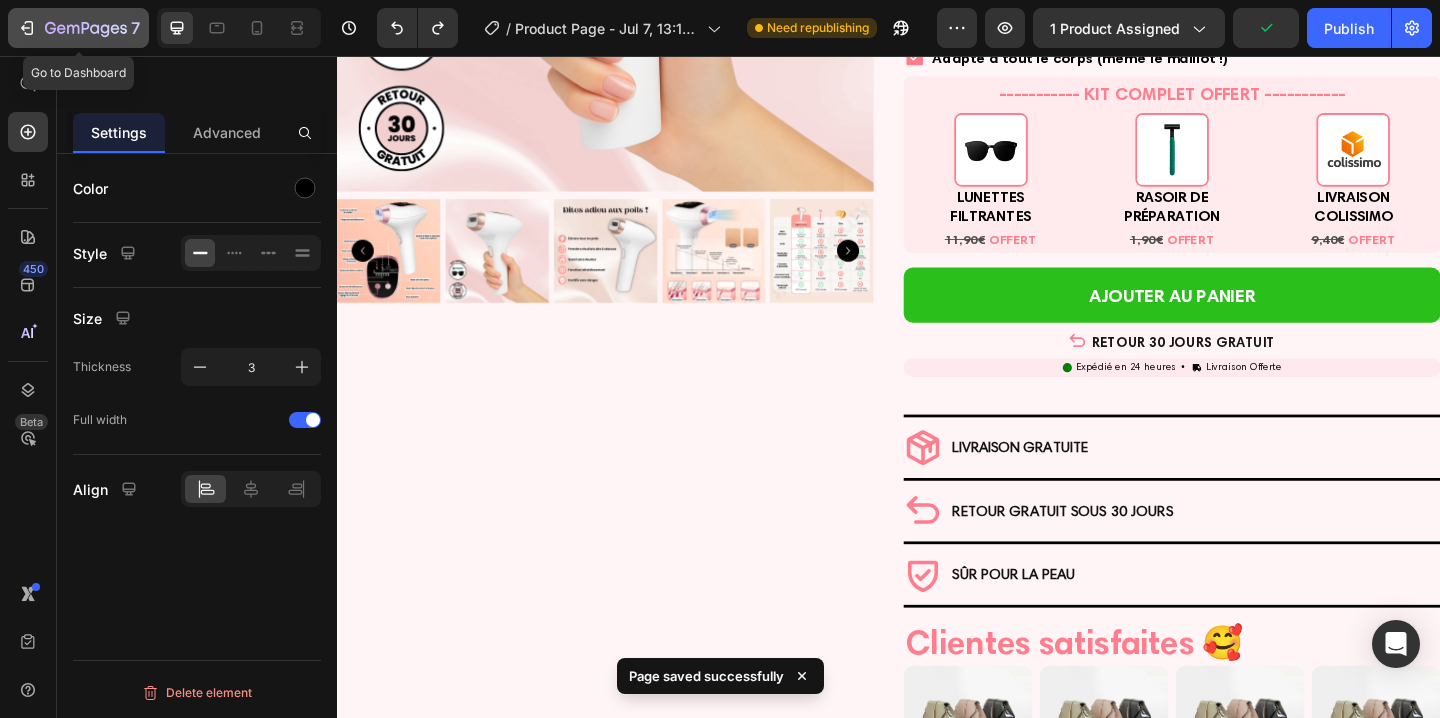 click on "7" 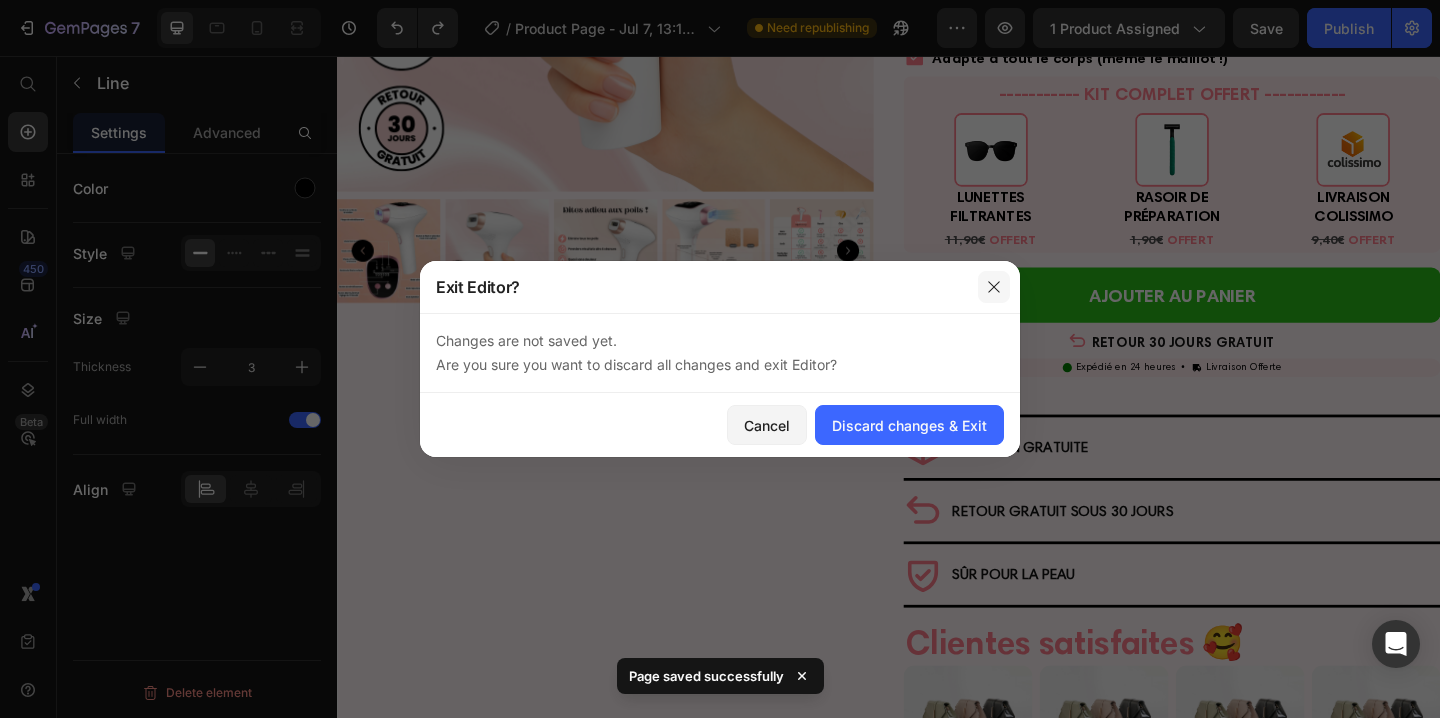 click at bounding box center [994, 287] 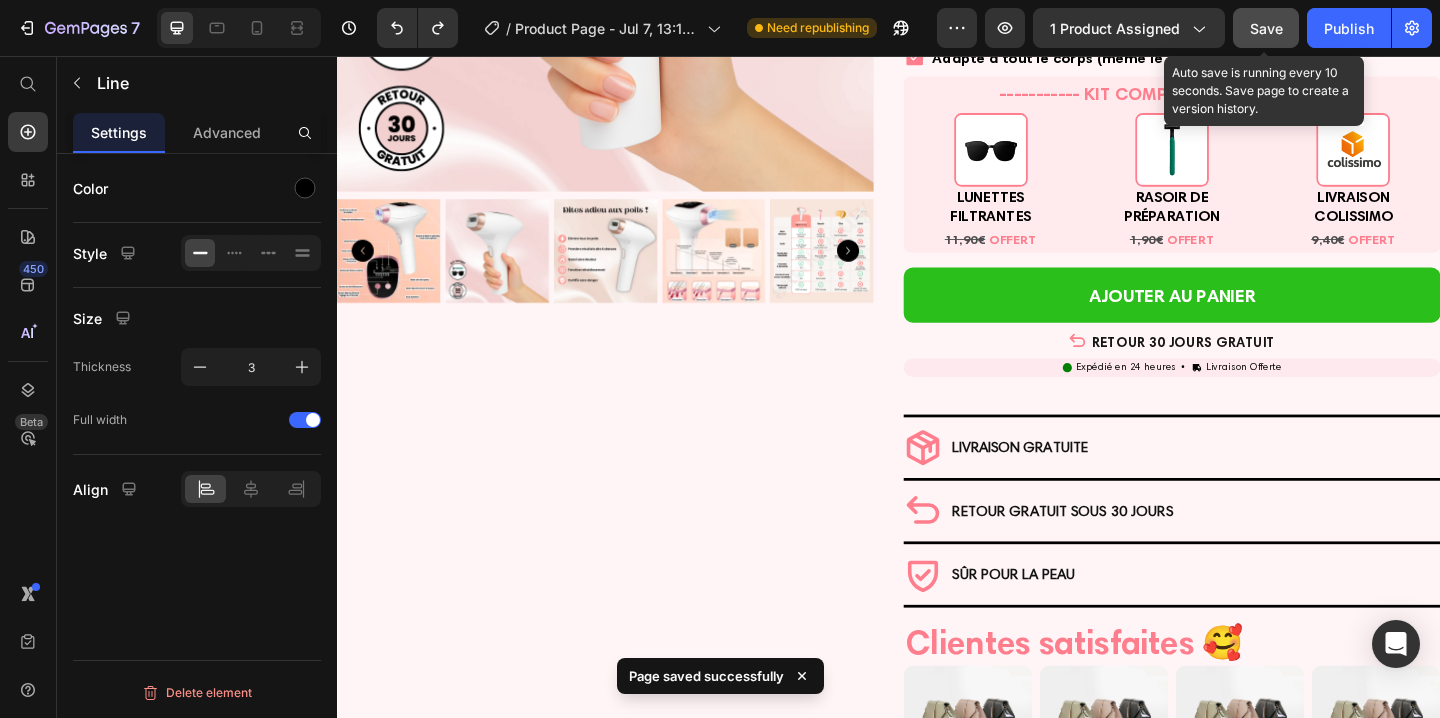 click on "Save" at bounding box center [1266, 28] 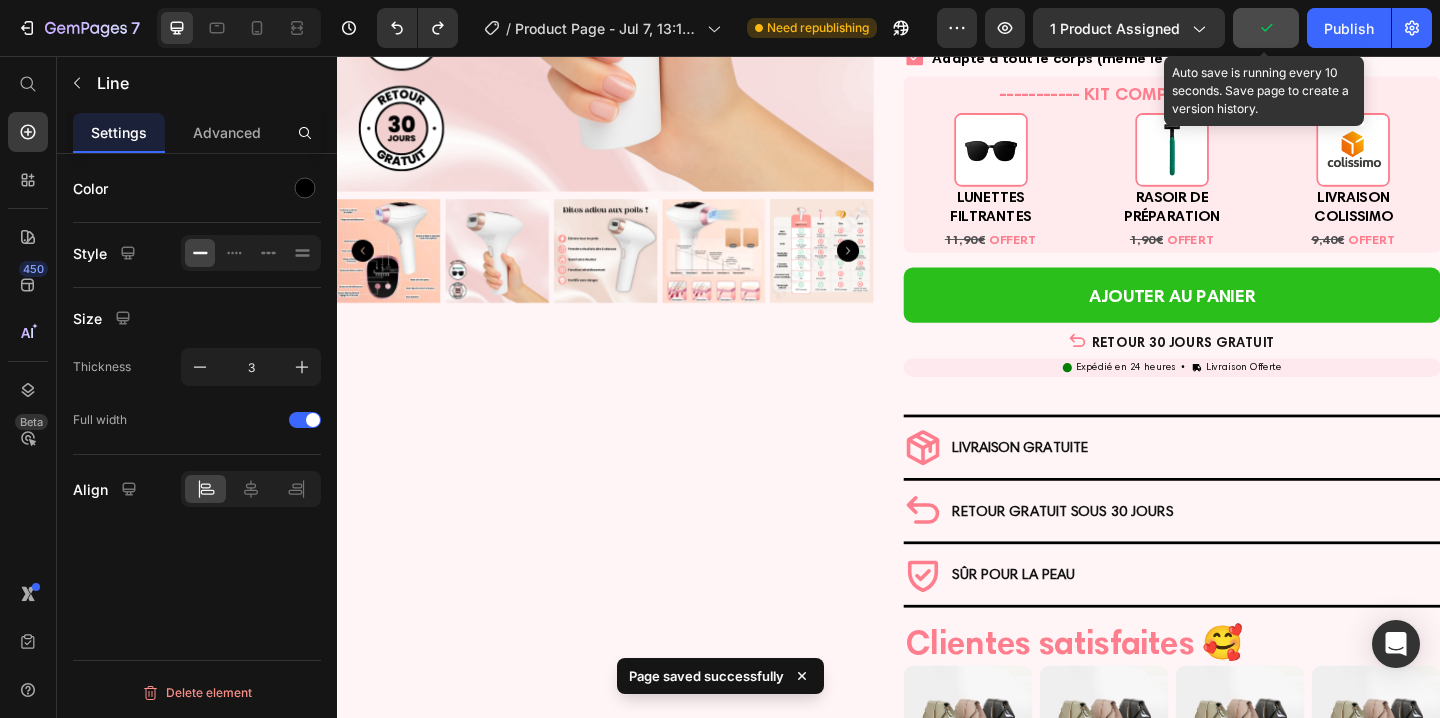 click 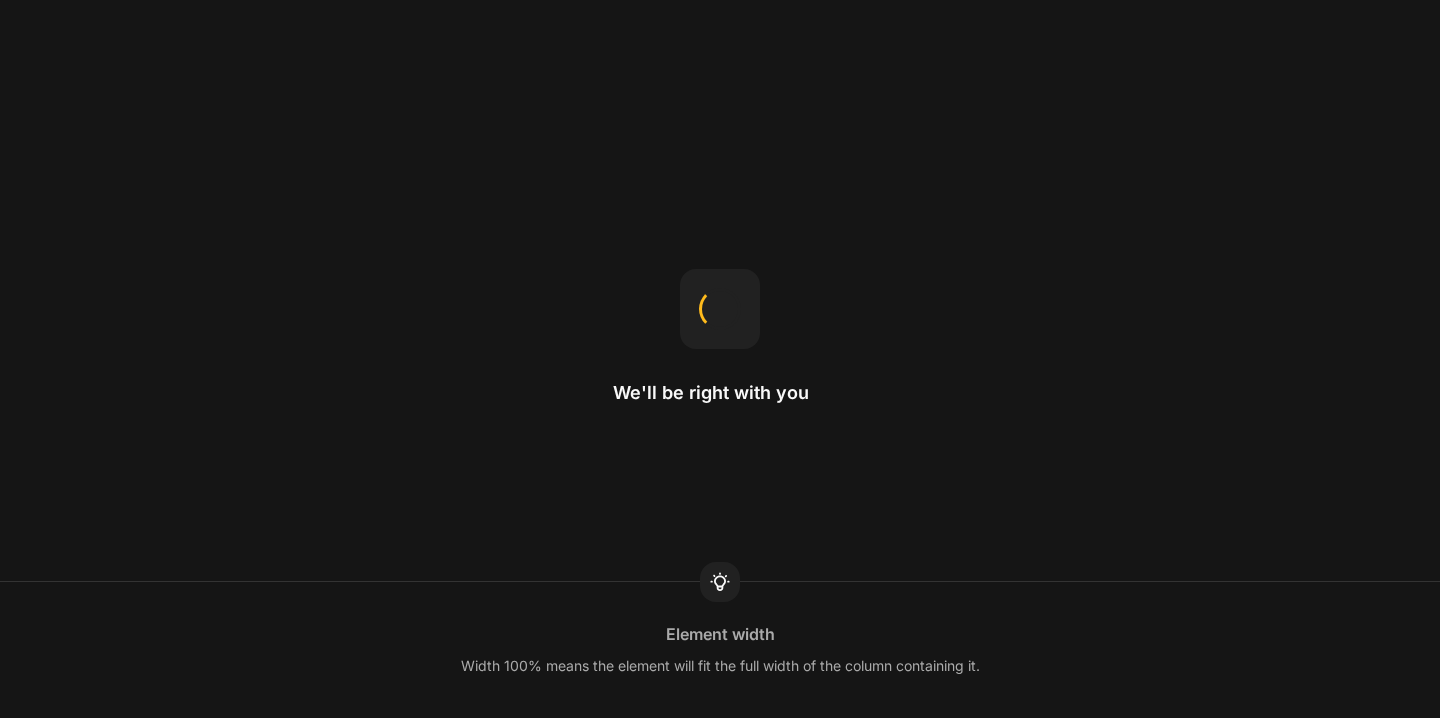 scroll, scrollTop: 0, scrollLeft: 0, axis: both 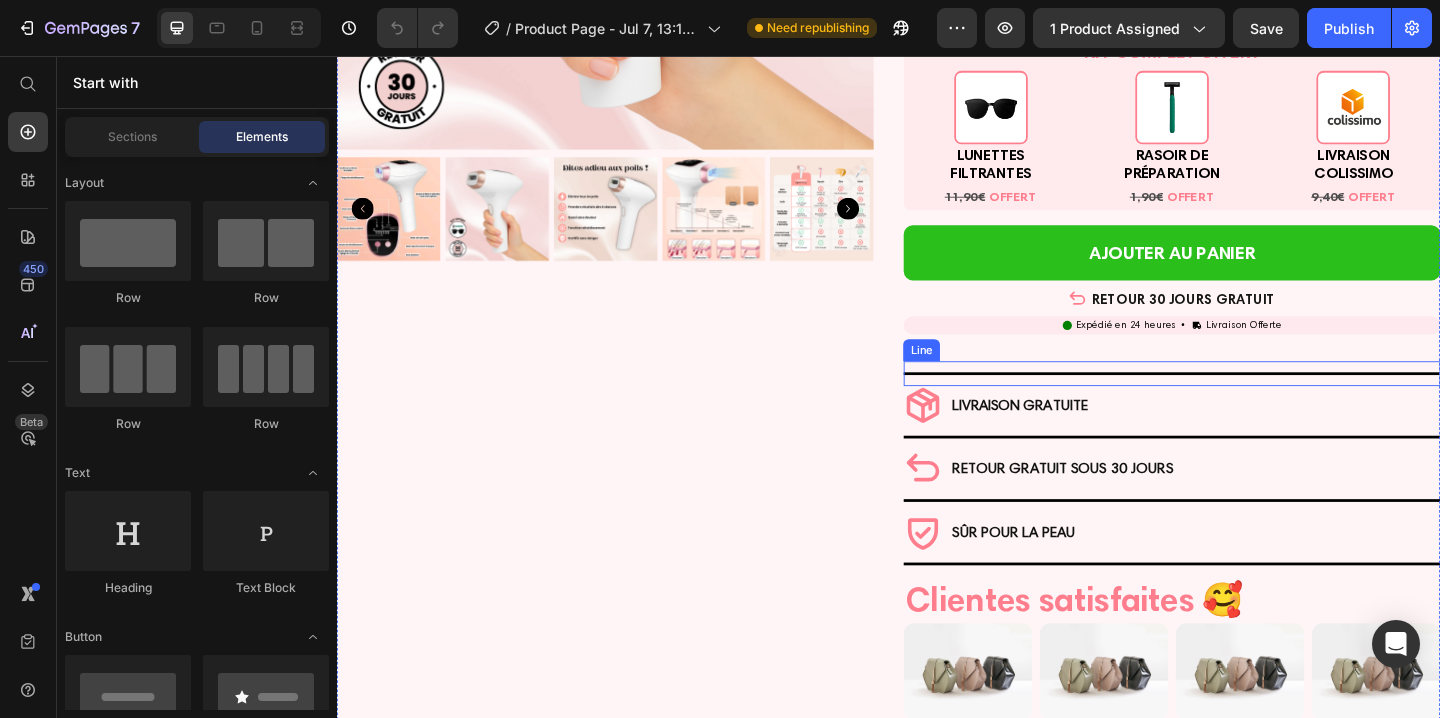 click on "Title Line" at bounding box center (1245, 401) 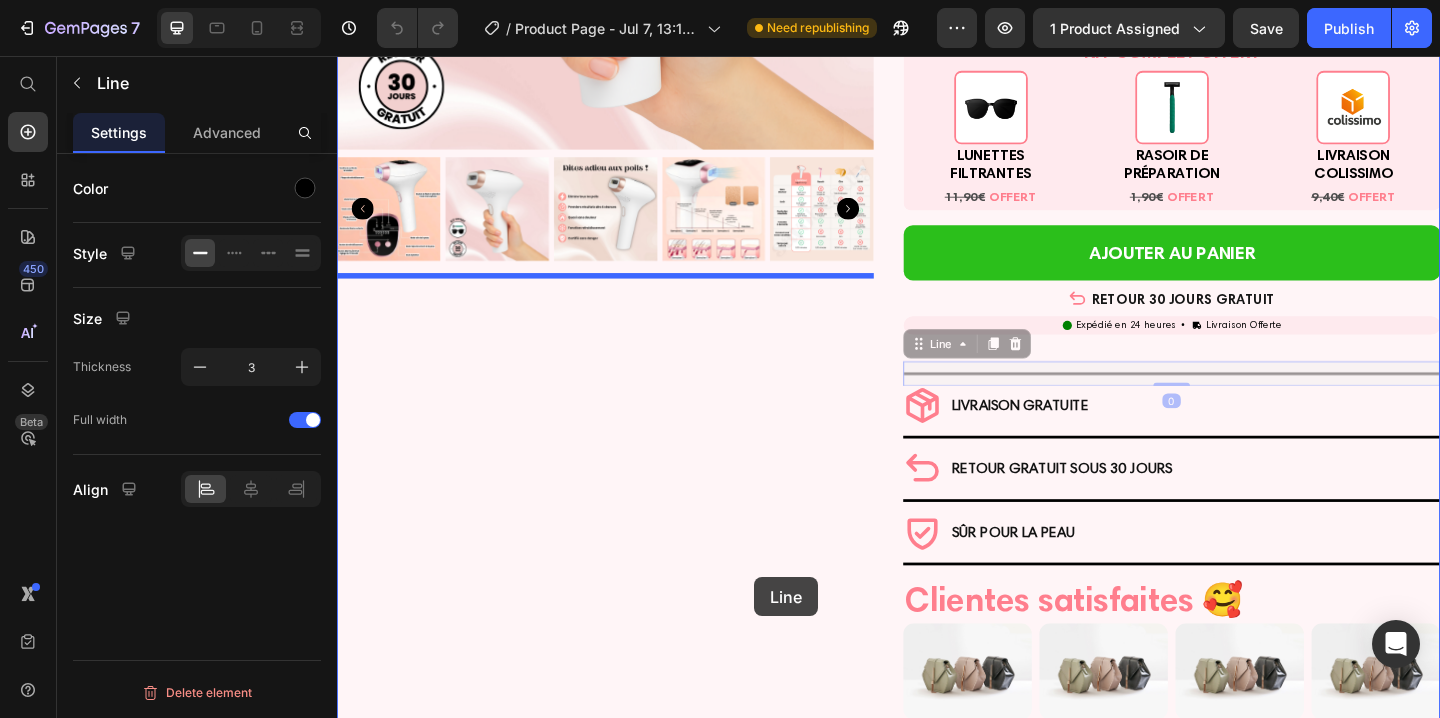 drag, startPoint x: 982, startPoint y: 368, endPoint x: 792, endPoint y: 615, distance: 311.62317 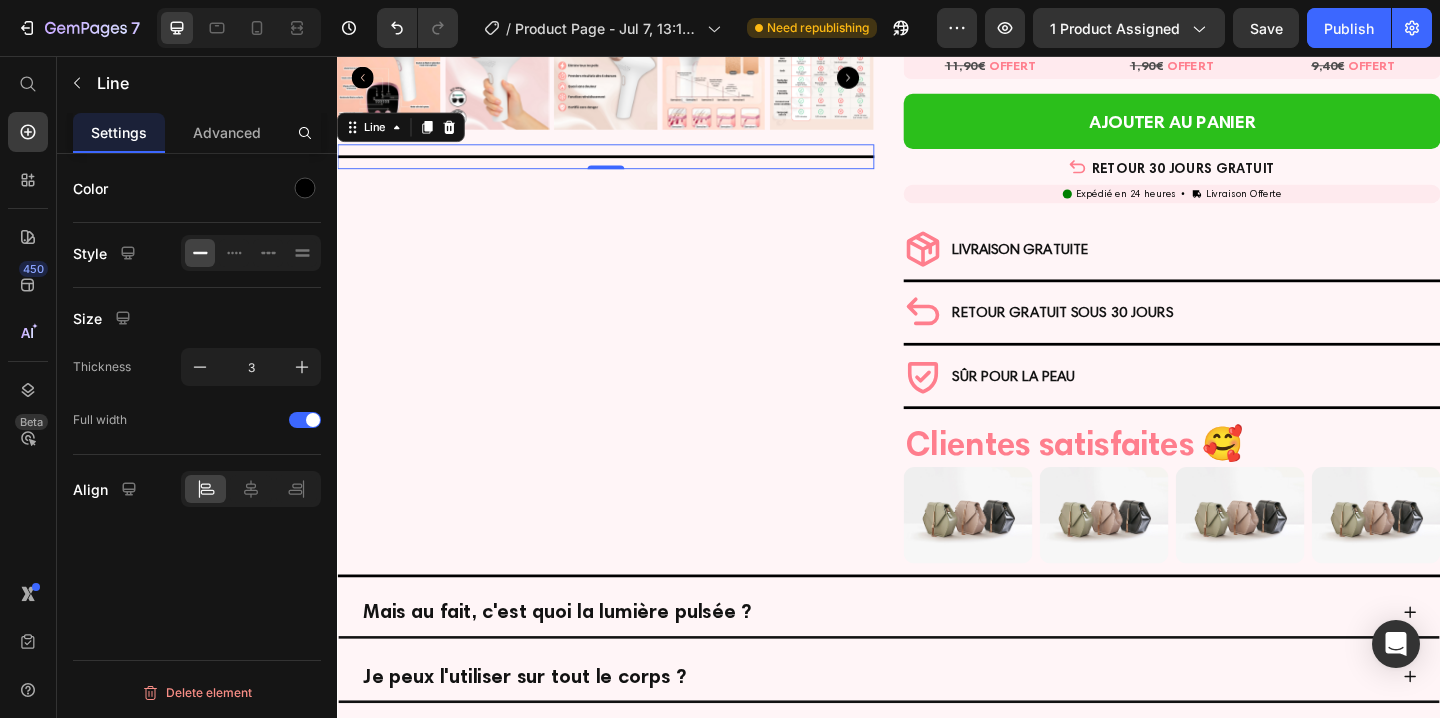 scroll, scrollTop: 700, scrollLeft: 0, axis: vertical 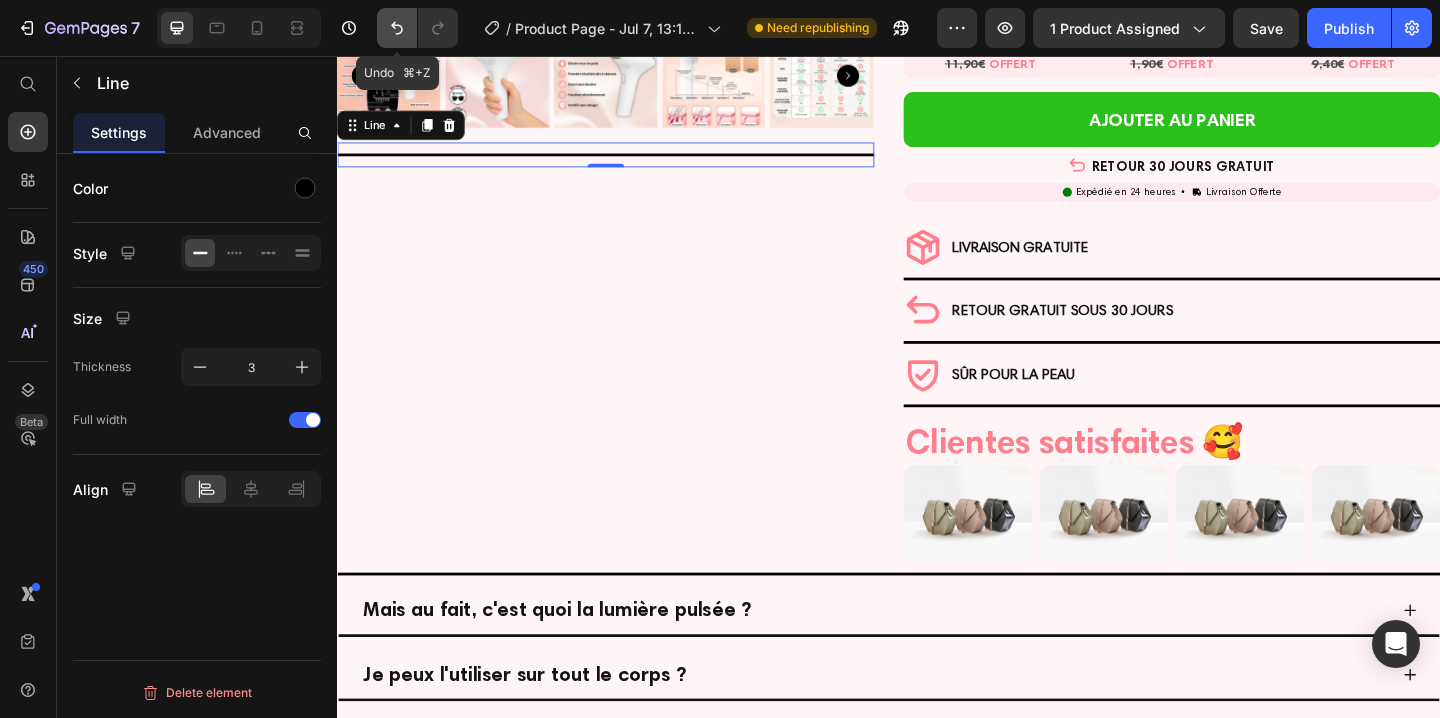 click 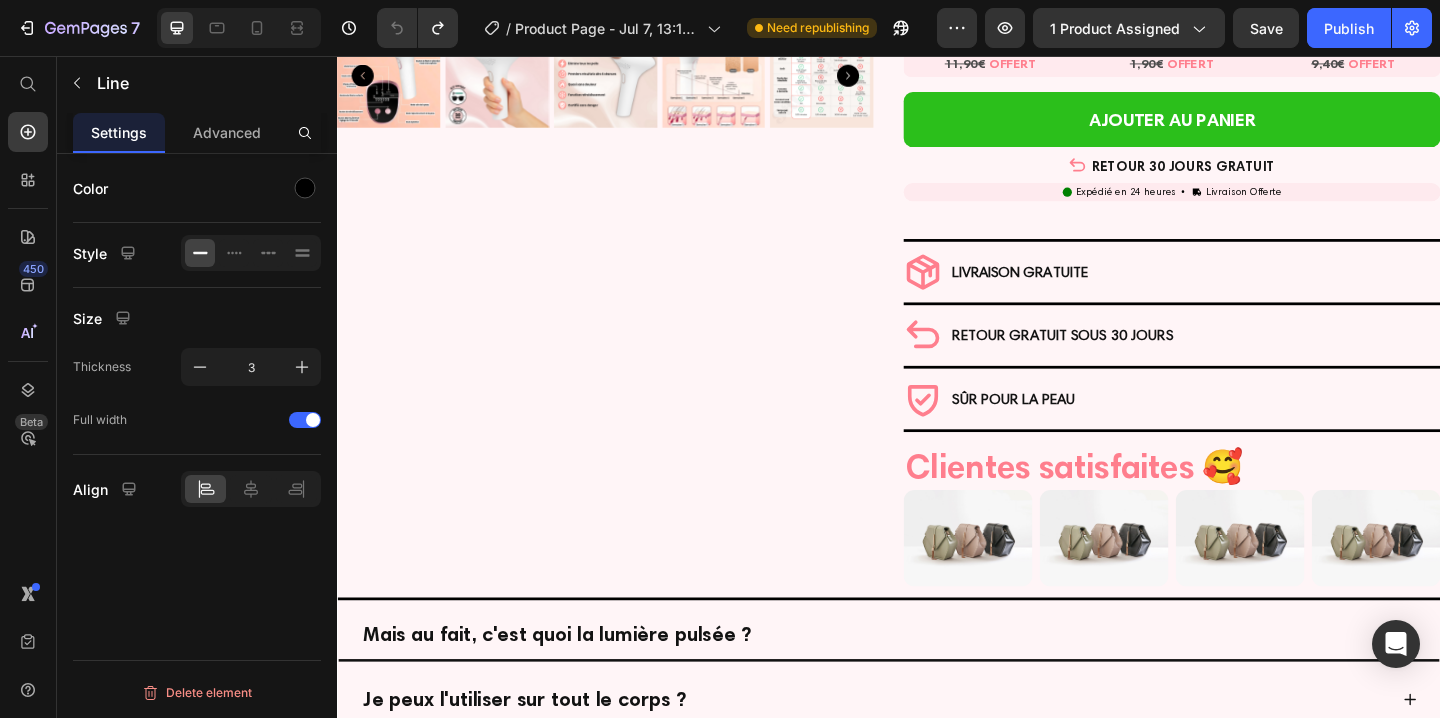 click on "Title Line" at bounding box center [1245, 256] 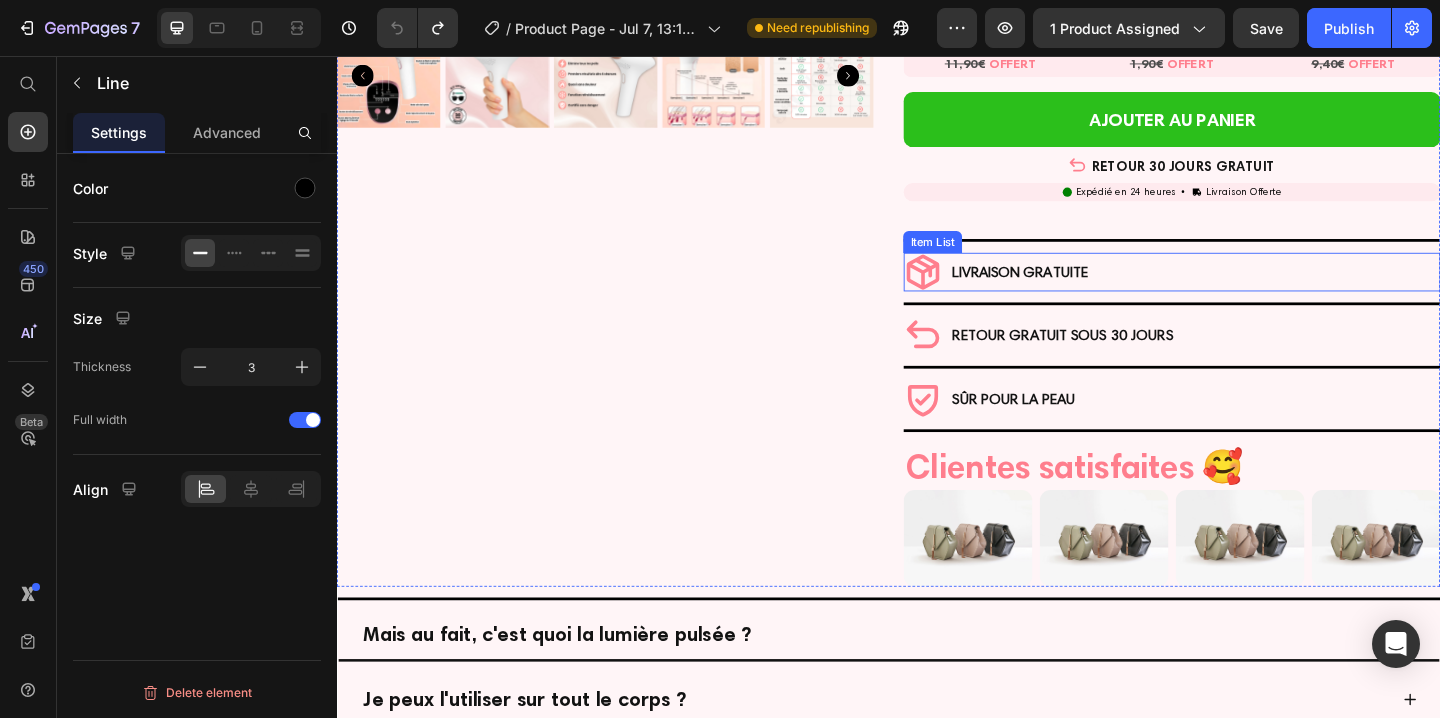 click 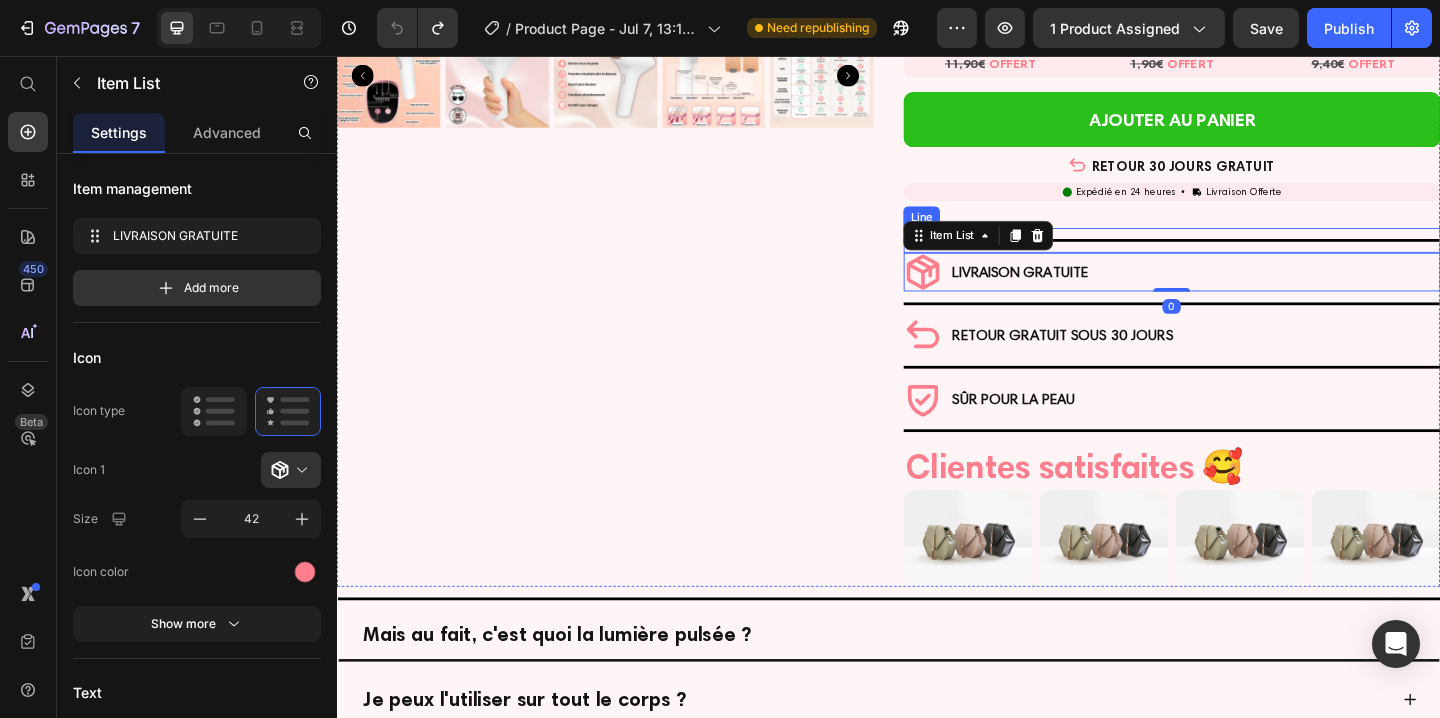 click on "Title Line" at bounding box center [1245, 256] 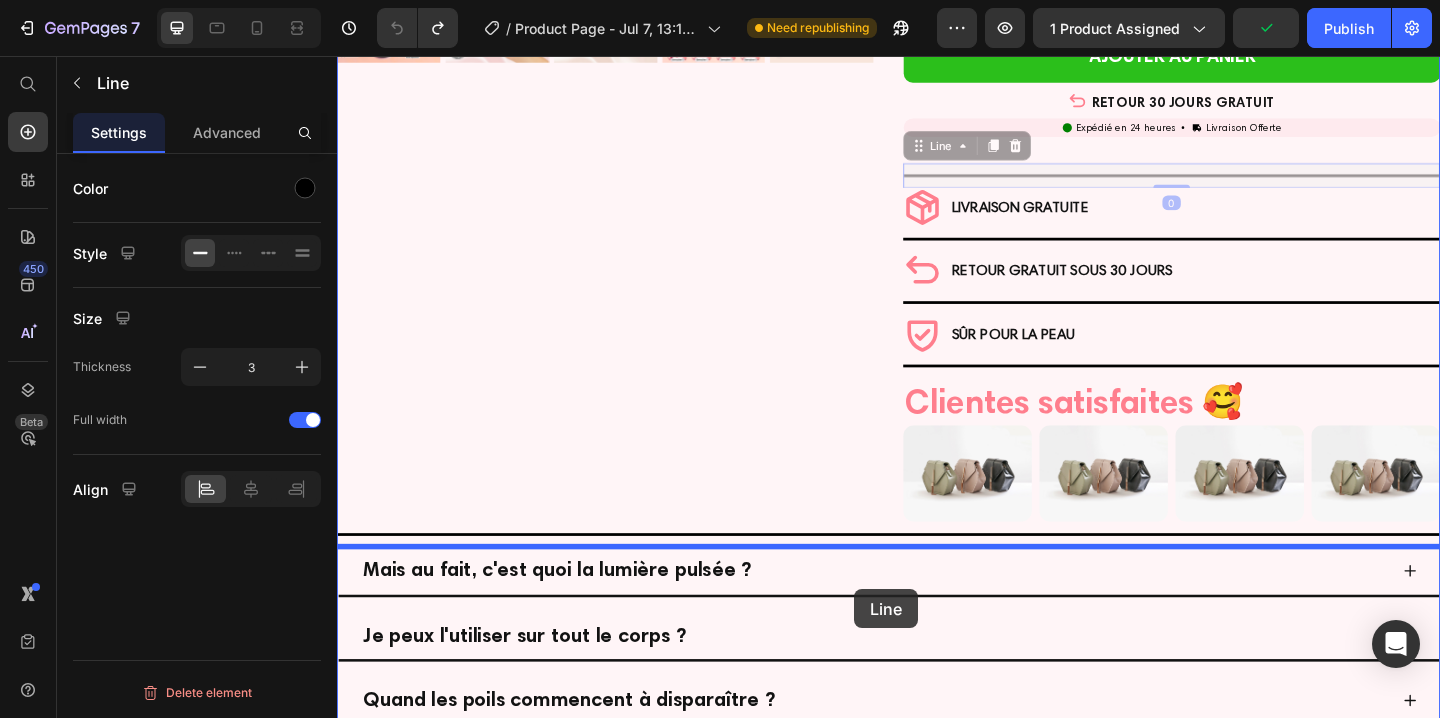 scroll, scrollTop: 780, scrollLeft: 0, axis: vertical 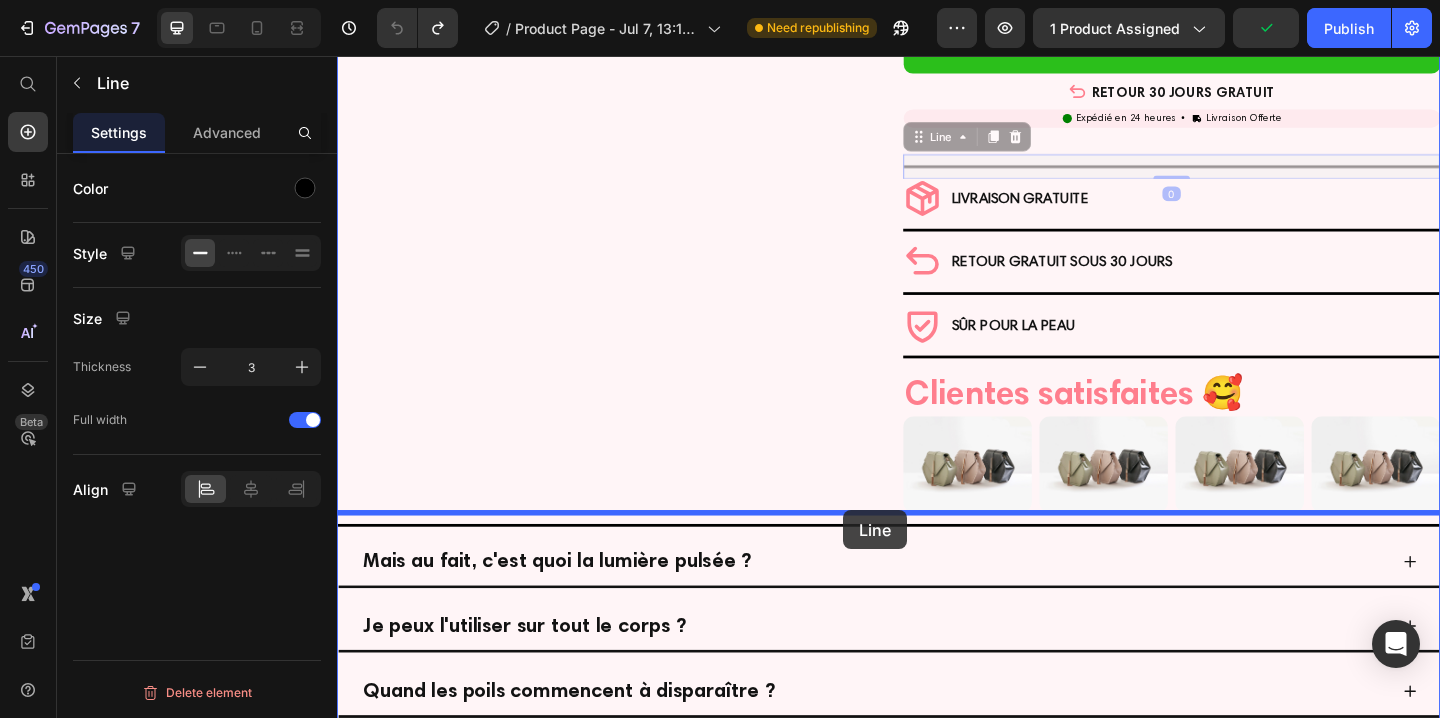 drag, startPoint x: 972, startPoint y: 227, endPoint x: 888, endPoint y: 550, distance: 333.74393 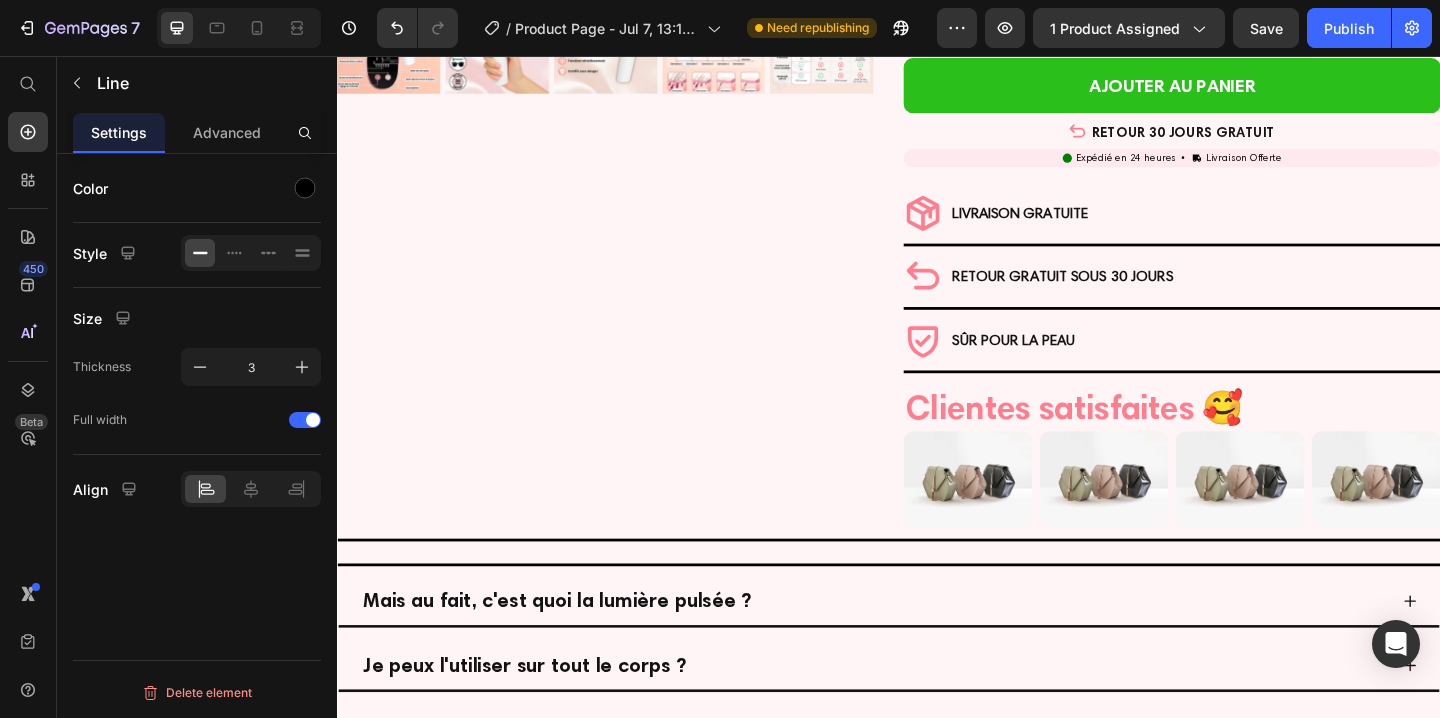 scroll, scrollTop: 735, scrollLeft: 0, axis: vertical 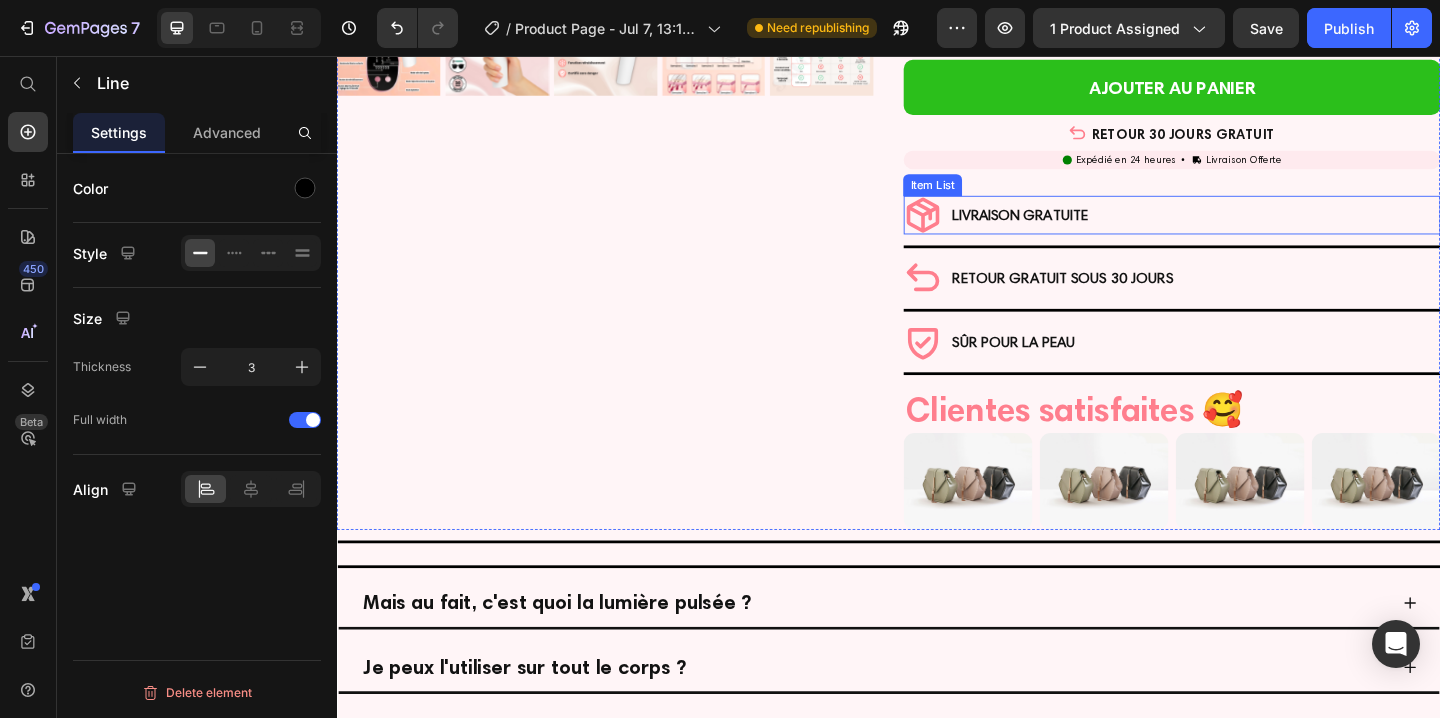 click on "LIVRAISON GRATUITE" at bounding box center [1245, 229] 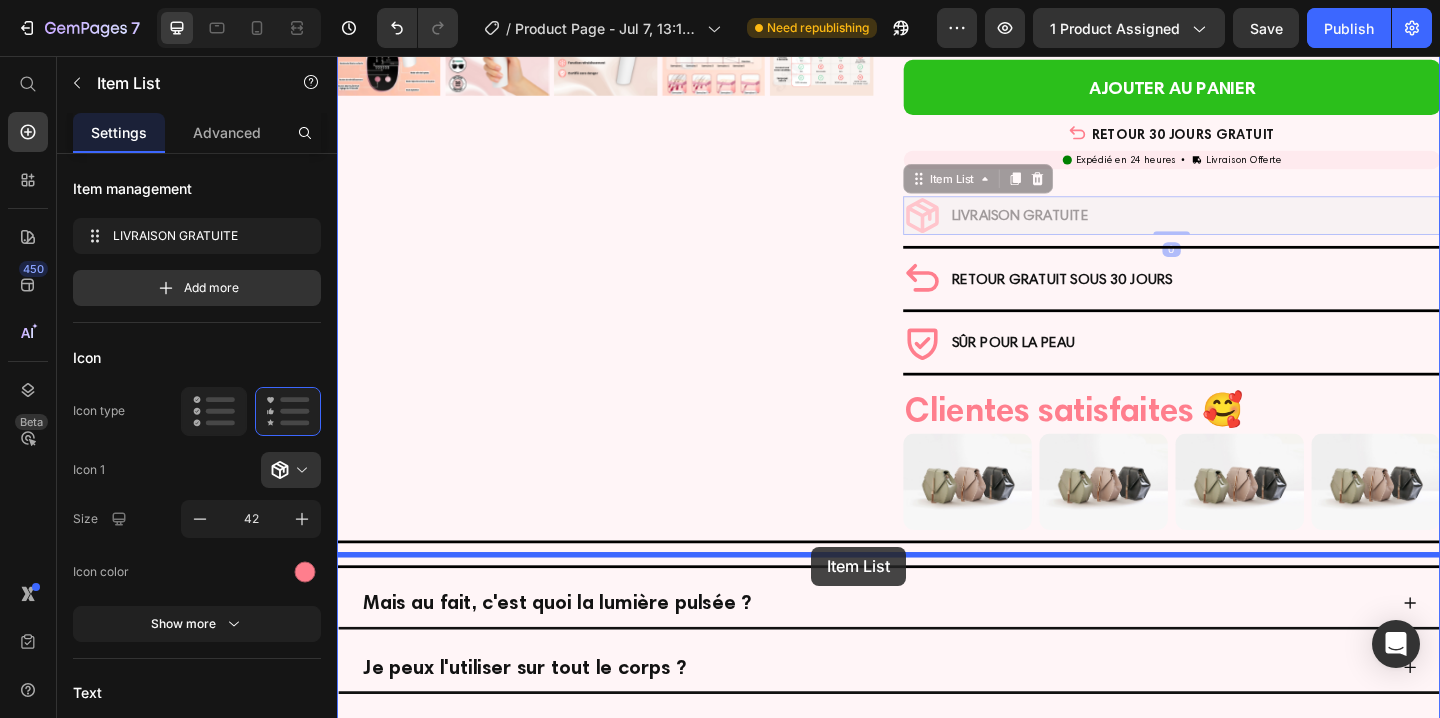 drag, startPoint x: 972, startPoint y: 184, endPoint x: 852, endPoint y: 591, distance: 424.3218 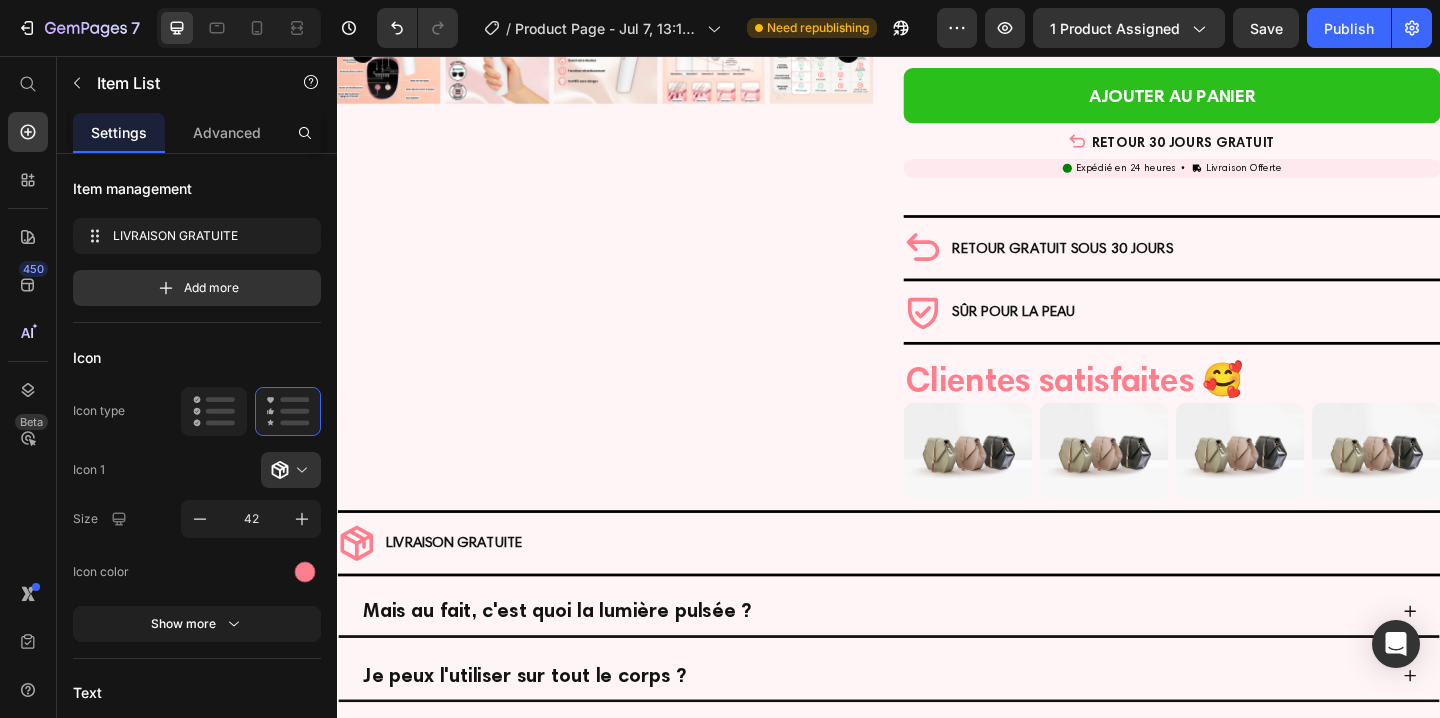 scroll, scrollTop: 729, scrollLeft: 0, axis: vertical 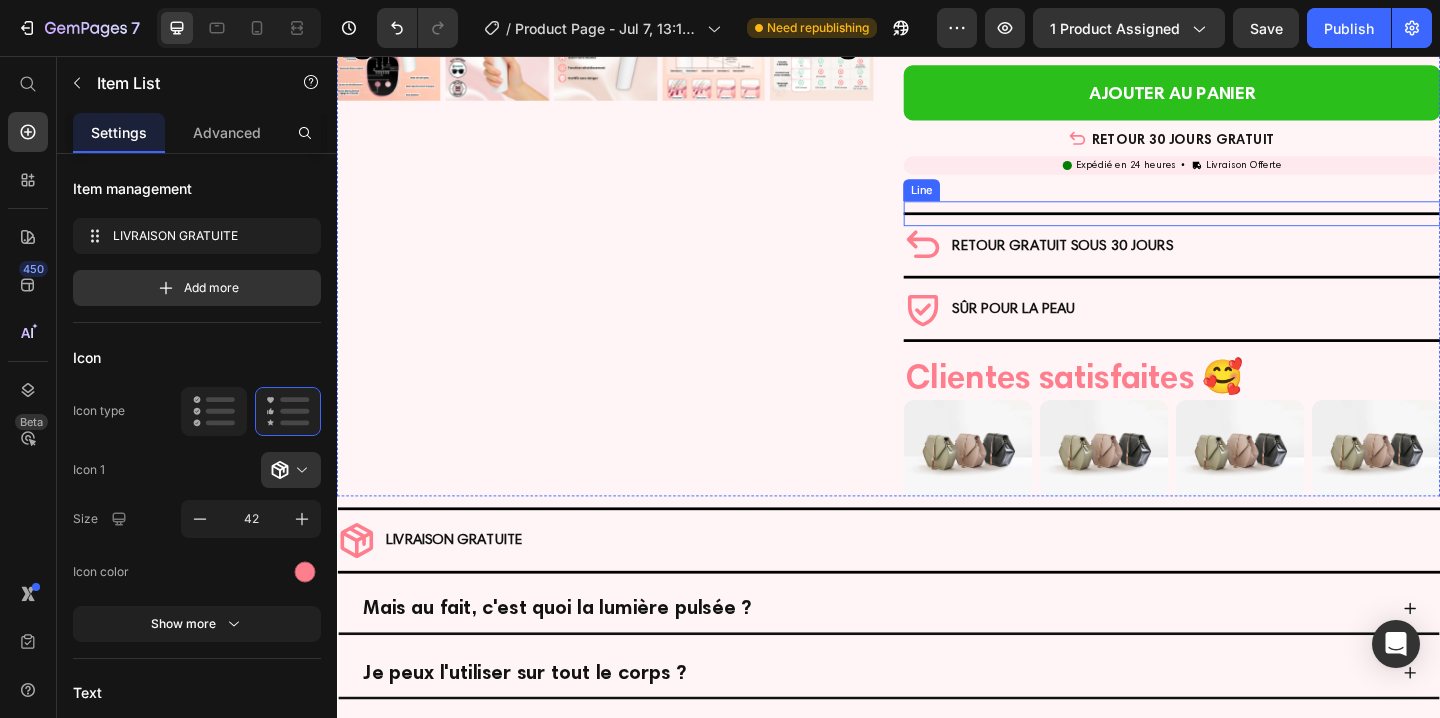 click on "Title Line" at bounding box center [1245, 227] 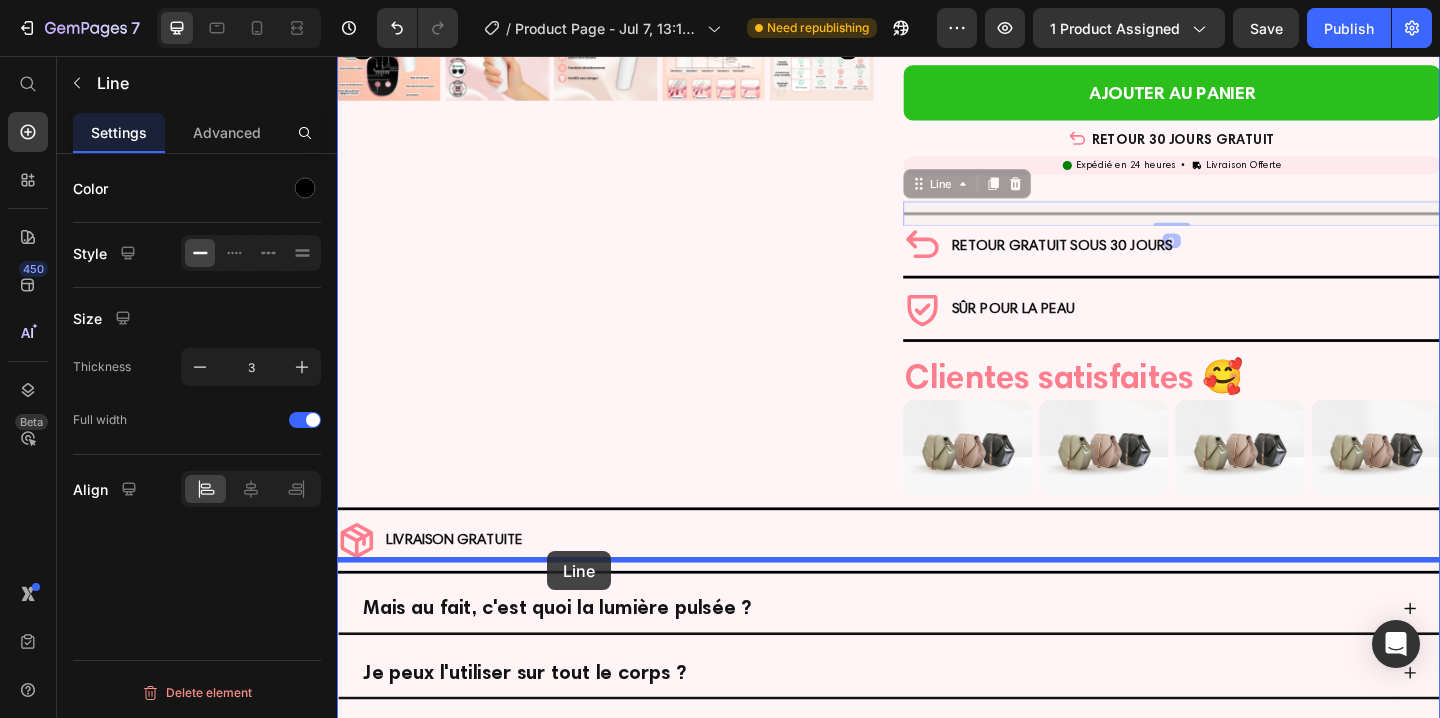 drag, startPoint x: 969, startPoint y: 192, endPoint x: 565, endPoint y: 595, distance: 570.6356 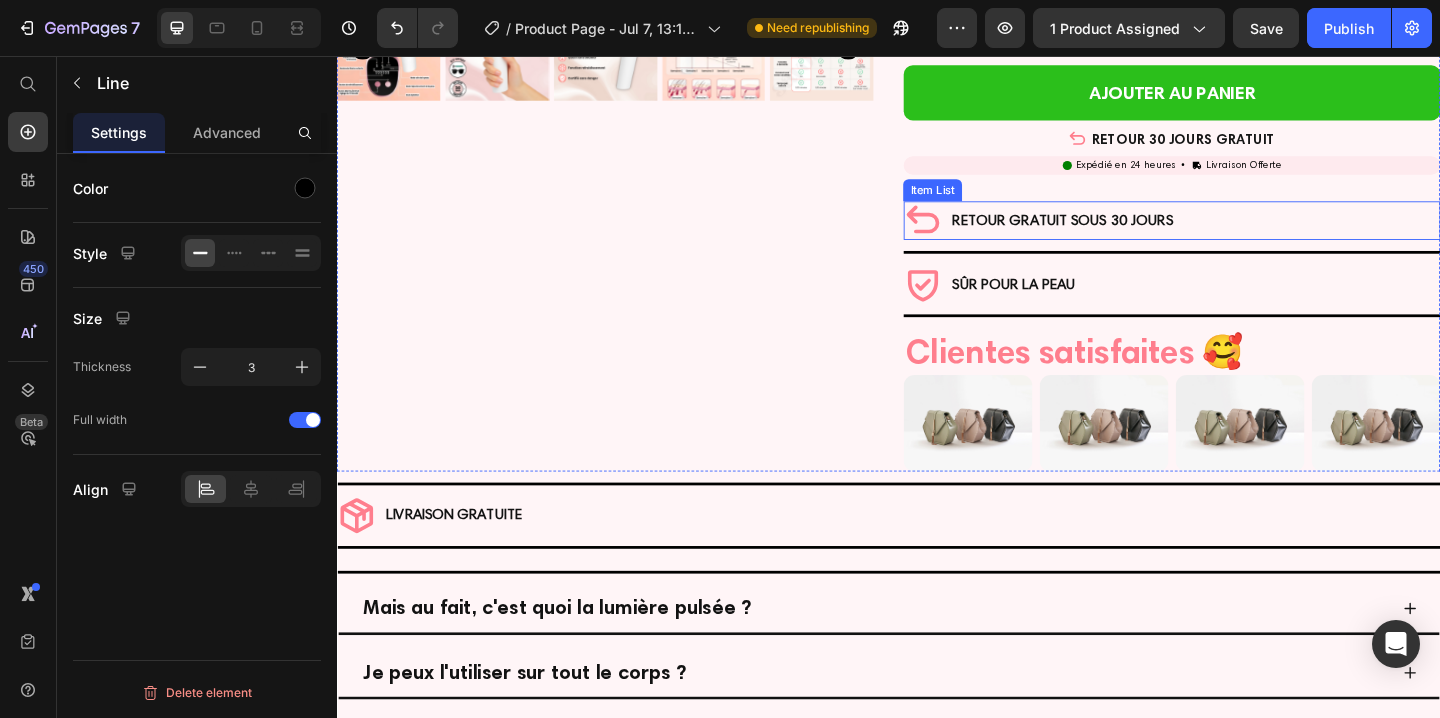 click on "RETOUR GRATUIT SOUS 30 JOURS" at bounding box center [1245, 235] 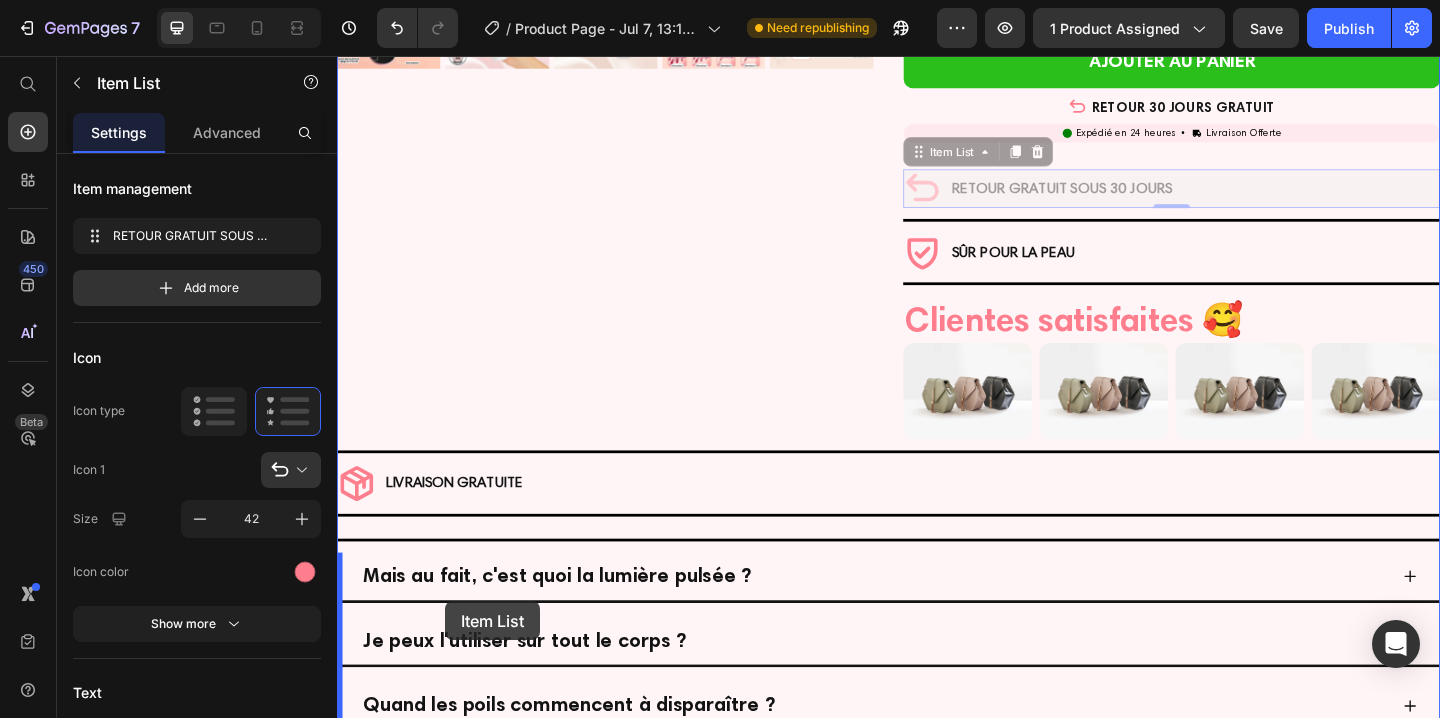 scroll, scrollTop: 771, scrollLeft: 0, axis: vertical 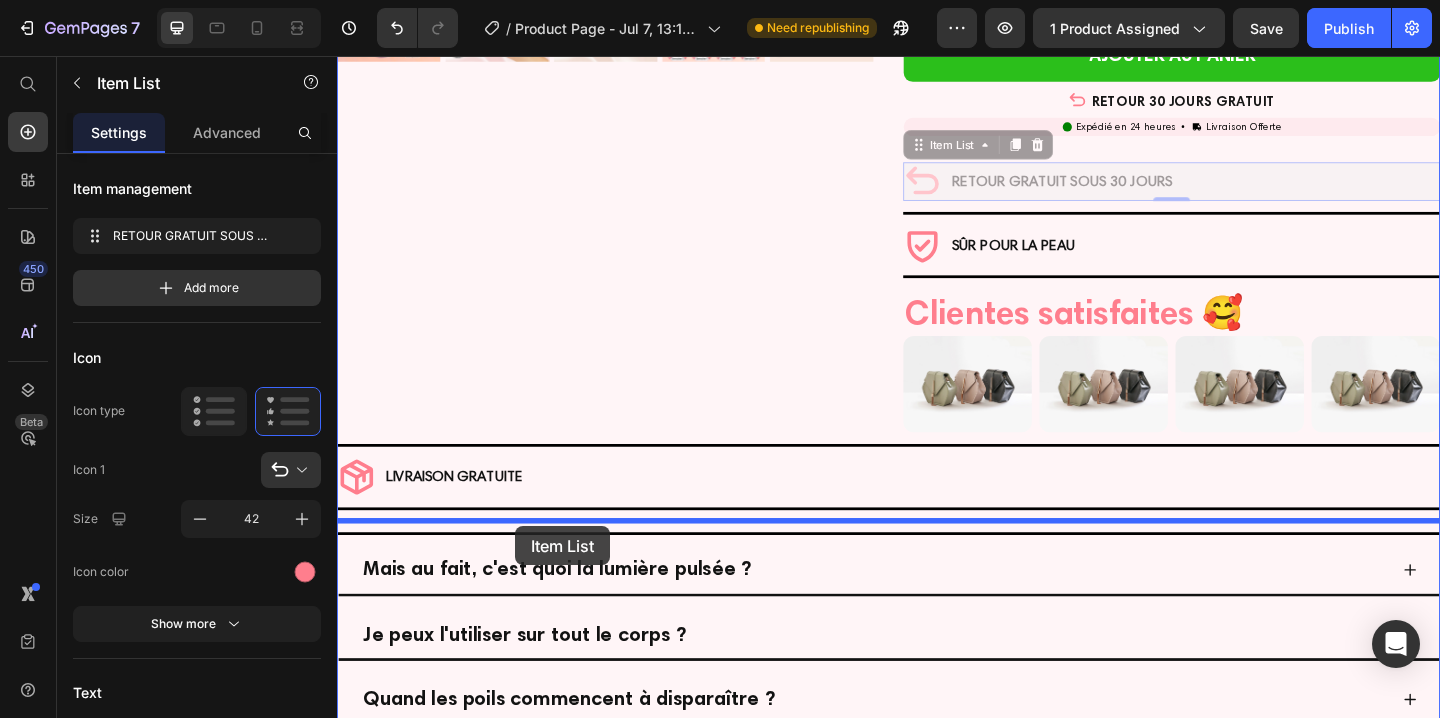 drag, startPoint x: 979, startPoint y: 190, endPoint x: 531, endPoint y: 567, distance: 585.5194 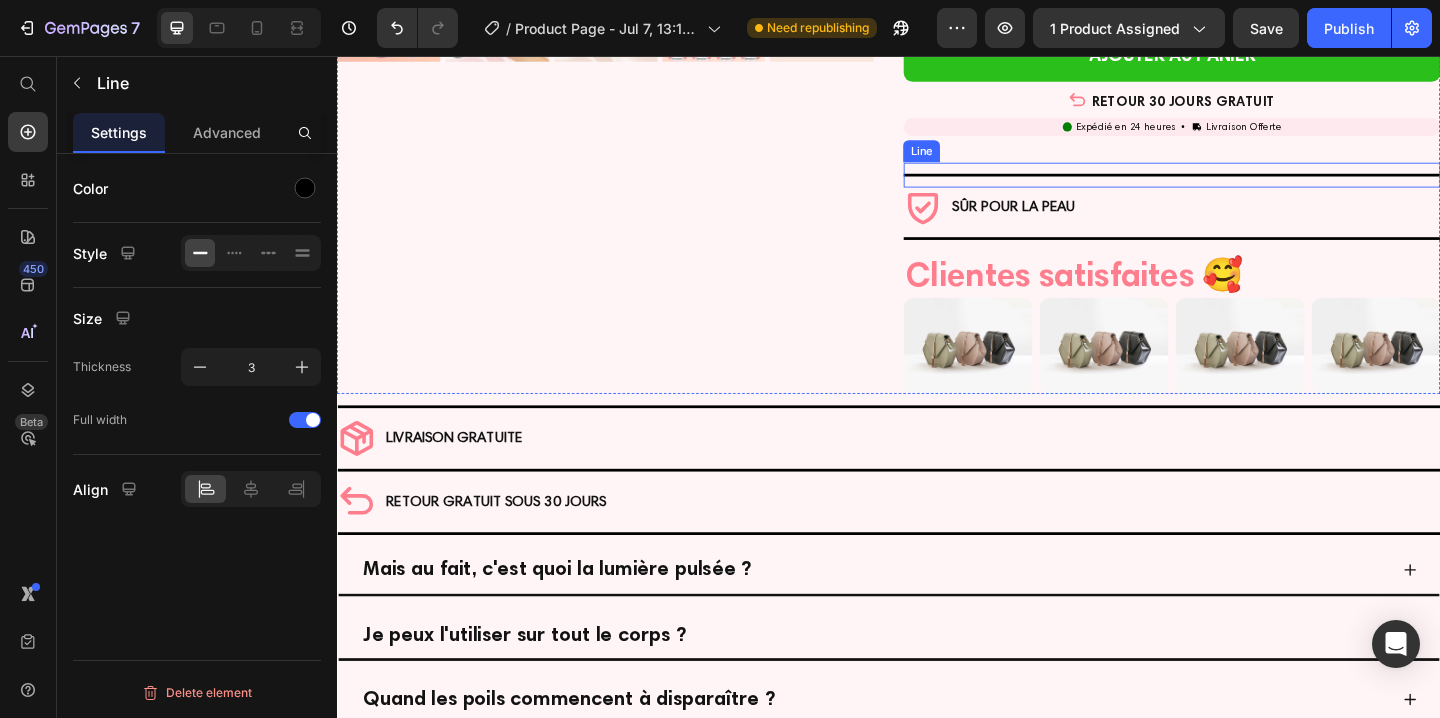 click at bounding box center [1245, 185] 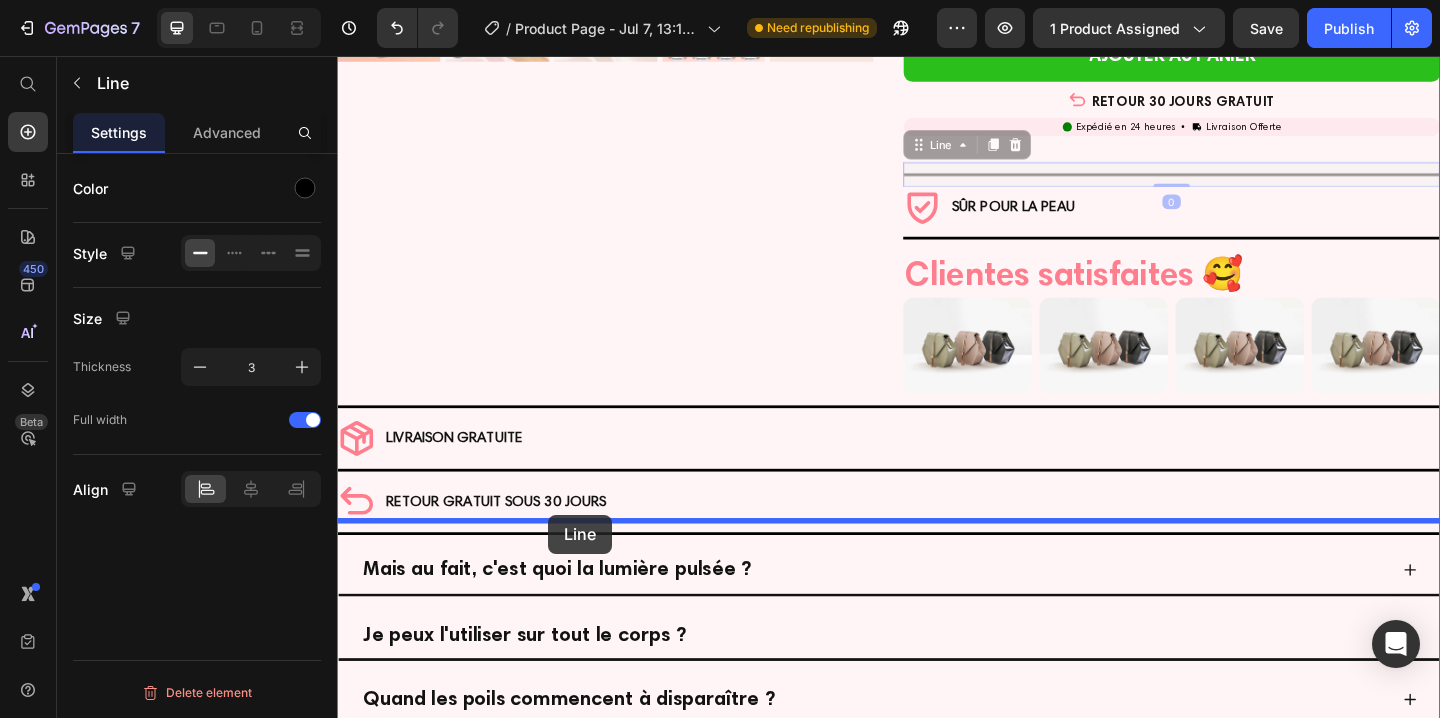 drag, startPoint x: 973, startPoint y: 157, endPoint x: 567, endPoint y: 555, distance: 568.542 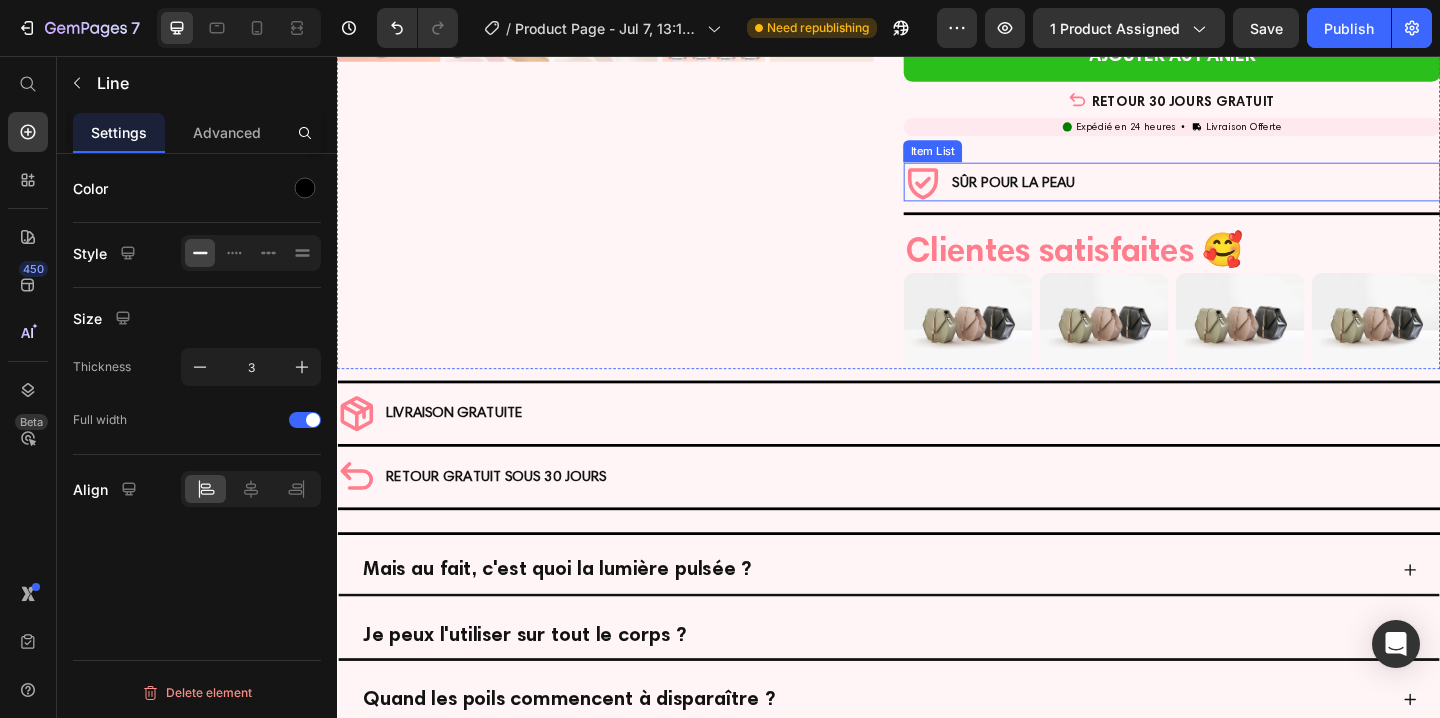 click on "SÛR POUR LA PEAU" at bounding box center [1245, 193] 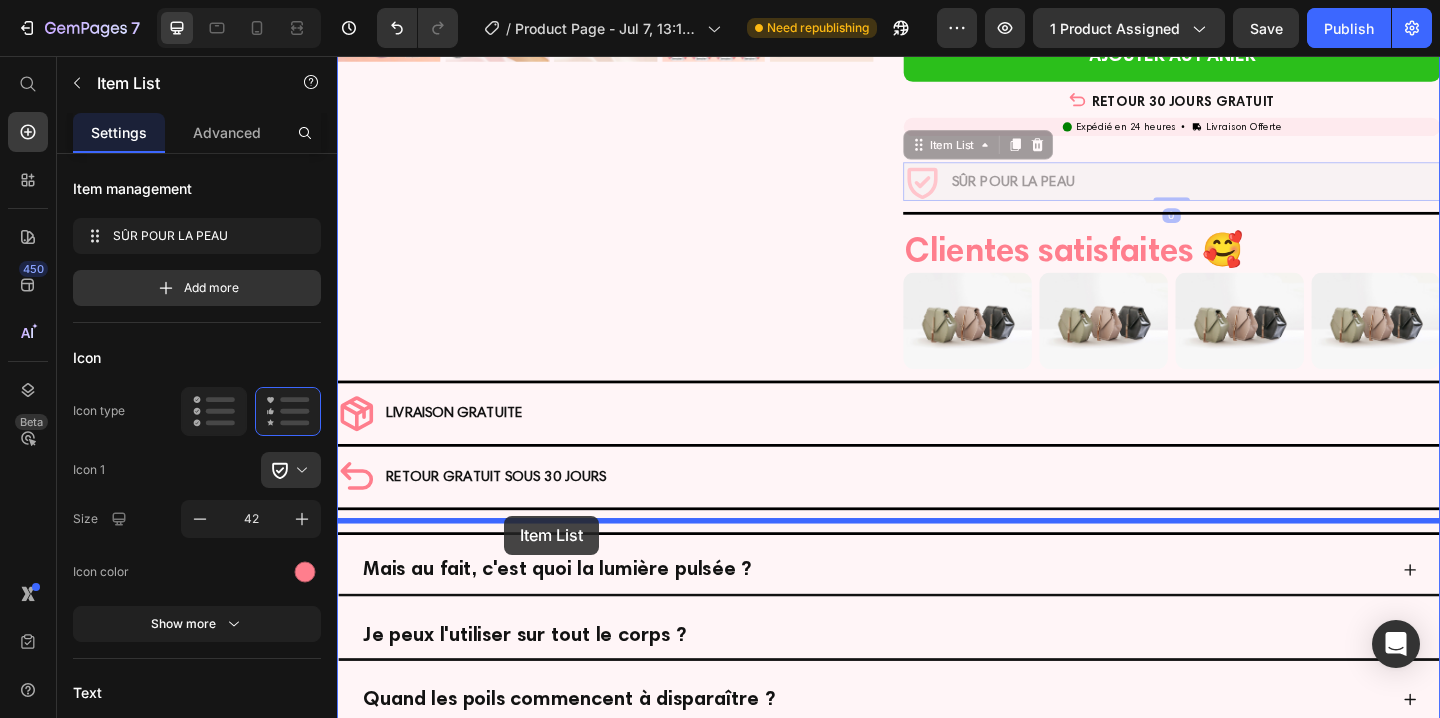 drag, startPoint x: 961, startPoint y: 146, endPoint x: 519, endPoint y: 556, distance: 602.87976 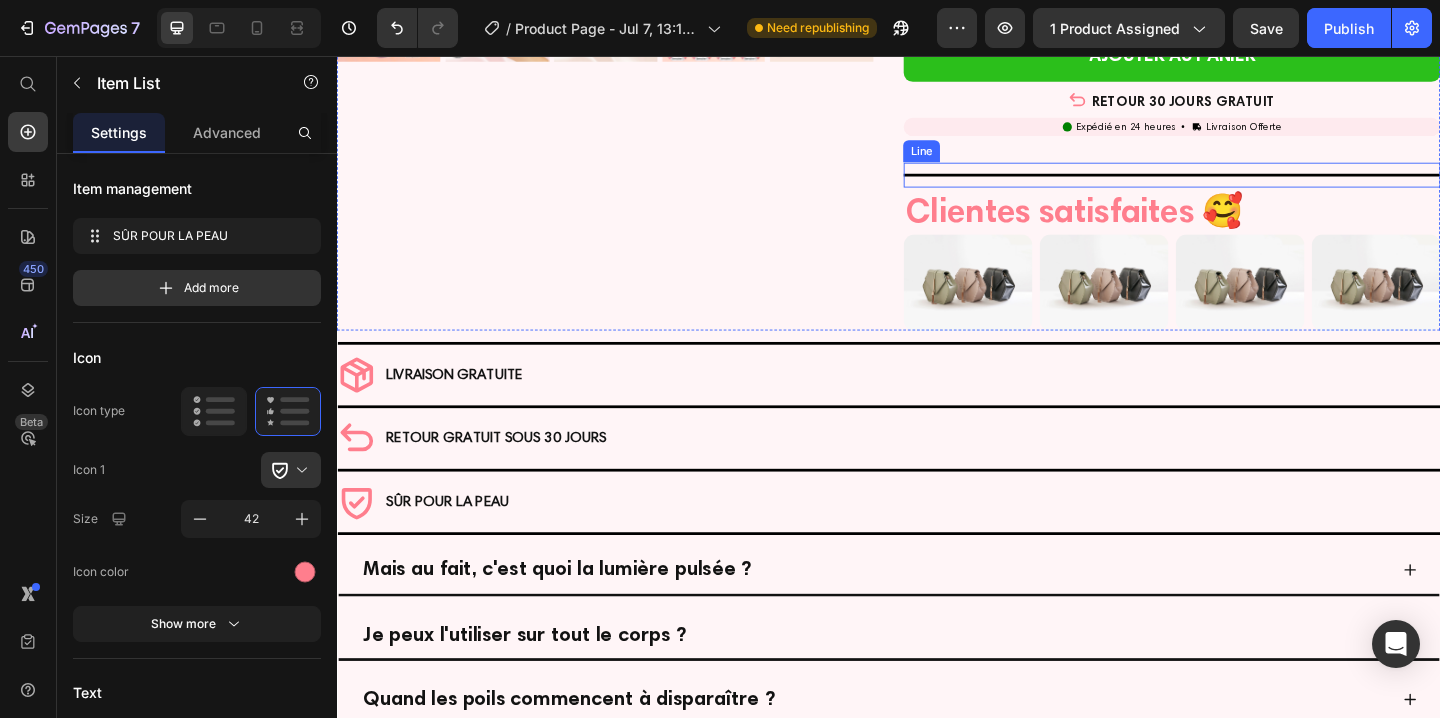 click at bounding box center (1245, 185) 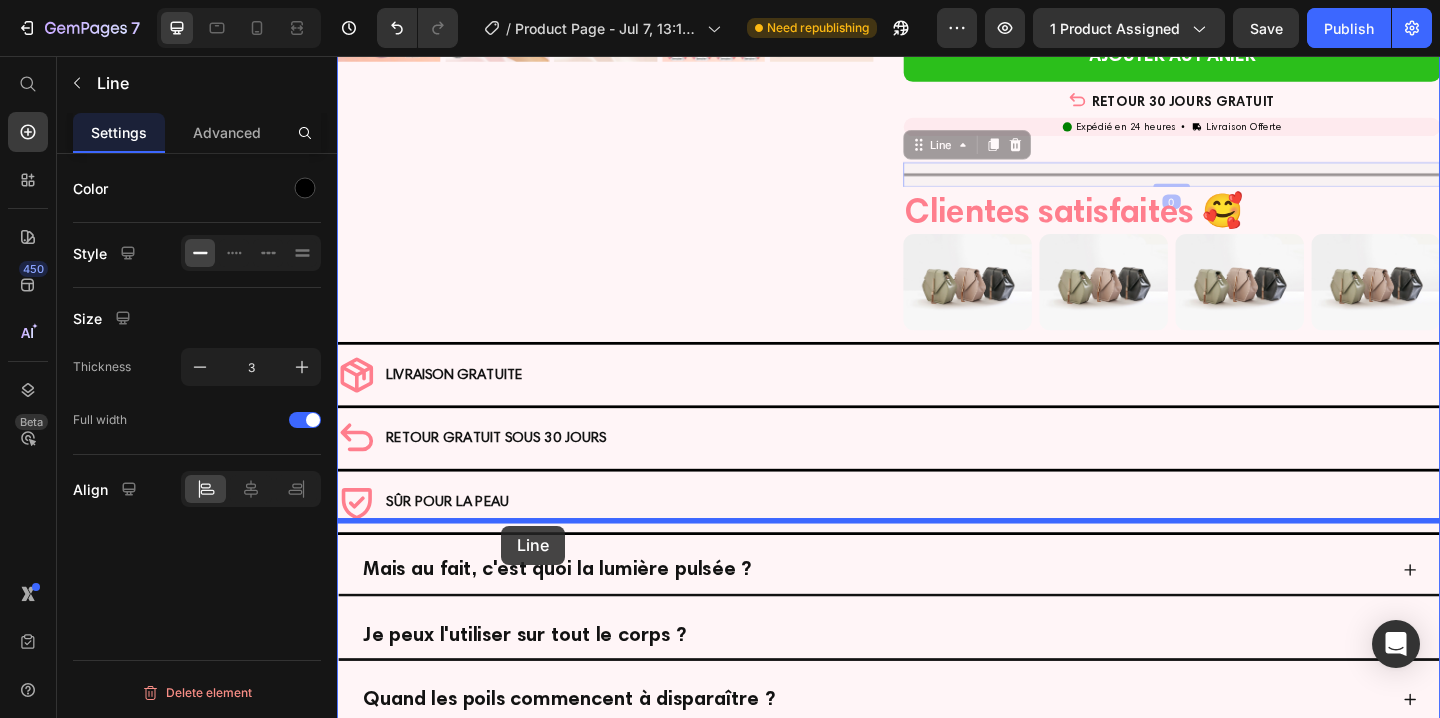 drag, startPoint x: 967, startPoint y: 159, endPoint x: 514, endPoint y: 568, distance: 610.3196 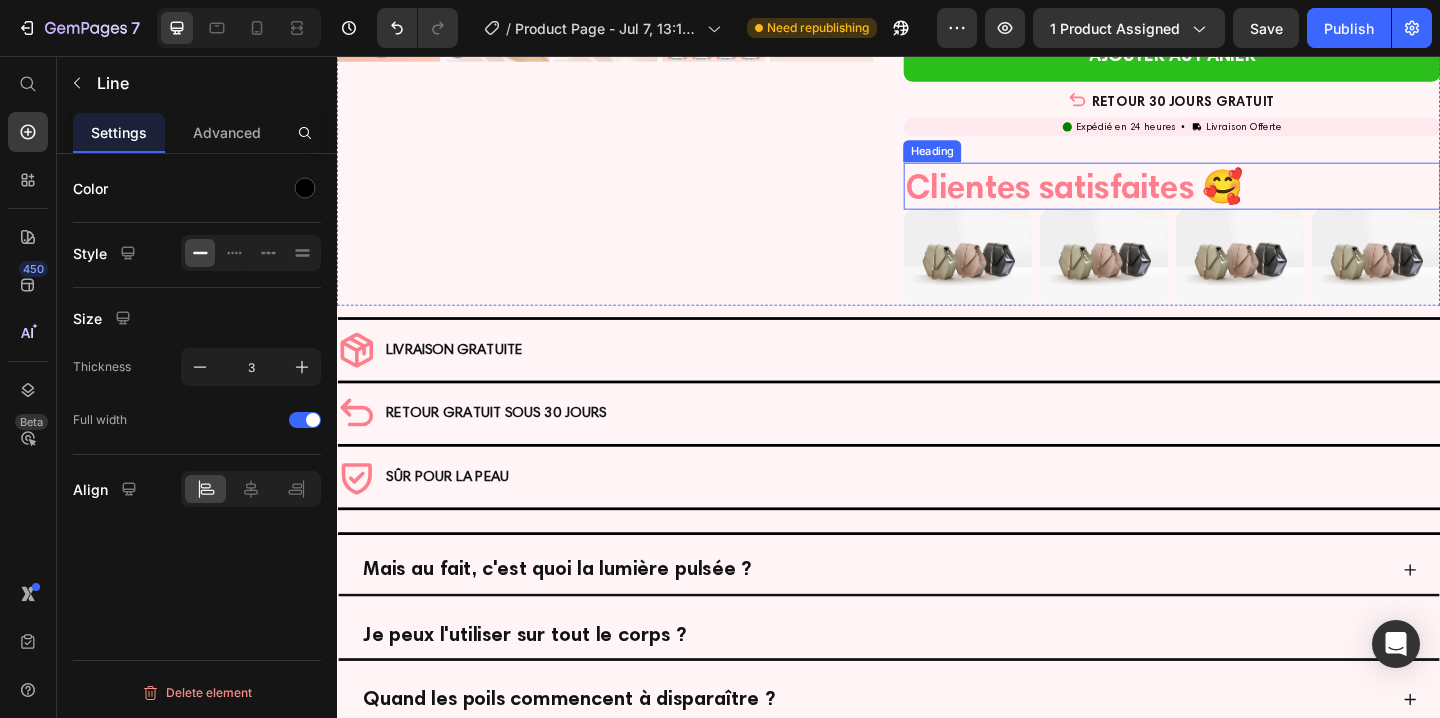 click on "Clientes satisfaites 🥰" at bounding box center (1245, 197) 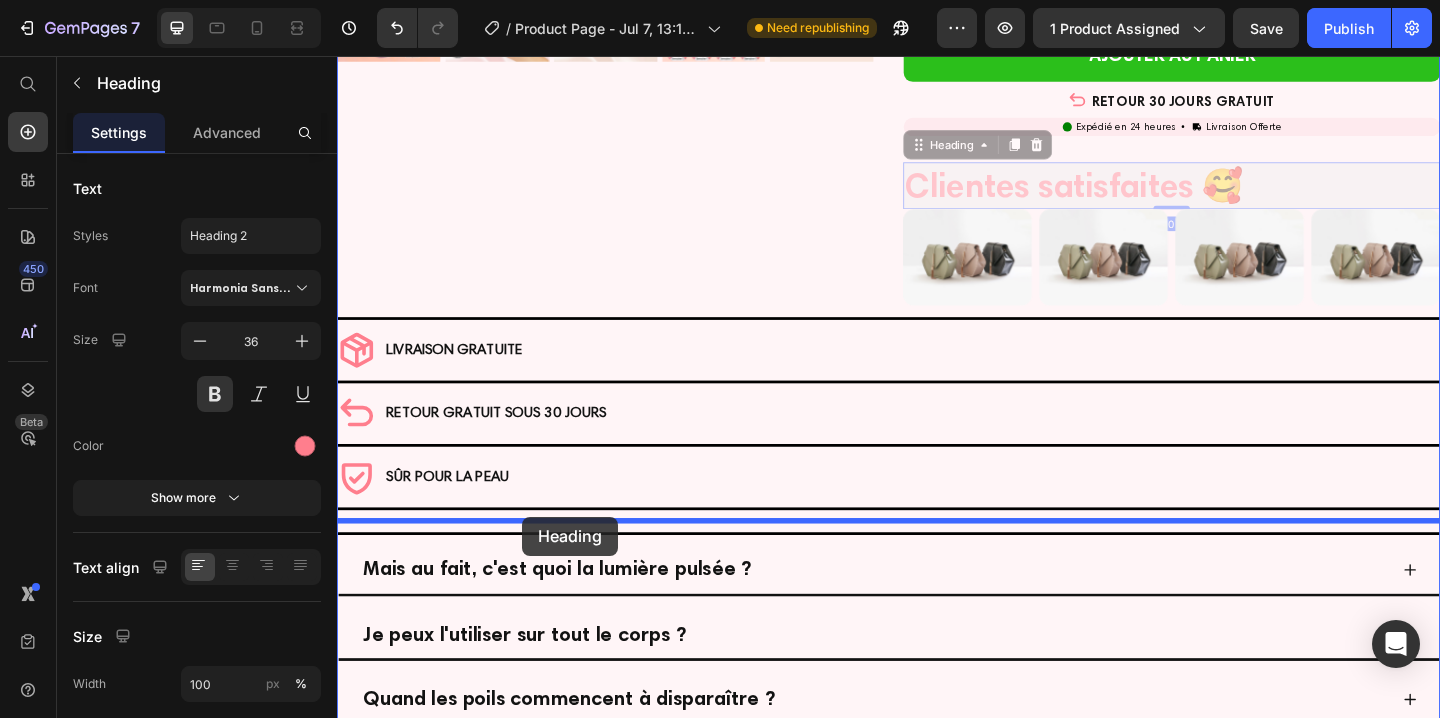 drag, startPoint x: 973, startPoint y: 155, endPoint x: 538, endPoint y: 557, distance: 592.30817 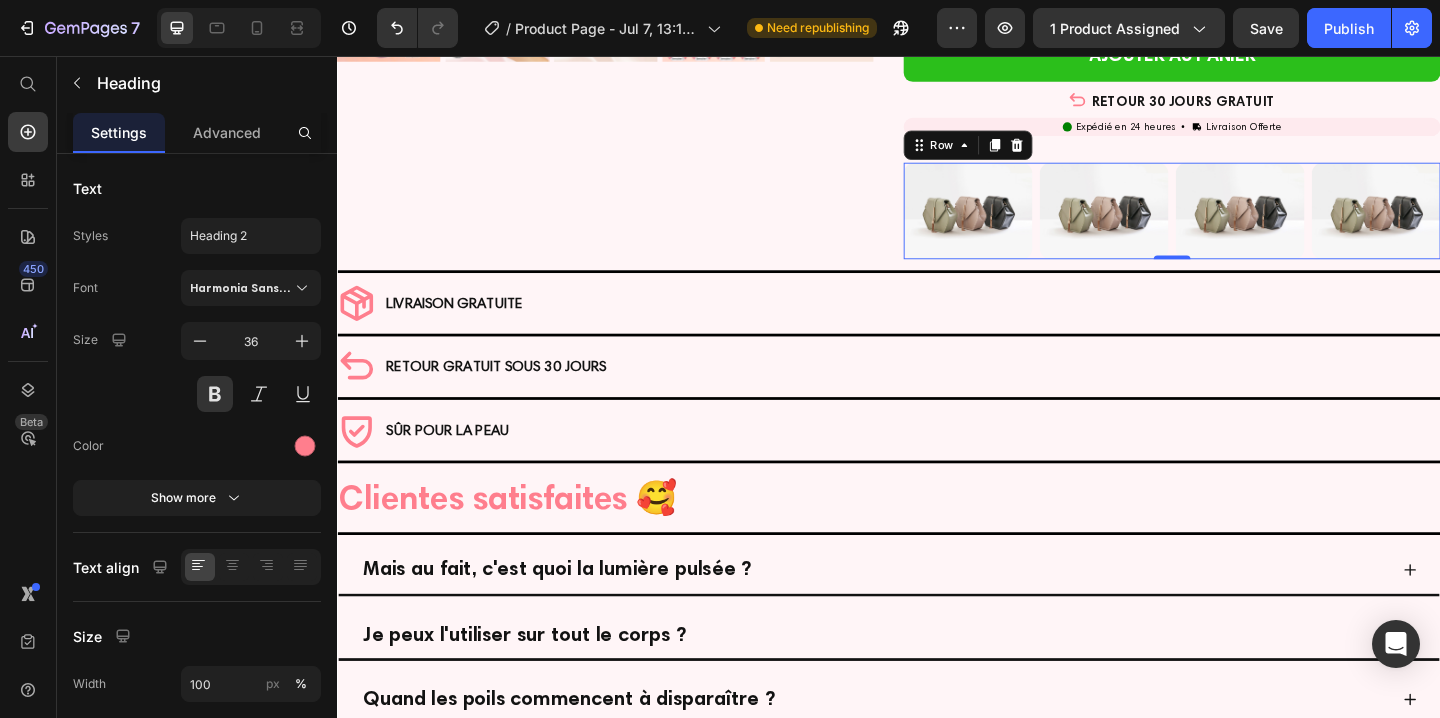 click on "Image Image Image Image Row   0" at bounding box center [1245, 224] 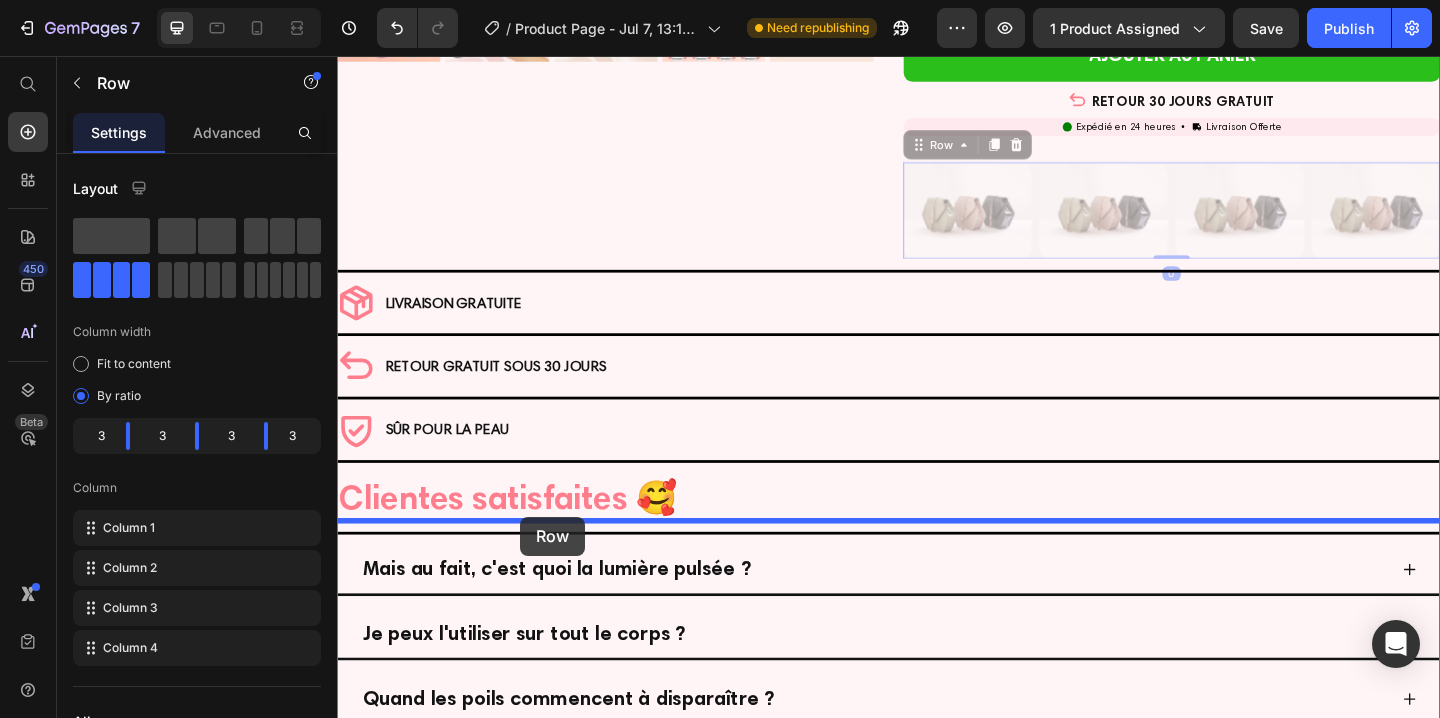 drag, startPoint x: 973, startPoint y: 158, endPoint x: 536, endPoint y: 557, distance: 591.75165 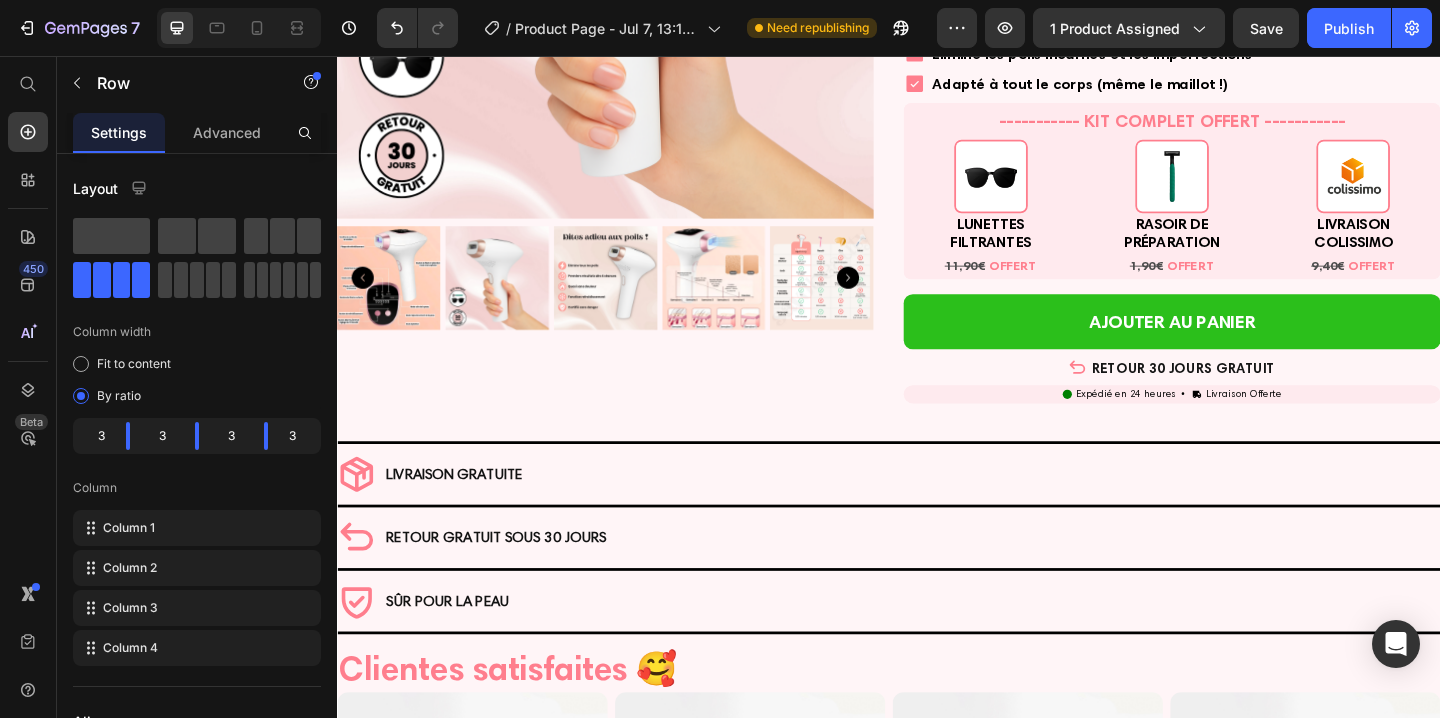 scroll, scrollTop: 481, scrollLeft: 0, axis: vertical 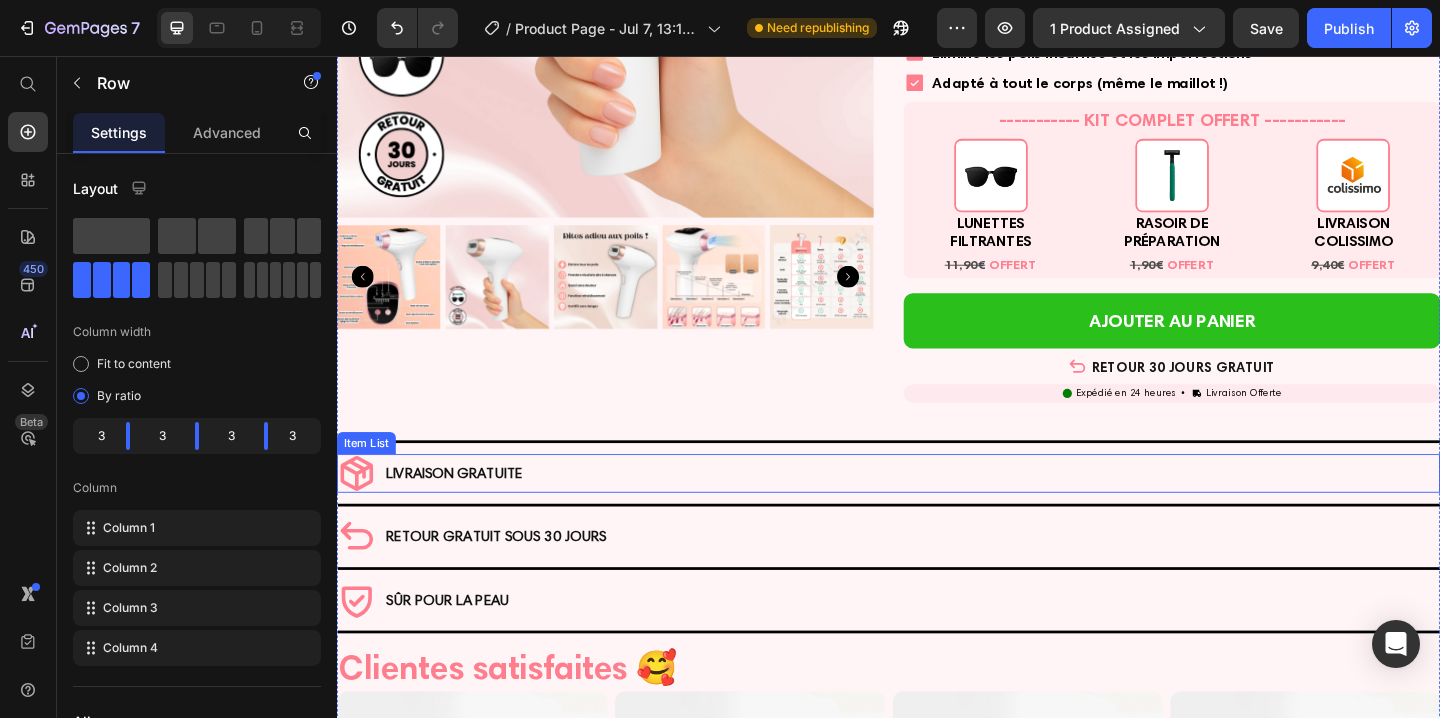 click on "LIVRAISON GRATUITE" at bounding box center (937, 510) 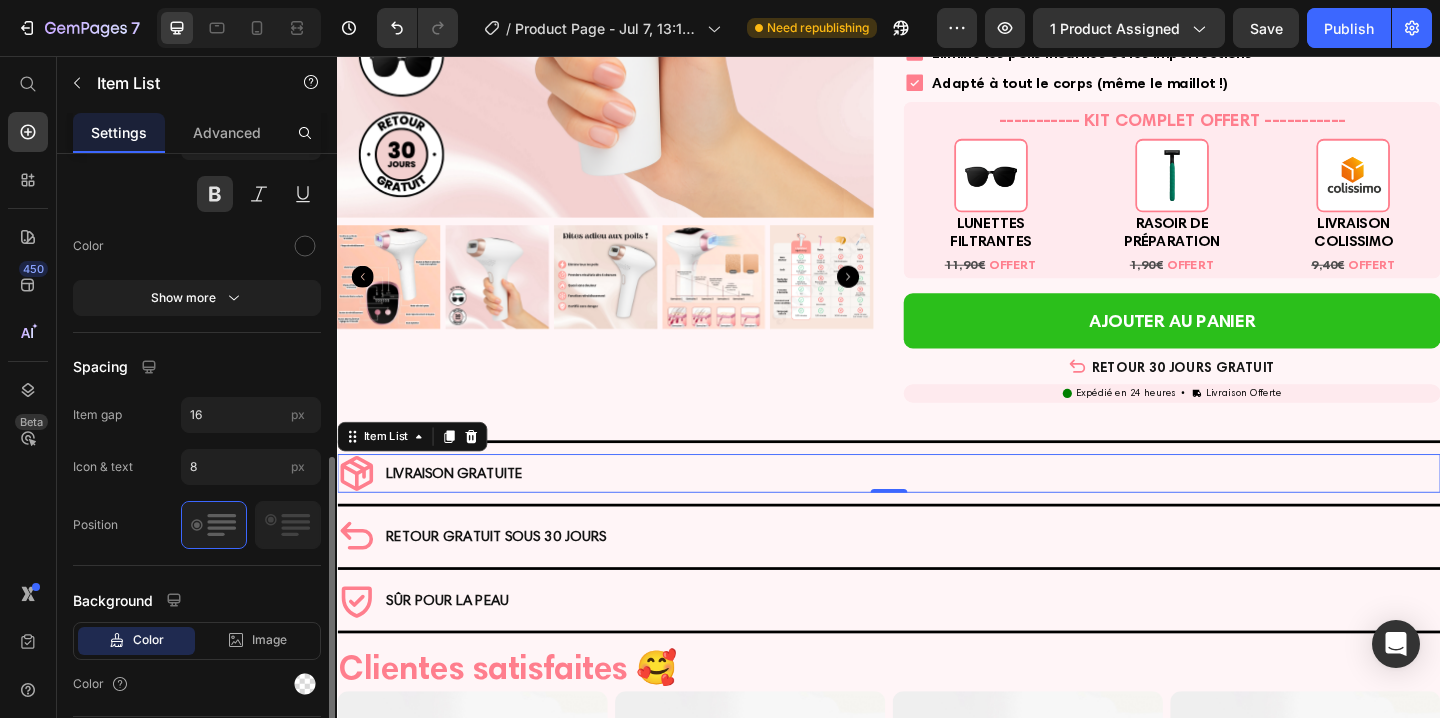 scroll, scrollTop: 708, scrollLeft: 0, axis: vertical 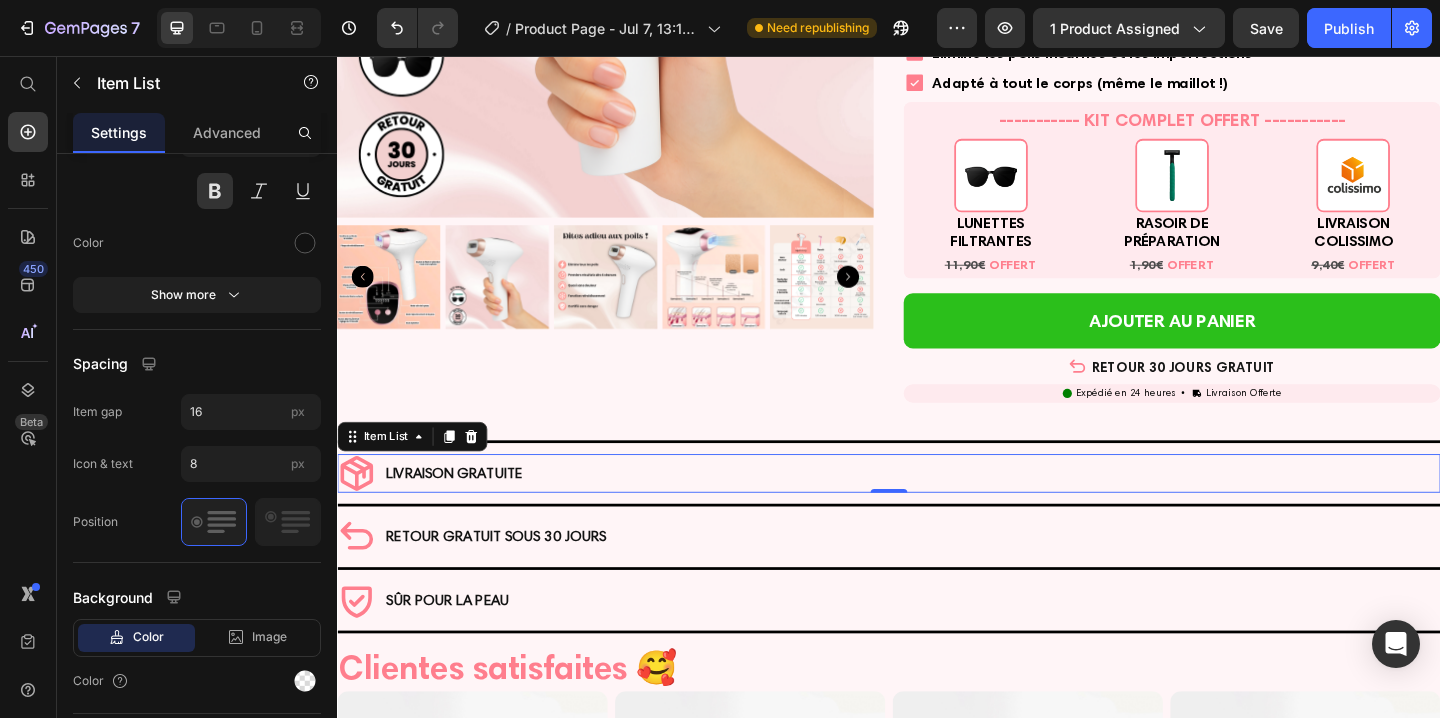 click on "LIVRAISON GRATUITE" at bounding box center [937, 510] 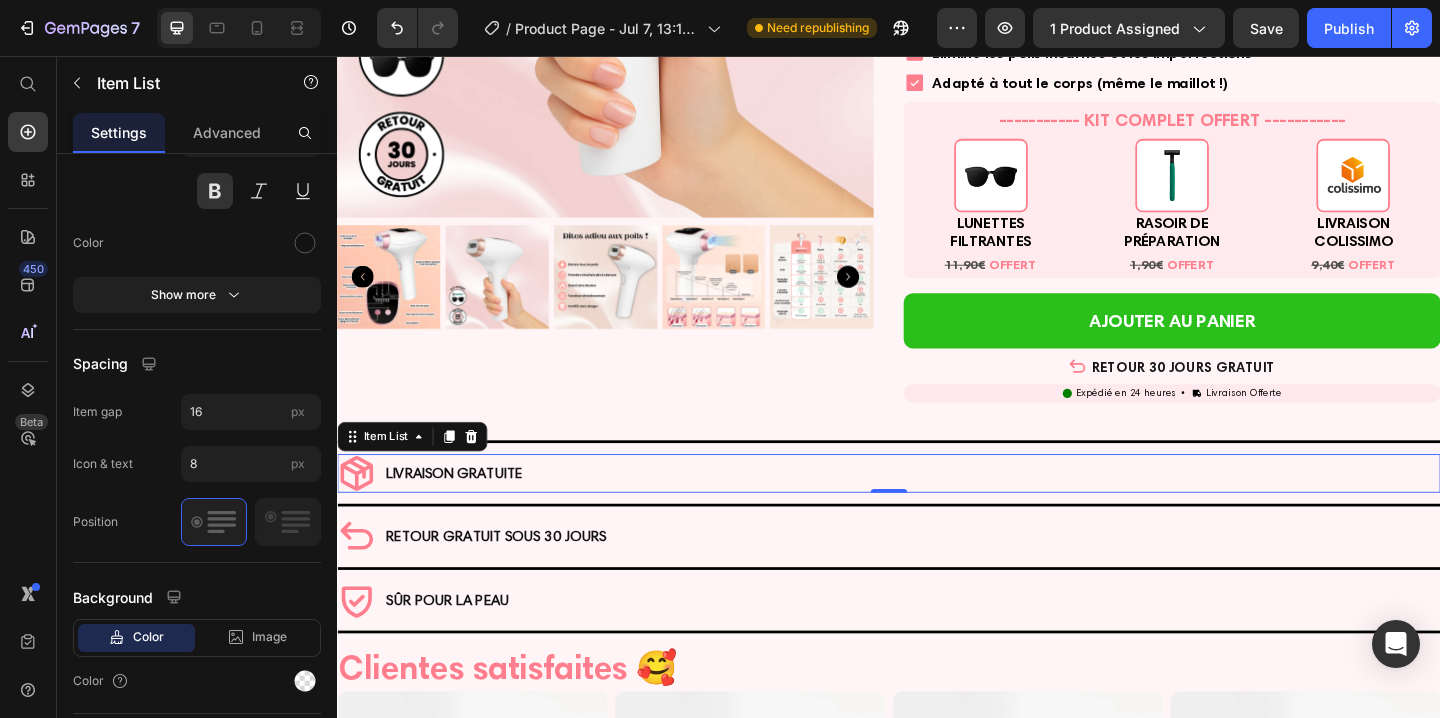 click 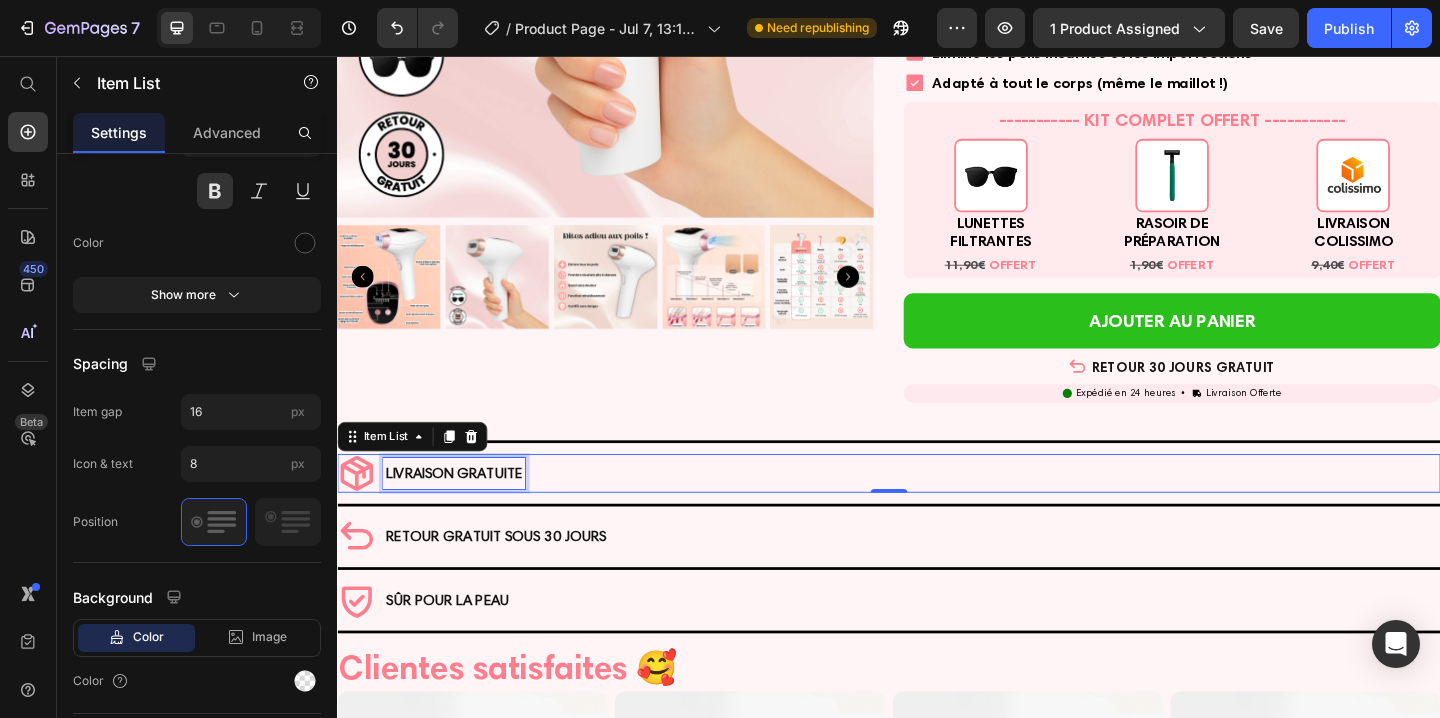 click on "LIVRAISON GRATUITE" at bounding box center [464, 510] 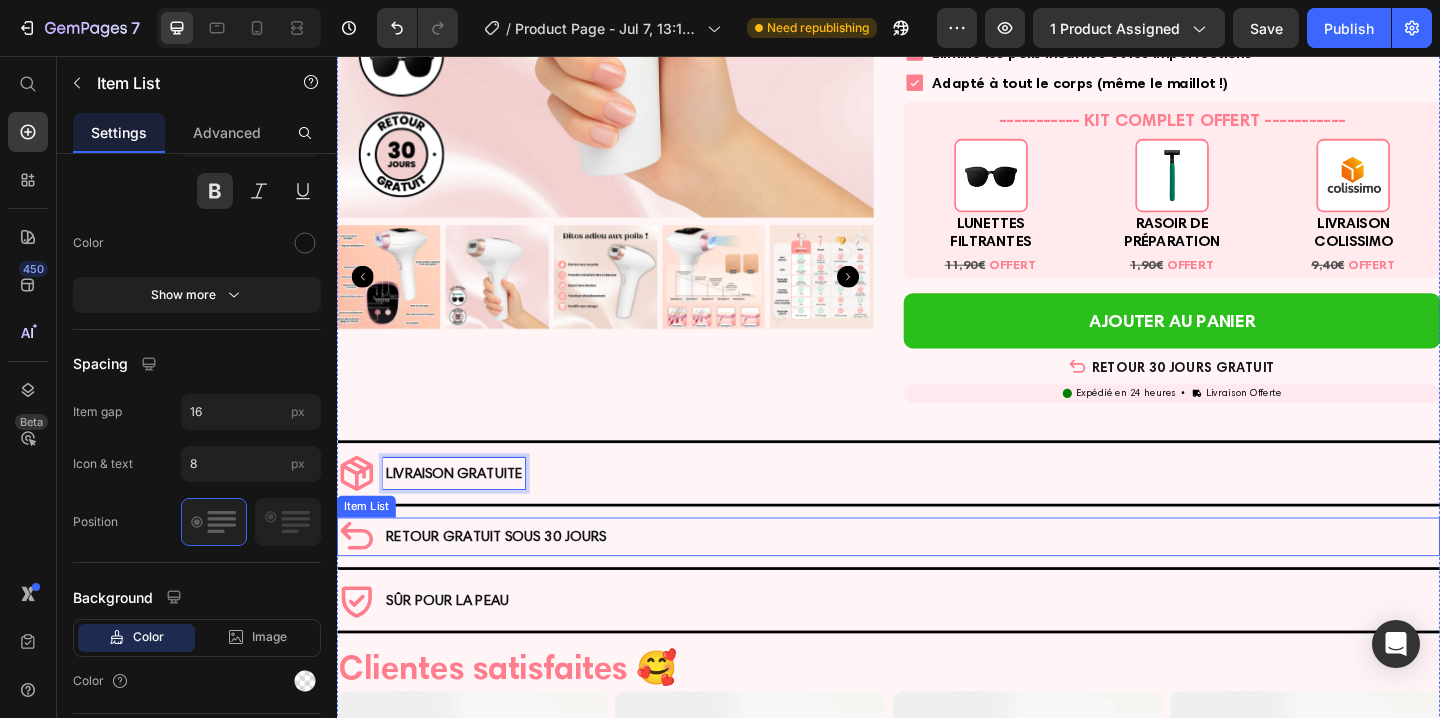 click on "RETOUR GRATUIT SOUS 30 JOURS" at bounding box center (510, 579) 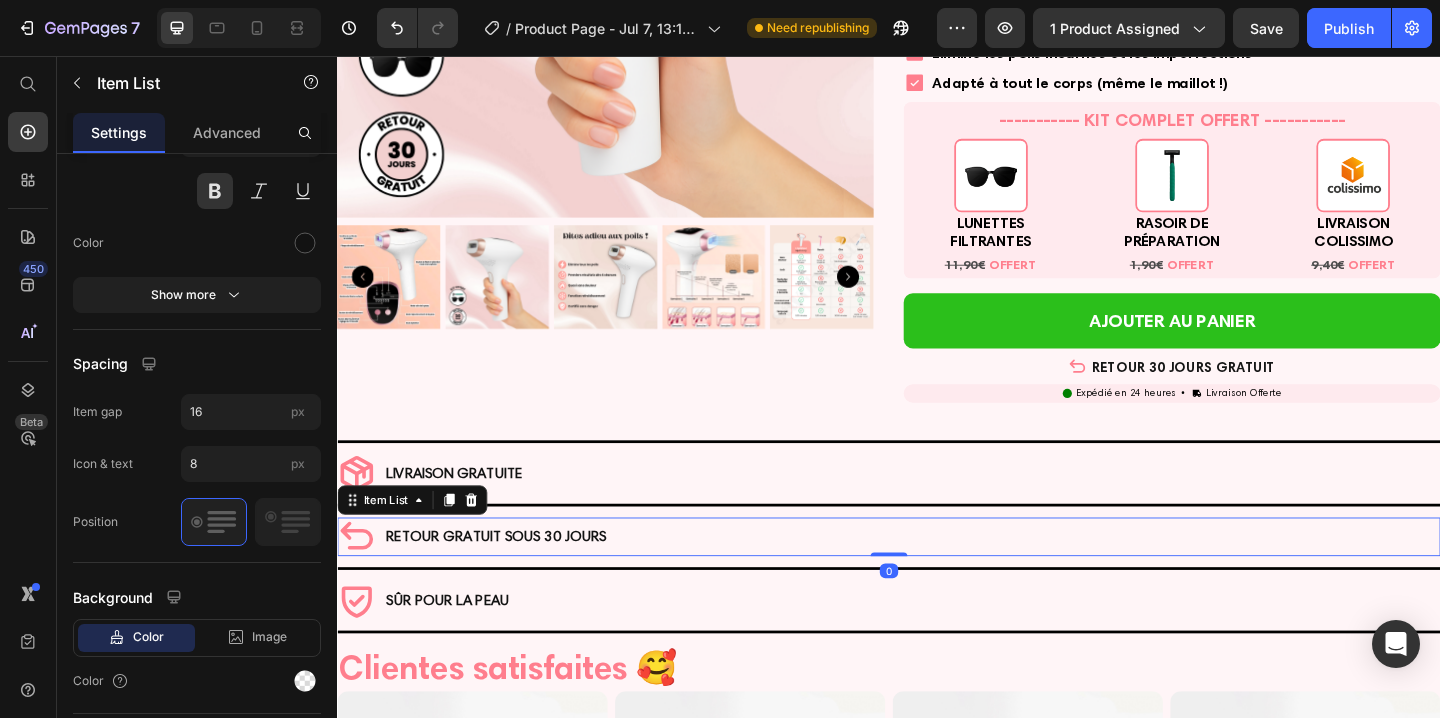click on "RETOUR GRATUIT SOUS 30 JOURS" at bounding box center [937, 579] 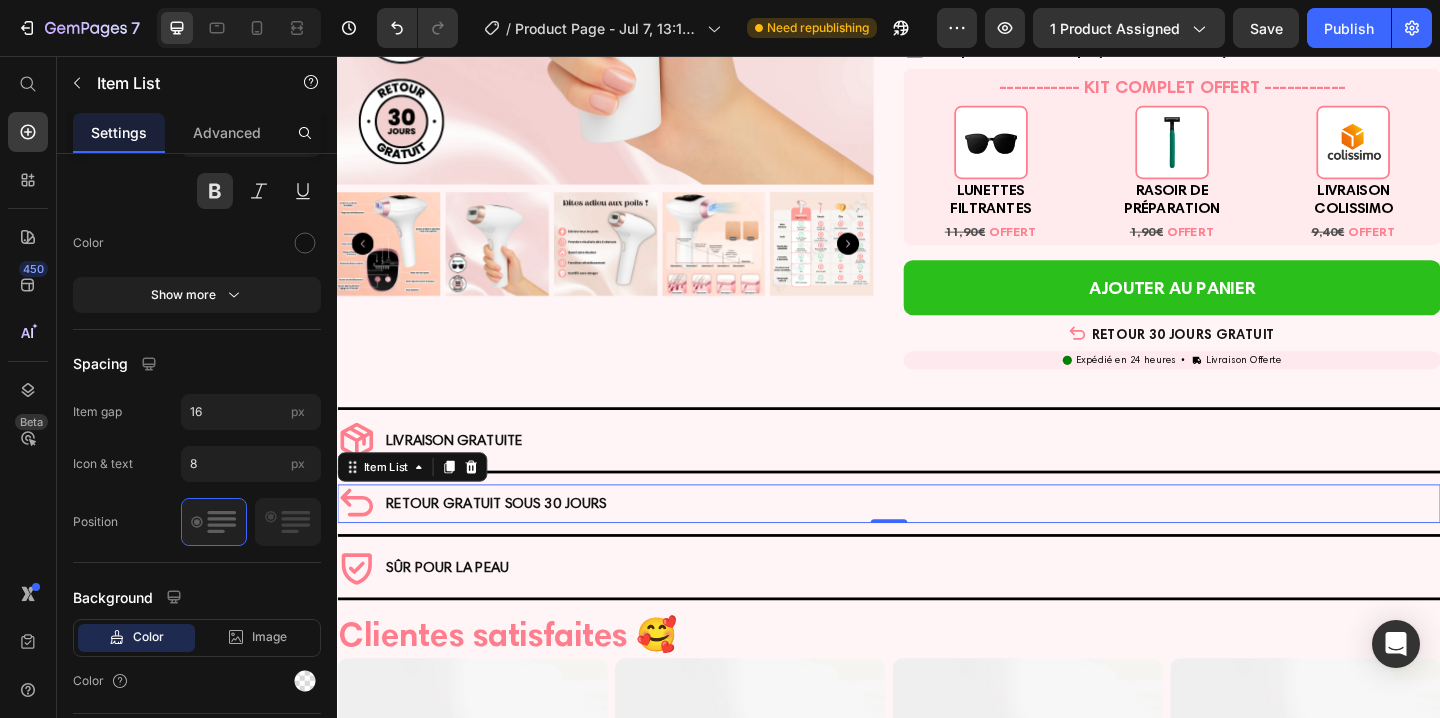 scroll, scrollTop: 539, scrollLeft: 0, axis: vertical 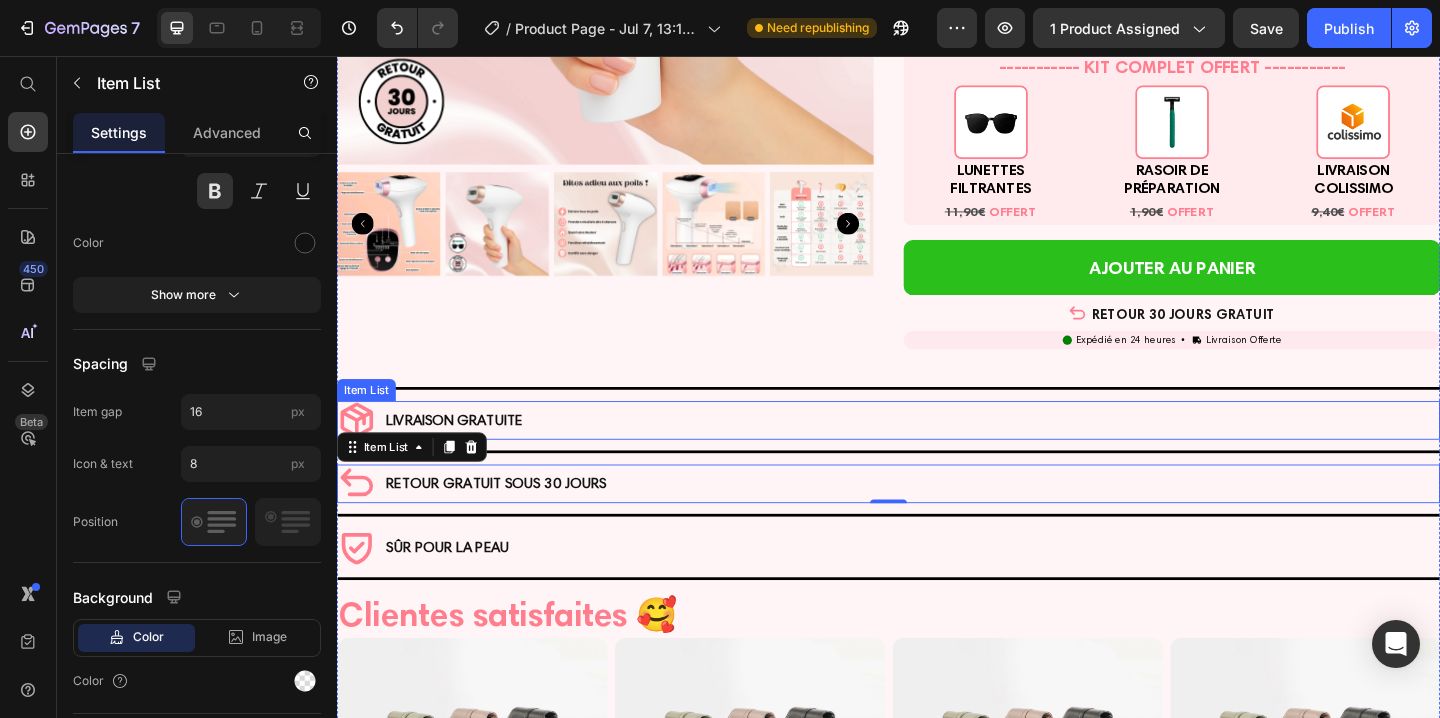 click on "LIVRAISON GRATUITE" at bounding box center (937, 452) 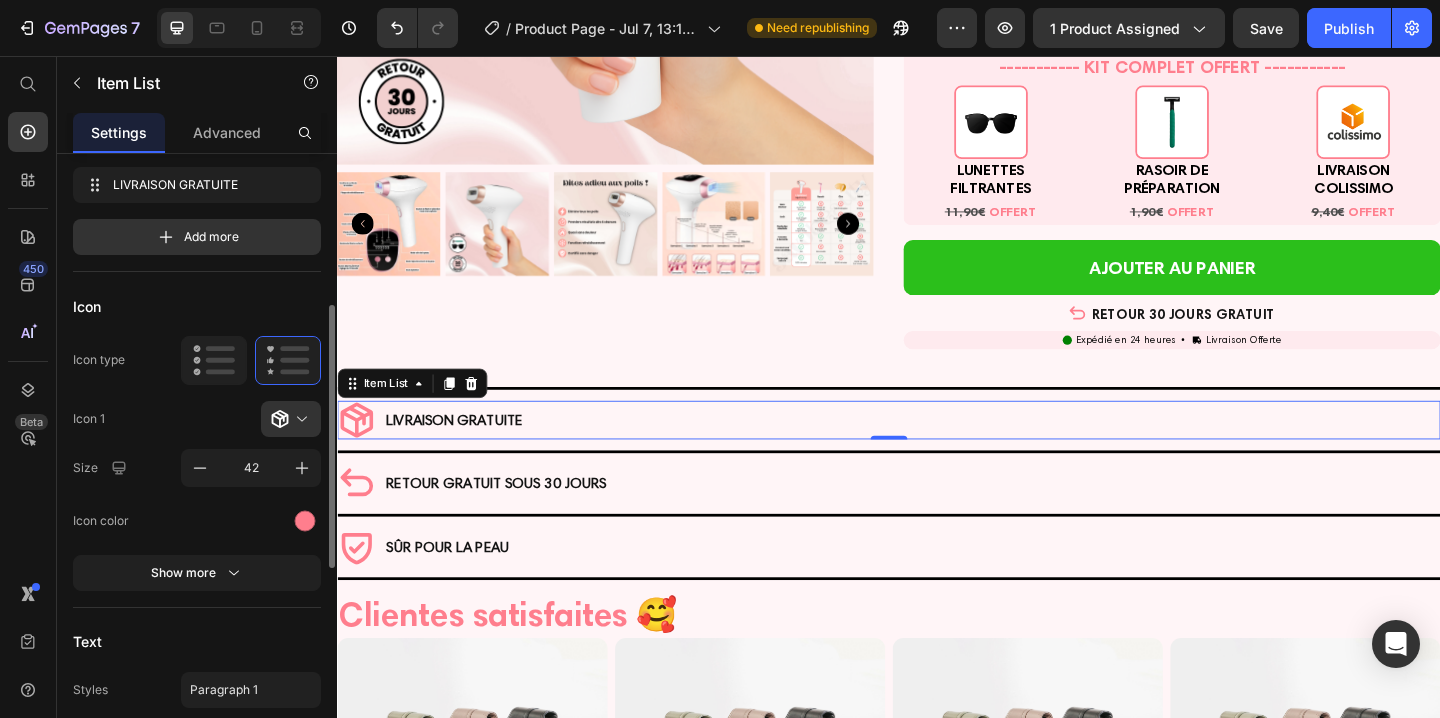 scroll, scrollTop: 0, scrollLeft: 0, axis: both 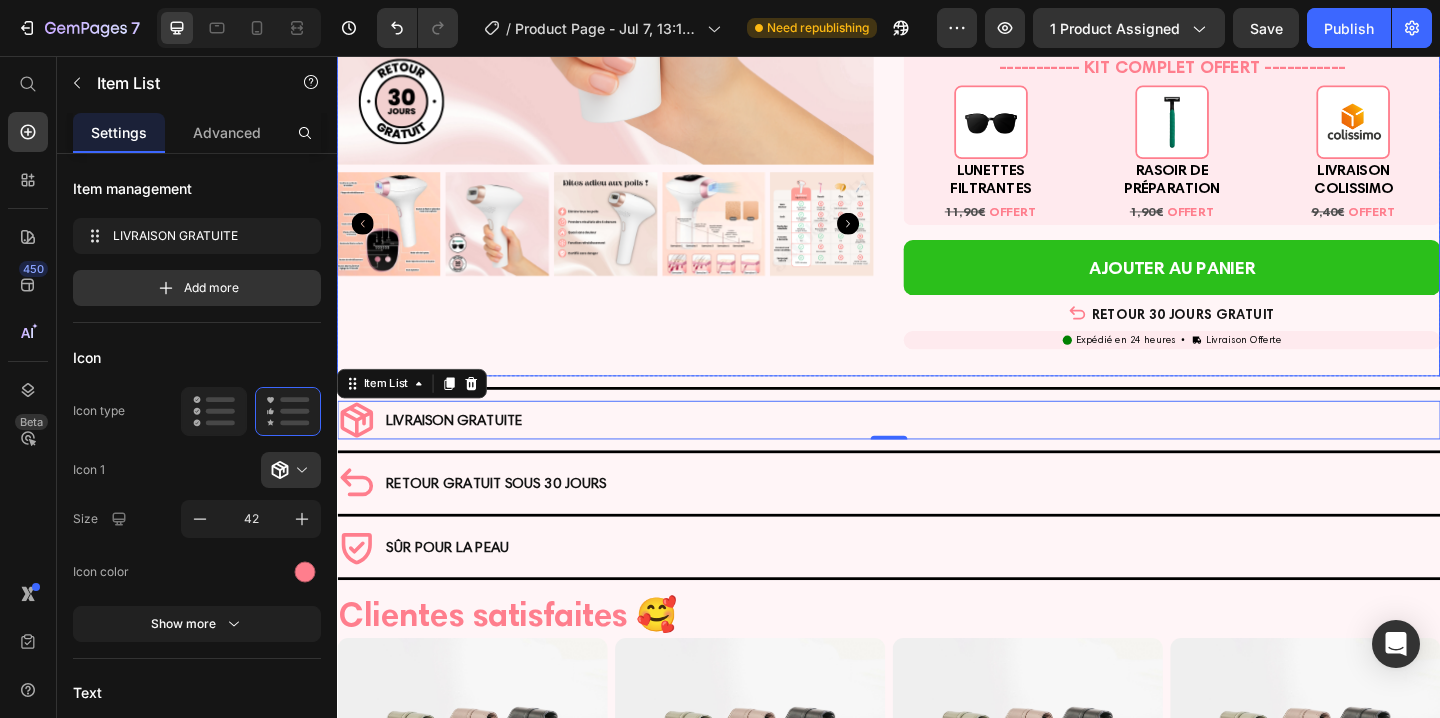click on "Product Images" at bounding box center [629, -3] 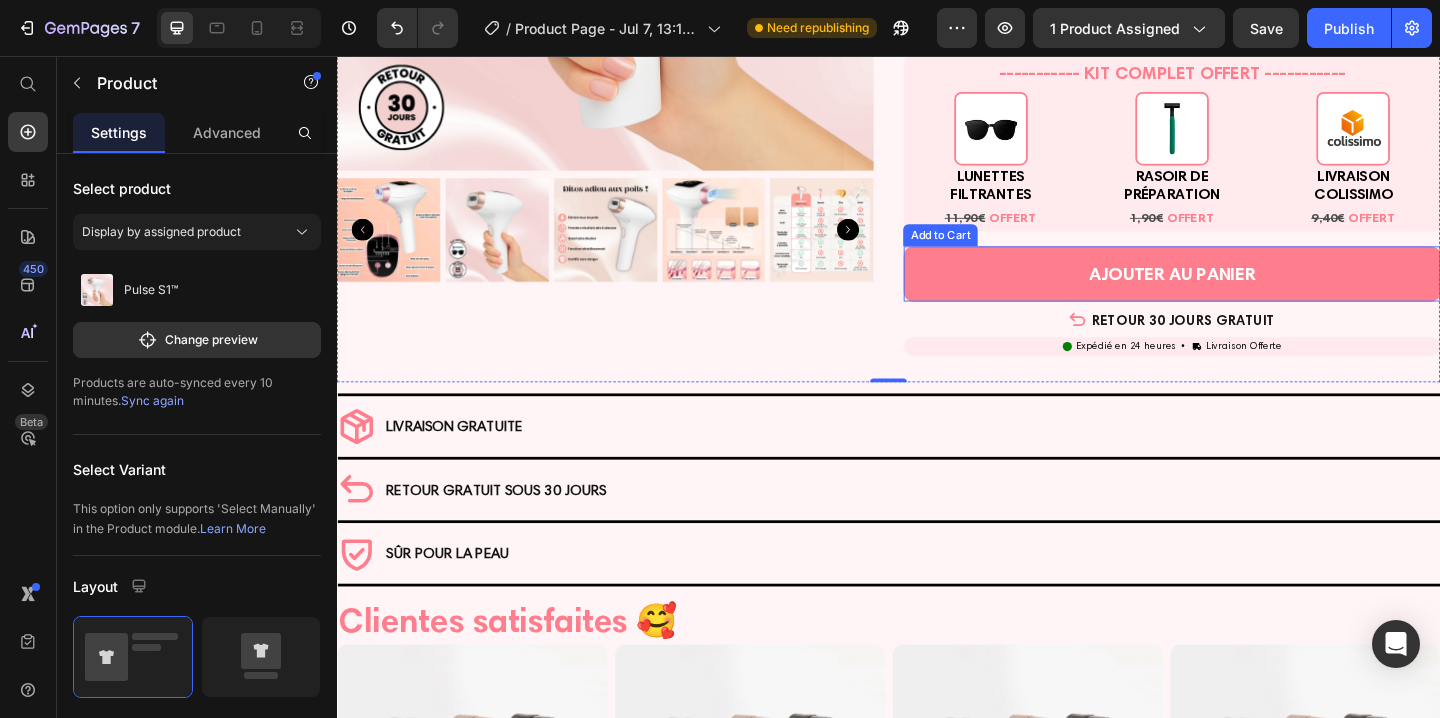 scroll, scrollTop: 559, scrollLeft: 0, axis: vertical 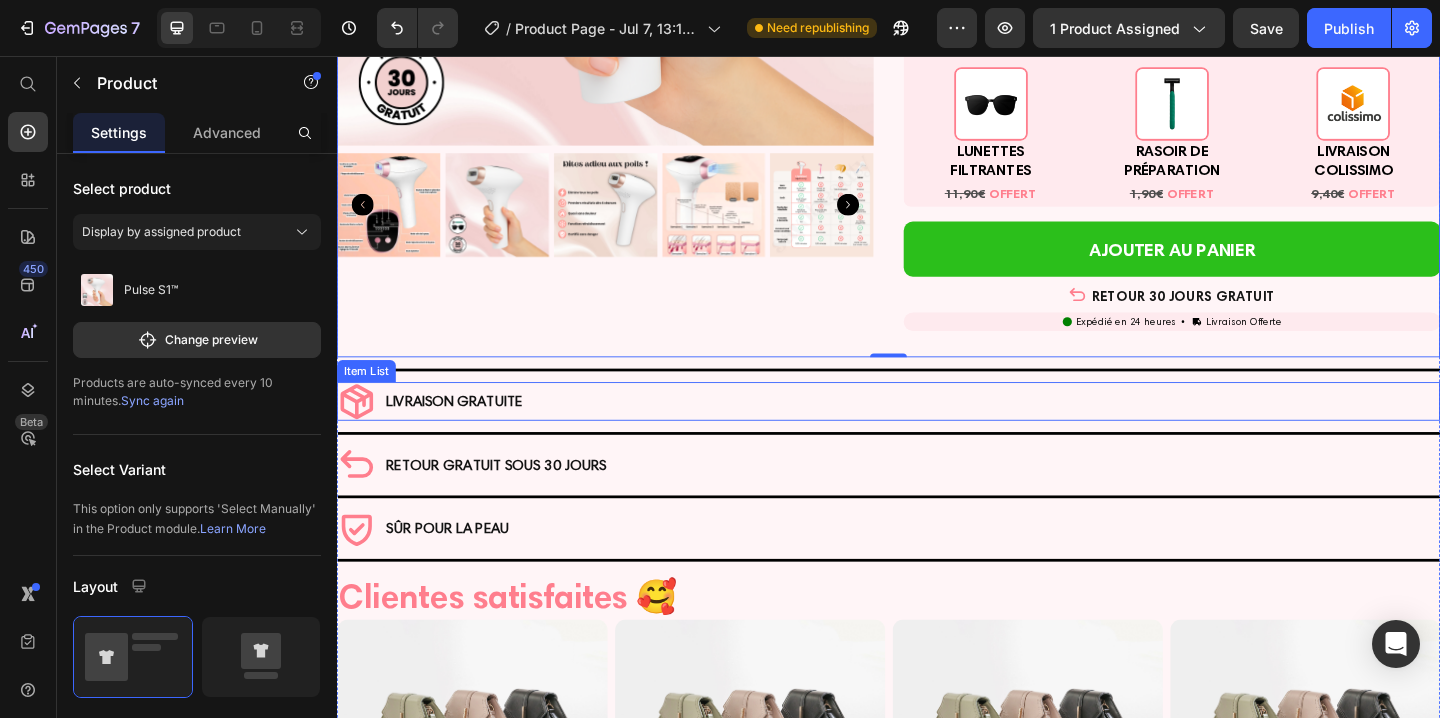 click on "LIVRAISON GRATUITE" at bounding box center [937, 432] 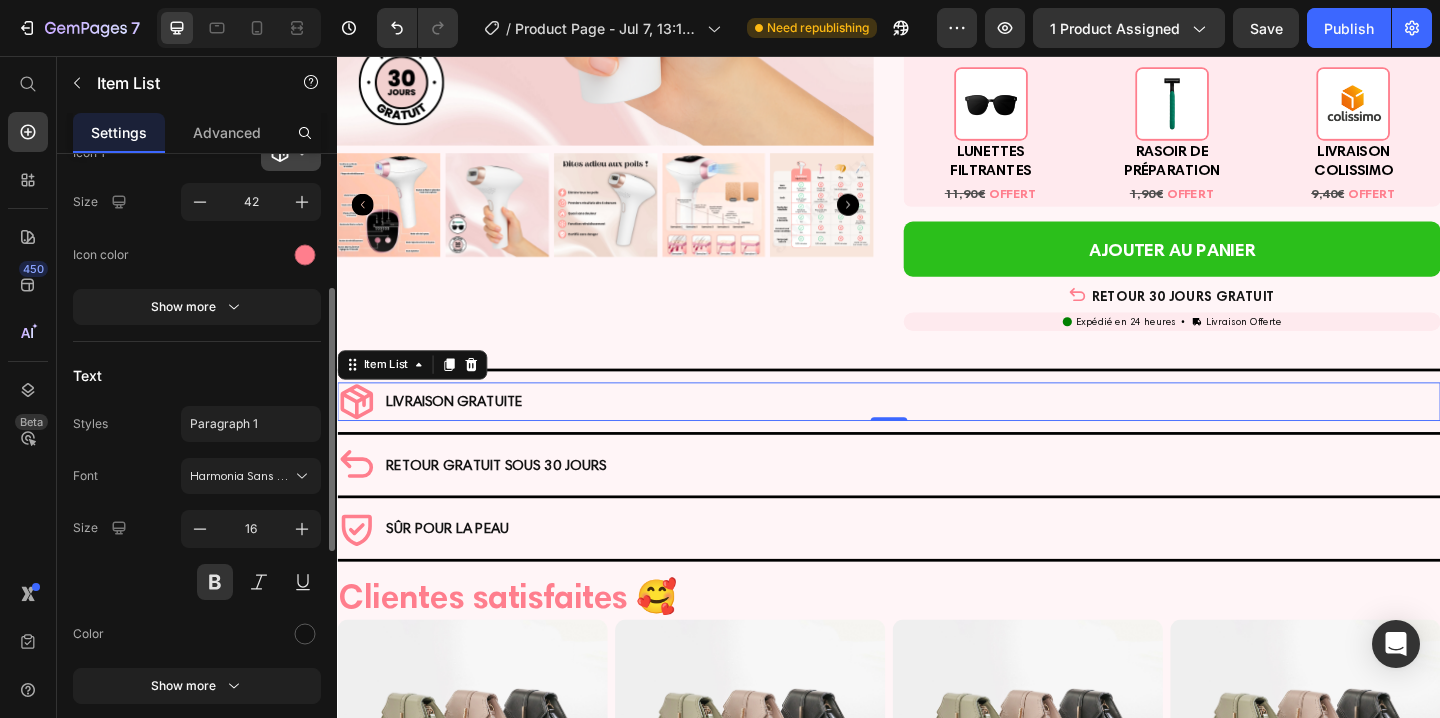 scroll, scrollTop: 281, scrollLeft: 0, axis: vertical 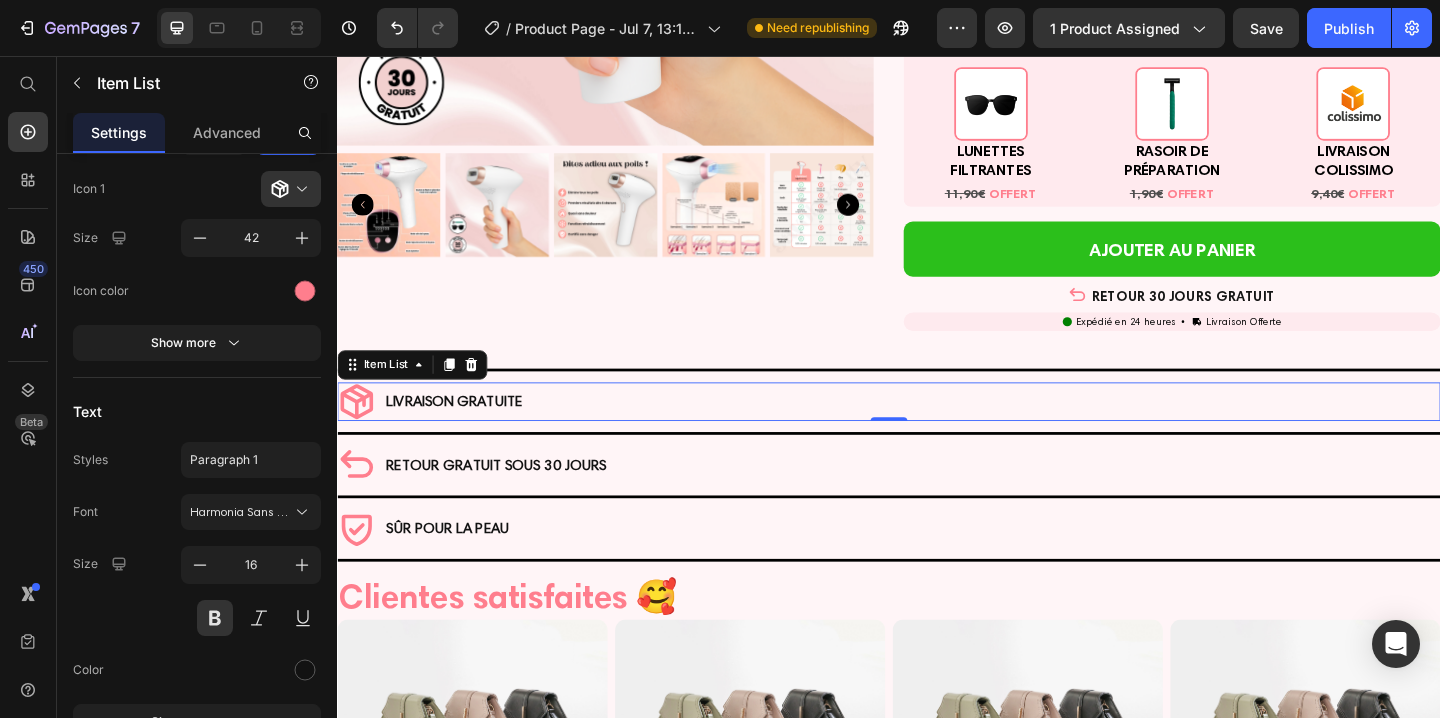 click on "LIVRAISON GRATUITE" at bounding box center [937, 432] 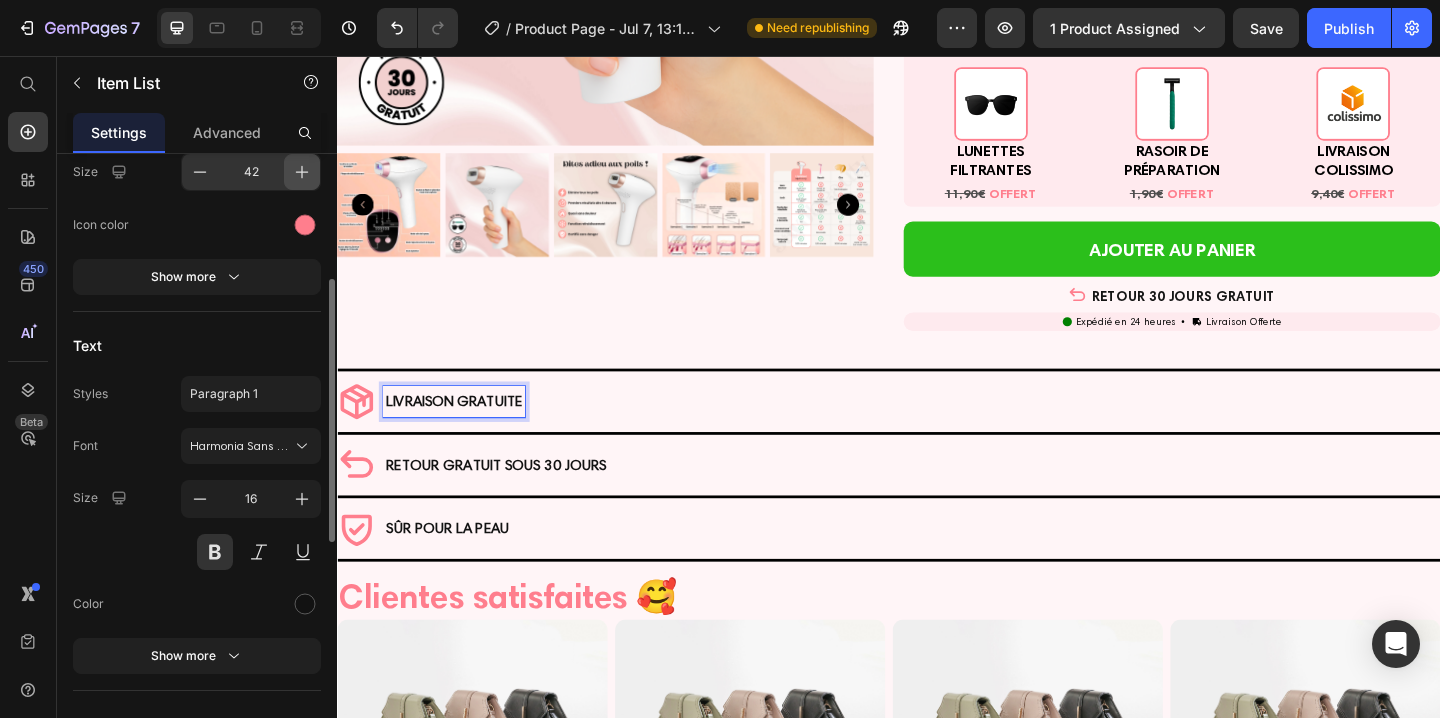 scroll, scrollTop: 349, scrollLeft: 0, axis: vertical 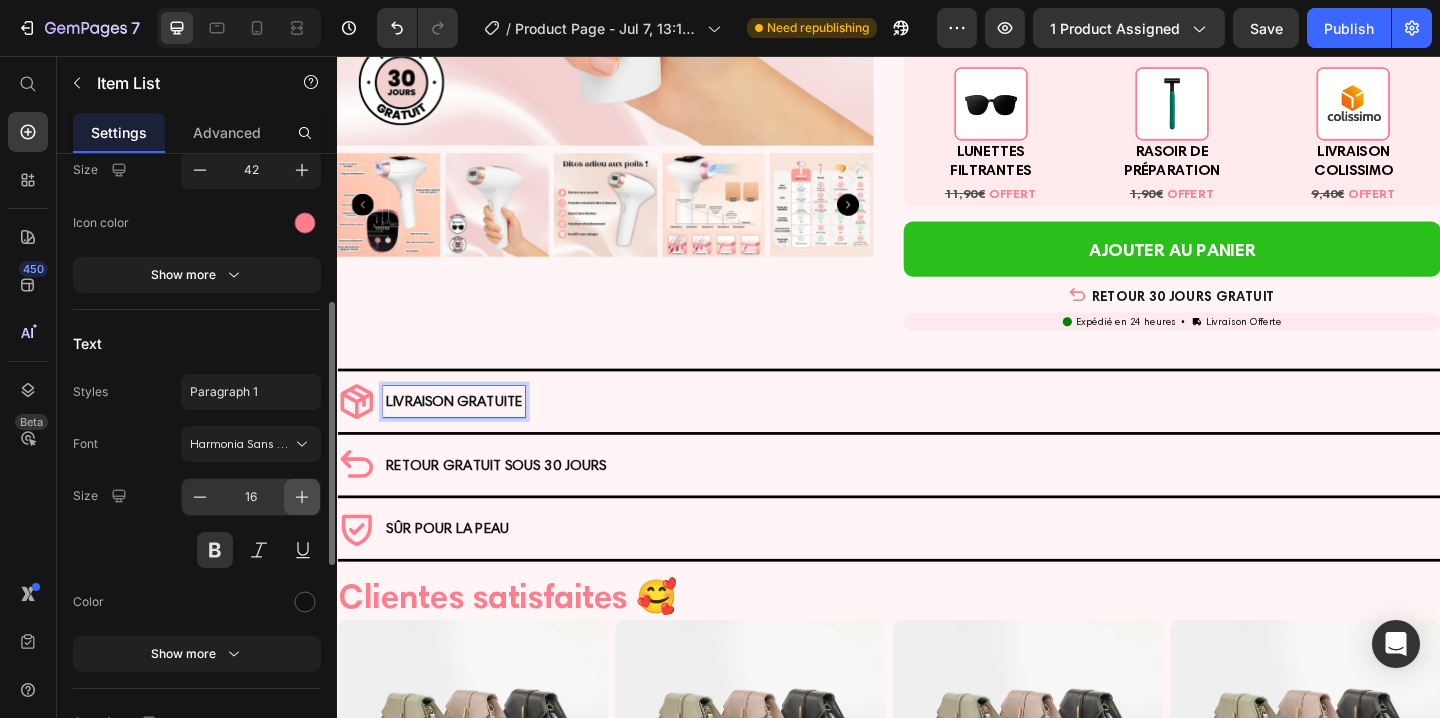 click 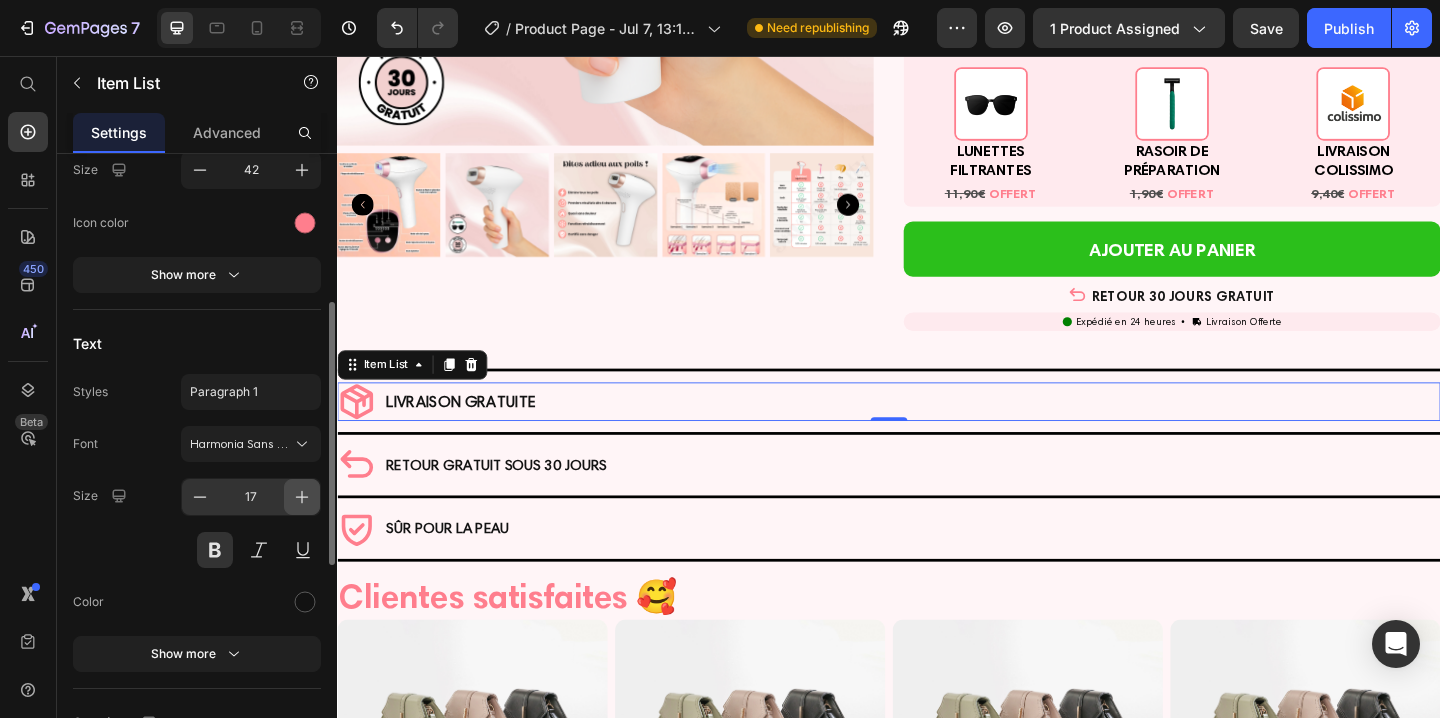 click 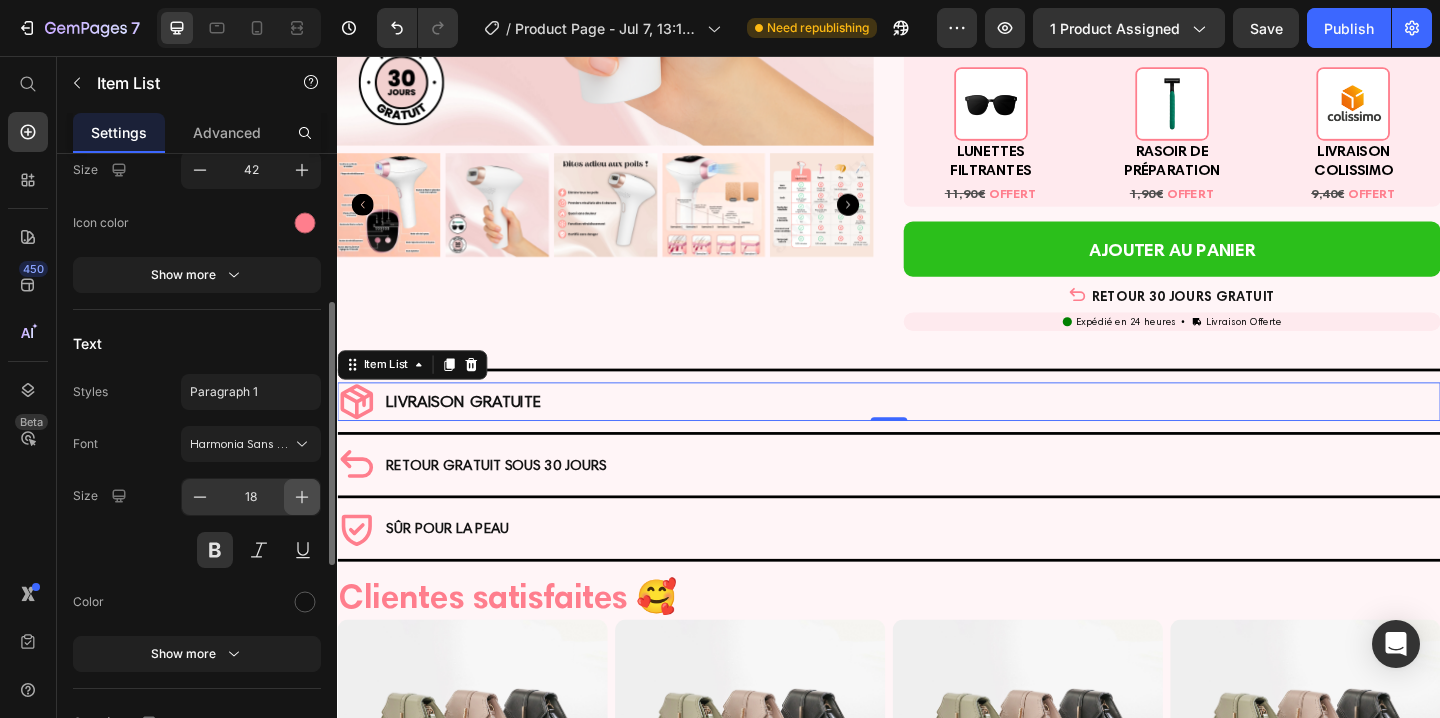 click 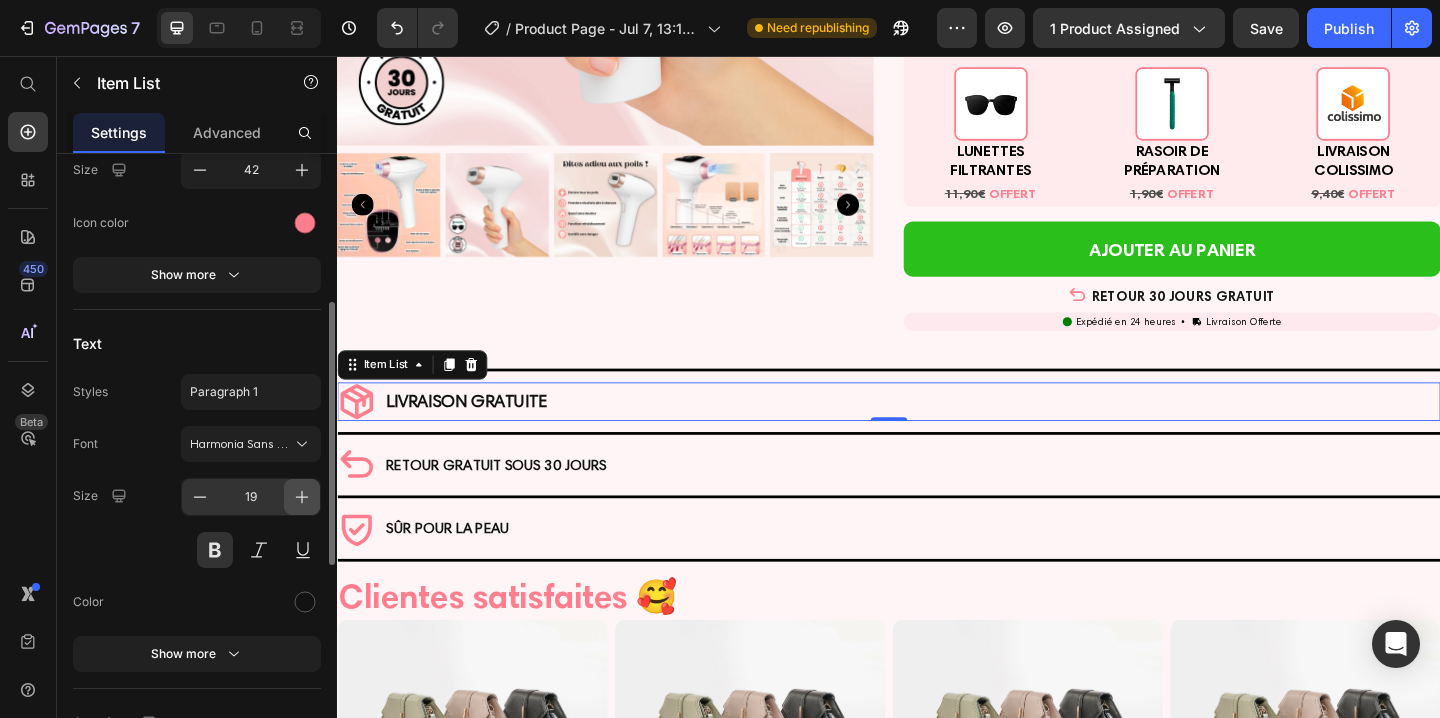 click 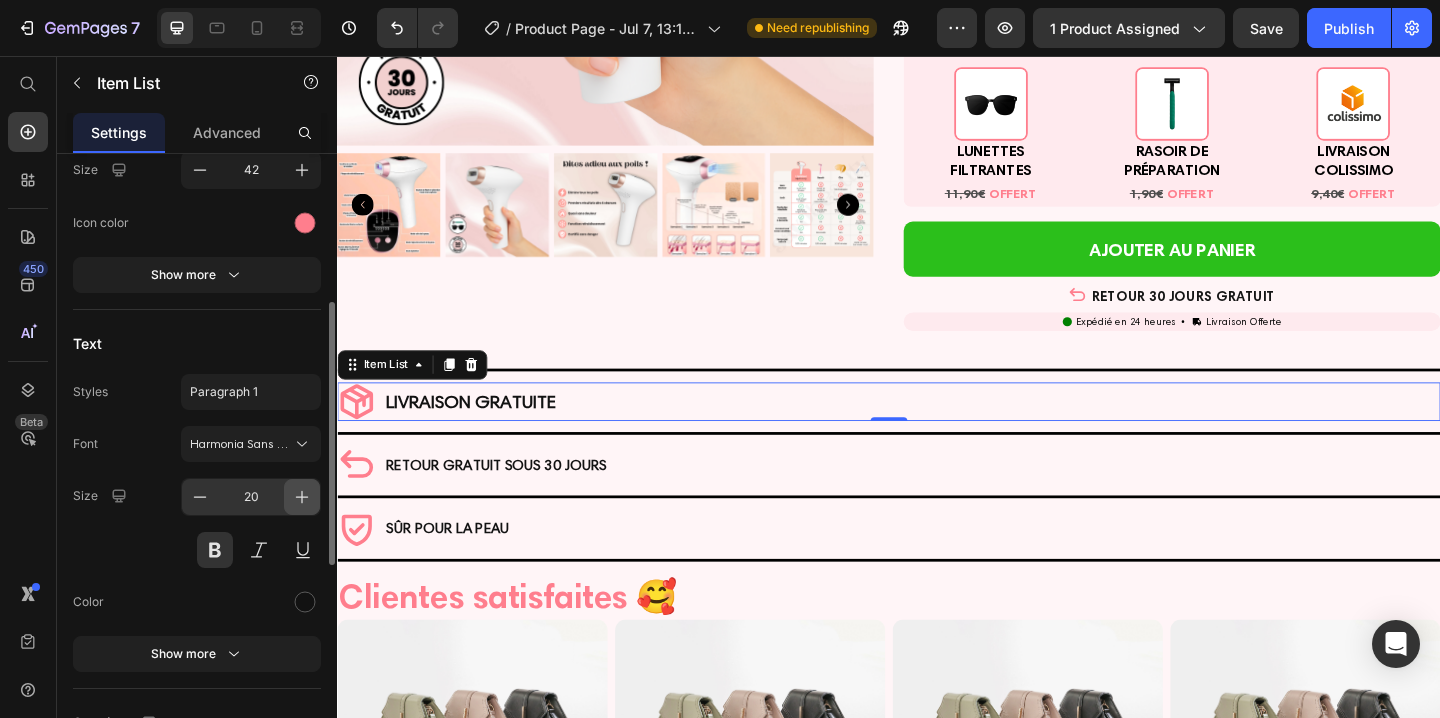 click 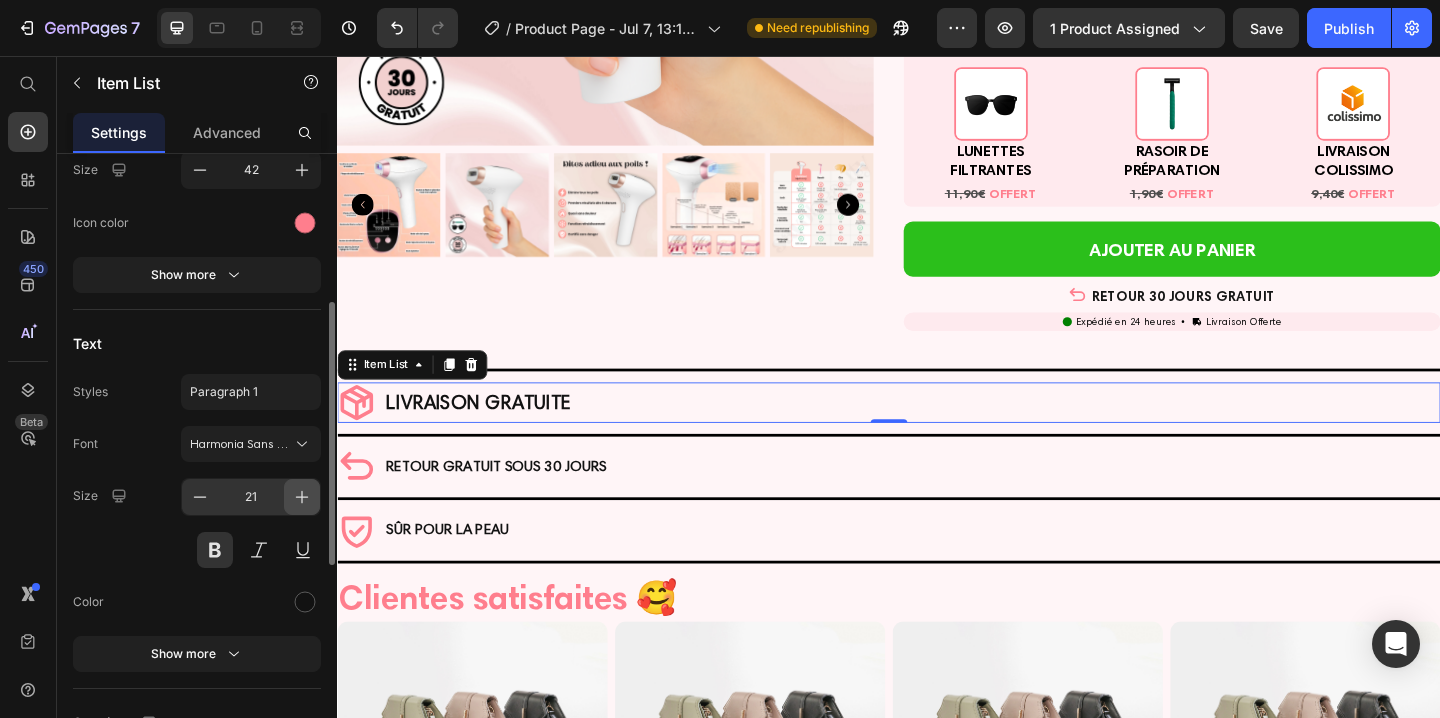click 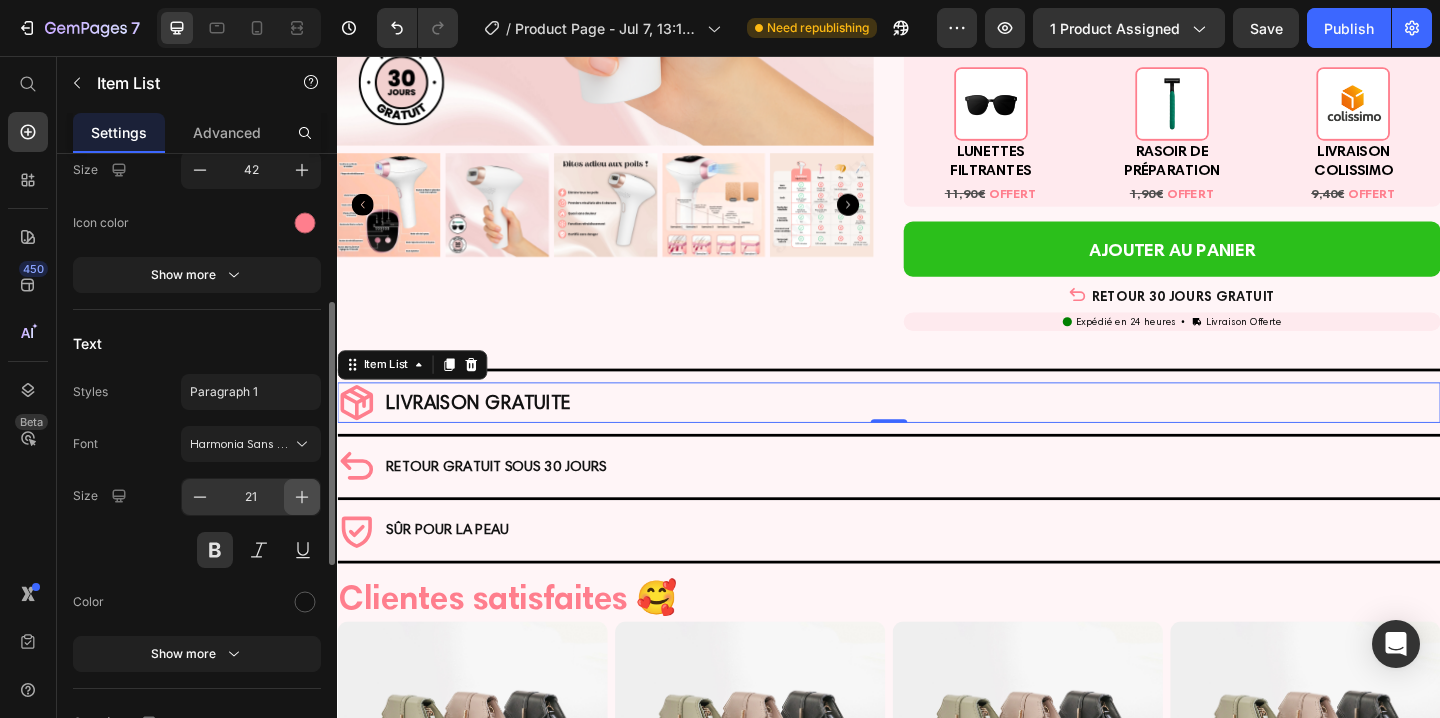 type on "22" 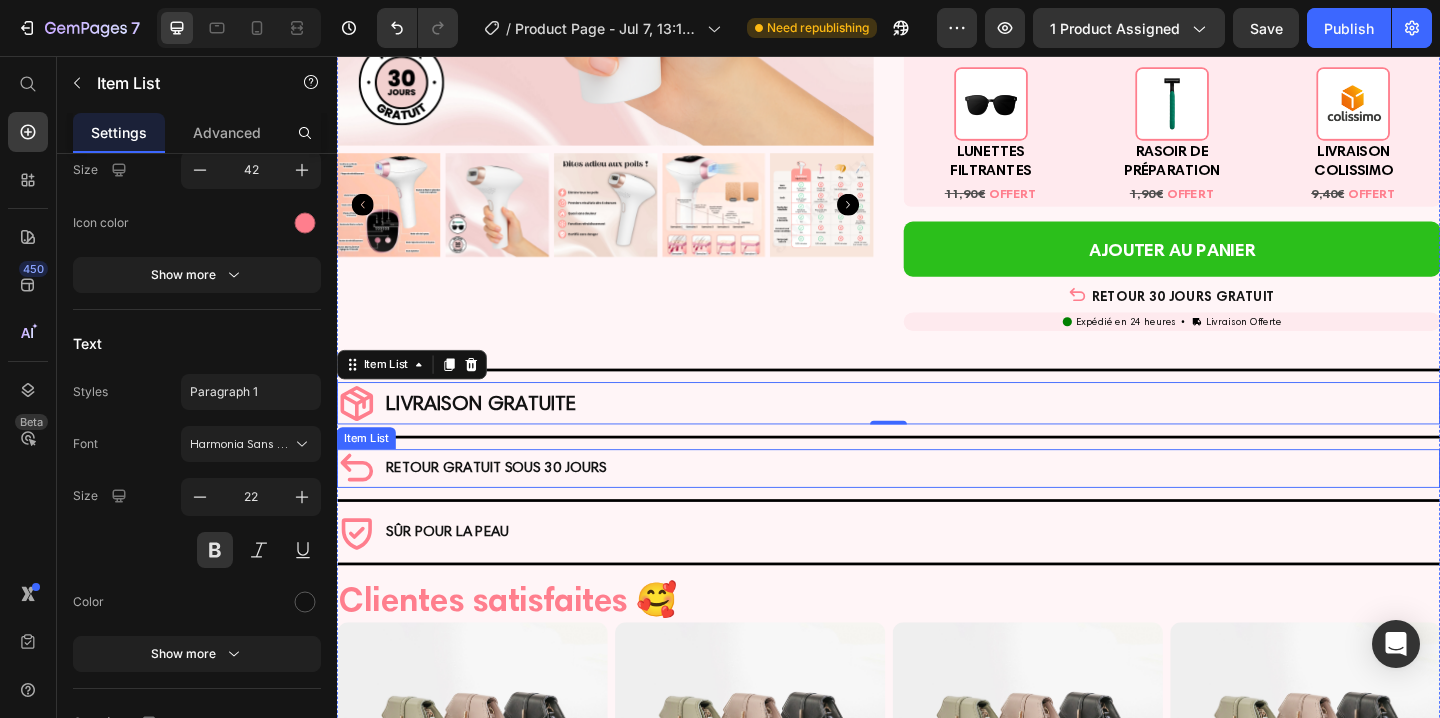 click on "RETOUR GRATUIT SOUS 30 JOURS" at bounding box center (510, 504) 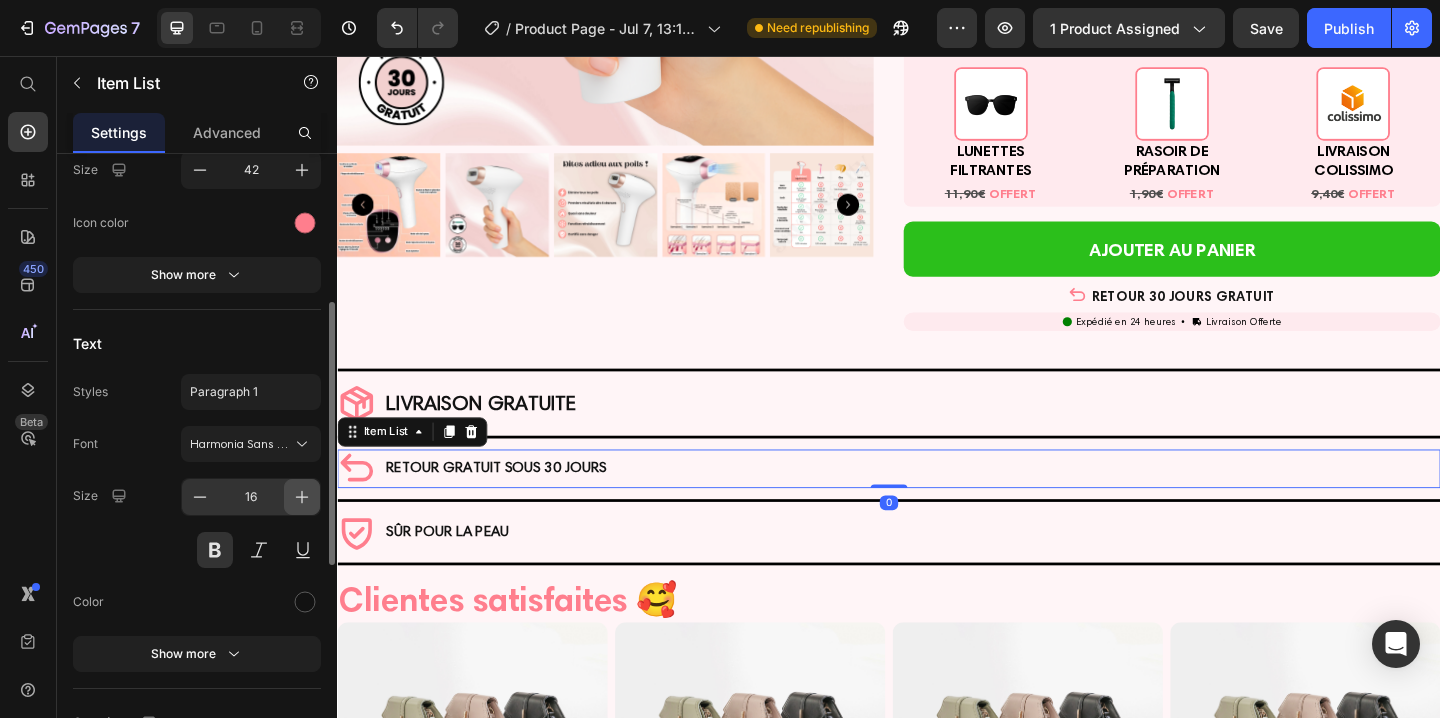 click at bounding box center (302, 497) 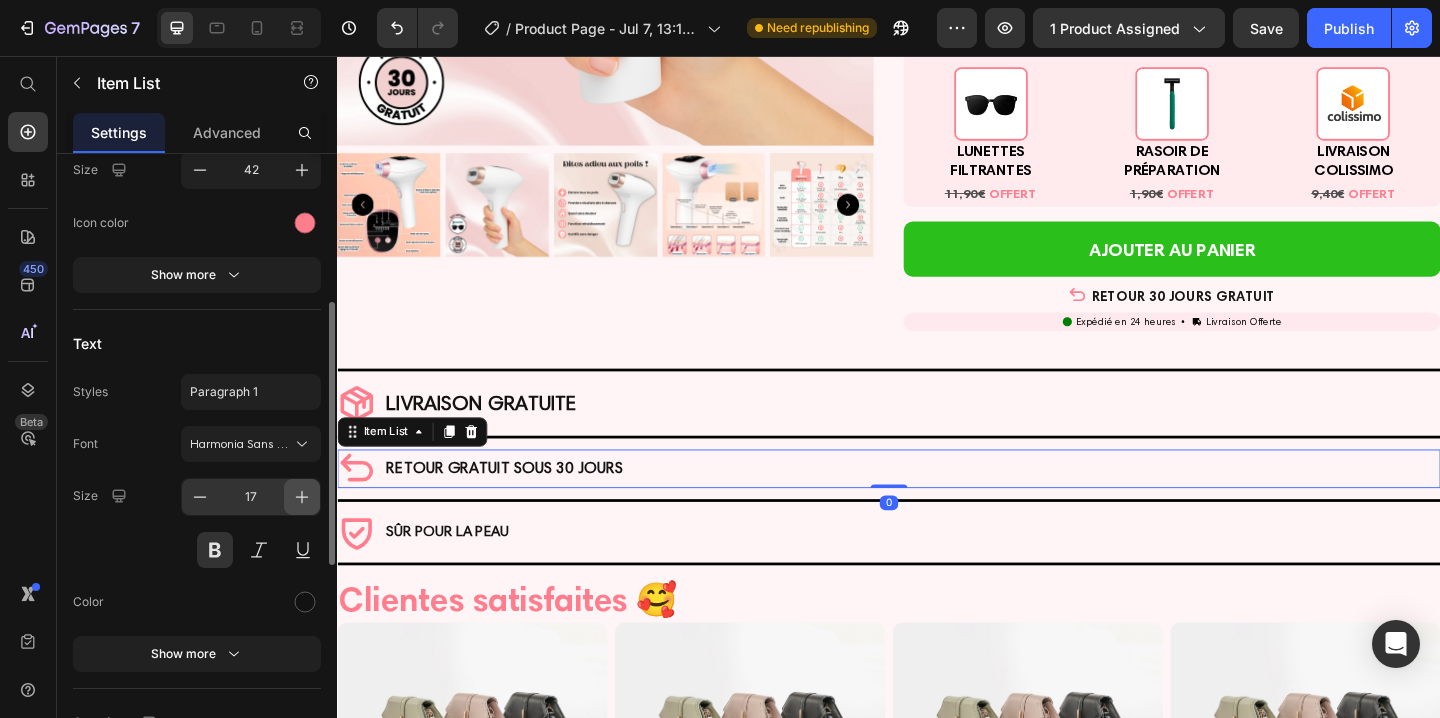 click at bounding box center [302, 497] 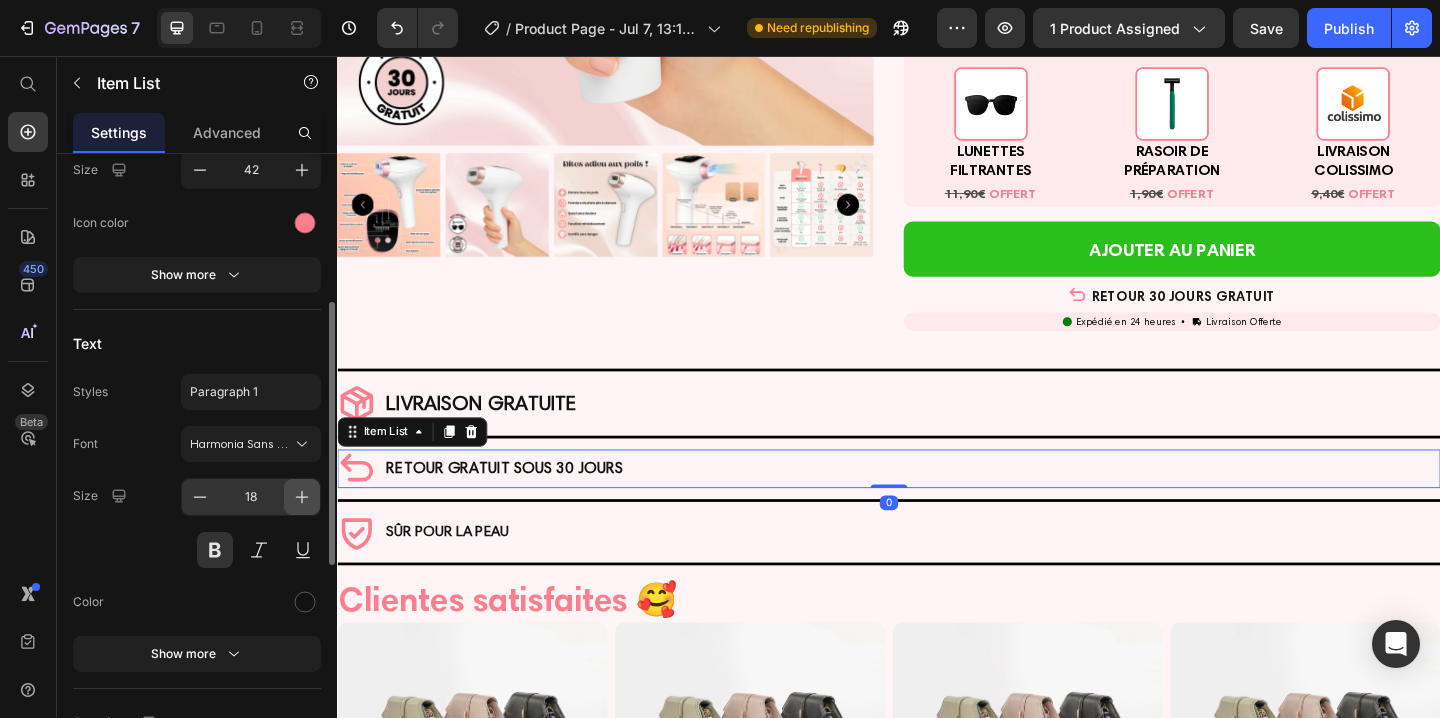click at bounding box center [302, 497] 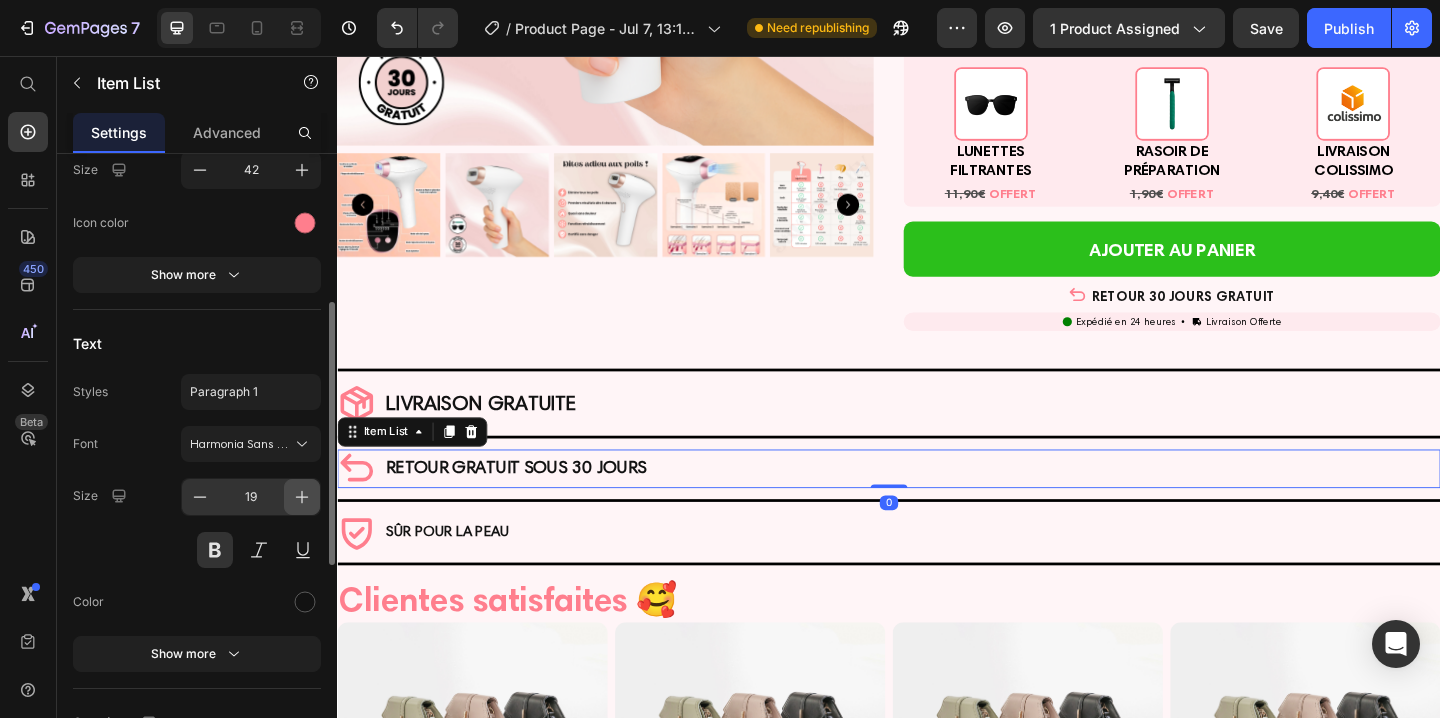 click at bounding box center [302, 497] 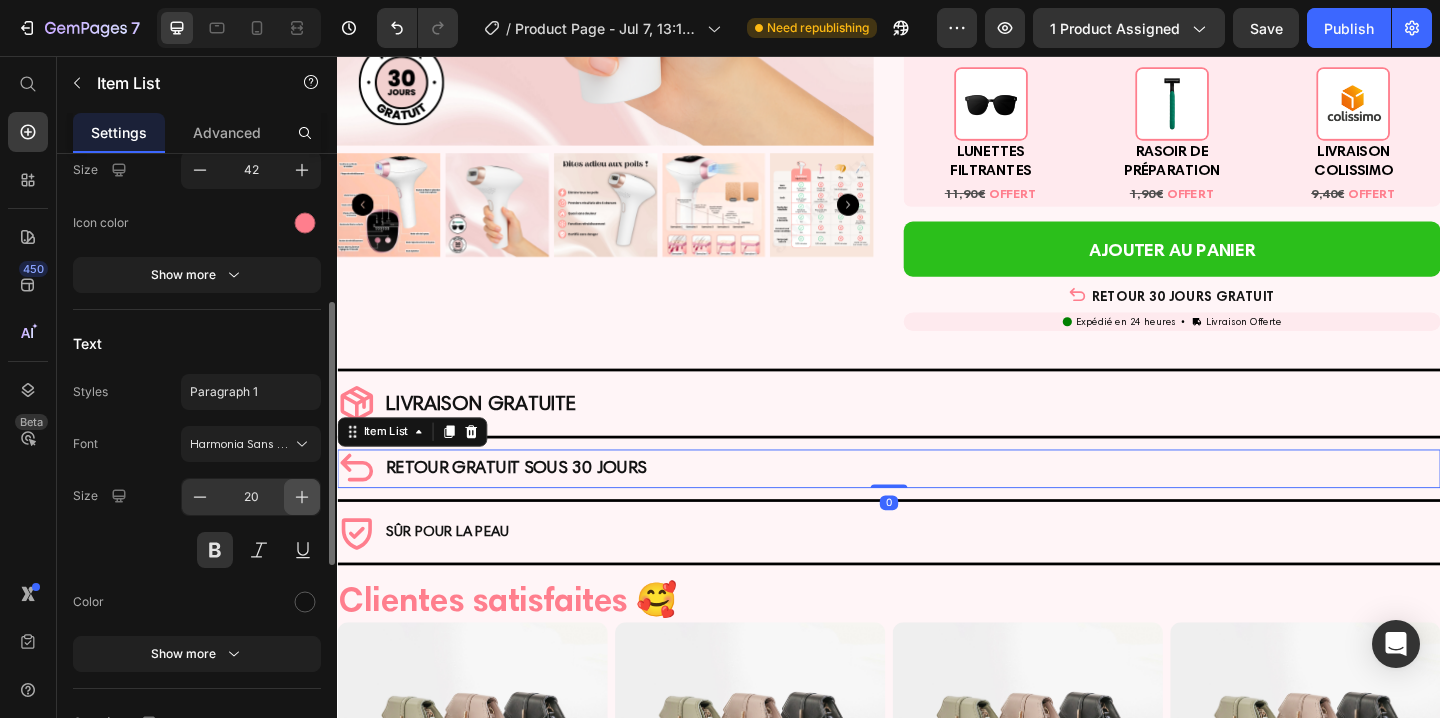 click at bounding box center [302, 497] 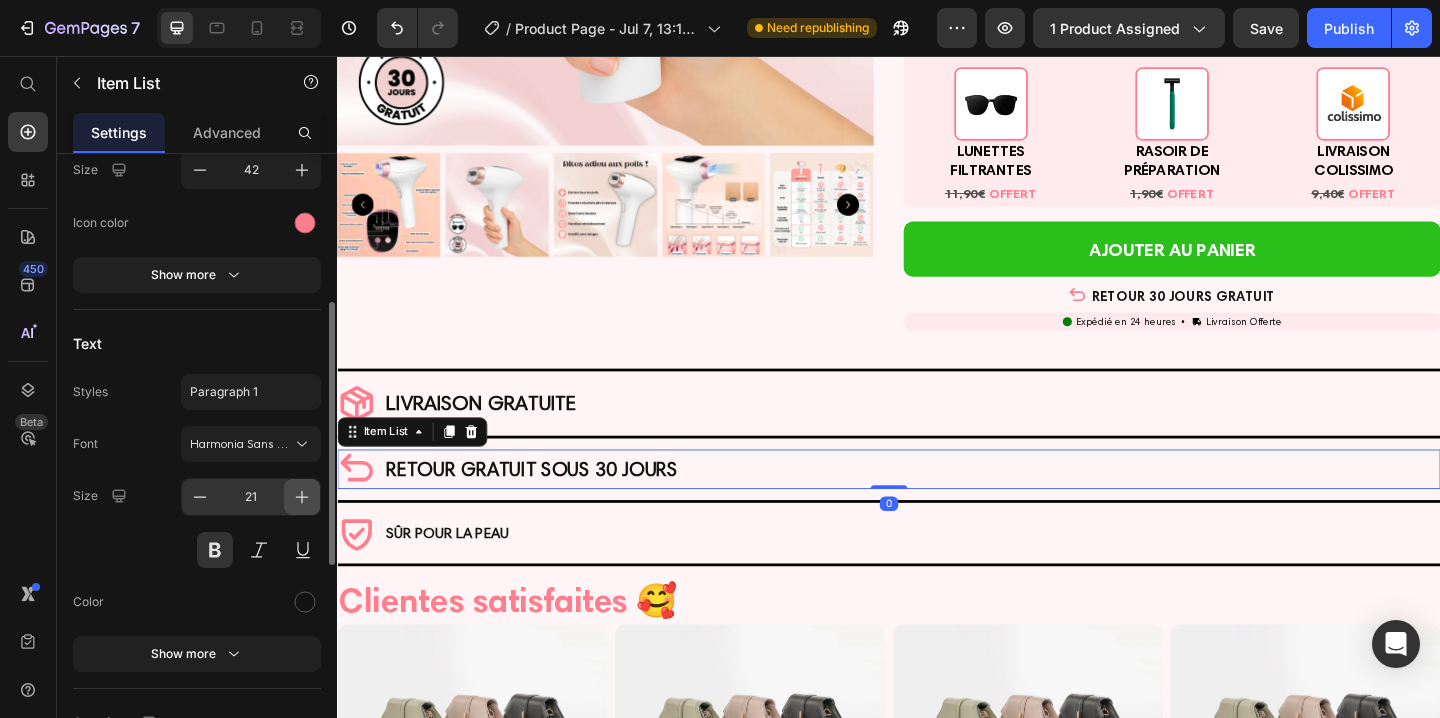 click at bounding box center [302, 497] 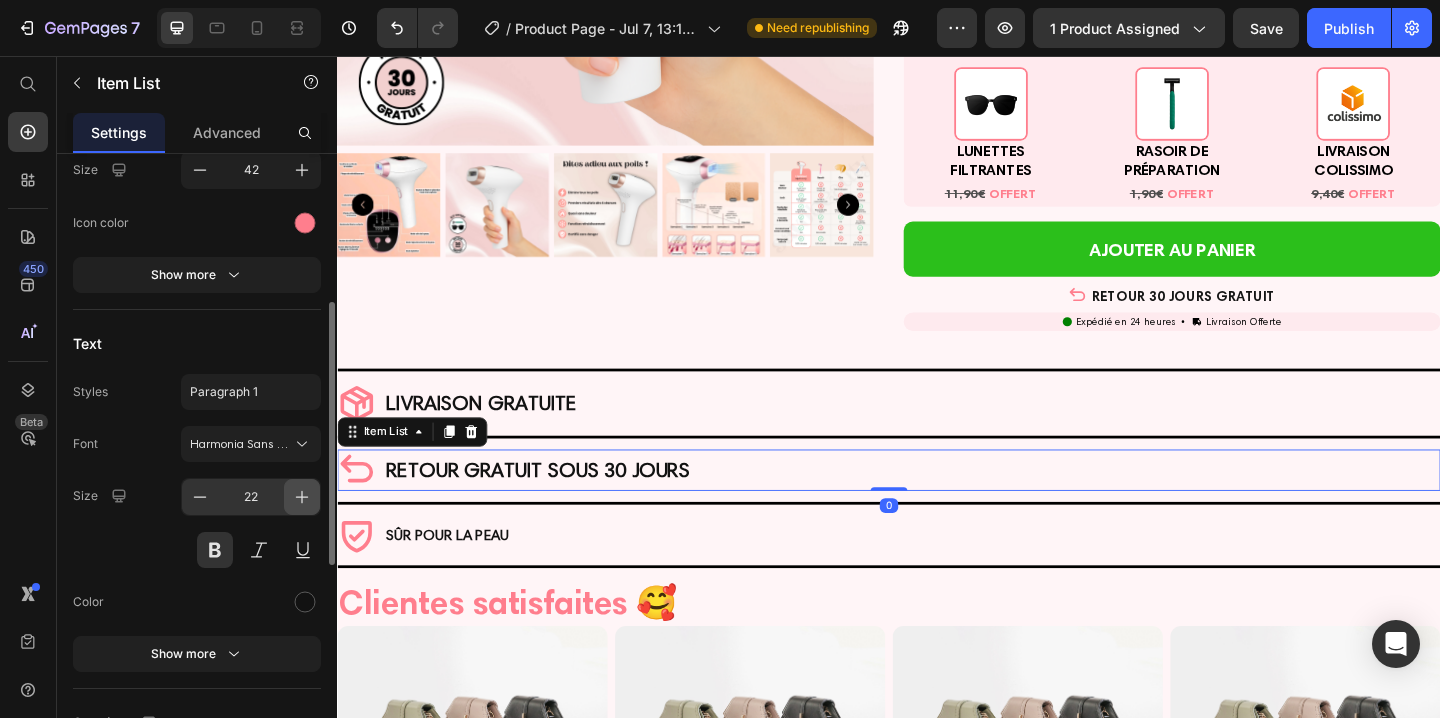 click at bounding box center (302, 497) 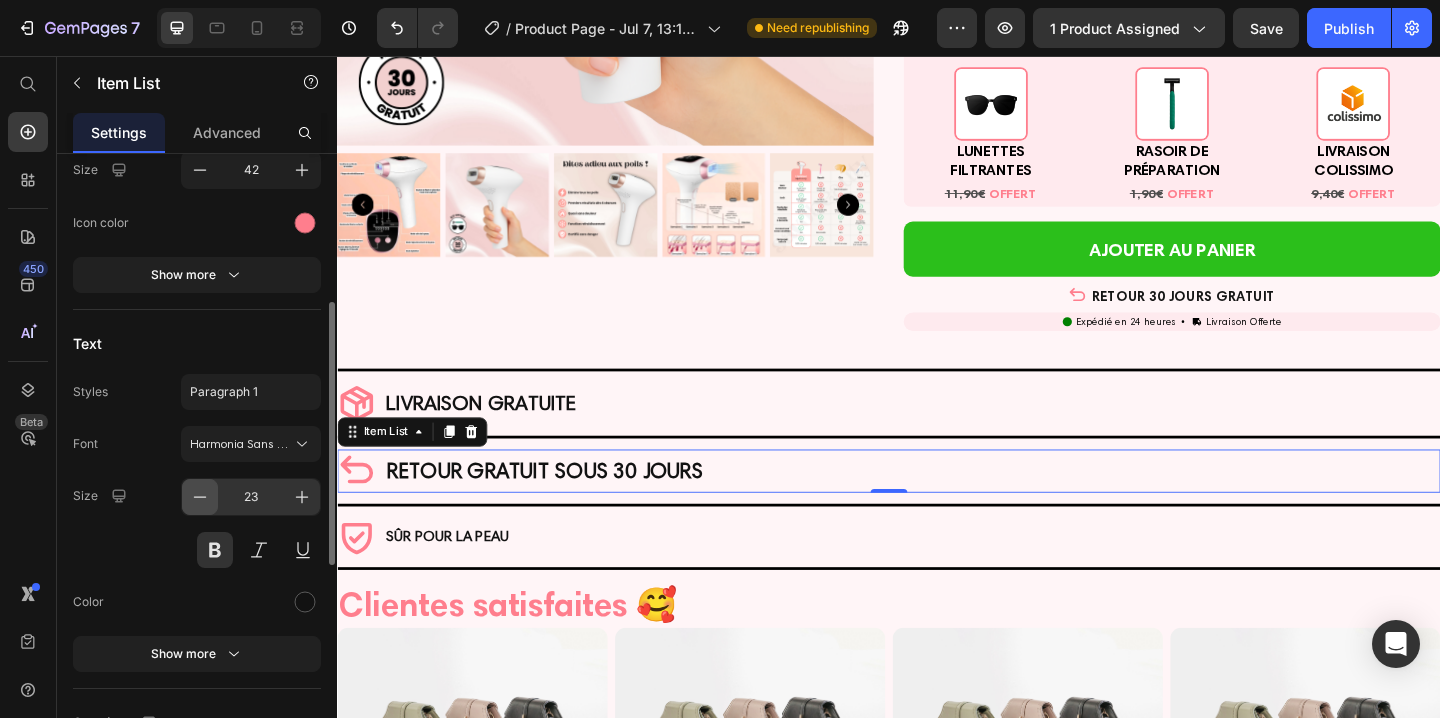 click 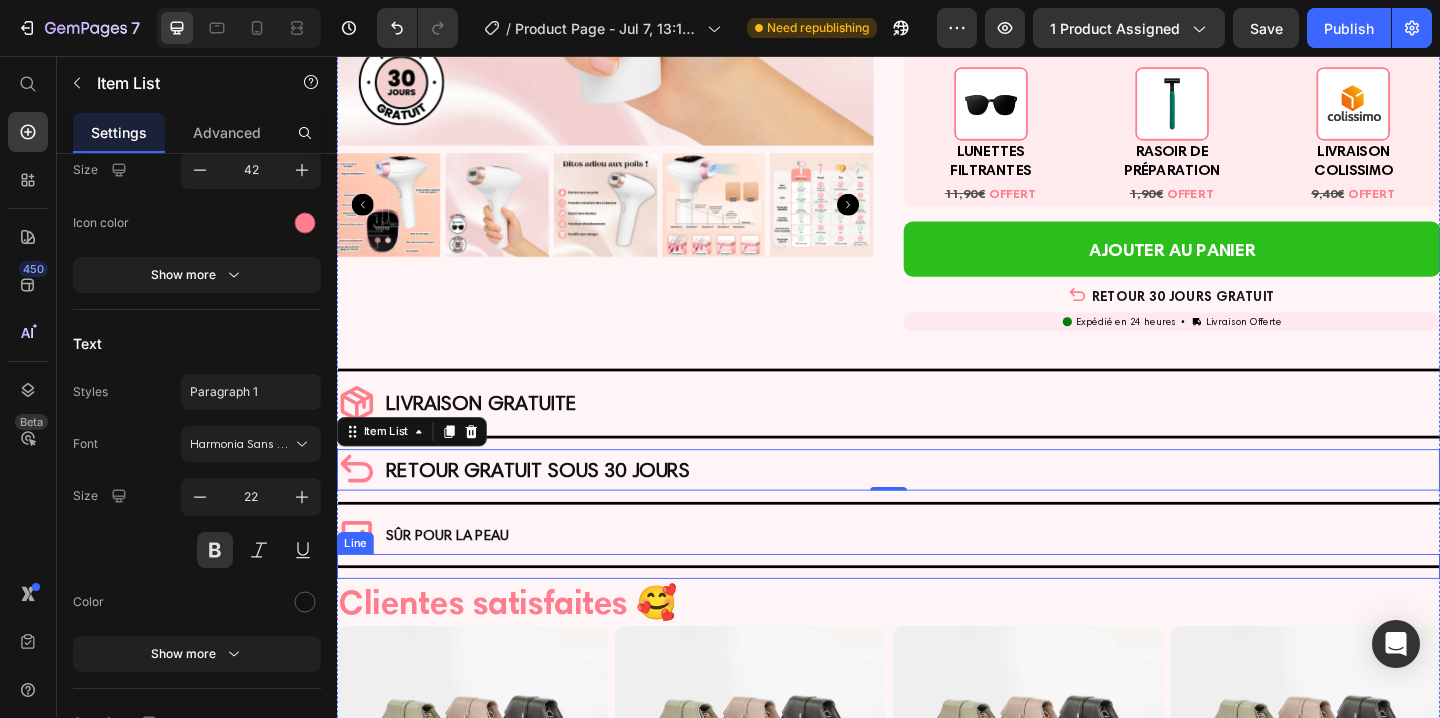 click on "Title Line" at bounding box center (937, 611) 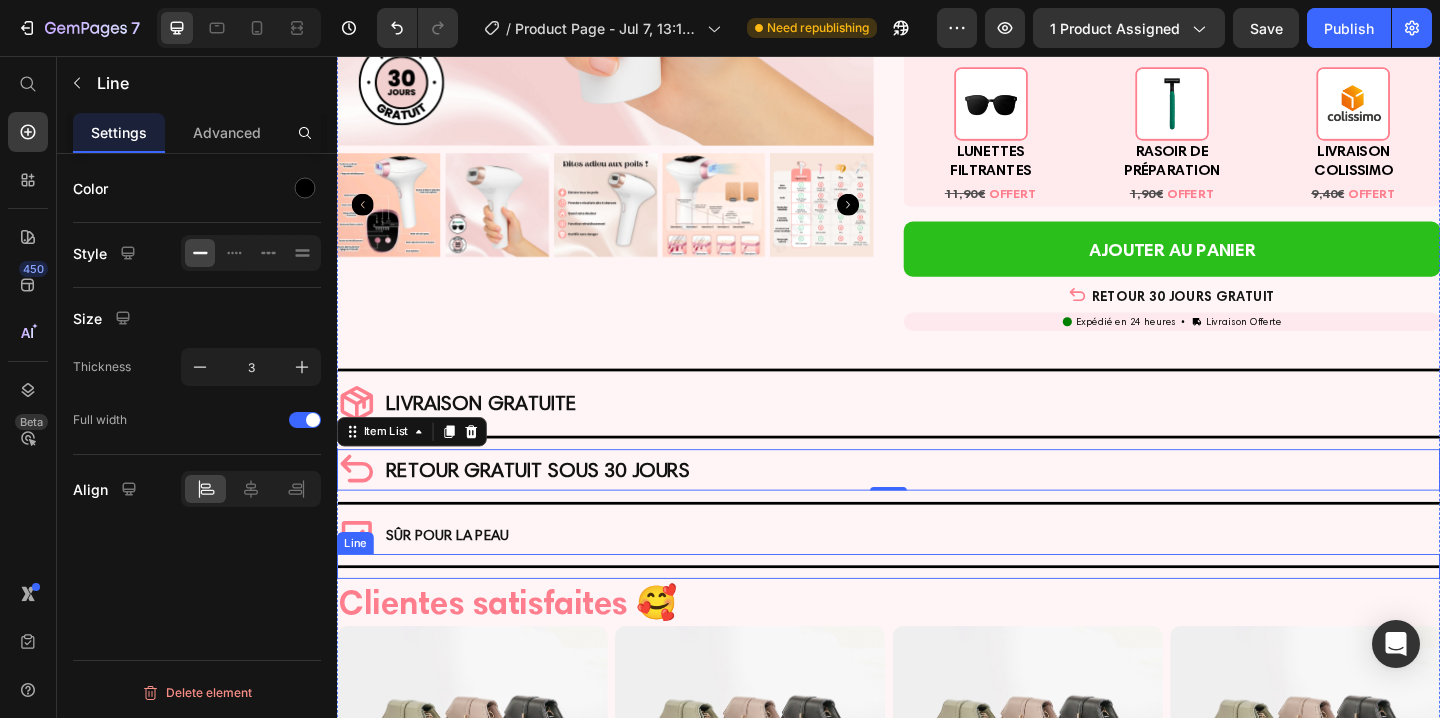 scroll, scrollTop: 0, scrollLeft: 0, axis: both 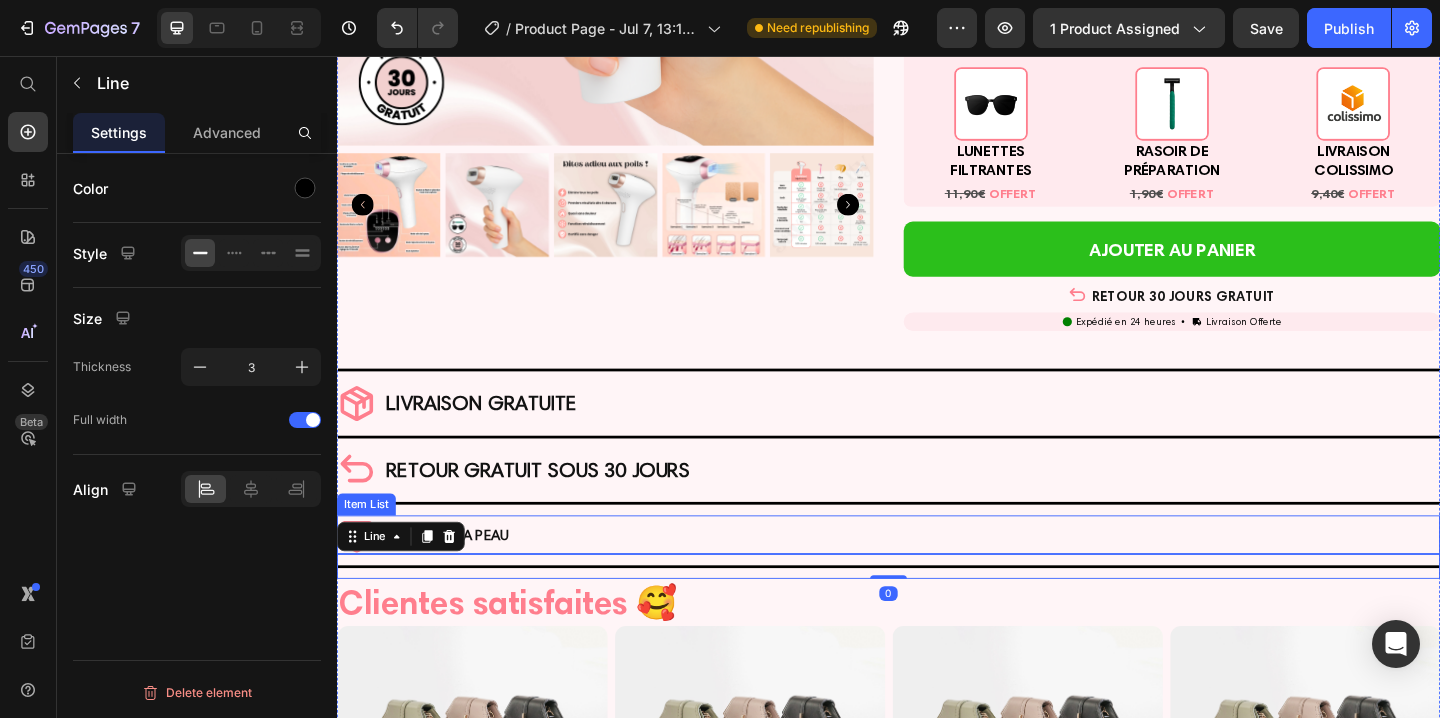 click on "SÛR POUR LA PEAU" at bounding box center [457, 577] 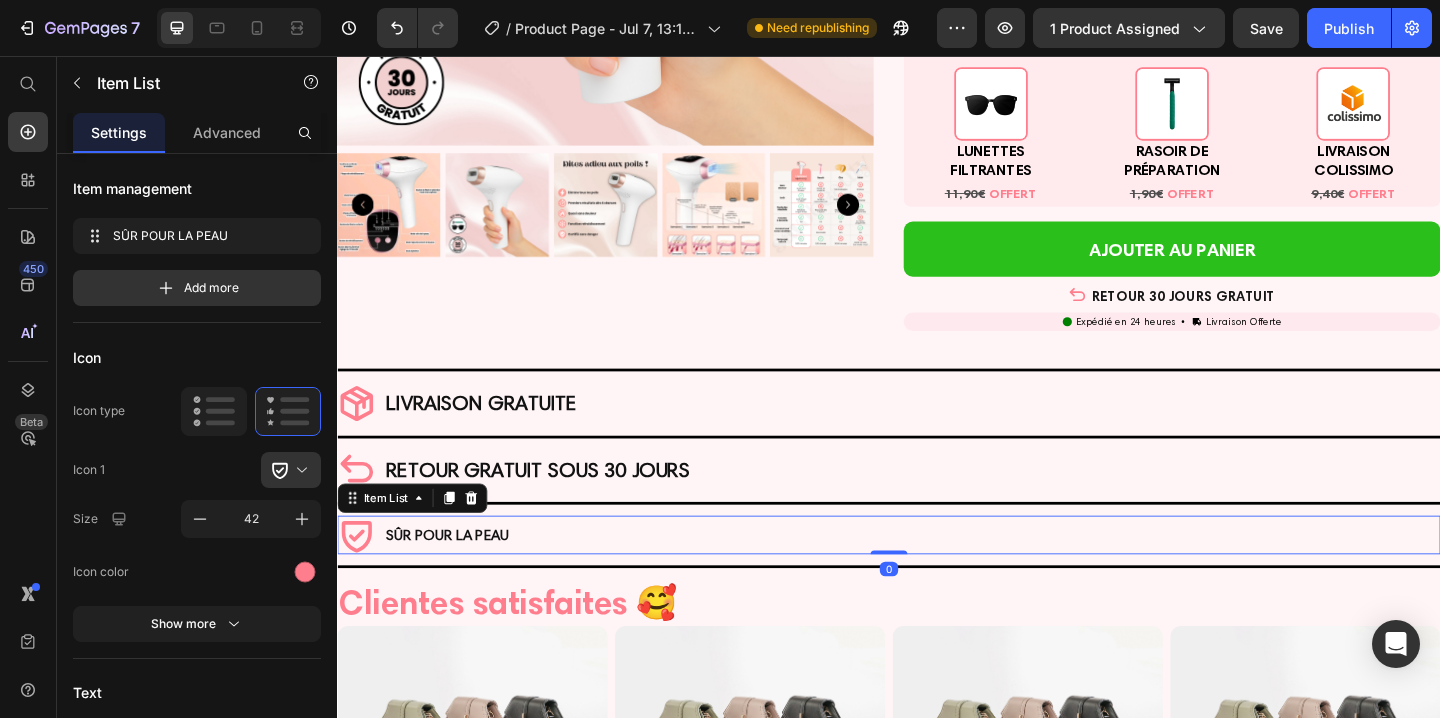 click on "SÛR POUR LA PEAU" at bounding box center (937, 577) 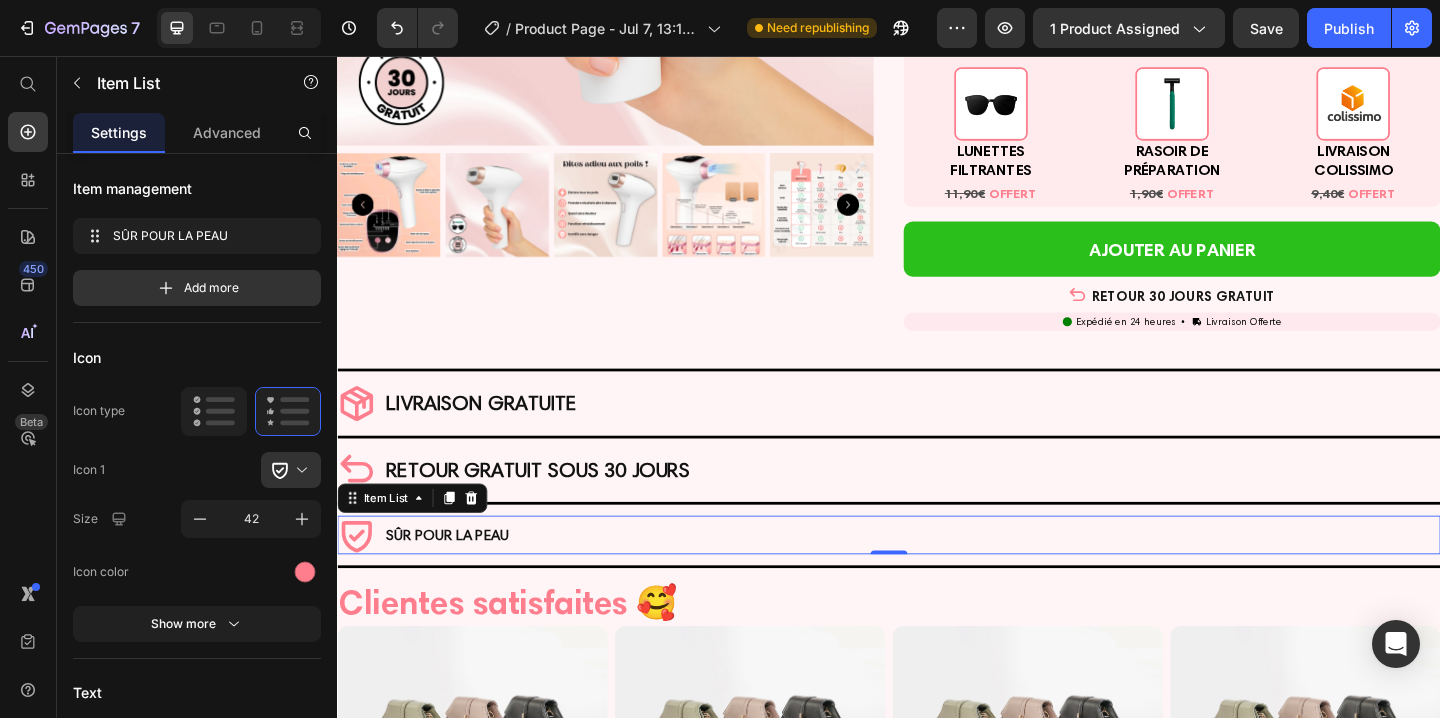 click on "SÛR POUR LA PEAU" at bounding box center (457, 577) 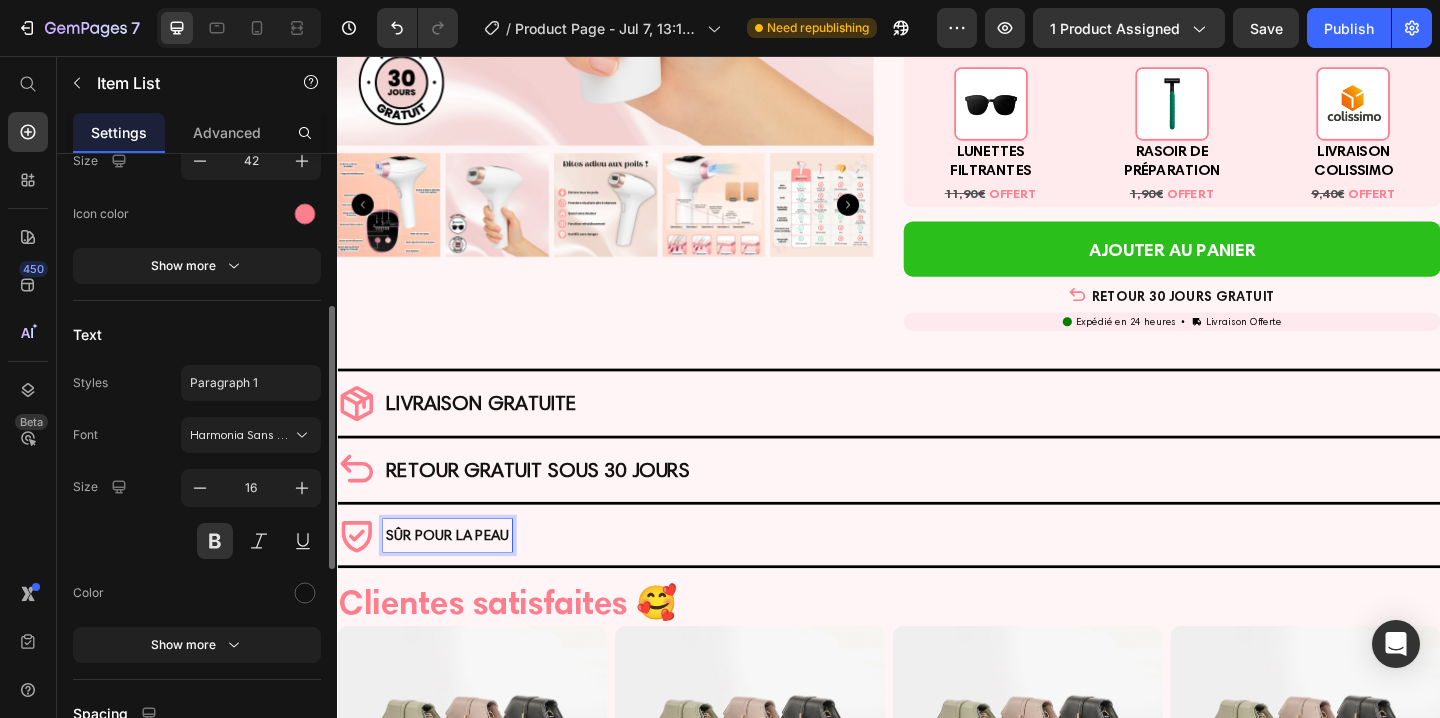scroll, scrollTop: 364, scrollLeft: 0, axis: vertical 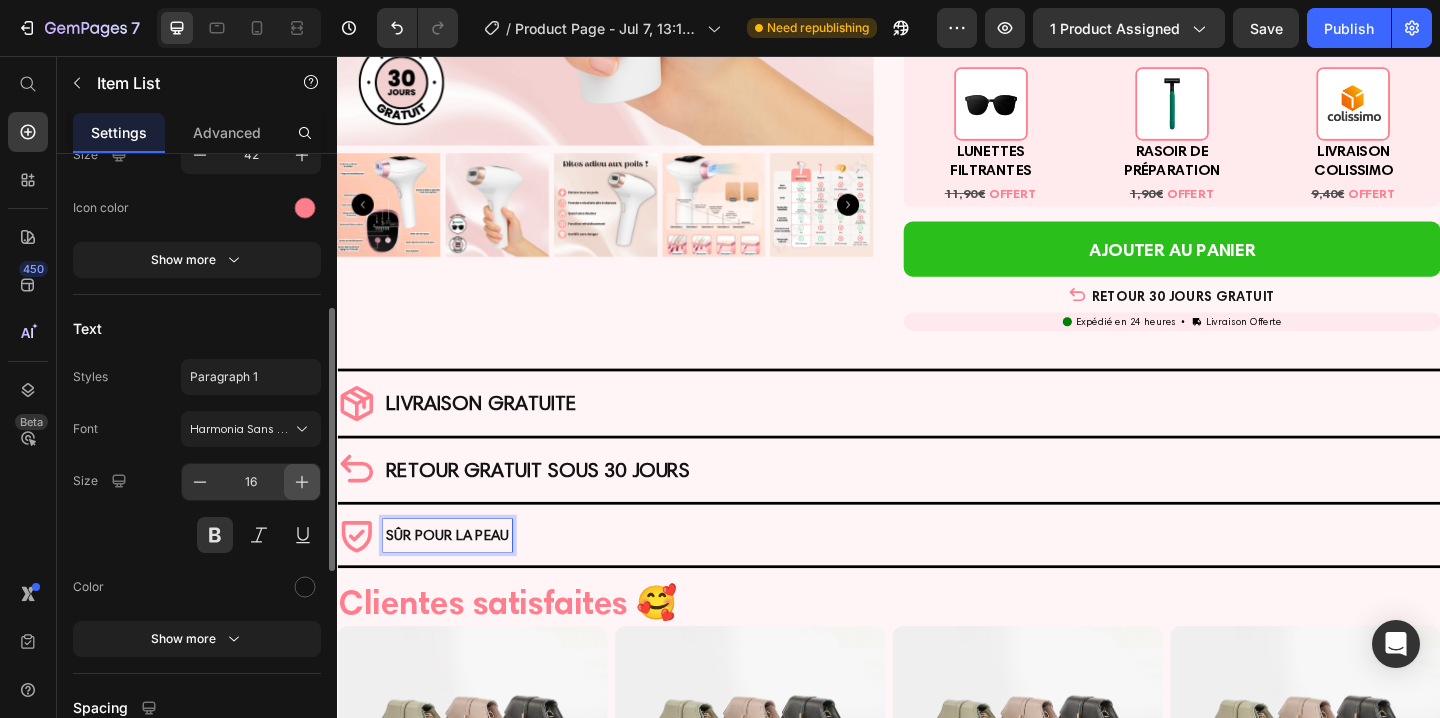 click 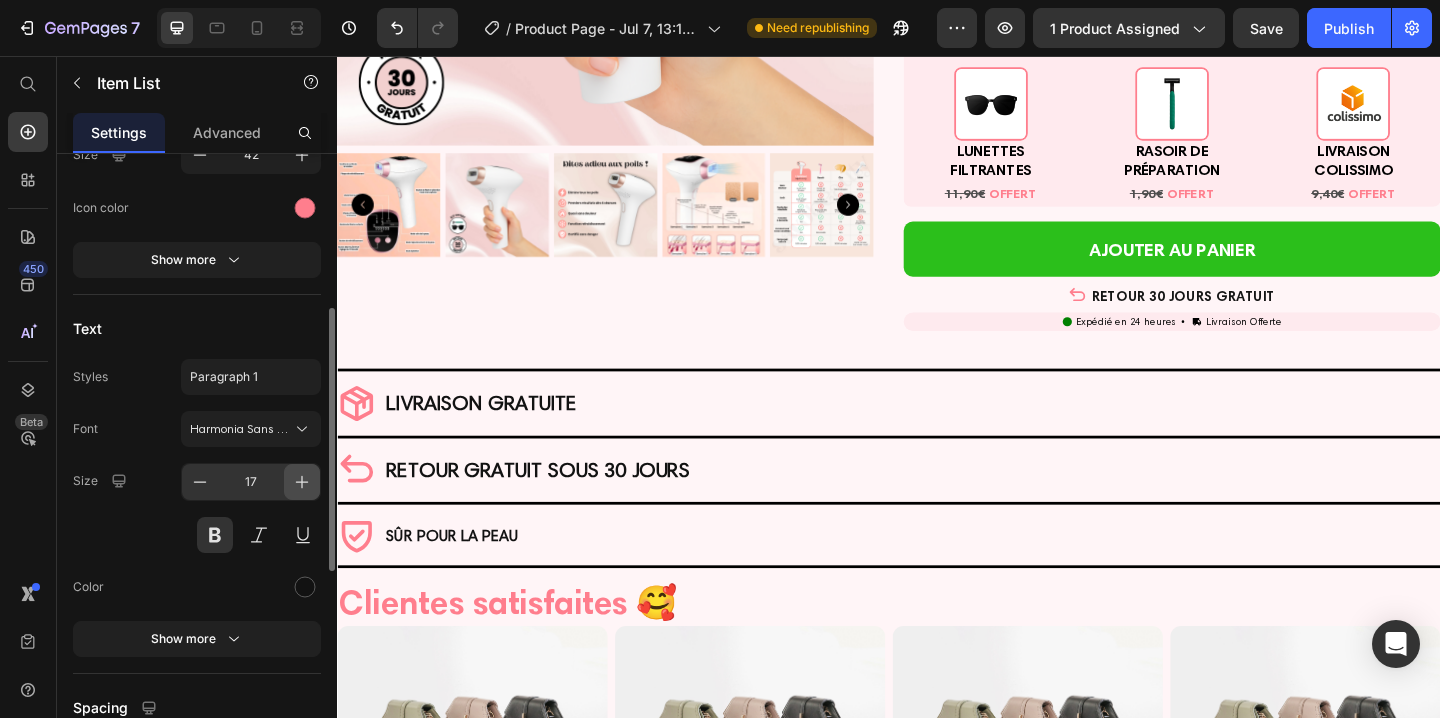 click 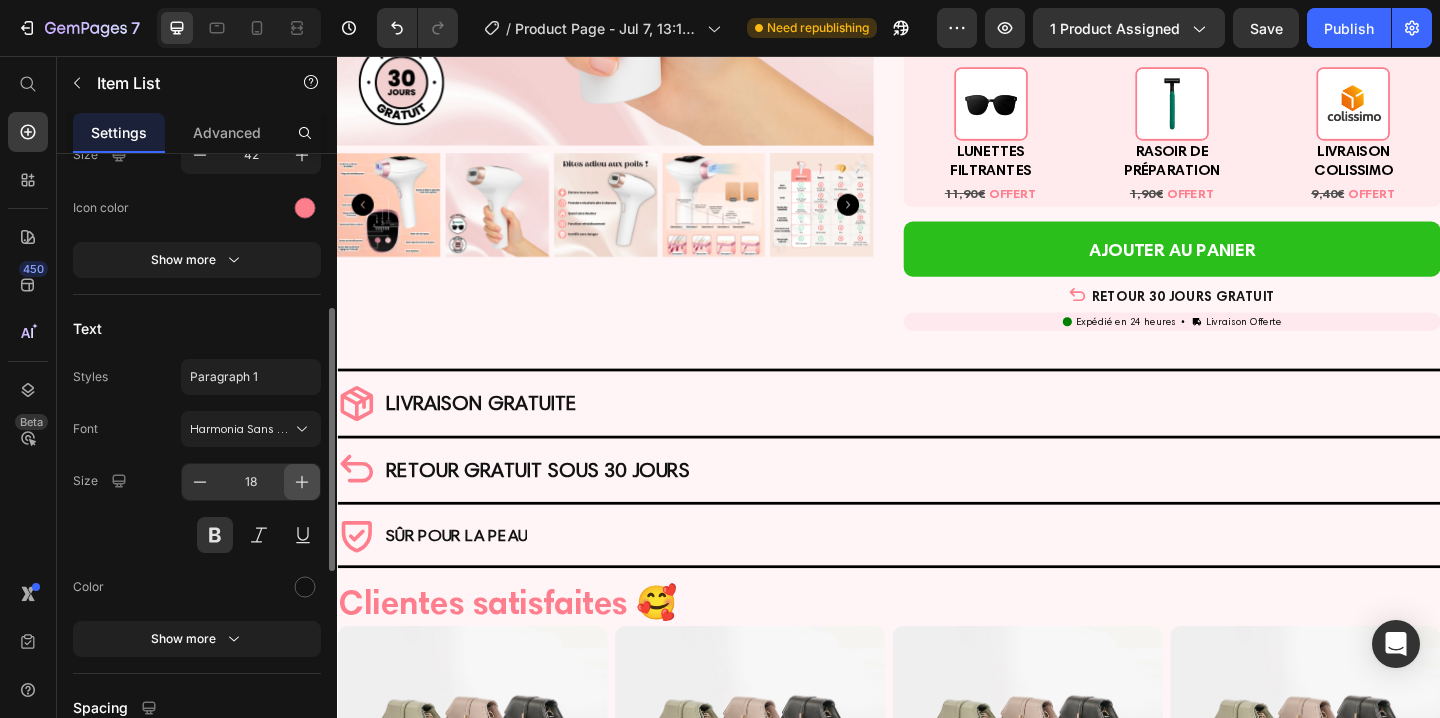 click 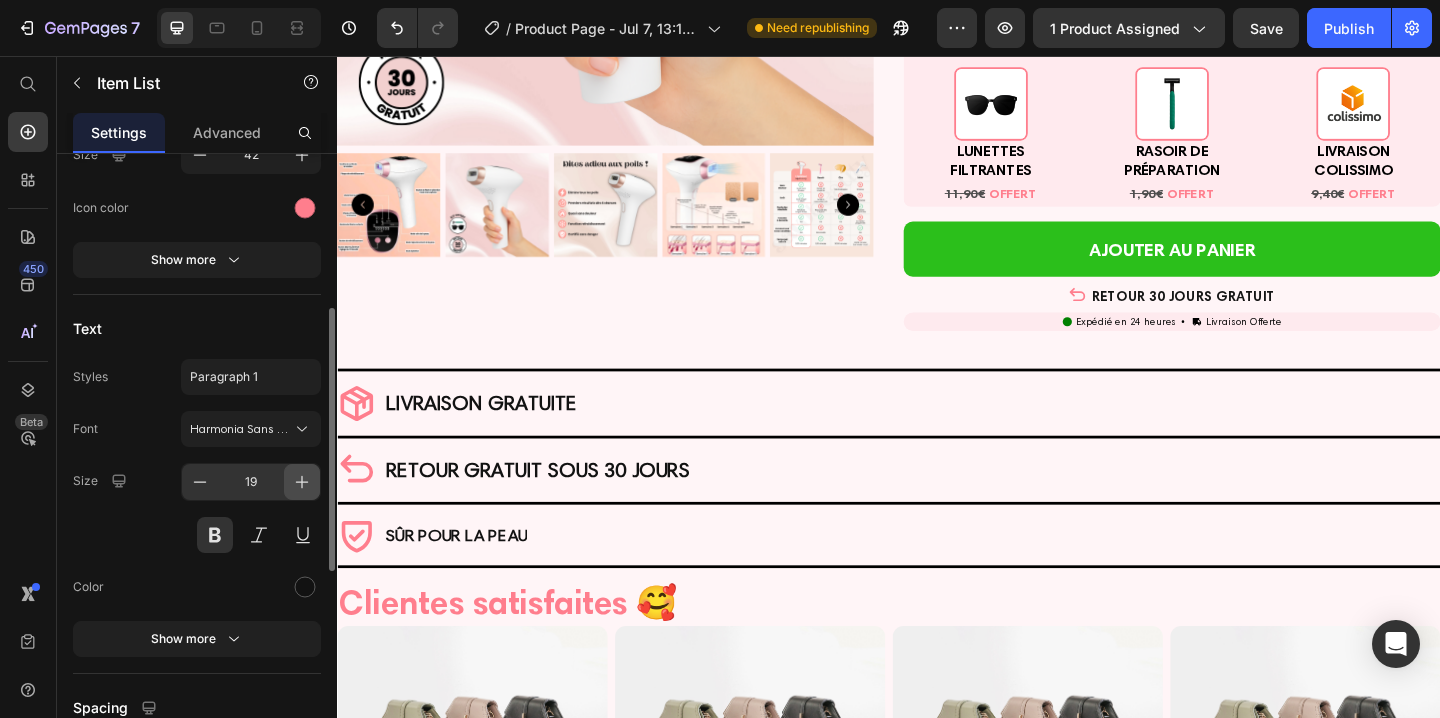 click 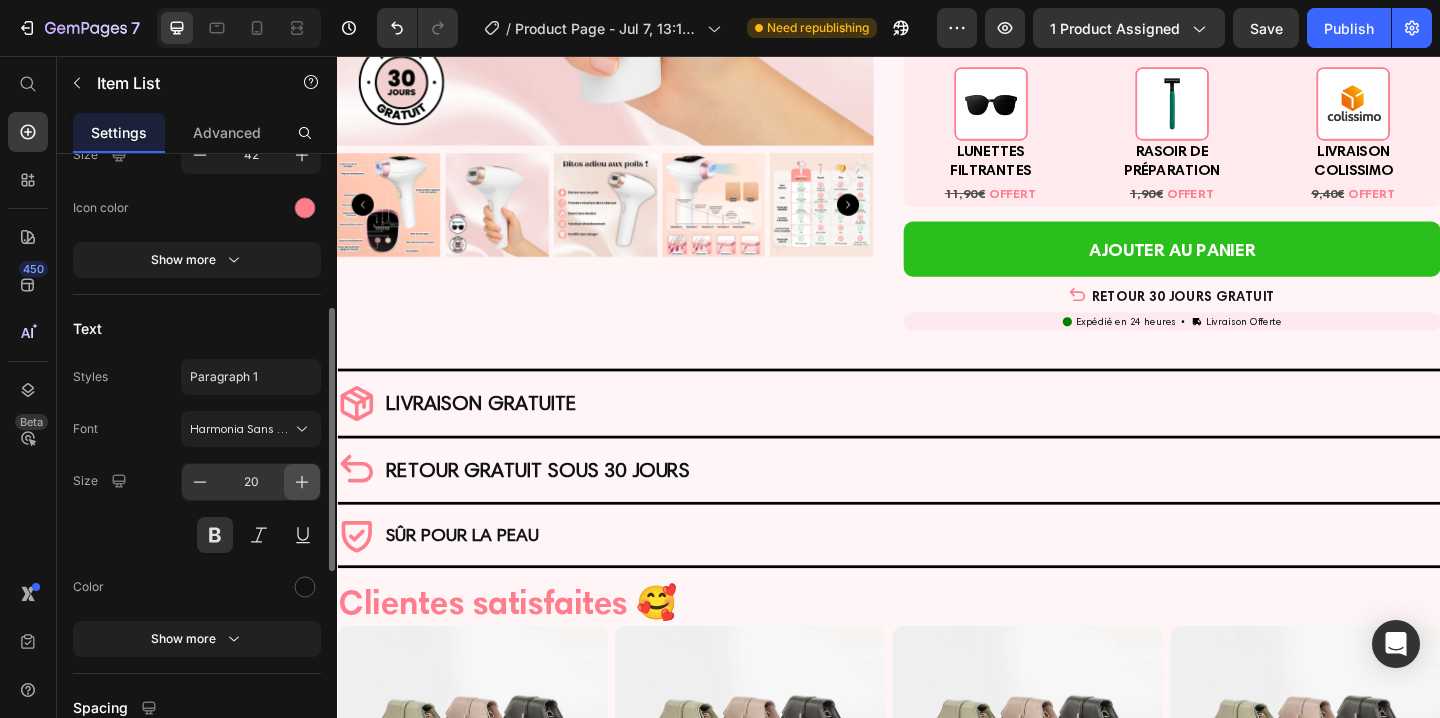 click 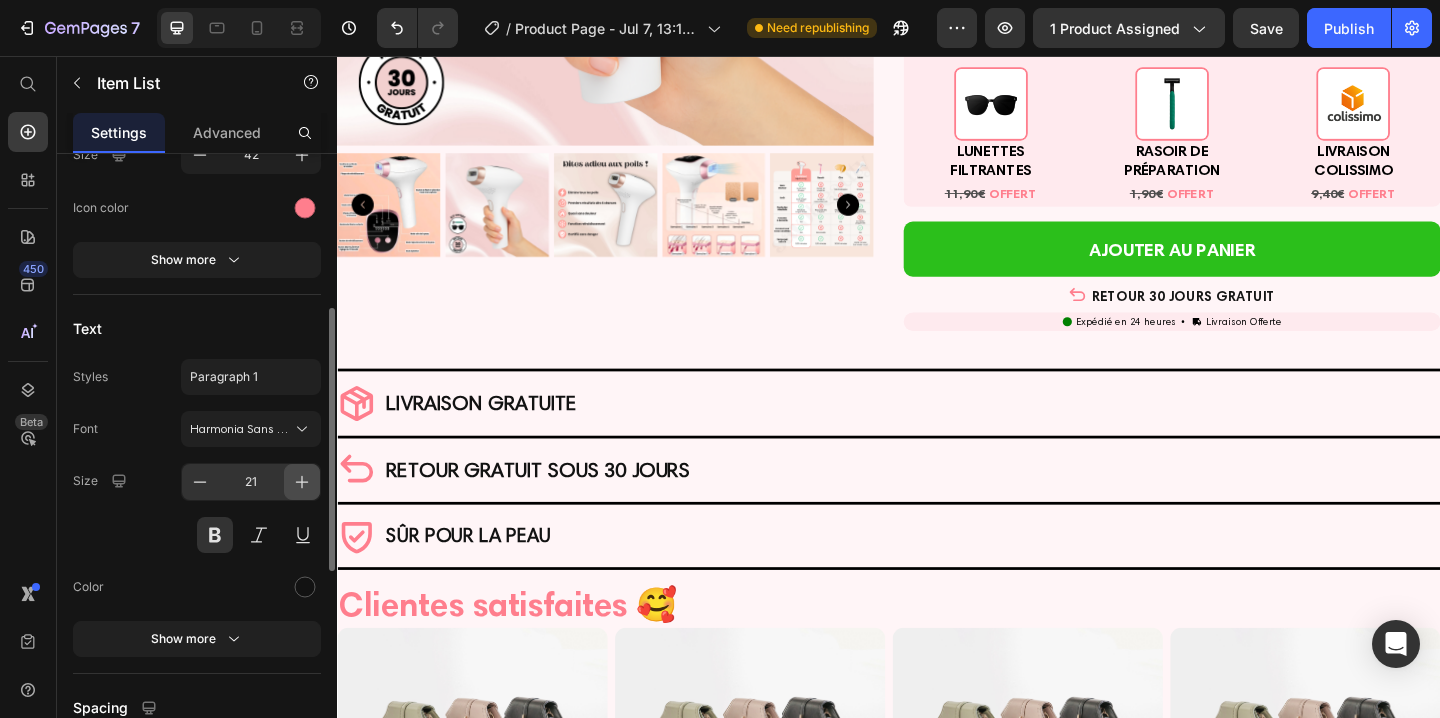 click 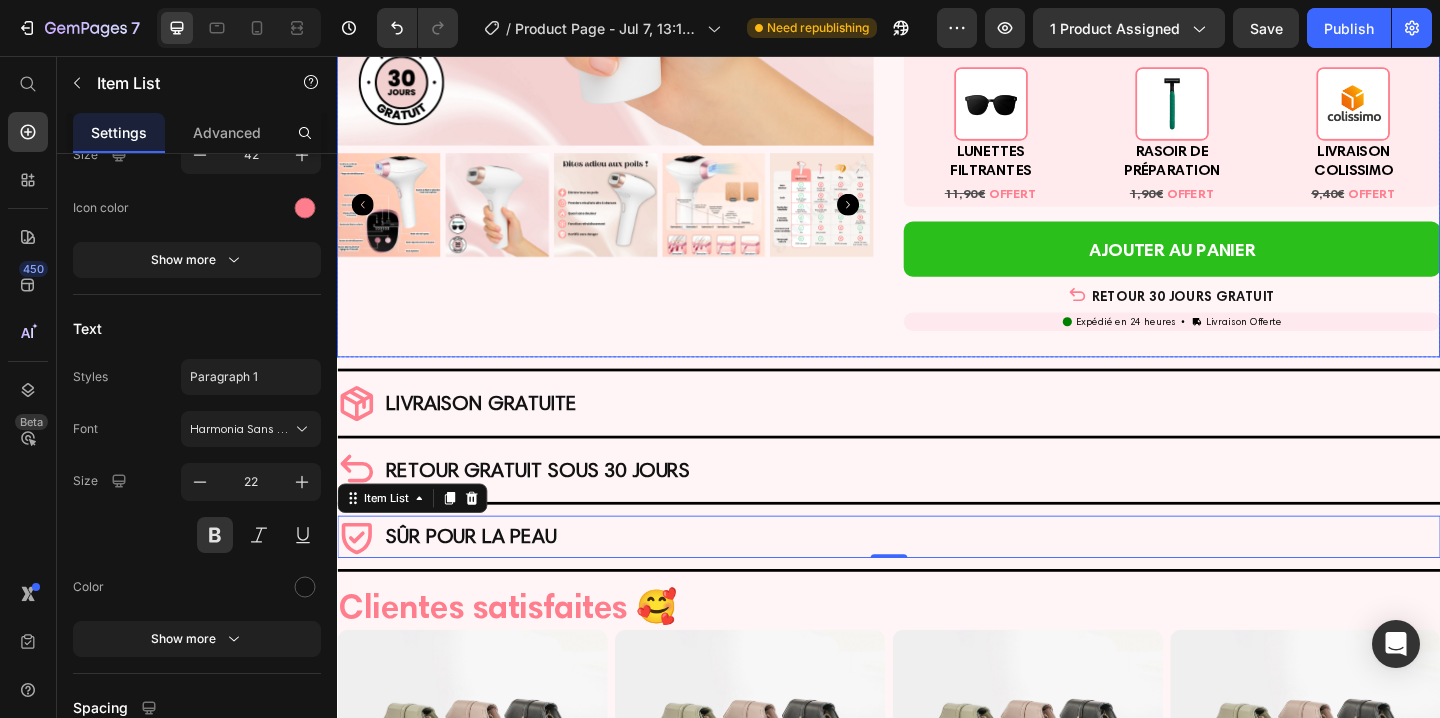 click on "Product Images" at bounding box center [629, -23] 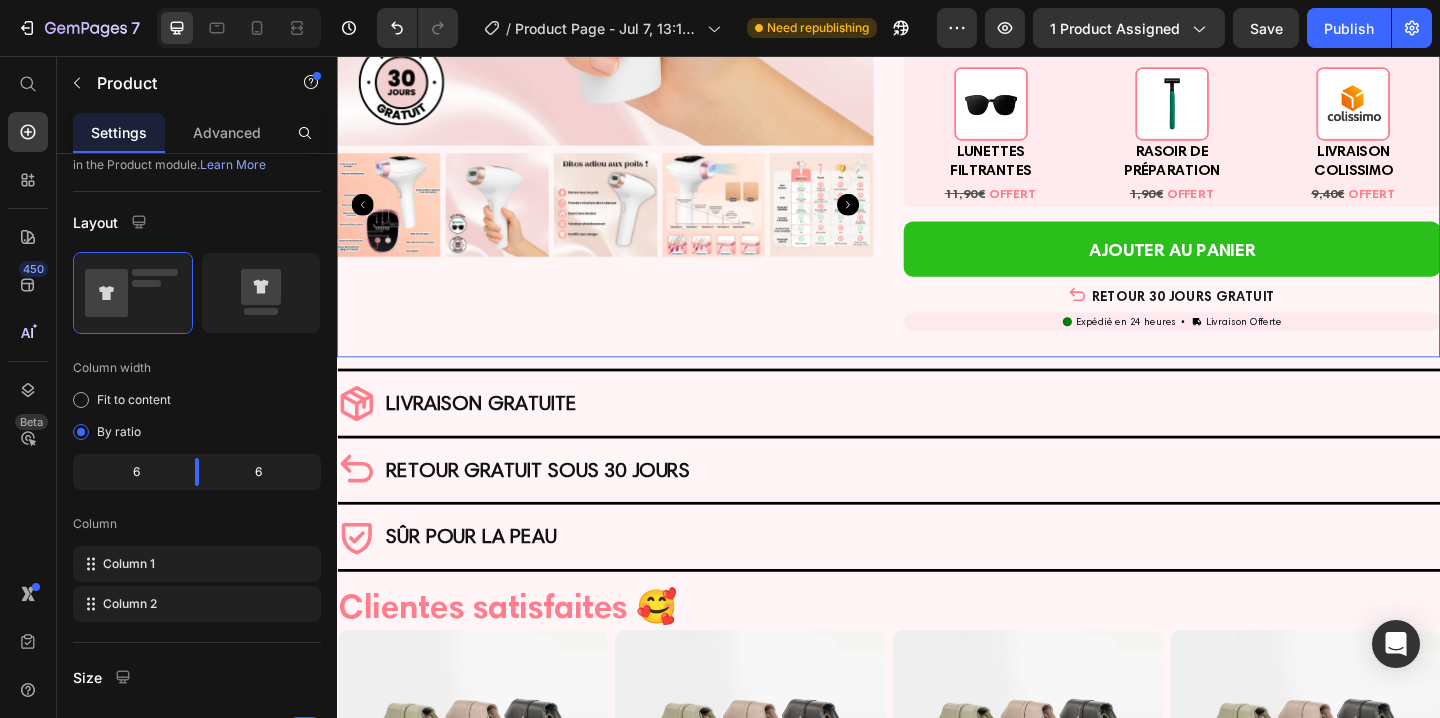 scroll, scrollTop: 0, scrollLeft: 0, axis: both 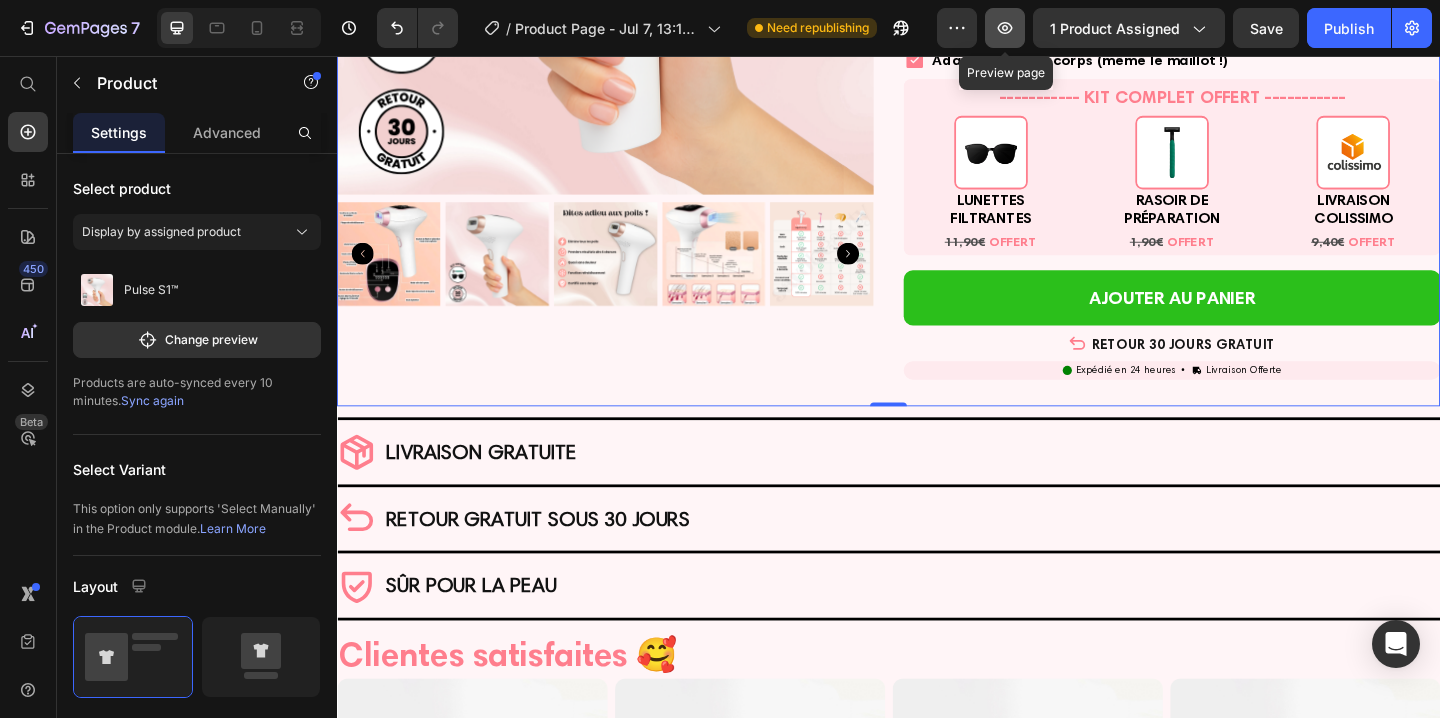 click 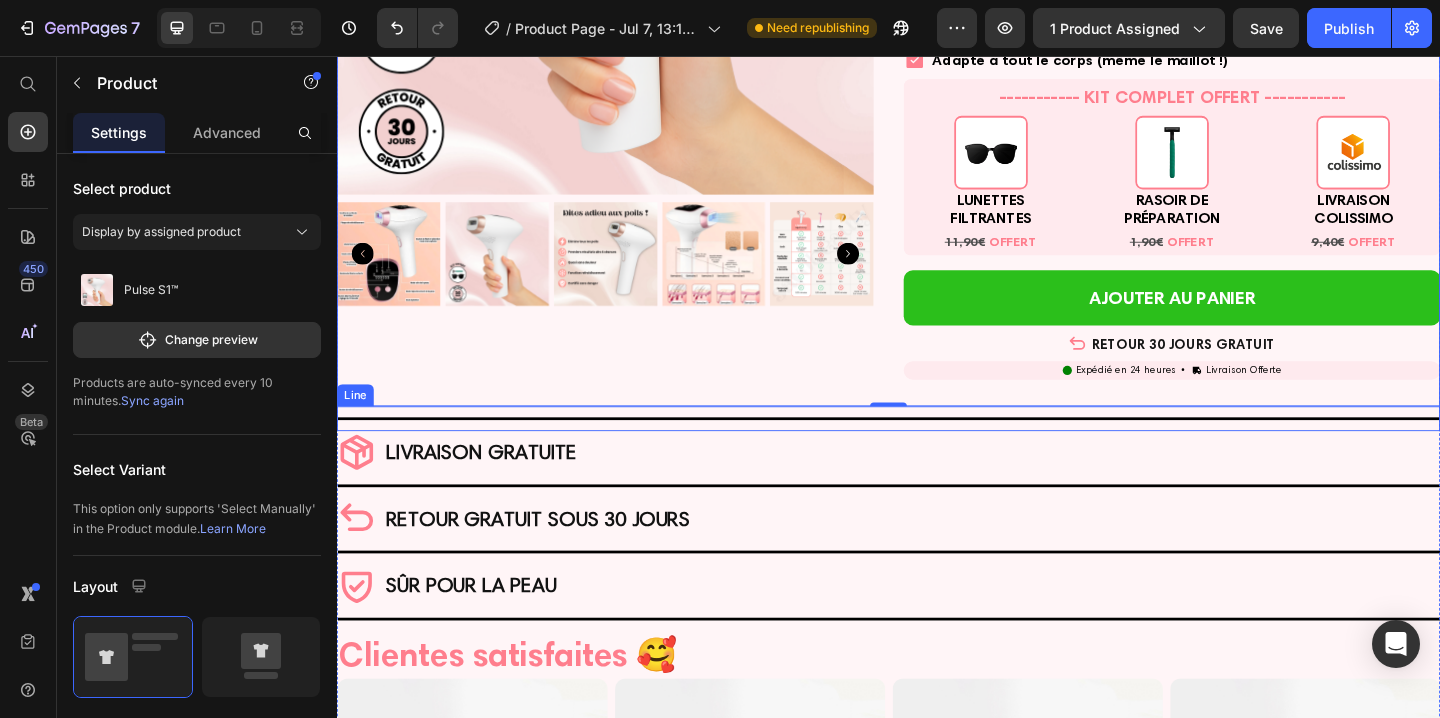 click on "Title Line" at bounding box center (937, 450) 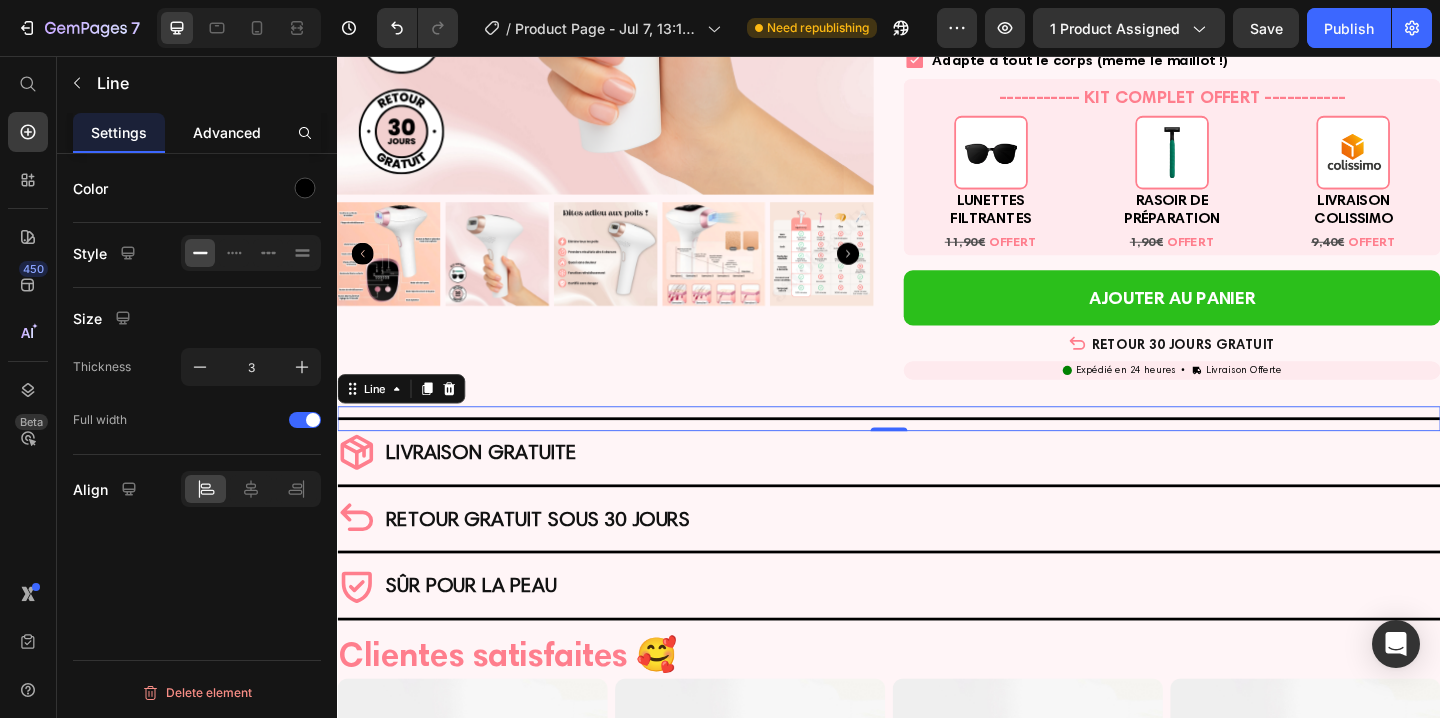 click on "Advanced" at bounding box center (227, 132) 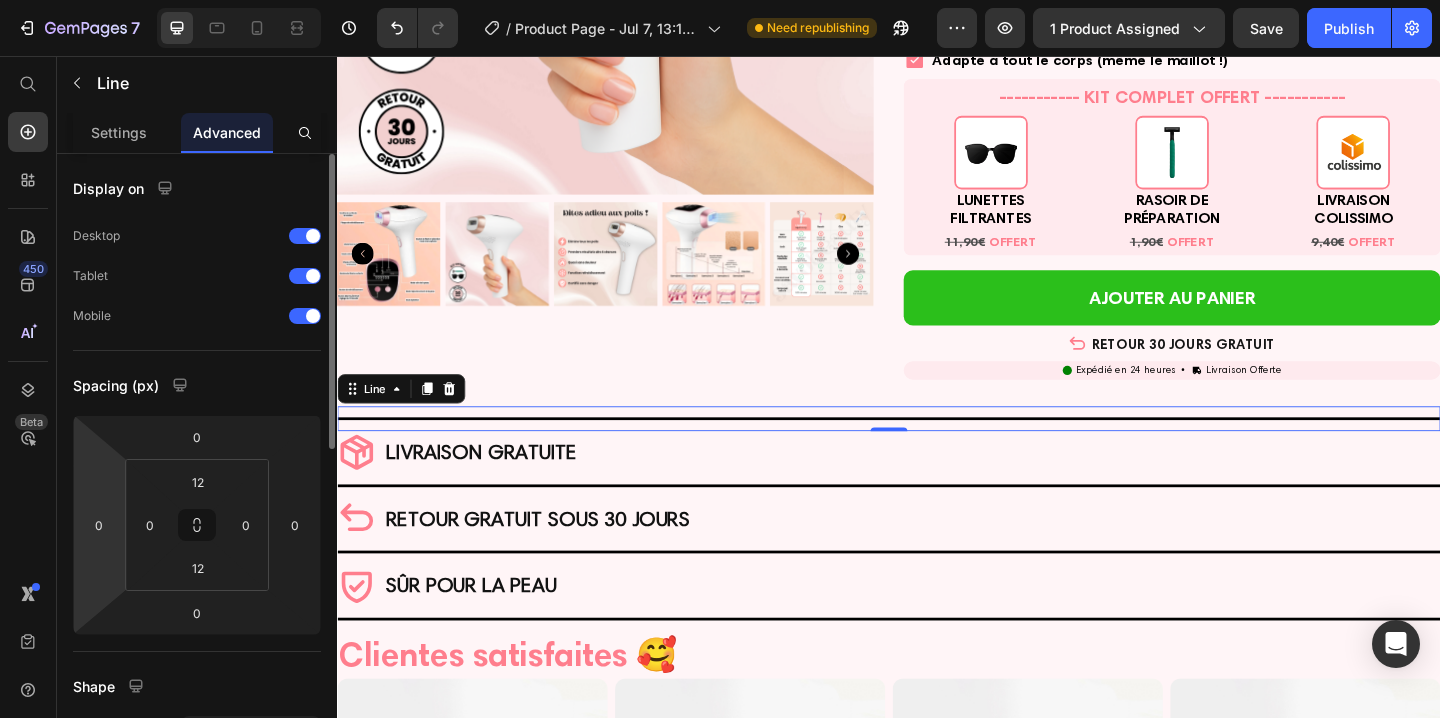 click on "7   /  Product Page - Jul 7, 13:10:20 Need republishing Preview 1 product assigned  Save   Publish  450 Beta Start with Sections Elements Hero Section Product Detail Brands Trusted Badges Guarantee Product Breakdown How to use Testimonials Compare Bundle FAQs Social Proof Brand Story Product List Collection Blog List Contact Sticky Add to Cart Custom Footer Browse Library 450 Layout
Row
Row
Row
Row Text
Heading
Text Block Button
Button
Button
Sticky Back to top Media
Image" at bounding box center [720, 0] 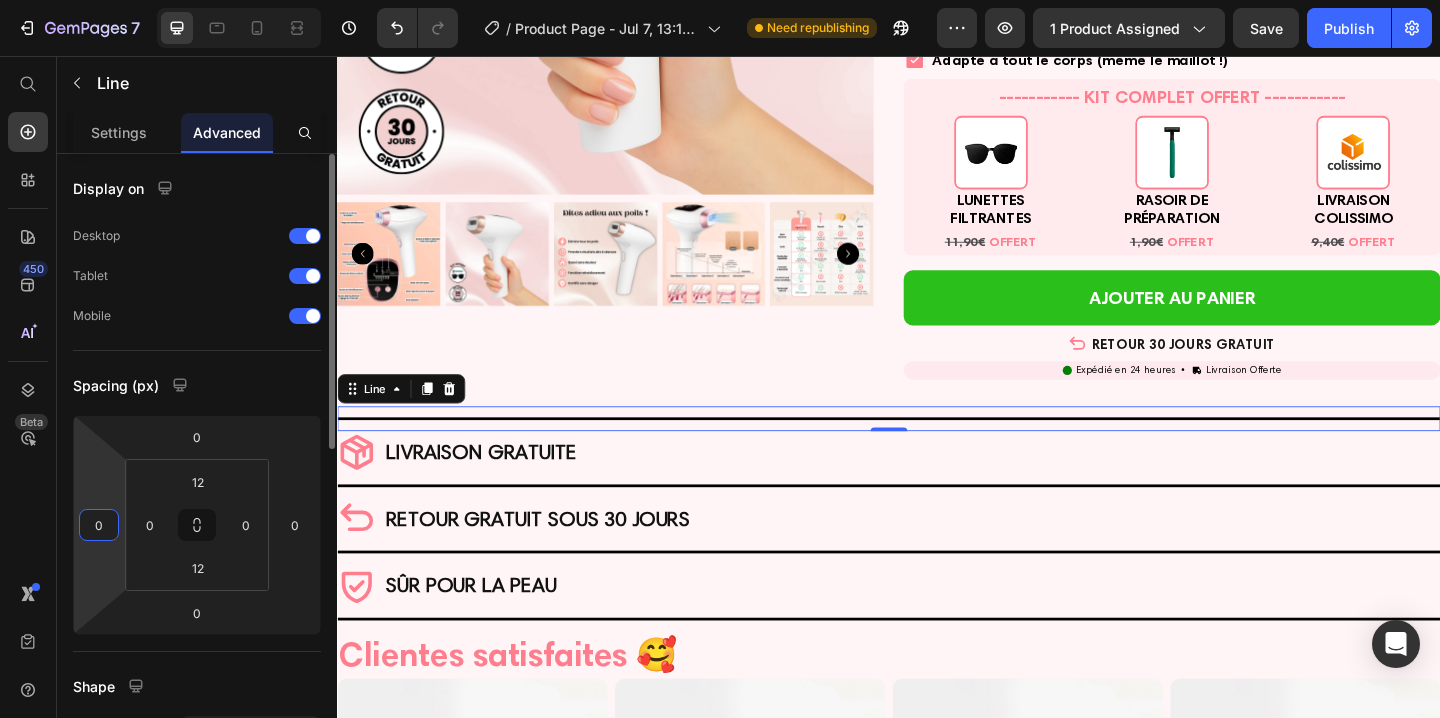 click on "0" at bounding box center (99, 525) 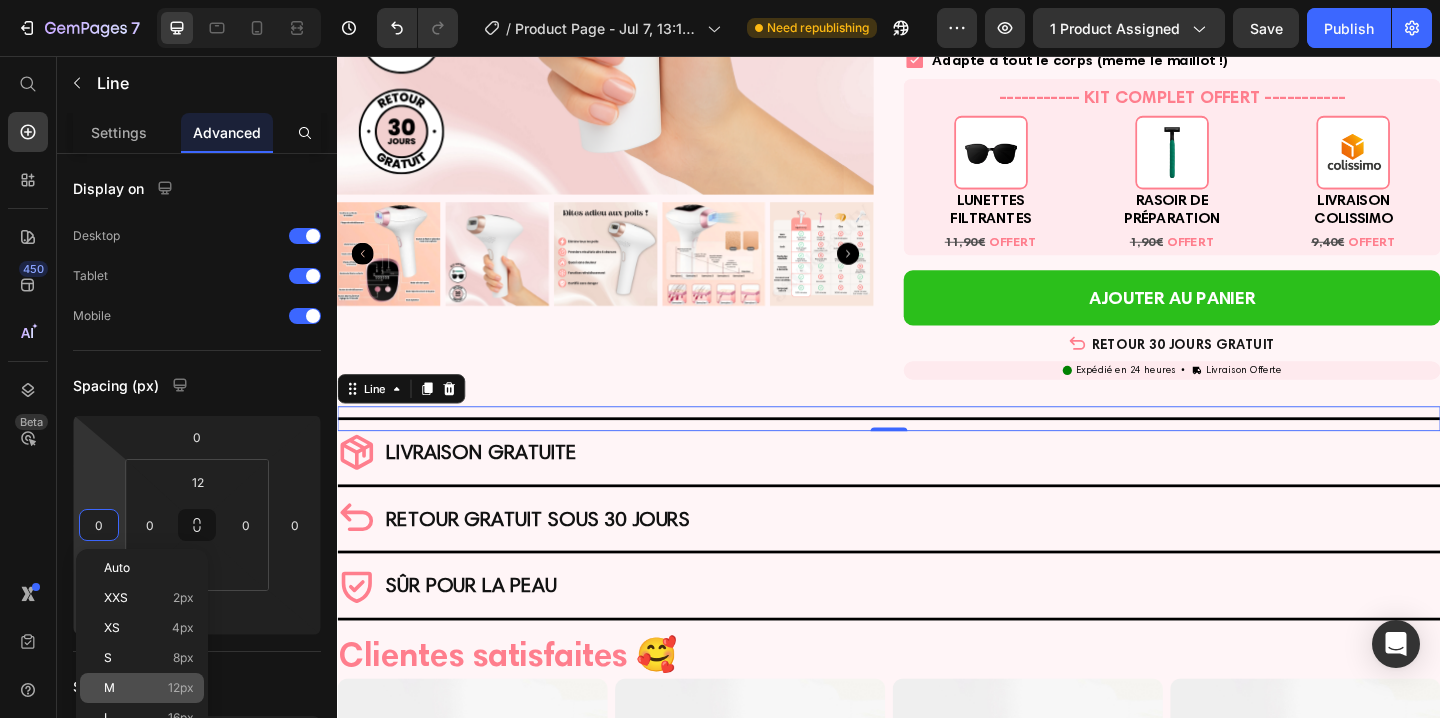 click on "M 12px" 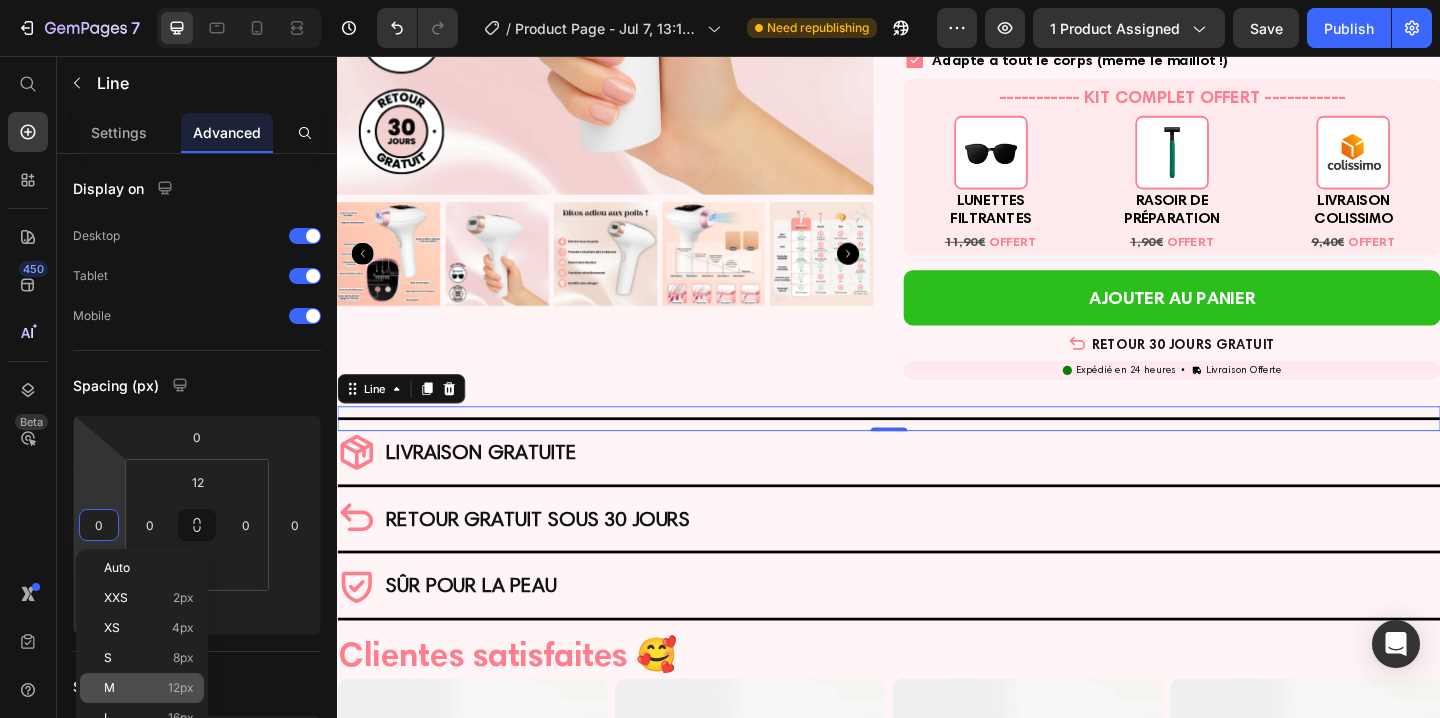 type on "12" 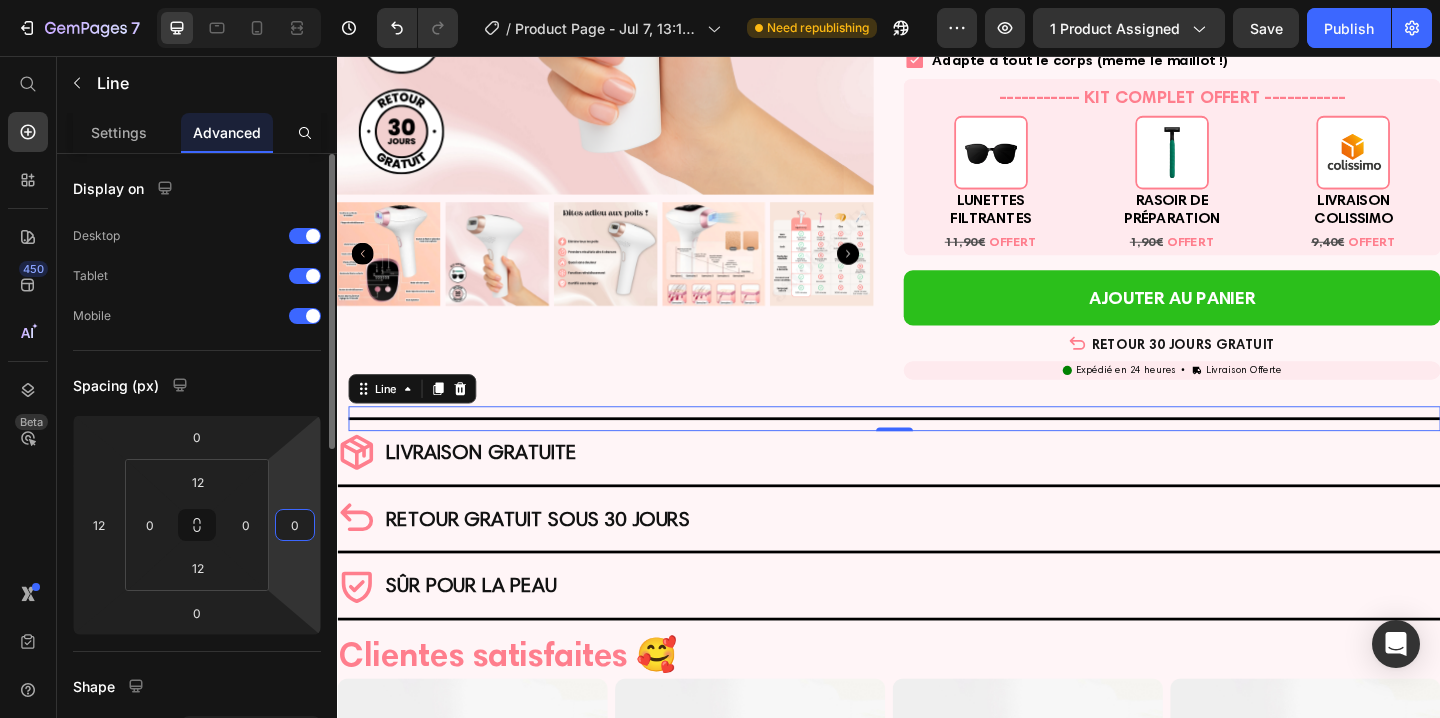 click on "0" at bounding box center (295, 525) 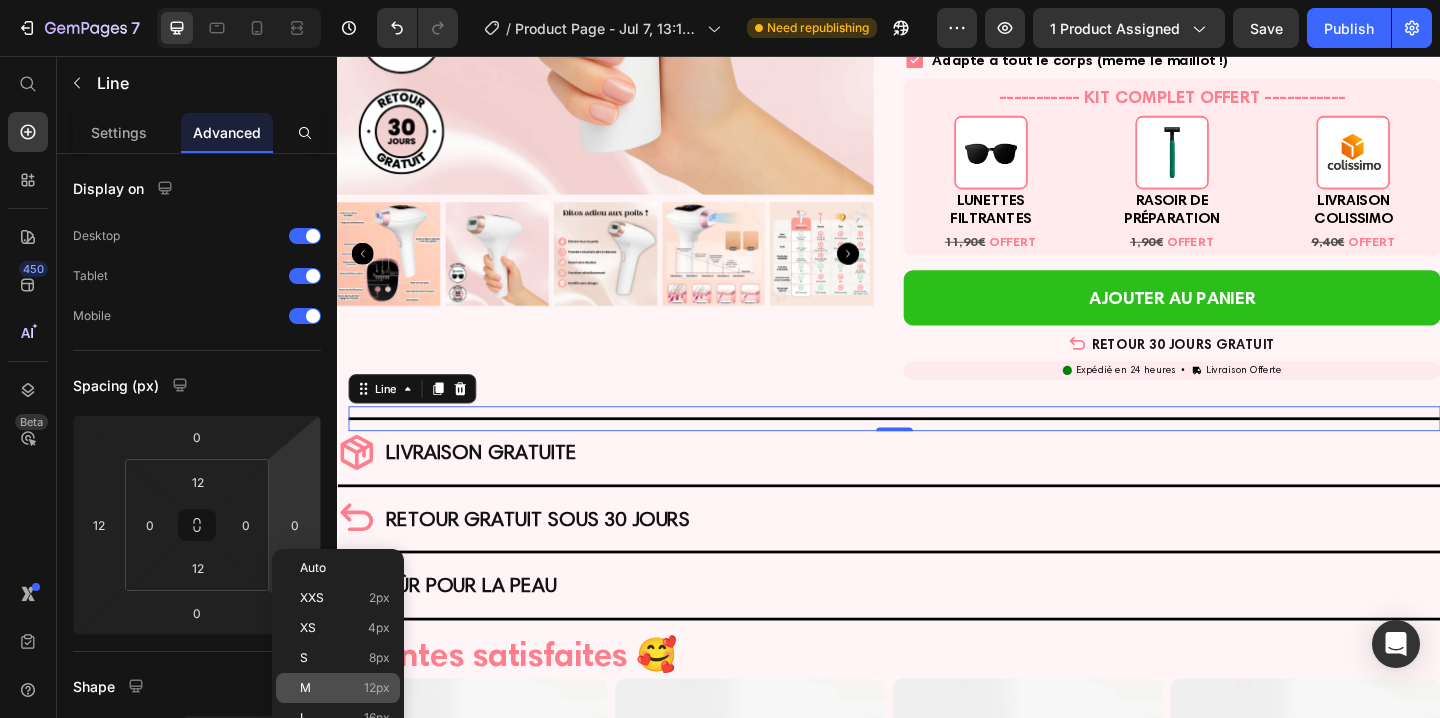 click on "M 12px" 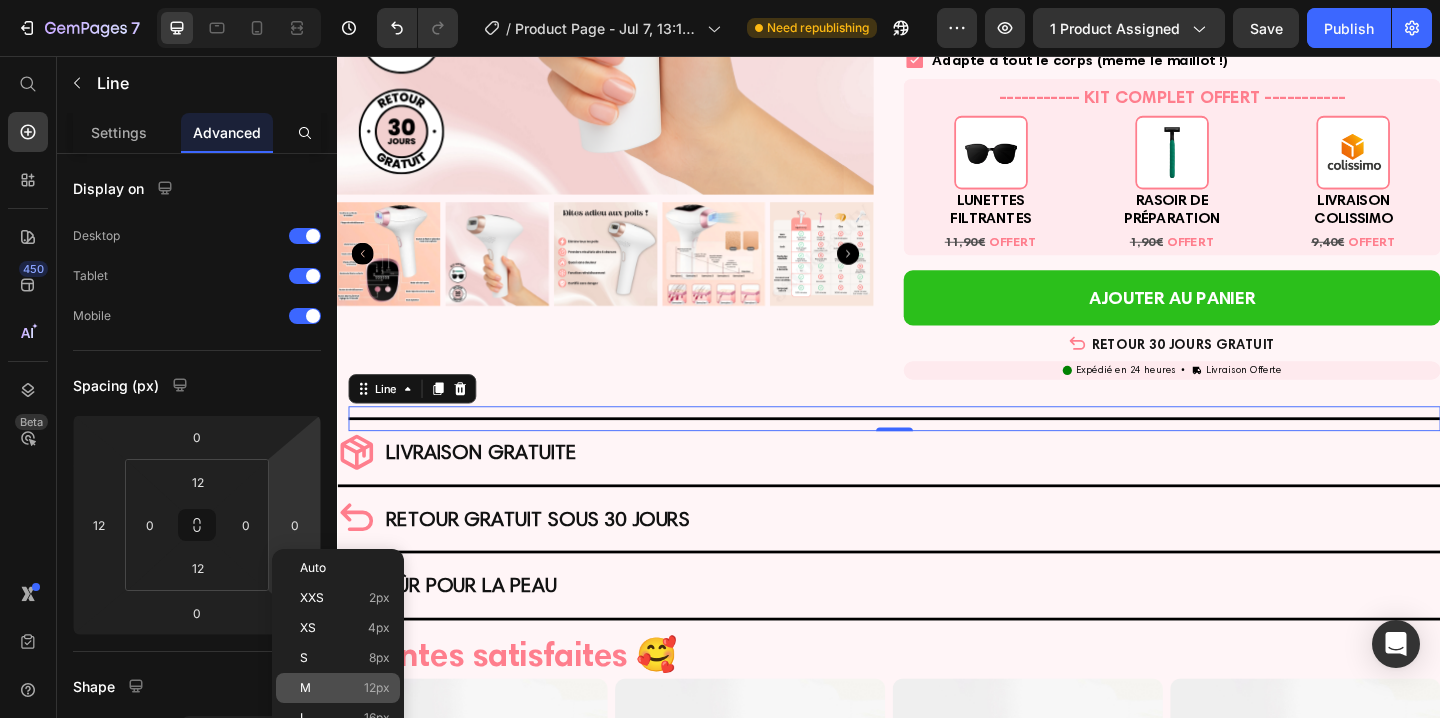 type on "12" 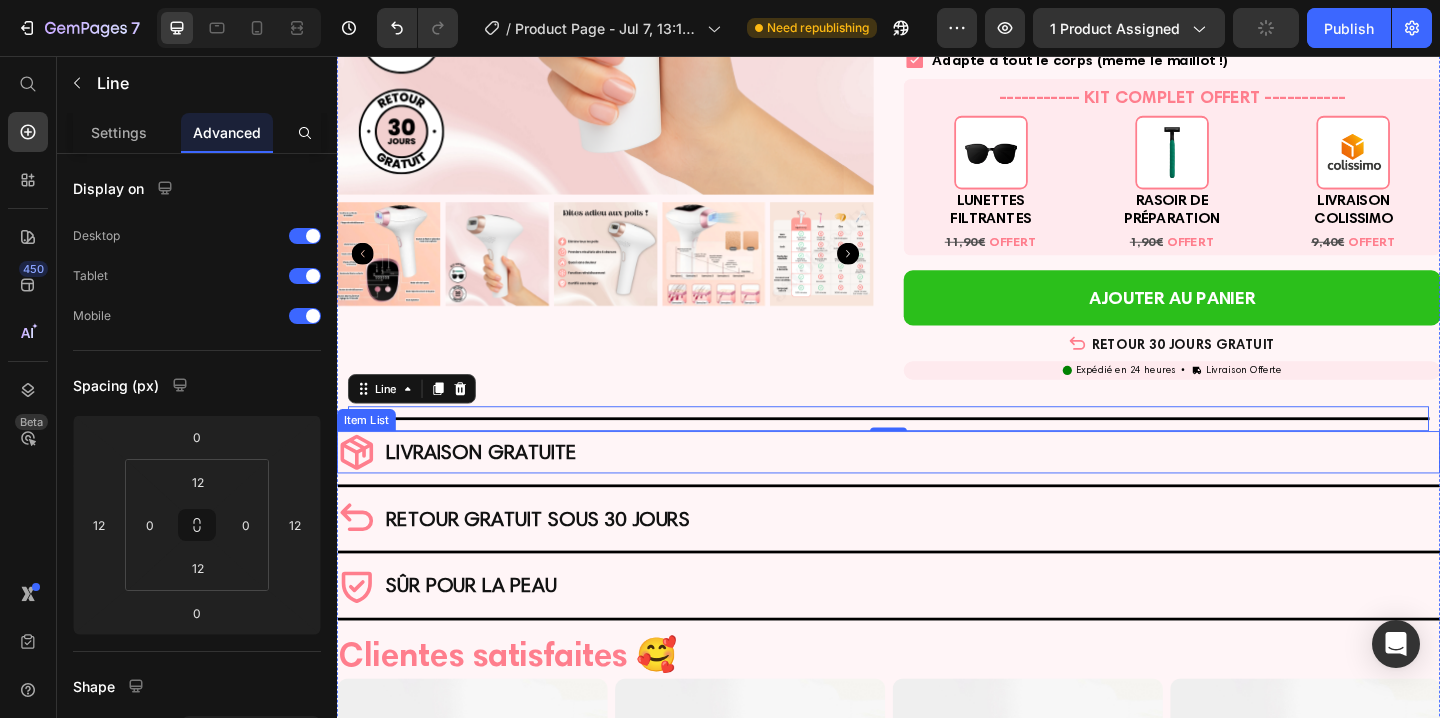 click on "LIVRAISON GRATUITE" at bounding box center [937, 487] 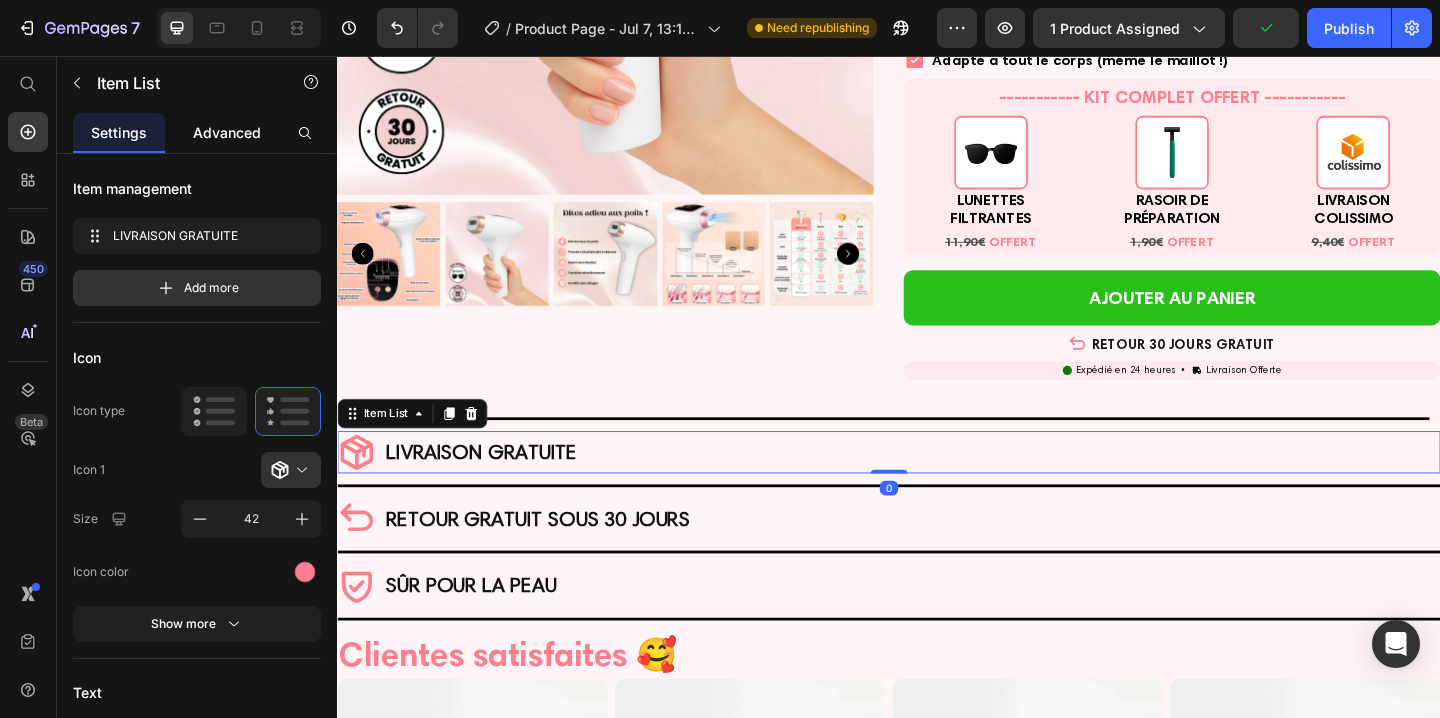 click on "Advanced" 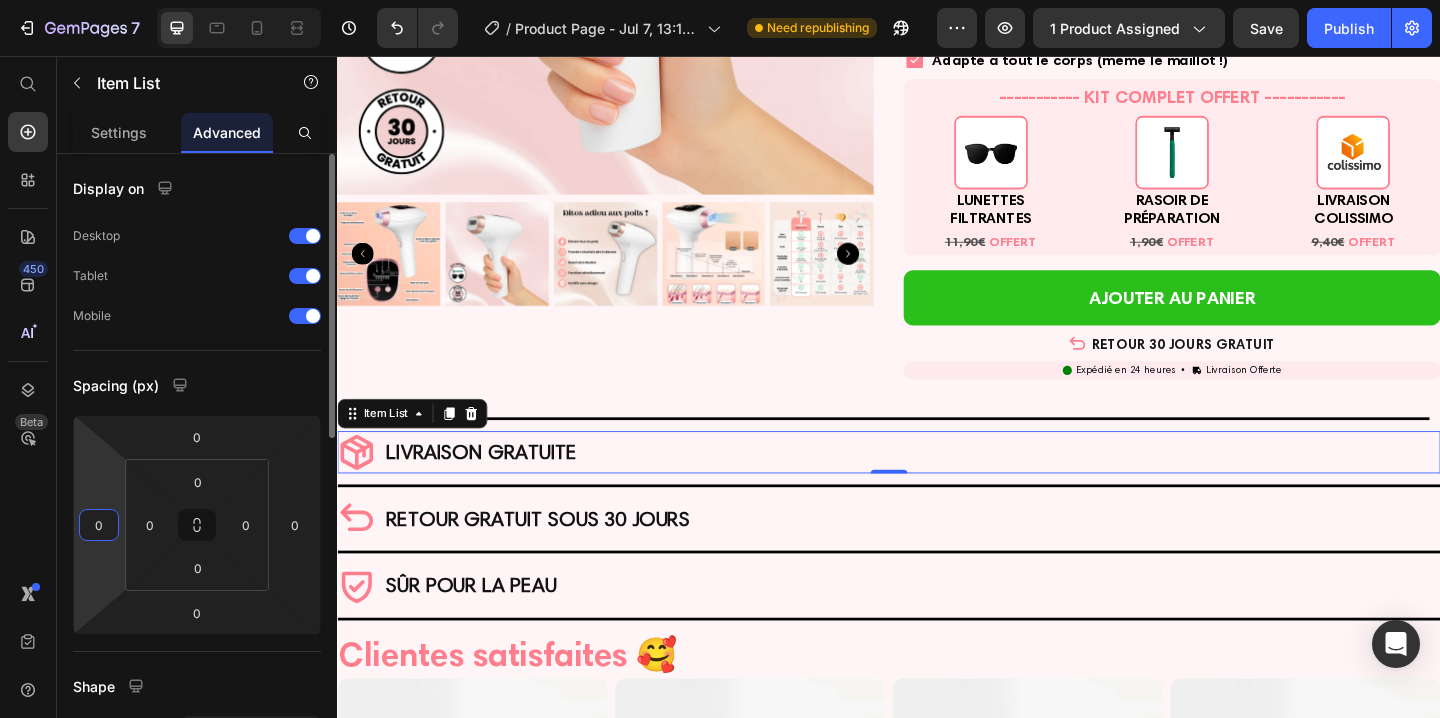 click on "0" at bounding box center [99, 525] 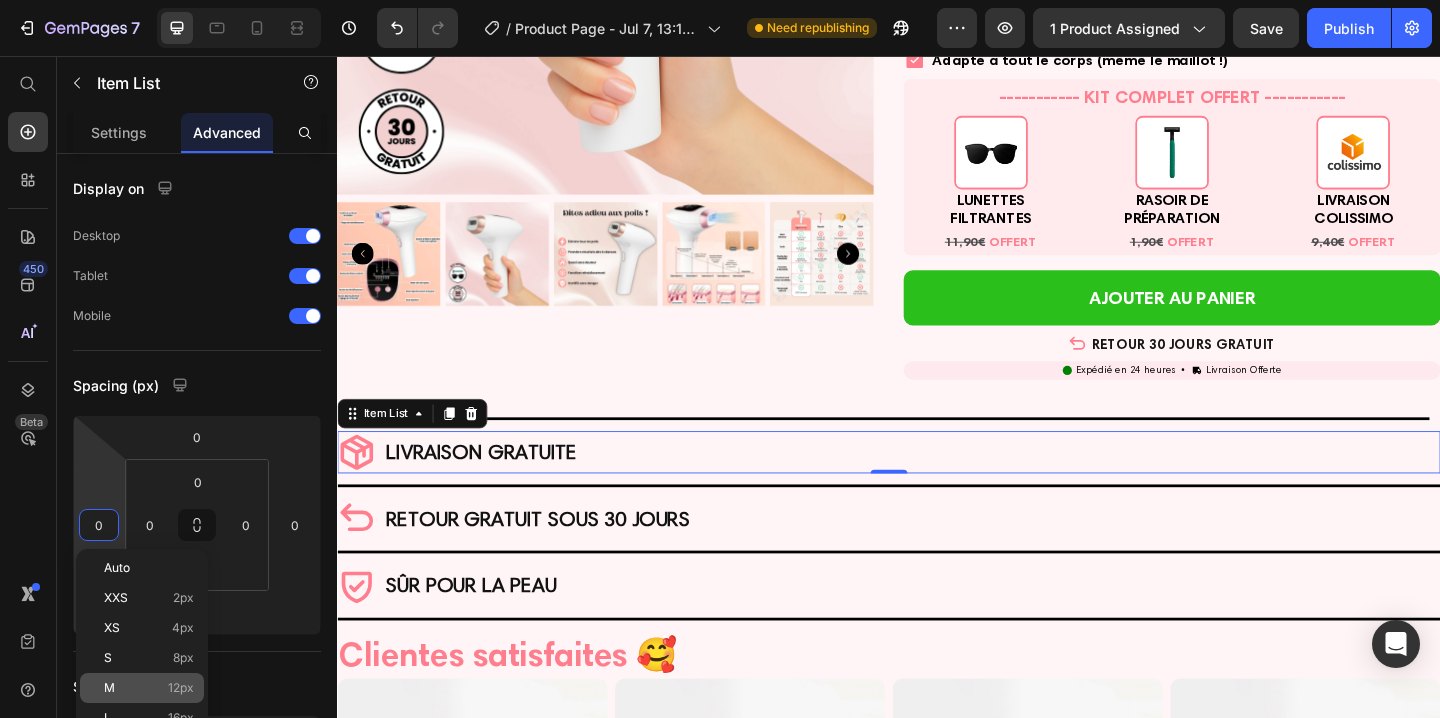 click on "M 12px" 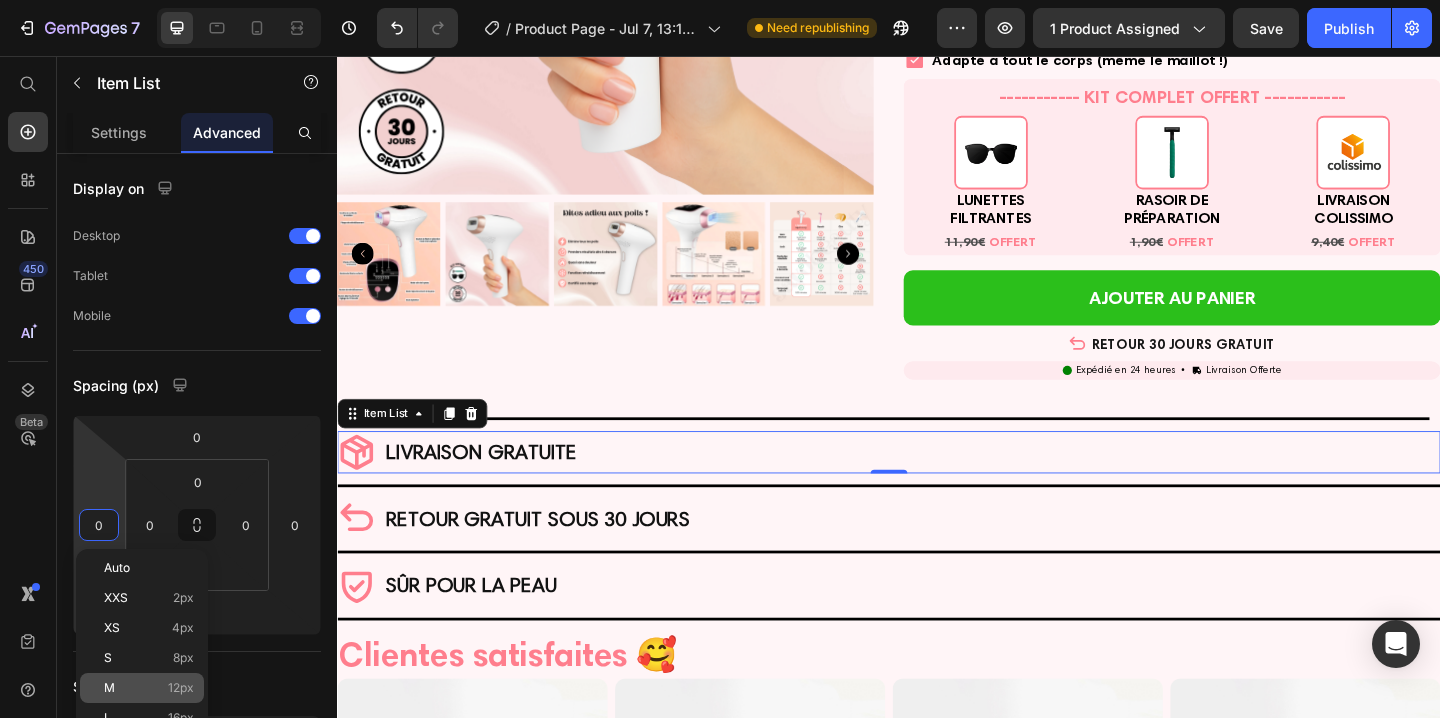 type on "12" 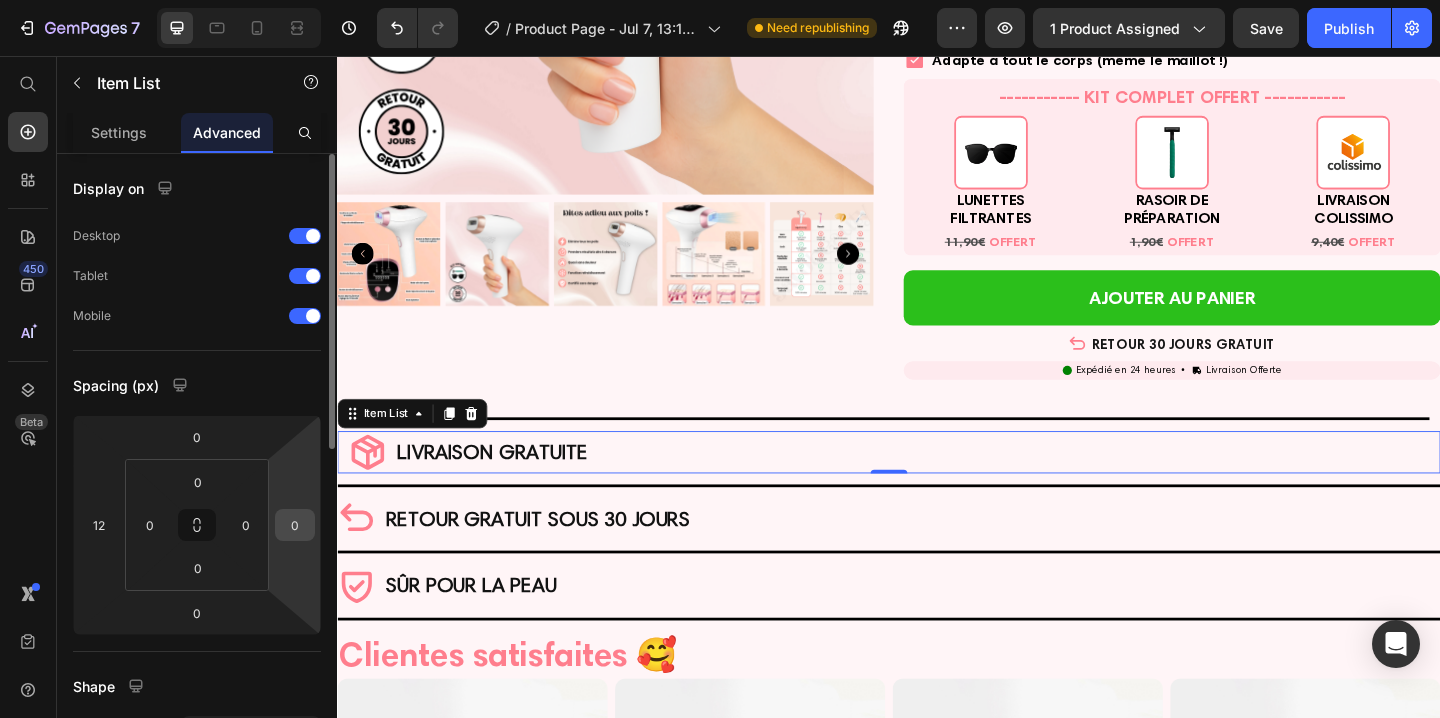 click on "0" at bounding box center [295, 525] 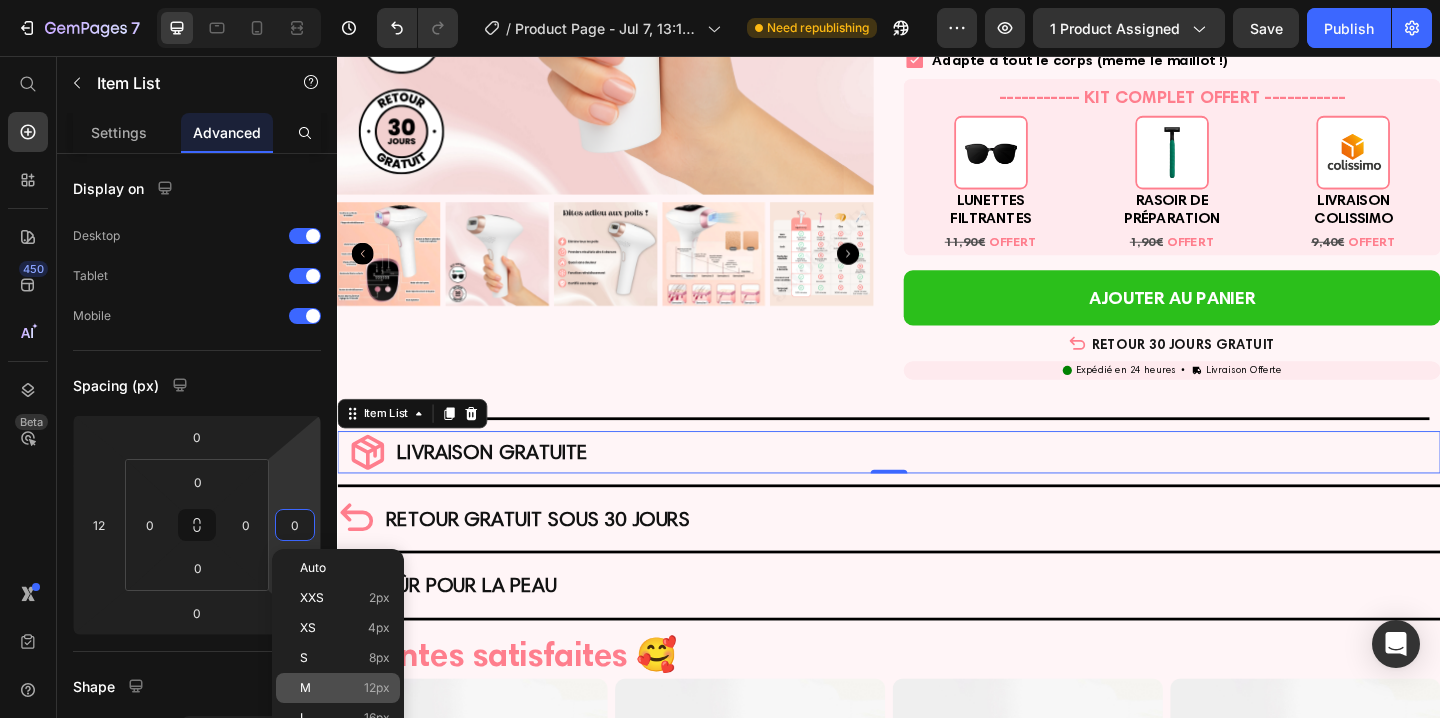 click on "M 12px" 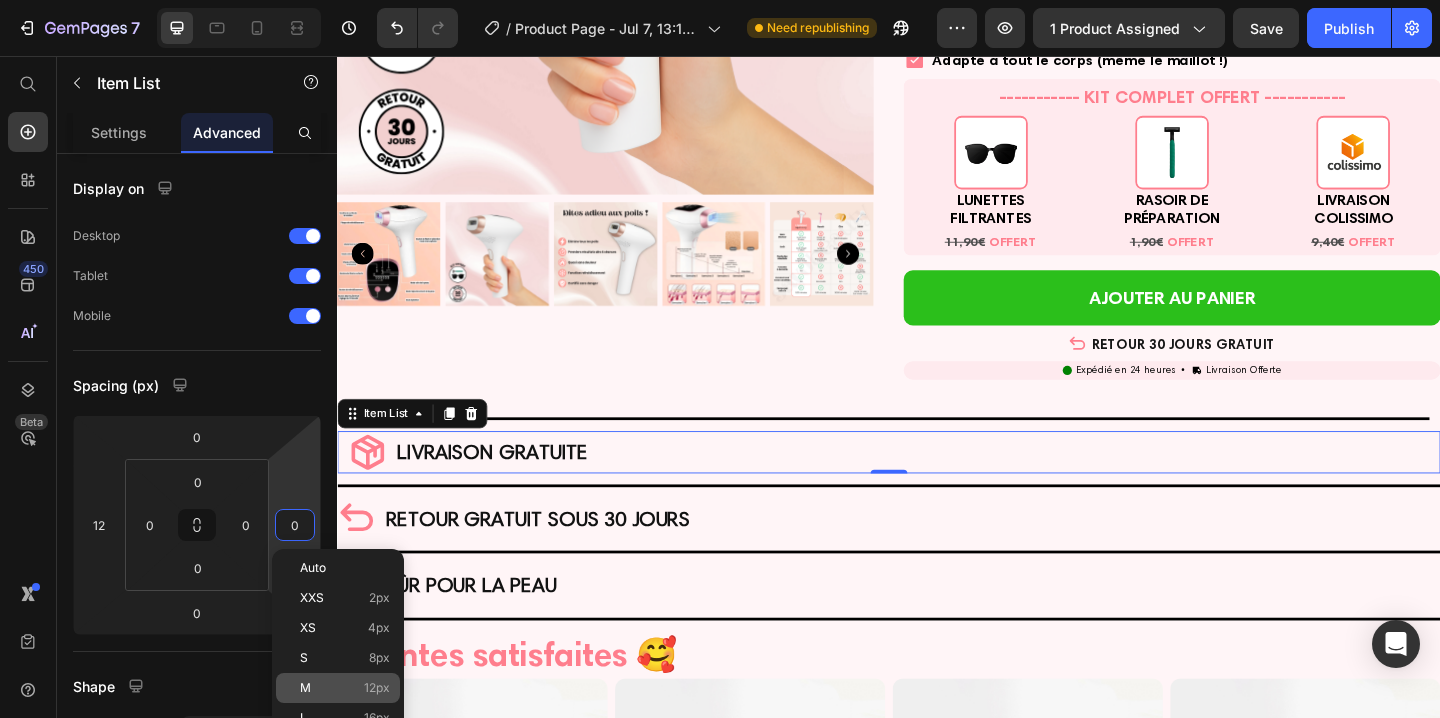 type on "12" 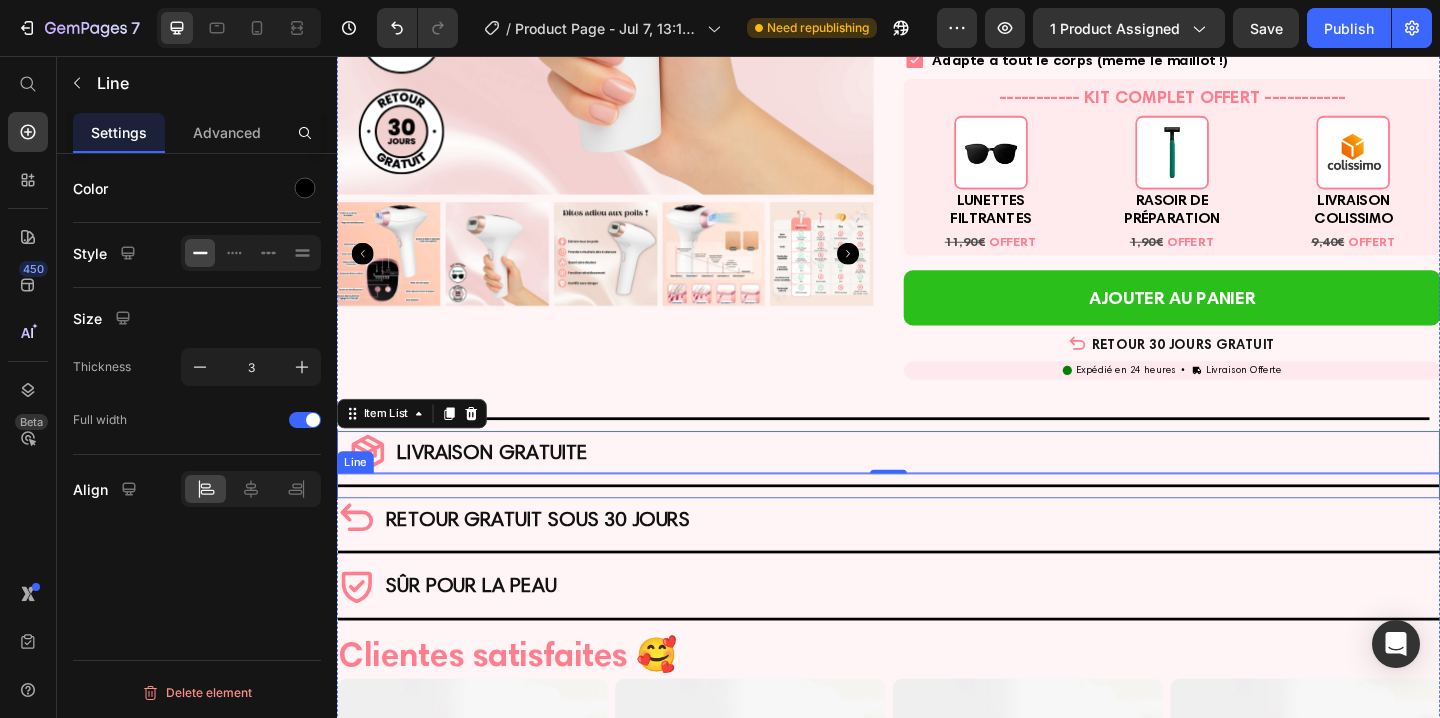 click on "Title Line" at bounding box center [937, 523] 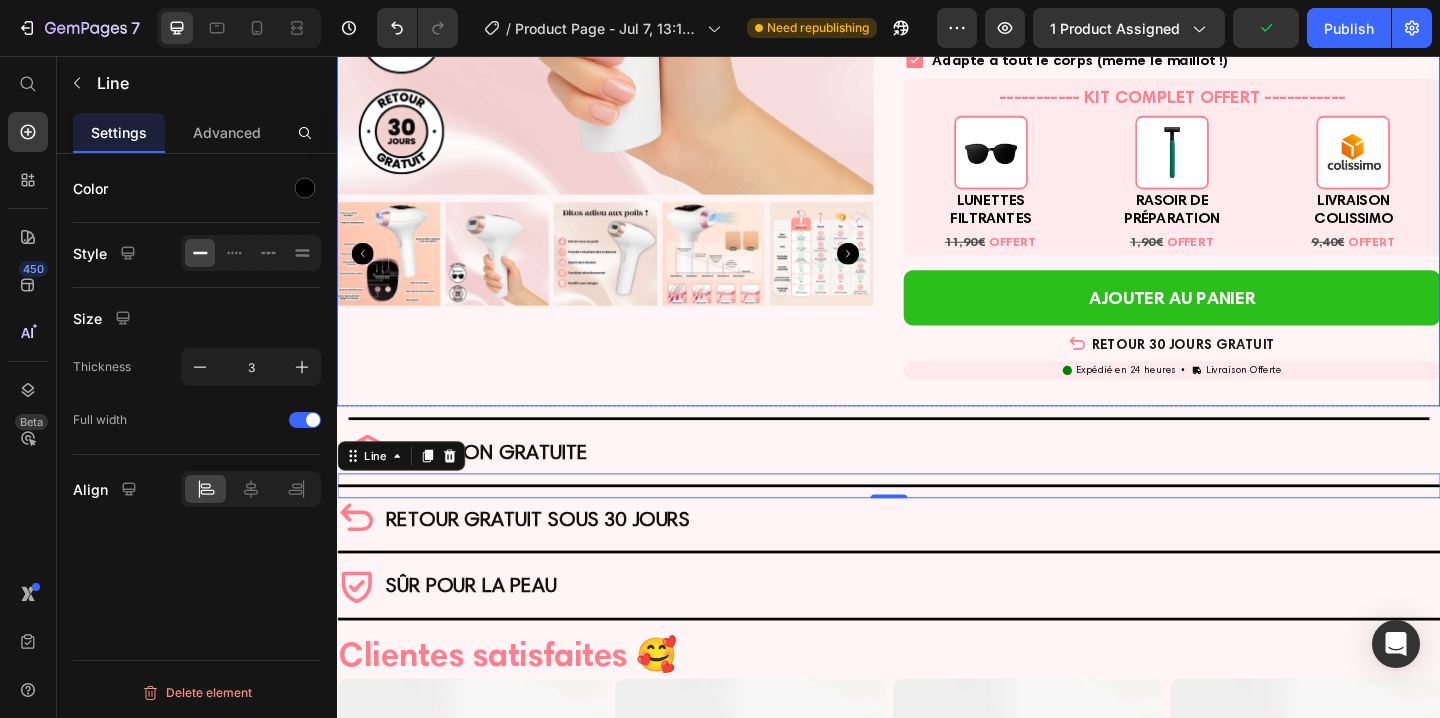 click on "Product Images" at bounding box center (629, 30) 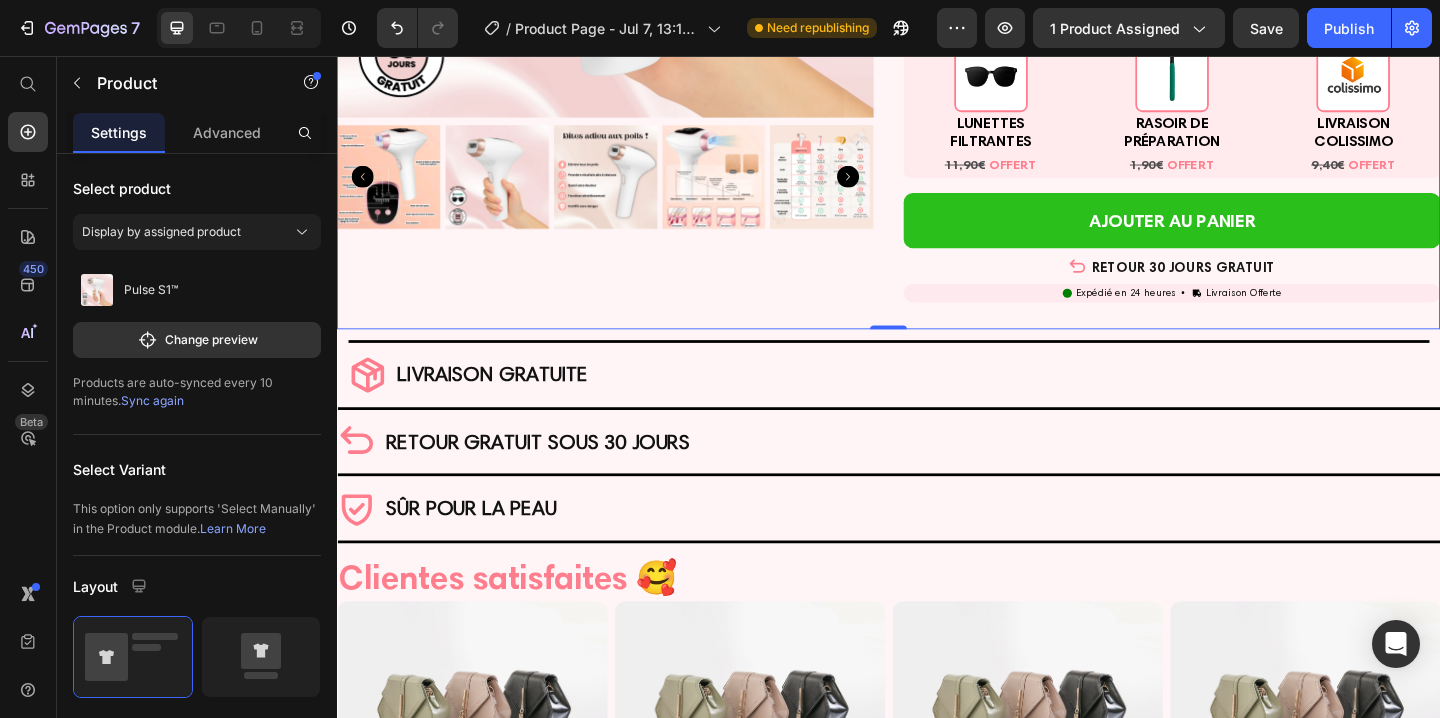 scroll, scrollTop: 592, scrollLeft: 0, axis: vertical 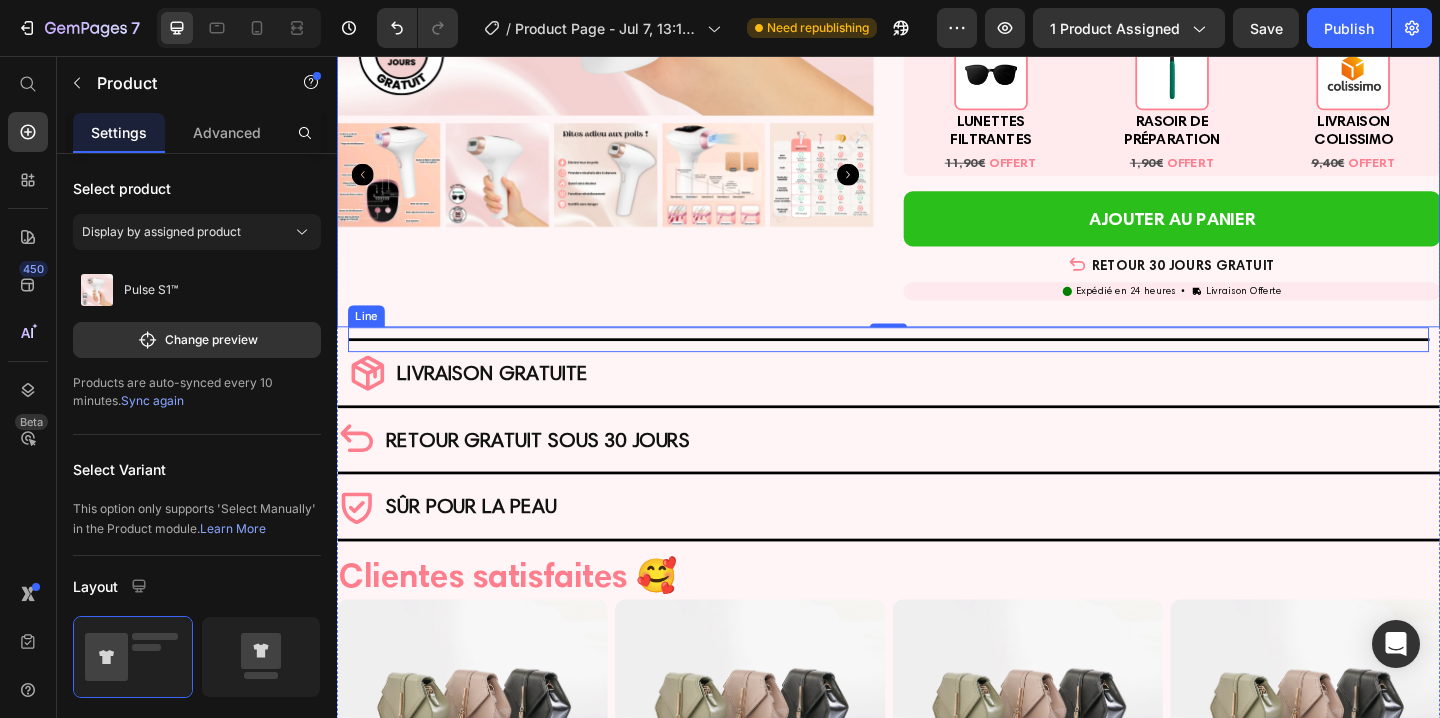 click on "Title Line" at bounding box center [937, 364] 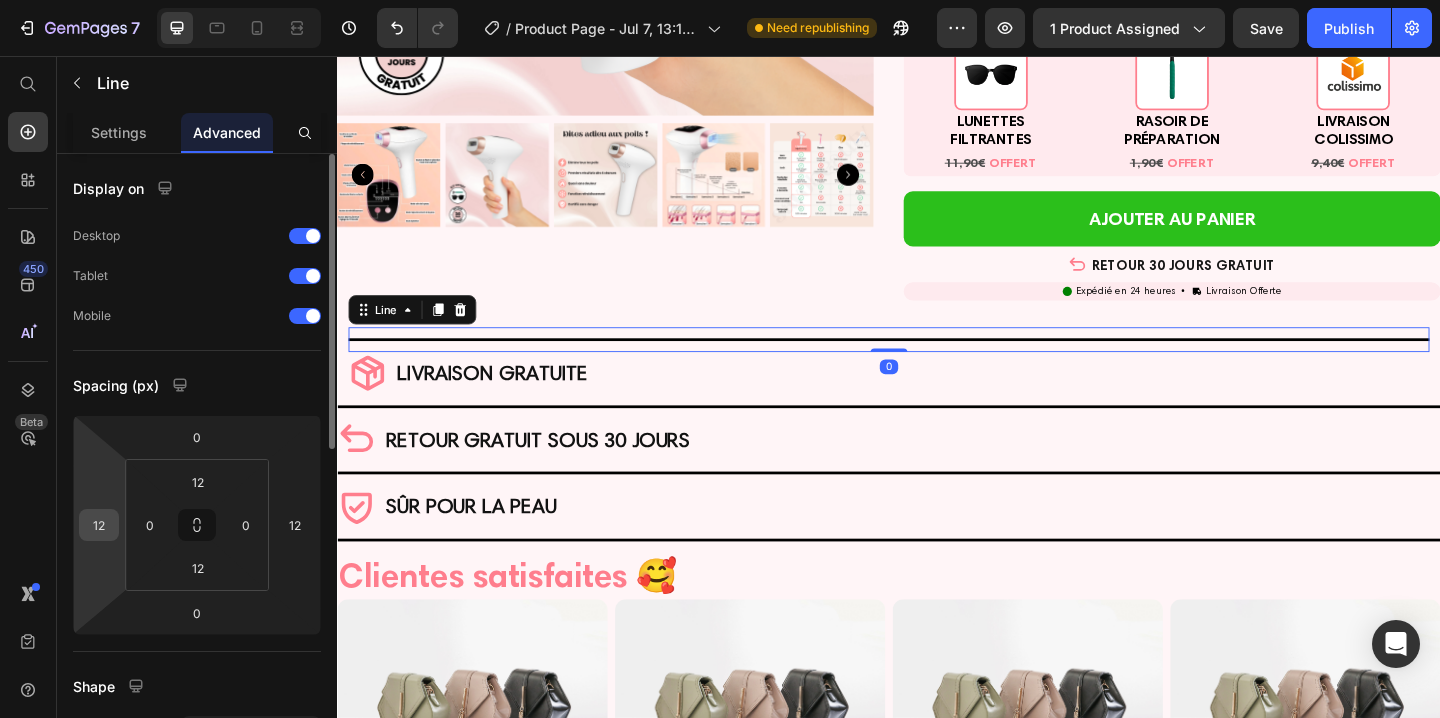 click on "12" at bounding box center [99, 525] 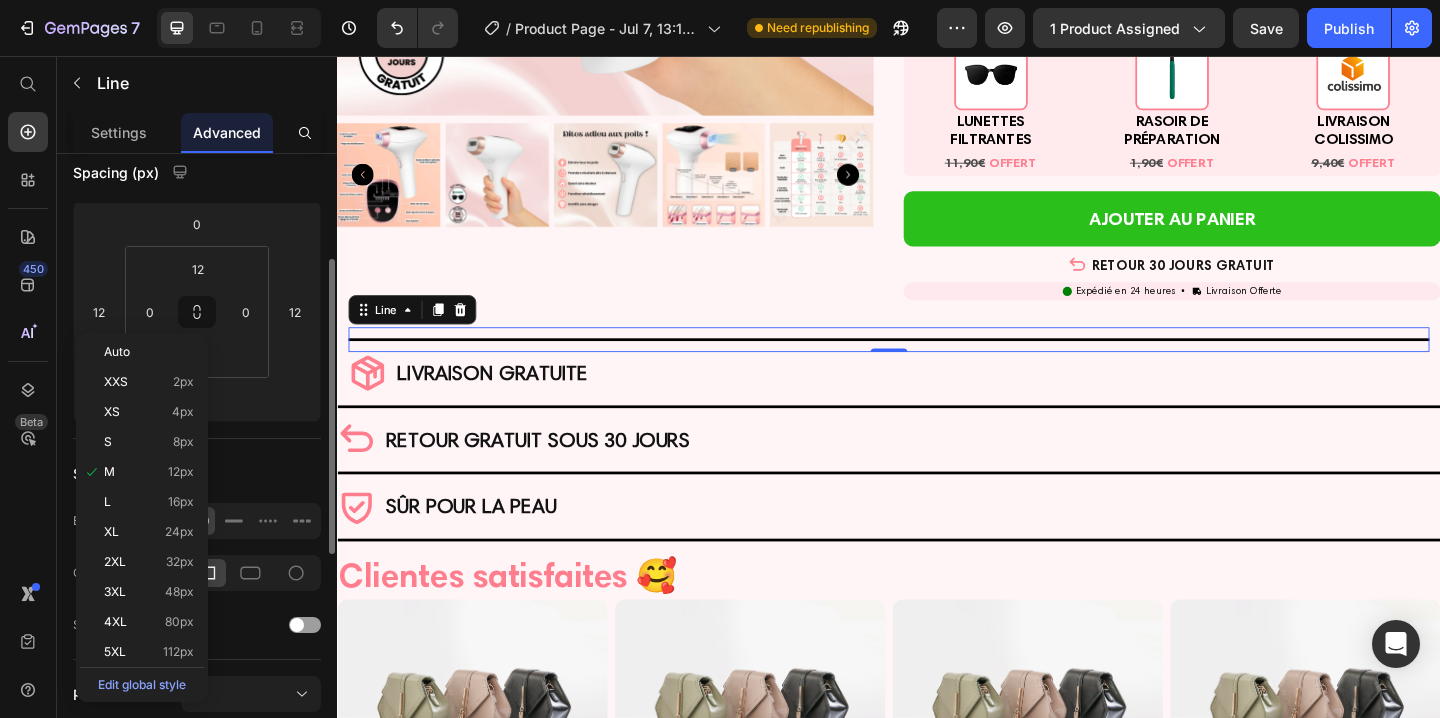scroll, scrollTop: 216, scrollLeft: 0, axis: vertical 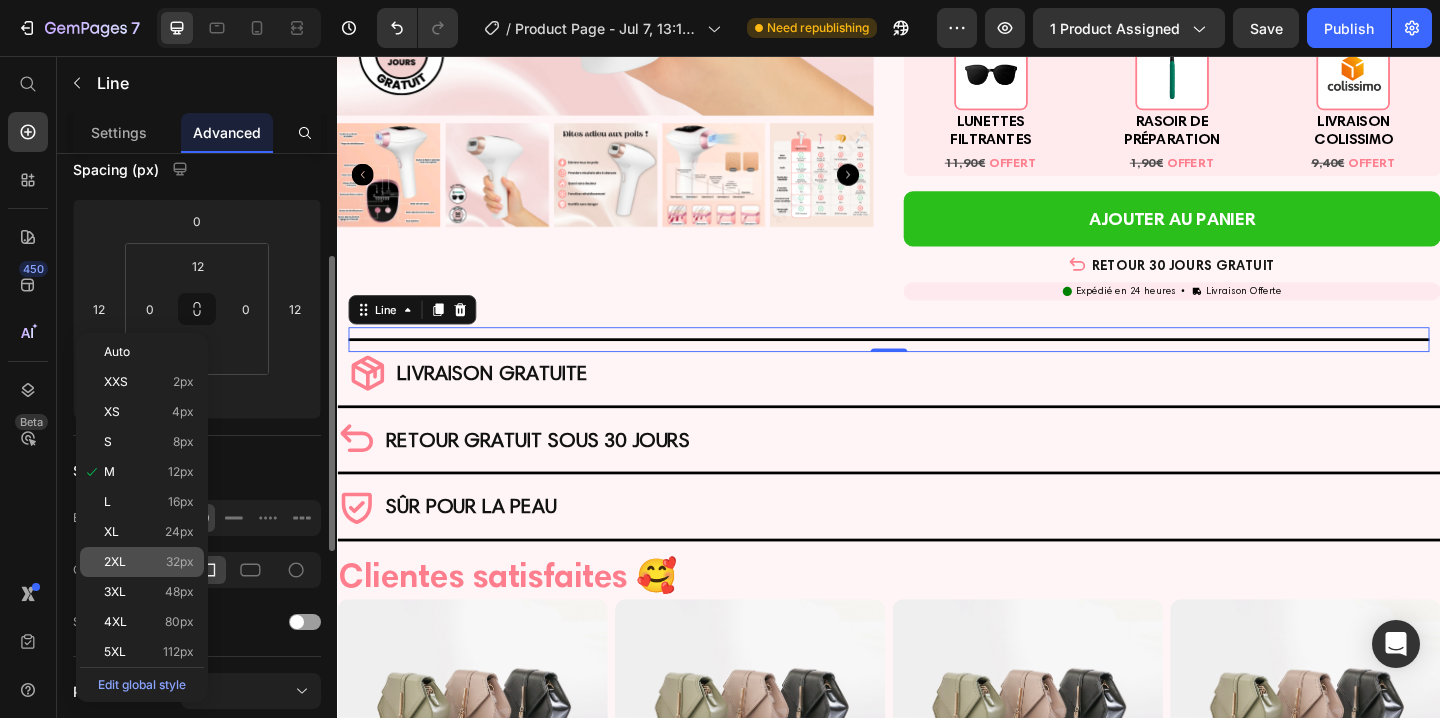 click on "32px" at bounding box center [180, 562] 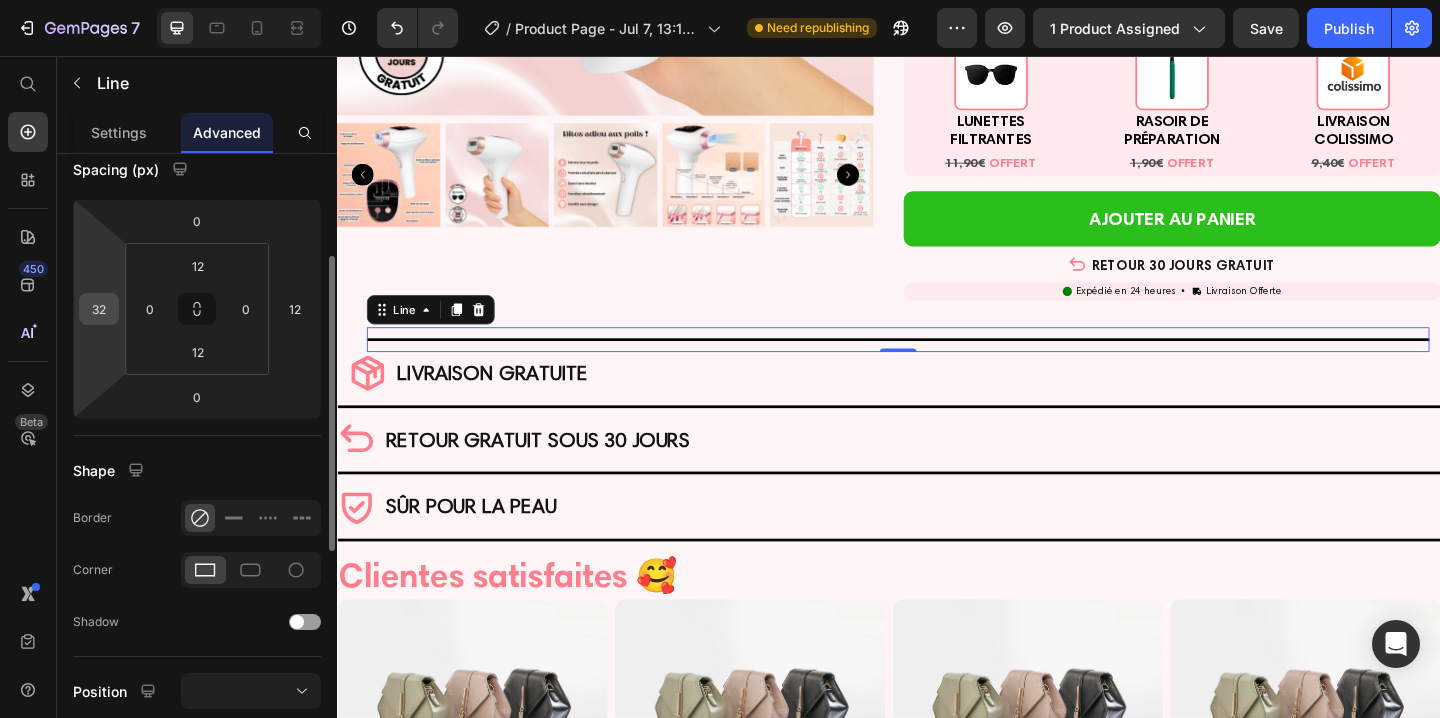 click on "32" at bounding box center (99, 309) 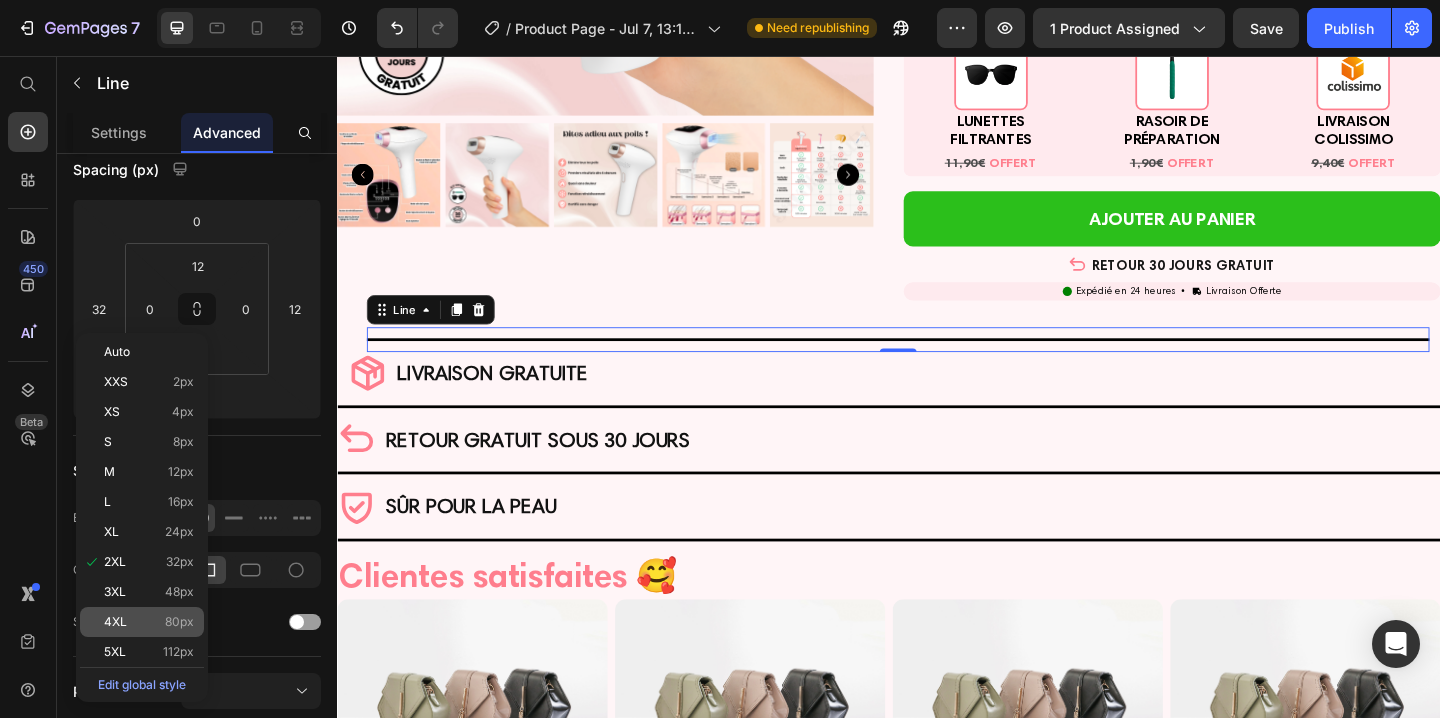 click on "4XL 80px" at bounding box center [149, 622] 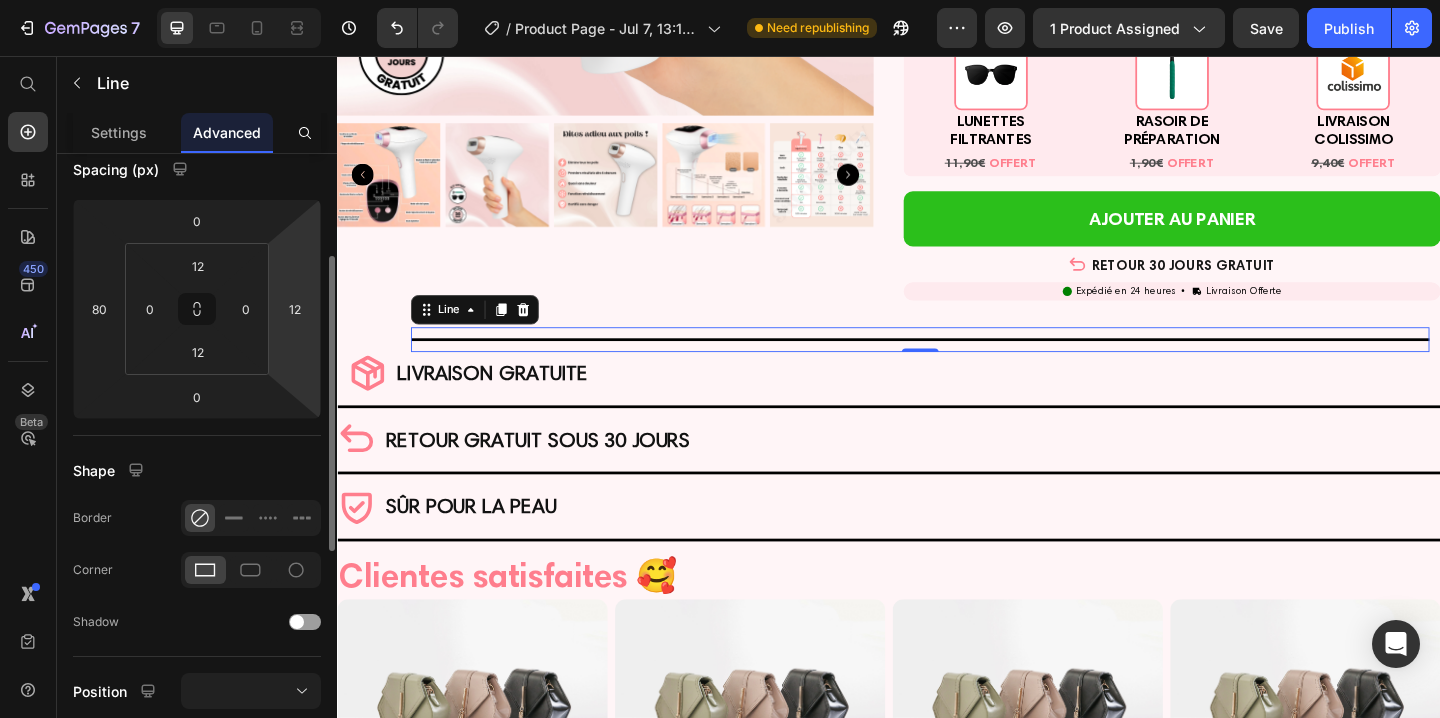 click on "7   /  Product Page - Jul 7, 13:10:20 Need republishing Preview 1 product assigned  Save   Publish  450 Beta Start with Sections Elements Hero Section Product Detail Brands Trusted Badges Guarantee Product Breakdown How to use Testimonials Compare Bundle FAQs Social Proof Brand Story Product List Collection Blog List Contact Sticky Add to Cart Custom Footer Browse Library 450 Layout
Row
Row
Row
Row Text
Heading
Text Block Button
Button
Button
Sticky Back to top Media
Image" at bounding box center (720, 0) 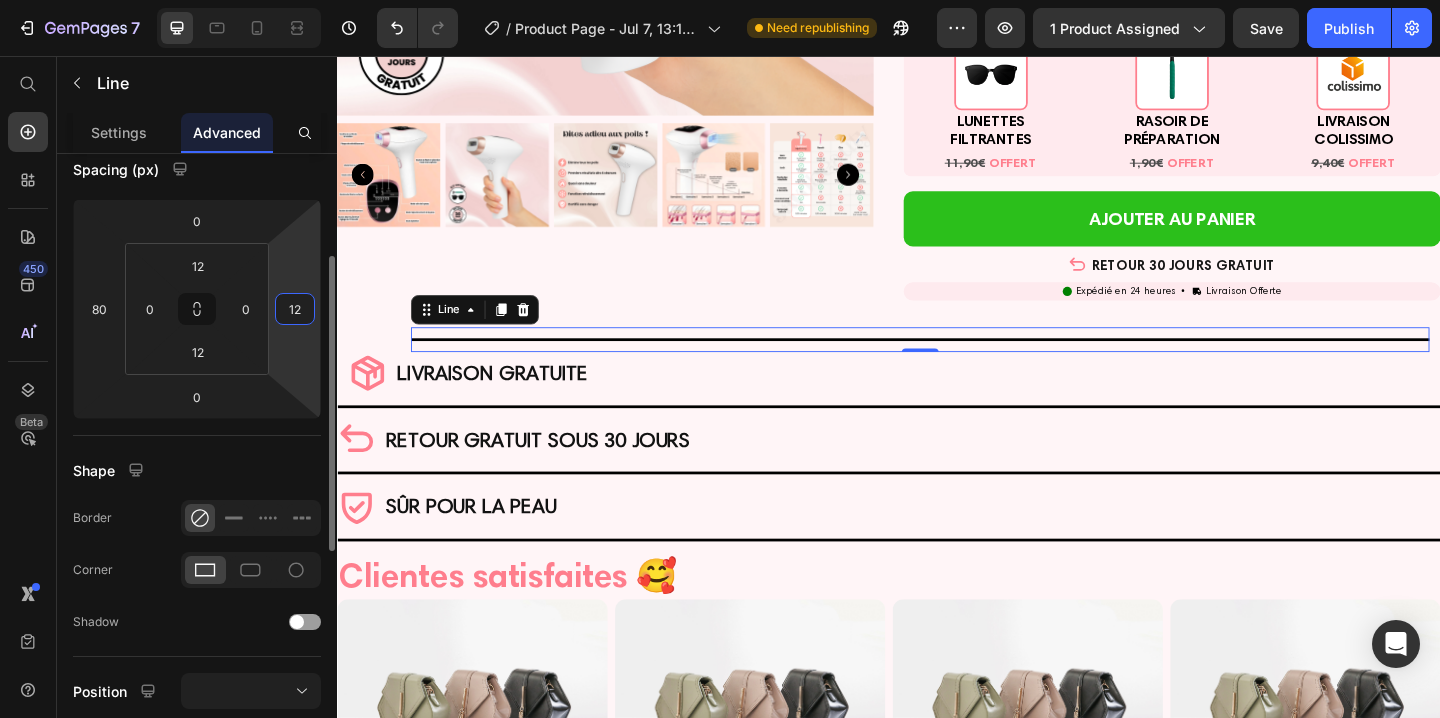 click on "12" at bounding box center [295, 309] 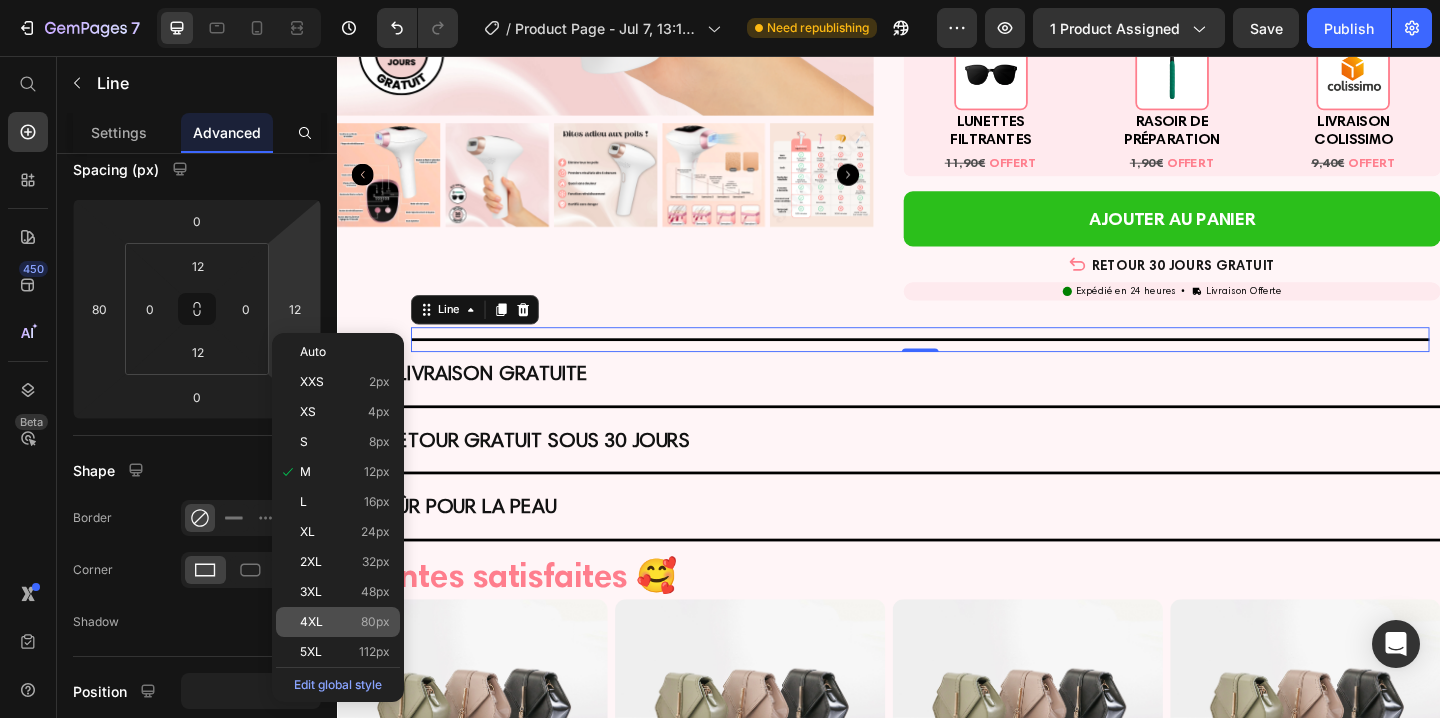 click on "4XL 80px" 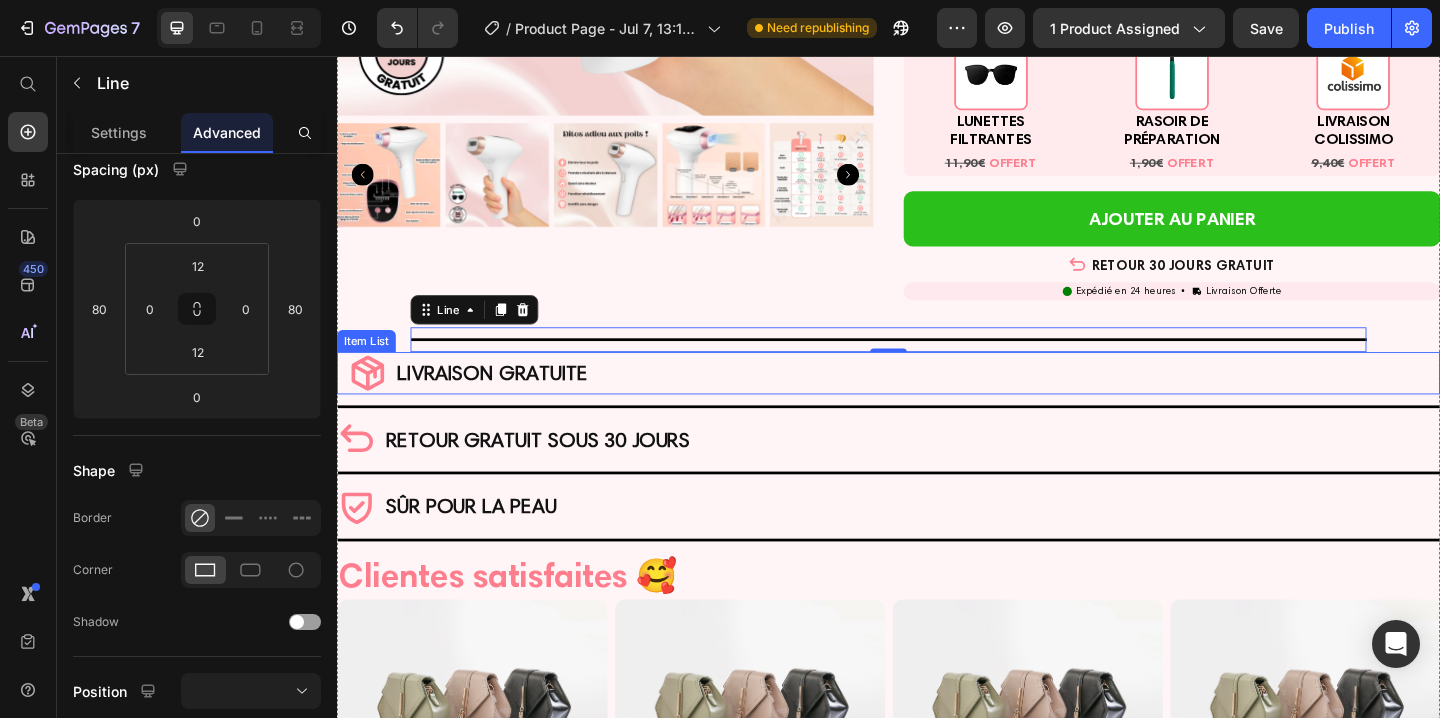 click on "LIVRAISON GRATUITE" at bounding box center (937, 401) 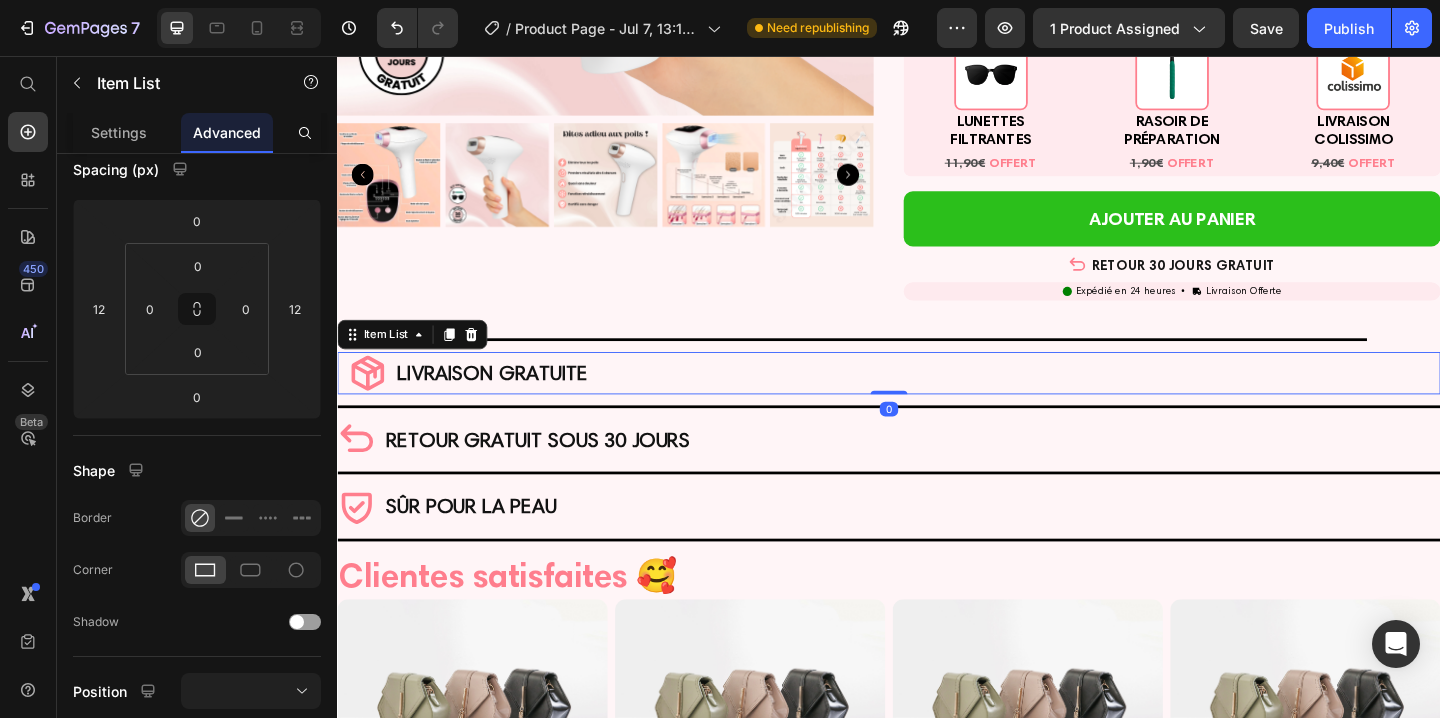scroll, scrollTop: 0, scrollLeft: 0, axis: both 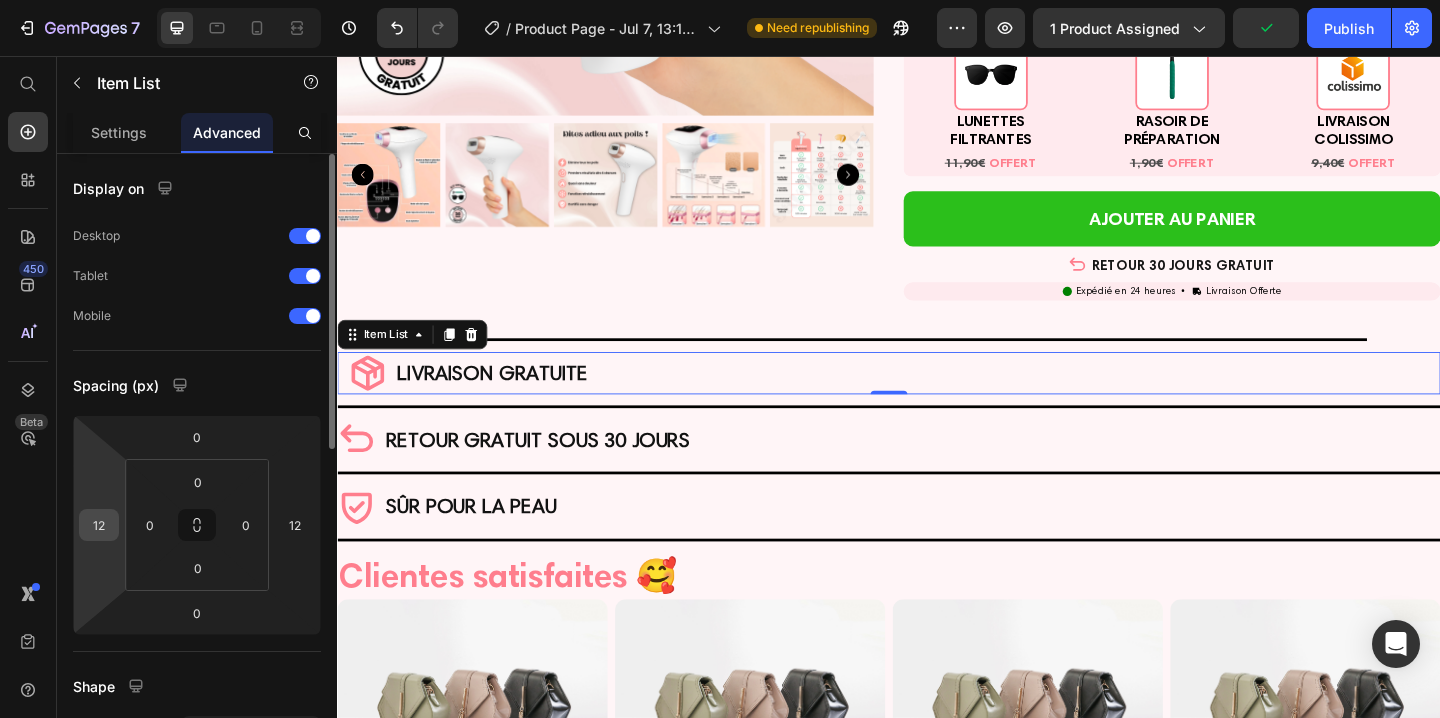 click on "12" at bounding box center [99, 525] 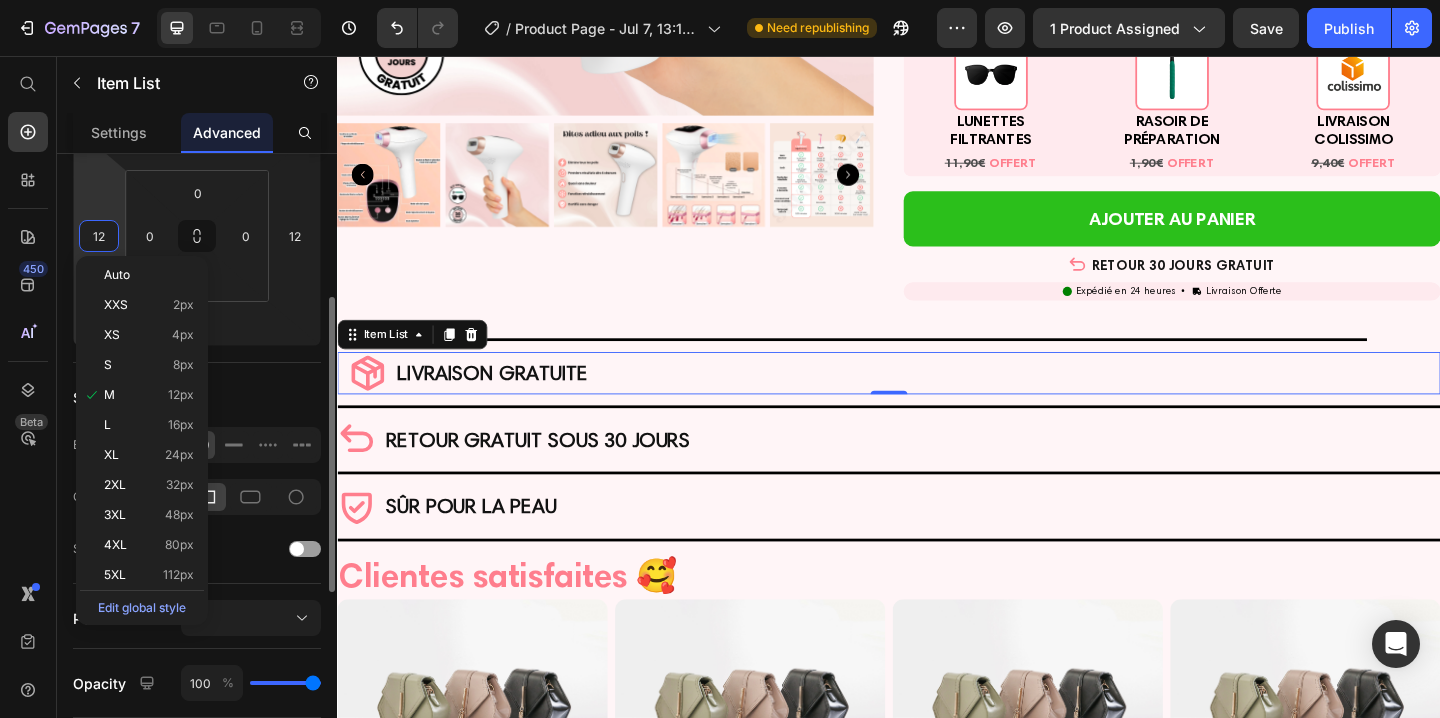 scroll, scrollTop: 293, scrollLeft: 0, axis: vertical 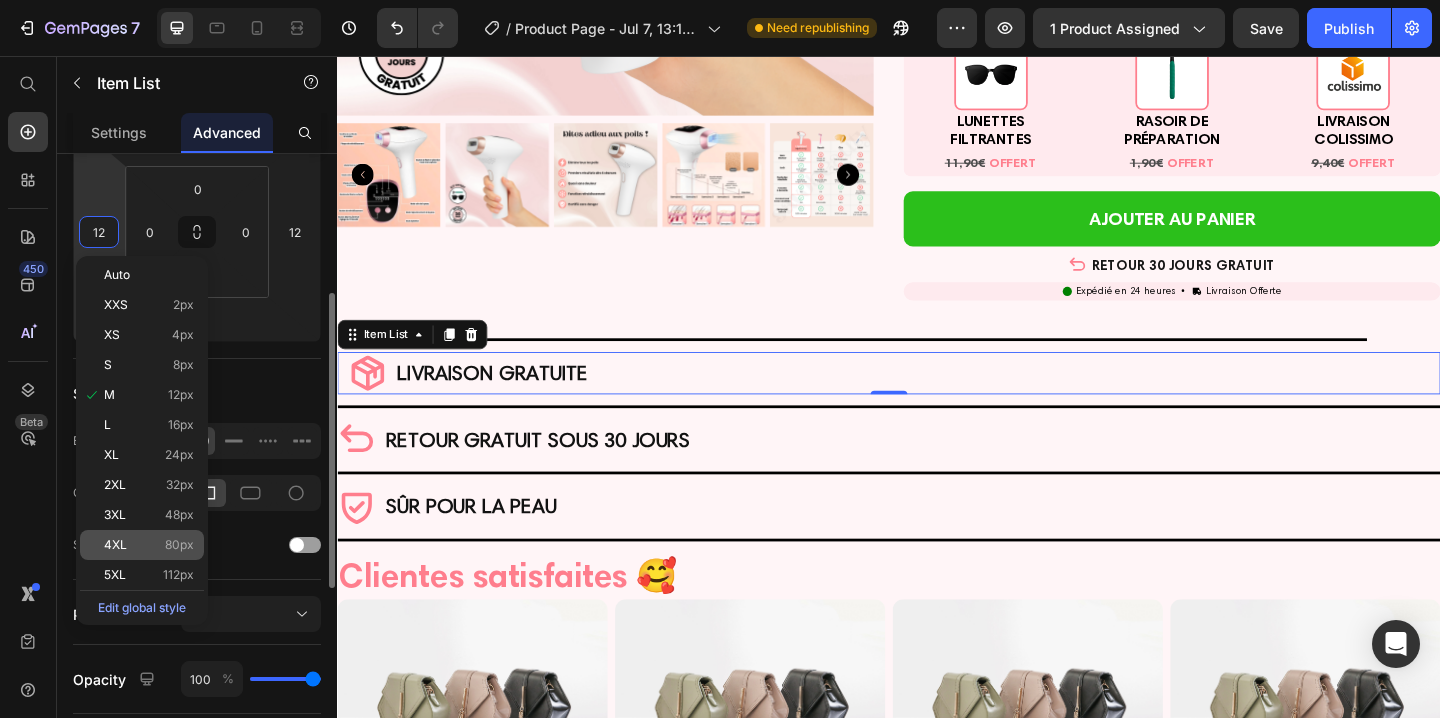 click on "4XL 80px" 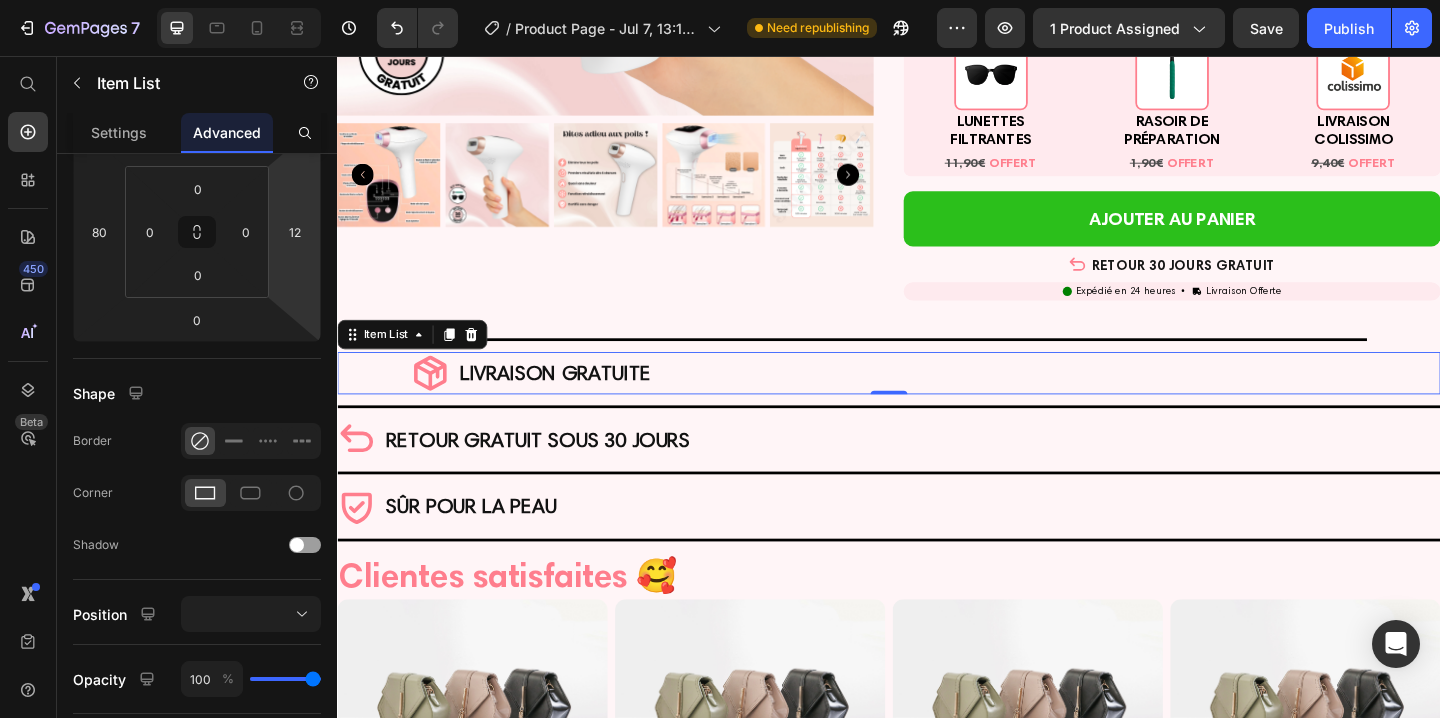 click on "7   /  Product Page - Jul 7, 13:10:20 Need republishing Preview 1 product assigned  Save   Publish  450 Beta Start with Sections Elements Hero Section Product Detail Brands Trusted Badges Guarantee Product Breakdown How to use Testimonials Compare Bundle FAQs Social Proof Brand Story Product List Collection Blog List Contact Sticky Add to Cart Custom Footer Browse Library 450 Layout
Row
Row
Row
Row Text
Heading
Text Block Button
Button
Button
Sticky Back to top Media
Image" at bounding box center (720, 0) 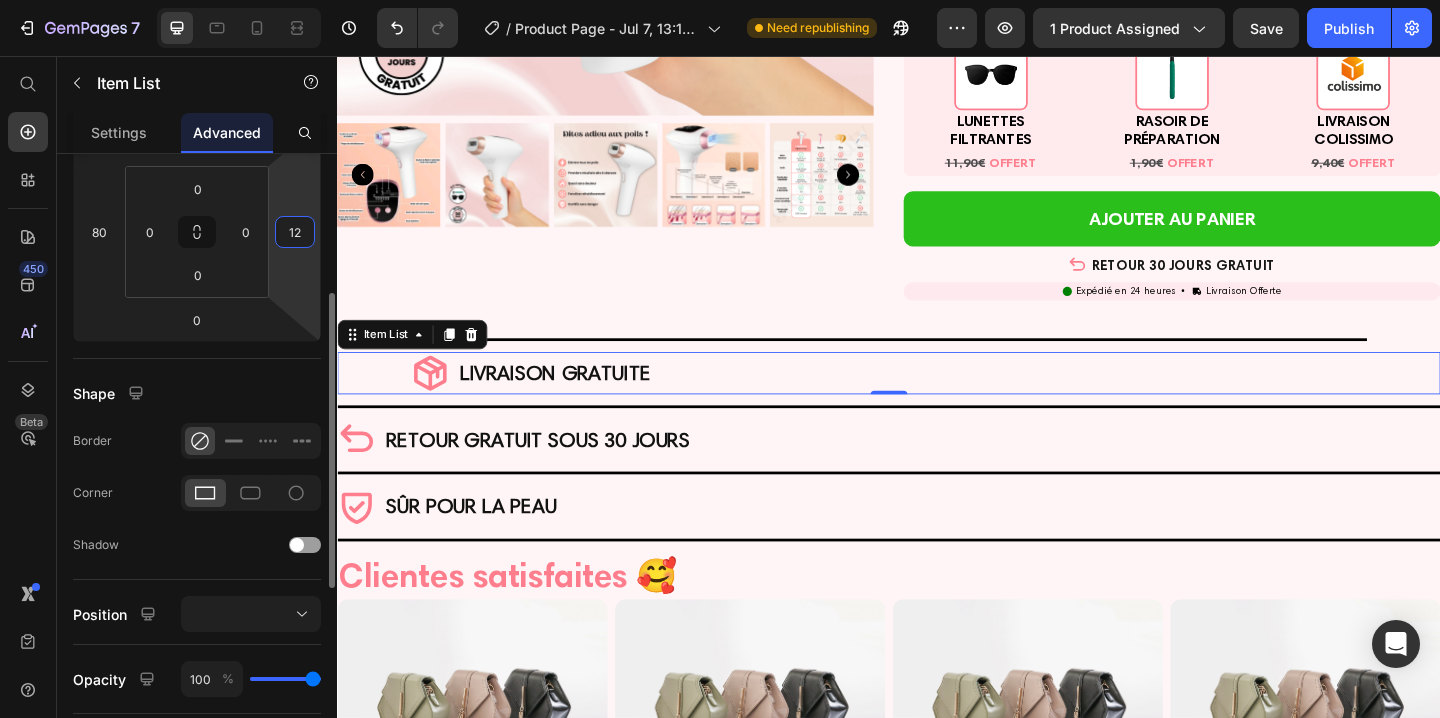 click on "7   /  Product Page - Jul 7, 13:10:20 Need republishing Preview 1 product assigned  Save   Publish  450 Beta Start with Sections Elements Hero Section Product Detail Brands Trusted Badges Guarantee Product Breakdown How to use Testimonials Compare Bundle FAQs Social Proof Brand Story Product List Collection Blog List Contact Sticky Add to Cart Custom Footer Browse Library 450 Layout
Row
Row
Row
Row Text
Heading
Text Block Button
Button
Button
Sticky Back to top Media
Image" at bounding box center (720, 0) 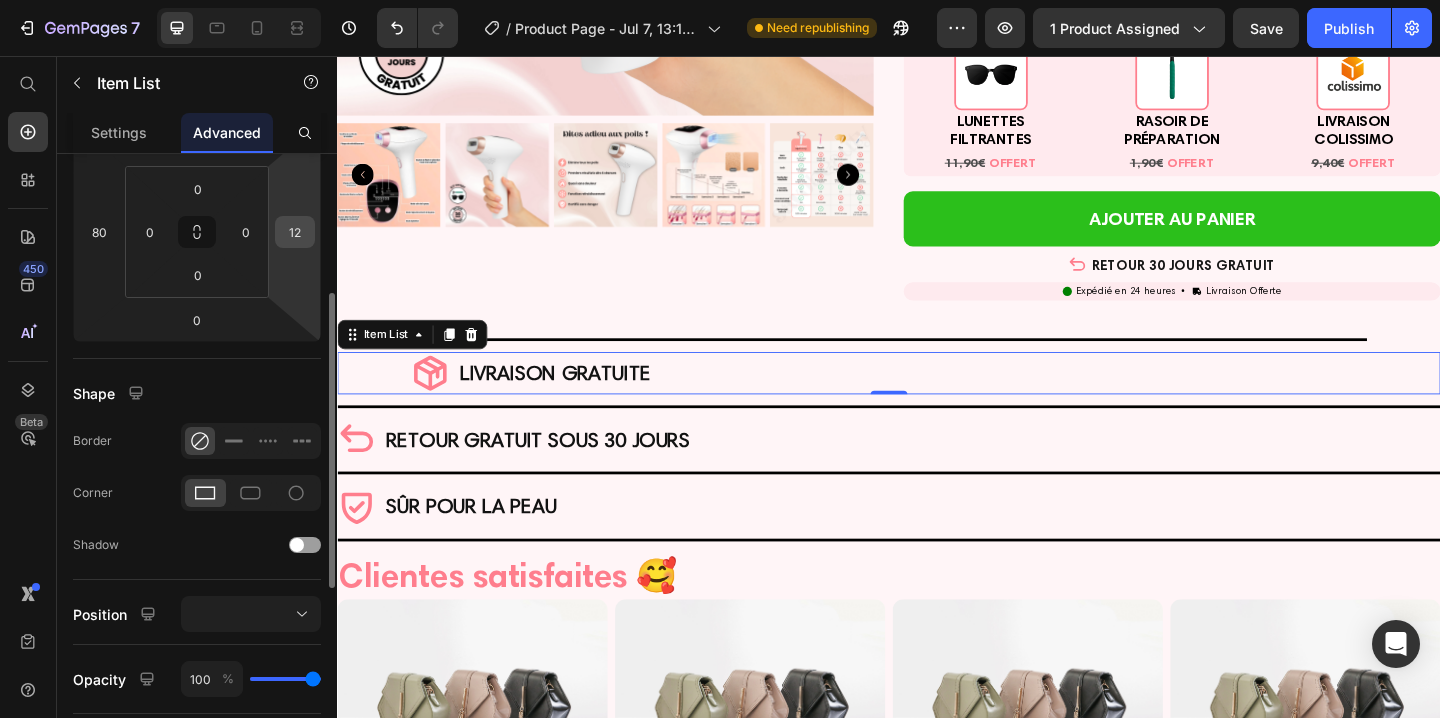 click on "12" at bounding box center [295, 232] 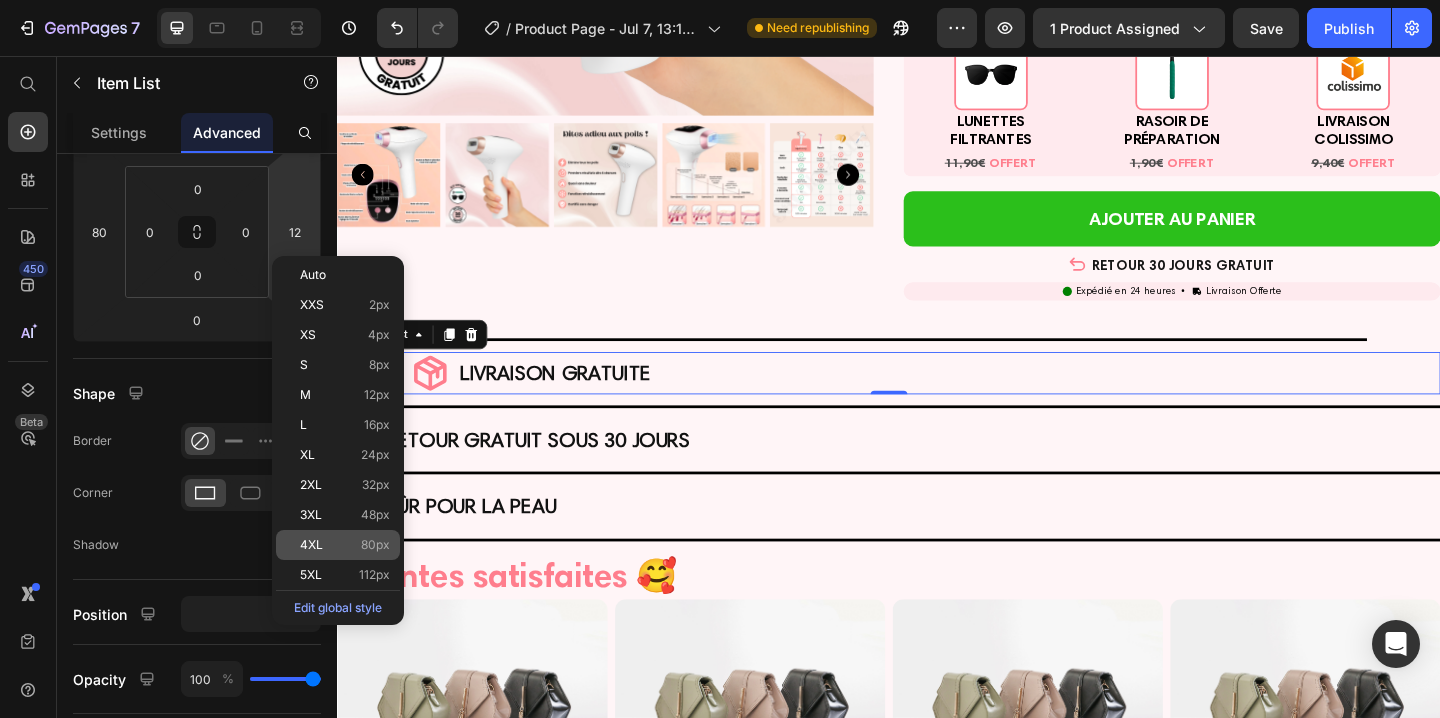 click on "4XL 80px" at bounding box center (345, 545) 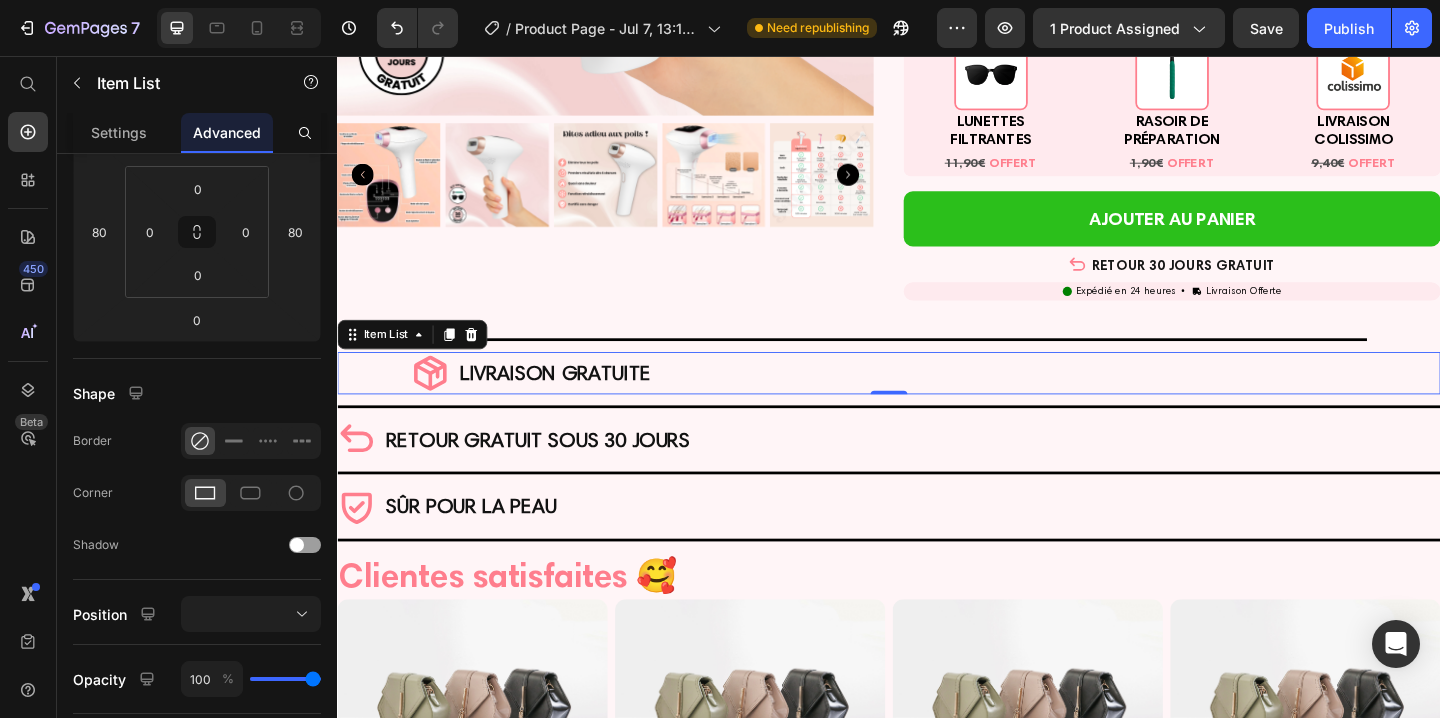 click on "LIVRAISON GRATUITE" at bounding box center [937, 401] 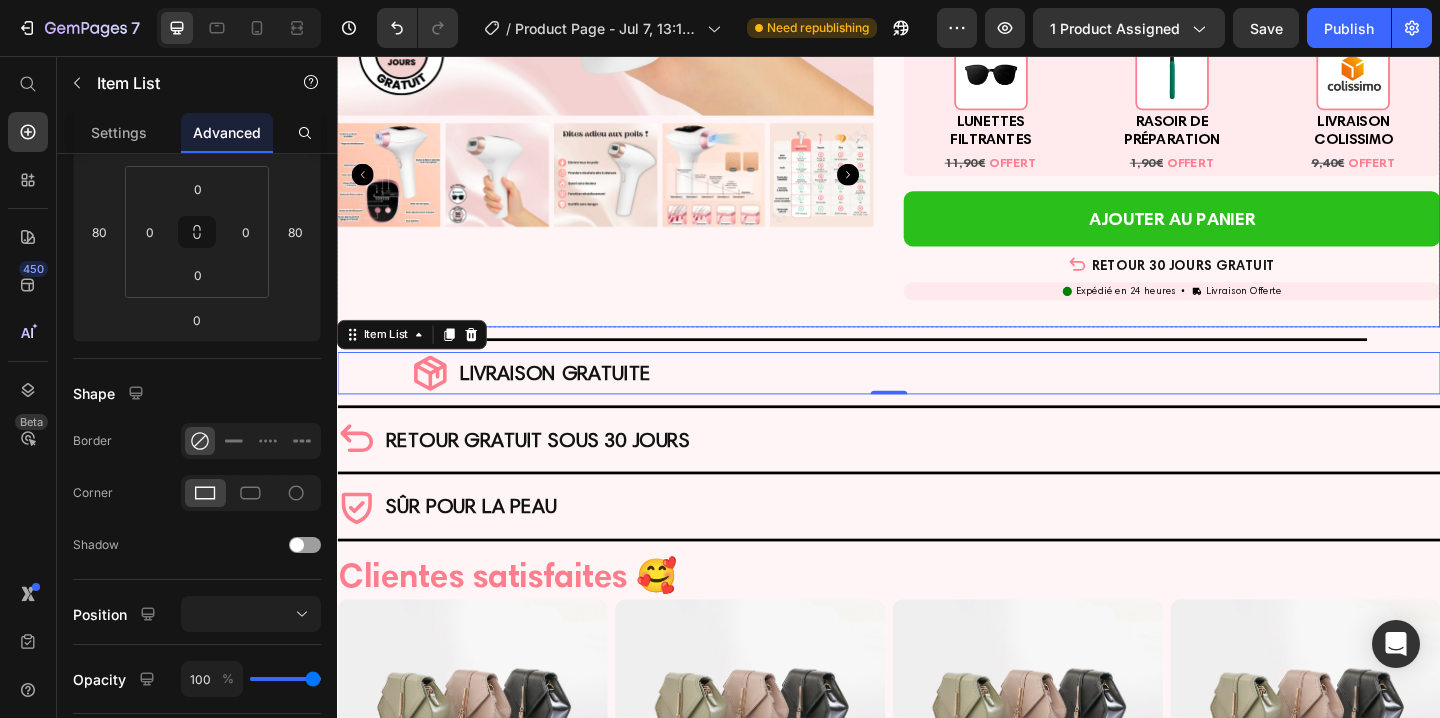 click on "Product Images" at bounding box center (629, -56) 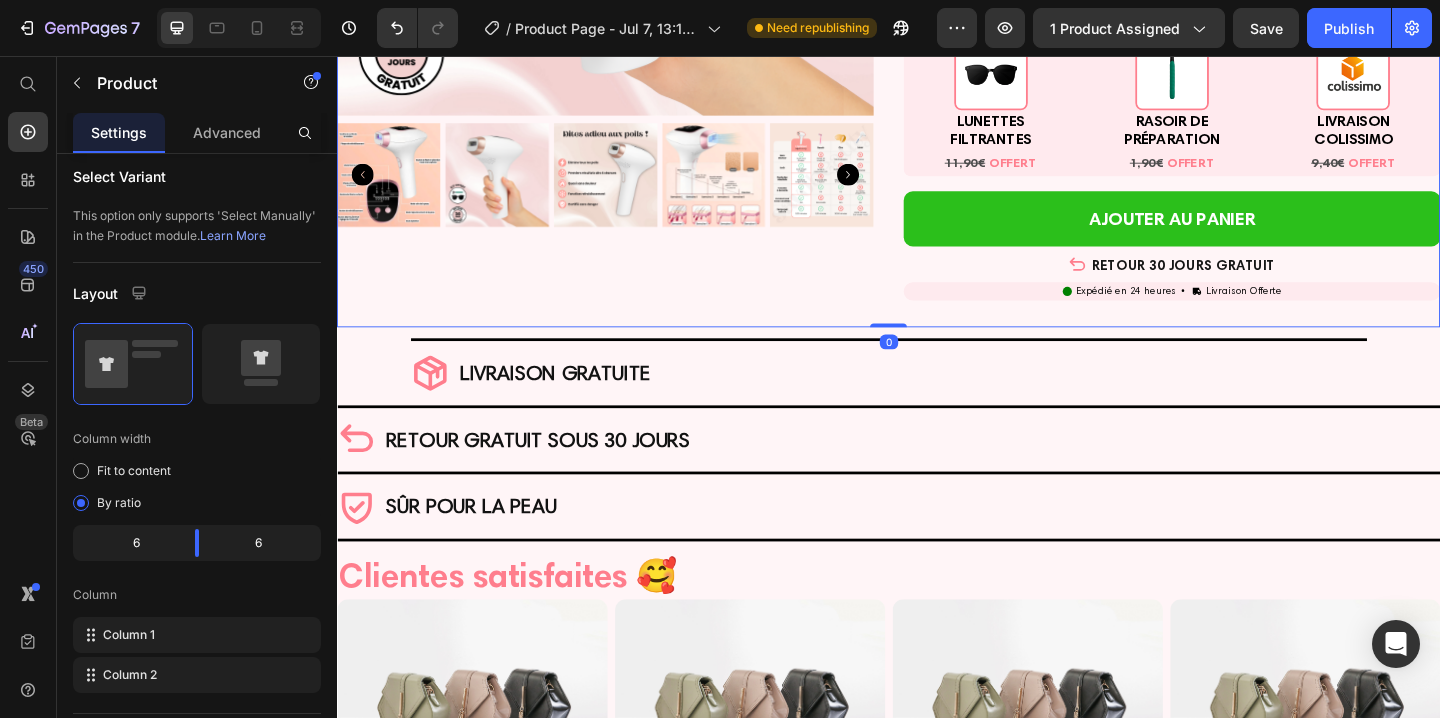 scroll, scrollTop: 0, scrollLeft: 0, axis: both 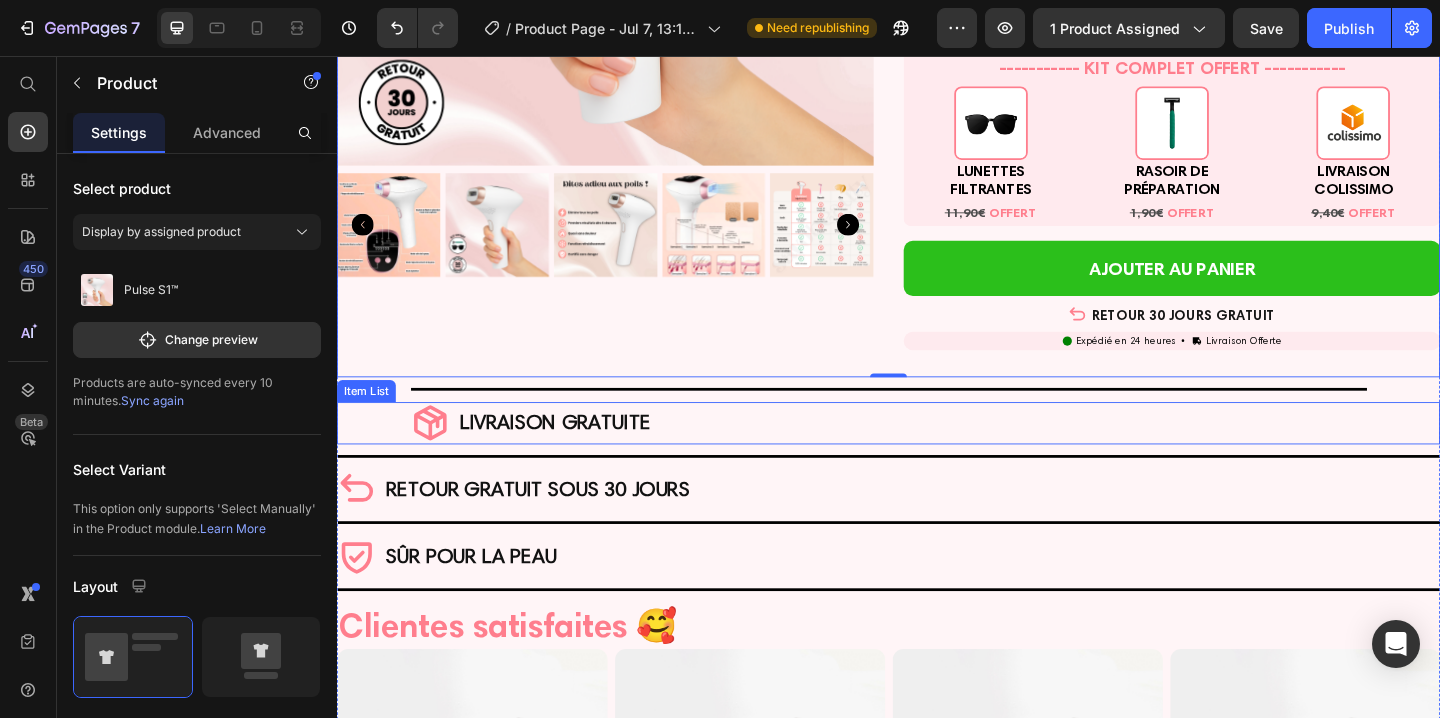 click on "LIVRAISON GRATUITE" at bounding box center [937, 455] 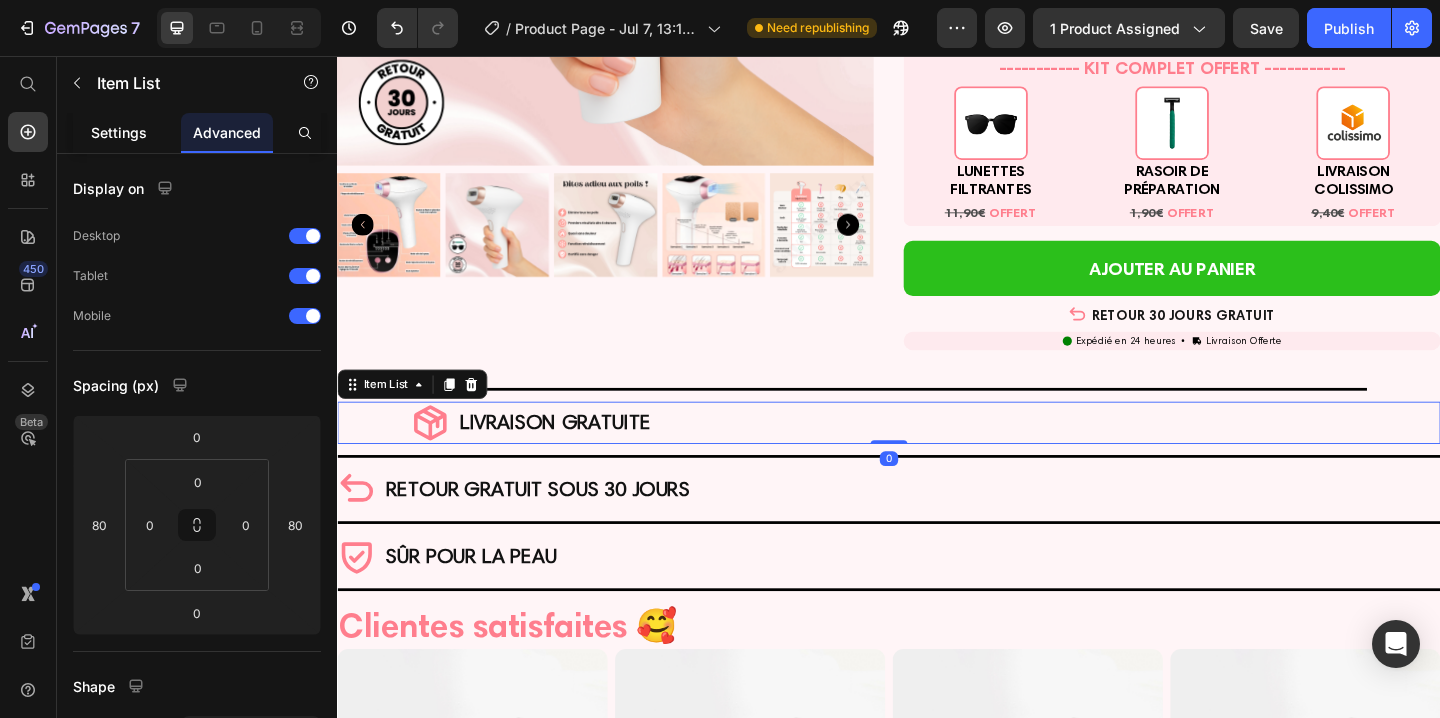 click on "Settings" at bounding box center [119, 132] 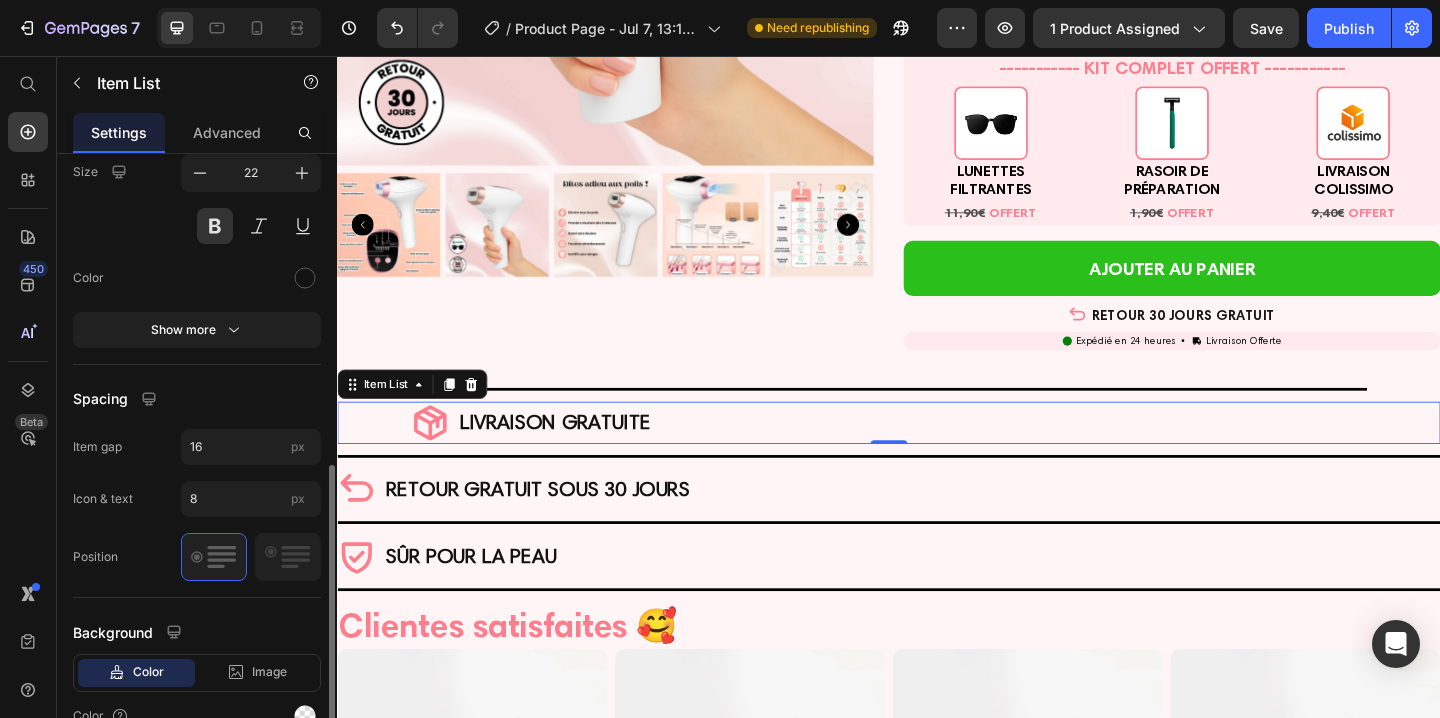 scroll, scrollTop: 672, scrollLeft: 0, axis: vertical 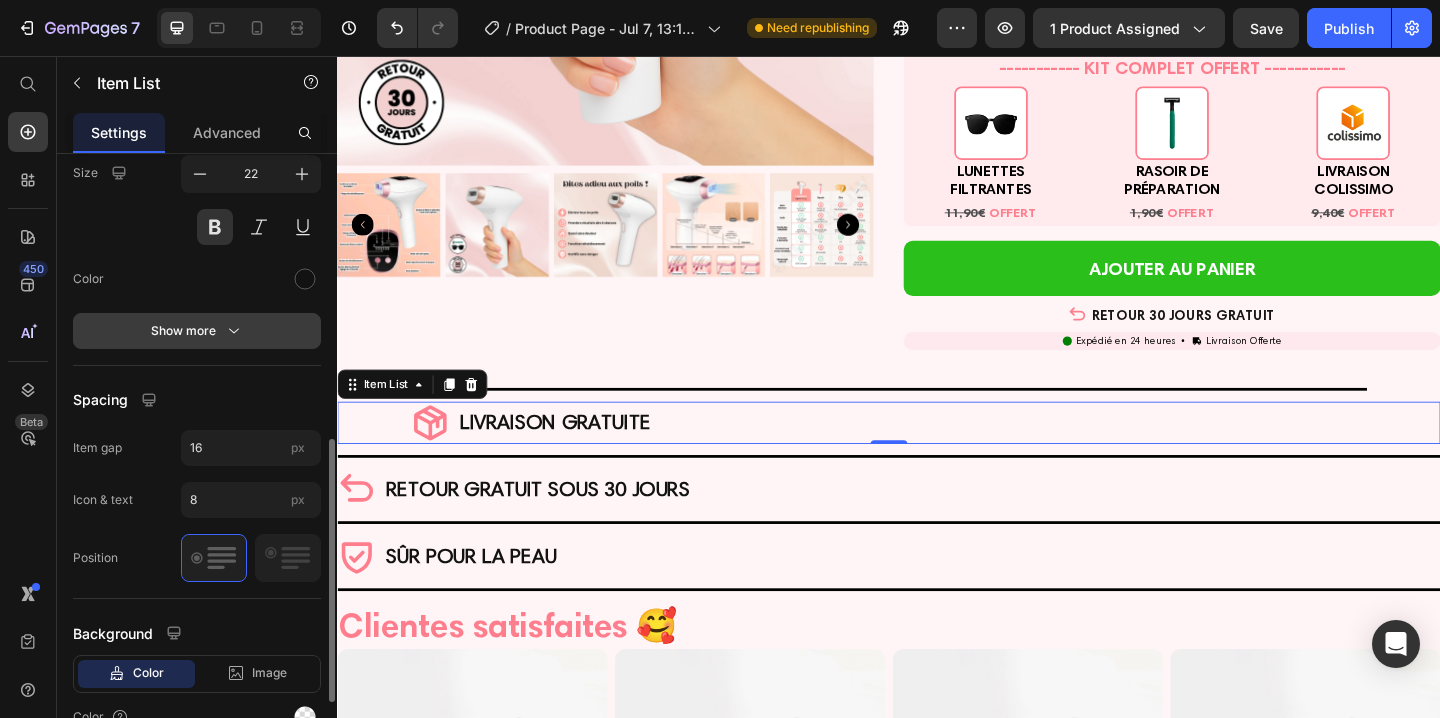 click on "Show more" at bounding box center [197, 331] 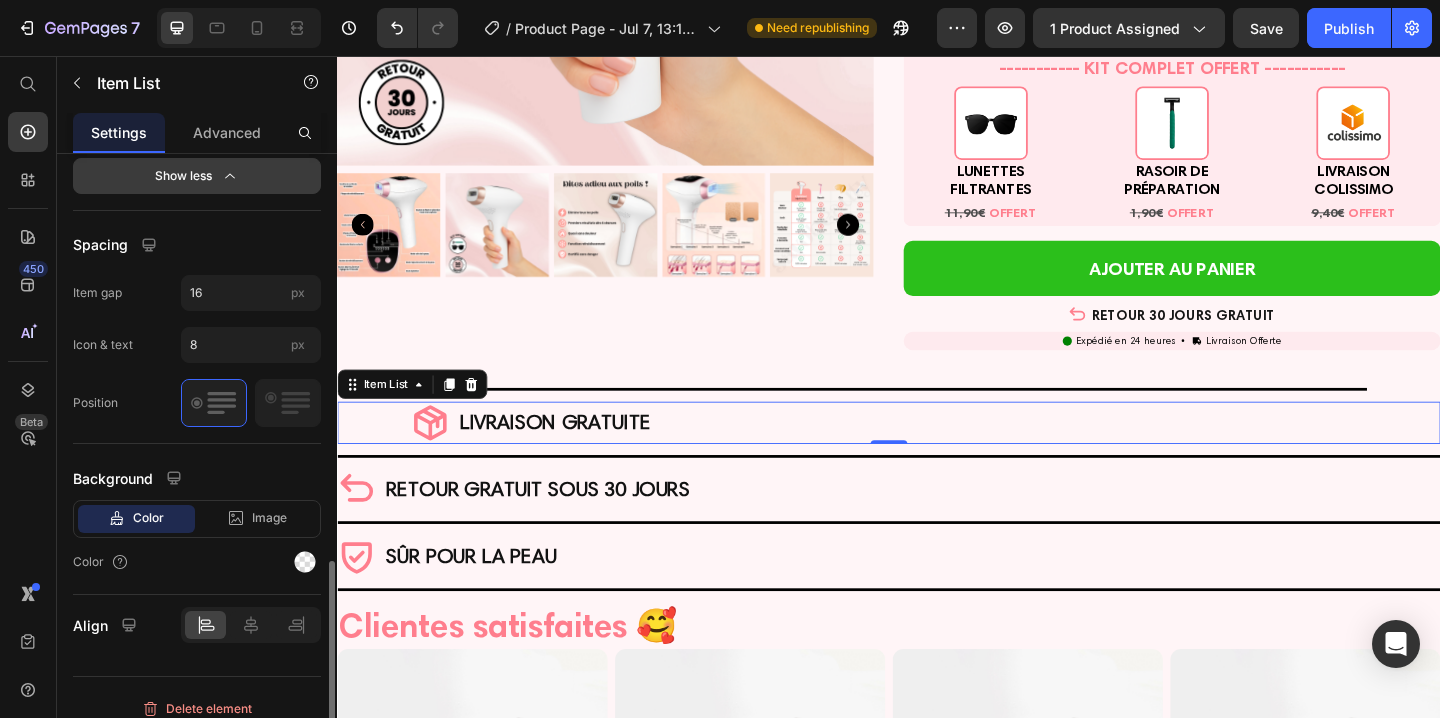 scroll, scrollTop: 1051, scrollLeft: 0, axis: vertical 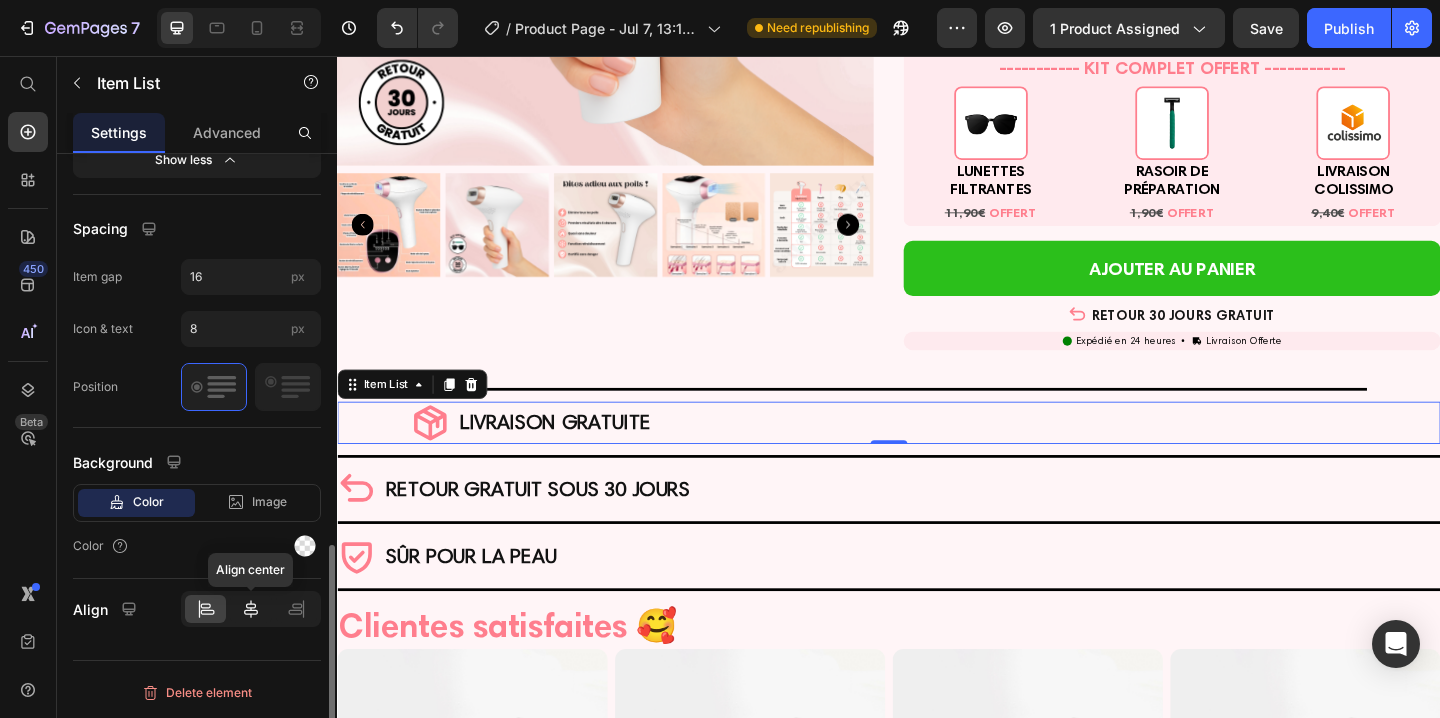 click 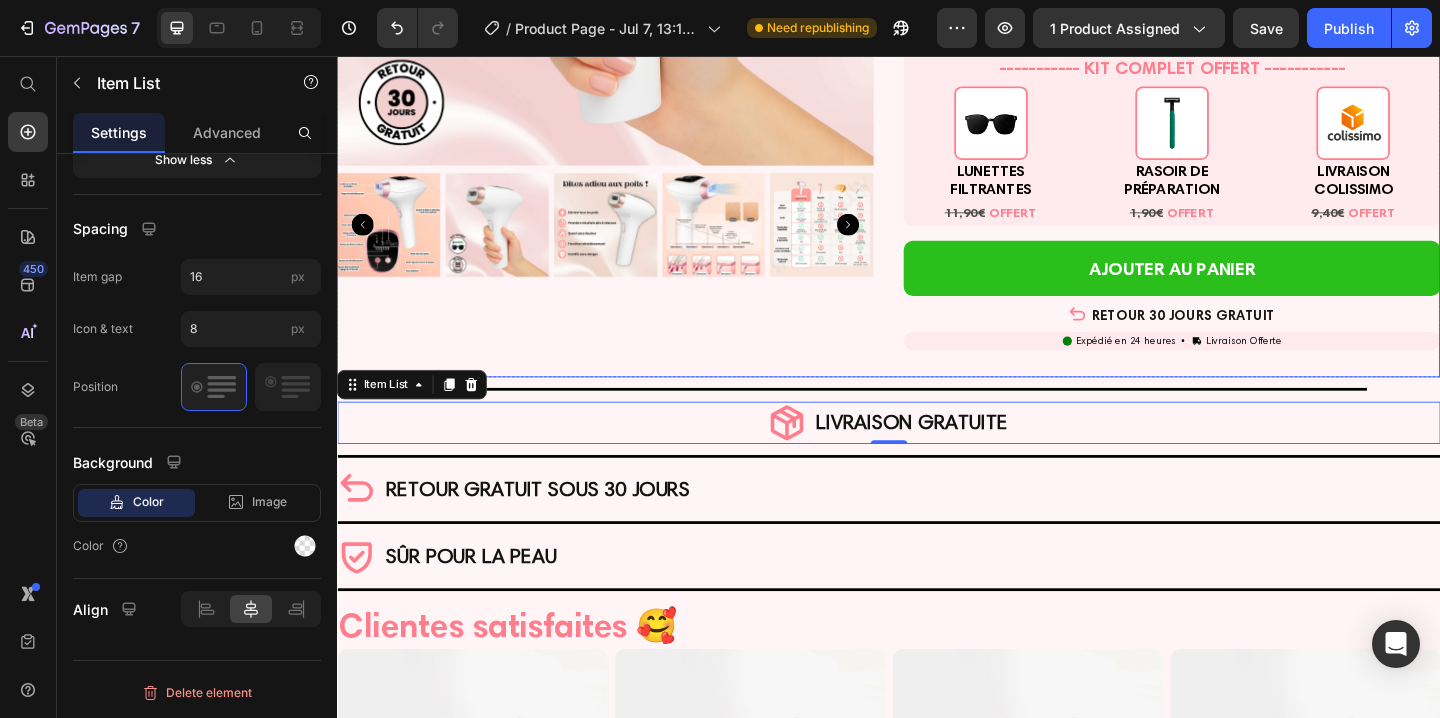 click on "Product Images" at bounding box center (629, -2) 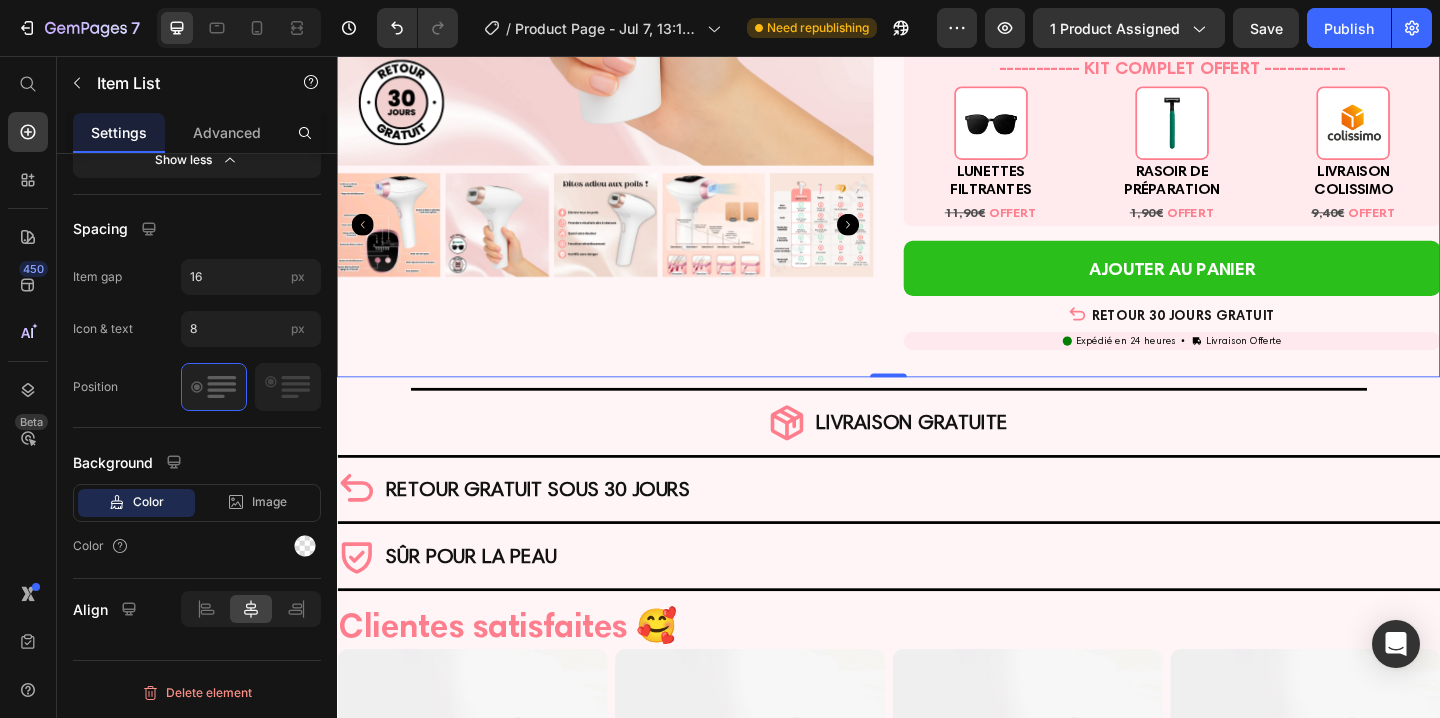 scroll, scrollTop: 0, scrollLeft: 0, axis: both 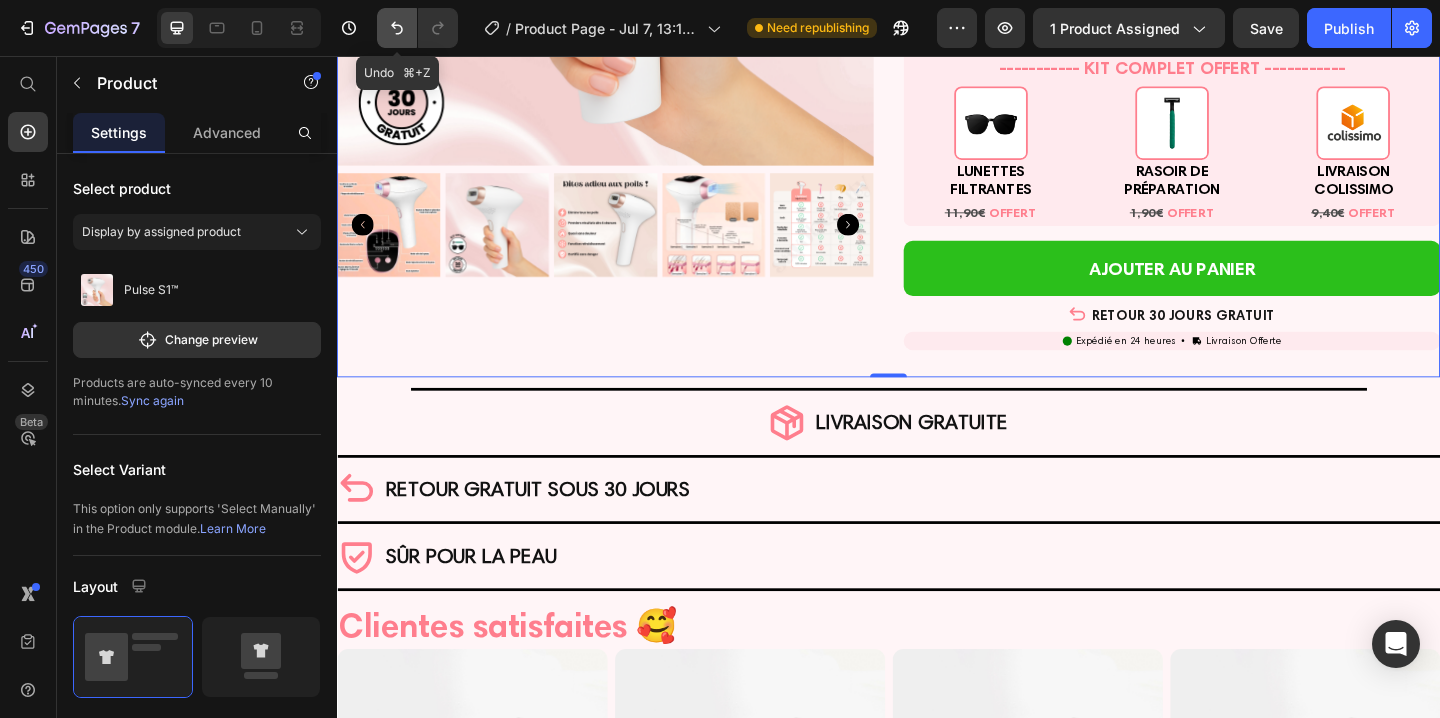 click 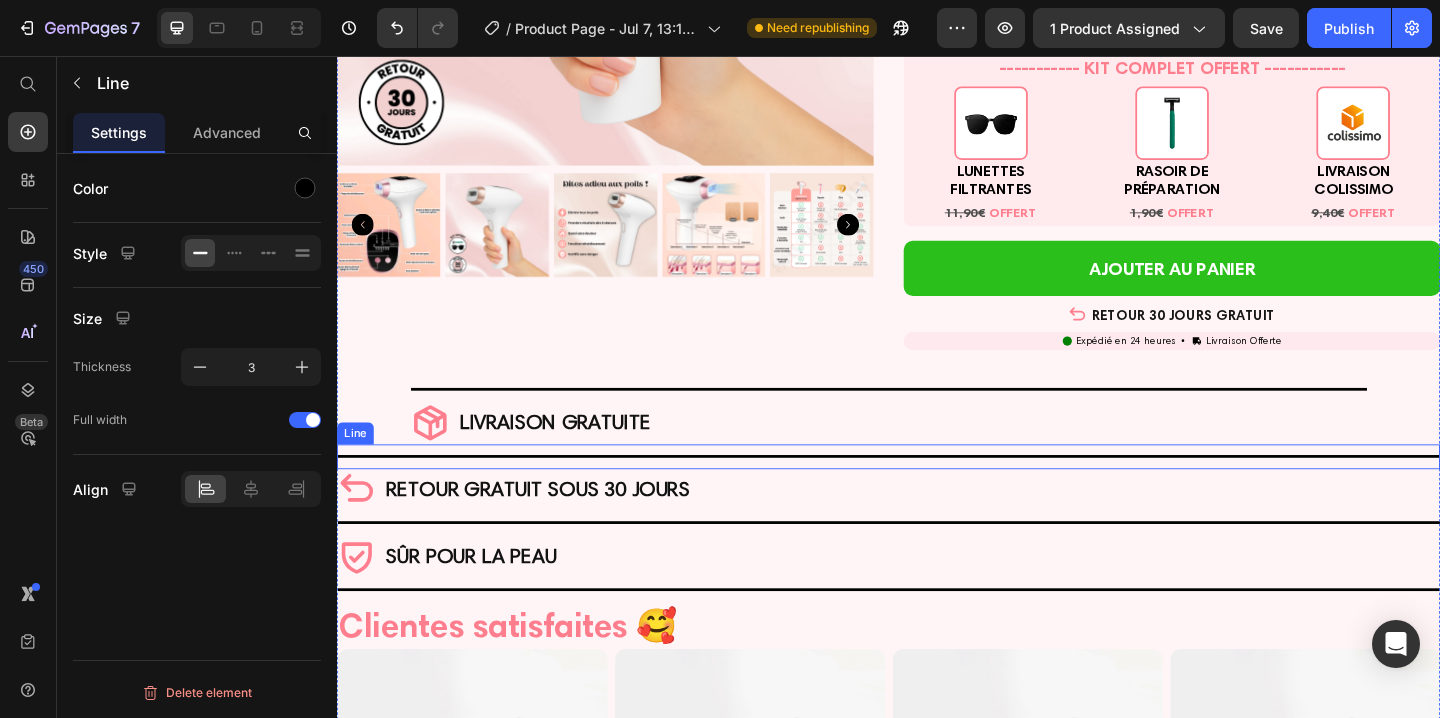 click at bounding box center (937, 491) 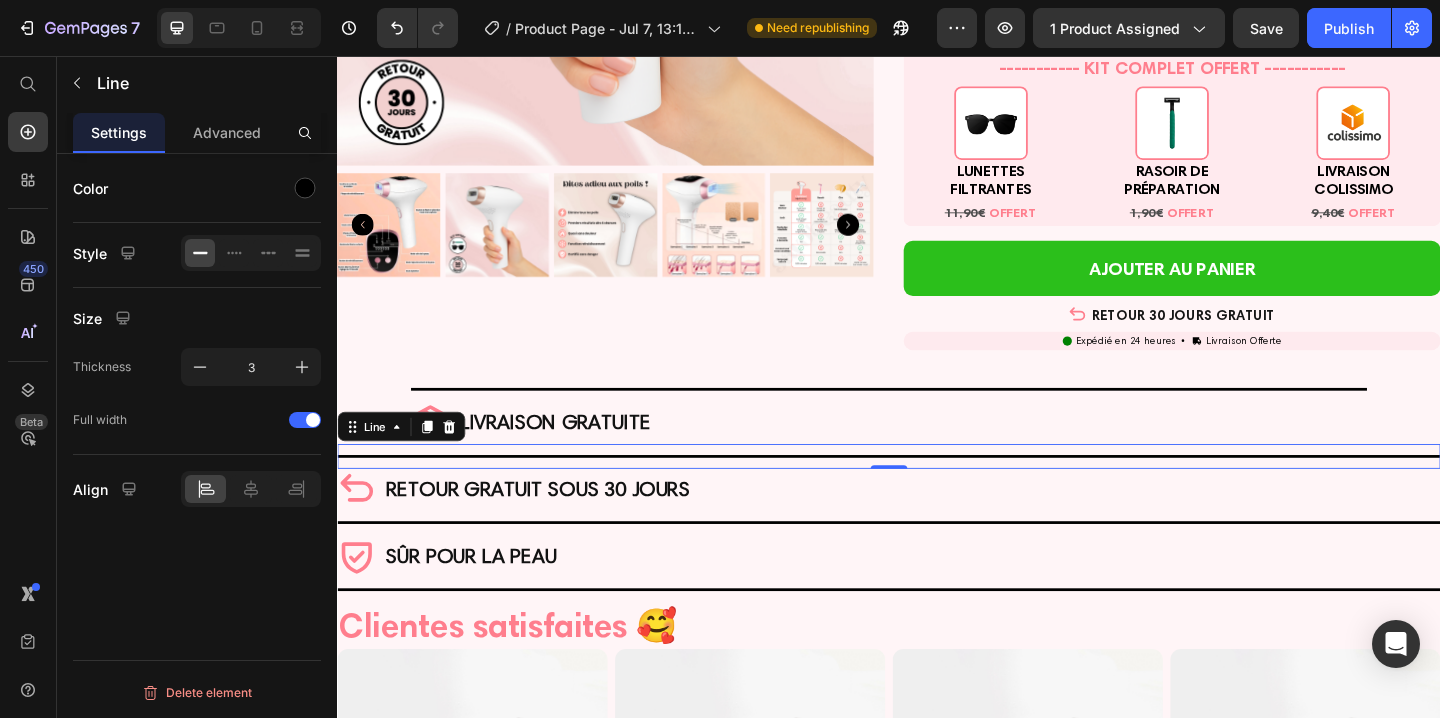 click at bounding box center [937, 491] 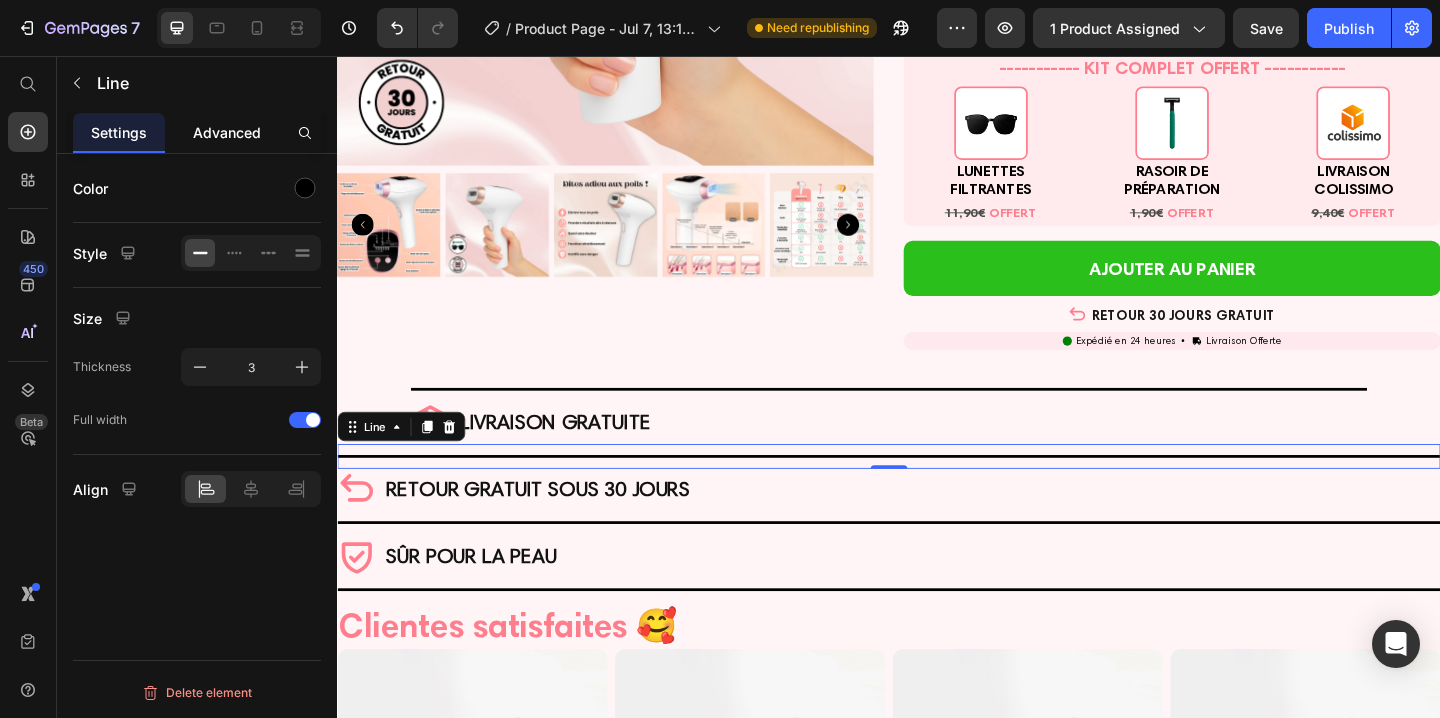 click on "Advanced" at bounding box center [227, 132] 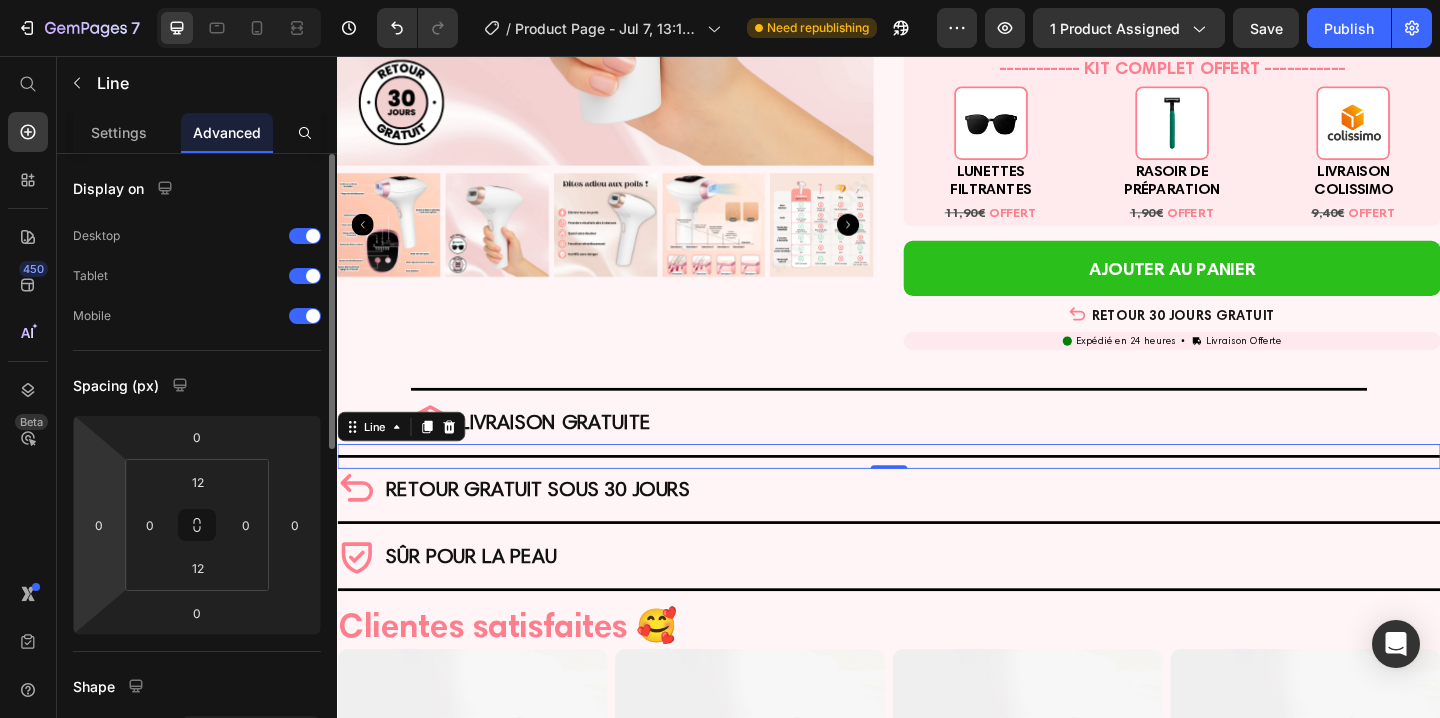 click on "7   /  Product Page - Jul 7, 13:10:20 Need republishing Preview 1 product assigned  Save   Publish  450 Beta Start with Sections Elements Hero Section Product Detail Brands Trusted Badges Guarantee Product Breakdown How to use Testimonials Compare Bundle FAQs Social Proof Brand Story Product List Collection Blog List Contact Sticky Add to Cart Custom Footer Browse Library 450 Layout
Row
Row
Row
Row Text
Heading
Text Block Button
Button
Button
Sticky Back to top Media
Image" at bounding box center [720, 0] 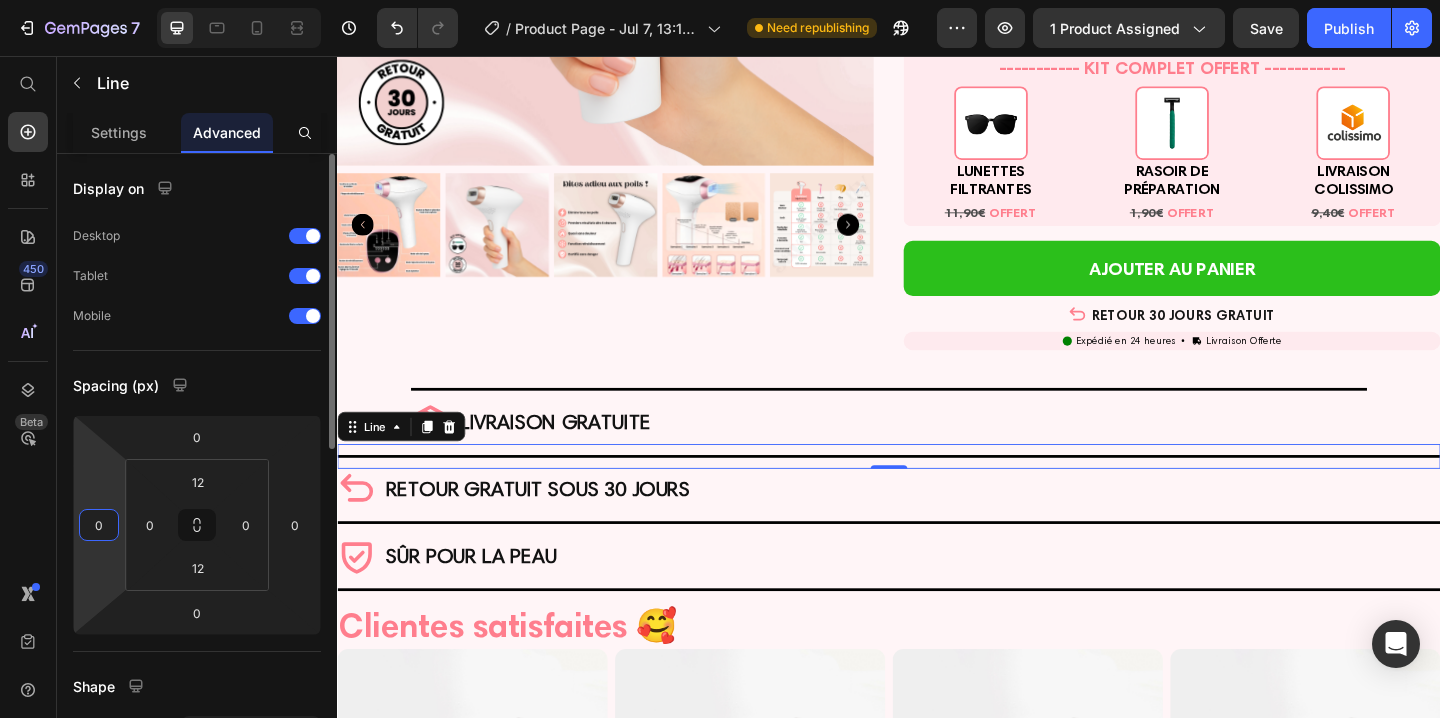 click on "0" at bounding box center [99, 525] 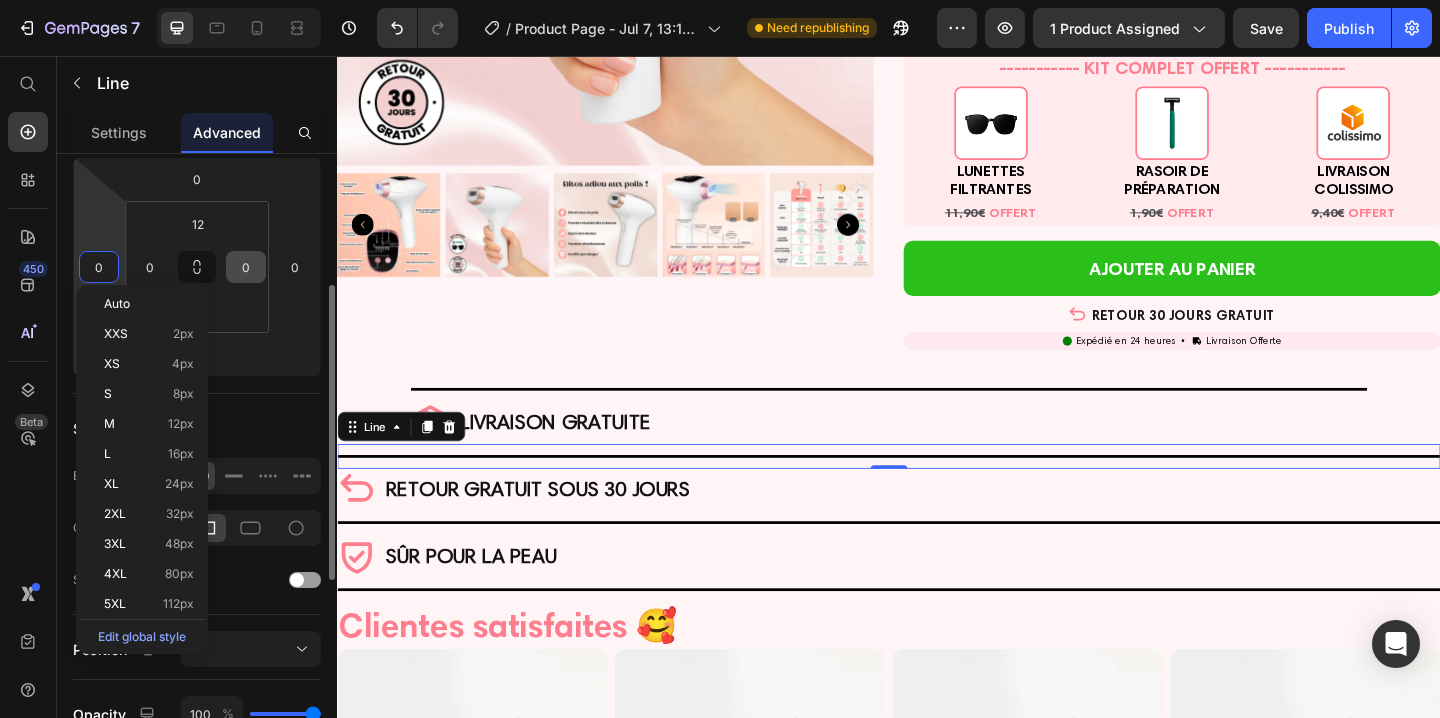 scroll, scrollTop: 264, scrollLeft: 0, axis: vertical 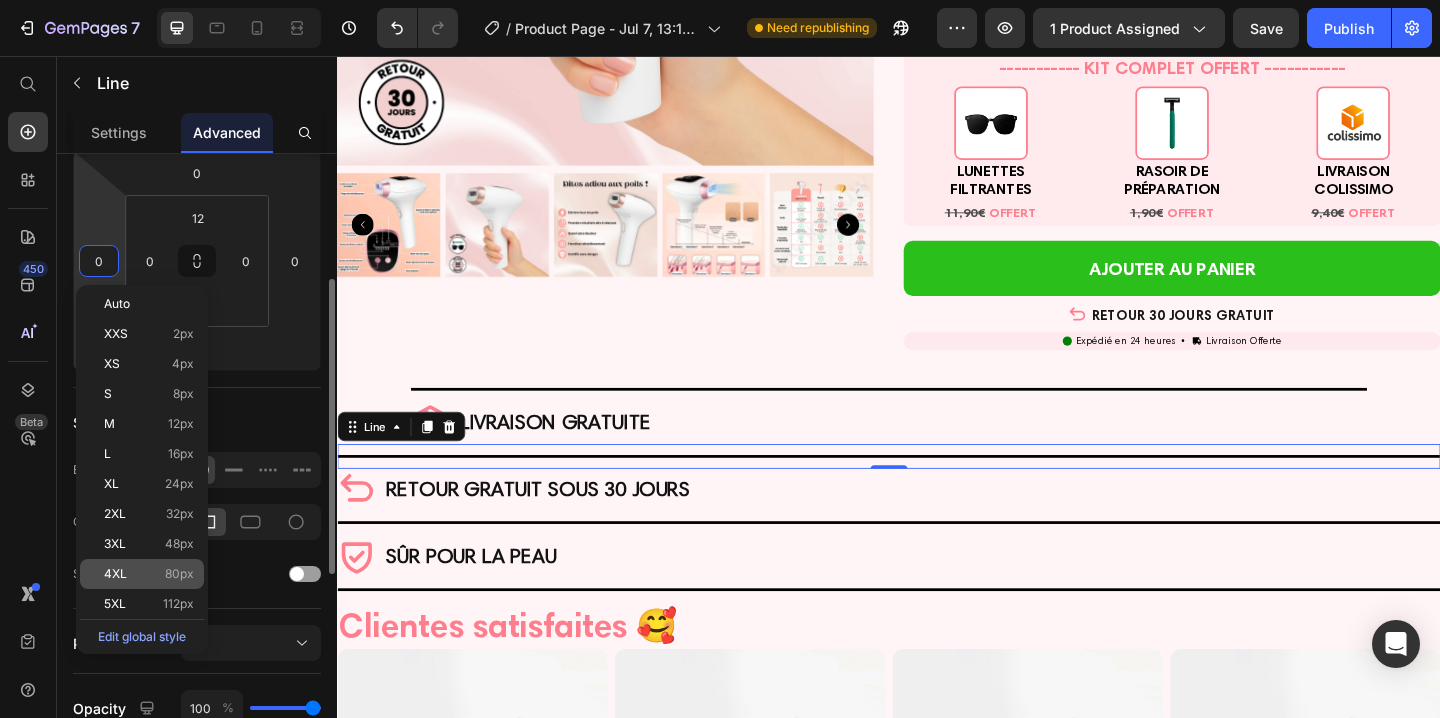 click on "4XL 80px" at bounding box center (149, 574) 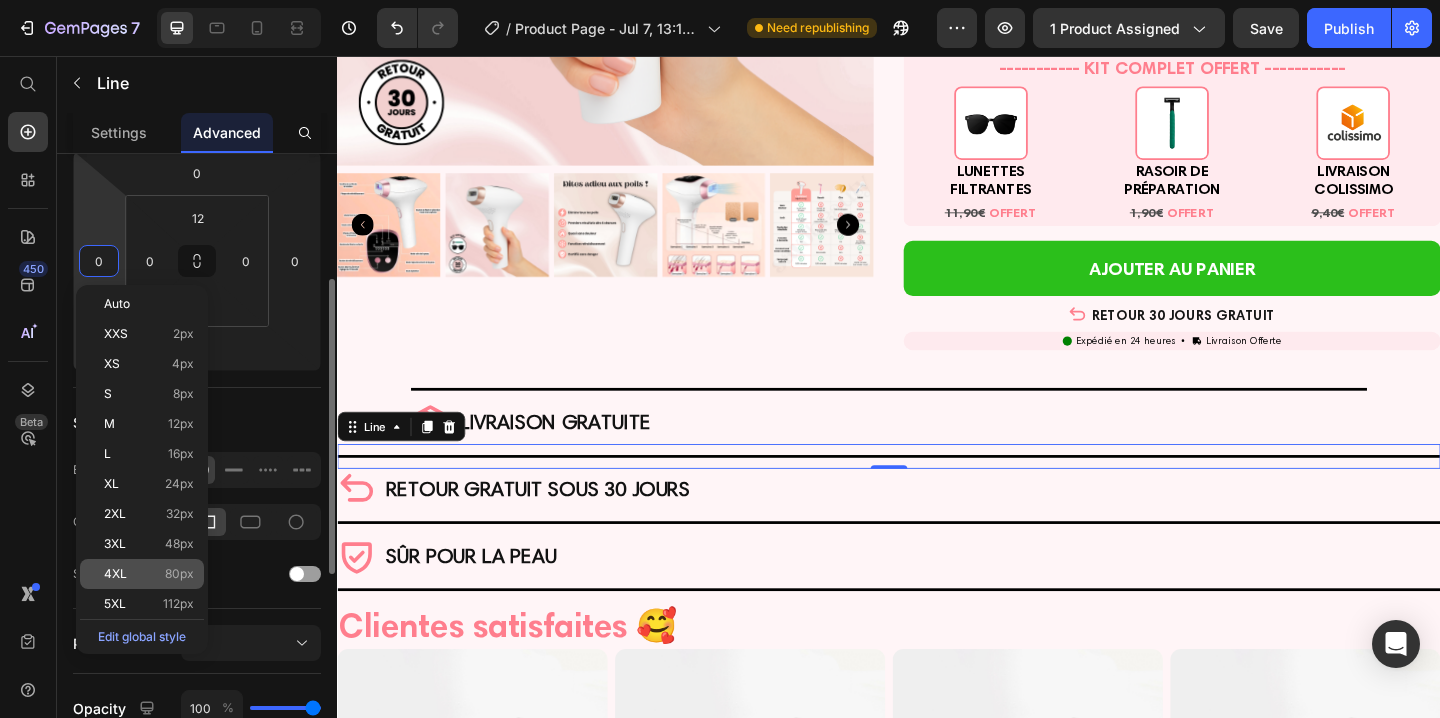 type on "80" 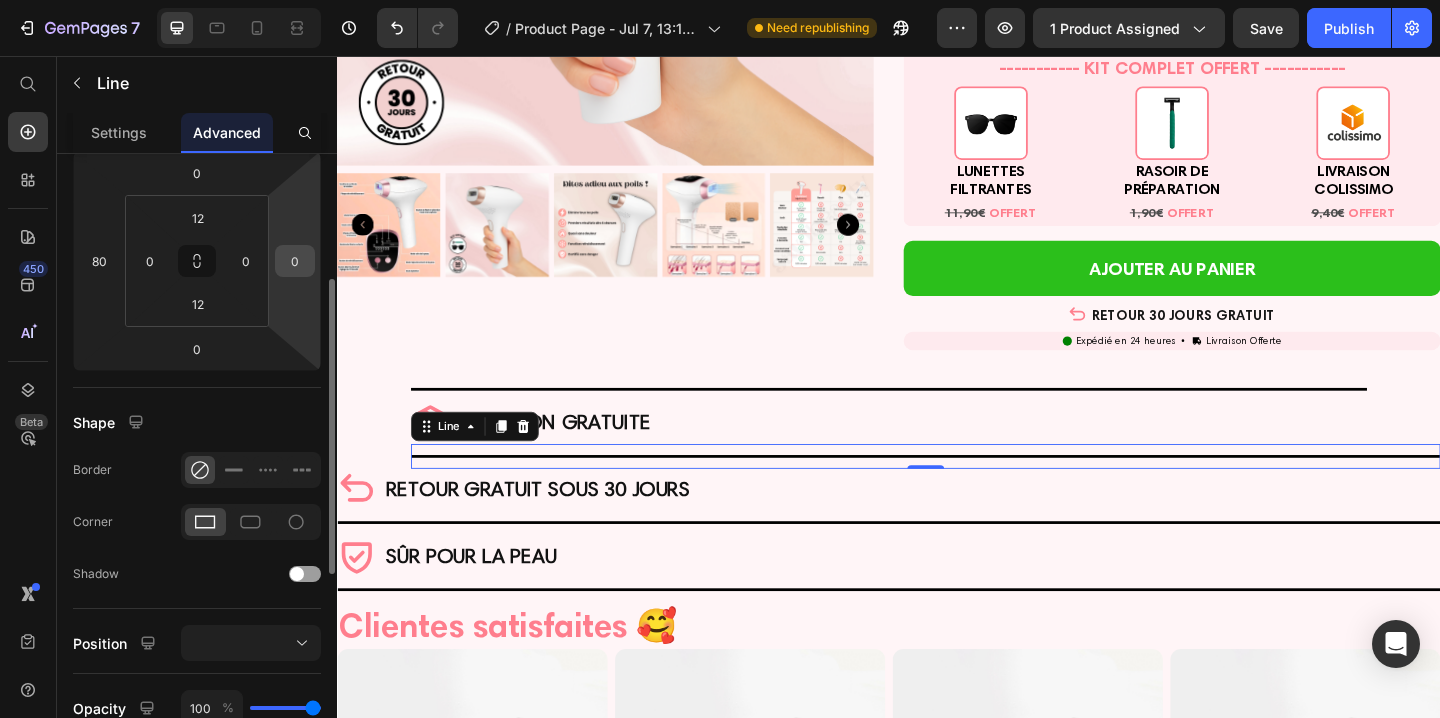 click on "0" at bounding box center [295, 261] 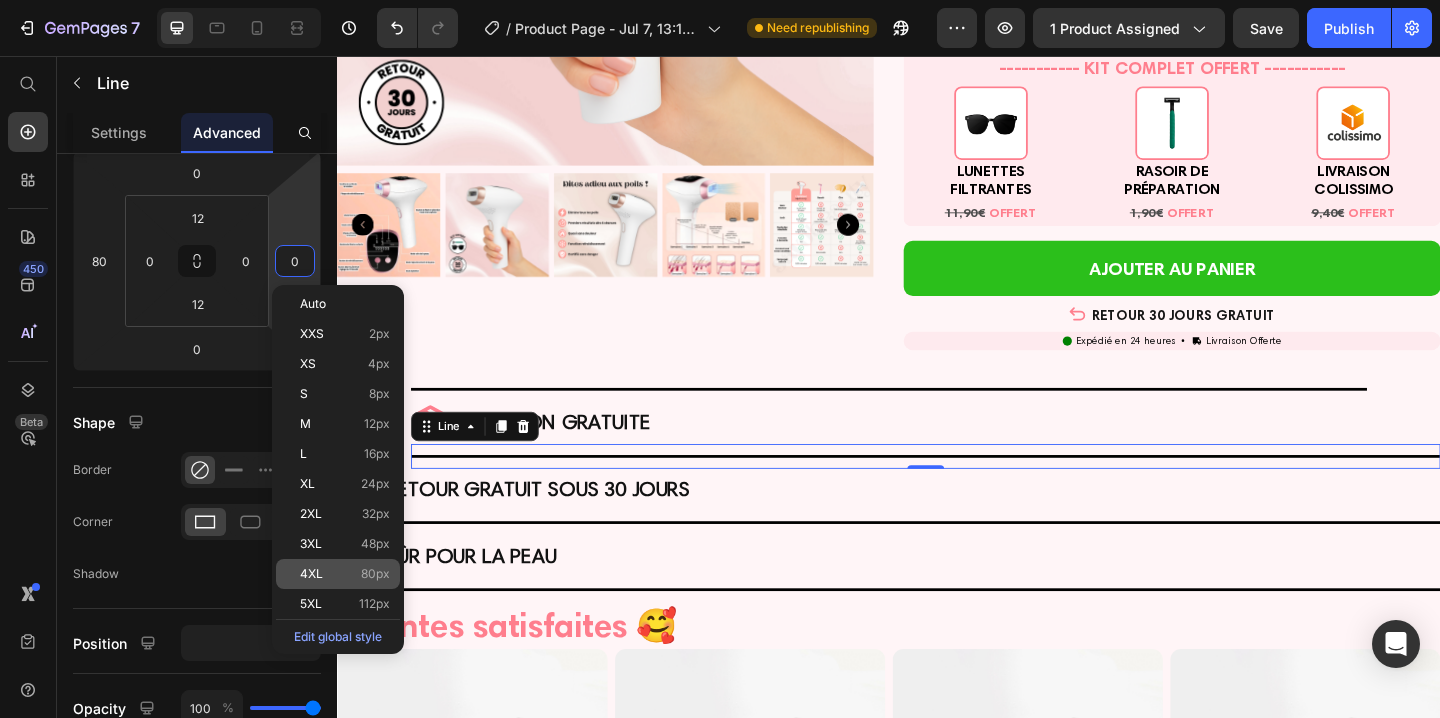 click on "4XL 80px" at bounding box center [345, 574] 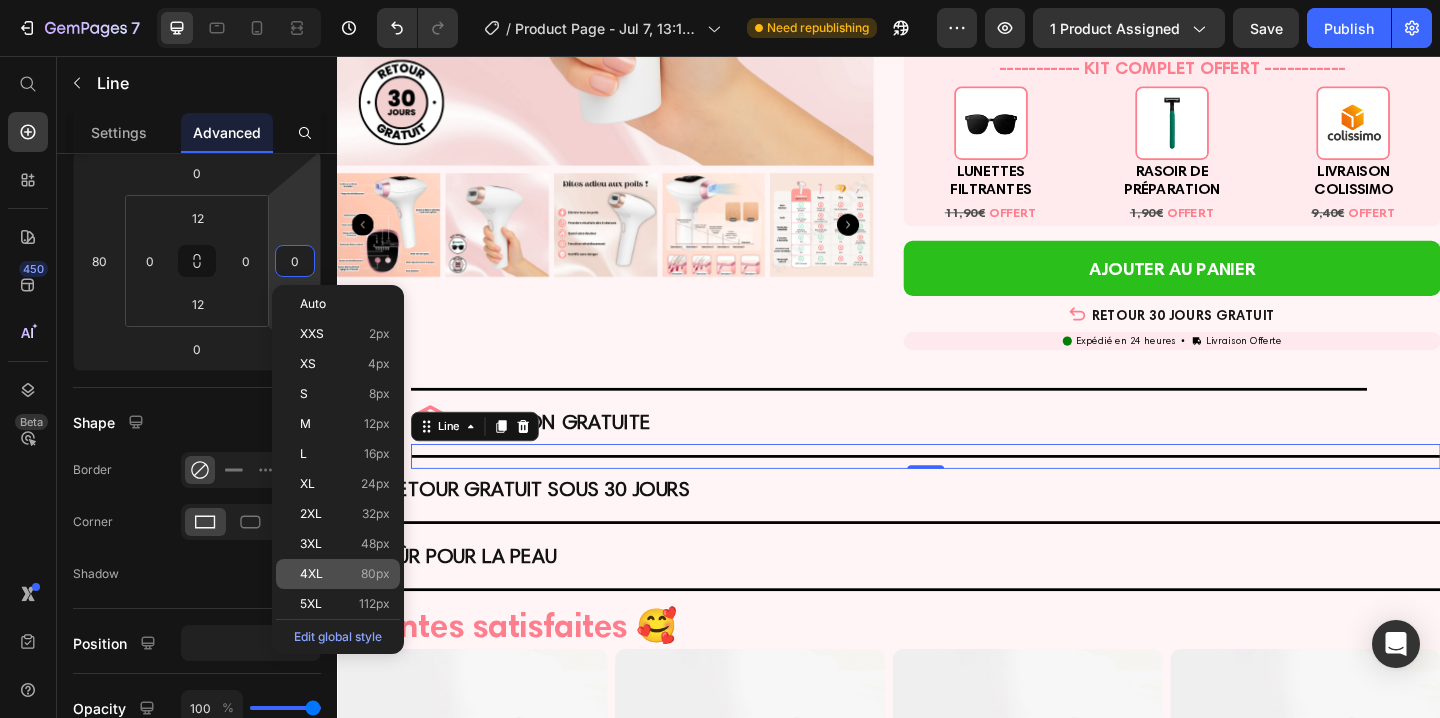 type on "80" 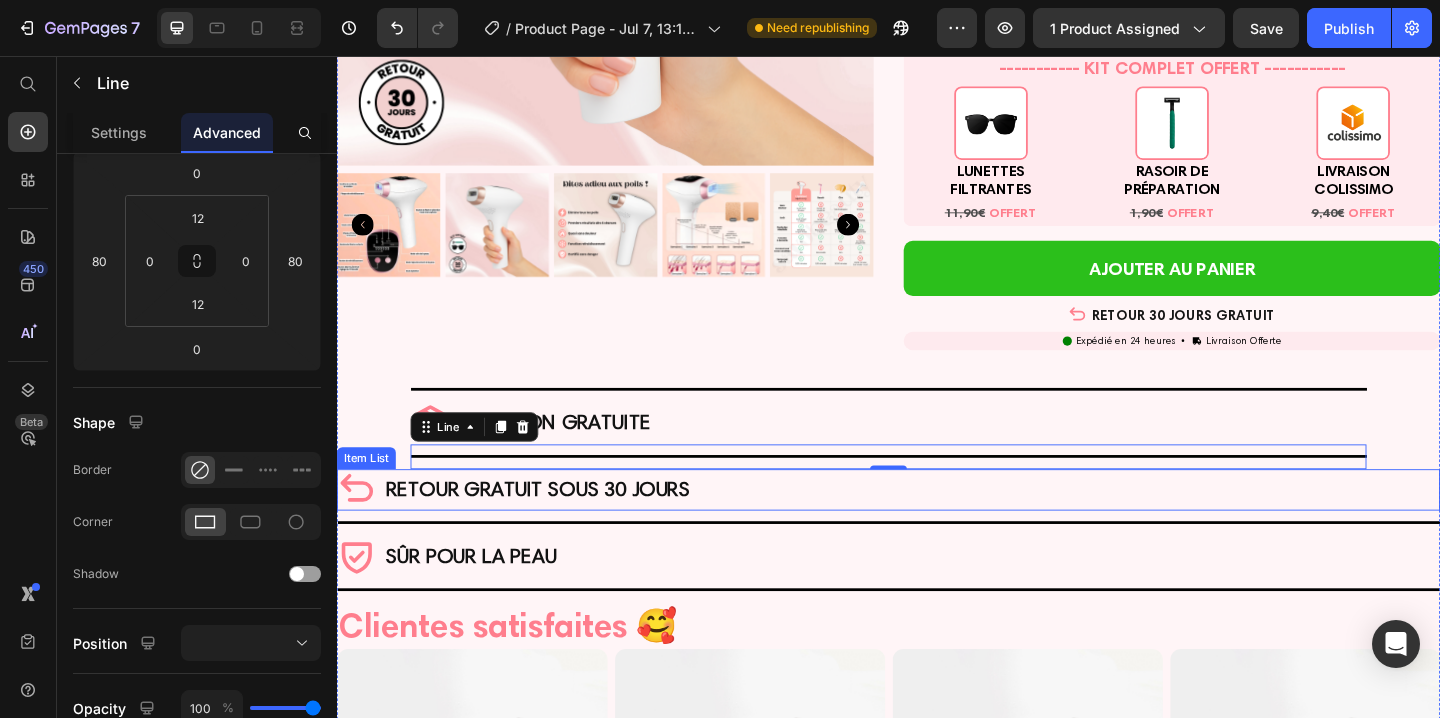 click on "RETOUR GRATUIT SOUS 30 JOURS" at bounding box center [937, 528] 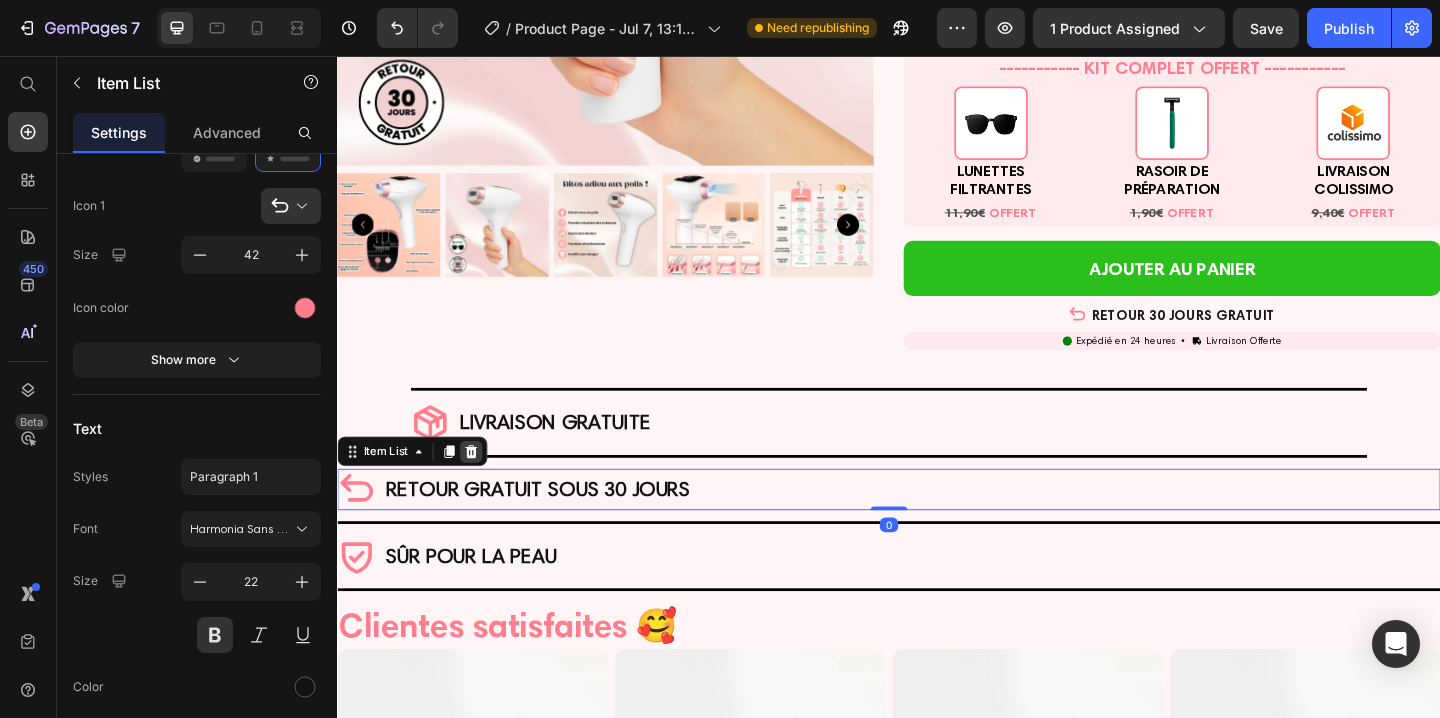 scroll, scrollTop: 0, scrollLeft: 0, axis: both 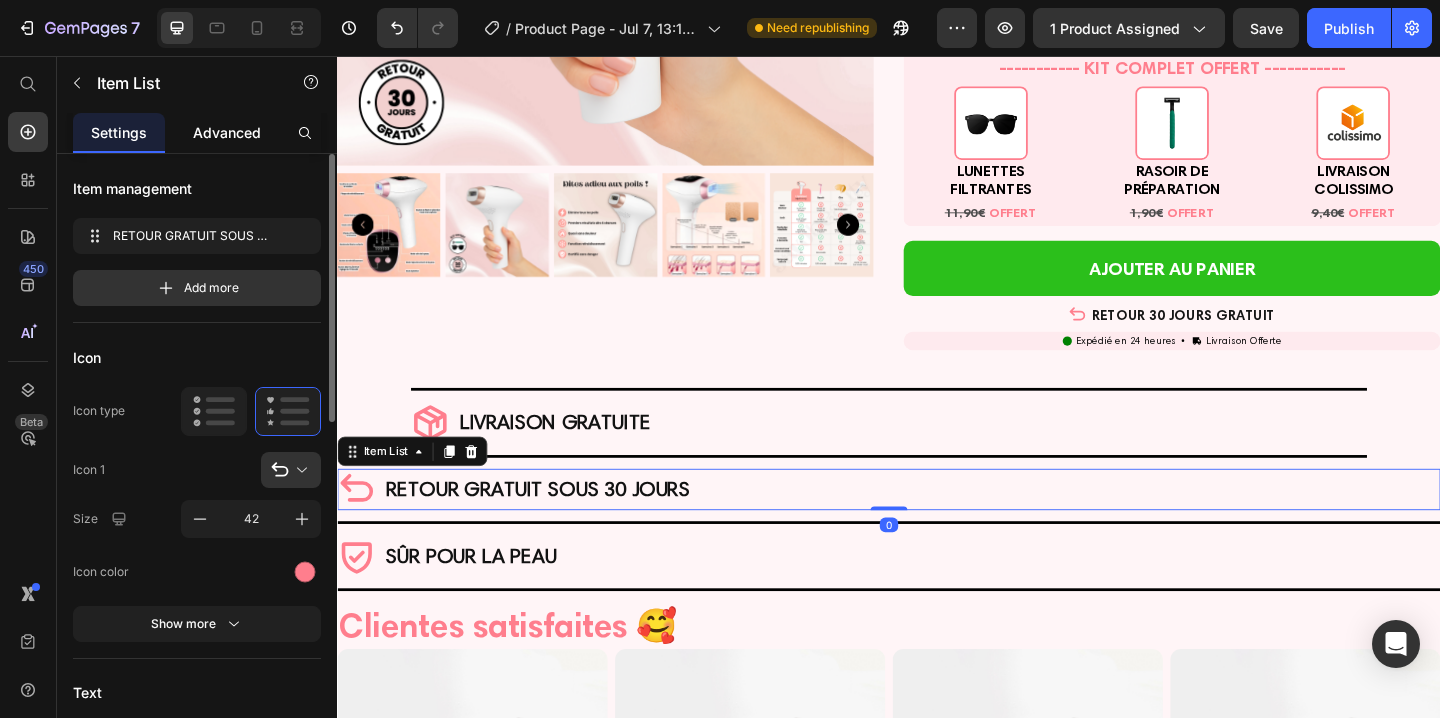 click on "Advanced" at bounding box center [227, 132] 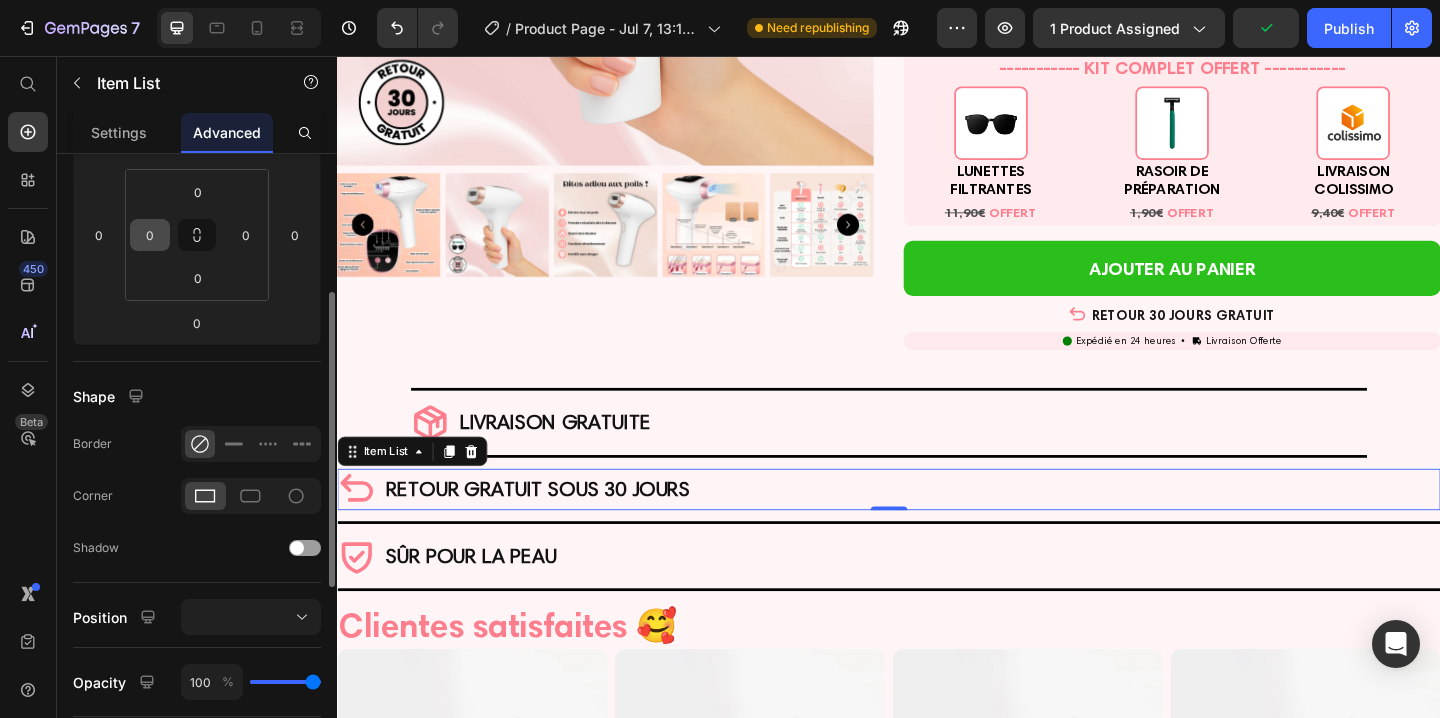 scroll, scrollTop: 296, scrollLeft: 0, axis: vertical 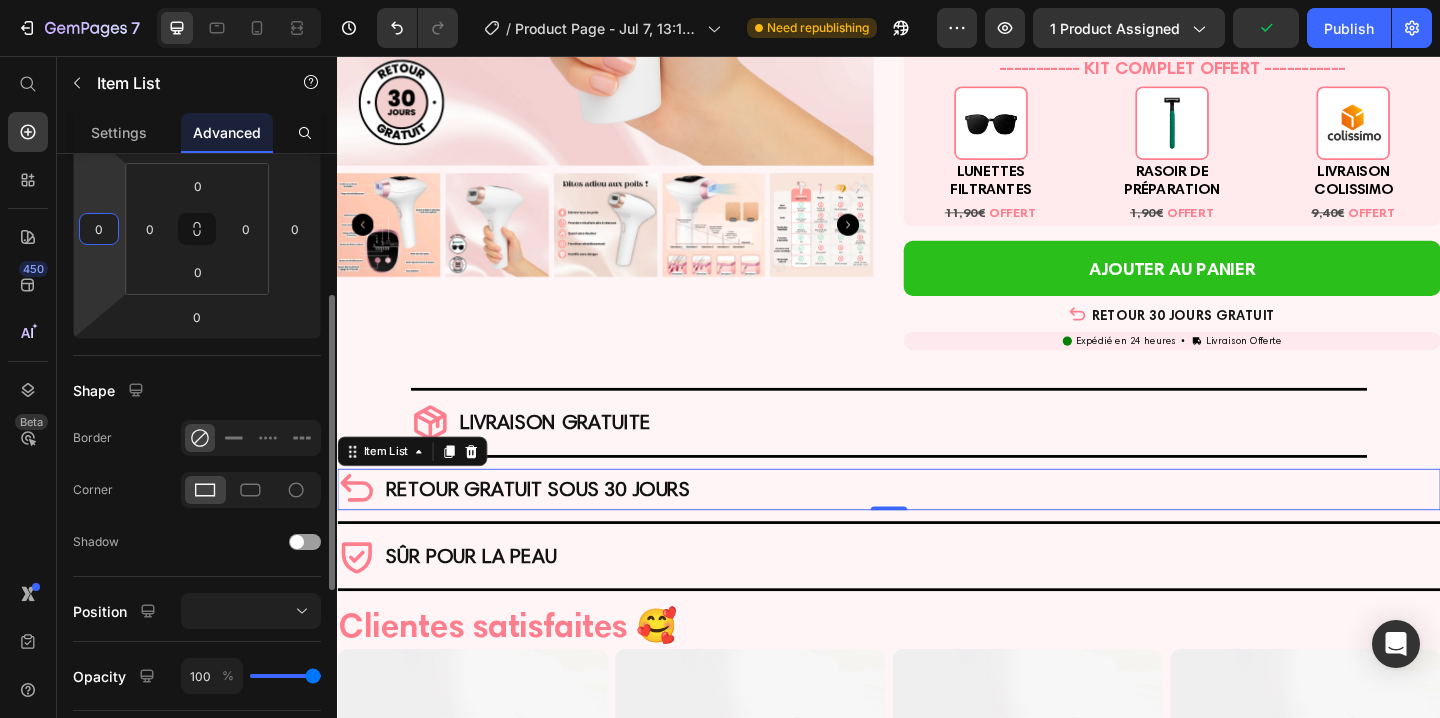 click on "0" at bounding box center (99, 229) 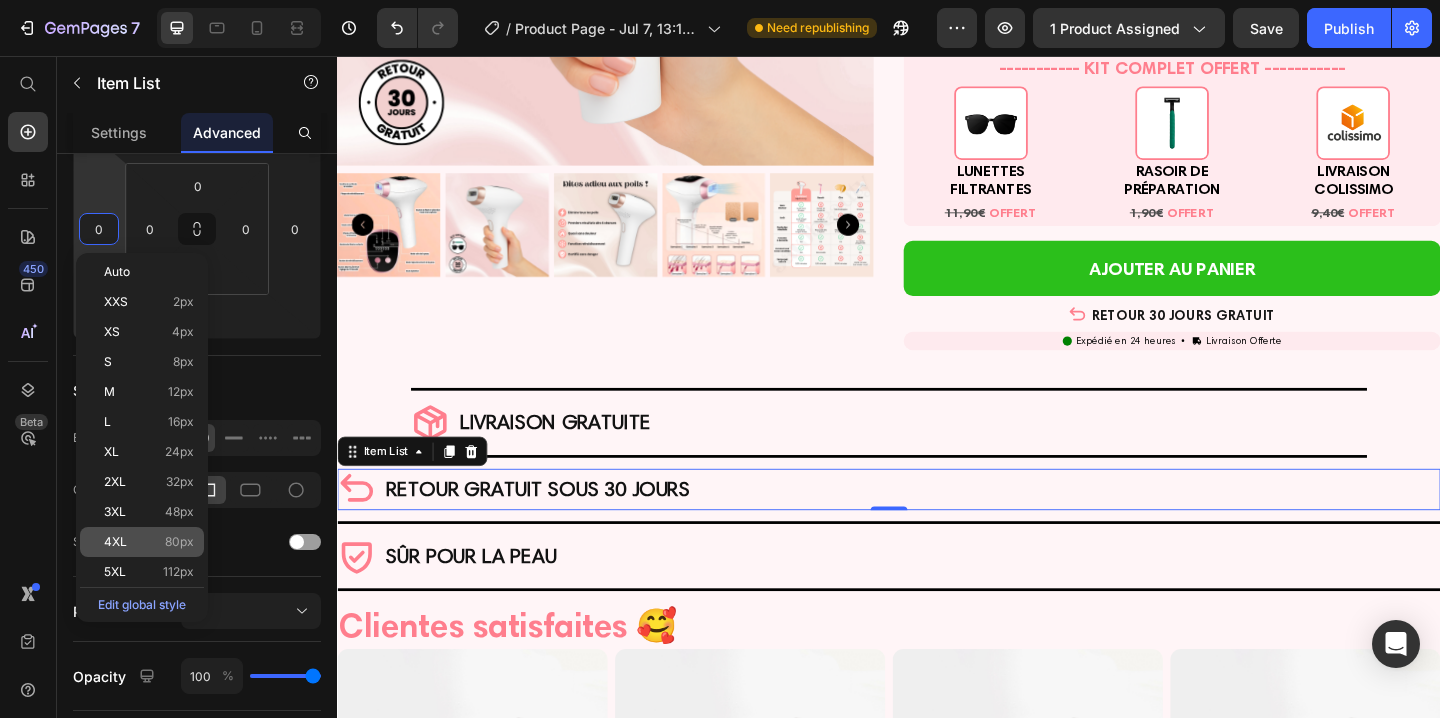 click on "80px" at bounding box center [179, 542] 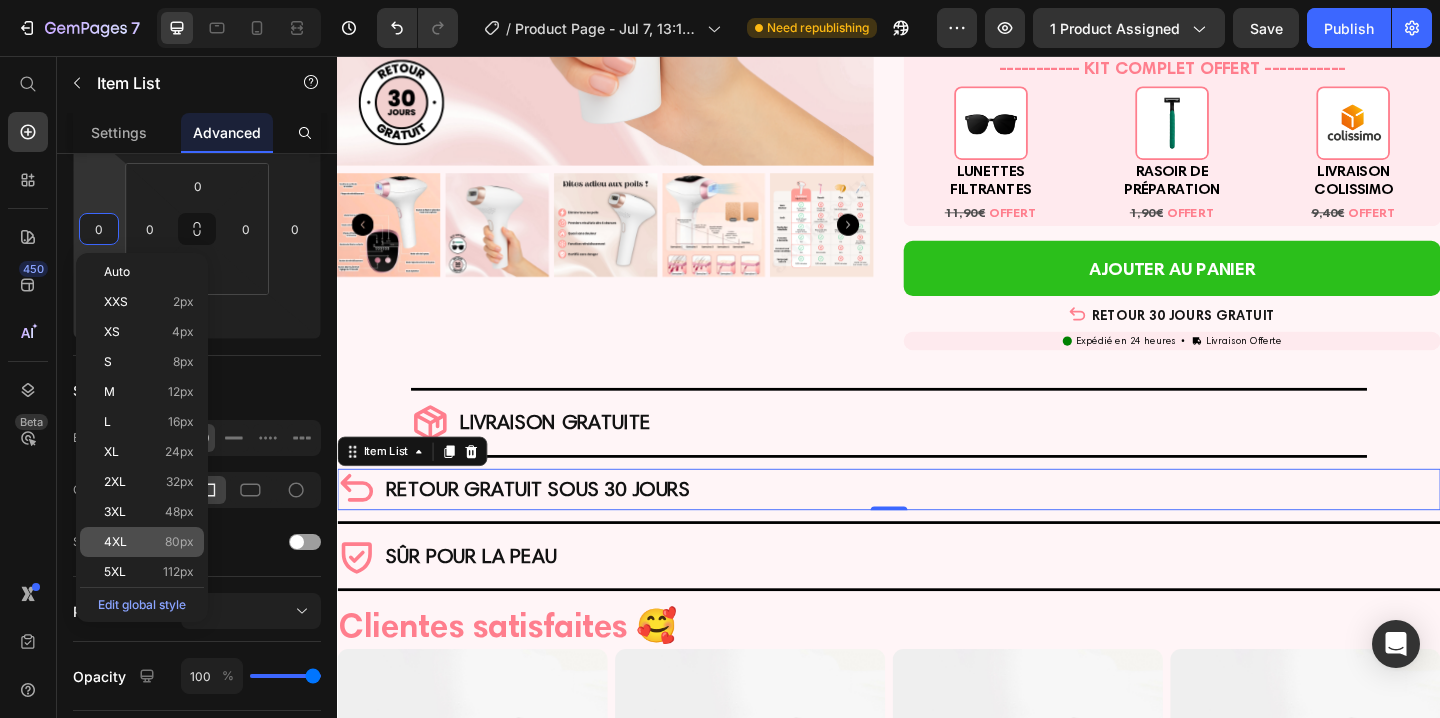 type on "80" 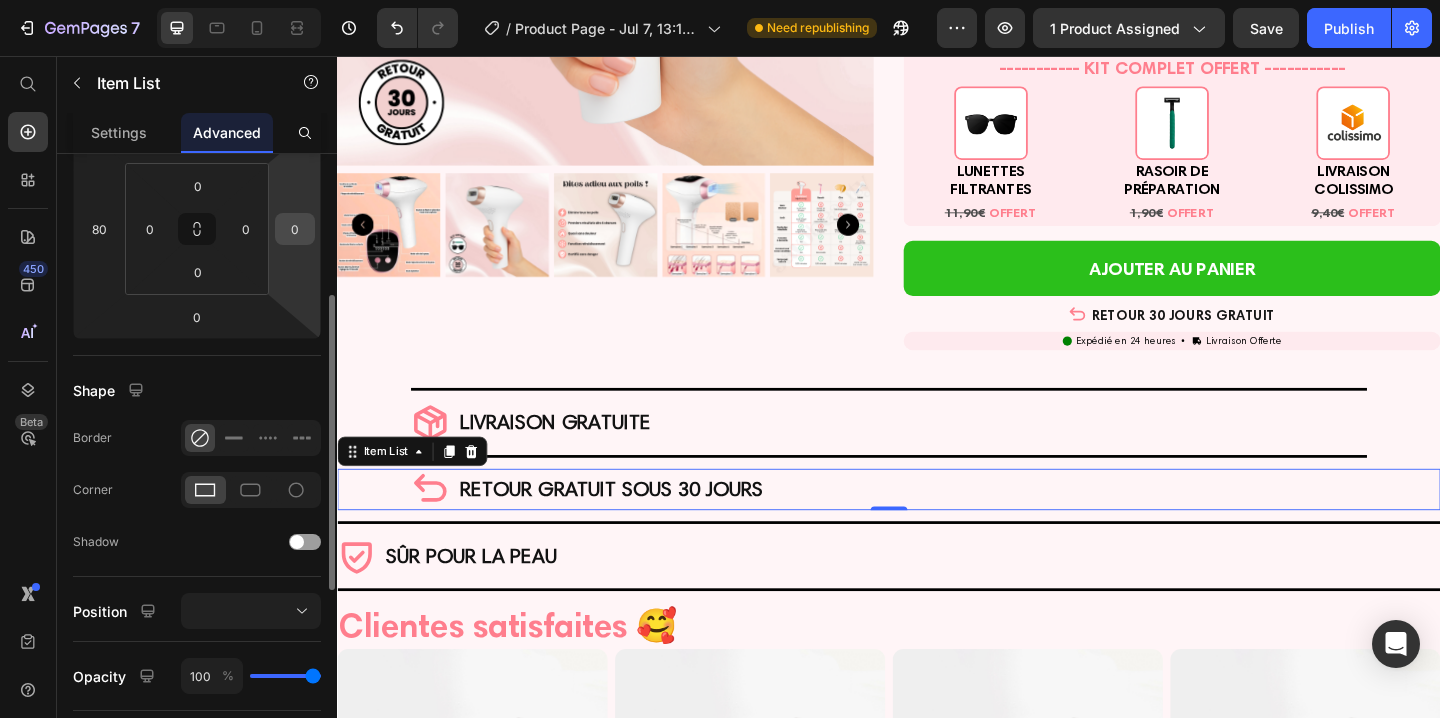 click on "0" at bounding box center [295, 229] 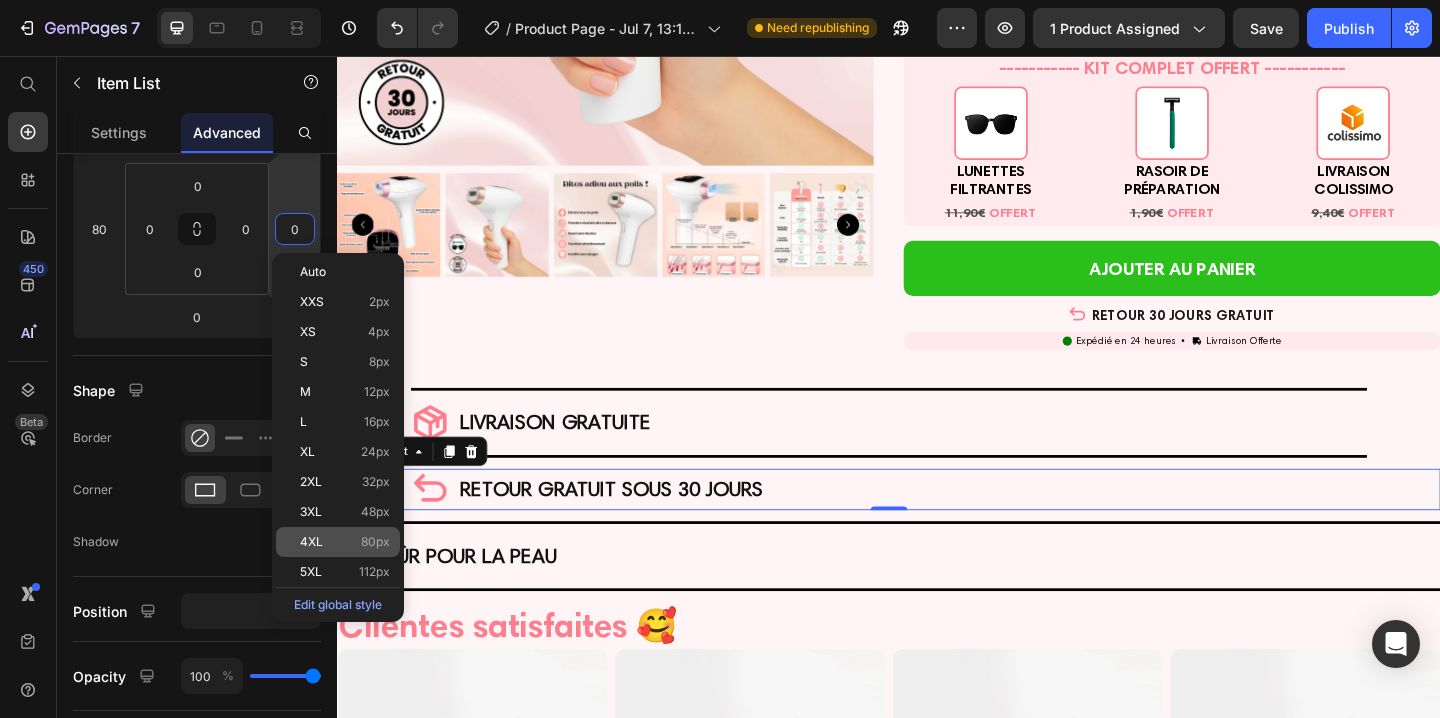 click on "4XL 80px" 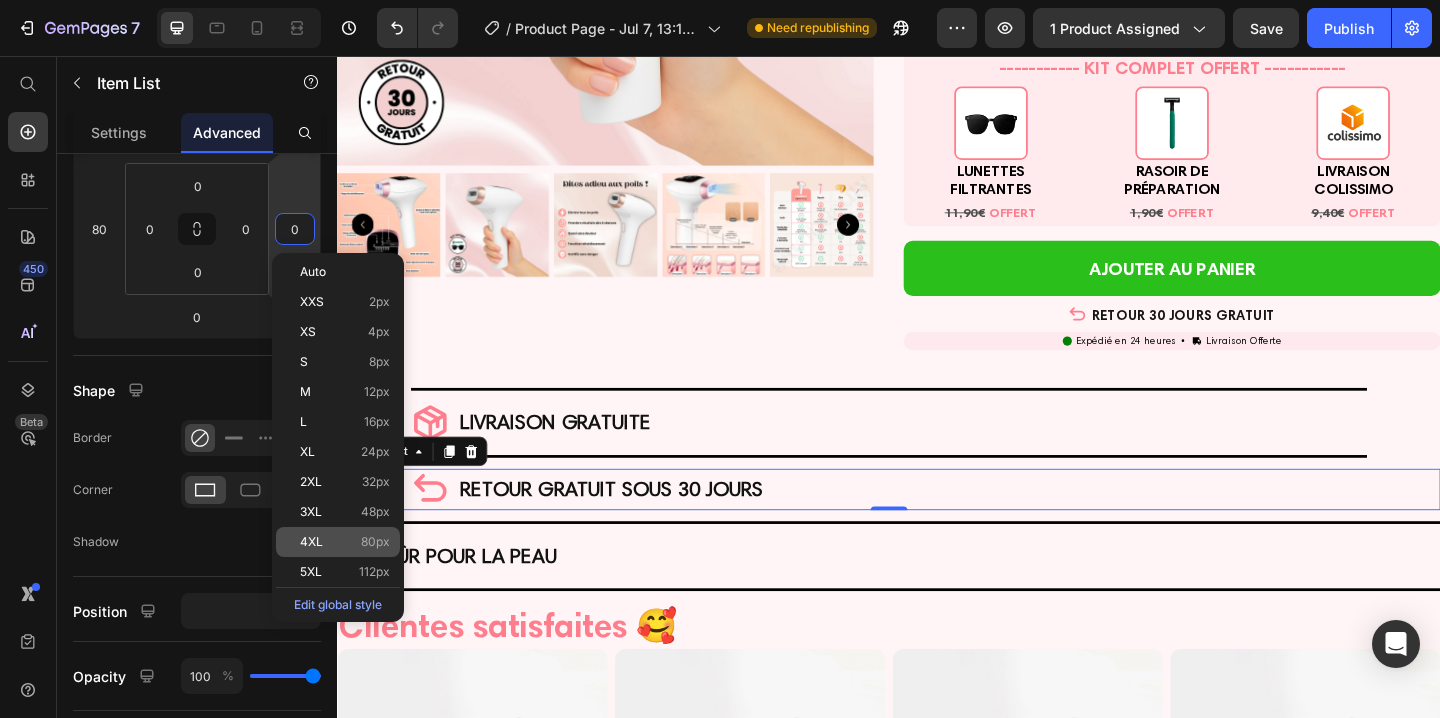 type on "80" 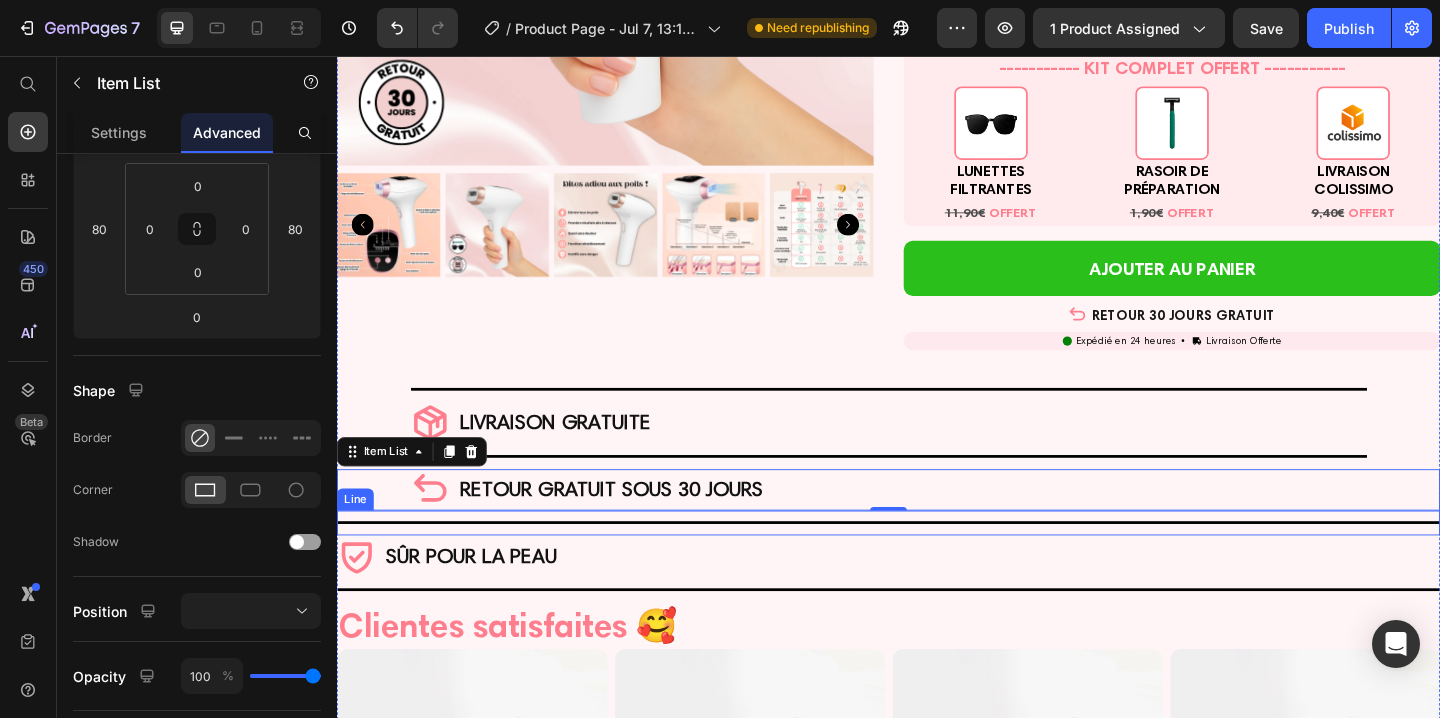 click on "Title Line" at bounding box center [937, 563] 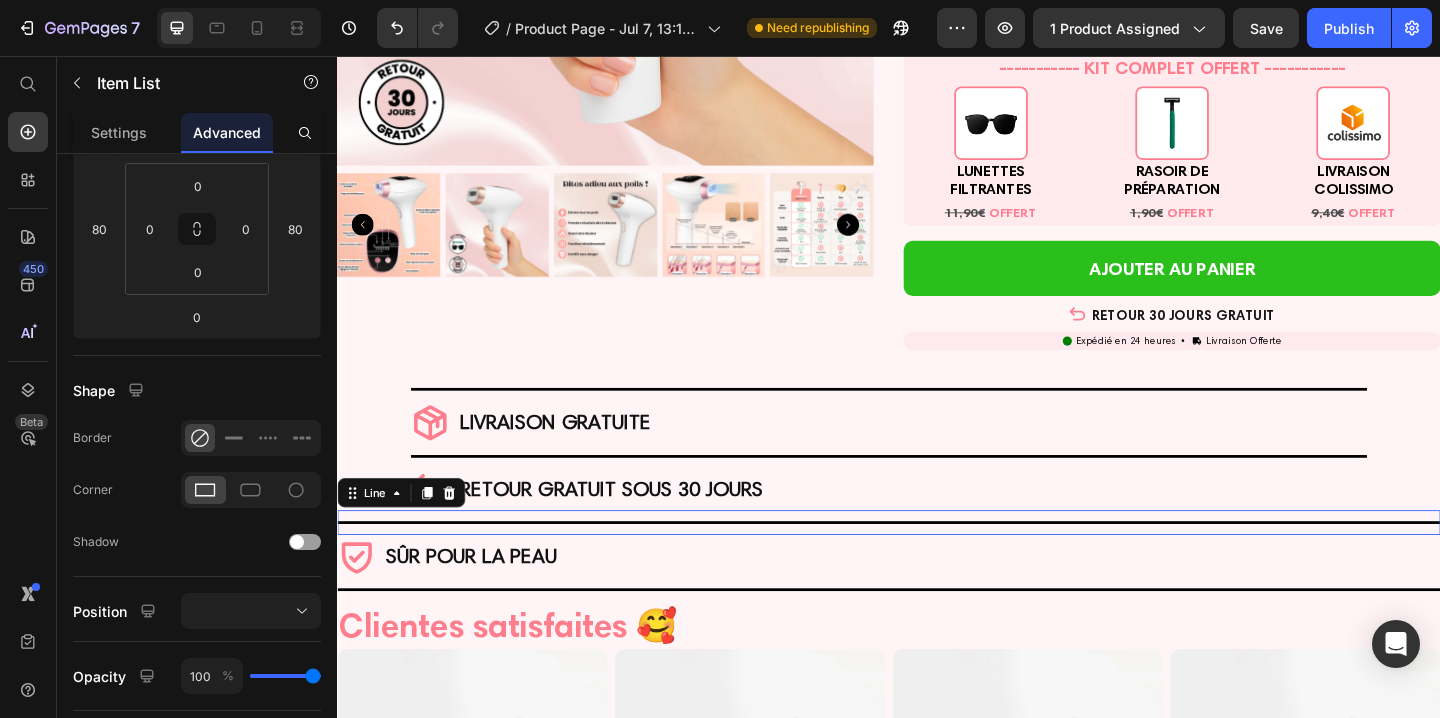 scroll, scrollTop: 0, scrollLeft: 0, axis: both 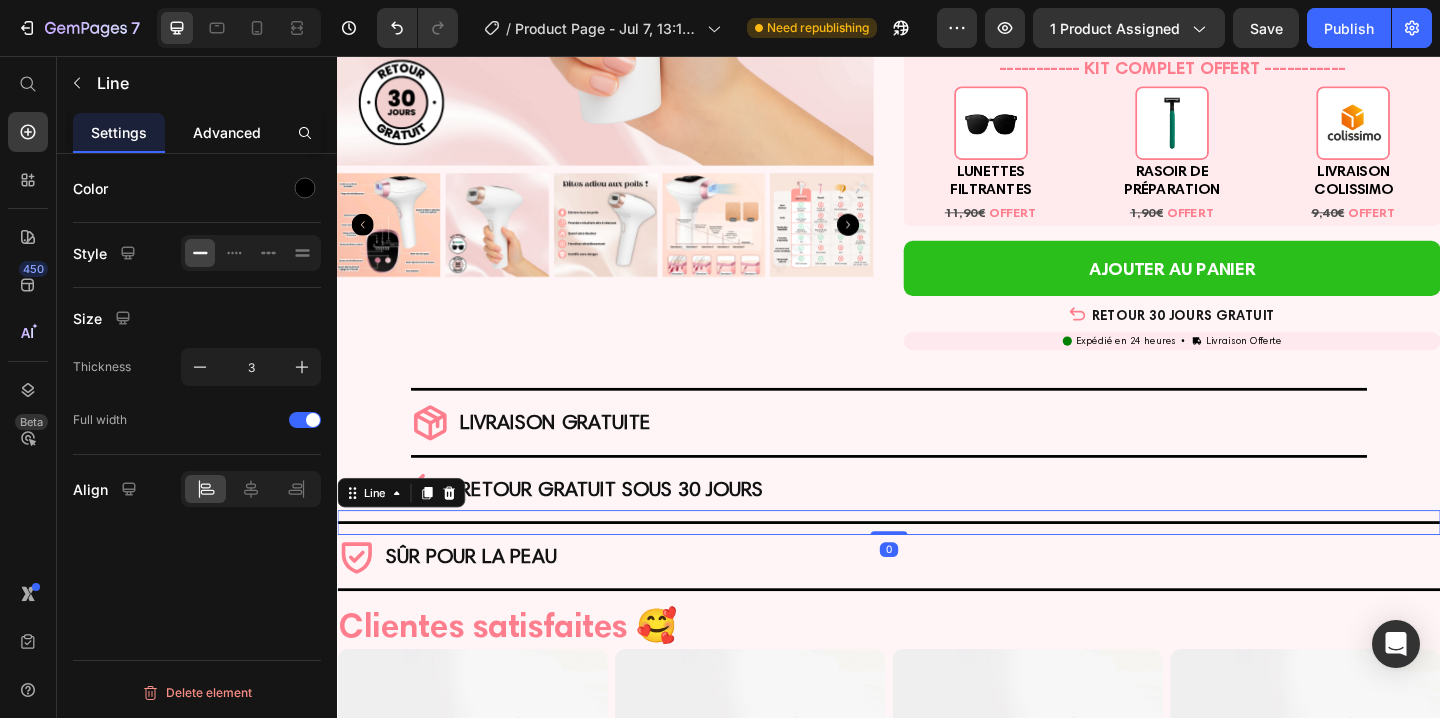 click on "Advanced" at bounding box center (227, 132) 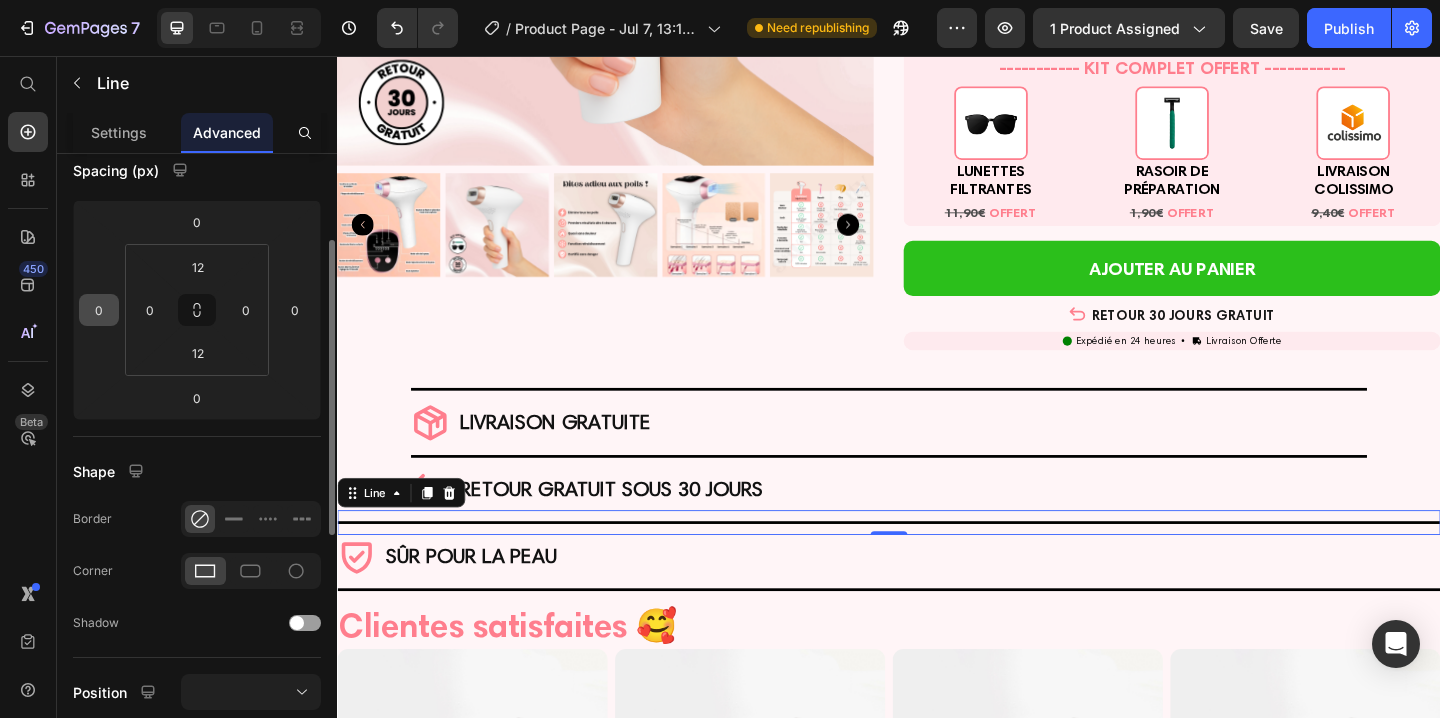 scroll, scrollTop: 218, scrollLeft: 0, axis: vertical 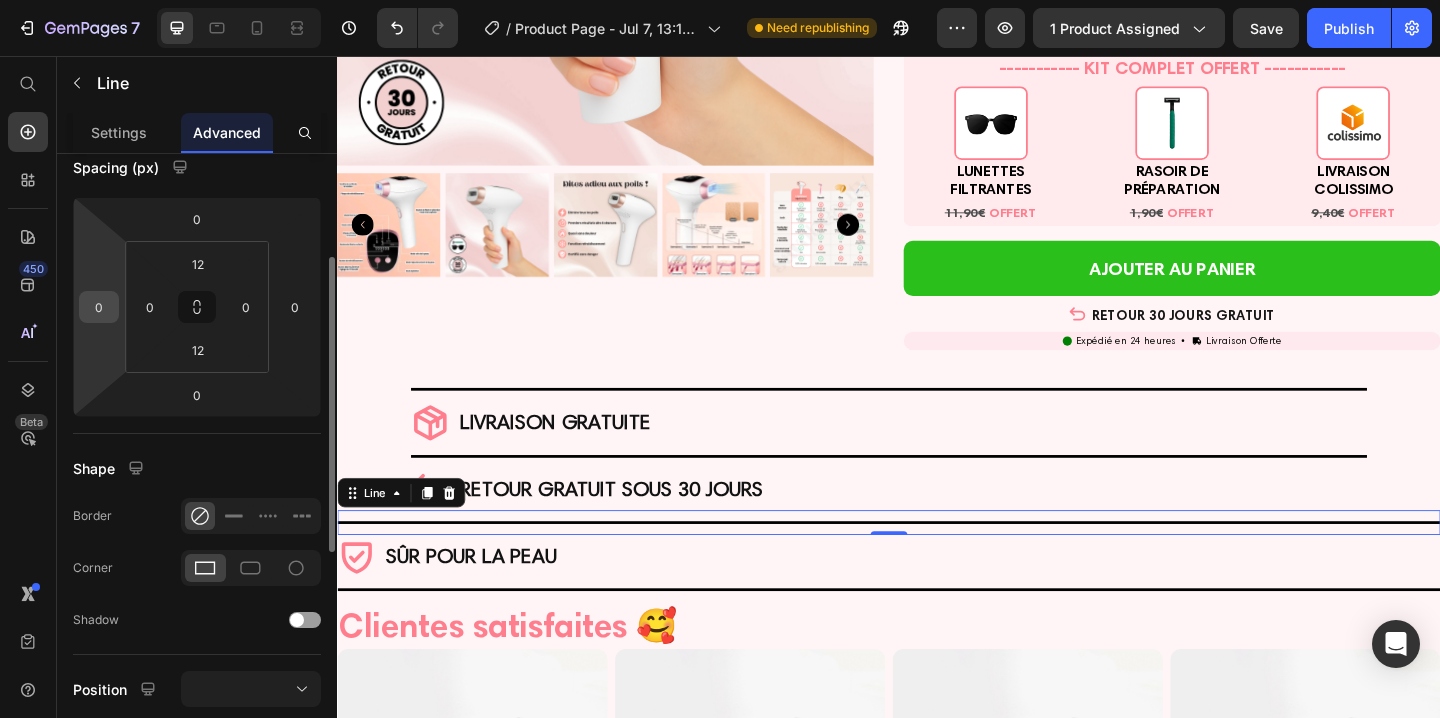 click on "0" at bounding box center (99, 307) 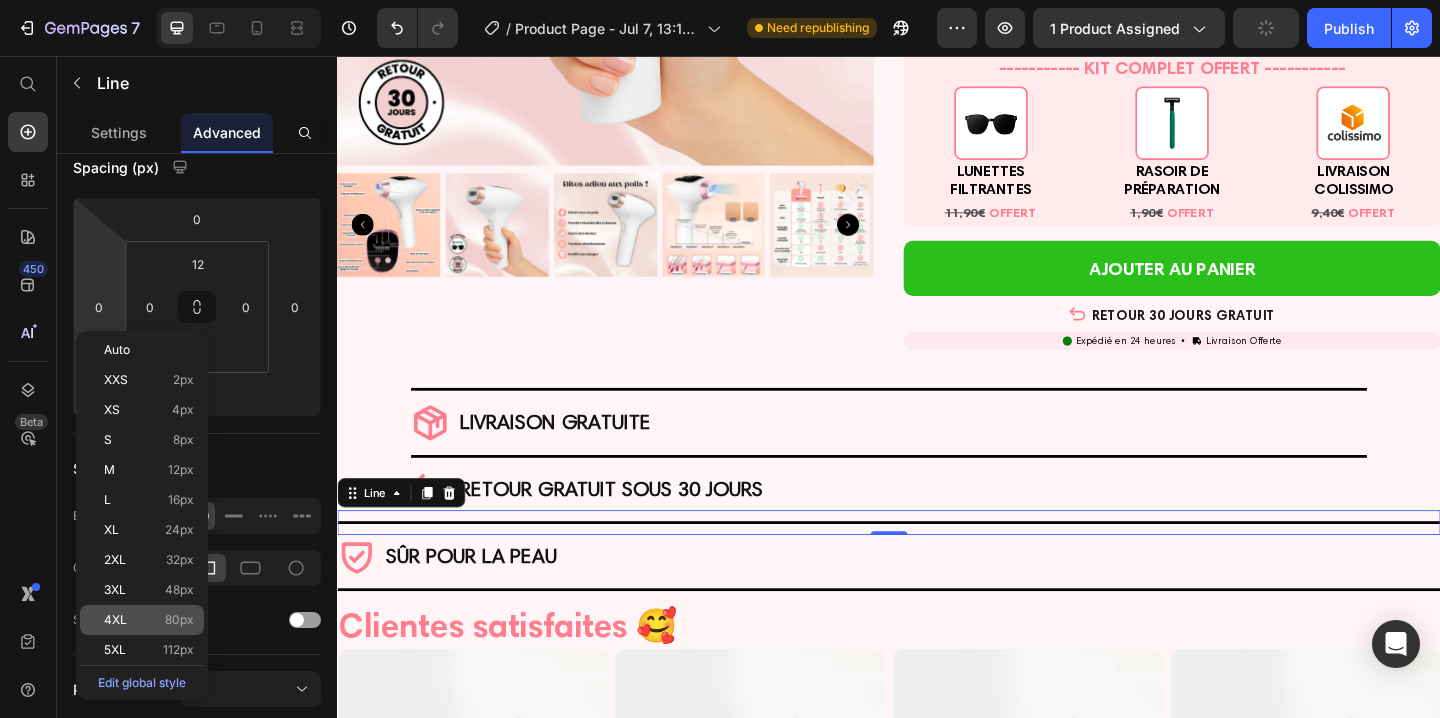 click on "80px" at bounding box center (179, 620) 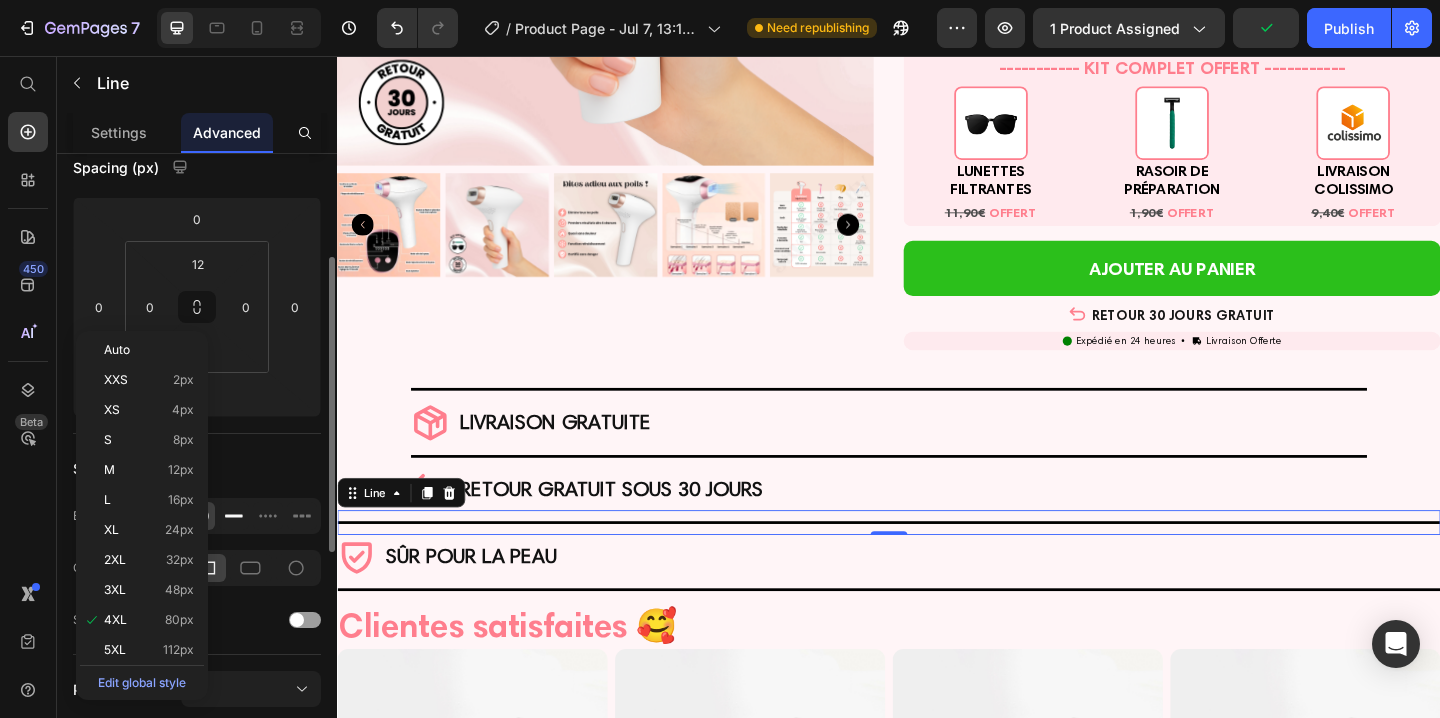 type on "80" 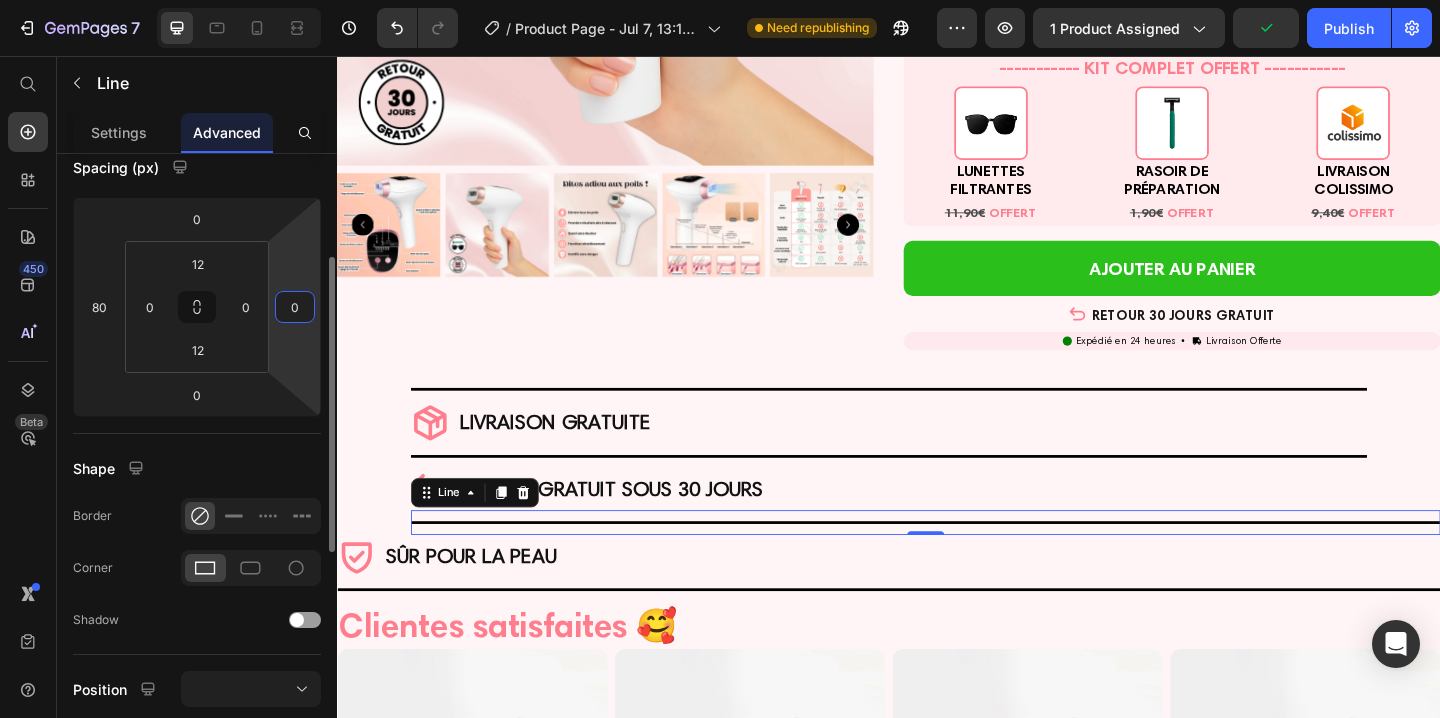 click on "0" at bounding box center (295, 307) 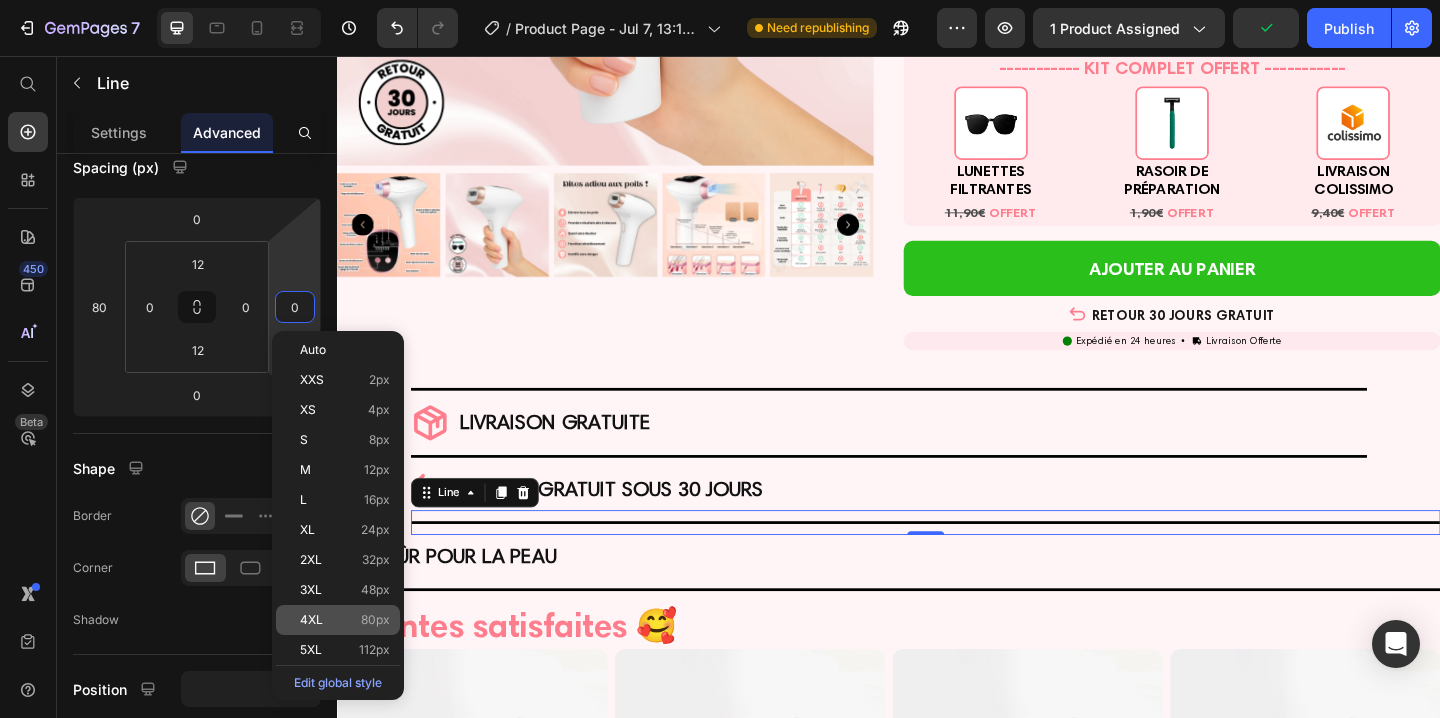 click on "4XL" at bounding box center (311, 620) 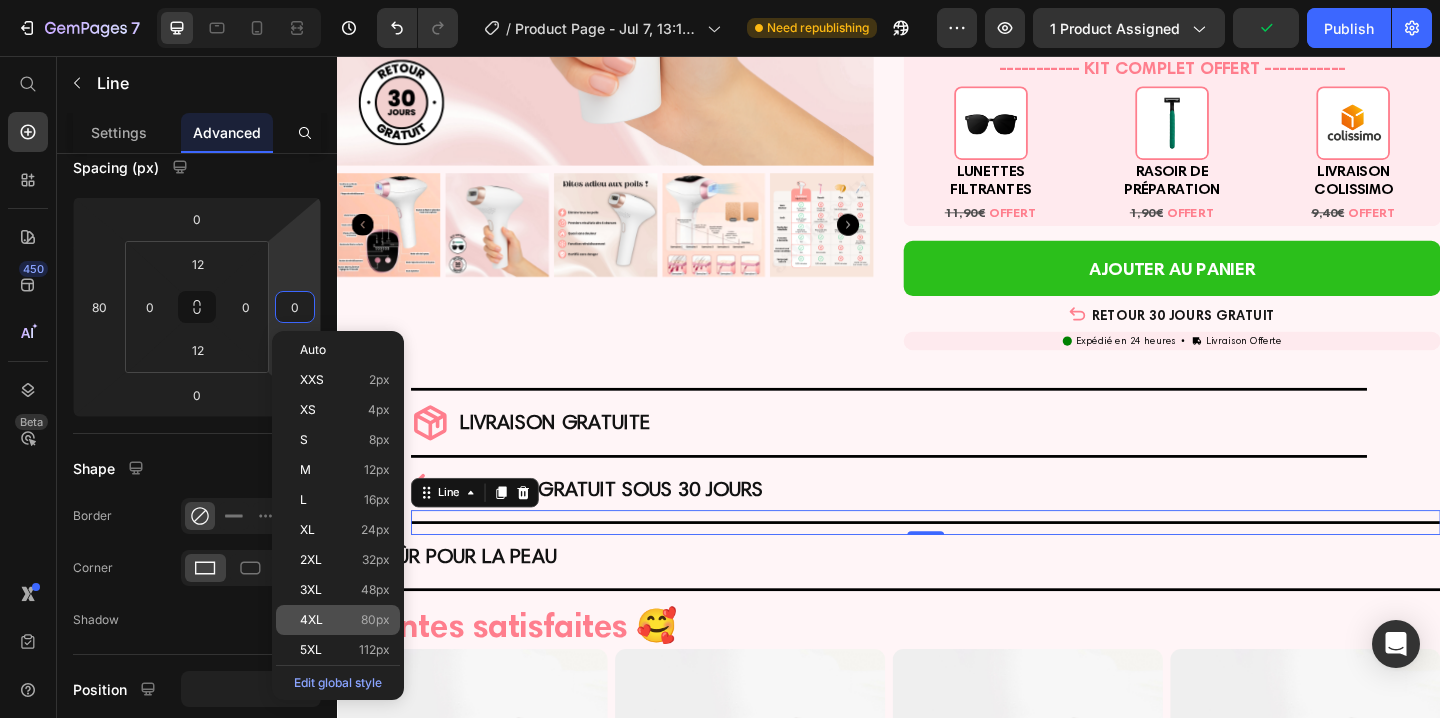 type on "80" 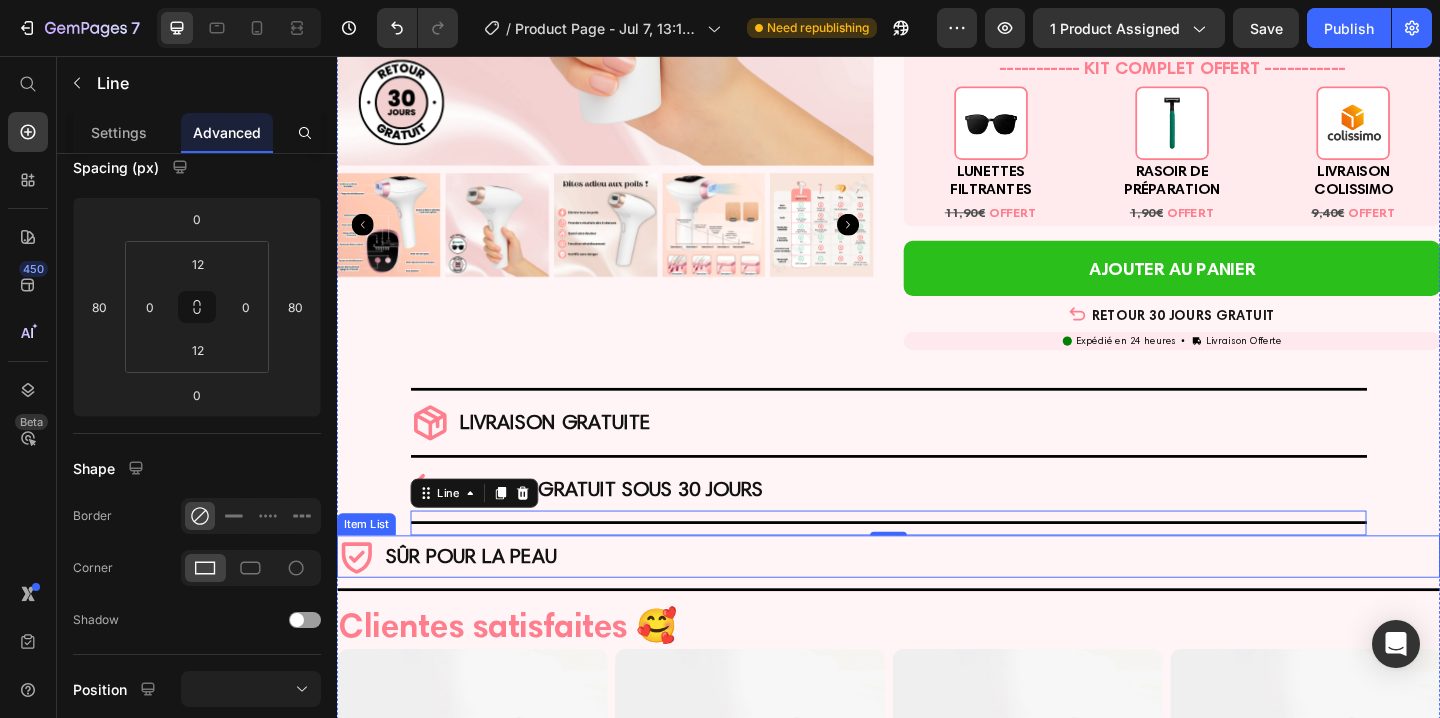 click on "SÛR POUR LA PEAU" at bounding box center (483, 600) 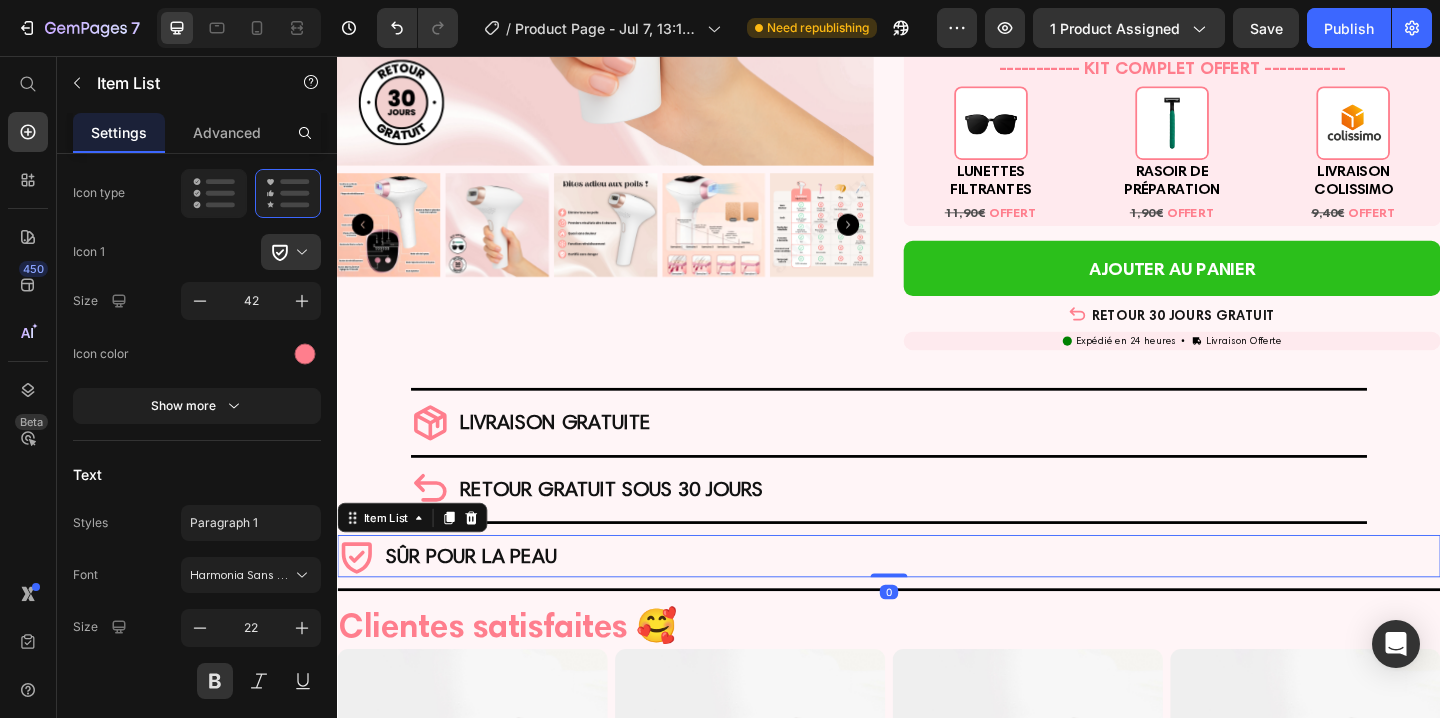 scroll, scrollTop: 0, scrollLeft: 0, axis: both 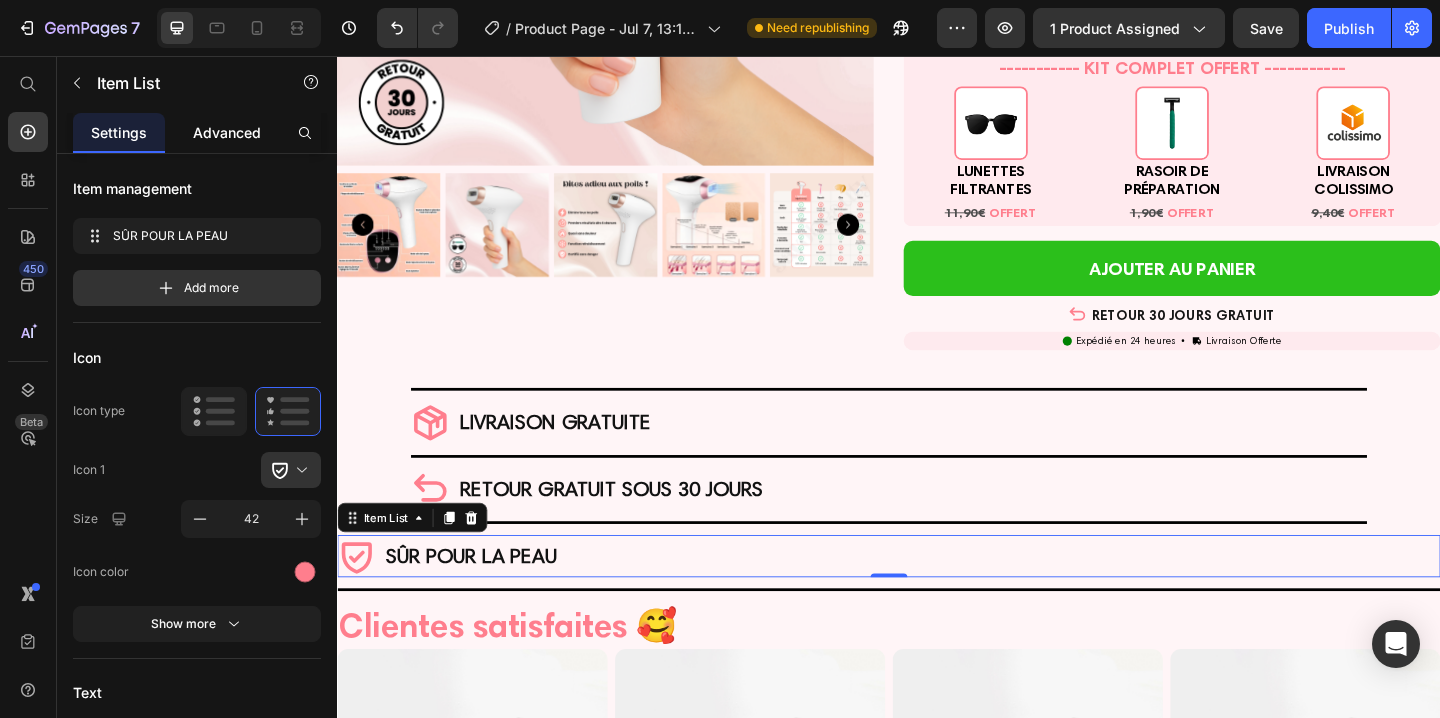 click on "Advanced" at bounding box center [227, 132] 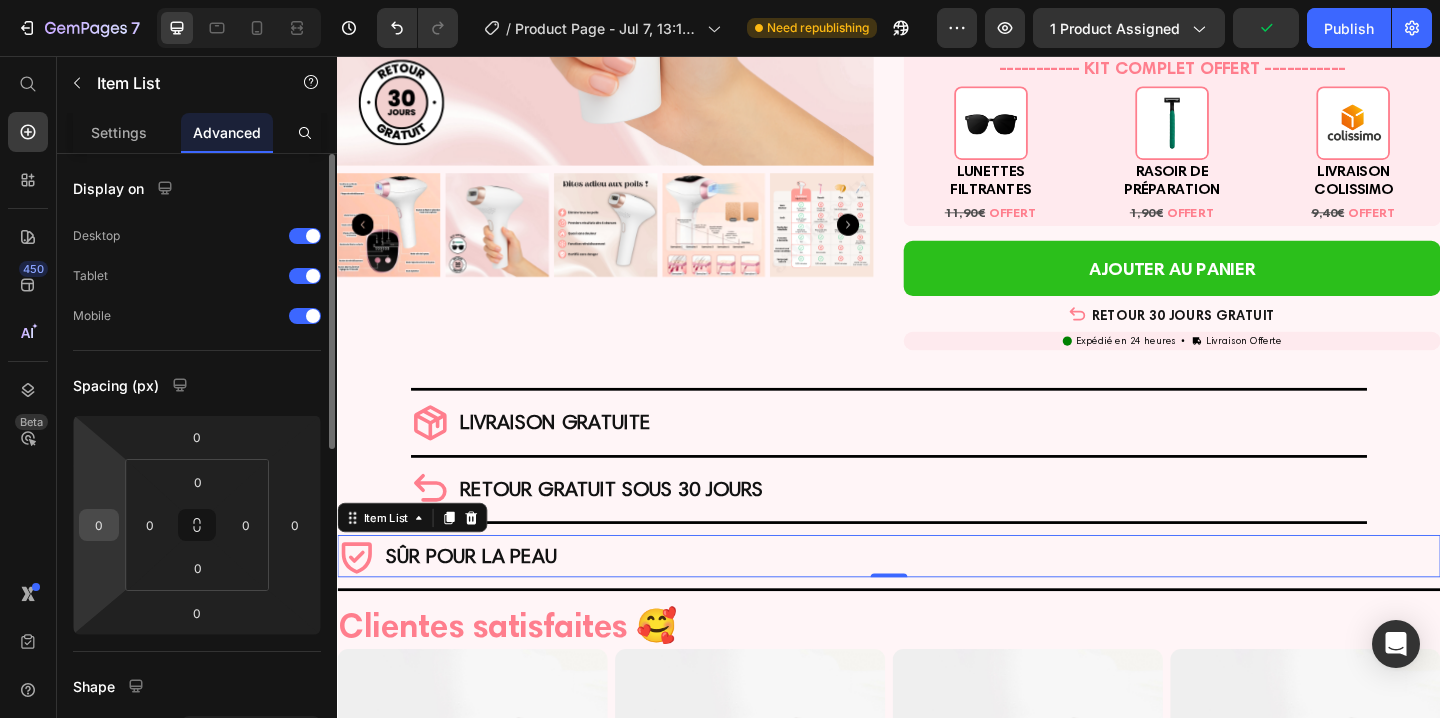 click on "0" at bounding box center [99, 525] 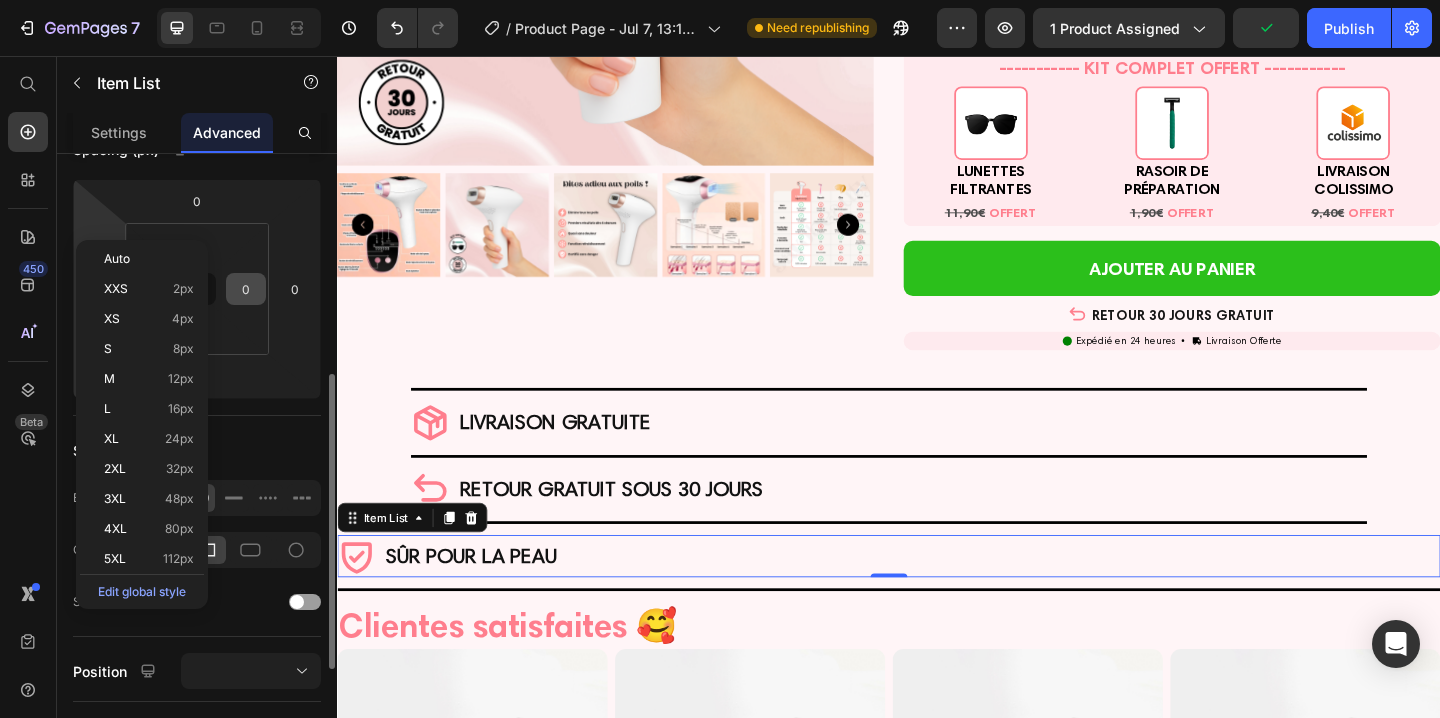 scroll, scrollTop: 330, scrollLeft: 0, axis: vertical 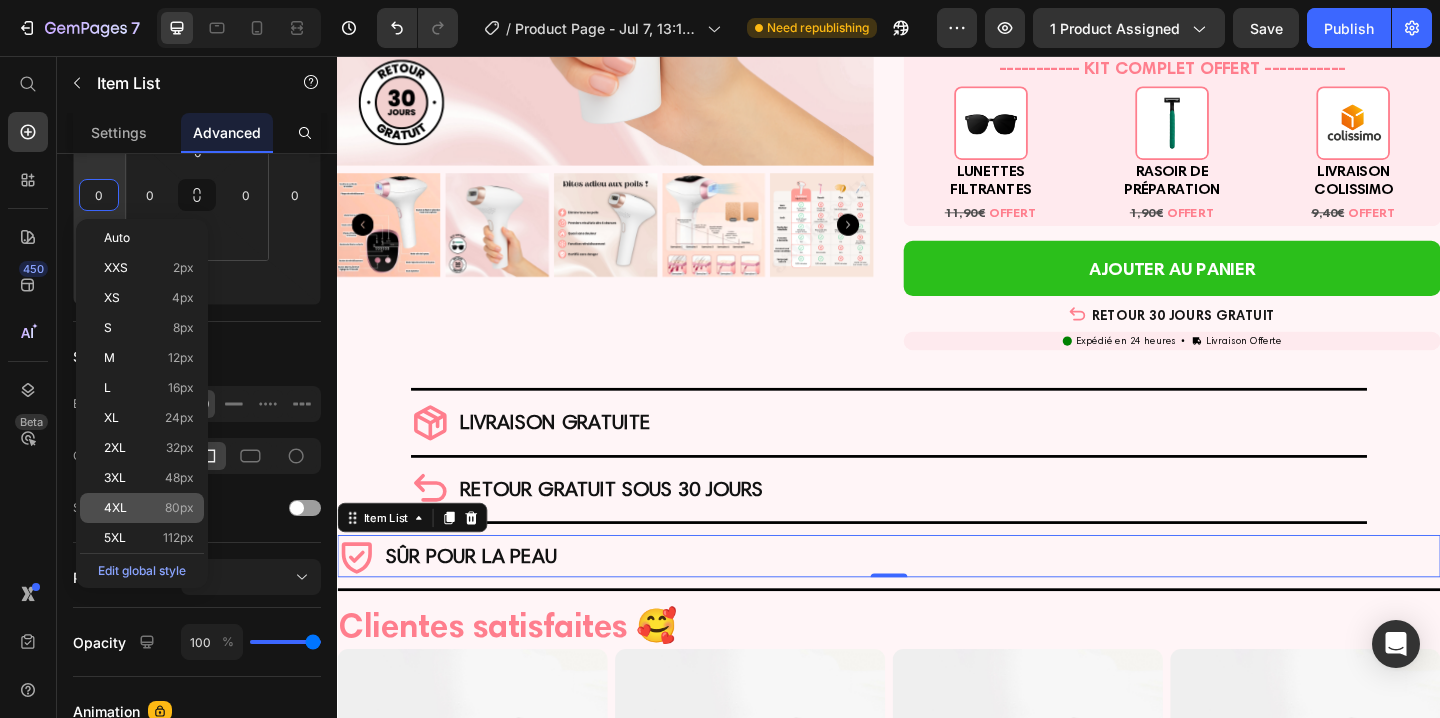 click on "4XL 80px" 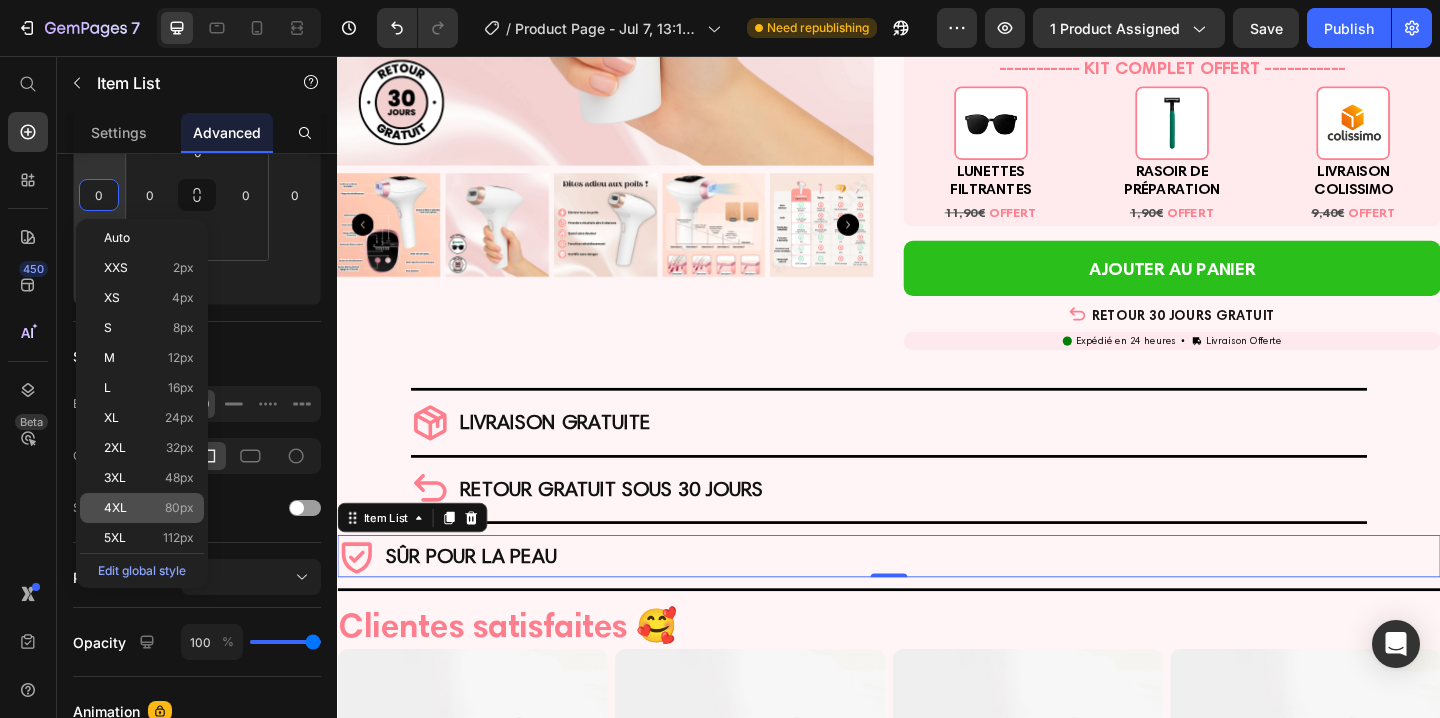 type on "80" 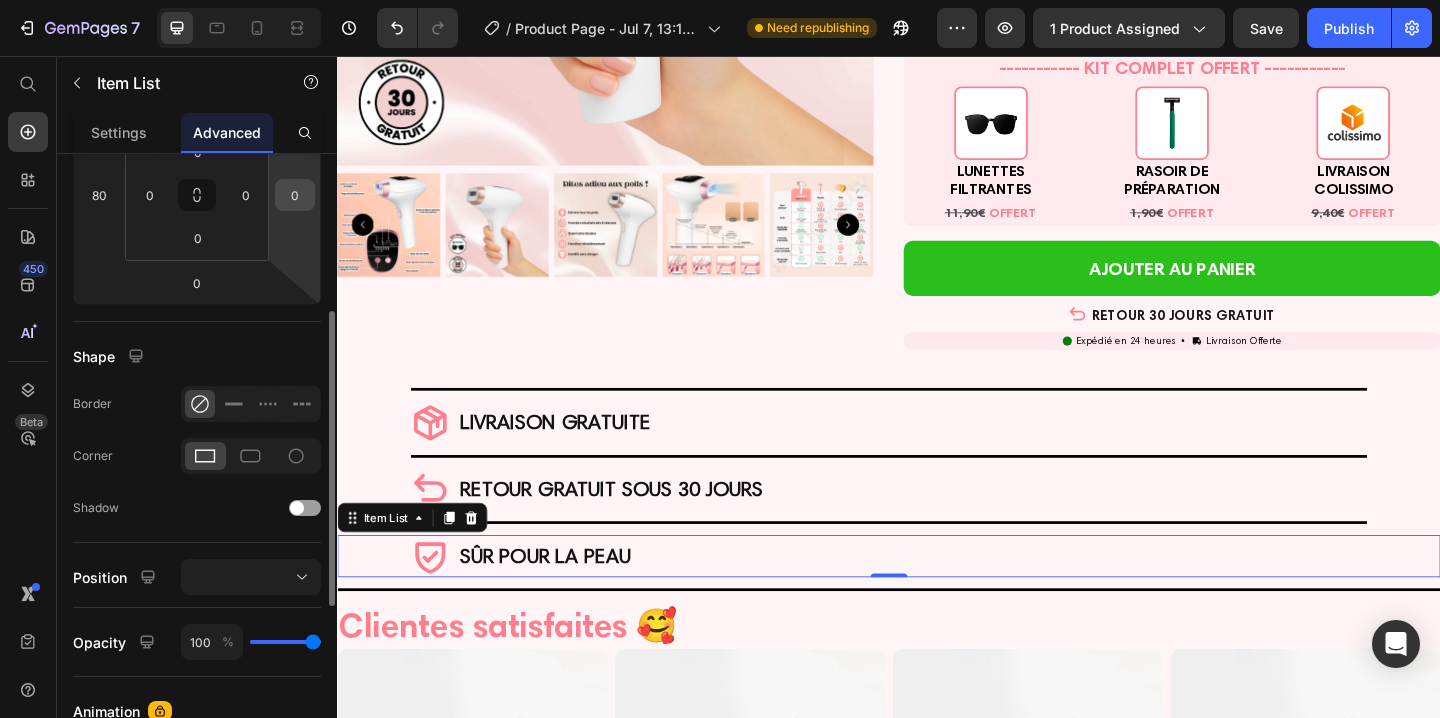 click on "0" at bounding box center (295, 195) 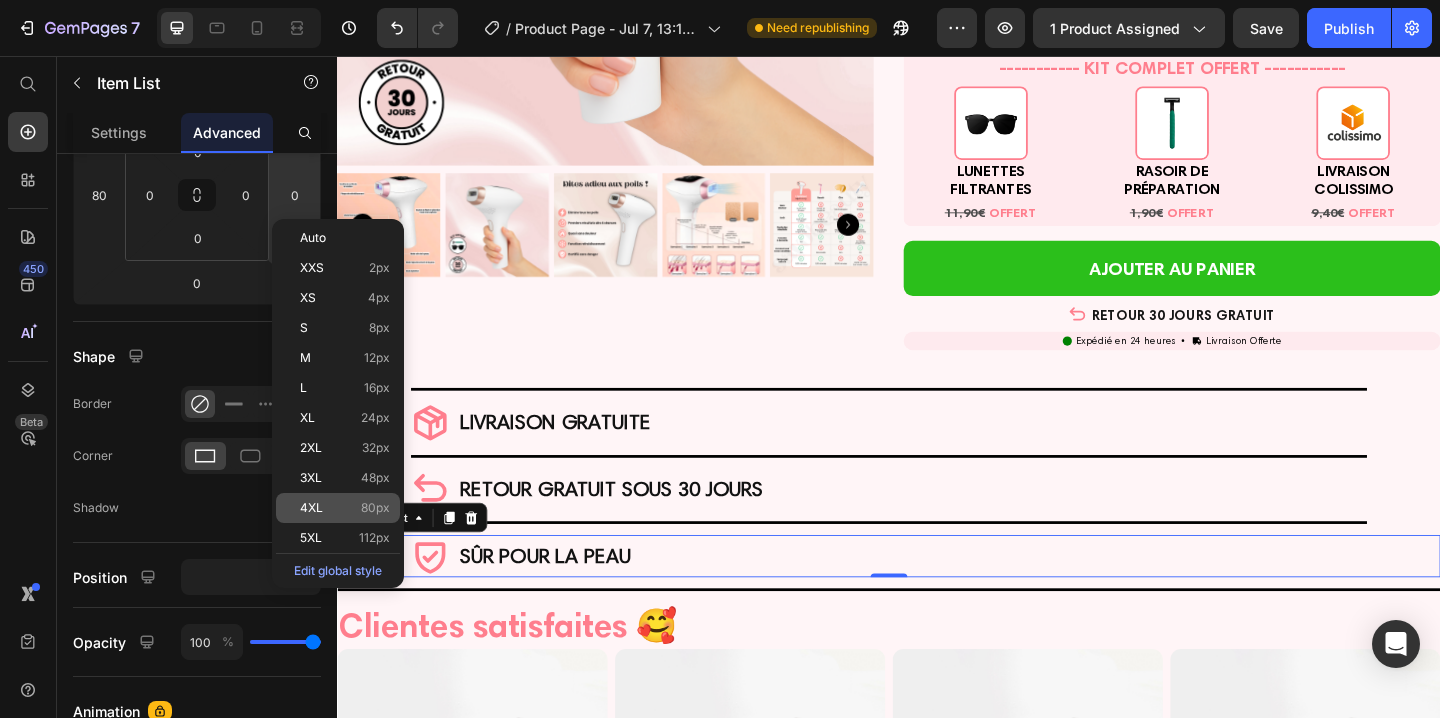 click on "4XL 80px" 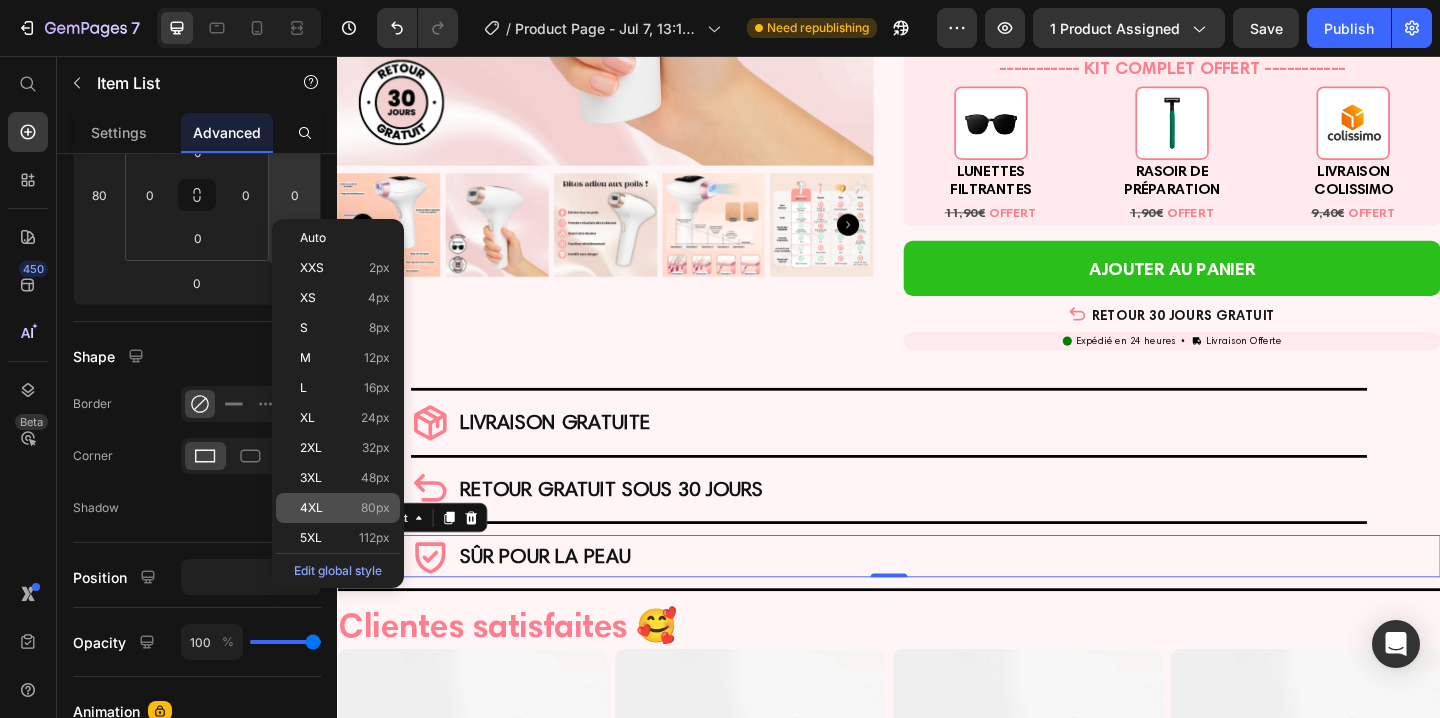 type on "80" 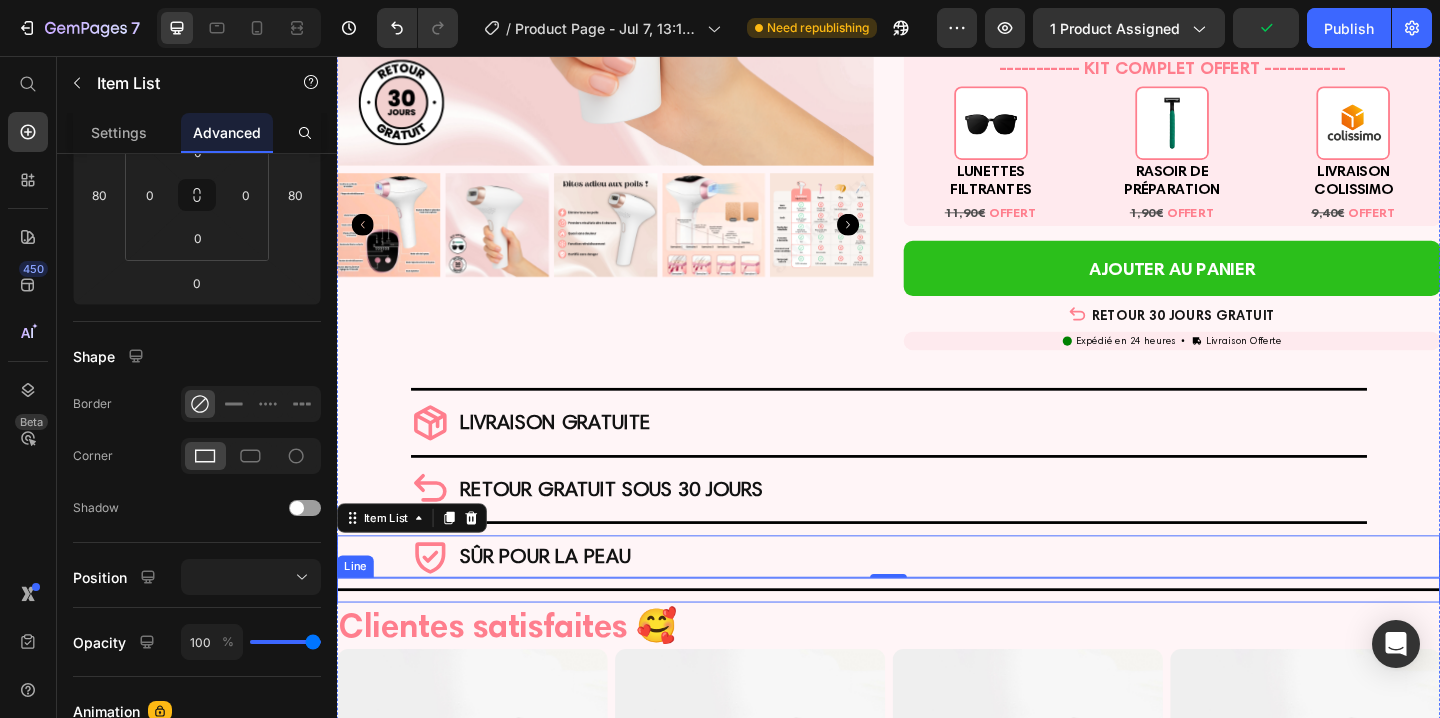 click at bounding box center (937, 636) 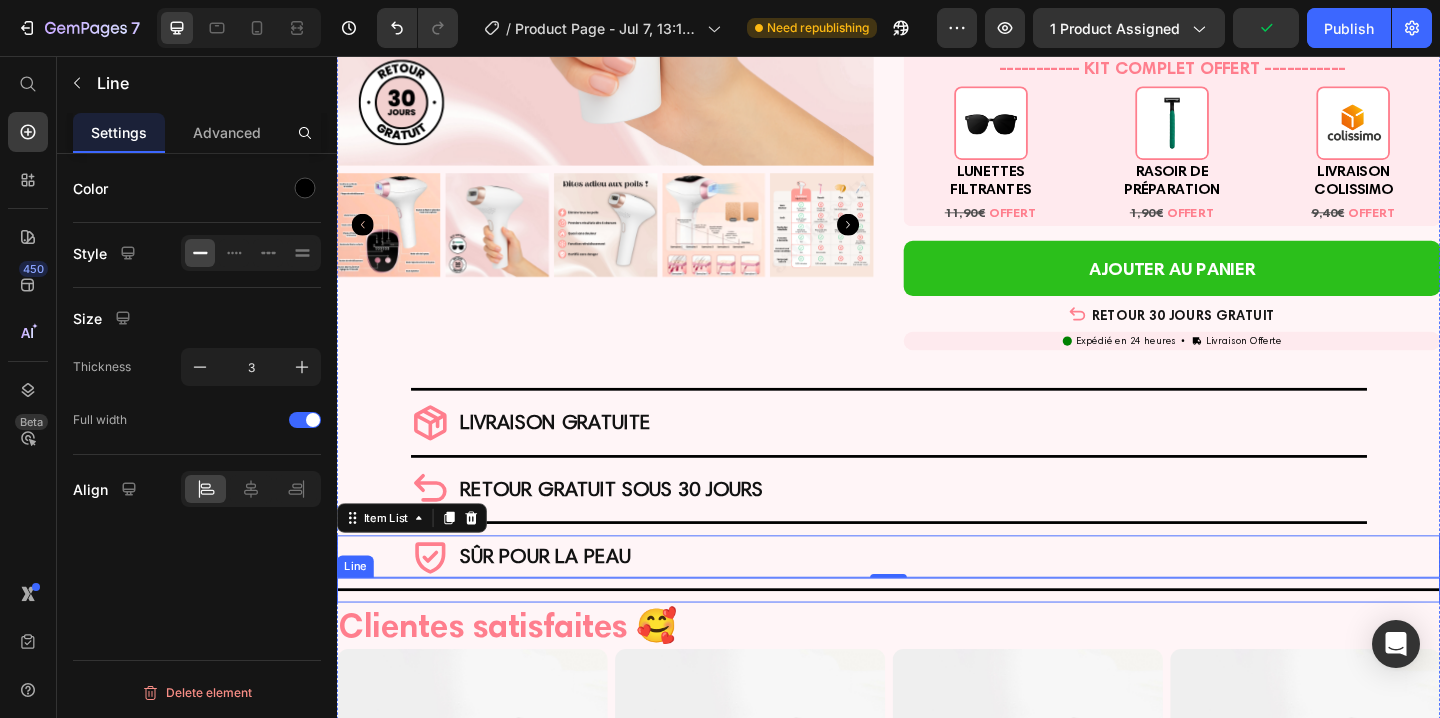 scroll, scrollTop: 0, scrollLeft: 0, axis: both 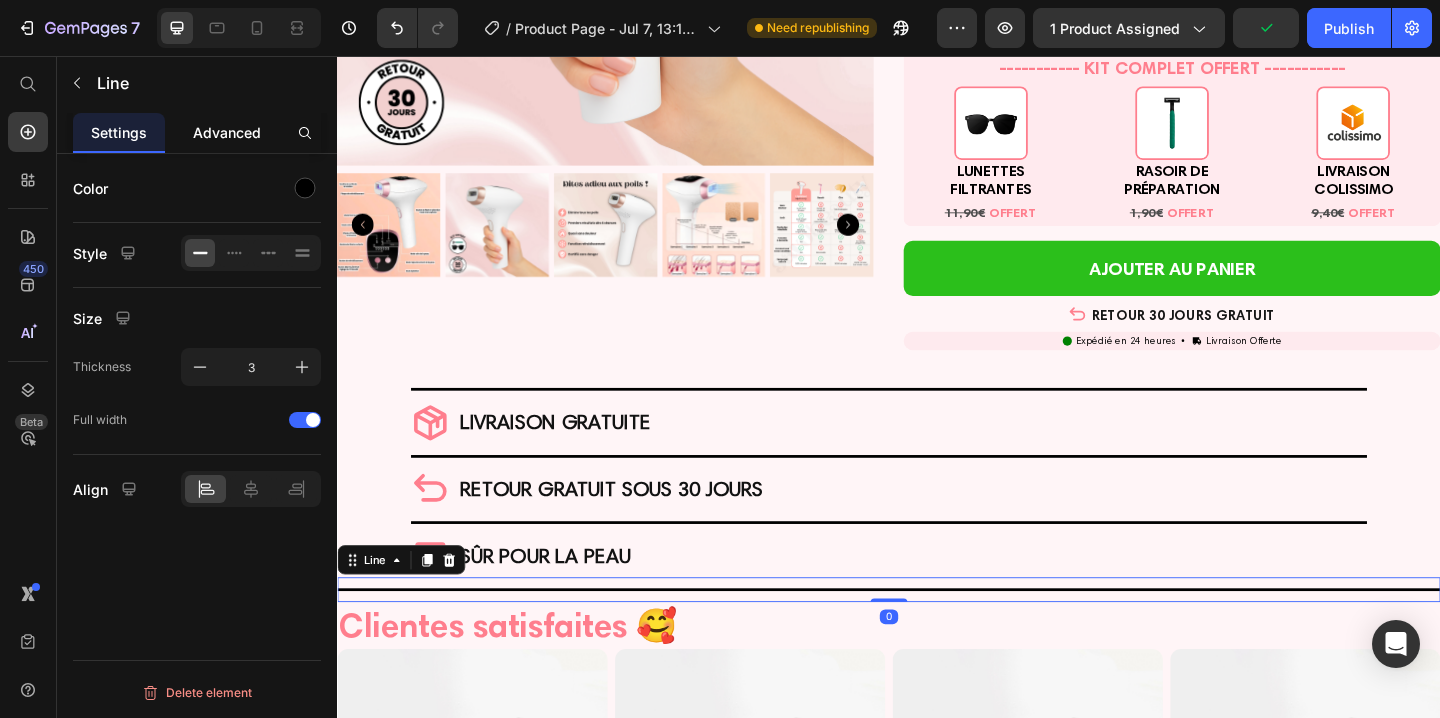 click on "Advanced" at bounding box center [227, 132] 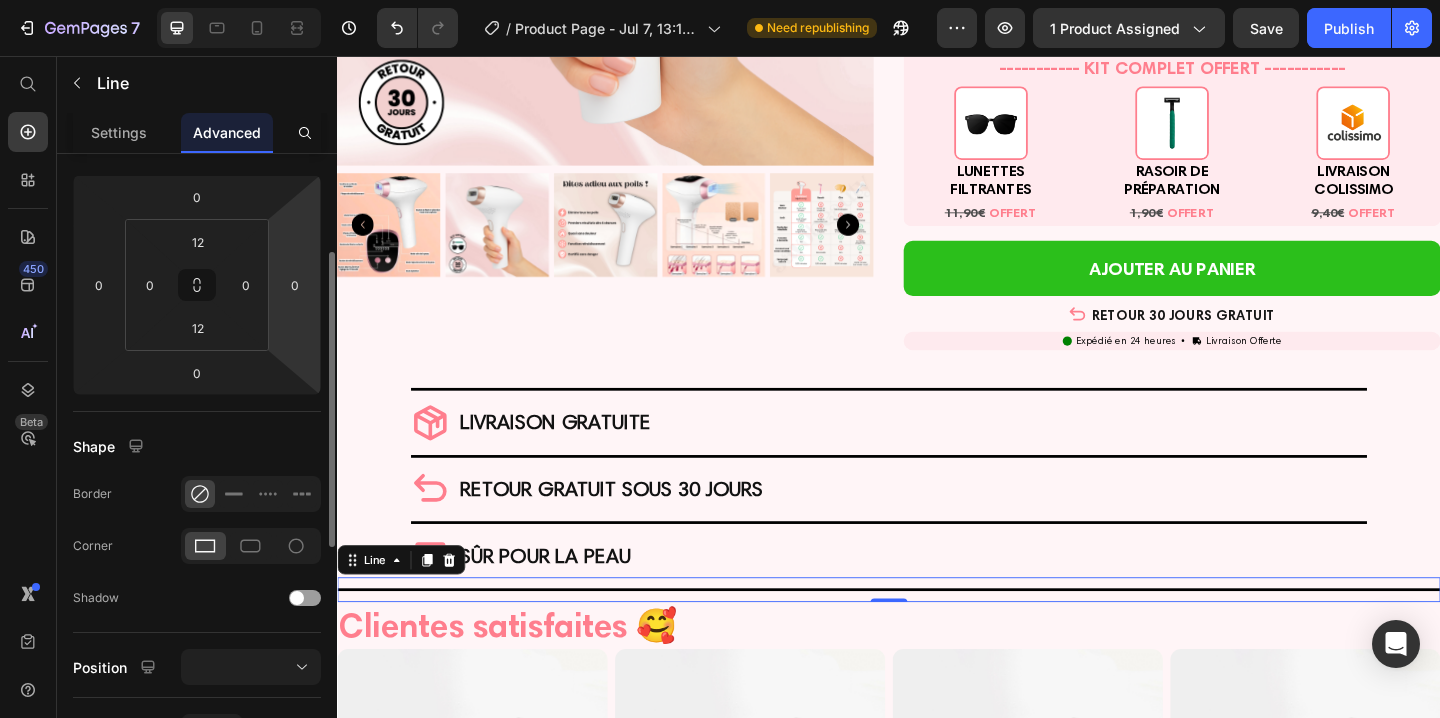 scroll, scrollTop: 244, scrollLeft: 0, axis: vertical 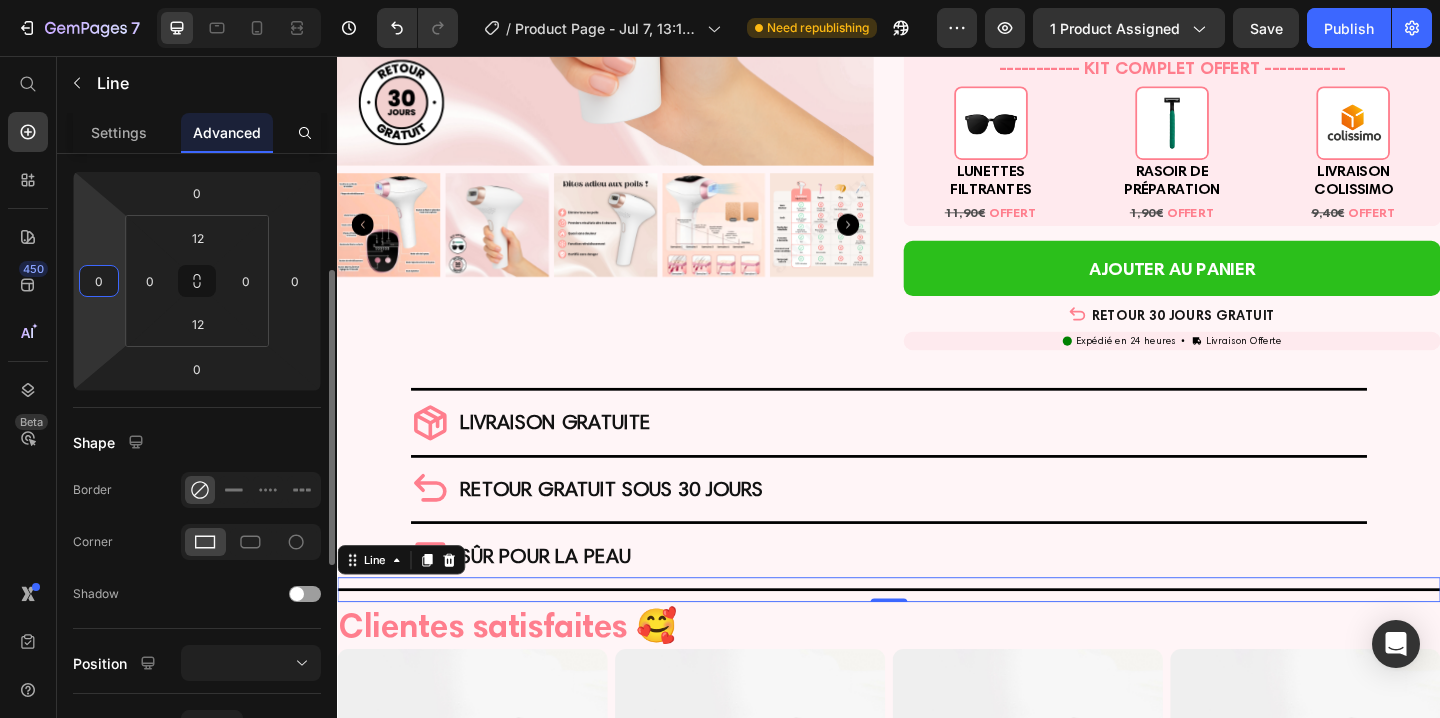 click on "0" at bounding box center [99, 281] 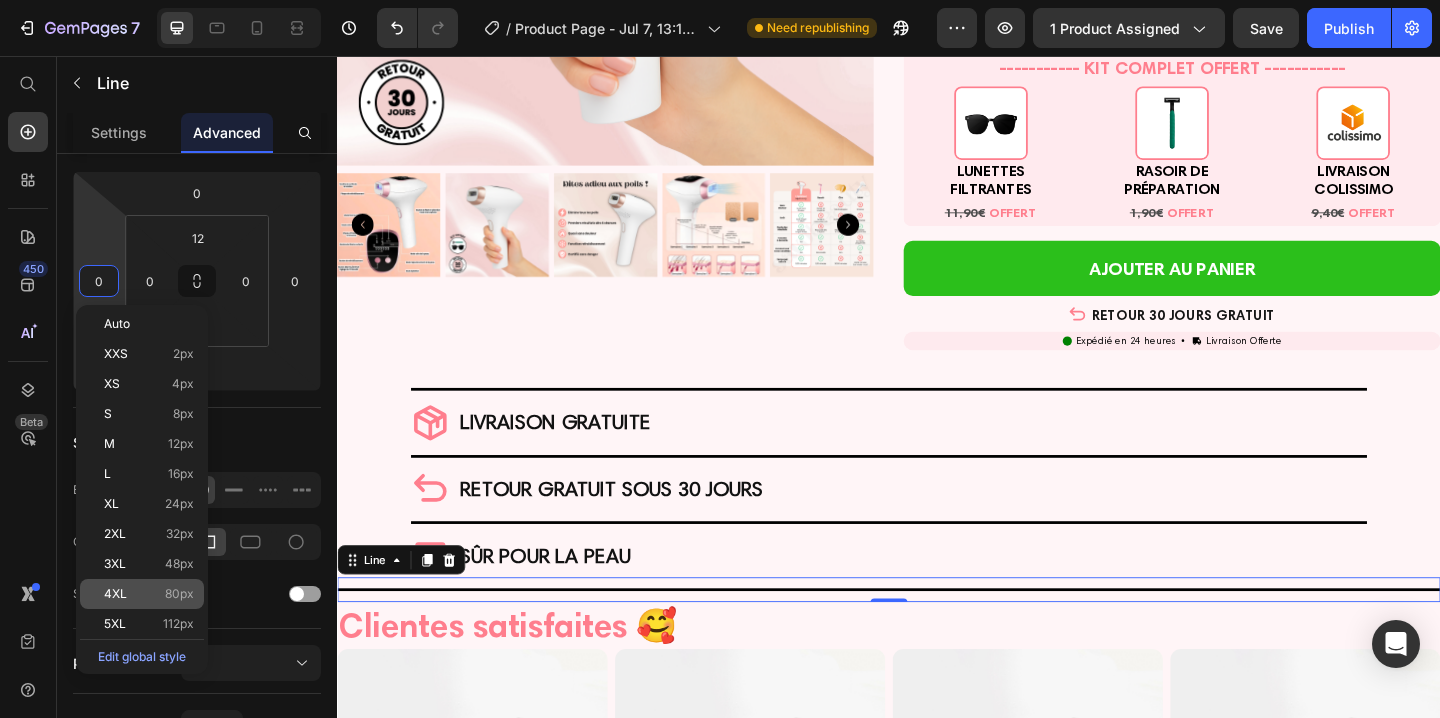 click on "4XL 80px" 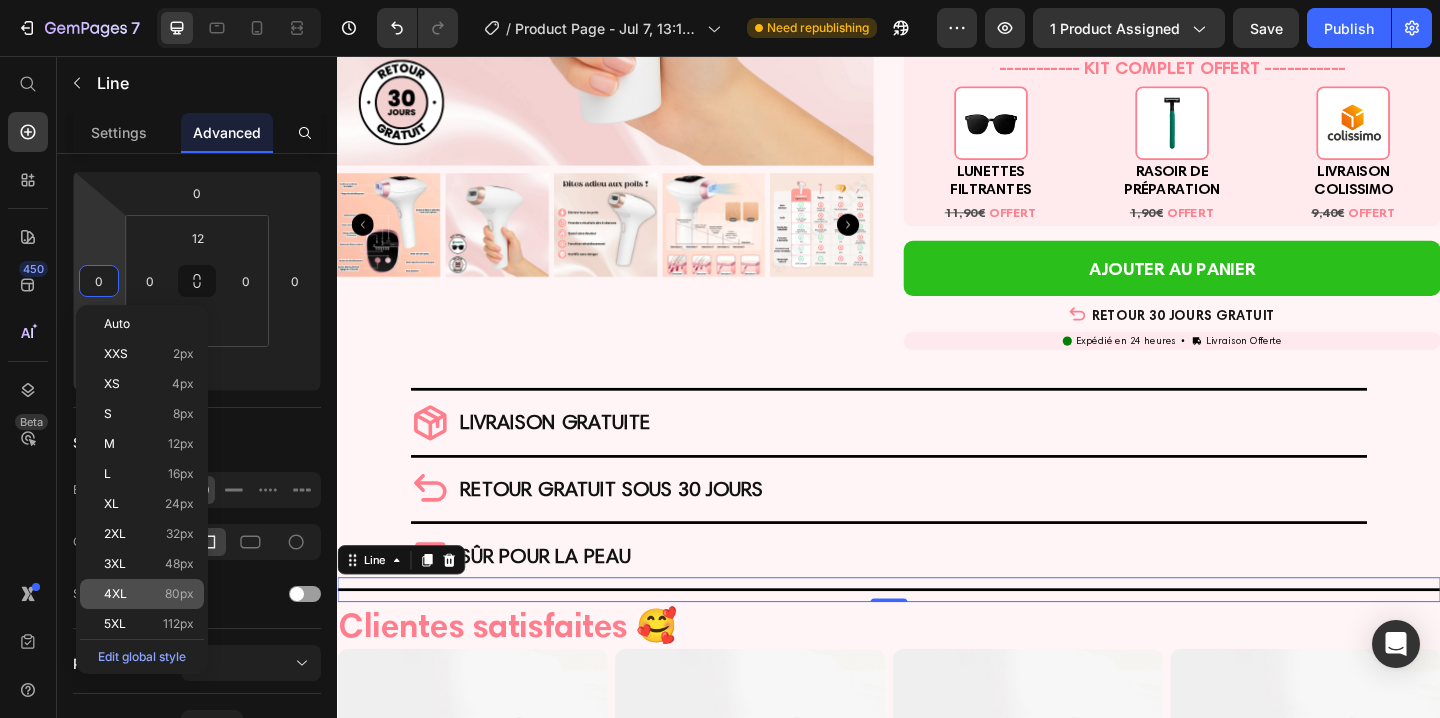 type on "80" 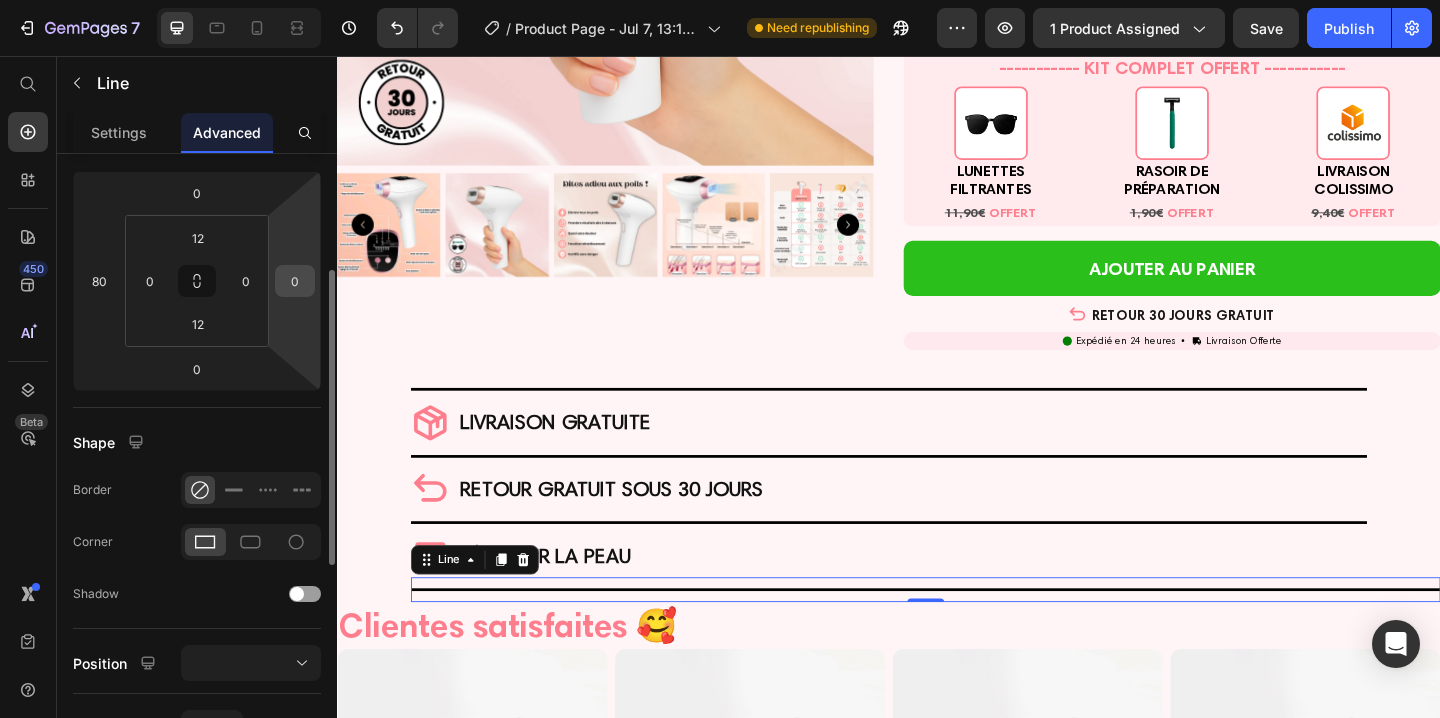click on "0" at bounding box center (295, 281) 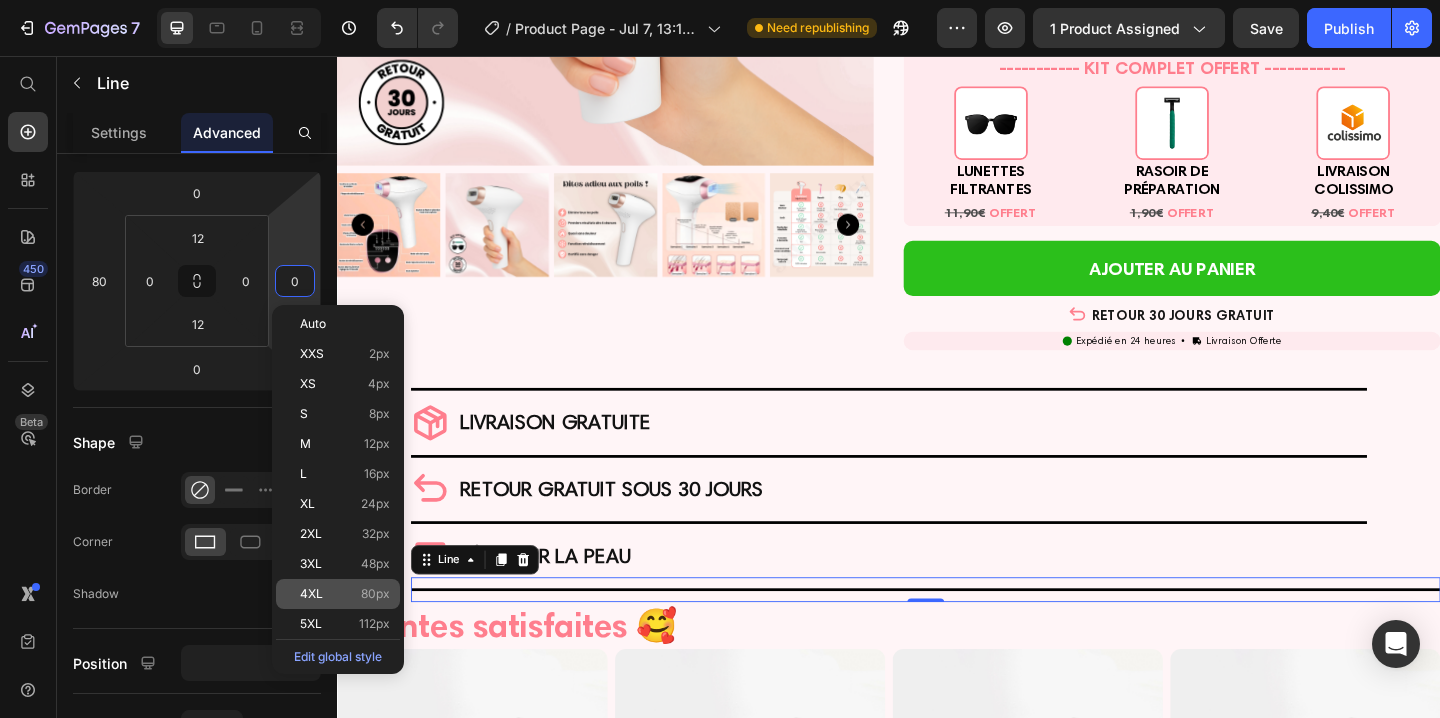 click on "4XL" at bounding box center [311, 594] 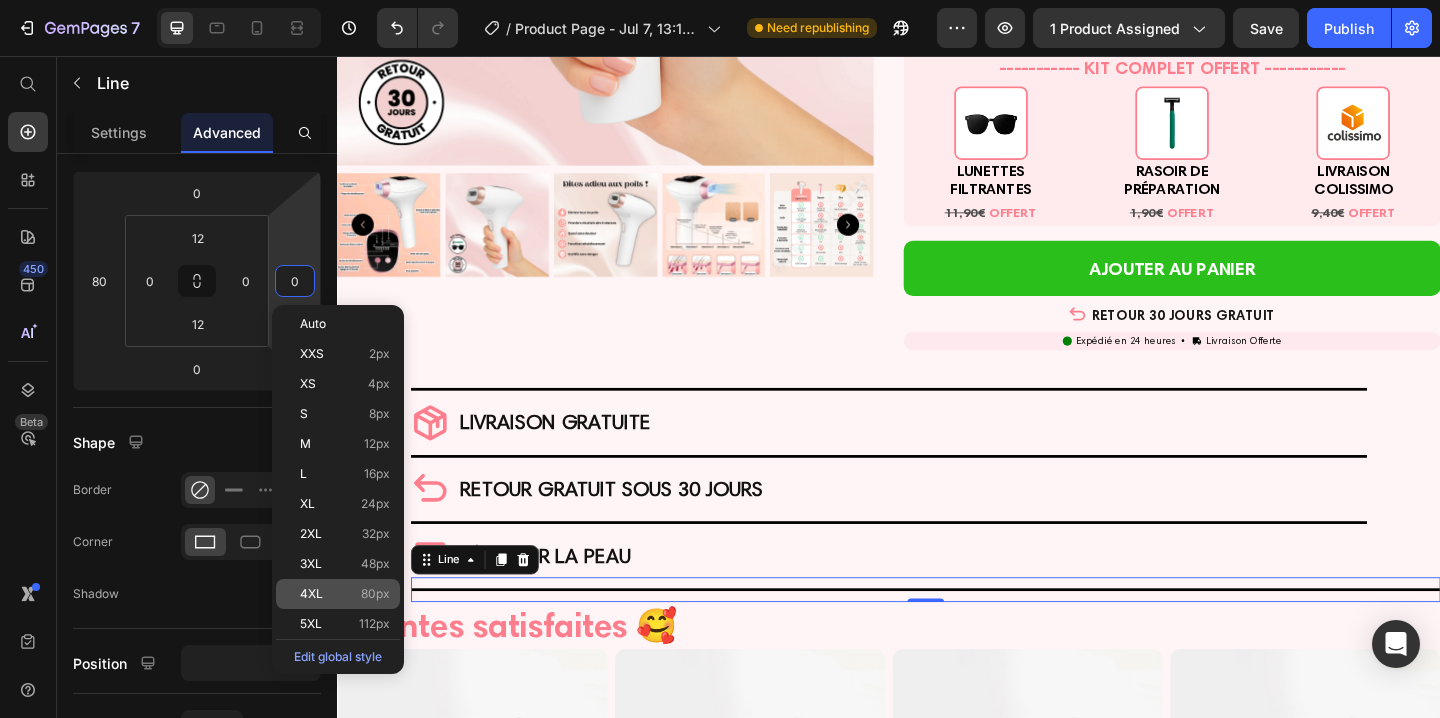 type on "80" 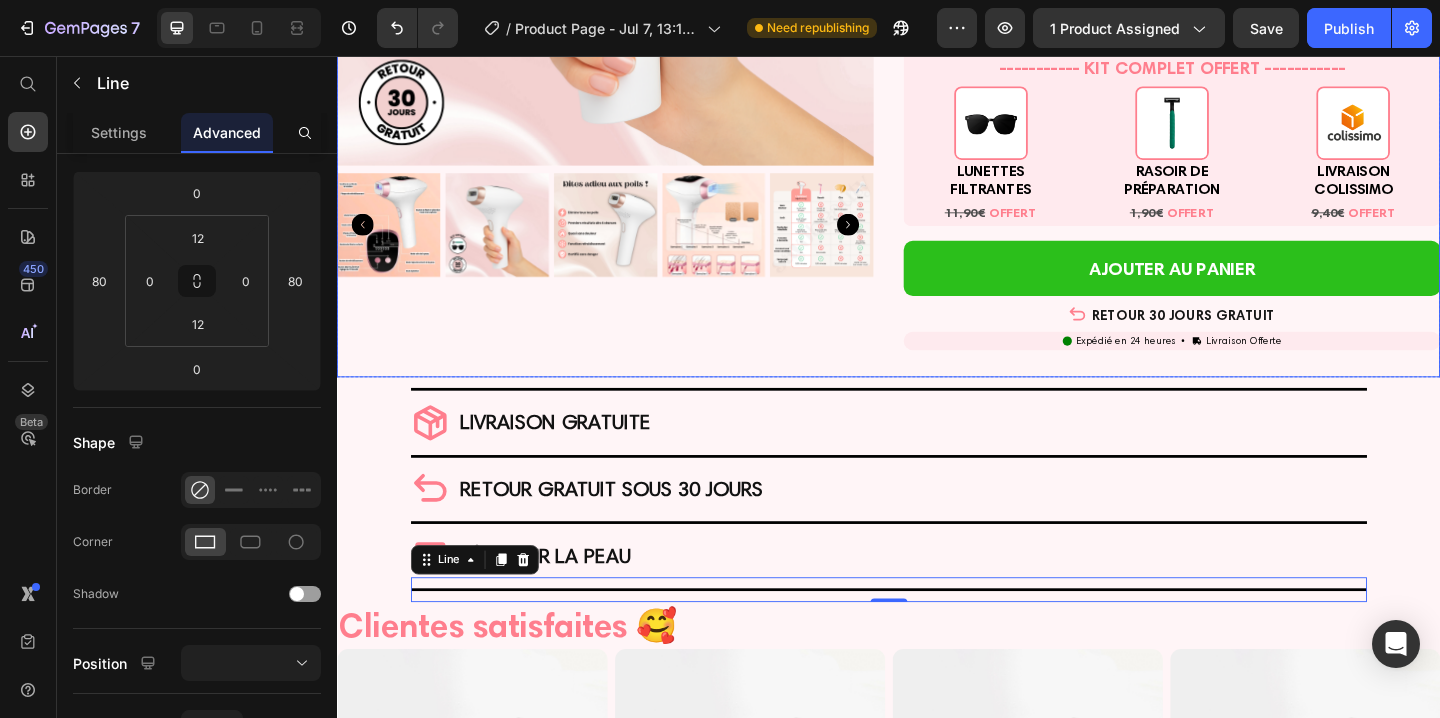 click on "Product Images" at bounding box center (629, -2) 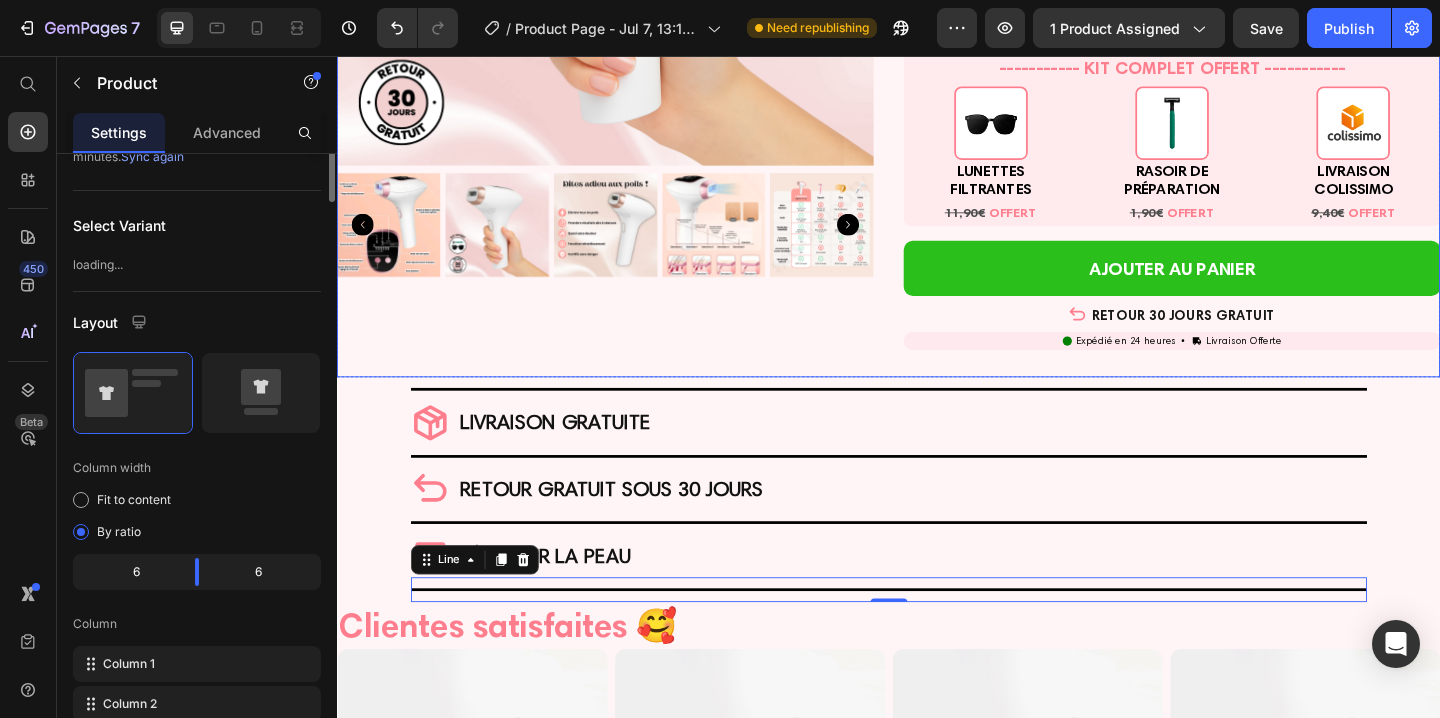 scroll, scrollTop: 0, scrollLeft: 0, axis: both 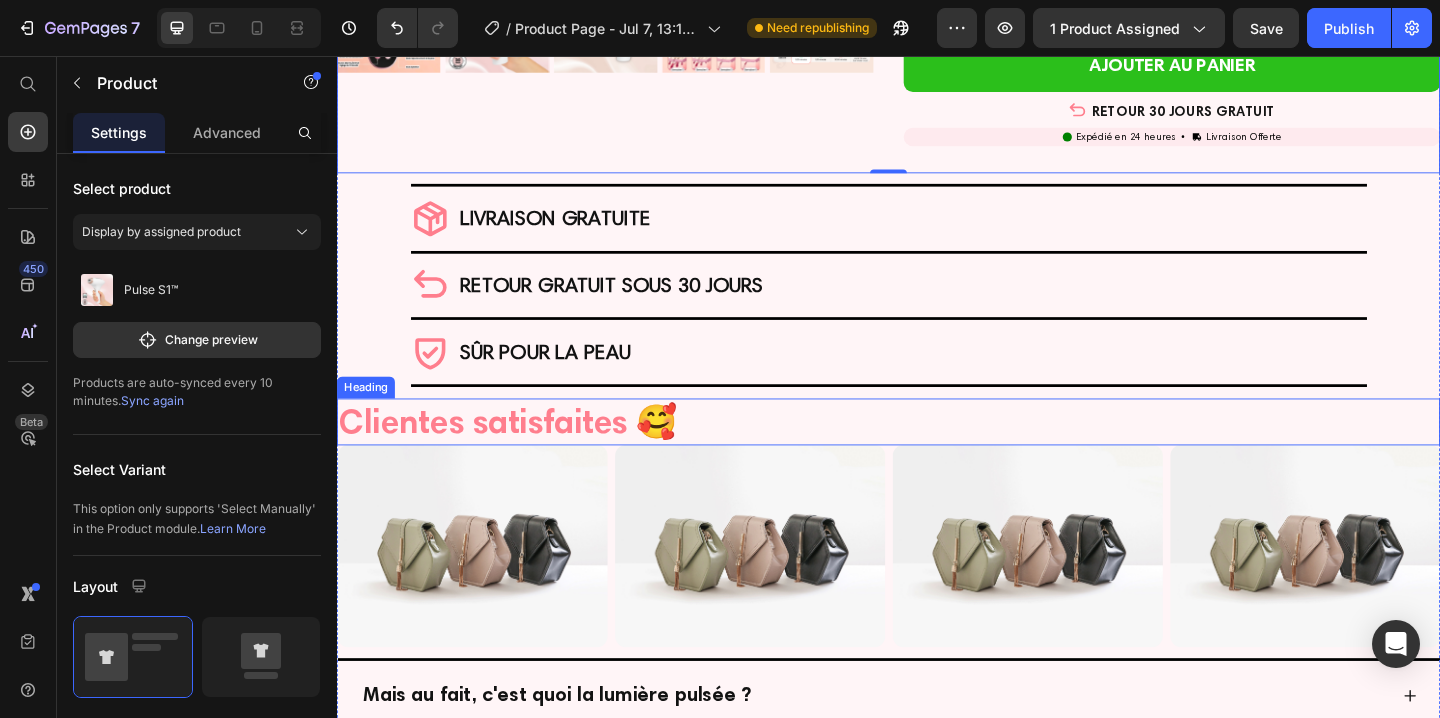 click on "Clientes satisfaites 🥰" at bounding box center (937, 453) 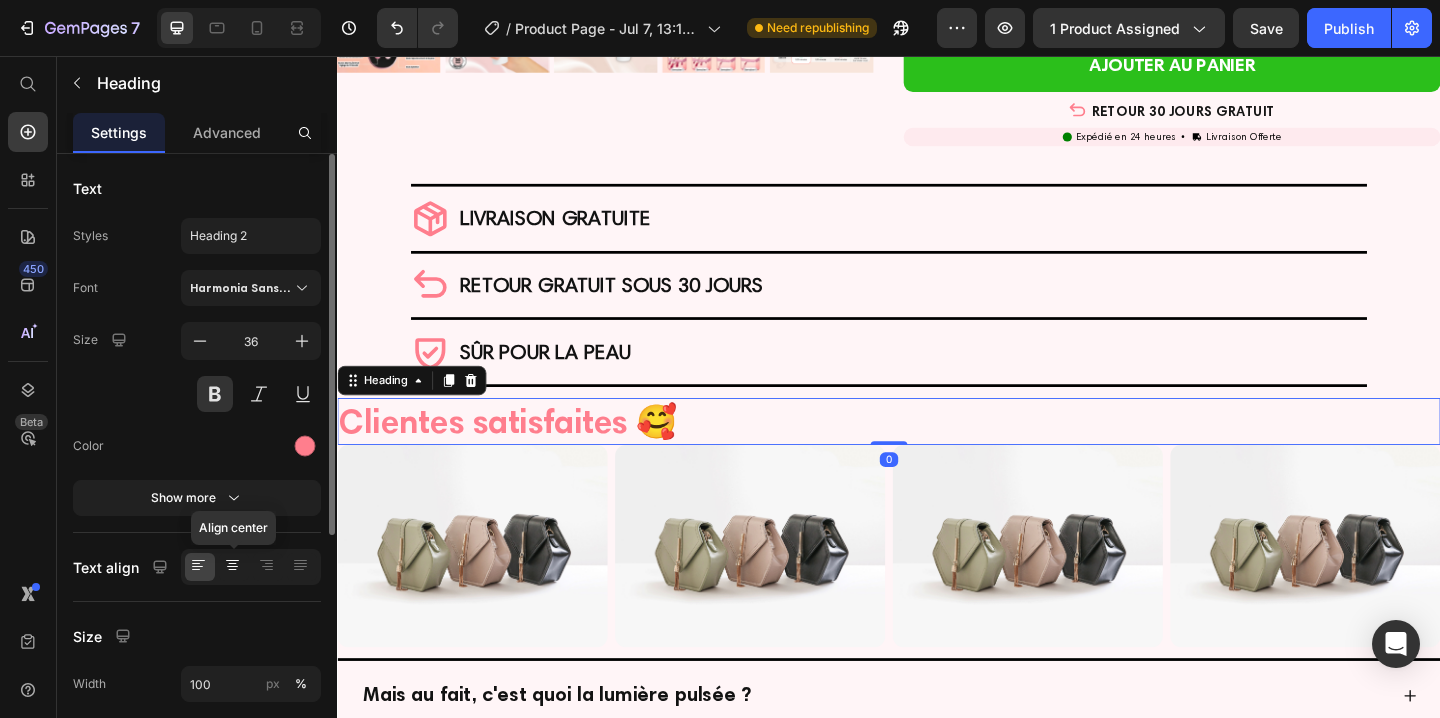 click 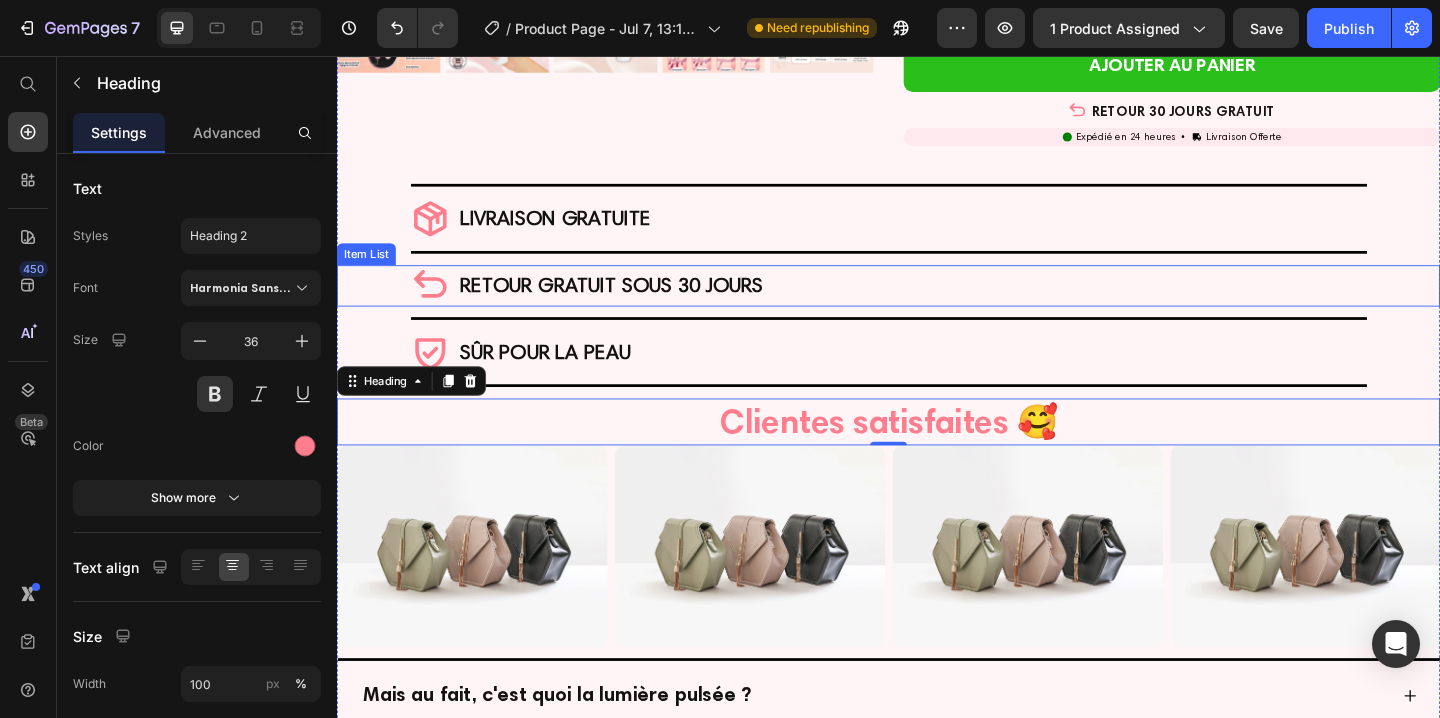 click on "RETOUR GRATUIT SOUS 30 JOURS" at bounding box center [937, 306] 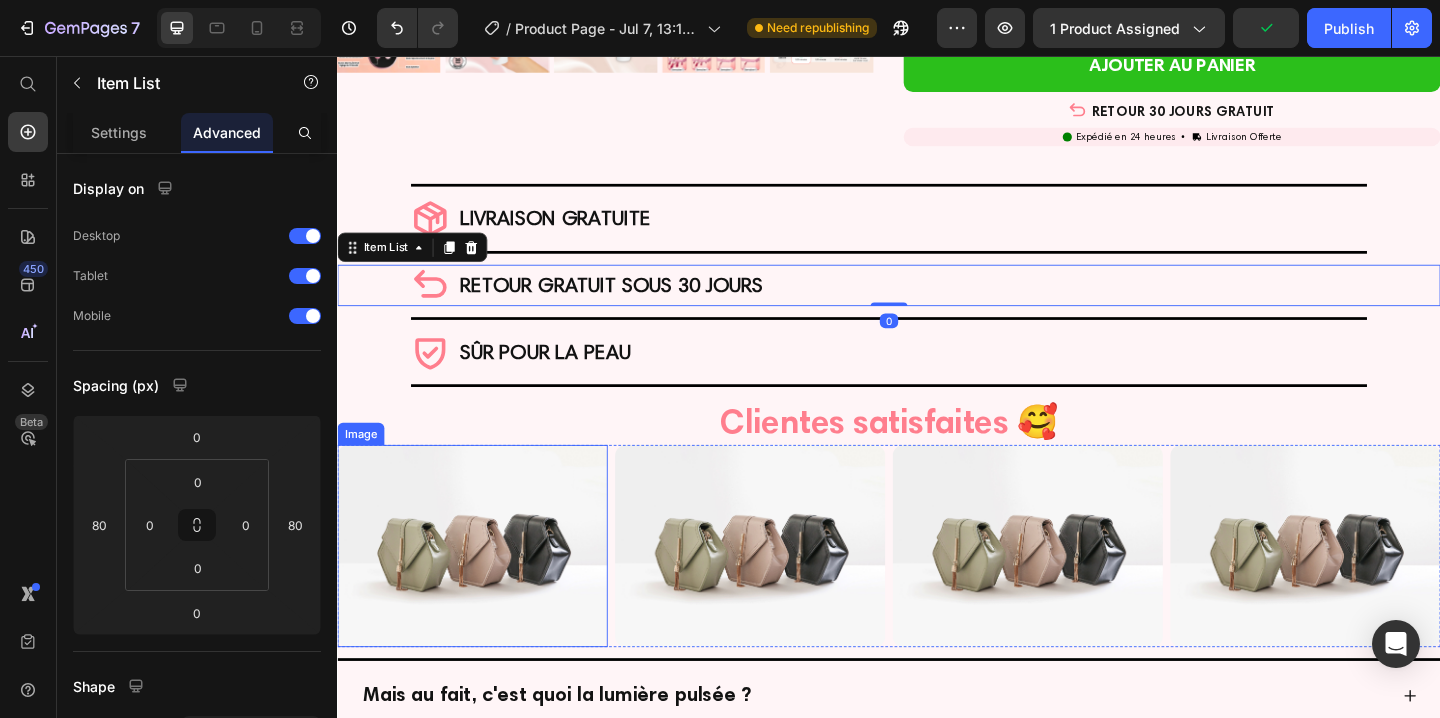 click at bounding box center [484, 589] 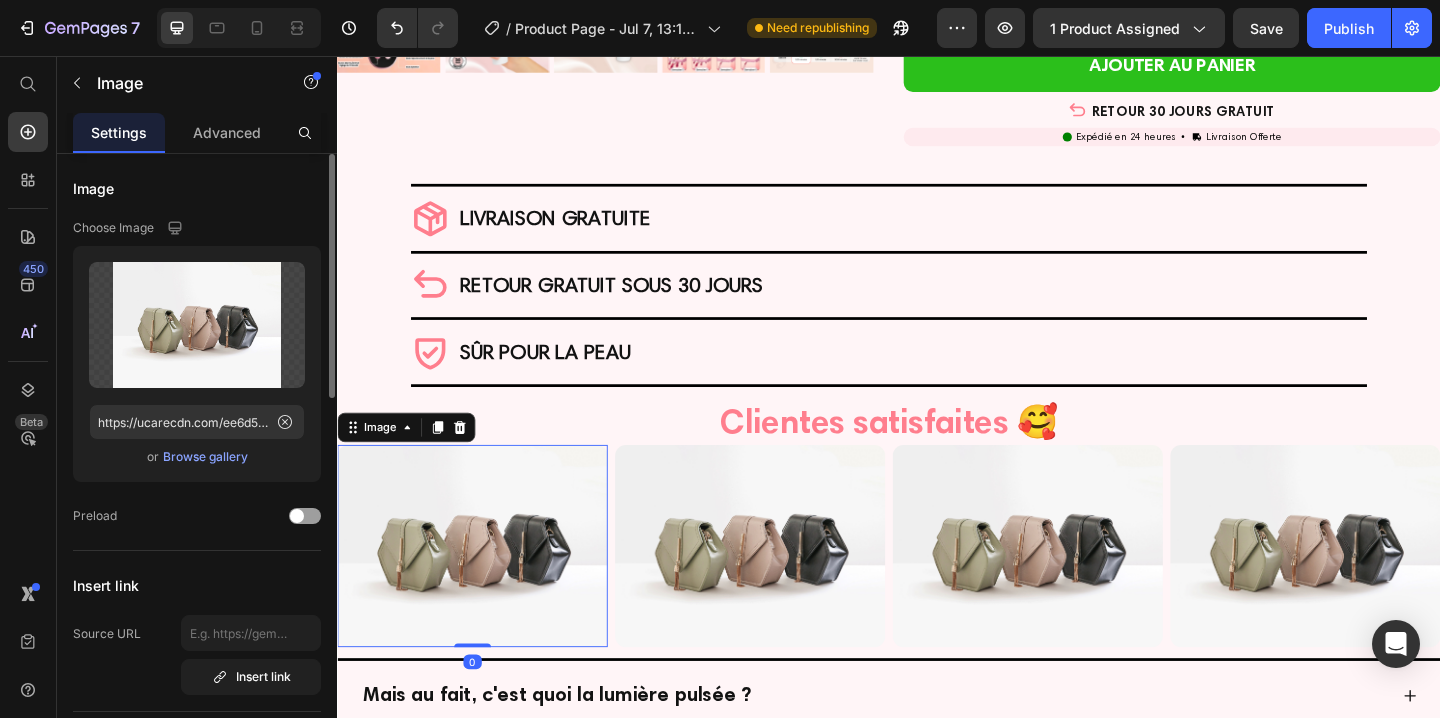 click on "Browse gallery" at bounding box center [205, 457] 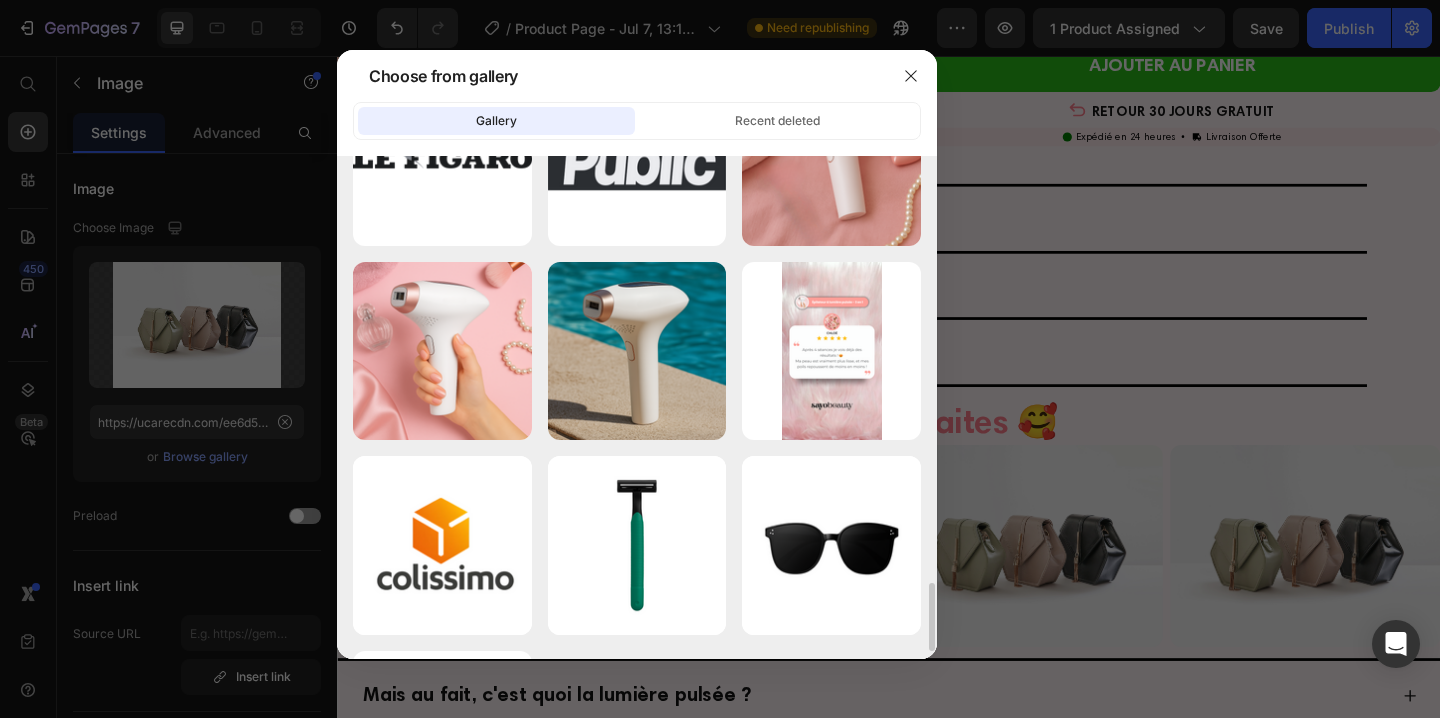scroll, scrollTop: 3017, scrollLeft: 0, axis: vertical 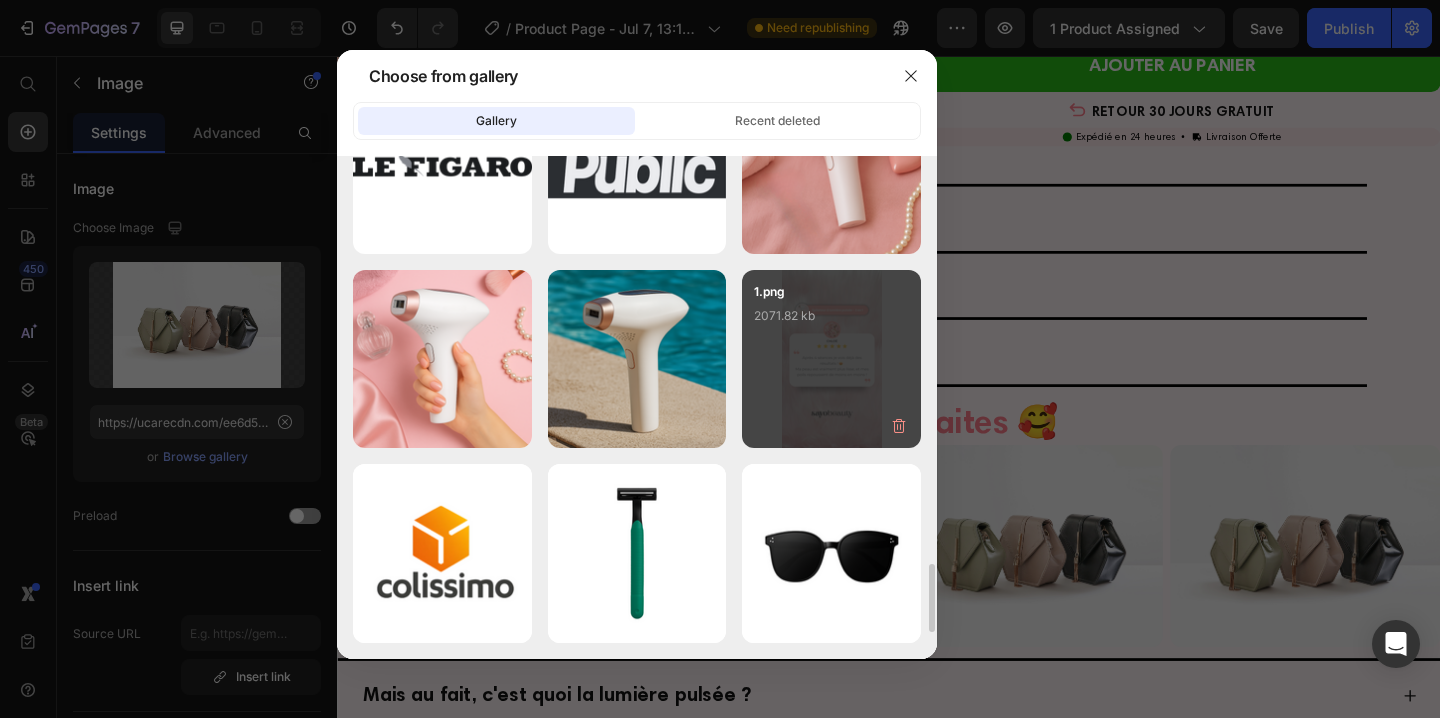 click on "2071.82 kb" at bounding box center [831, 316] 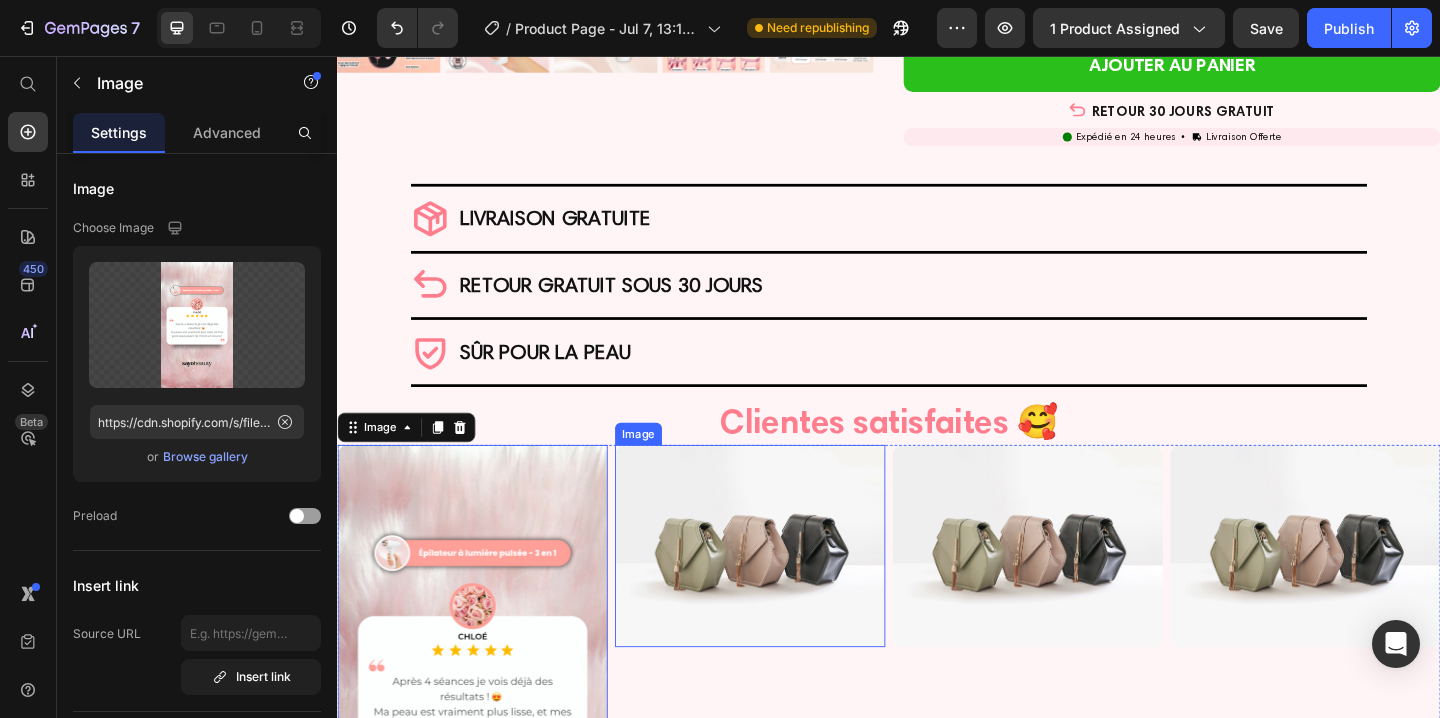 click at bounding box center [786, 589] 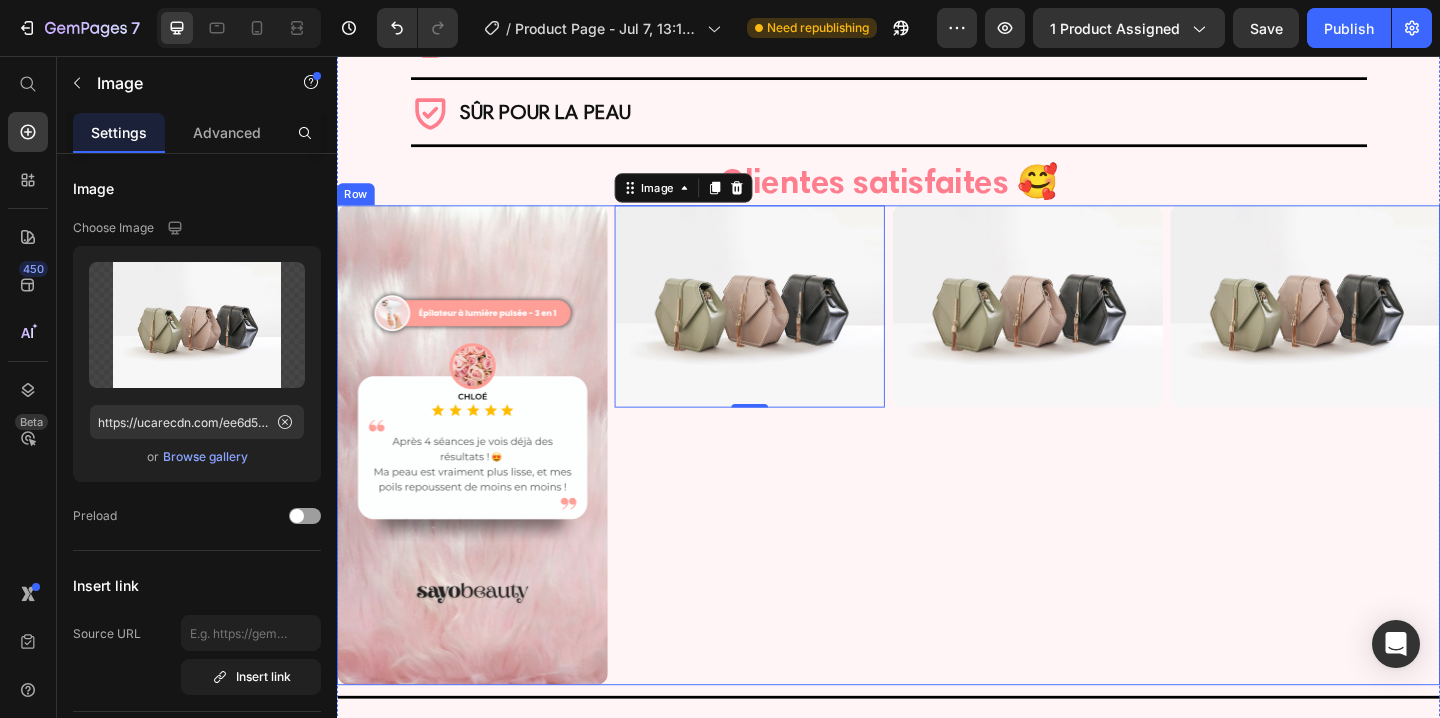 scroll, scrollTop: 1038, scrollLeft: 0, axis: vertical 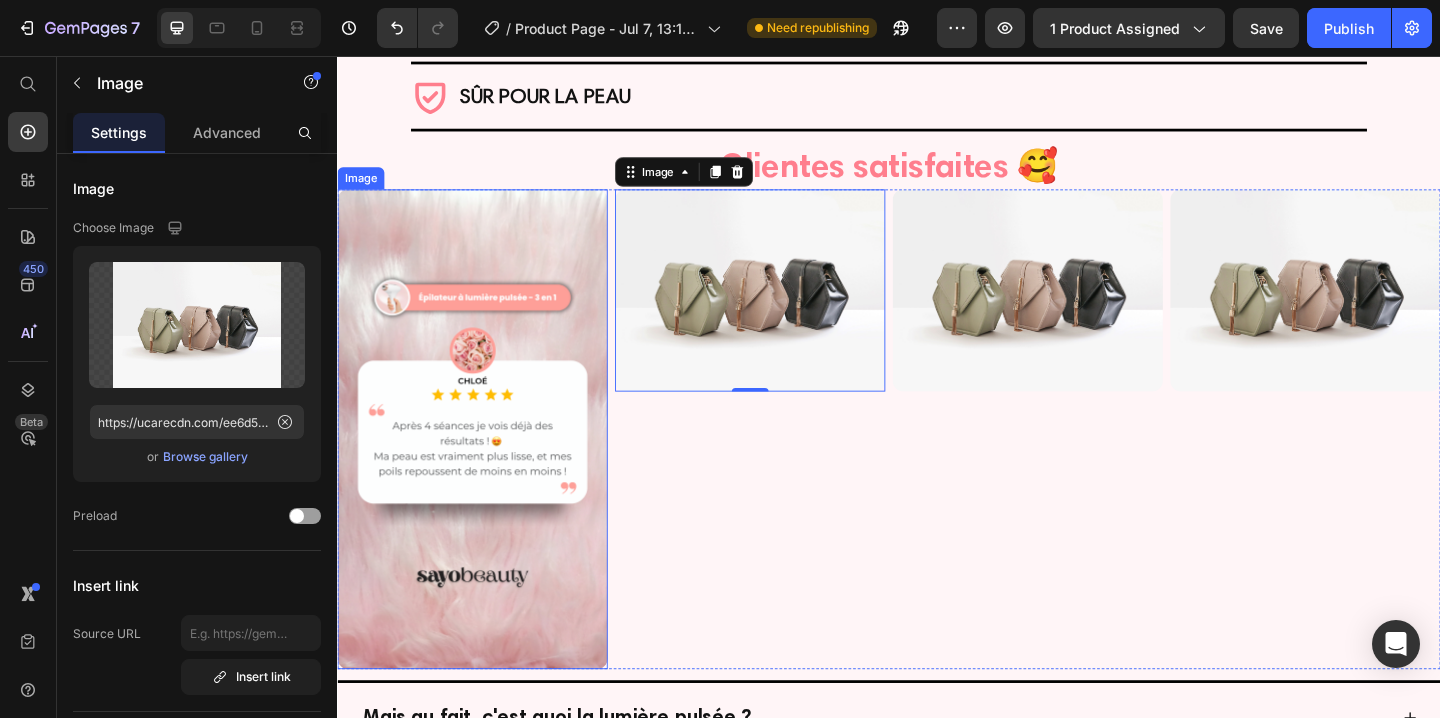 click at bounding box center (484, 462) 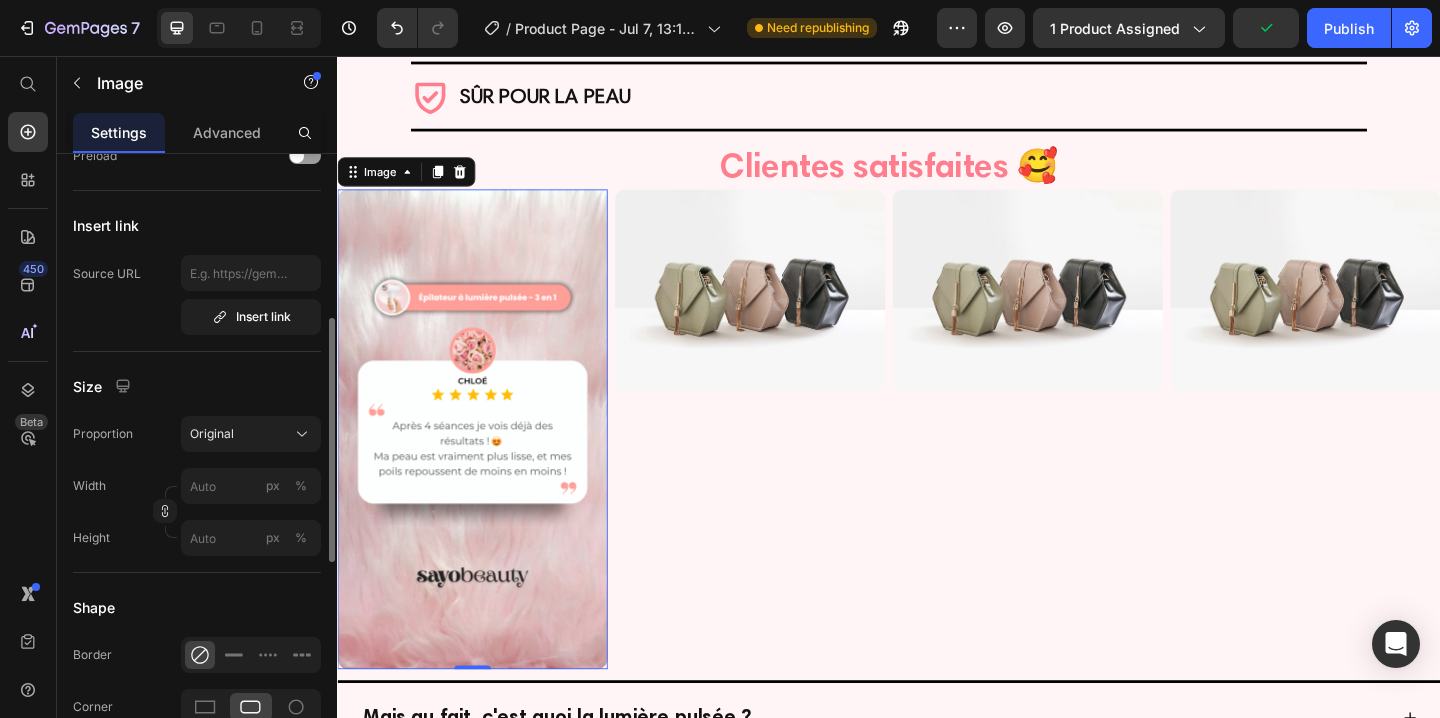 scroll, scrollTop: 407, scrollLeft: 0, axis: vertical 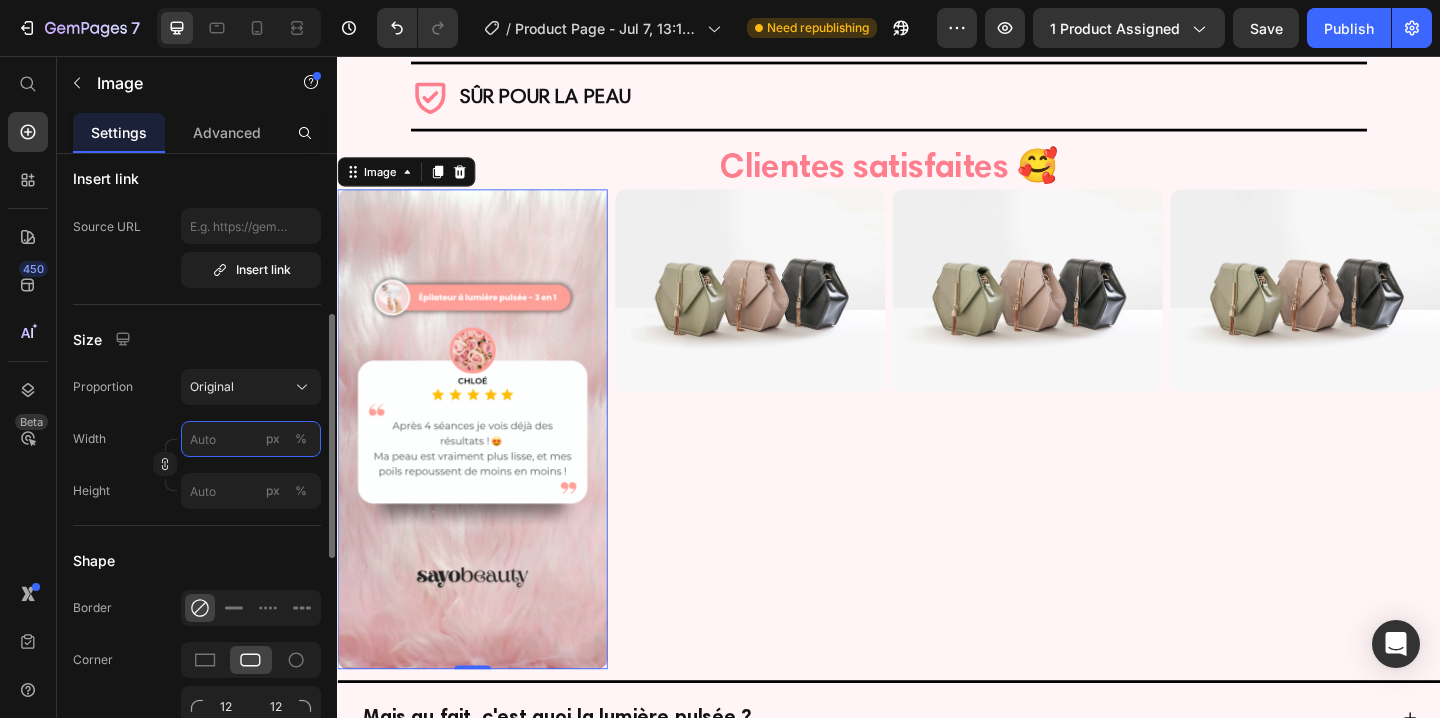 click on "px %" at bounding box center [251, 439] 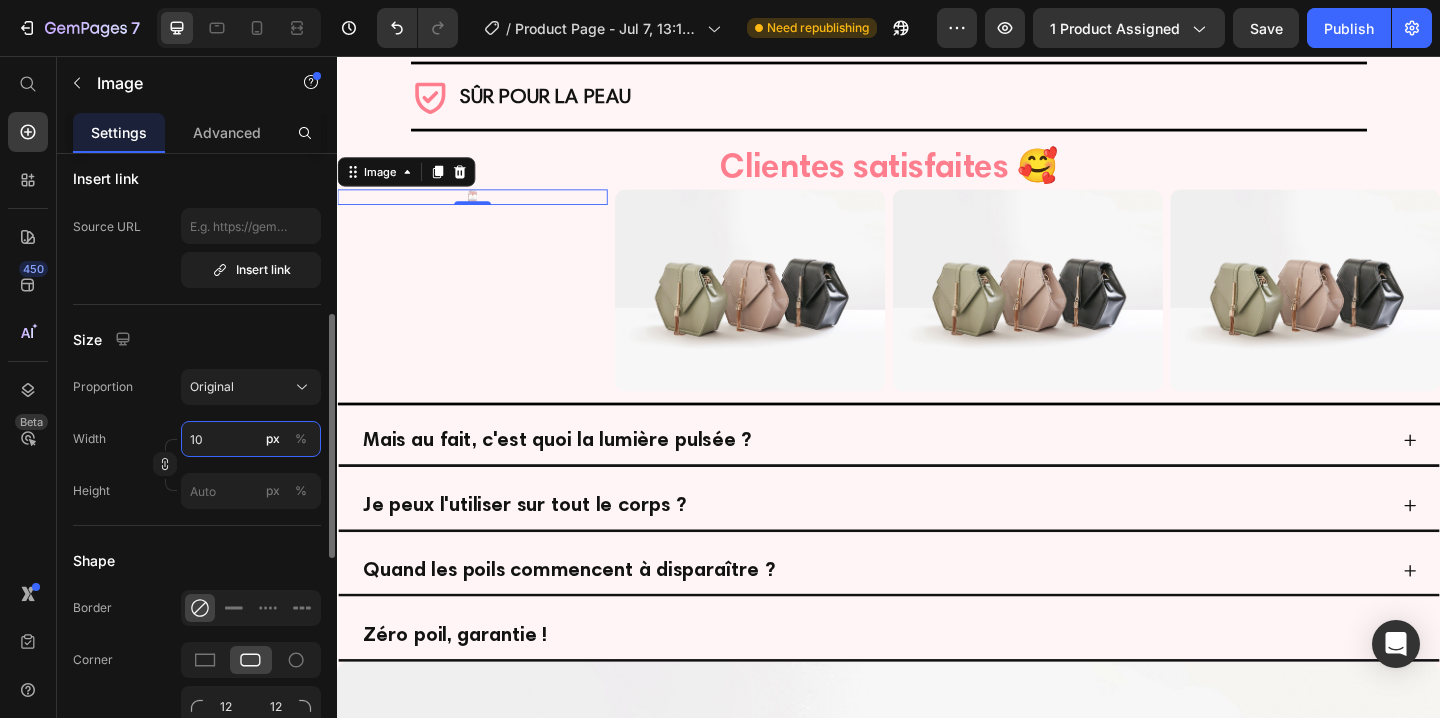 type on "1" 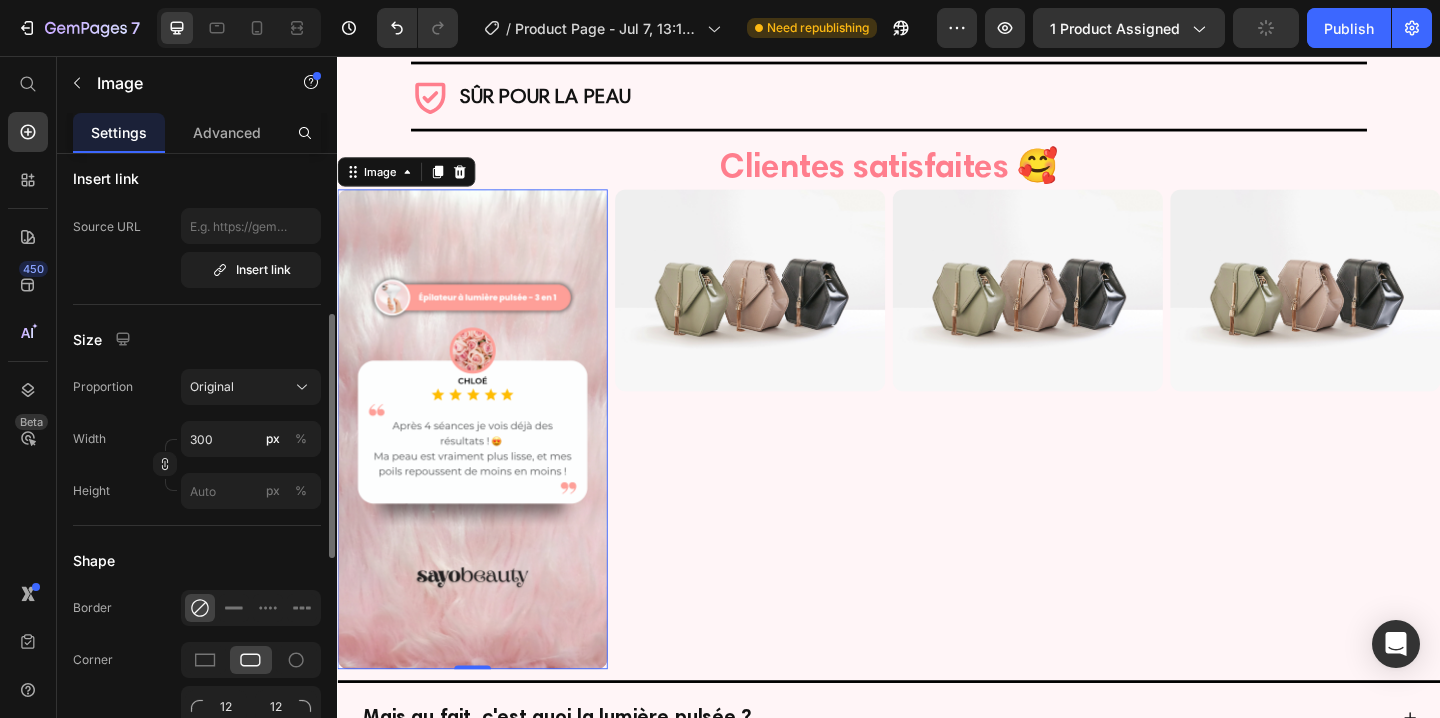click on "Size" at bounding box center (197, 339) 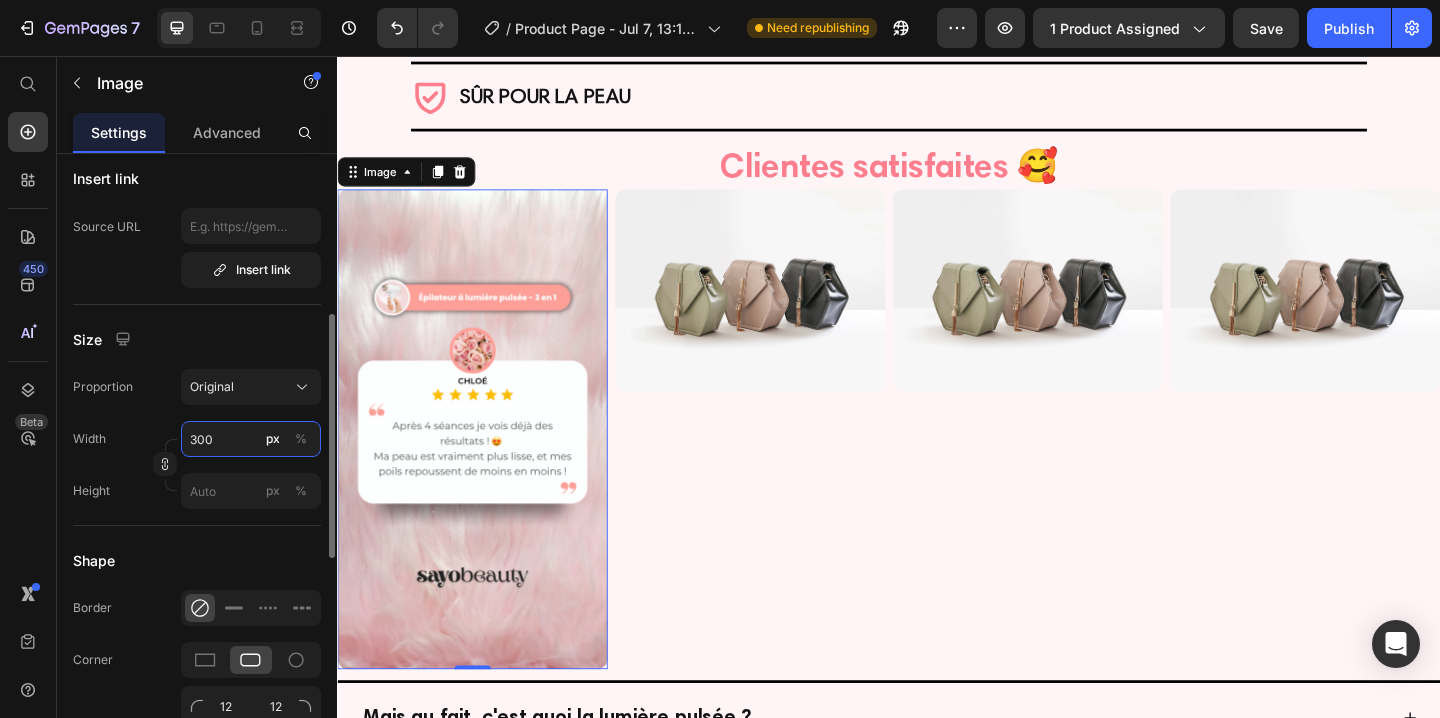 click on "300" at bounding box center (251, 439) 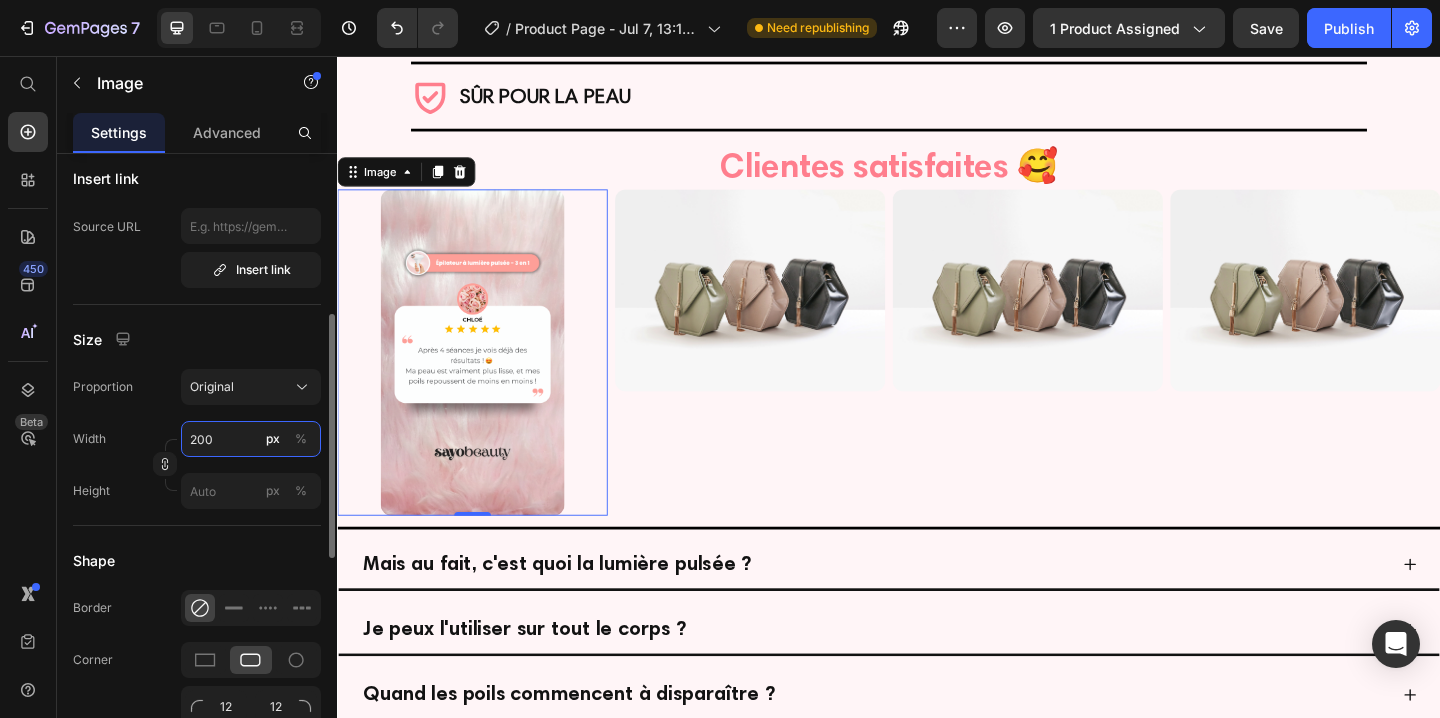 type on "200" 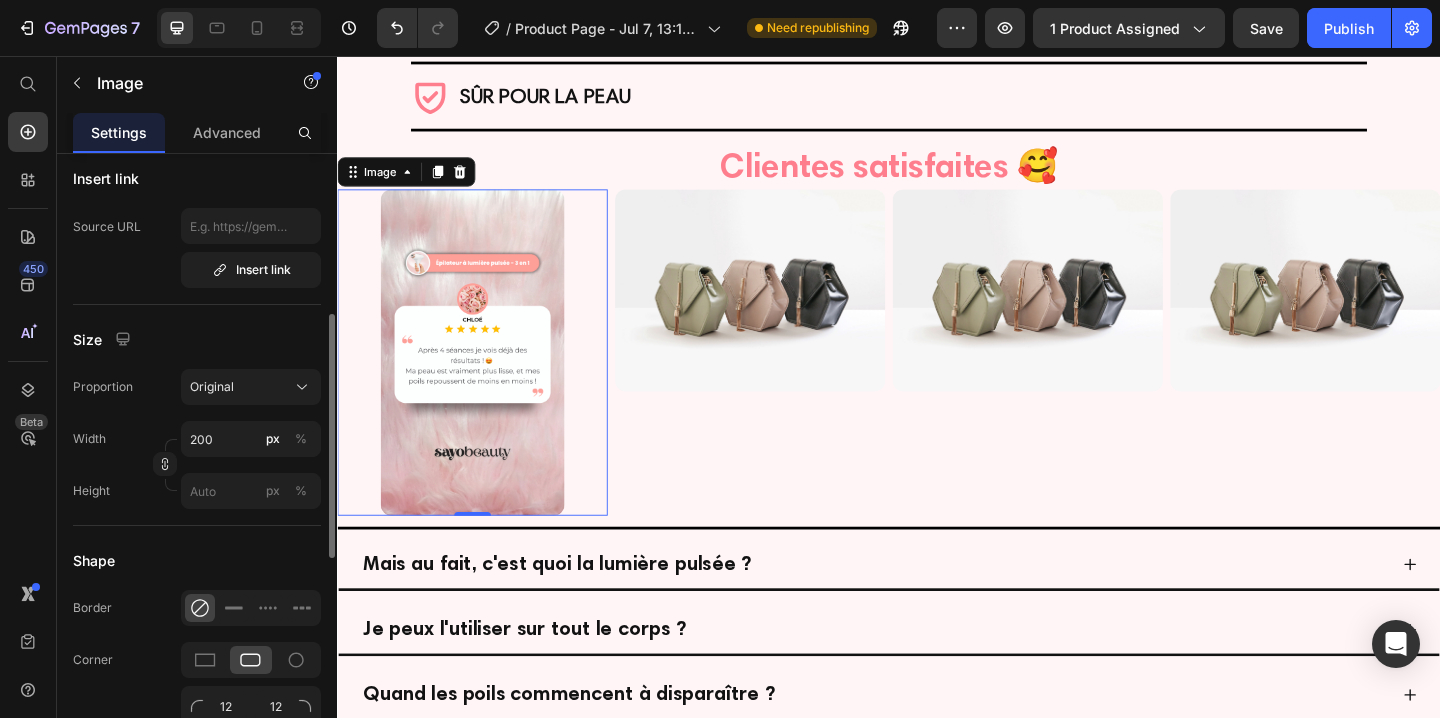 click on "Size" at bounding box center [197, 339] 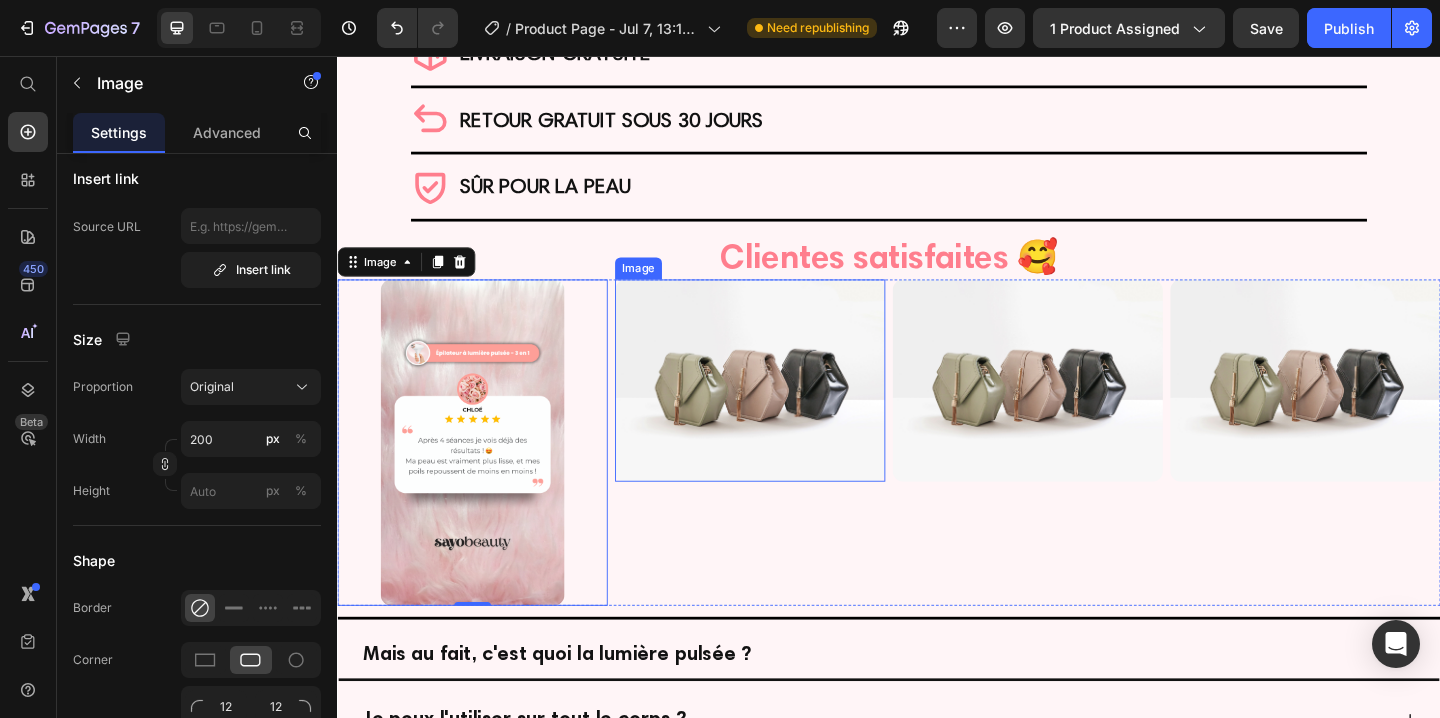 scroll, scrollTop: 895, scrollLeft: 0, axis: vertical 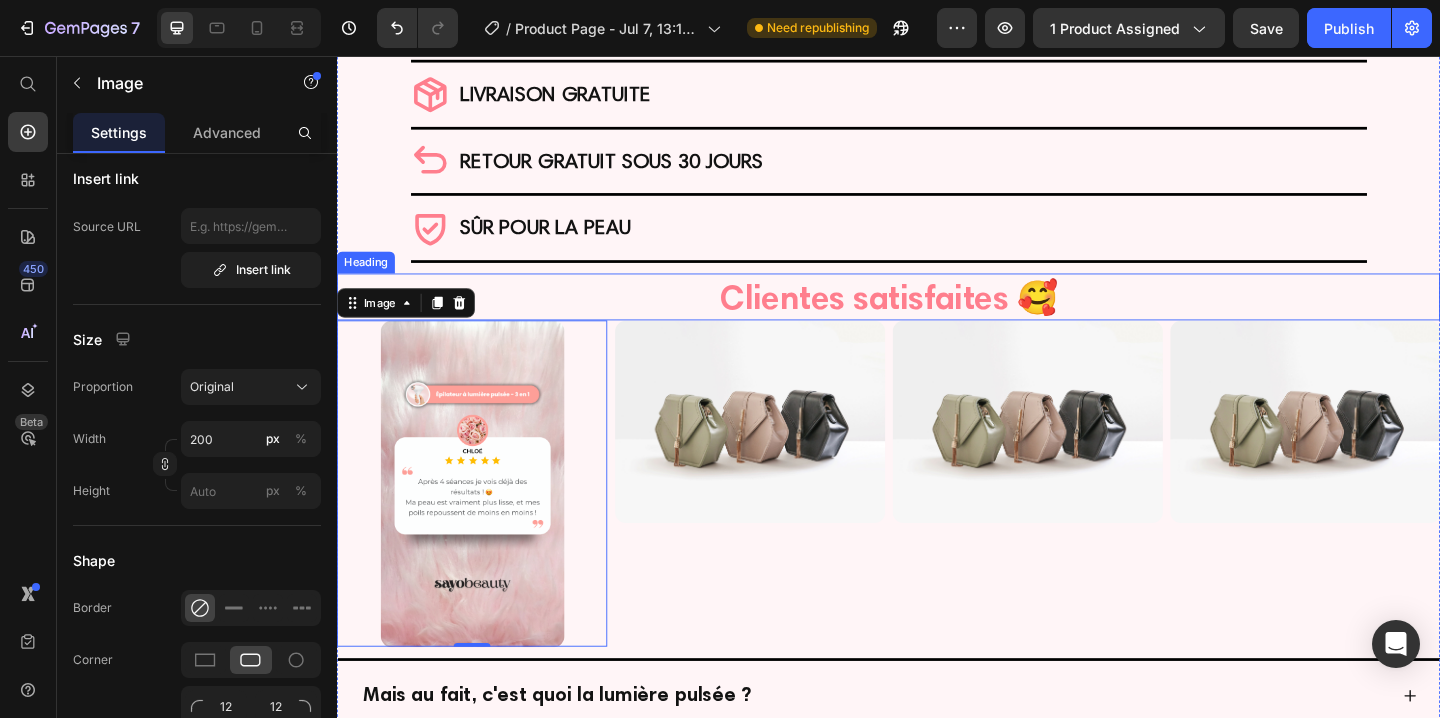 click on "Clientes satisfaites 🥰" at bounding box center [937, 318] 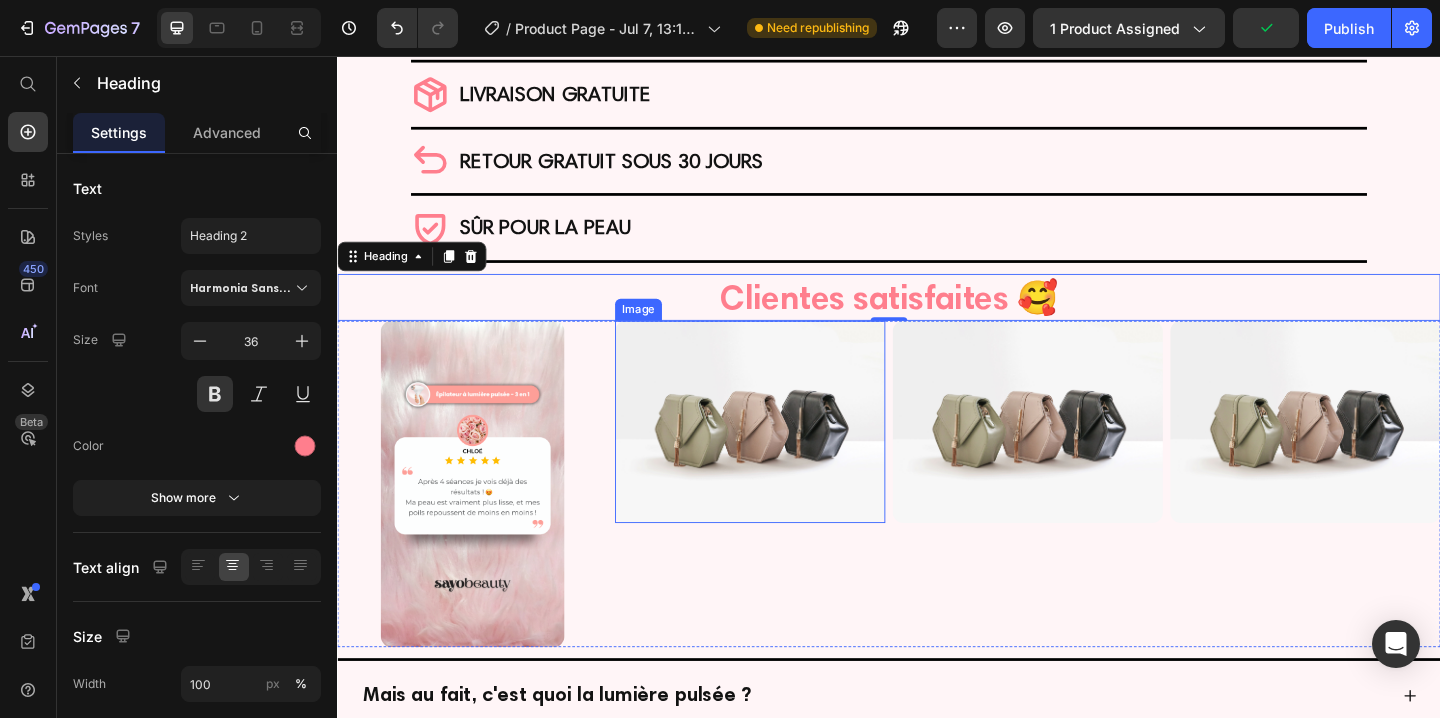 click at bounding box center (786, 454) 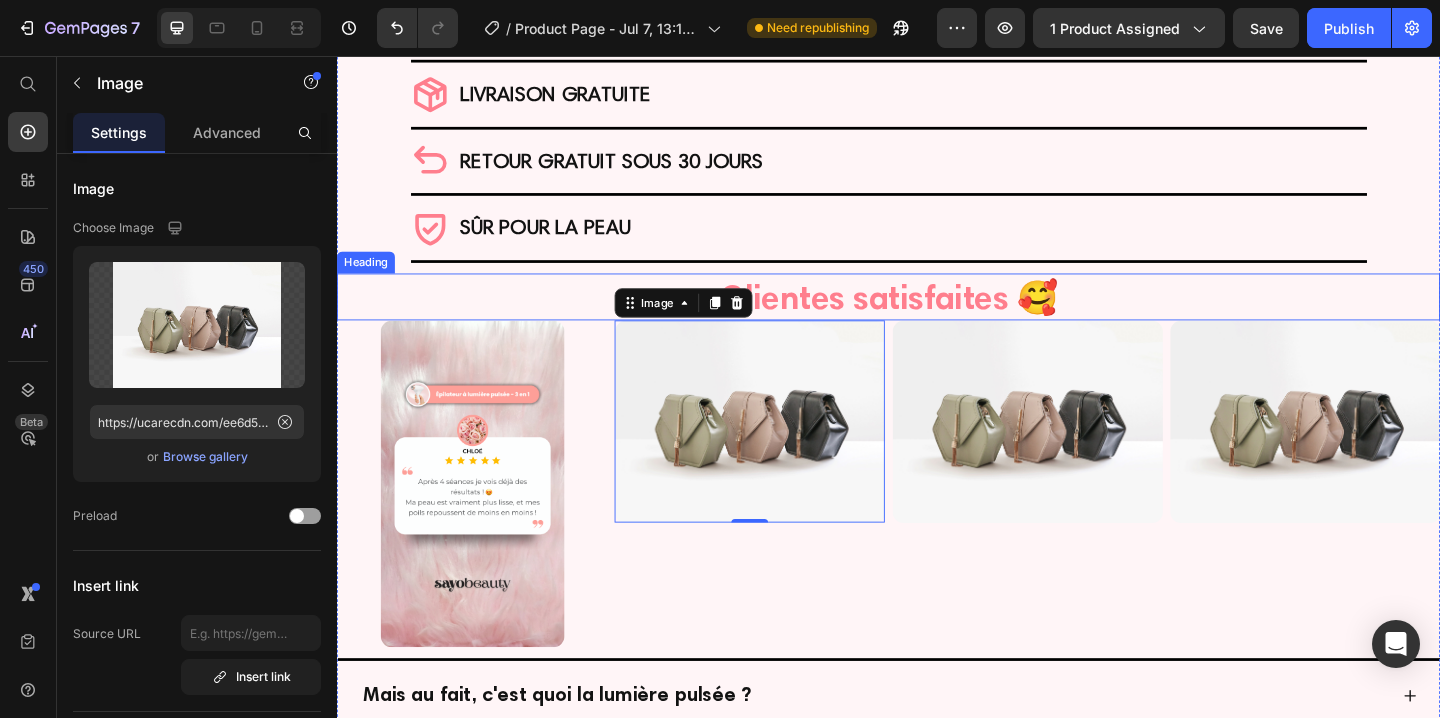 click on "Clientes satisfaites 🥰" at bounding box center [937, 318] 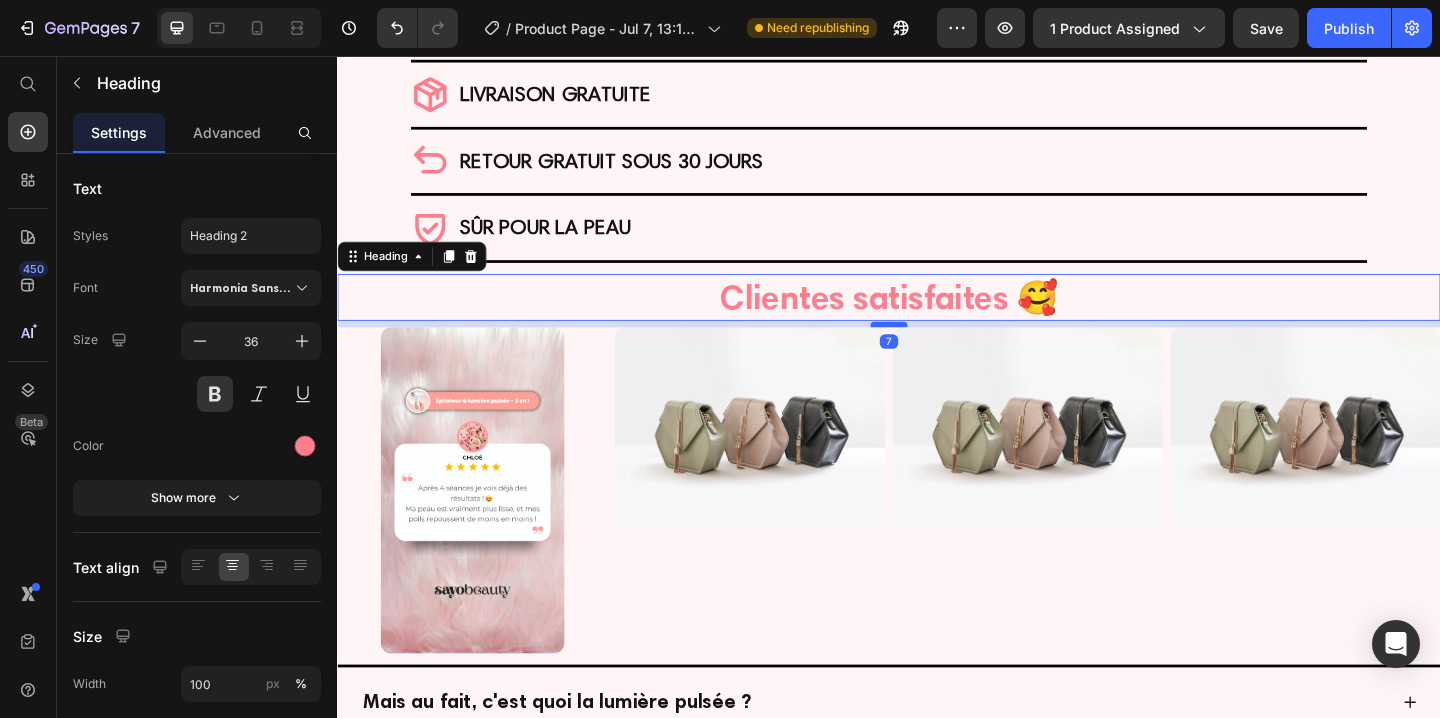 click at bounding box center [937, 348] 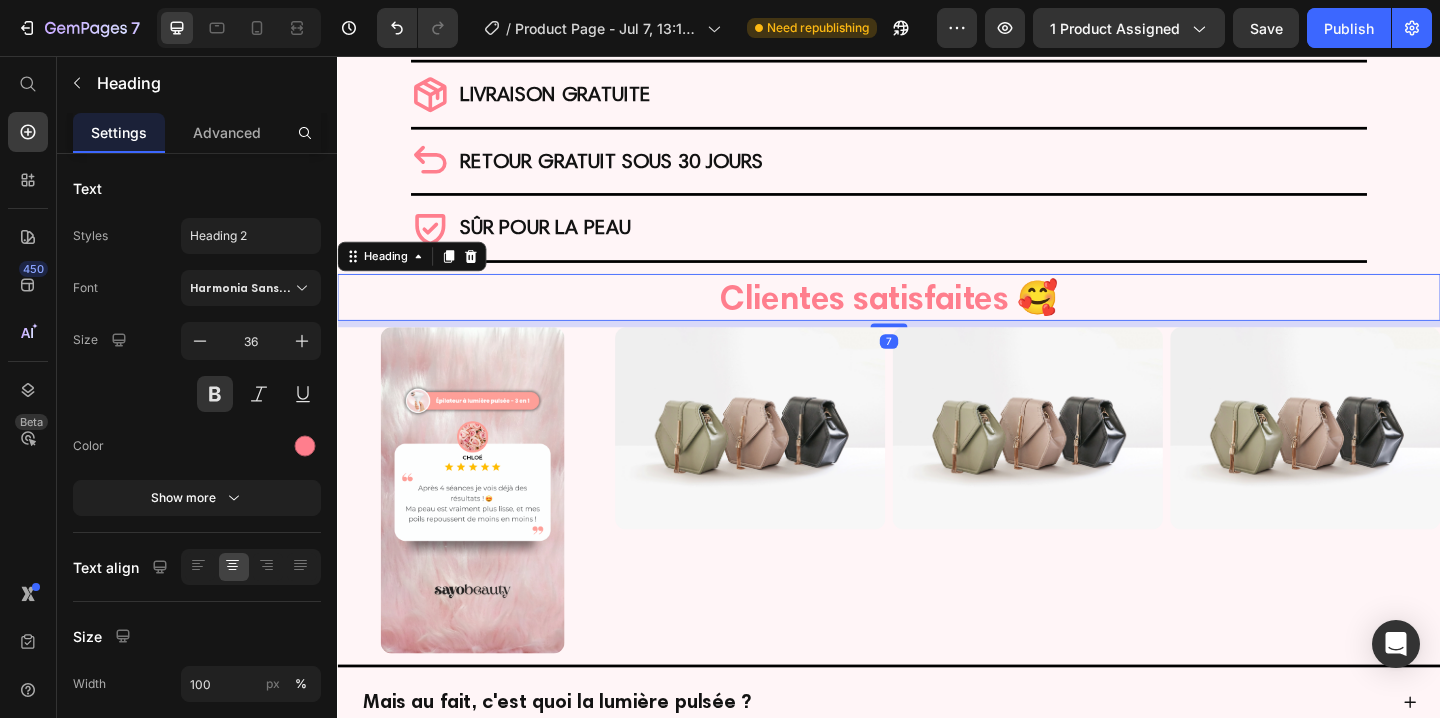 click at bounding box center (786, 461) 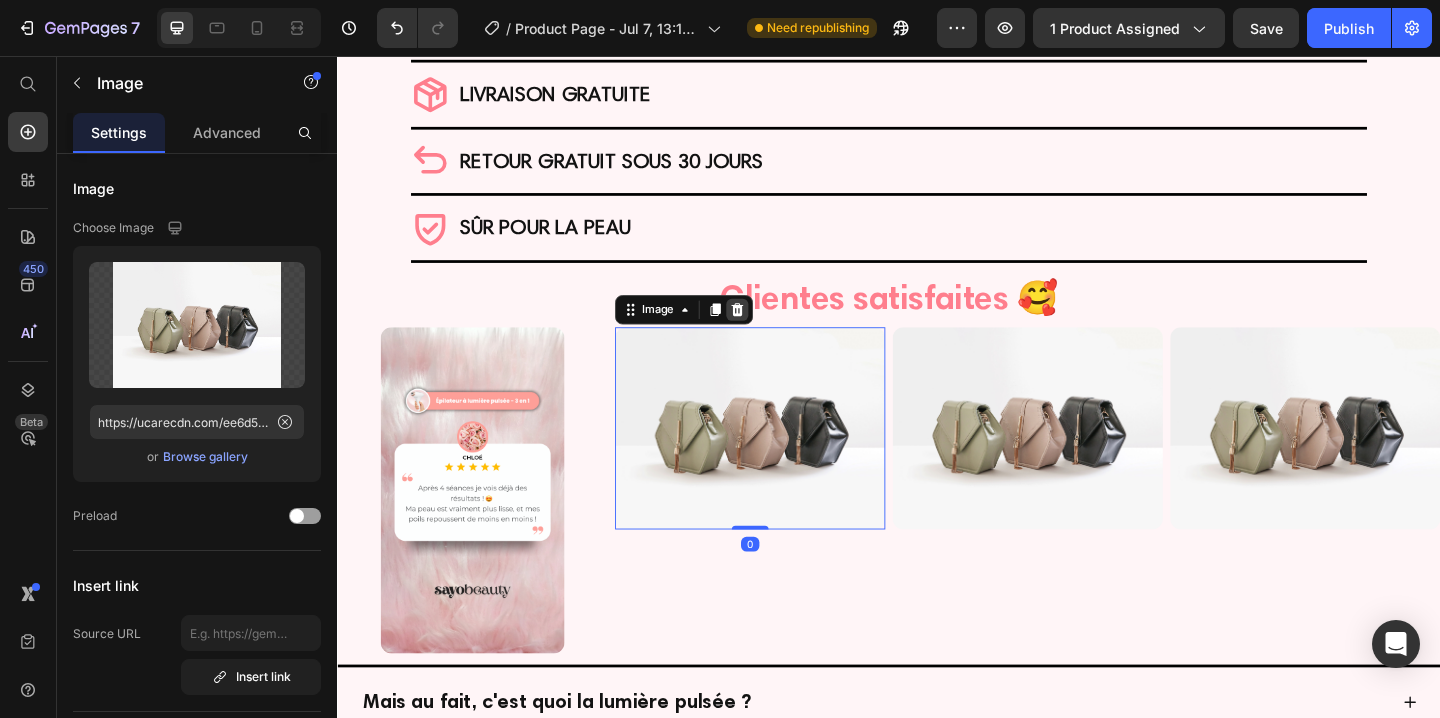 click 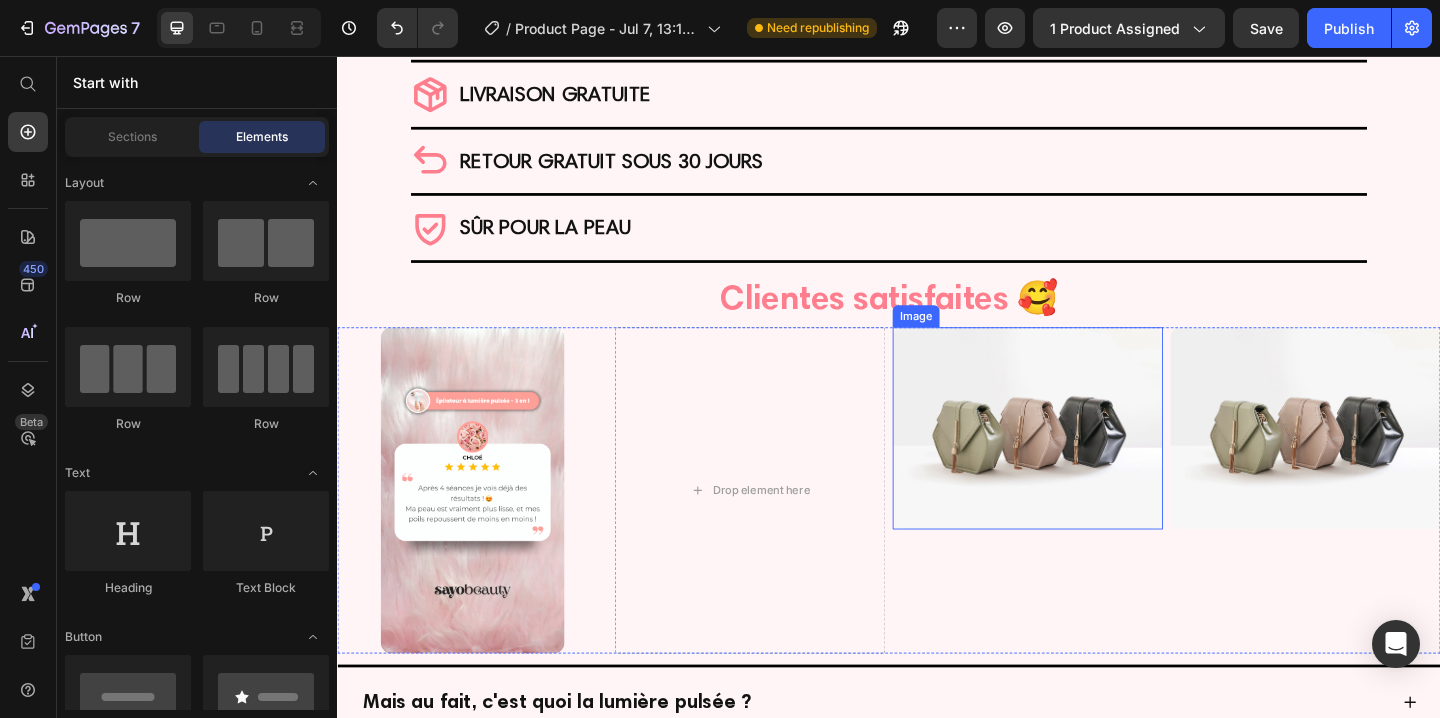 click at bounding box center [1088, 461] 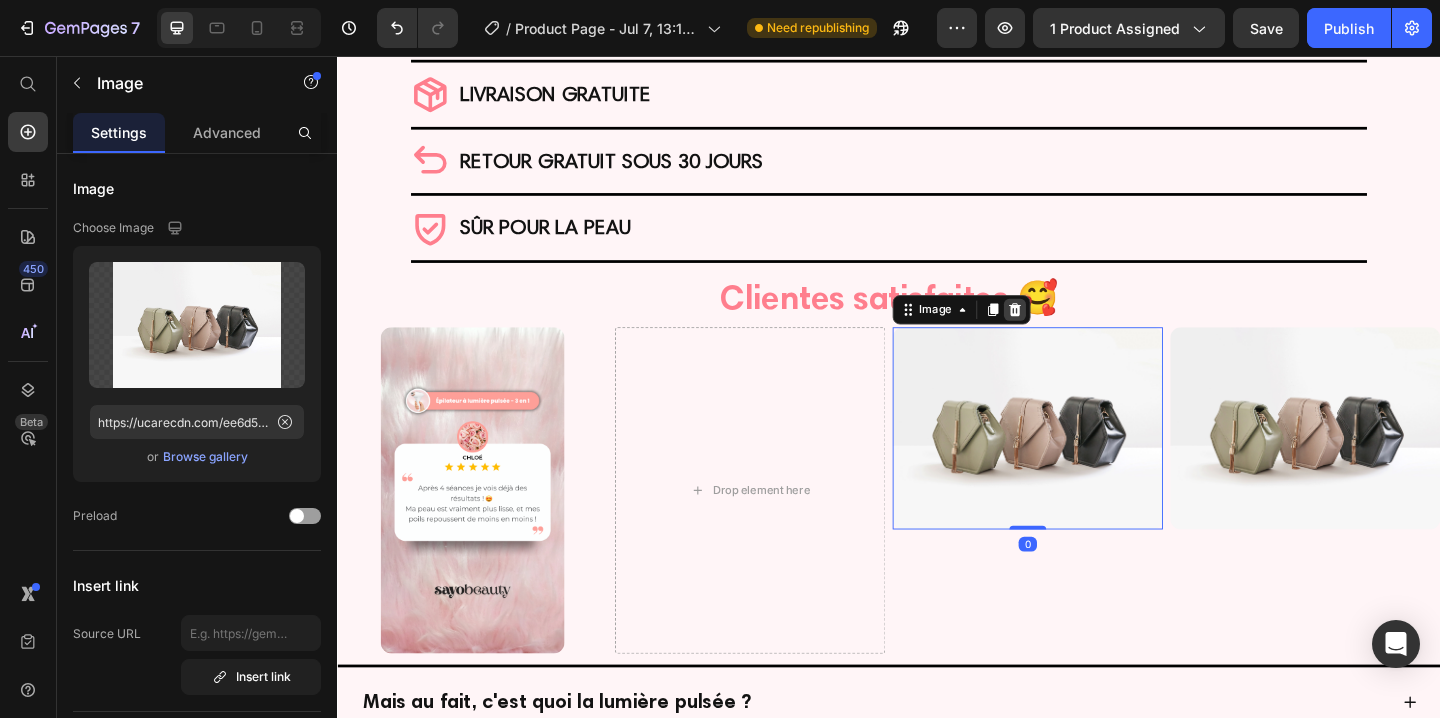 click at bounding box center [1074, 332] 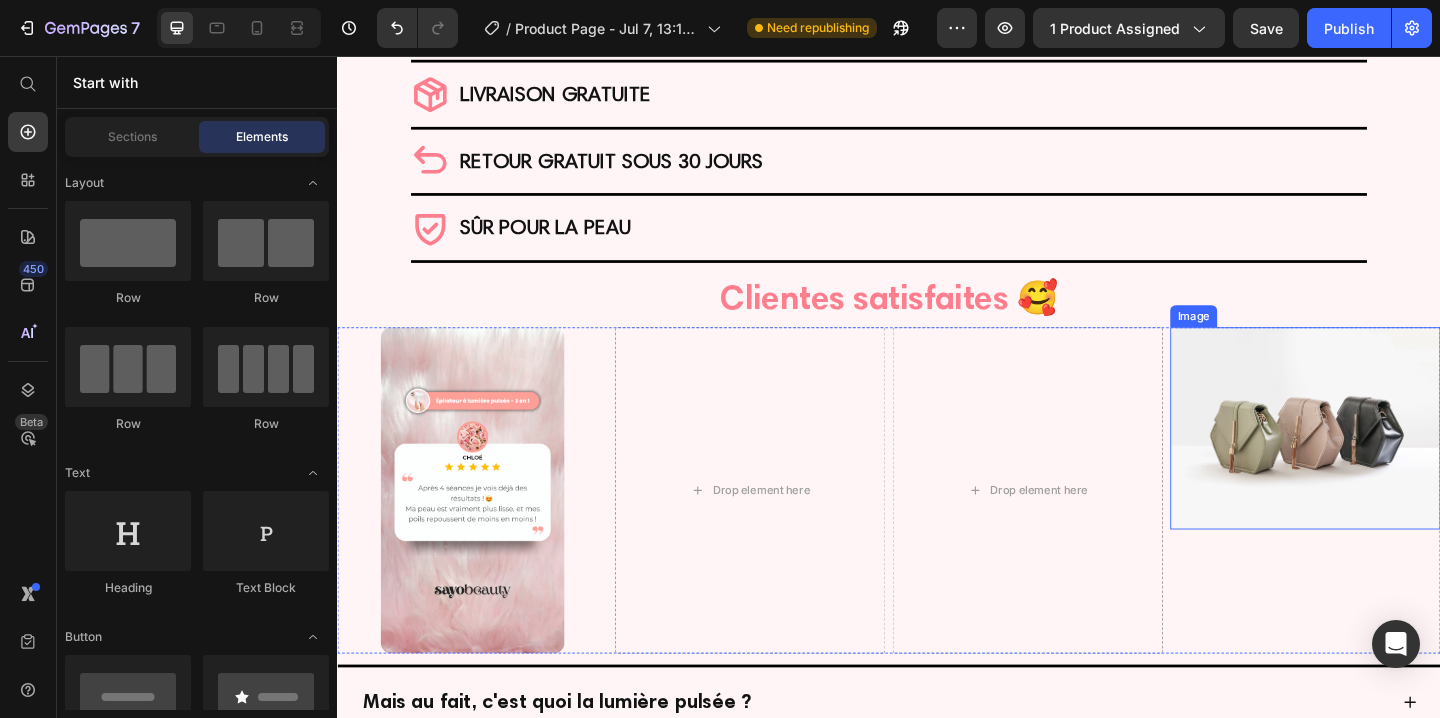 click at bounding box center [1390, 461] 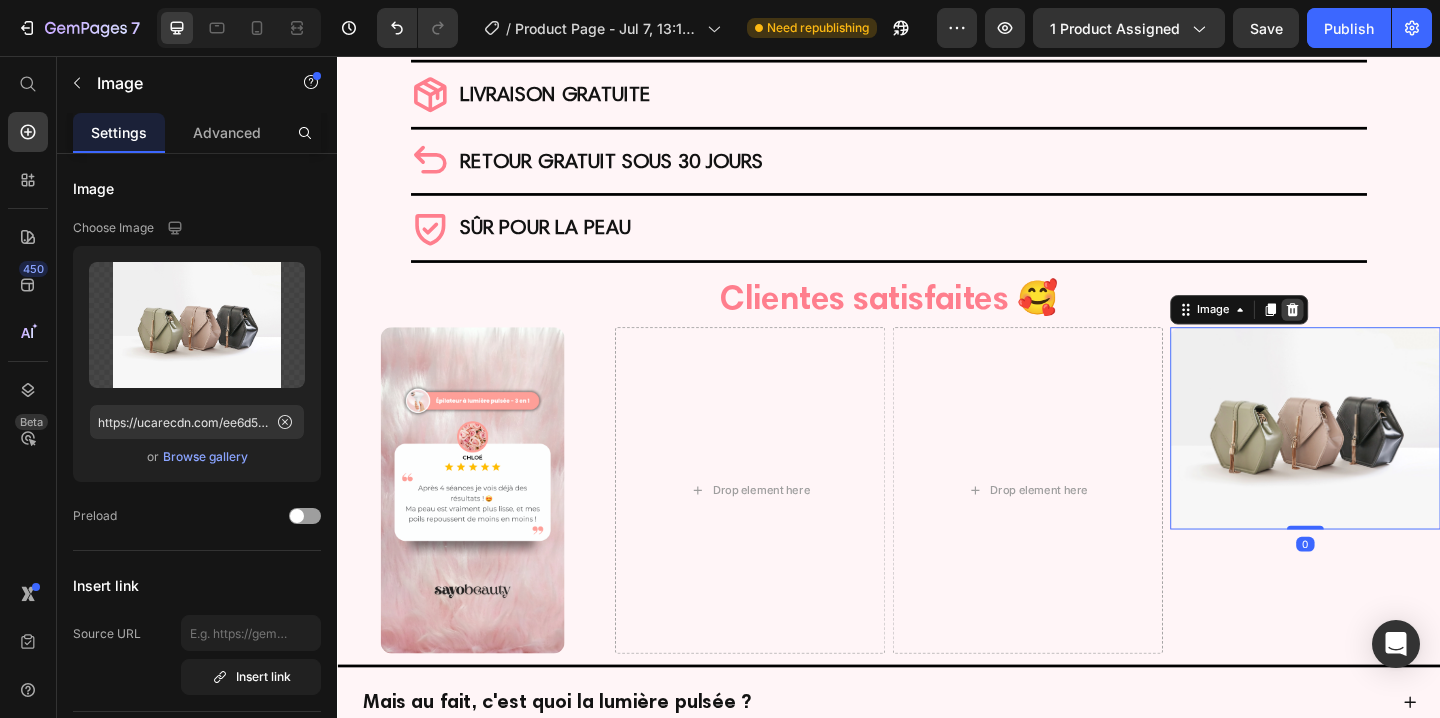 click 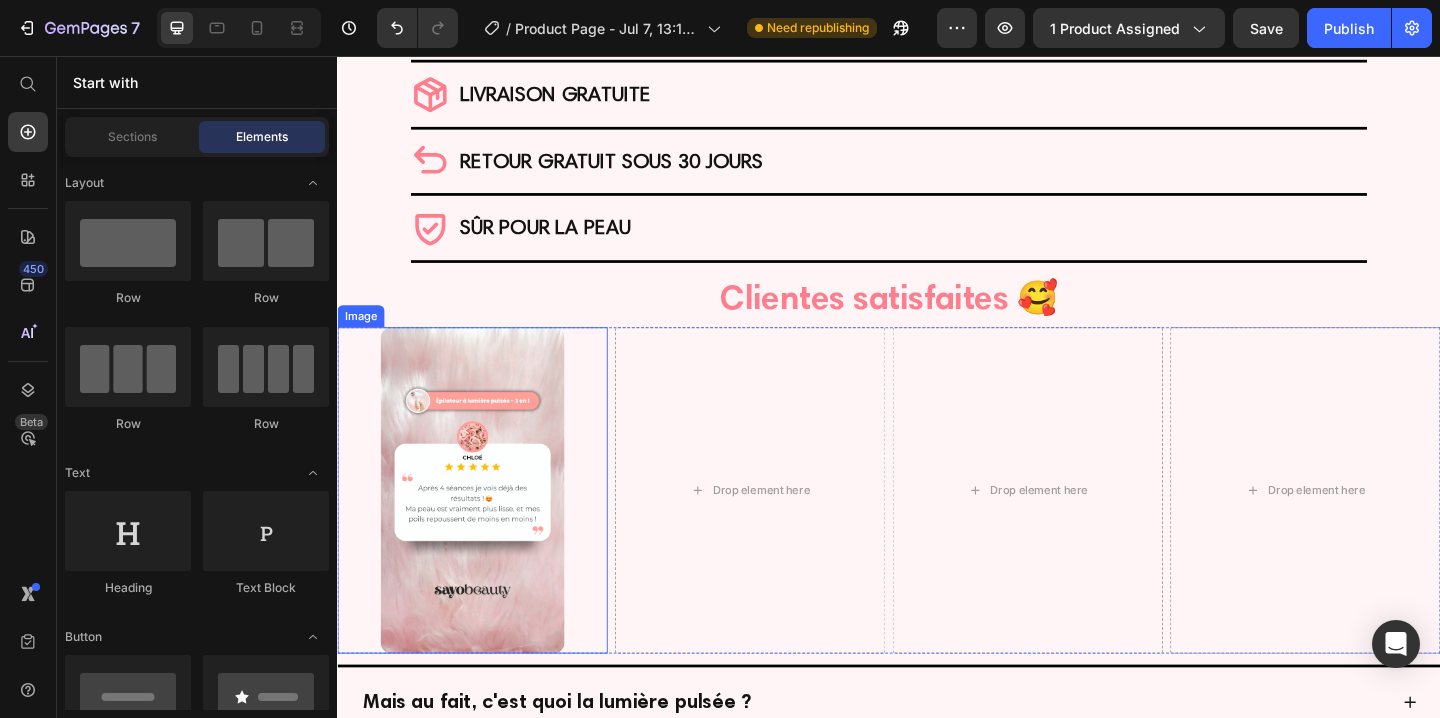 click at bounding box center [484, 529] 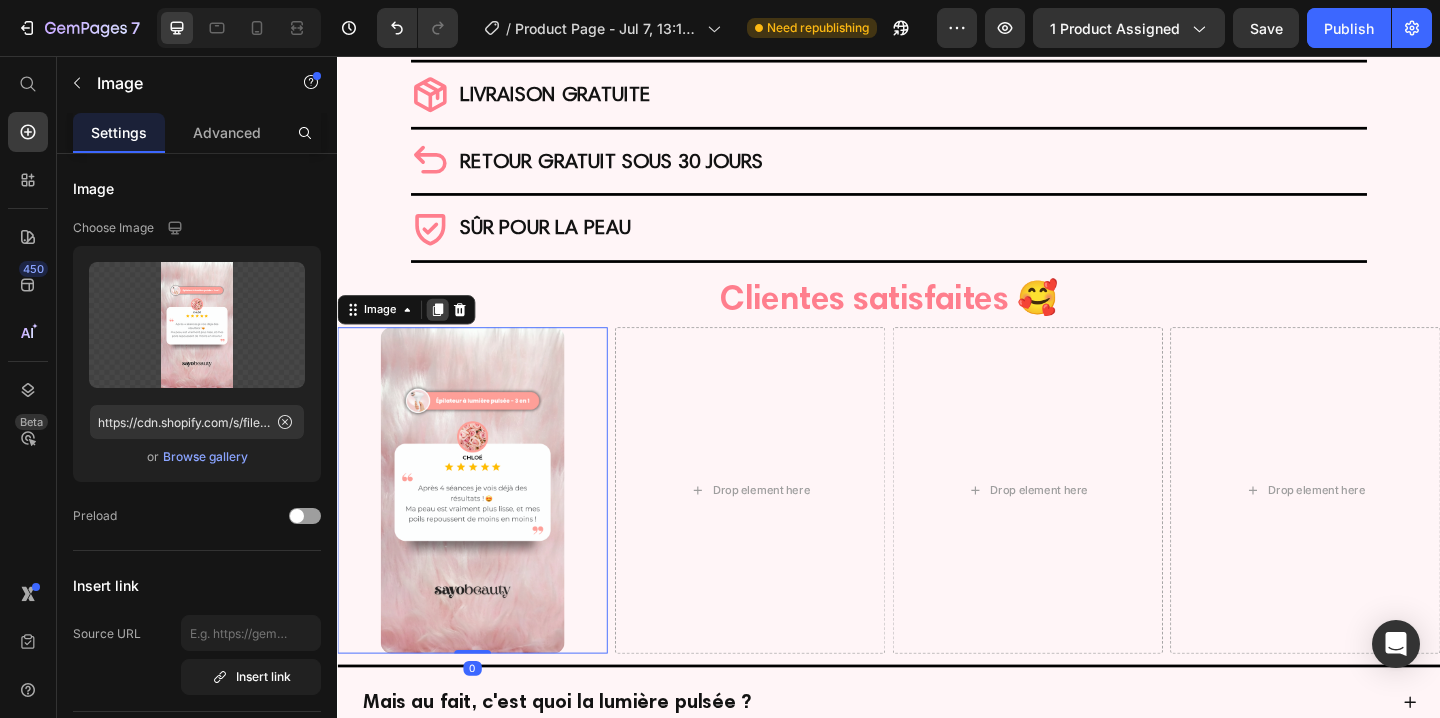 click at bounding box center [446, 332] 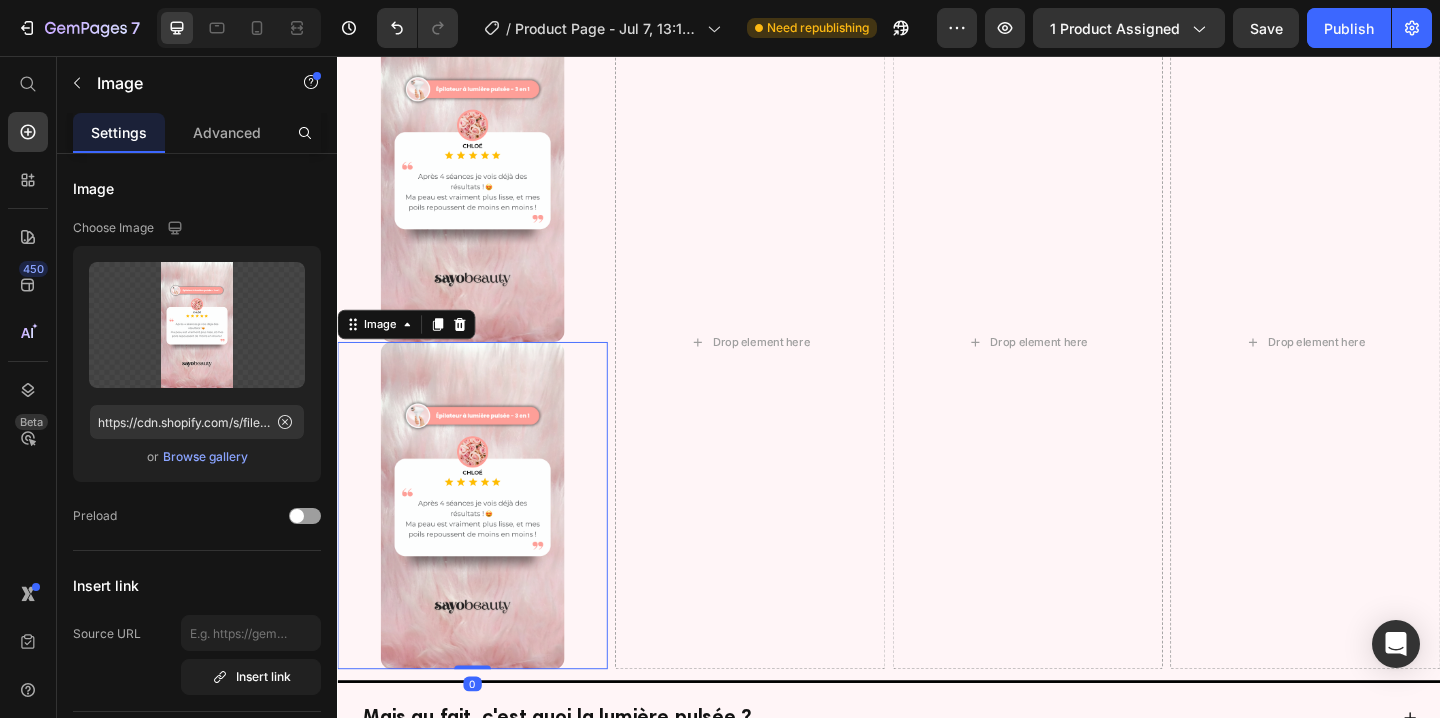 scroll, scrollTop: 1220, scrollLeft: 0, axis: vertical 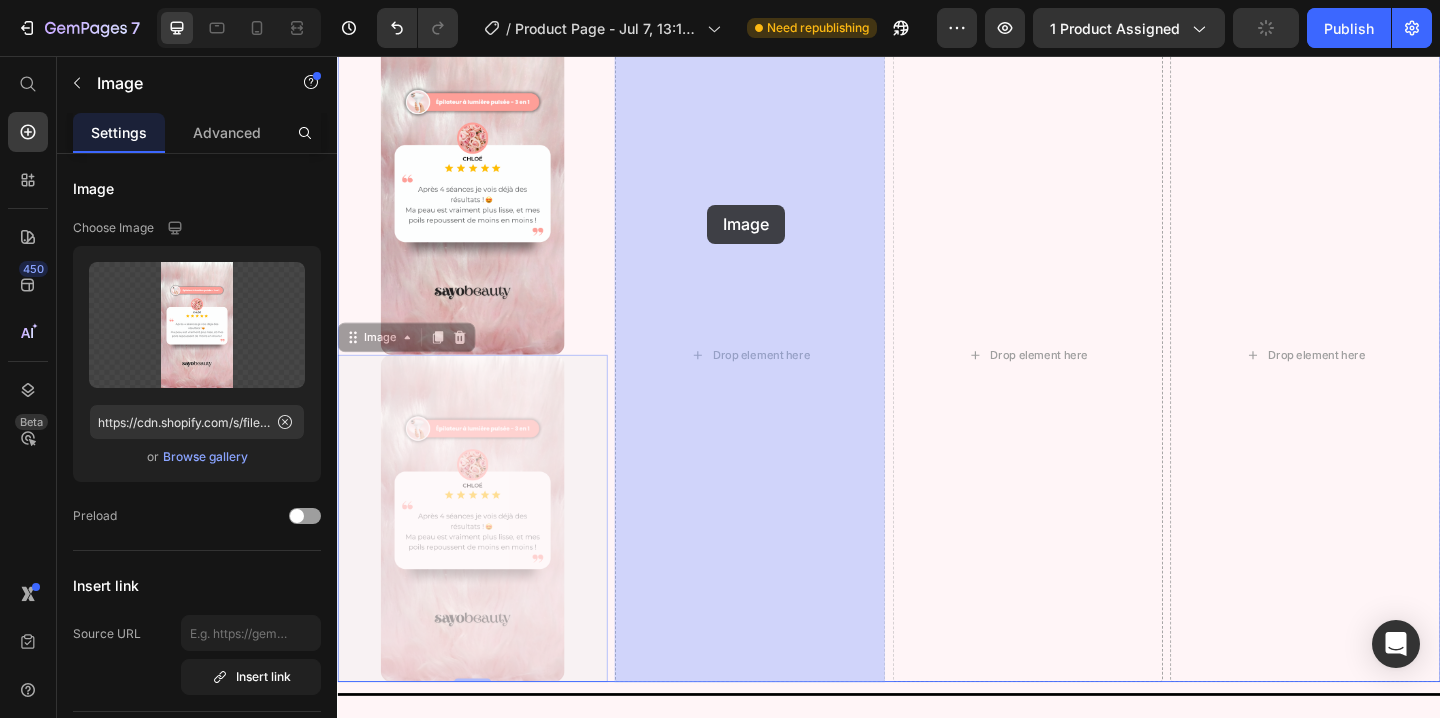 drag, startPoint x: 351, startPoint y: 367, endPoint x: 740, endPoint y: 218, distance: 416.55972 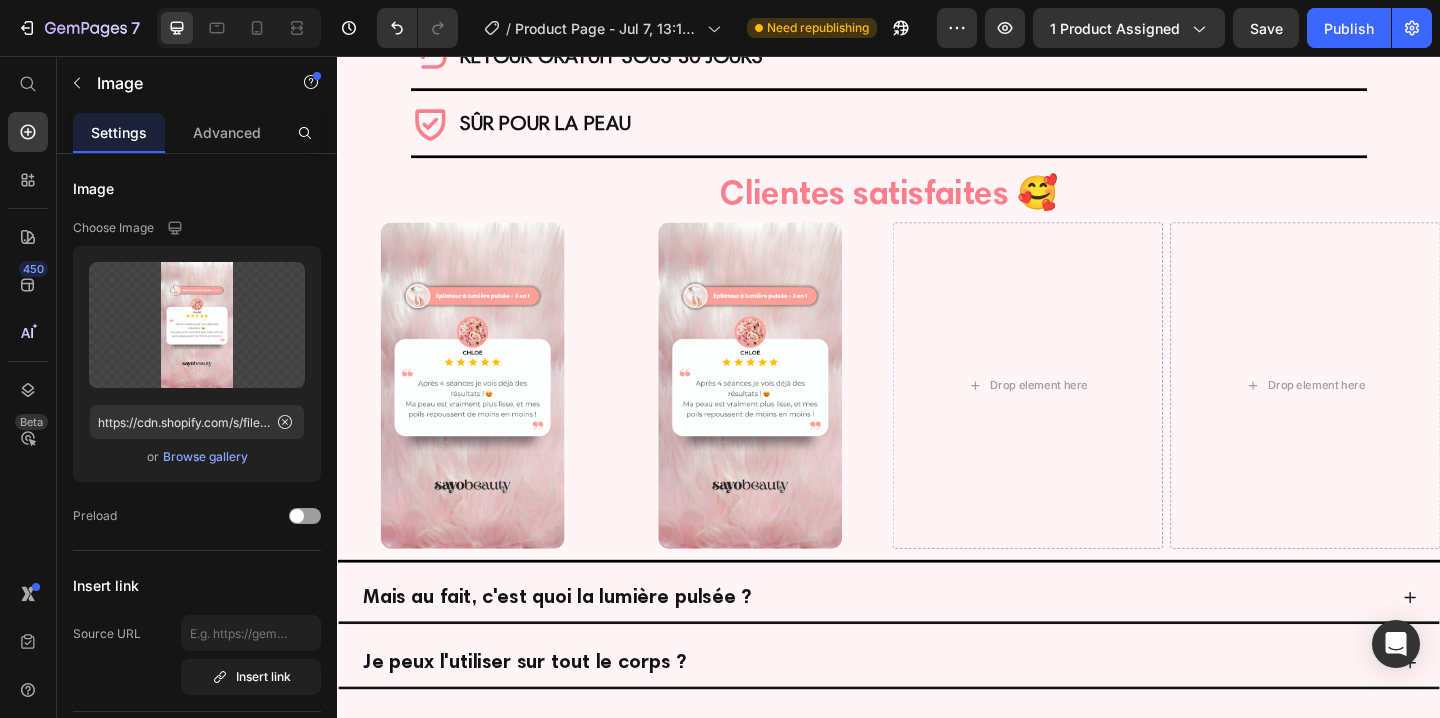 scroll, scrollTop: 1008, scrollLeft: 0, axis: vertical 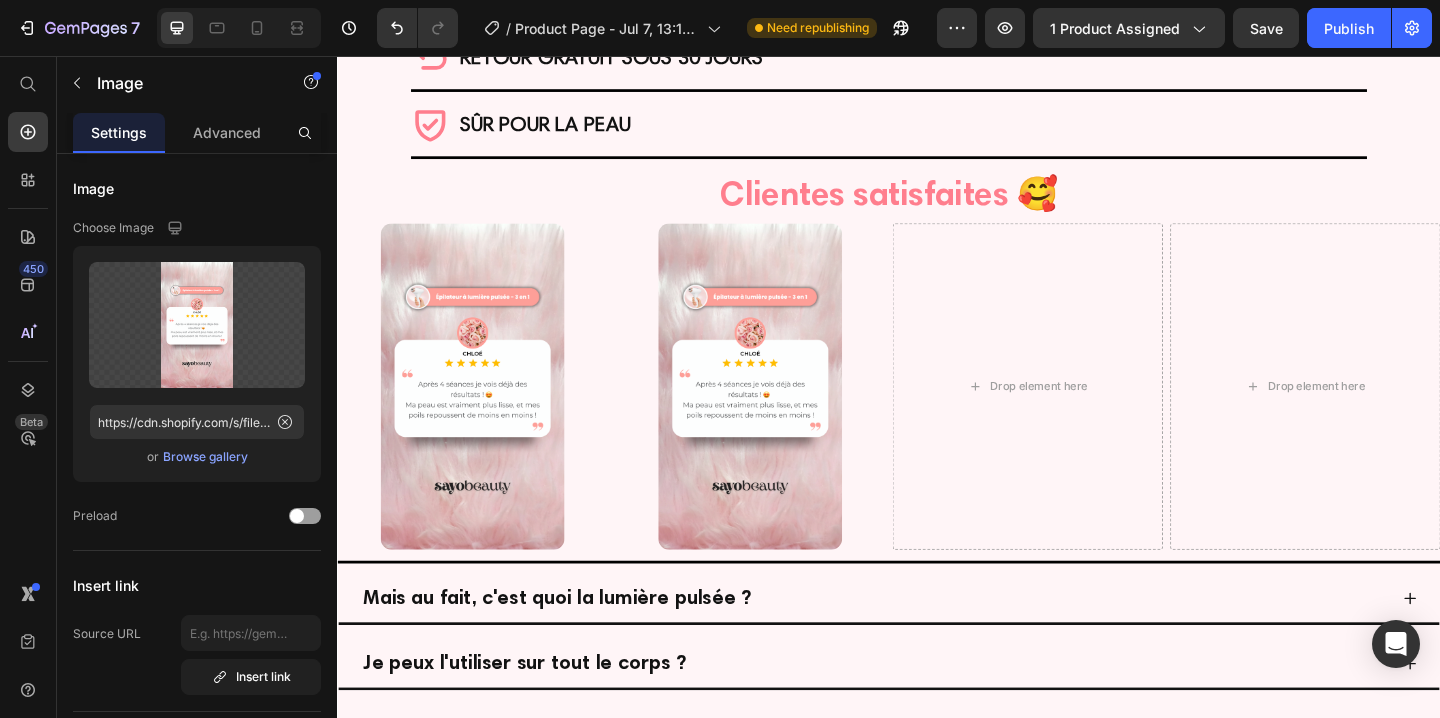 click at bounding box center [786, 416] 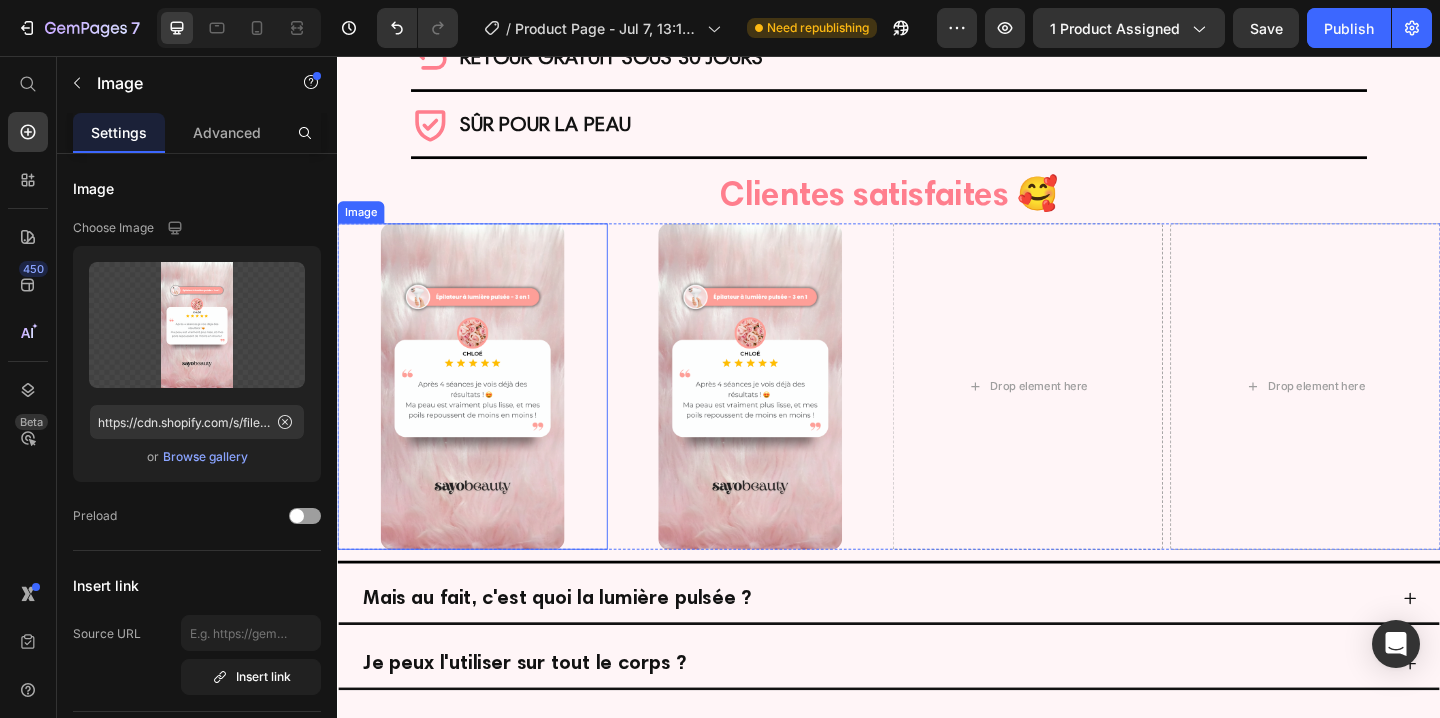 click at bounding box center (484, 416) 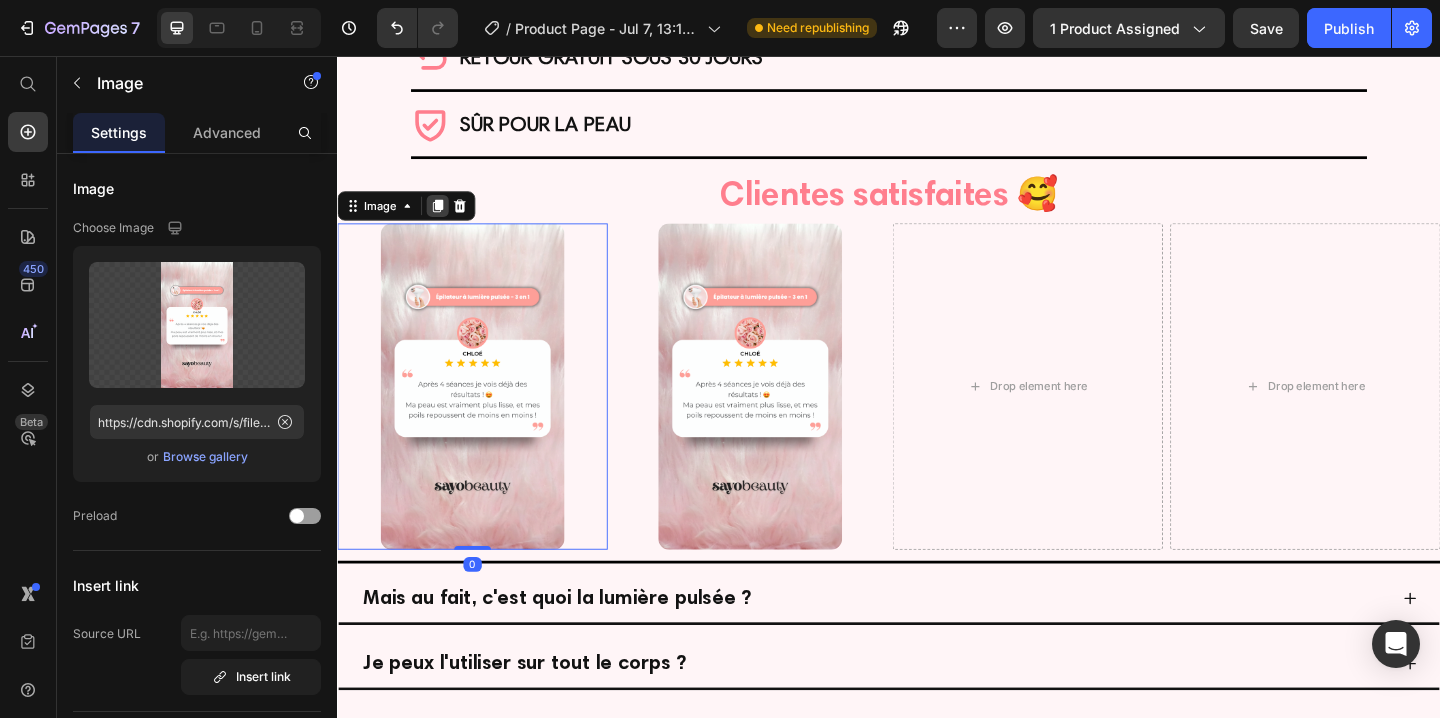 click 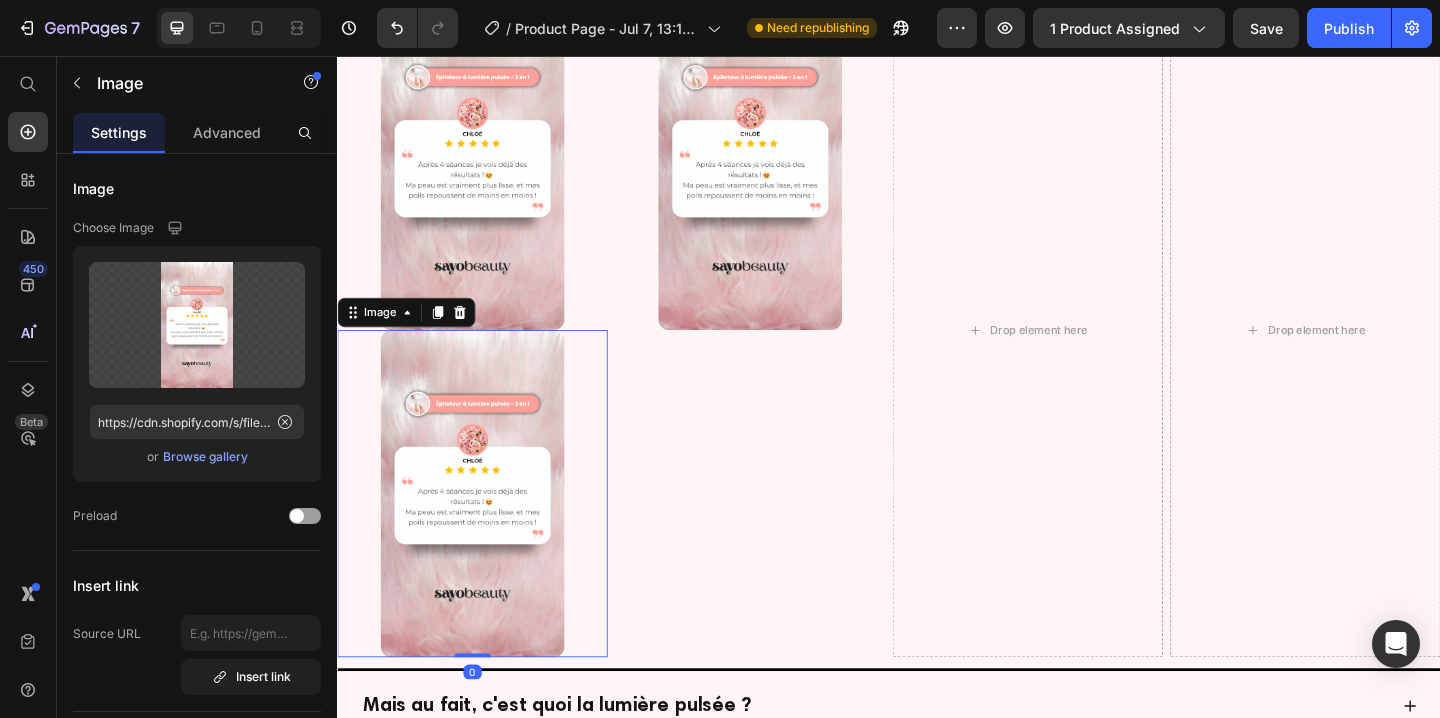 scroll, scrollTop: 1226, scrollLeft: 0, axis: vertical 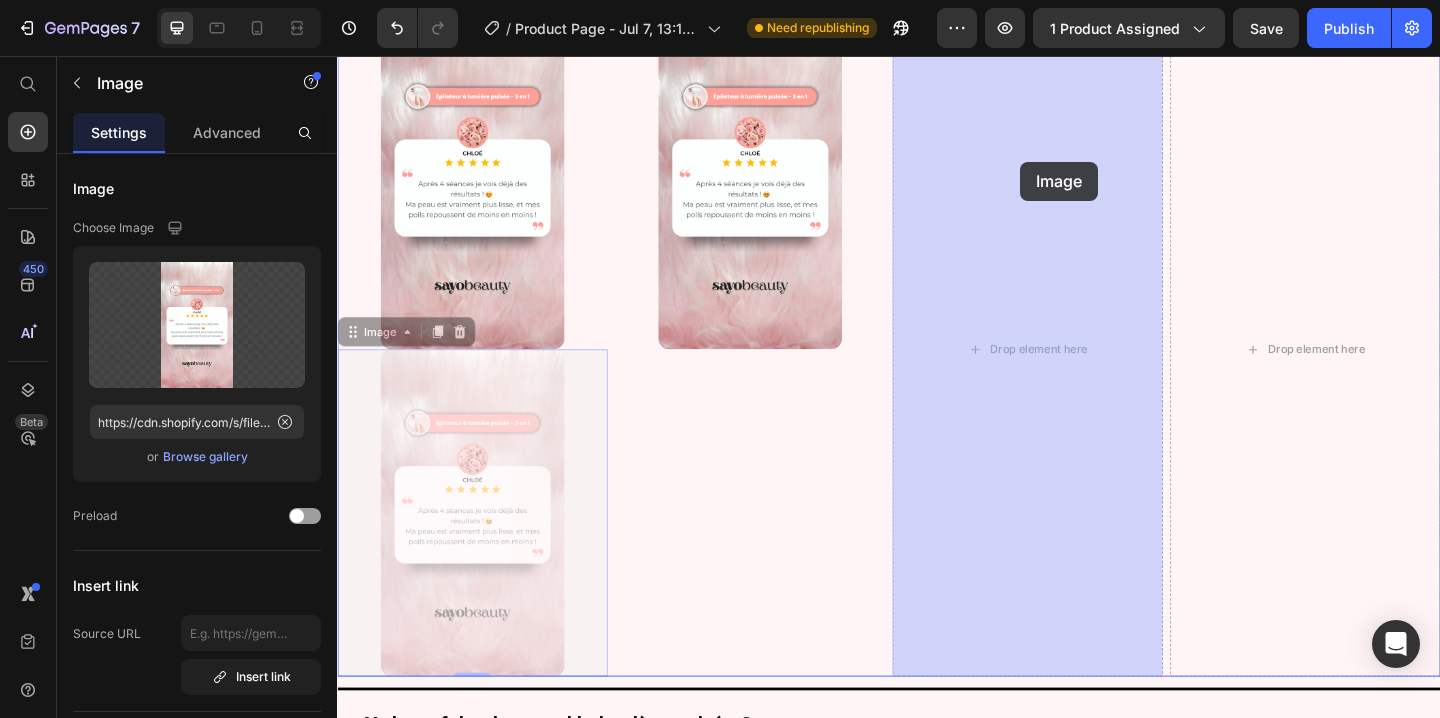 drag, startPoint x: 358, startPoint y: 352, endPoint x: 1080, endPoint y: 172, distance: 744.0994 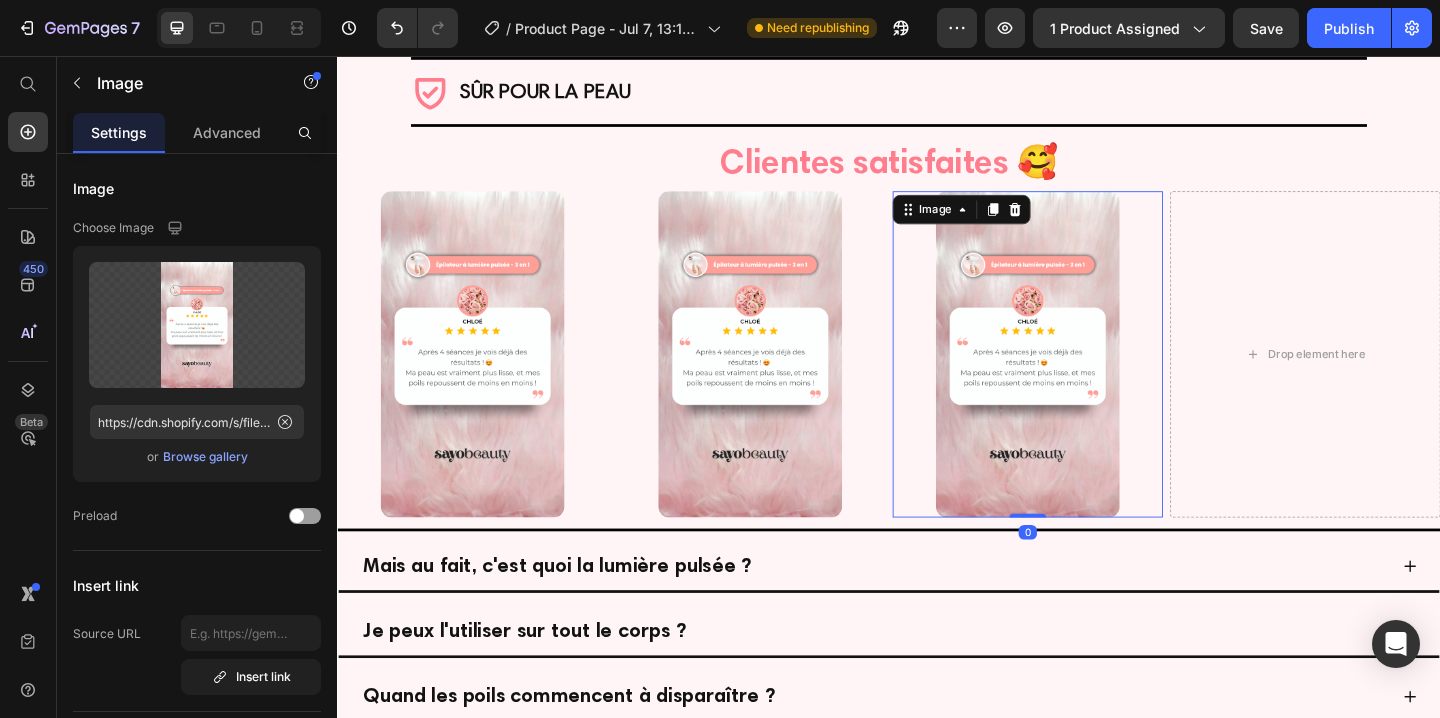 scroll, scrollTop: 992, scrollLeft: 0, axis: vertical 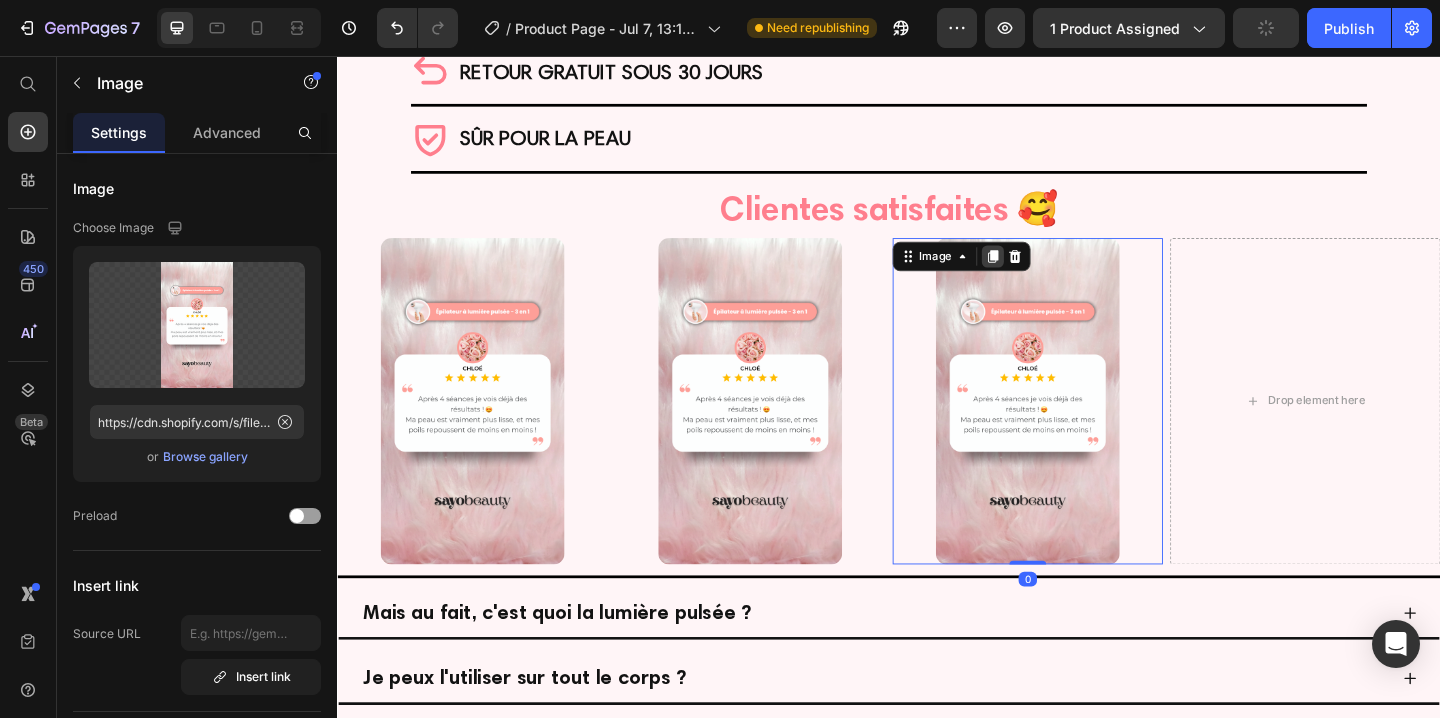 click 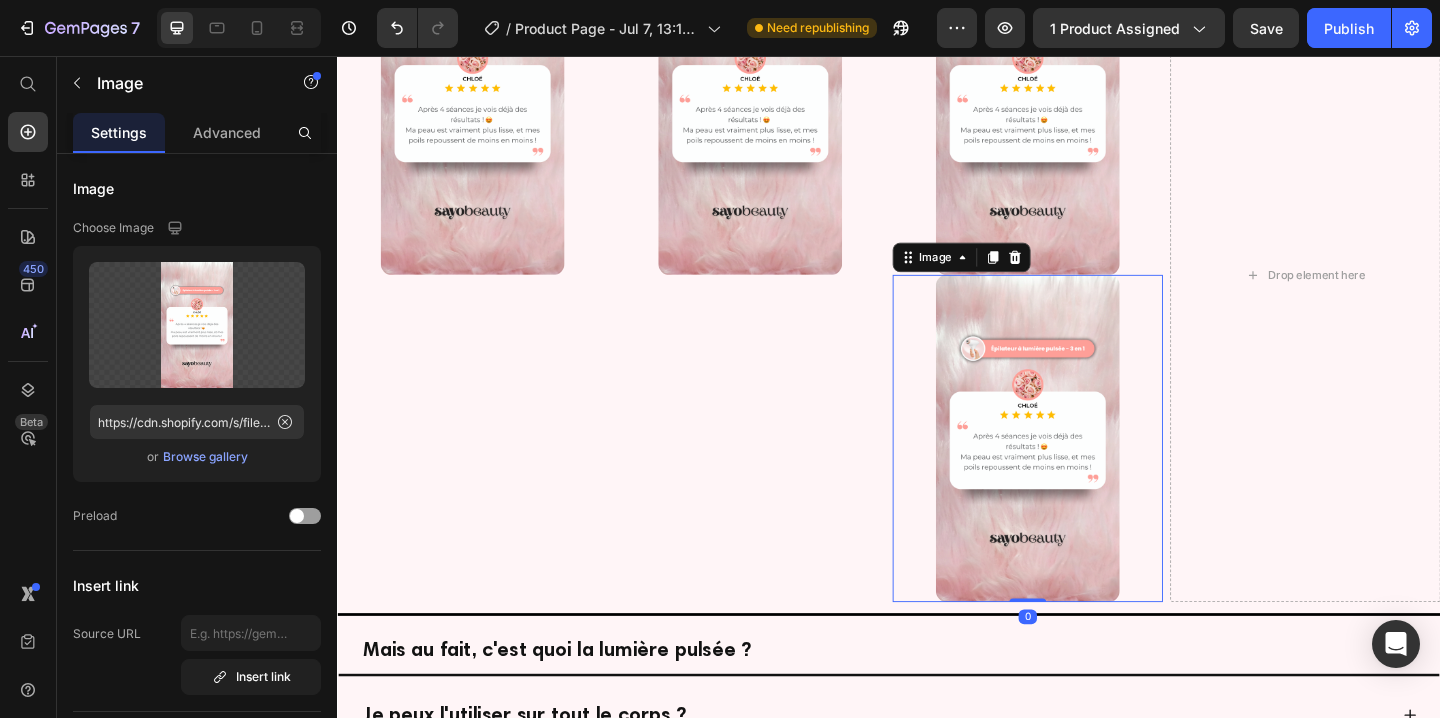 scroll, scrollTop: 1278, scrollLeft: 0, axis: vertical 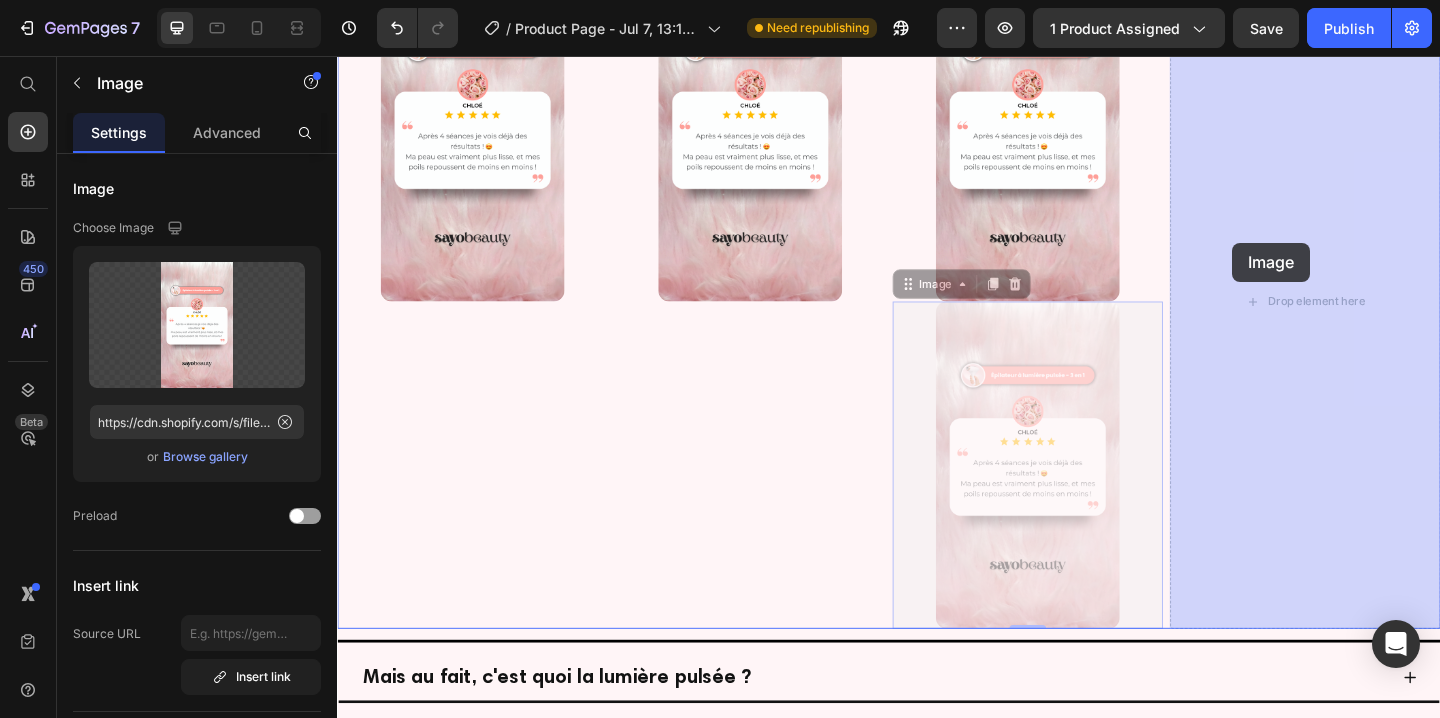 drag, startPoint x: 960, startPoint y: 309, endPoint x: 1311, endPoint y: 259, distance: 354.54337 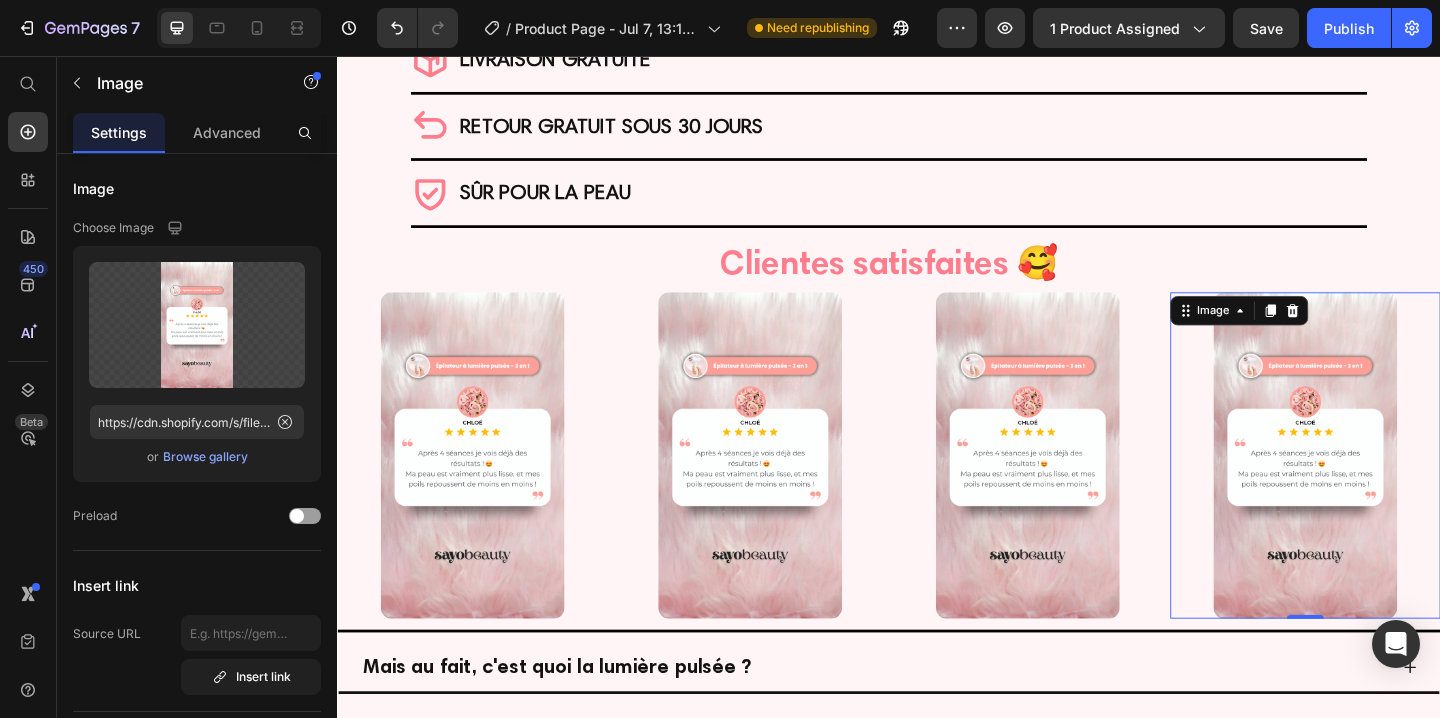 scroll, scrollTop: 946, scrollLeft: 0, axis: vertical 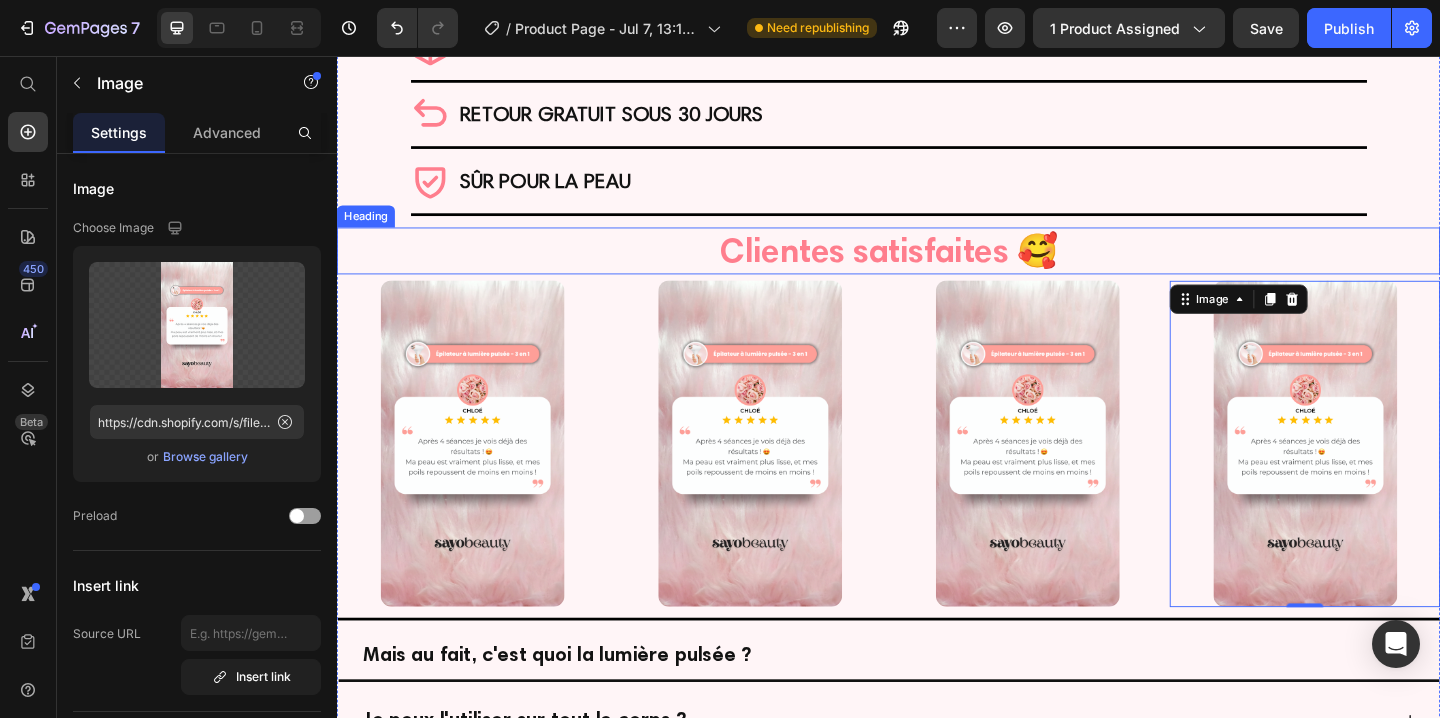 click on "Clientes satisfaites 🥰" at bounding box center [937, 267] 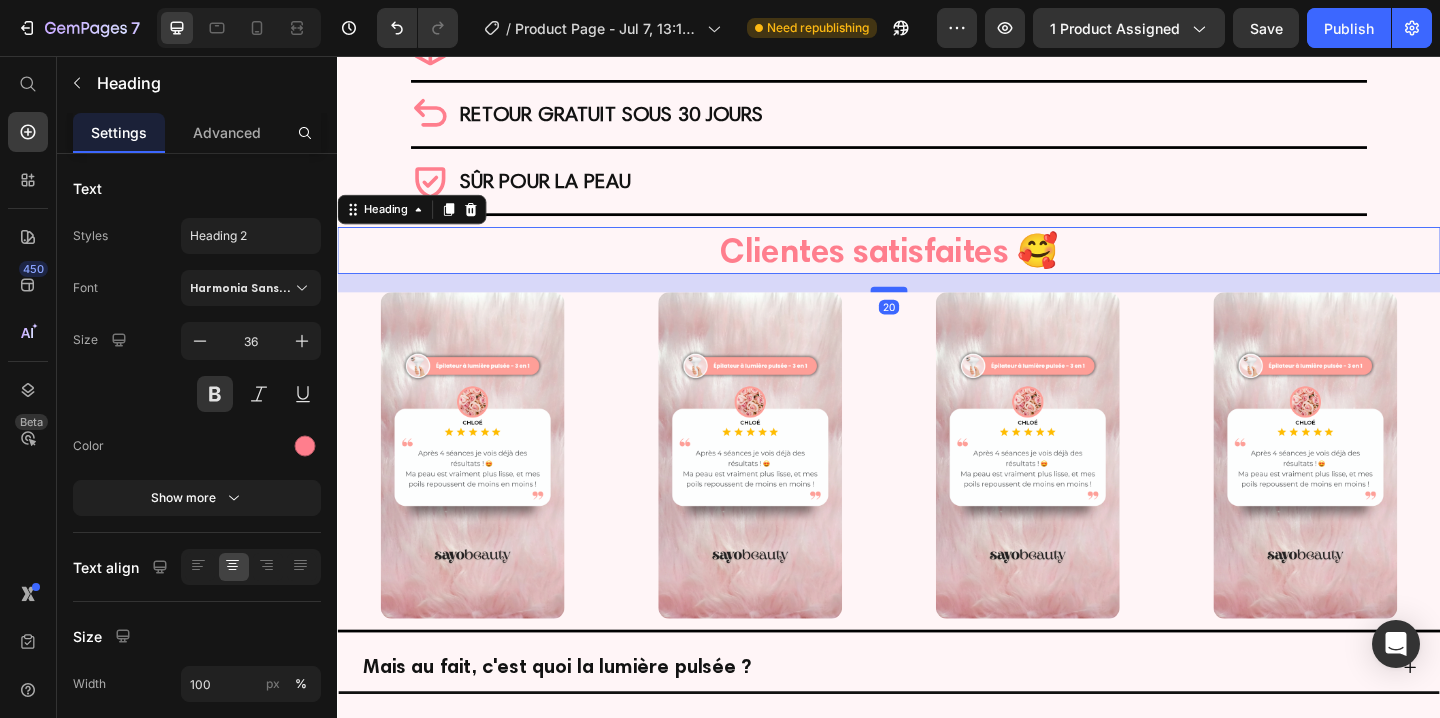 drag, startPoint x: 947, startPoint y: 297, endPoint x: 950, endPoint y: 310, distance: 13.341664 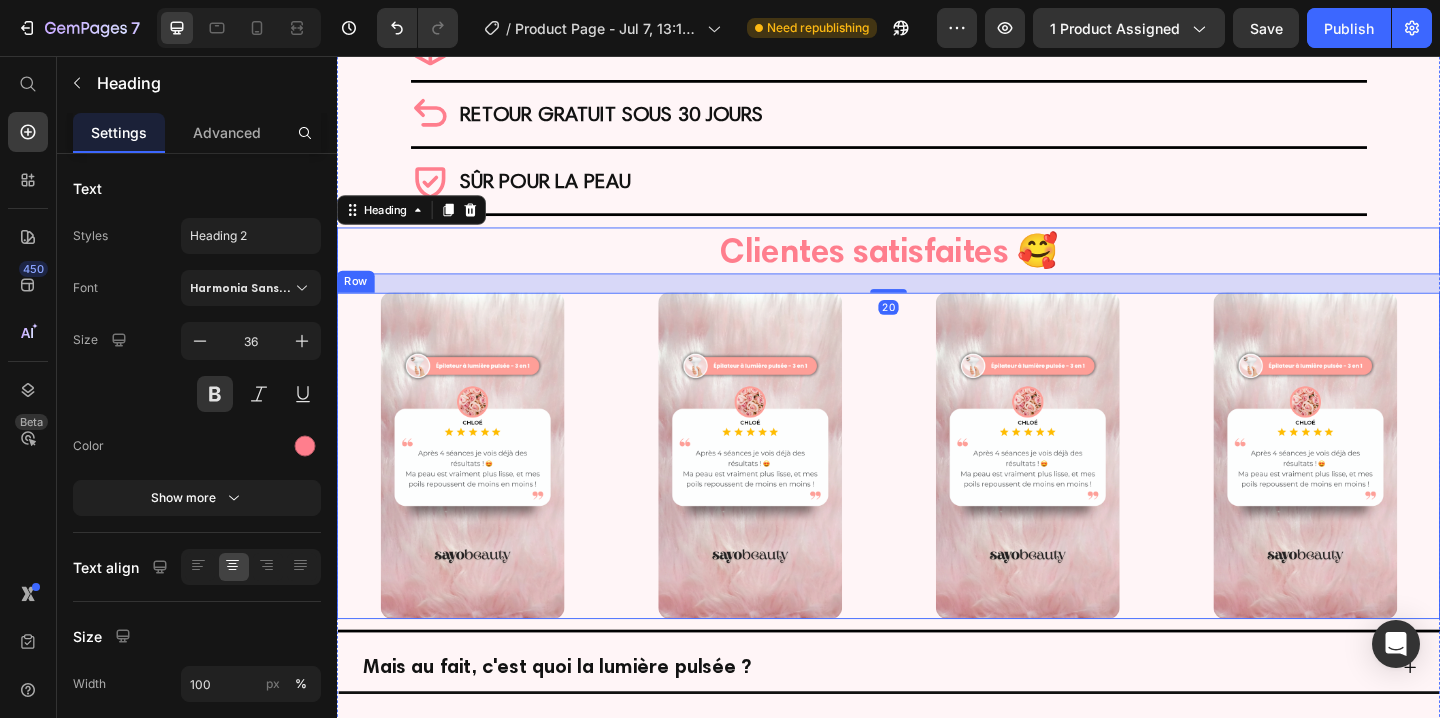 click on "Image Image Image Image Row" at bounding box center [937, 491] 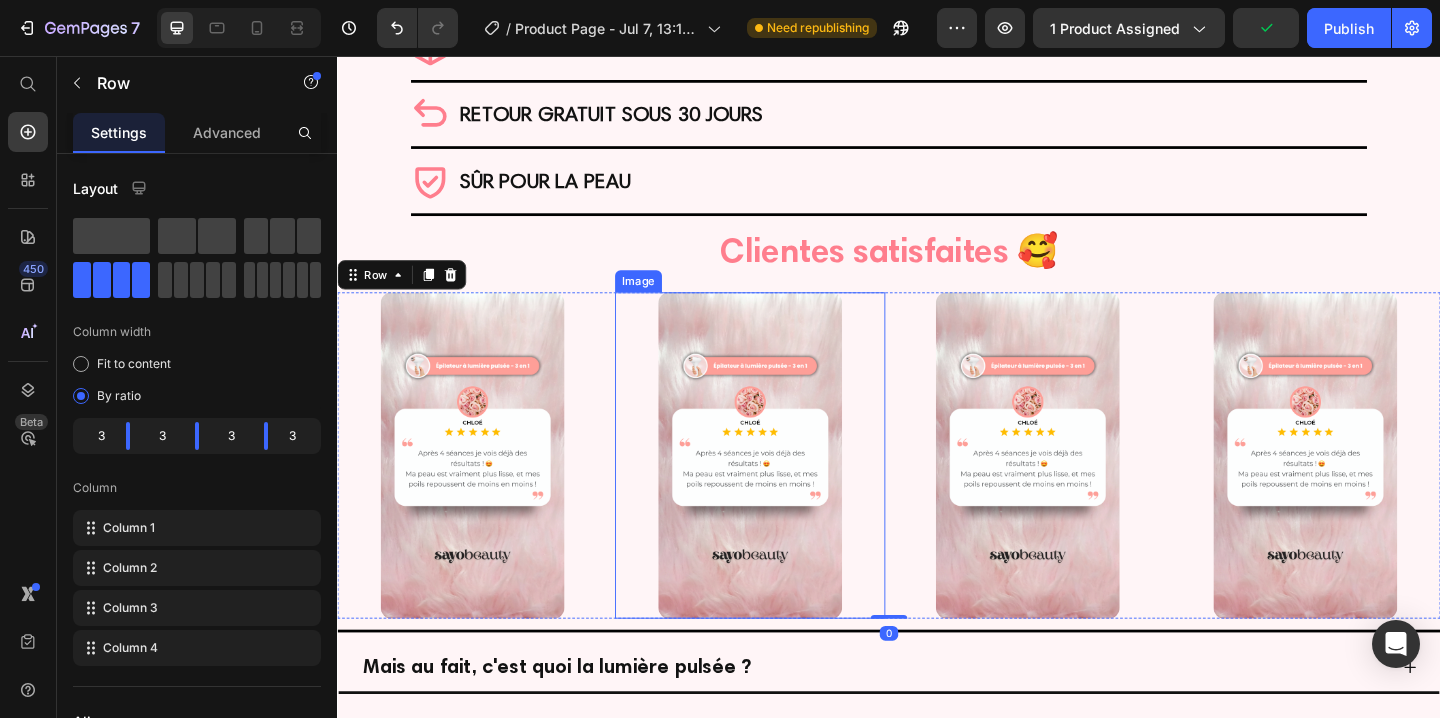 click at bounding box center (786, 491) 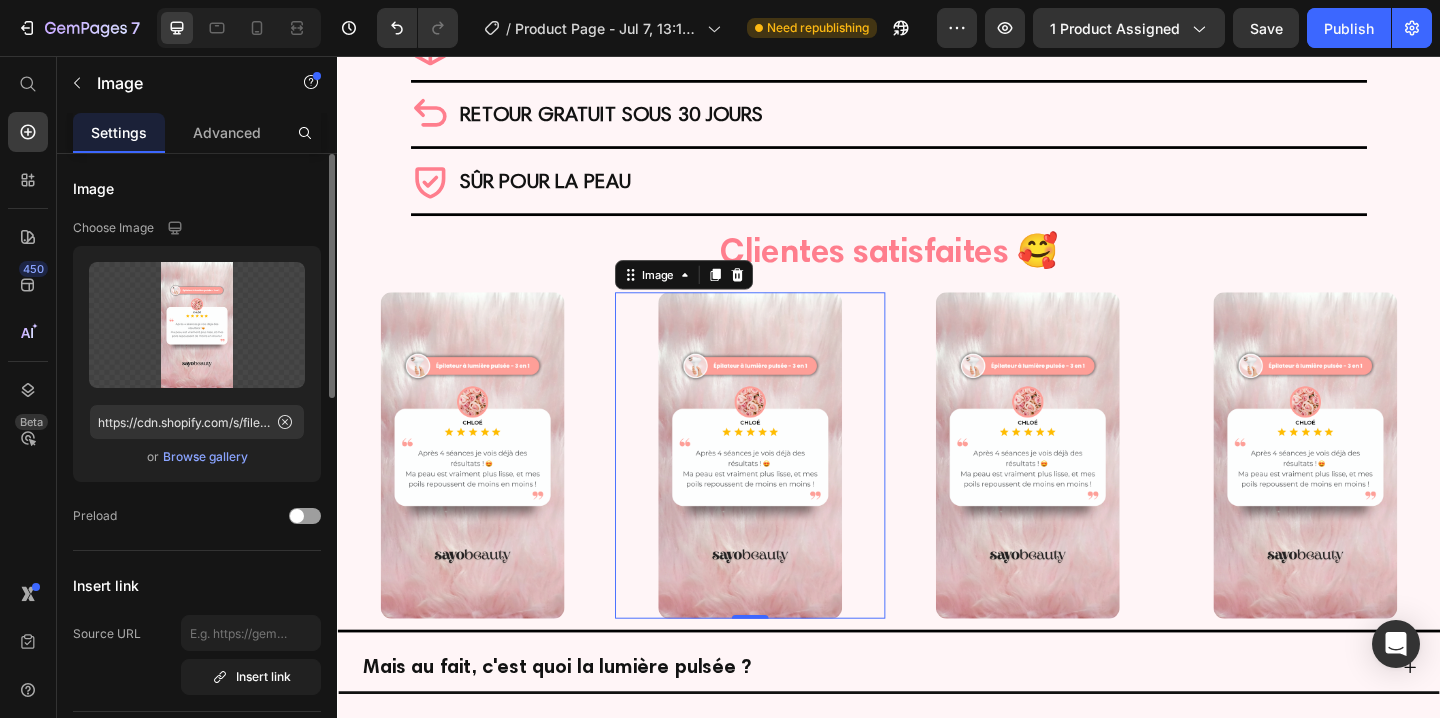 click on "Browse gallery" at bounding box center [205, 457] 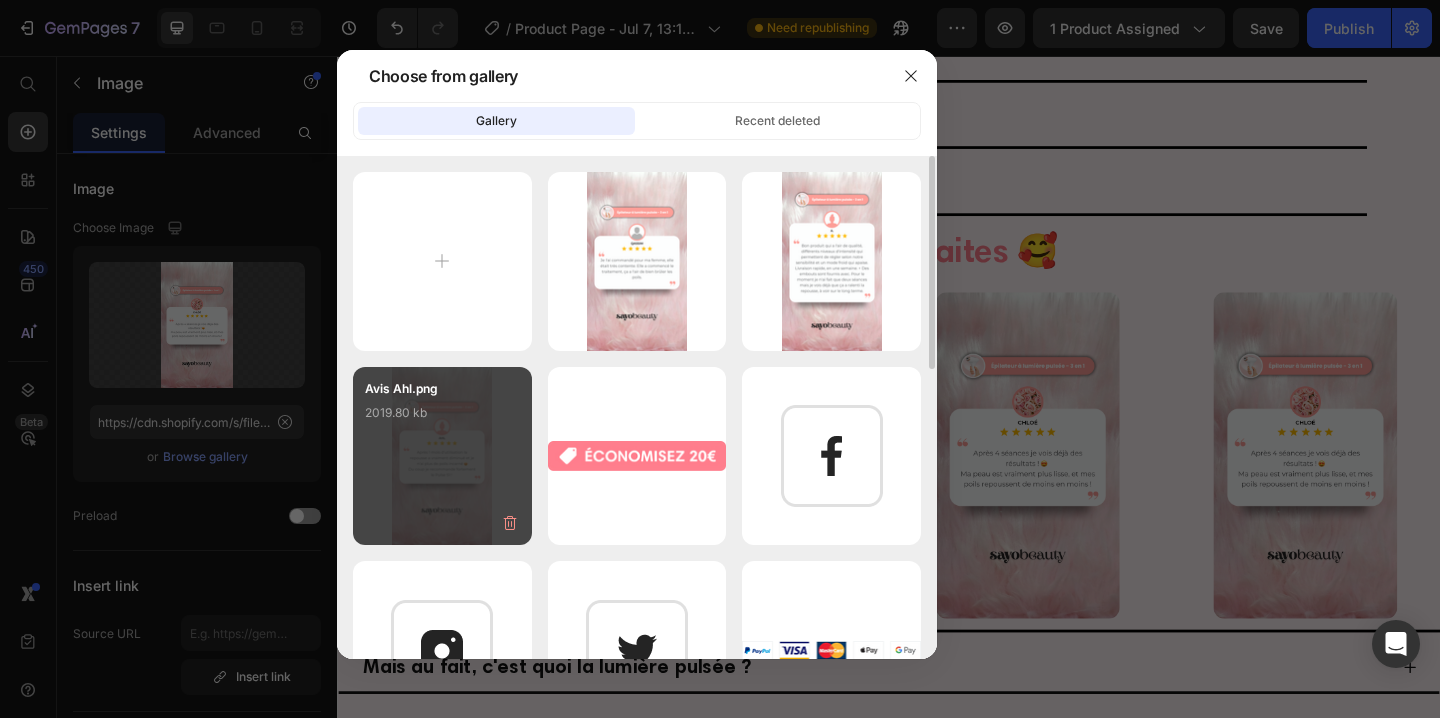 click on "Avis Ahl.png 2019.80 kb" at bounding box center (442, 419) 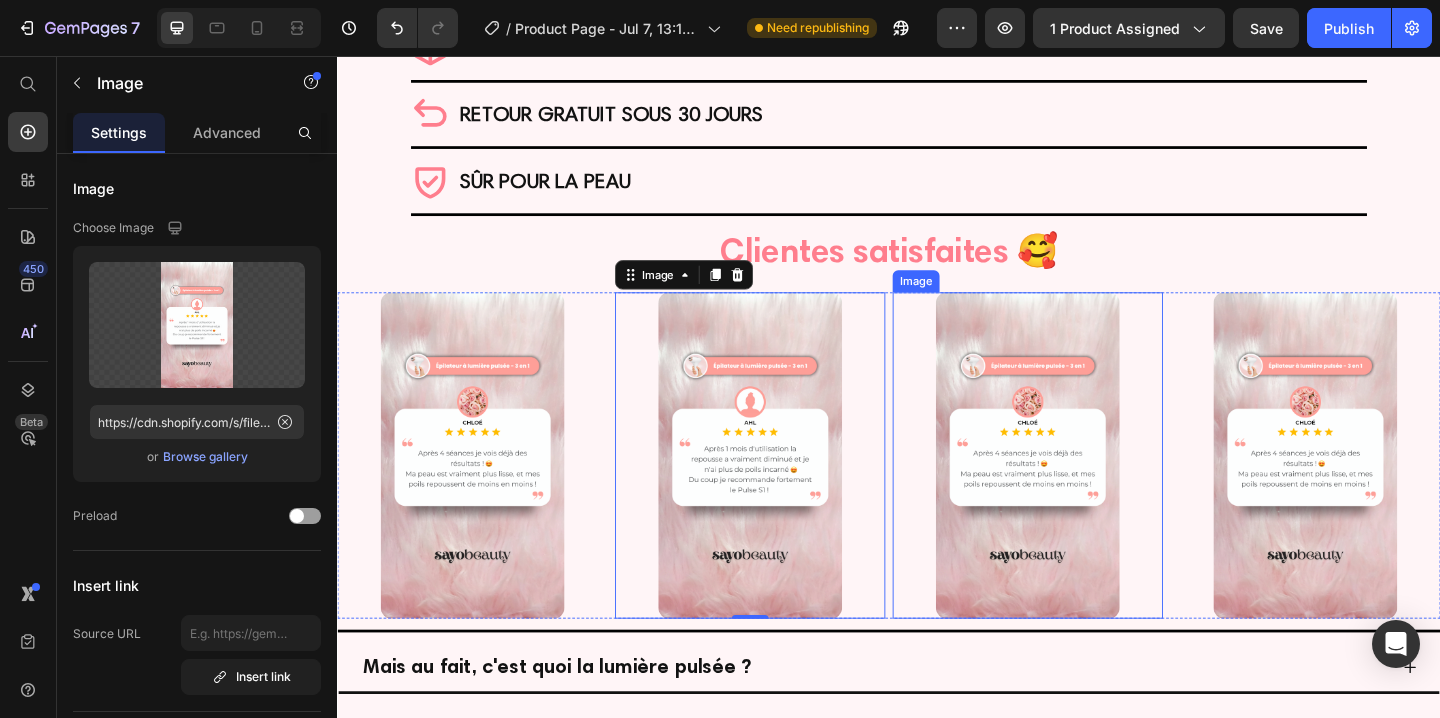click at bounding box center (1088, 491) 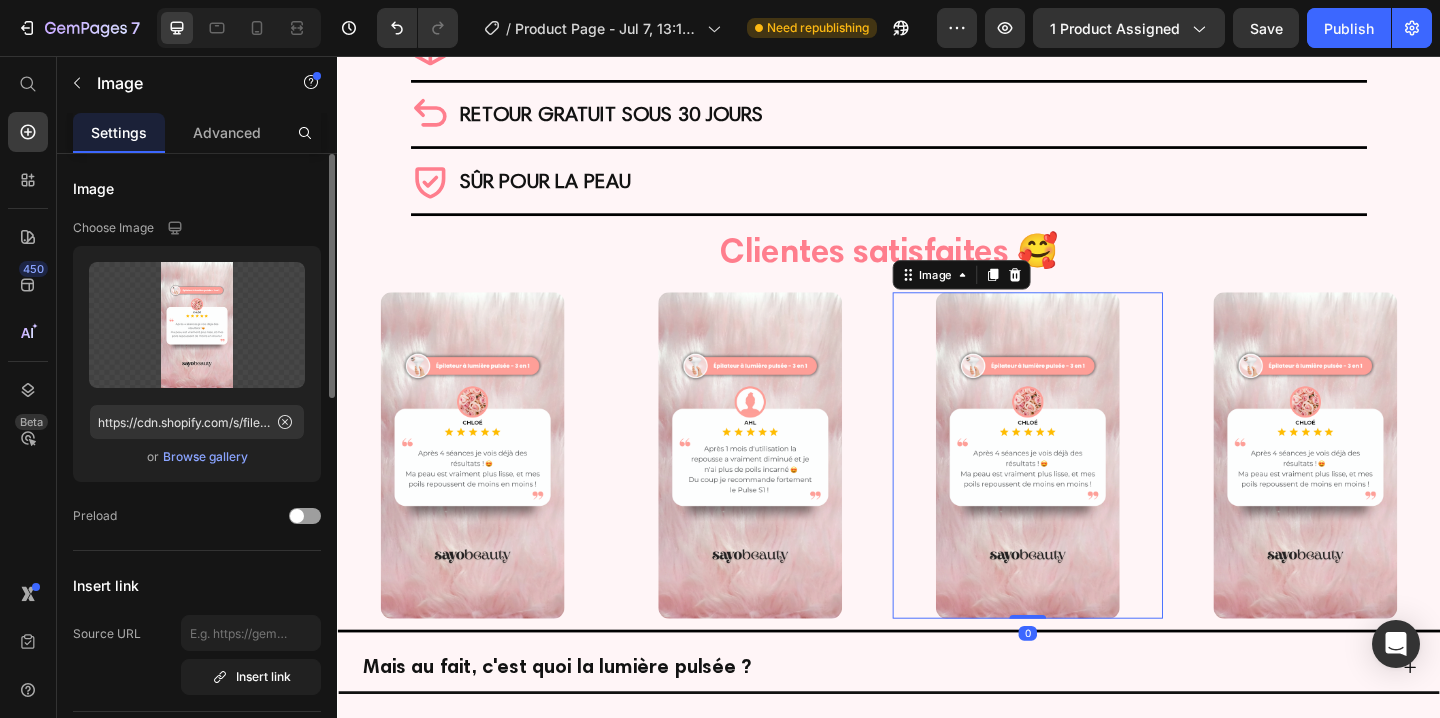 click on "Browse gallery" at bounding box center (205, 457) 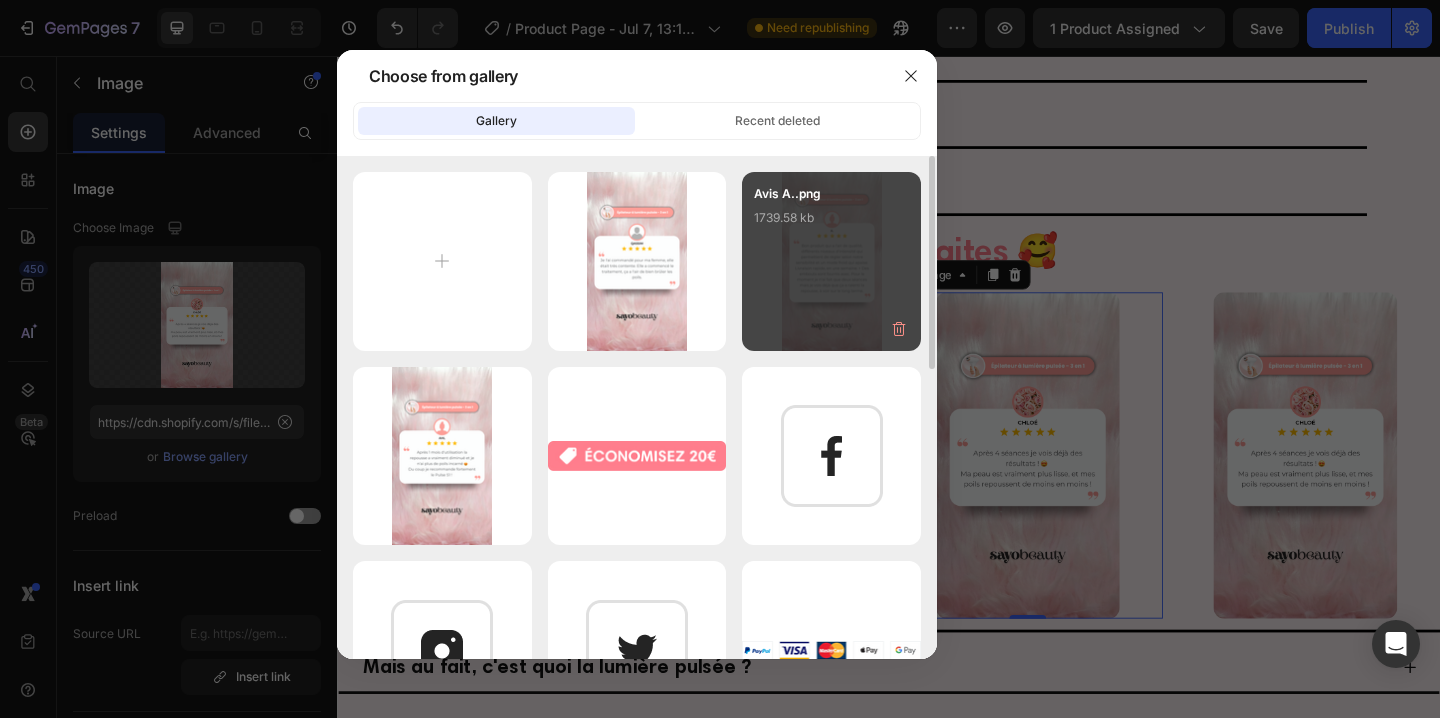 click on "Avis A..png 1739.58 kb" at bounding box center [831, 224] 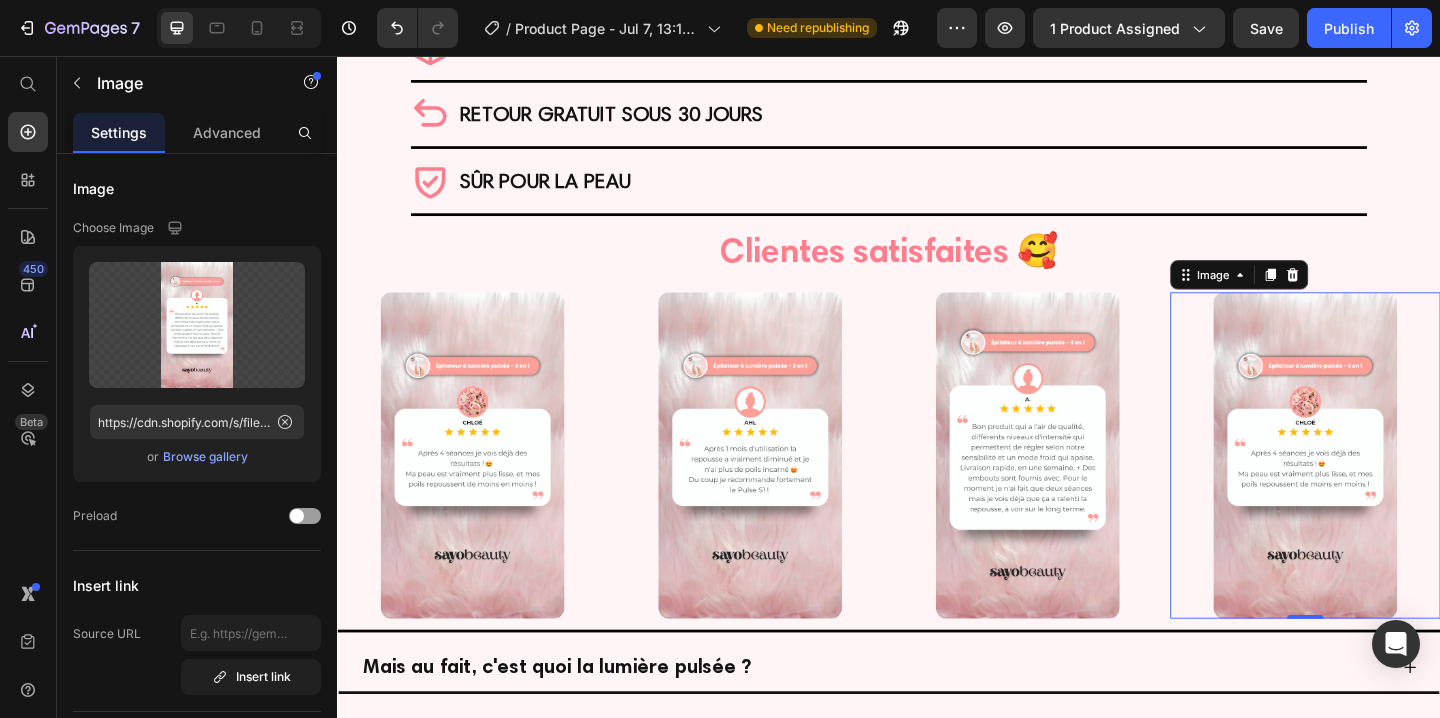 click at bounding box center [1390, 491] 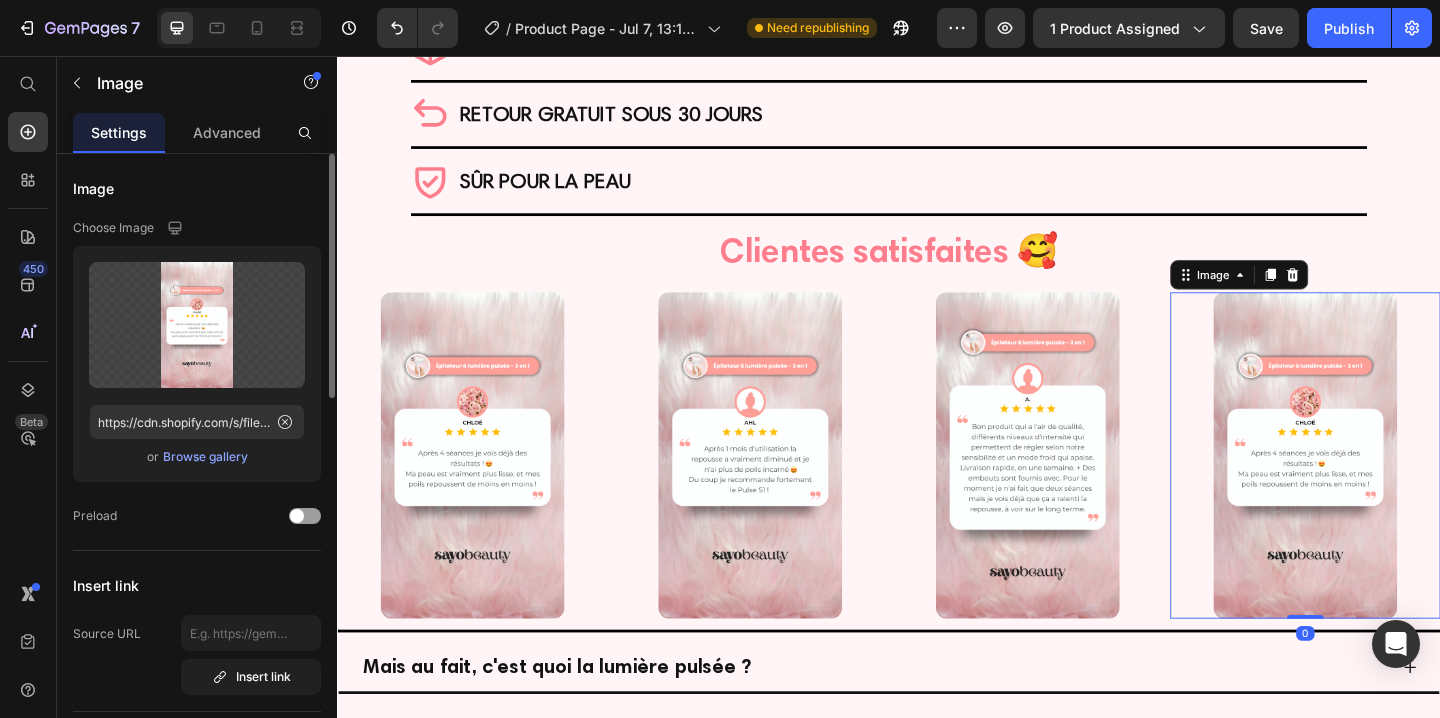 click on "Browse gallery" at bounding box center (205, 457) 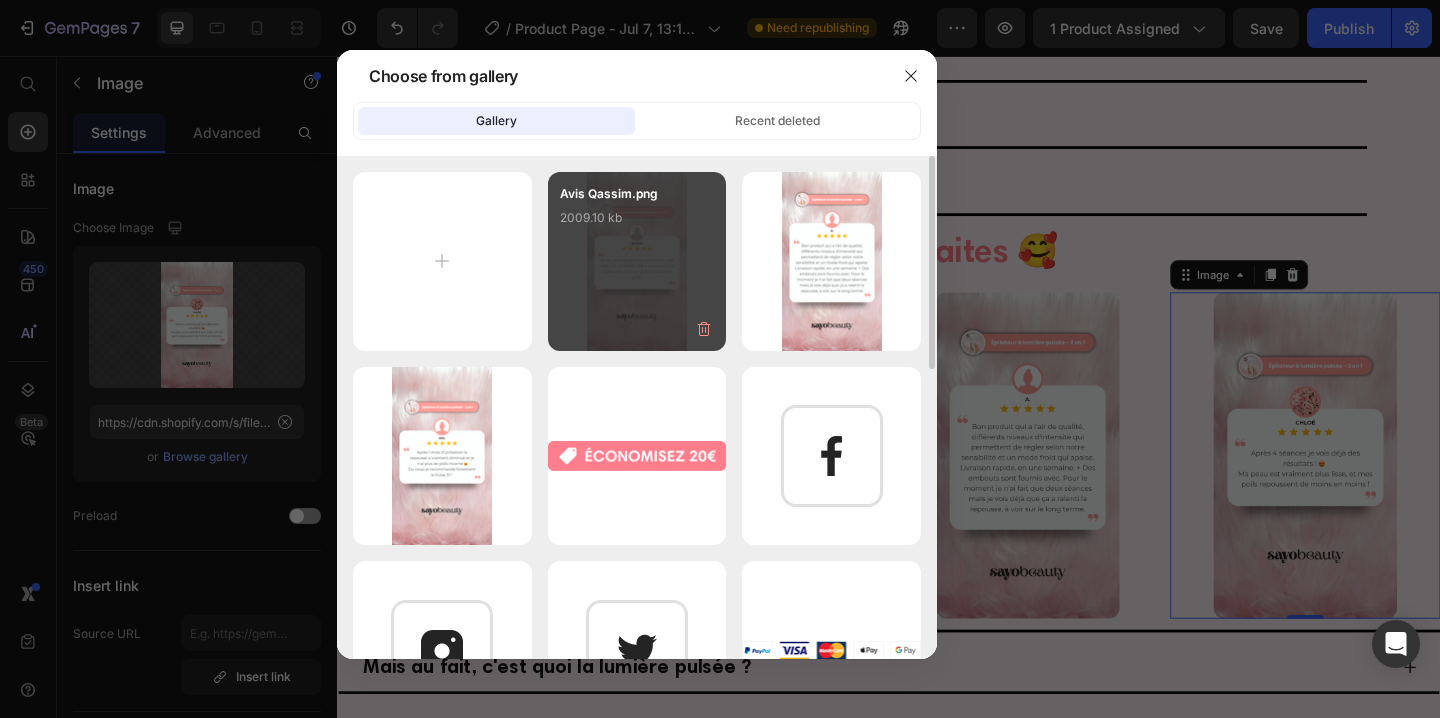 click on "Avis Qassim.png 2009.10 kb" at bounding box center [637, 224] 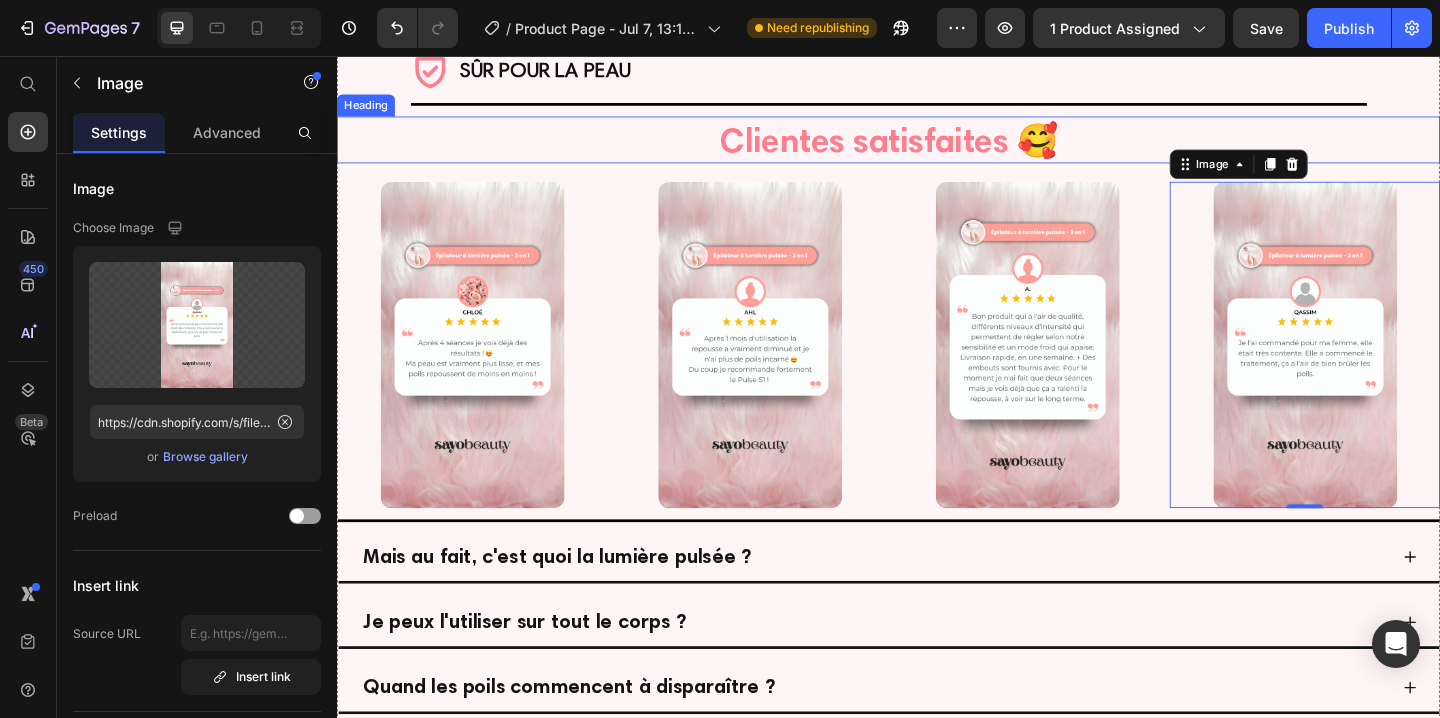 scroll, scrollTop: 1067, scrollLeft: 0, axis: vertical 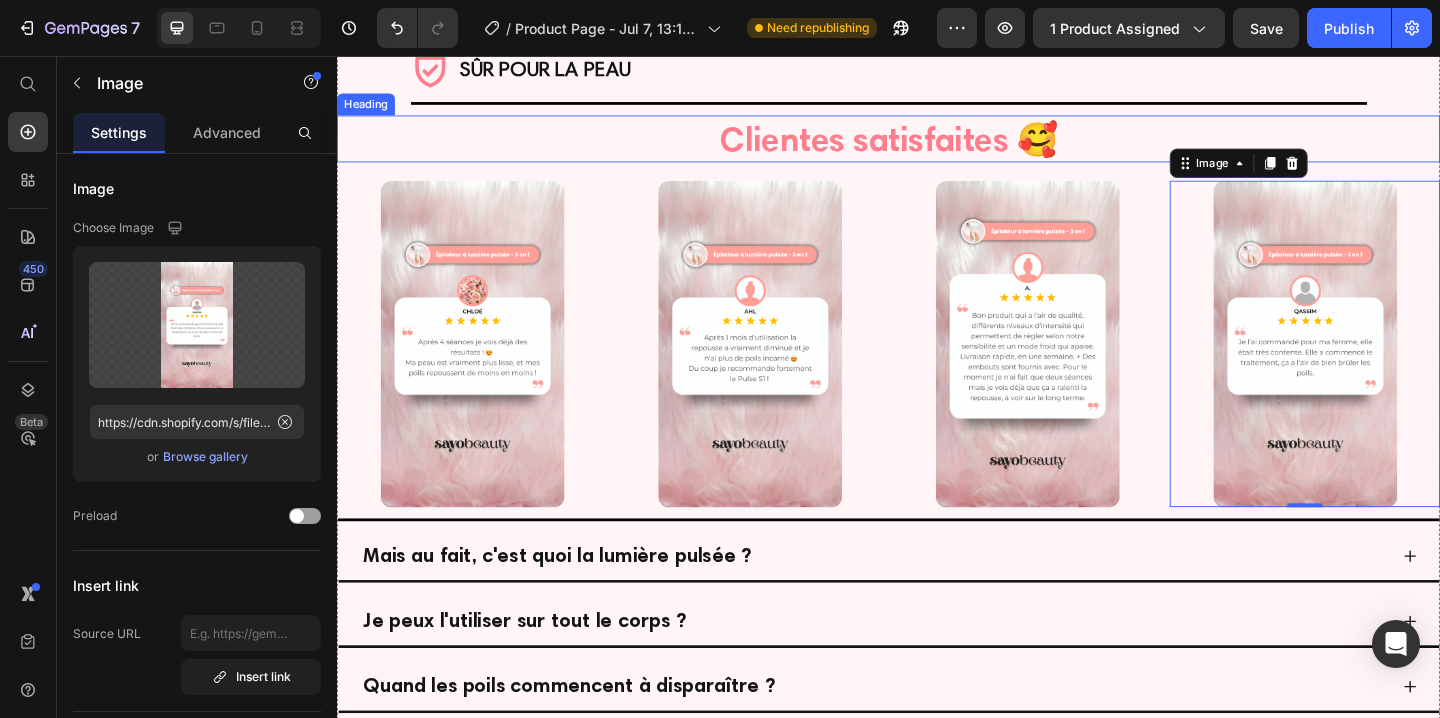 click at bounding box center [786, 370] 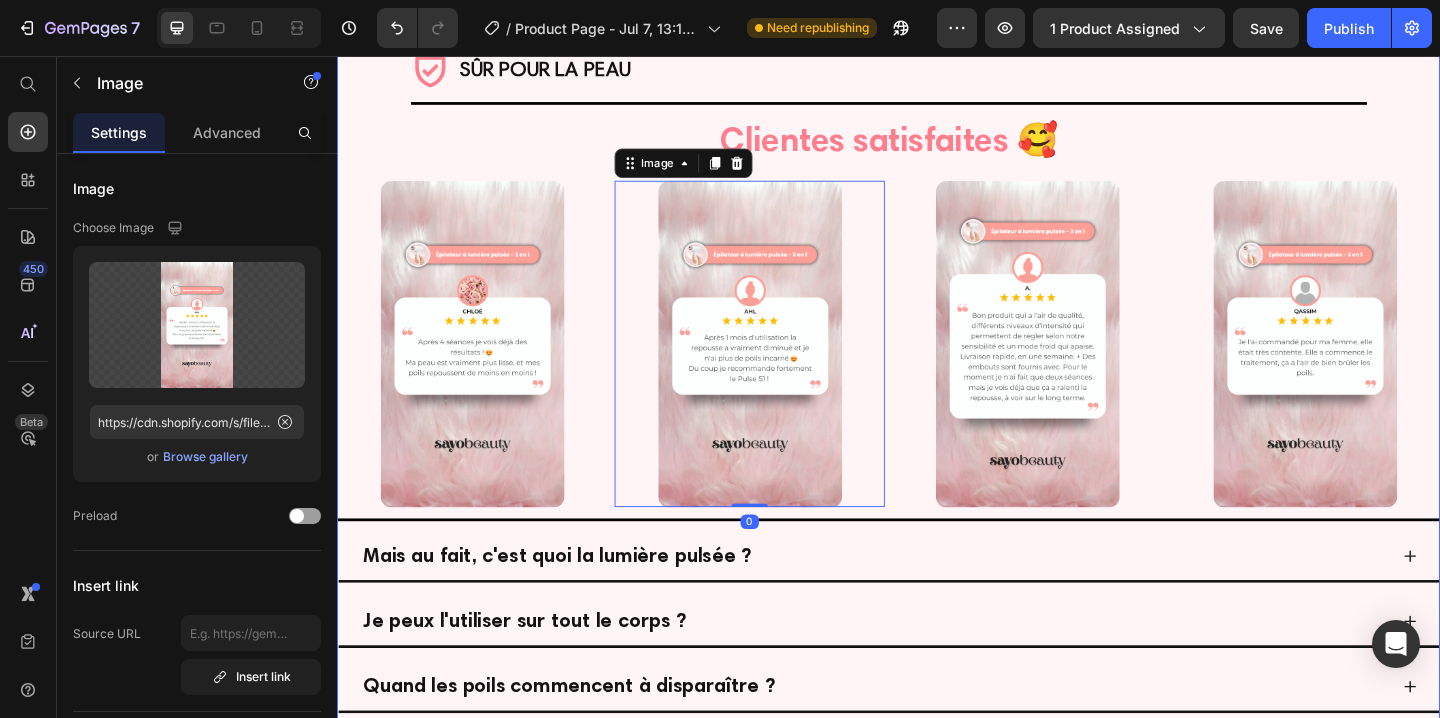 click on "Product Images ★★★★★ 5.0 |  Clientes Satisfaites Heading Pulse S1™ Product Title Épilateur à Lumière Pulsée 3-en-1 Heading
Icon LA MEILLEURE ALTERNATIVE À L'ÉPILATION LASER Heading Row €79,99€ Product Price €99,99€ Product Price Row Image Row Vos poils vous complexent et l'épilation laser coûte trop cher ? À vous la peau  lisse  et  sans poils  avec le Pulse S1™. Pour une épilation durable, rapide et à domicile. Heading Row
Icon Épilation antidouleur avec la fonction refroidissement Heading Row
Icon Résultats dès les premières séances  Heading Row
Icon Élimine les poils incarnés et les imperfections Heading Row
Icon Adapté à tout le corps (même le maillot !) Heading Row ----------- KIT COMPLET OFFERT ----------- Heading Image LUNETTES FILTRANTES Text Block 11,90€   OFFERT Text Block Image RASOIR DE PRÉPARATION Text Block 1,90€   OFFERT Text Block Image   Row" at bounding box center (937, 2767) 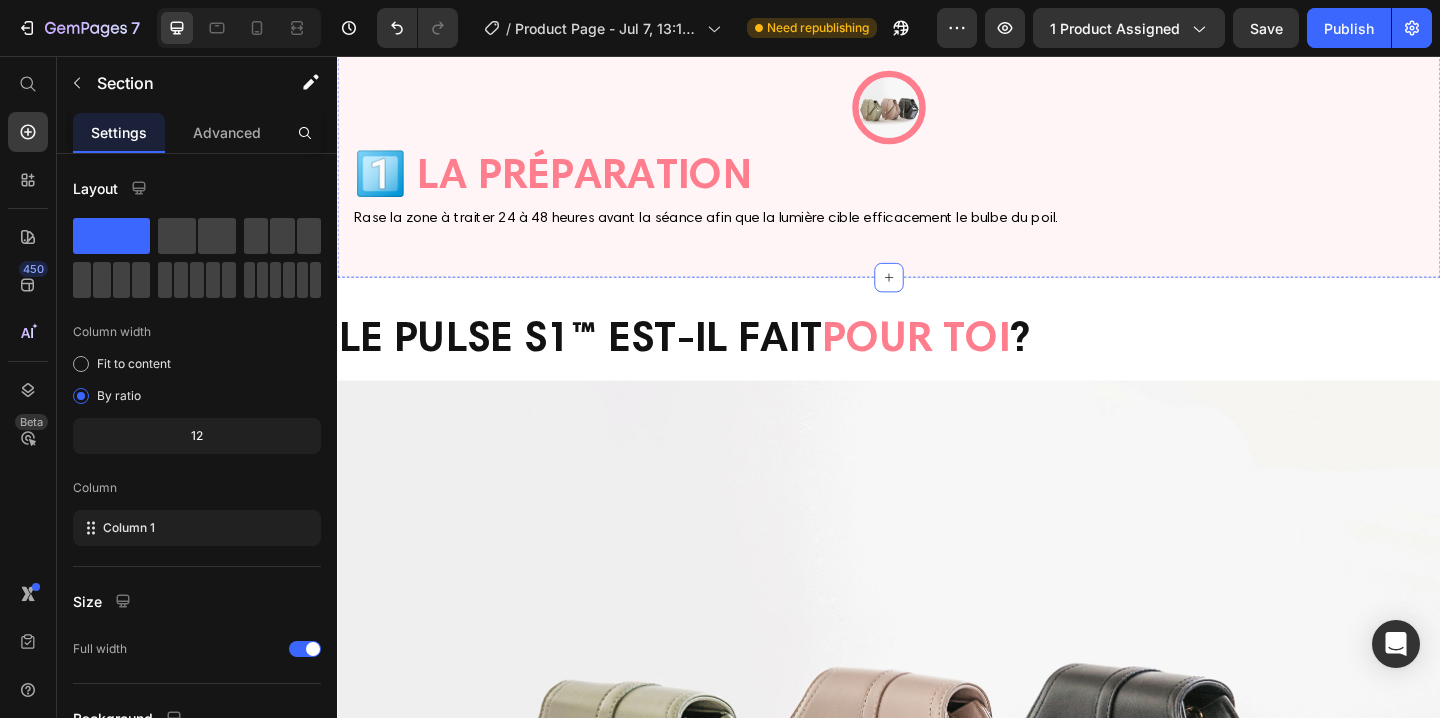 scroll, scrollTop: 7181, scrollLeft: 0, axis: vertical 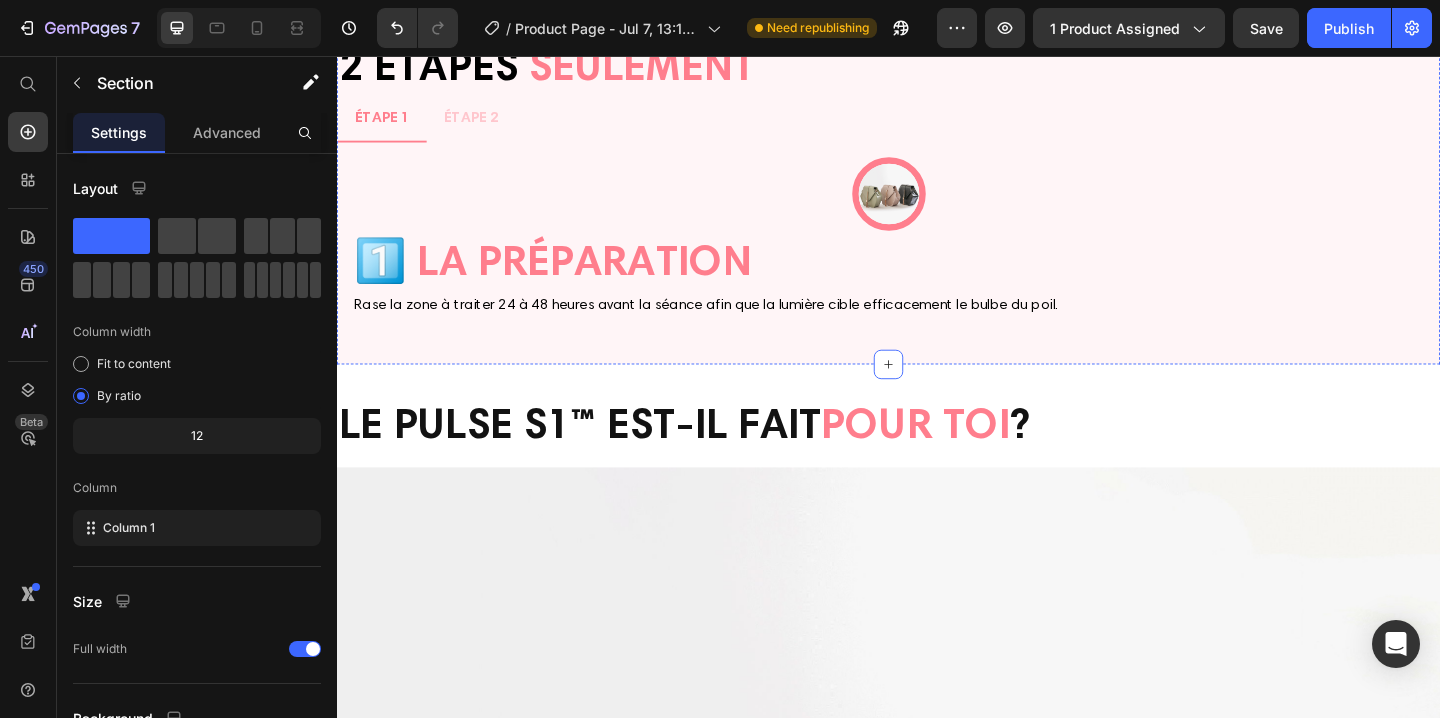 click on "1️⃣ LA PRÉPARATION" at bounding box center (937, 278) 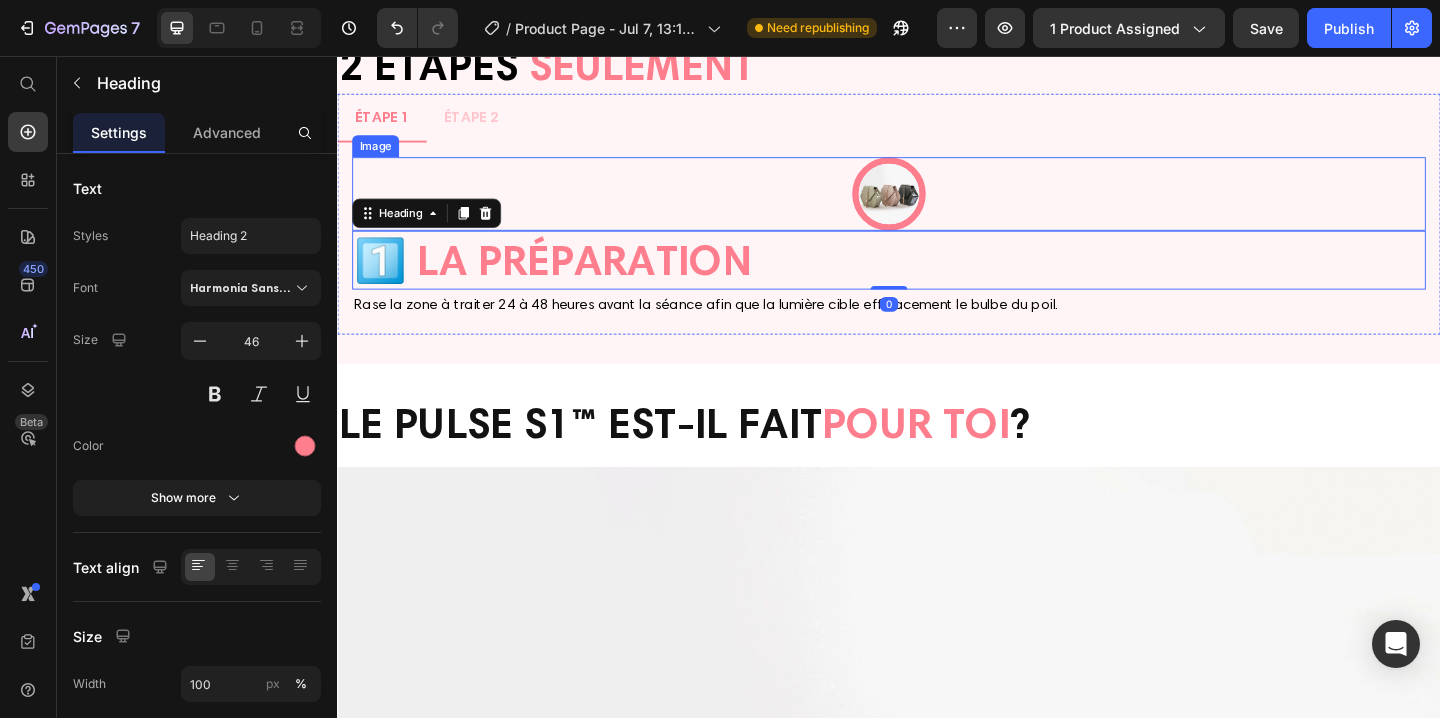 click at bounding box center (937, 206) 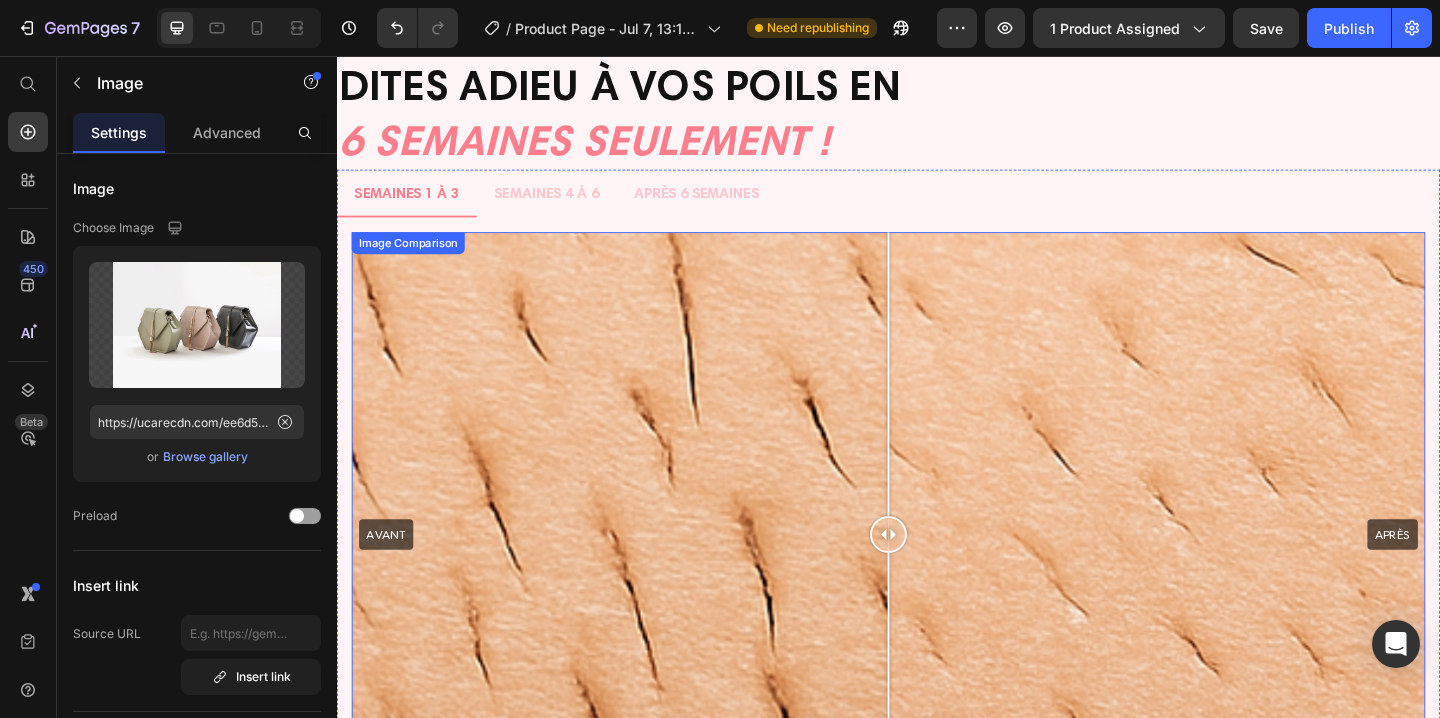 scroll, scrollTop: 5074, scrollLeft: 0, axis: vertical 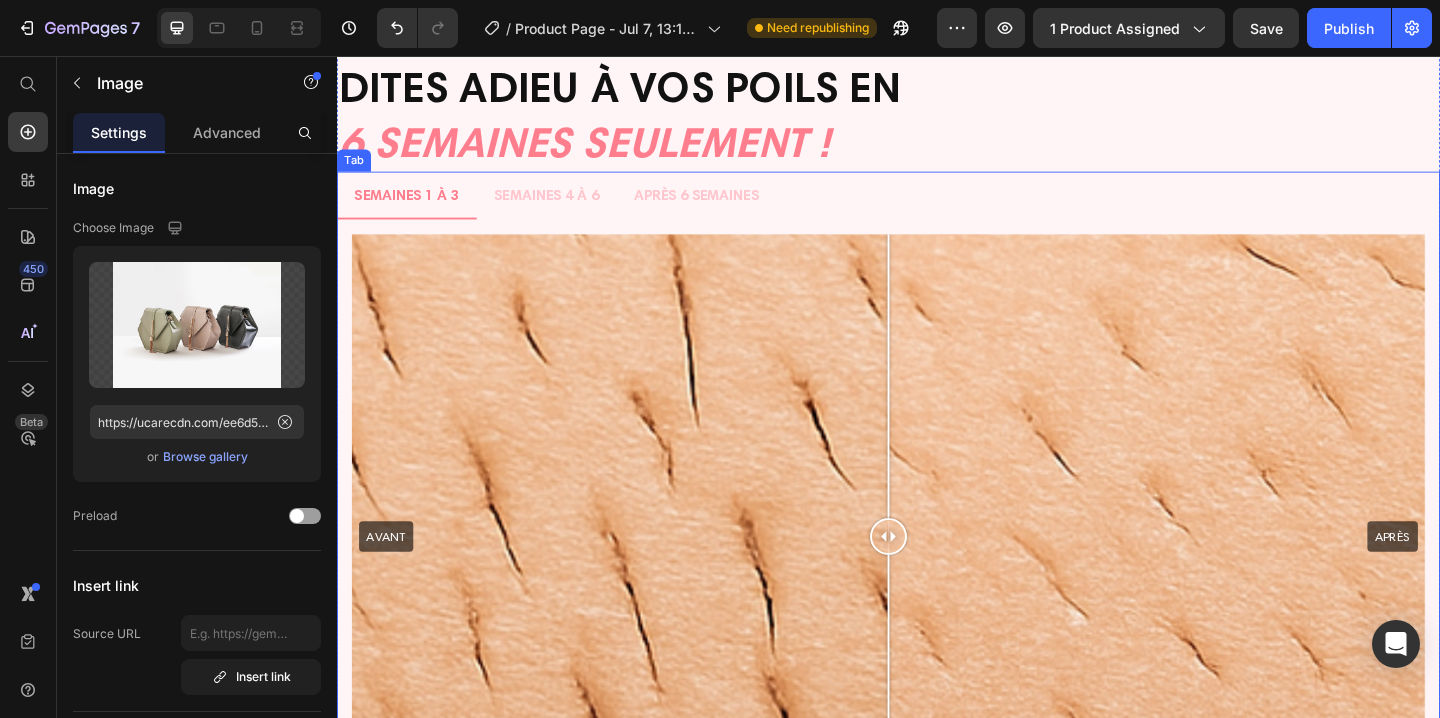 drag, startPoint x: 585, startPoint y: 246, endPoint x: 577, endPoint y: 230, distance: 17.888544 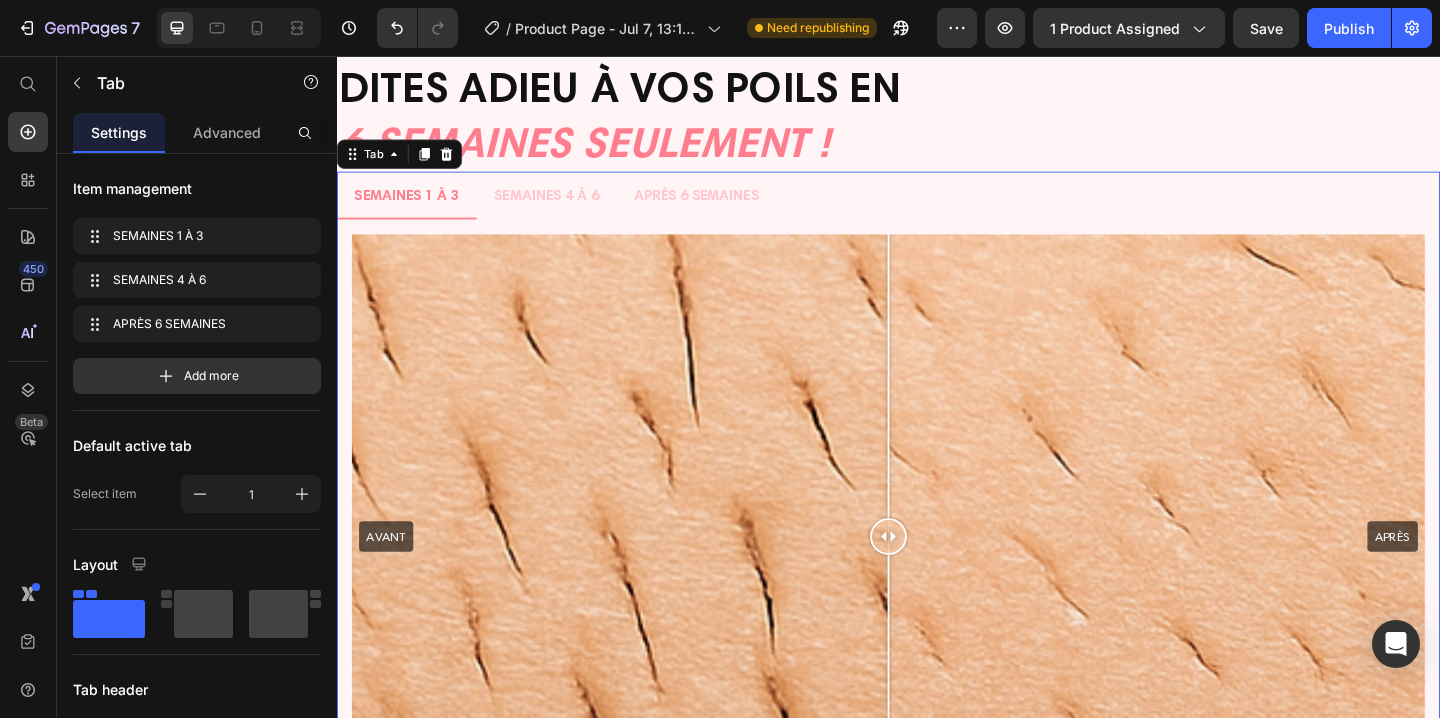 click on "SEMAINES 4 À 6" at bounding box center (565, 208) 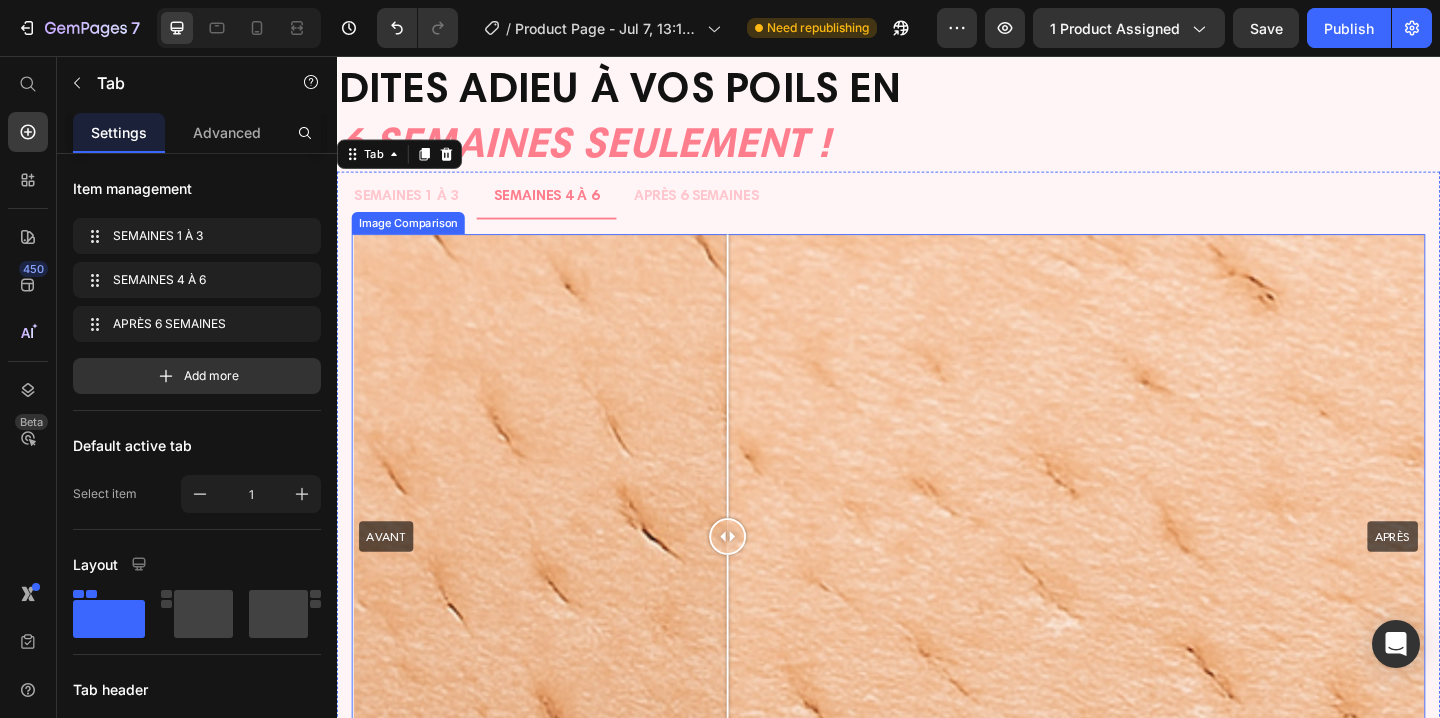 drag, startPoint x: 942, startPoint y: 508, endPoint x: 416, endPoint y: 454, distance: 528.7646 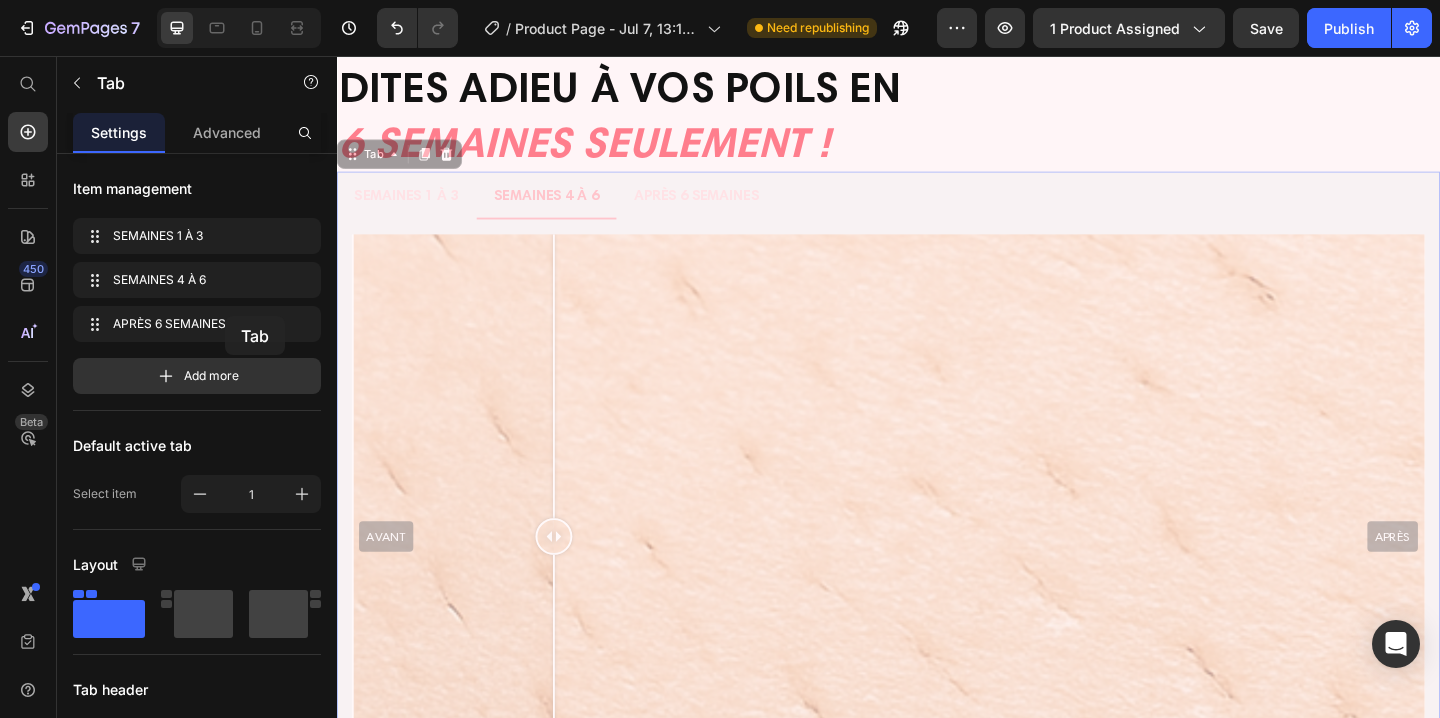 drag, startPoint x: 337, startPoint y: 439, endPoint x: 215, endPoint y: 339, distance: 157.74663 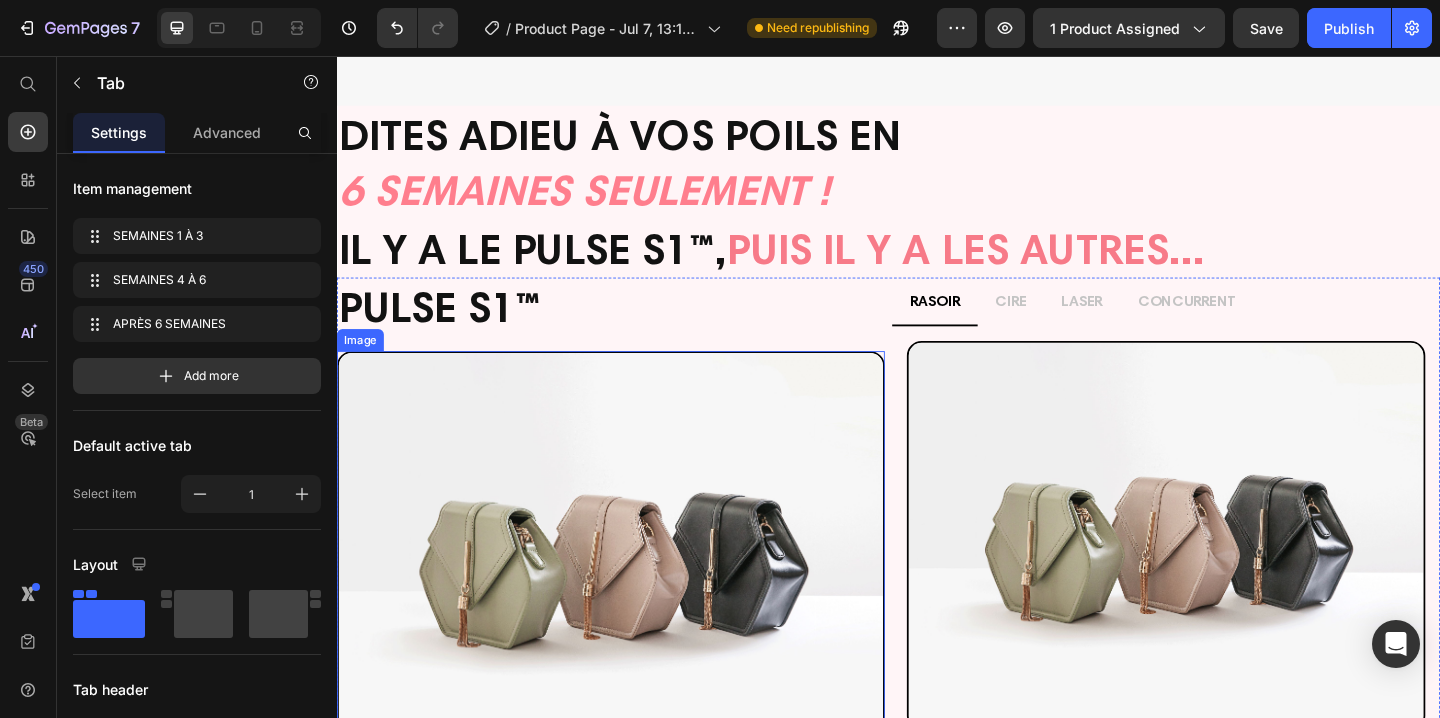 scroll, scrollTop: 5205, scrollLeft: 0, axis: vertical 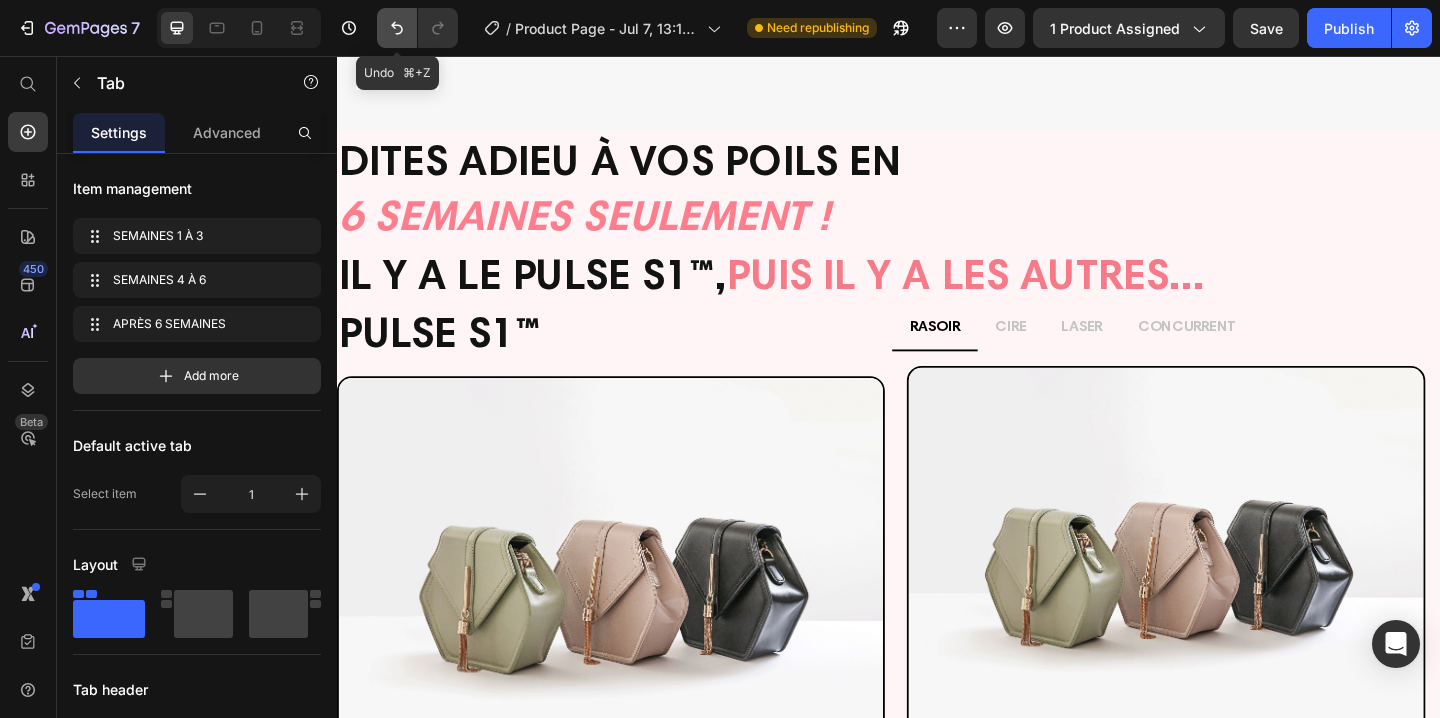 click 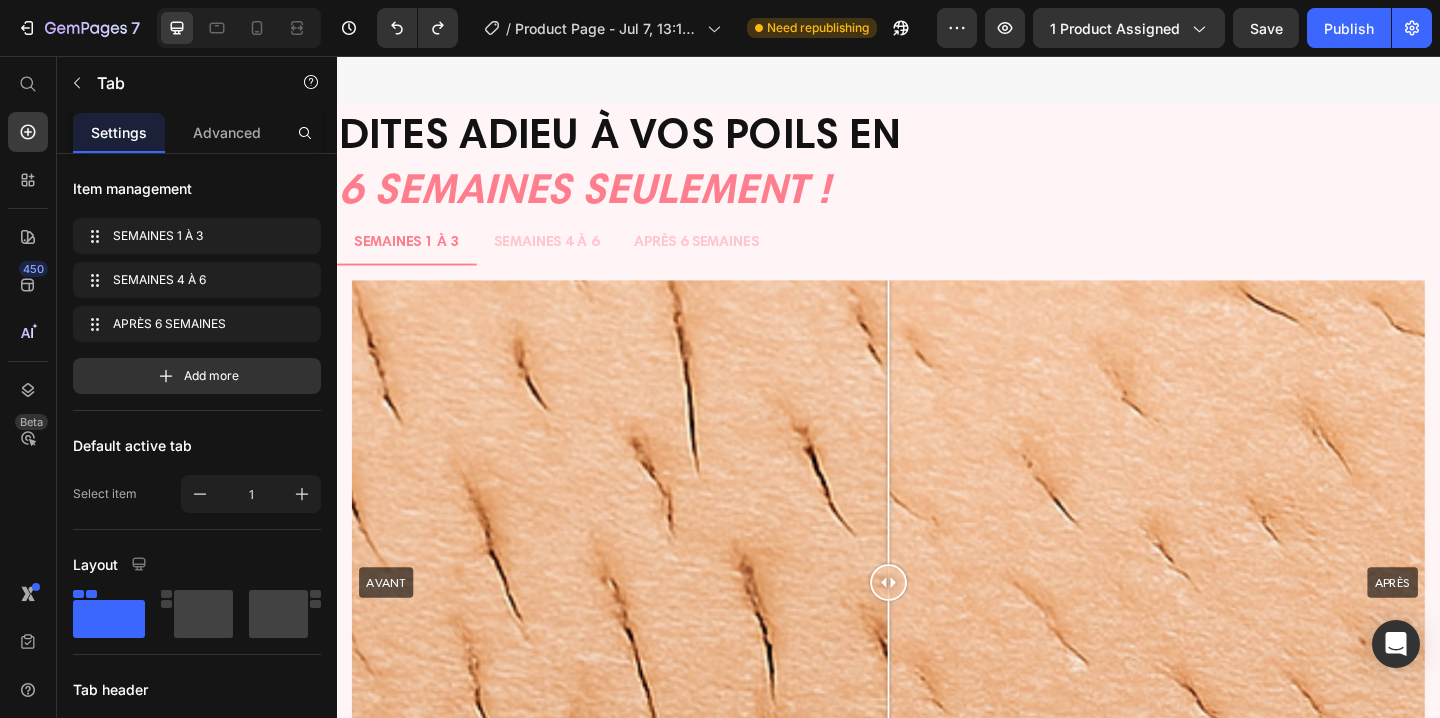click on "SEMAINES 1 À 3 SEMAINES 4 À 6 APRÈS 6 SEMAINES" at bounding box center [937, 258] 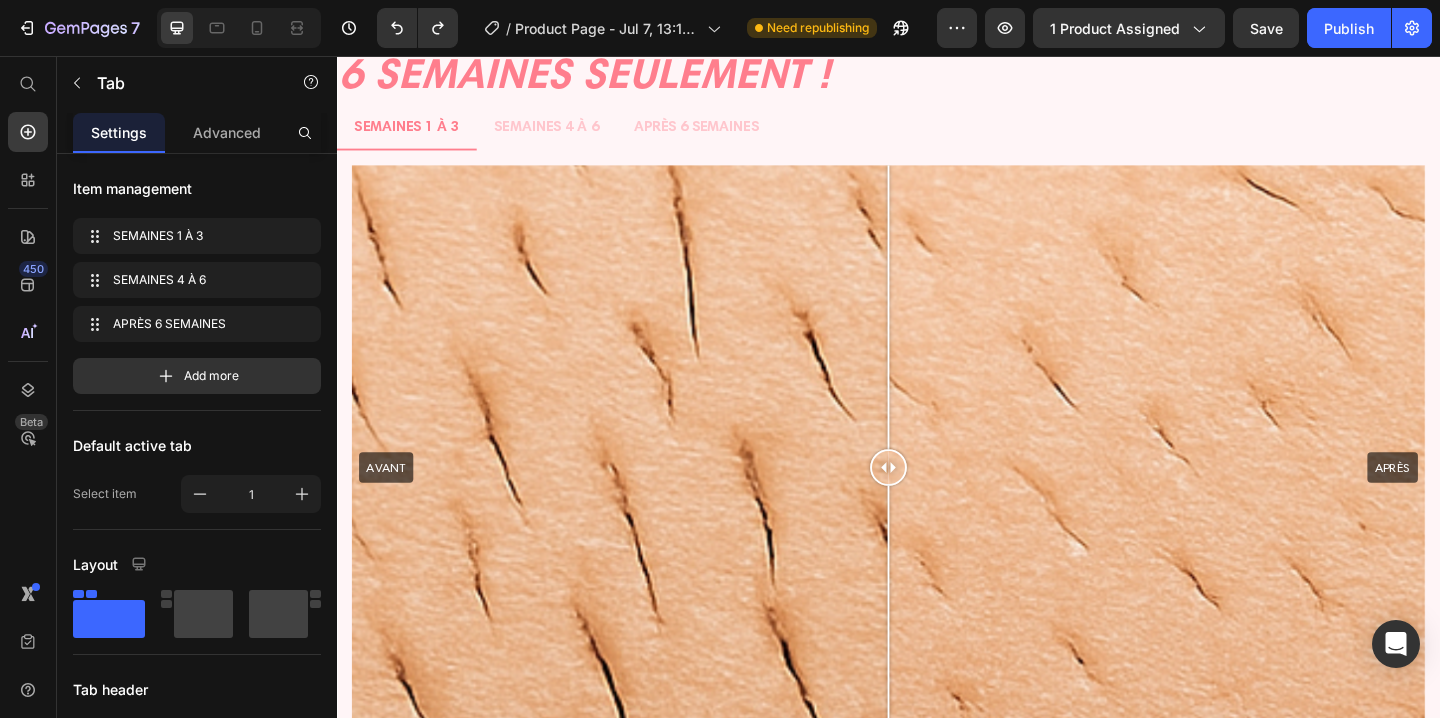 scroll, scrollTop: 5198, scrollLeft: 0, axis: vertical 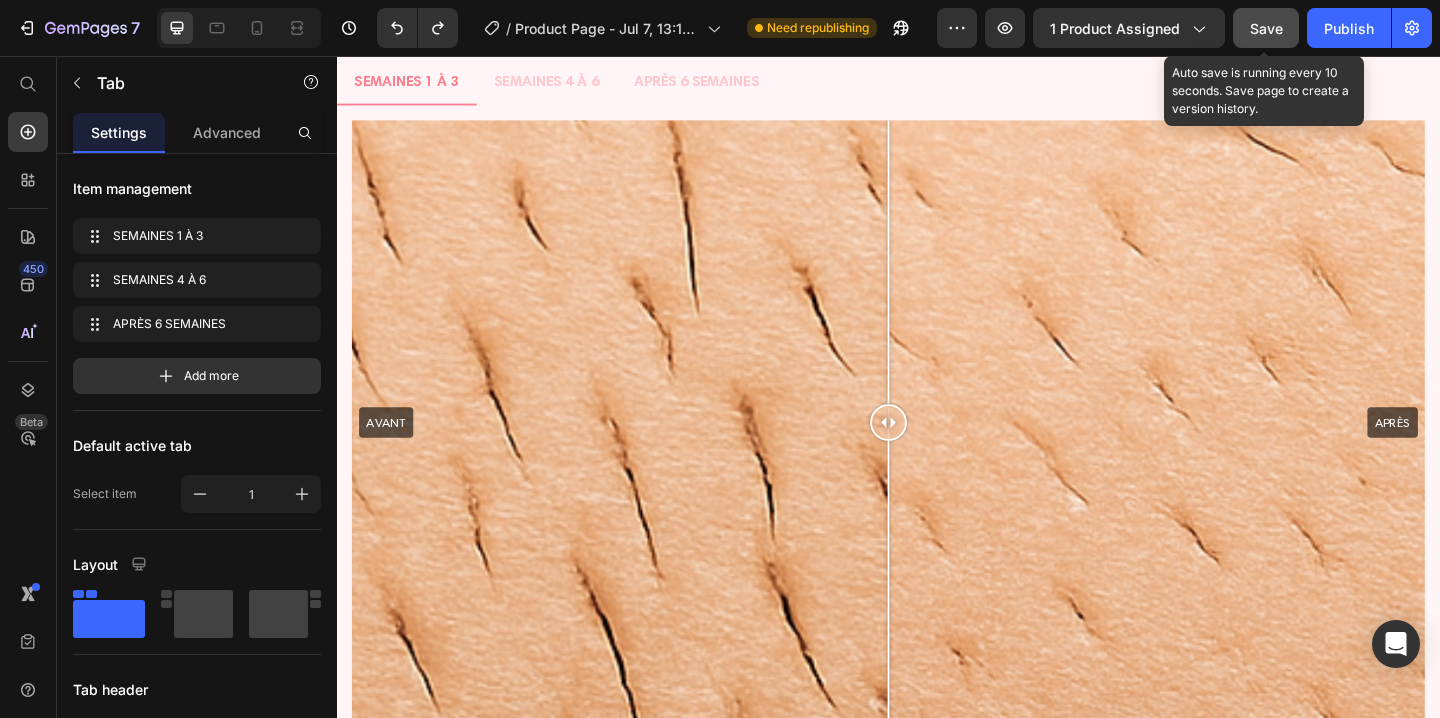 click on "Save" at bounding box center [1266, 28] 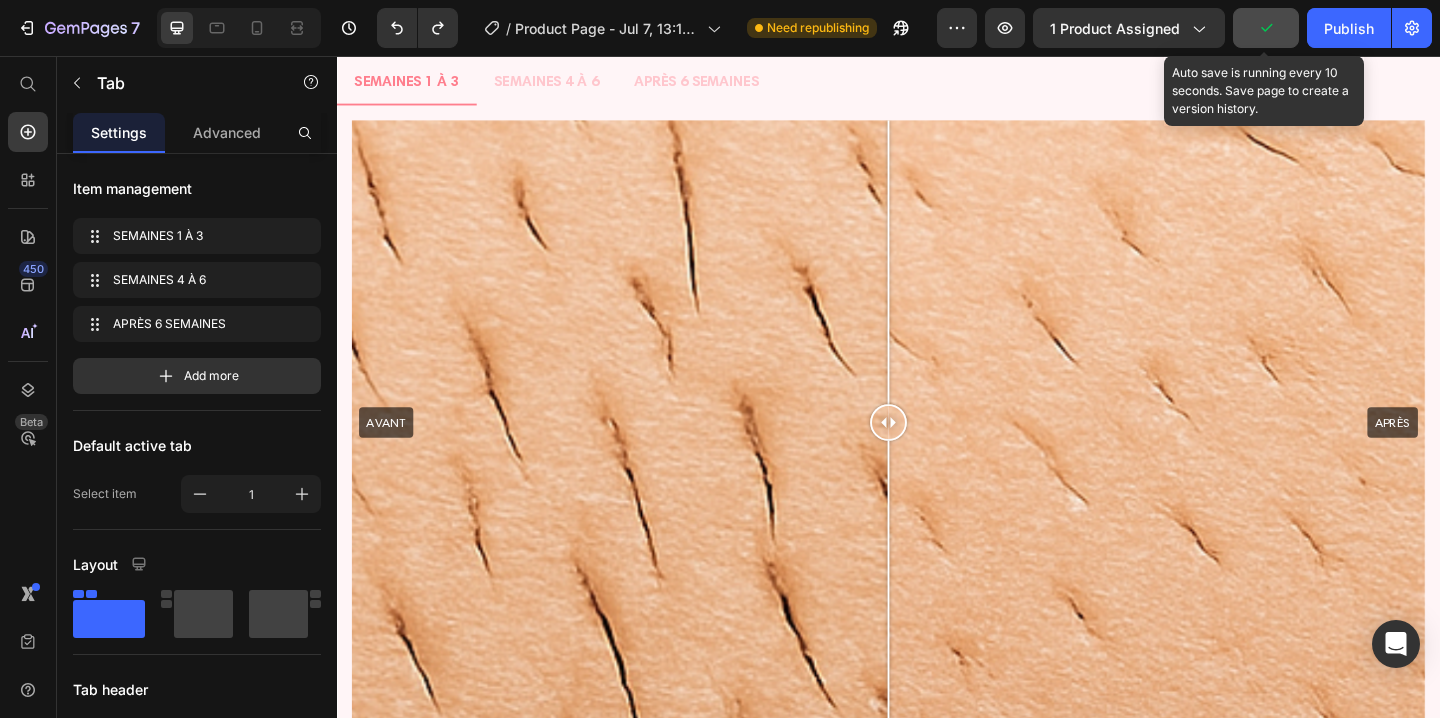 click 